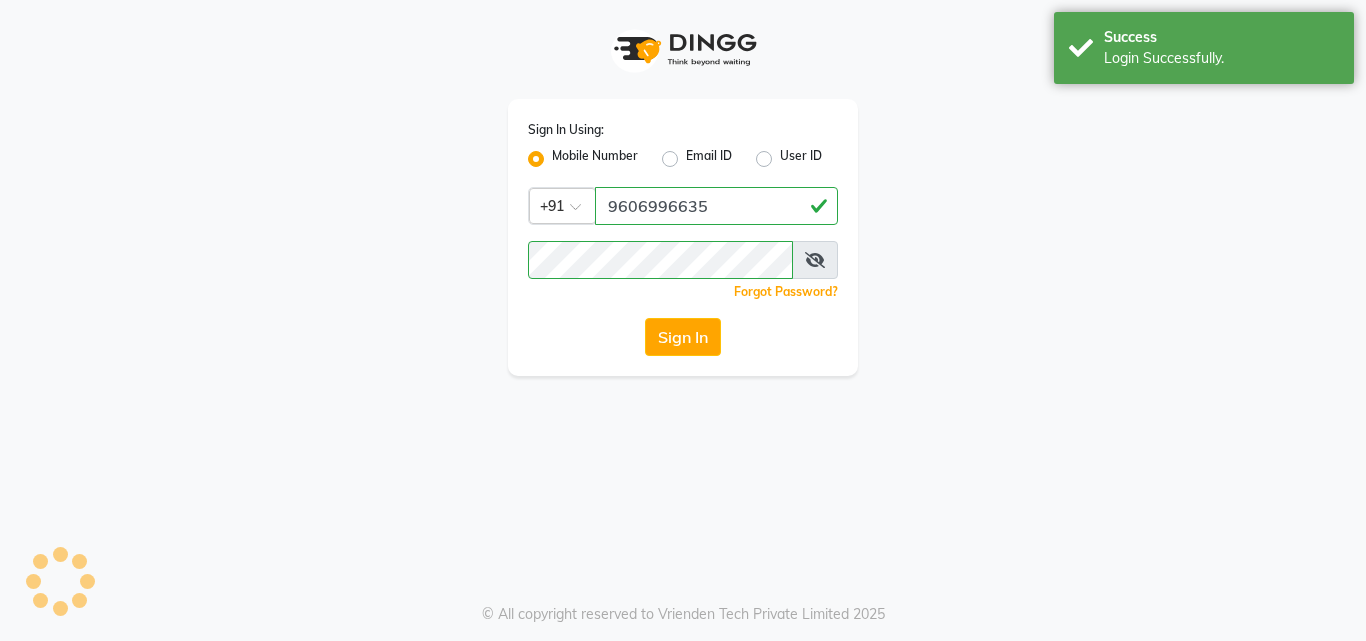 scroll, scrollTop: 0, scrollLeft: 0, axis: both 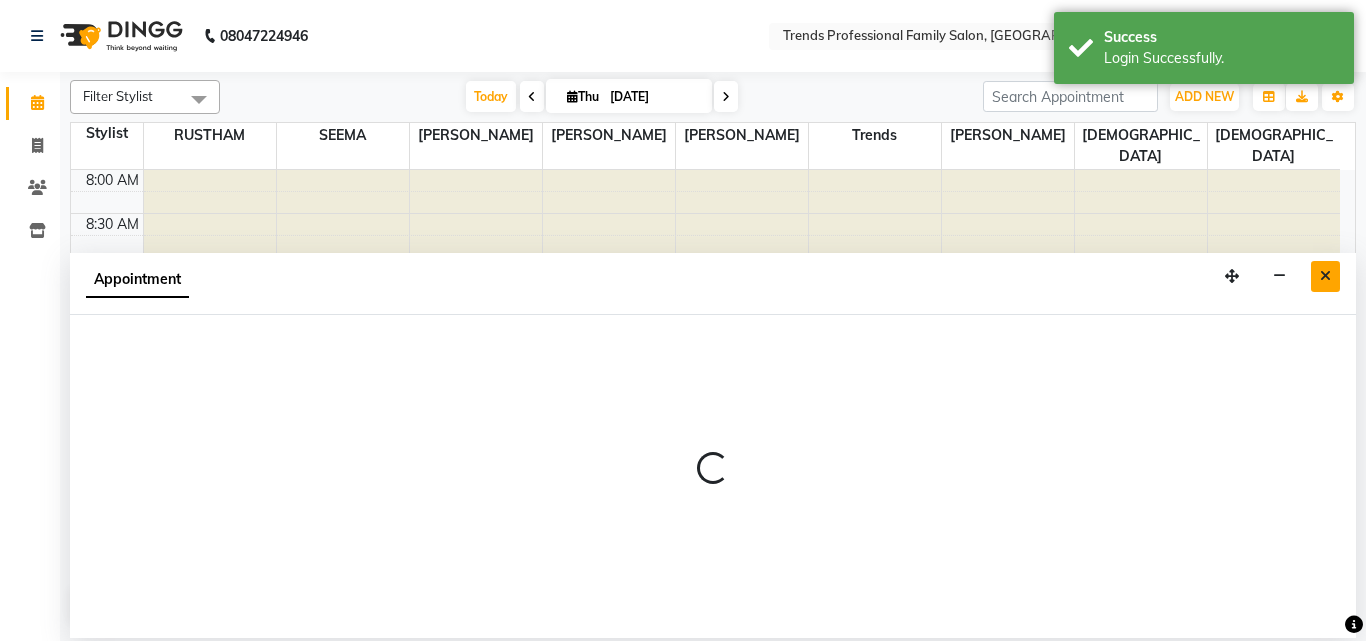 select on "64189" 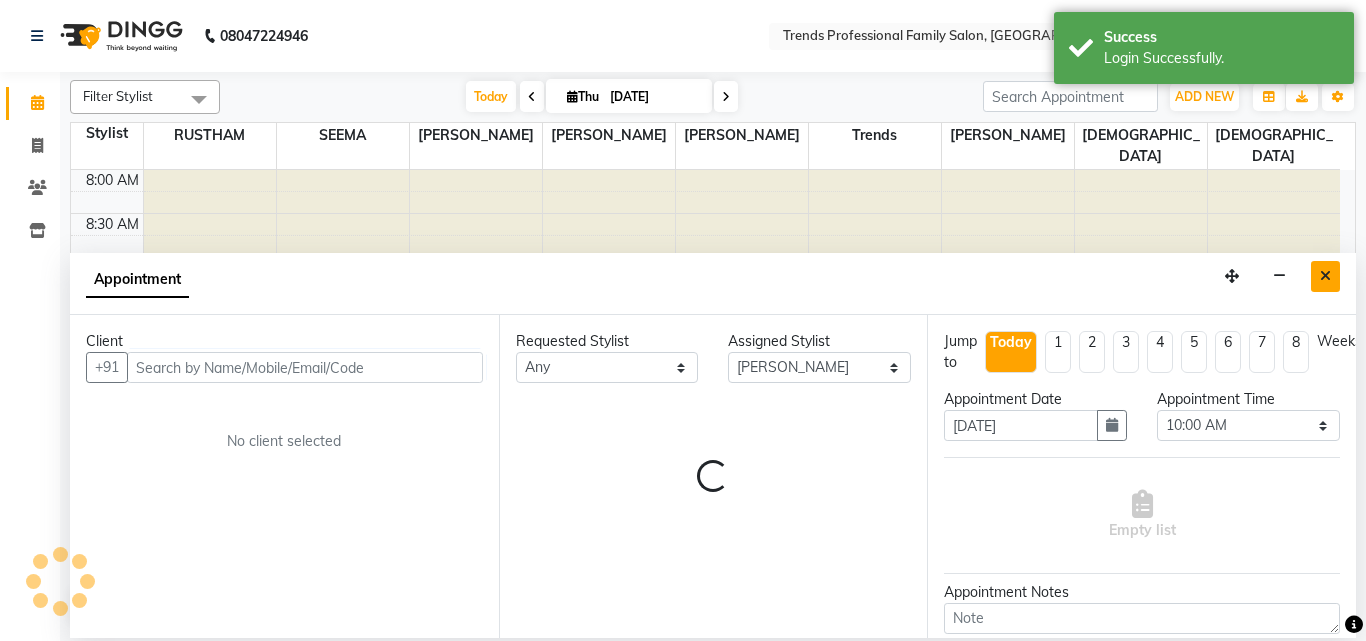 click at bounding box center [1325, 276] 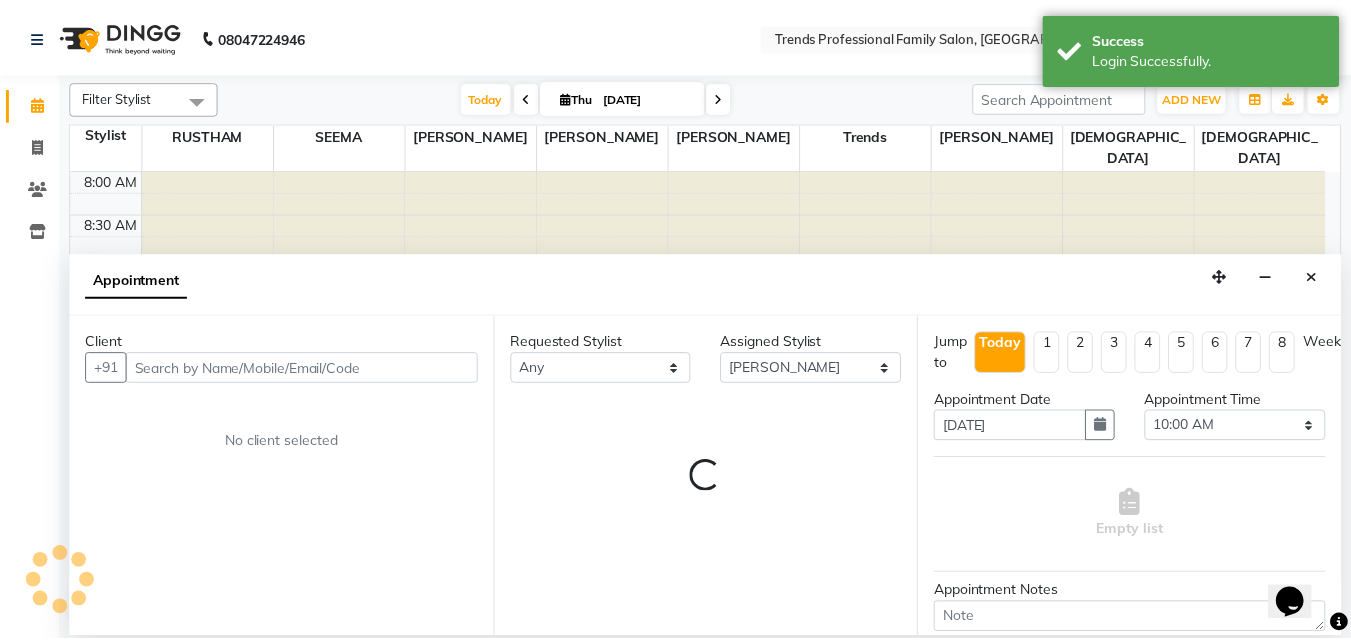 scroll, scrollTop: 0, scrollLeft: 0, axis: both 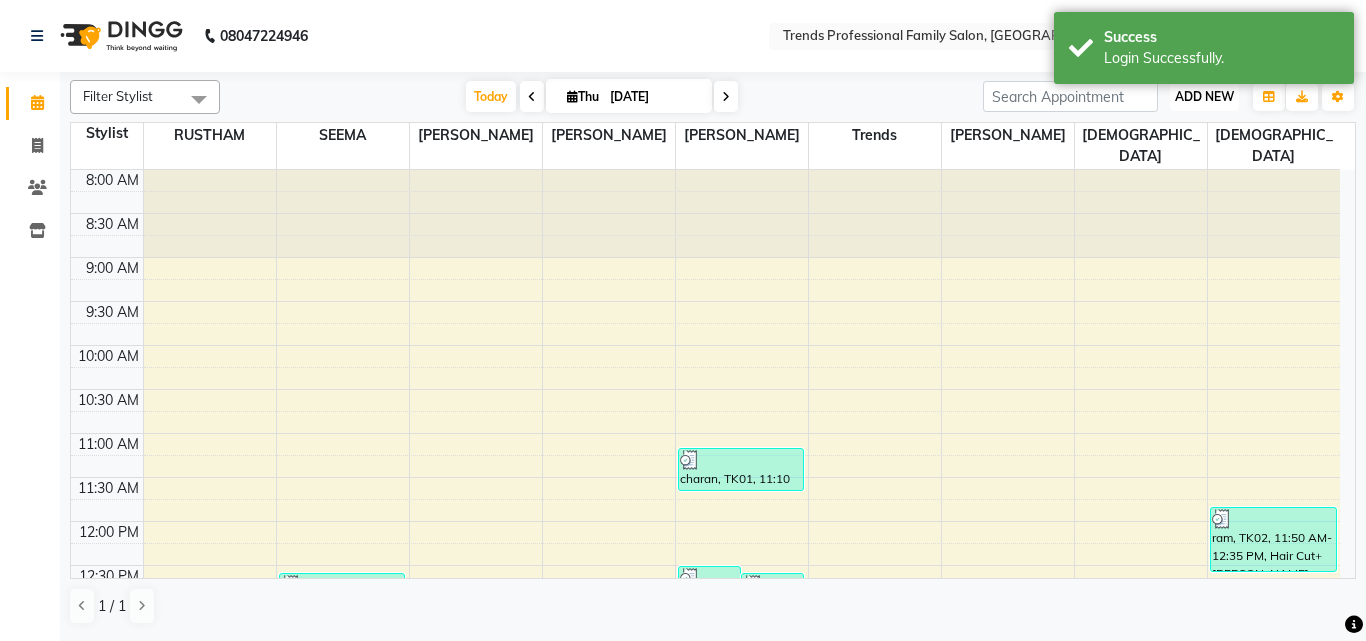 click on "ADD NEW" at bounding box center [1204, 96] 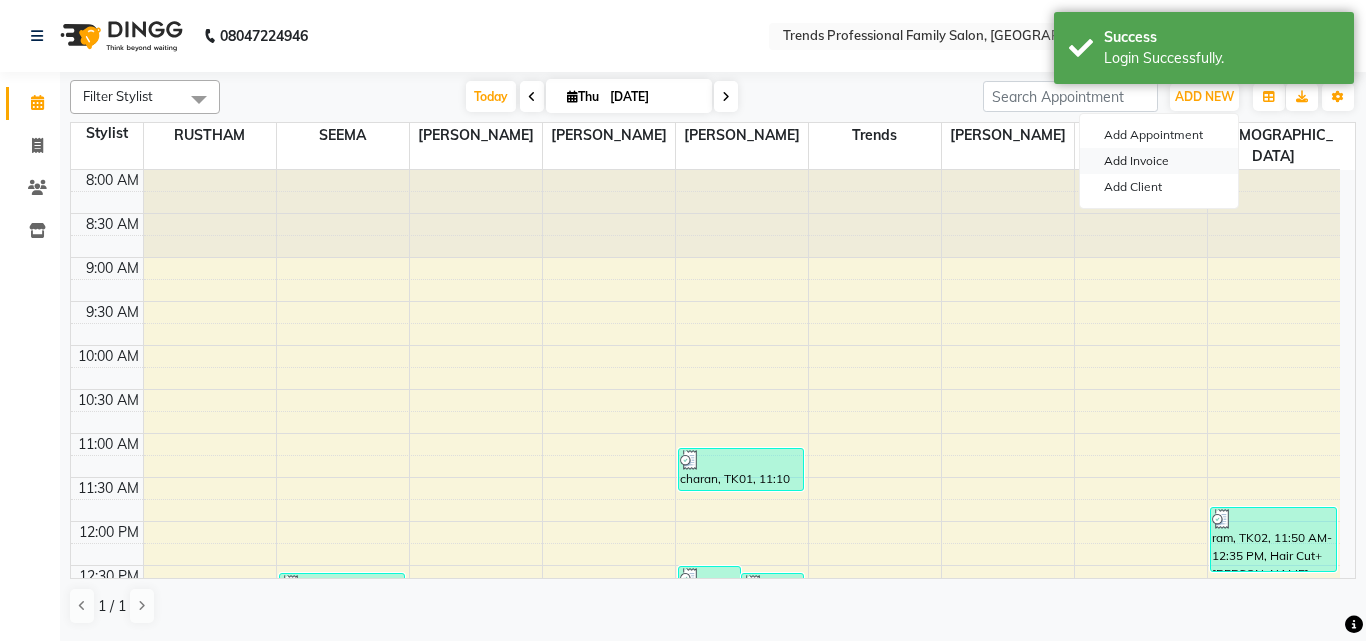 click on "Add Invoice" at bounding box center [1159, 161] 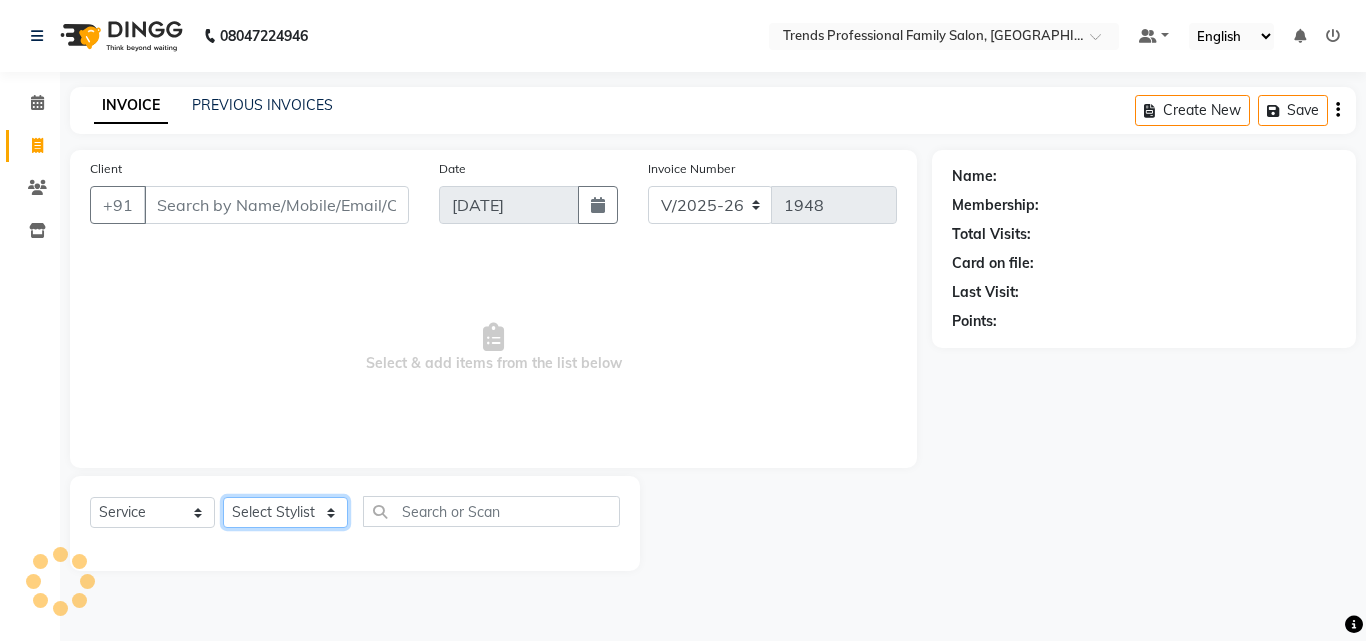 click on "Select Stylist [PERSON_NAME] [PERSON_NAME] [PERSON_NAME] [PERSON_NAME] [DEMOGRAPHIC_DATA][PERSON_NAME] Sumika Trends" 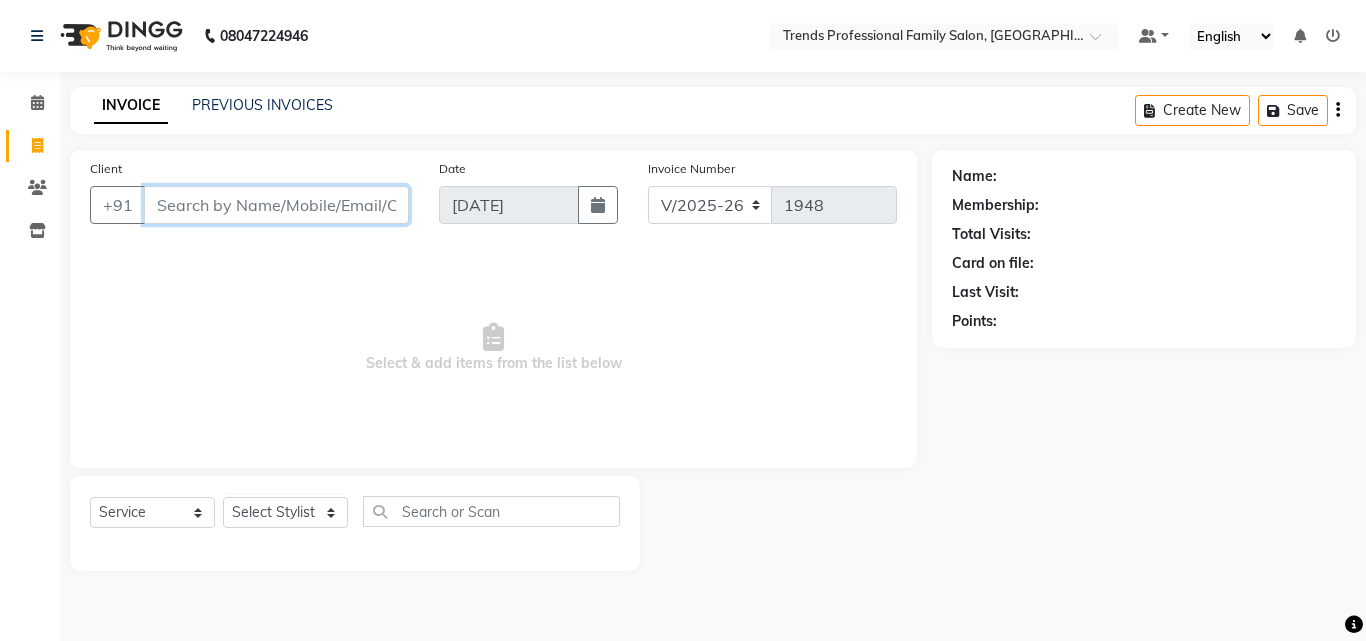 click on "Client" at bounding box center (276, 205) 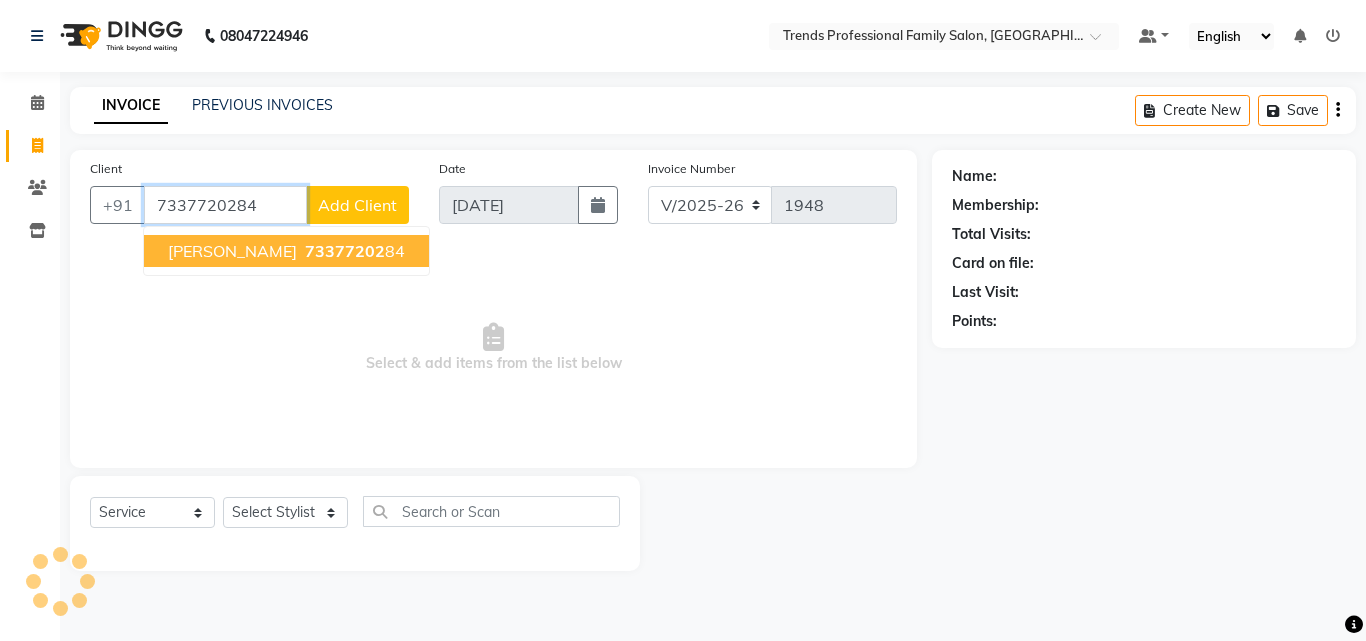 type on "7337720284" 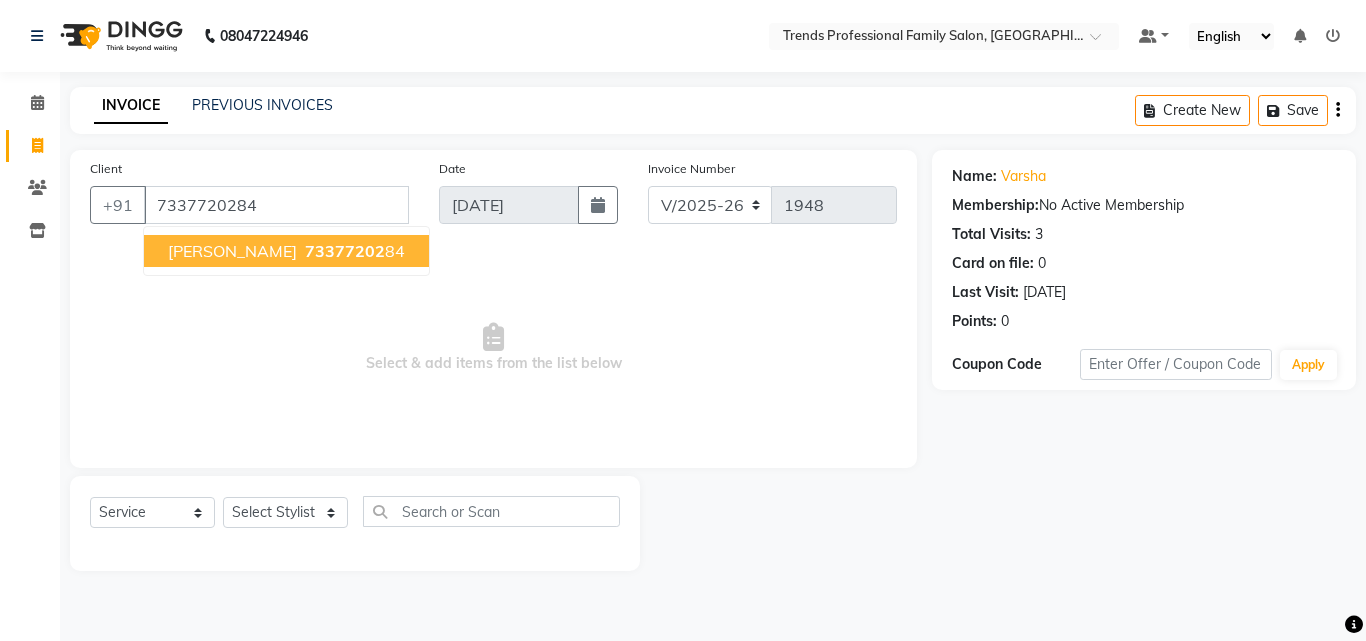 click on "[PERSON_NAME]" at bounding box center (232, 251) 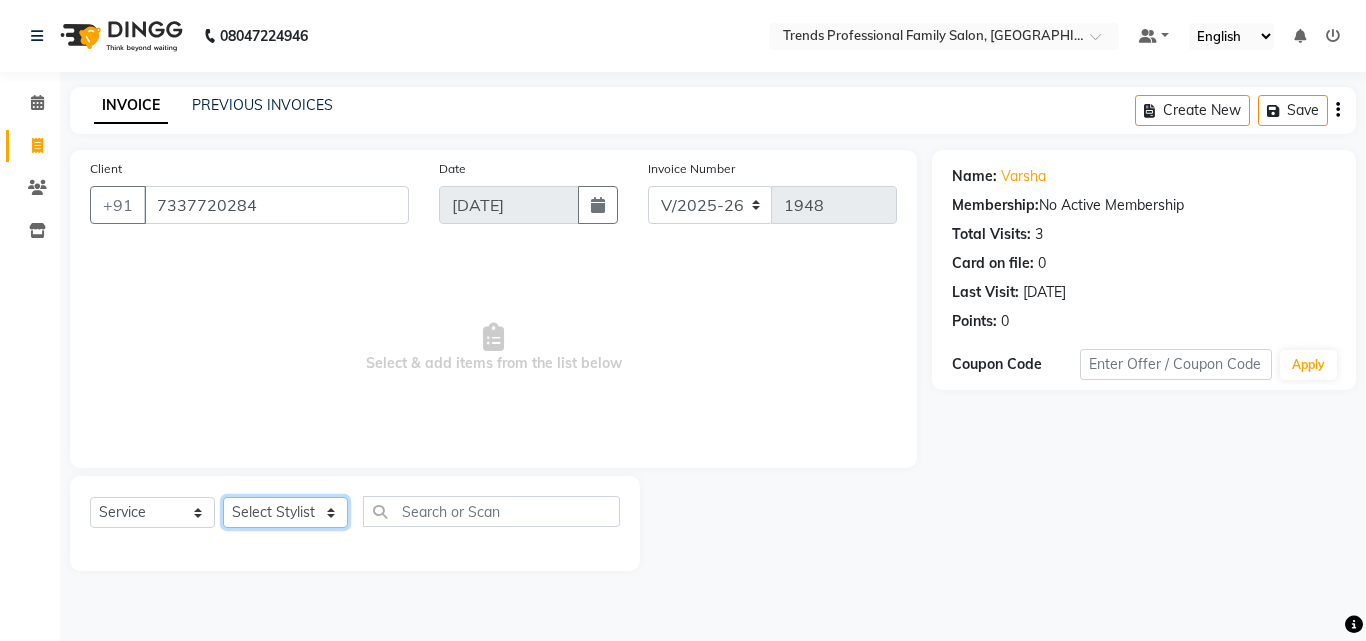 click on "Select Stylist [PERSON_NAME] [PERSON_NAME] [PERSON_NAME] [PERSON_NAME] [DEMOGRAPHIC_DATA][PERSON_NAME] Sumika Trends" 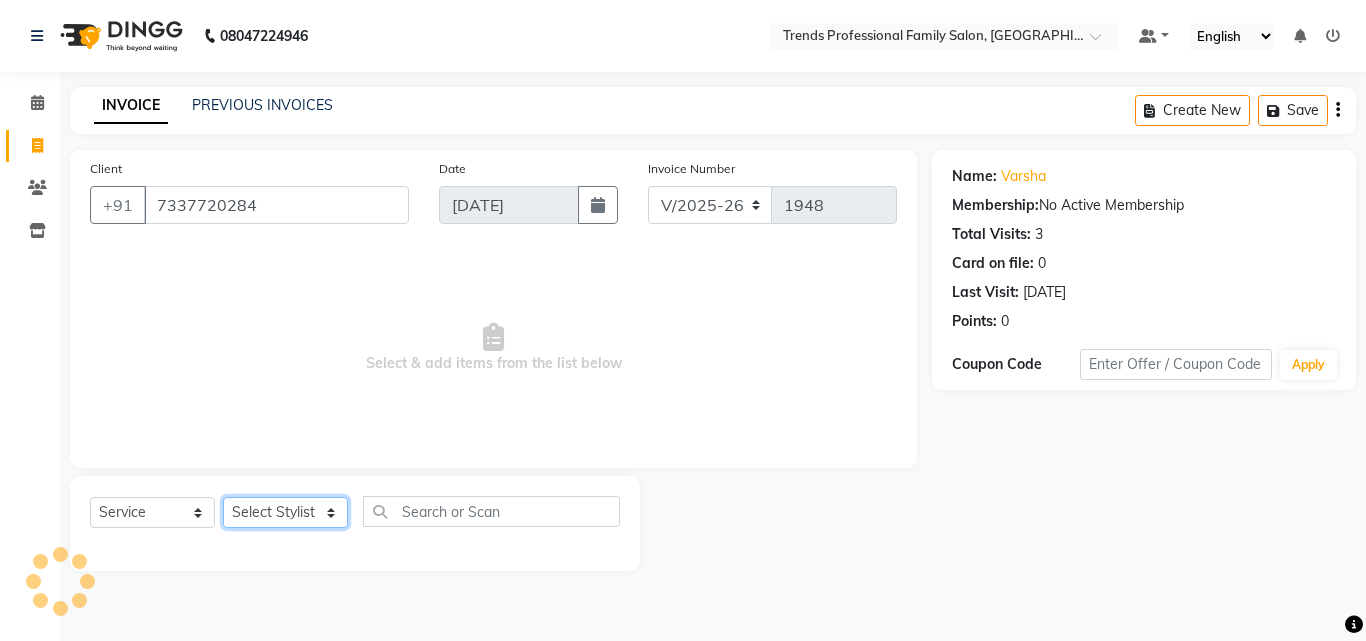 select on "63524" 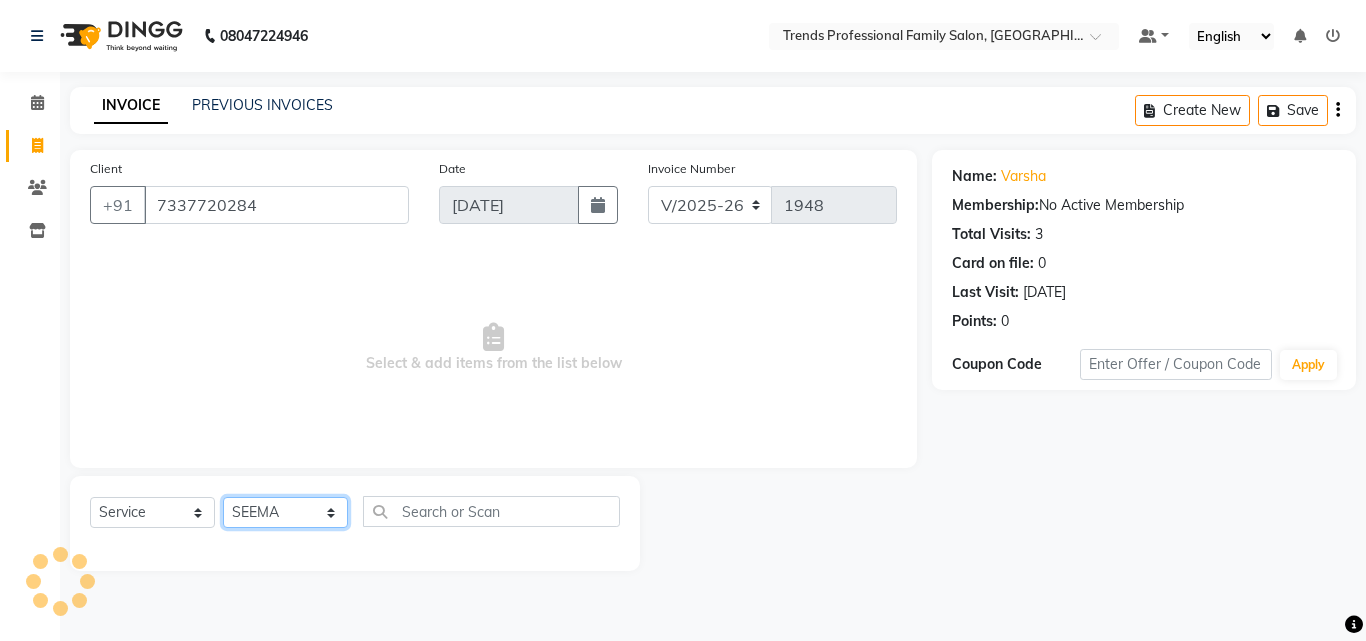 click on "Select Stylist [PERSON_NAME] [PERSON_NAME] [PERSON_NAME] [PERSON_NAME] [DEMOGRAPHIC_DATA][PERSON_NAME] Sumika Trends" 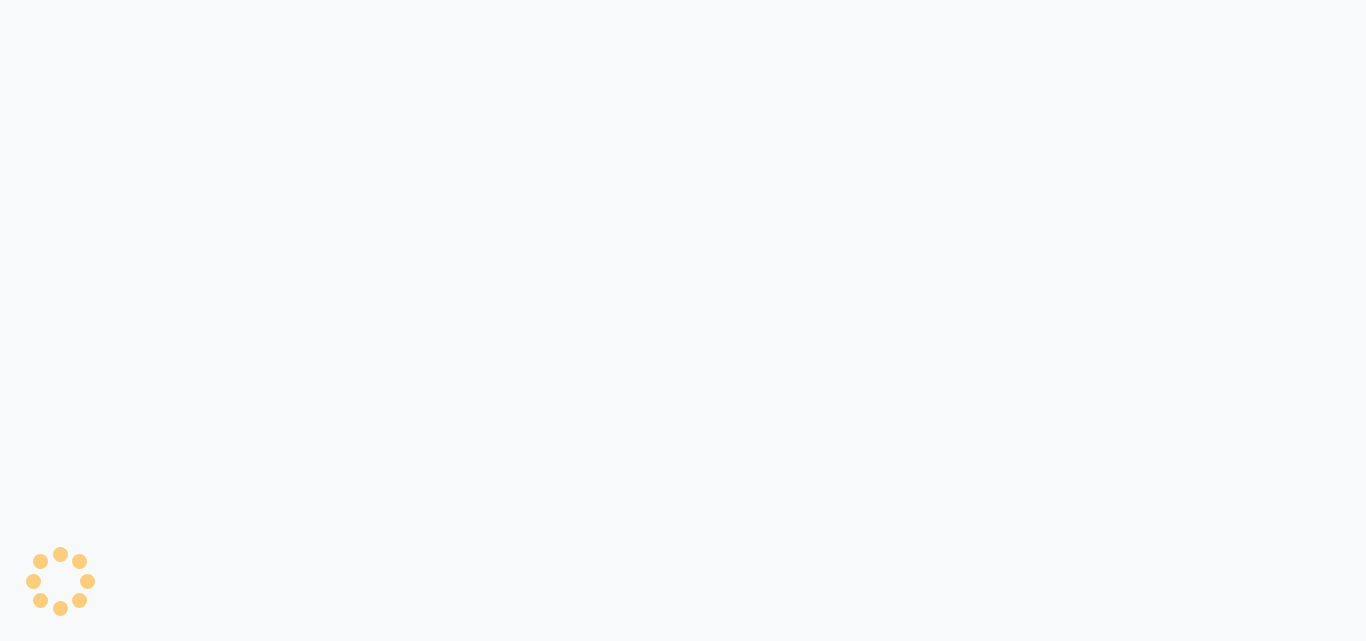 scroll, scrollTop: 0, scrollLeft: 0, axis: both 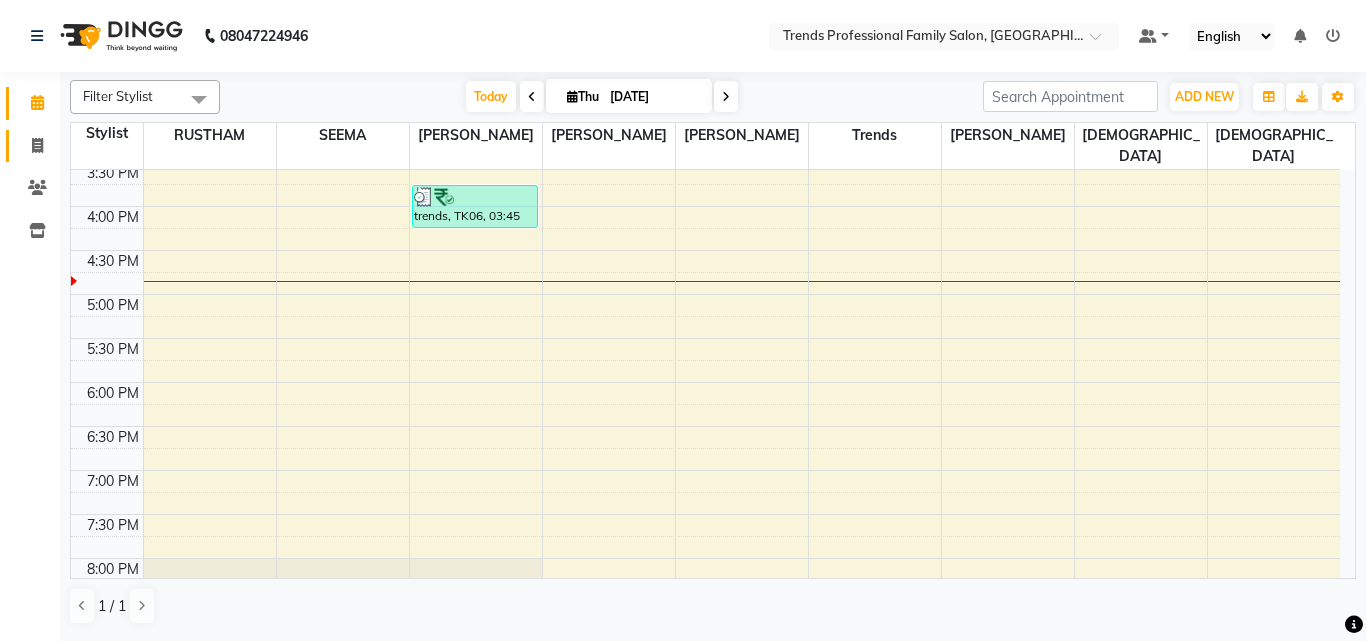 click on "Invoice" 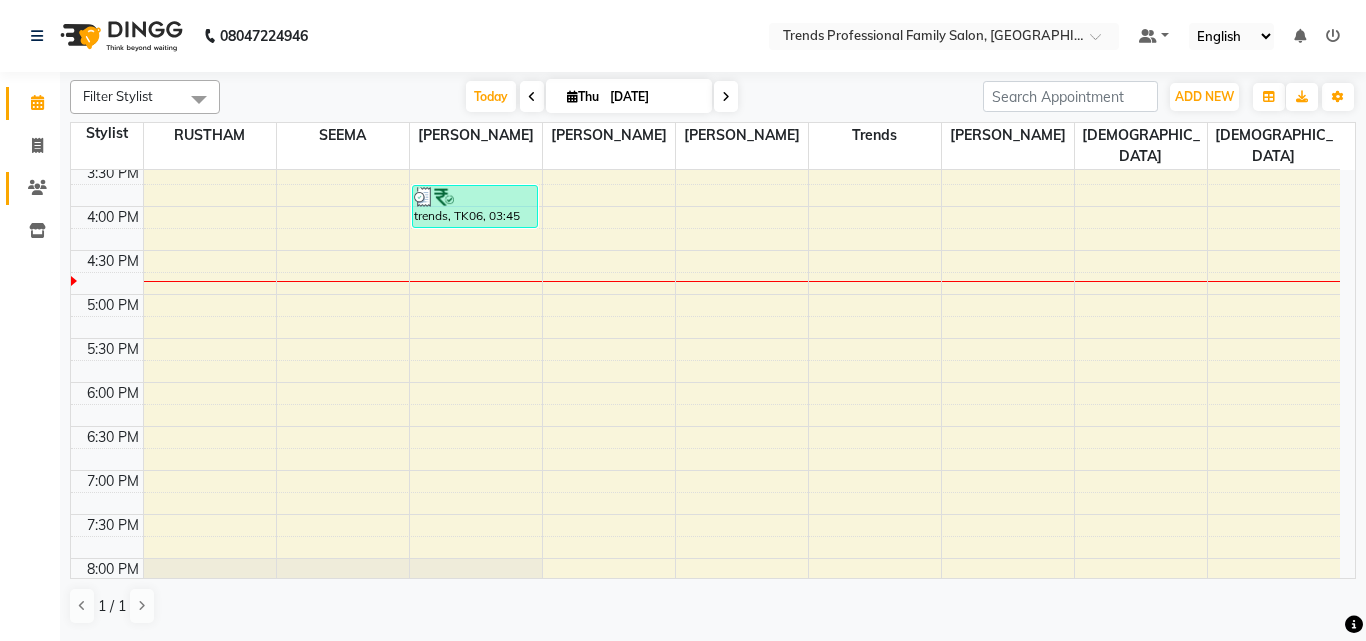 select on "service" 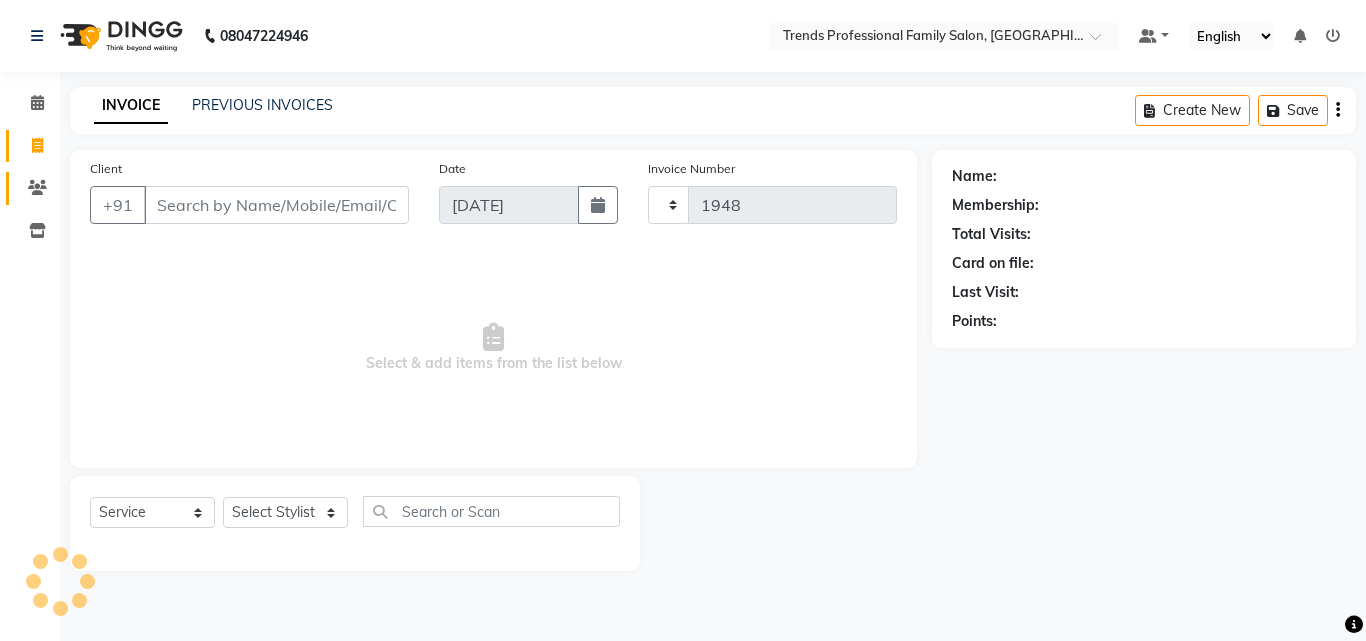 click on "Clients" 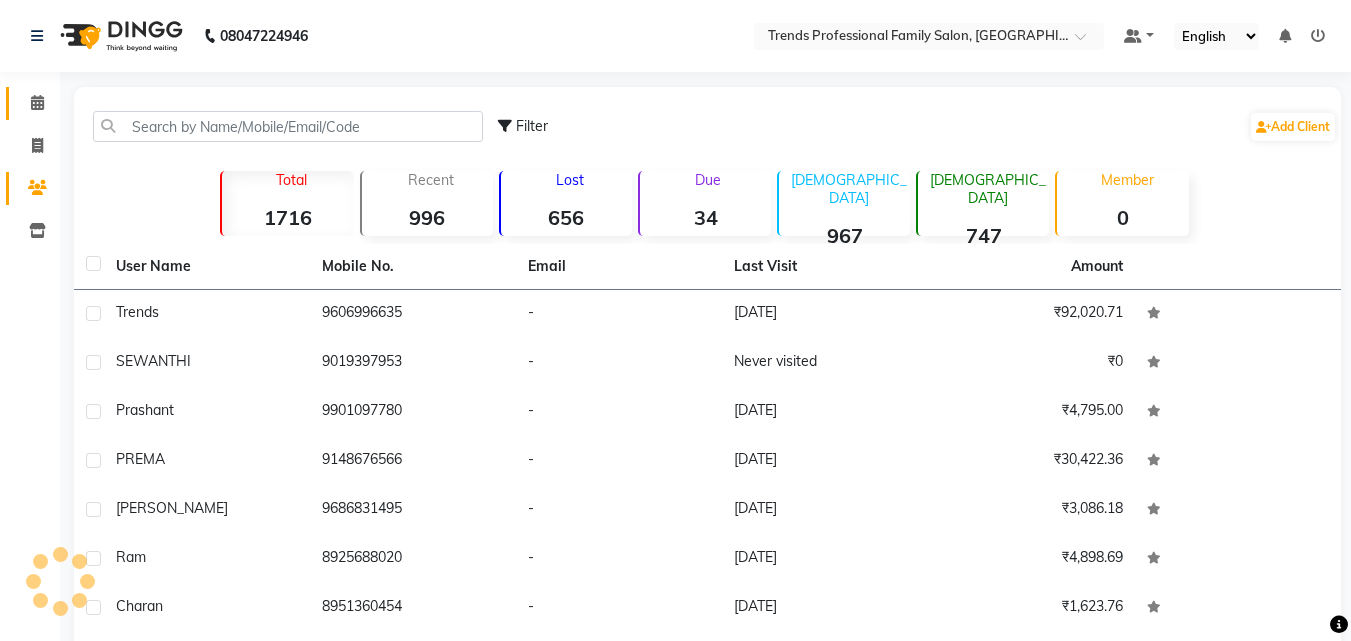 click on "Calendar" 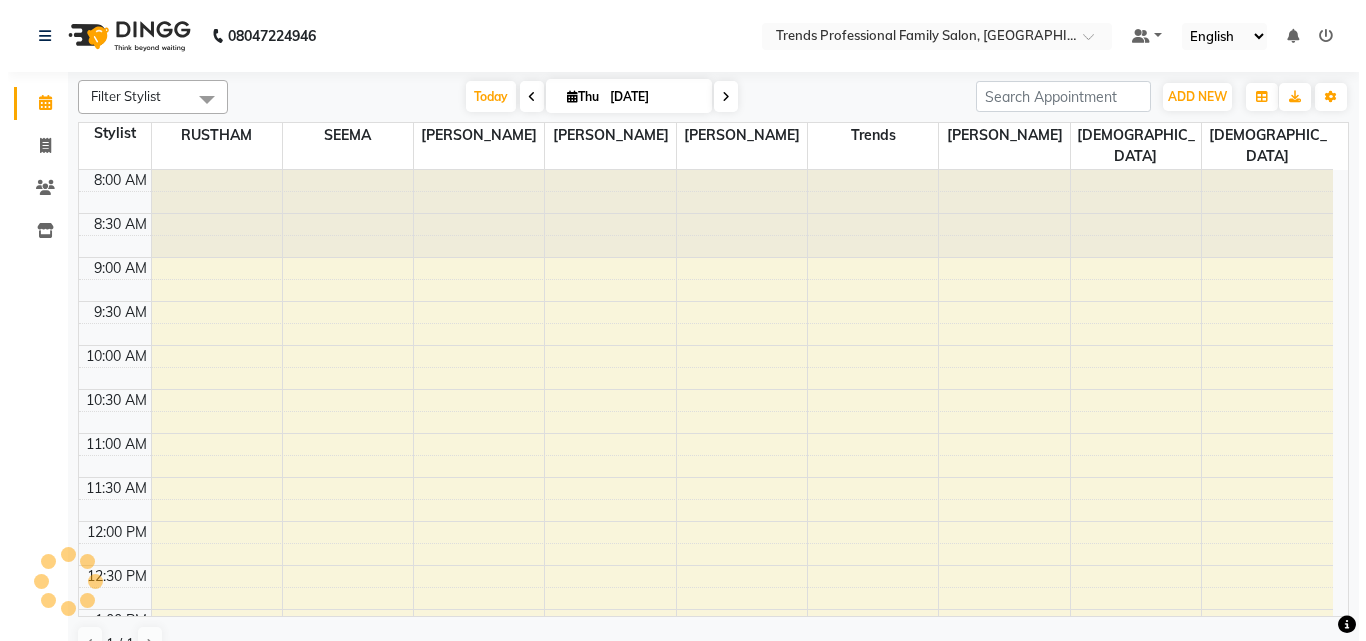 scroll, scrollTop: 705, scrollLeft: 0, axis: vertical 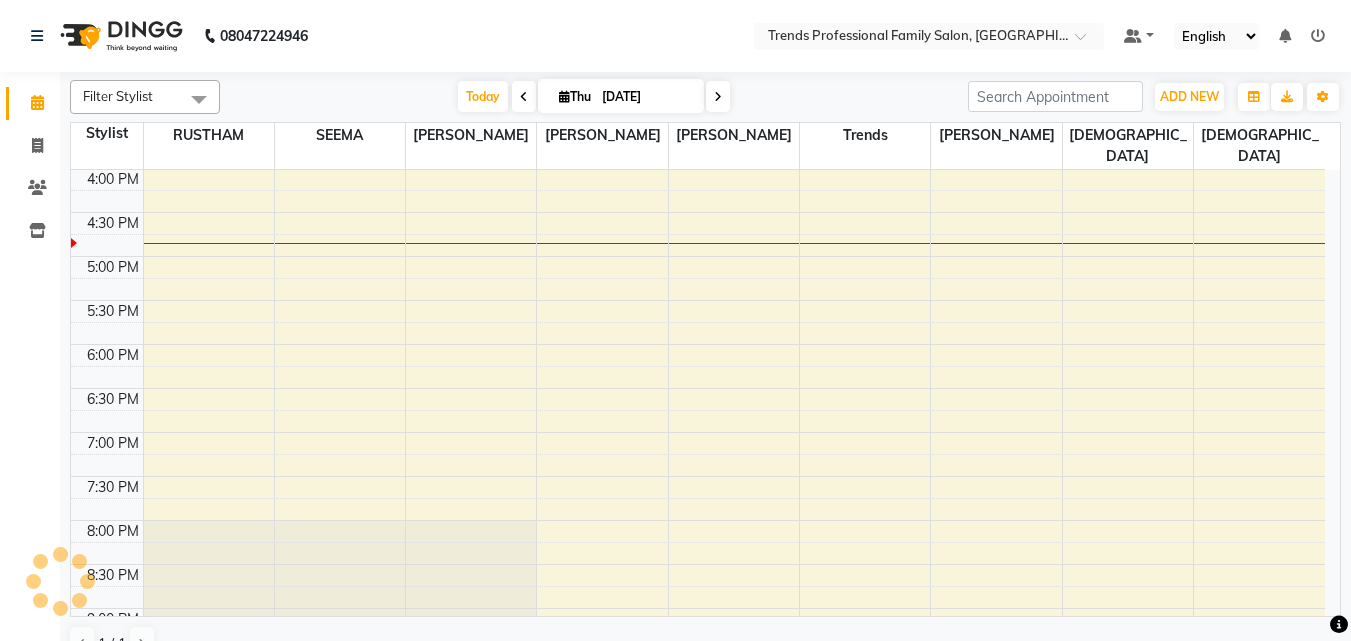 click on "Invoice" 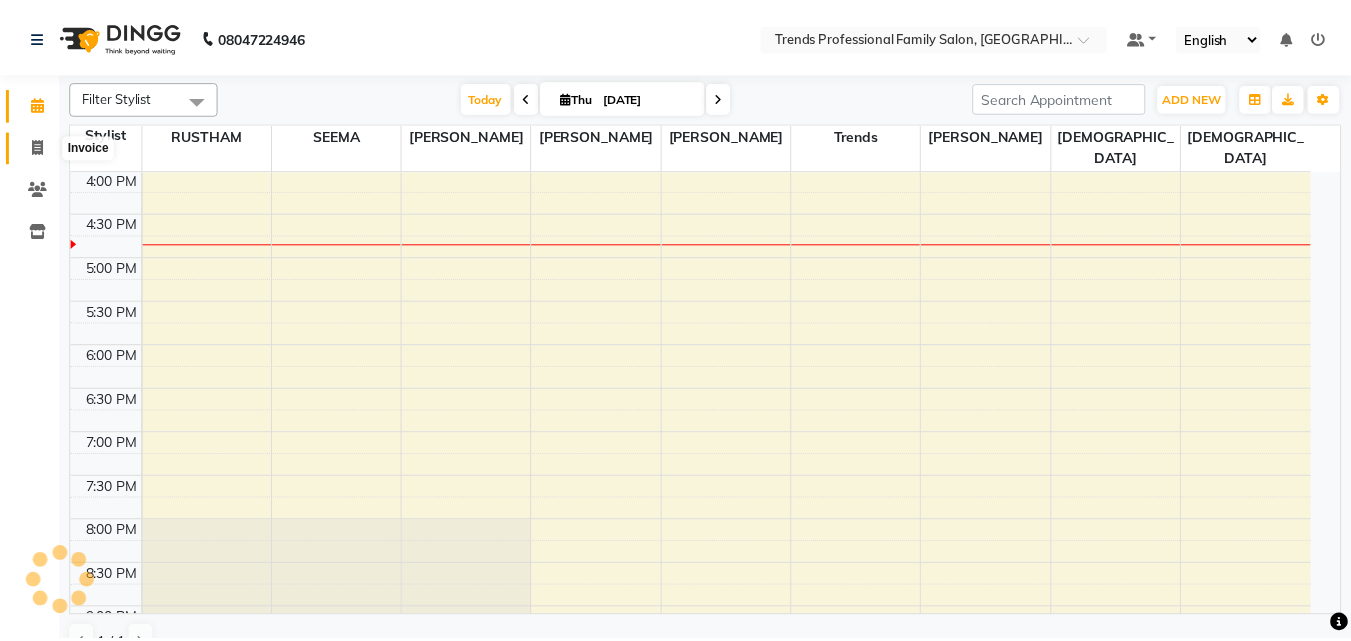 scroll, scrollTop: 0, scrollLeft: 0, axis: both 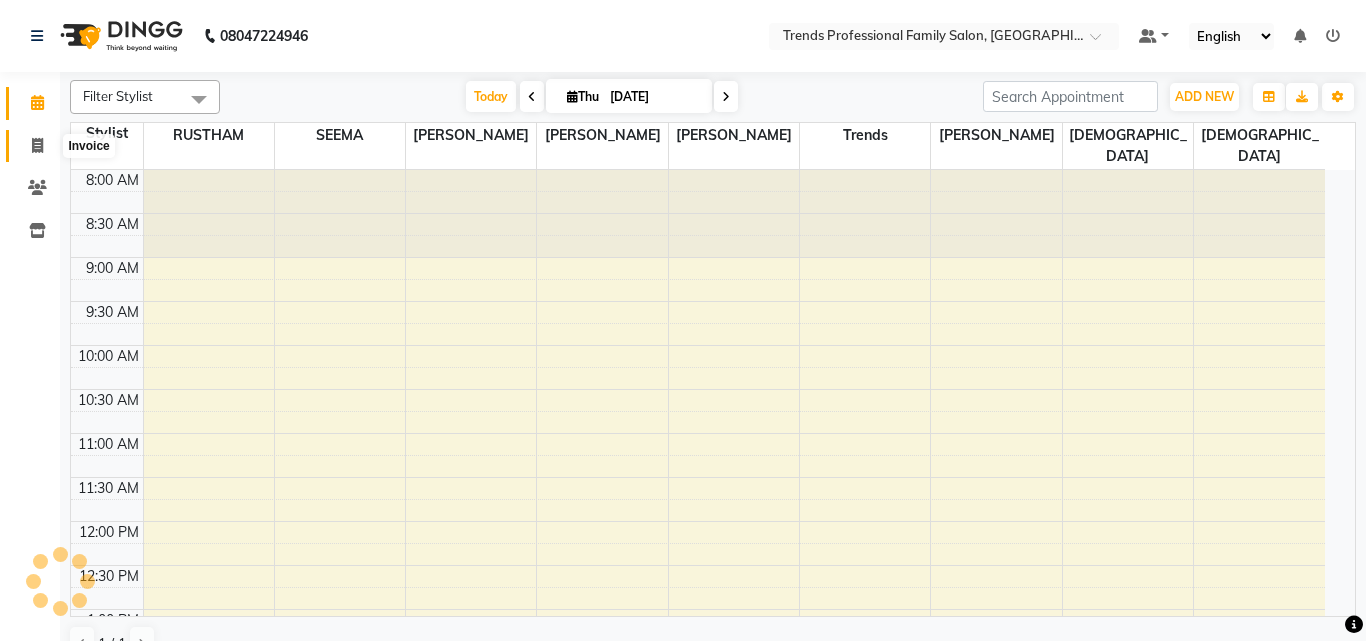 click 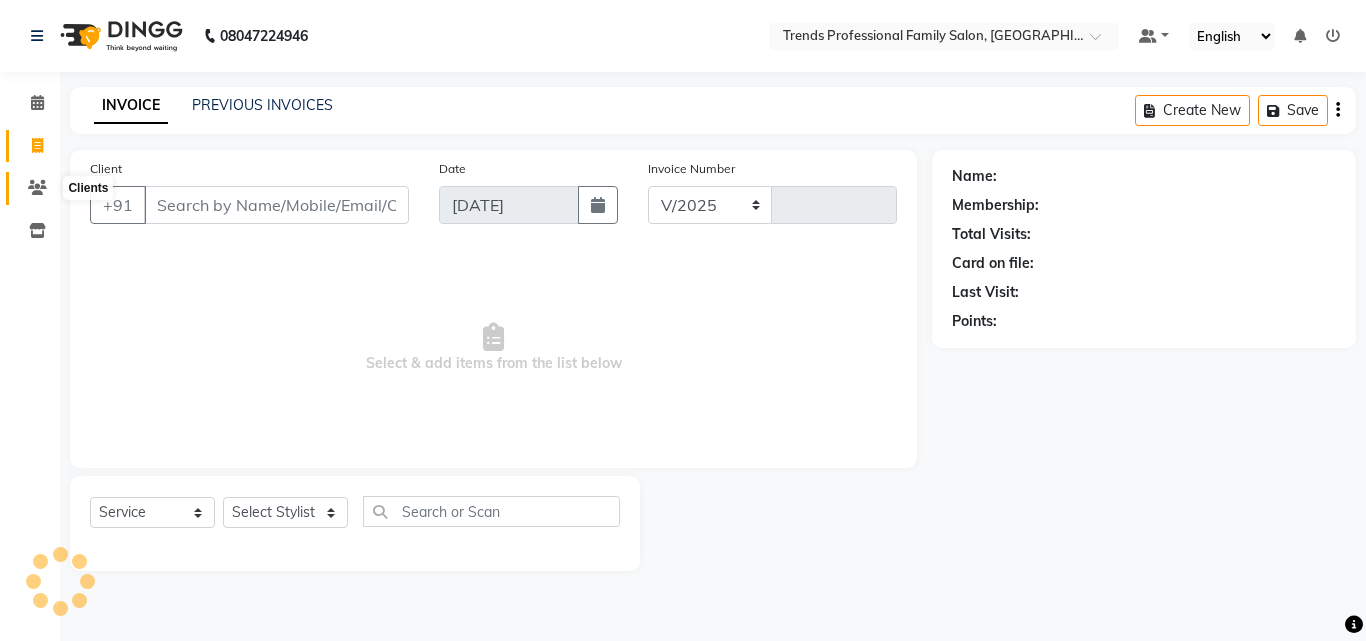 select on "7345" 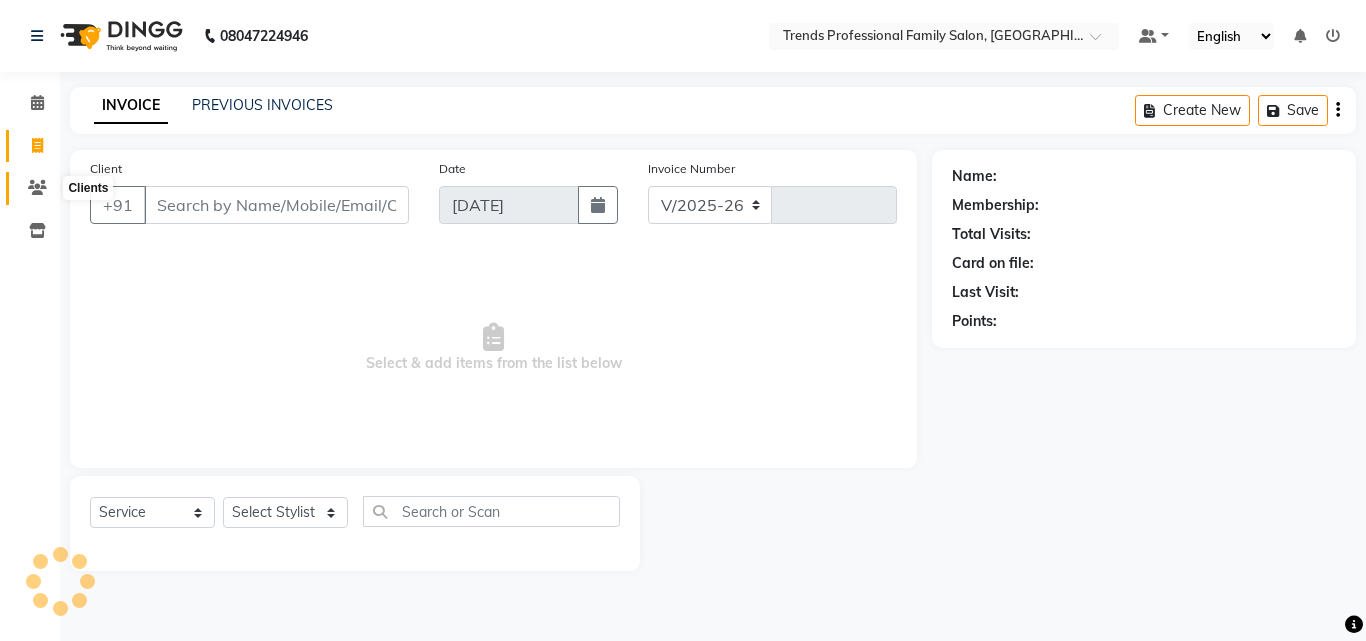 type on "1948" 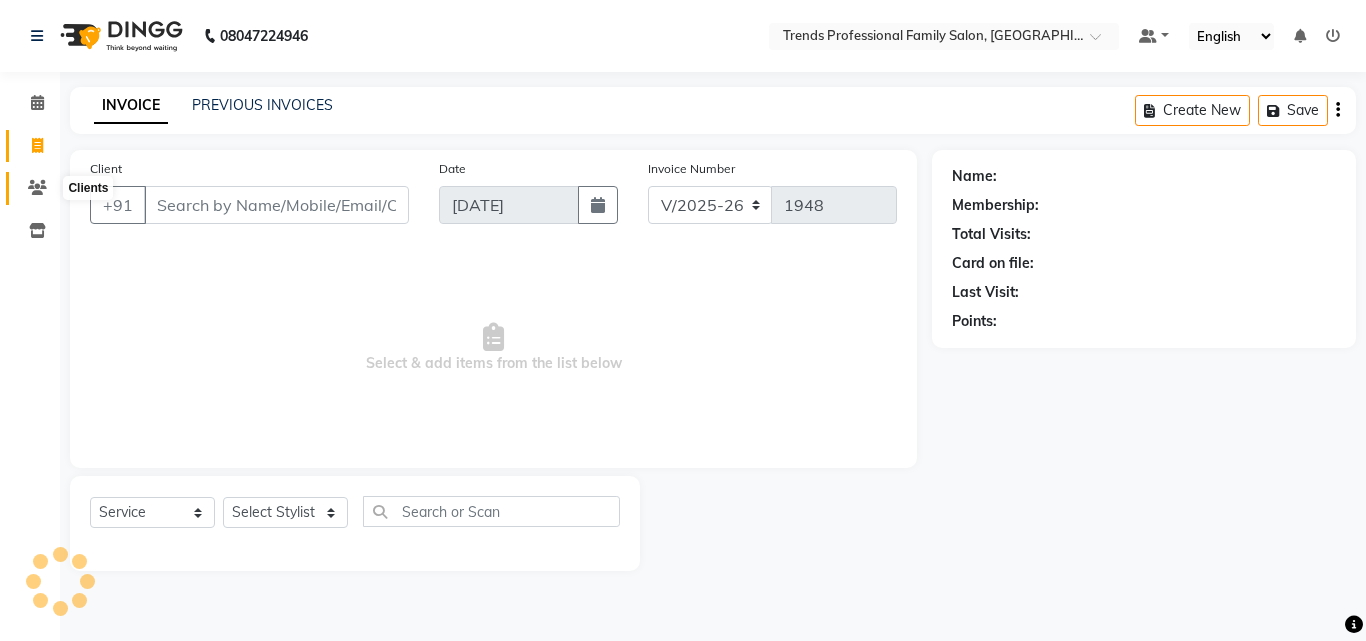 click 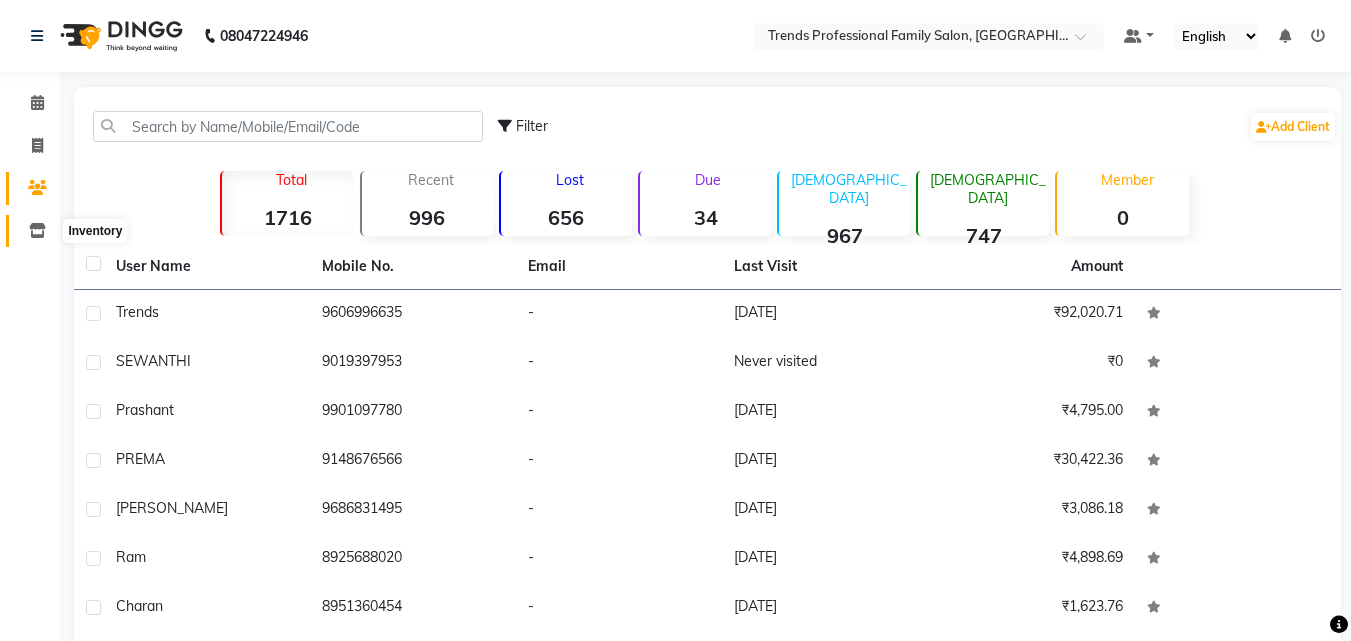 click 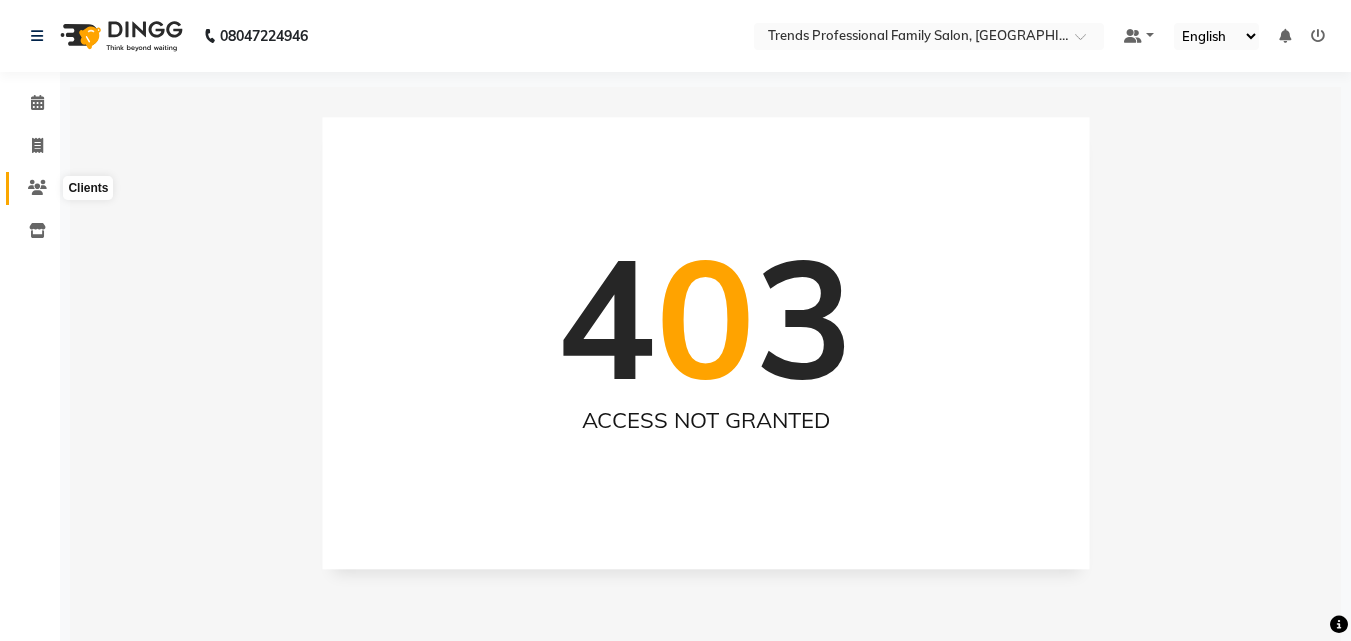 click 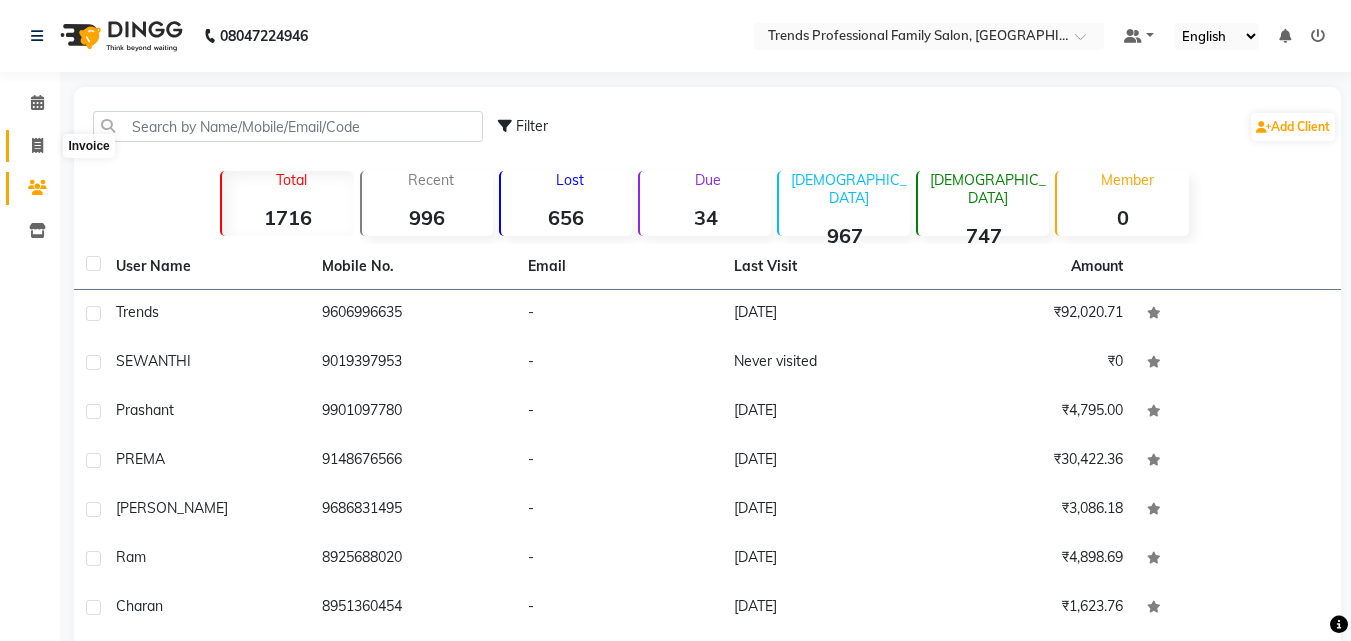 click 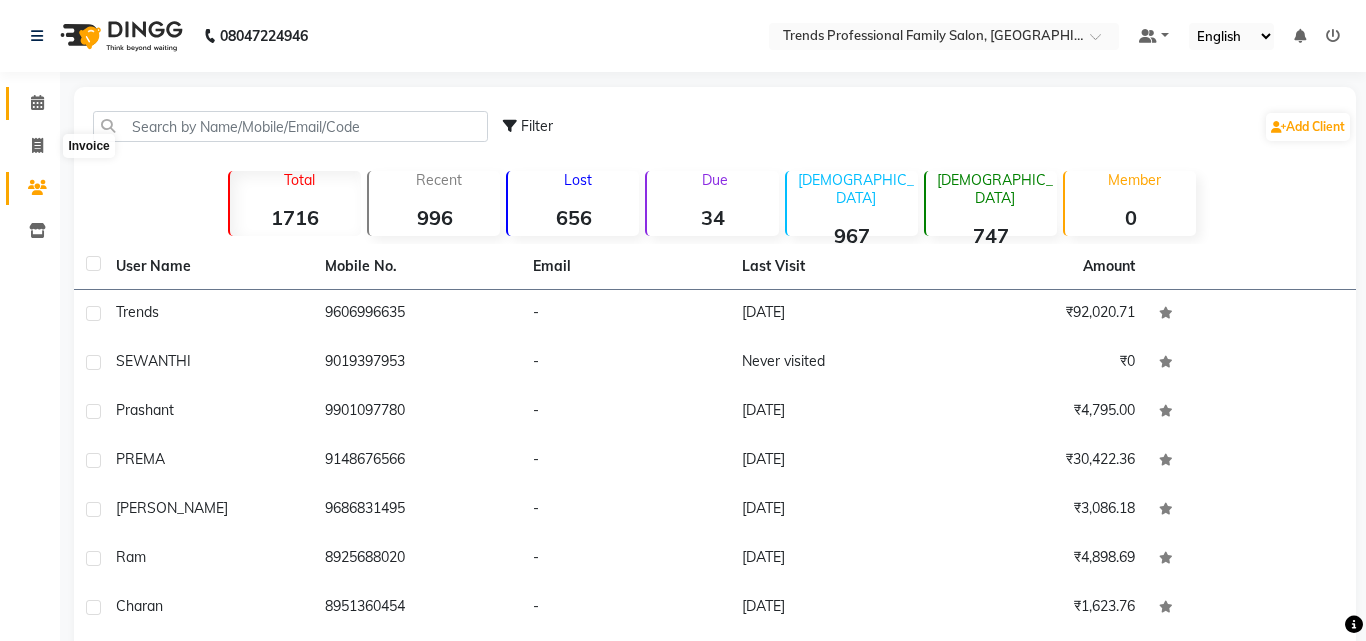 select on "7345" 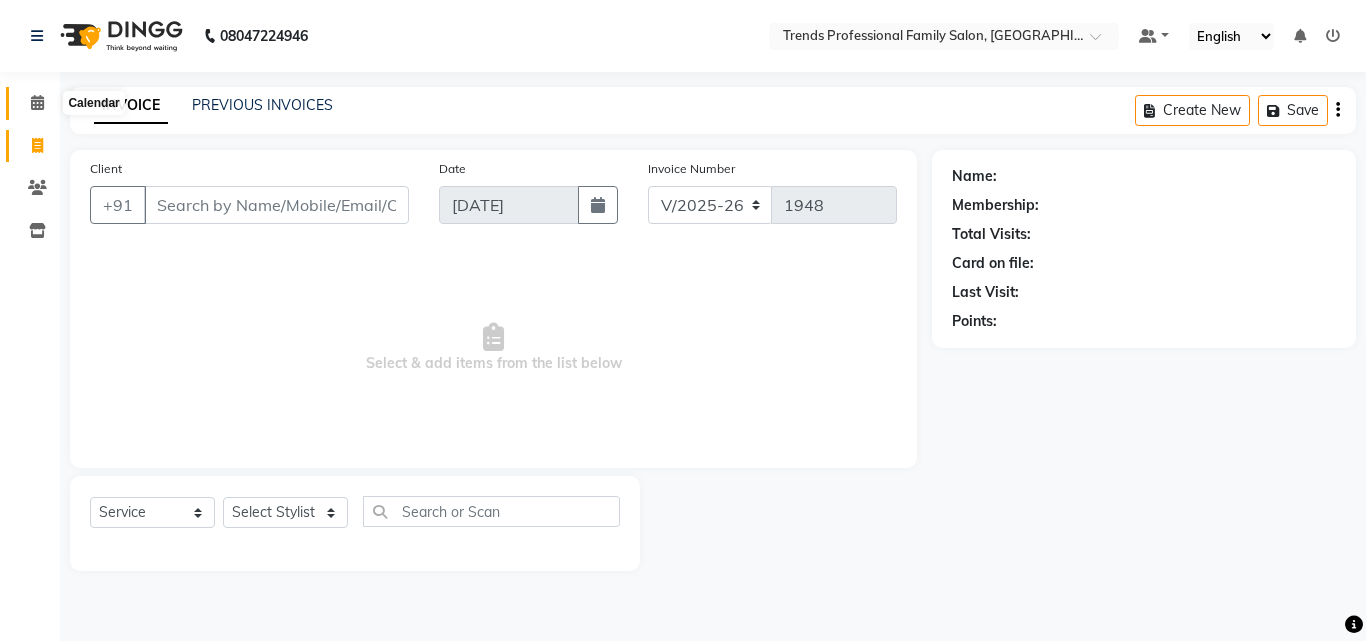 click 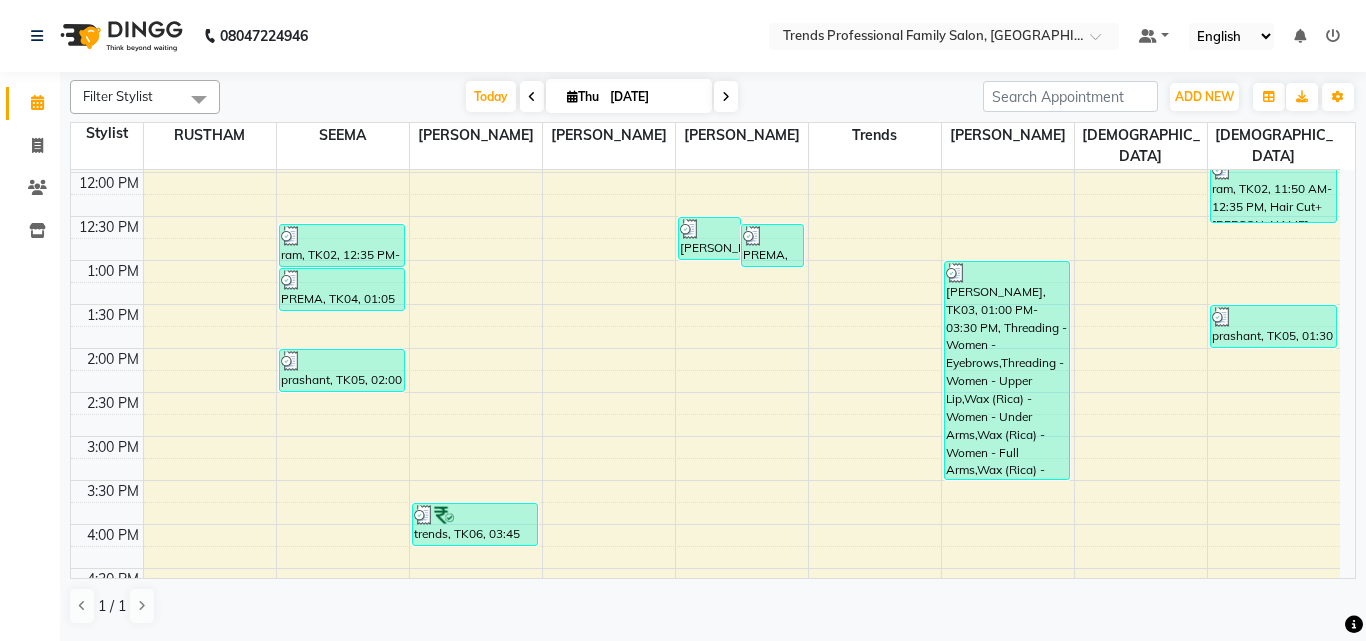 scroll, scrollTop: 311, scrollLeft: 0, axis: vertical 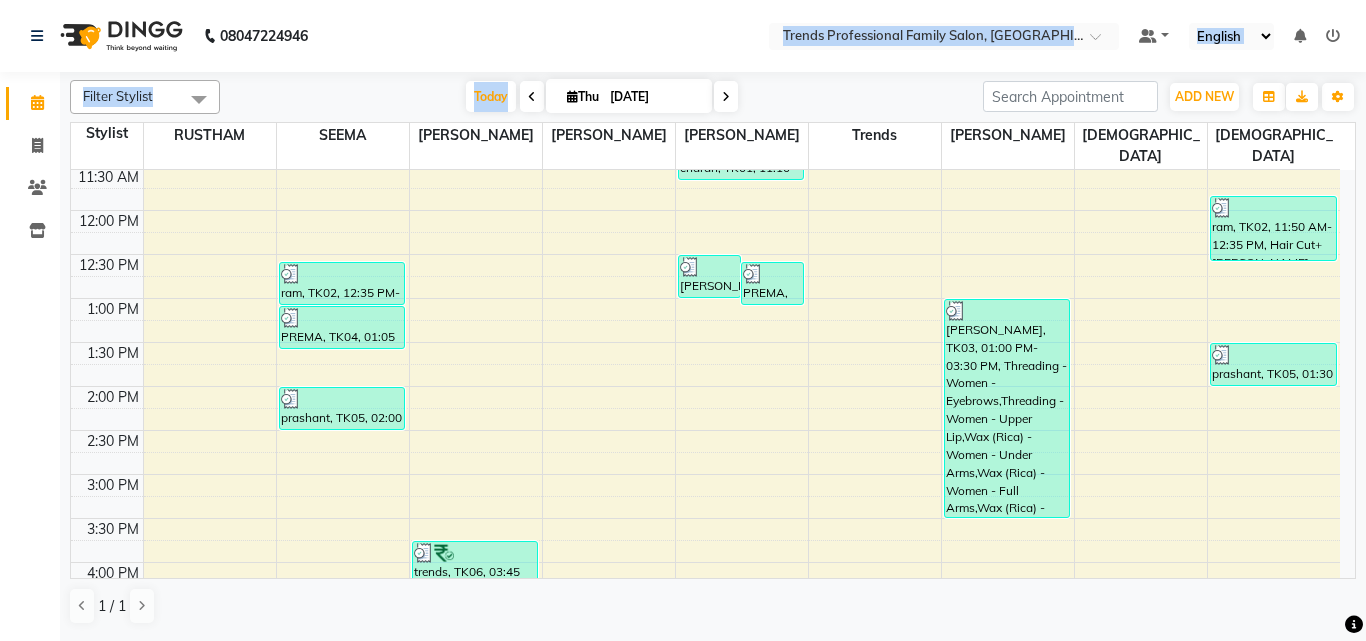 click on "08047224946 Select Location × Trends Professional Family Salon, Nelamangala Default Panel My Panel English ENGLISH Español العربية मराठी हिंदी ગુજરાતી தமிழ் 中文 Notifications nothing to show ☀ Trends Professional Family Salon, Nelamangala  Calendar  Invoice  Clients  Inventory Completed InProgress Upcoming Dropped Tentative Check-In Confirm Bookings Segments Page Builder Filter Stylist Select All [PERSON_NAME] [PERSON_NAME] [PERSON_NAME] RUSTHAM SEEMA [PERSON_NAME] Trends [DATE]  [DATE] Toggle Dropdown Add Appointment Add Invoice Add Client Toggle Dropdown Add Appointment Add Invoice Add Client ADD NEW Toggle Dropdown Add Appointment Add Invoice Add Client Filter Stylist Select All [PERSON_NAME] [PERSON_NAME] [PERSON_NAME] RUSTHAM SEEMA [PERSON_NAME] Trends Group By  Staff View   Room View  View as Vertical  Vertical - Week View  Horizontal  Horizontal - Week View  List  Toggle Dropdown Calendar Settings Manage Tags   Arrange Stylists   Reset Stylists  Zoom 9" 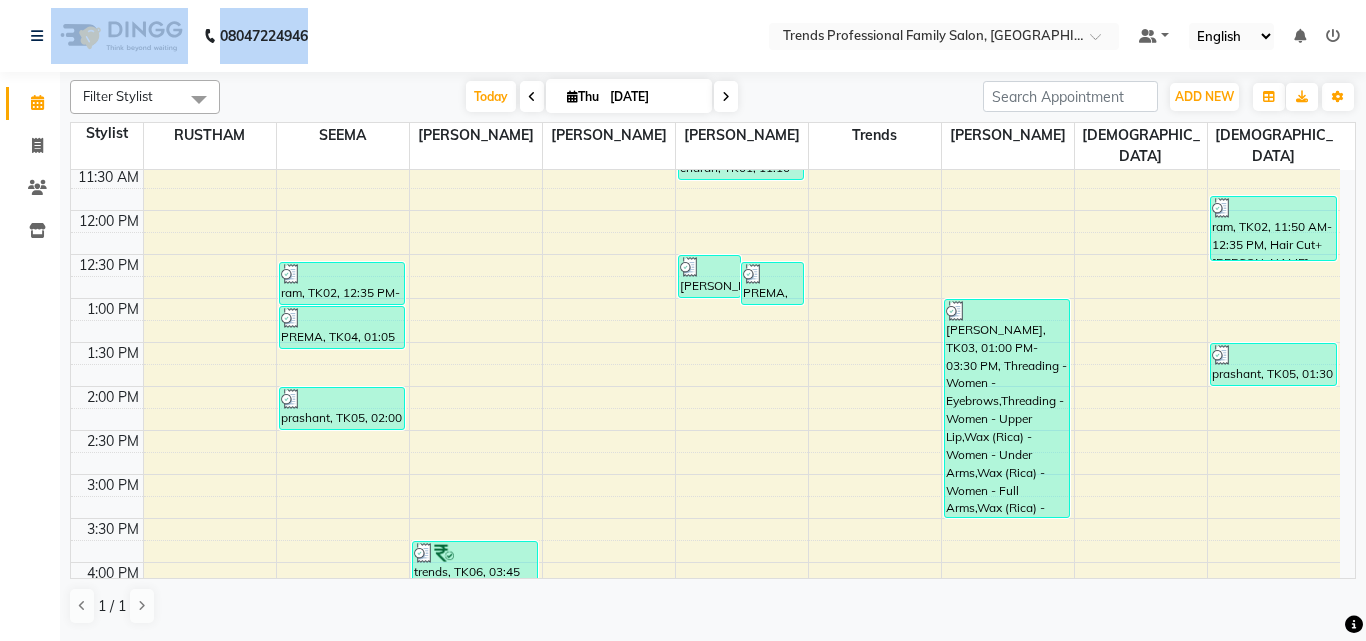 drag, startPoint x: 354, startPoint y: 28, endPoint x: 180, endPoint y: 26, distance: 174.01149 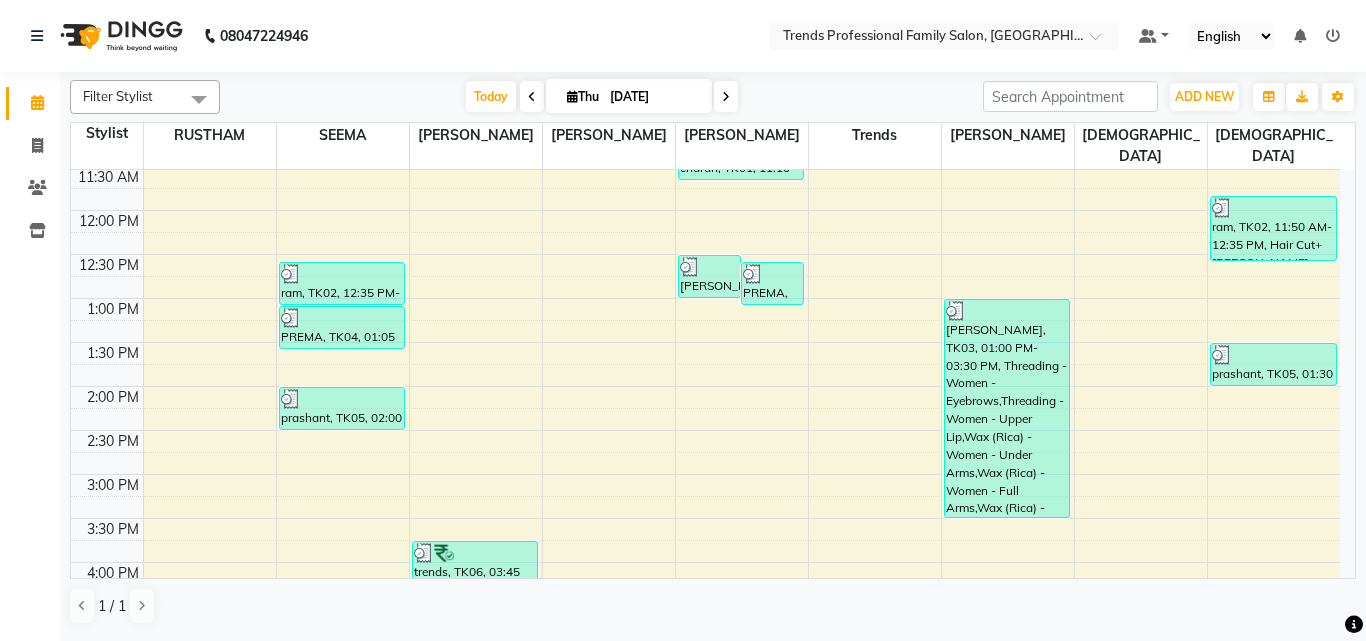 click on "08047224946 Select Location × Trends Professional Family Salon, Nelamangala Default Panel My Panel English ENGLISH Español العربية मराठी हिंदी ગુજરાતી தமிழ் 中文 Notifications nothing to show" 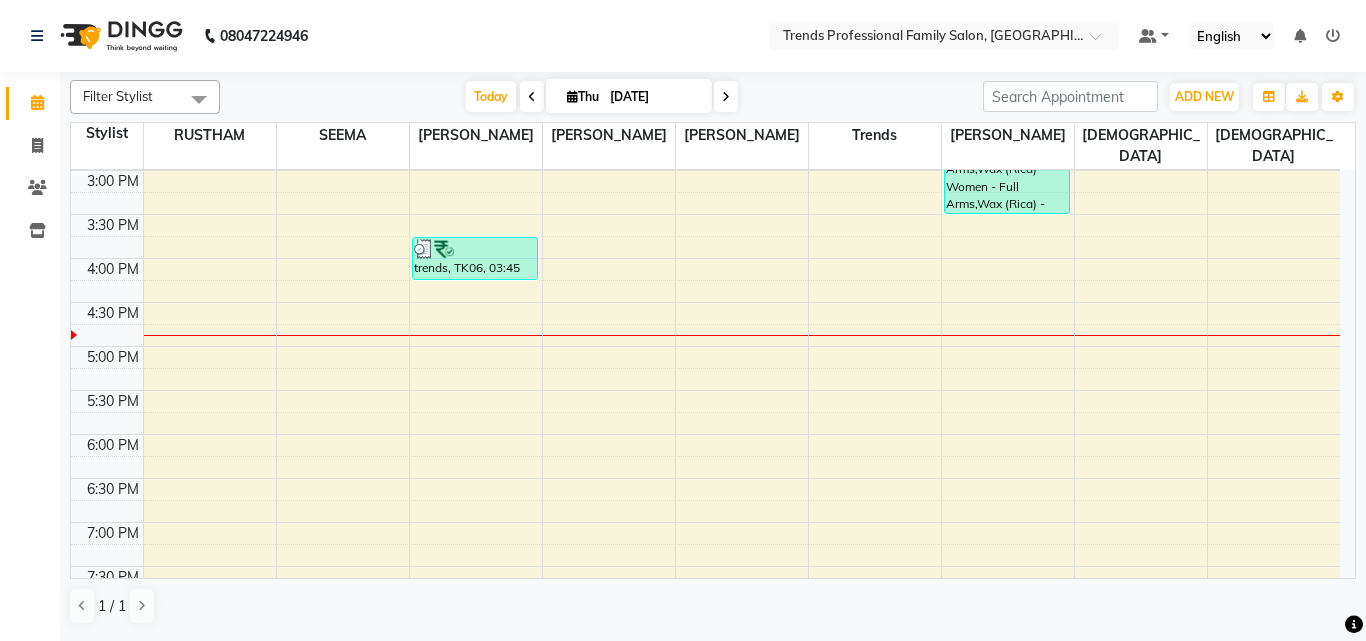 scroll, scrollTop: 645, scrollLeft: 0, axis: vertical 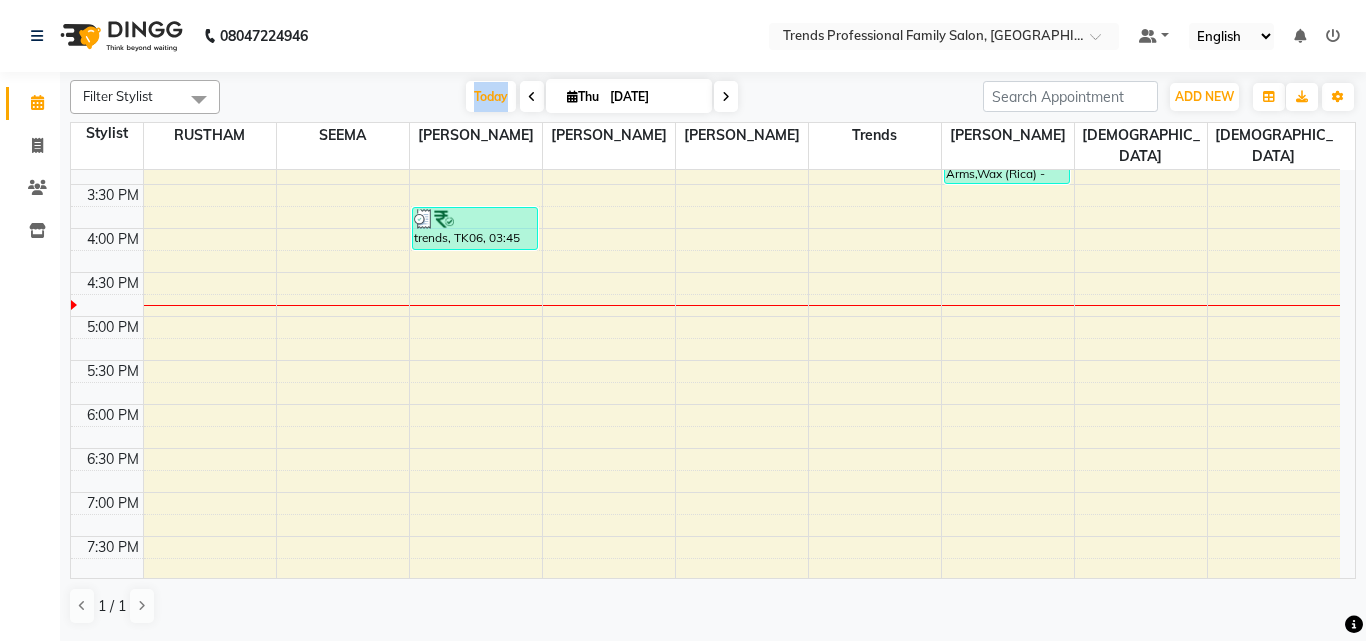 drag, startPoint x: 440, startPoint y: 77, endPoint x: 514, endPoint y: 84, distance: 74.330345 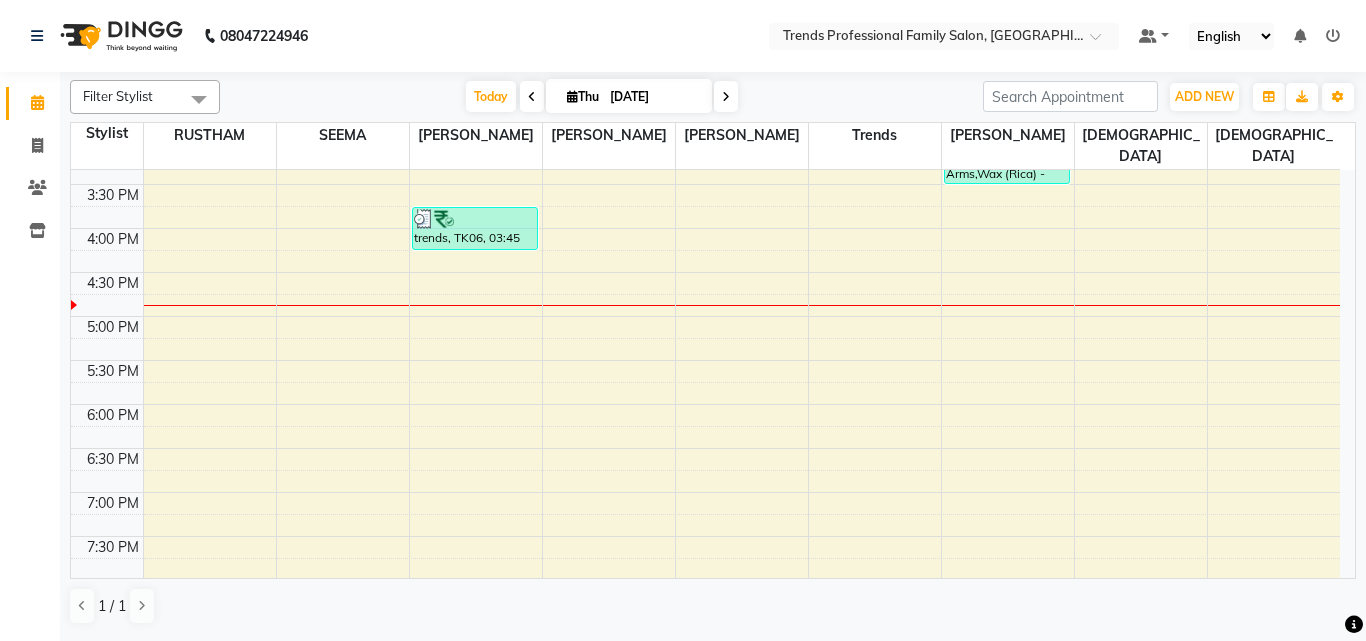 click on "08047224946 Select Location × Trends Professional Family Salon, Nelamangala Default Panel My Panel English ENGLISH Español العربية मराठी हिंदी ગુજરાતી தமிழ் 中文 Notifications nothing to show" 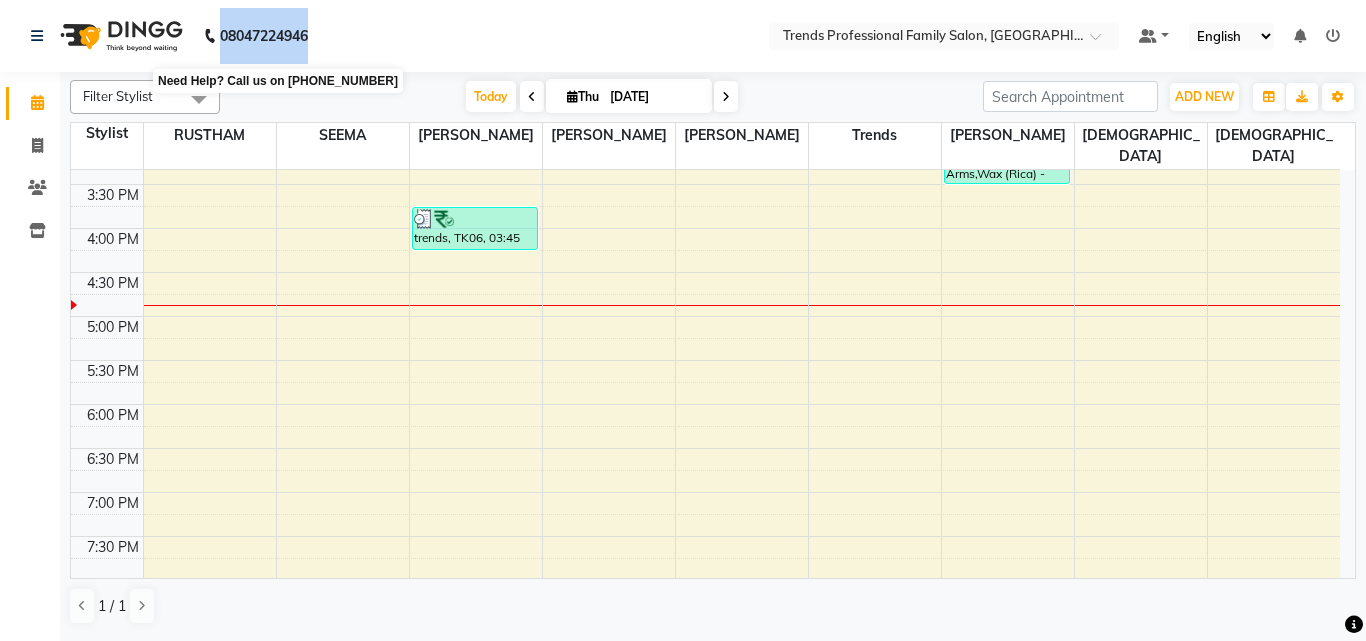 drag, startPoint x: 321, startPoint y: 30, endPoint x: 209, endPoint y: 31, distance: 112.00446 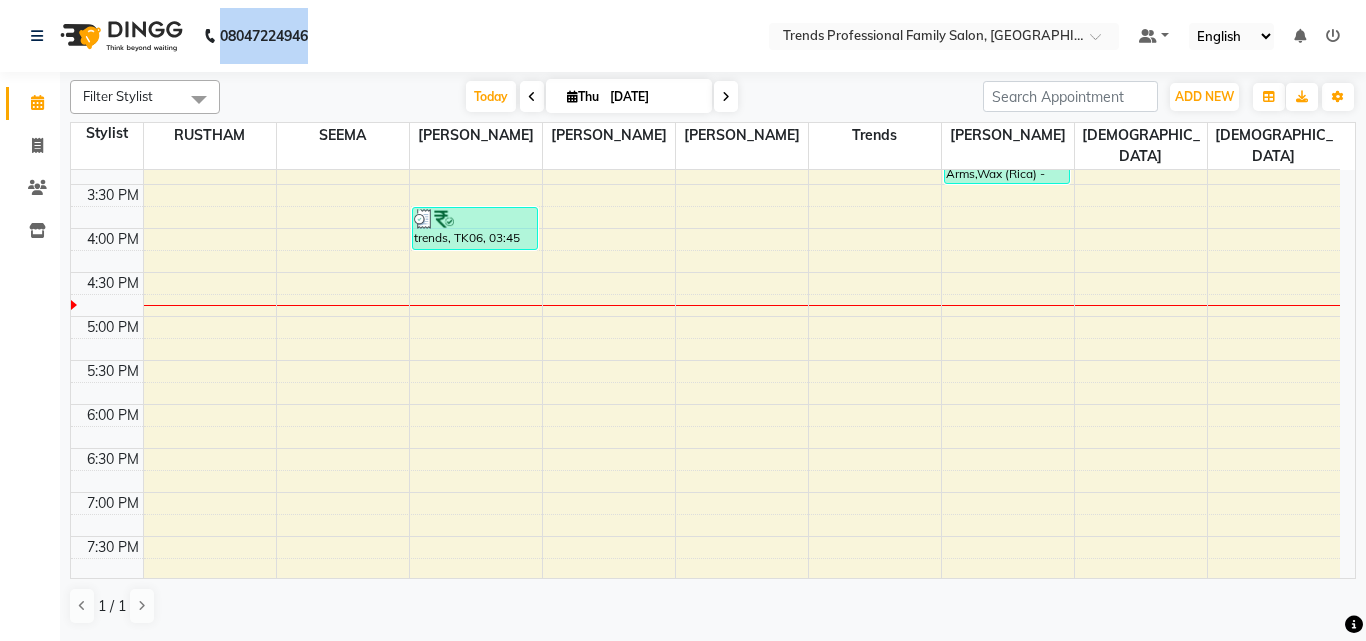 click on "08047224946" 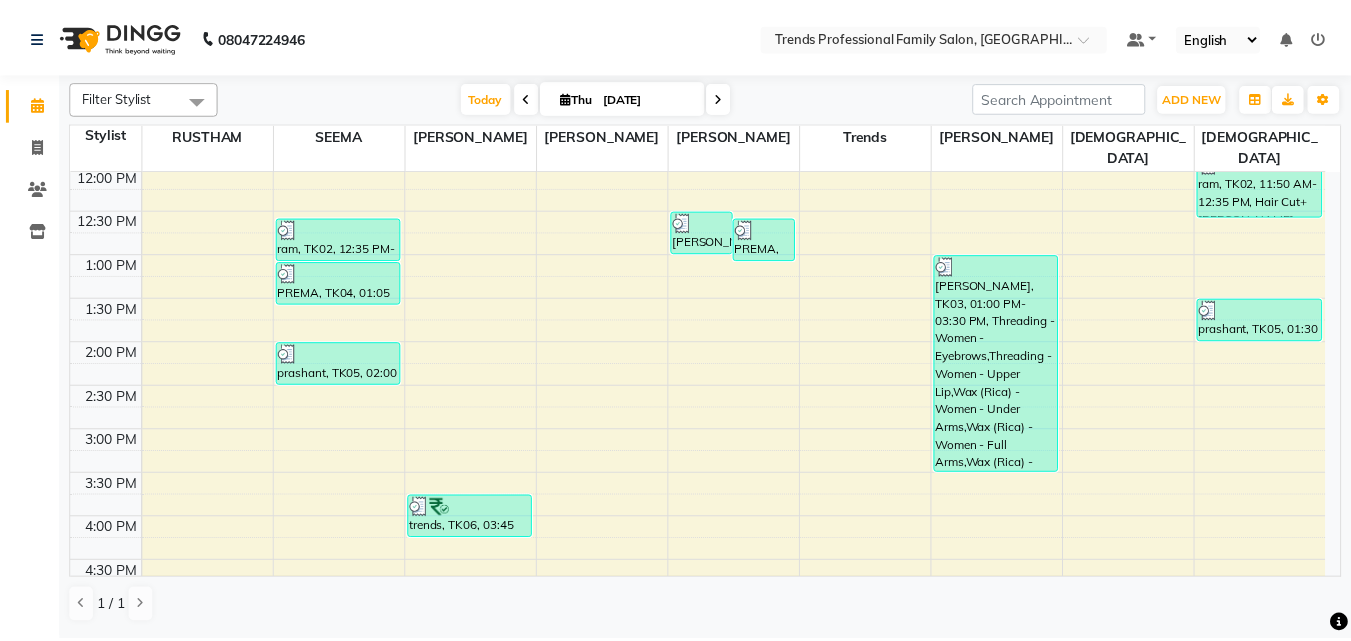 scroll, scrollTop: 311, scrollLeft: 0, axis: vertical 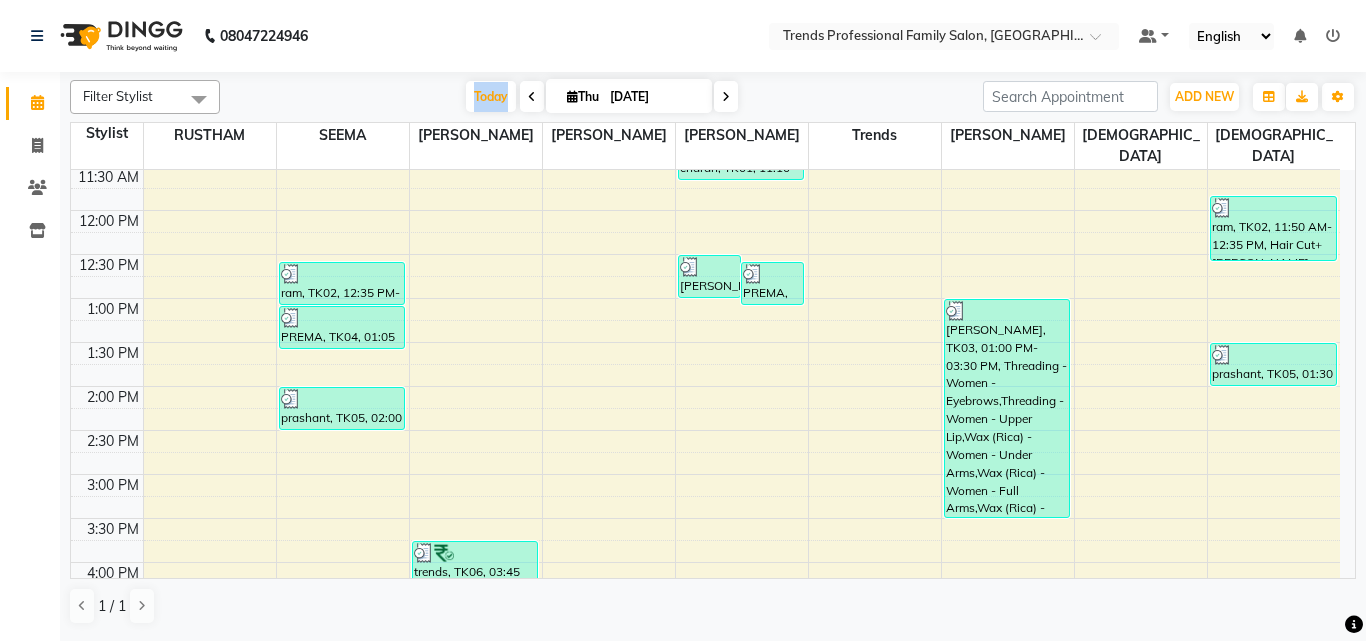 drag, startPoint x: 453, startPoint y: 93, endPoint x: 515, endPoint y: 91, distance: 62.03225 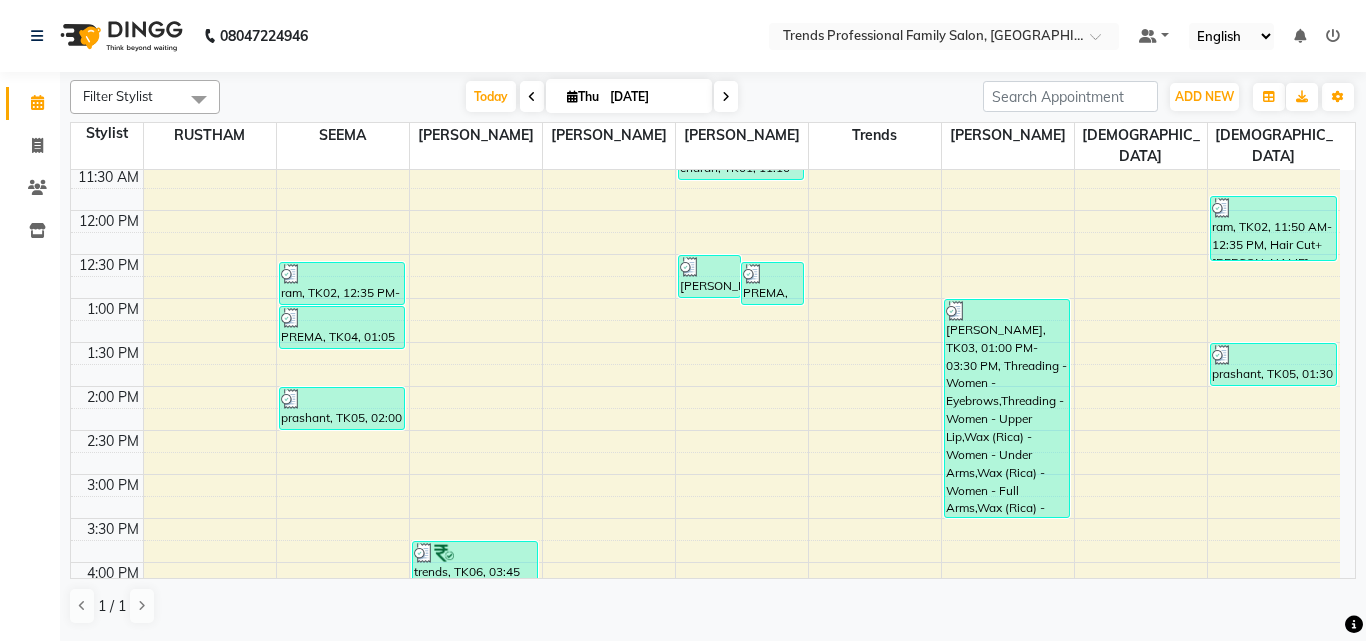 click on "08047224946 Select Location × Trends Professional Family Salon, Nelamangala Default Panel My Panel English ENGLISH Español العربية मराठी हिंदी ગુજરાતી தமிழ் 中文 Notifications nothing to show" 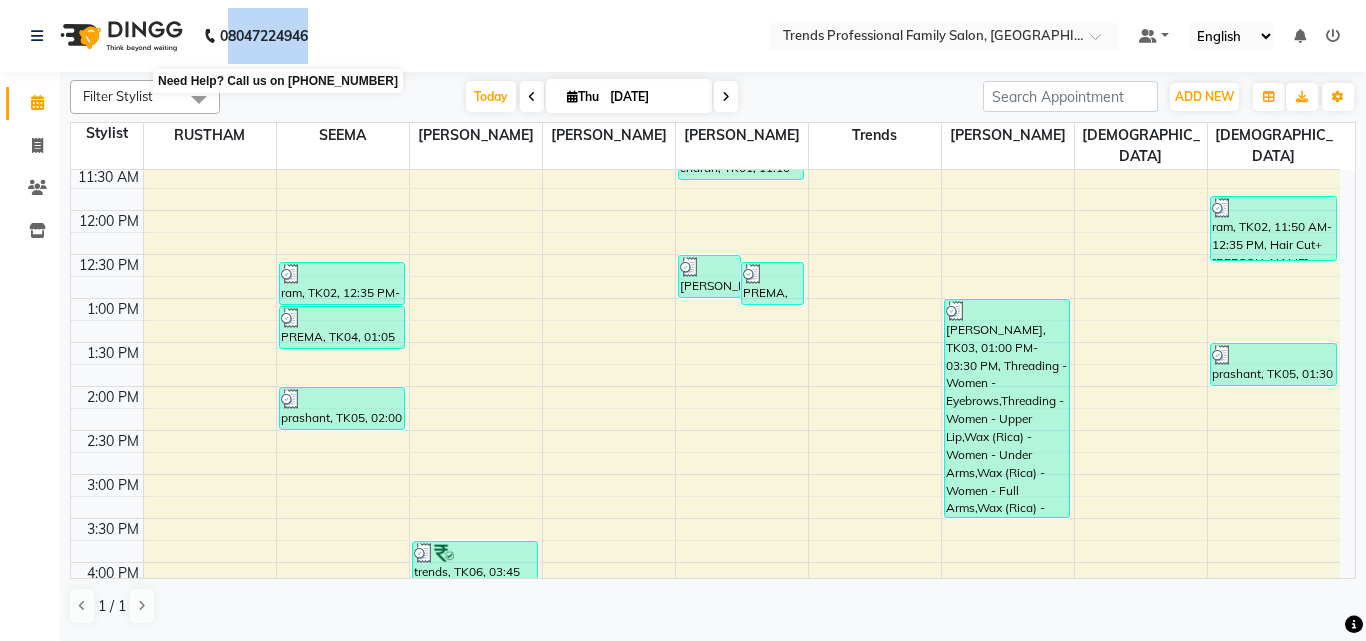 drag, startPoint x: 376, startPoint y: 46, endPoint x: 231, endPoint y: 41, distance: 145.08618 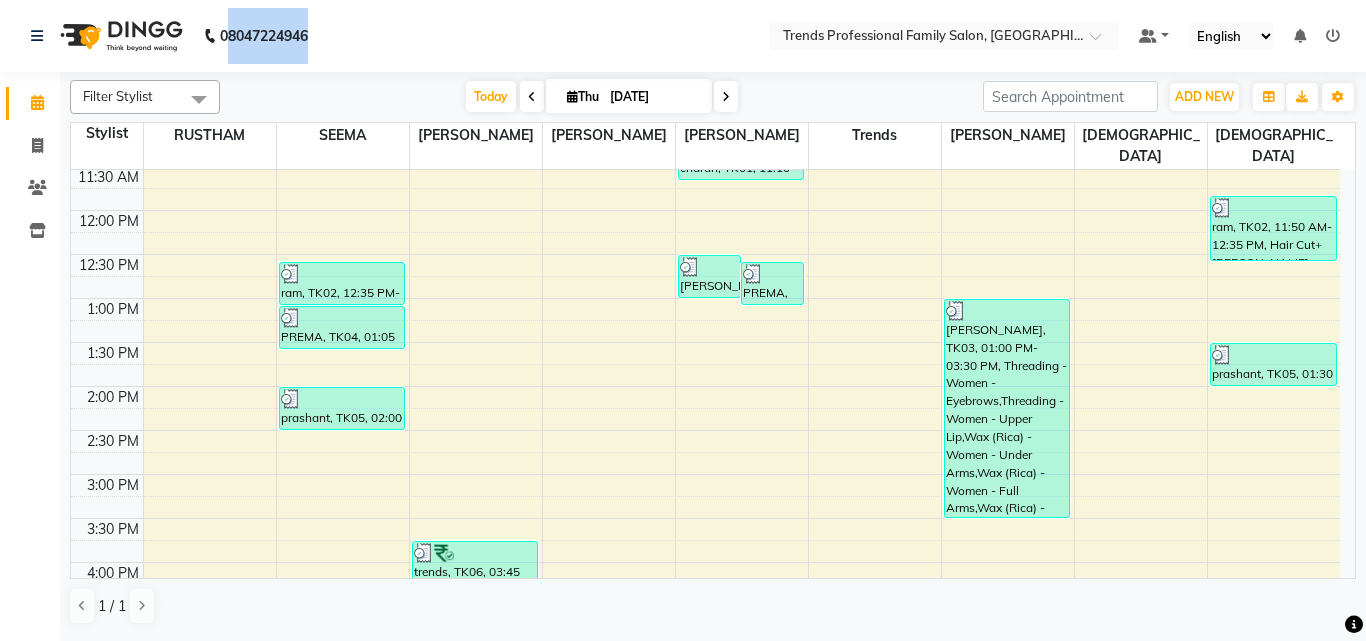 click on "08047224946 Select Location × Trends Professional Family Salon, Nelamangala Default Panel My Panel English ENGLISH Español العربية मराठी हिंदी ગુજરાતી தமிழ் 中文 Notifications nothing to show" 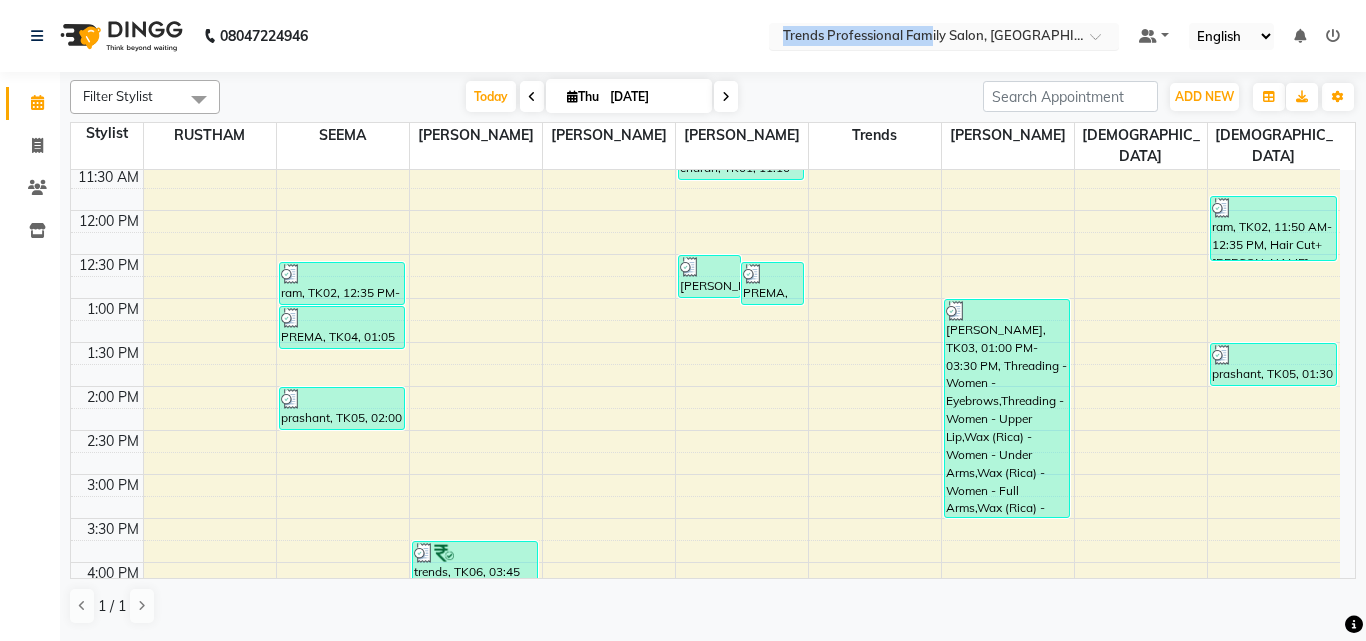 drag, startPoint x: 541, startPoint y: 31, endPoint x: 932, endPoint y: 25, distance: 391.04602 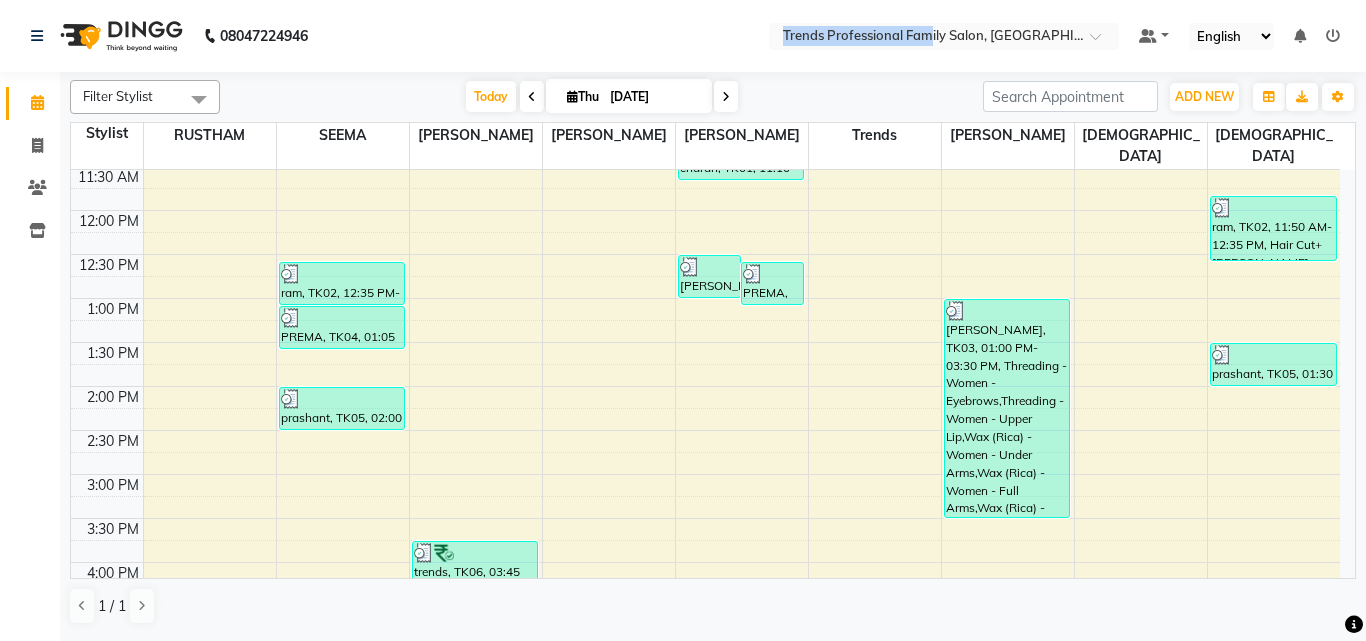 click on "08047224946 Select Location × Trends Professional Family Salon, Nelamangala Default Panel My Panel English ENGLISH Español العربية मराठी हिंदी ગુજરાતી தமிழ் 中文 Notifications nothing to show" 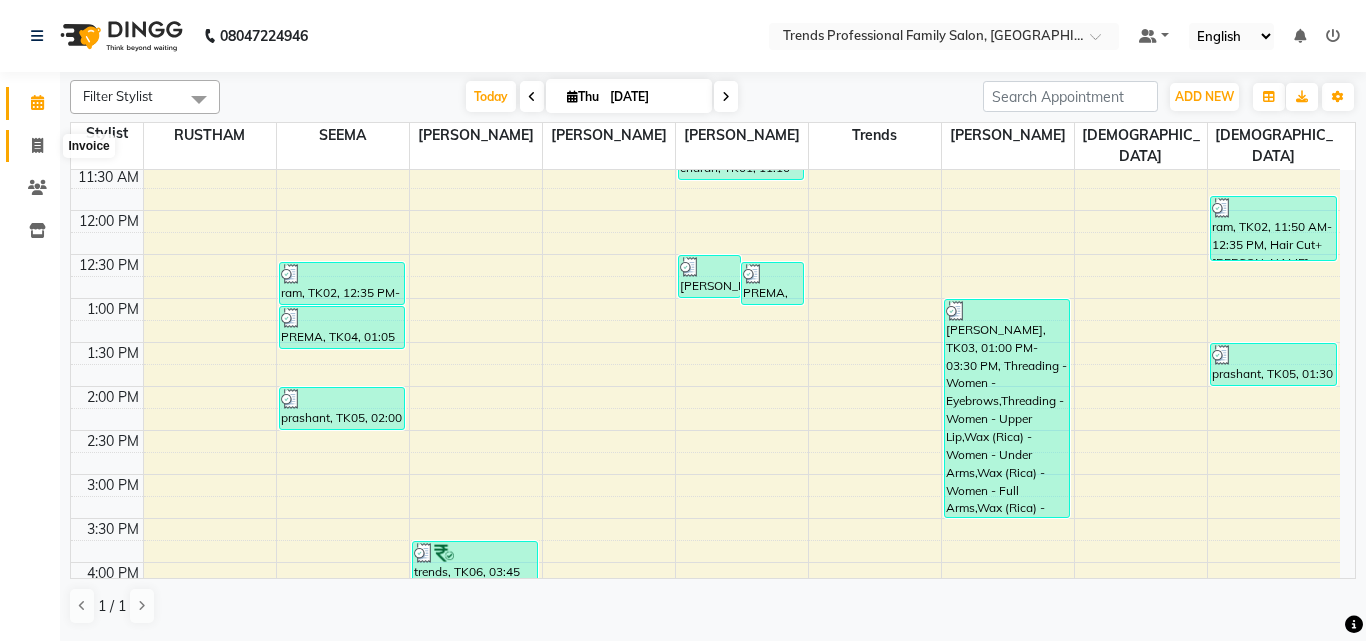 click 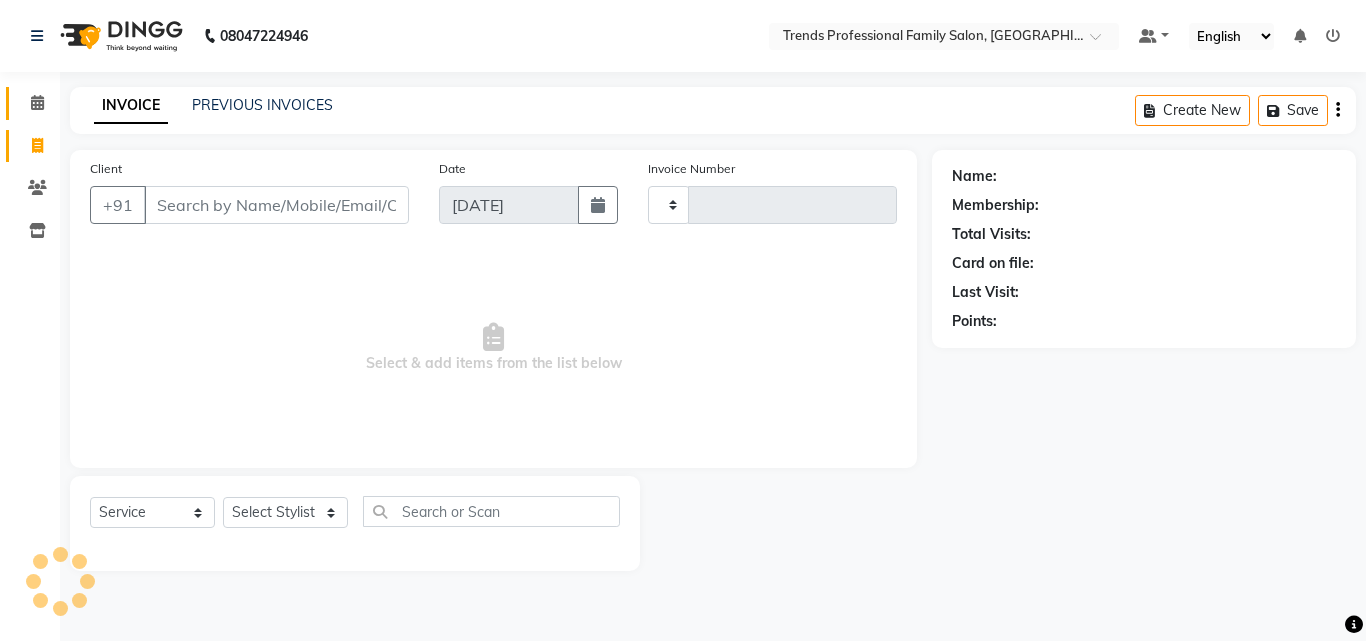 type on "1948" 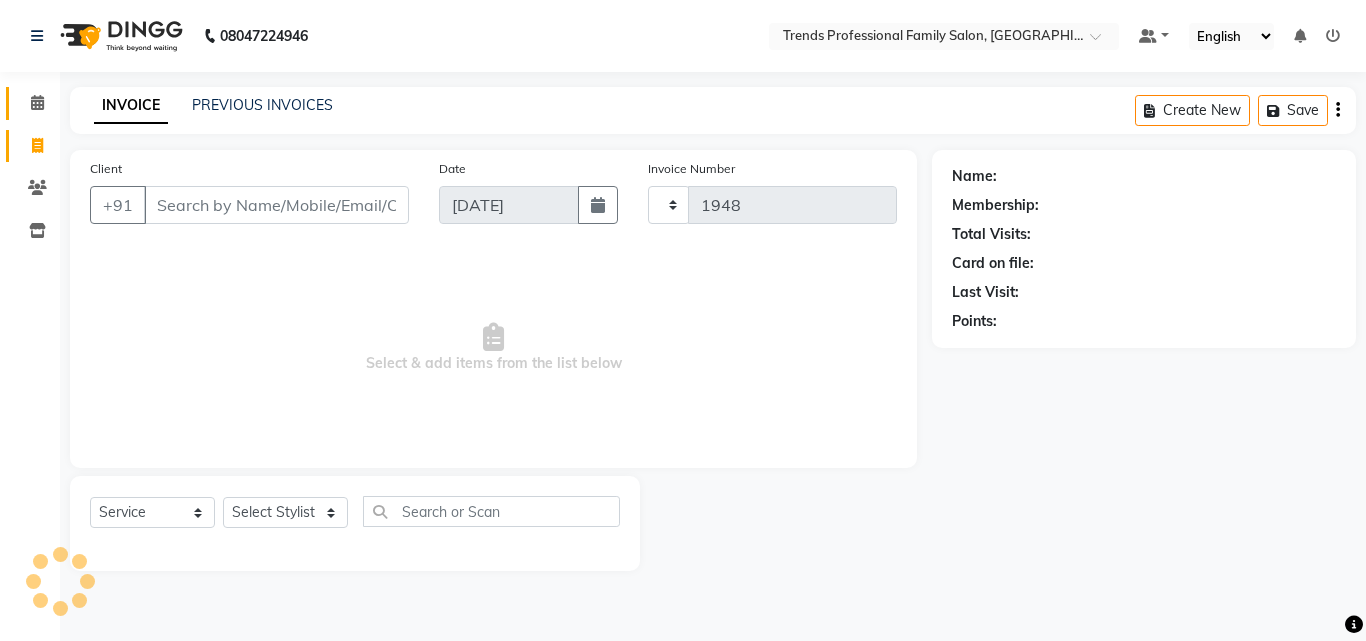 select on "7345" 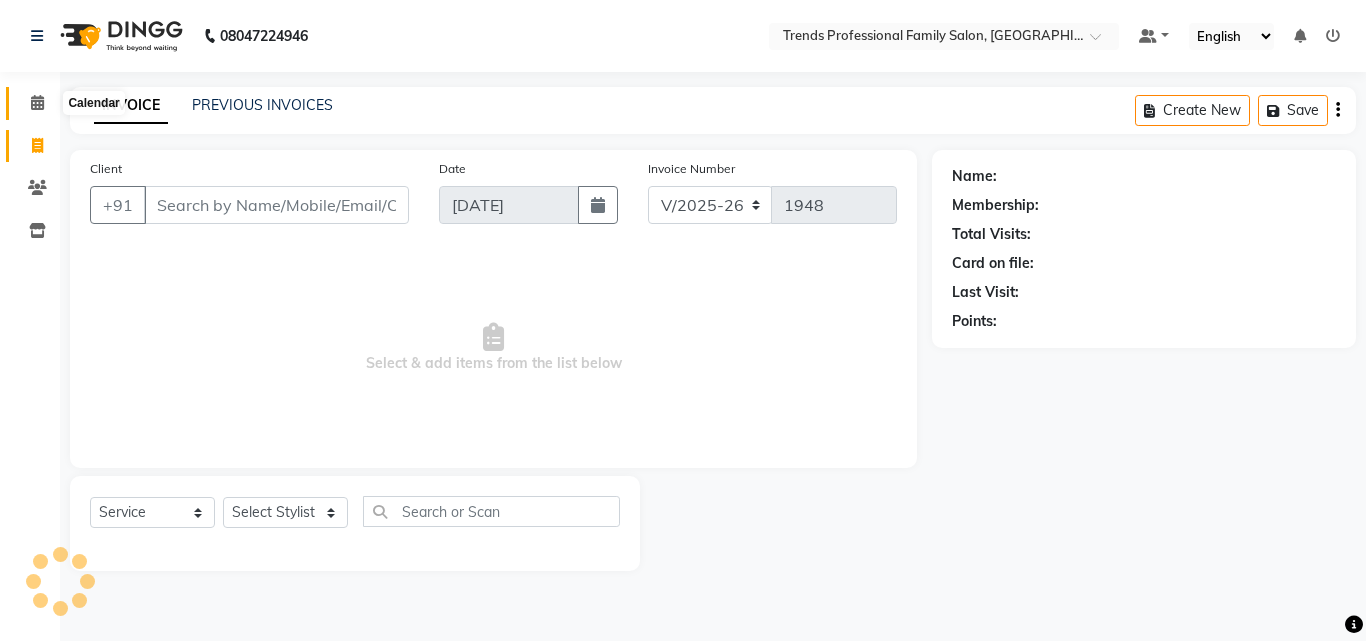 click 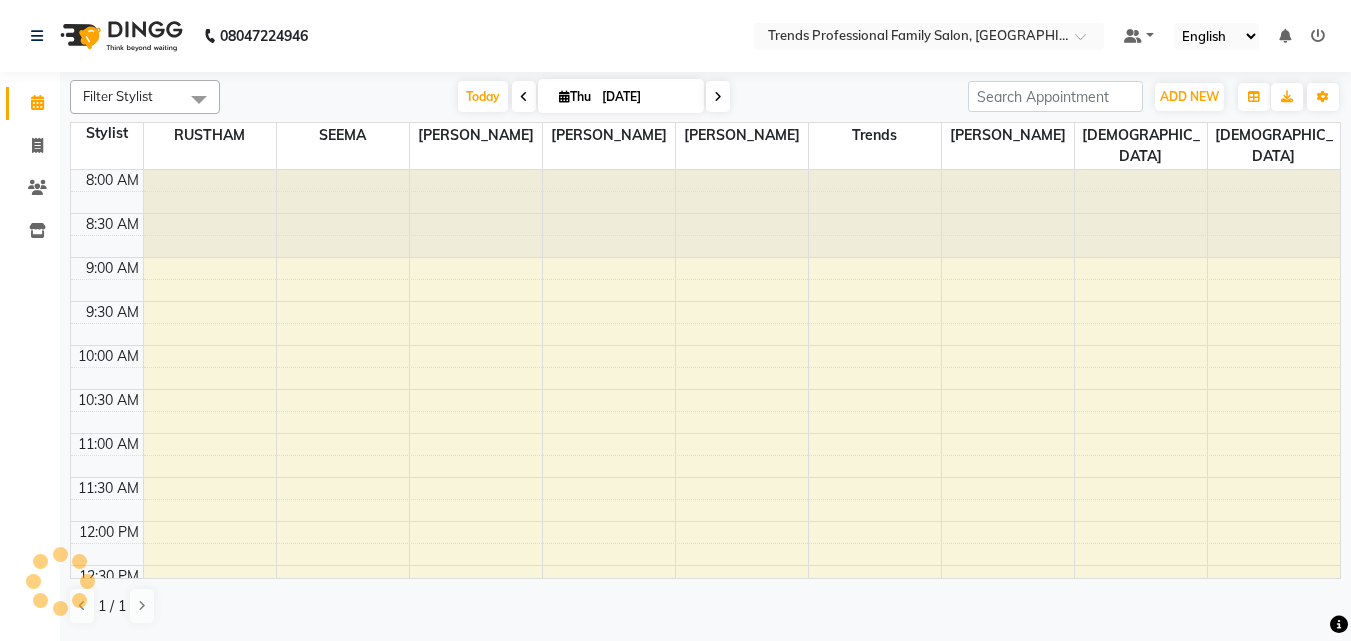 scroll, scrollTop: 0, scrollLeft: 0, axis: both 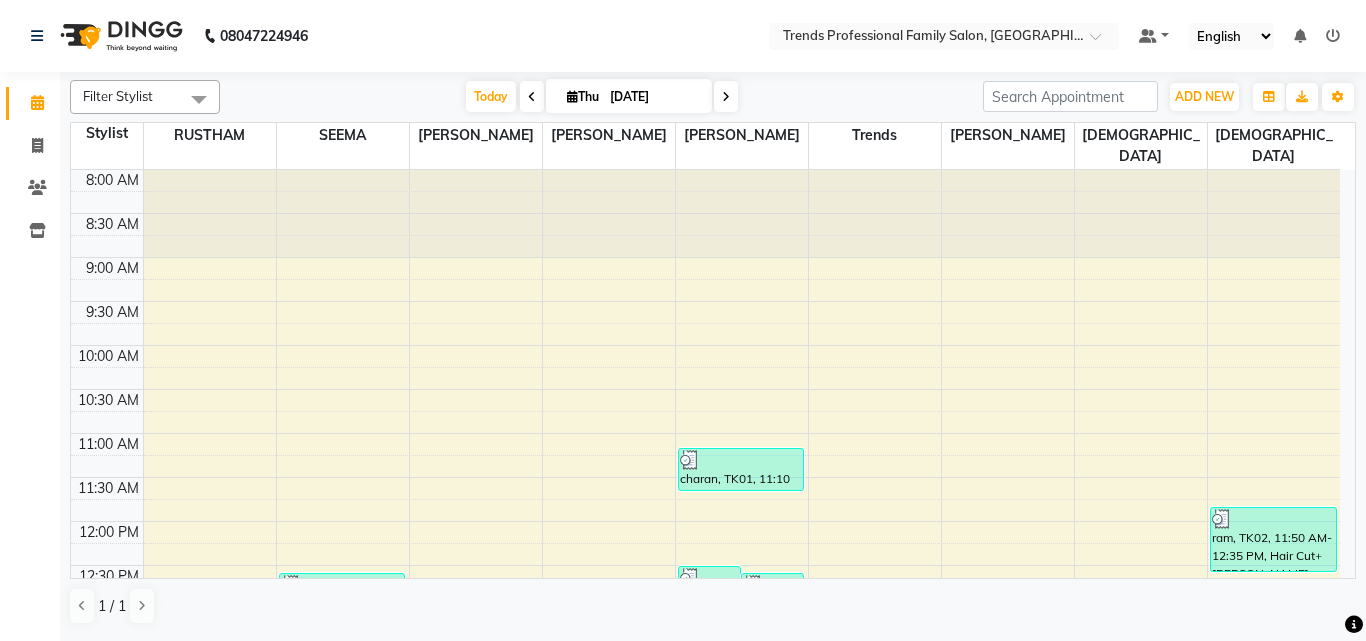 click on "08047224946 Select Location × Trends Professional Family Salon, Nelamangala Default Panel My Panel English ENGLISH Español العربية मराठी हिंदी ગુજરાતી தமிழ் 中文 Notifications nothing to show" 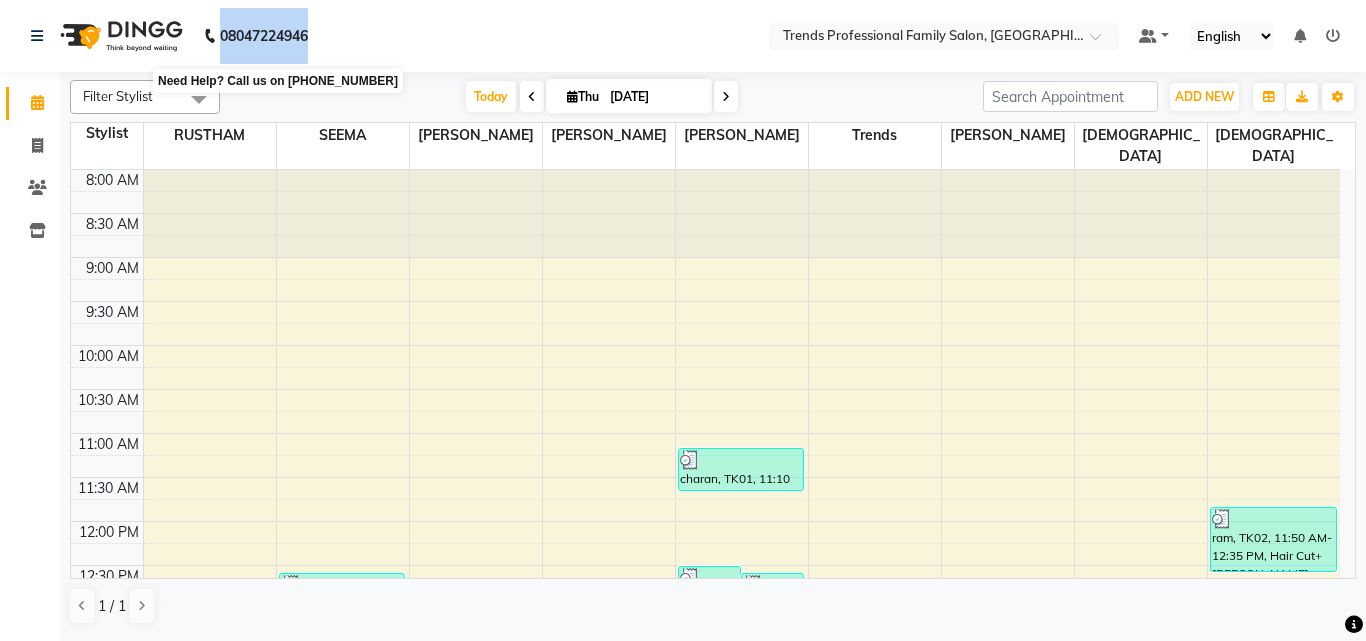 drag, startPoint x: 328, startPoint y: 22, endPoint x: 250, endPoint y: 23, distance: 78.00641 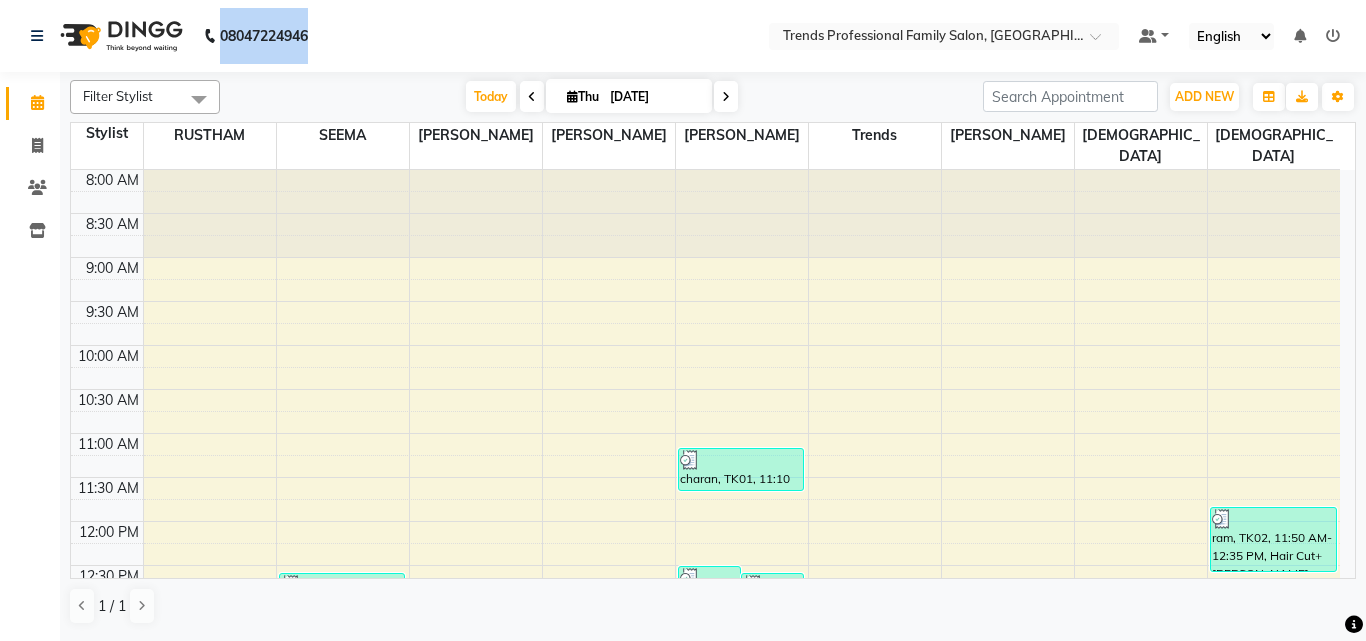 click on "08047224946 Select Location × Trends Professional Family Salon, Nelamangala Default Panel My Panel English ENGLISH Español العربية मराठी हिंदी ગુજરાતી தமிழ் 中文 Notifications nothing to show" 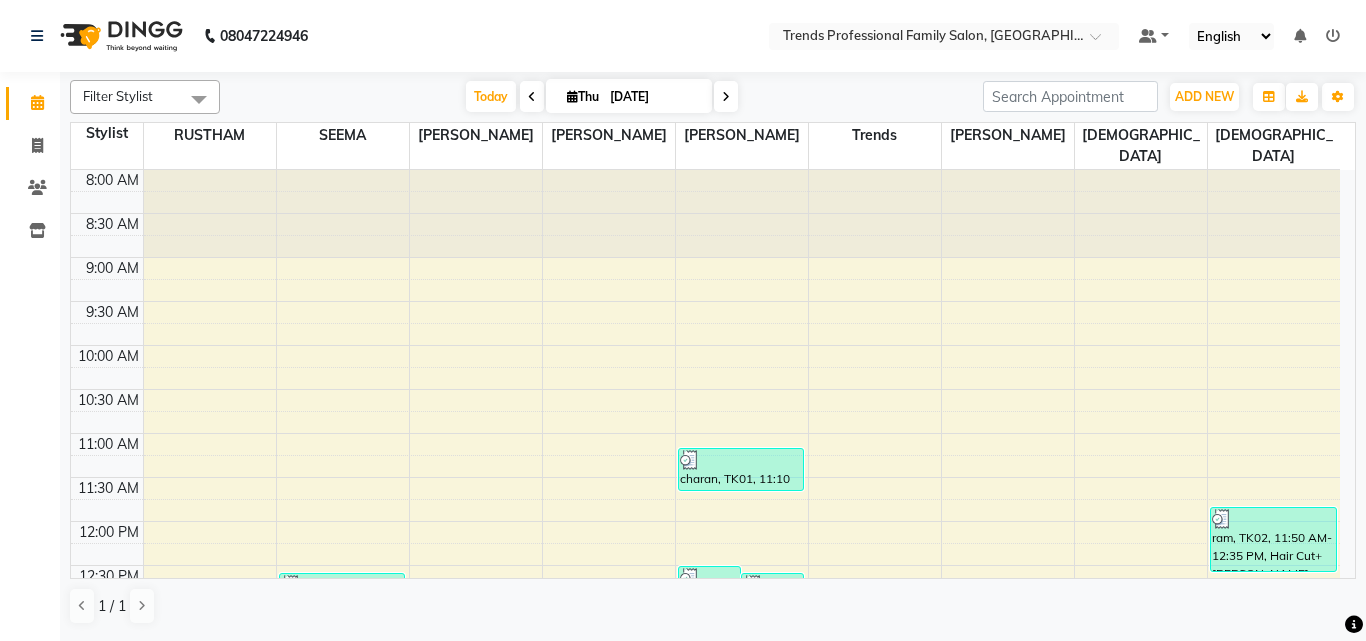 click on "[PHONE_NUMBER] Need Help?  Call us on 08047224946 Select Location × Trends Professional Family Salon, Nelamangala Default Panel My Panel English ENGLISH Español العربية मराठी हिंदी ગુજરાતી தமிழ் 中文 Notifications nothing to show" 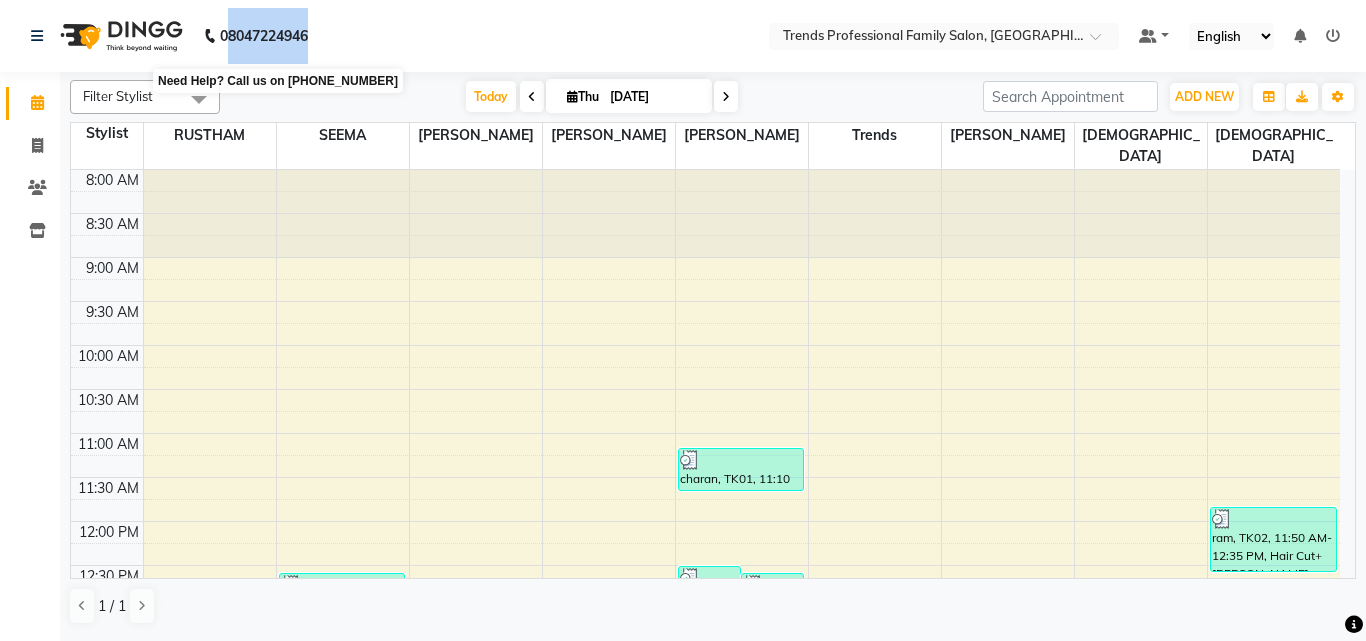 drag, startPoint x: 381, startPoint y: 40, endPoint x: 231, endPoint y: 39, distance: 150.00333 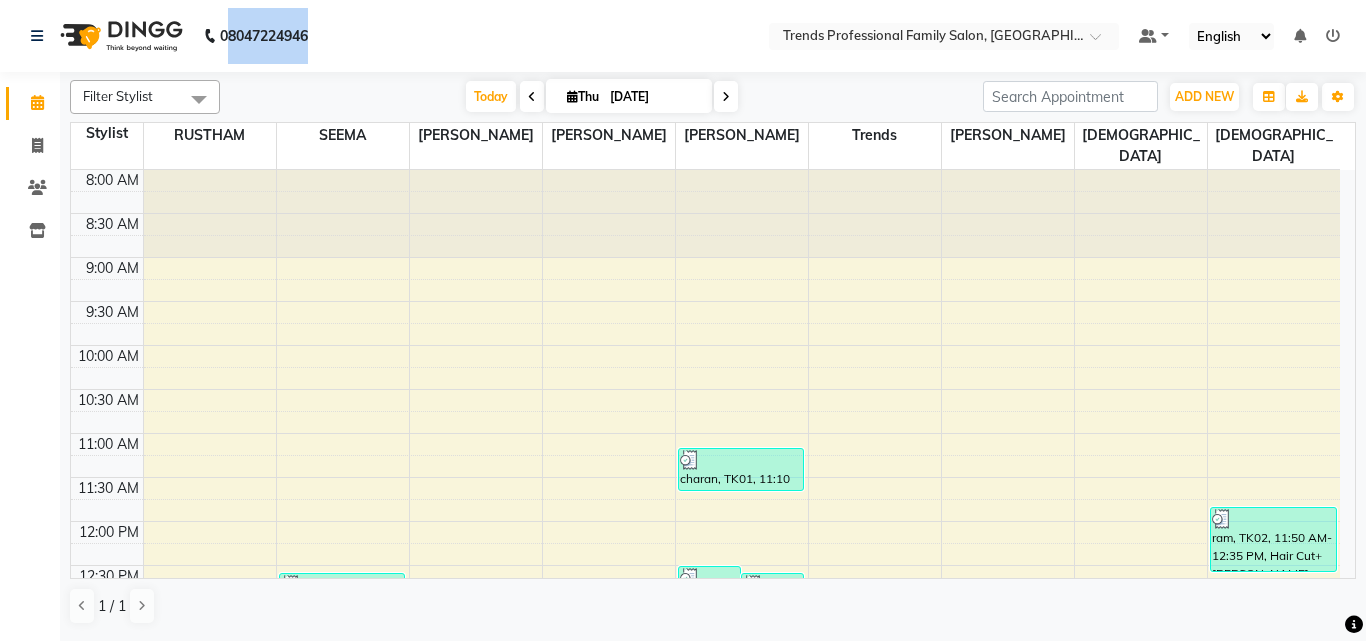 click on "08047224946 Select Location × Trends Professional Family Salon, Nelamangala Default Panel My Panel English ENGLISH Español العربية मराठी हिंदी ગુજરાતી தமிழ் 中文 Notifications nothing to show" 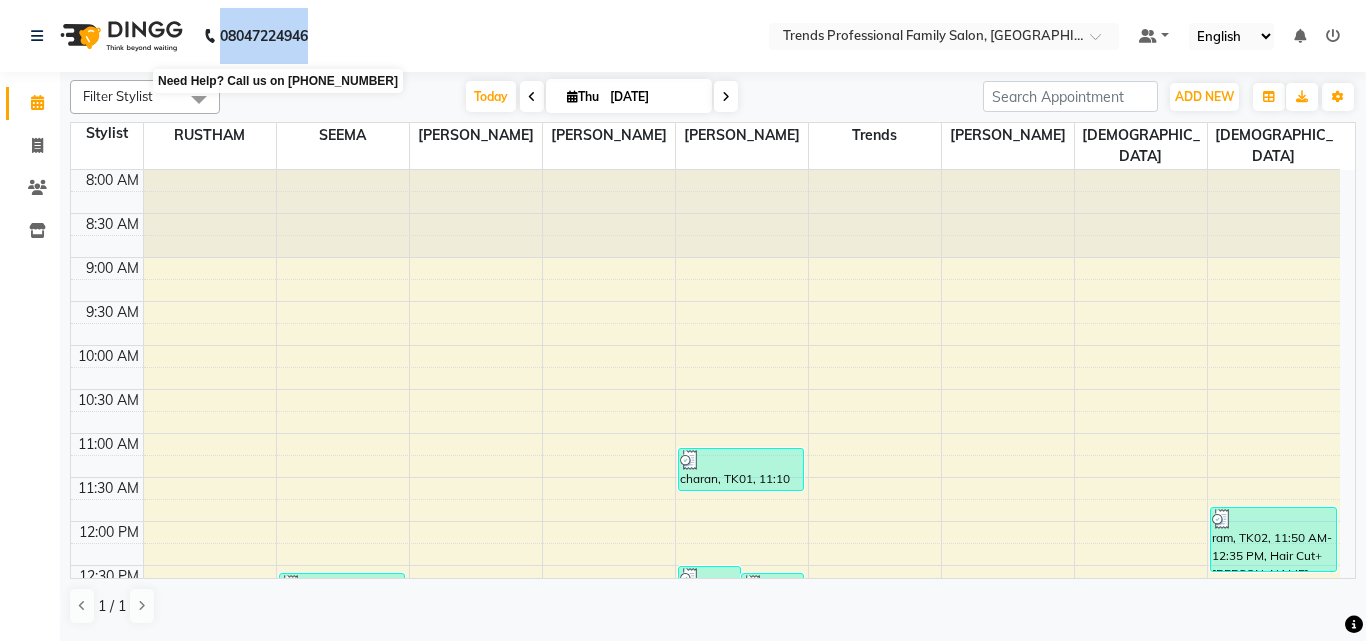 drag, startPoint x: 341, startPoint y: 20, endPoint x: 251, endPoint y: 35, distance: 91.24144 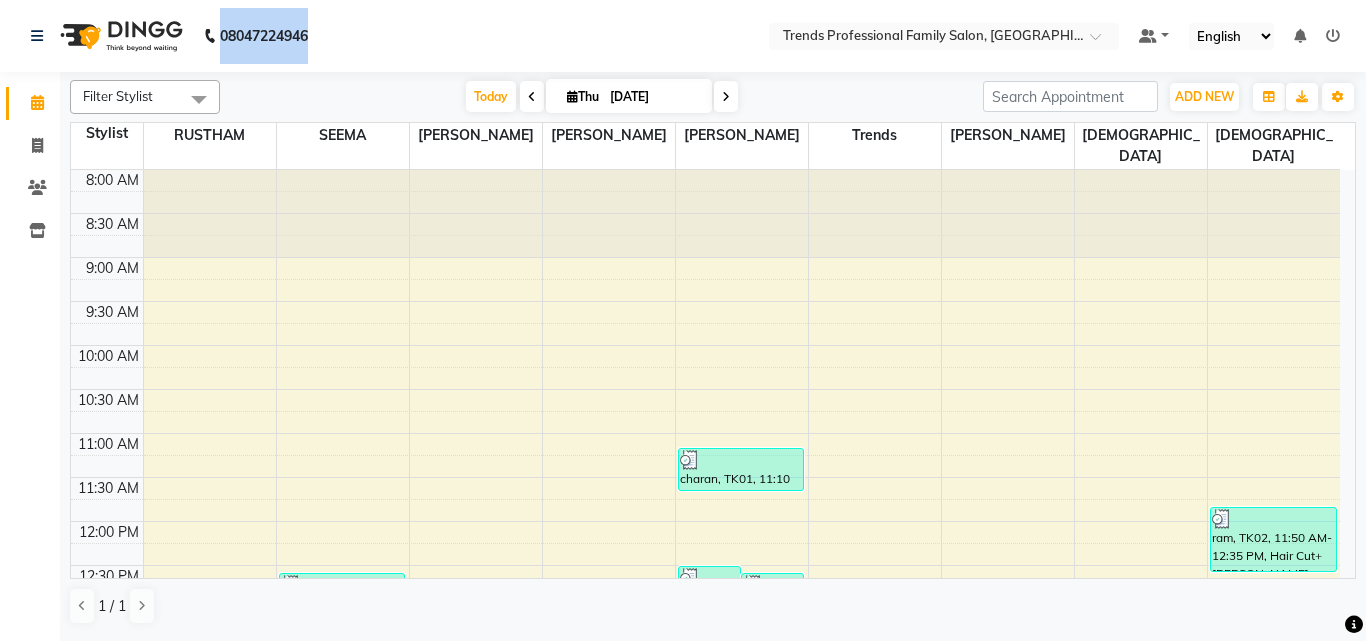 click on "08047224946 Select Location × Trends Professional Family Salon, Nelamangala Default Panel My Panel English ENGLISH Español العربية मराठी हिंदी ગુજરાતી தமிழ் 中文 Notifications nothing to show" 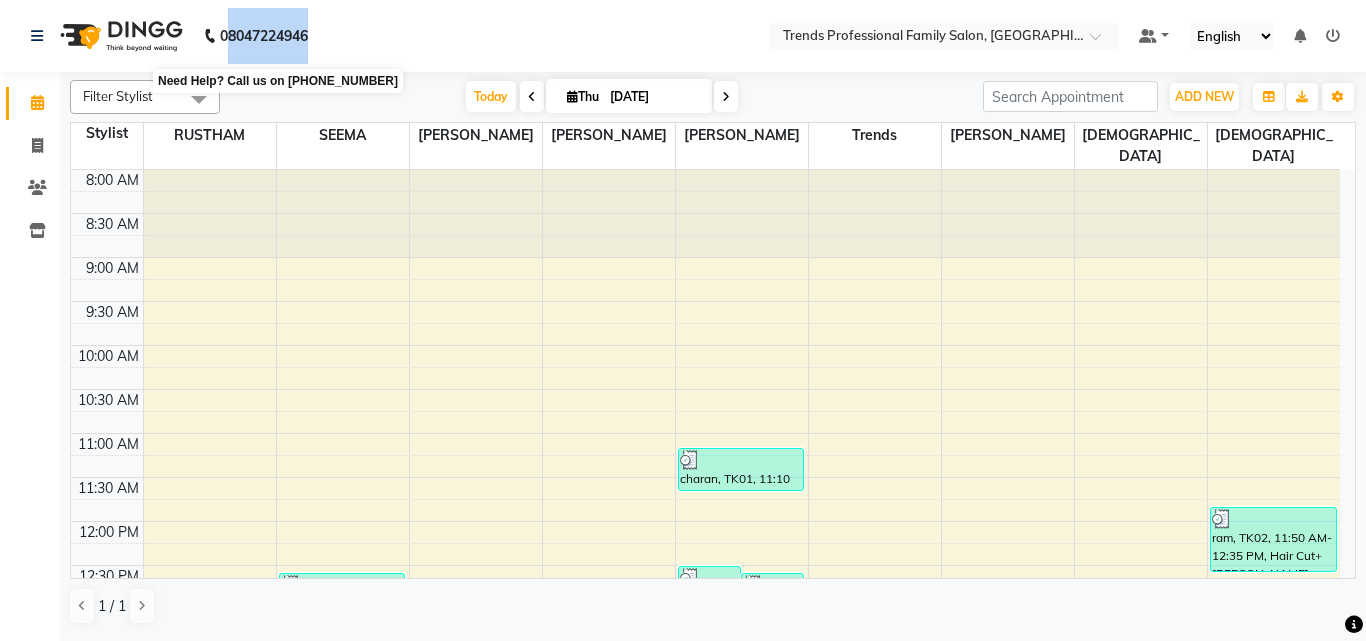 drag, startPoint x: 360, startPoint y: 32, endPoint x: 233, endPoint y: 37, distance: 127.09839 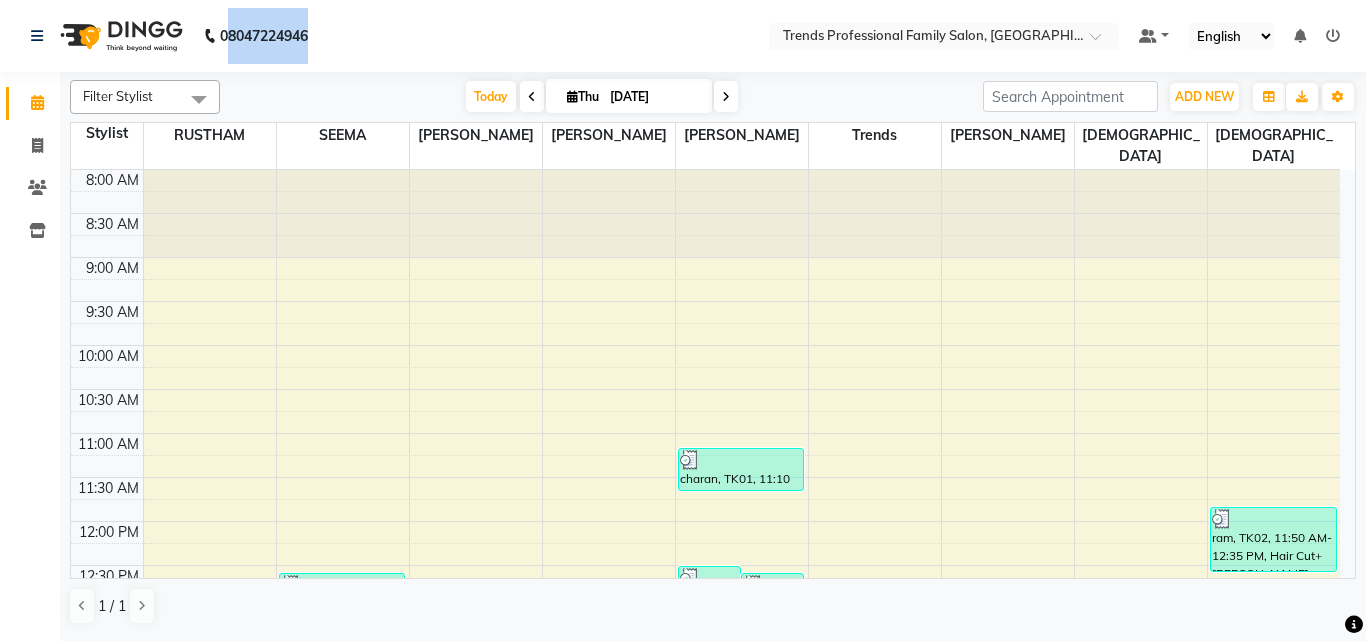 click on "08047224946 Select Location × Trends Professional Family Salon, Nelamangala Default Panel My Panel English ENGLISH Español العربية मराठी हिंदी ગુજરાતી தமிழ் 中文 Notifications nothing to show" 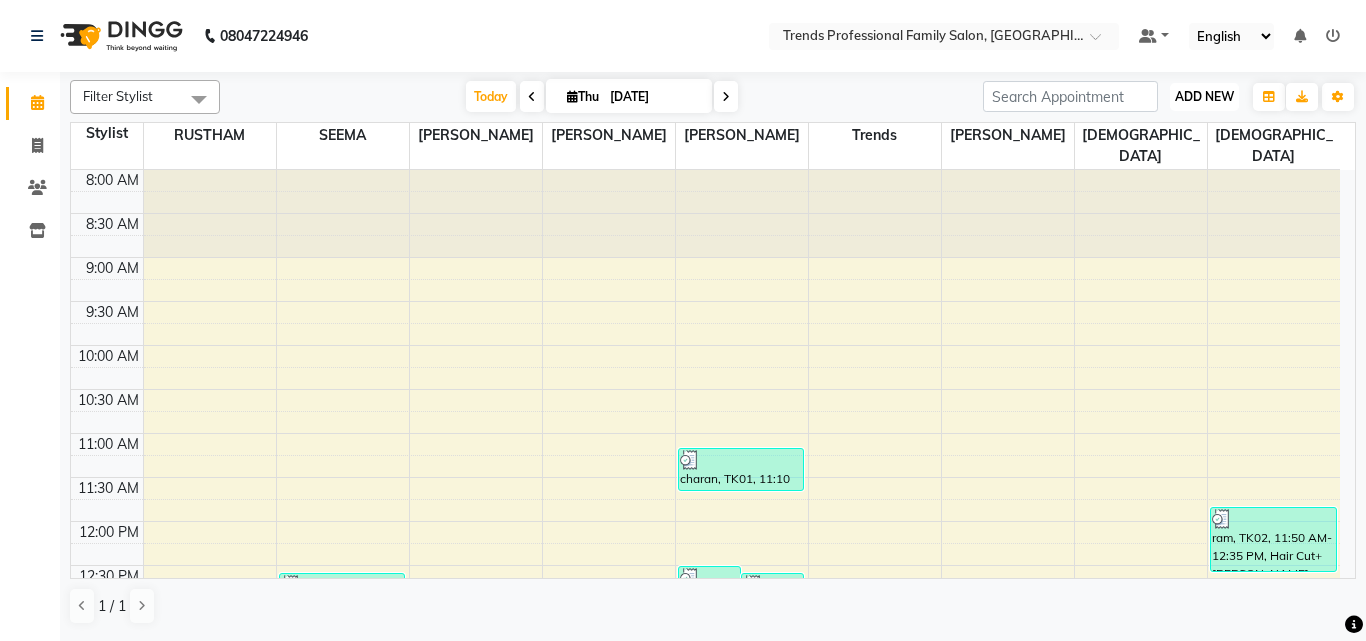 click on "ADD NEW" at bounding box center (1204, 96) 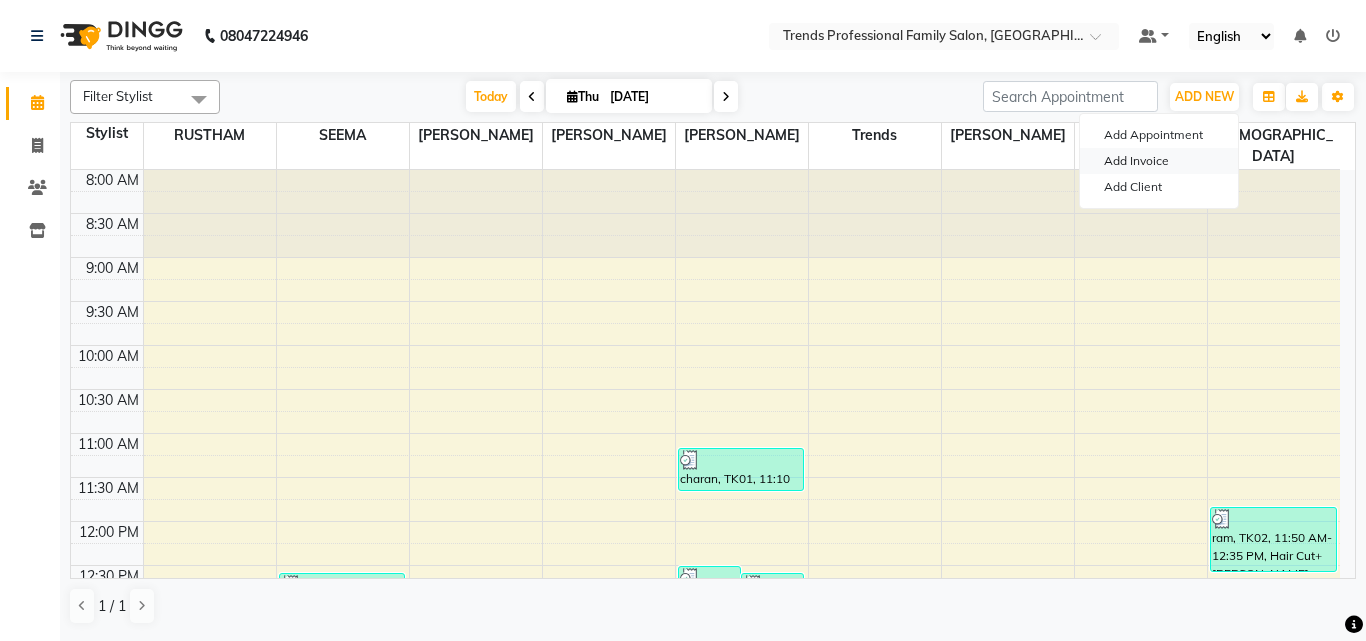 click on "Add Invoice" at bounding box center [1159, 161] 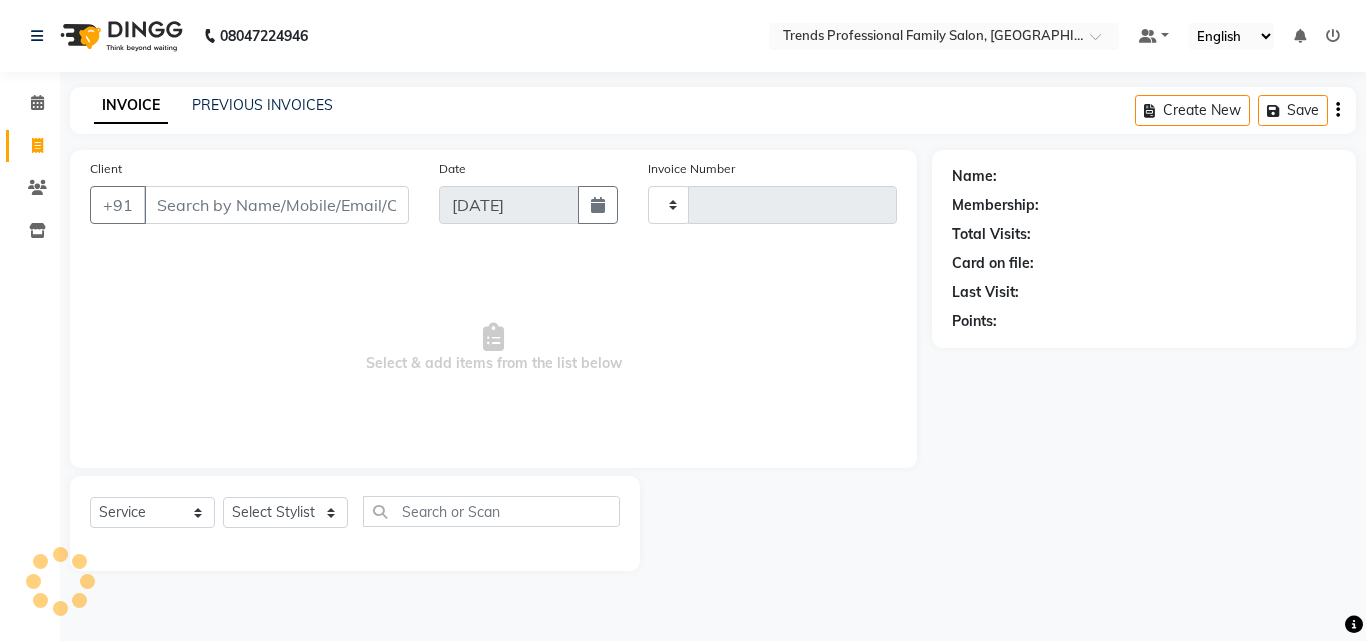 type on "1948" 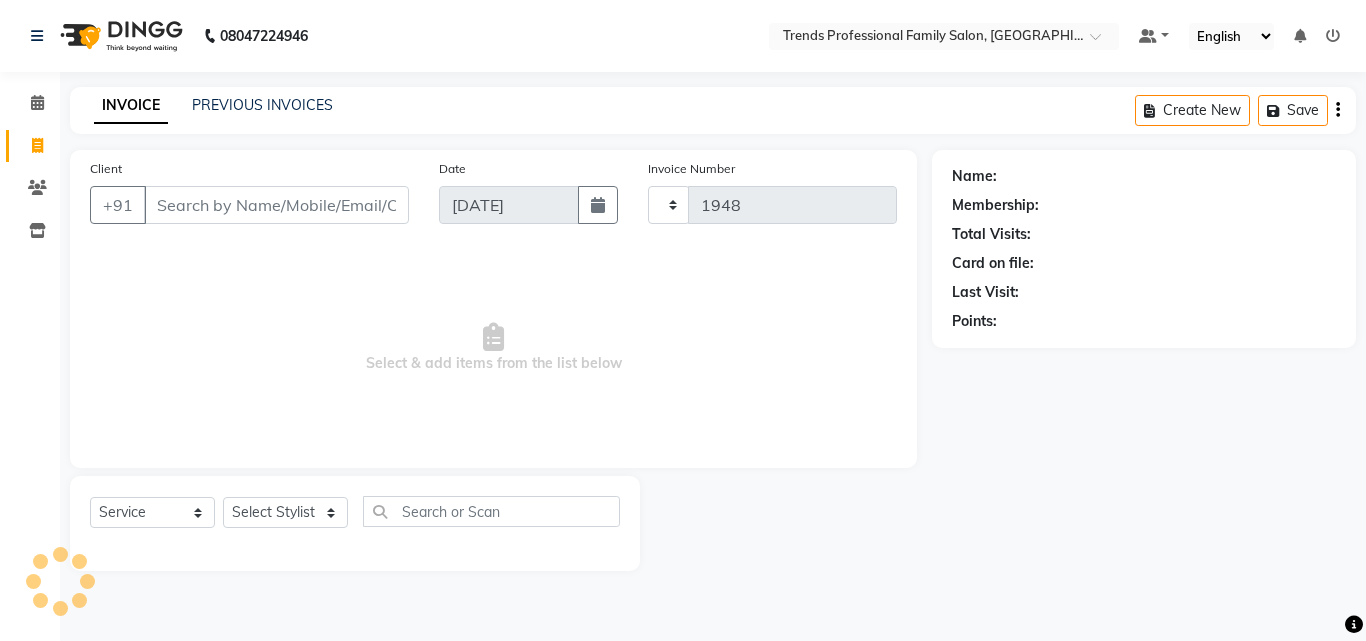 select on "7345" 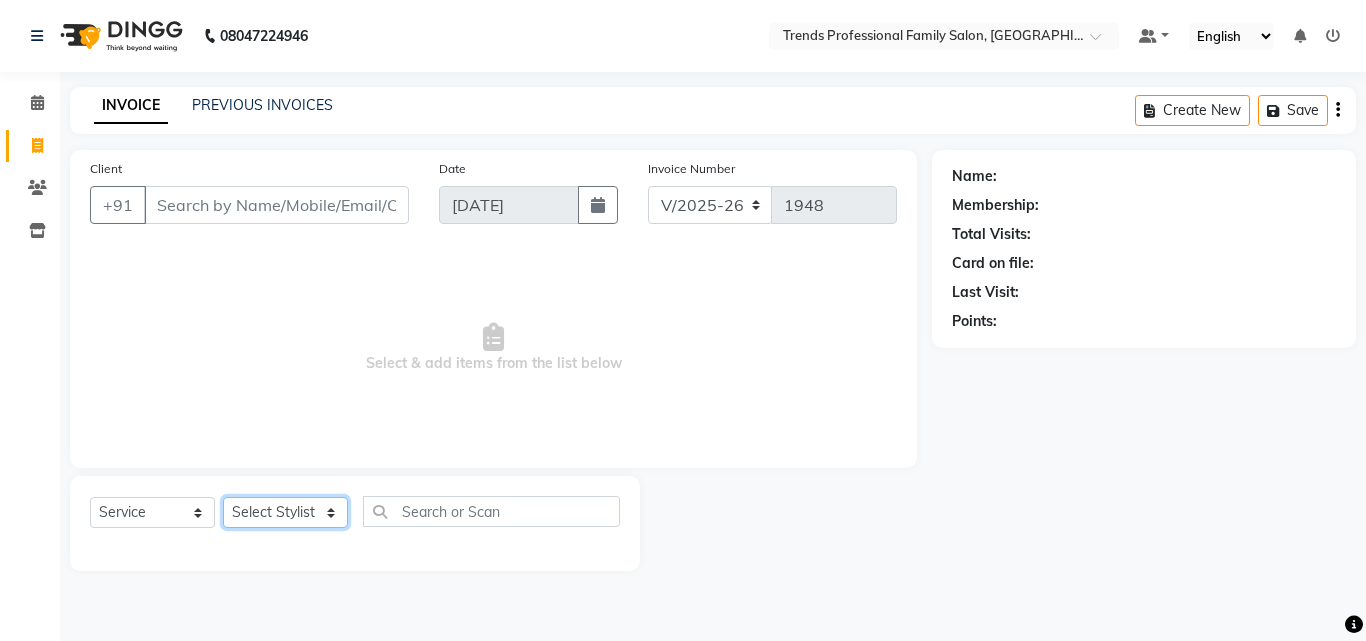 click on "Select Stylist [PERSON_NAME] [PERSON_NAME] [PERSON_NAME] [PERSON_NAME] [DEMOGRAPHIC_DATA][PERSON_NAME] Sumika Trends" 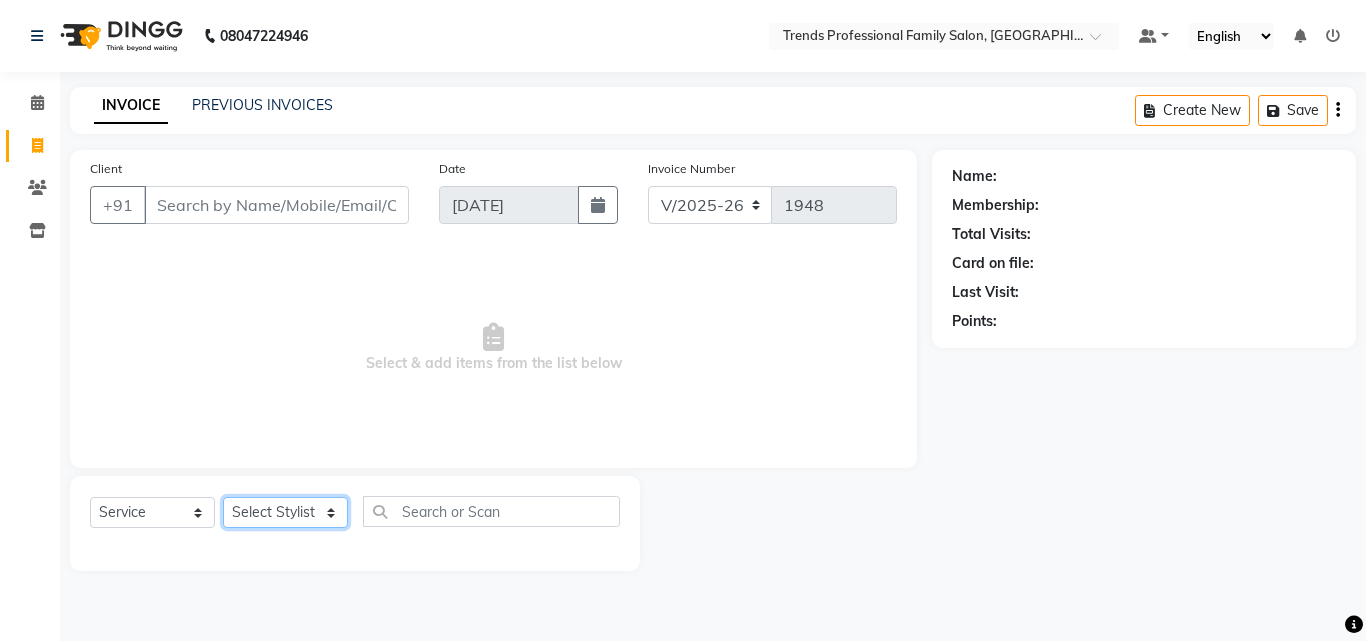 select on "64189" 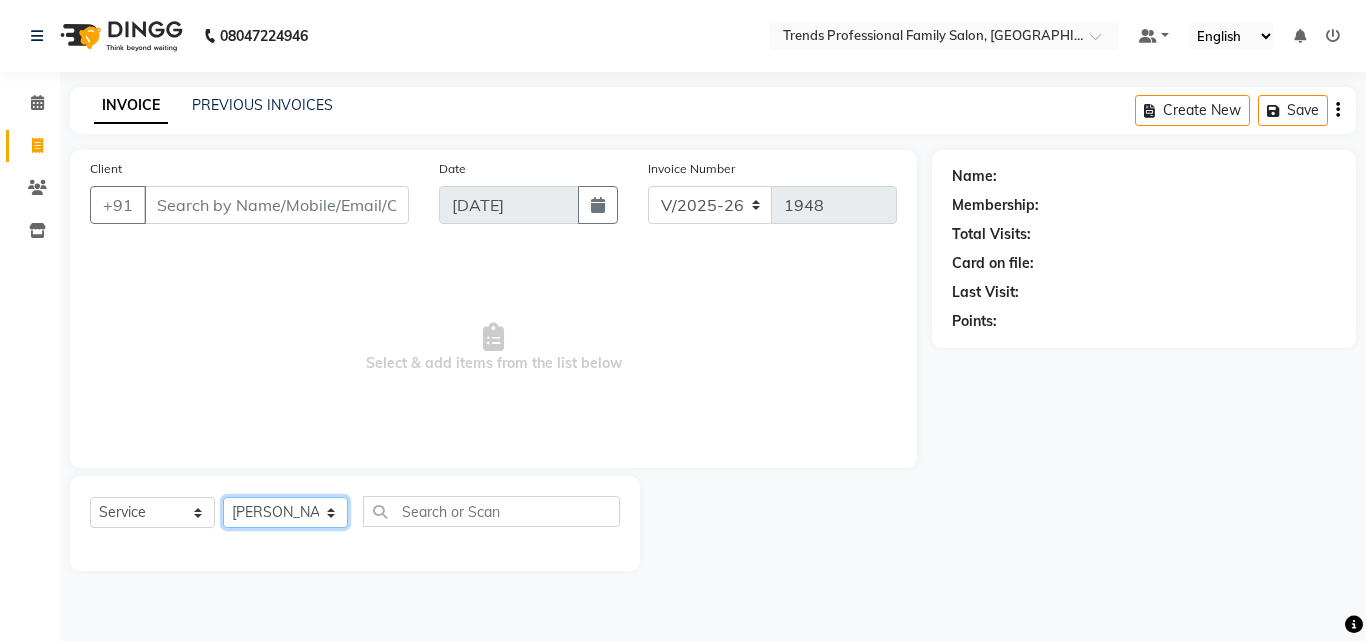 click on "Select Stylist [PERSON_NAME] [PERSON_NAME] [PERSON_NAME] [PERSON_NAME] [DEMOGRAPHIC_DATA][PERSON_NAME] Sumika Trends" 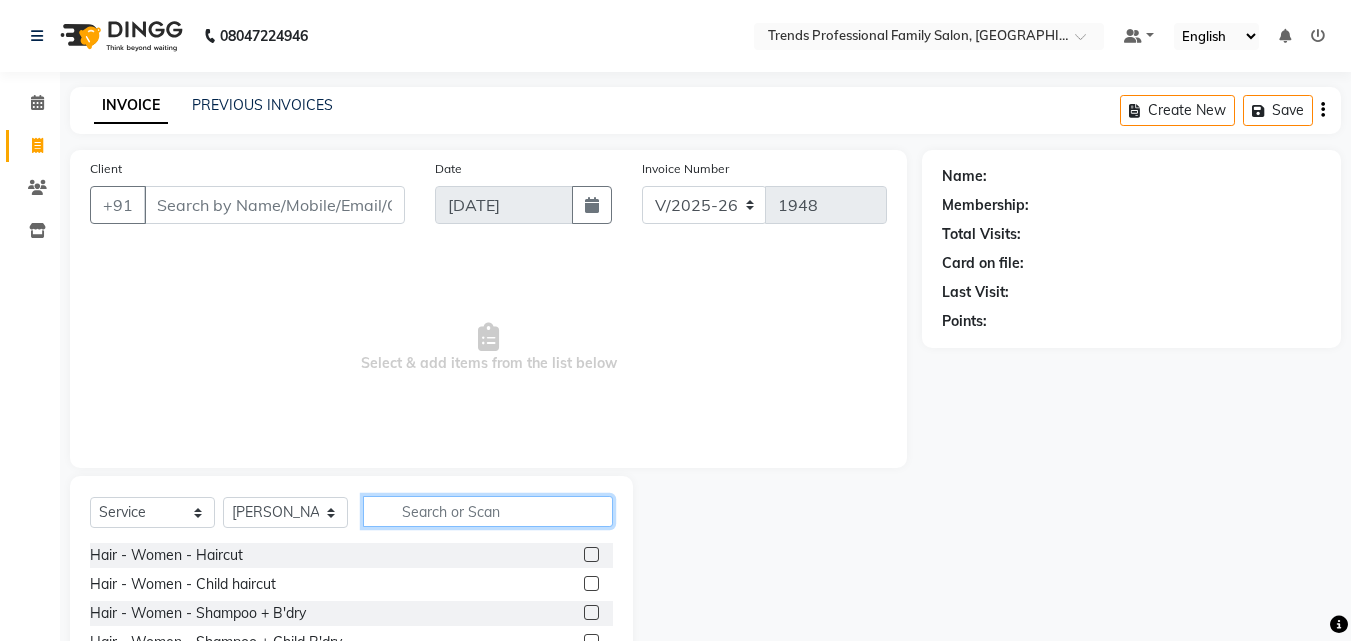click 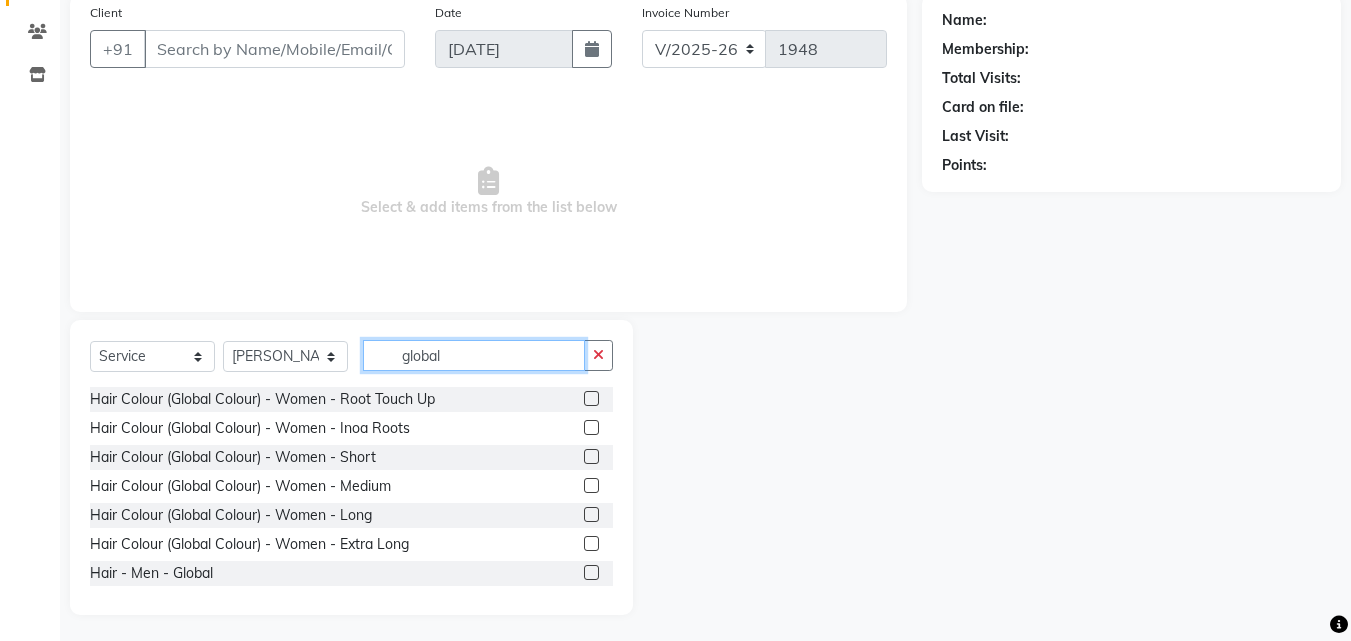 scroll, scrollTop: 160, scrollLeft: 0, axis: vertical 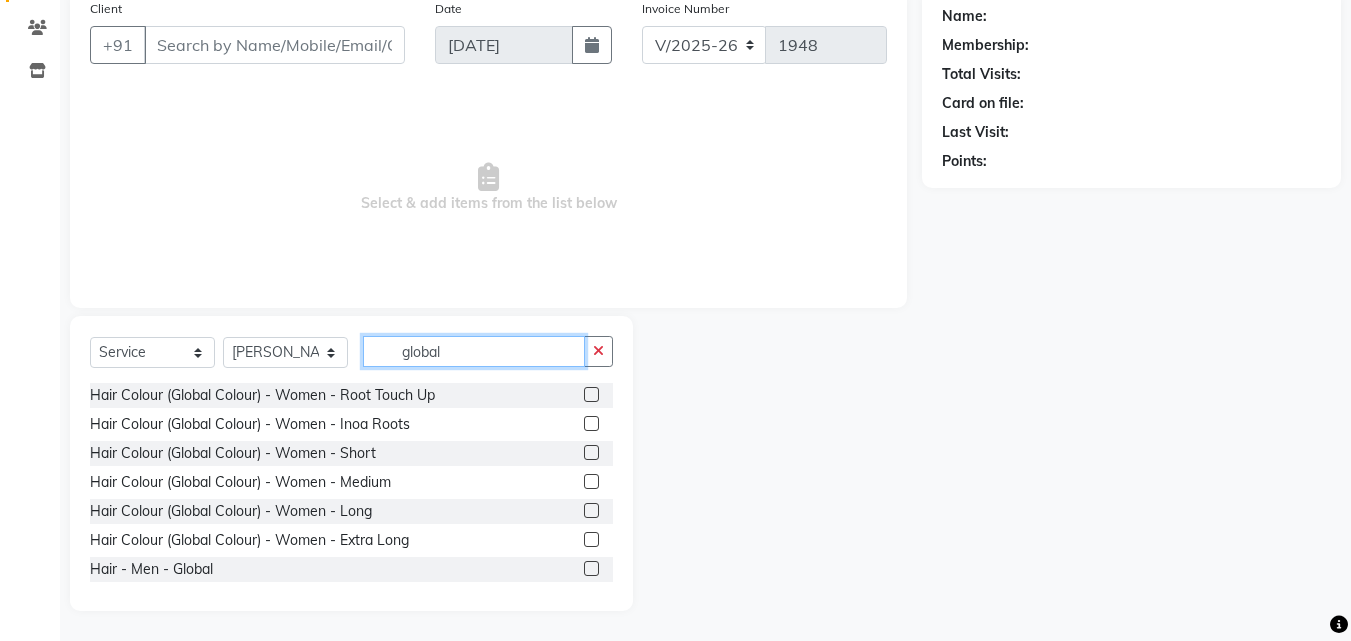 type on "global" 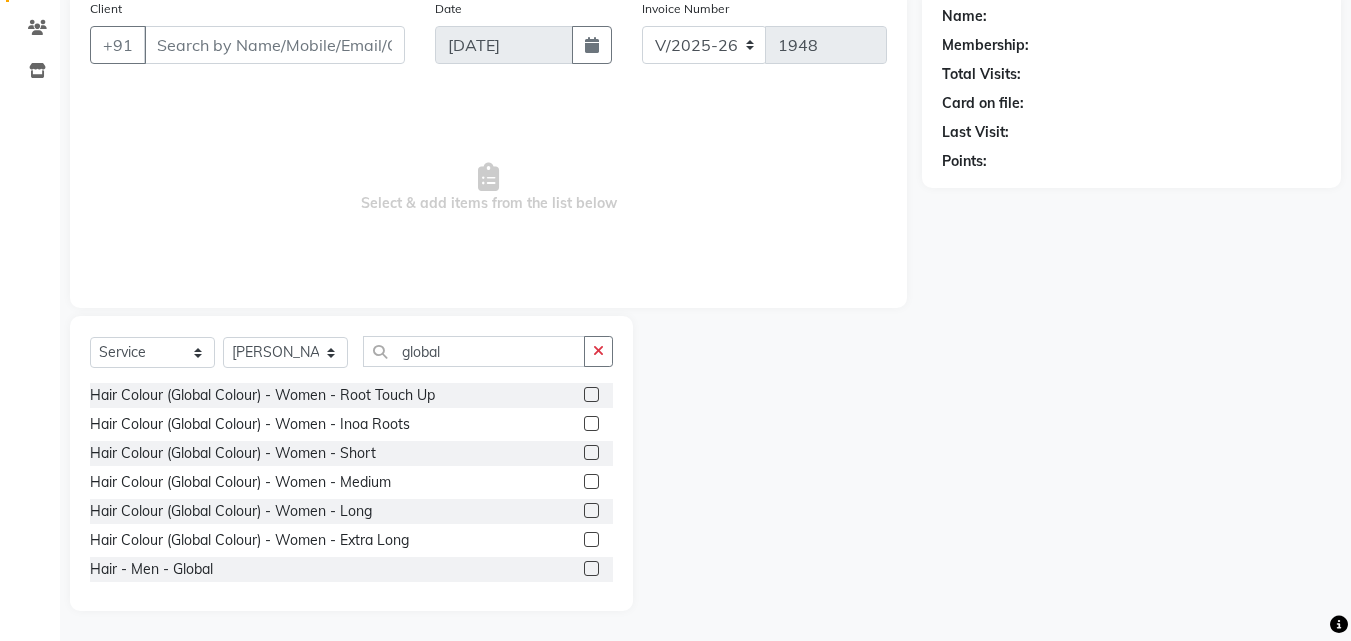 click on "Hair Colour (Global Colour) - Women - Medium" 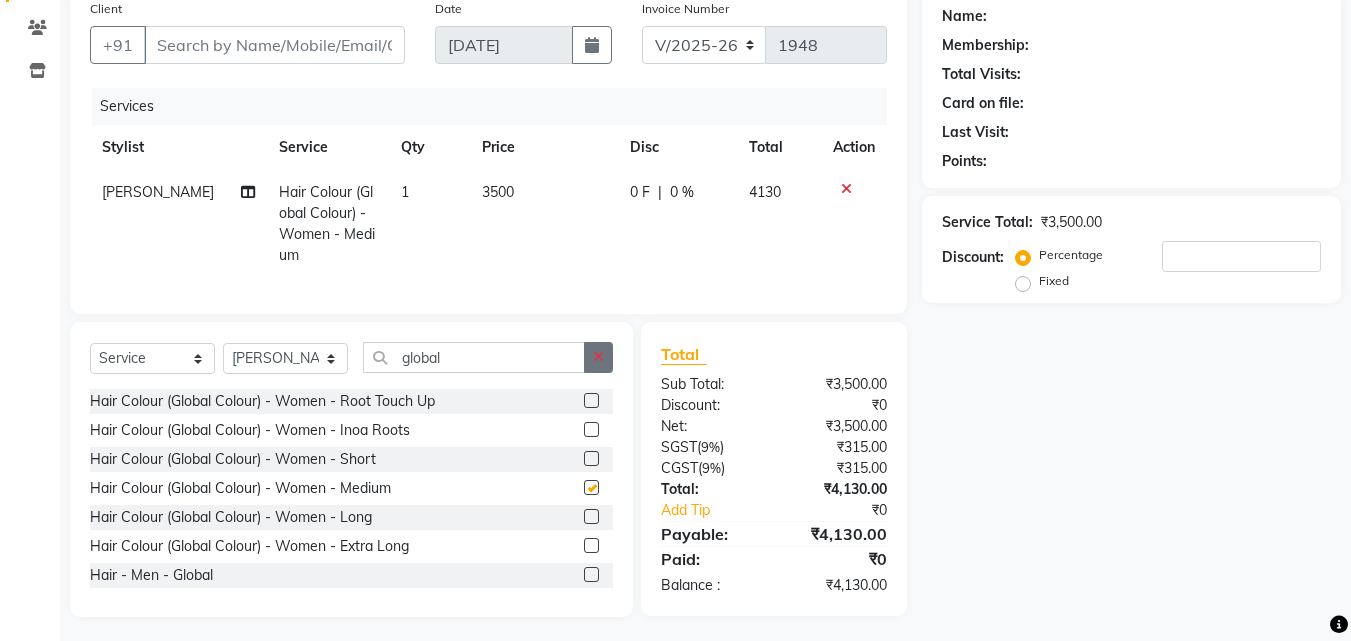 checkbox on "false" 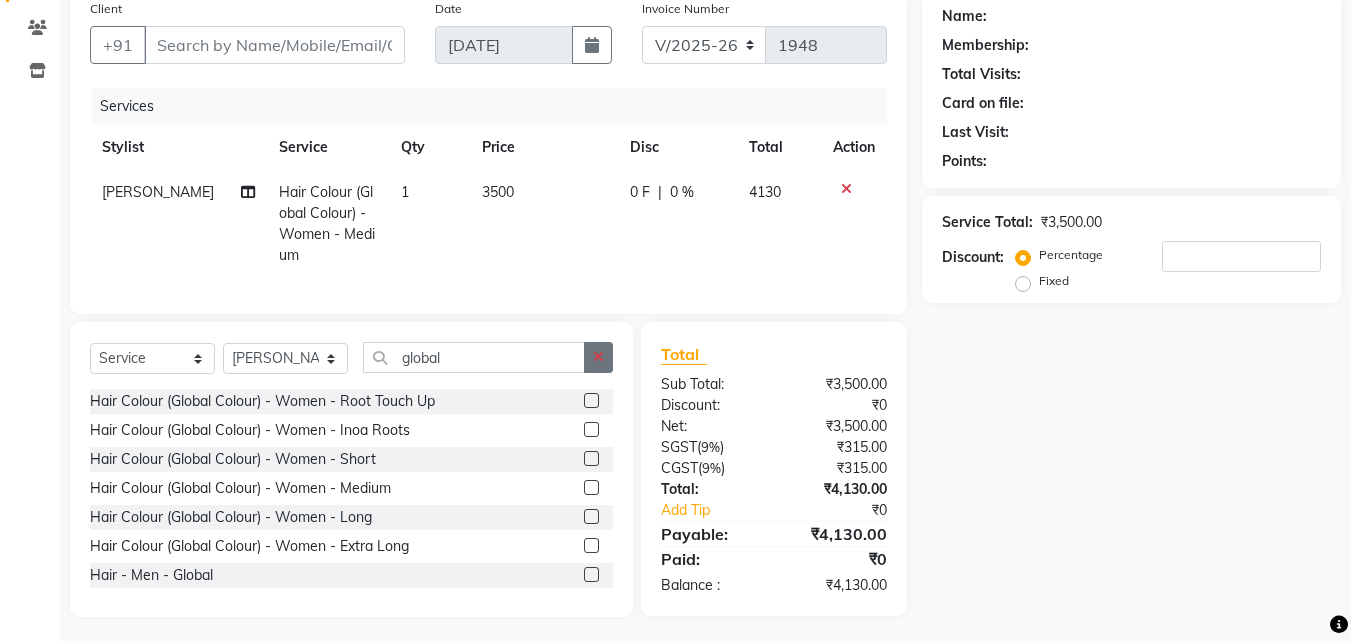 click 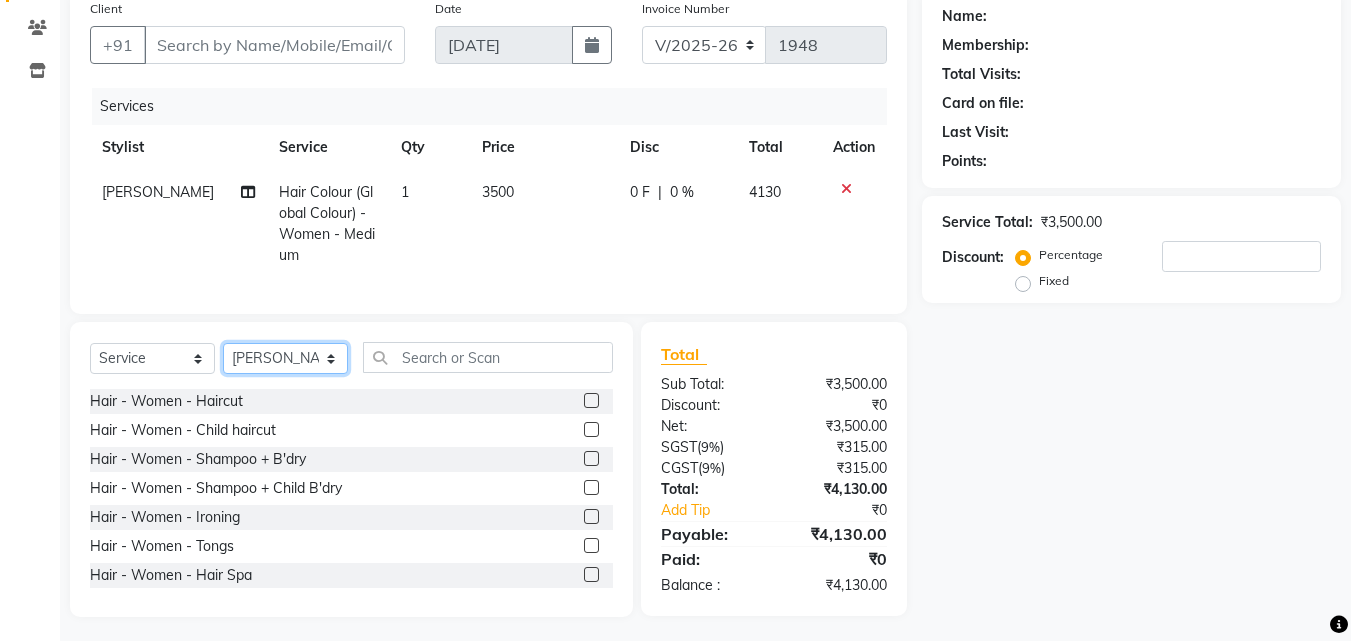 click on "Select Stylist [PERSON_NAME] [PERSON_NAME] [PERSON_NAME] [PERSON_NAME] [DEMOGRAPHIC_DATA][PERSON_NAME] Sumika Trends" 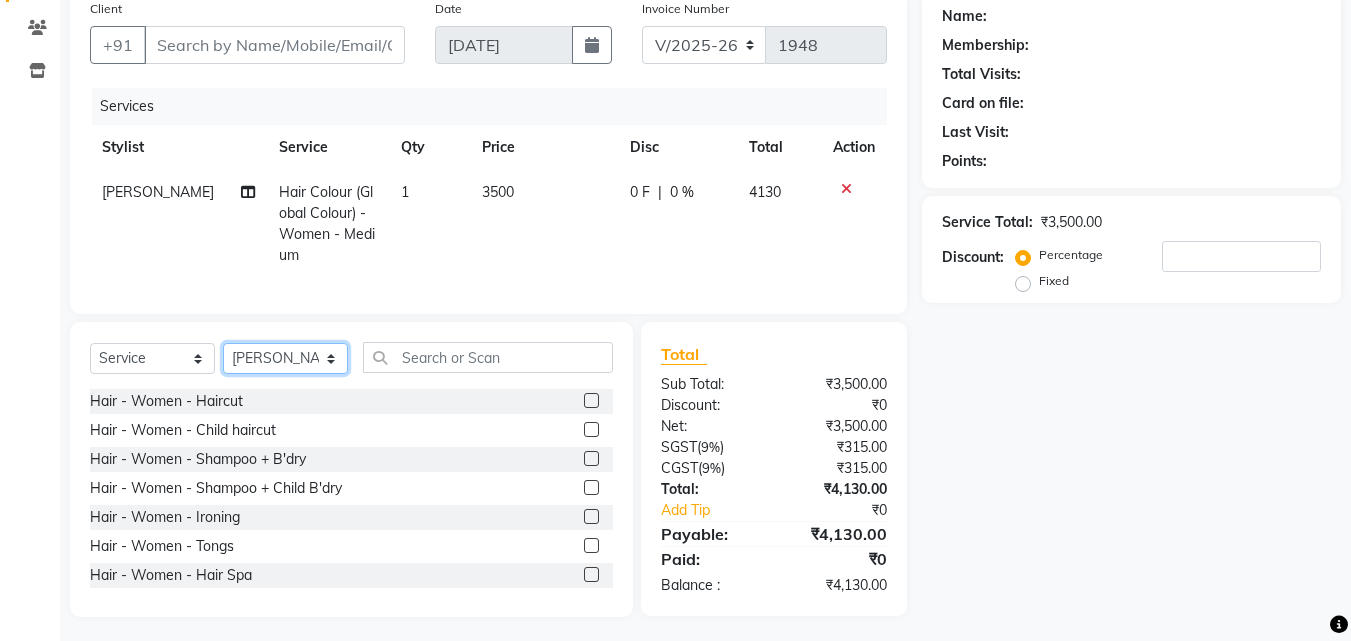 click on "Select Stylist [PERSON_NAME] [PERSON_NAME] [PERSON_NAME] [PERSON_NAME] [DEMOGRAPHIC_DATA][PERSON_NAME] Sumika Trends" 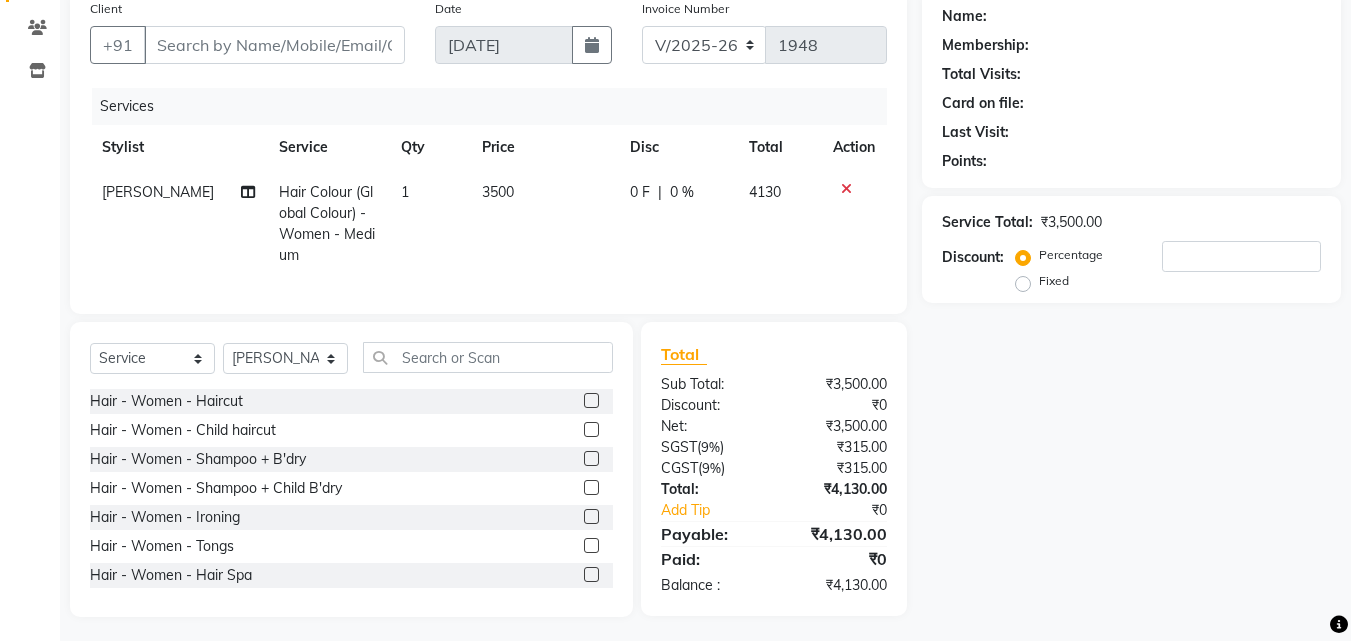 drag, startPoint x: 521, startPoint y: 396, endPoint x: 515, endPoint y: 382, distance: 15.231546 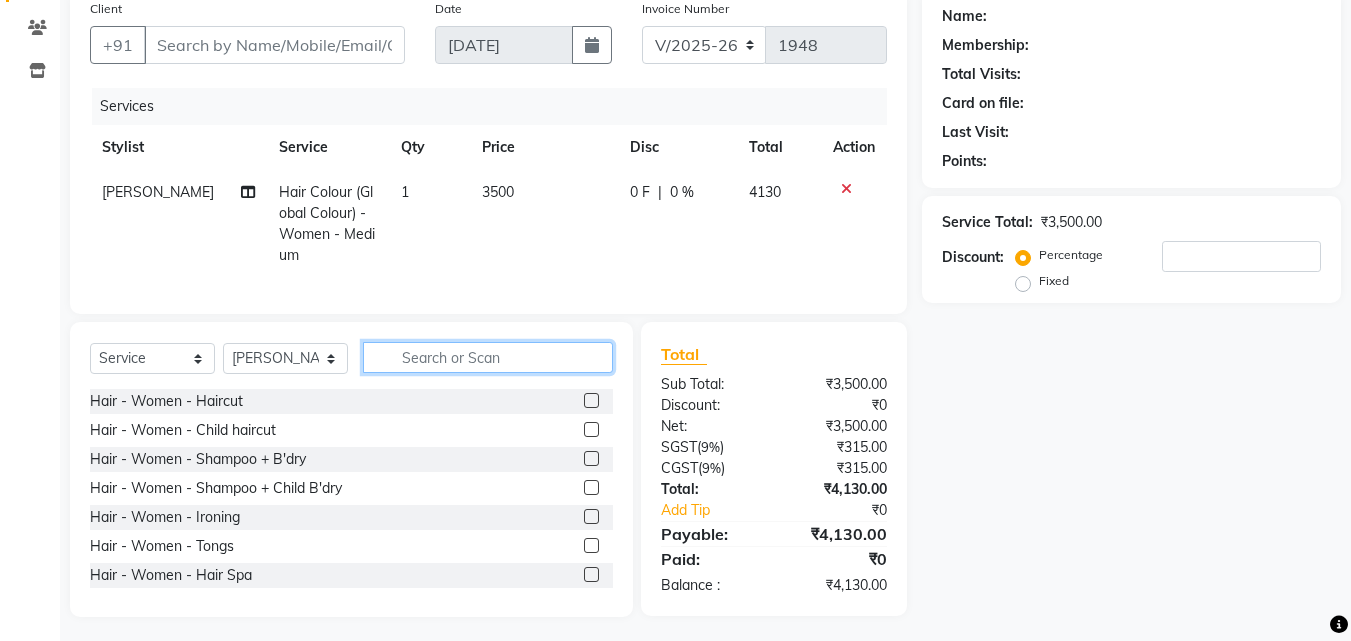 click 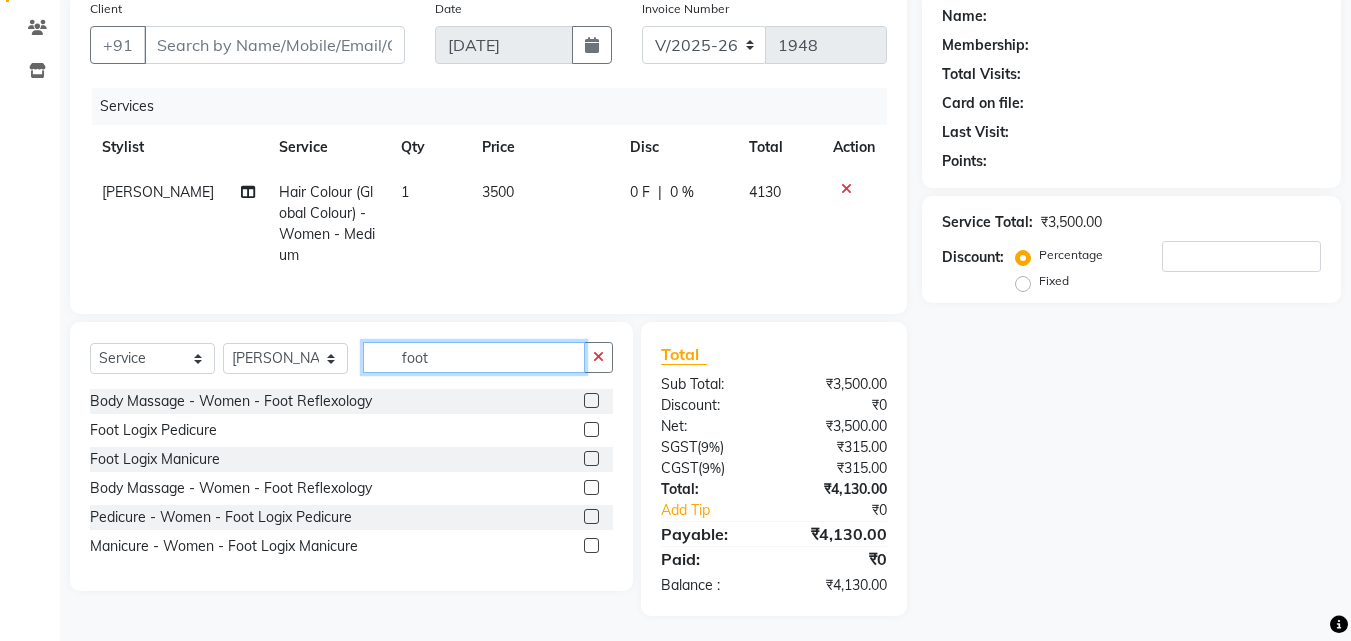 type on "foot" 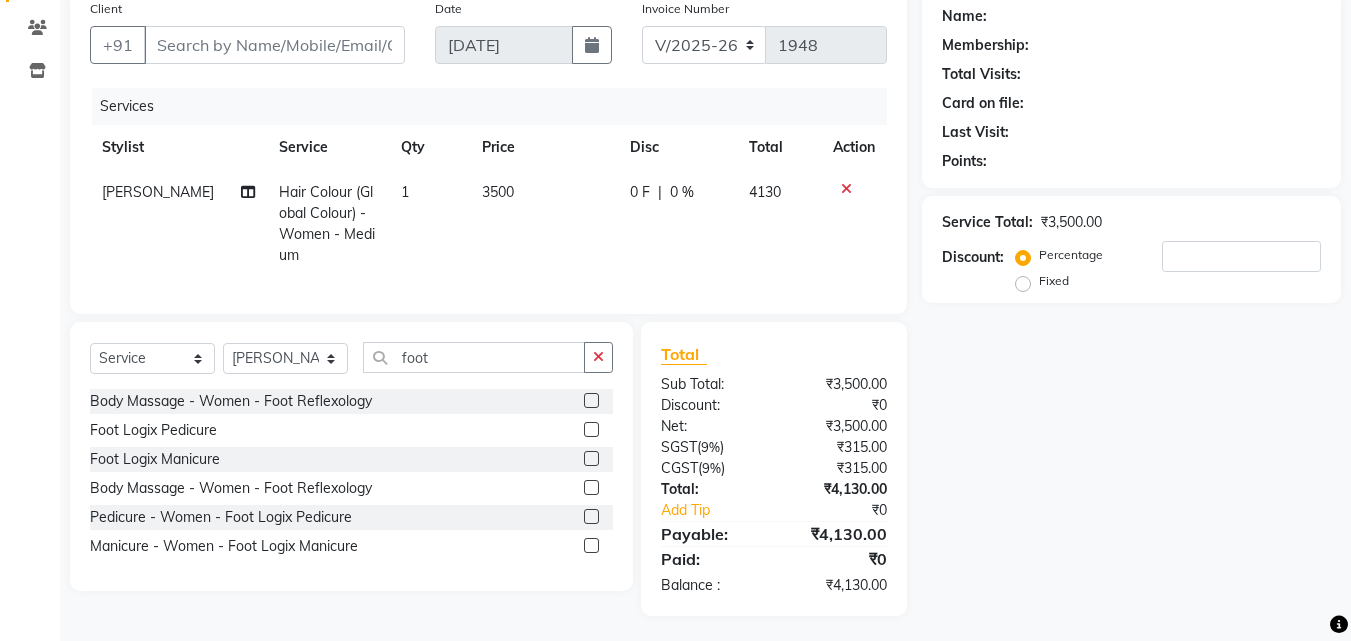click 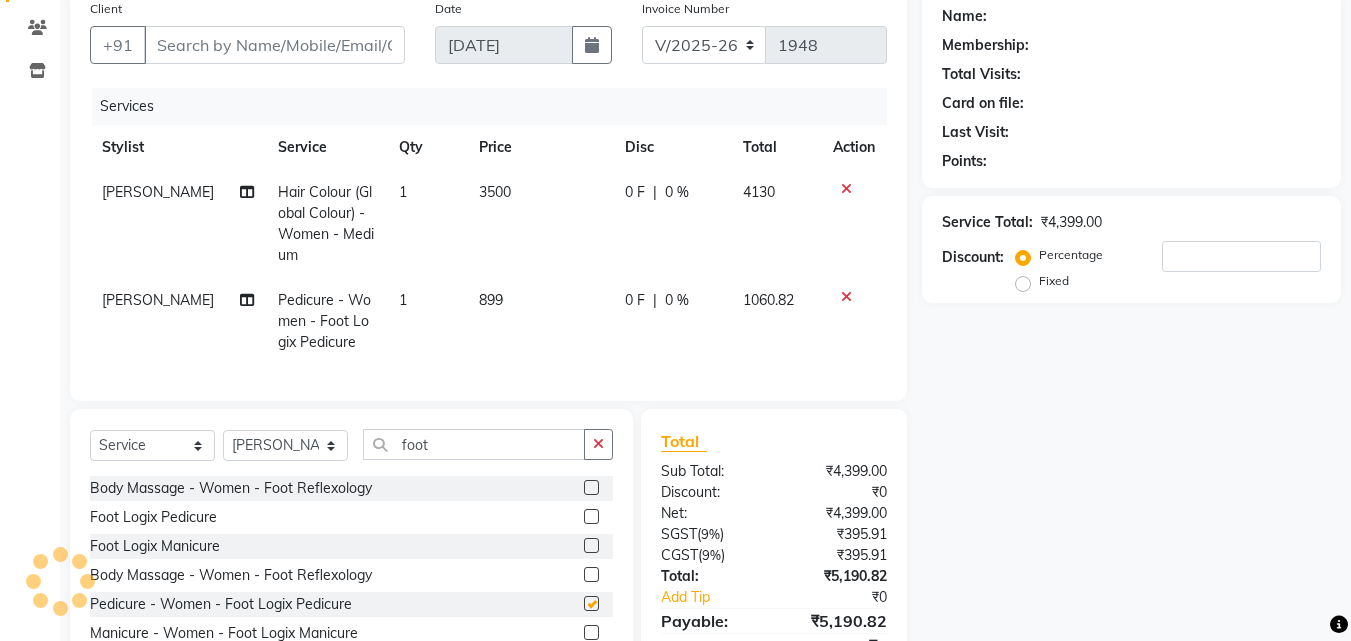 checkbox on "false" 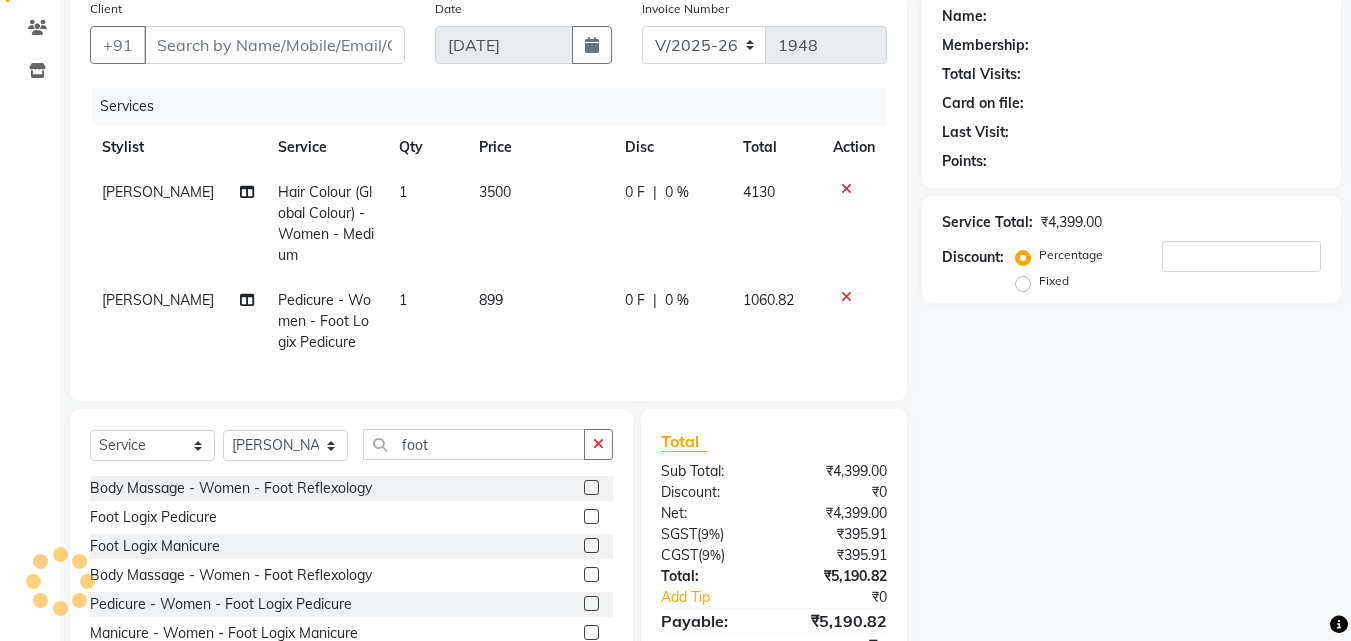 scroll, scrollTop: 267, scrollLeft: 0, axis: vertical 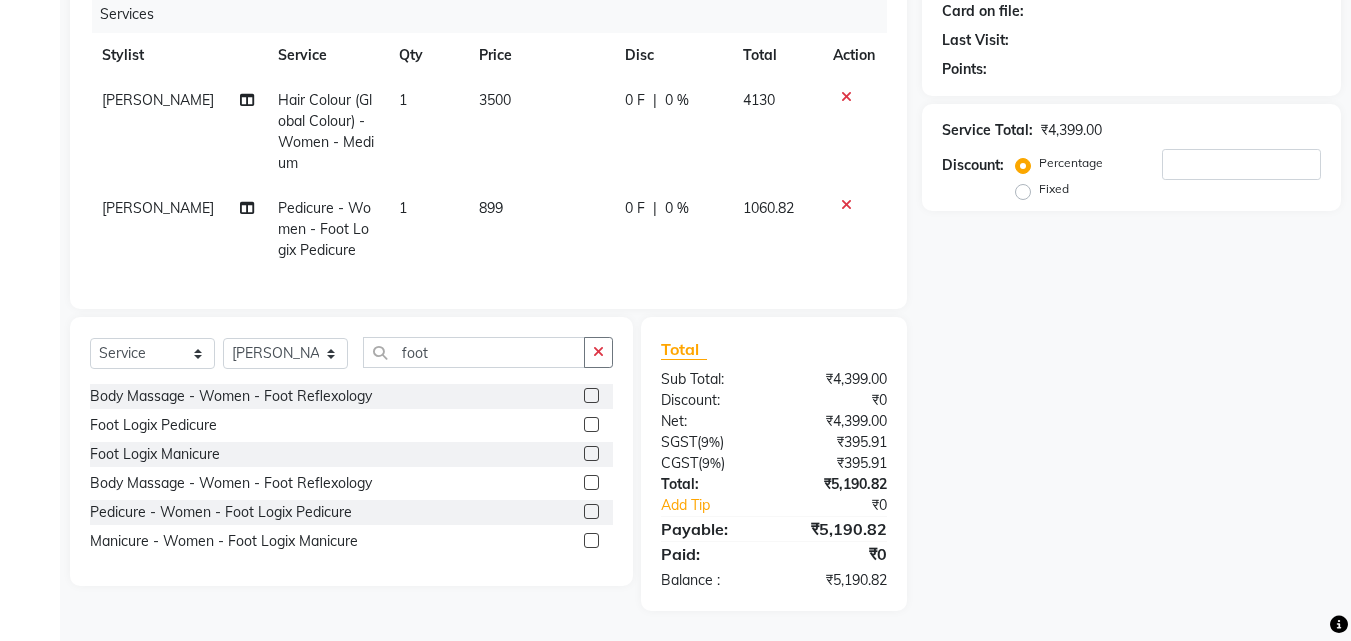 click 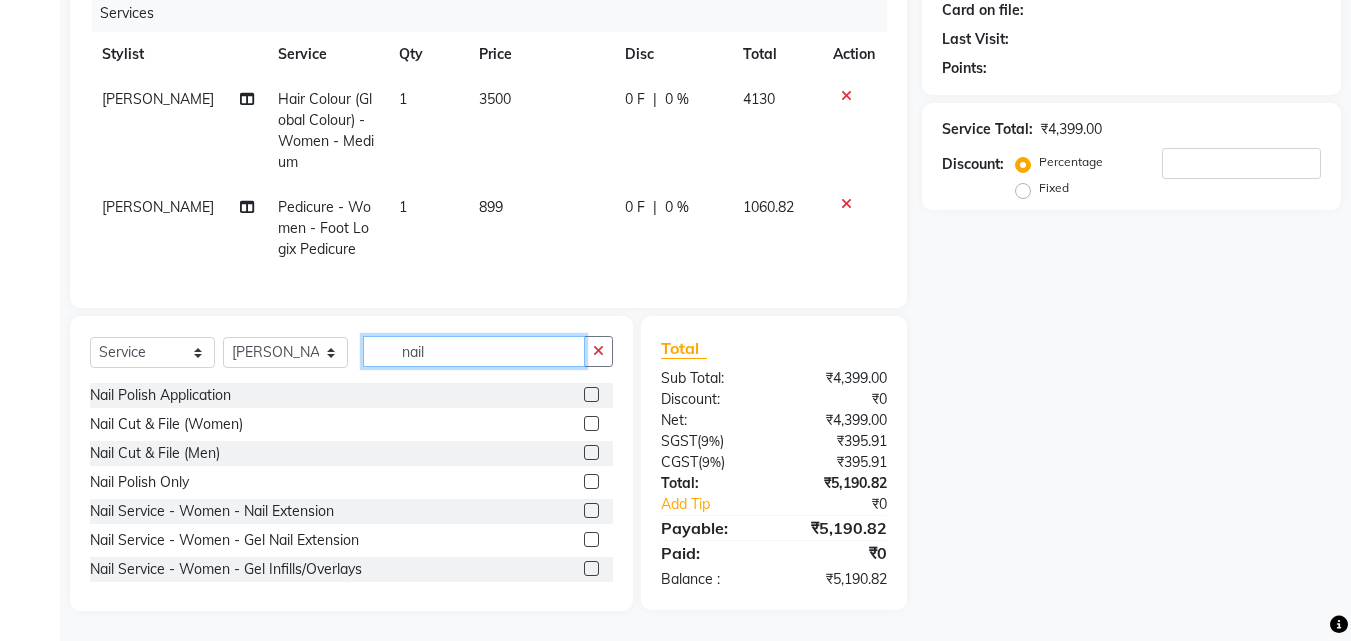 type on "nail" 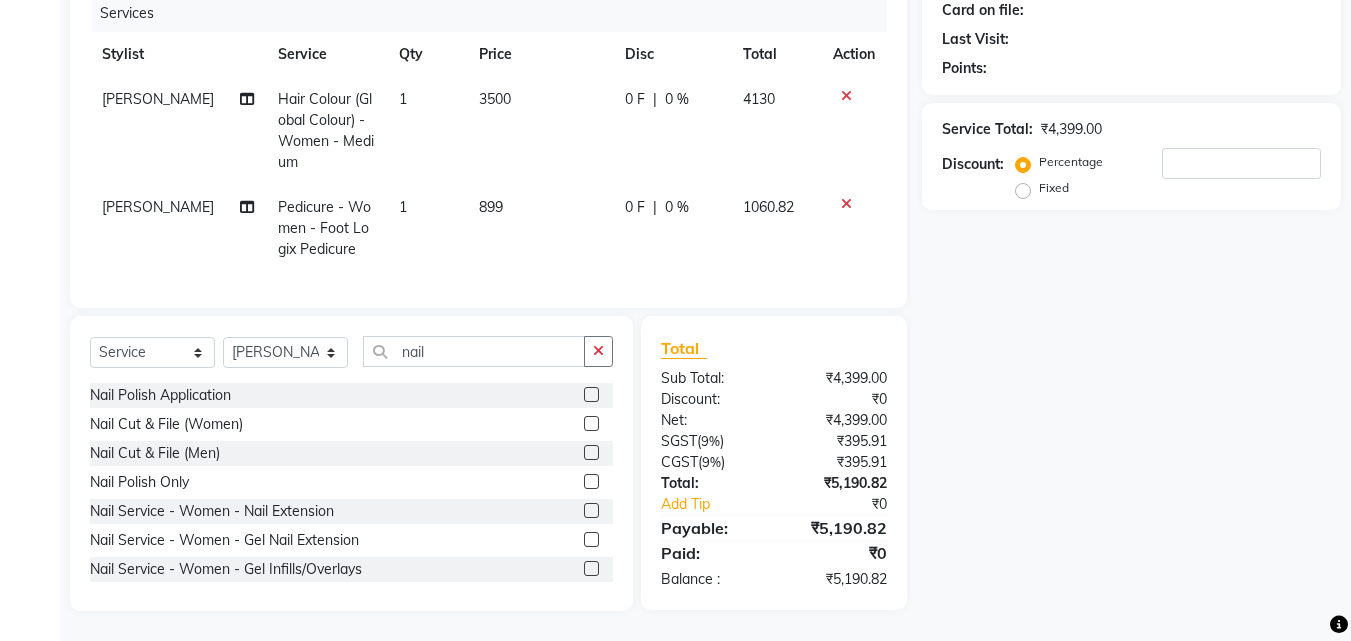 click 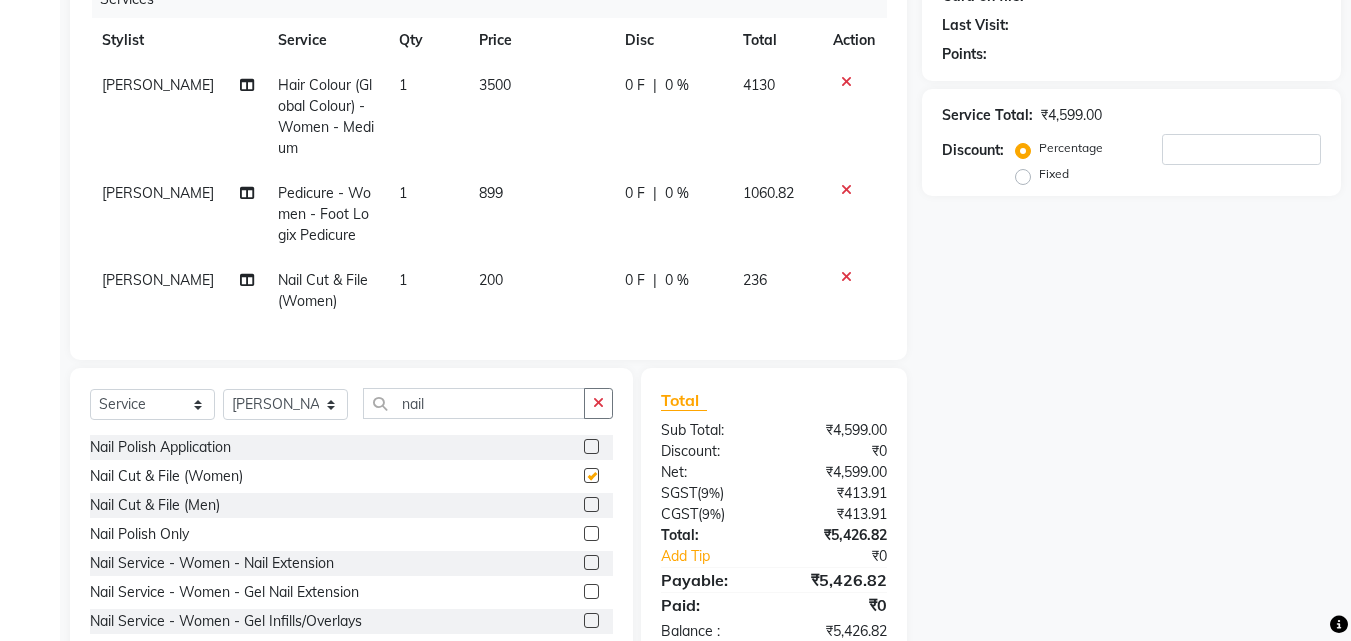 checkbox on "false" 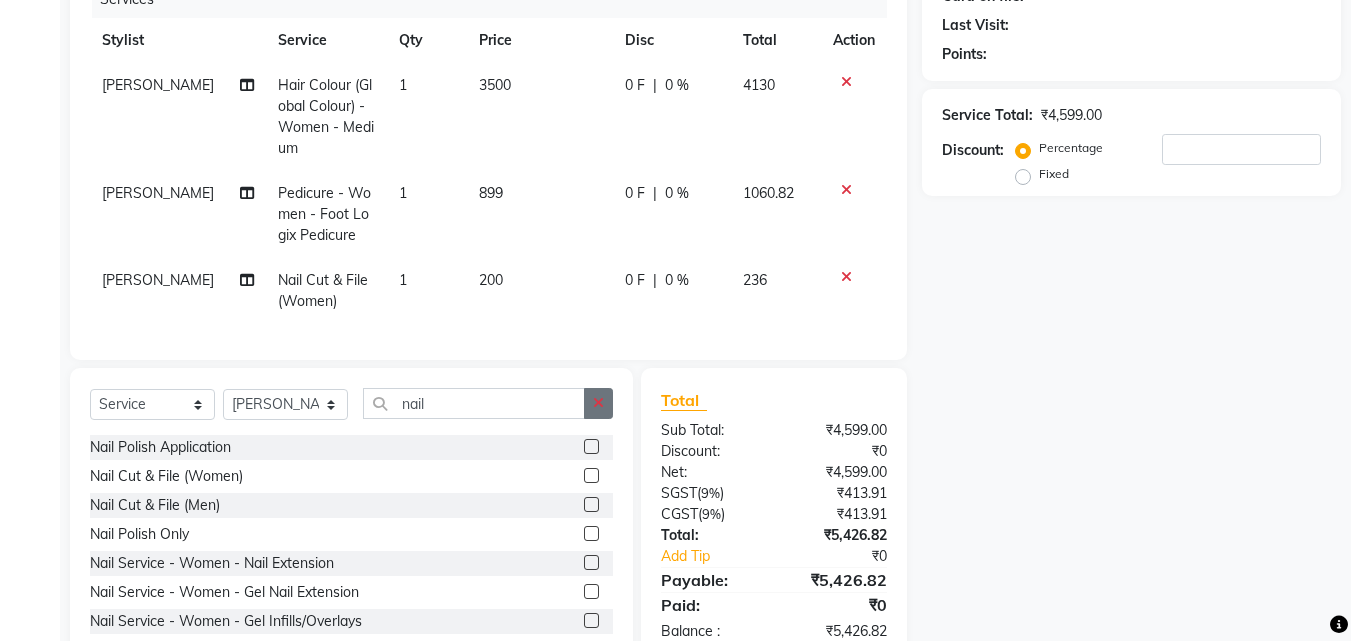 click 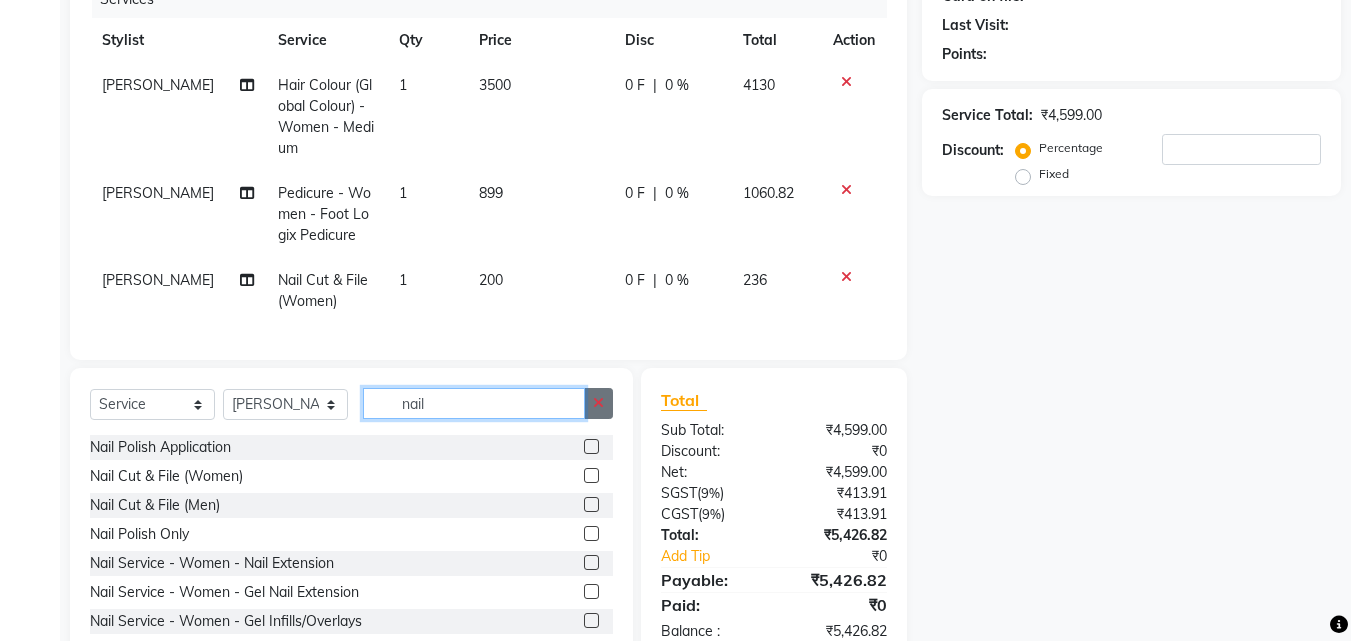 type 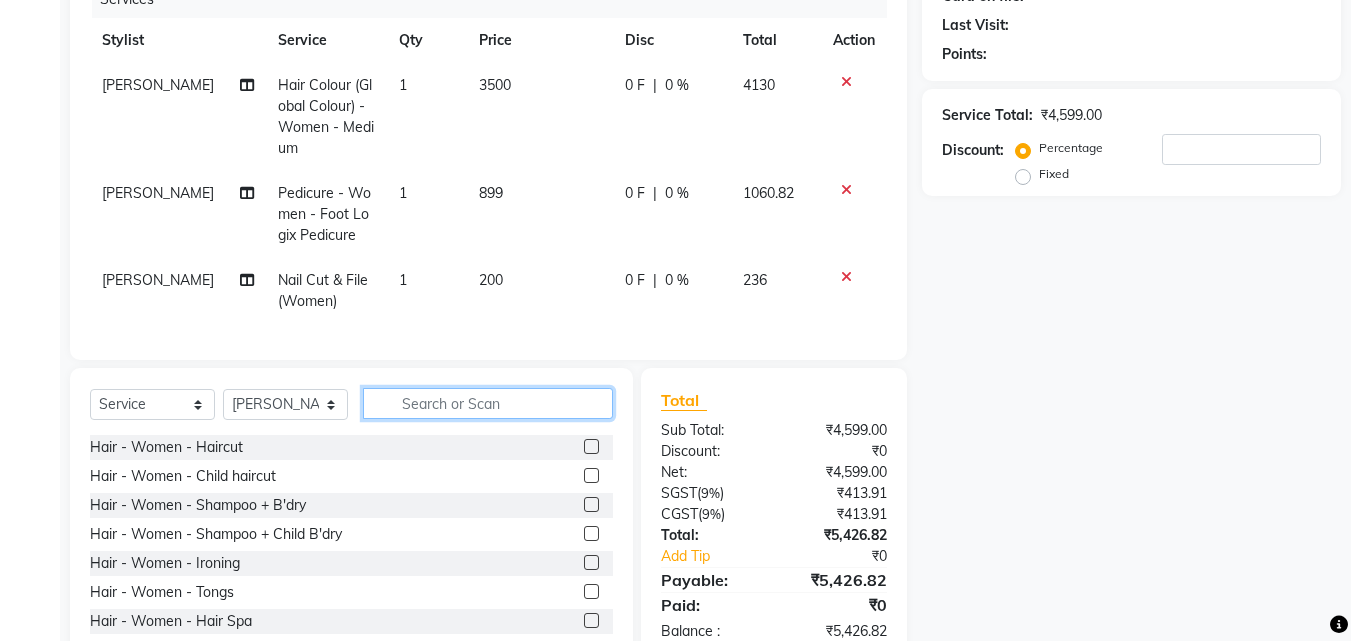scroll, scrollTop: 334, scrollLeft: 0, axis: vertical 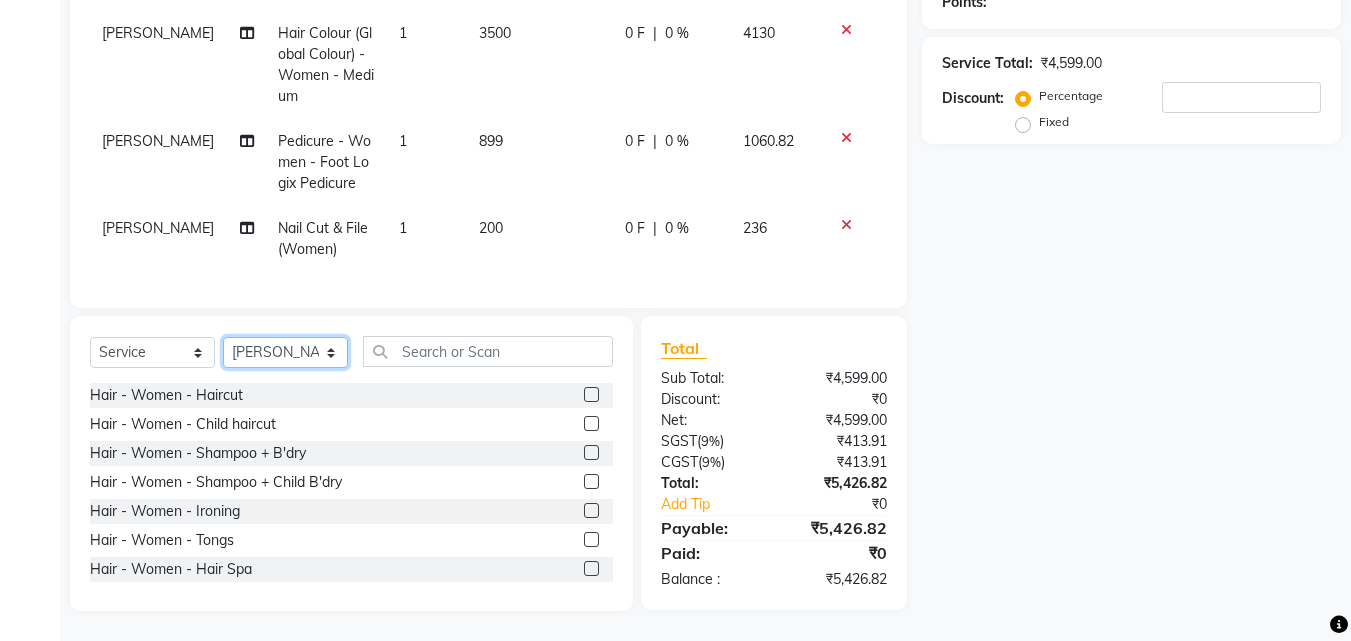 click on "Select Stylist [PERSON_NAME] [PERSON_NAME] [PERSON_NAME] [PERSON_NAME] [DEMOGRAPHIC_DATA][PERSON_NAME] Sumika Trends" 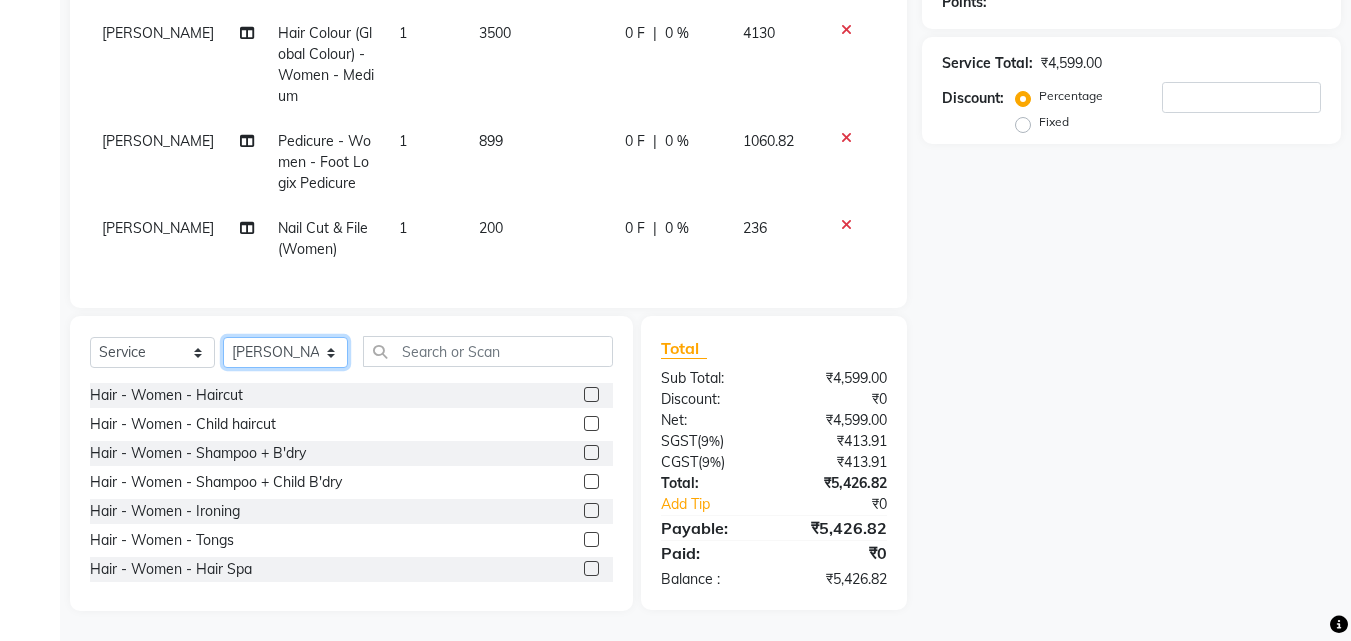 select on "84239" 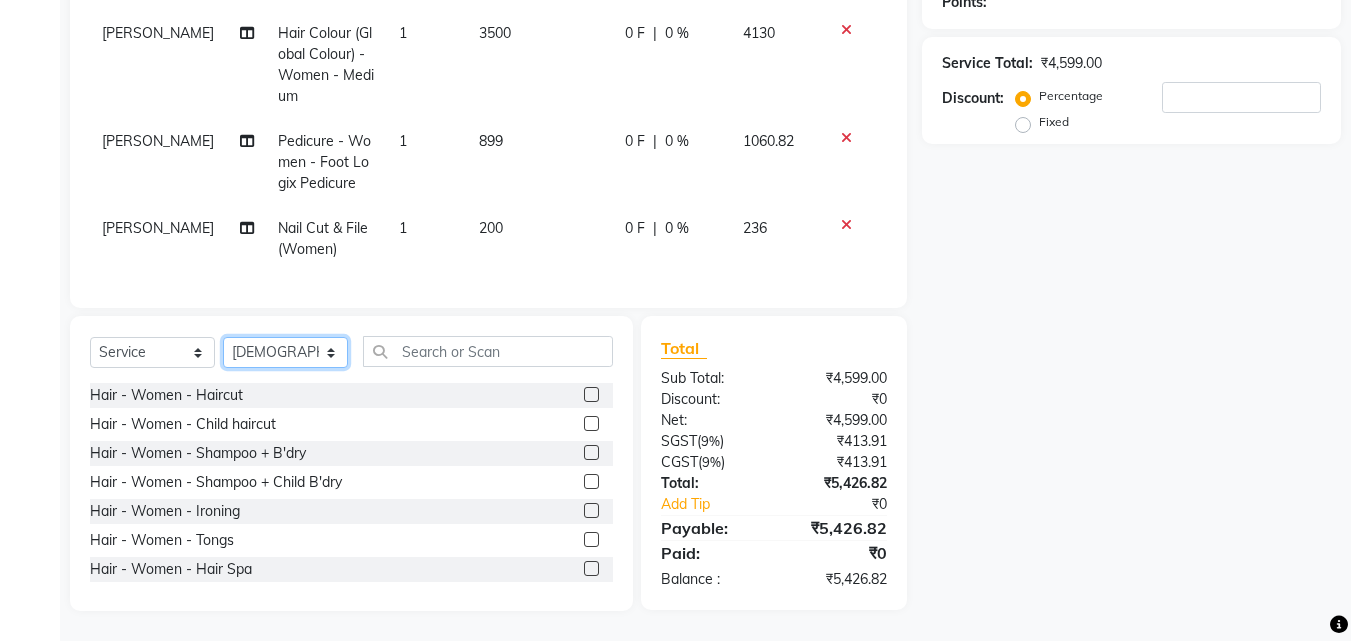 click on "Select Stylist [PERSON_NAME] [PERSON_NAME] [PERSON_NAME] [PERSON_NAME] [DEMOGRAPHIC_DATA][PERSON_NAME] Sumika Trends" 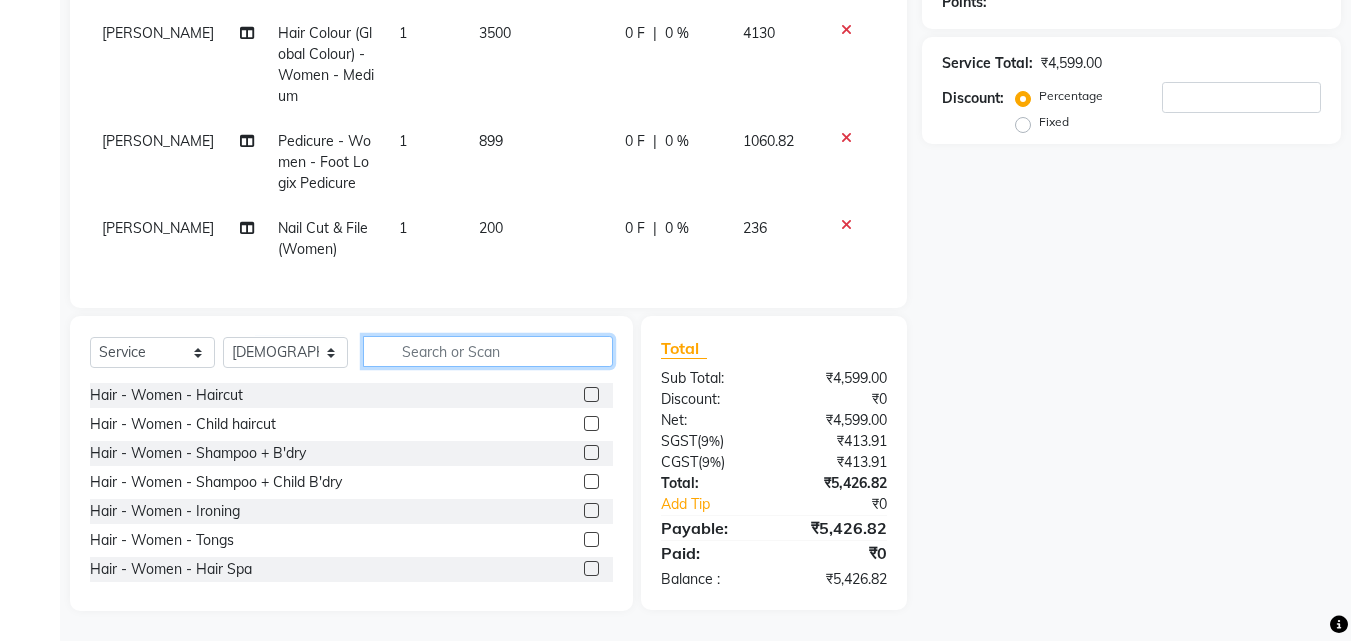 click 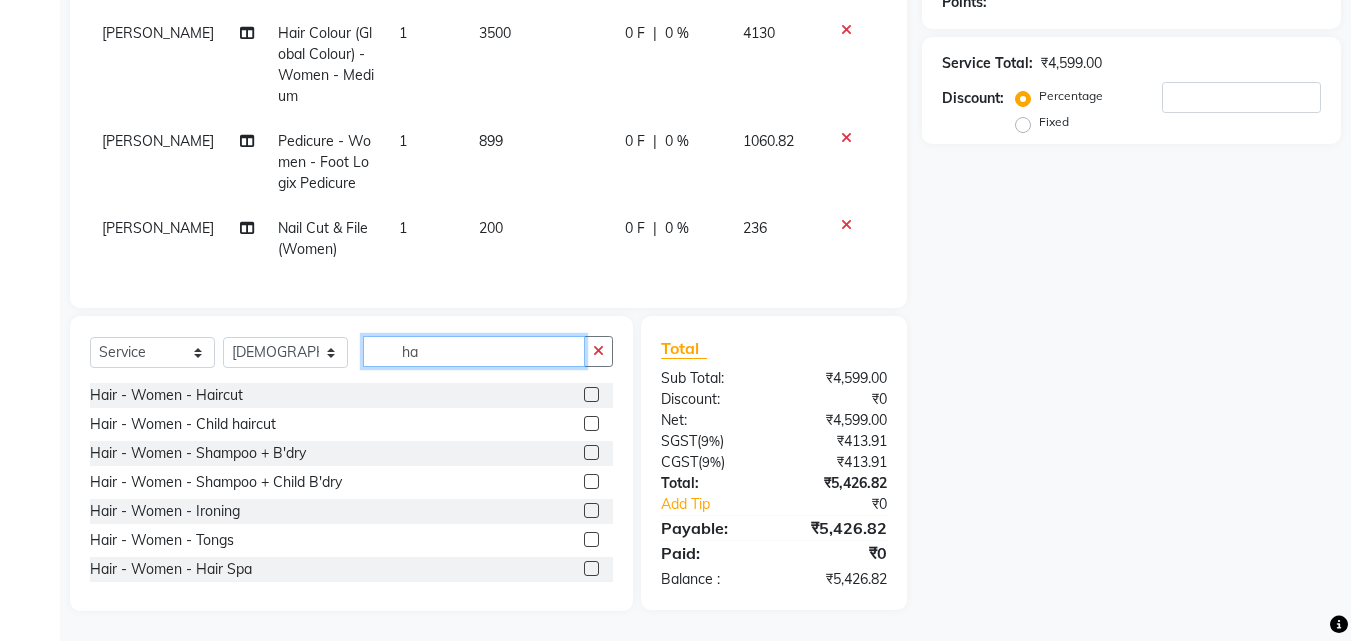 type on "h" 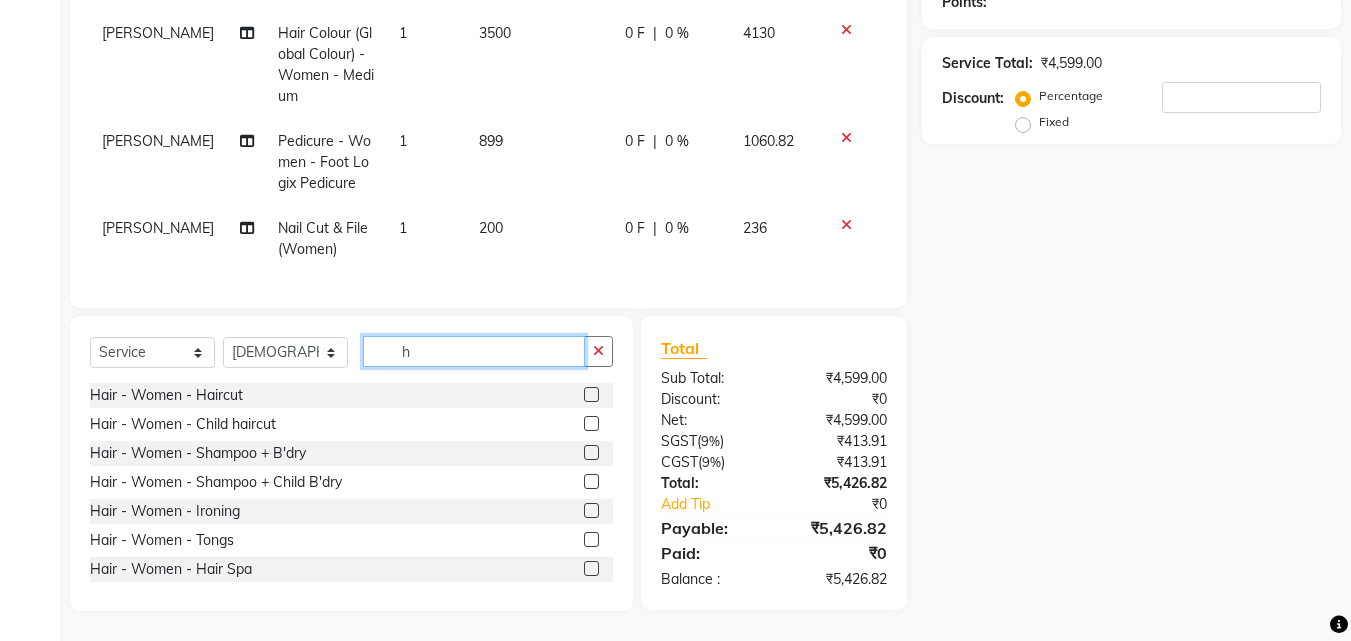type 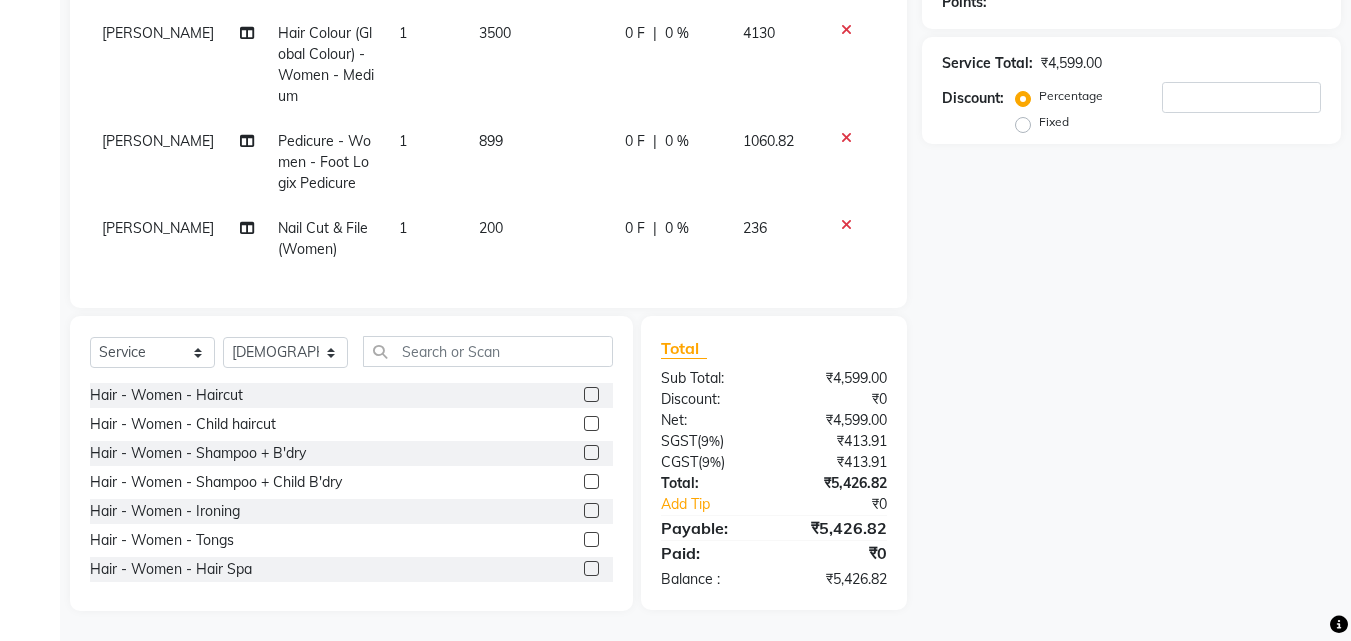 click on "Name: Membership: Total Visits: Card on file: Last Visit:  Points:  Service Total:  ₹4,599.00  Discount:  Percentage   Fixed" 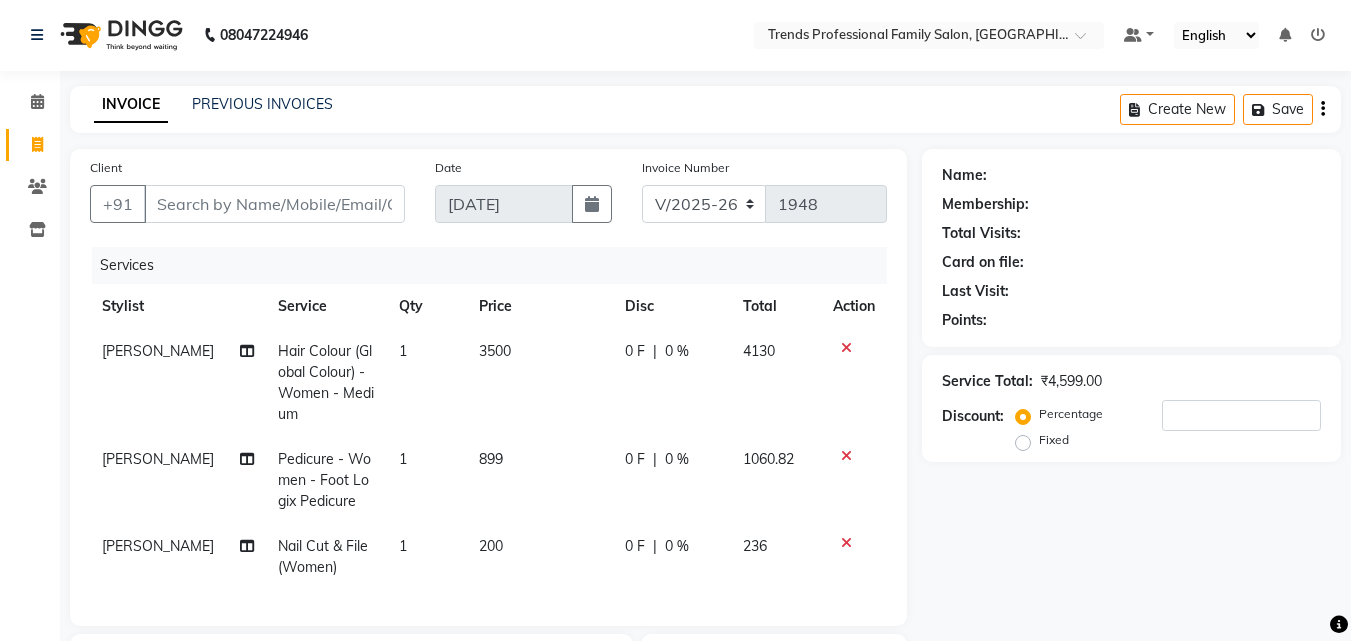 click on "0 %" 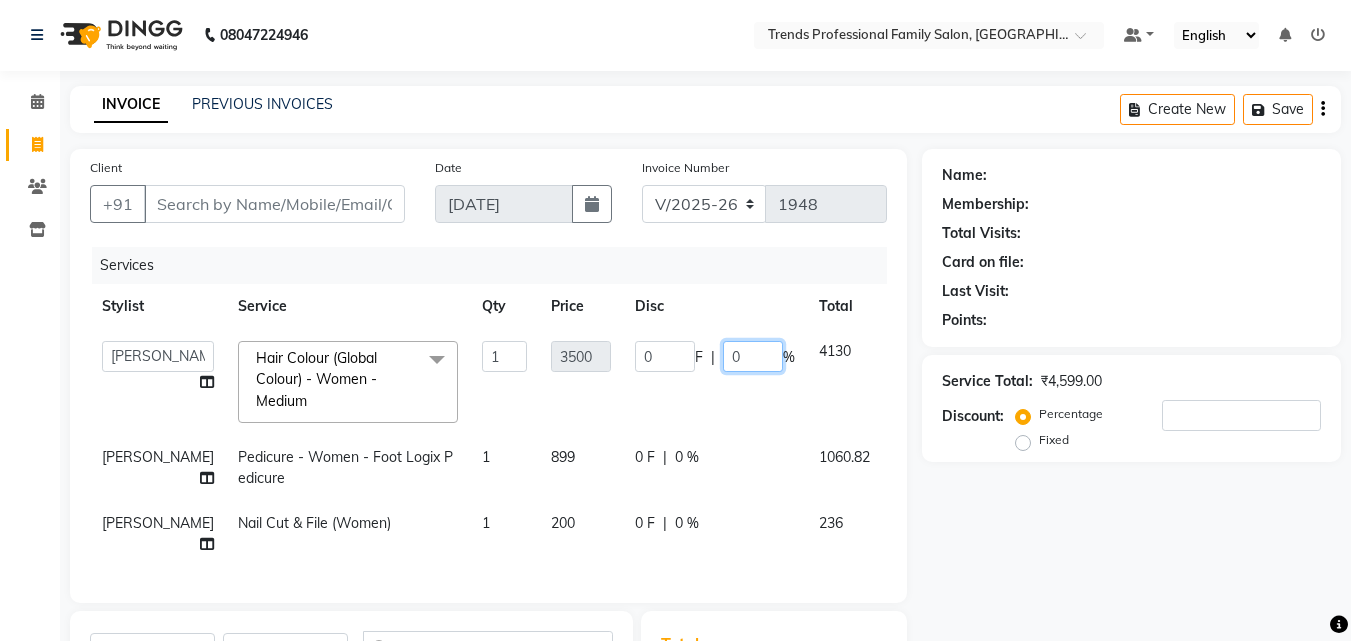 click on "0" 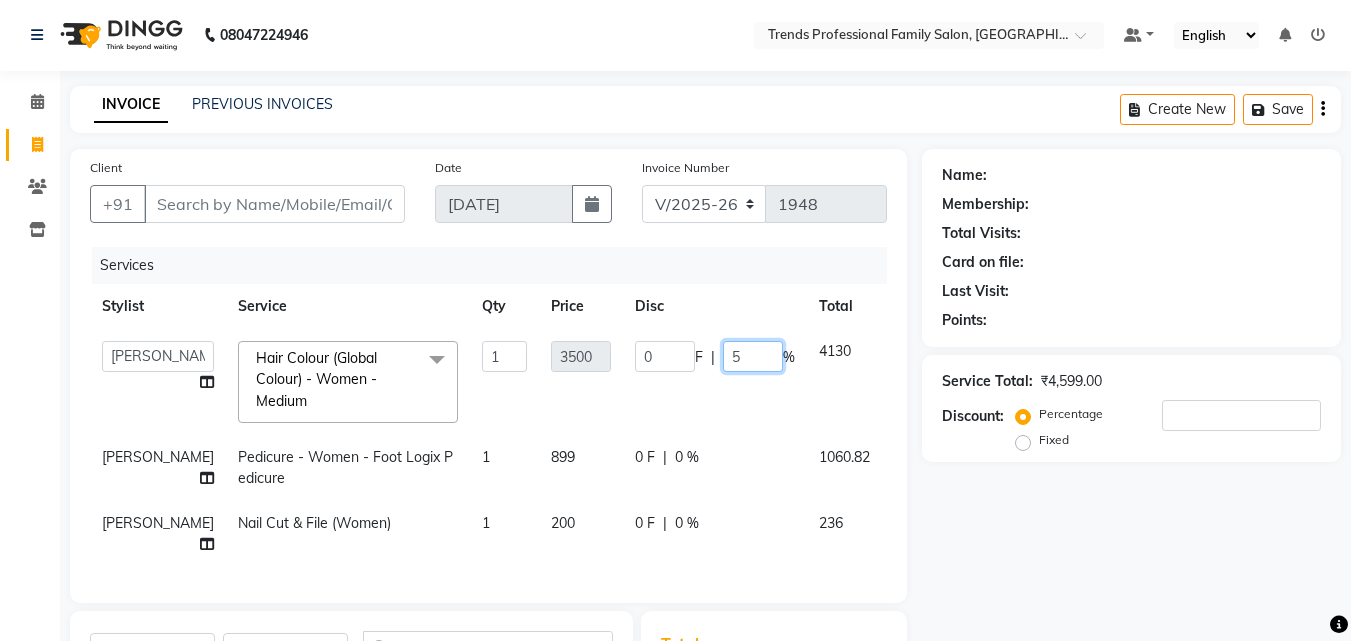 type on "50" 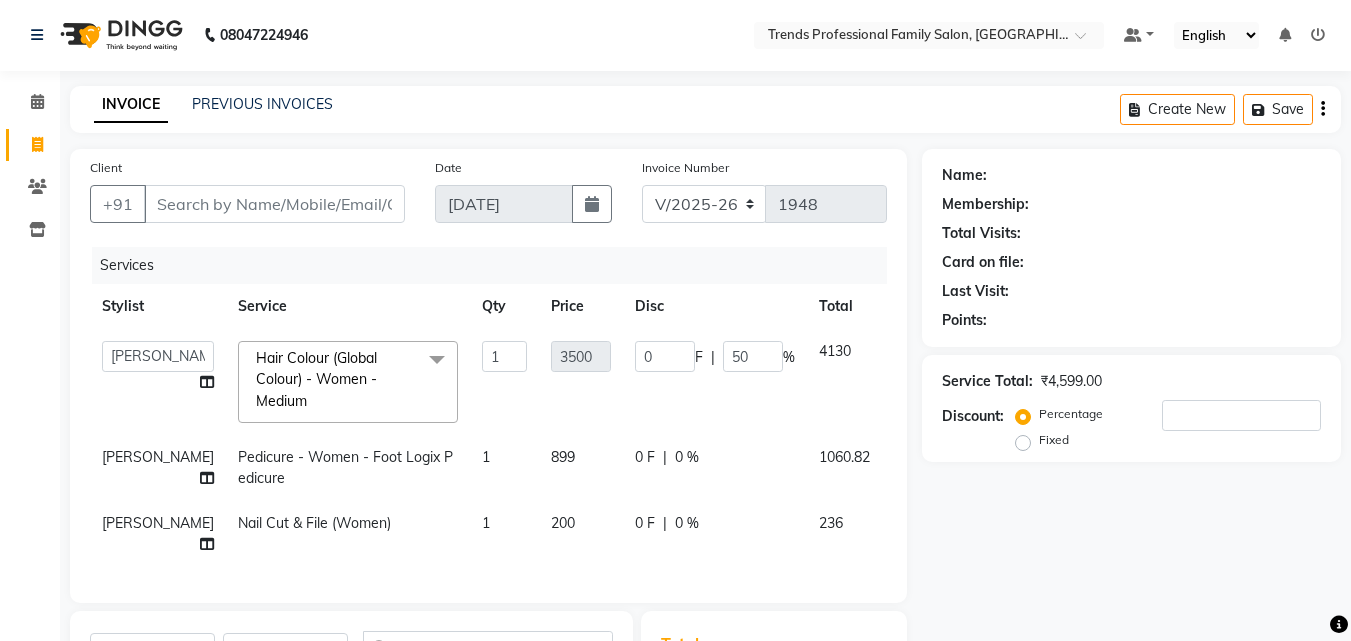 click on "0 F | 0 %" 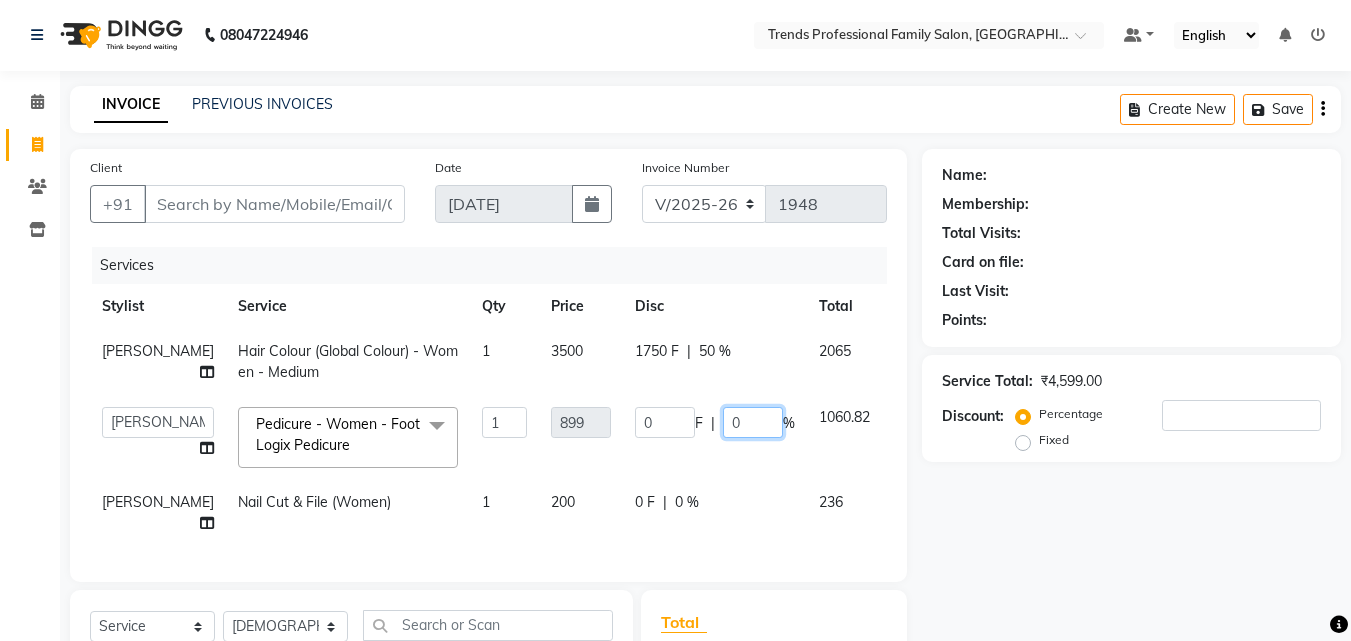 click on "0" 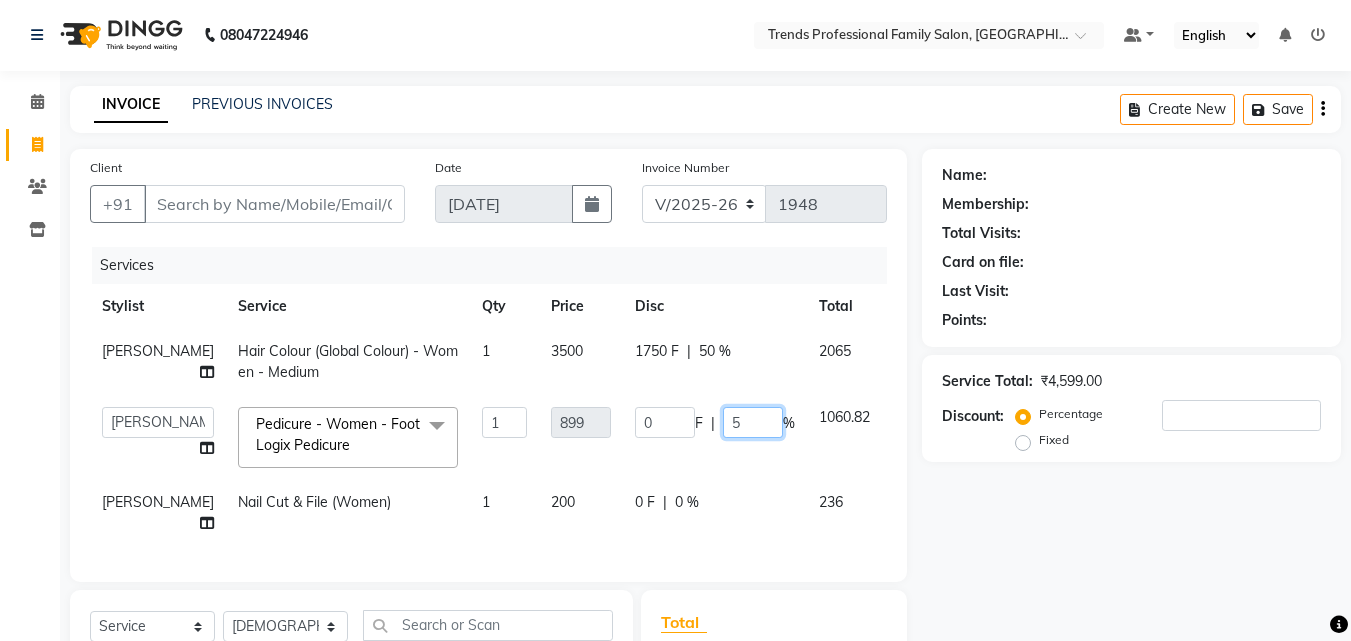 type on "50" 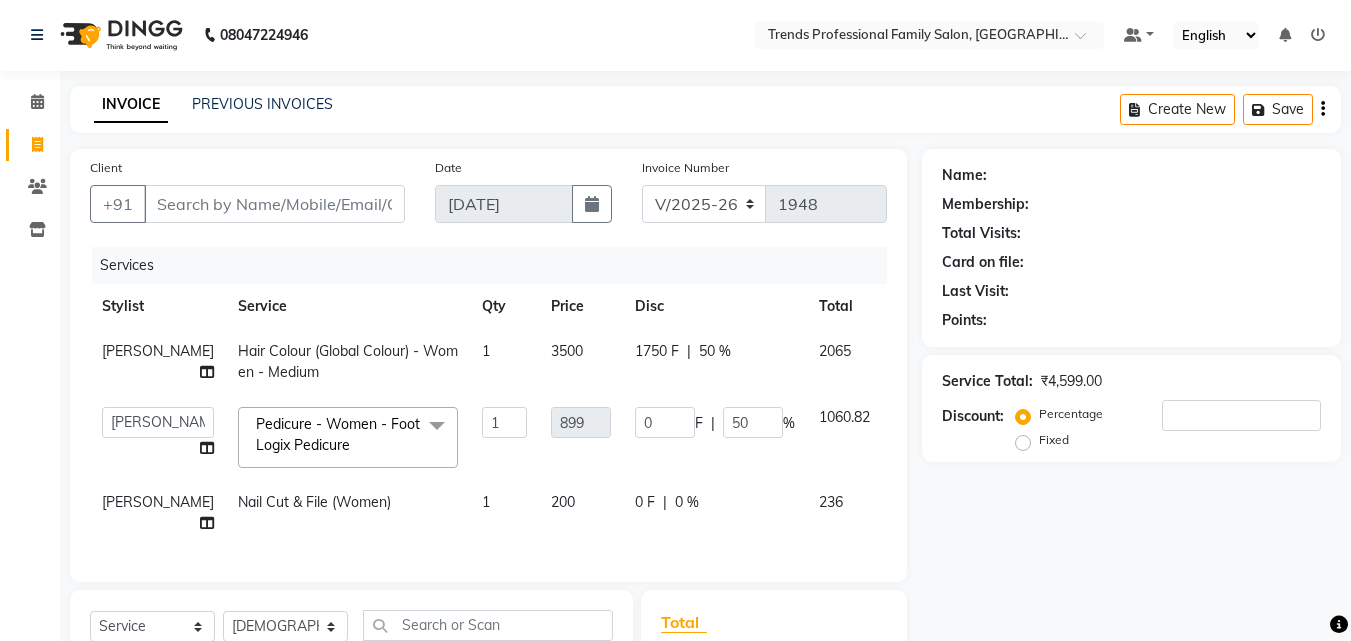 click on "Name: Membership: Total Visits: Card on file: Last Visit:  Points:  Service Total:  ₹4,599.00  Discount:  Percentage   Fixed" 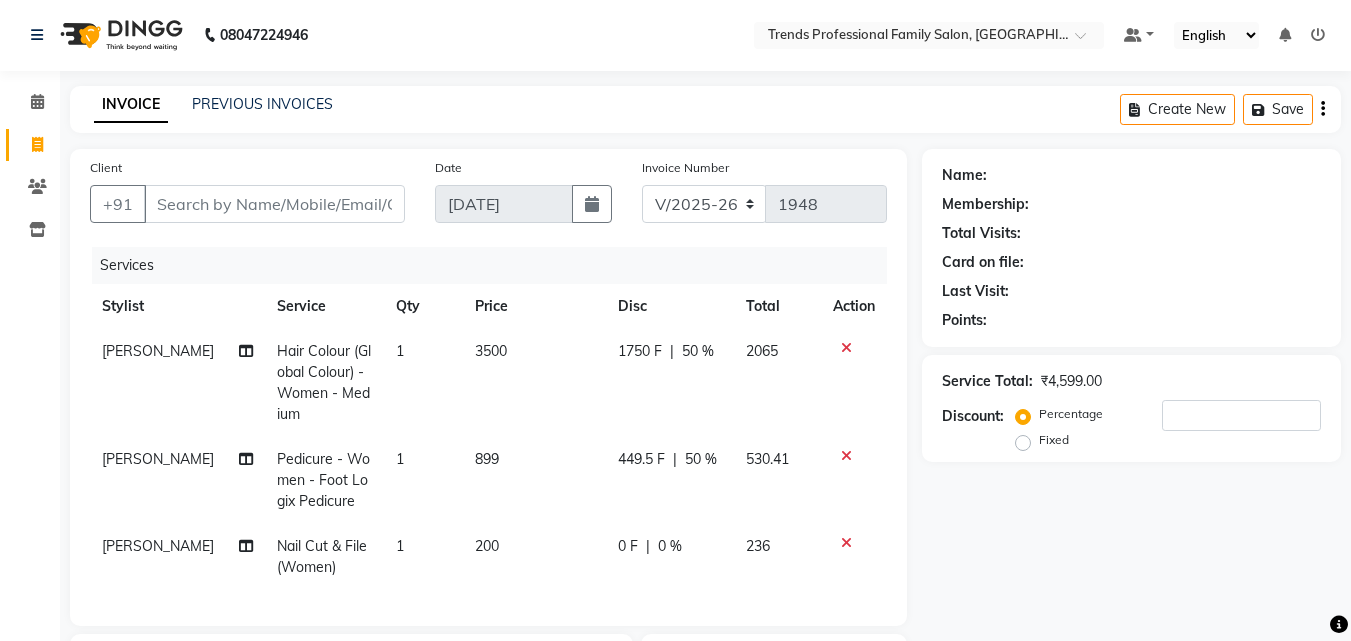 scroll, scrollTop: 334, scrollLeft: 0, axis: vertical 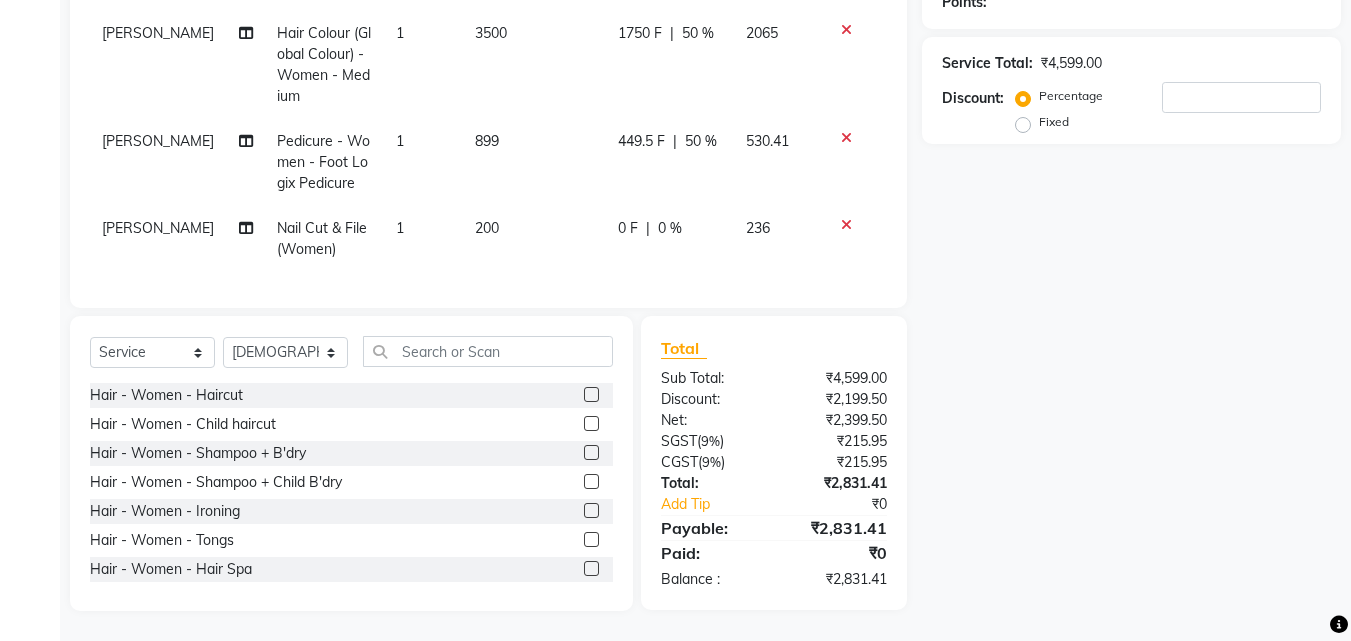 drag, startPoint x: 946, startPoint y: 227, endPoint x: 988, endPoint y: 237, distance: 43.174065 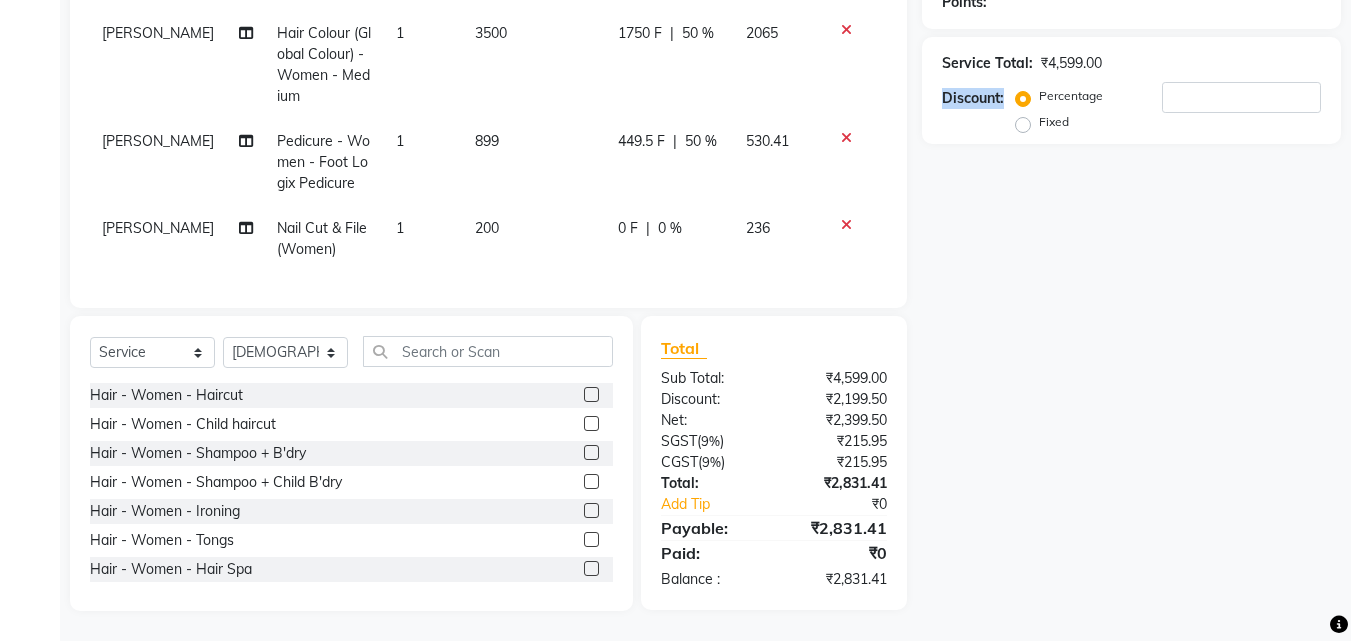 drag, startPoint x: 936, startPoint y: 79, endPoint x: 1006, endPoint y: 75, distance: 70.11419 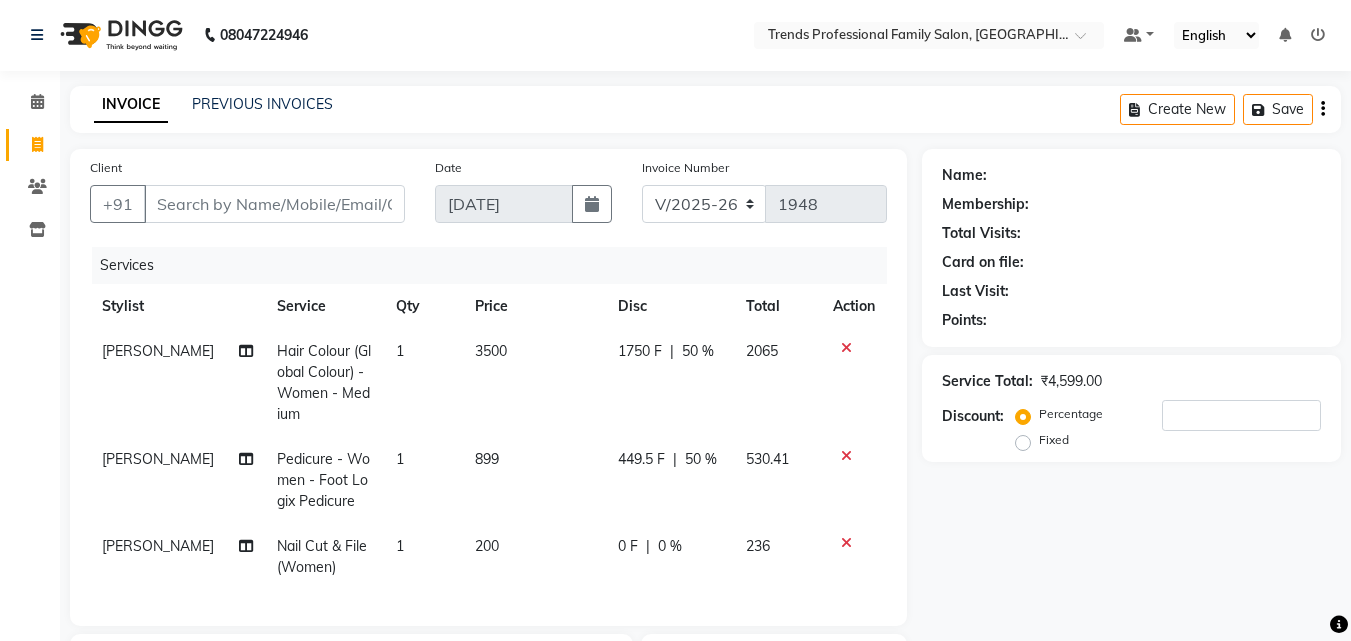 scroll, scrollTop: 334, scrollLeft: 0, axis: vertical 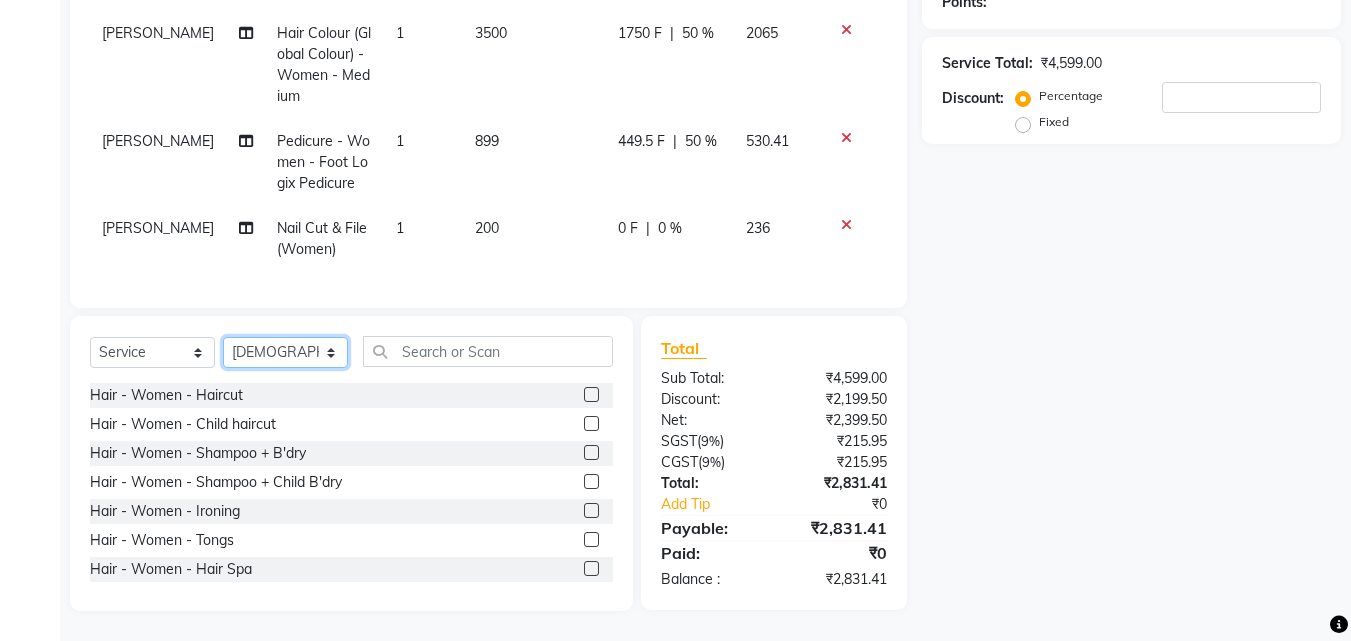click on "Select Stylist [PERSON_NAME] [PERSON_NAME] [PERSON_NAME] [PERSON_NAME] [DEMOGRAPHIC_DATA][PERSON_NAME] Sumika Trends" 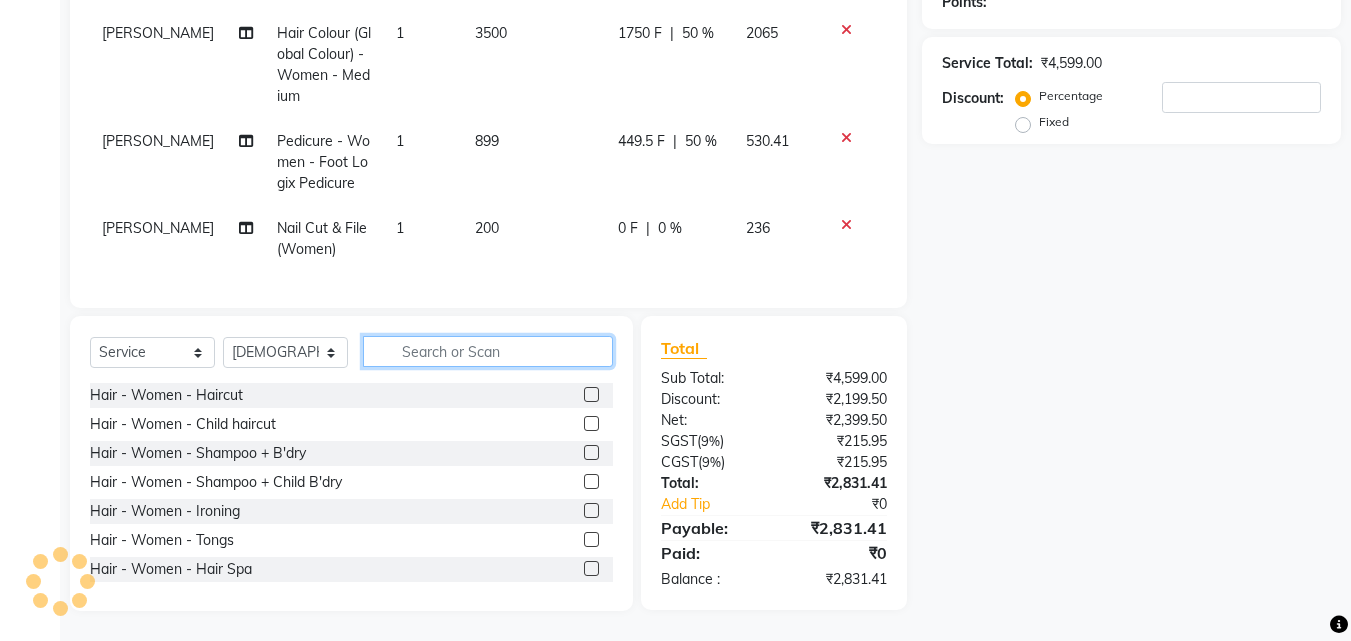 click 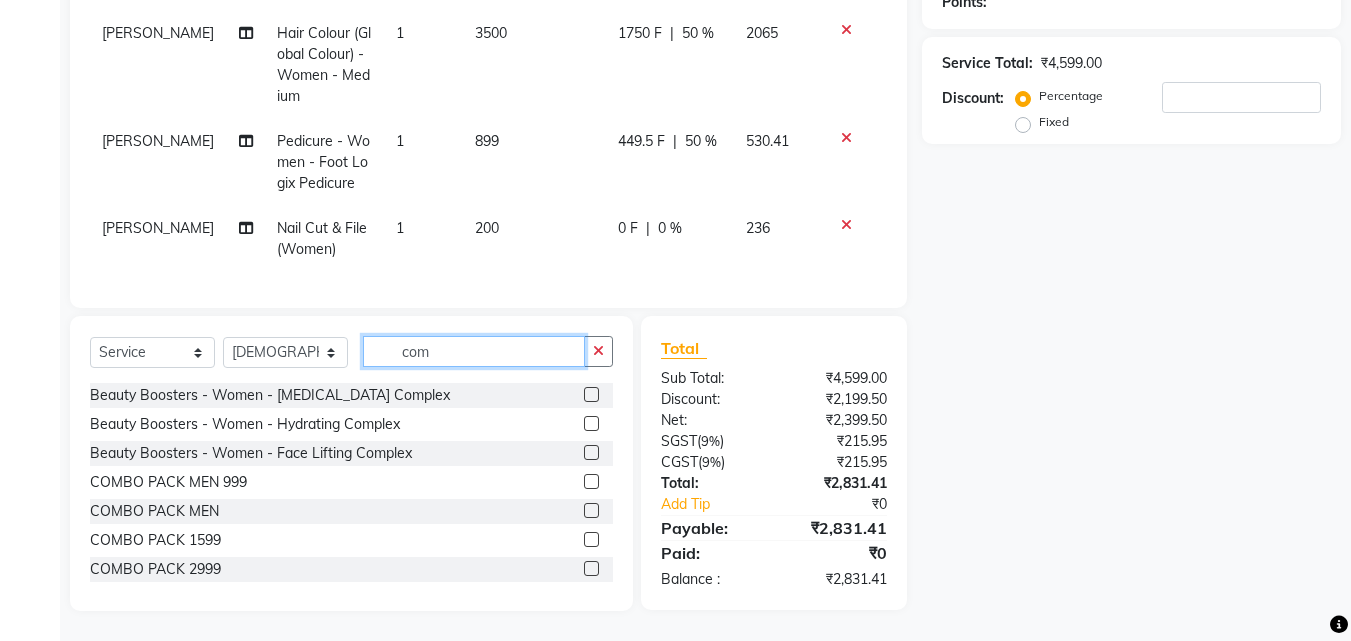 type on "com" 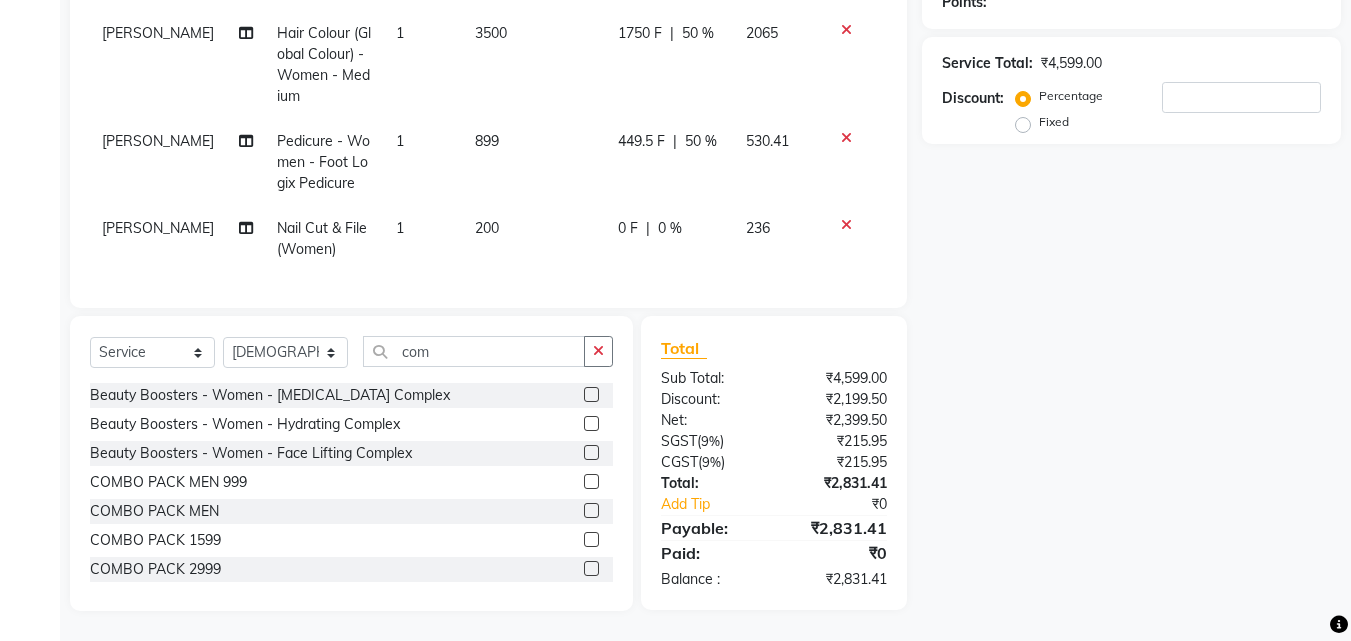 click 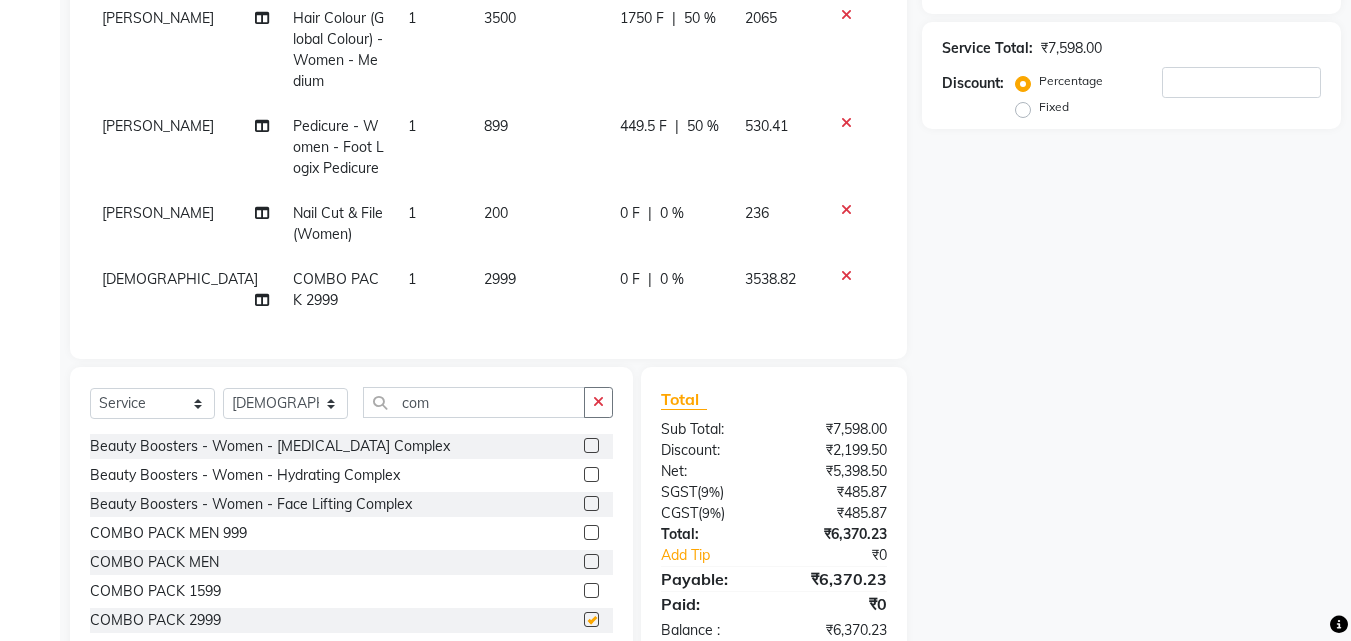 checkbox on "false" 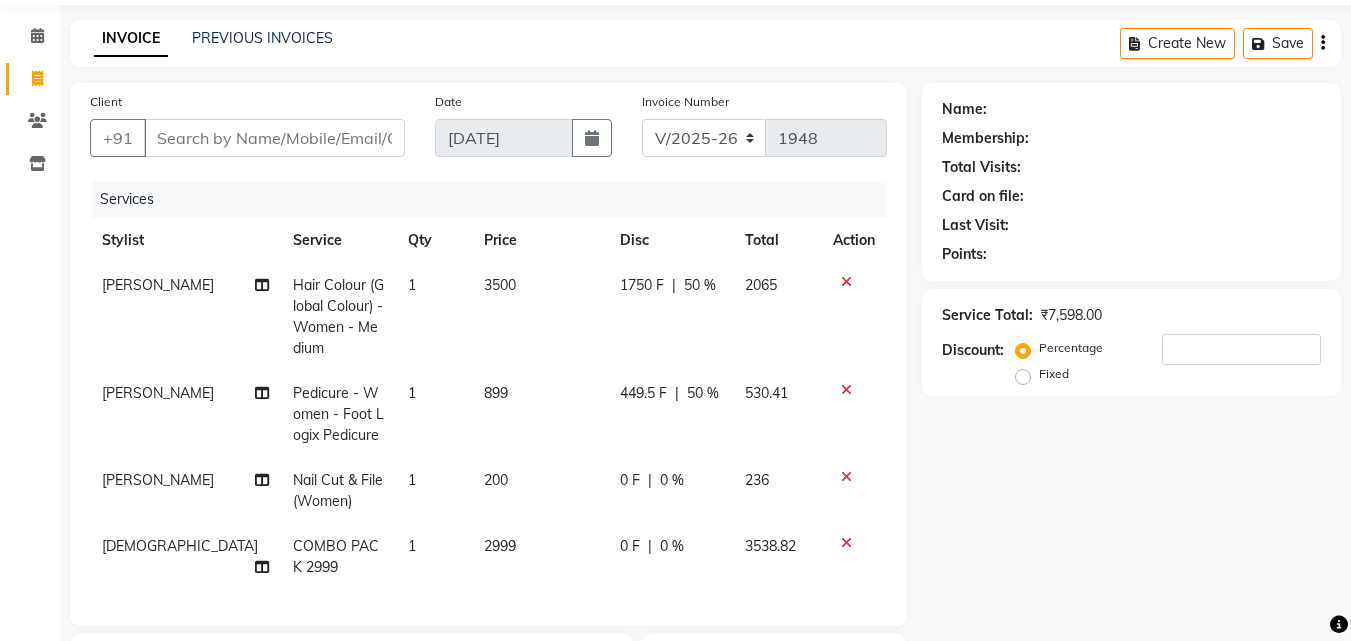 scroll, scrollTop: 400, scrollLeft: 0, axis: vertical 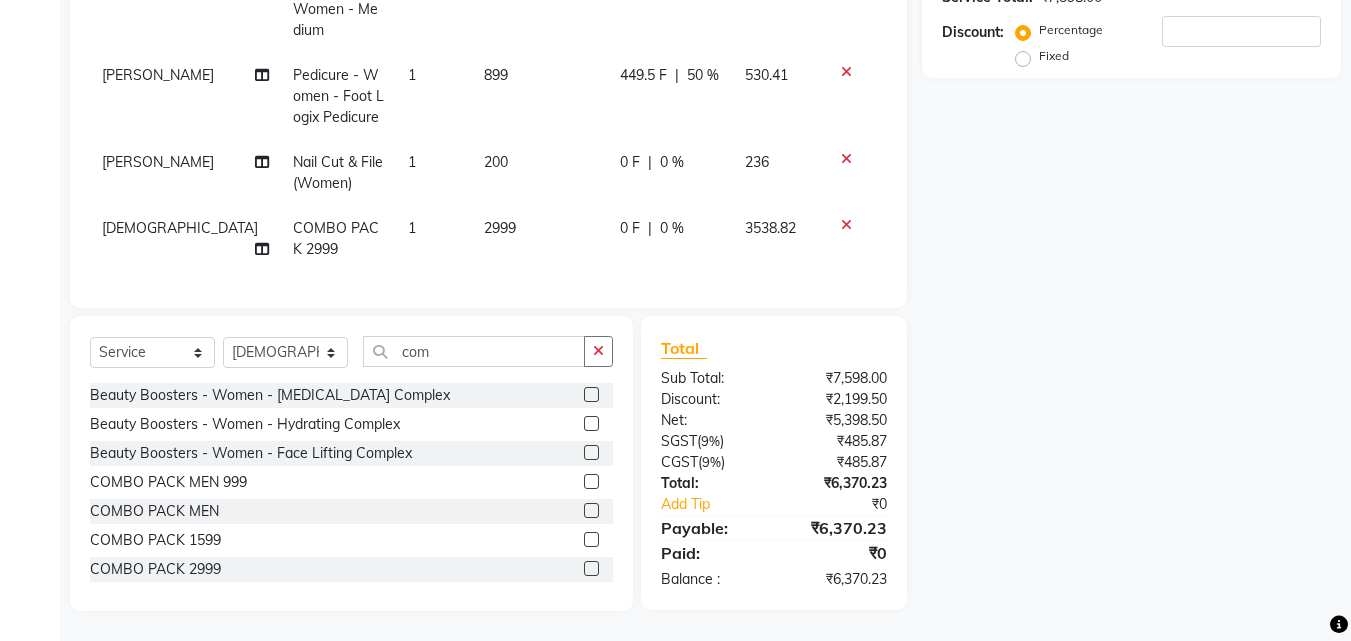 click on "0 F | 0 %" 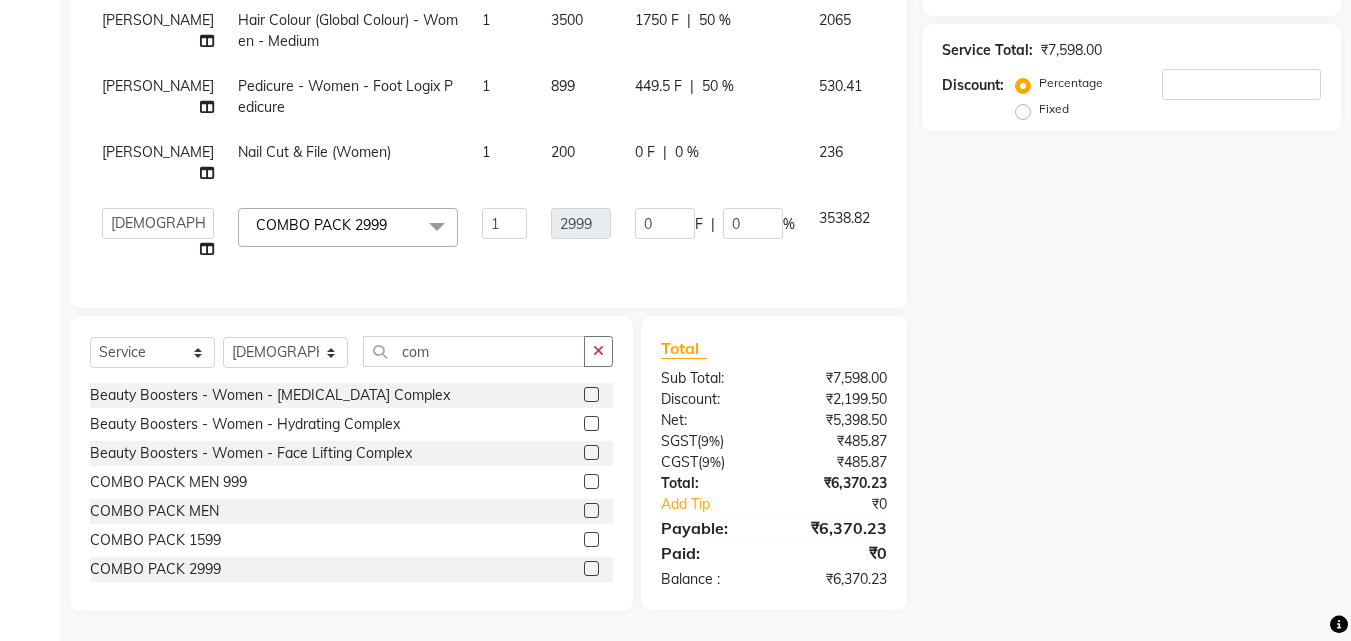 scroll, scrollTop: 347, scrollLeft: 0, axis: vertical 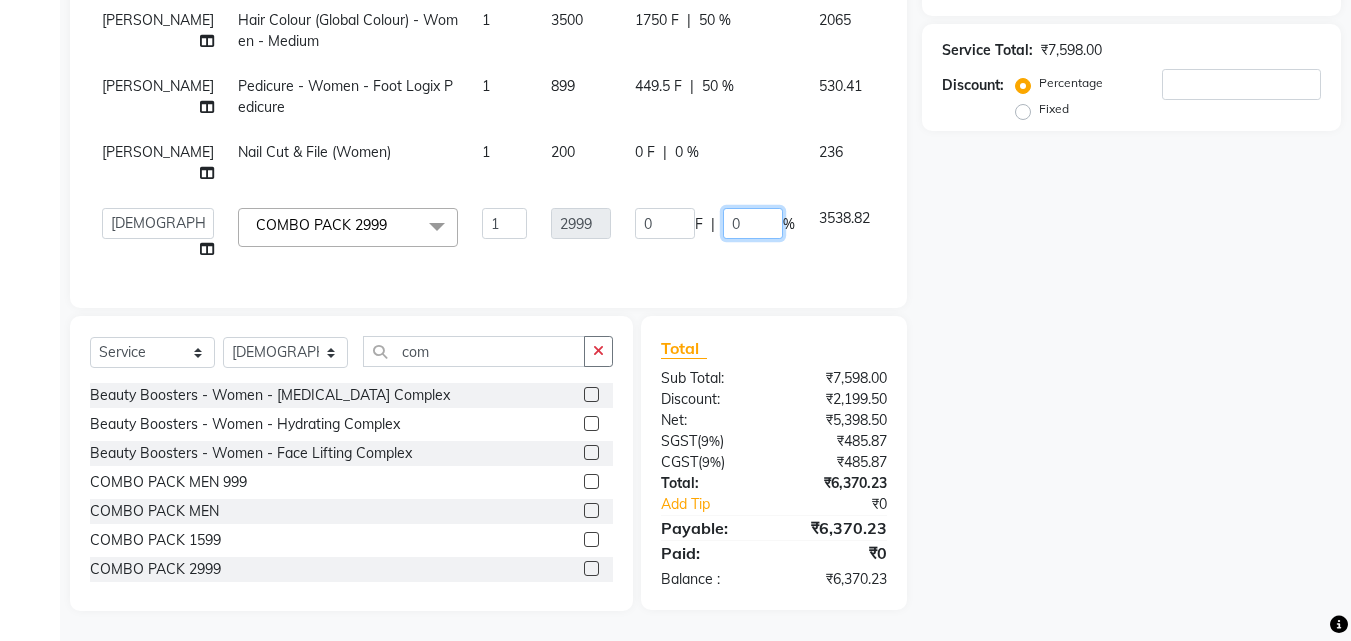 click on "0" 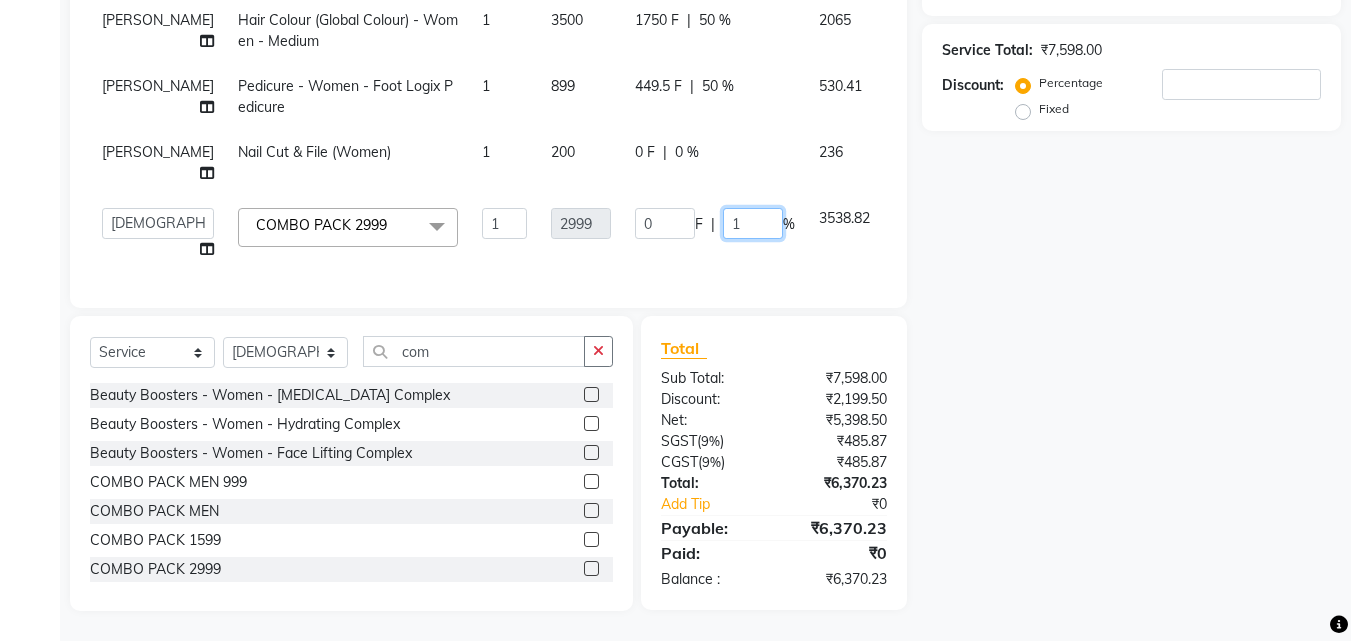 type on "15" 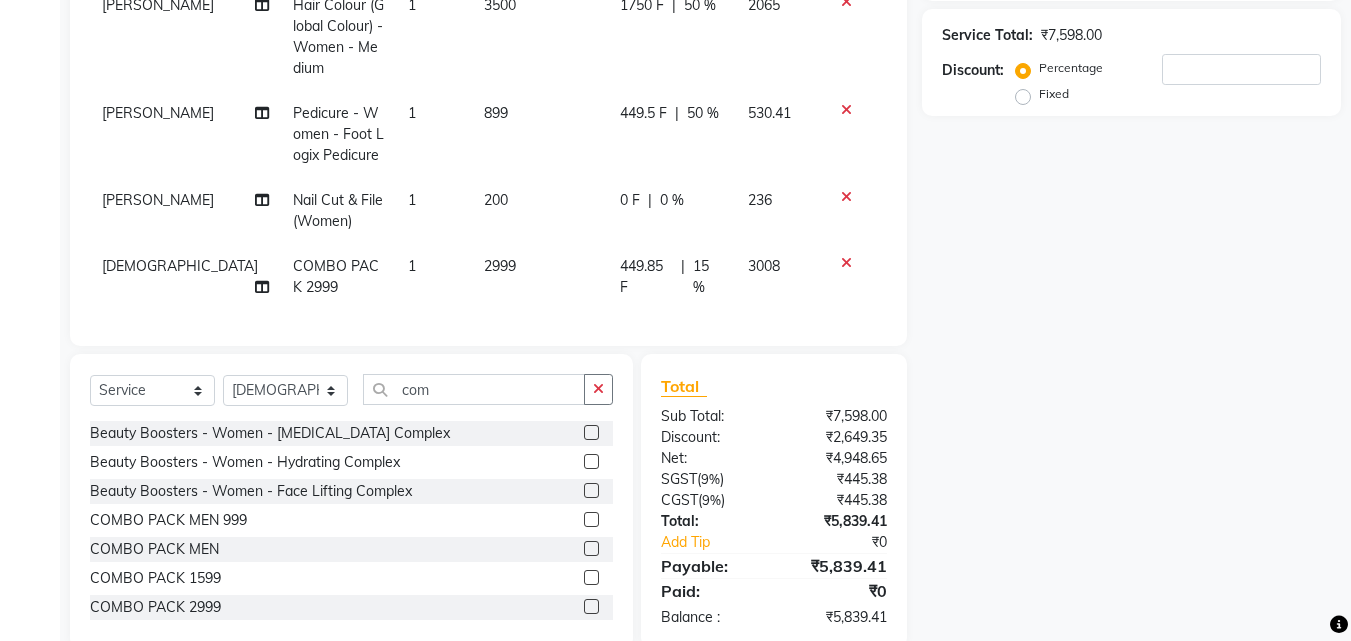 click on "Name: Membership: Total Visits: Card on file: Last Visit:  Points:  Service Total:  ₹7,598.00  Discount:  Percentage   Fixed" 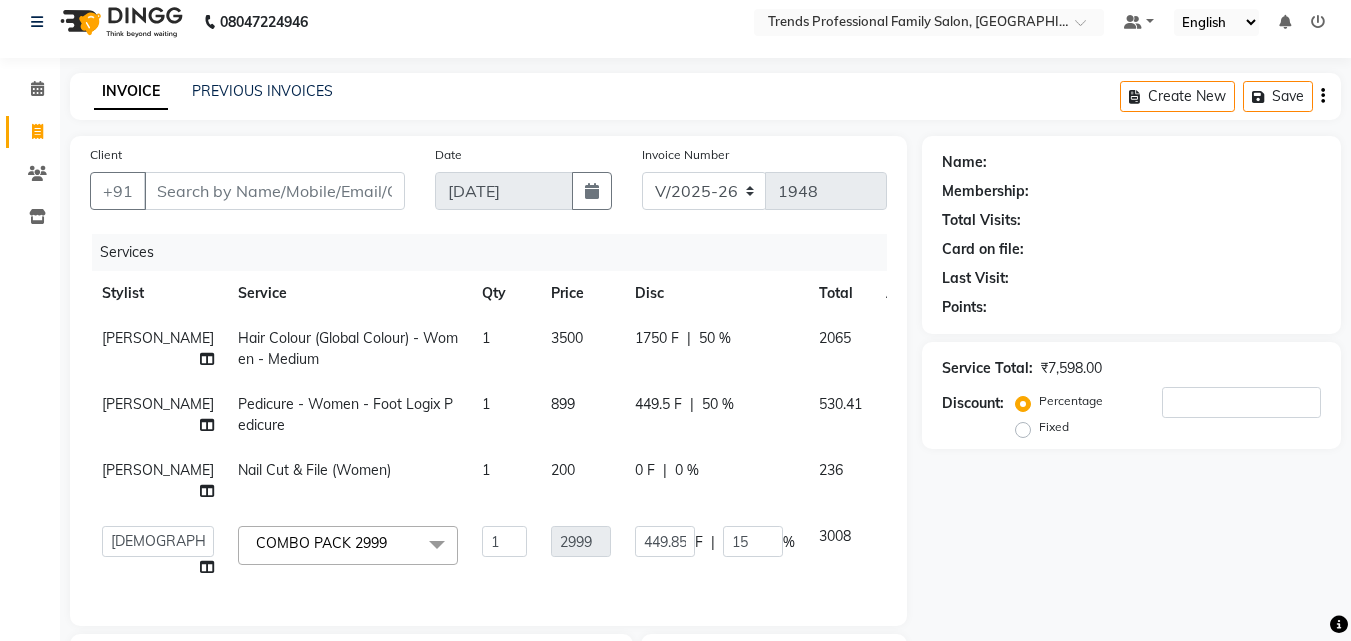 scroll, scrollTop: 347, scrollLeft: 0, axis: vertical 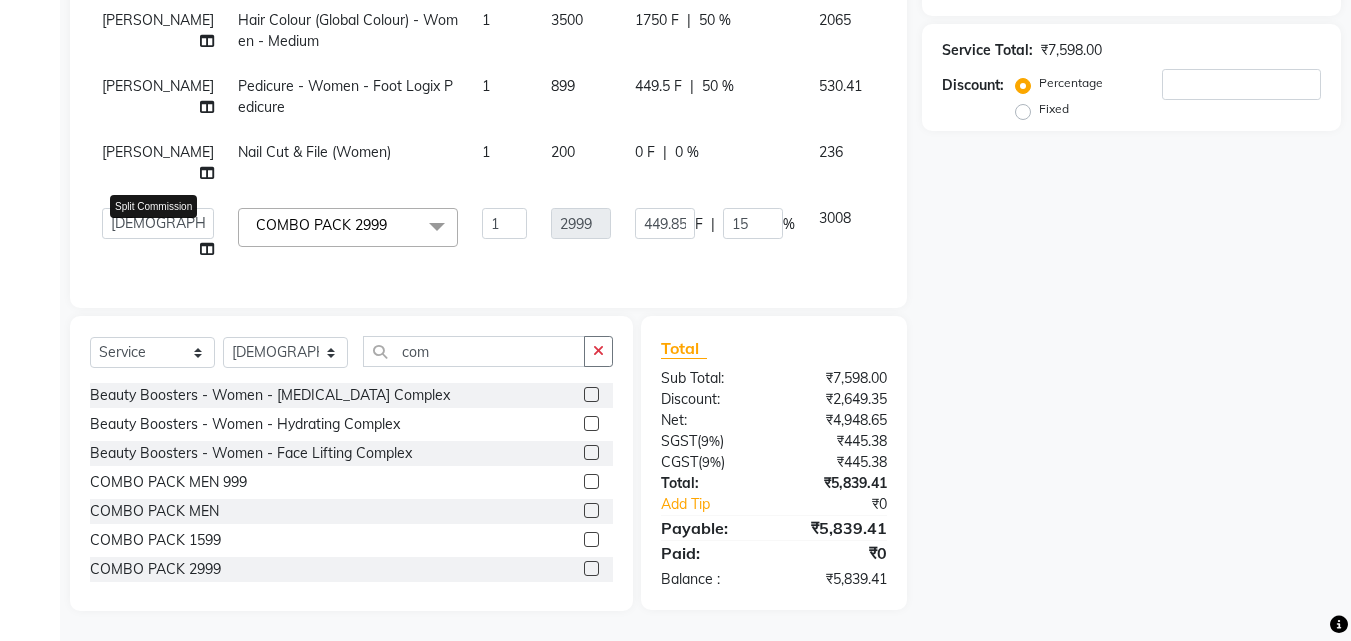 click 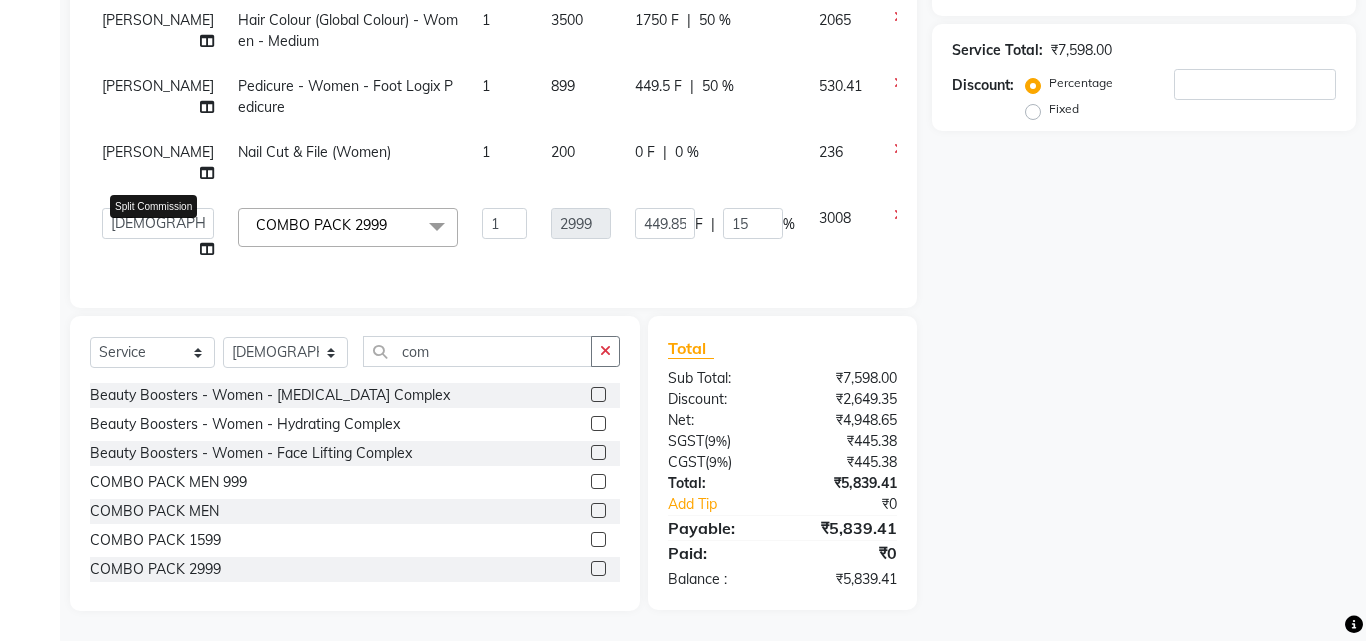 select on "84239" 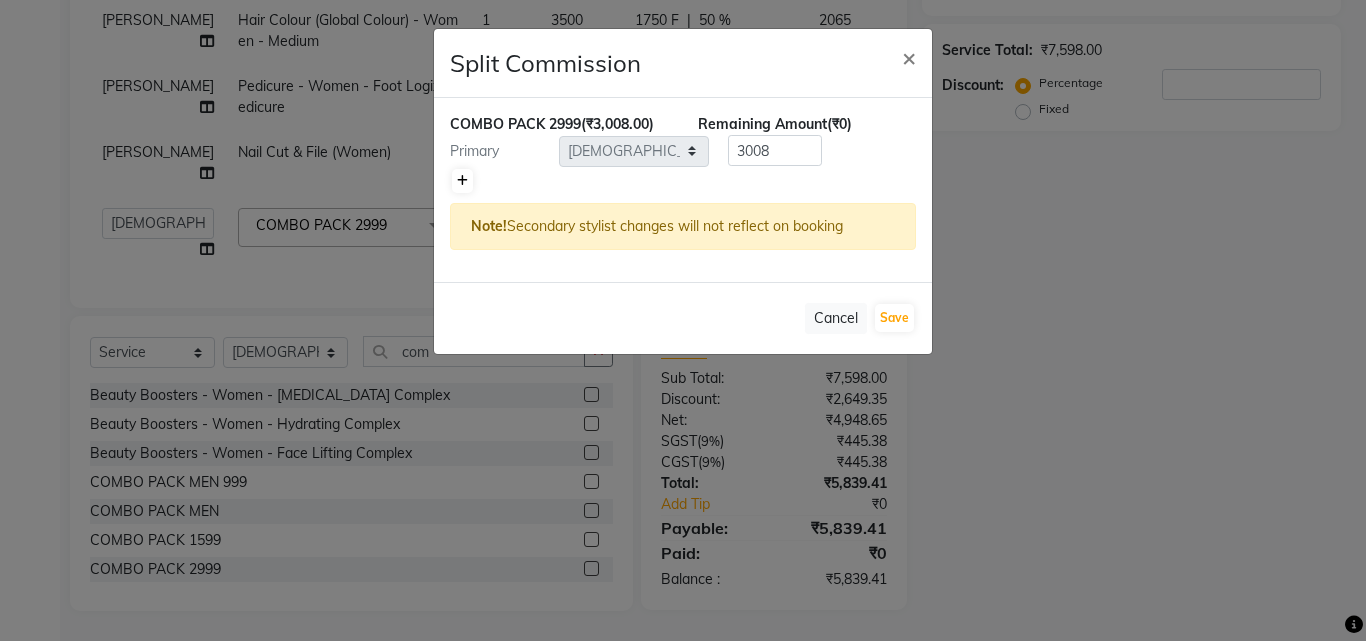 click 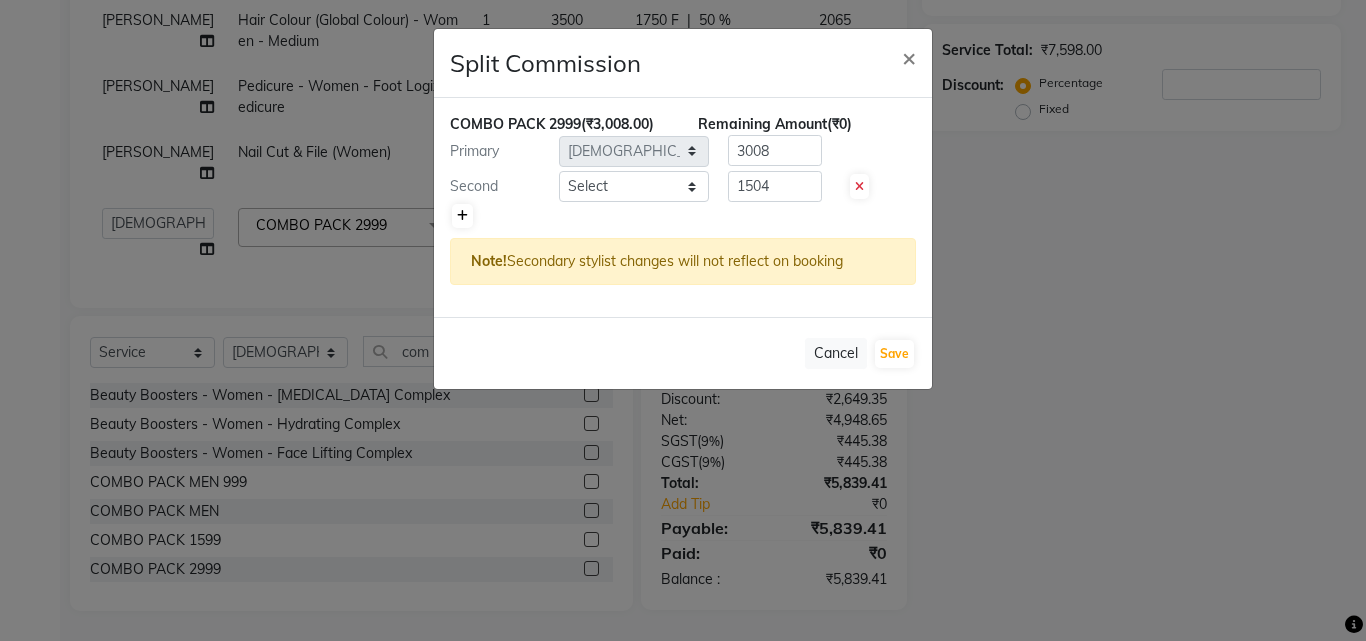 type on "1504" 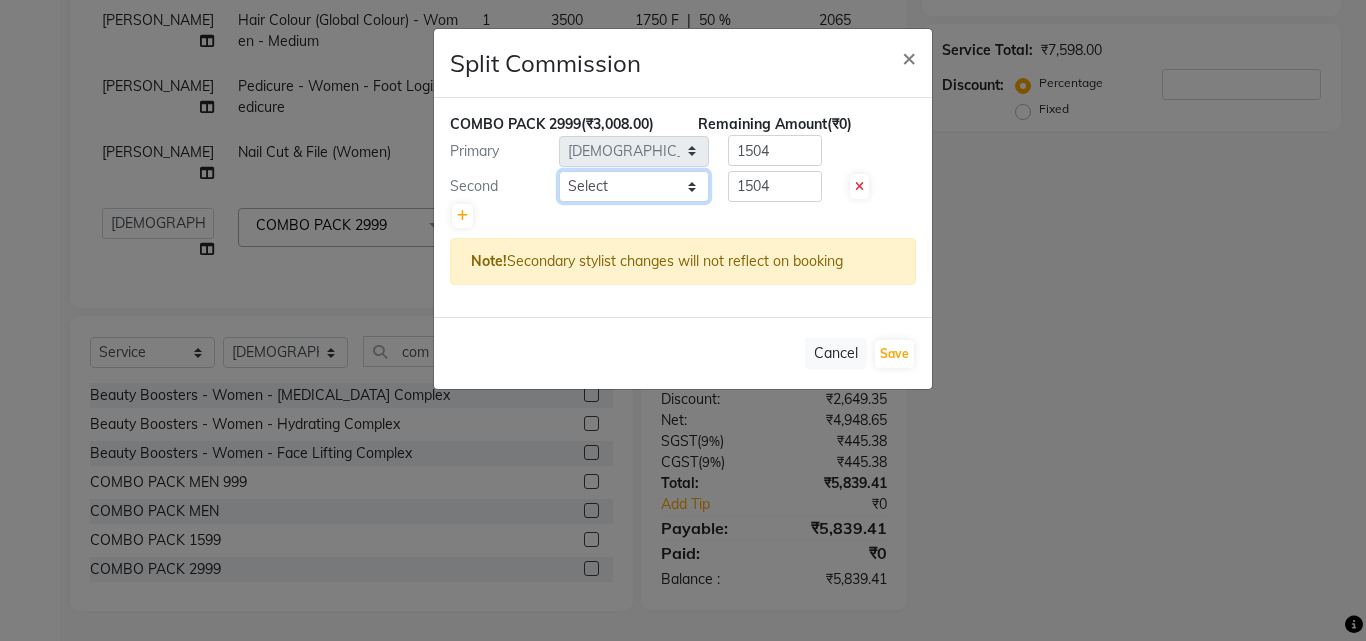 click on "Select  [PERSON_NAME]   [PERSON_NAME]   [PERSON_NAME]   RUSTHAM   [PERSON_NAME]   [DEMOGRAPHIC_DATA][PERSON_NAME][DEMOGRAPHIC_DATA]   Trends" 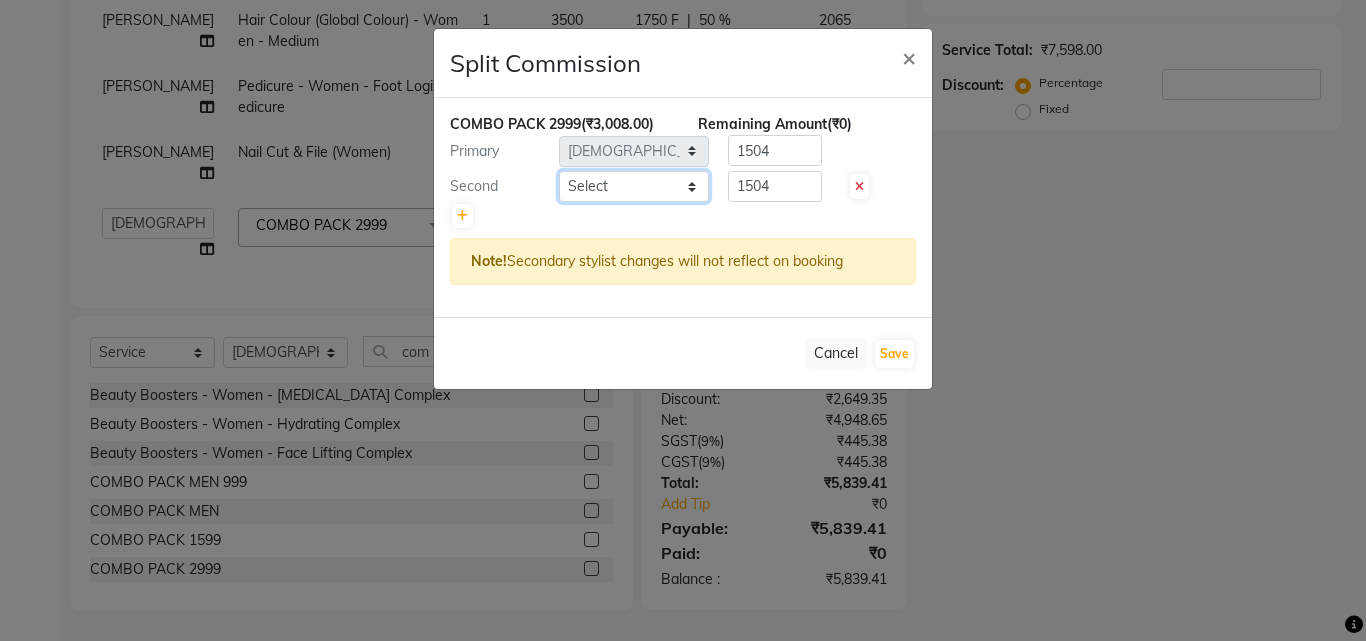 select on "72180" 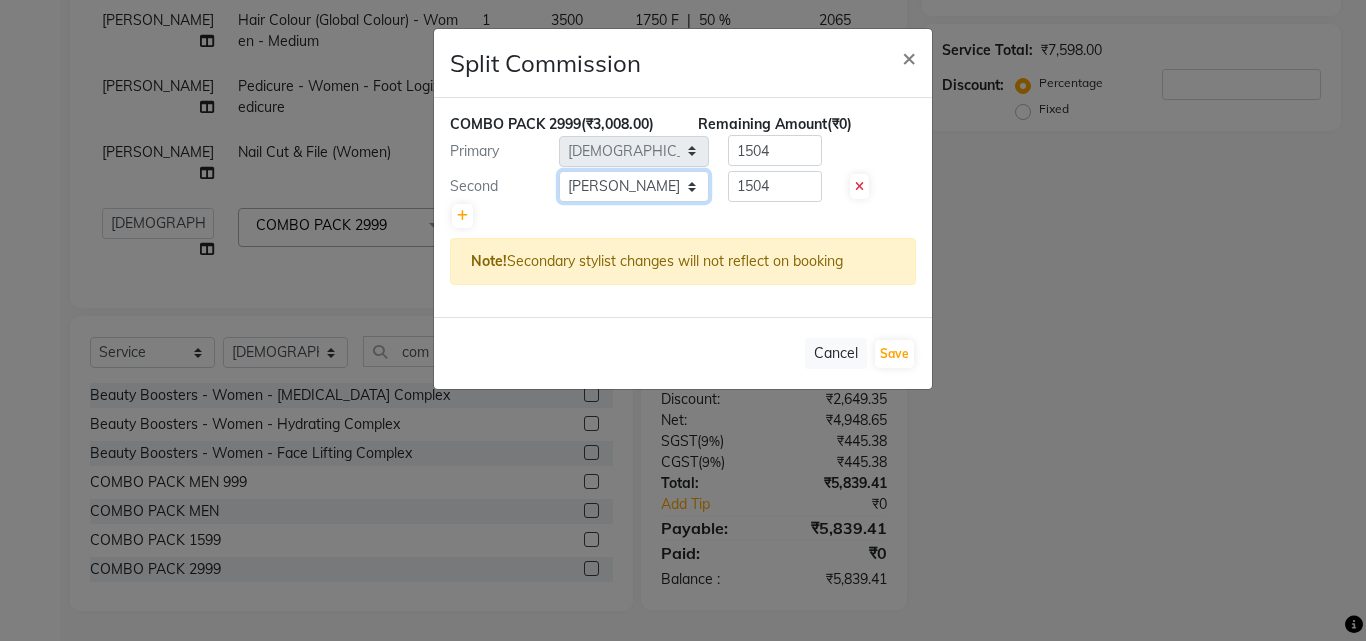 click on "Select  [PERSON_NAME]   [PERSON_NAME]   [PERSON_NAME]   RUSTHAM   [PERSON_NAME]   [DEMOGRAPHIC_DATA][PERSON_NAME][DEMOGRAPHIC_DATA]   Trends" 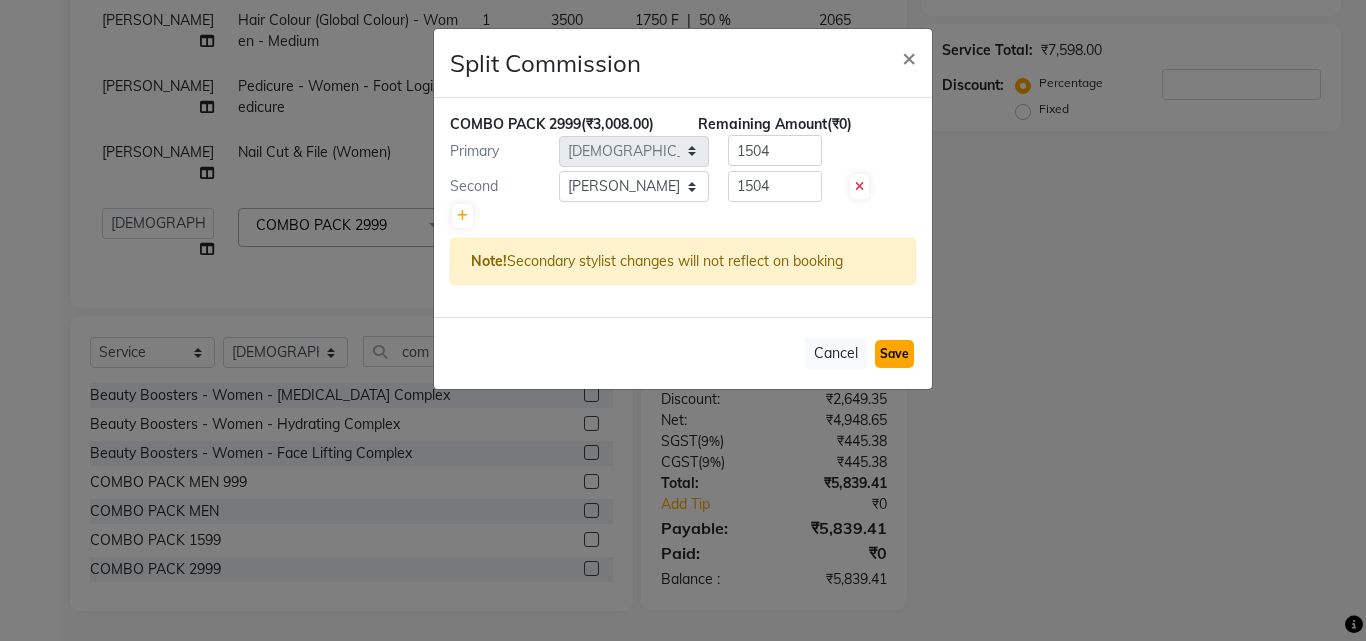 click on "Save" 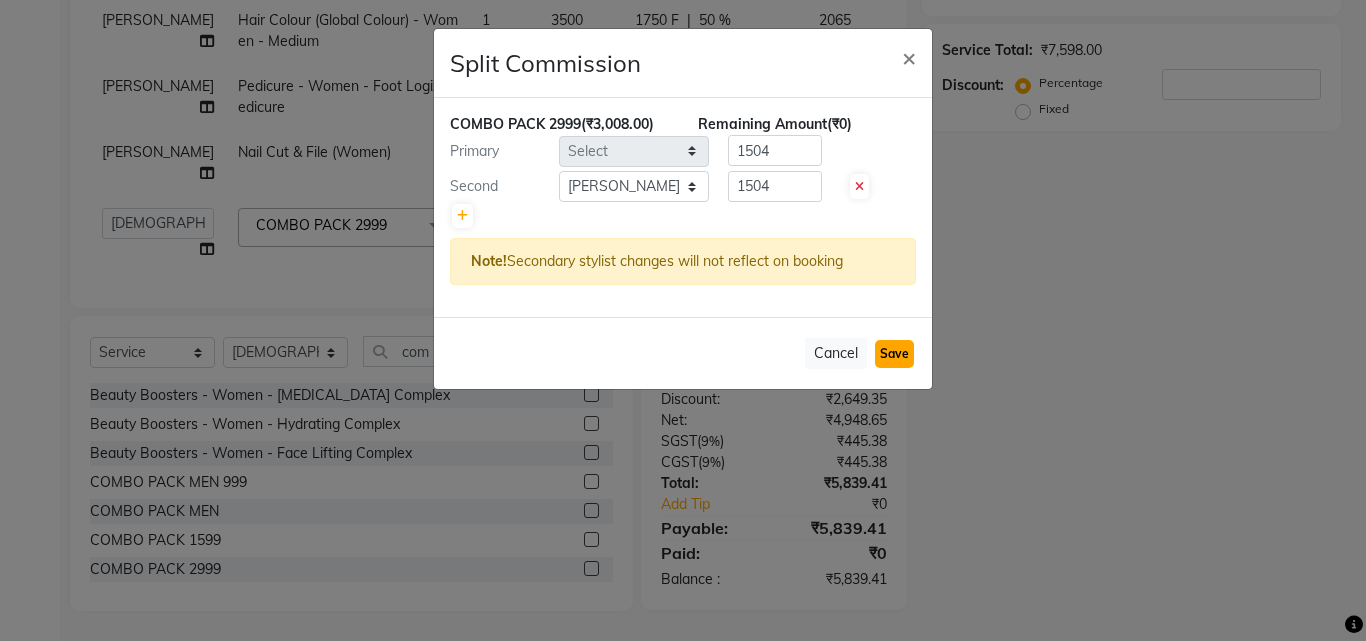 type 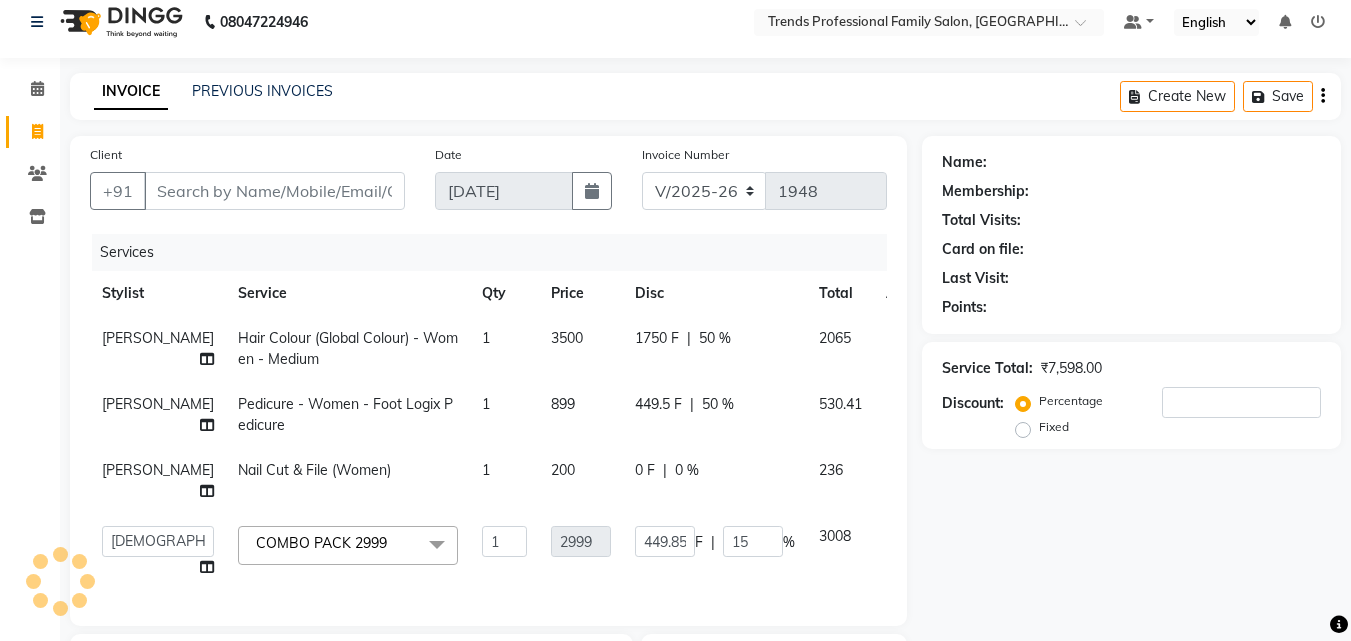 scroll, scrollTop: 347, scrollLeft: 0, axis: vertical 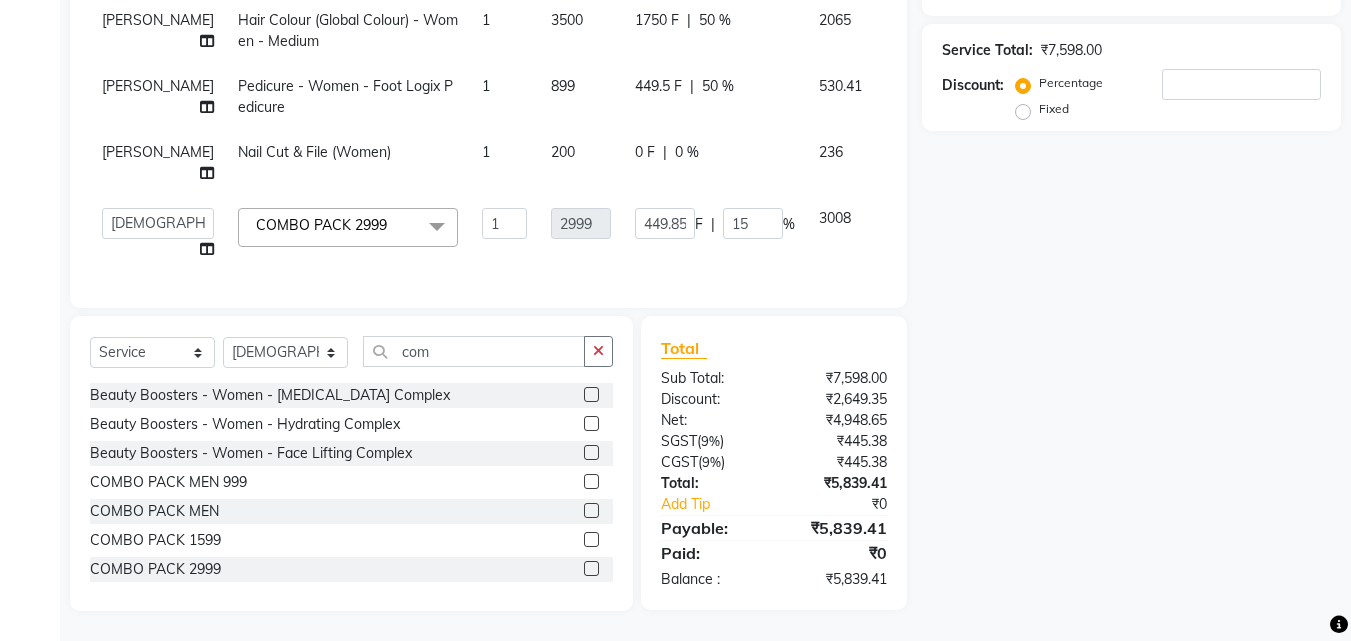 click on "Services Stylist Service Qty Price Disc Total Action [PERSON_NAME] Hair Colour (Global Colour) - Women - Medium 1 3500 1750 F | 50 % 2065 [PERSON_NAME] Pedicure - Women - Foot Logix Pedicure 1 899 449.5 F | 50 % 530.41 [PERSON_NAME]  Nail Cut & File (Women) 1 200 0 F | 0 % 236  [PERSON_NAME]   [PERSON_NAME]   [PERSON_NAME]   RUSTHAM   SEEMA   [PERSON_NAME]   Sumika   Trends  COMBO PACK 2999  x Hair - Women - Haircut Hair - Women - Child haircut Hair - Women - Shampoo + B'dry Hair - Women - Shampoo + Child B'dry Hair - Women - Ironing Hair - Women - Tongs Hair - Women - Hair Spa Hair - Women - Mythic Oil Hair Spa Hair - Women - Aroma Oil Head Massage Hair - Women - Almond Oil Head Massage Hair - Women - Olive Oil Head Massage Hair - Women - Coconut Oil Head Massage Hair - Women - [MEDICAL_DATA] / Hair Loss Treatment Hair Colour (Global Colour) - Women - Root Touch Up Hair Colour (Global Colour) - Women - Inoa Roots Hair Colour (Global Colour) - Women - Short Hair Colour (Global Colour) - Women - Medium Keratin - Women - Short Pedicure 1 F" 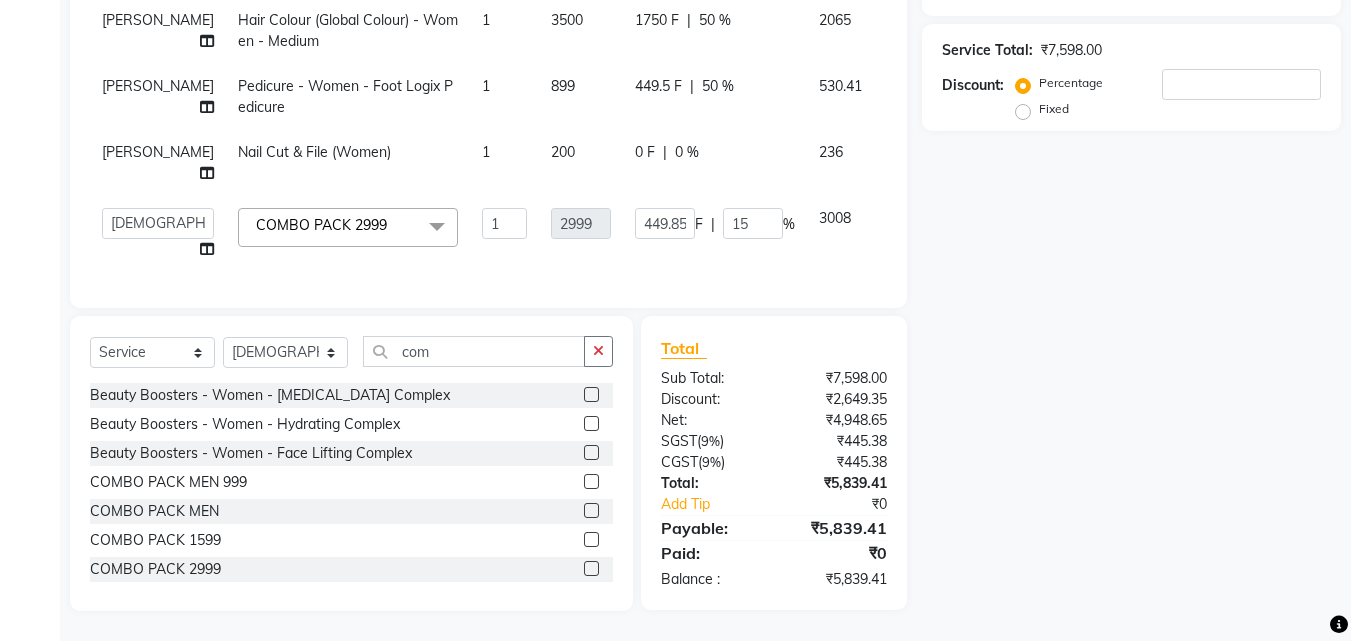 click on "Name: Membership: Total Visits: Card on file: Last Visit:  Points:  Service Total:  ₹7,598.00  Discount:  Percentage   Fixed" 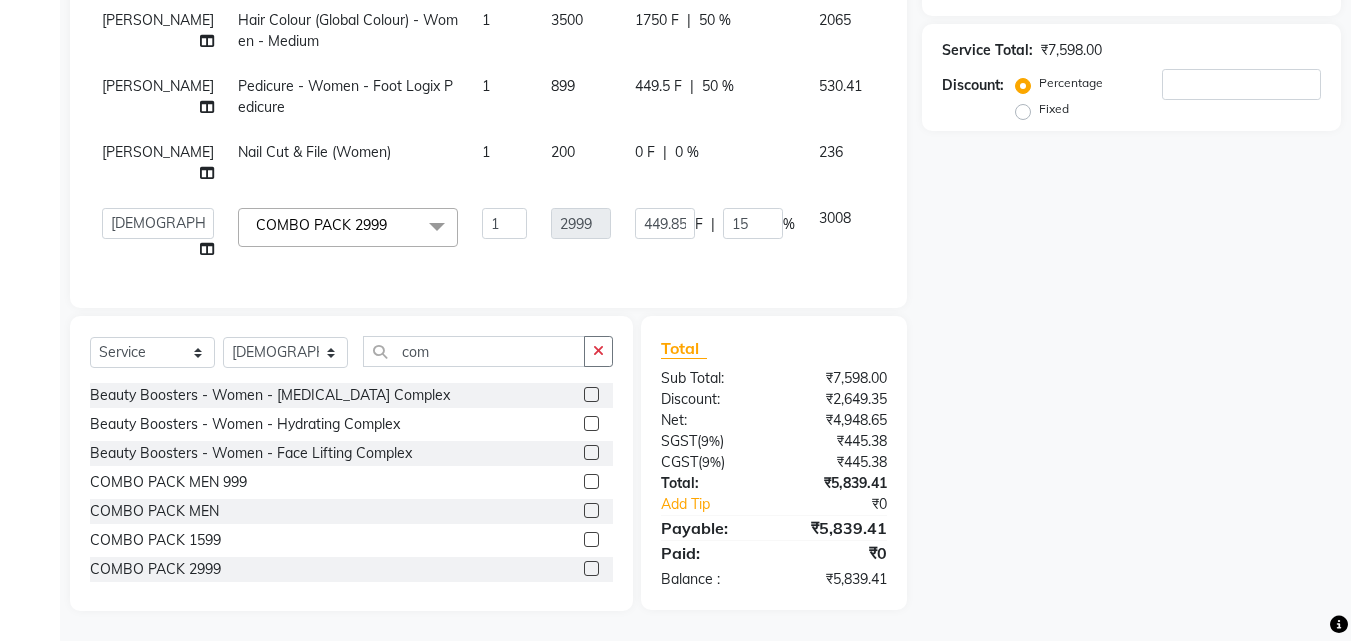 click on "COMBO PACK 2999" 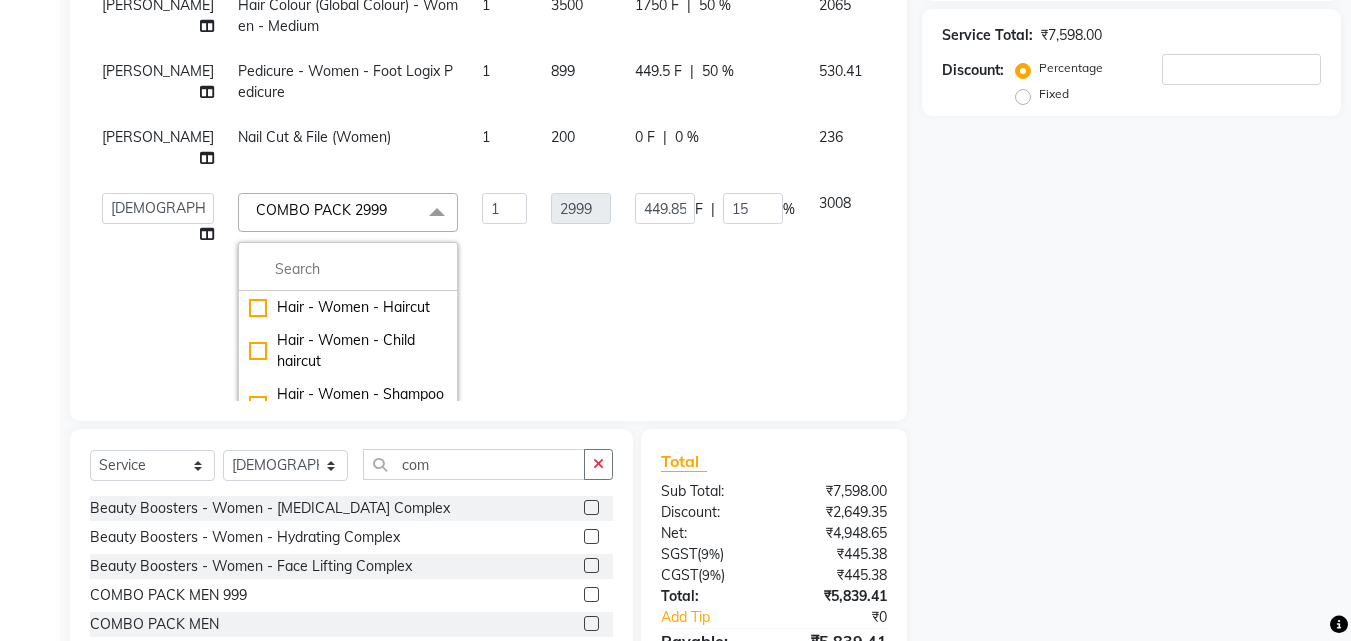 click on "COMBO PACK 2999" 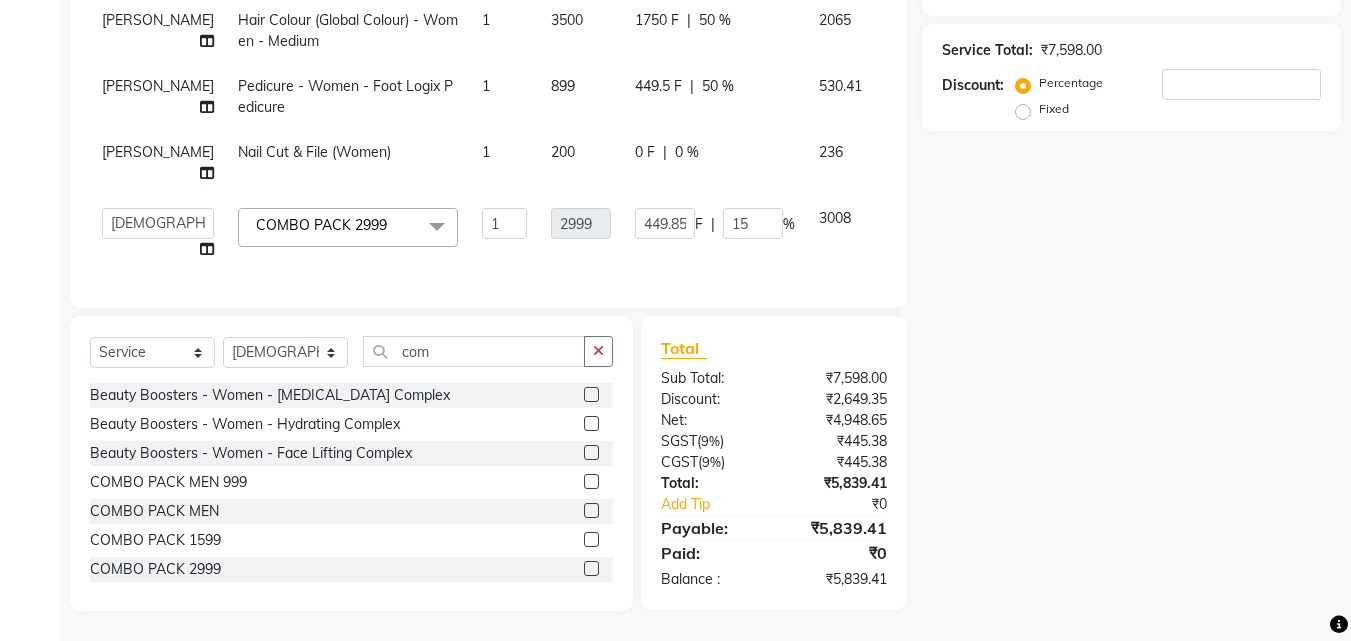 click on "Nail Cut & File (Women)" 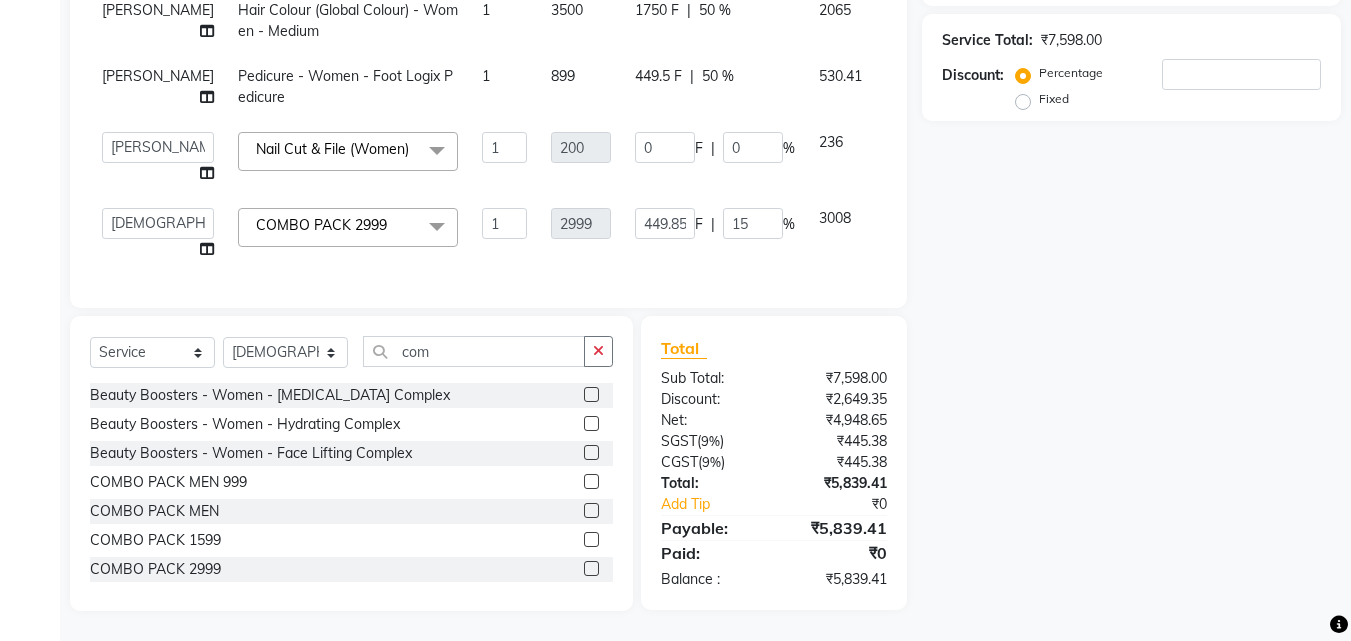 click on "Nail Cut & File (Women)  x" 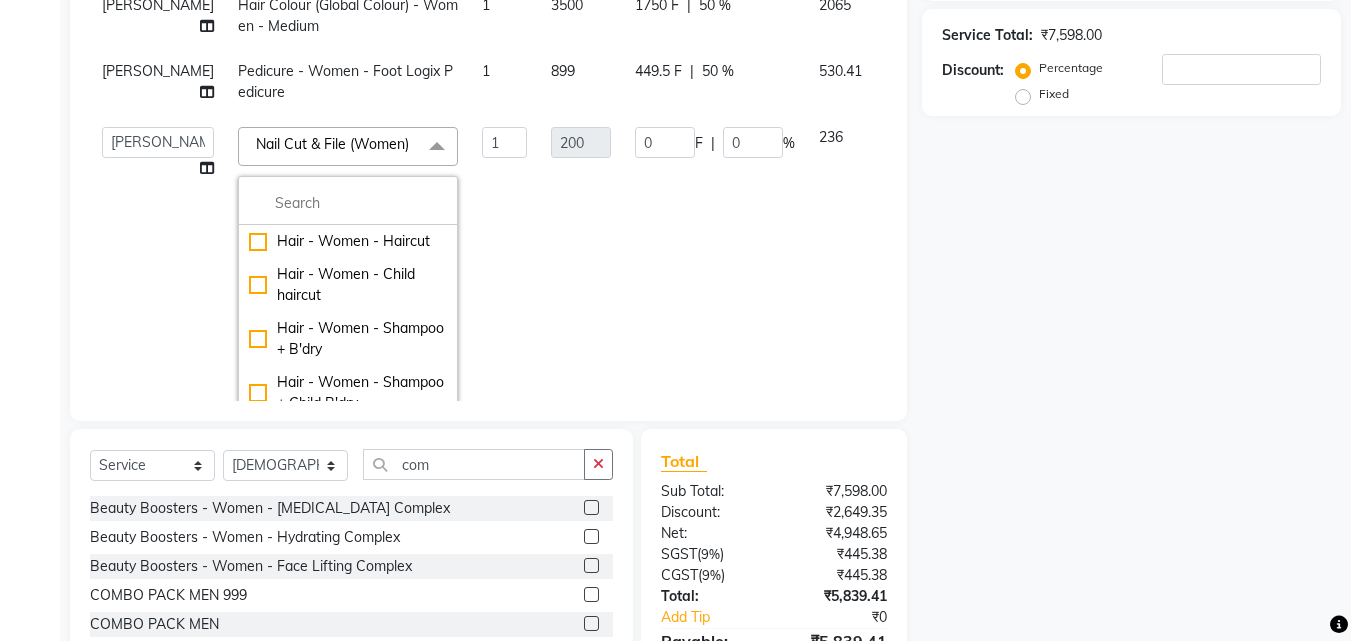 click on "200" 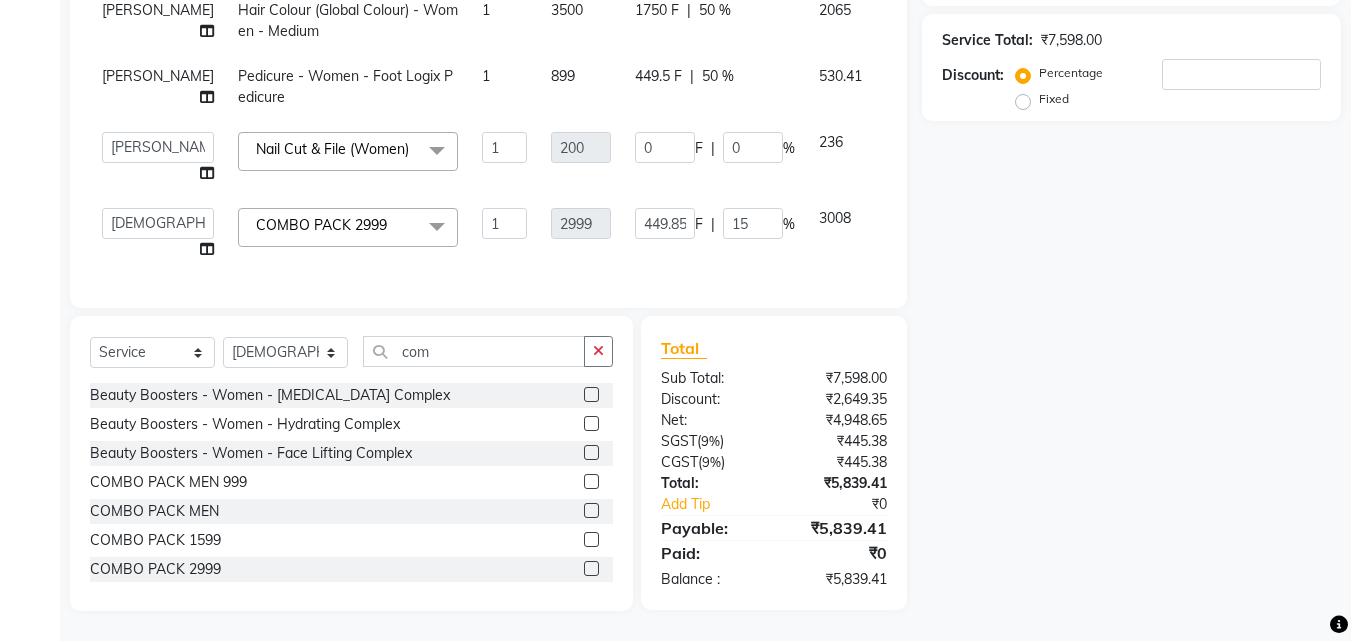 scroll, scrollTop: 33, scrollLeft: 0, axis: vertical 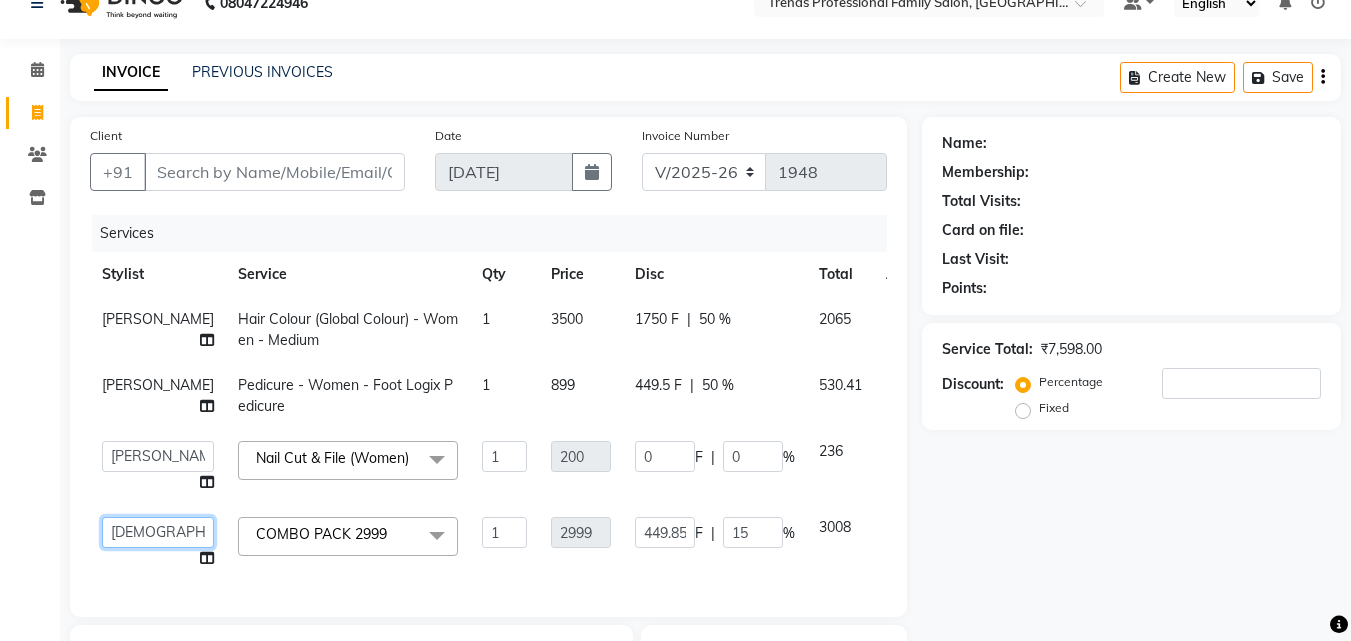 click on "[PERSON_NAME]   [PERSON_NAME]   [PERSON_NAME]   RUSTHAM   [PERSON_NAME]   [DEMOGRAPHIC_DATA][PERSON_NAME][DEMOGRAPHIC_DATA]   Trends" 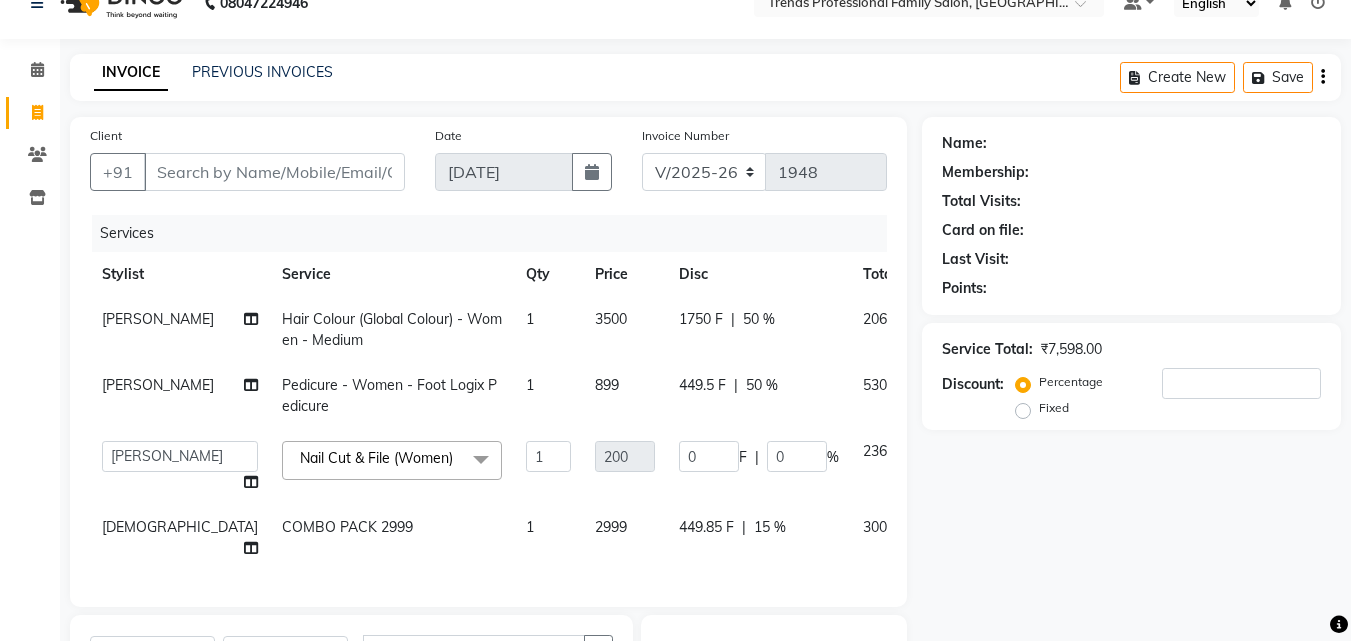 click on "Services Stylist Service Qty Price Disc Total Action [PERSON_NAME] Hair Colour (Global Colour) - Women - Medium 1 3500 1750 F | 50 % 2065 [PERSON_NAME] Pedicure - Women - Foot Logix Pedicure 1 899 449.5 F | 50 % 530.41  [PERSON_NAME]   [PERSON_NAME]   [PERSON_NAME]   RUSTHAM   SEEMA   [PERSON_NAME]   Sumika   Trends   Nail Cut & File (Women)  x Hair - Women - Haircut Hair - Women - Child haircut Hair - Women - Shampoo + B'dry Hair - Women - Shampoo + Child B'dry Hair - Women - Ironing Hair - Women - Tongs Hair - Women - Hair Spa Hair - Women - Mythic Oil Hair Spa Hair - Women - Aroma Oil Head Massage Hair - Women - Almond Oil Head Massage Hair - Women - Olive Oil Head Massage Hair - Women - Coconut Oil Head Massage Hair - Women - [MEDICAL_DATA] / Hair Loss Treatment Hair Colour (Global Colour) - Women - Root Touch Up Hair Colour (Global Colour) - Women - Inoa Roots Hair Colour (Global Colour) - Women - Short Hair Colour (Global Colour) - Women - Medium Hair Colour (Global Colour) - Women - Long Keratin - Women - Short Pedicure 1 0" 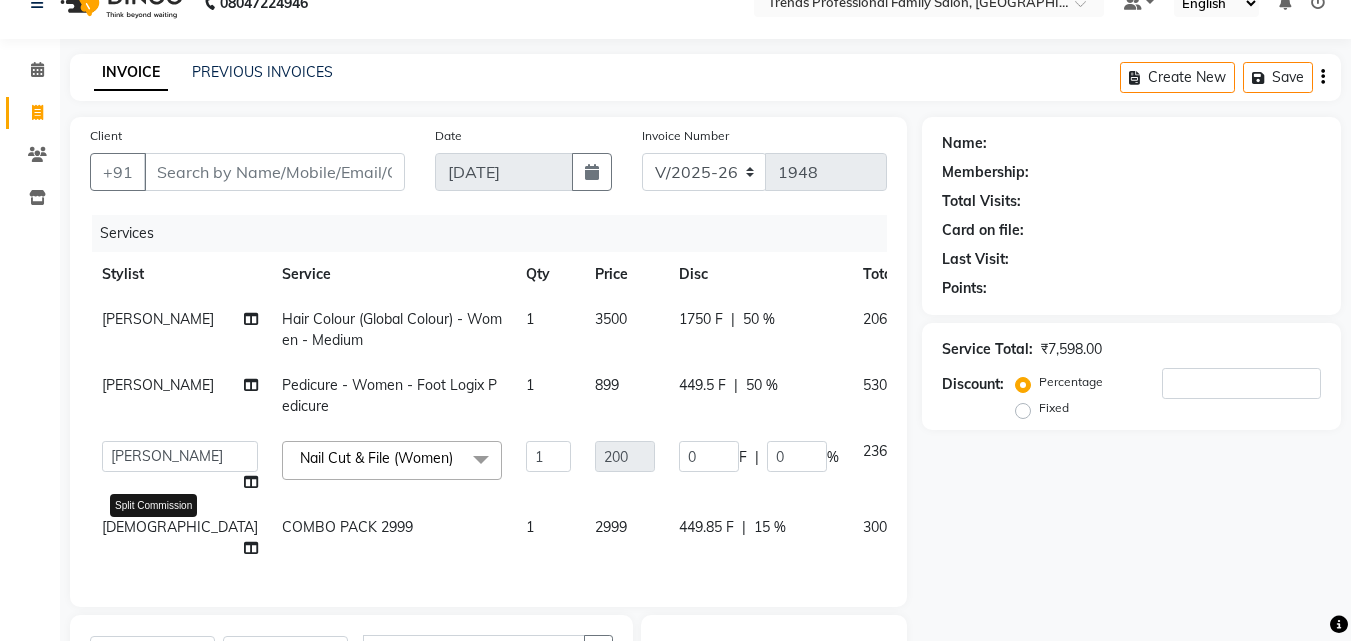 click 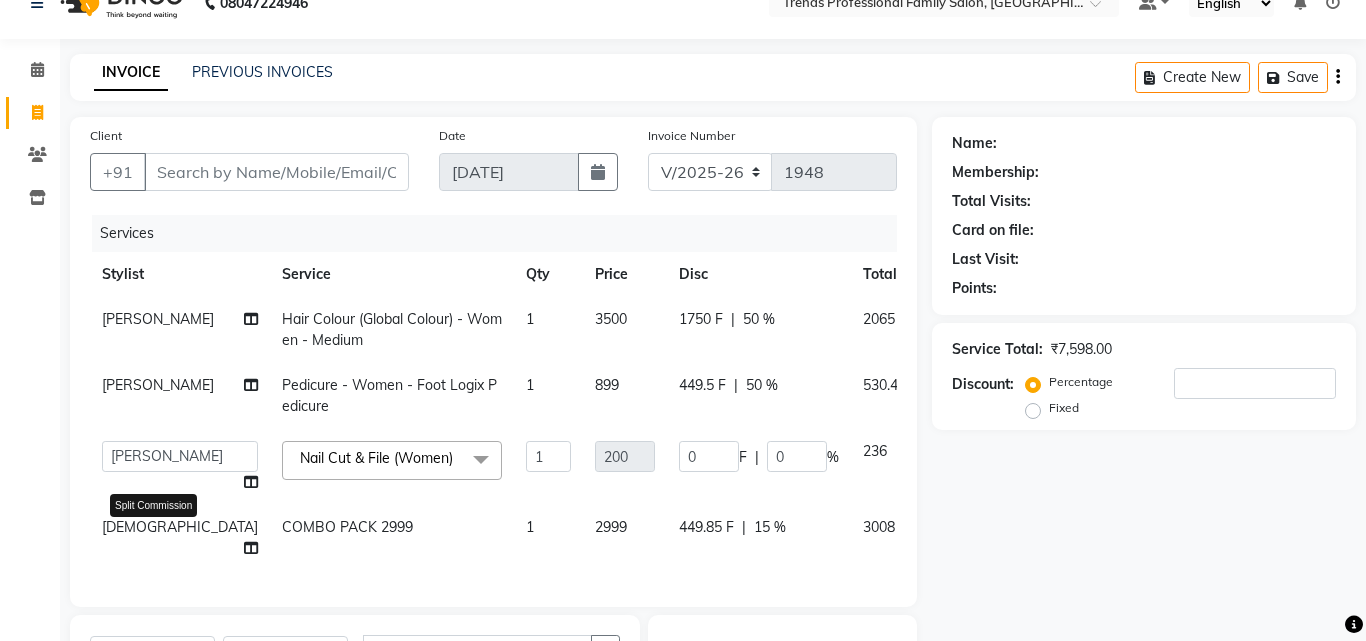 select on "84239" 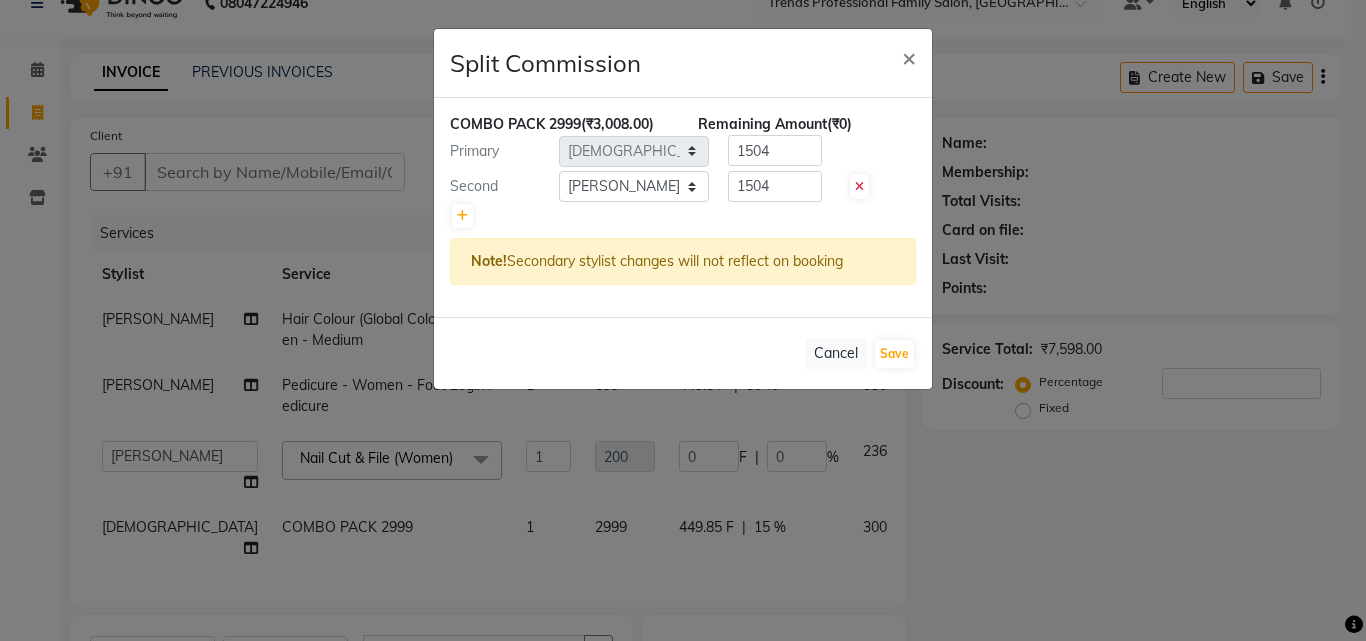 click on "Split Commission × COMBO PACK 2999  (₹3,008.00) Remaining Amount  (₹0) Primary Select  [PERSON_NAME]   [PERSON_NAME]   [PERSON_NAME]   RUSTHAM   SEEMA   [PERSON_NAME]   Sumika   Trends  1504 Second Select  [PERSON_NAME]   [PERSON_NAME]   [PERSON_NAME]   [PERSON_NAME]   [PERSON_NAME]   Sumika   Trends  1504 Note!  Secondary stylist changes will not reflect on booking   Cancel   Save" 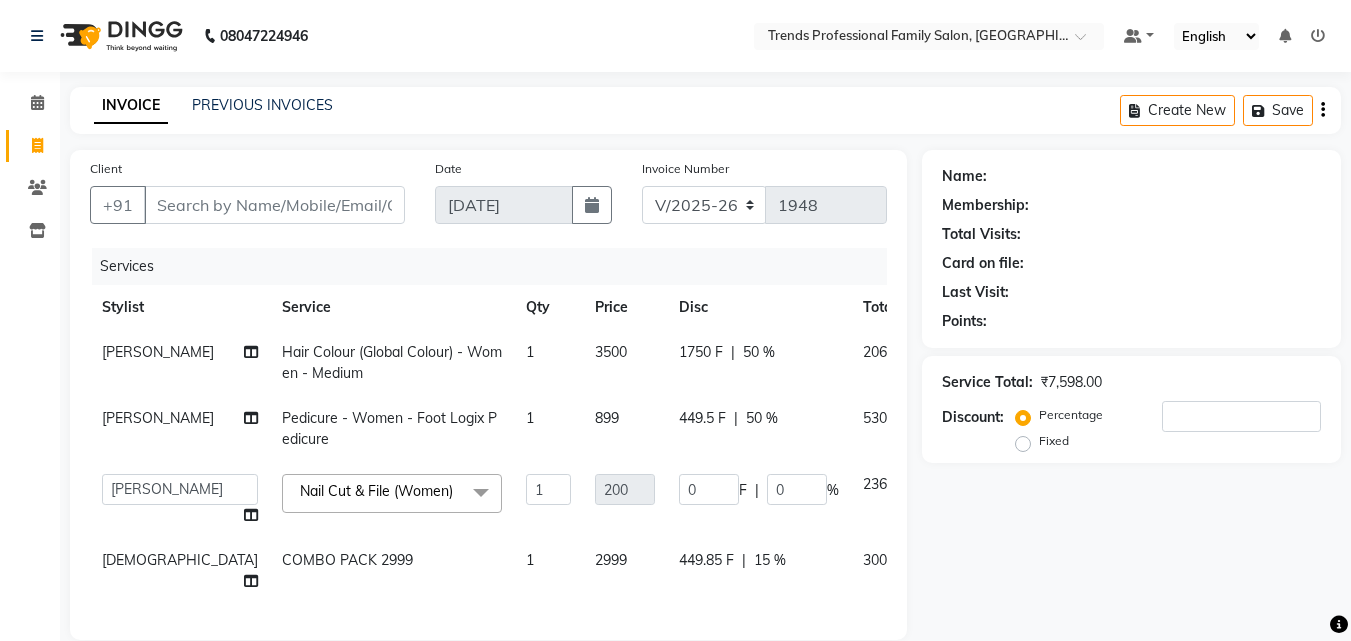 scroll, scrollTop: 333, scrollLeft: 0, axis: vertical 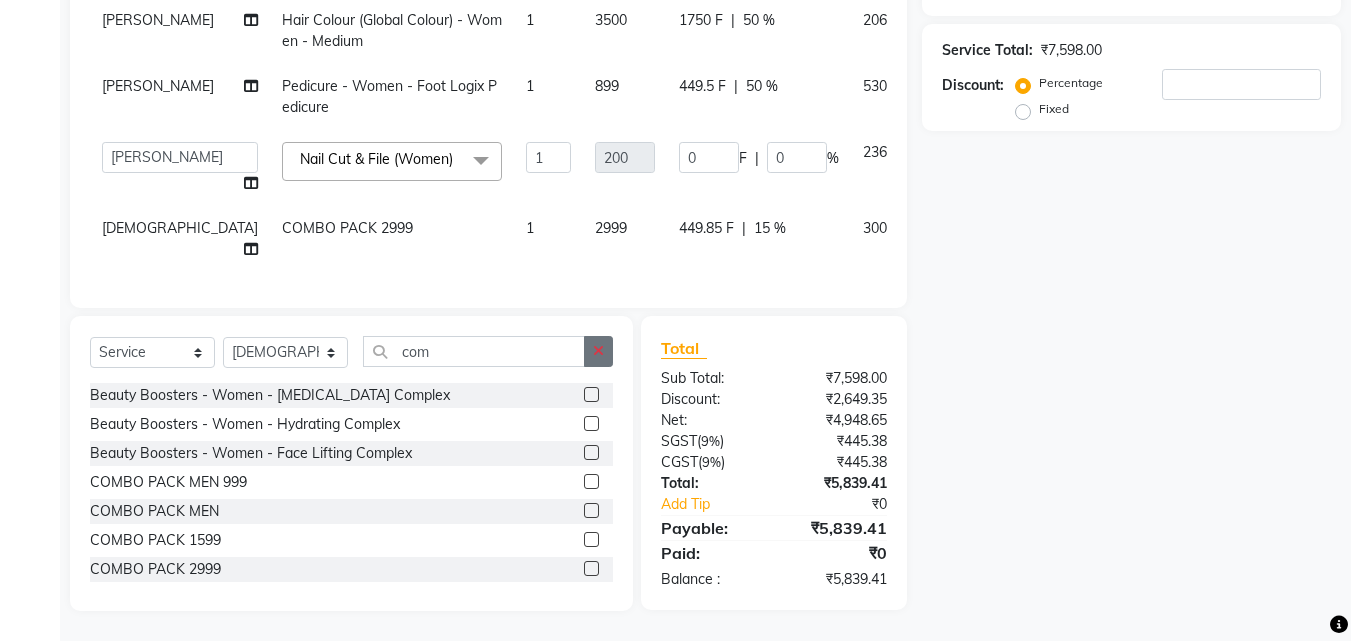 click 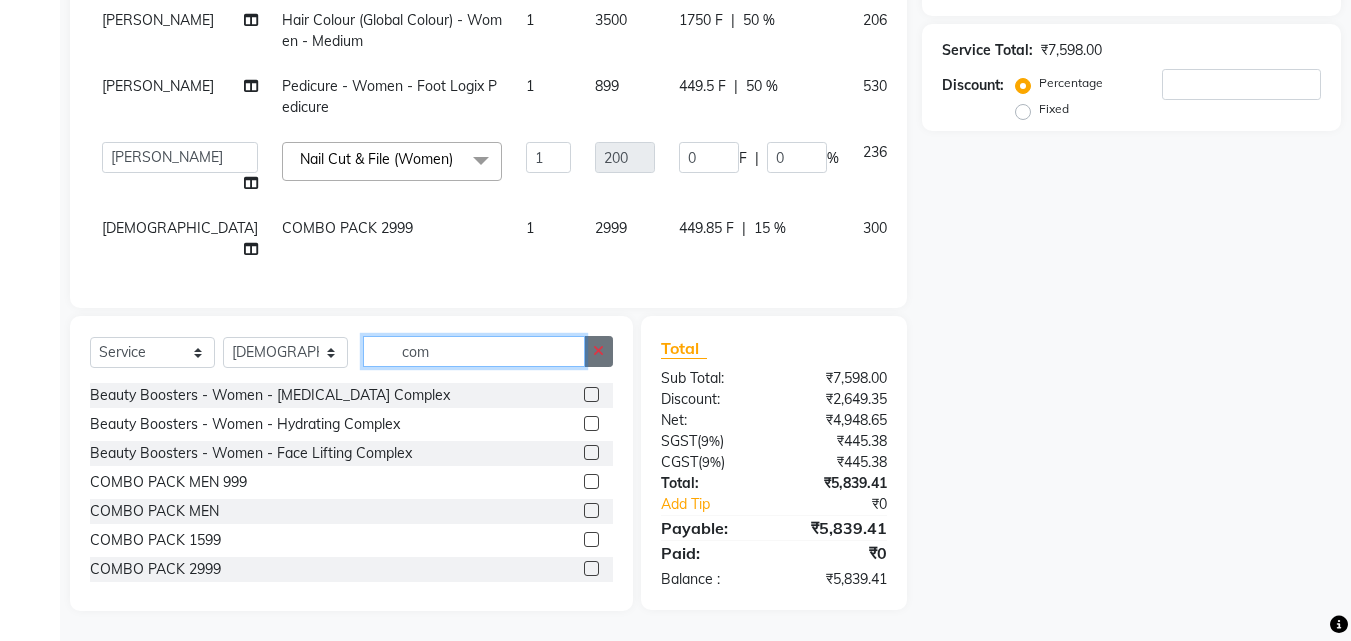type 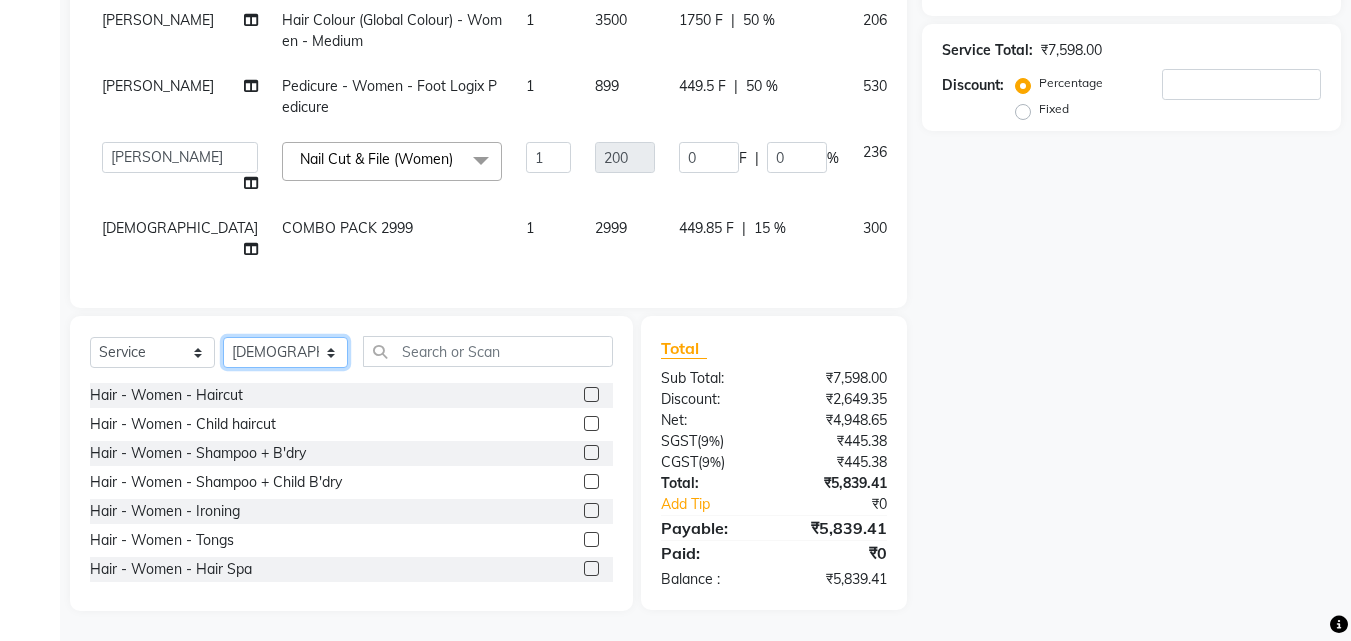 click on "Select Stylist [PERSON_NAME] [PERSON_NAME] [PERSON_NAME] [PERSON_NAME] [DEMOGRAPHIC_DATA][PERSON_NAME] Sumika Trends" 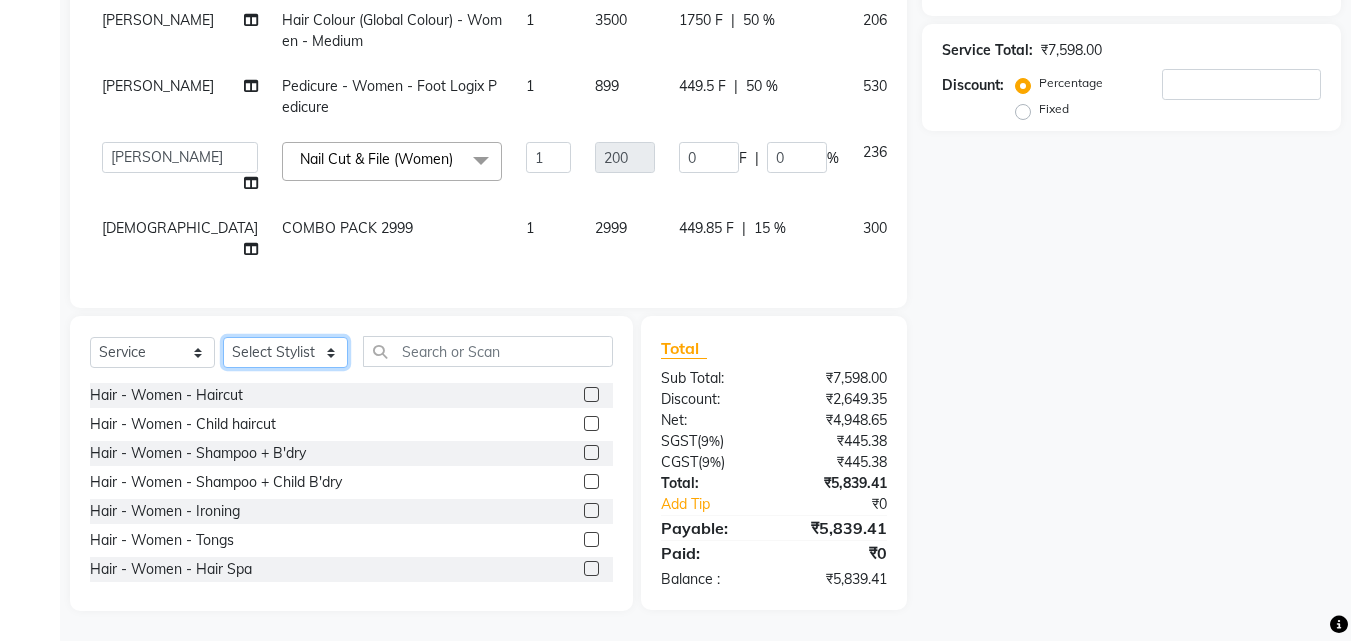 click on "Select Stylist [PERSON_NAME] [PERSON_NAME] [PERSON_NAME] [PERSON_NAME] [DEMOGRAPHIC_DATA][PERSON_NAME] Sumika Trends" 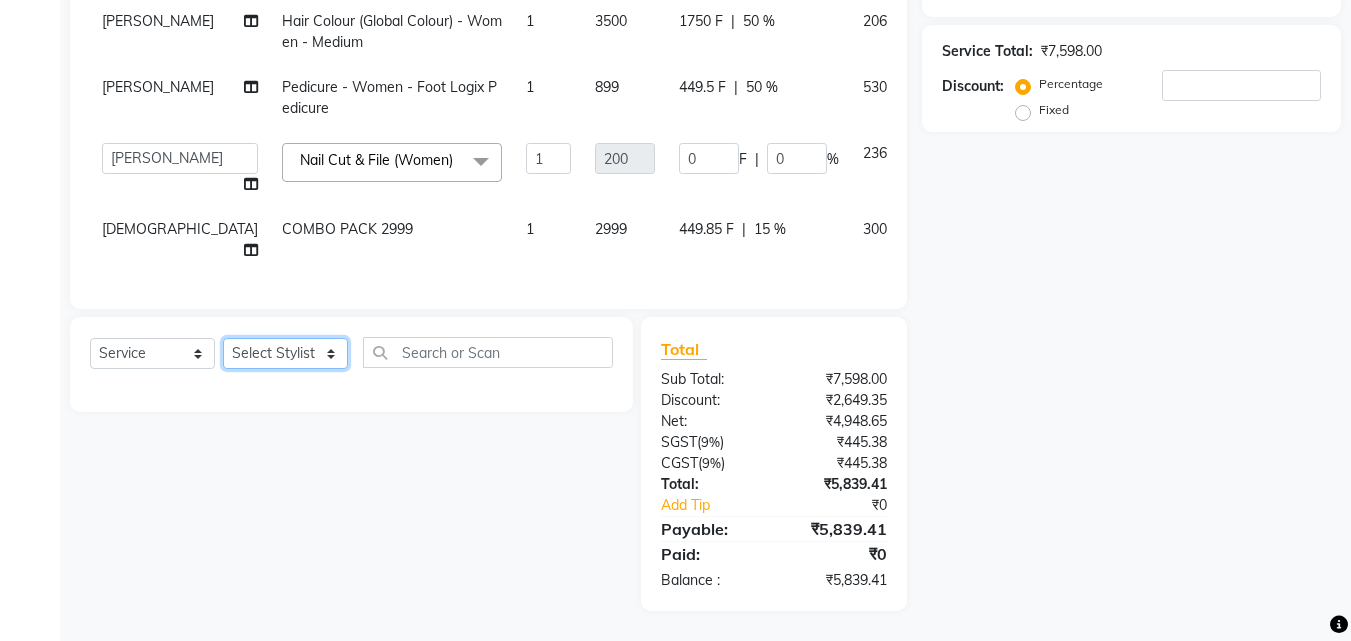 scroll, scrollTop: 0, scrollLeft: 0, axis: both 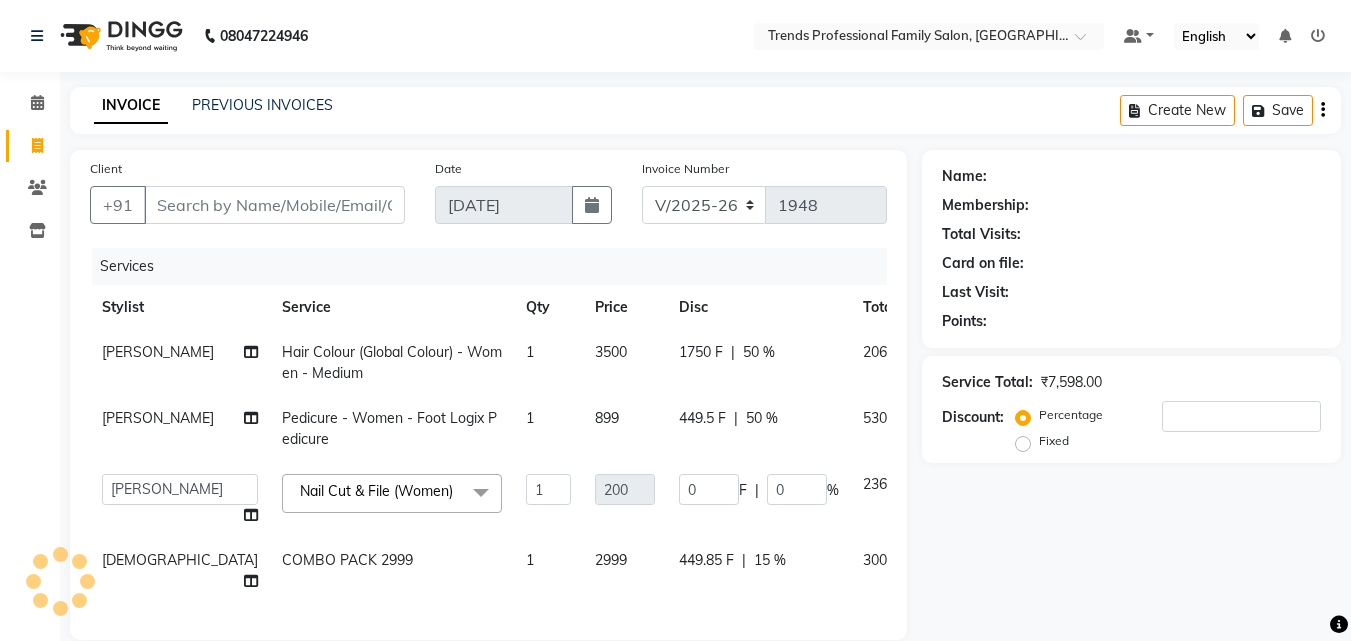 click on "Name: Membership: Total Visits: Card on file: Last Visit:  Points:  Service Total:  ₹7,598.00  Discount:  Percentage   Fixed" 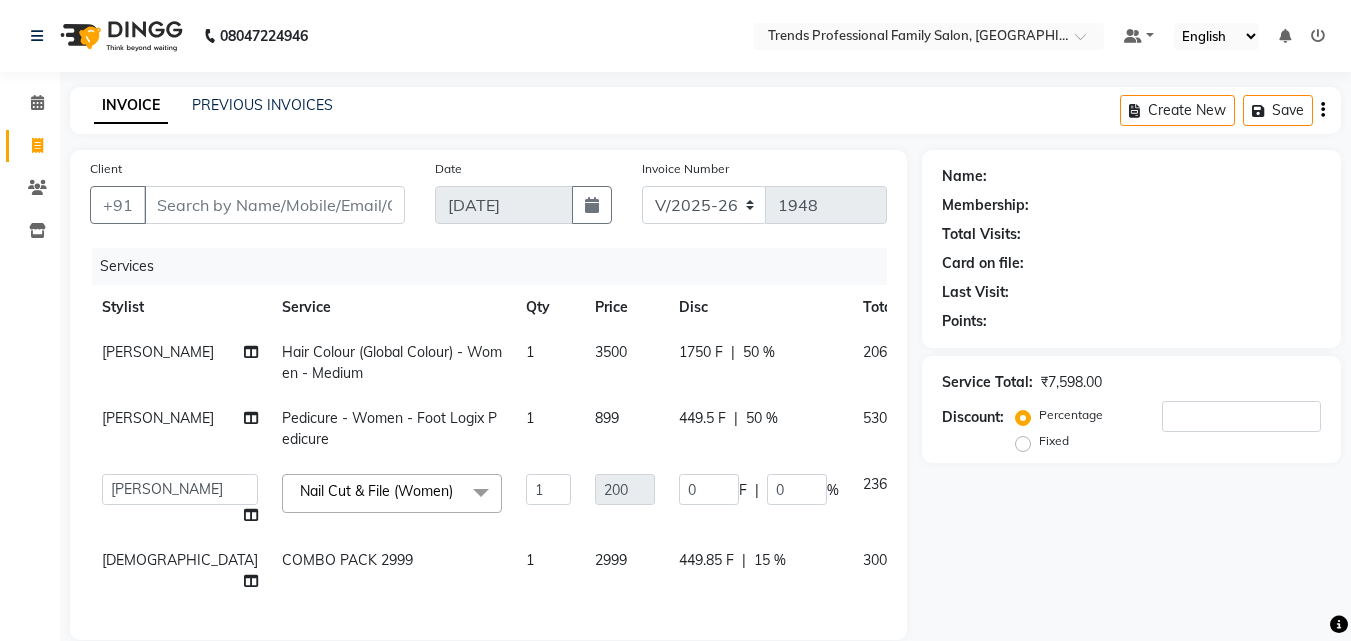 click on "Name: Membership: Total Visits: Card on file: Last Visit:  Points:  Service Total:  ₹7,598.00  Discount:  Percentage   Fixed" 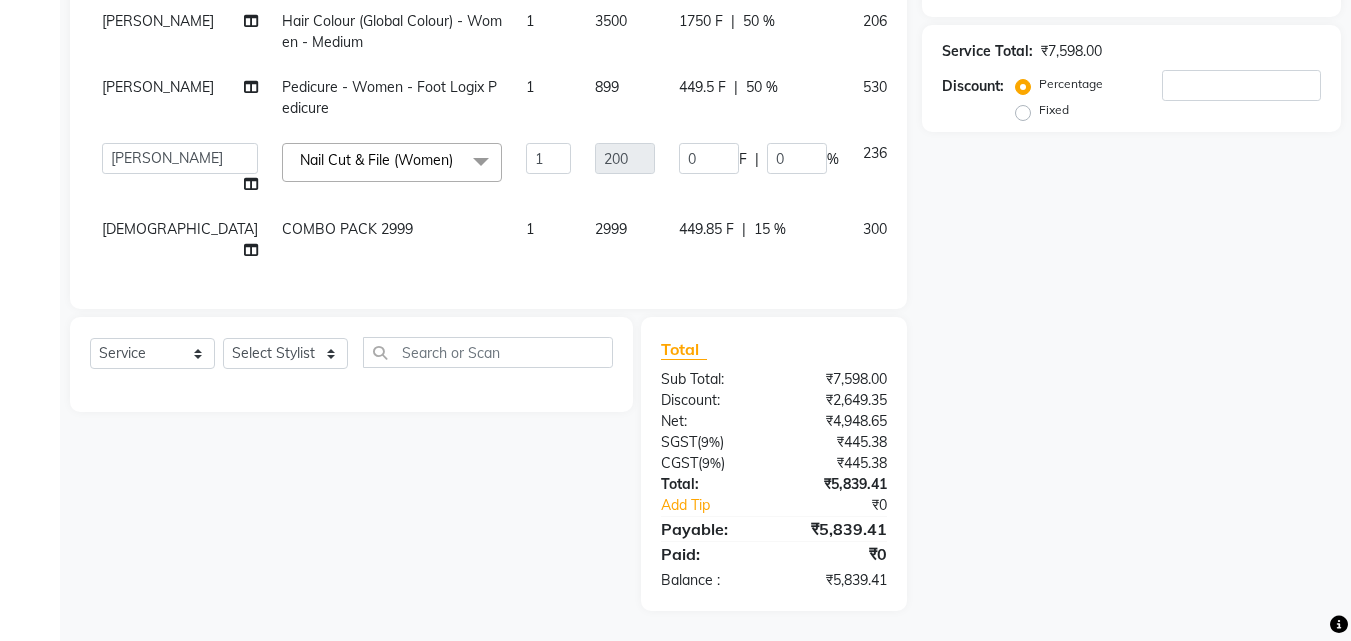 scroll, scrollTop: 0, scrollLeft: 0, axis: both 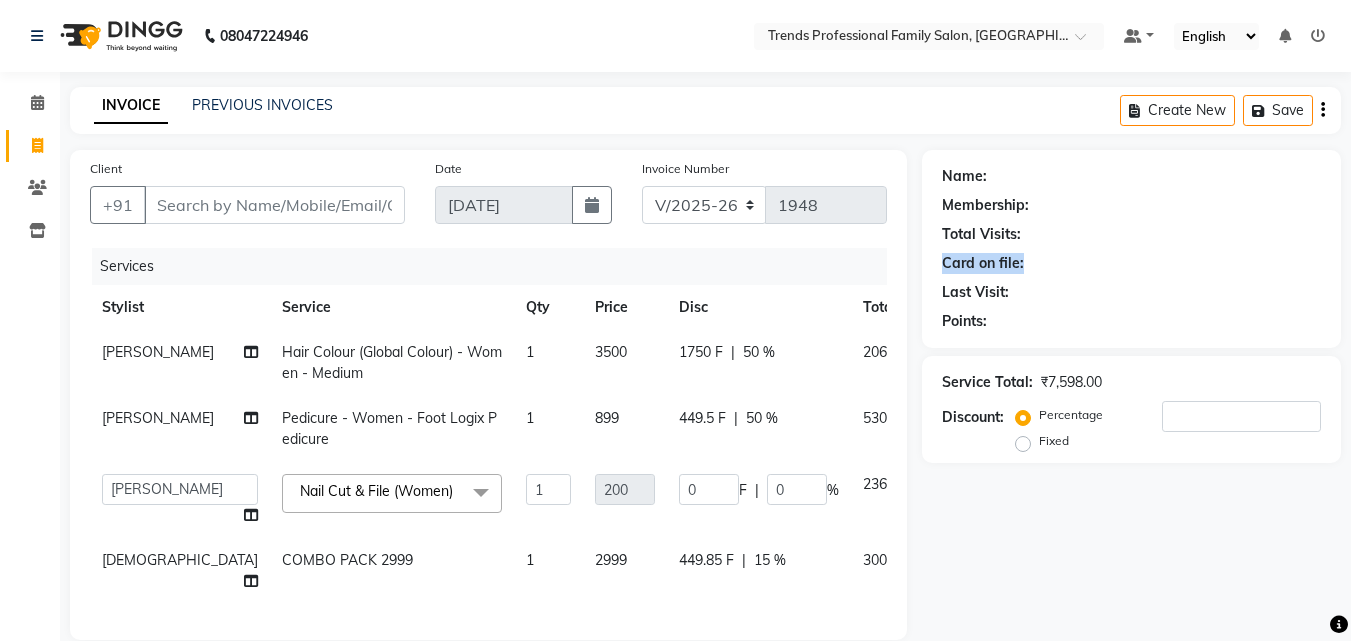 drag, startPoint x: 1030, startPoint y: 250, endPoint x: 941, endPoint y: 261, distance: 89.6772 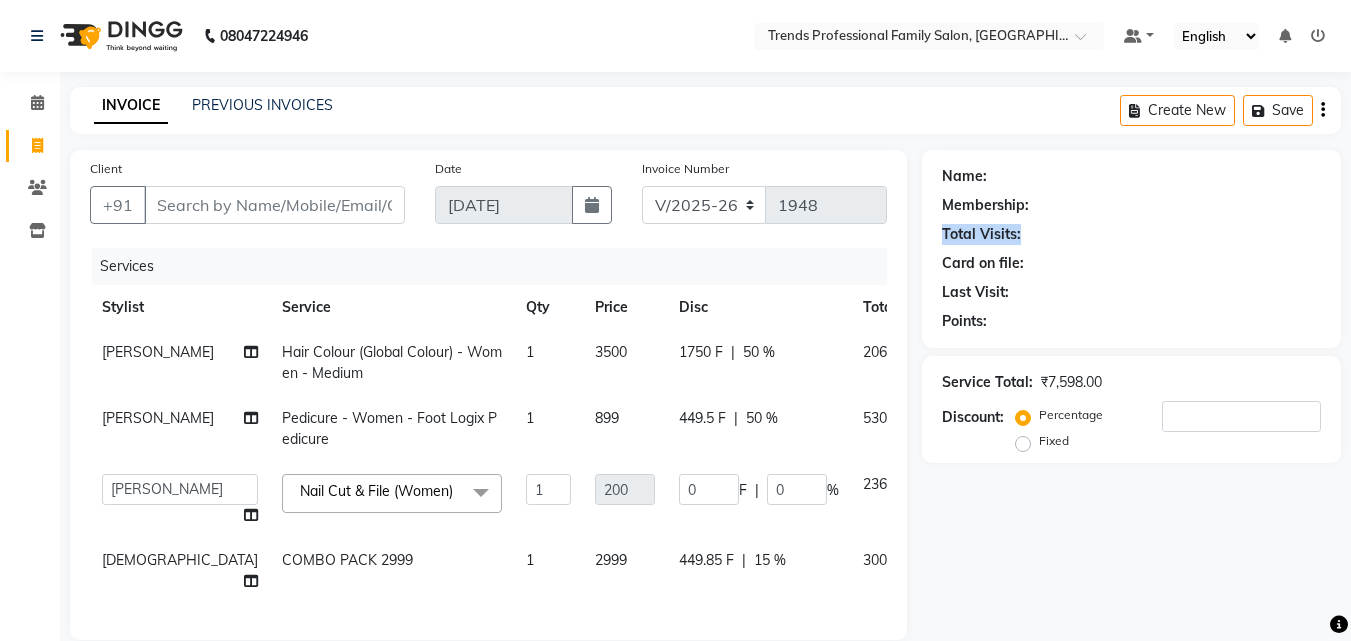 drag, startPoint x: 1042, startPoint y: 242, endPoint x: 938, endPoint y: 231, distance: 104.58012 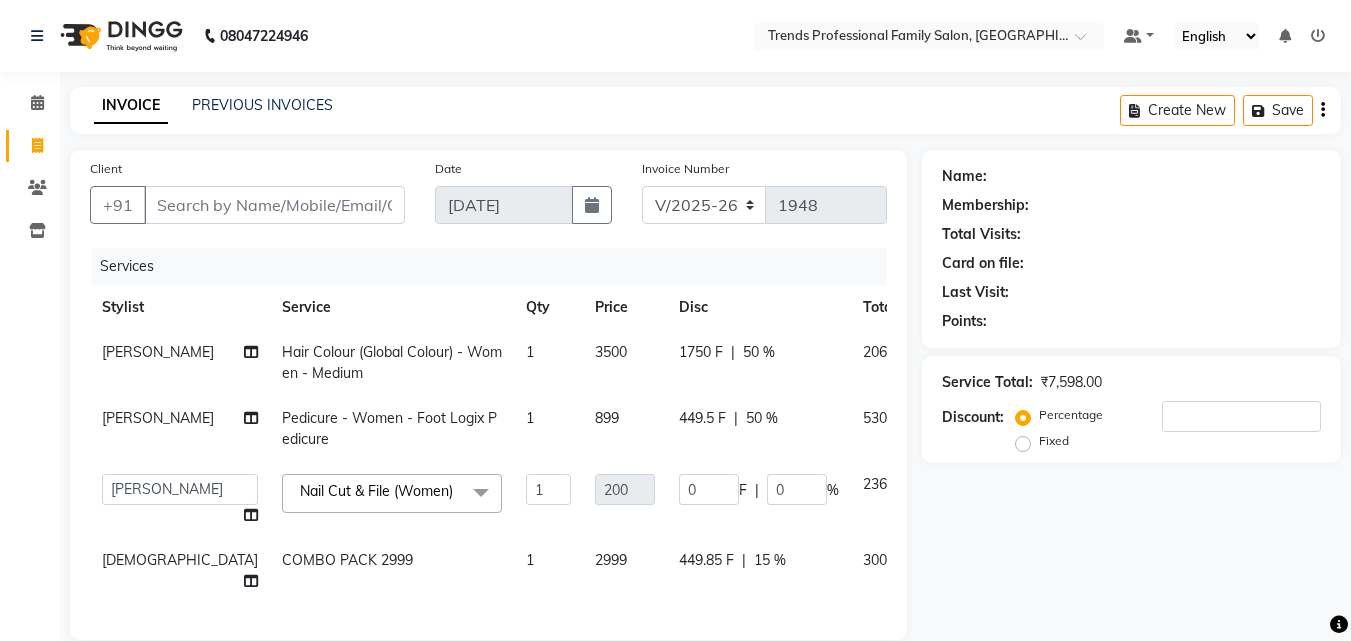 click on "Membership:" 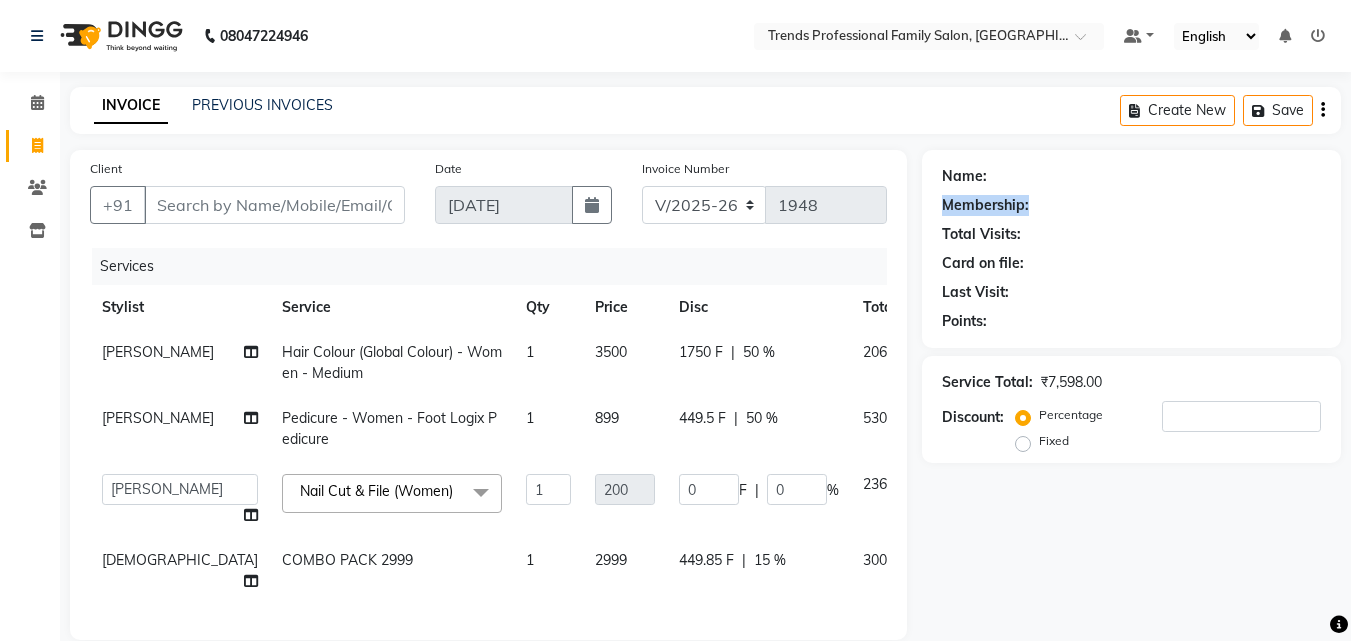 drag, startPoint x: 1029, startPoint y: 199, endPoint x: 940, endPoint y: 199, distance: 89 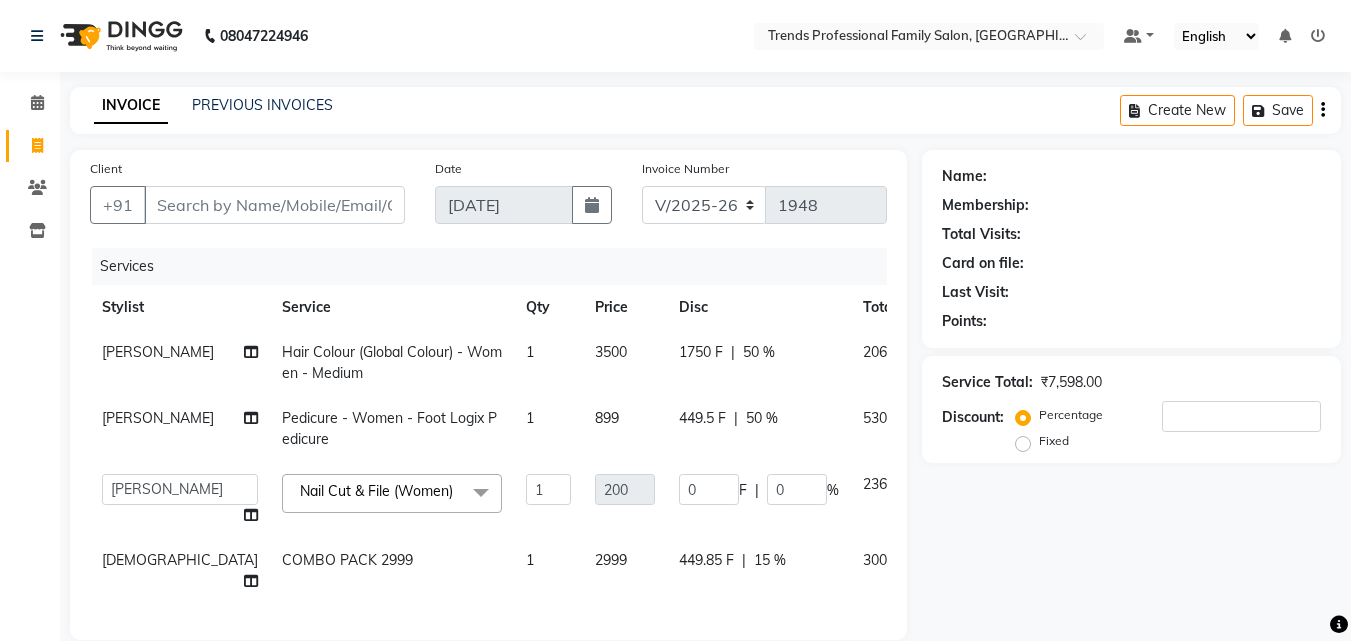 click on "Name:" 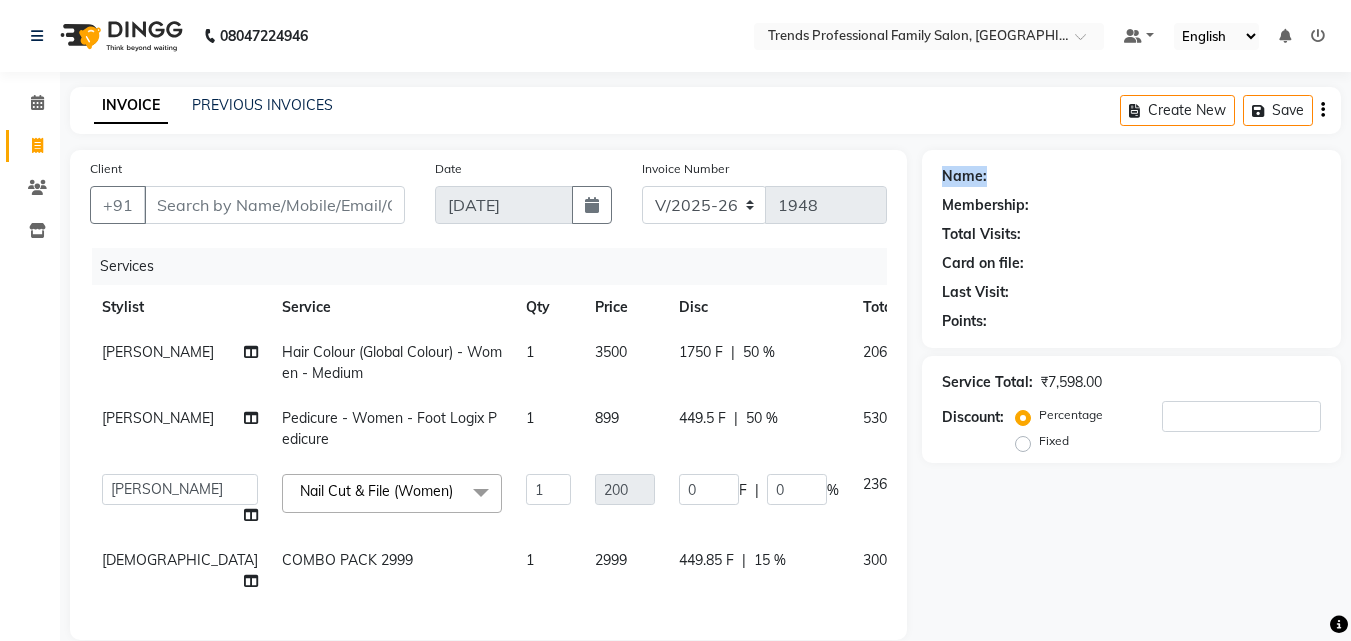 drag, startPoint x: 1004, startPoint y: 167, endPoint x: 933, endPoint y: 167, distance: 71 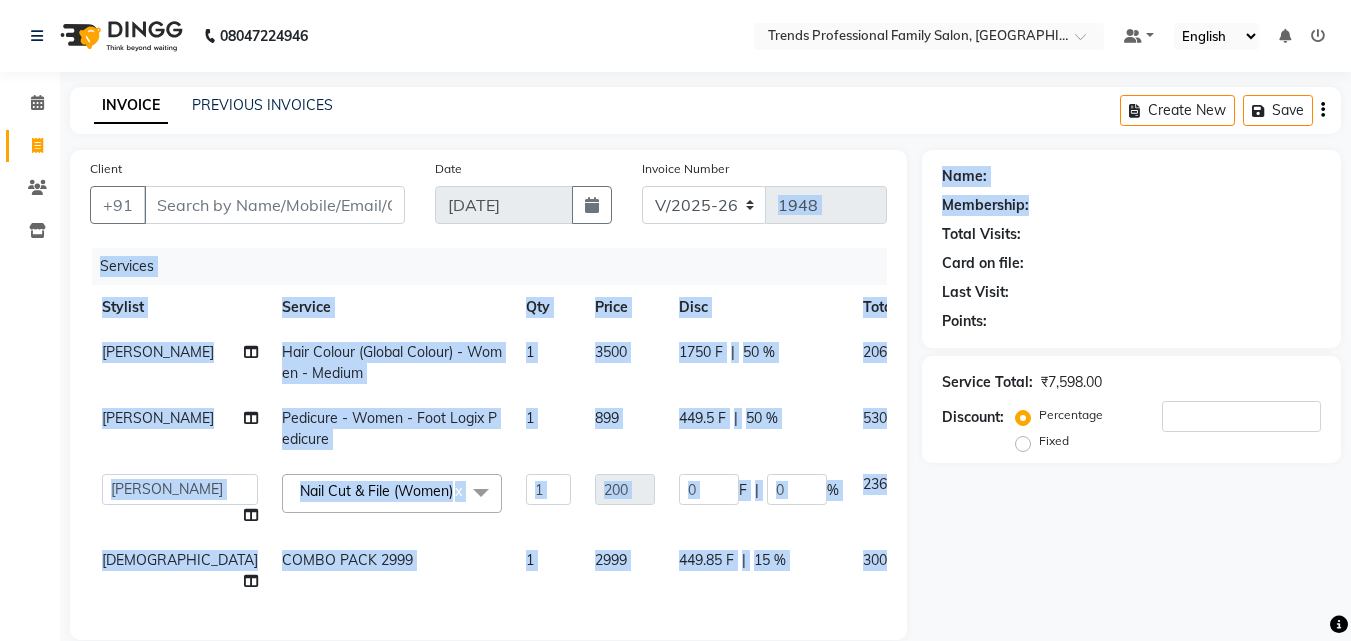 drag, startPoint x: 1047, startPoint y: 202, endPoint x: 888, endPoint y: 203, distance: 159.00314 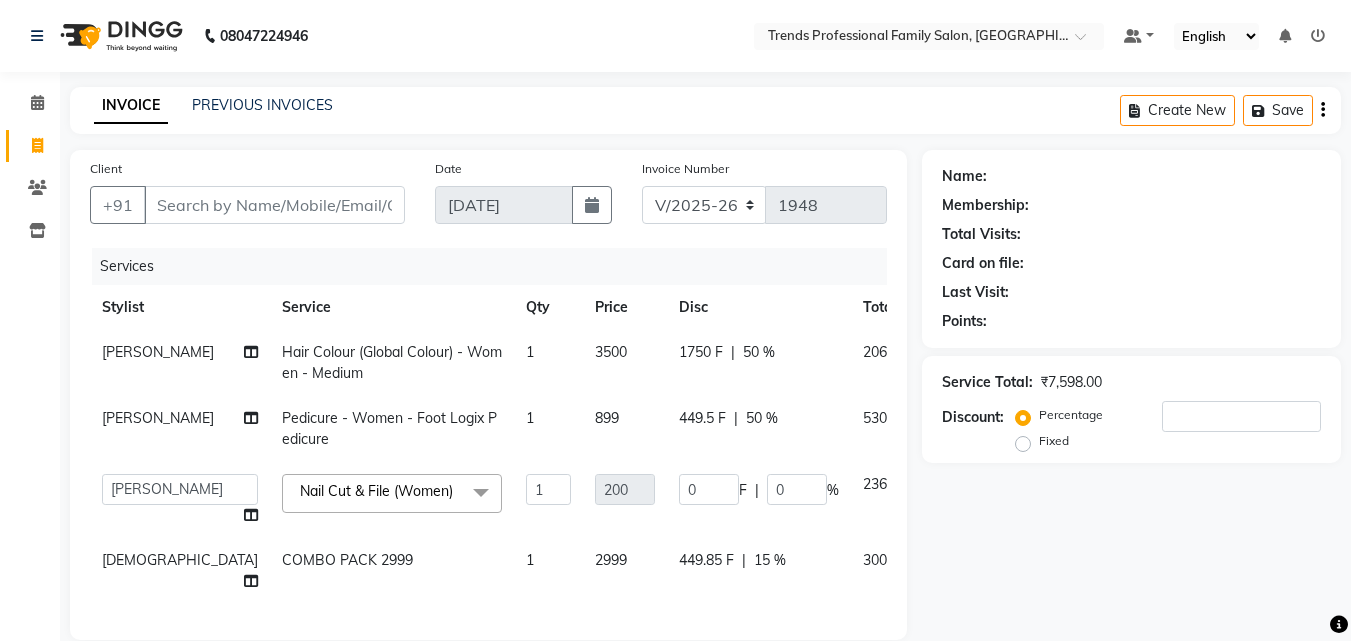 click on "Total Visits:" 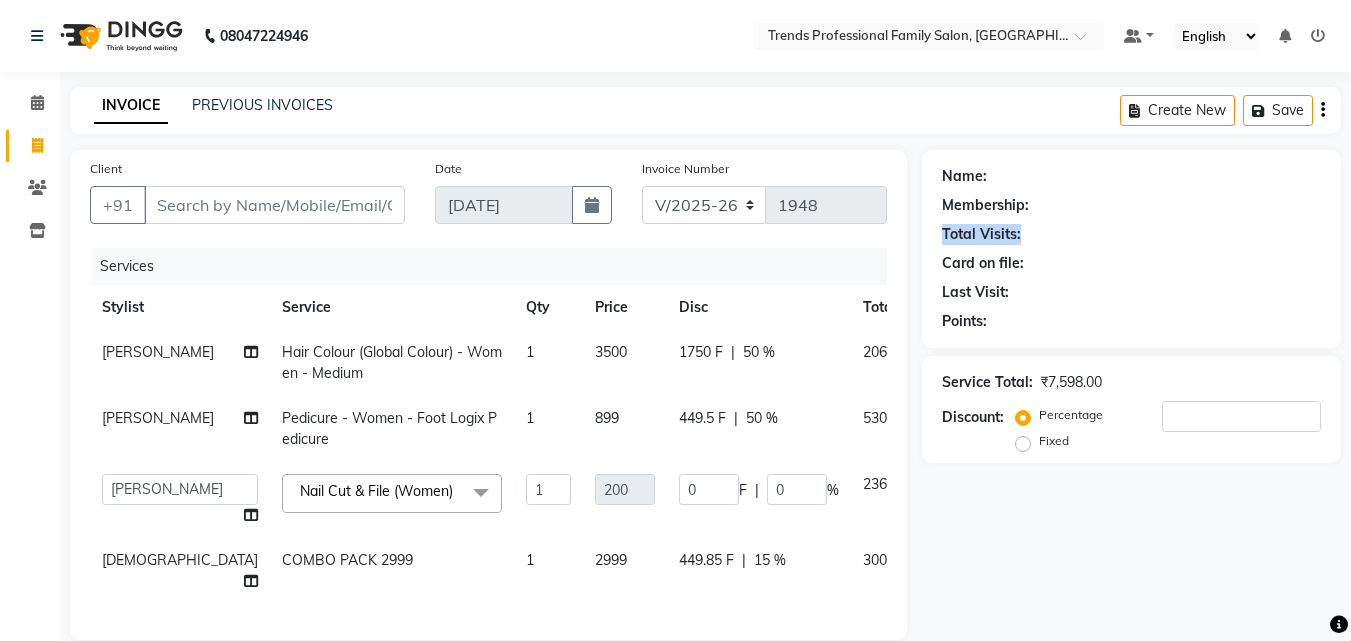 drag, startPoint x: 1025, startPoint y: 235, endPoint x: 940, endPoint y: 235, distance: 85 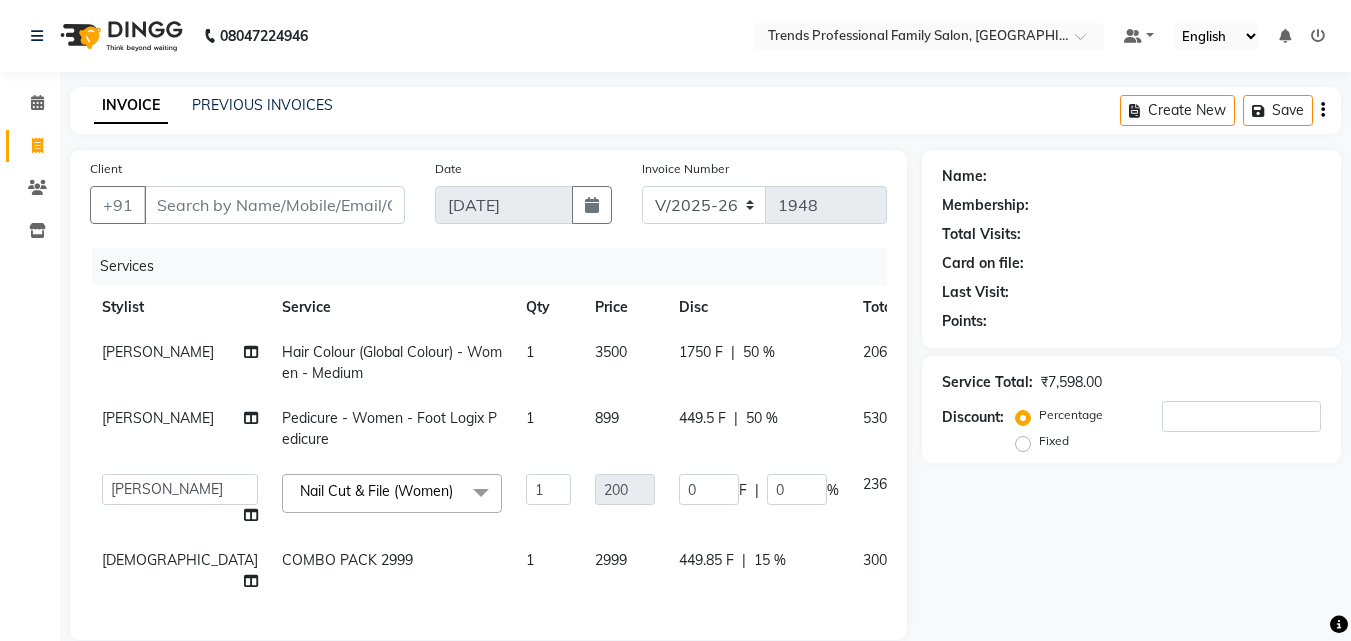 drag, startPoint x: 1073, startPoint y: 244, endPoint x: 930, endPoint y: 267, distance: 144.83784 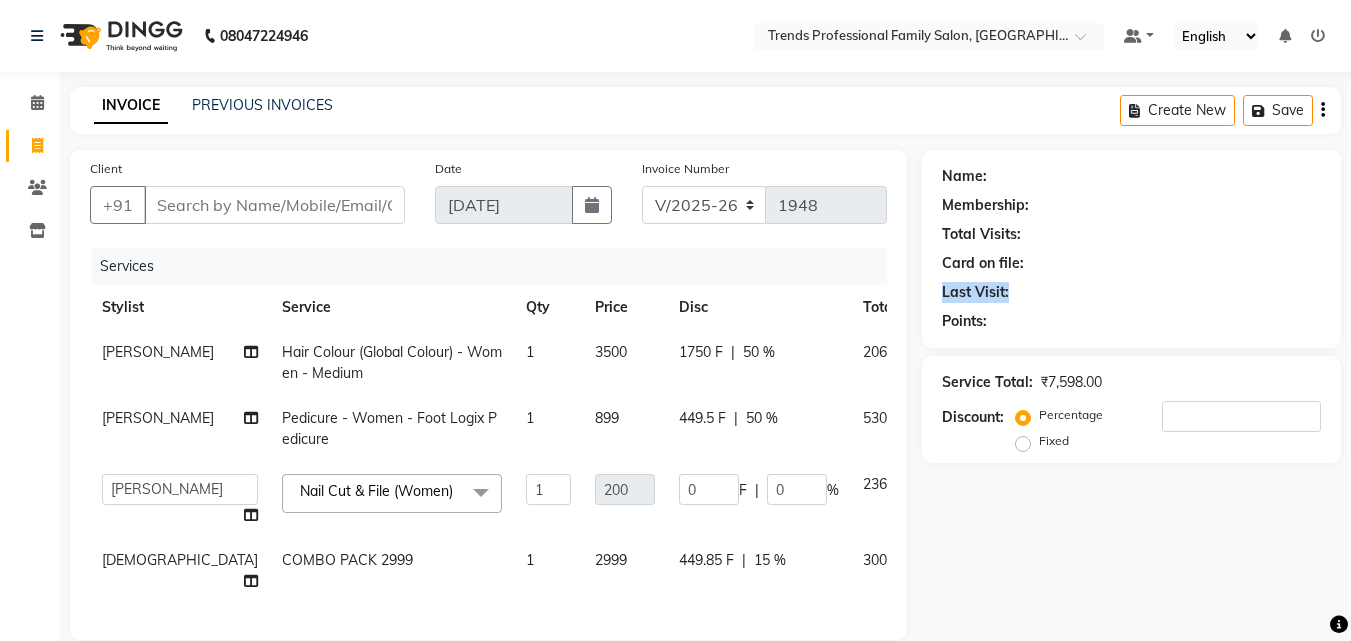 drag, startPoint x: 1030, startPoint y: 284, endPoint x: 994, endPoint y: 272, distance: 37.94733 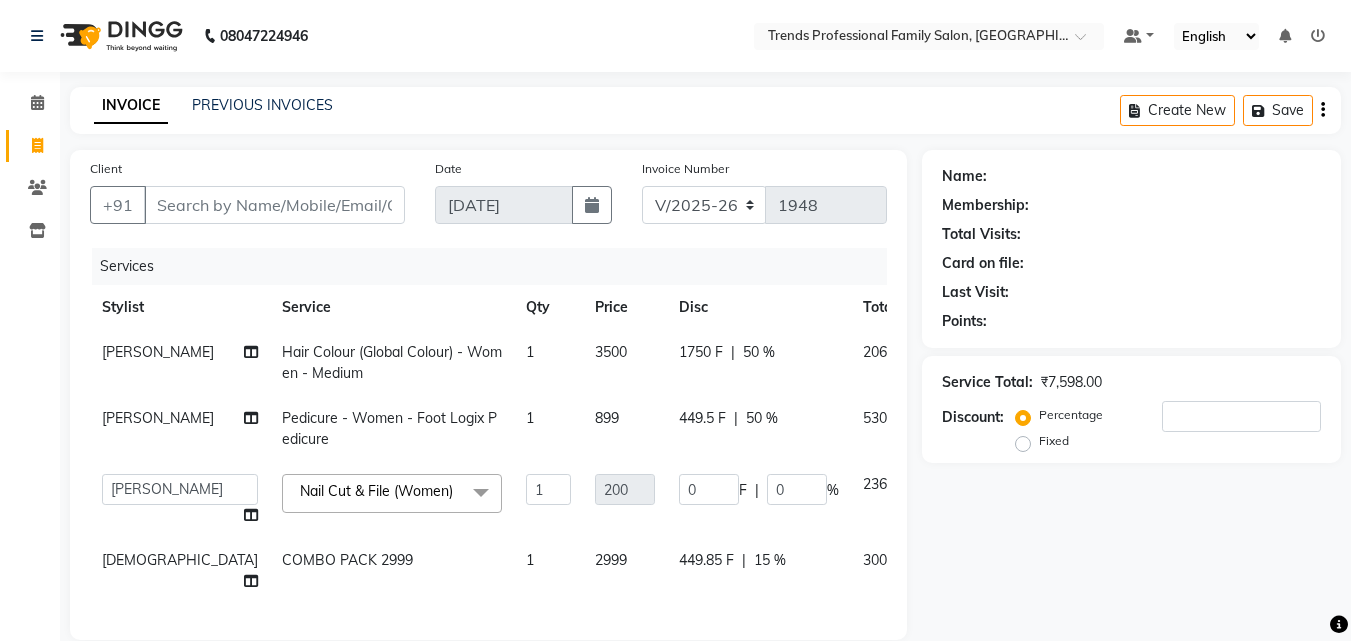 click on "Card on file:" 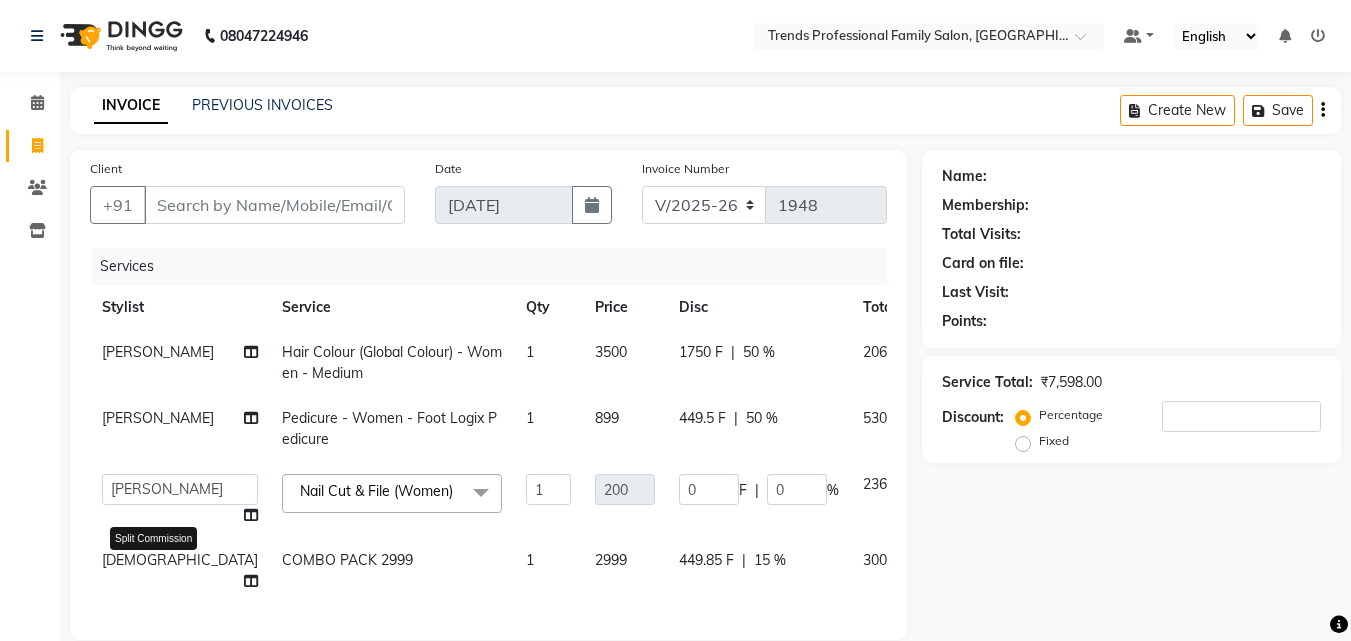 click 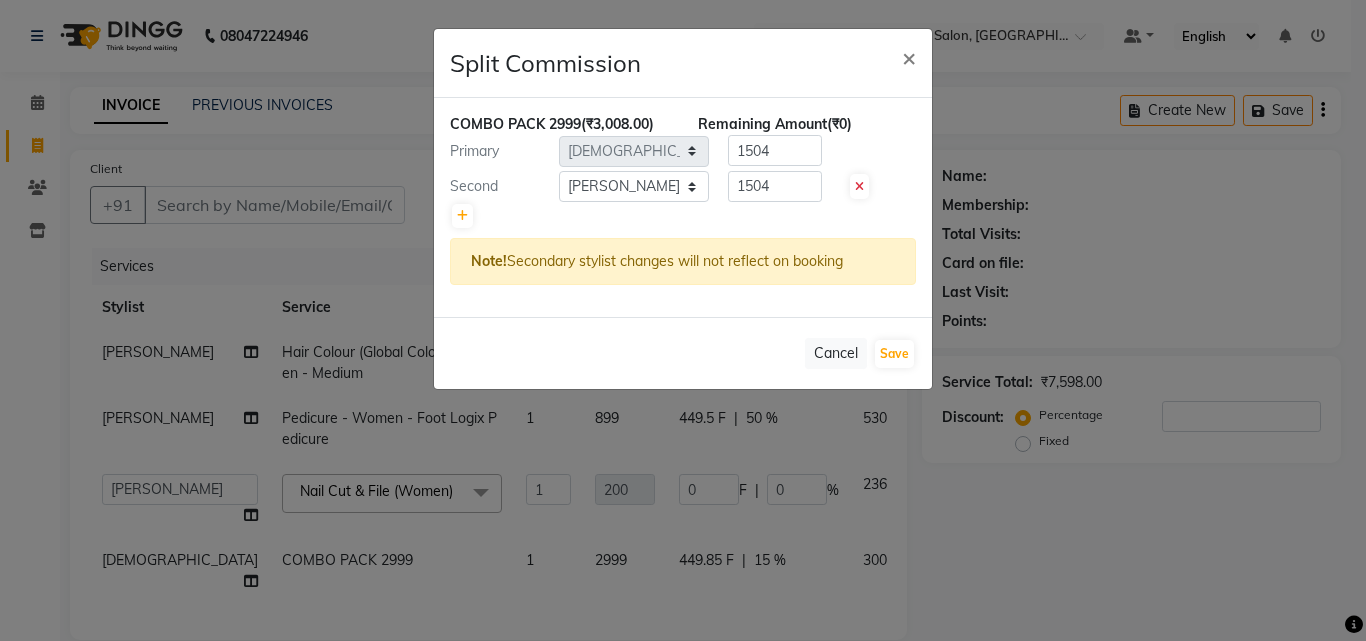 click 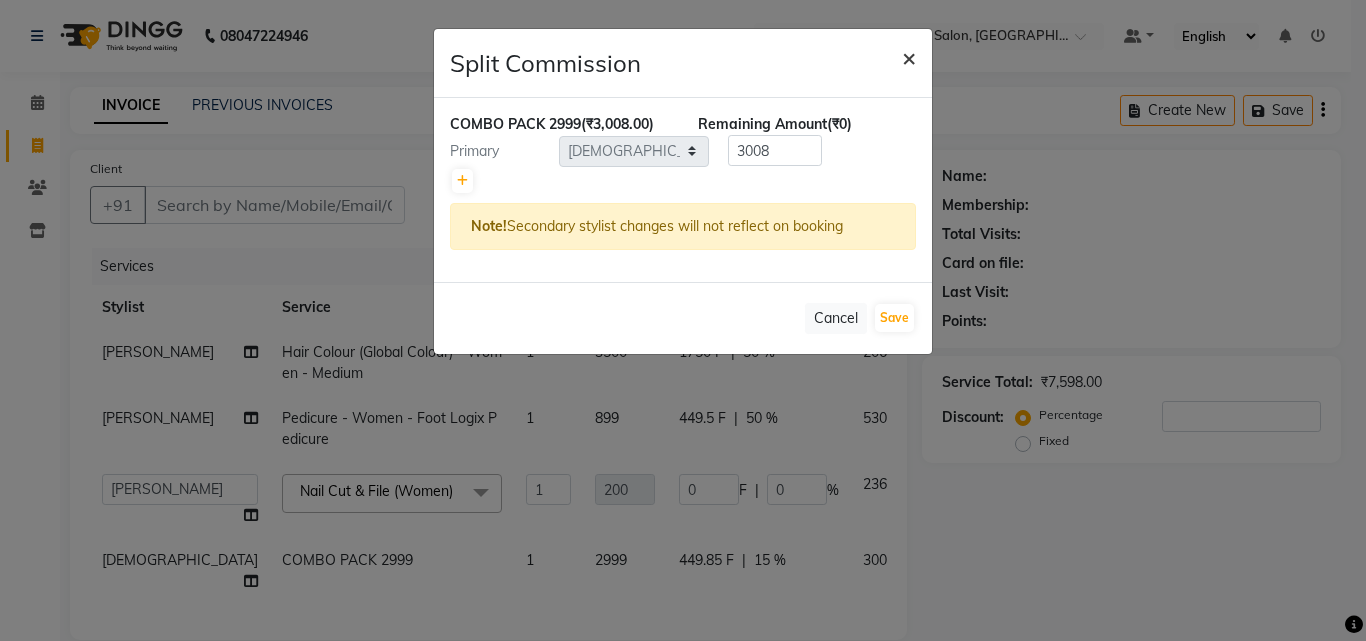 click on "×" 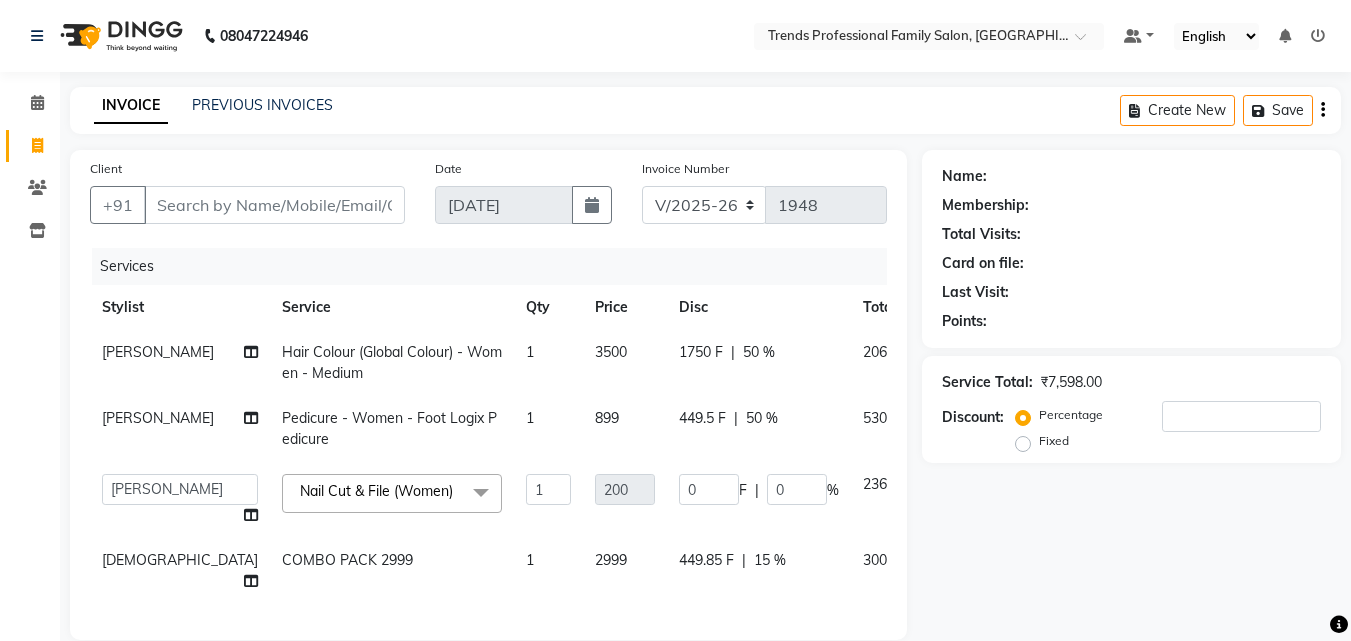 click on "08047224946 Select Location × Trends Professional Family Salon, Nelamangala Default Panel My Panel English ENGLISH Español العربية मराठी हिंदी ગુજરાતી தமிழ் 中文 Notifications nothing to show" 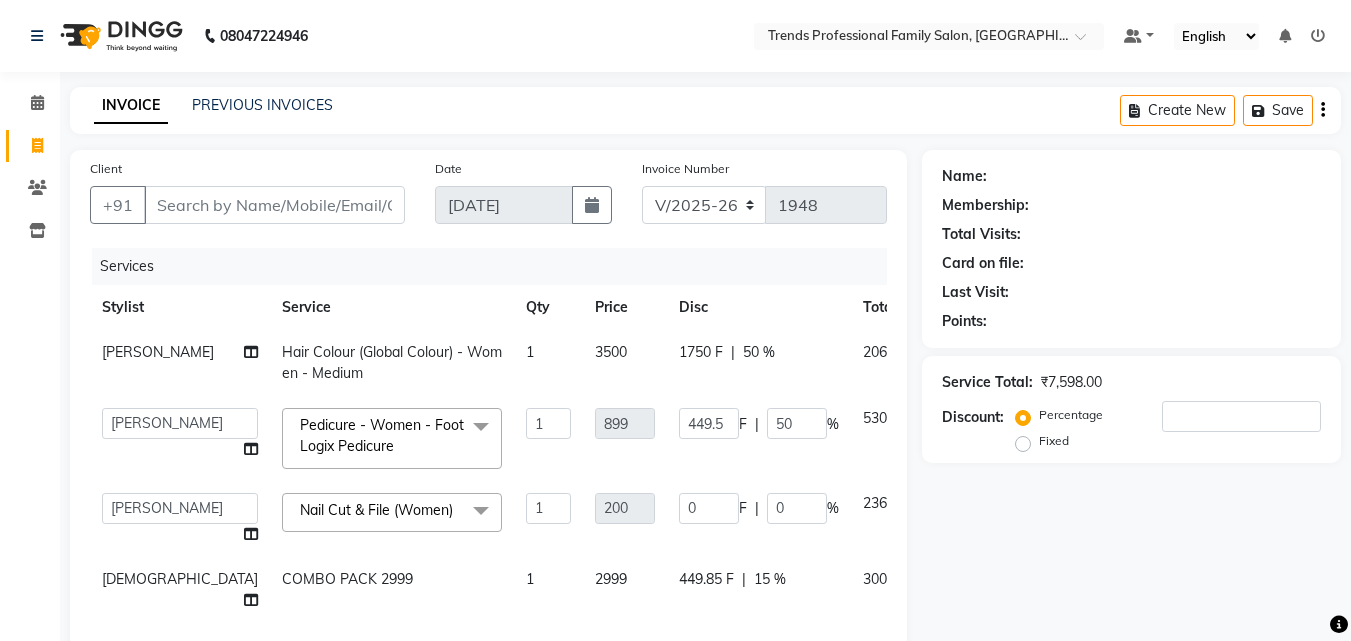click on "Hair Colour (Global Colour) - Women - Medium" 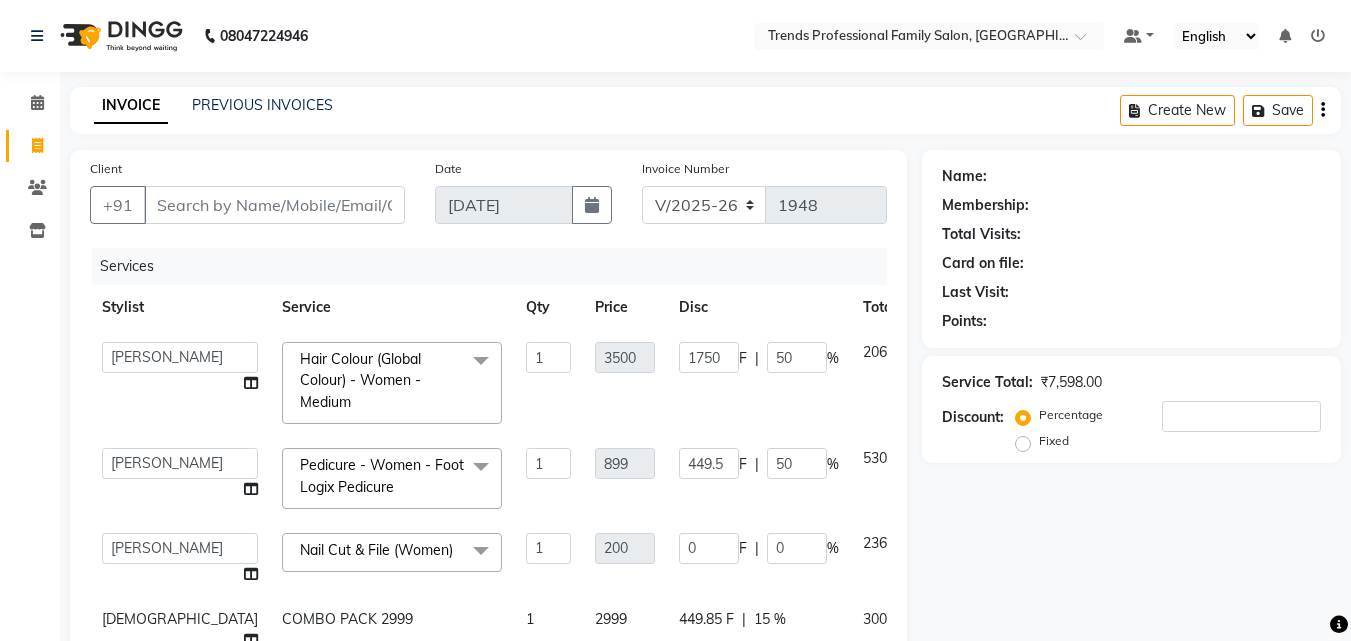 scroll, scrollTop: 414, scrollLeft: 0, axis: vertical 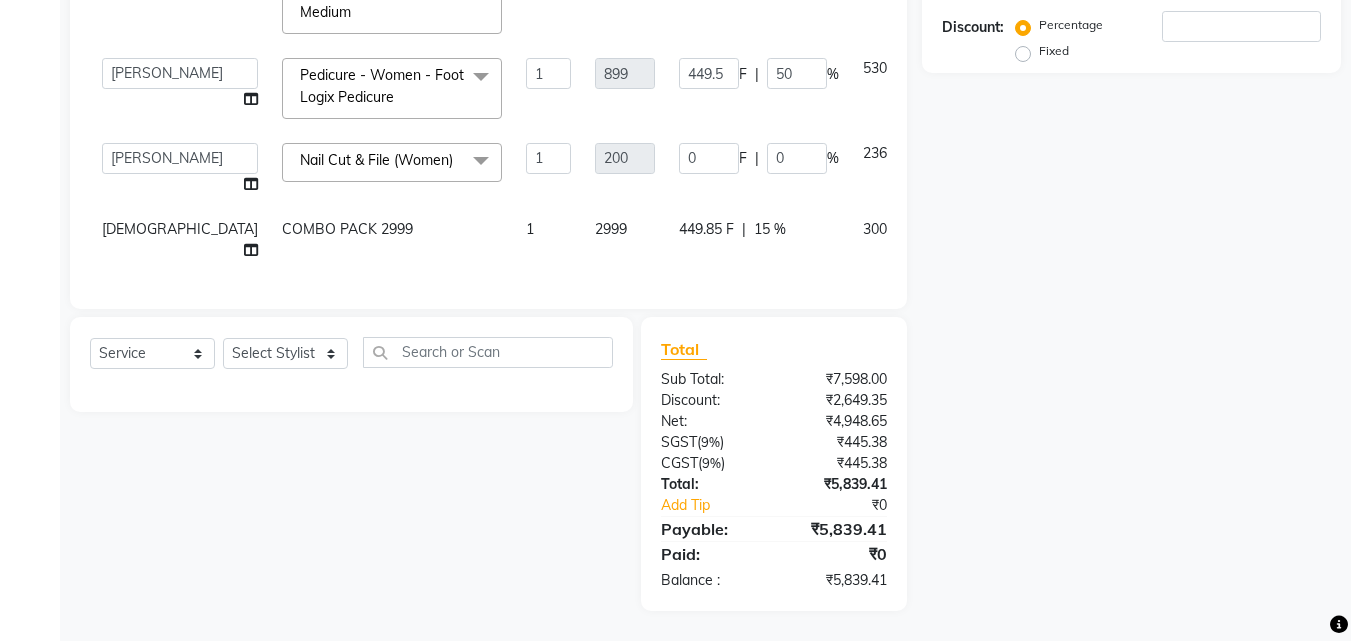 click on "COMBO PACK 2999" 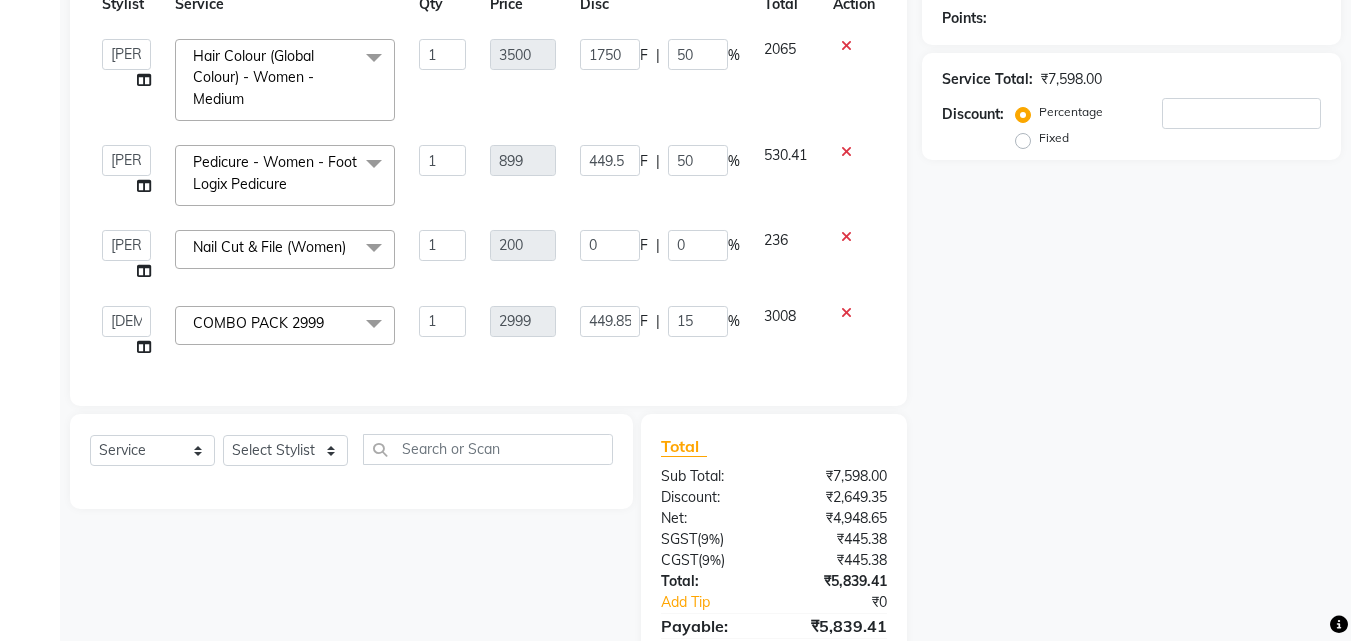 scroll, scrollTop: 414, scrollLeft: 0, axis: vertical 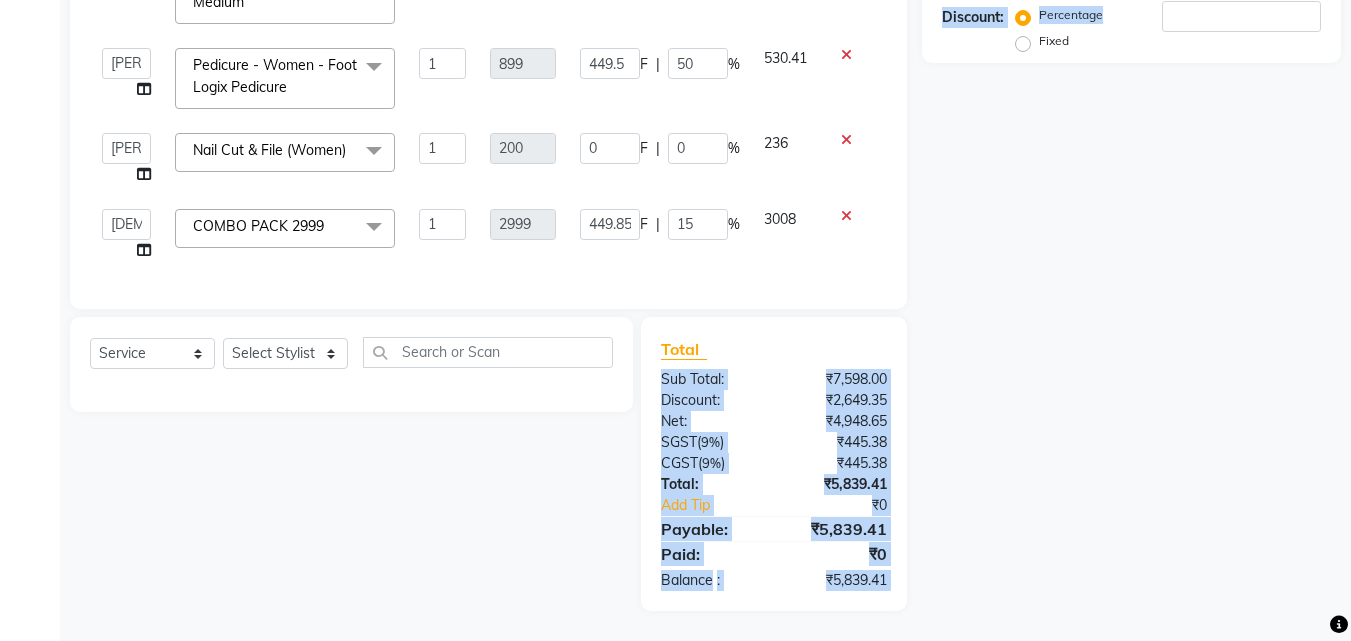 drag, startPoint x: 923, startPoint y: 384, endPoint x: 641, endPoint y: 386, distance: 282.00708 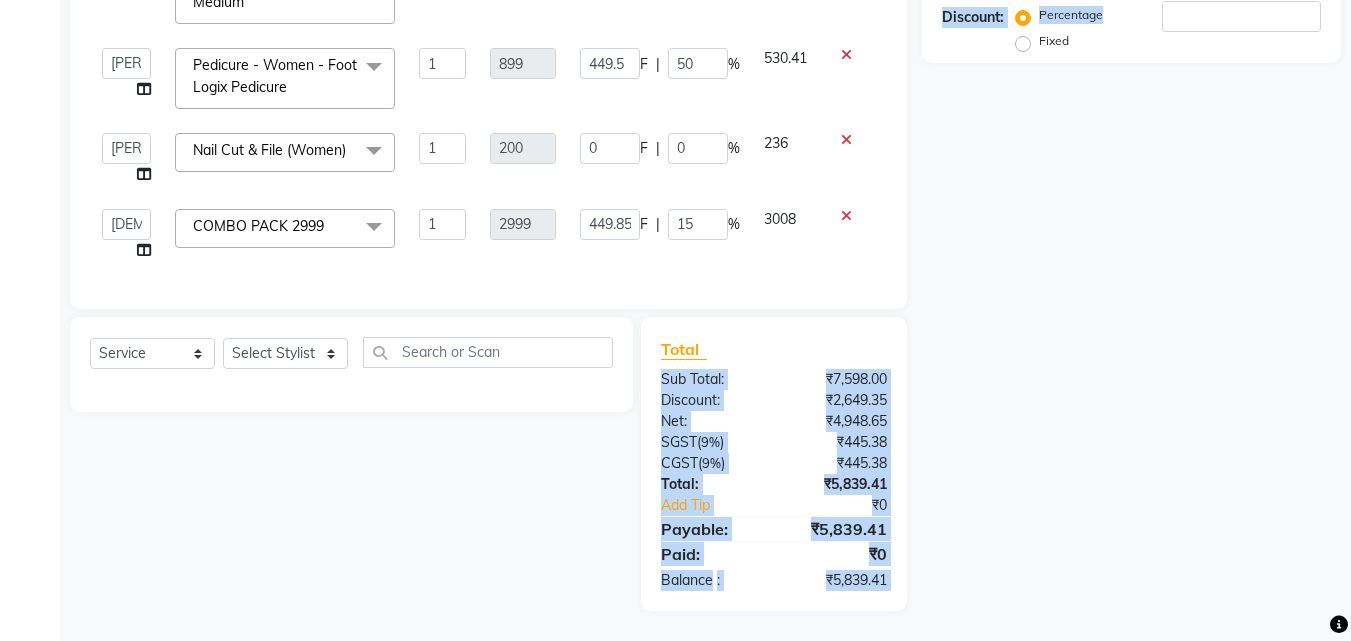click on "Name: Membership: Total Visits: Card on file: Last Visit:  Points:  Service Total:  ₹7,598.00  Discount:  Percentage   Fixed" 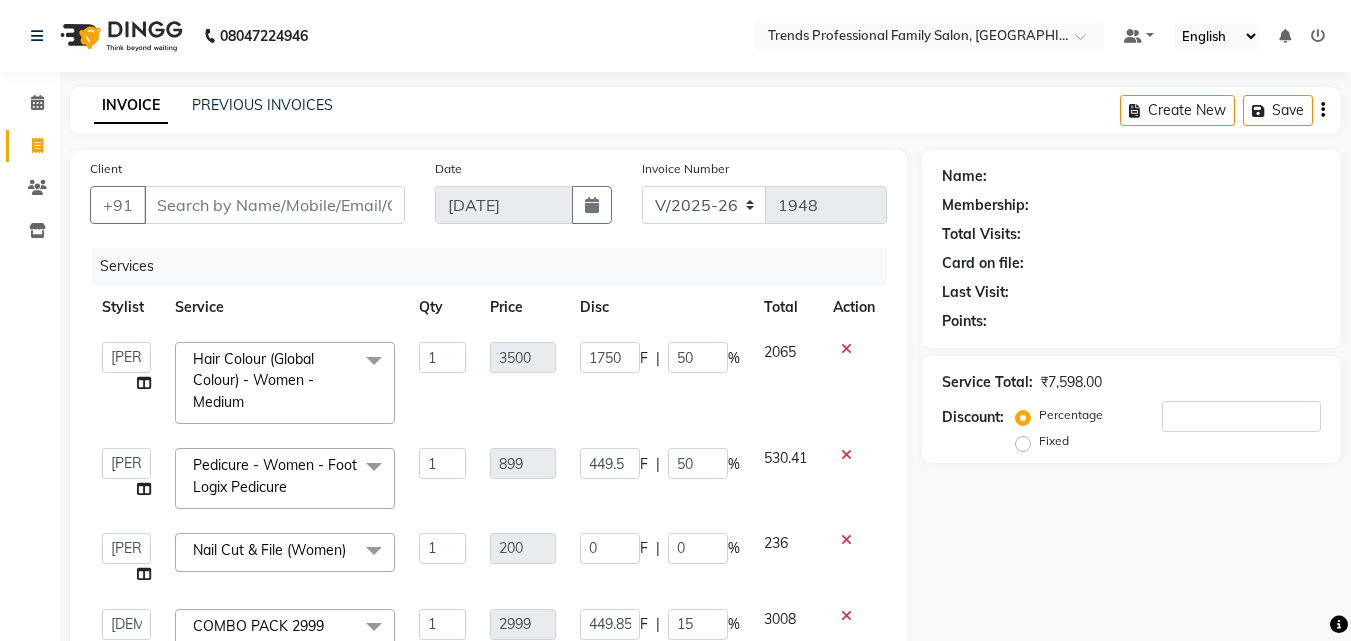 scroll, scrollTop: 333, scrollLeft: 0, axis: vertical 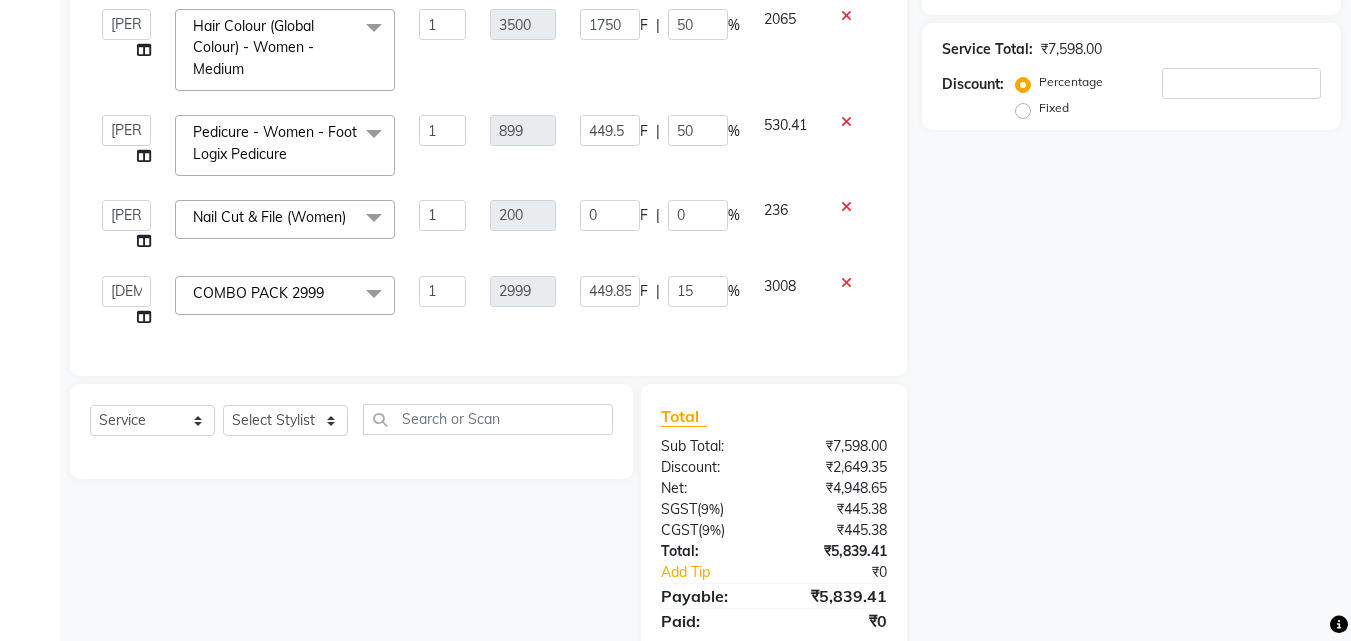 click on "Name: Membership: Total Visits: Card on file: Last Visit:  Points:  Service Total:  ₹7,598.00  Discount:  Percentage   Fixed" 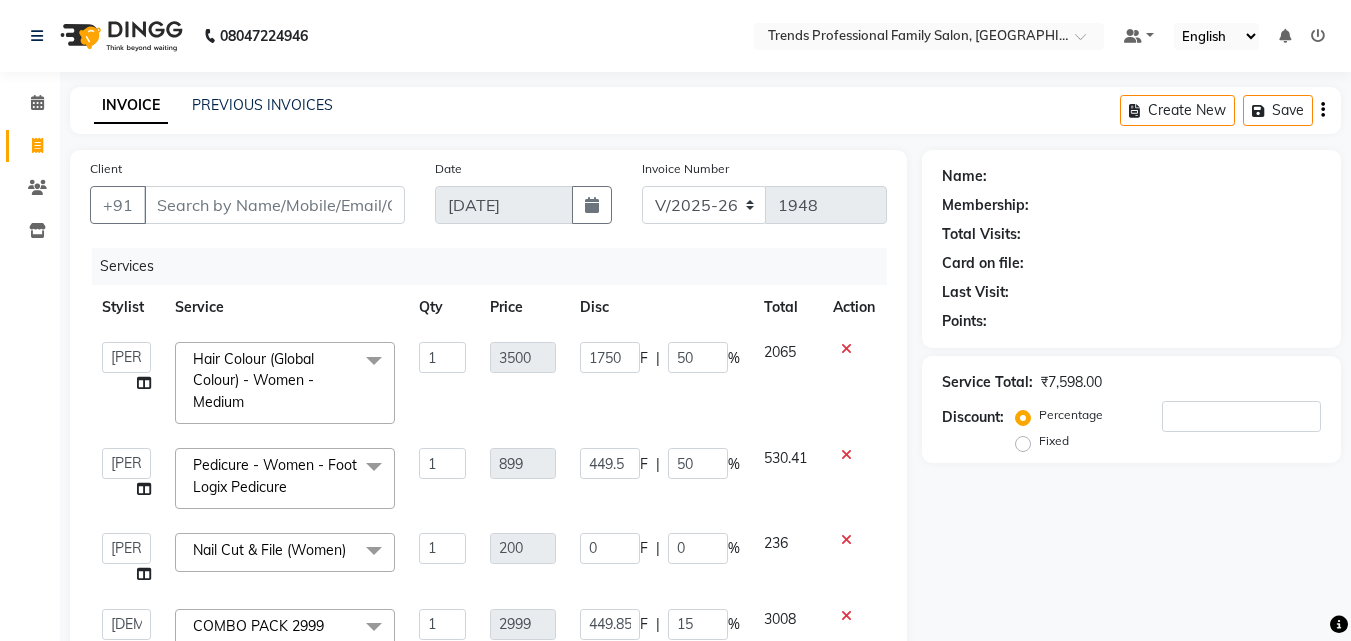 scroll, scrollTop: 333, scrollLeft: 0, axis: vertical 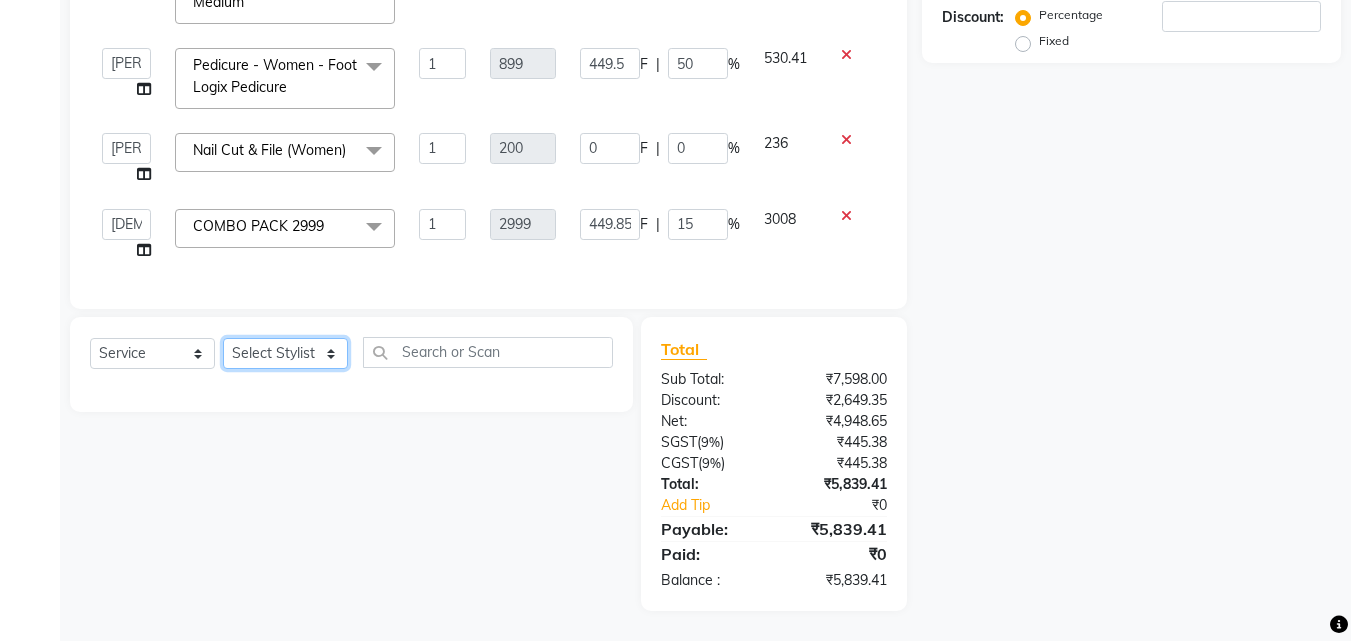 click on "Select Stylist [PERSON_NAME] [PERSON_NAME] [PERSON_NAME] [PERSON_NAME] [DEMOGRAPHIC_DATA][PERSON_NAME] Sumika Trends" 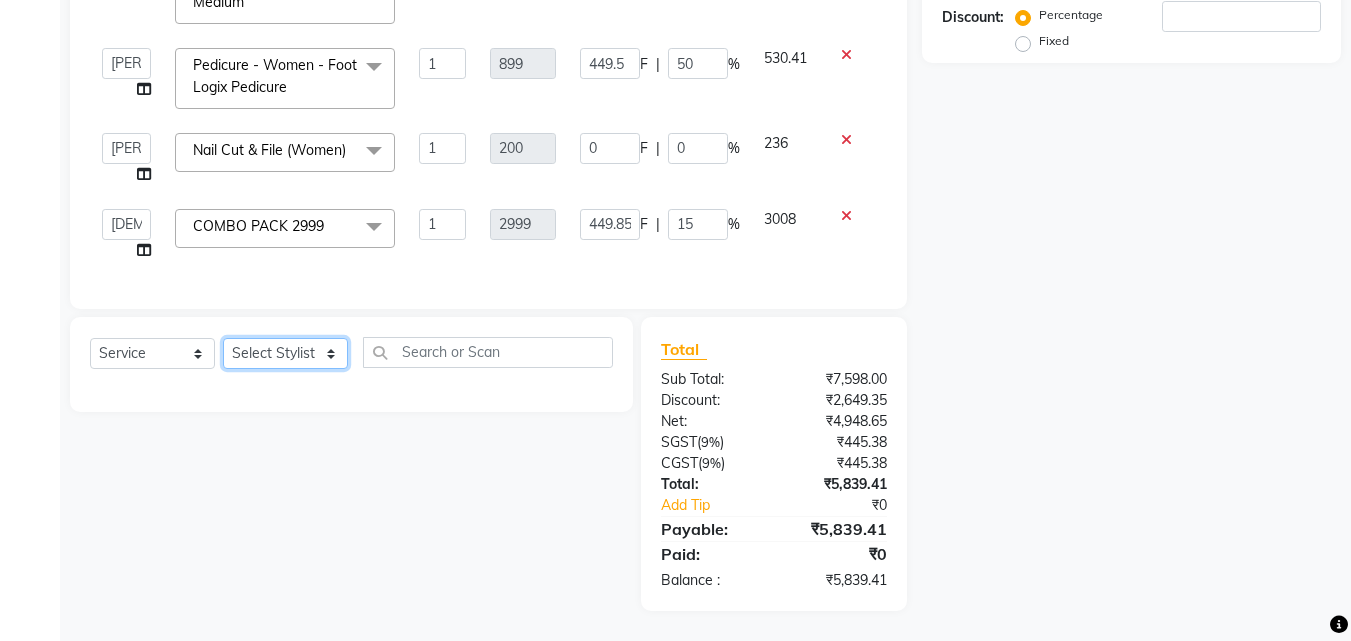 select on "63524" 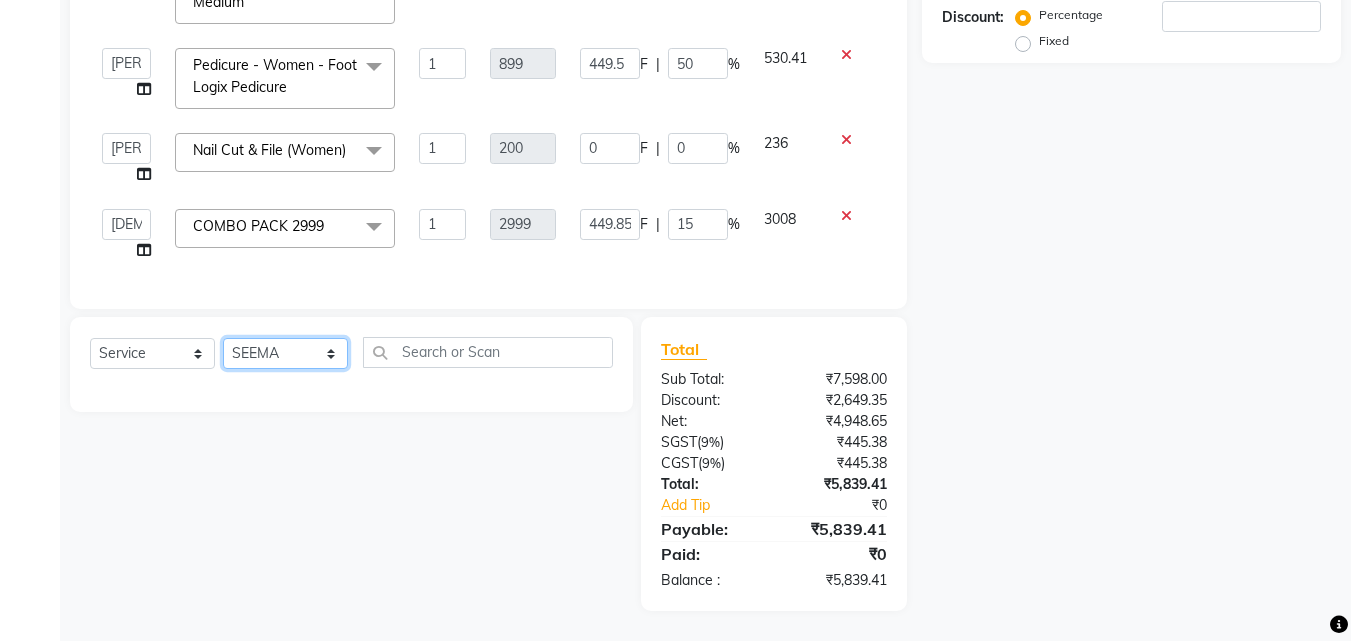 click on "Select Stylist [PERSON_NAME] [PERSON_NAME] [PERSON_NAME] [PERSON_NAME] [DEMOGRAPHIC_DATA][PERSON_NAME] Sumika Trends" 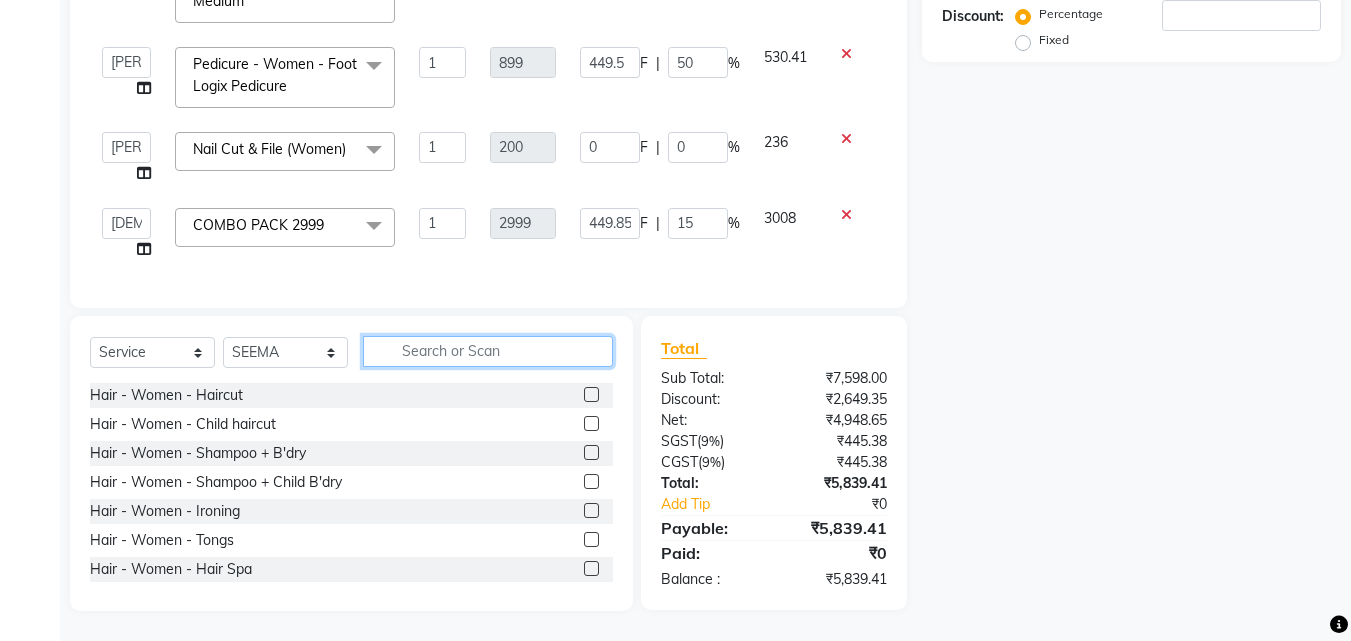 click 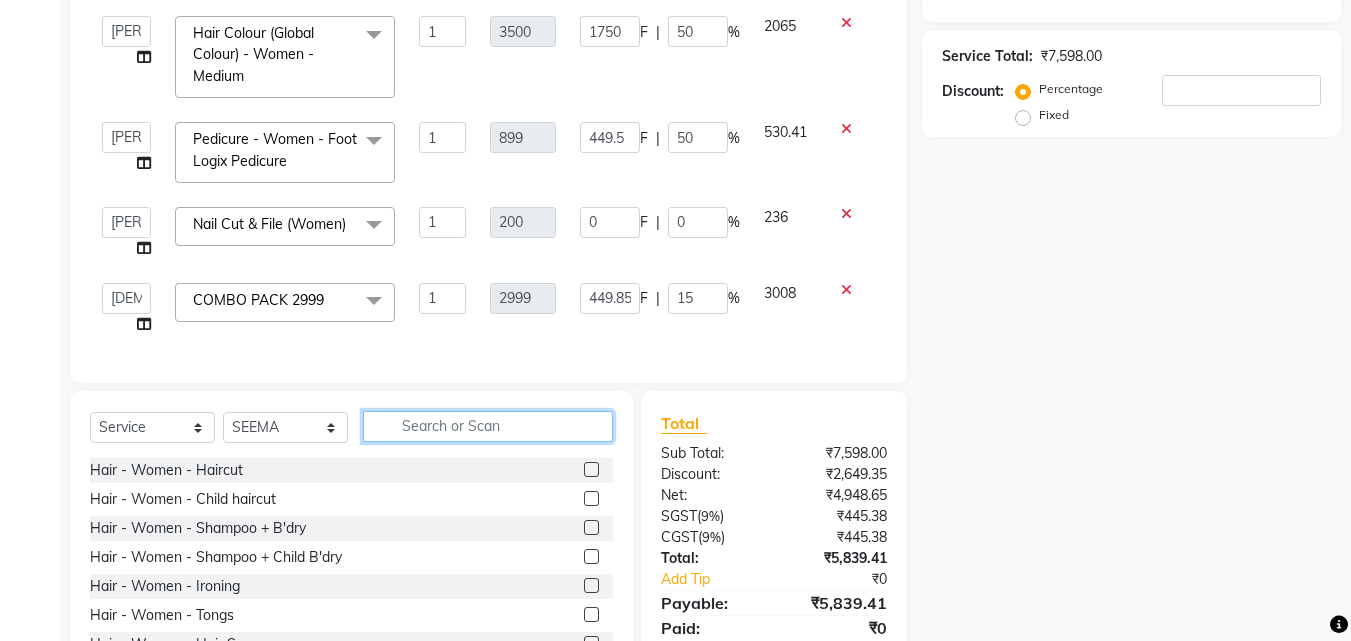 scroll, scrollTop: 424, scrollLeft: 0, axis: vertical 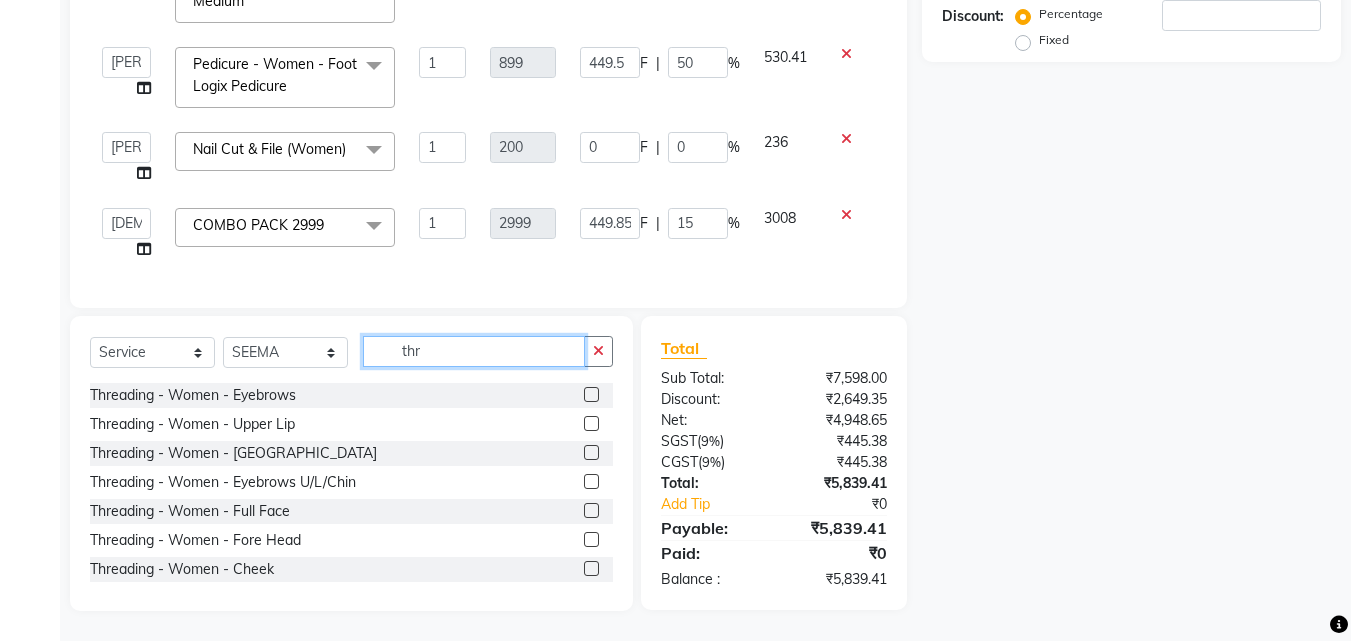 type on "thr" 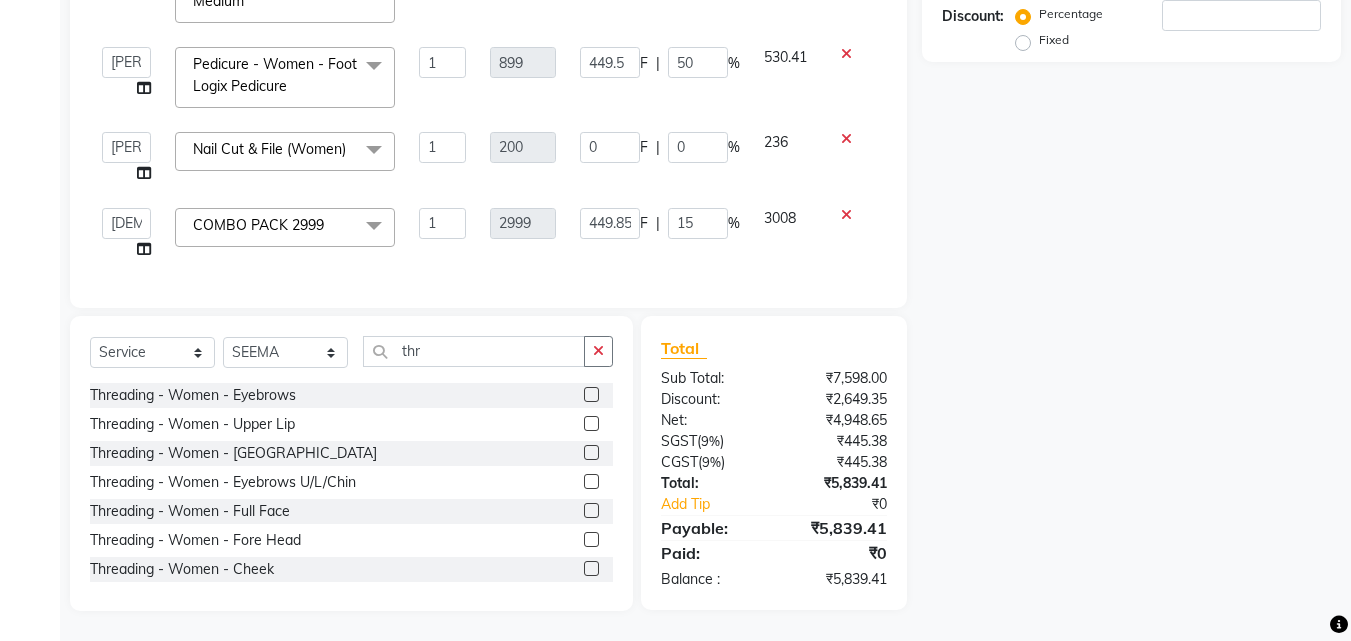 click 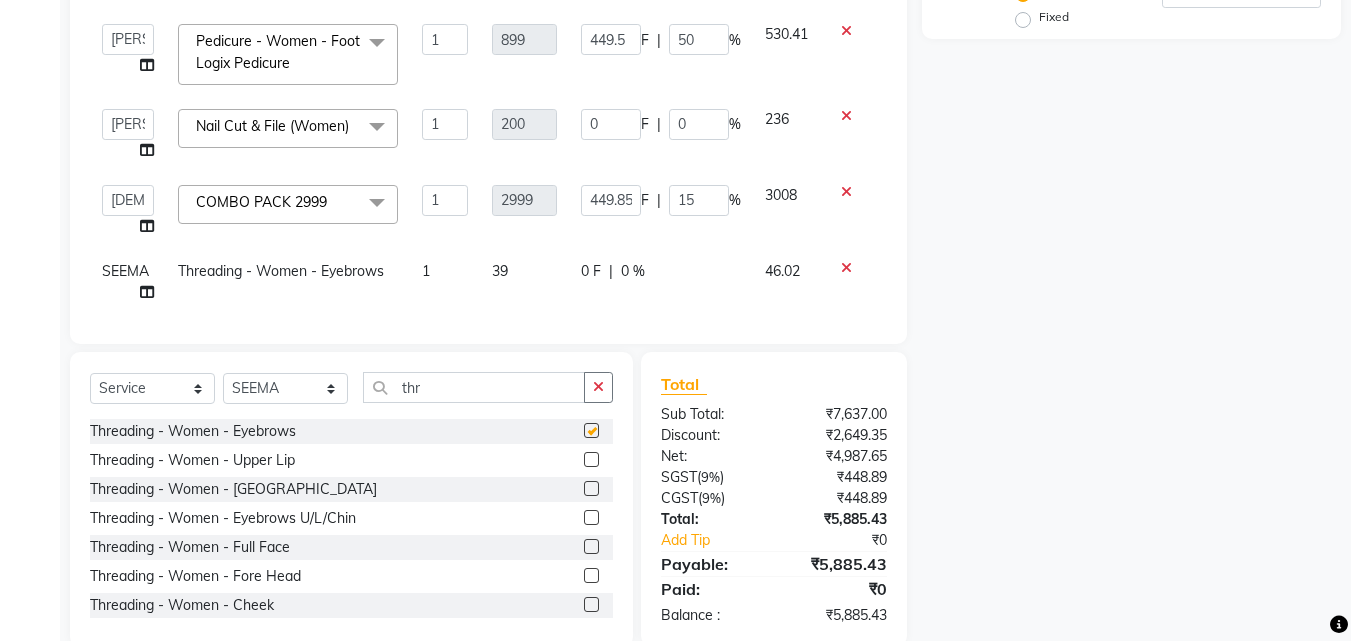 checkbox on "false" 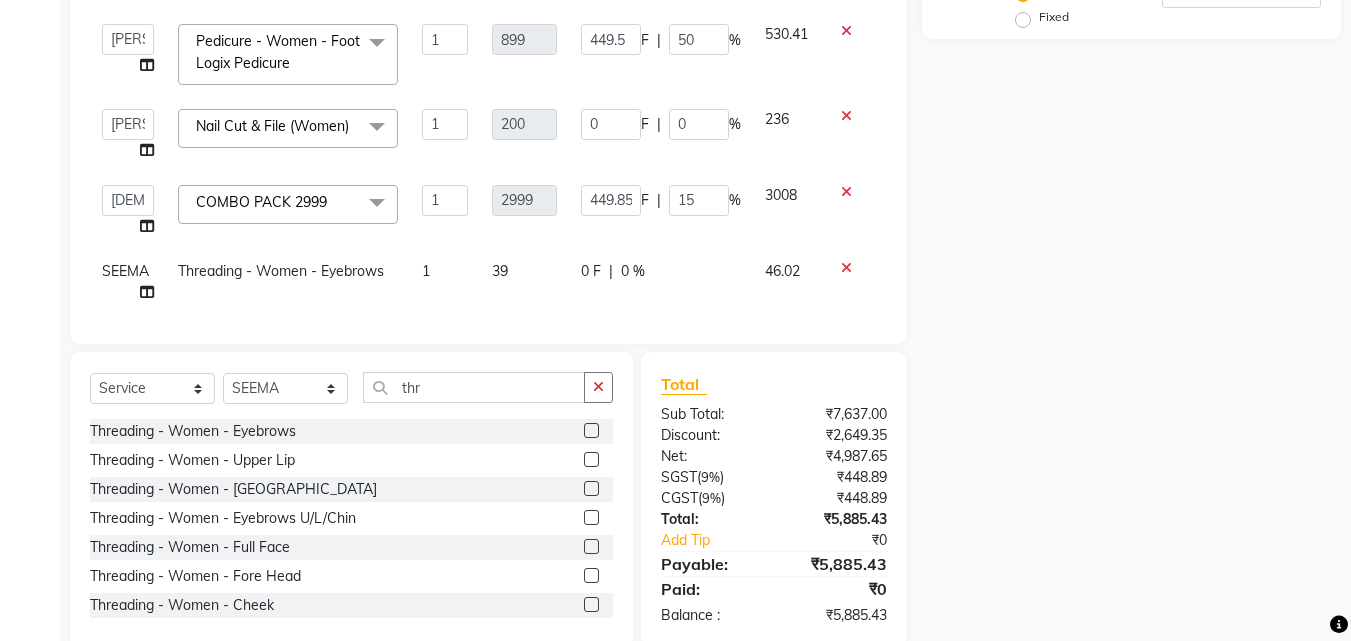 click 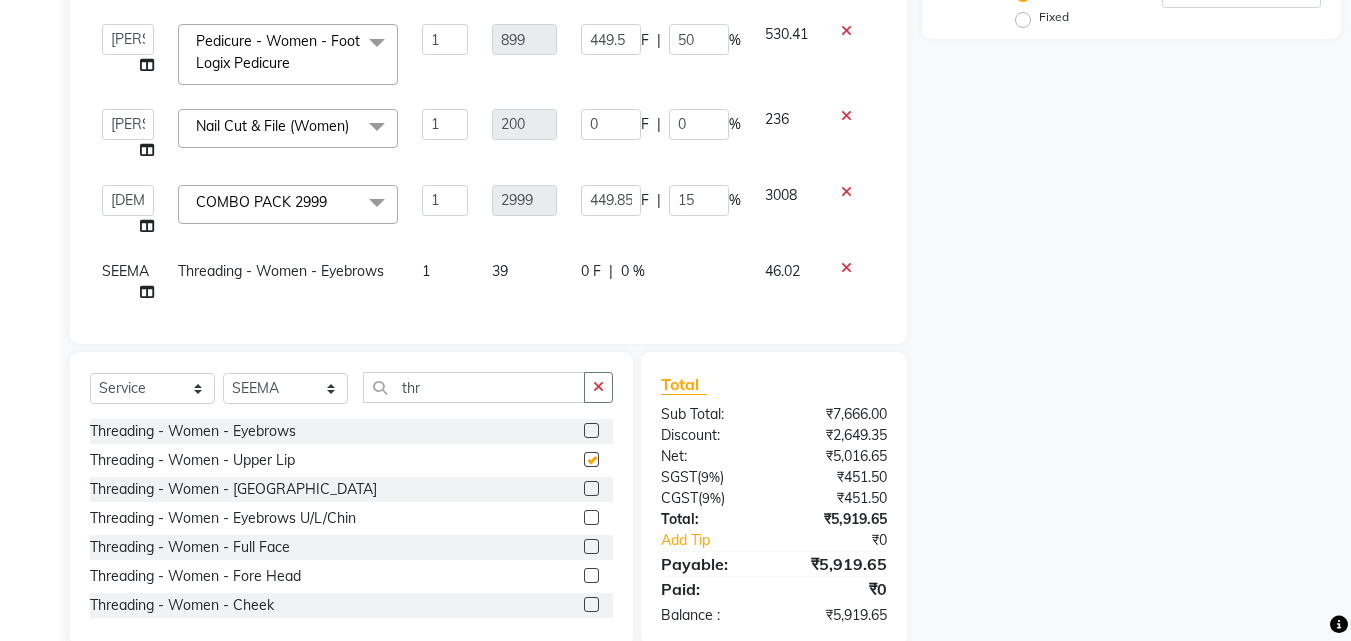 checkbox on "false" 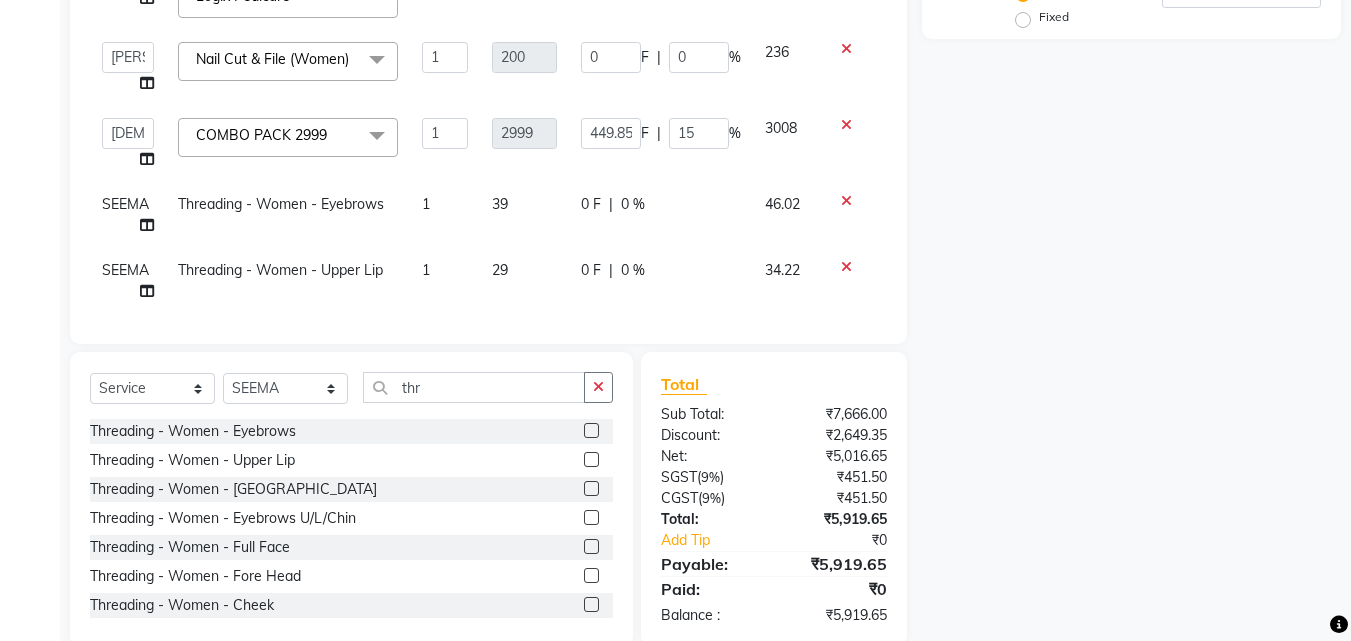 scroll, scrollTop: 97, scrollLeft: 0, axis: vertical 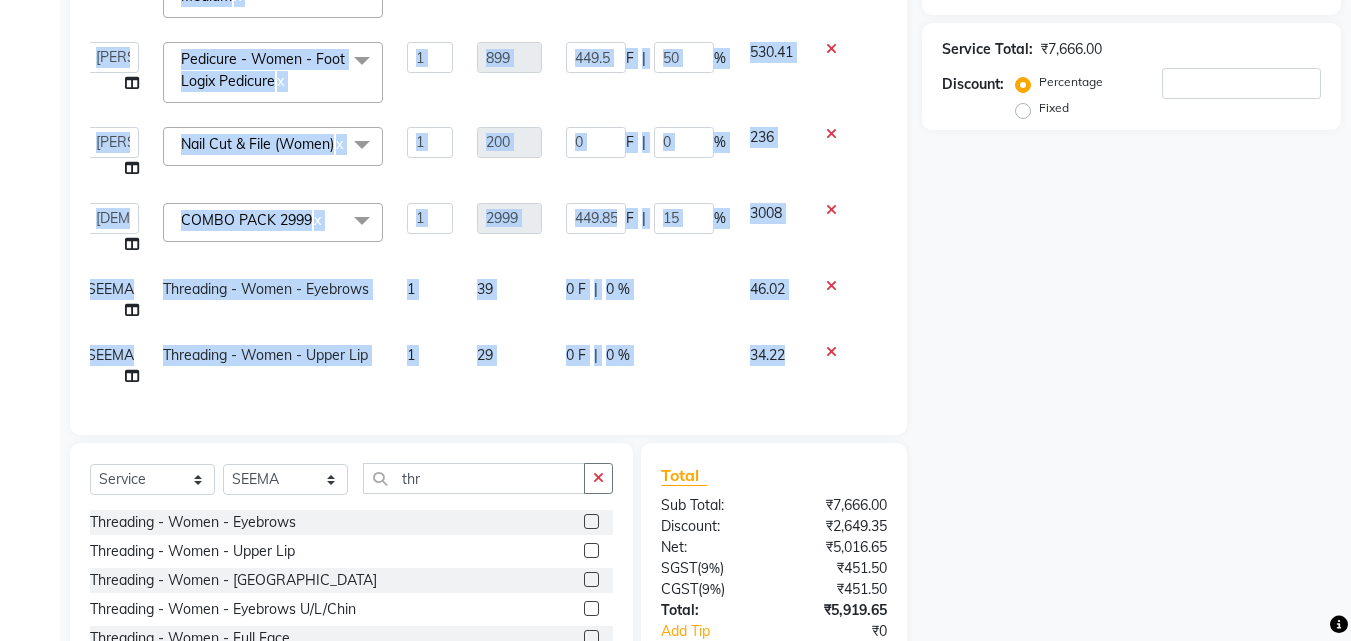 drag, startPoint x: 865, startPoint y: 321, endPoint x: 879, endPoint y: 276, distance: 47.127487 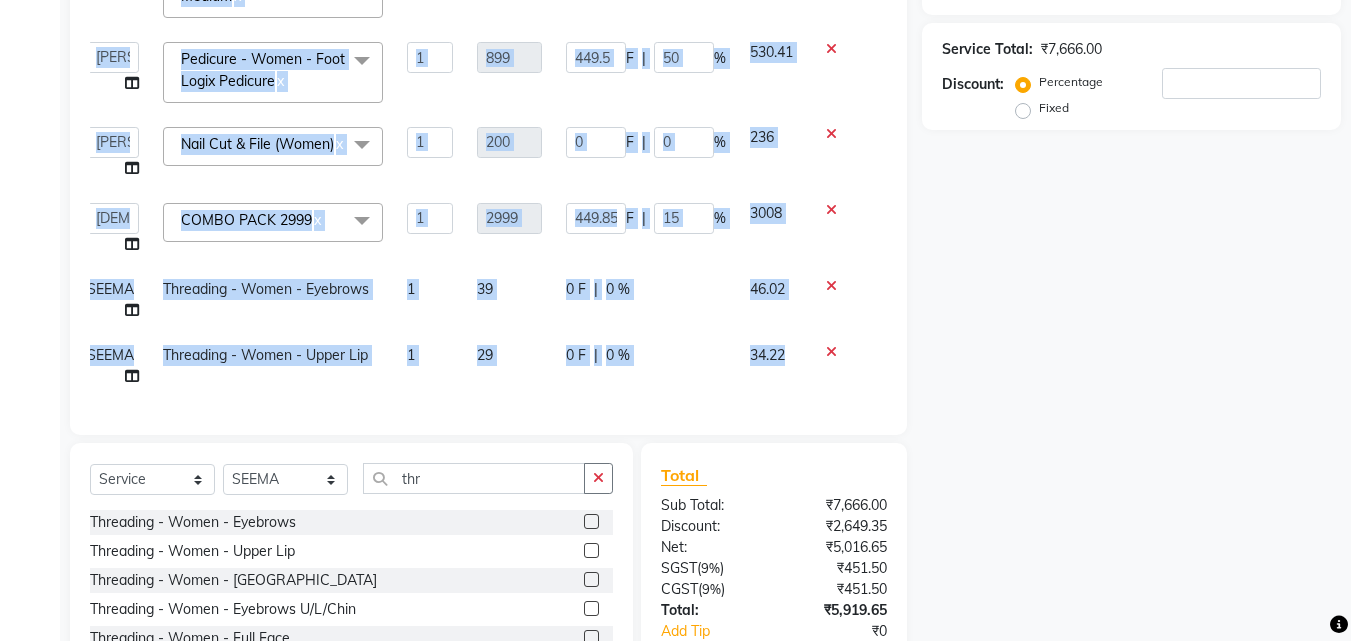 click on "Services Stylist Service Qty Price Disc Total Action  [PERSON_NAME]   [PERSON_NAME]   [PERSON_NAME]   RUSTHAM   SEEMA   [PERSON_NAME]   Sumika   Trends  Hair Colour (Global Colour) - Women - Medium  x Hair - Women - Haircut Hair - Women - Child haircut Hair - Women - Shampoo + B'dry Hair - Women - Shampoo + Child B'dry Hair - Women - Ironing Hair - Women - Tongs Hair - Women - Hair Spa Hair - Women - Mythic Oil Hair Spa Hair - Women - Aroma Oil Head Massage Hair - Women - Almond Oil Head Massage Hair - Women - Olive Oil Head Massage Hair - Women - Coconut Oil Head Massage Hair - Women - [MEDICAL_DATA] / Hair Loss Treatment Hair Colour (Global Colour) - Women - Root Touch Up Hair Colour (Global Colour) - Women - Inoa Roots Hair Colour (Global Colour) - Women - Short Hair Colour (Global Colour) - Women - Medium Hair Colour (Global Colour) - Women - Long Hair Colour (Global Colour) - Women - Extra Long Hair Colour (Balayage) - Women - Short Hair Colour (Balayage) - Women - Medium Hair Colour (Balayage) - Women - Long 1" 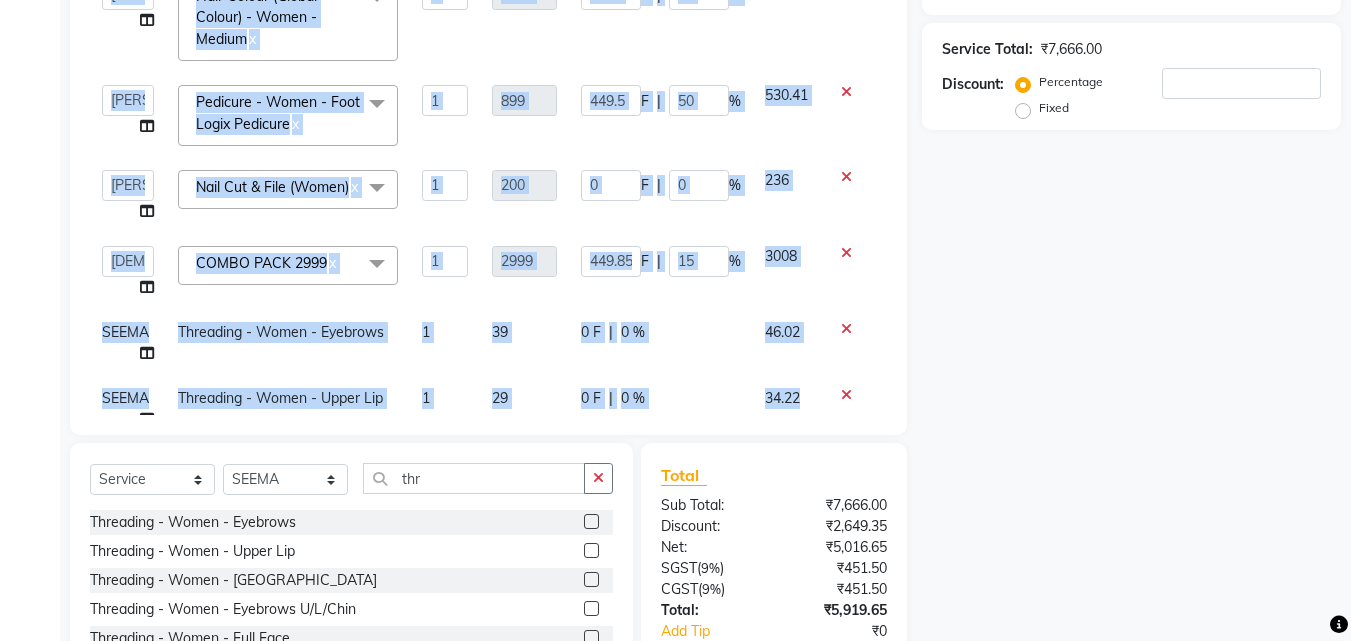 scroll, scrollTop: 0, scrollLeft: 0, axis: both 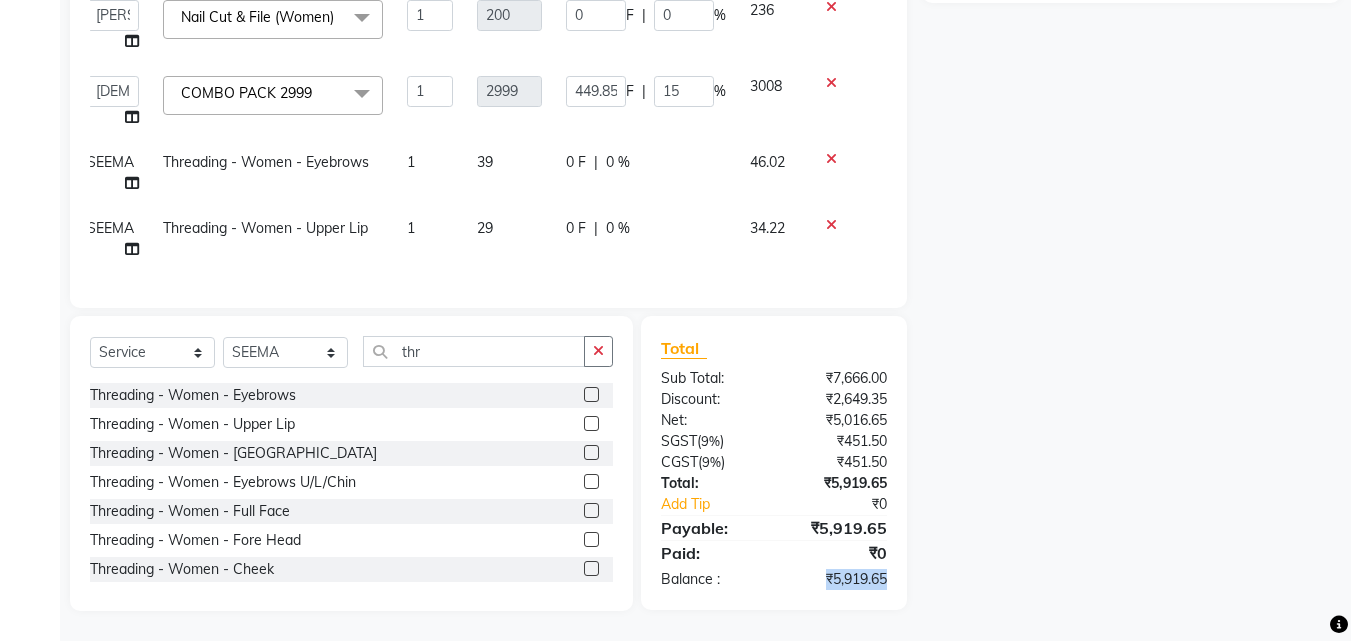 drag, startPoint x: 912, startPoint y: 573, endPoint x: 783, endPoint y: 589, distance: 129.98846 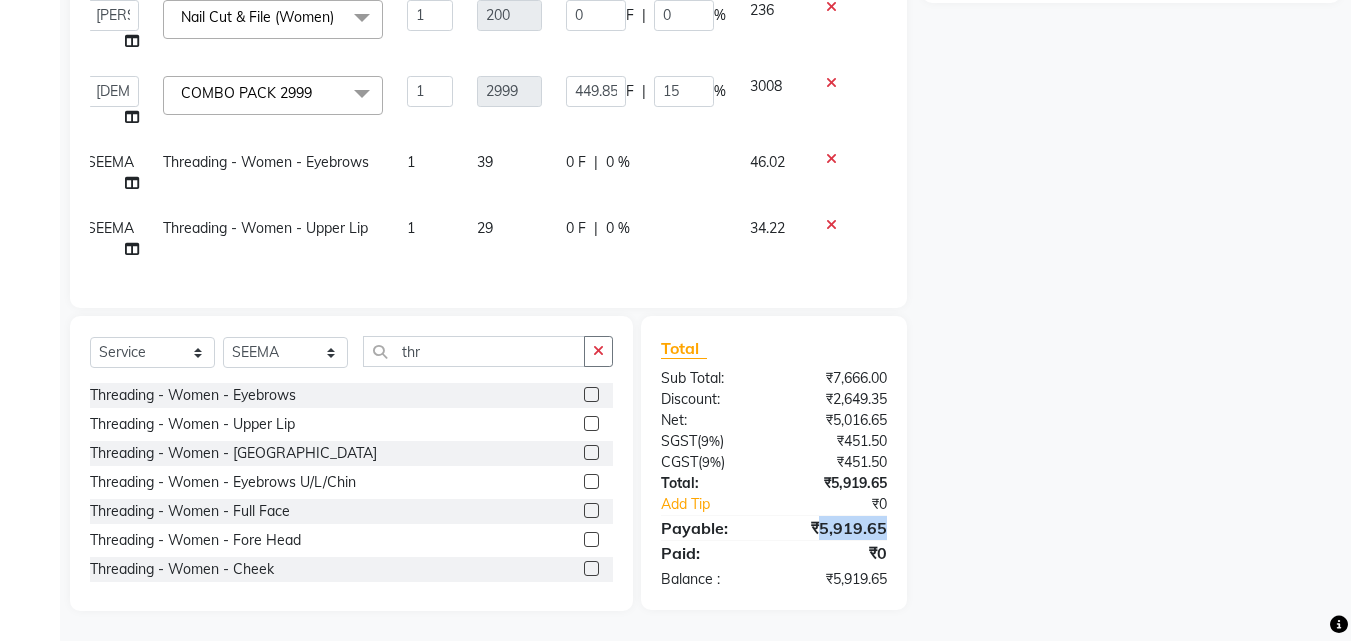 drag, startPoint x: 895, startPoint y: 526, endPoint x: 817, endPoint y: 523, distance: 78.05767 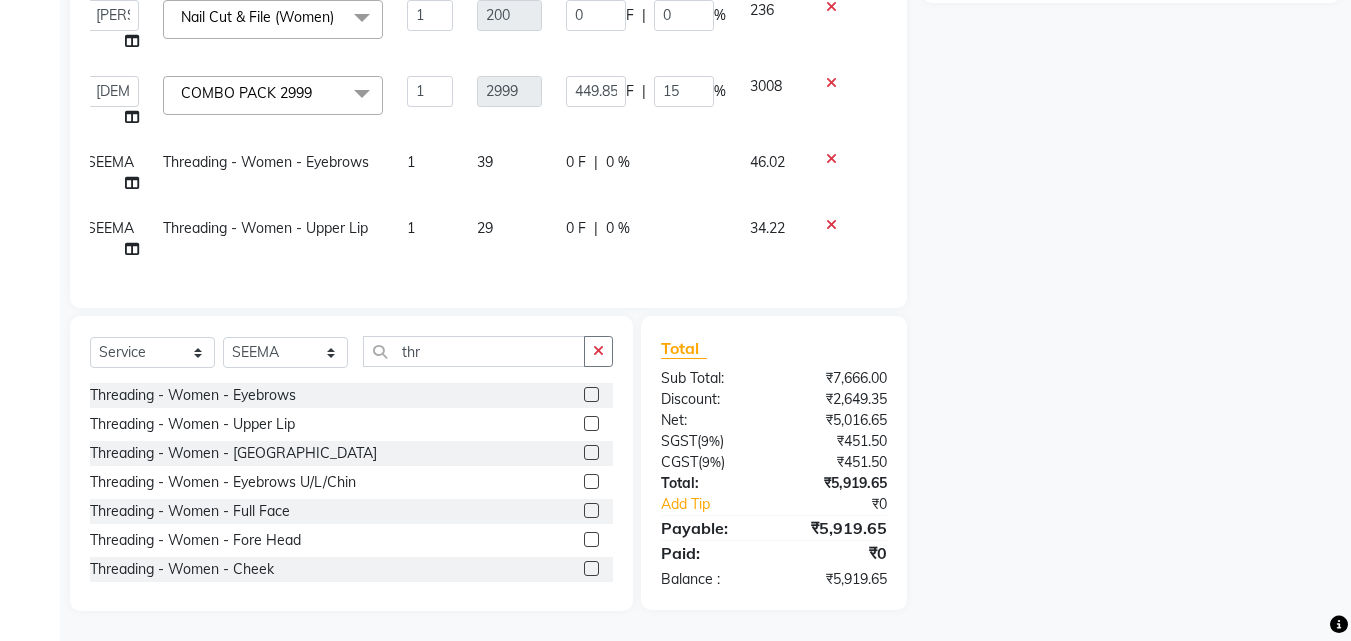 click on "Name: Membership: Total Visits: Card on file: Last Visit:  Points:  Service Total:  ₹7,666.00  Discount:  Percentage   Fixed" 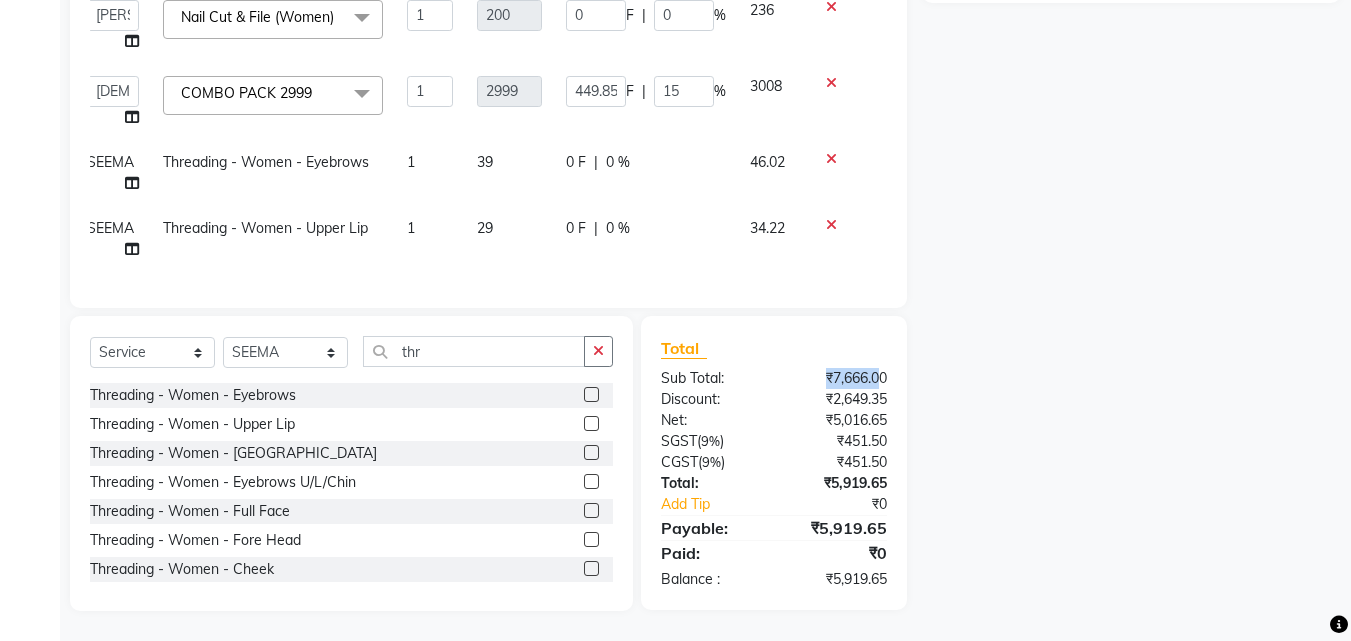 drag, startPoint x: 876, startPoint y: 381, endPoint x: 845, endPoint y: 374, distance: 31.780497 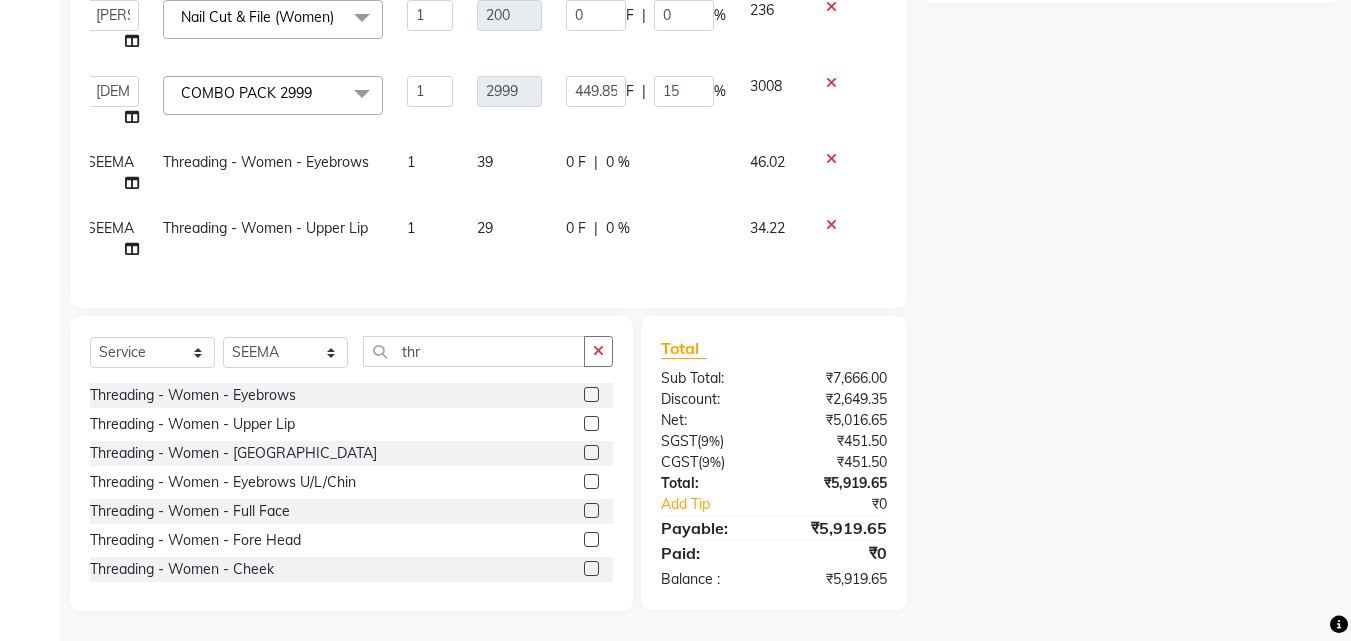 click on "Name: Membership: Total Visits: Card on file: Last Visit:  Points:  Service Total:  ₹7,666.00  Discount:  Percentage   Fixed" 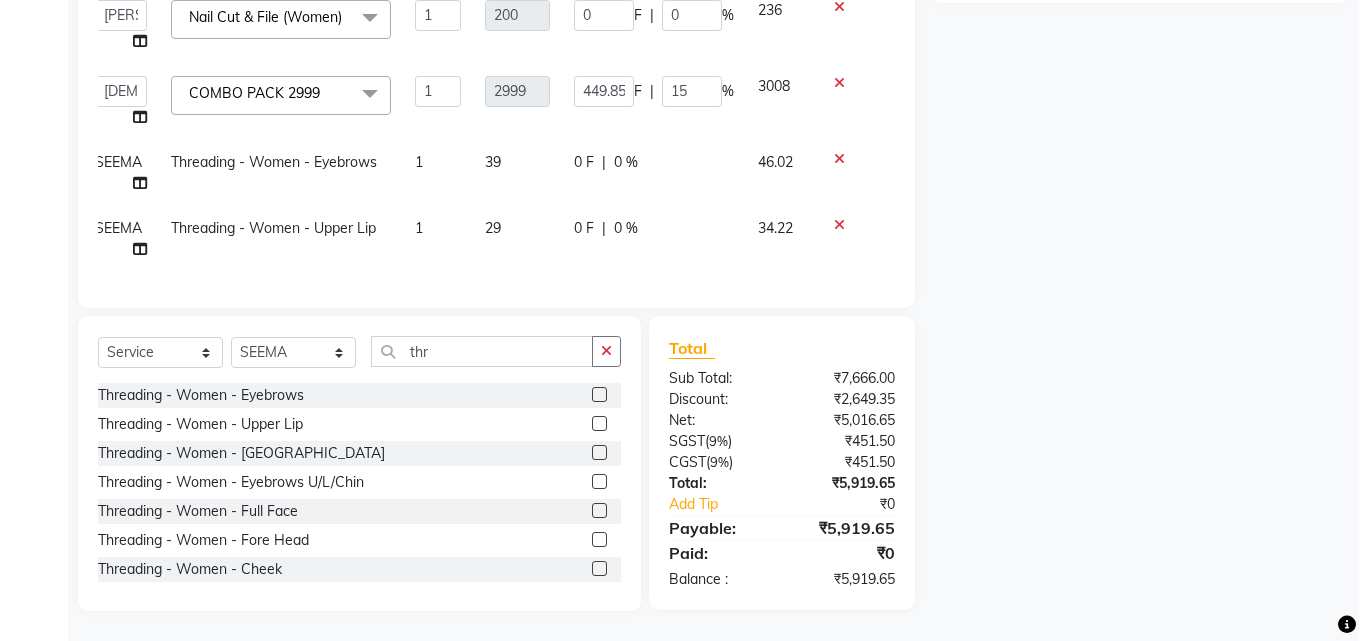 scroll, scrollTop: 0, scrollLeft: 0, axis: both 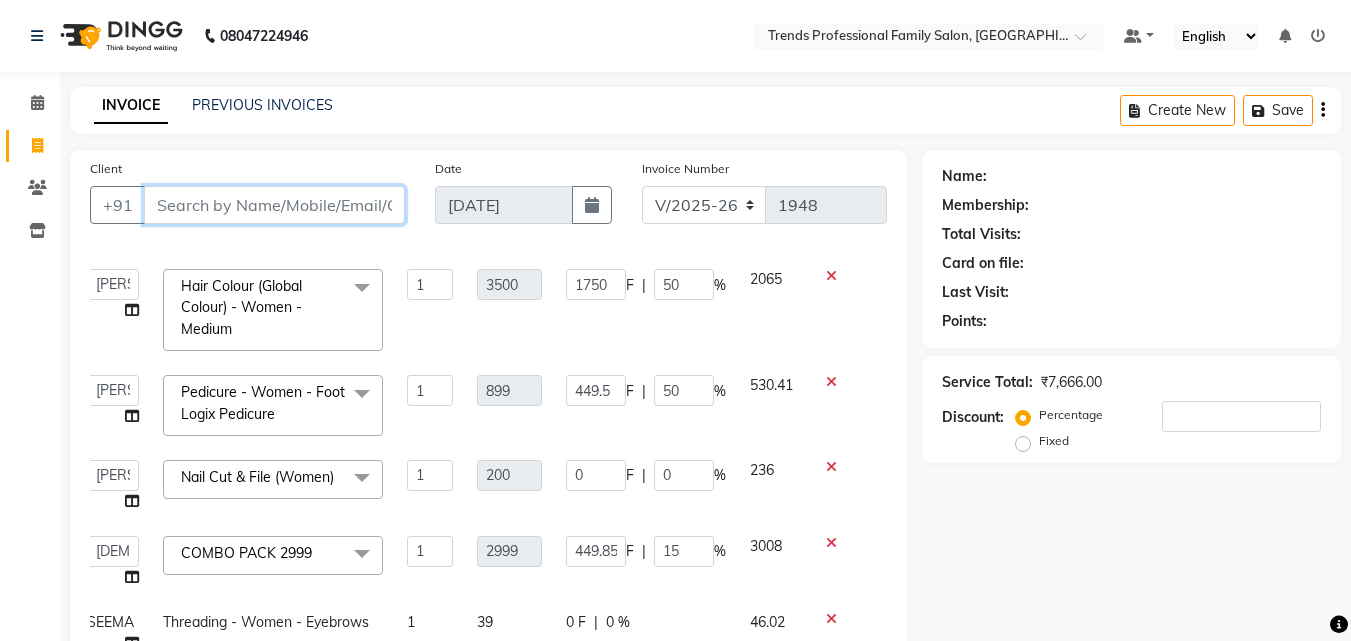 click on "Client" at bounding box center [274, 205] 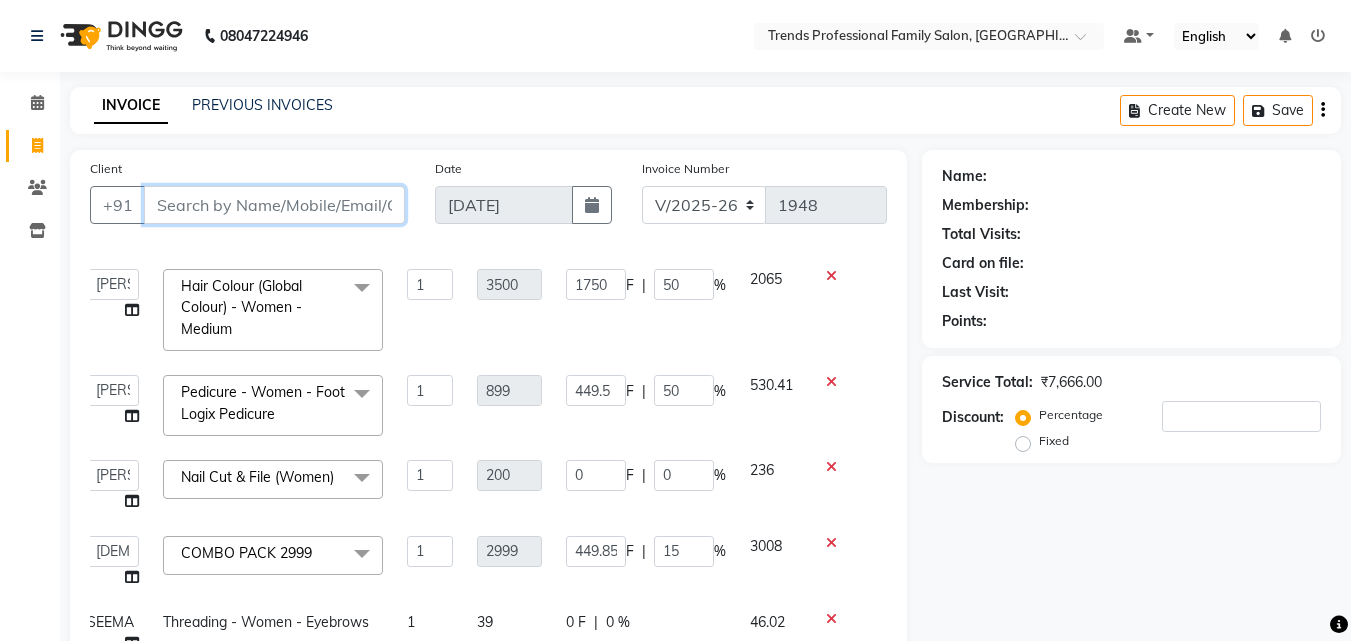 type on "9" 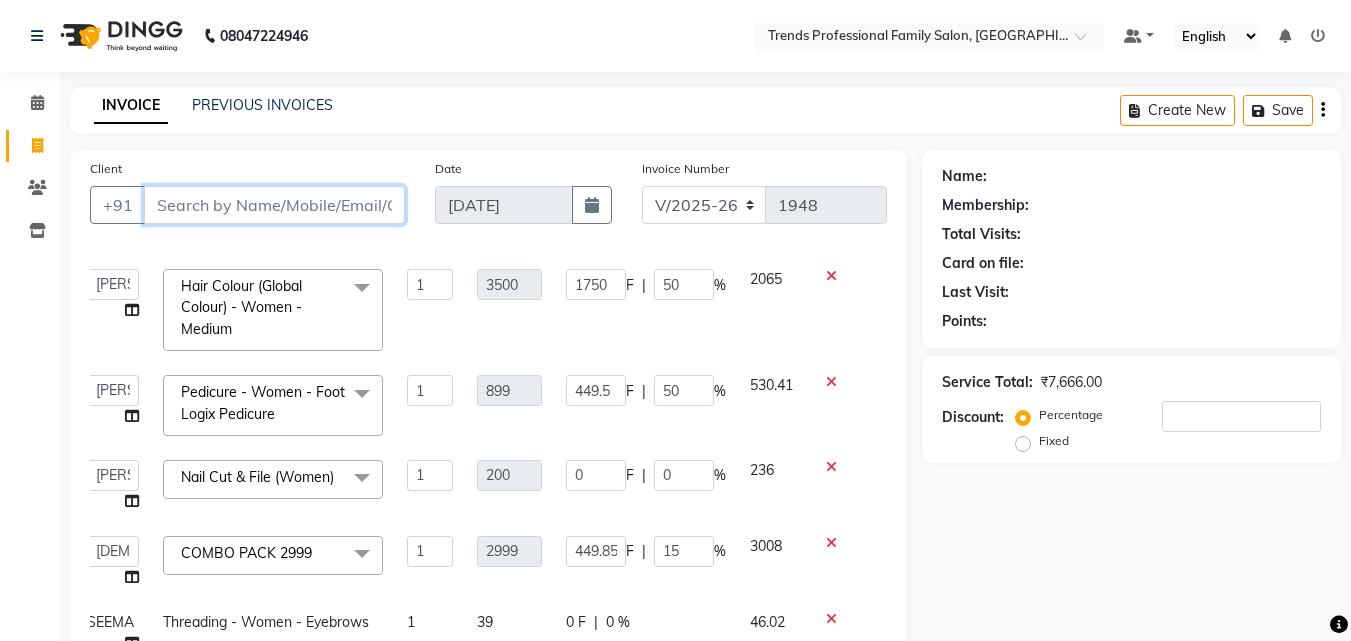 type on "0" 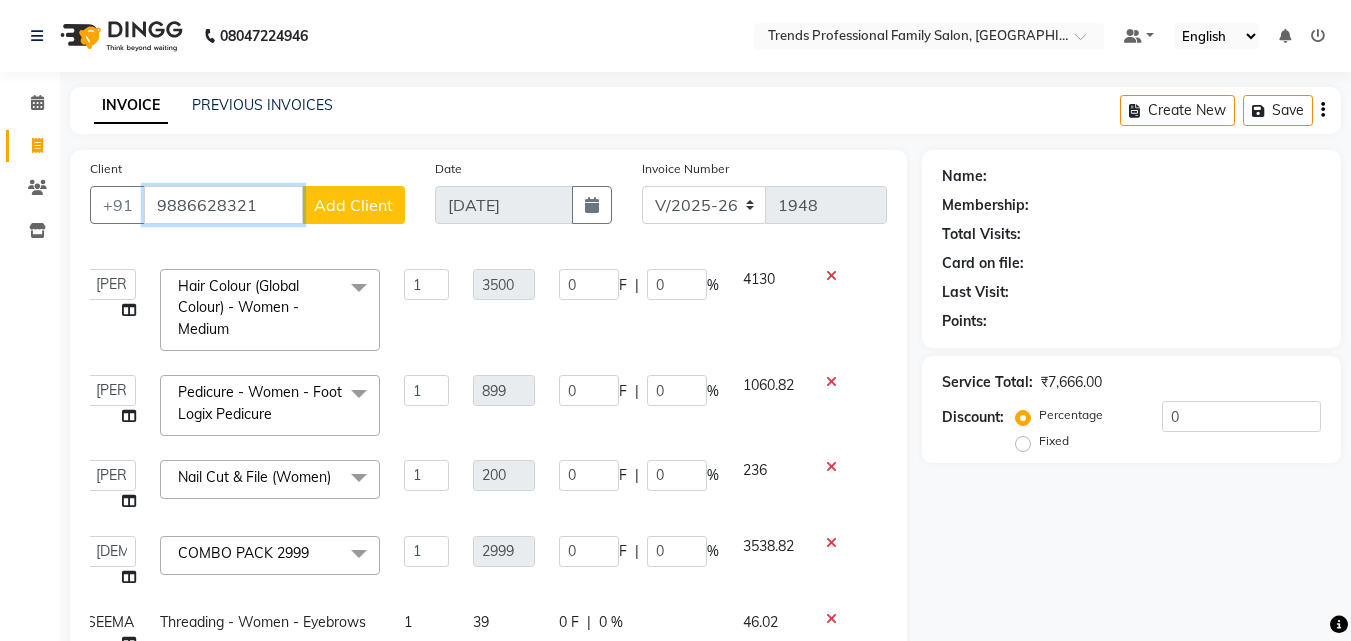 type on "9886628321" 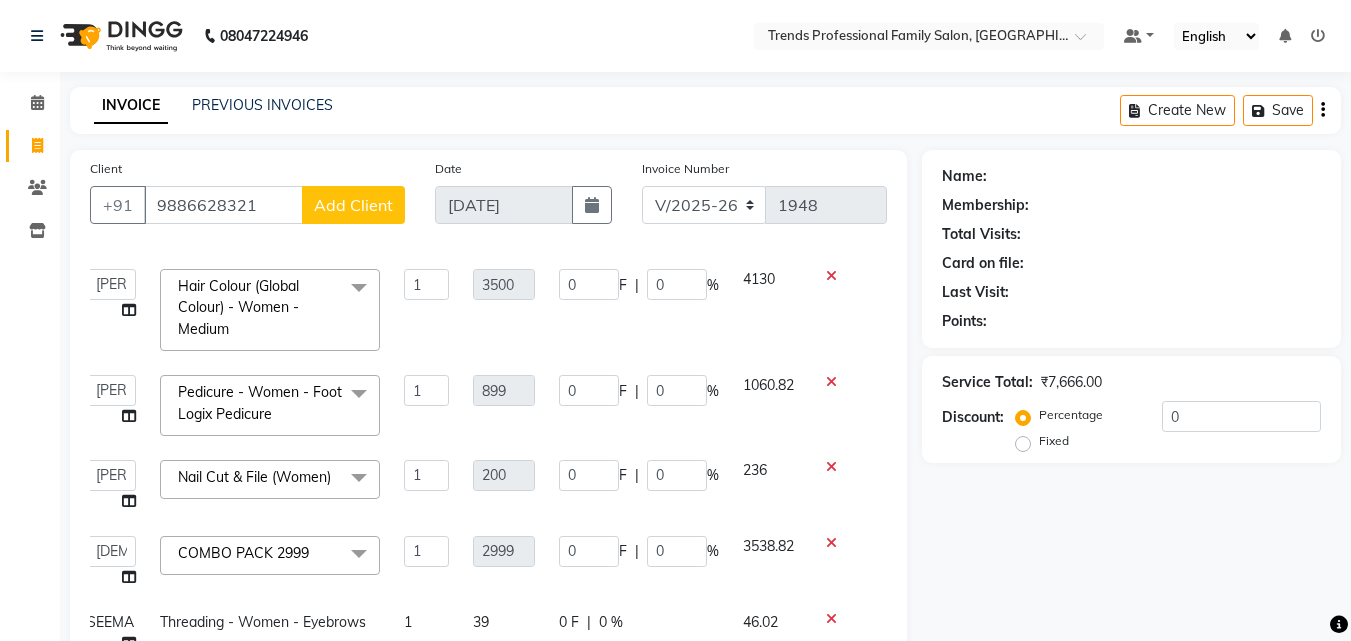 click on "Add Client" 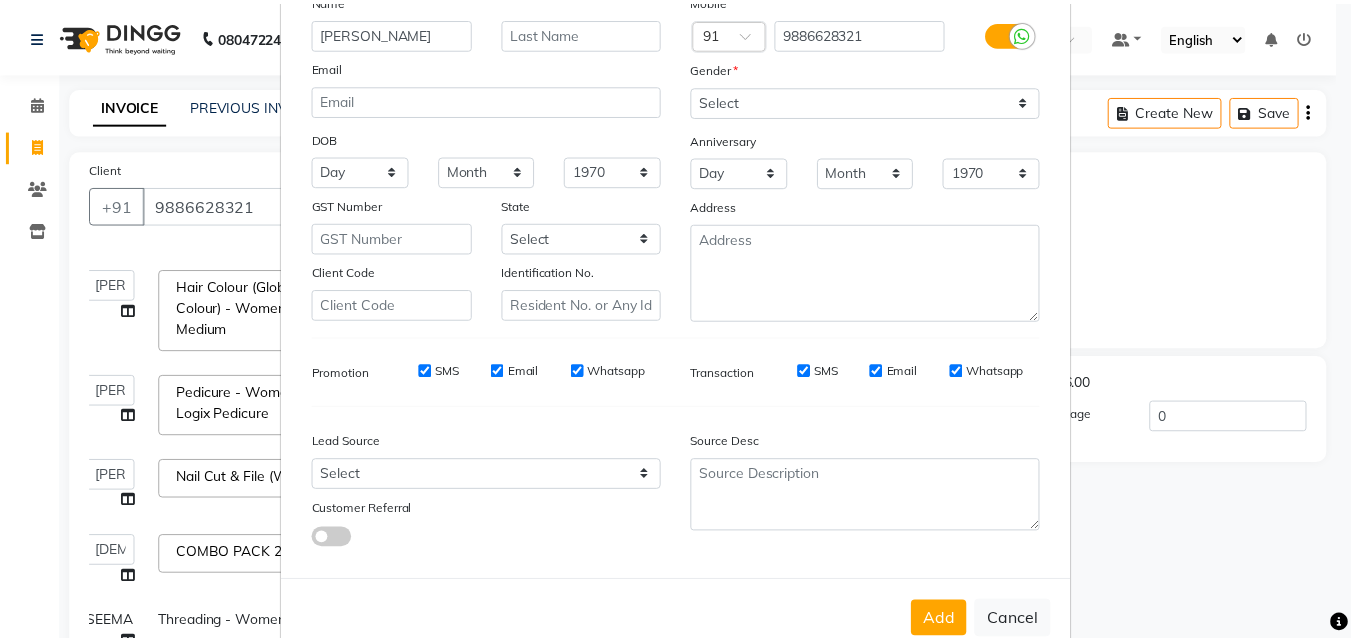 scroll, scrollTop: 208, scrollLeft: 0, axis: vertical 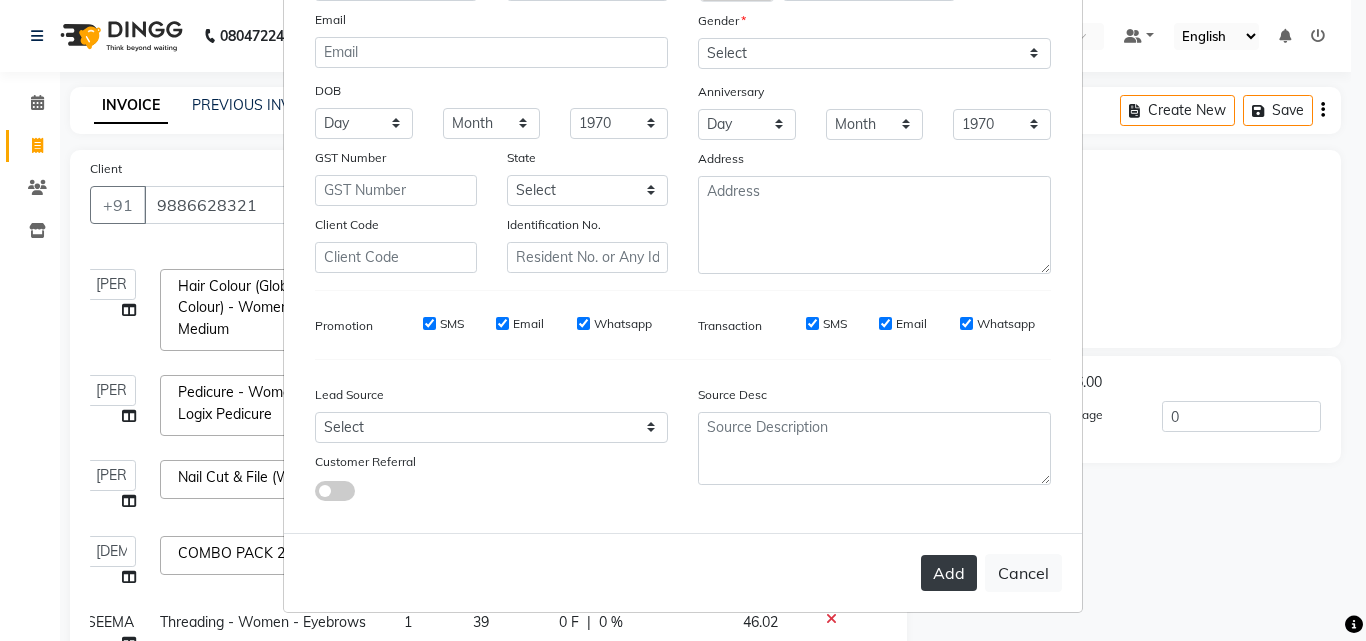 type on "[PERSON_NAME]" 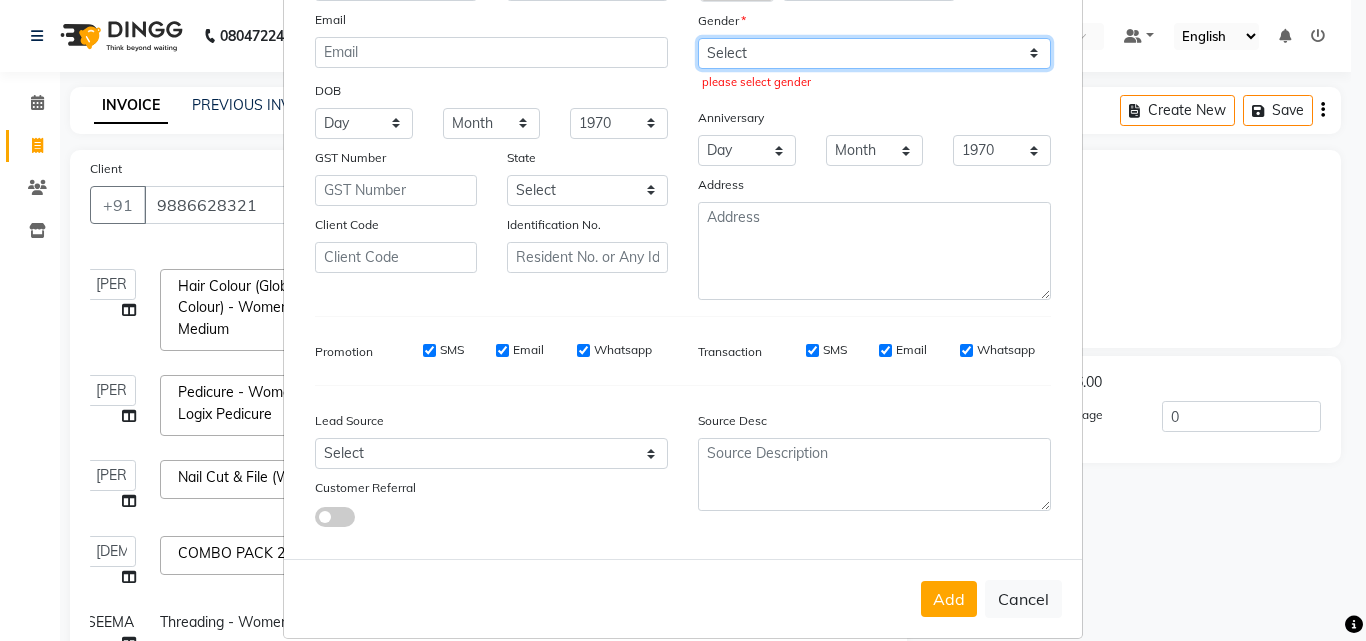 click on "Select [DEMOGRAPHIC_DATA] [DEMOGRAPHIC_DATA] Other Prefer Not To Say" at bounding box center [874, 53] 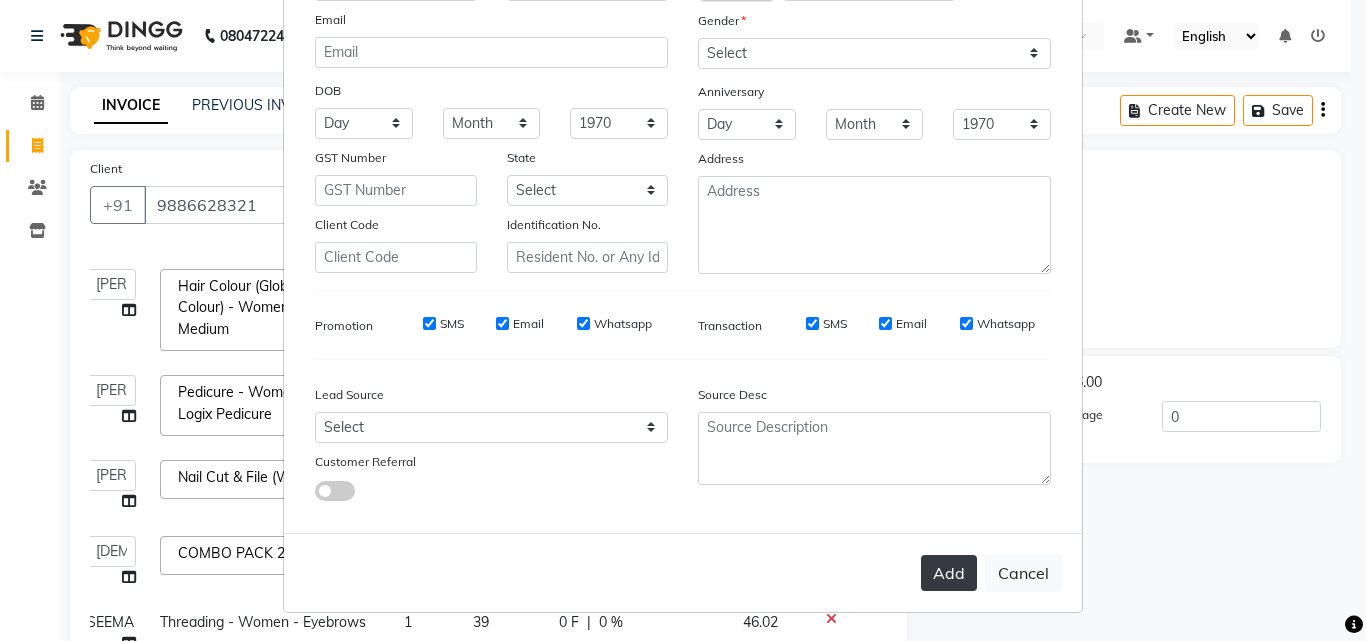 click on "Add" at bounding box center [949, 573] 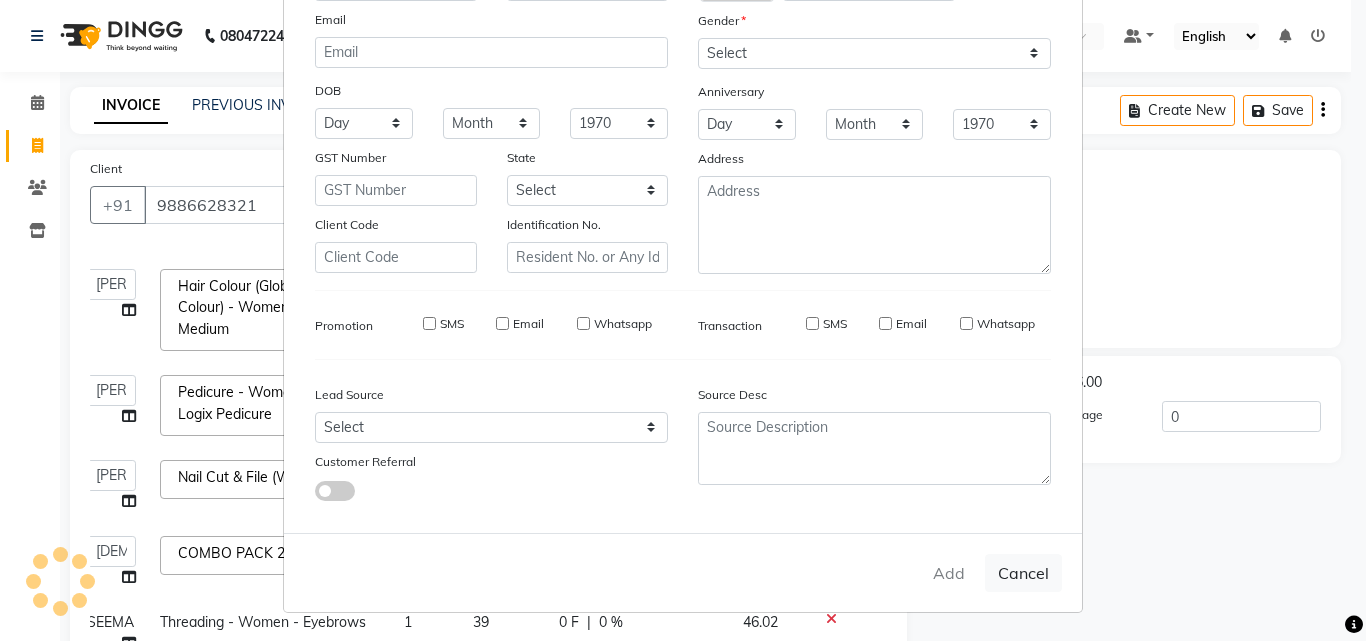 type 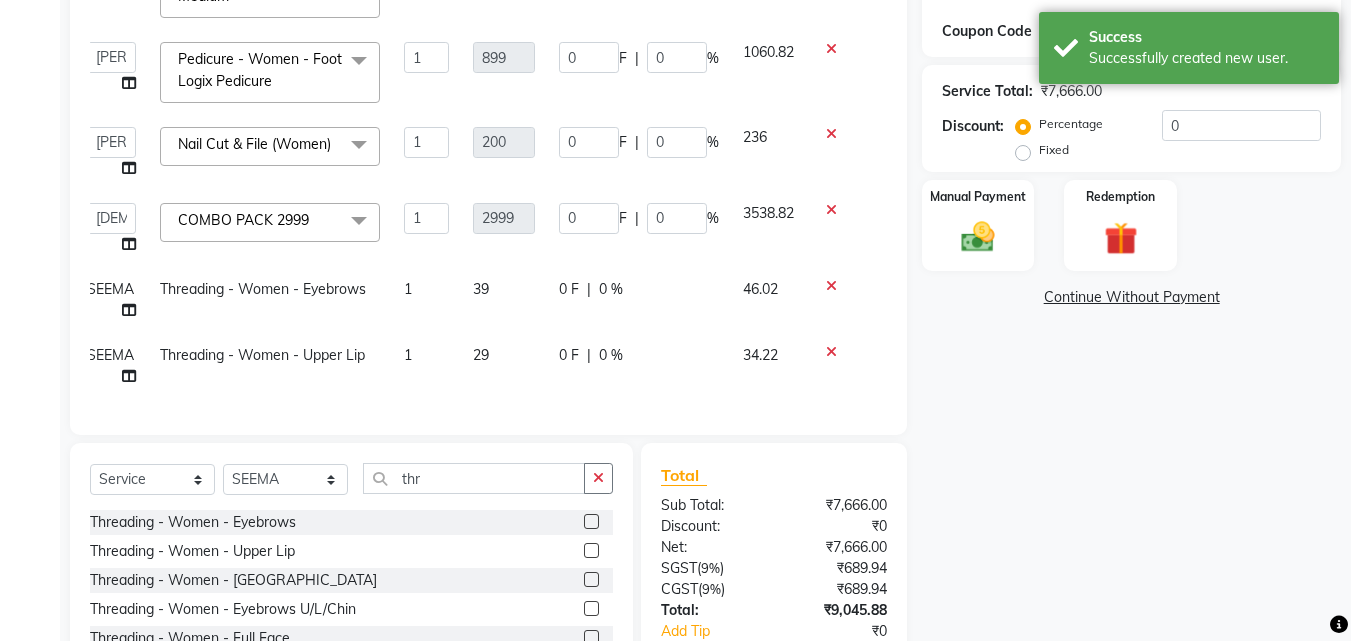 scroll, scrollTop: 0, scrollLeft: 0, axis: both 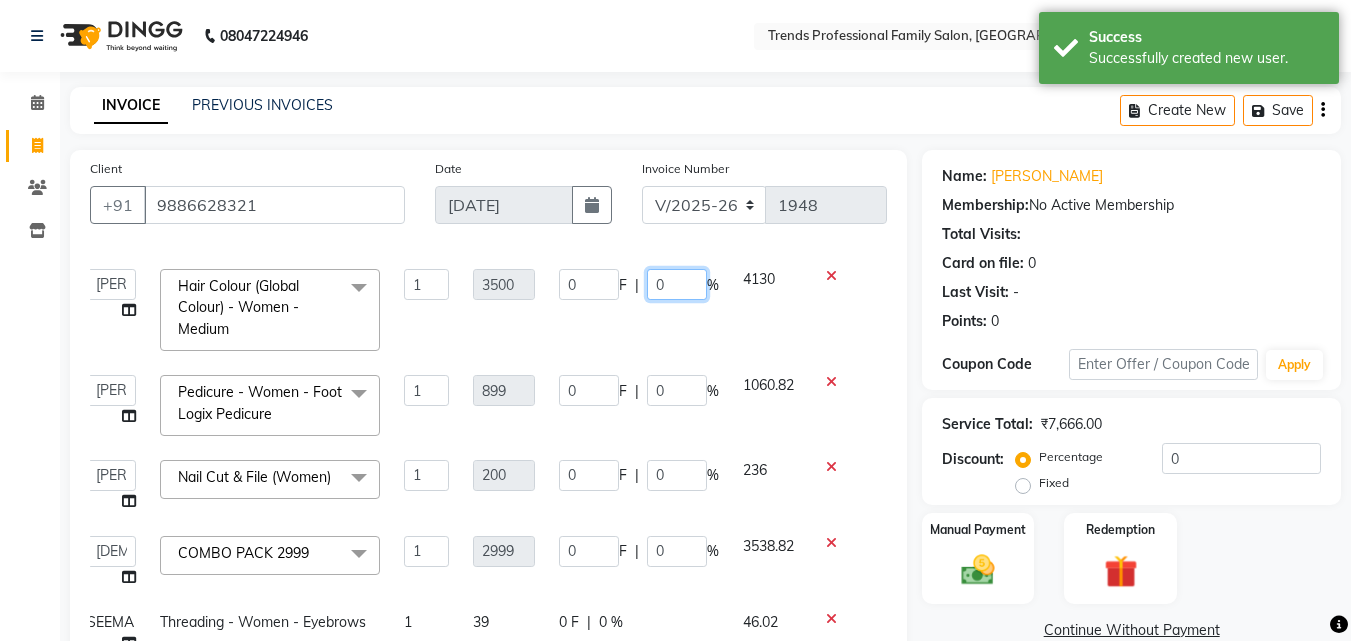 click on "0" 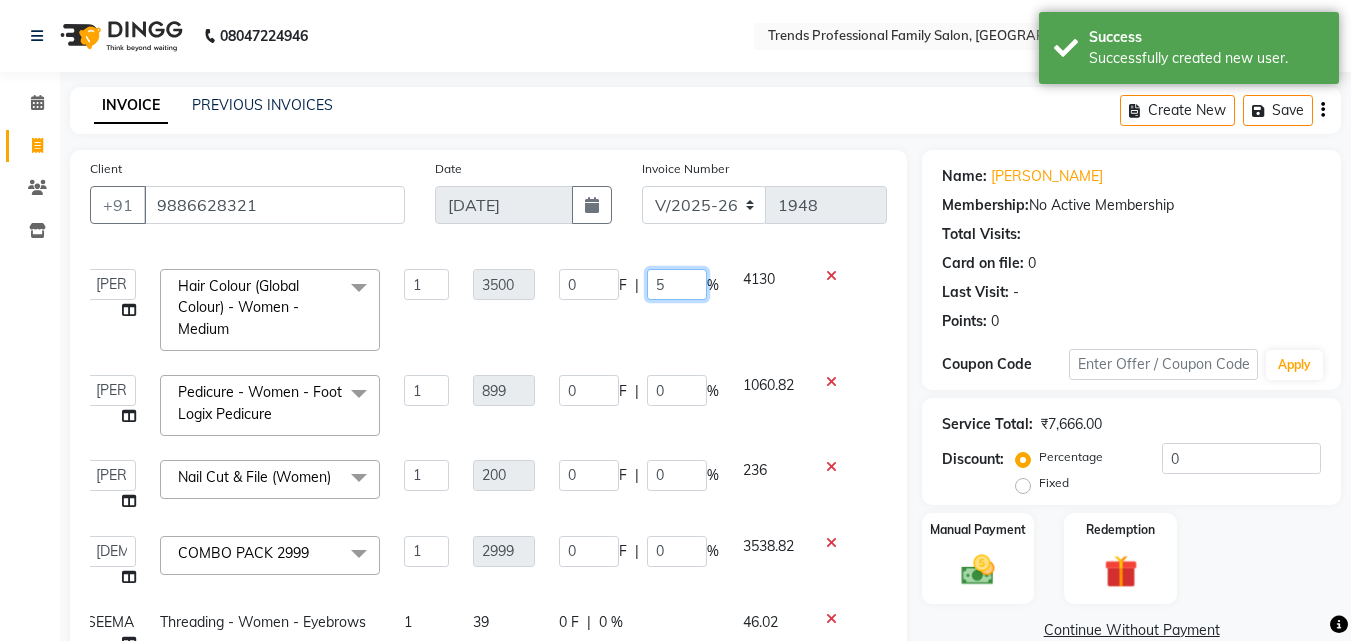 type on "50" 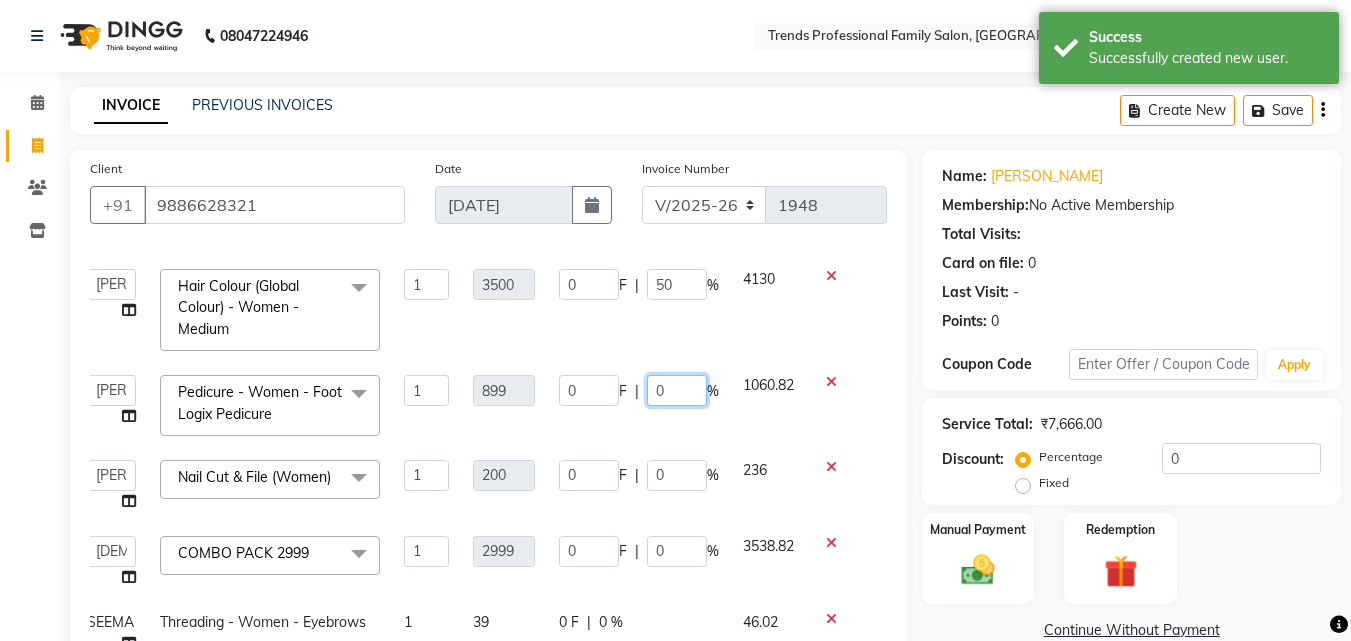 click on "0" 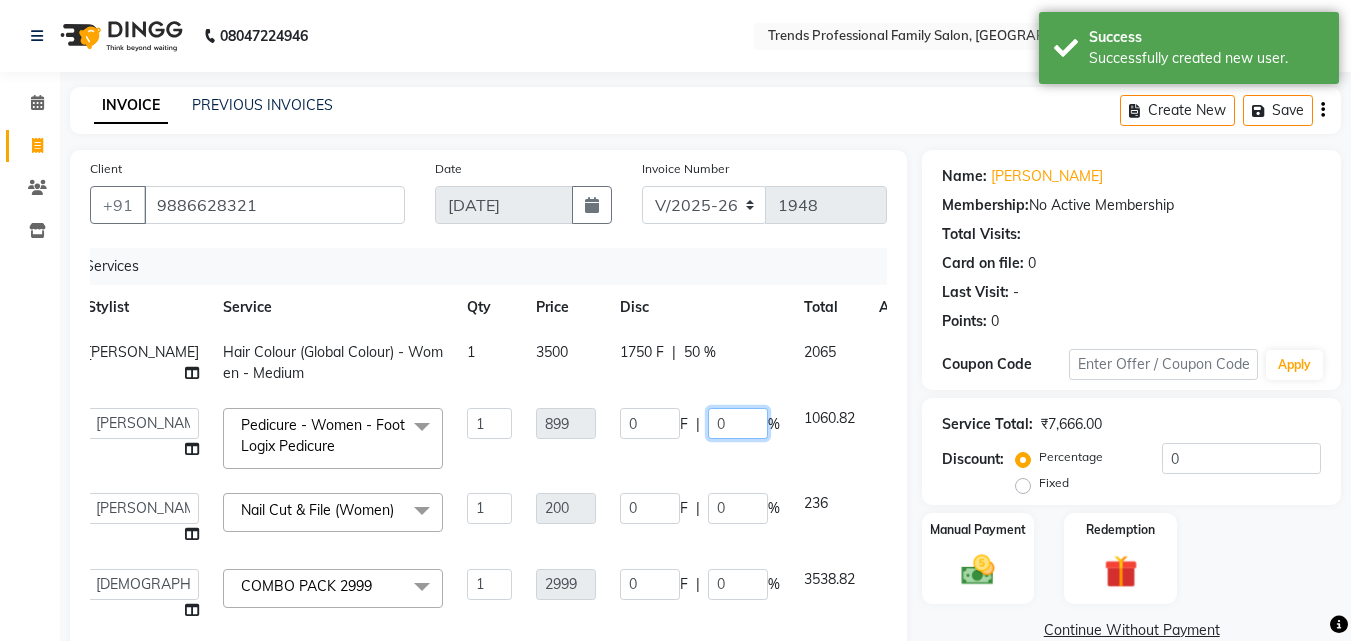 scroll, scrollTop: 57, scrollLeft: 15, axis: both 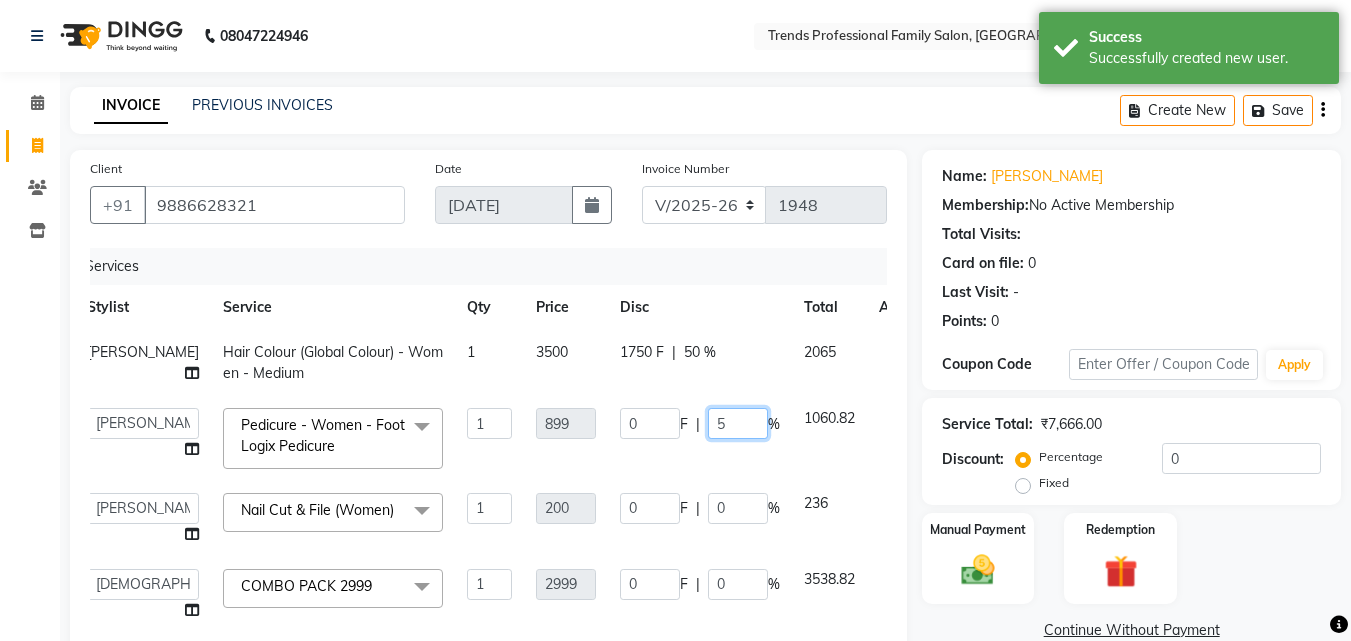 type on "50" 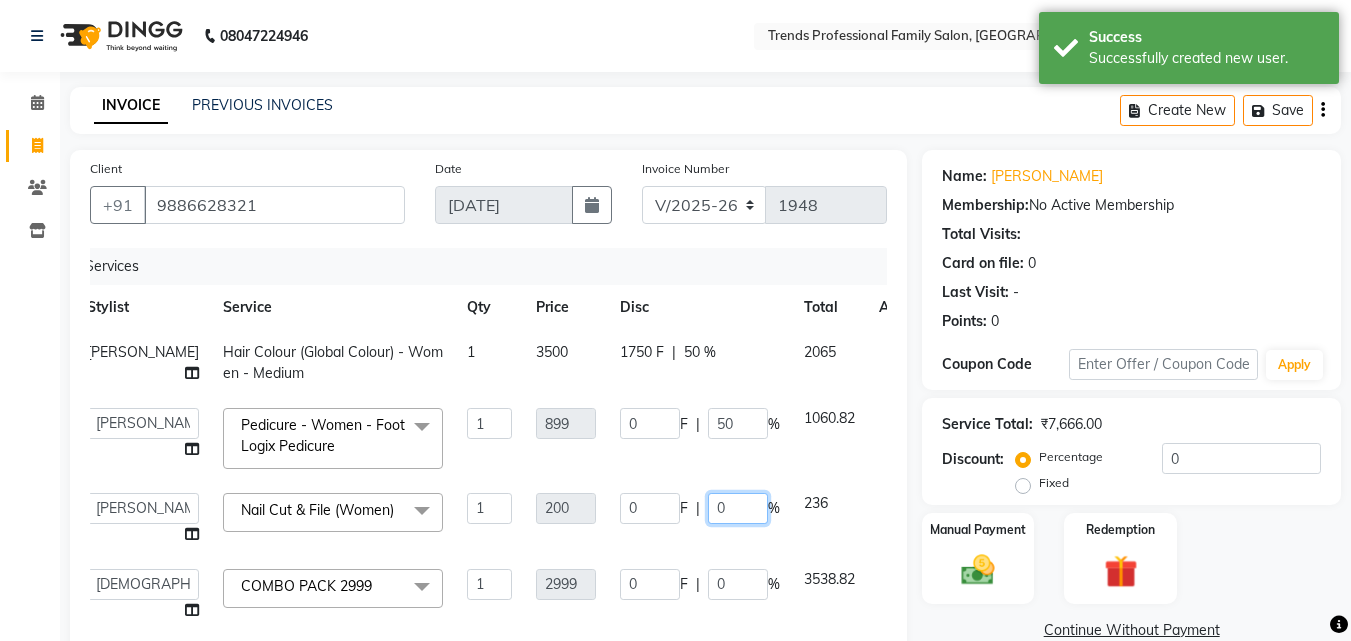 drag, startPoint x: 671, startPoint y: 453, endPoint x: 751, endPoint y: 453, distance: 80 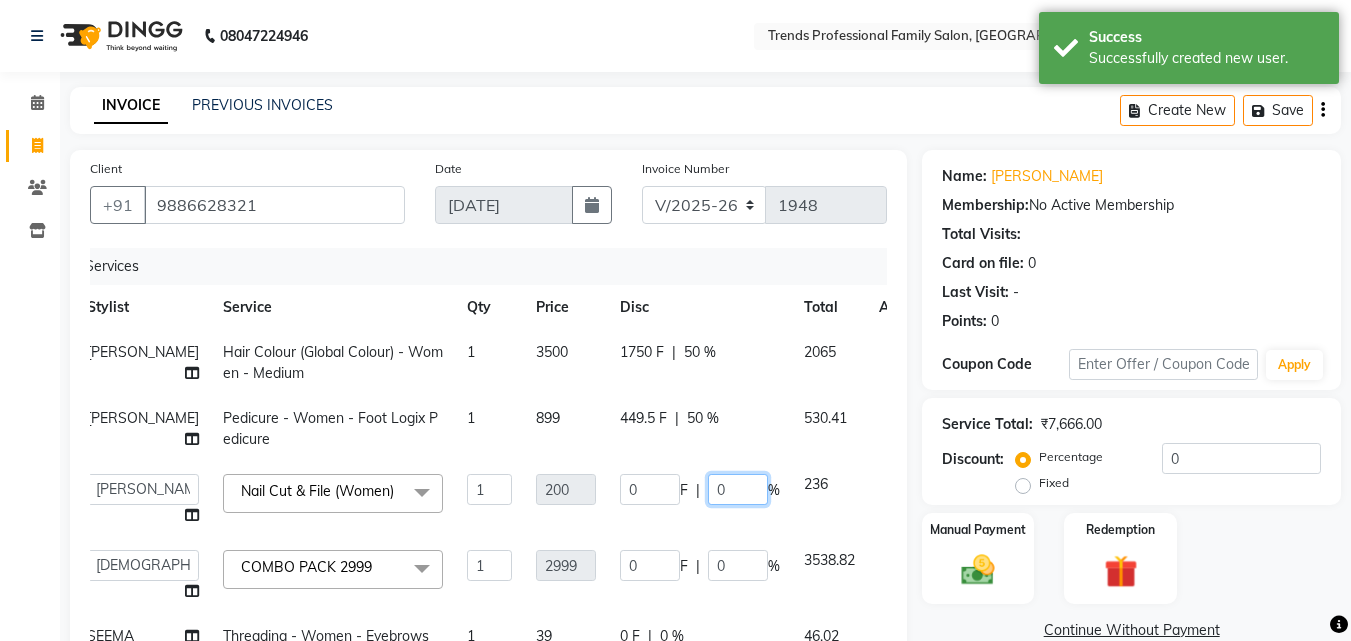 scroll, scrollTop: 333, scrollLeft: 0, axis: vertical 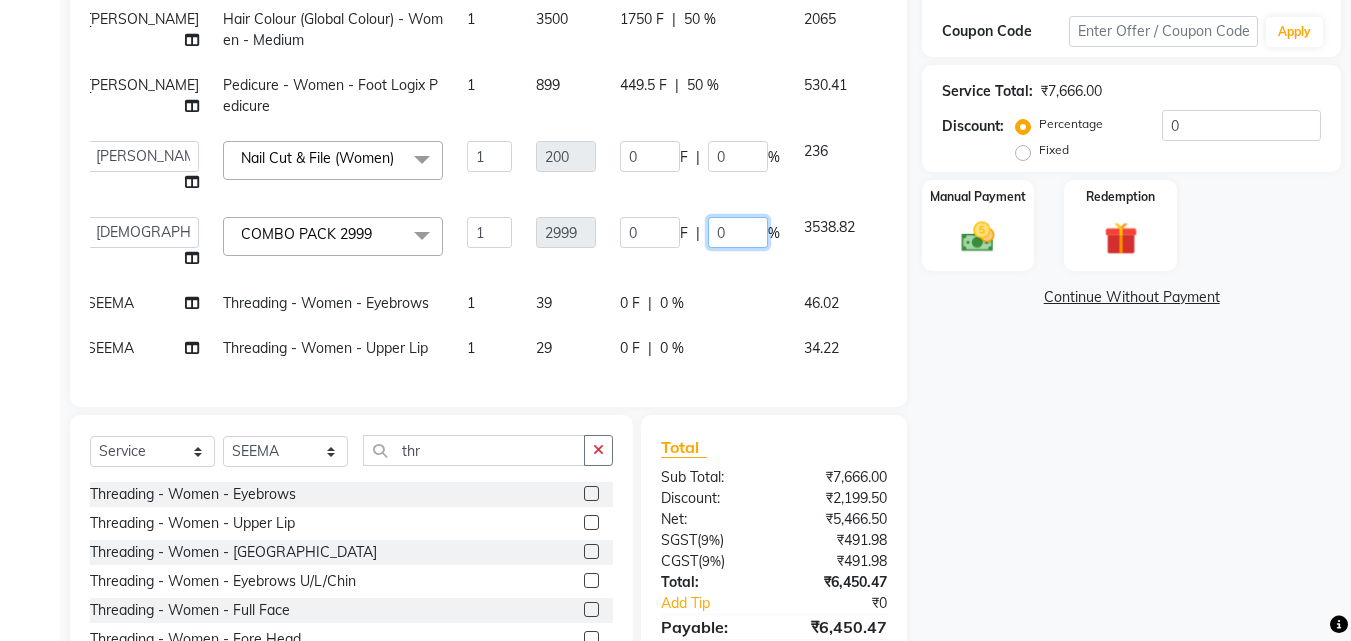 click on "0" 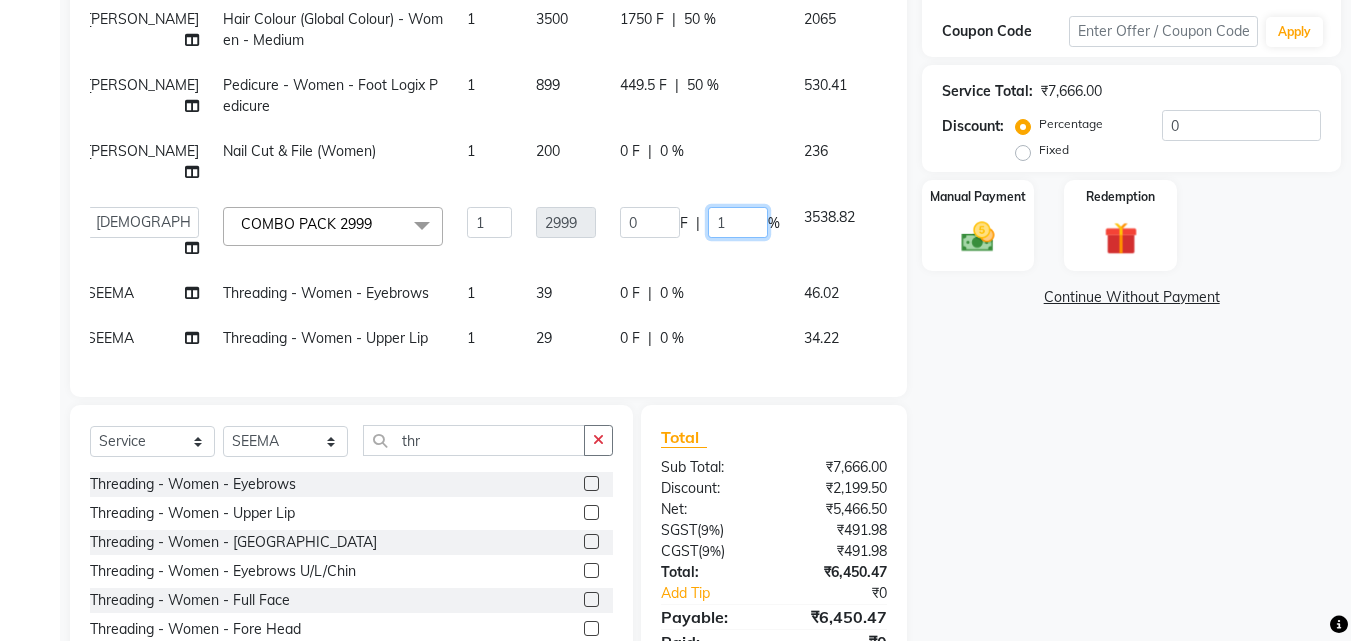 type on "15" 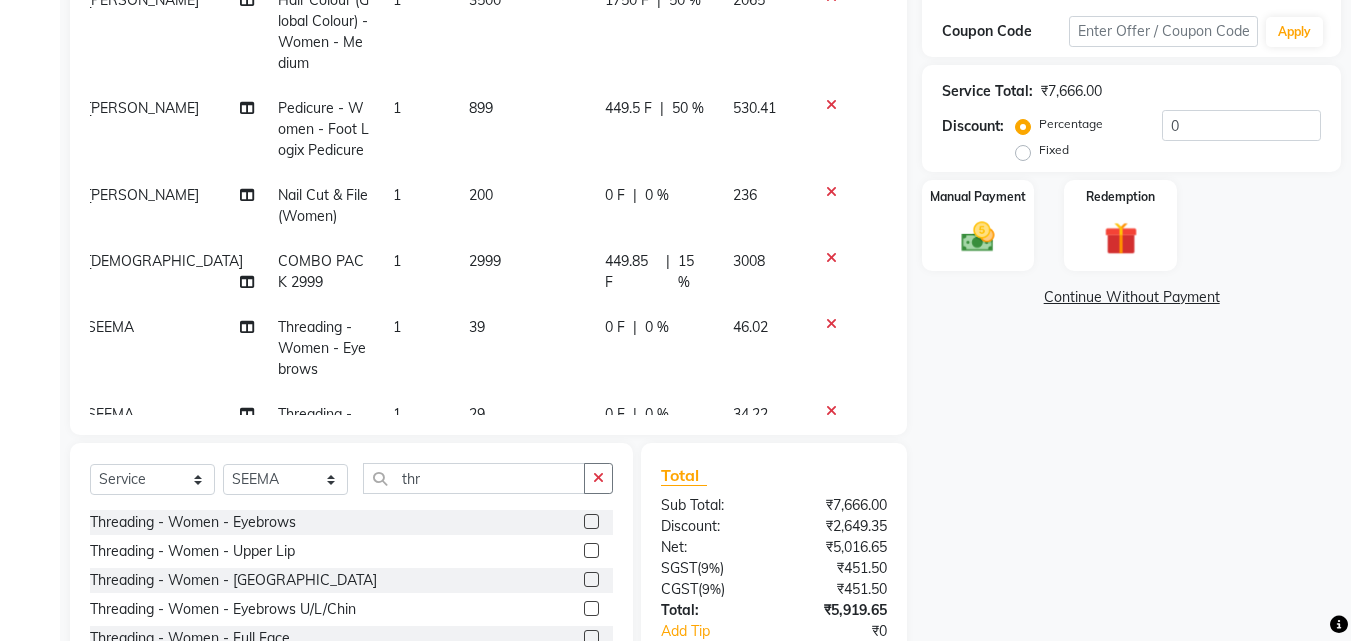 click on "Name: [PERSON_NAME]  Membership:  No Active Membership  Total Visits:   Card on file:  0 Last Visit:   - Points:   0  Coupon Code Apply Service Total:  ₹7,666.00  Discount:  Percentage   Fixed  0 Manual Payment Redemption  Continue Without Payment" 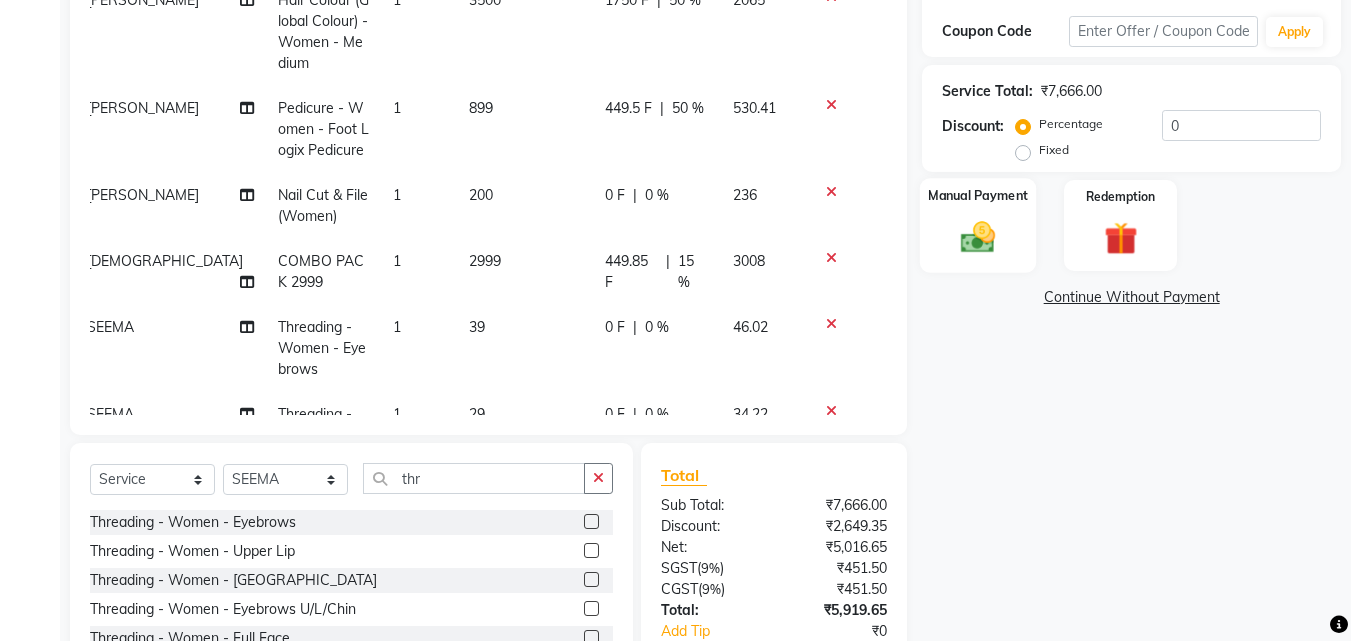 click 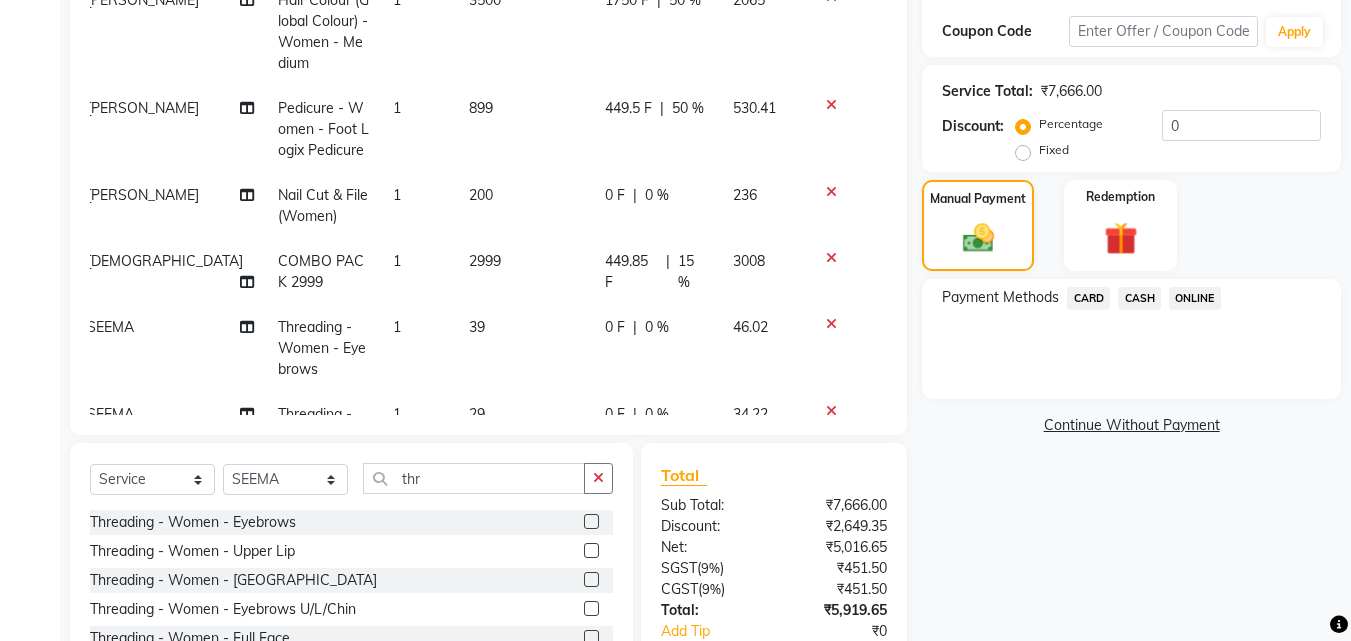 scroll, scrollTop: 460, scrollLeft: 0, axis: vertical 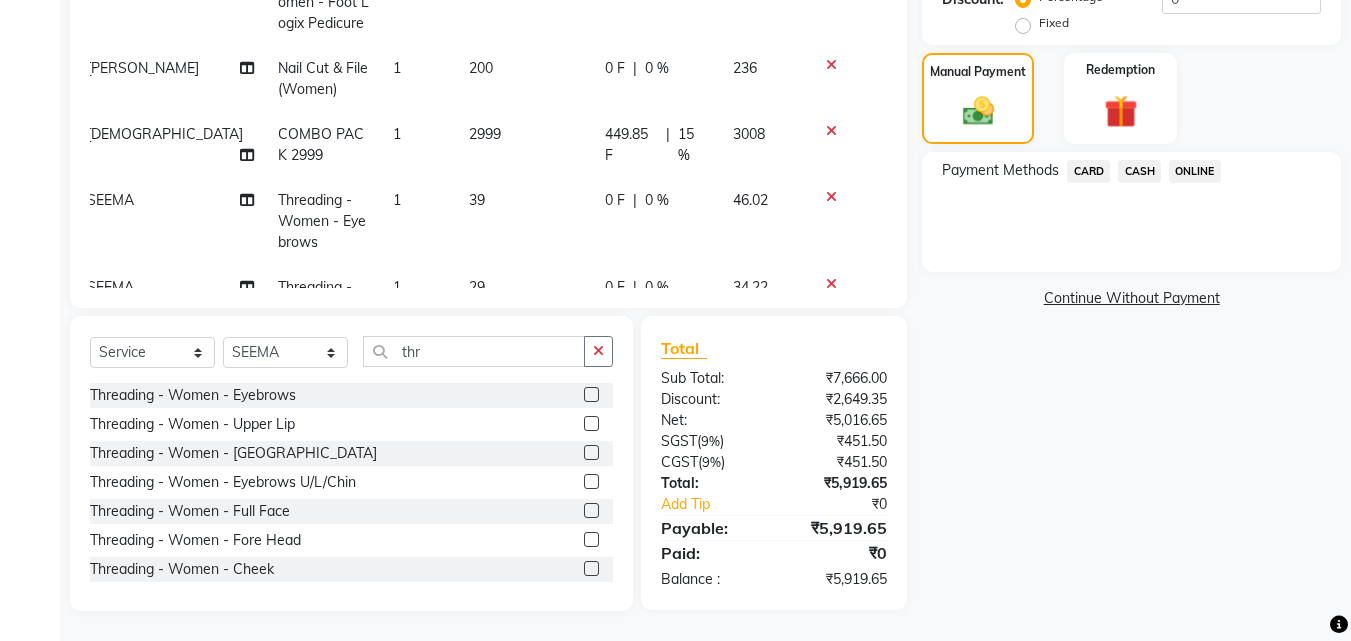 drag, startPoint x: 1220, startPoint y: 144, endPoint x: 1212, endPoint y: 156, distance: 14.422205 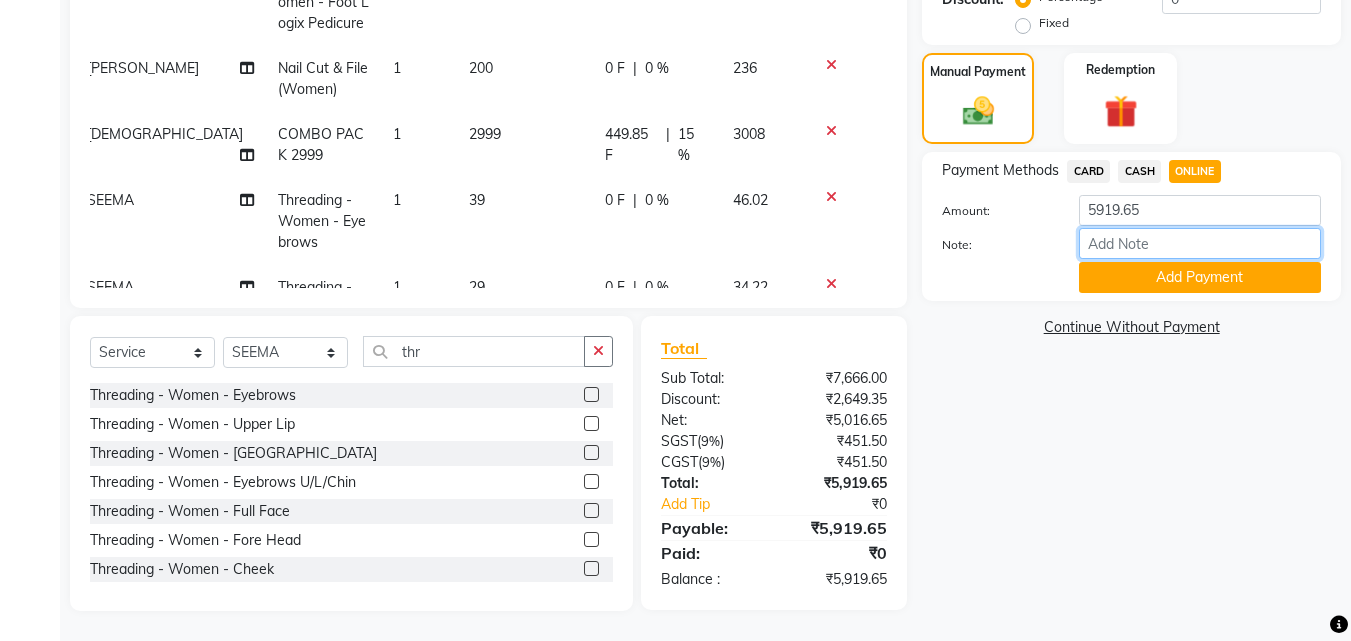 drag, startPoint x: 1130, startPoint y: 240, endPoint x: 1172, endPoint y: 253, distance: 43.965897 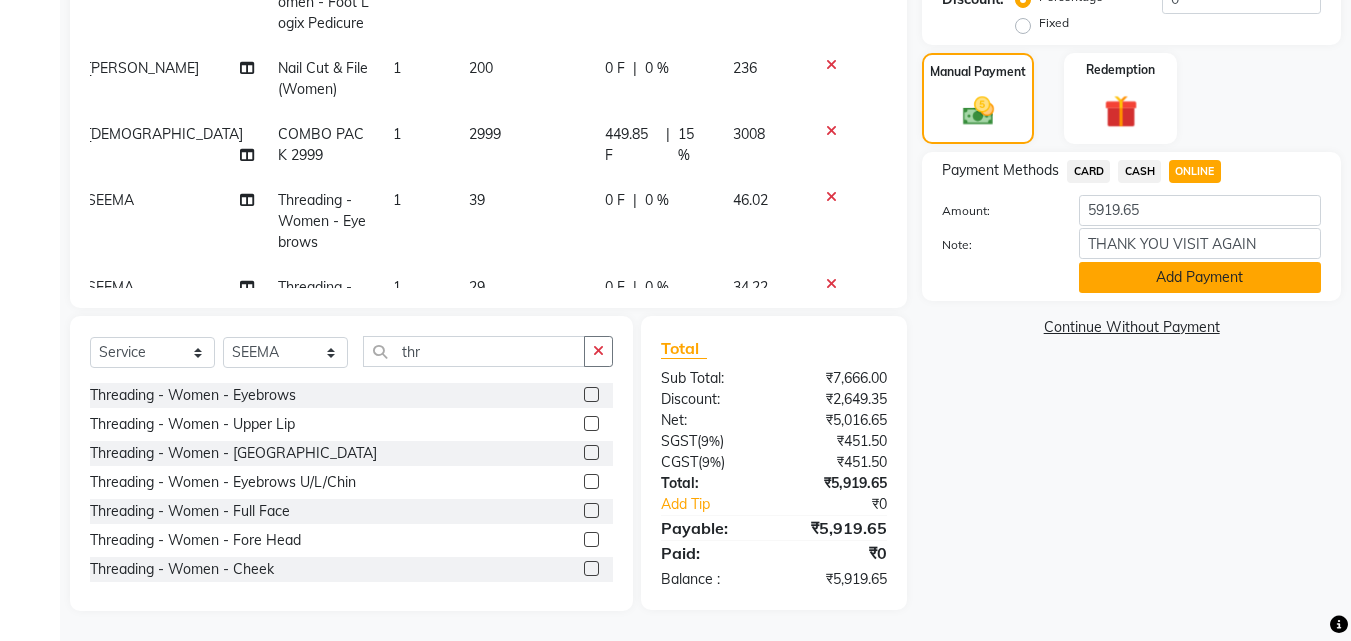 click on "Add Payment" 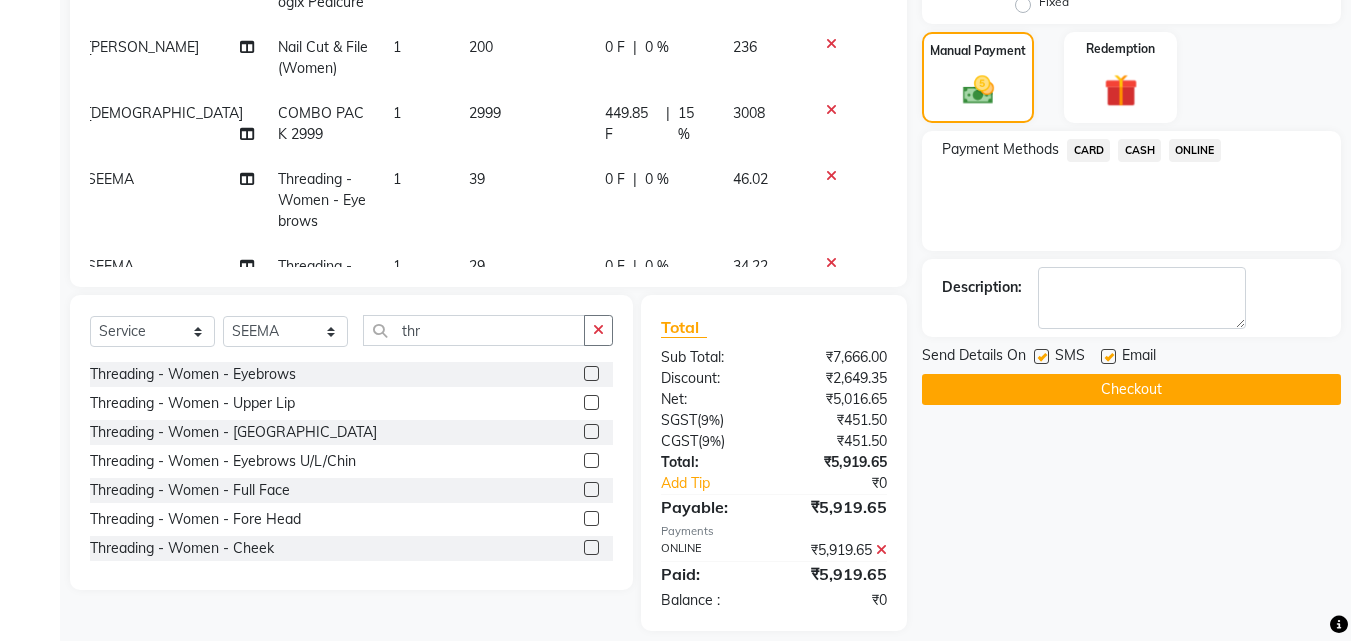 scroll, scrollTop: 501, scrollLeft: 0, axis: vertical 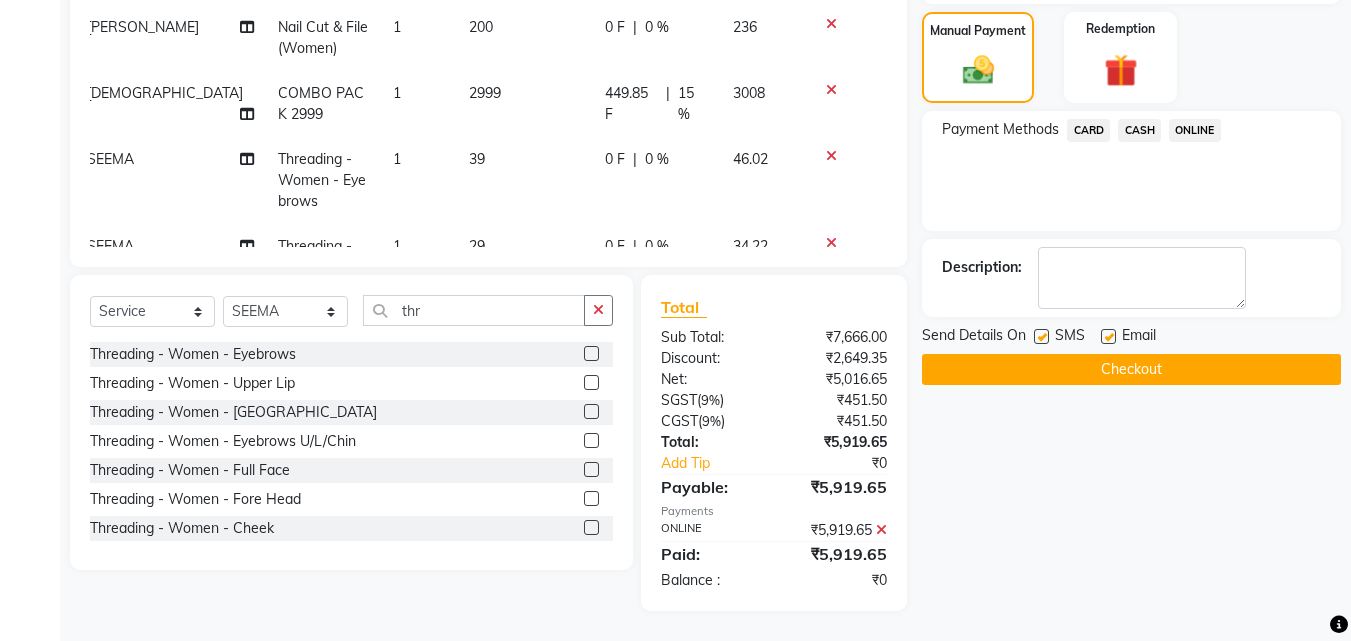 drag, startPoint x: 1119, startPoint y: 362, endPoint x: 1365, endPoint y: 311, distance: 251.23097 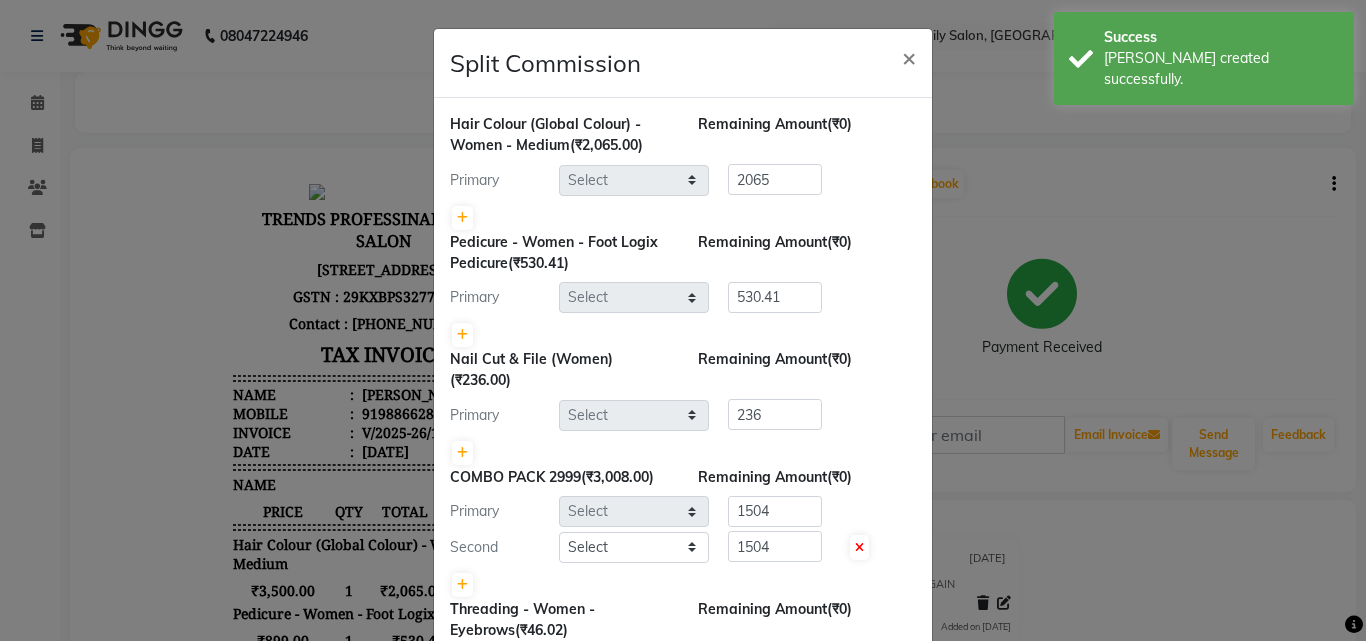 scroll, scrollTop: 0, scrollLeft: 0, axis: both 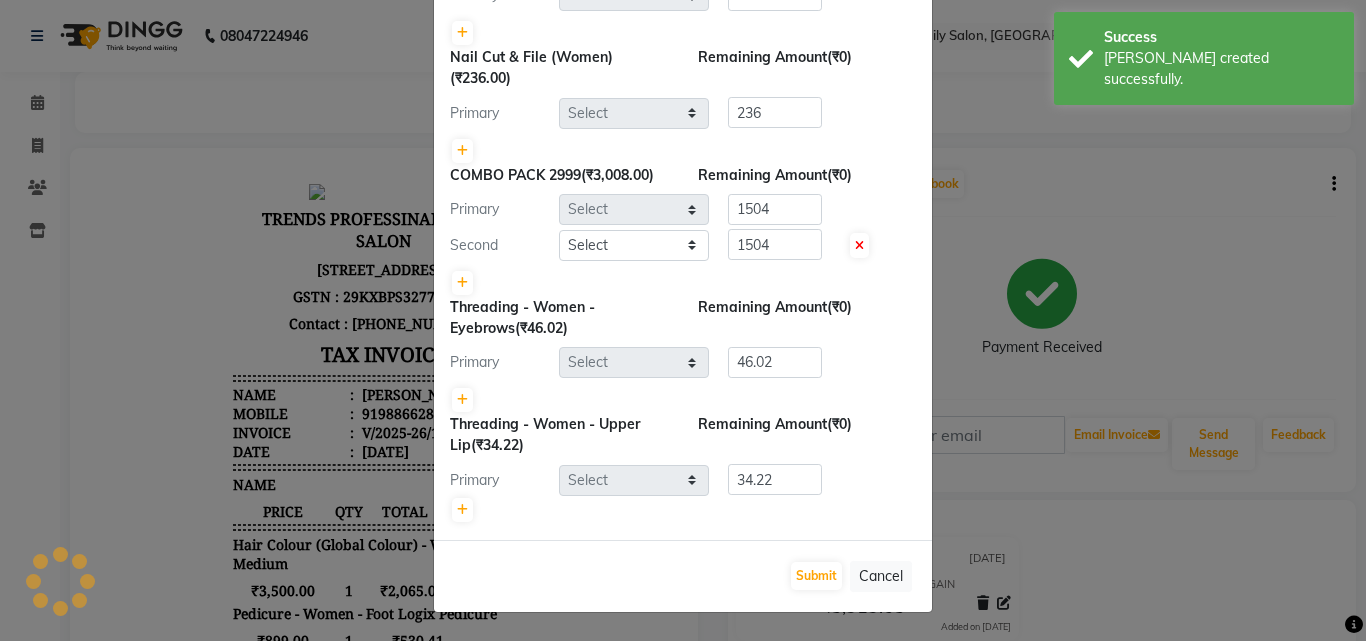 select on "64189" 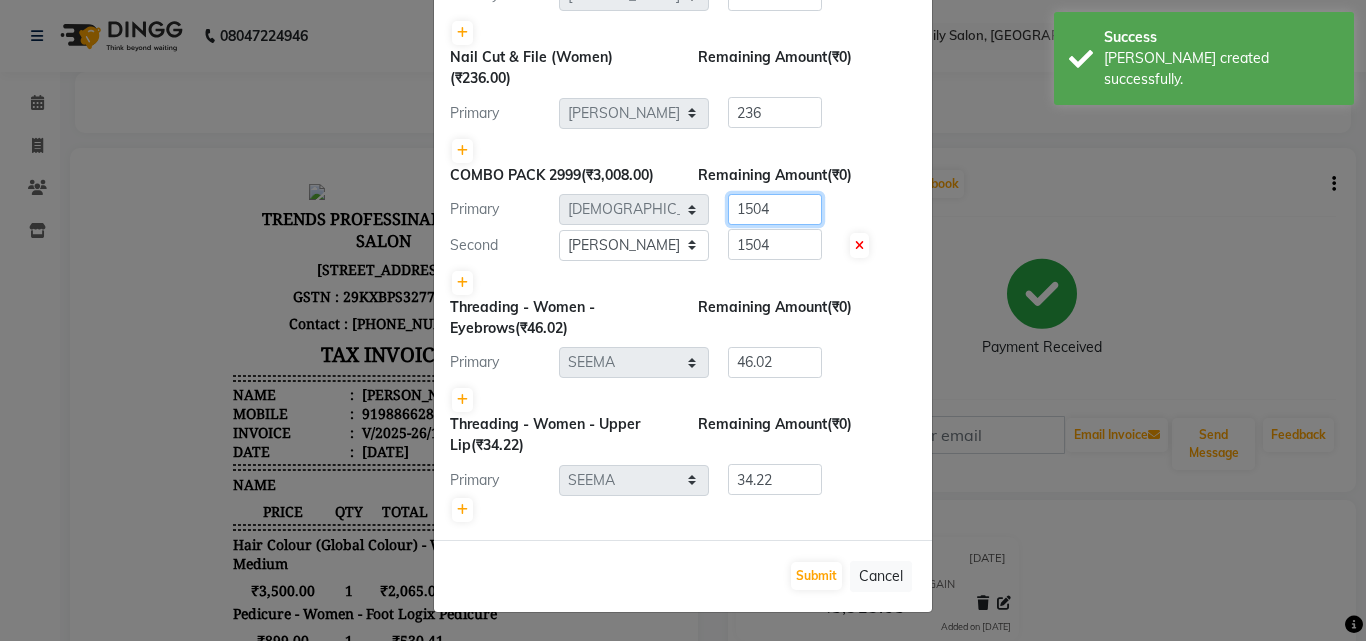 click on "1504" 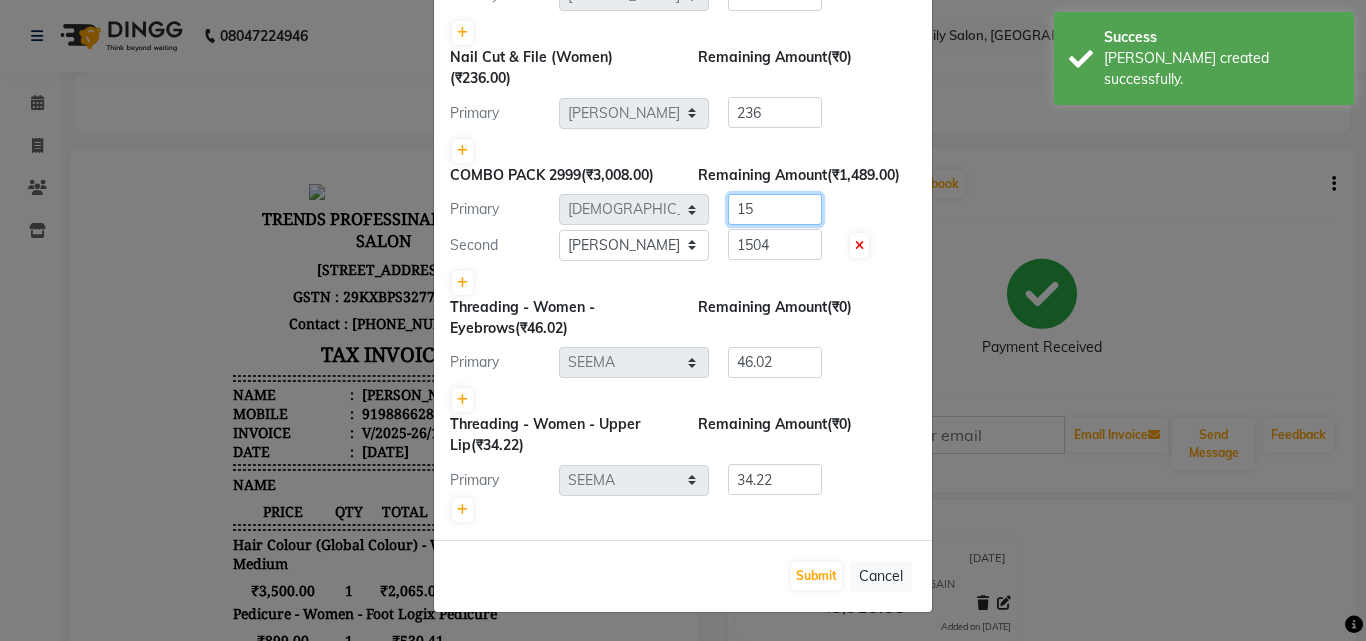 type on "1" 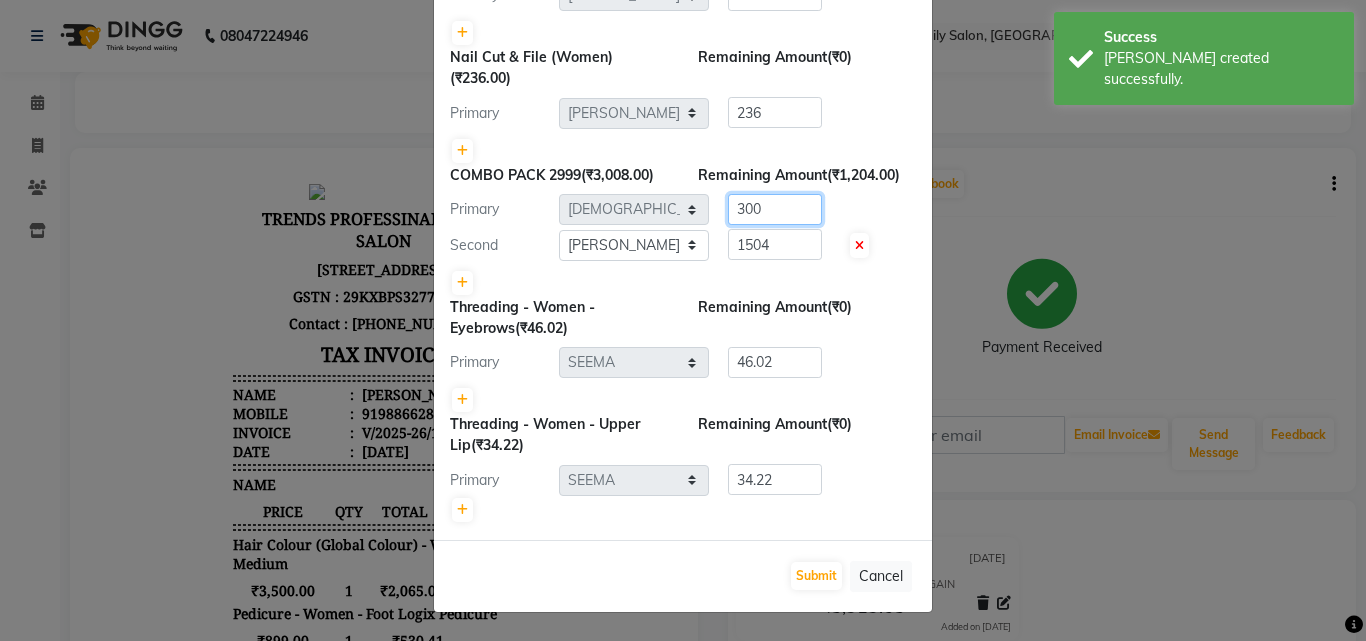 type on "300" 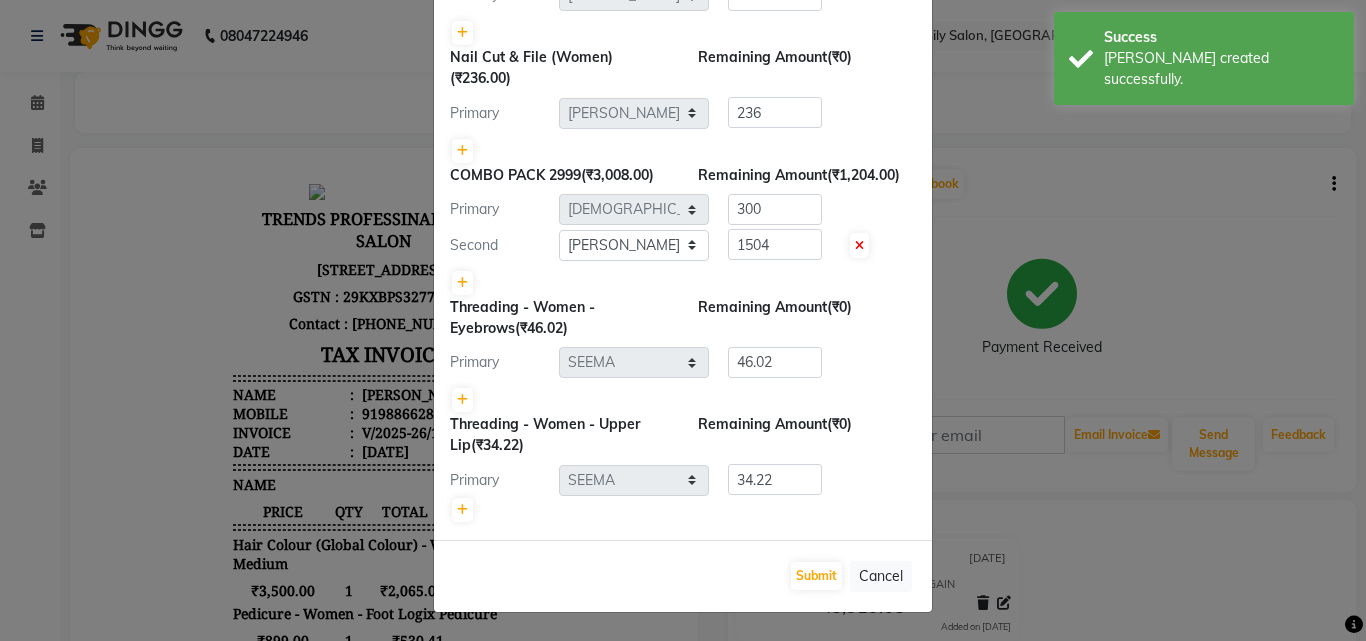 click on "COMBO PACK 2999  (₹3,008.00) Remaining Amount  (₹1,204.00) Primary Select  [PERSON_NAME]   [PERSON_NAME]   [PERSON_NAME]   RUSTHAM   SEEMA   [PERSON_NAME]   Sumika   Trends  300 Second Select  [PERSON_NAME]   [PERSON_NAME]   [PERSON_NAME]   RUSTHAM   [PERSON_NAME]   [DEMOGRAPHIC_DATA][PERSON_NAME]   Sumika   Trends  1504" 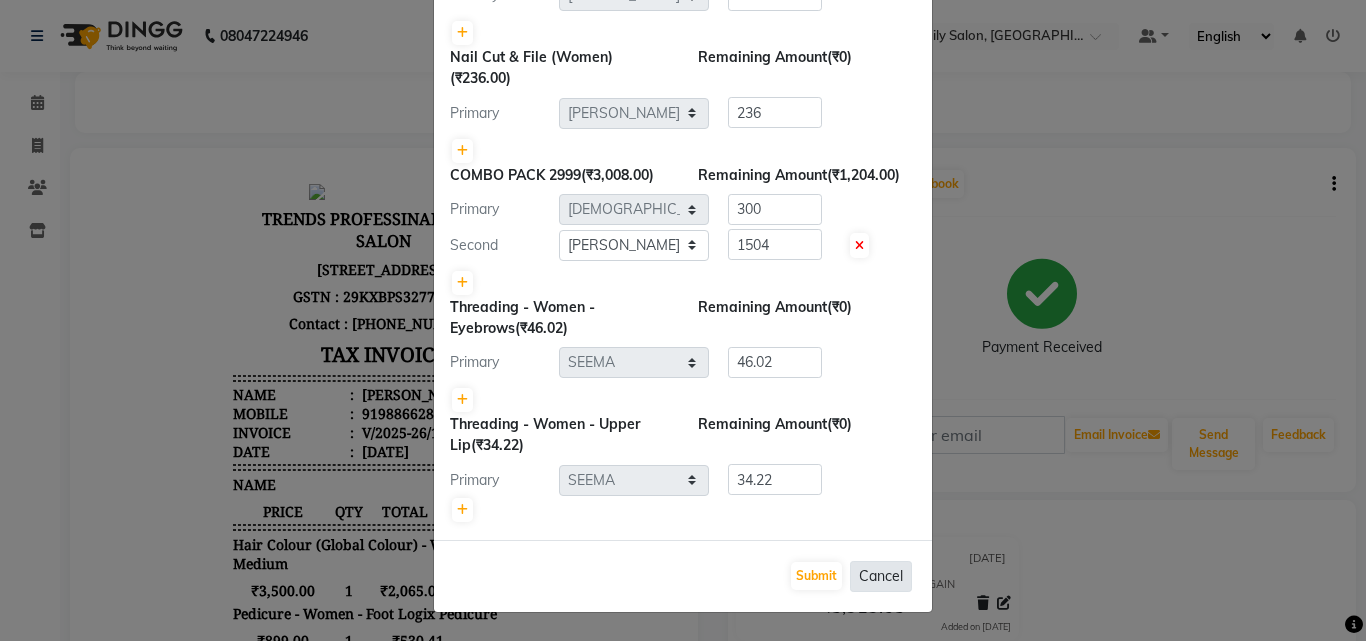 click on "Cancel" 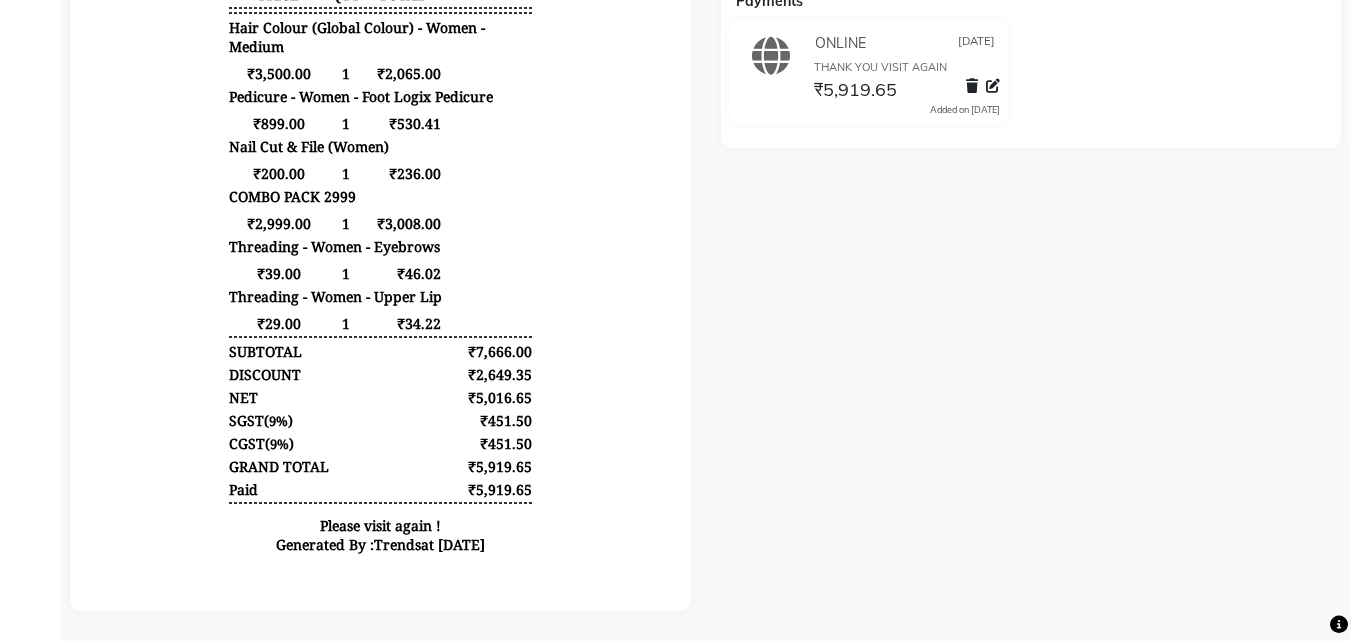 scroll, scrollTop: 0, scrollLeft: 0, axis: both 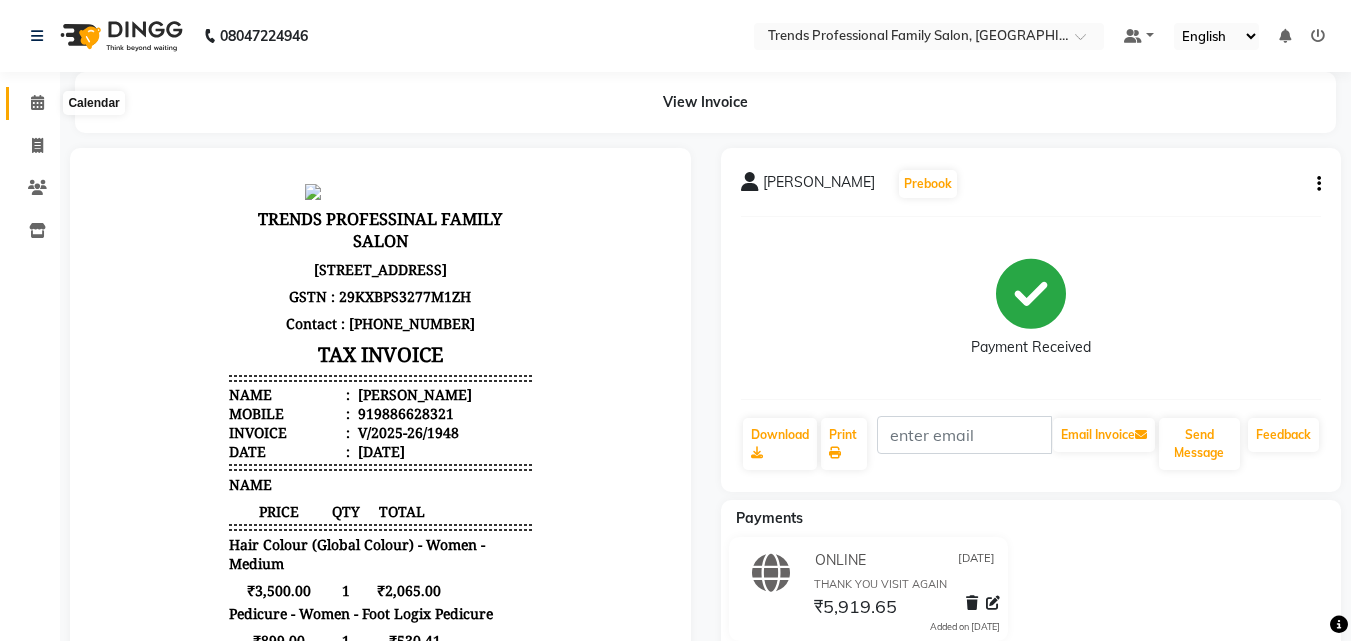 click 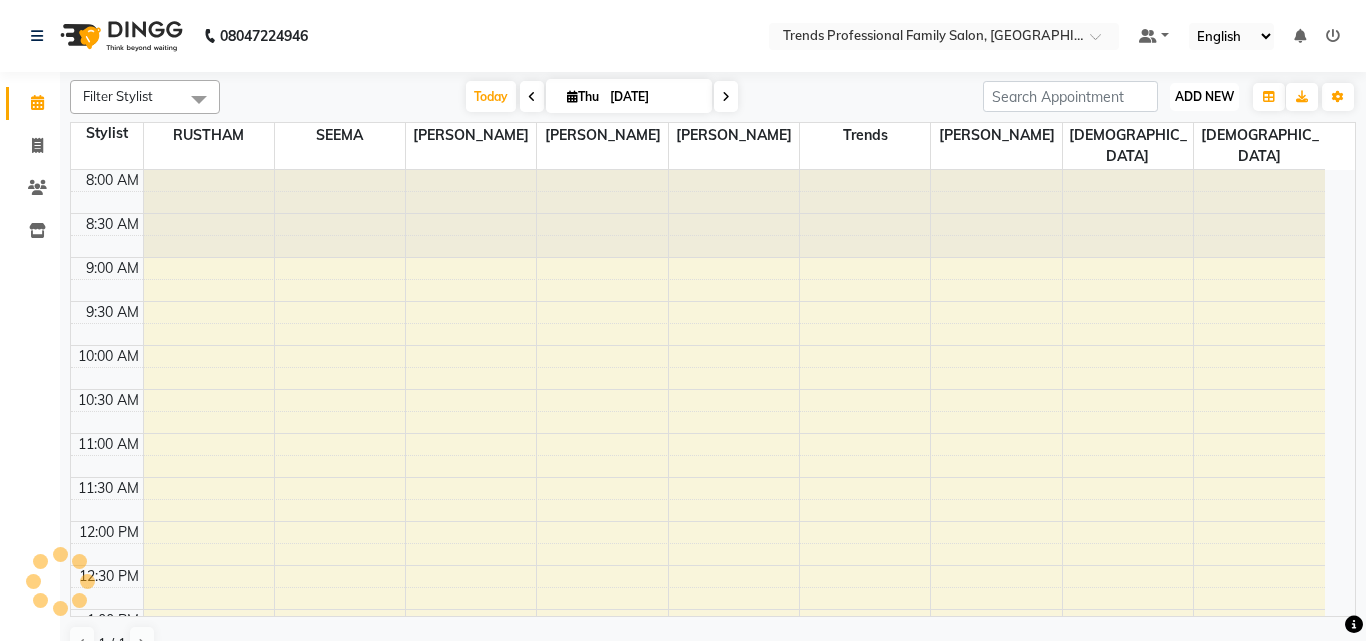 scroll, scrollTop: 793, scrollLeft: 0, axis: vertical 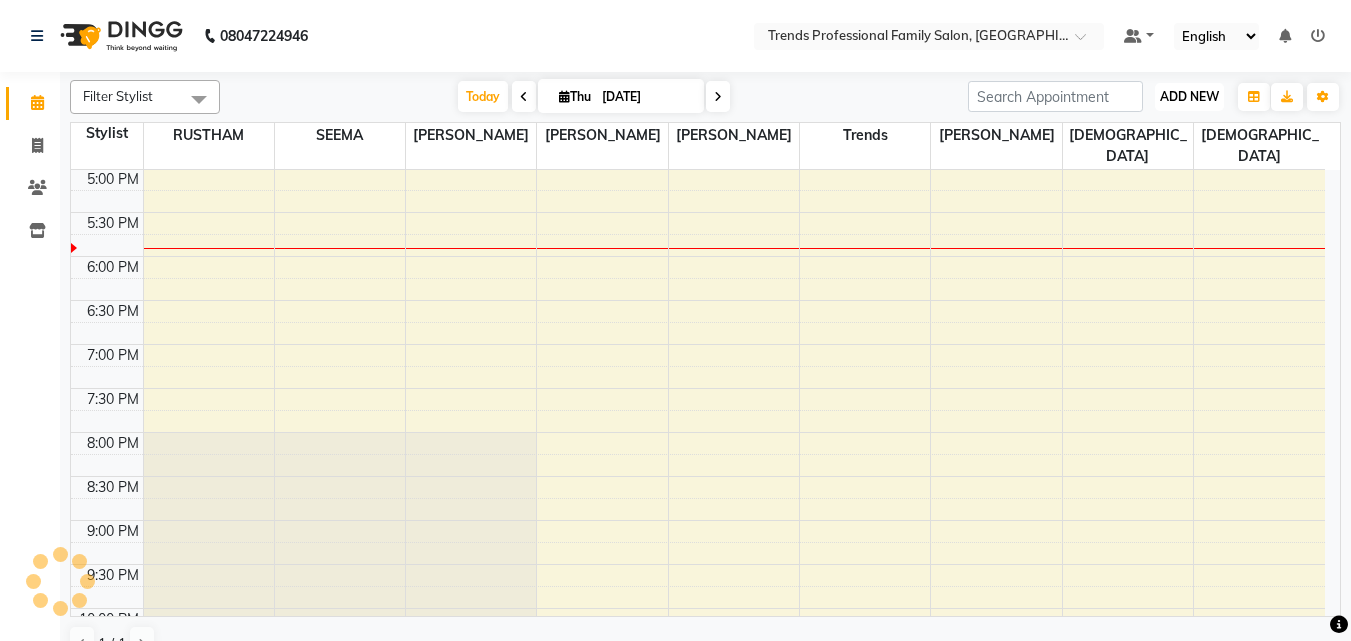 click on "ADD NEW" at bounding box center (1189, 96) 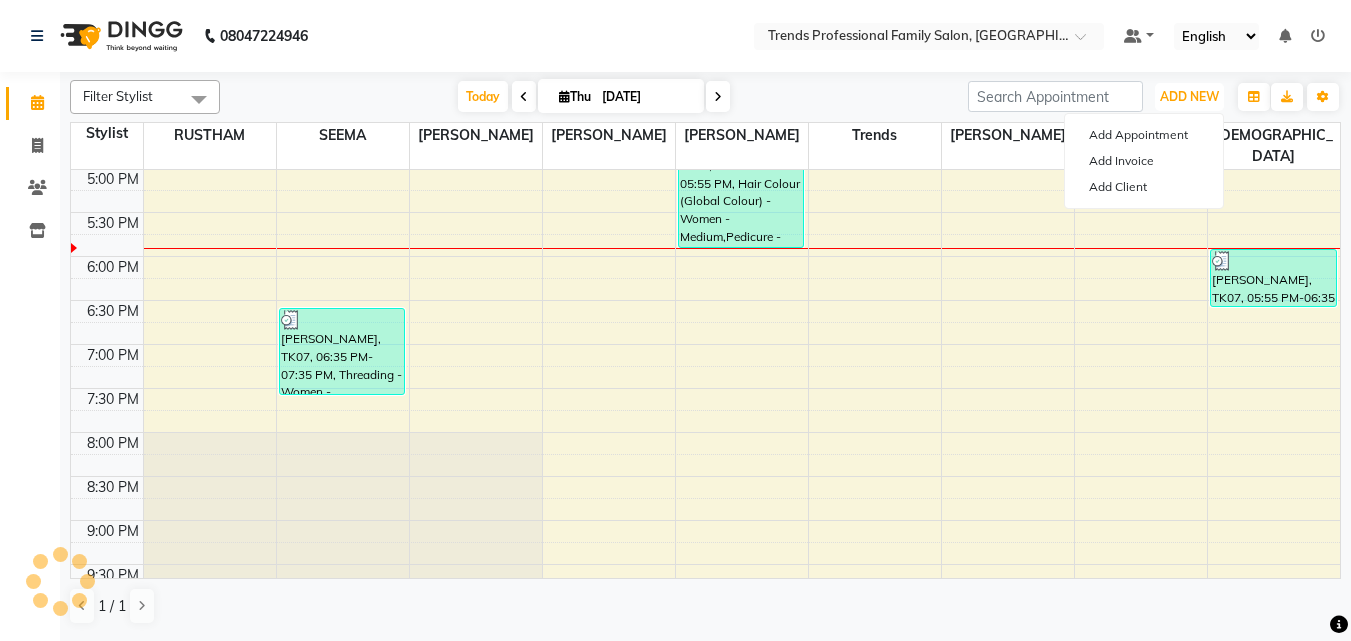 scroll, scrollTop: 0, scrollLeft: 0, axis: both 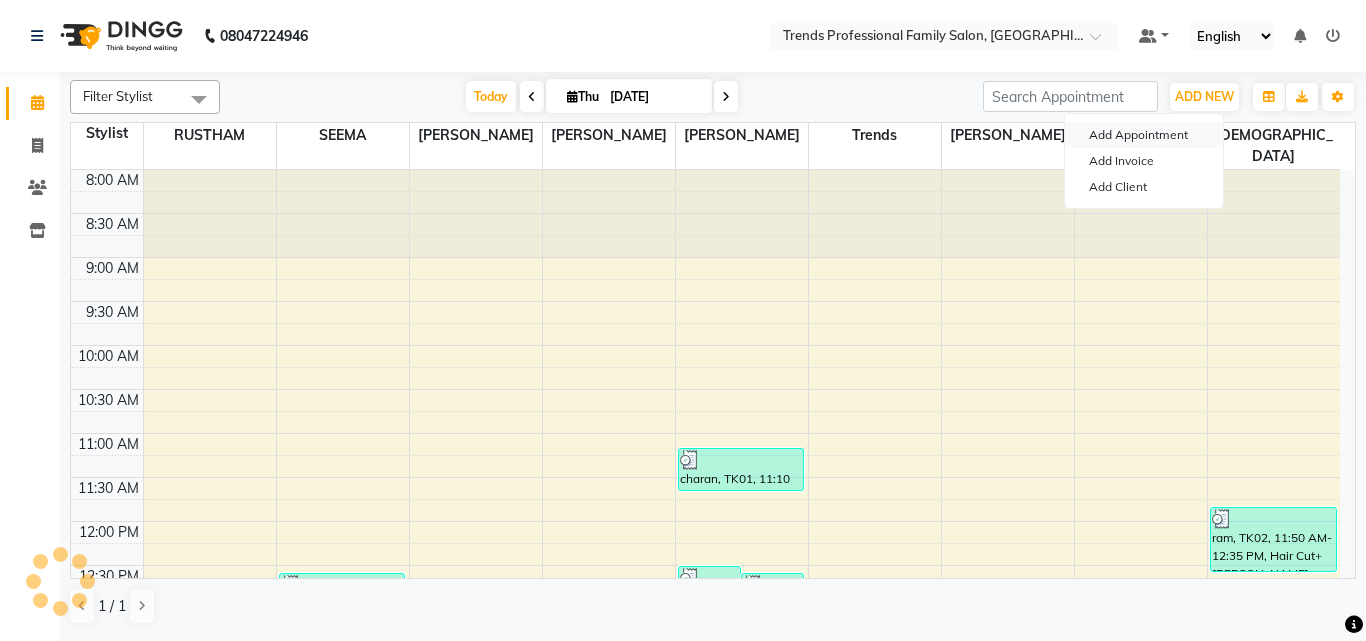 click on "Add Appointment" at bounding box center (1144, 135) 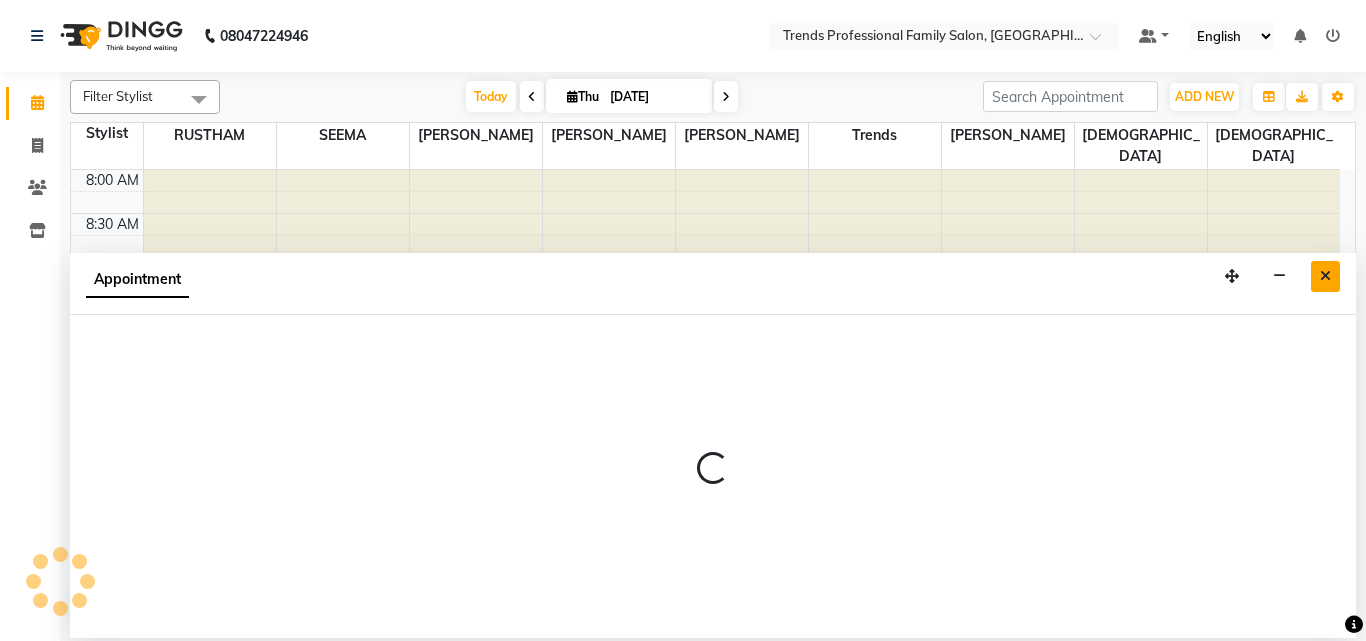 click at bounding box center [1325, 276] 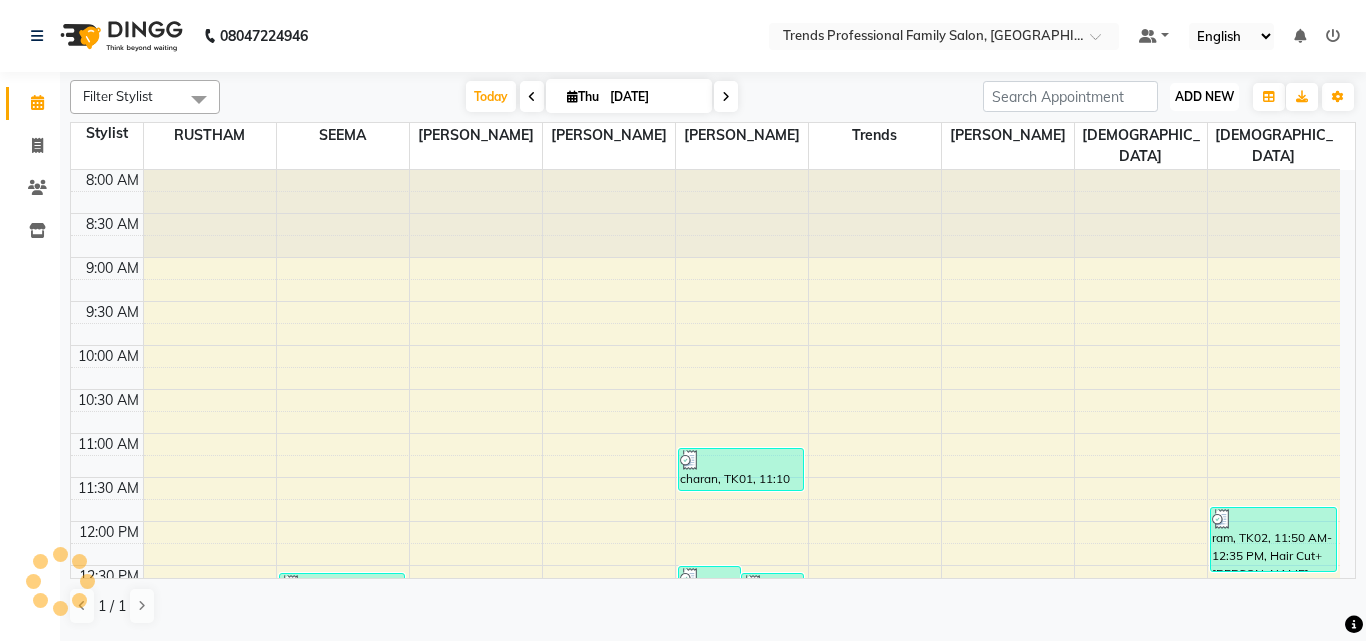 click on "ADD NEW" at bounding box center (1204, 96) 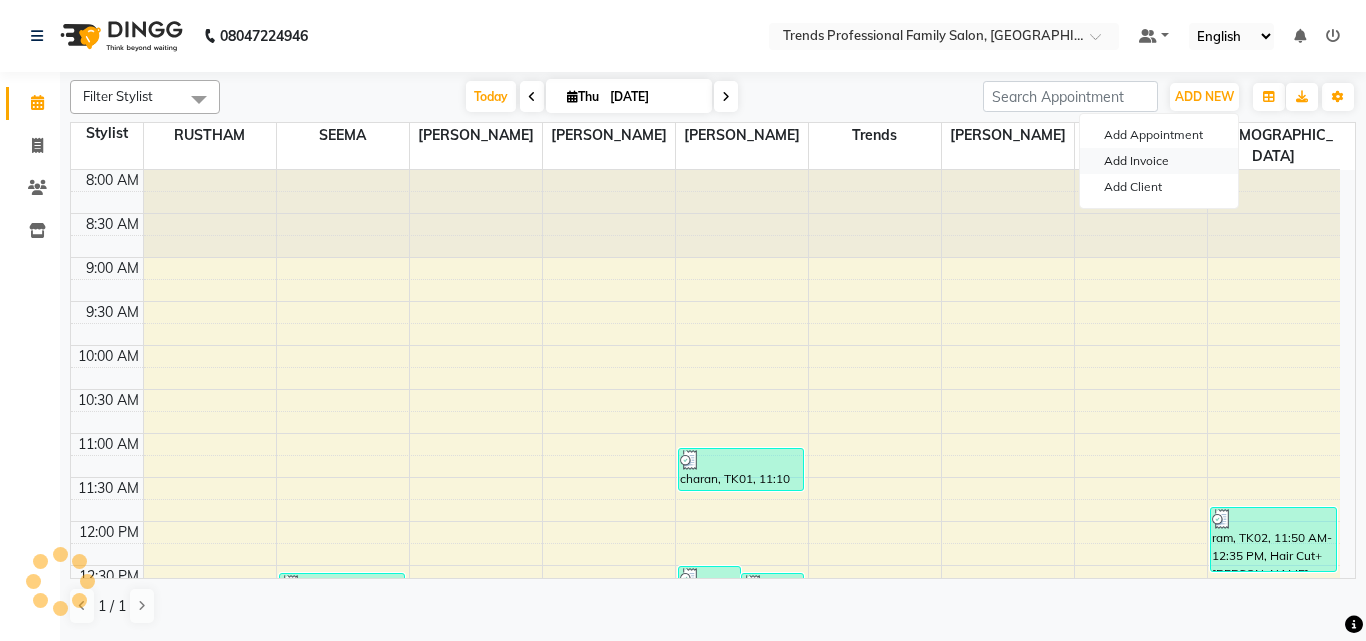 click on "Add Invoice" at bounding box center (1159, 161) 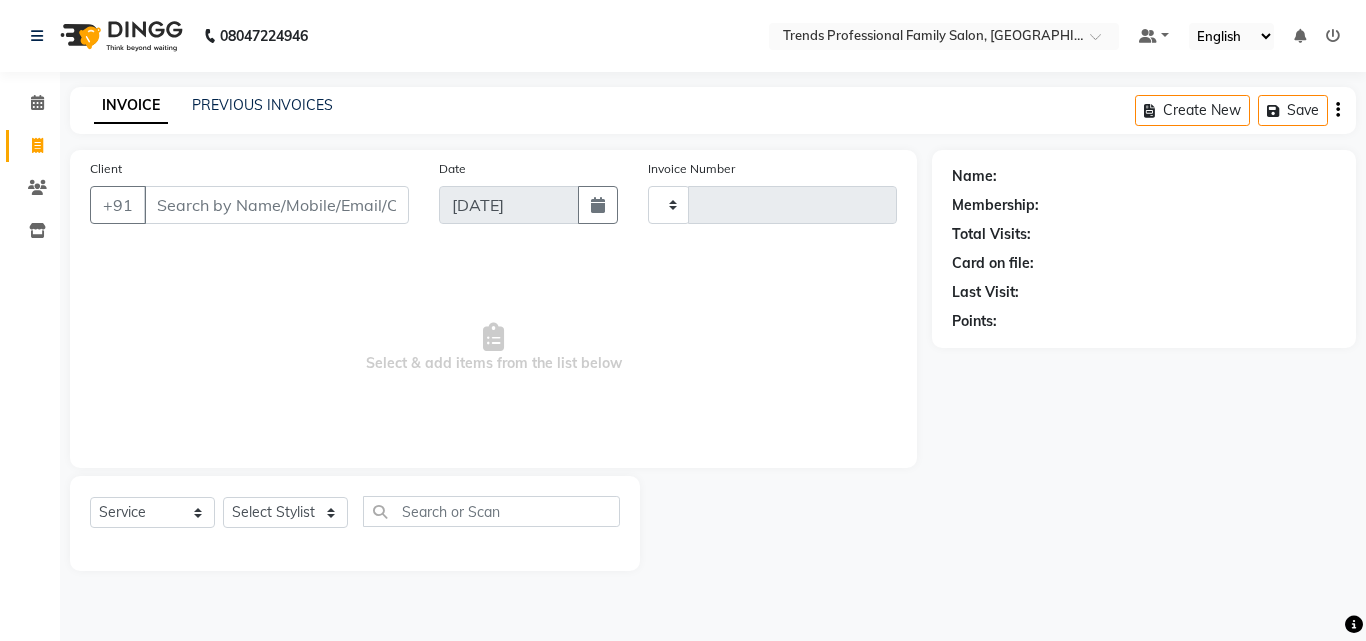 type on "1949" 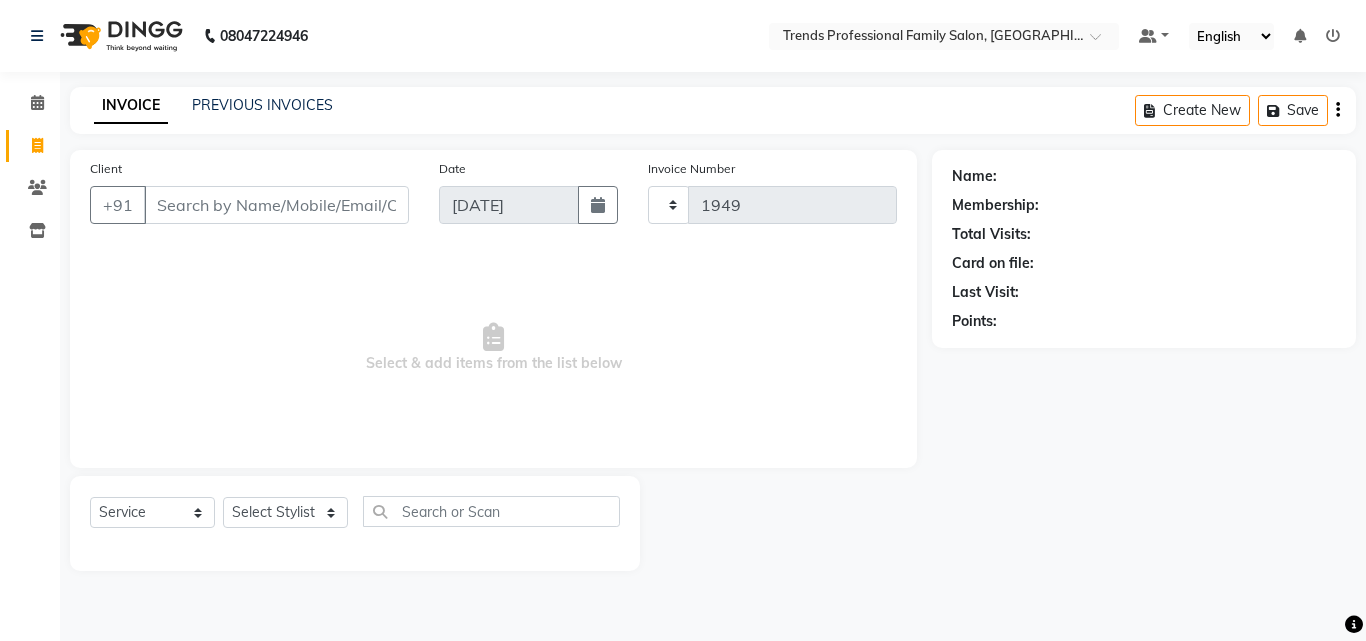 select on "7345" 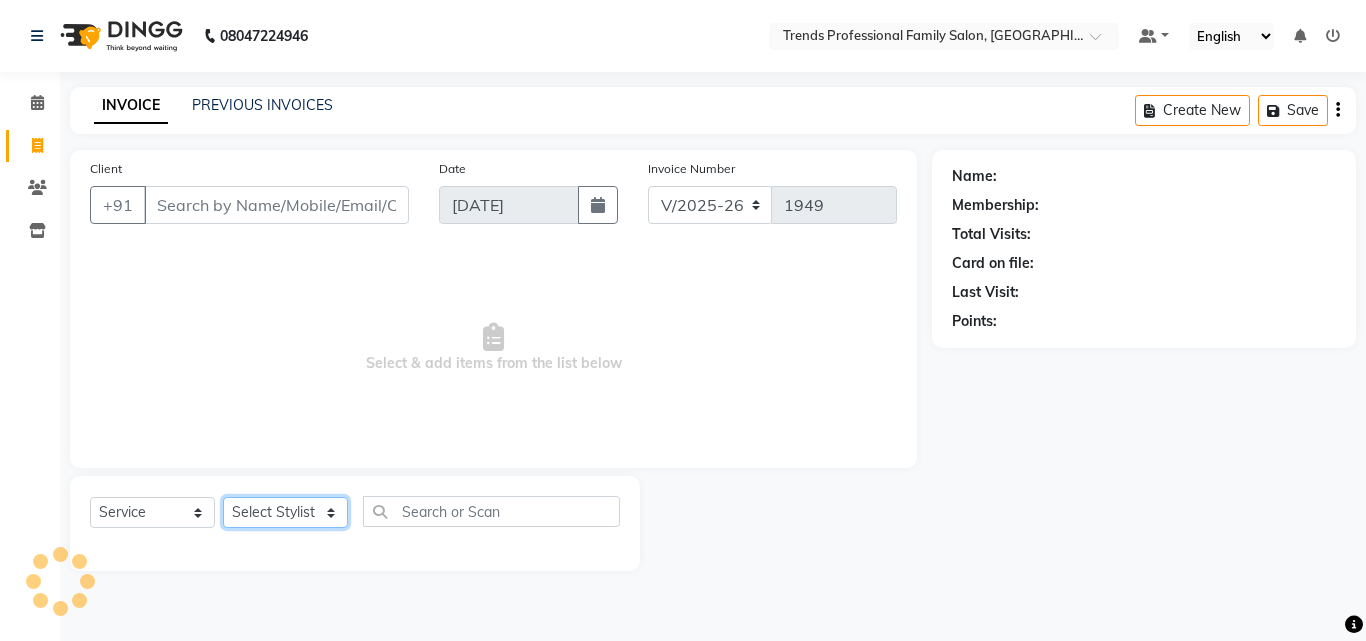 click on "Select Stylist" 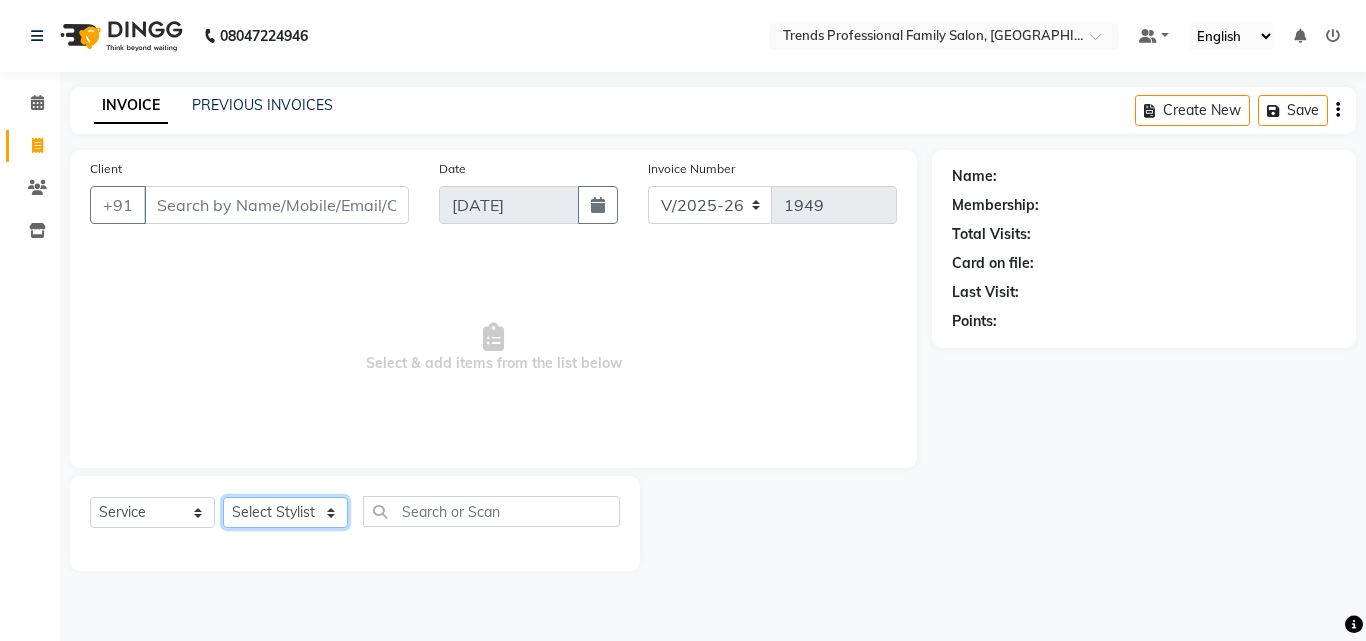select on "72180" 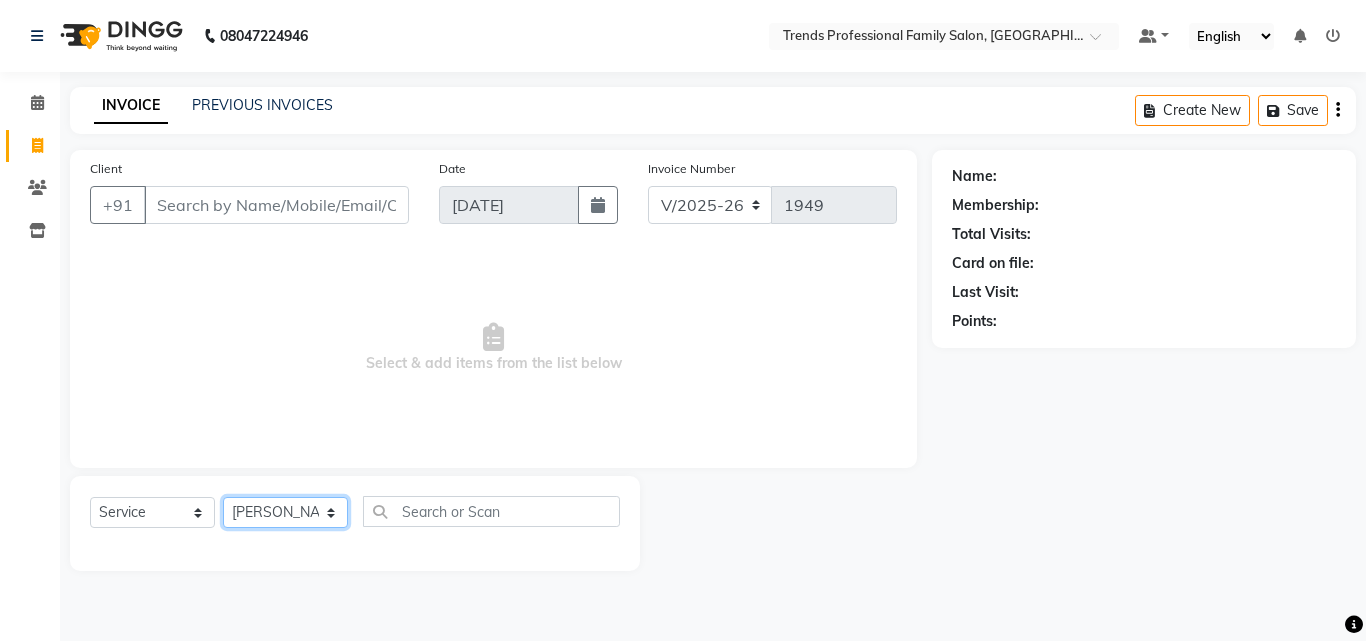 click on "Select Stylist [PERSON_NAME] [PERSON_NAME] [PERSON_NAME] [PERSON_NAME] [DEMOGRAPHIC_DATA][PERSON_NAME] Sumika Trends" 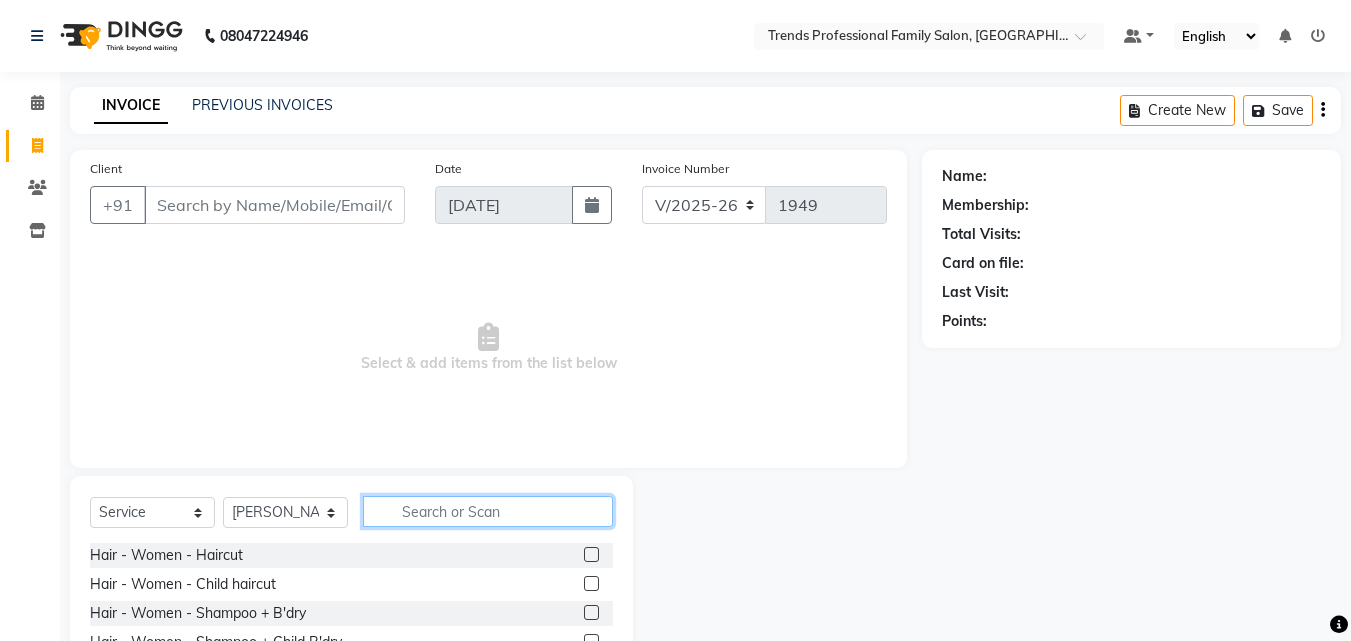 click 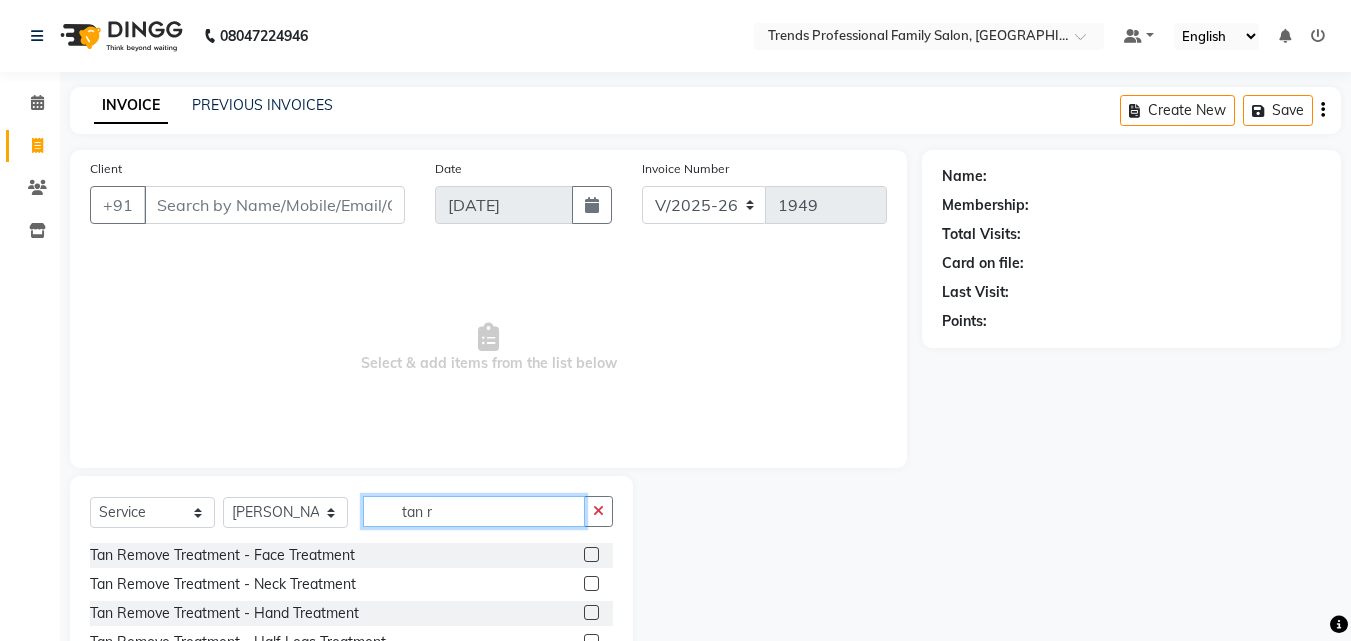 scroll, scrollTop: 160, scrollLeft: 0, axis: vertical 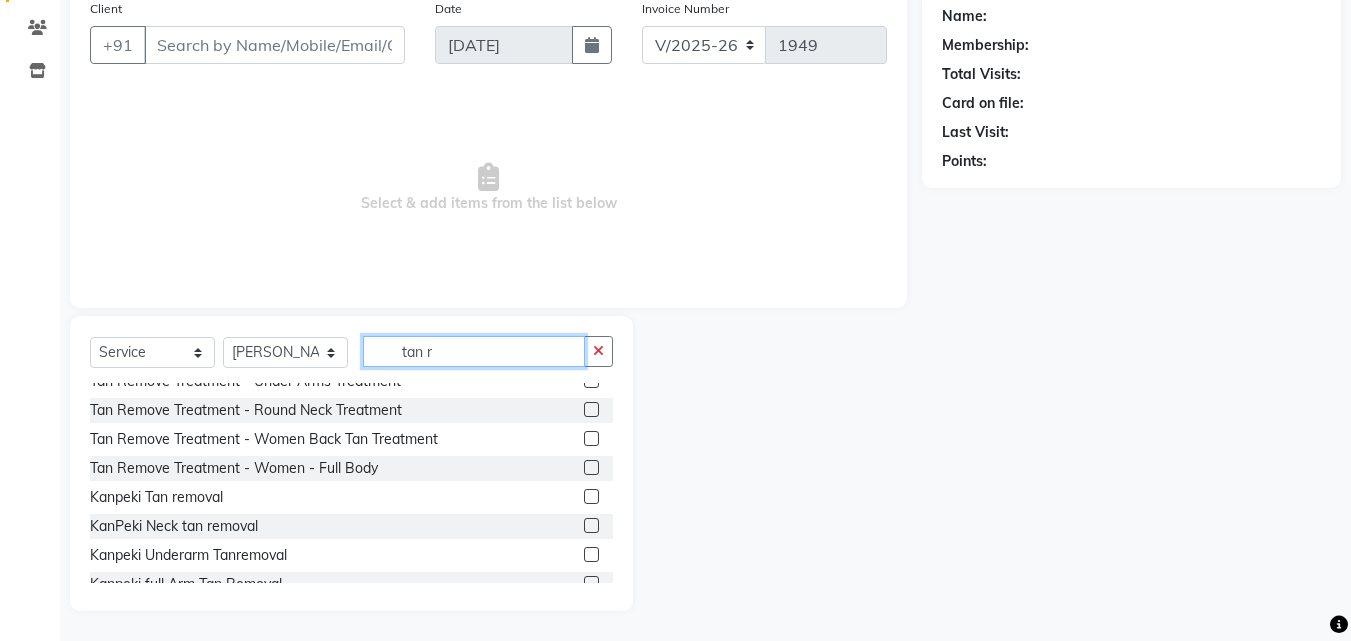 type on "tan r" 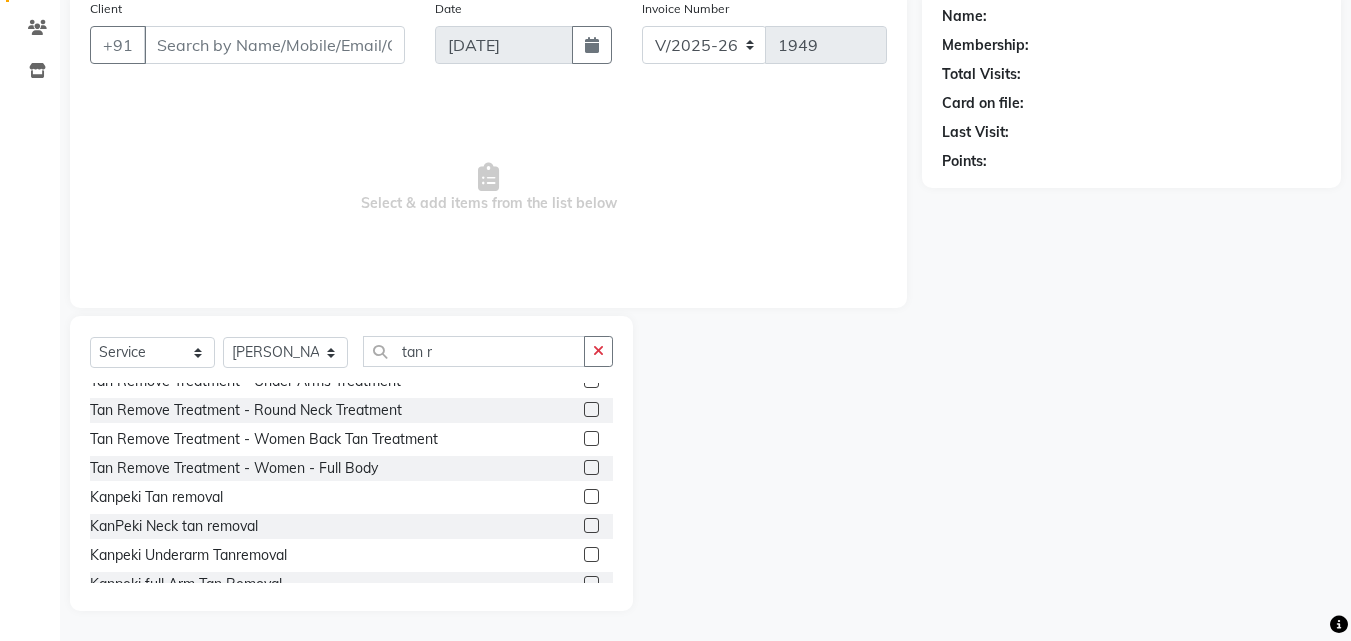 click 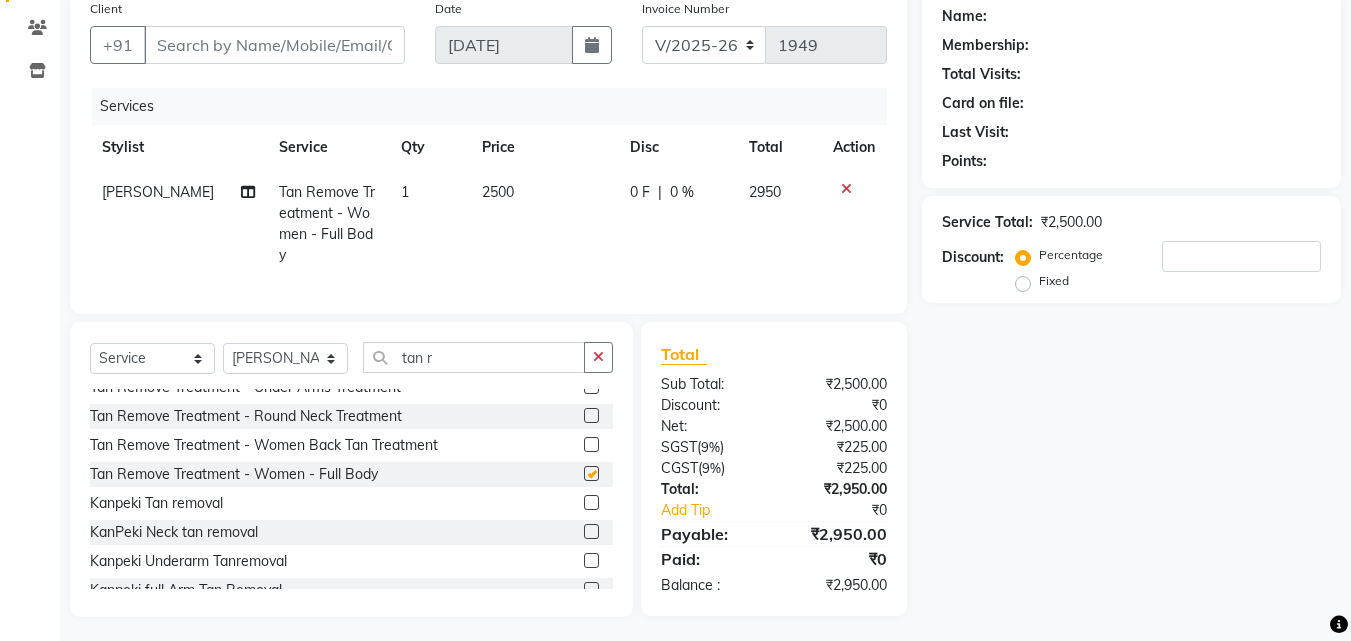 scroll, scrollTop: 28, scrollLeft: 0, axis: vertical 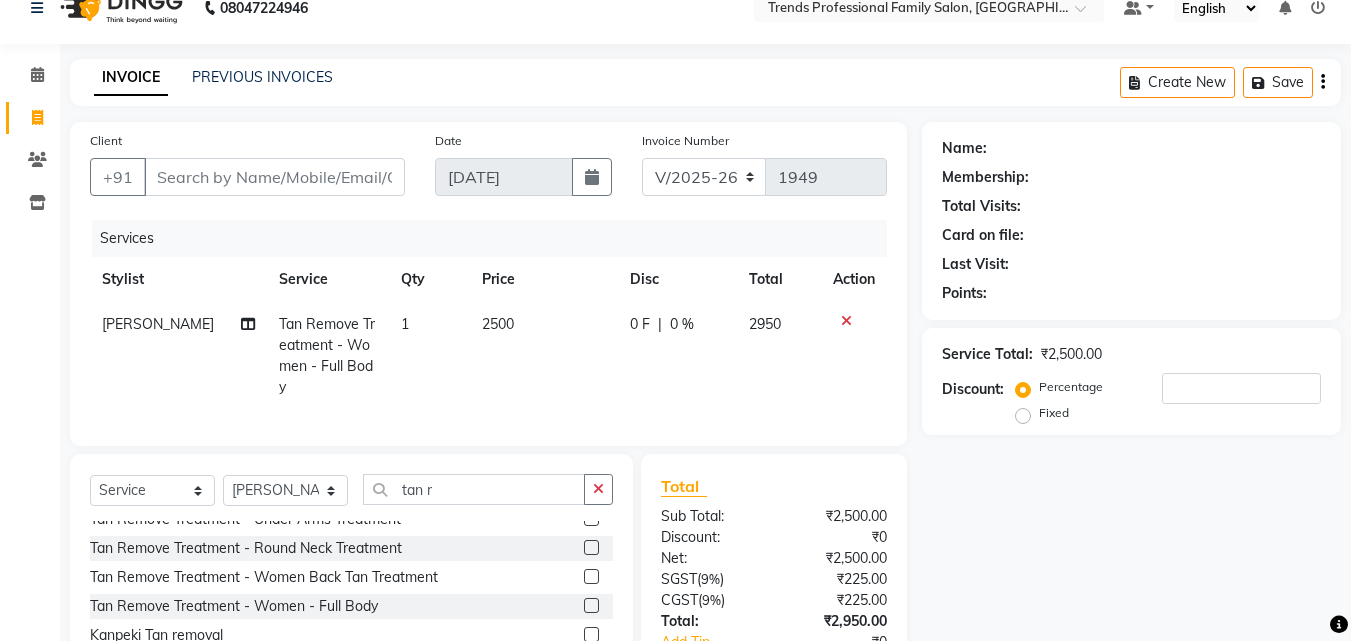 checkbox on "false" 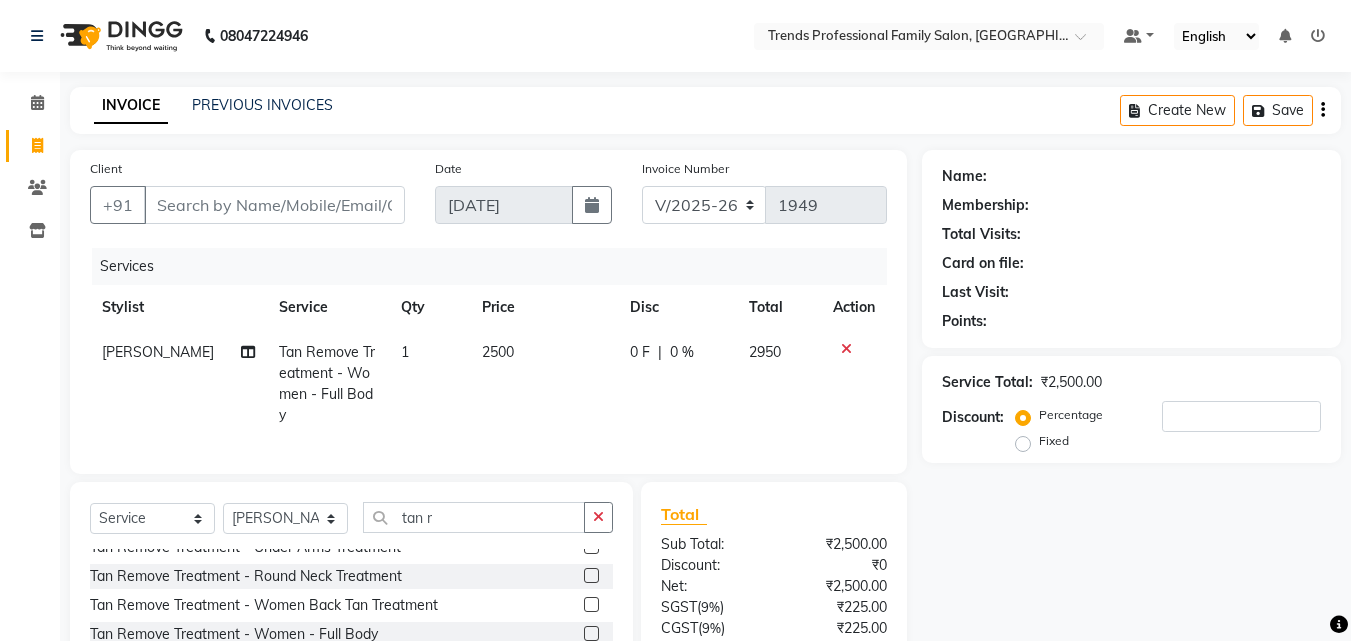 click on "0 %" 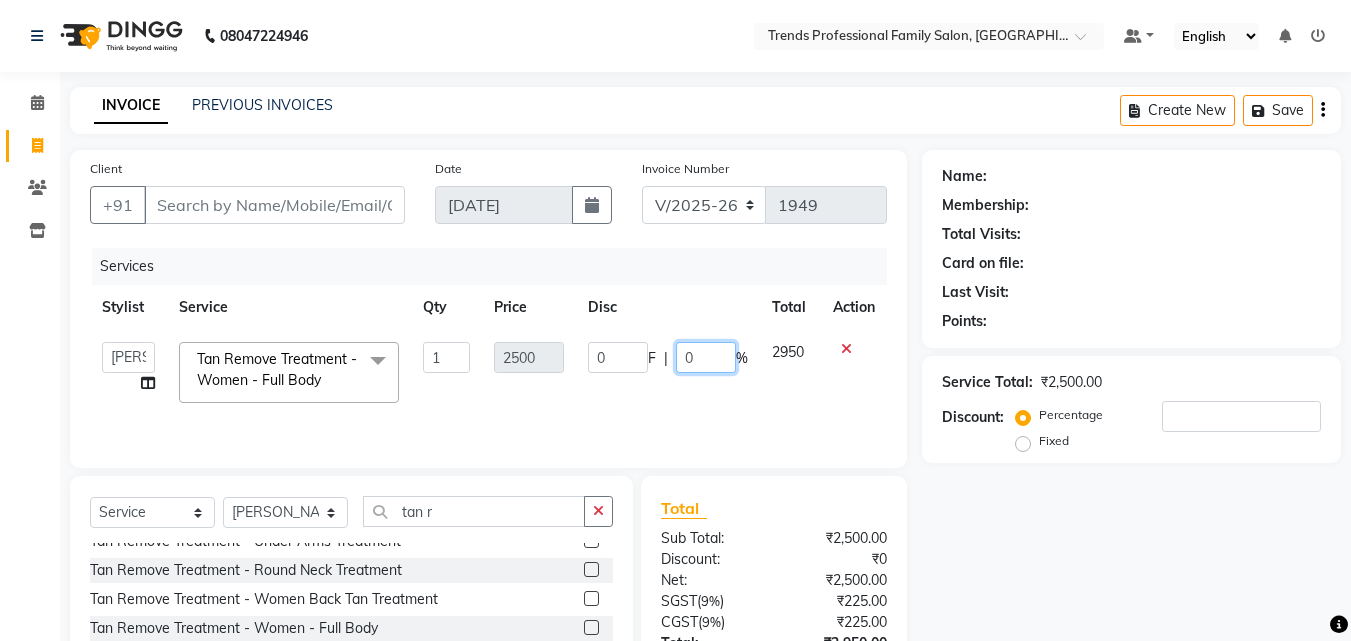 click on "0" 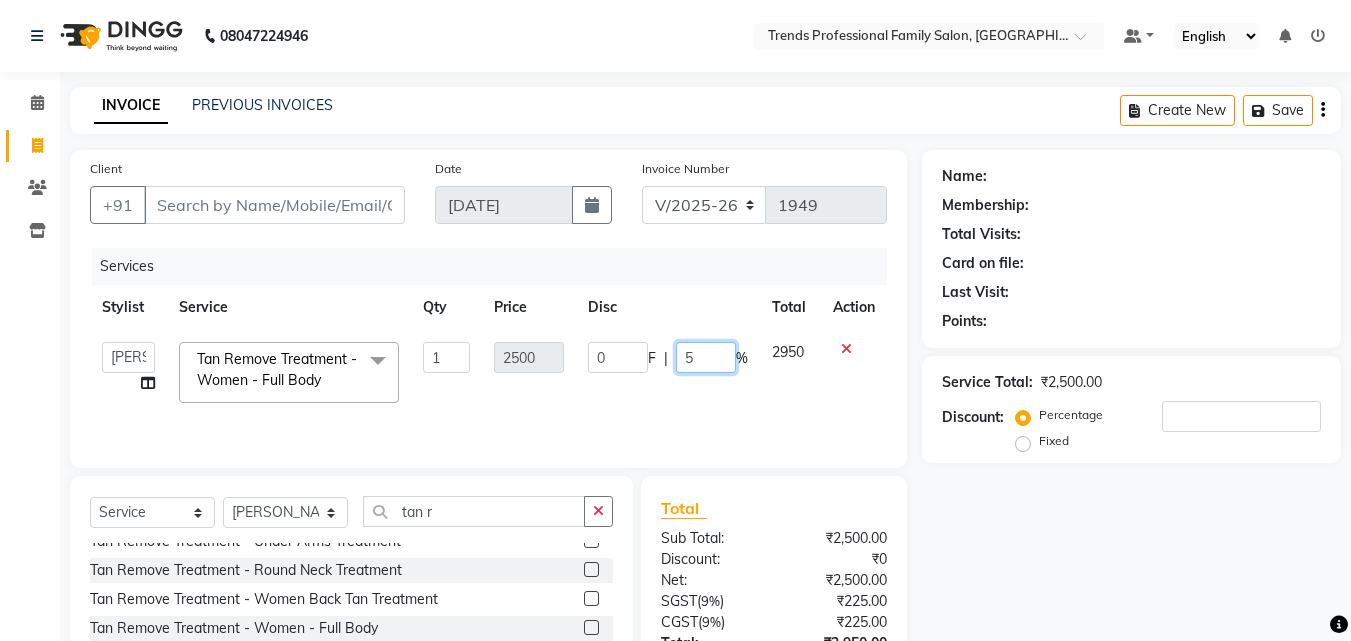 type on "50" 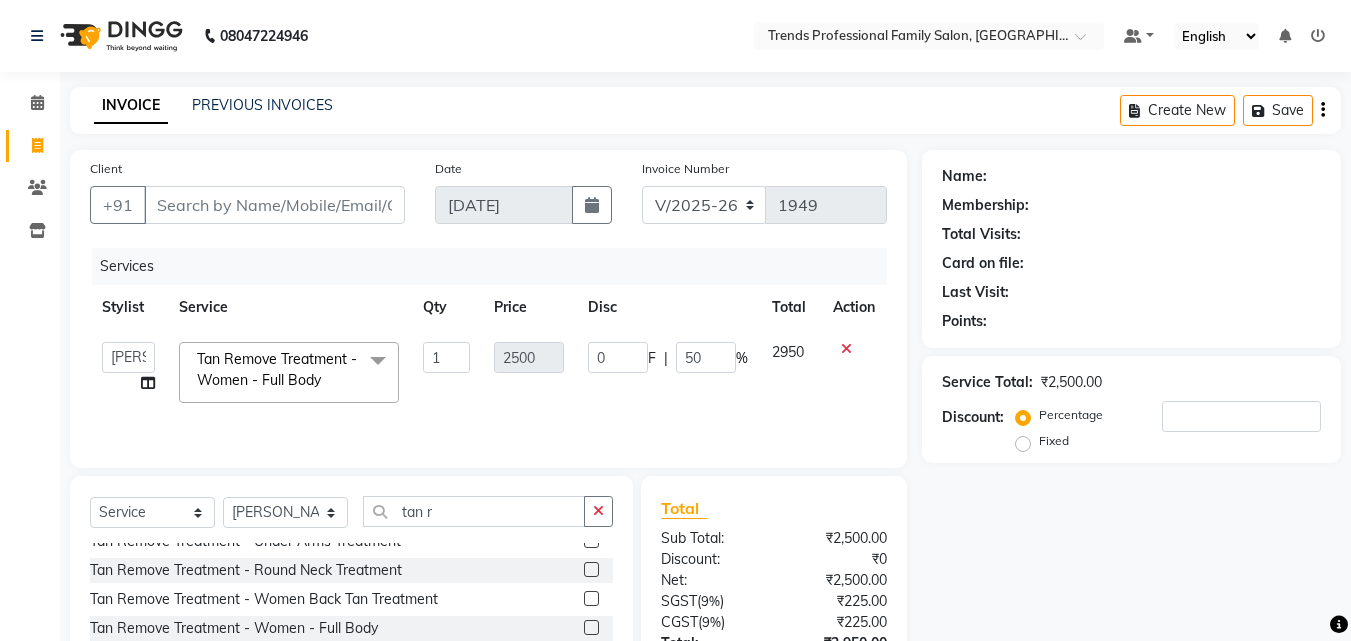 click on "Name: Membership: Total Visits: Card on file: Last Visit:  Points:  Service Total:  ₹2,500.00  Discount:  Percentage   Fixed" 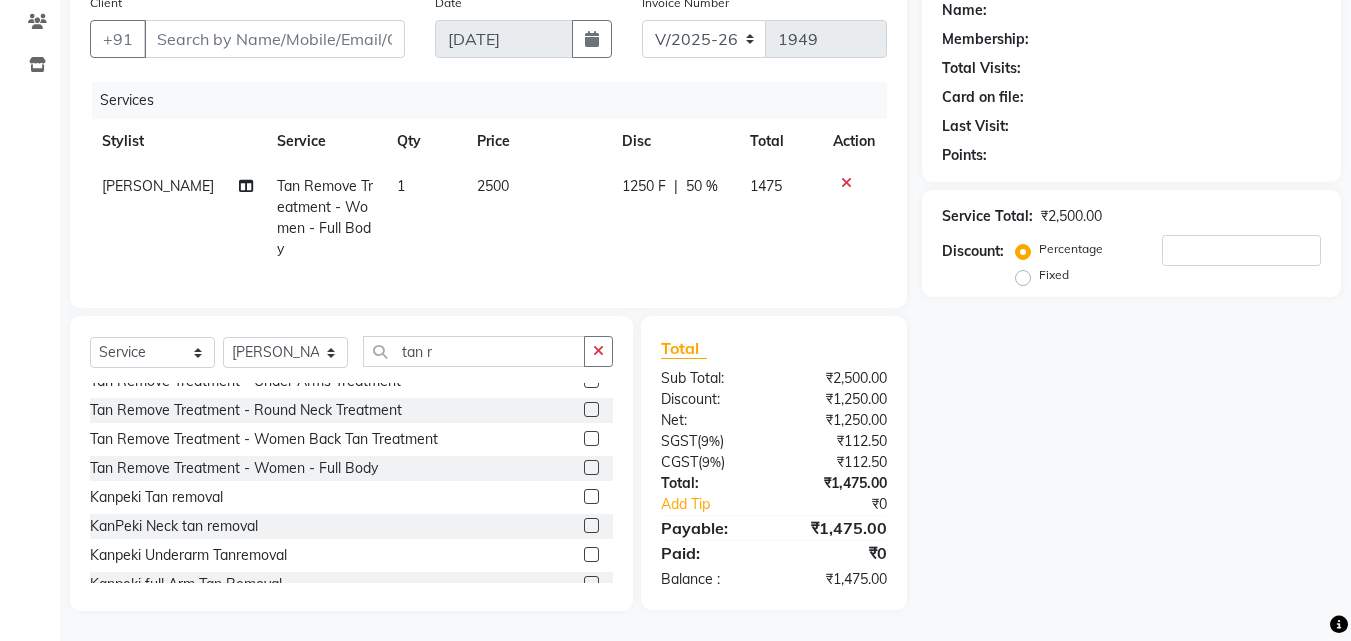 scroll, scrollTop: 0, scrollLeft: 0, axis: both 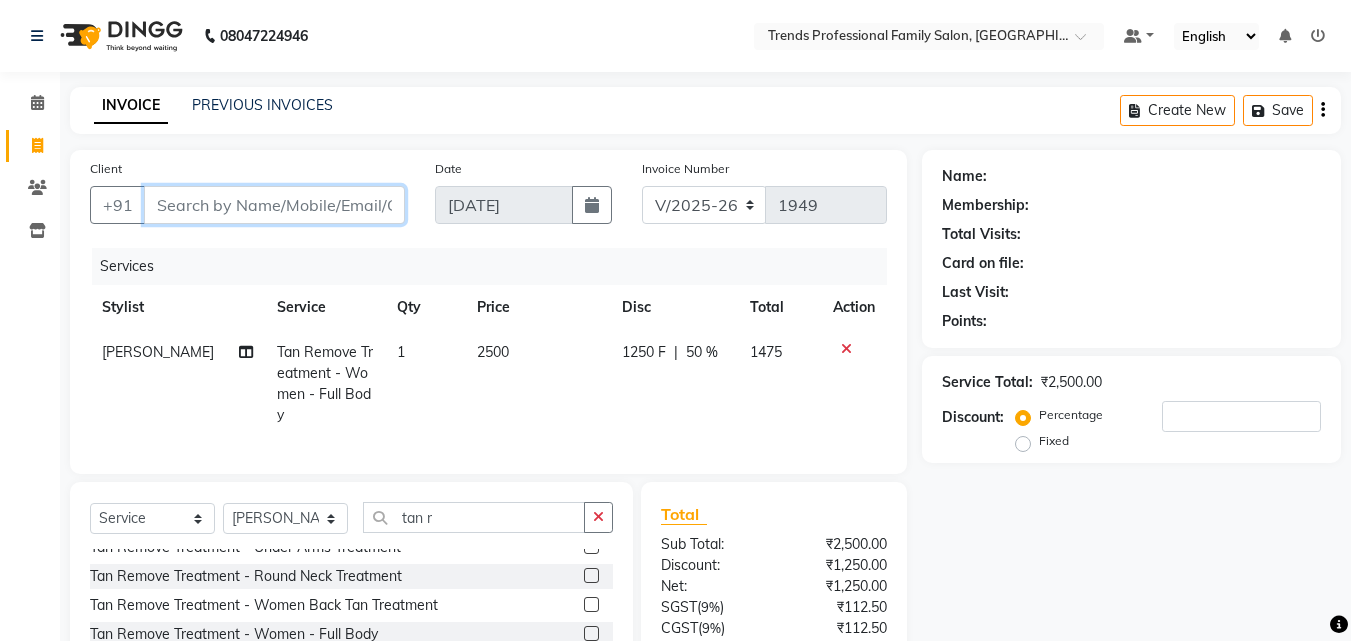 click on "Client" at bounding box center (274, 205) 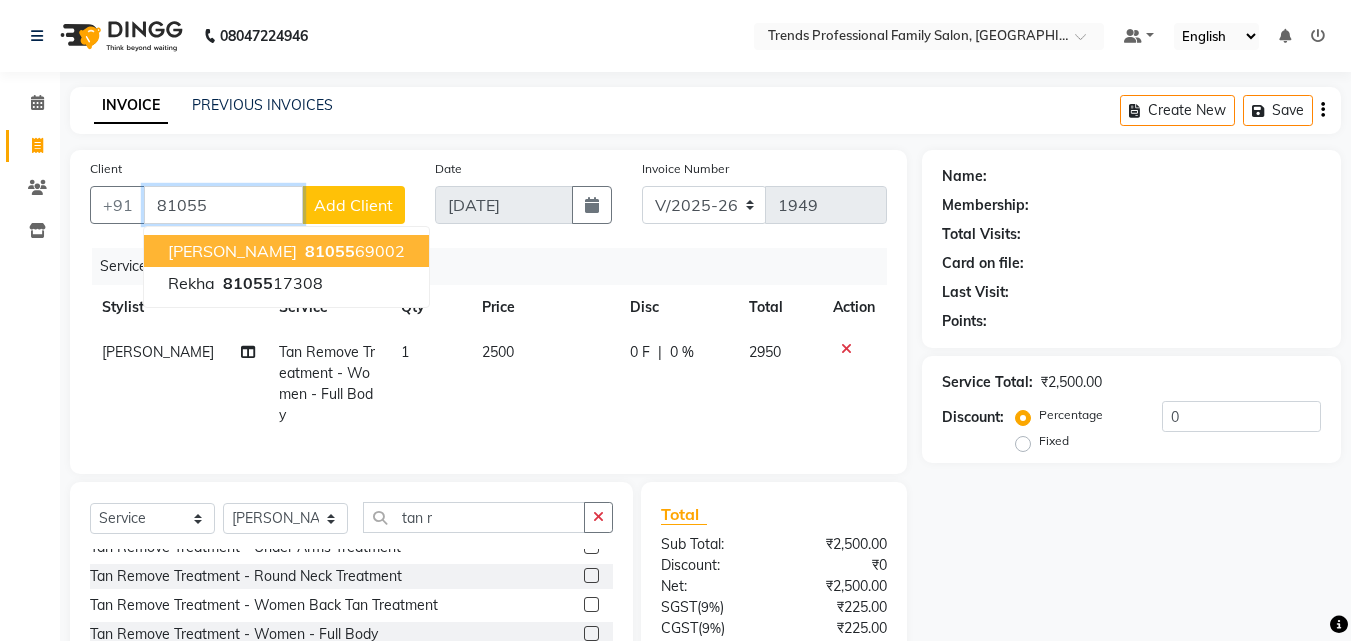 click on "81055" at bounding box center (330, 251) 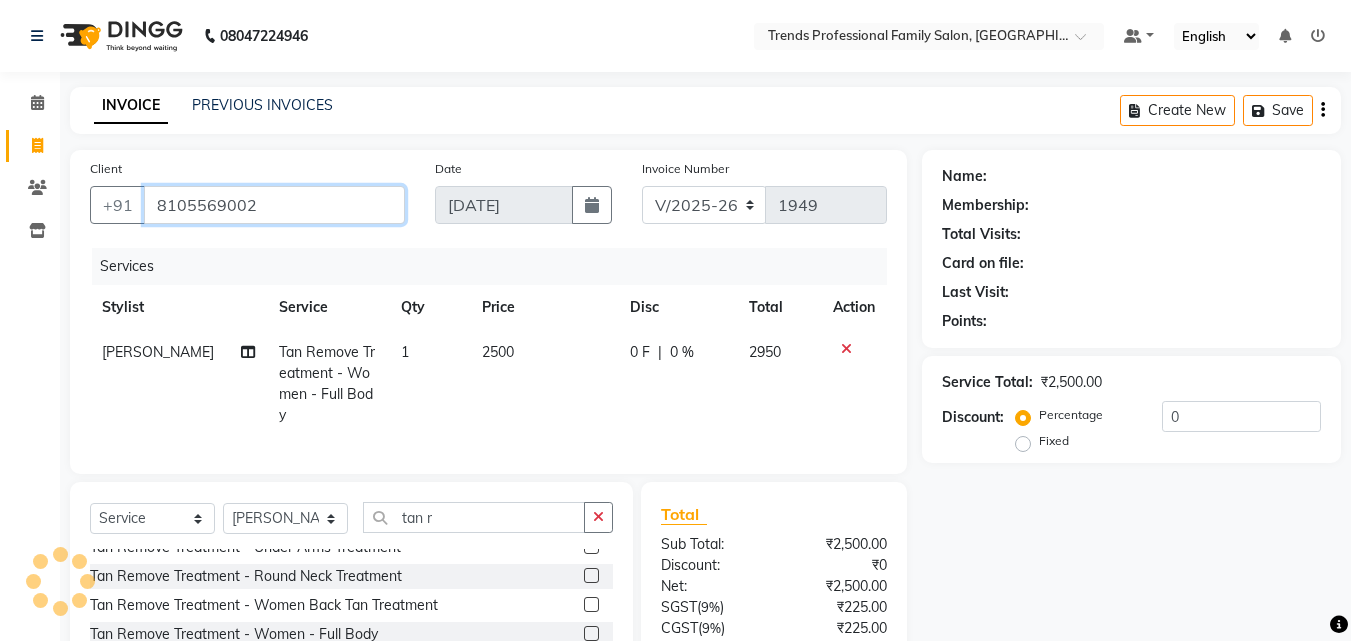 type on "8105569002" 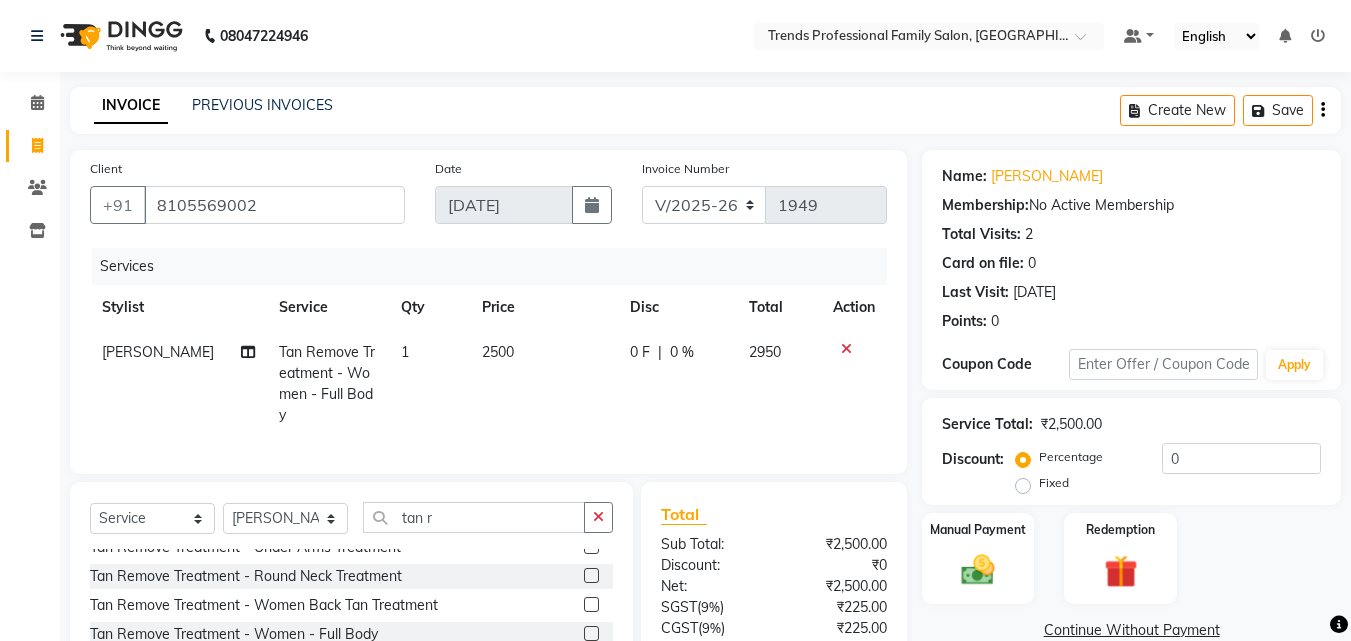 scroll, scrollTop: 181, scrollLeft: 0, axis: vertical 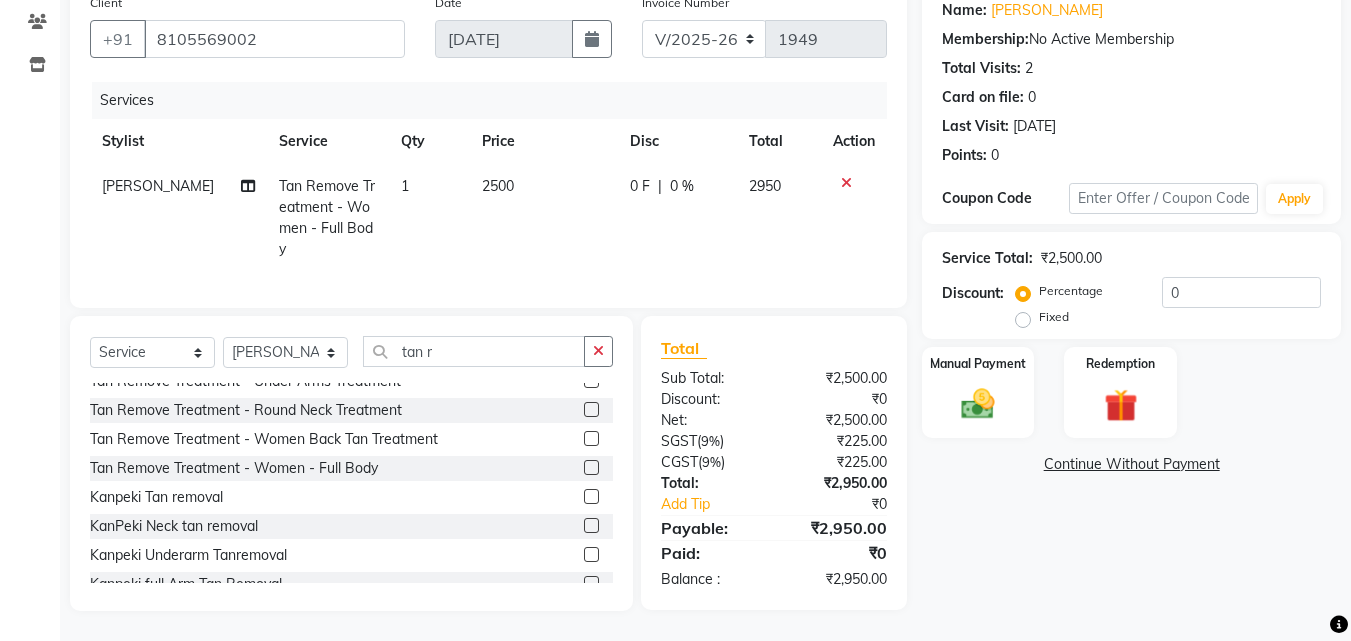 click on "0 %" 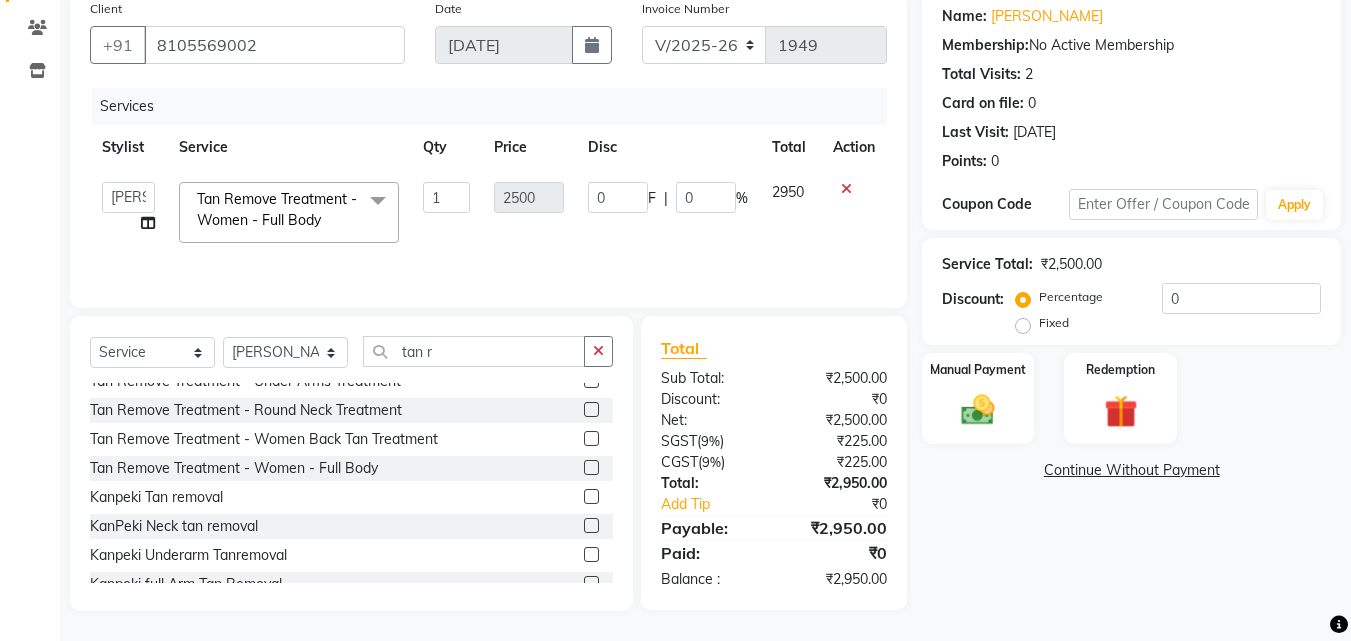 scroll, scrollTop: 160, scrollLeft: 0, axis: vertical 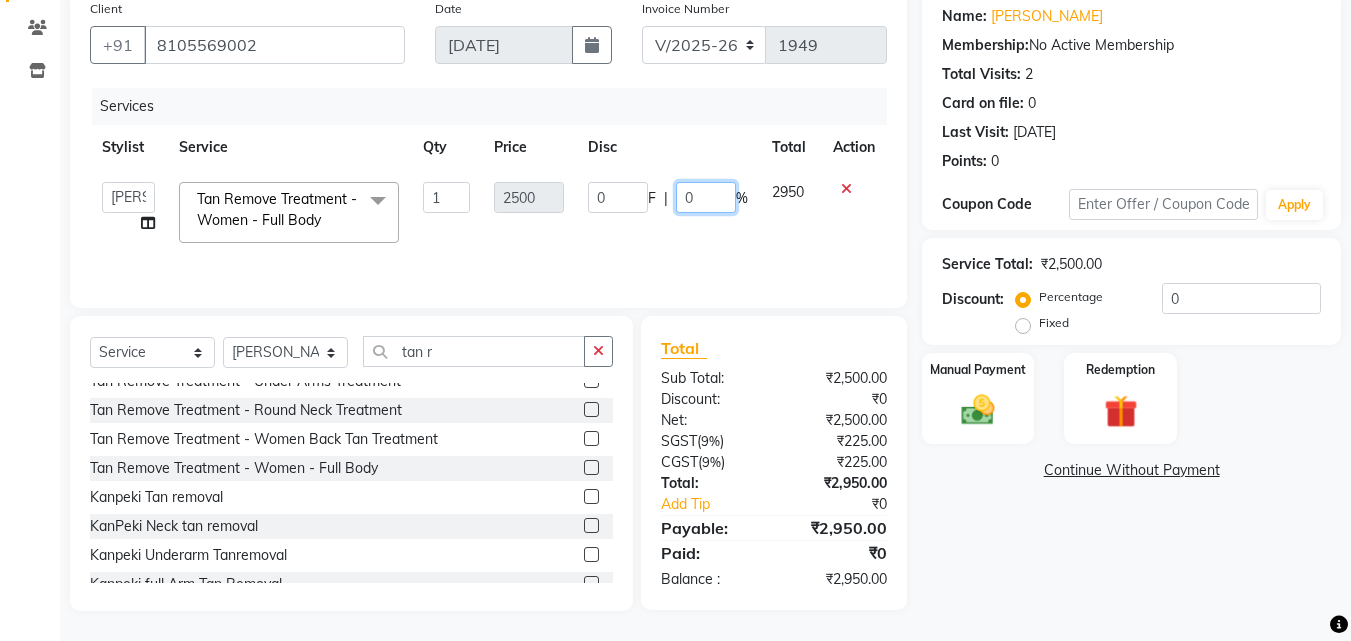 click on "0" 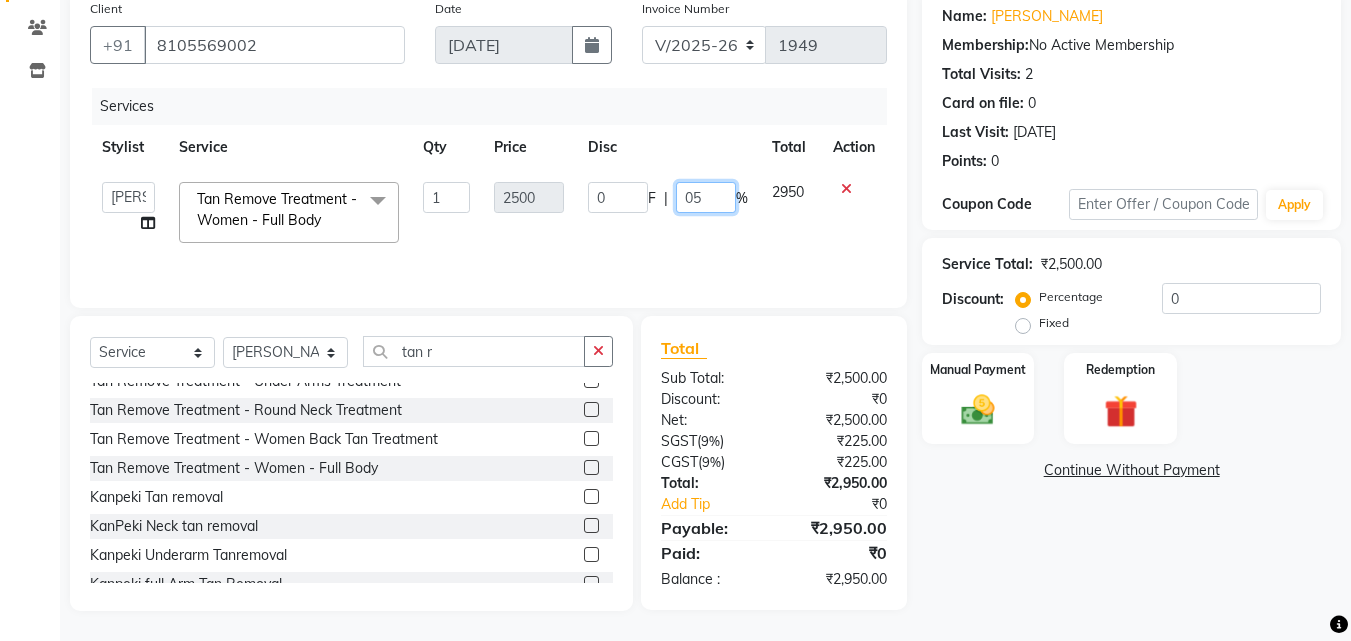 type on "050" 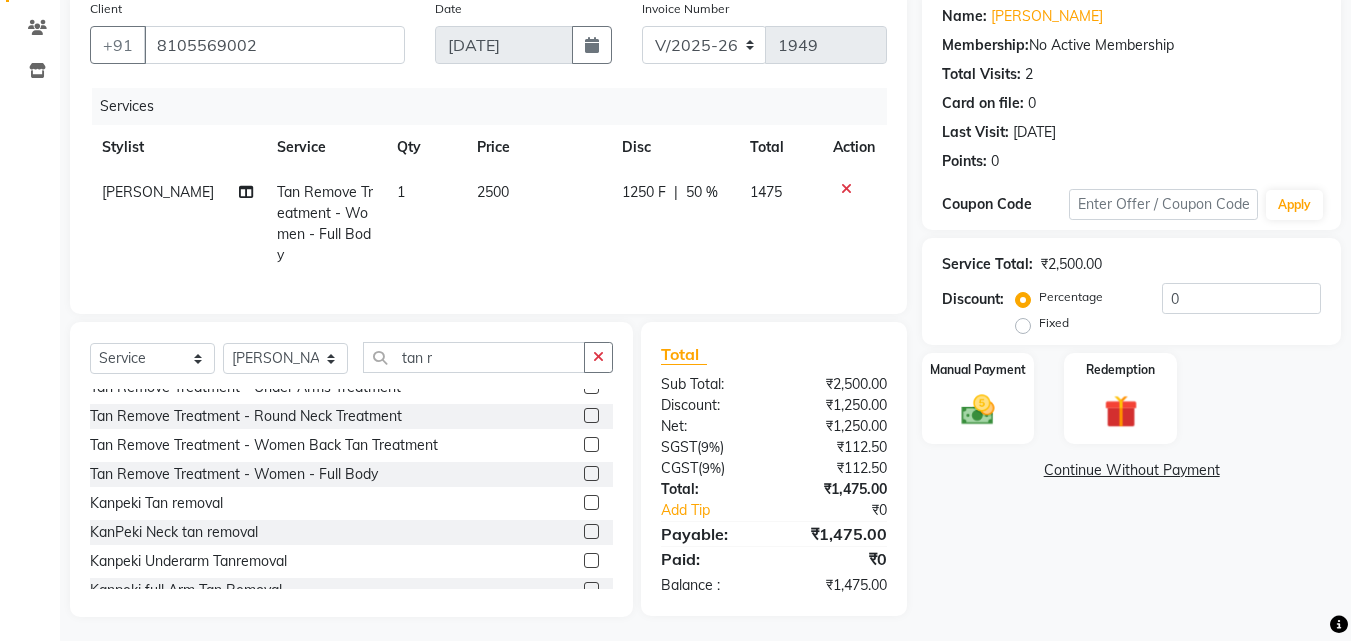 click on "Name: [PERSON_NAME]  Membership:  No Active Membership  Total Visits:  2 Card on file:  0 Last Visit:   [DATE] Points:   0  Coupon Code Apply Service Total:  ₹2,500.00  Discount:  Percentage   Fixed  0 Manual Payment Redemption  Continue Without Payment" 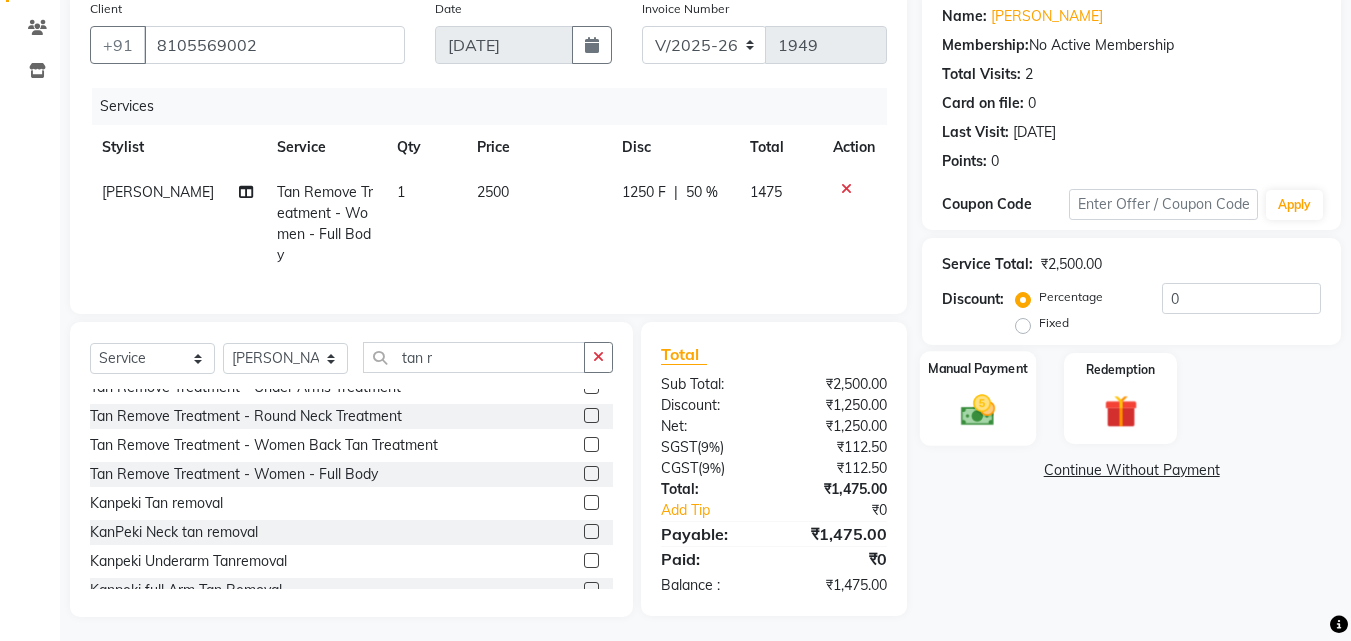 click 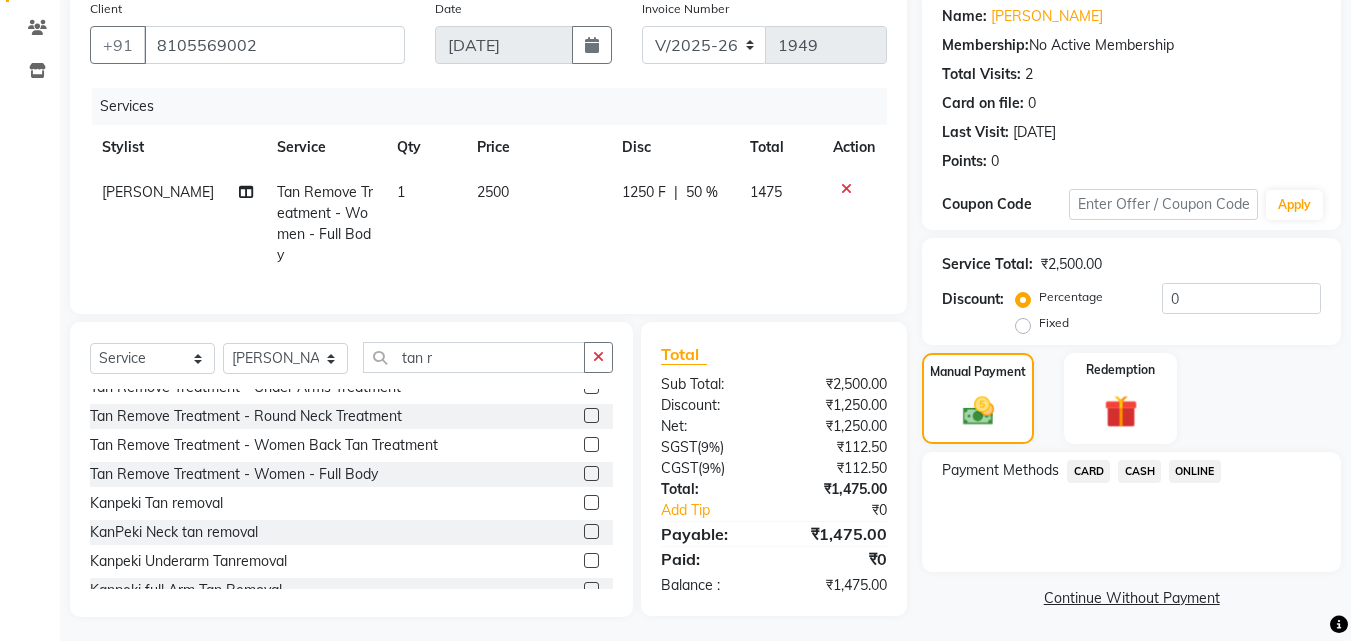 click on "ONLINE" 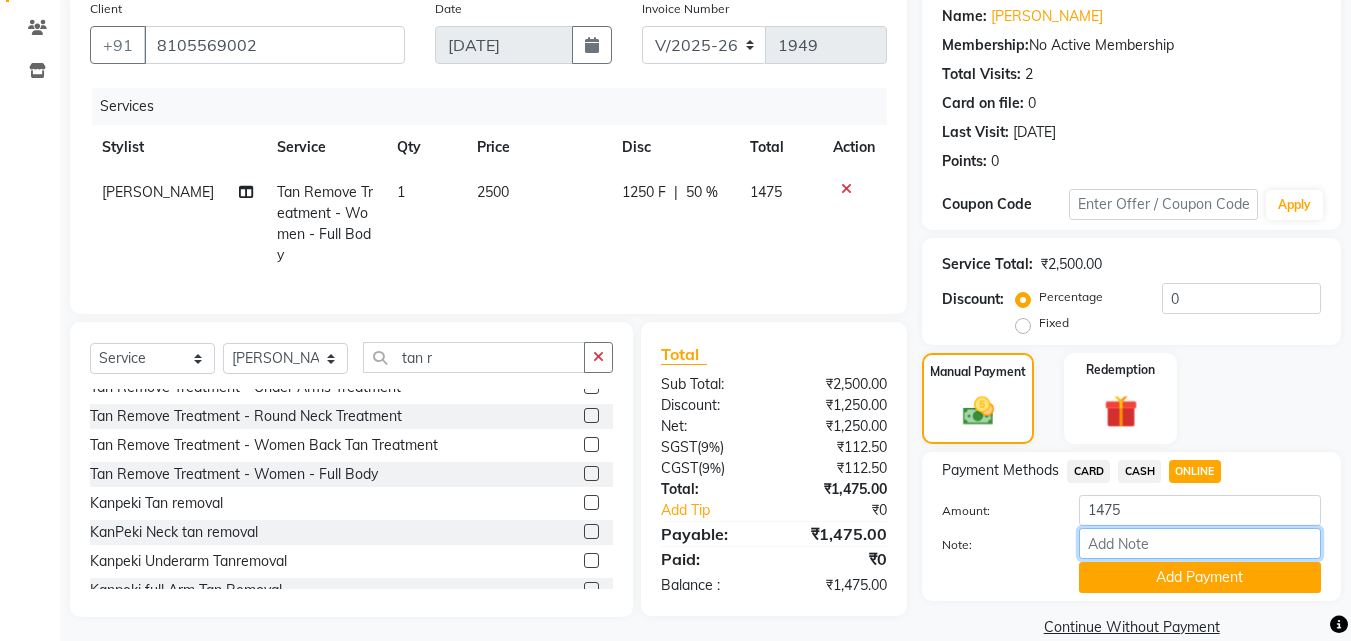 click on "Note:" at bounding box center [1200, 543] 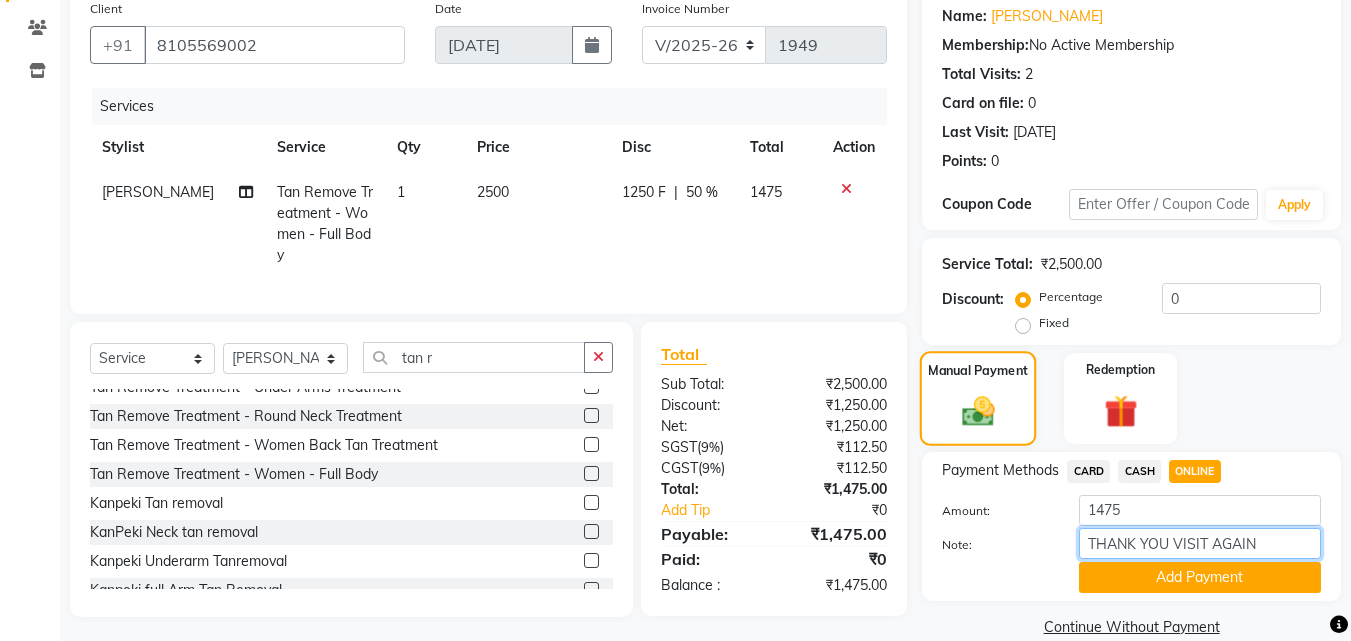 scroll, scrollTop: 191, scrollLeft: 0, axis: vertical 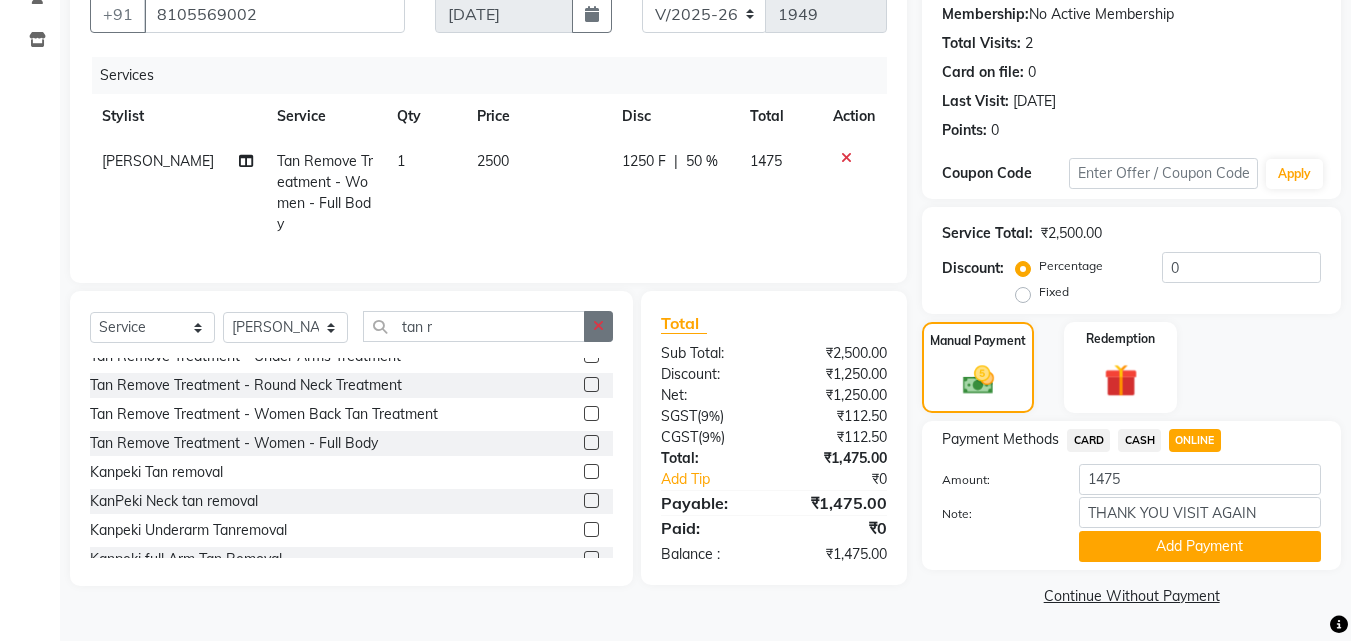click 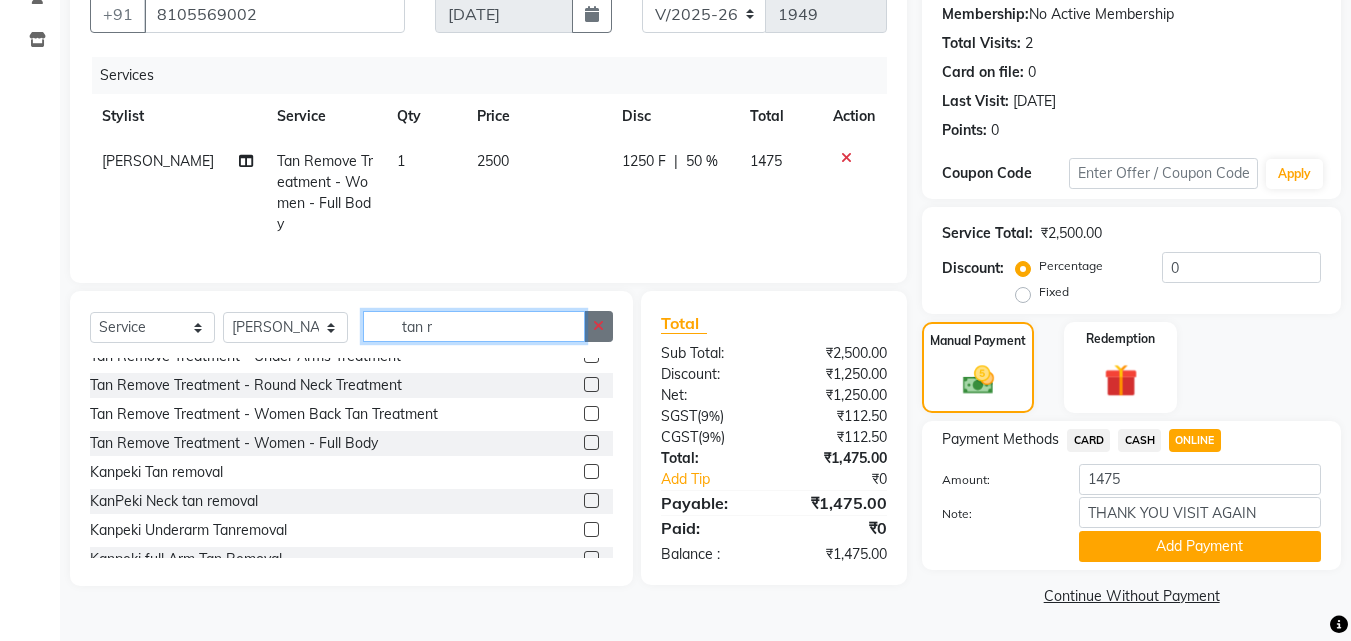 type 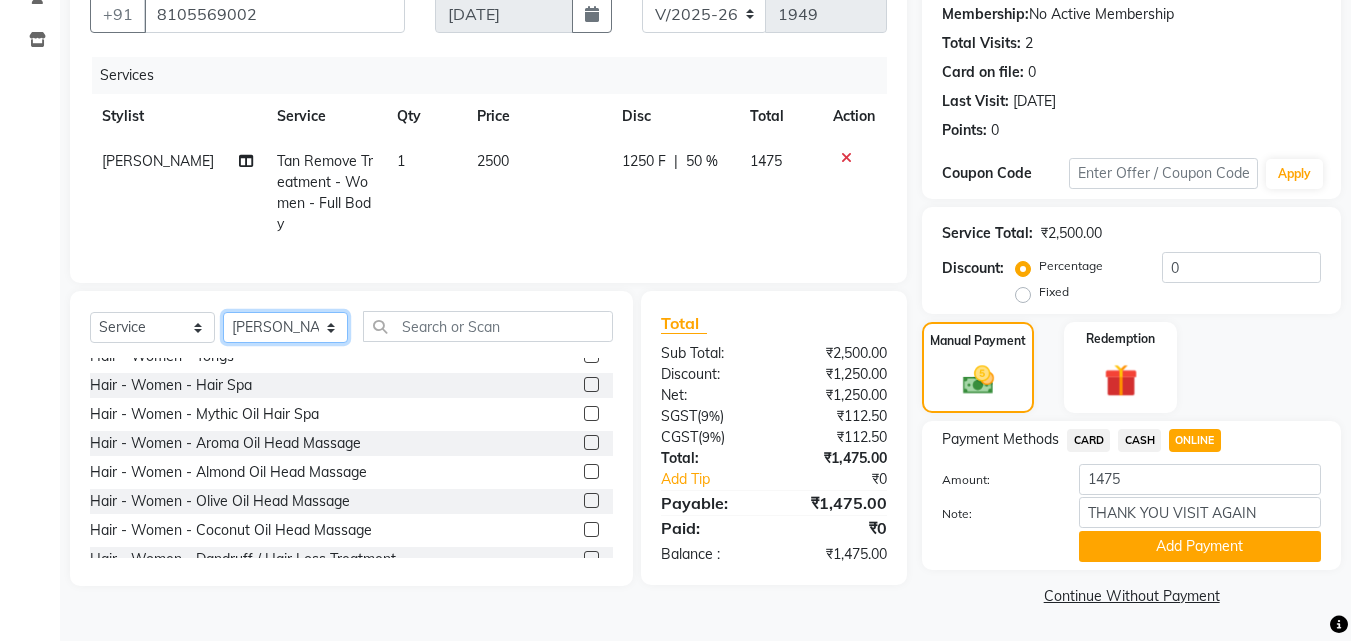 click on "Select Stylist [PERSON_NAME] [PERSON_NAME] [PERSON_NAME] [PERSON_NAME] [DEMOGRAPHIC_DATA][PERSON_NAME] Sumika Trends" 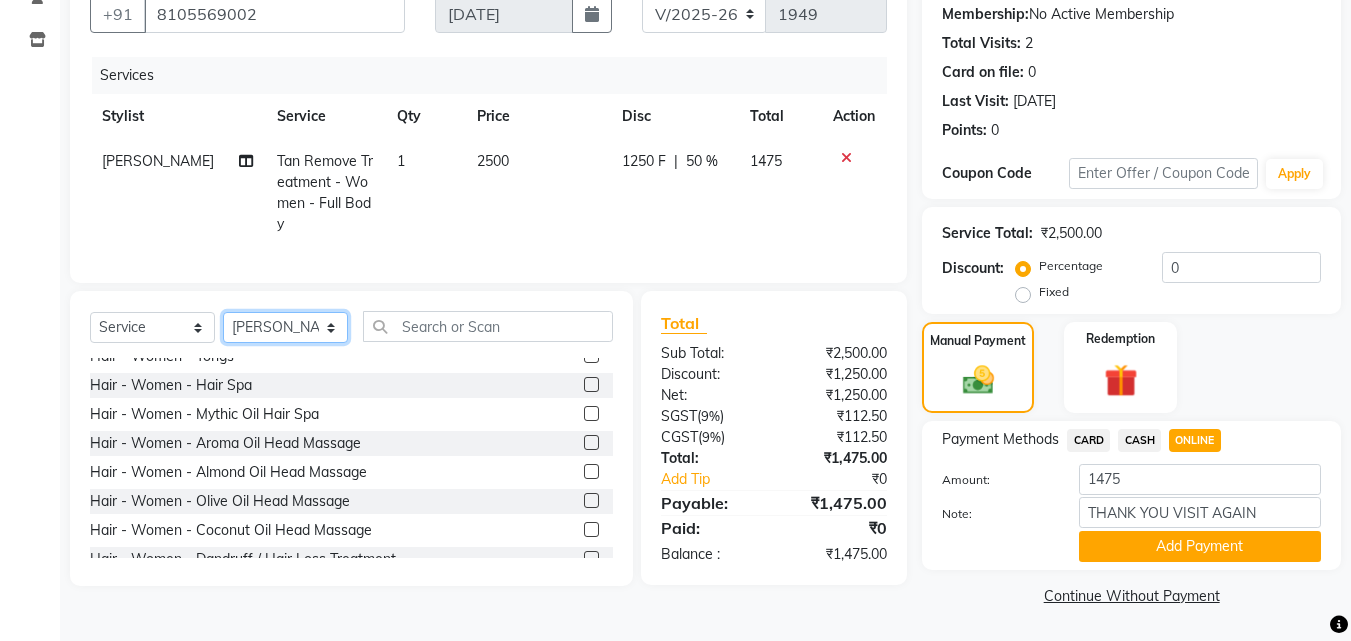 select 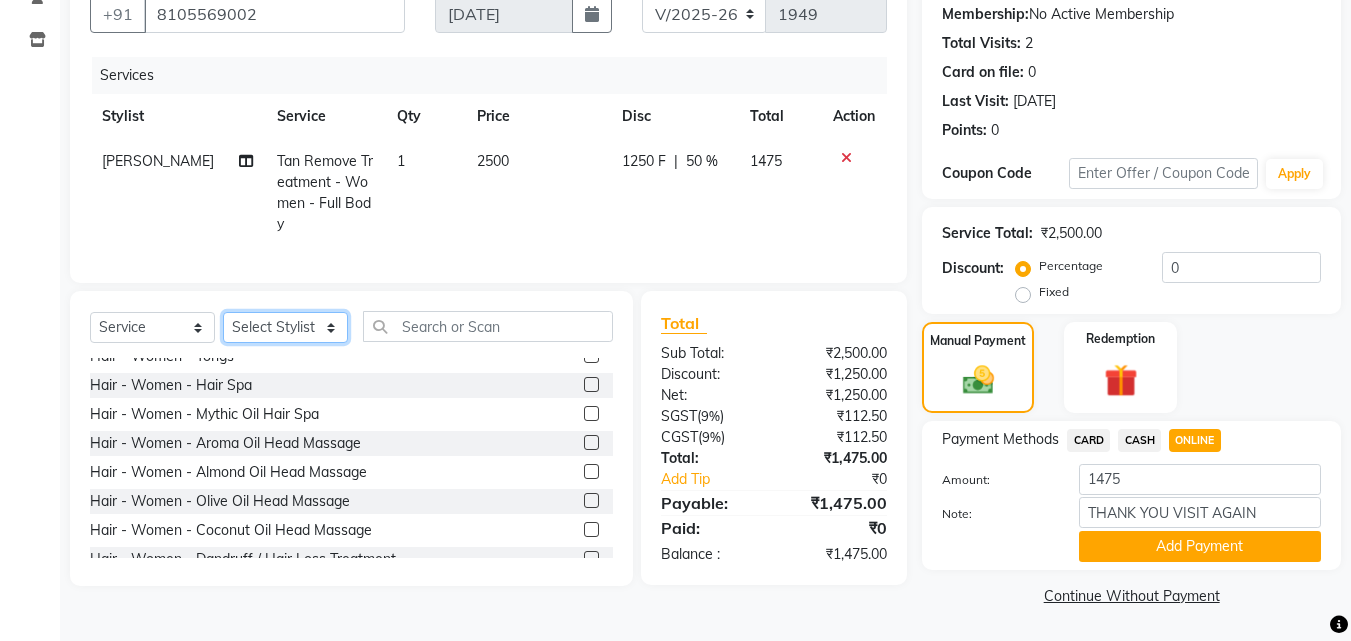 click on "Select Stylist [PERSON_NAME] [PERSON_NAME] [PERSON_NAME] [PERSON_NAME] [DEMOGRAPHIC_DATA][PERSON_NAME] Sumika Trends" 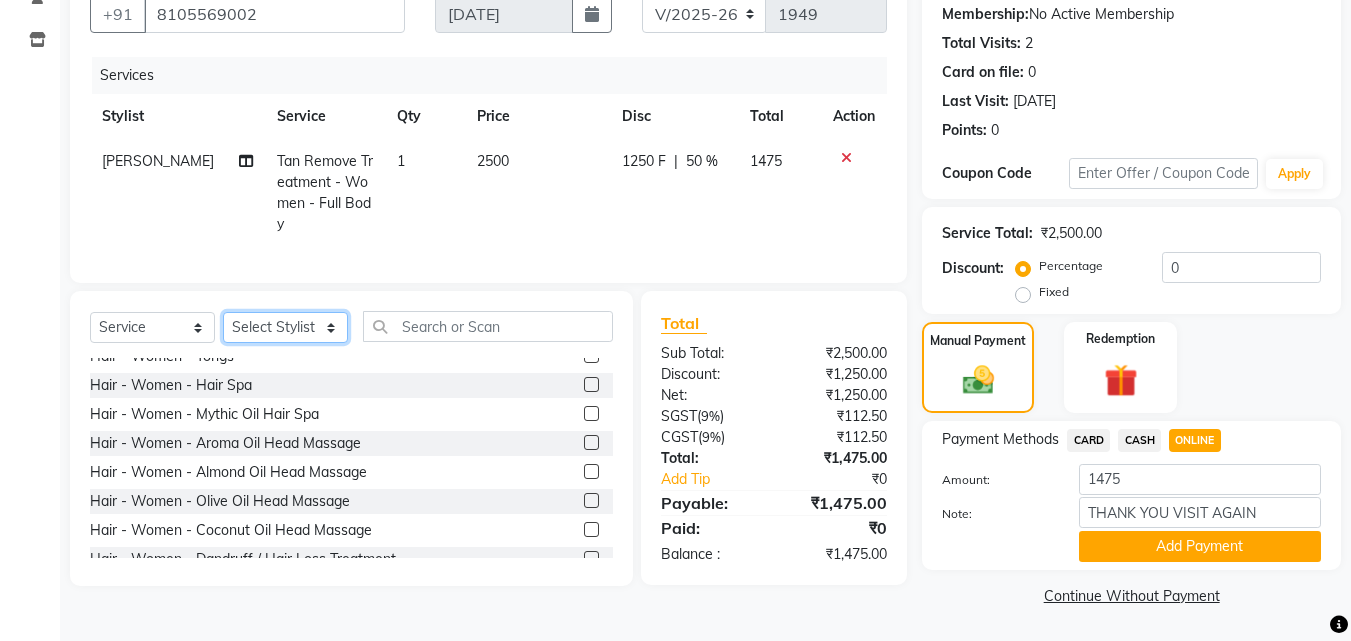 scroll, scrollTop: 0, scrollLeft: 0, axis: both 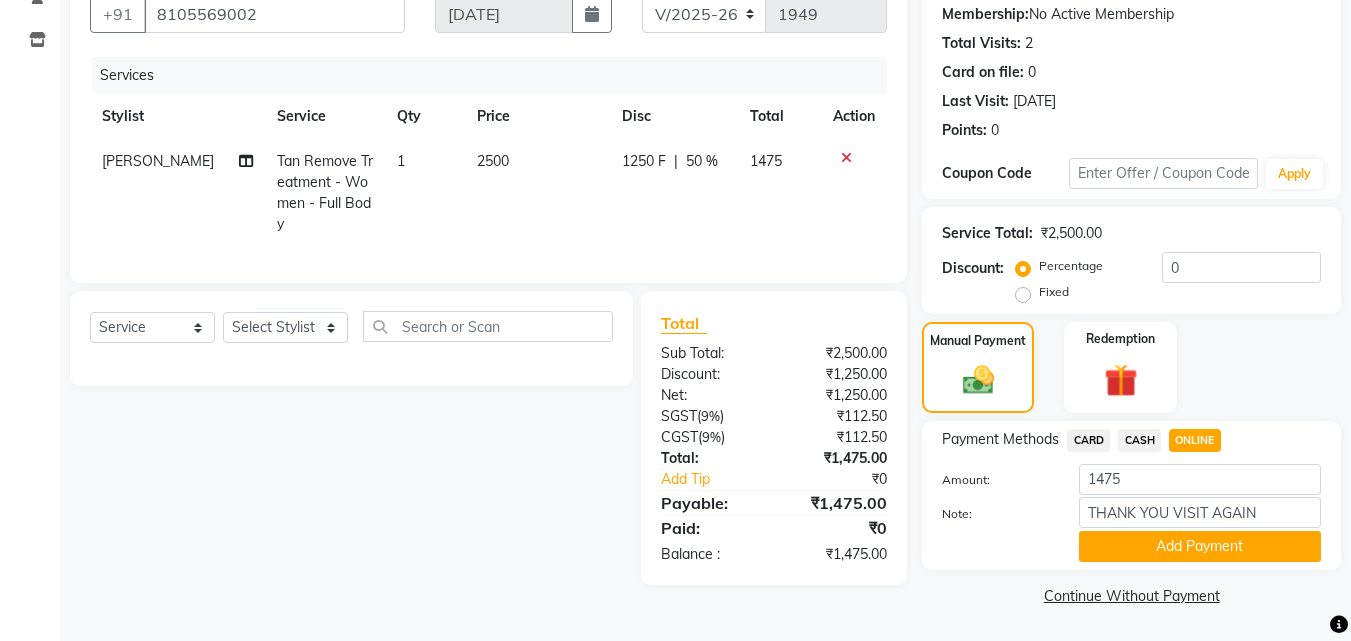 click on "CARD" 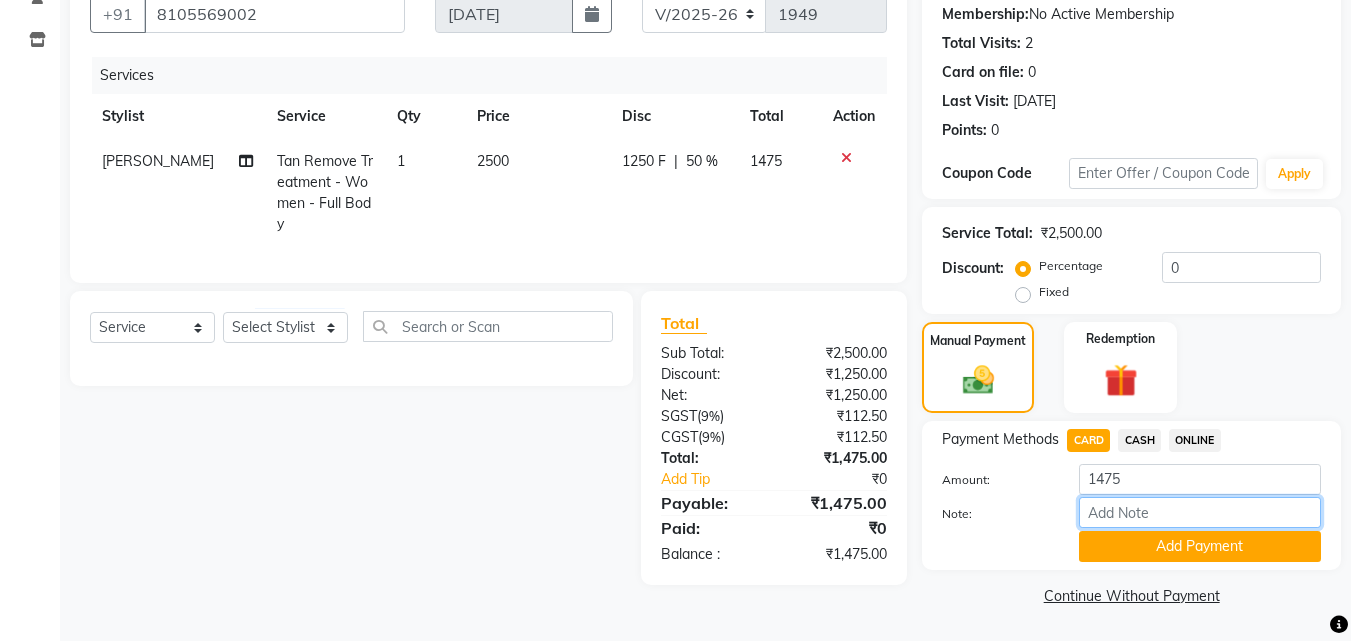 drag, startPoint x: 1161, startPoint y: 502, endPoint x: 1206, endPoint y: 524, distance: 50.08992 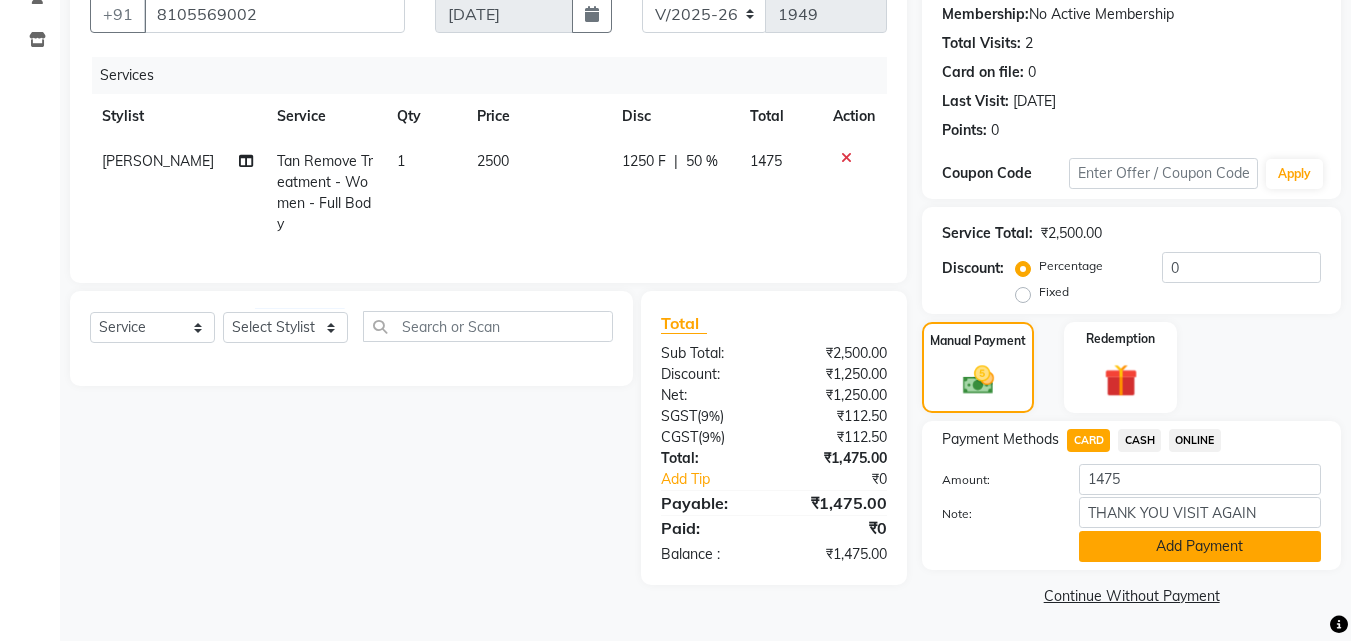 click on "Add Payment" 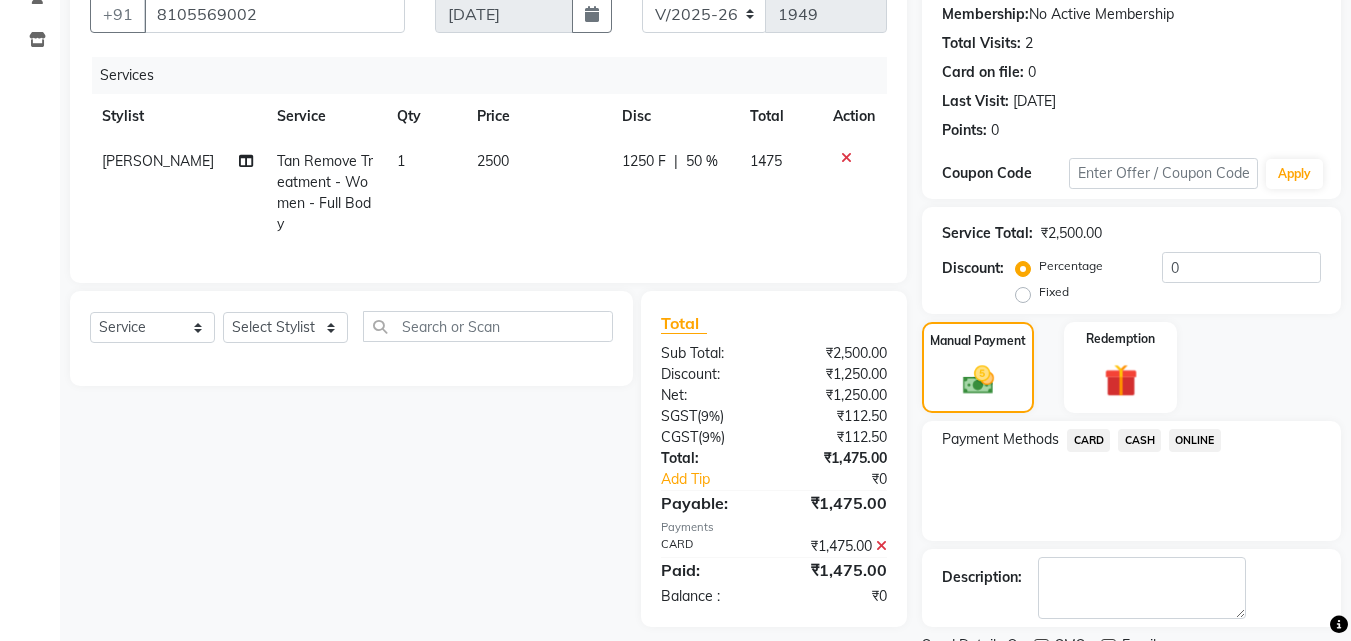 scroll, scrollTop: 275, scrollLeft: 0, axis: vertical 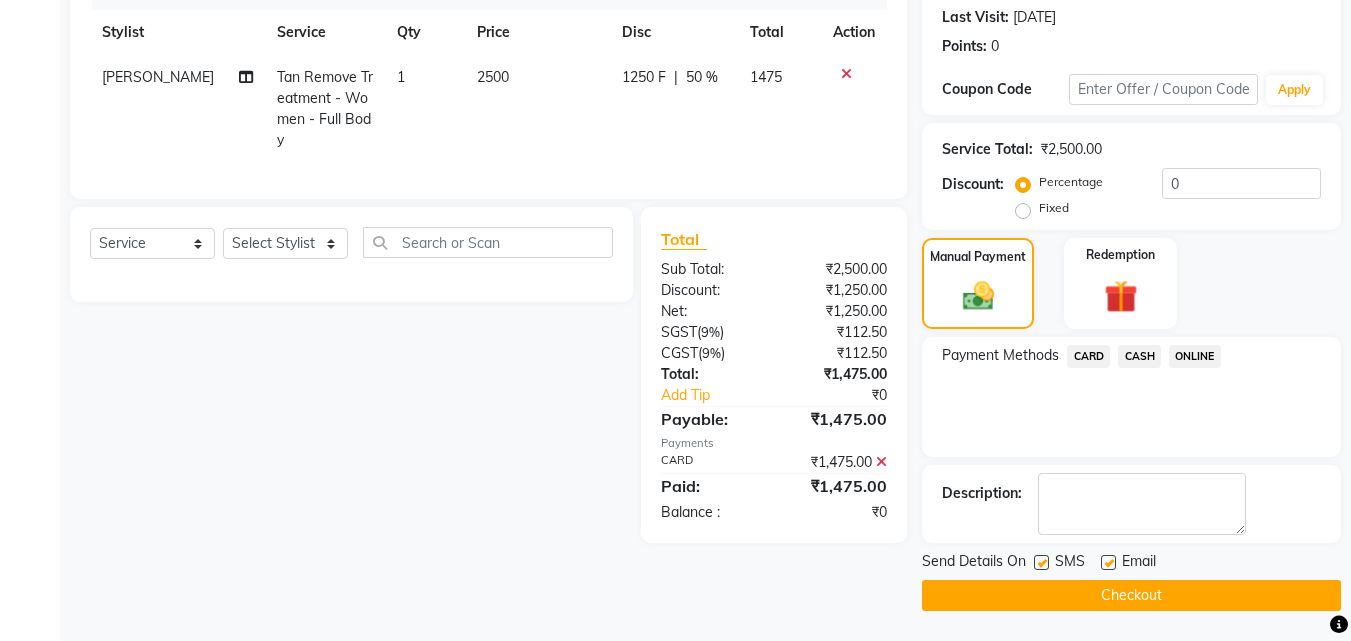 click 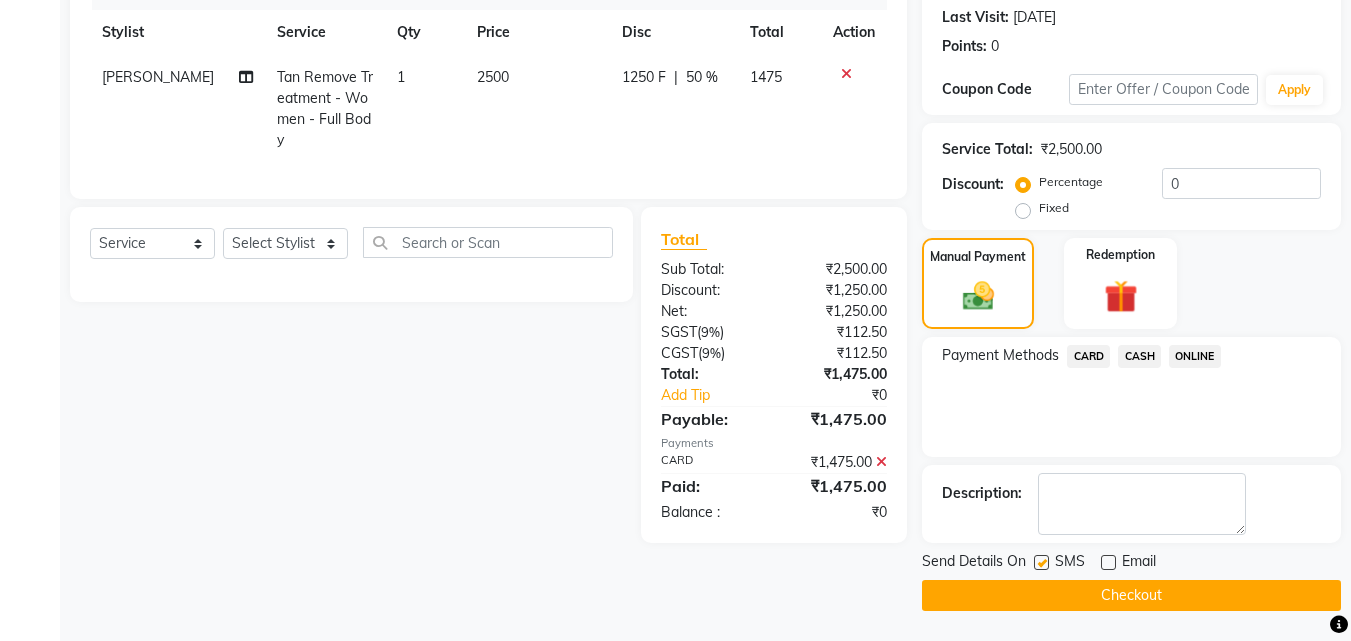 click on "Checkout" 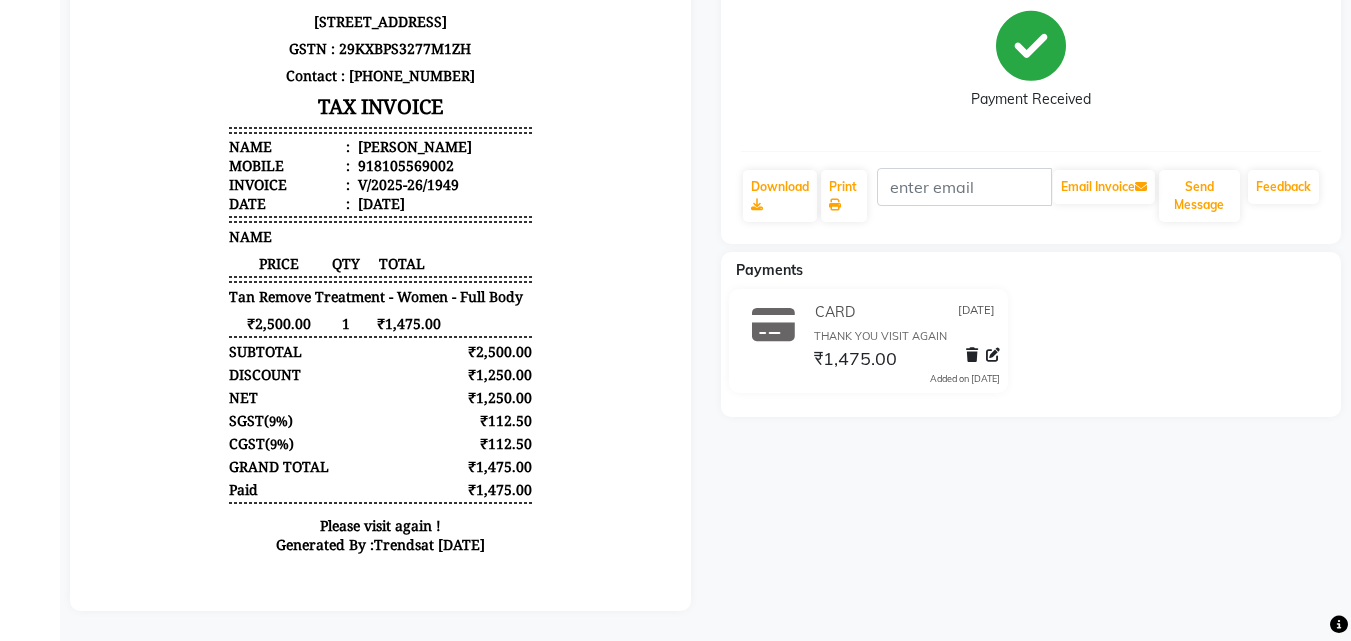 scroll, scrollTop: 0, scrollLeft: 0, axis: both 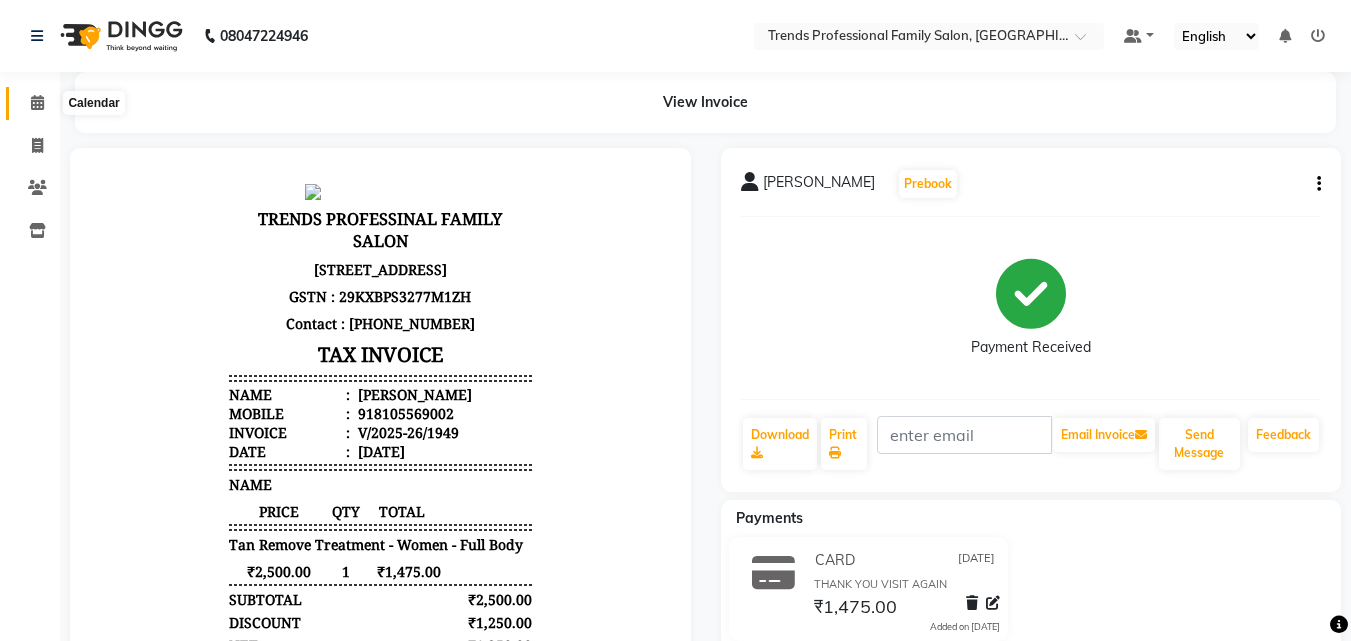 click 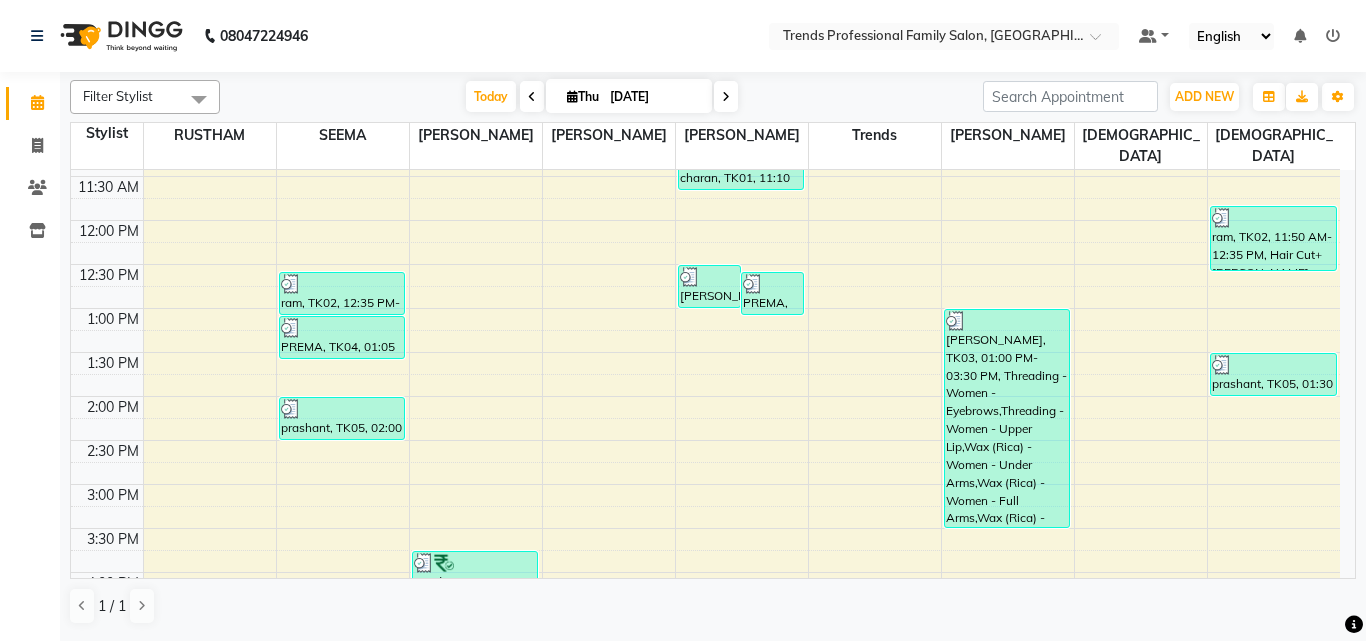scroll, scrollTop: 333, scrollLeft: 0, axis: vertical 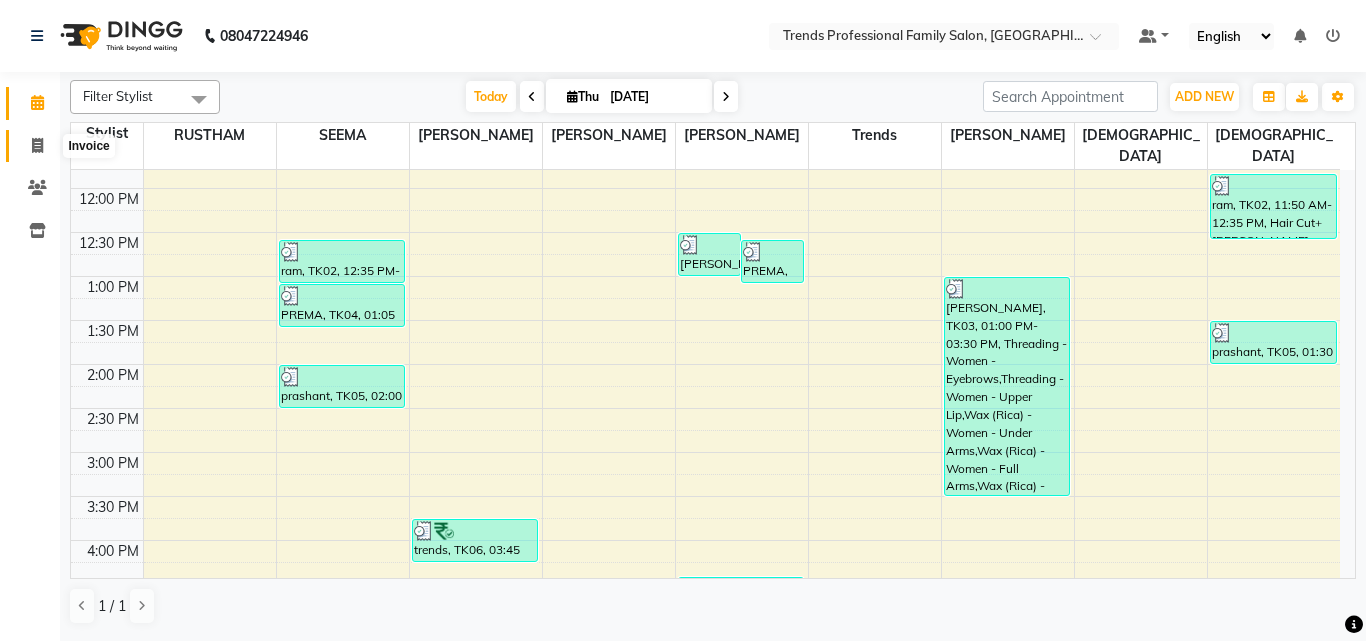 click 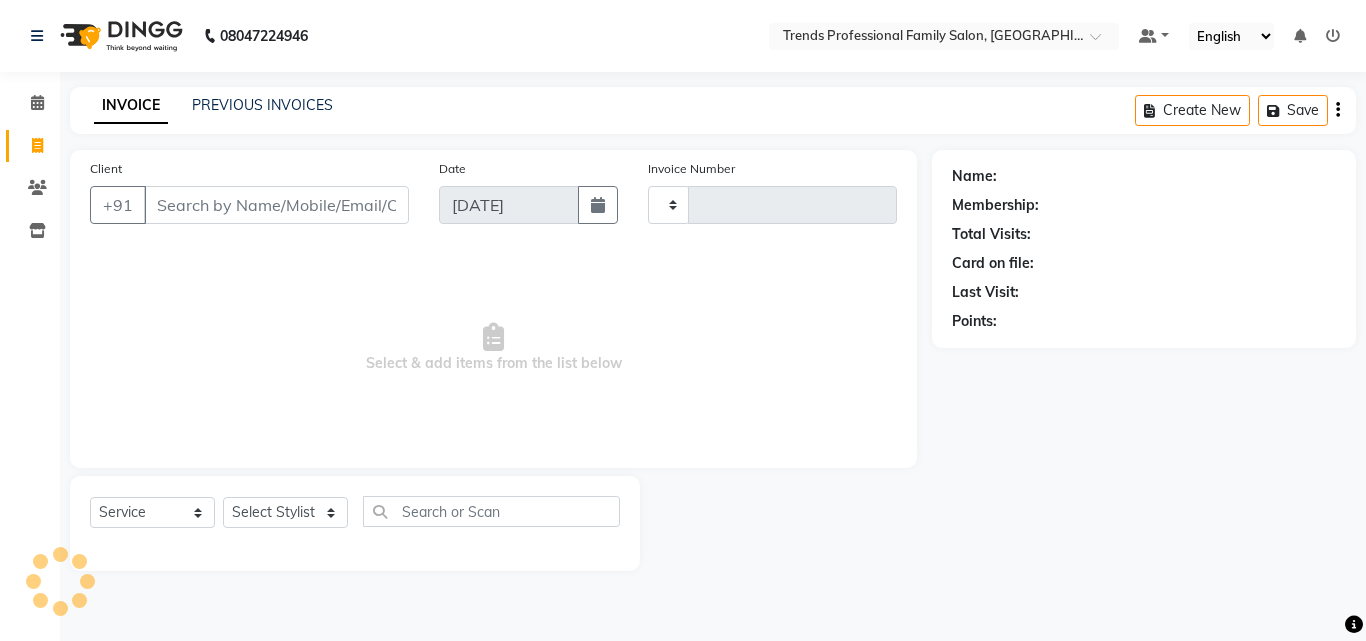 type on "1950" 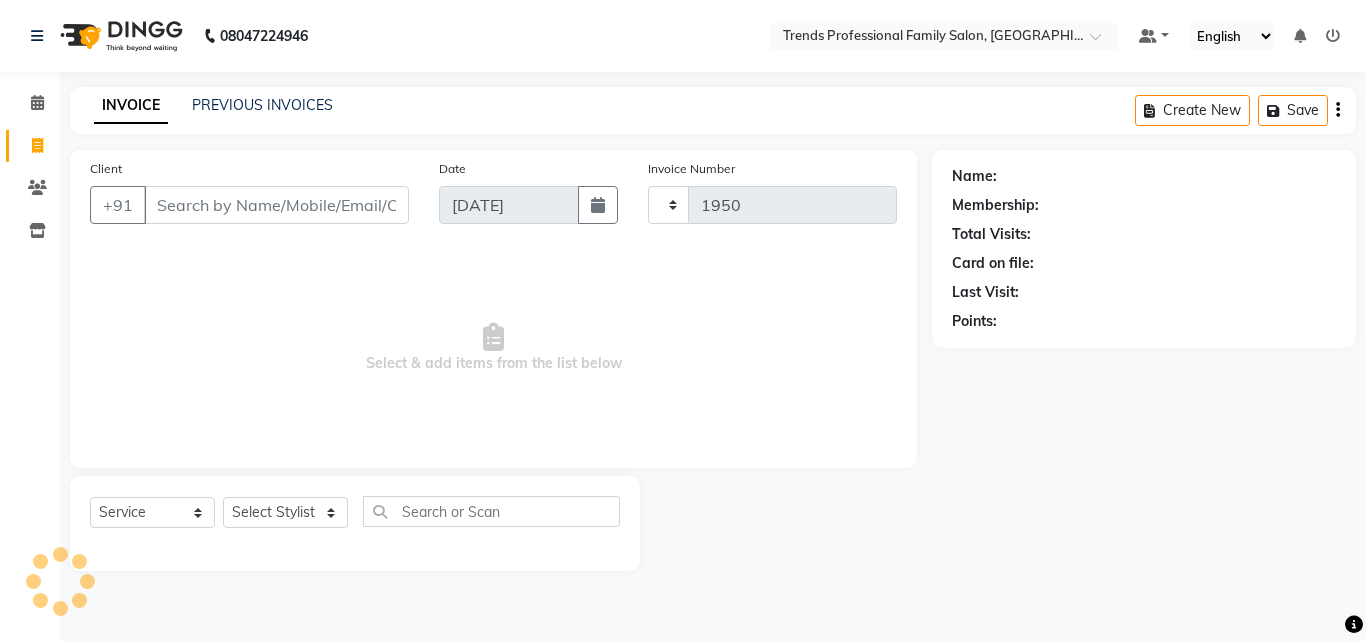 select on "7345" 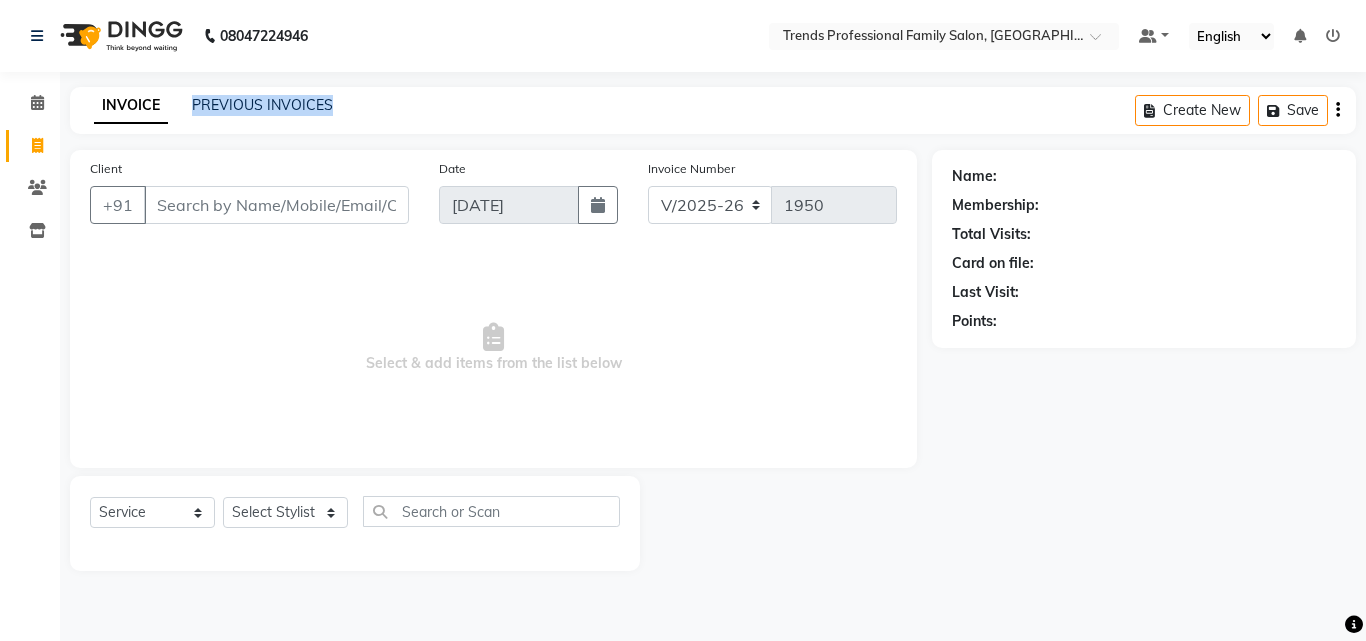 drag, startPoint x: 340, startPoint y: 107, endPoint x: 183, endPoint y: 106, distance: 157.00319 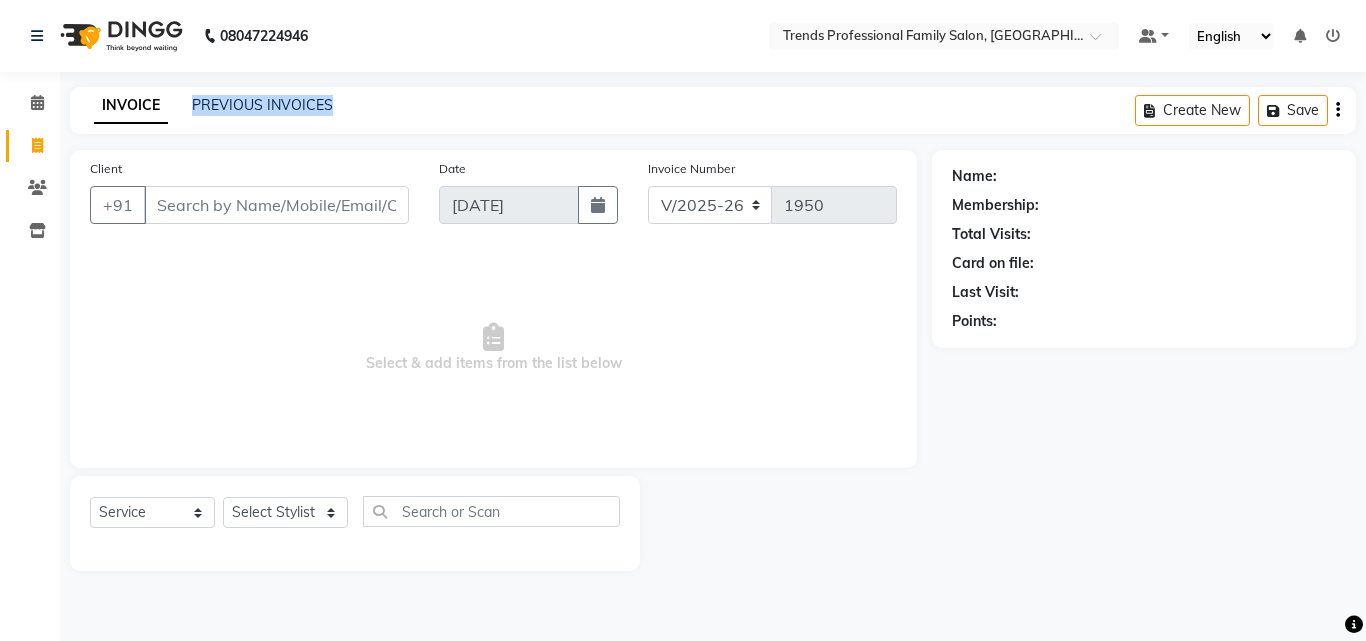 click on "INVOICE PREVIOUS INVOICES Create New   Save" 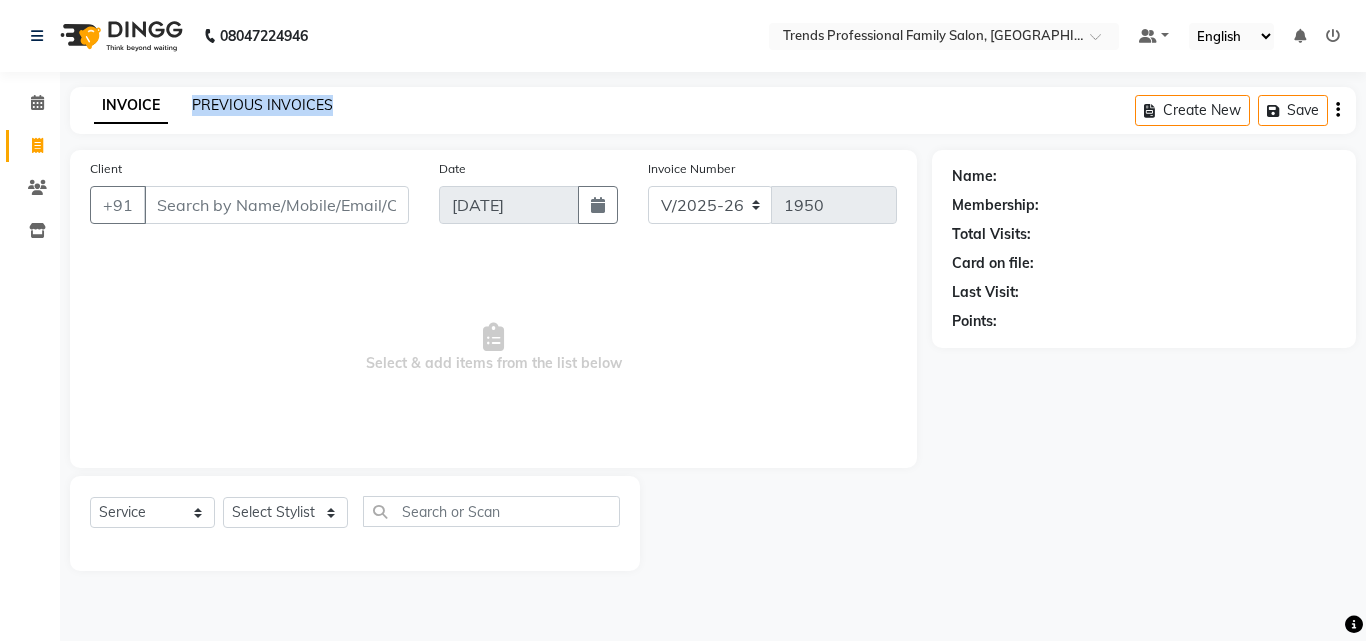 click on "PREVIOUS INVOICES" 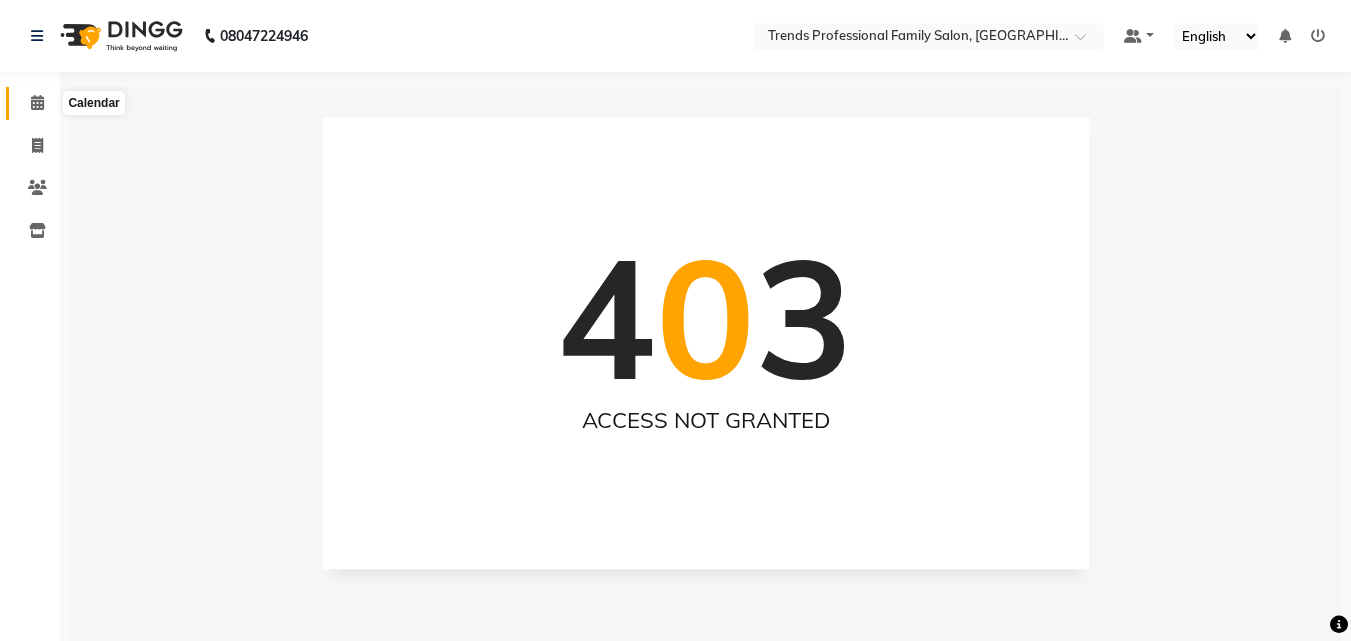 click 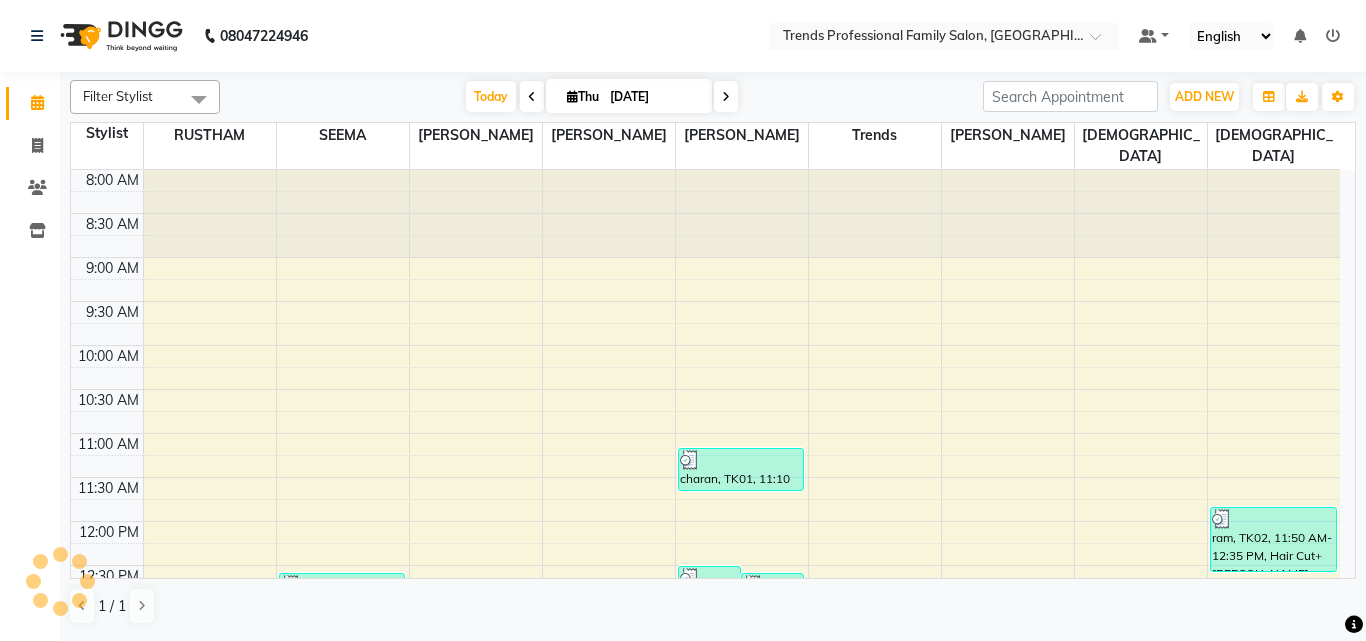 scroll, scrollTop: 0, scrollLeft: 0, axis: both 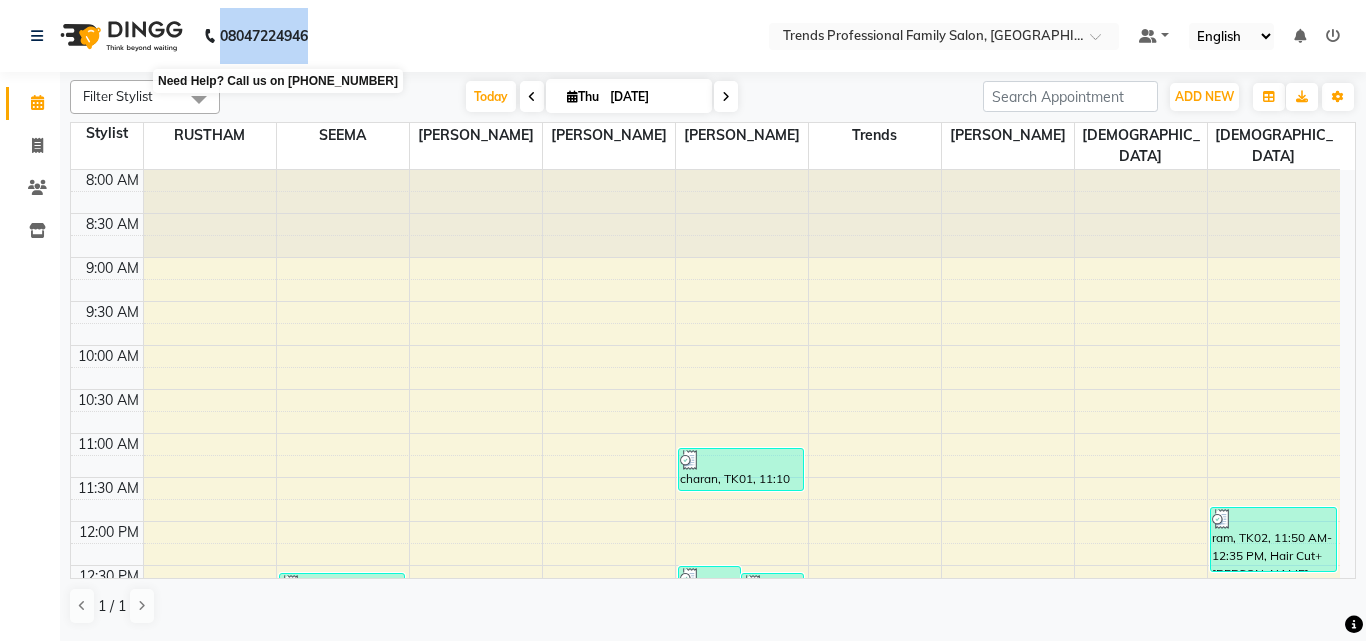 drag, startPoint x: 328, startPoint y: 26, endPoint x: 207, endPoint y: 30, distance: 121.0661 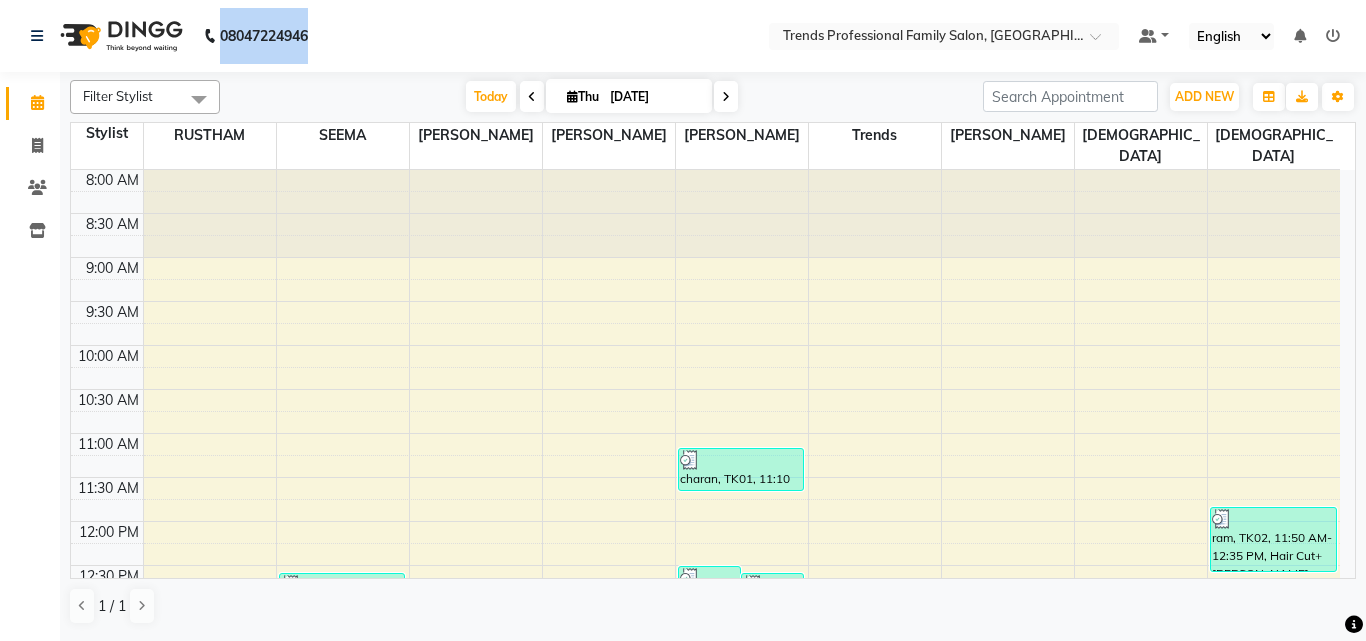 click on "08047224946" 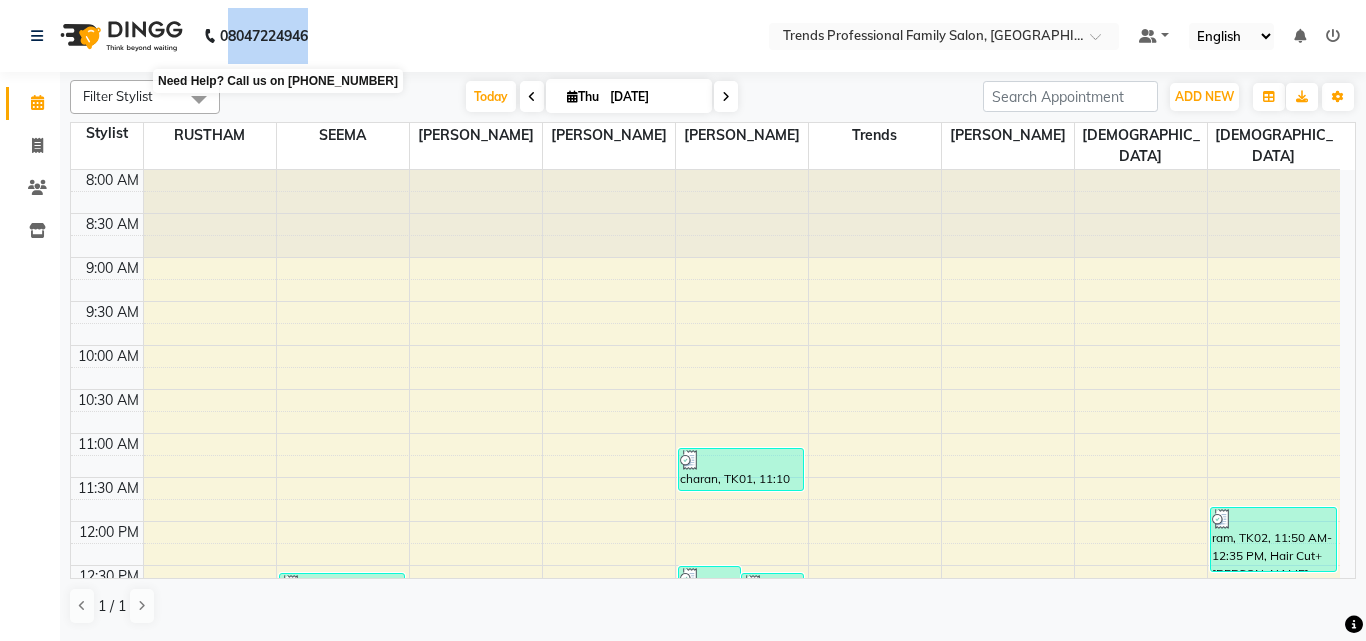 drag, startPoint x: 330, startPoint y: 37, endPoint x: 231, endPoint y: 43, distance: 99.18165 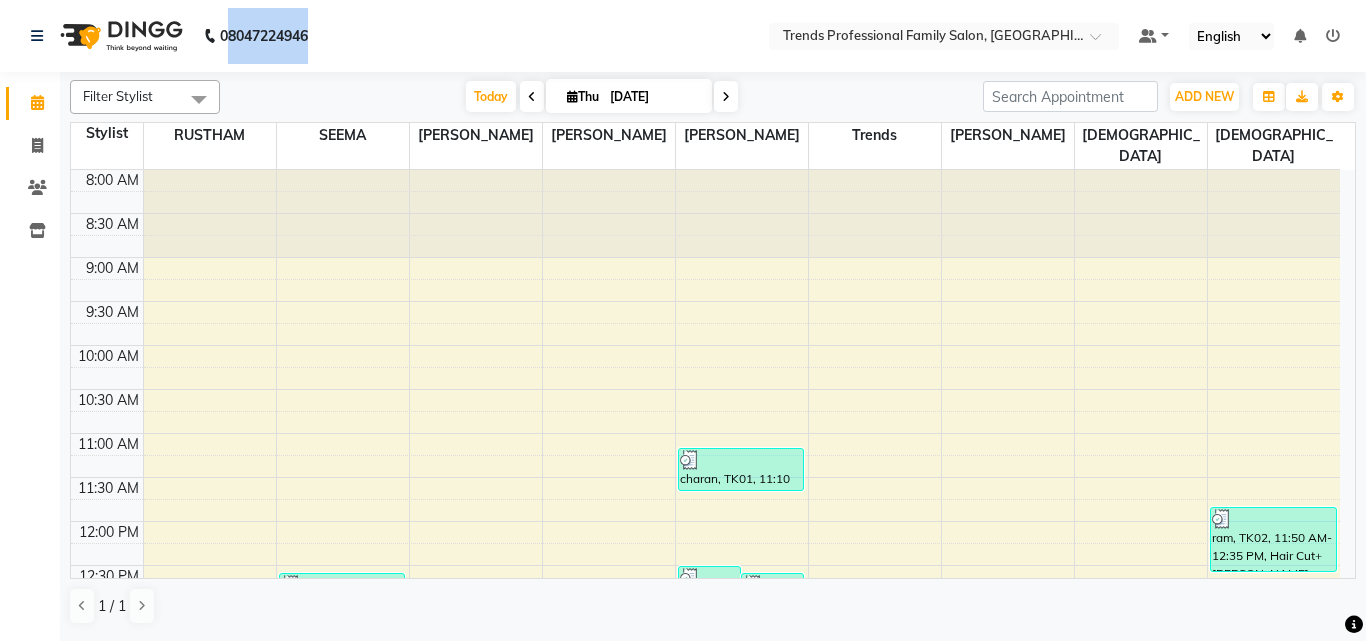 click on "08047224946" 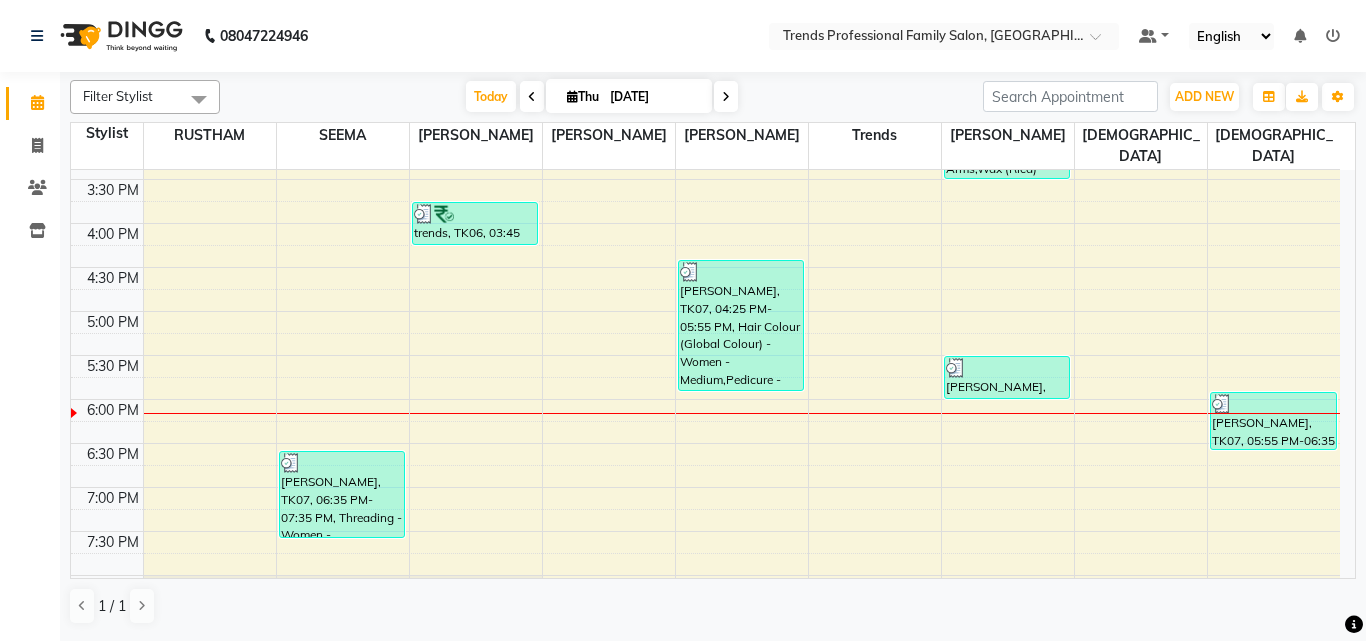 scroll, scrollTop: 667, scrollLeft: 0, axis: vertical 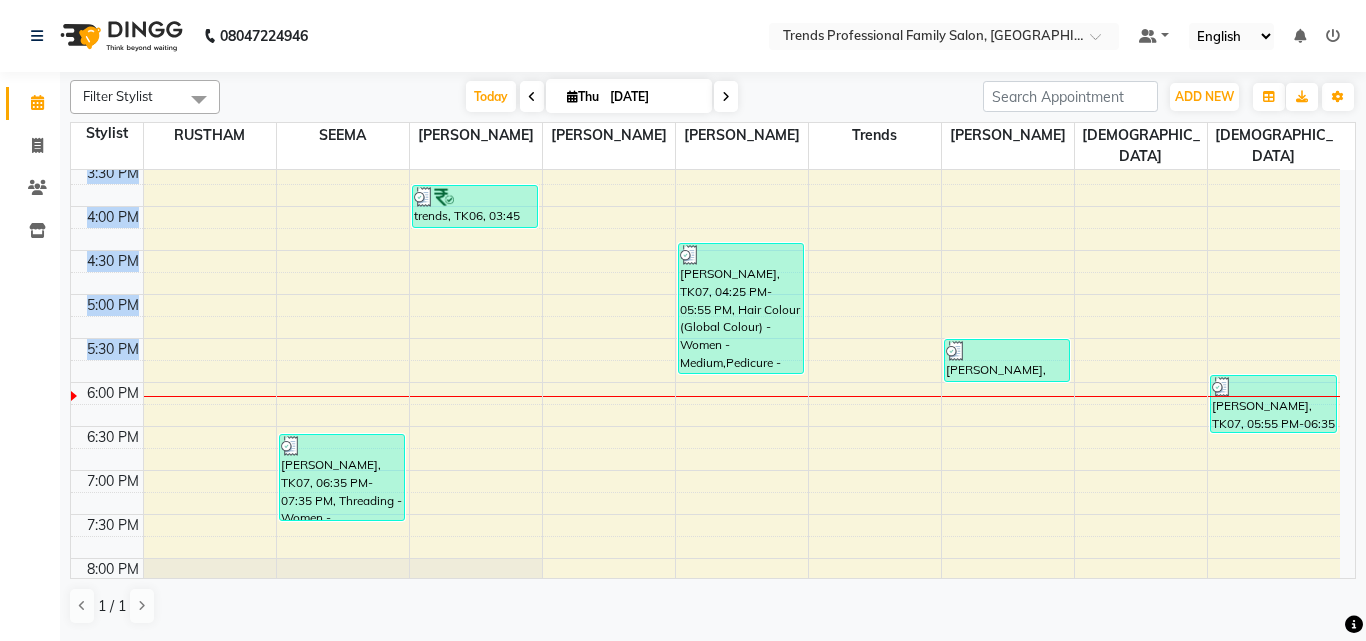 click on "Stylist RUSTHAM SEEMA [PERSON_NAME] [PERSON_NAME] Trends [PERSON_NAME] SHIVA 8:00 AM 8:30 AM 9:00 AM 9:30 AM 10:00 AM 10:30 AM 11:00 AM 11:30 AM 12:00 PM 12:30 PM 1:00 PM 1:30 PM 2:00 PM 2:30 PM 3:00 PM 3:30 PM 4:00 PM 4:30 PM 5:00 PM 5:30 PM 6:00 PM 6:30 PM 7:00 PM 7:30 PM 8:00 PM 8:30 PM 9:00 PM 9:30 PM 10:00 PM 10:30 PM 11:00 PM 11:30 PM     ram, TK02, 12:35 PM-01:05 PM, Facial - Clean Up     PREMA, TK04, 01:05 PM-01:35 PM, Threading - Women - Eyebrows     prashant, TK05, 02:00 PM-02:30 PM, Hair - Men - Coconut Oil Head Massage     [PERSON_NAME], TK07, 06:35 PM-07:35 PM, Threading - Women - Eyebrows,Threading - Women - Upper Lip     trends, TK06, 03:45 PM-04:15 PM, [MEDICAL_DATA] - Women - [PERSON_NAME], TK03, 12:30 PM-01:00 PM, Hair women hair cut     PREMA, TK04, 12:35 PM-01:05 PM, KERA CARE HAIRSPA     charan, TK01, 11:10 AM-11:40 AM, Hair - Men - [PERSON_NAME] Stying             [PERSON_NAME], TK08, 05:30 PM-06:00 PM, Tan Remove Treatment - Women - Full Body     ram, TK02, 11:50 AM-12:35 PM, Hair Cut+[PERSON_NAME]" at bounding box center [713, 350] 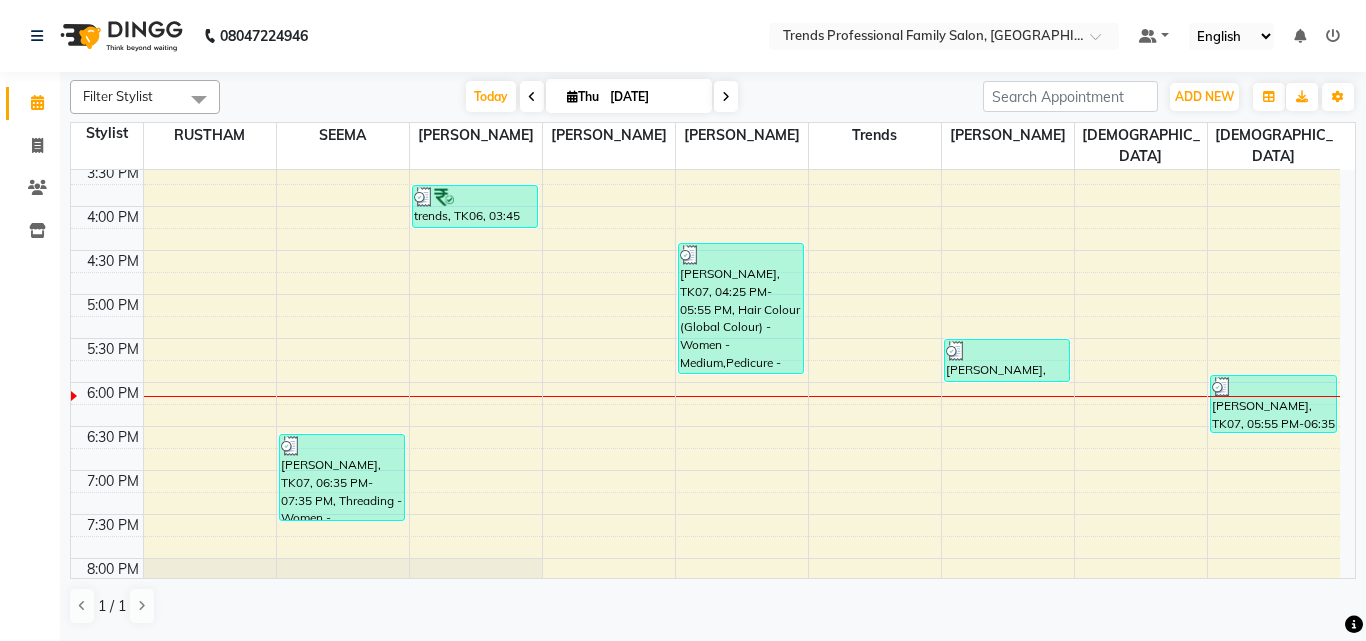 click on "Filter Stylist Select All [PERSON_NAME] [PERSON_NAME] [PERSON_NAME] RUSTHAM SEEMA [DEMOGRAPHIC_DATA][PERSON_NAME] Trends [DATE]  [DATE] Toggle Dropdown Add Appointment Add Invoice Add Client Toggle Dropdown Add Appointment Add Invoice Add Client ADD NEW Toggle Dropdown Add Appointment Add Invoice Add Client Filter Stylist Select All [PERSON_NAME] [PERSON_NAME] [PERSON_NAME] RUSTHAM SEEMA [PERSON_NAME] Trends Group By  Staff View   Room View  View as Vertical  Vertical - Week View  Horizontal  Horizontal - Week View  List  Toggle Dropdown Calendar Settings Manage Tags   Arrange Stylists   Reset Stylists  Appointment Form Zoom 100% Staff/Room Display Count 9 Stylist RUSTHAM SEEMA [PERSON_NAME] [PERSON_NAME] Trends [PERSON_NAME] SHIVA 8:00 AM 8:30 AM 9:00 AM 9:30 AM 10:00 AM 10:30 AM 11:00 AM 11:30 AM 12:00 PM 12:30 PM 1:00 PM 1:30 PM 2:00 PM 2:30 PM 3:00 PM 3:30 PM 4:00 PM 4:30 PM 5:00 PM 5:30 PM 6:00 PM 6:30 PM 7:00 PM 7:30 PM 8:00 PM 8:30 PM 9:00 PM 9:30 PM 10:00 PM 10:30 PM 11:00 PM 11:30 PM" 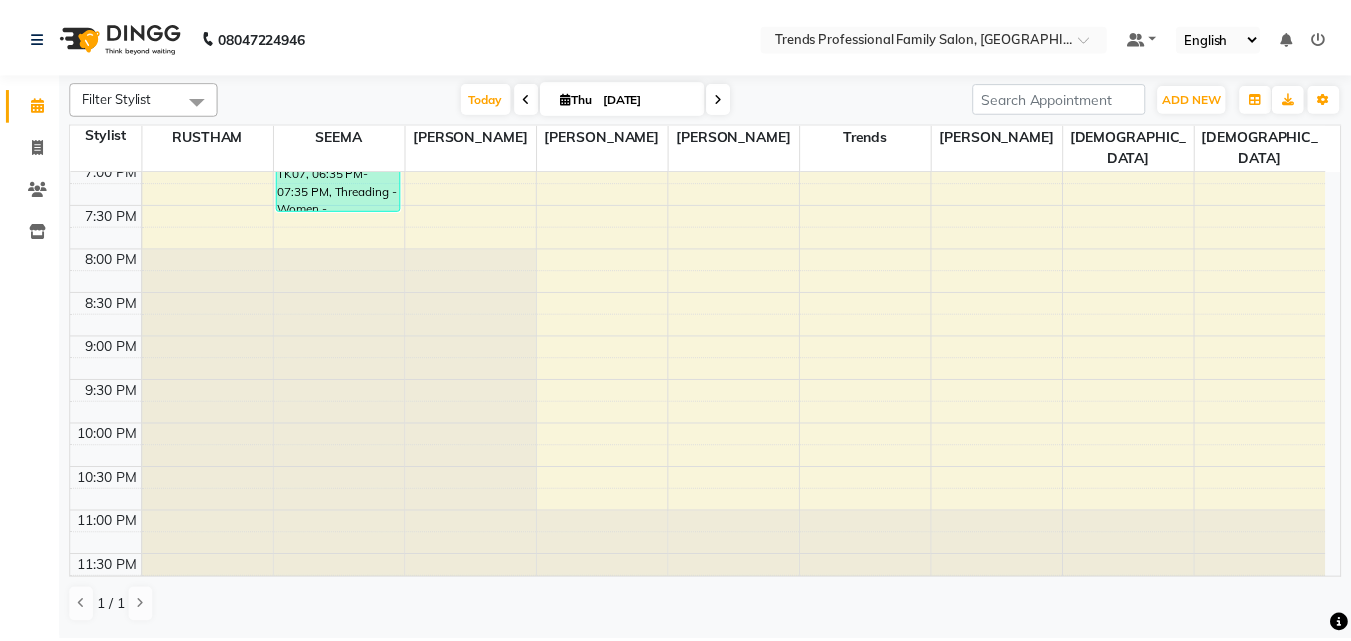 scroll, scrollTop: 645, scrollLeft: 0, axis: vertical 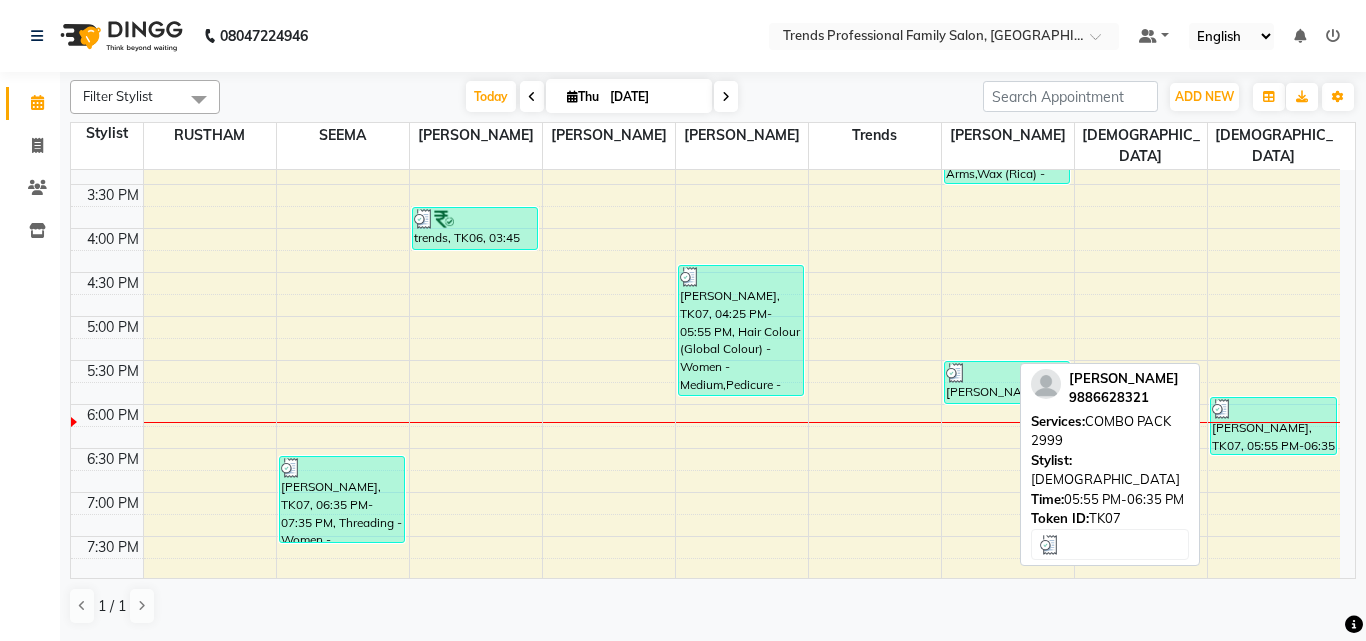 click on "[PERSON_NAME], TK07, 05:55 PM-06:35 PM, COMBO PACK 2999" at bounding box center (1273, 426) 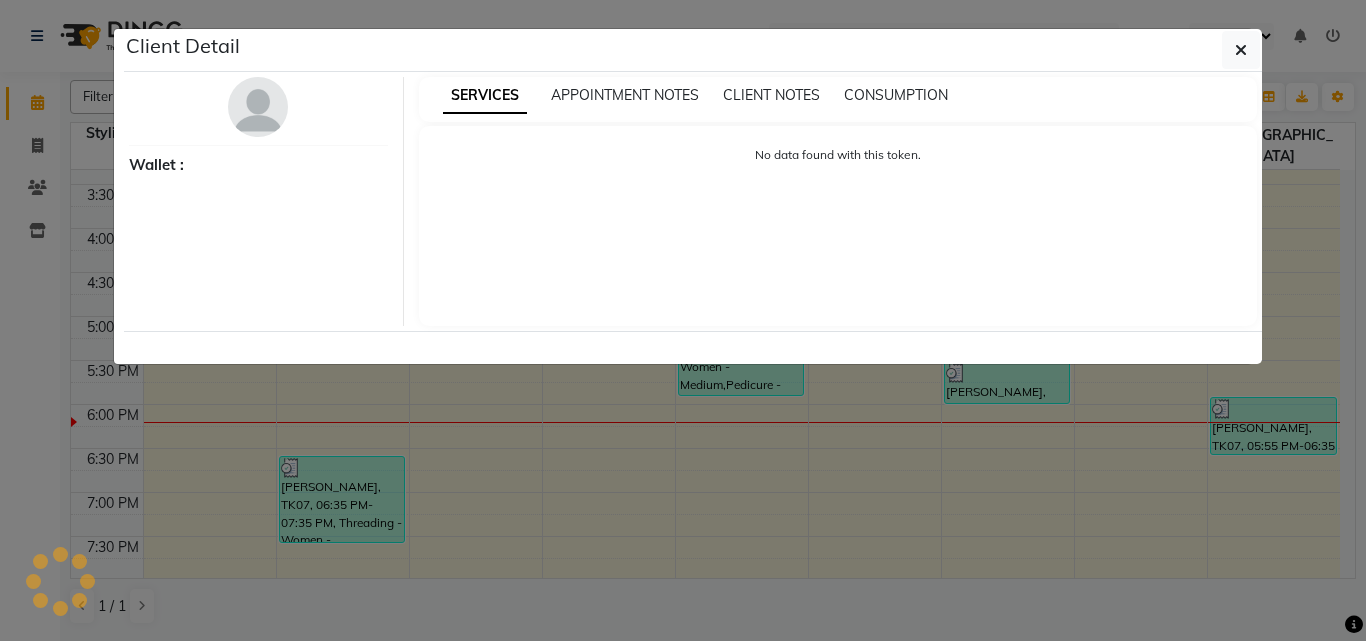 select on "3" 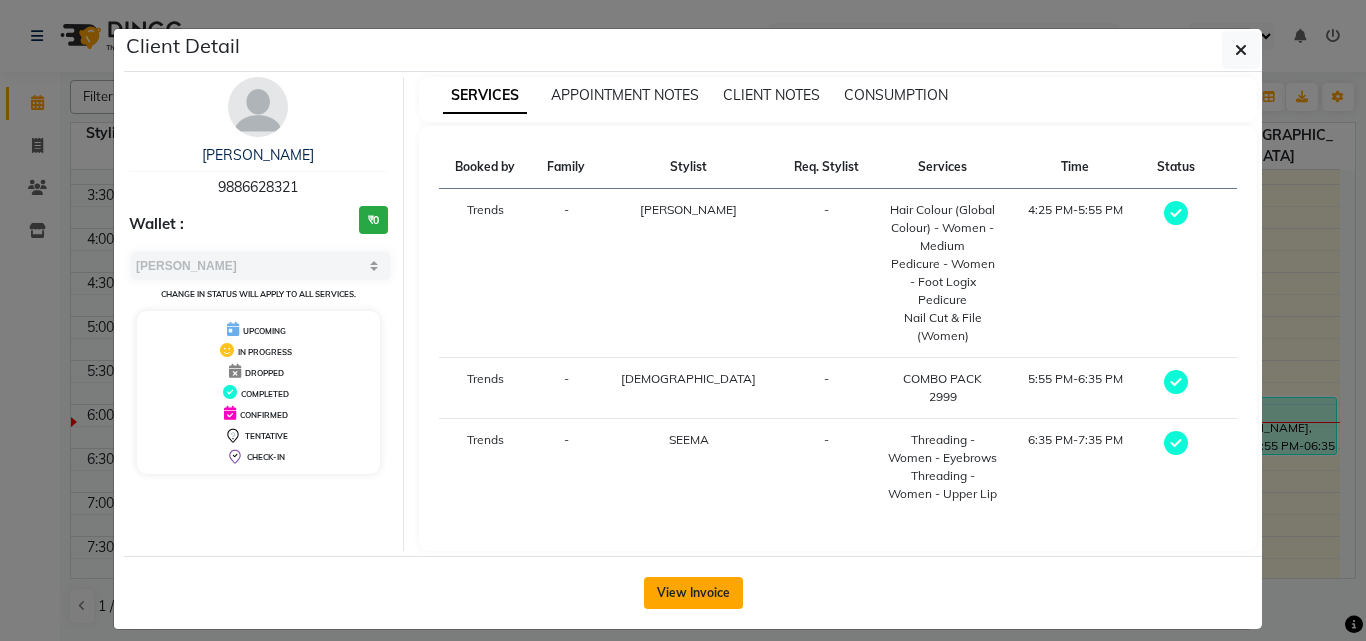 click on "View Invoice" 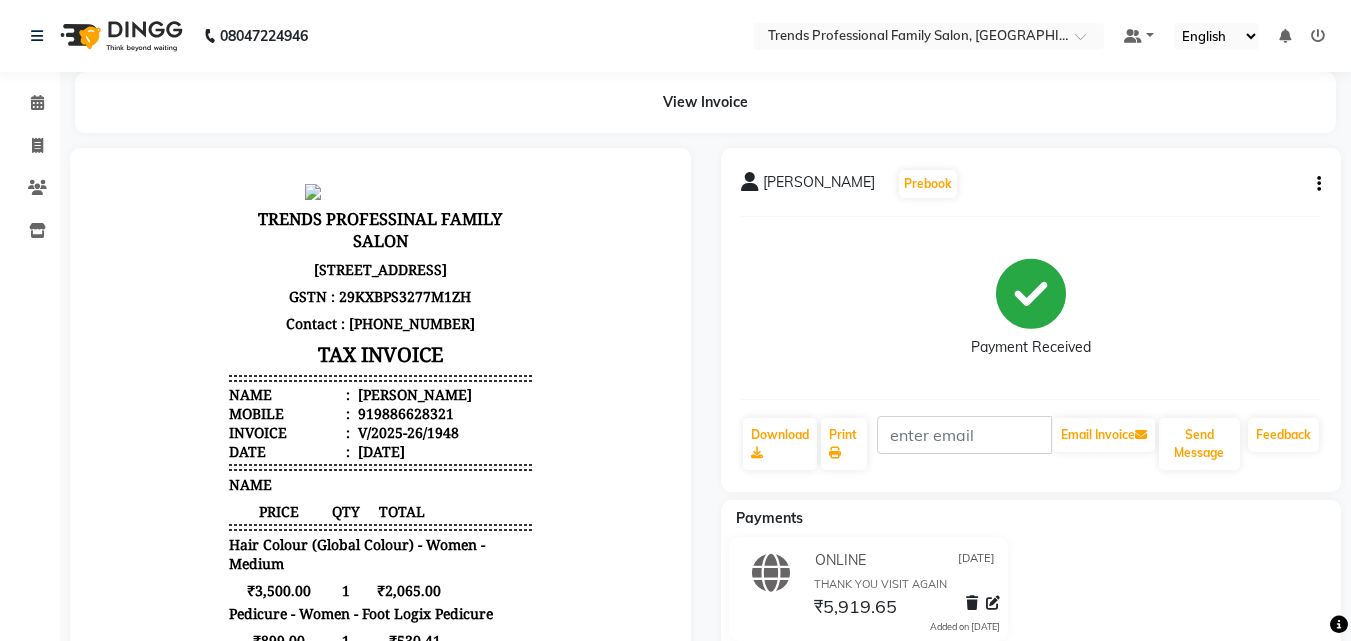 scroll, scrollTop: 333, scrollLeft: 0, axis: vertical 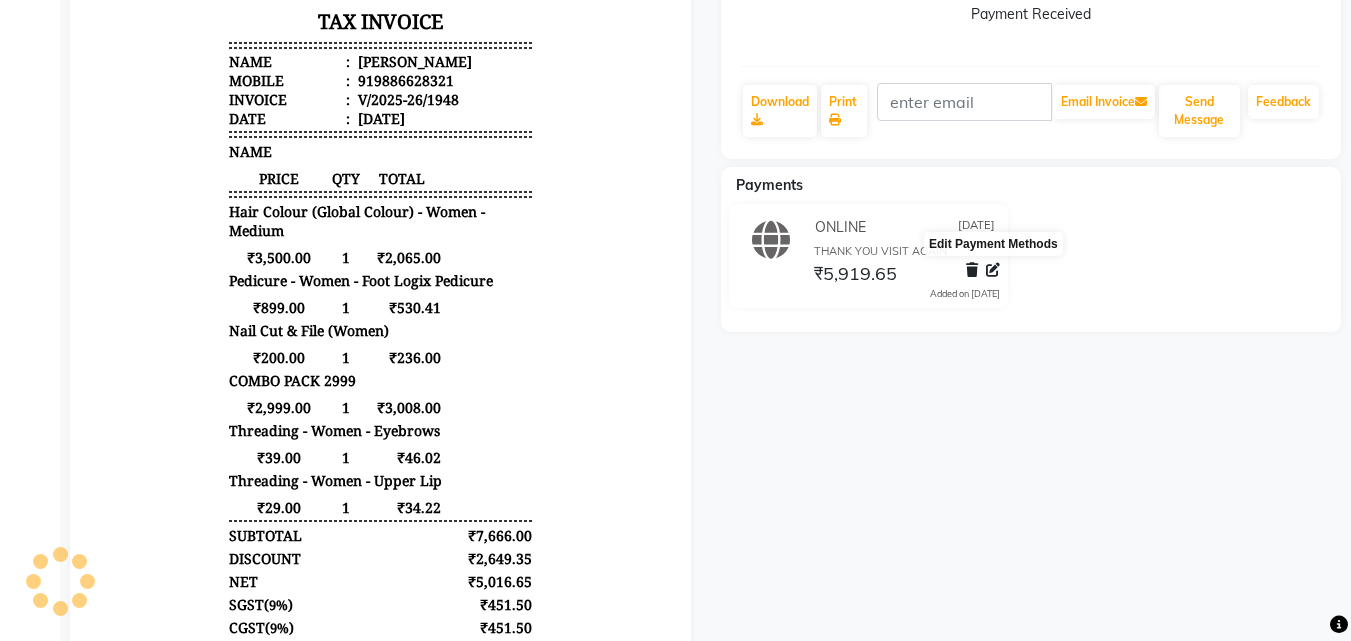 click 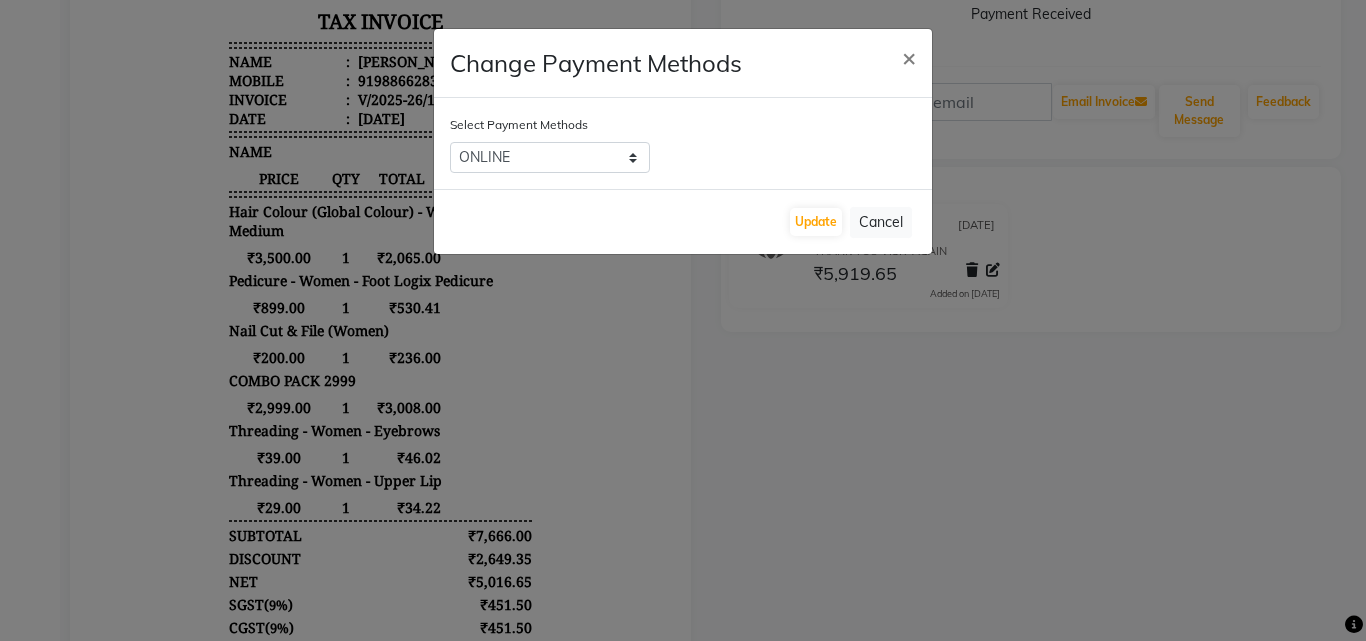 click on "Change Payment Methods × Select Payment Methods  CARD   CASH   ONLINE   Update   Cancel" 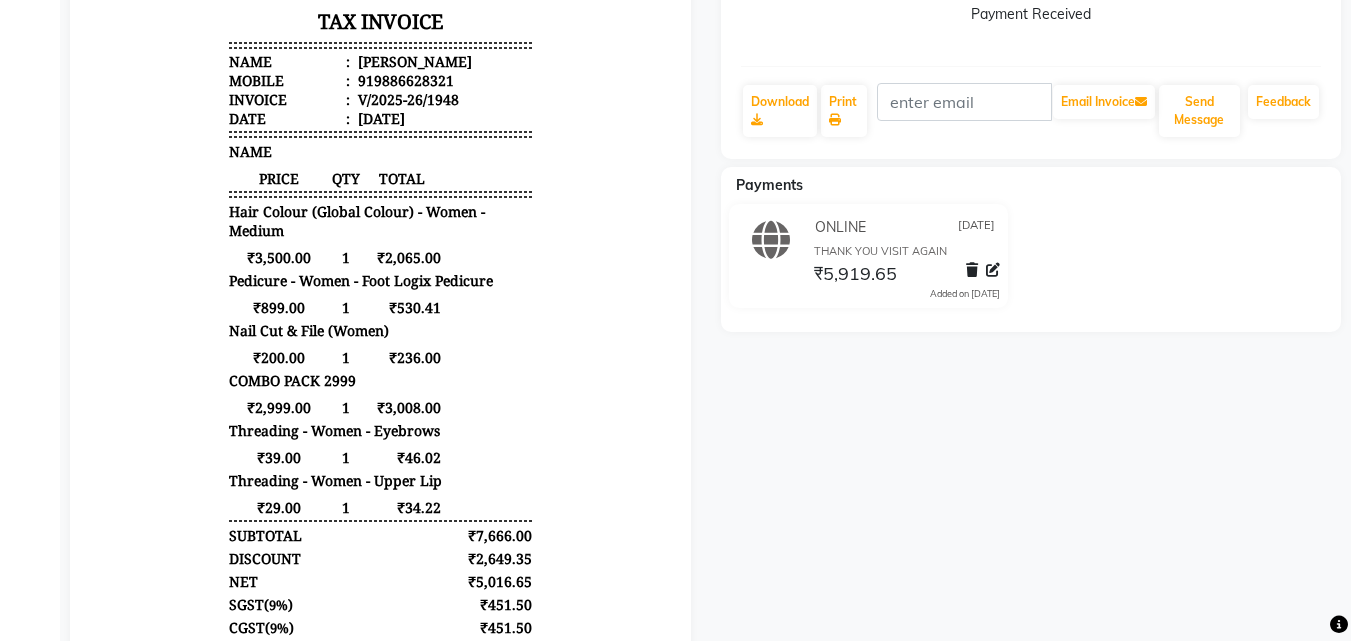 scroll, scrollTop: 0, scrollLeft: 0, axis: both 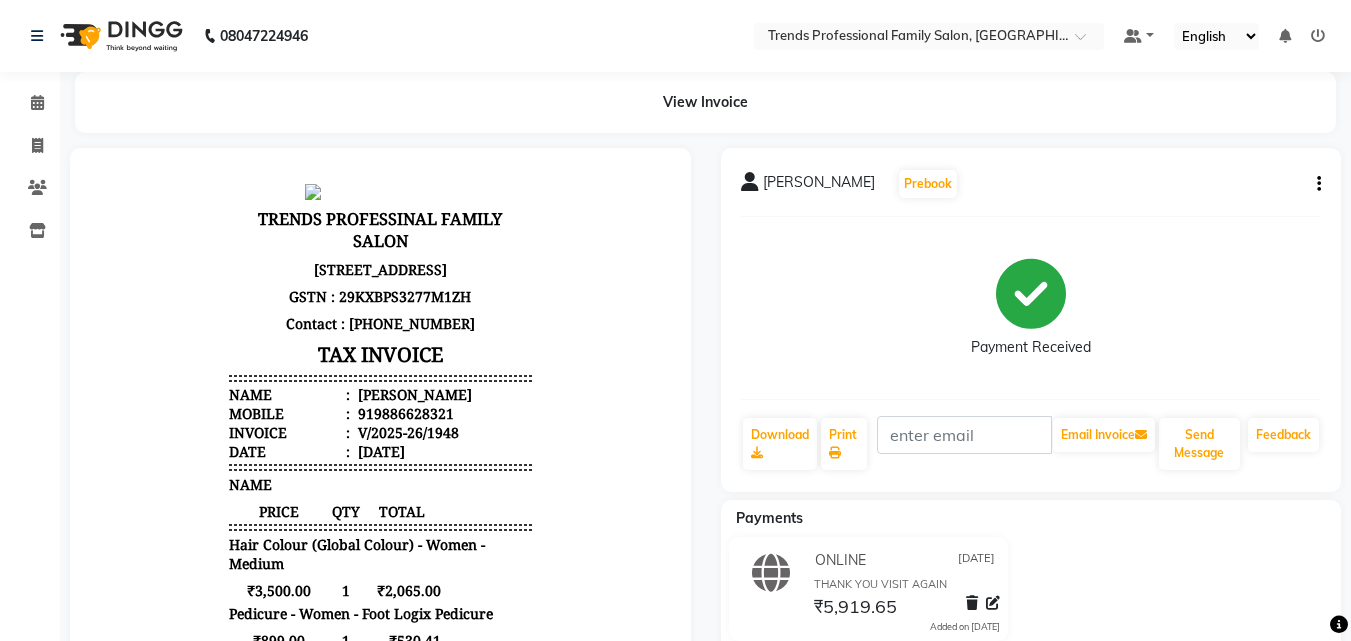 click 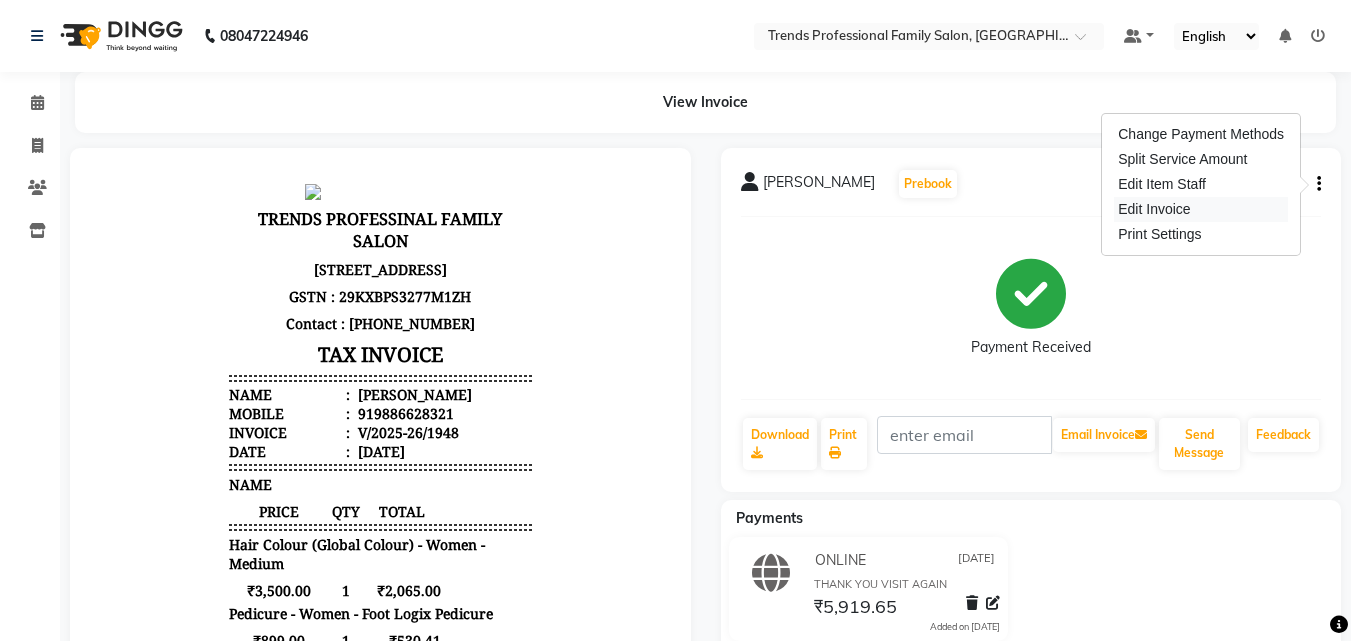 click on "Edit Invoice" at bounding box center (1201, 209) 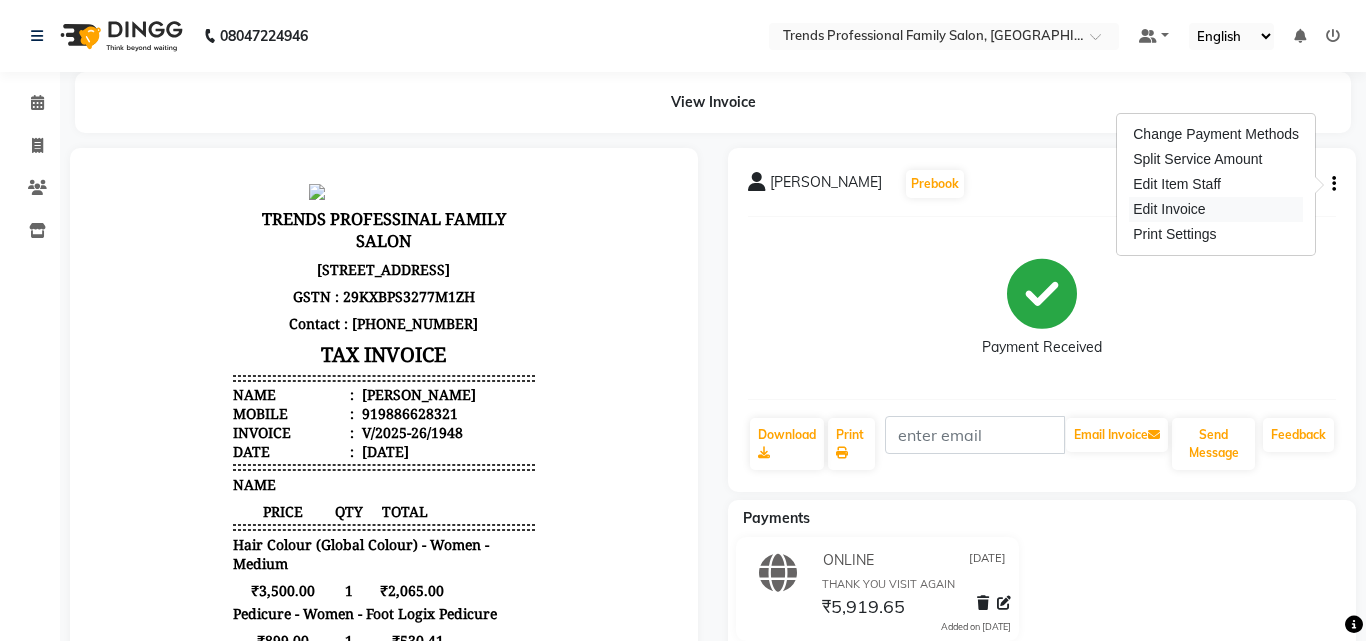 select on "service" 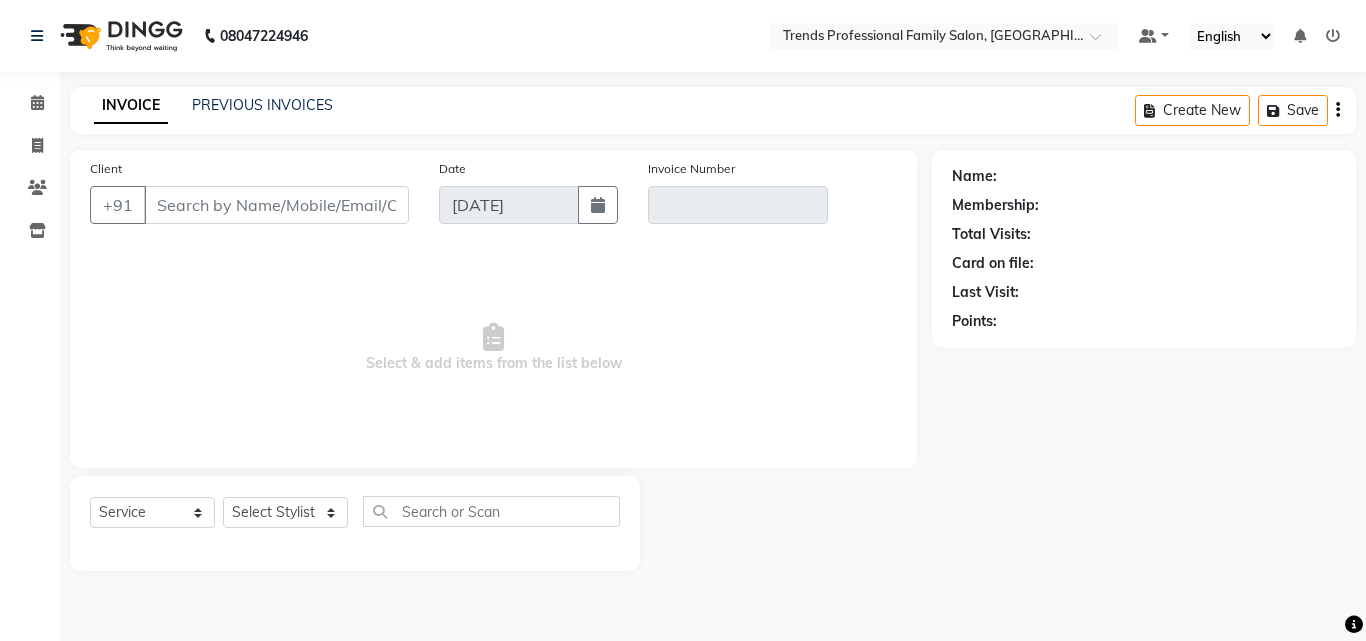 type on "9886628321" 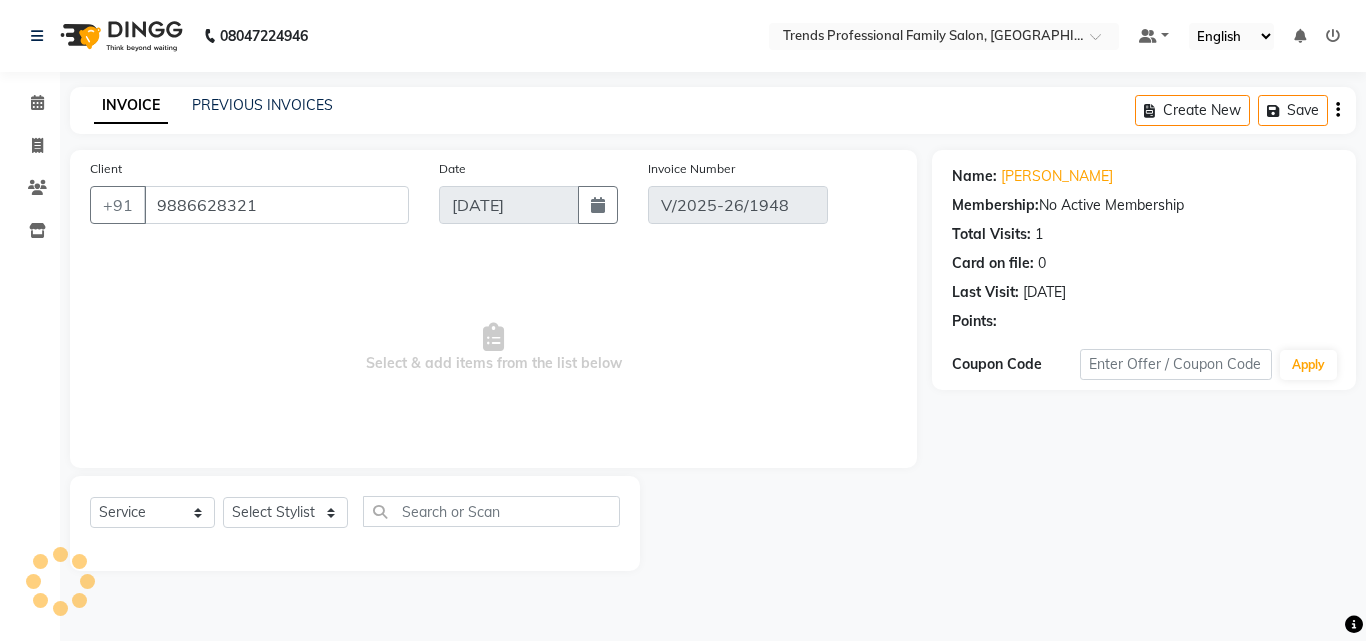 select on "select" 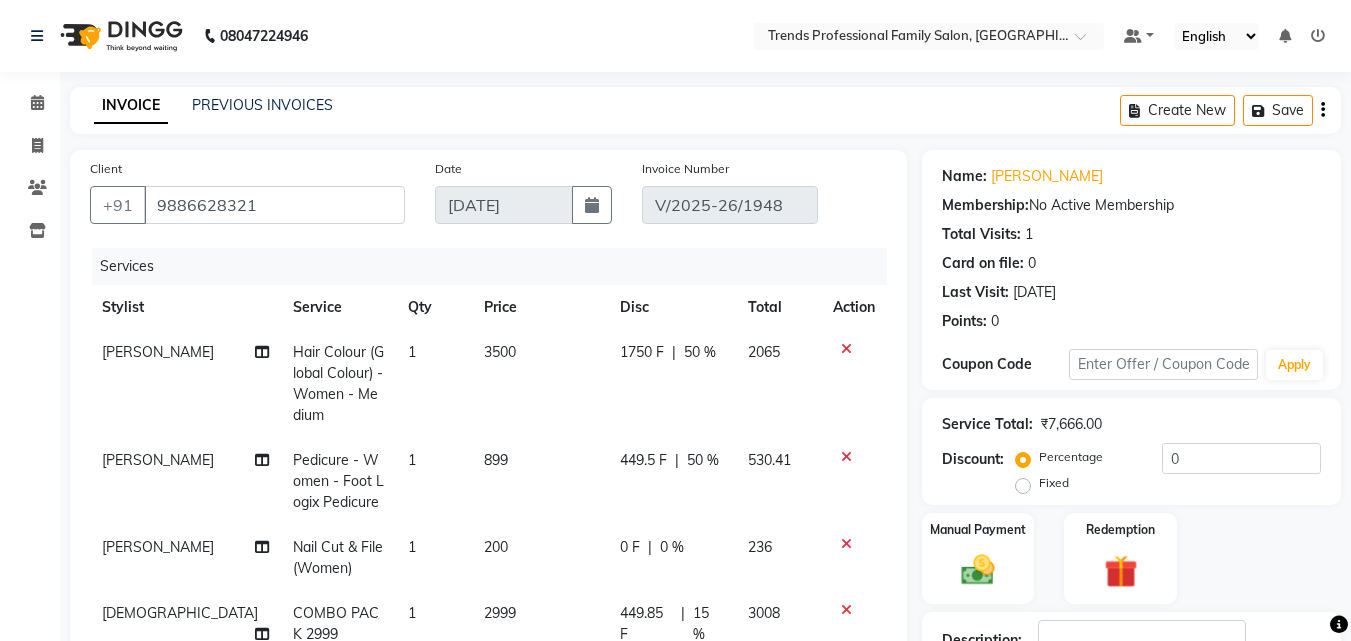 scroll, scrollTop: 114, scrollLeft: 0, axis: vertical 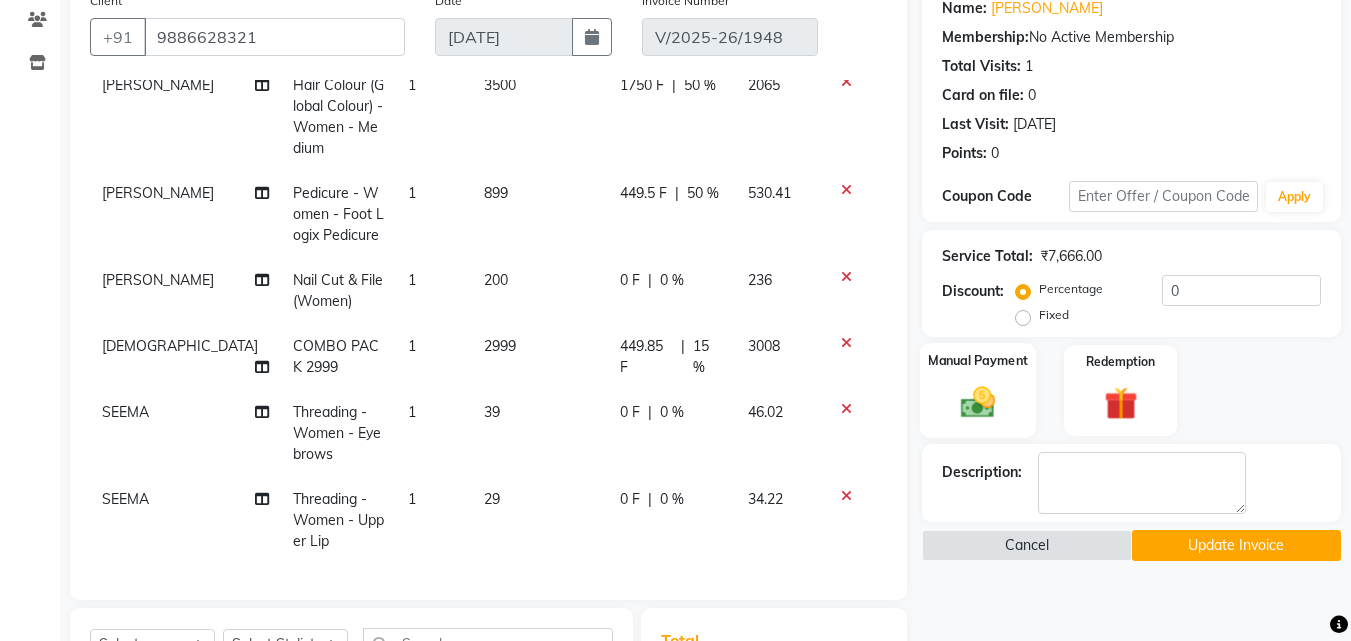 click 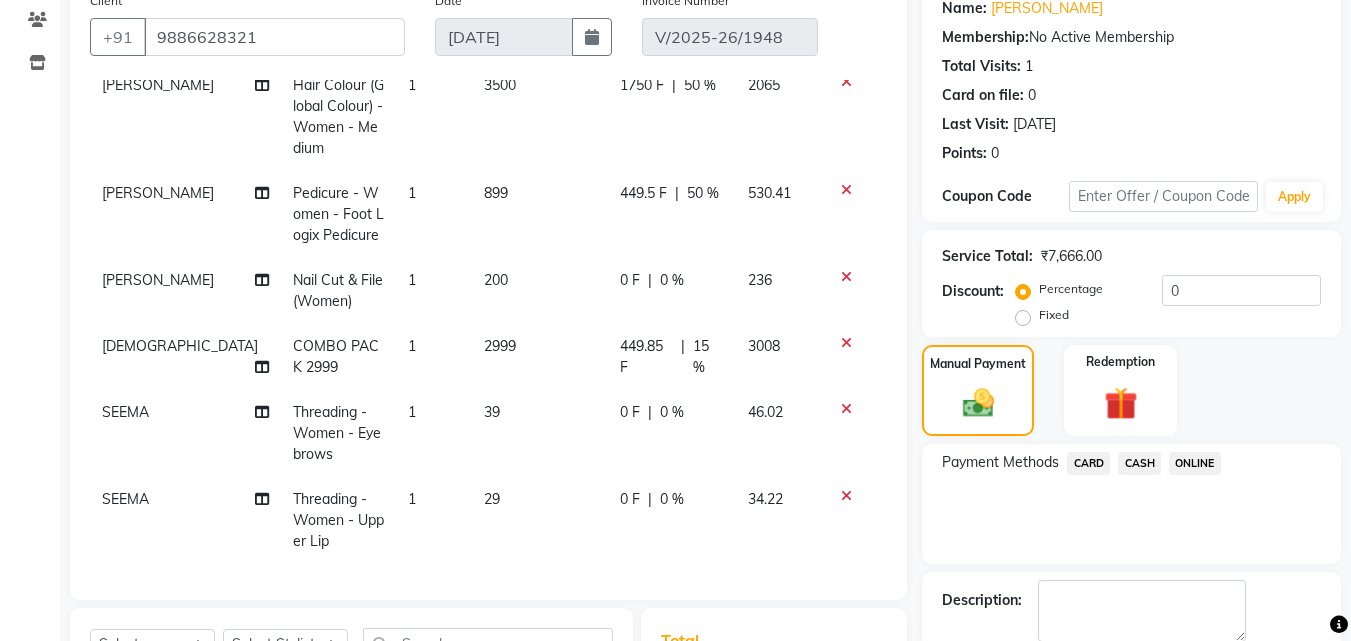 scroll, scrollTop: 0, scrollLeft: 0, axis: both 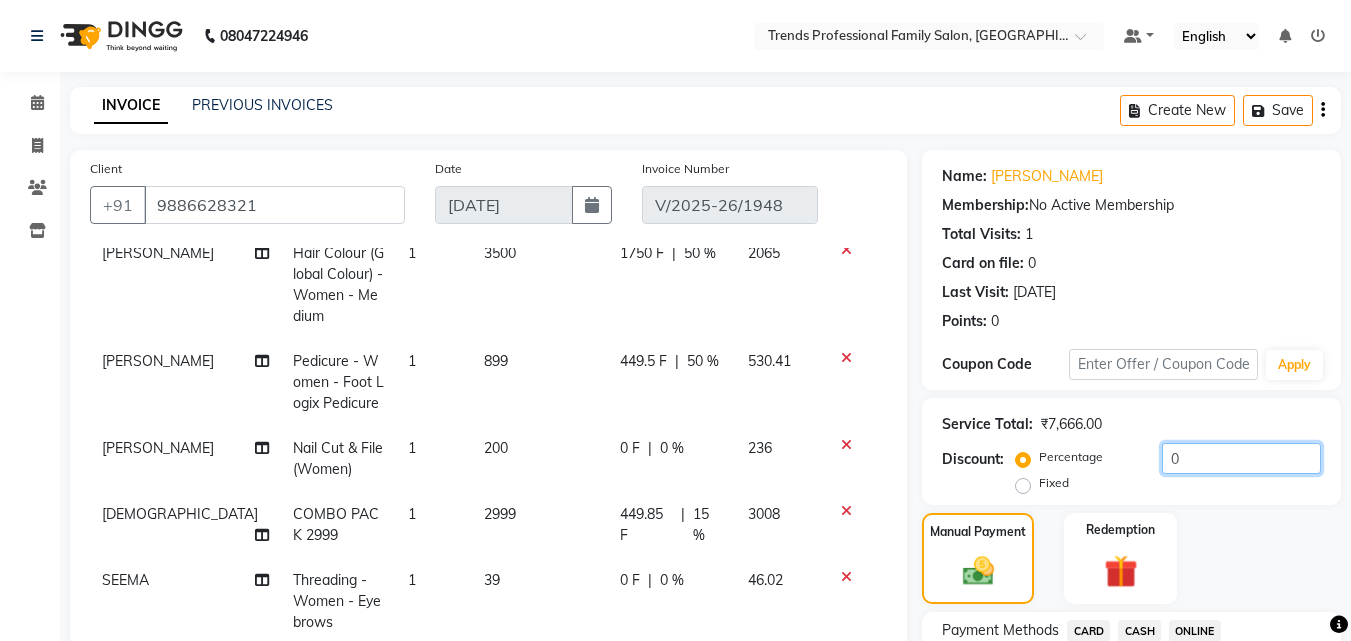 click on "0" 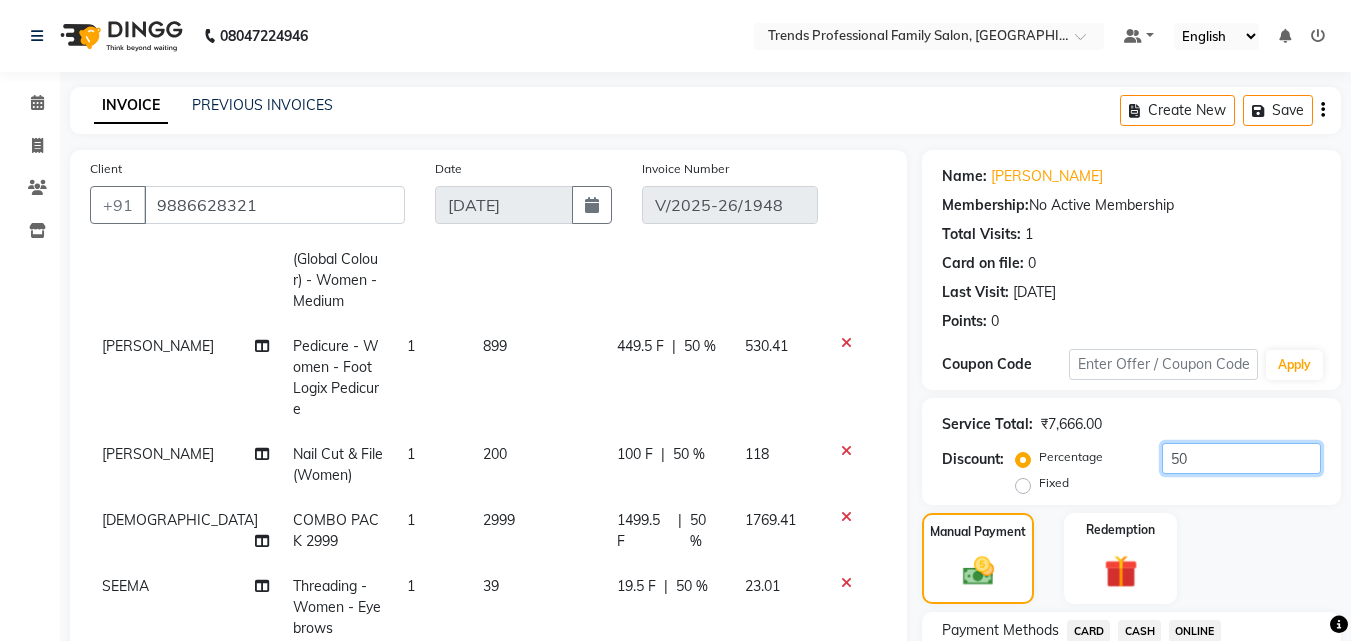 scroll, scrollTop: 518, scrollLeft: 0, axis: vertical 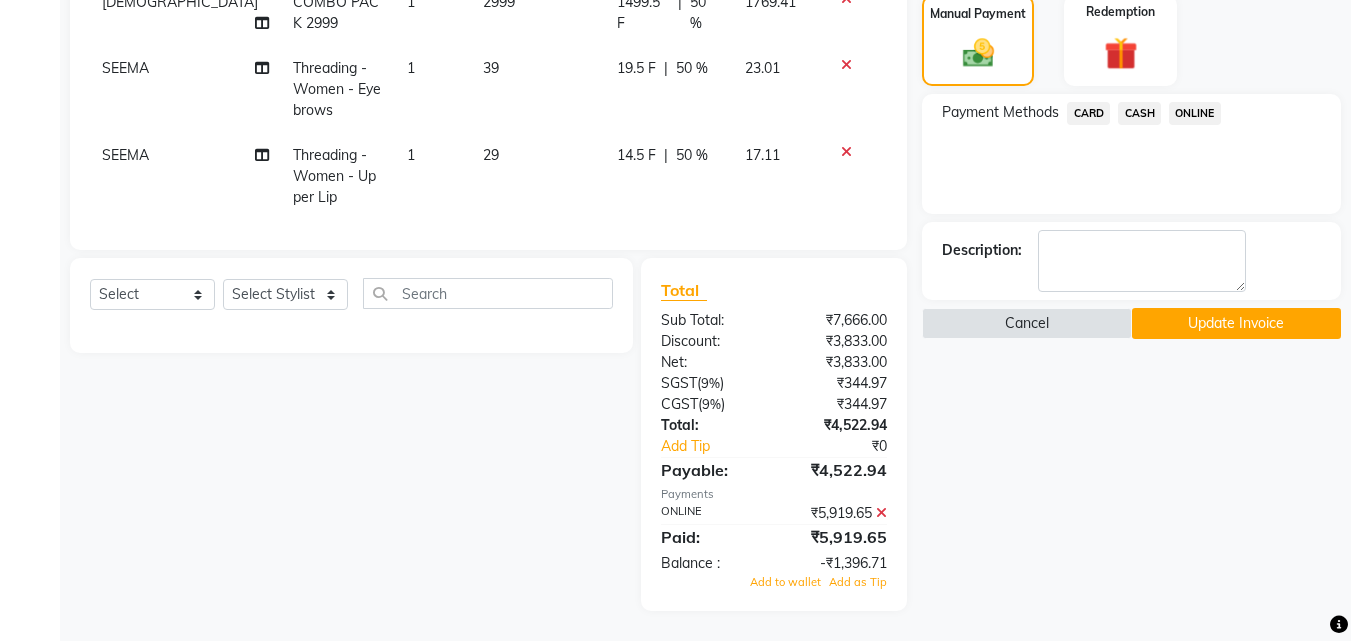 type on "50" 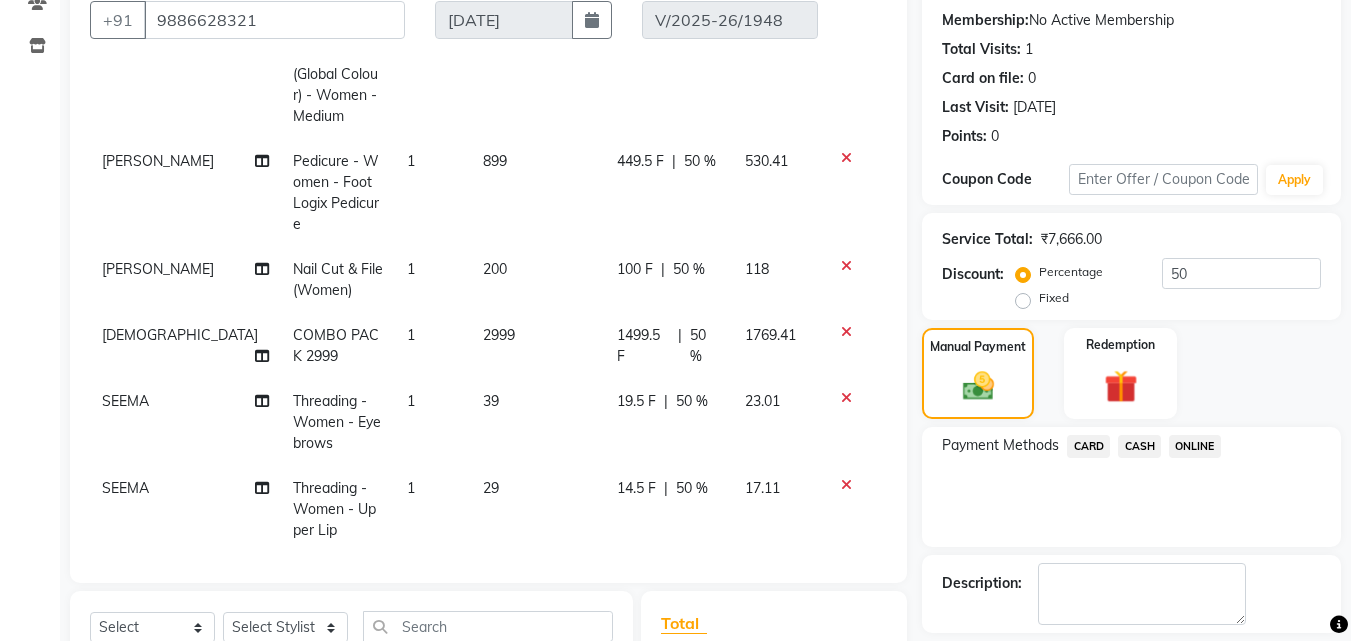 scroll, scrollTop: 518, scrollLeft: 0, axis: vertical 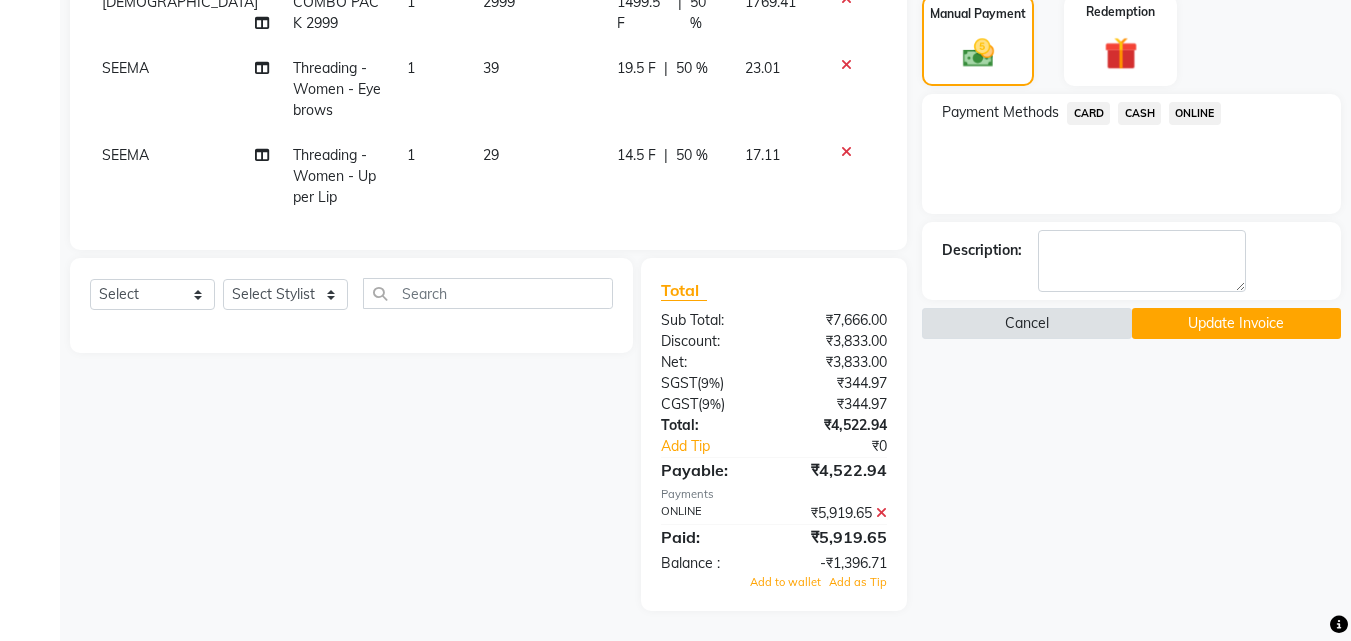 click on "Cancel" 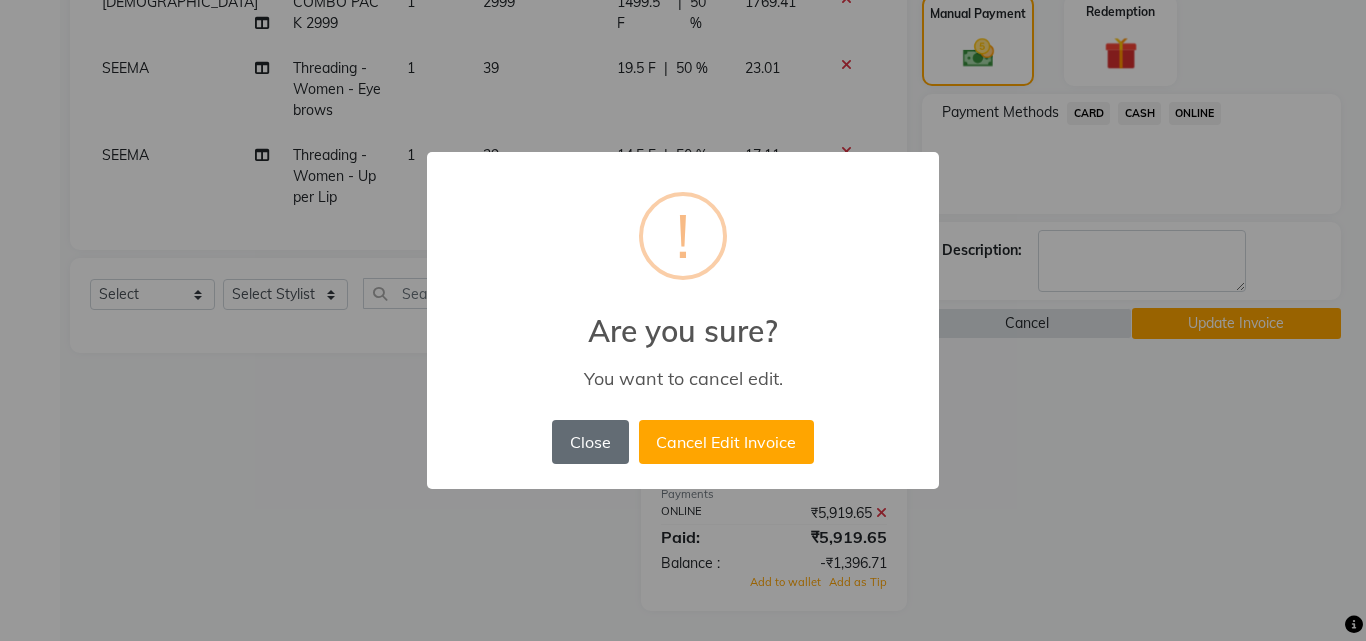 click on "Close" at bounding box center [590, 442] 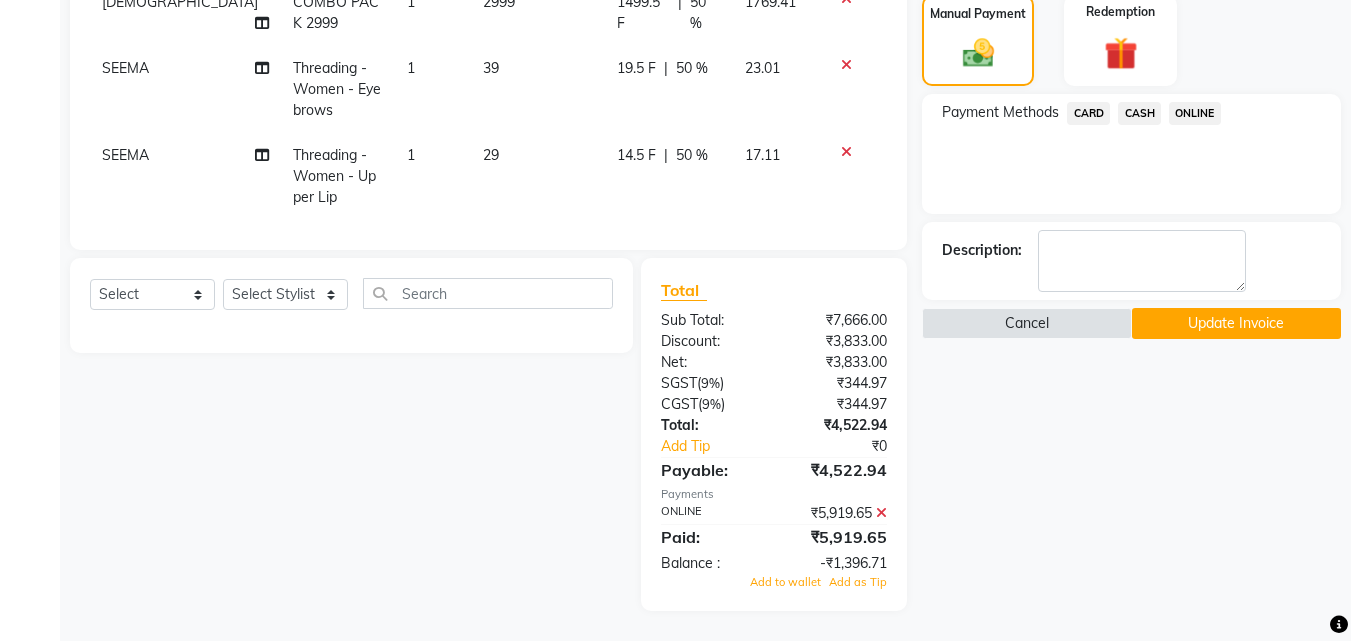 scroll, scrollTop: 185, scrollLeft: 0, axis: vertical 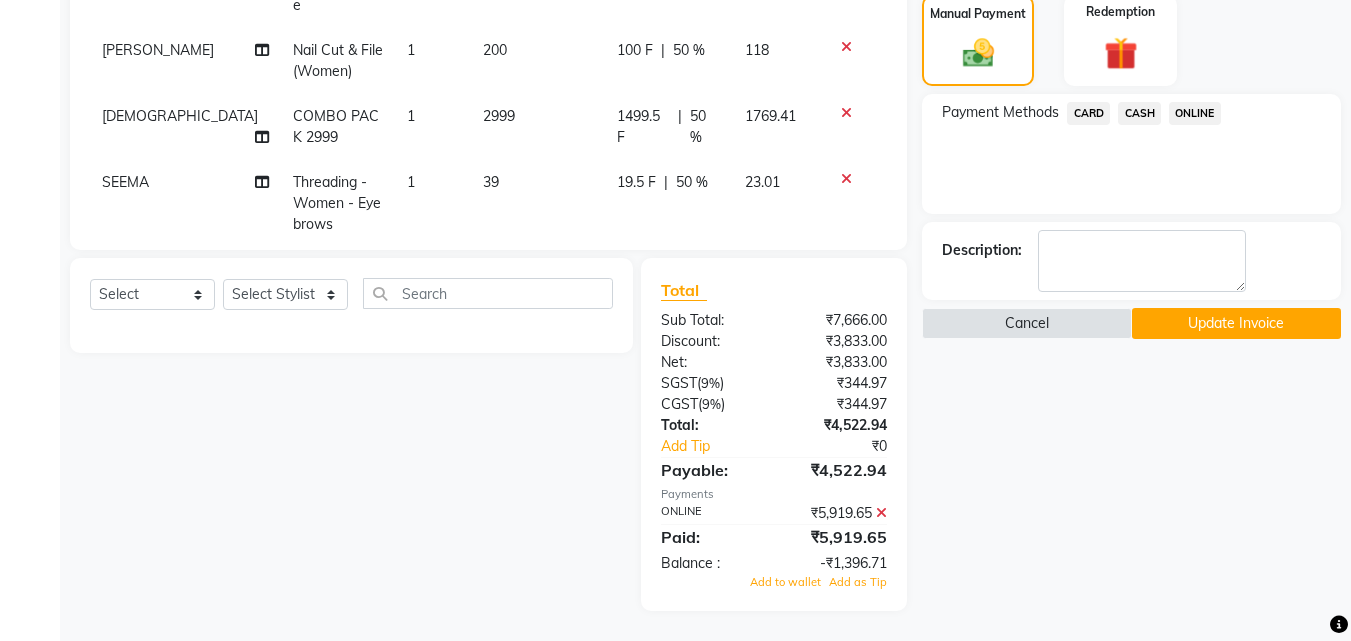 click 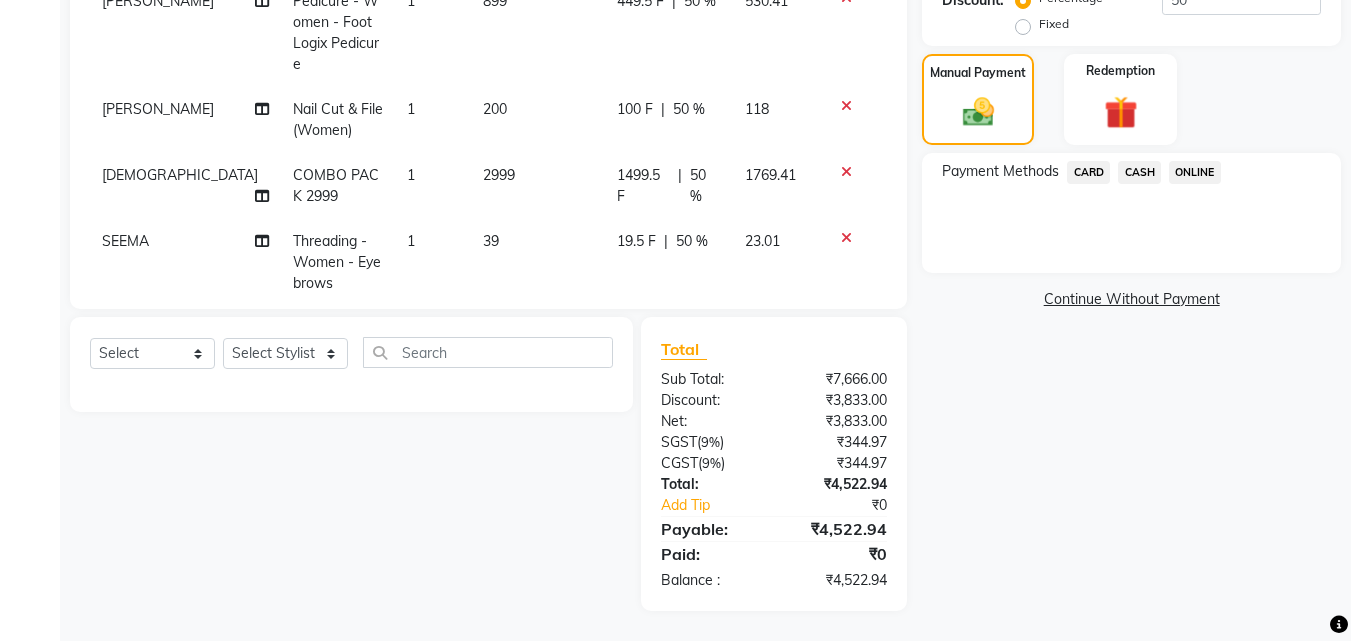 scroll, scrollTop: 126, scrollLeft: 0, axis: vertical 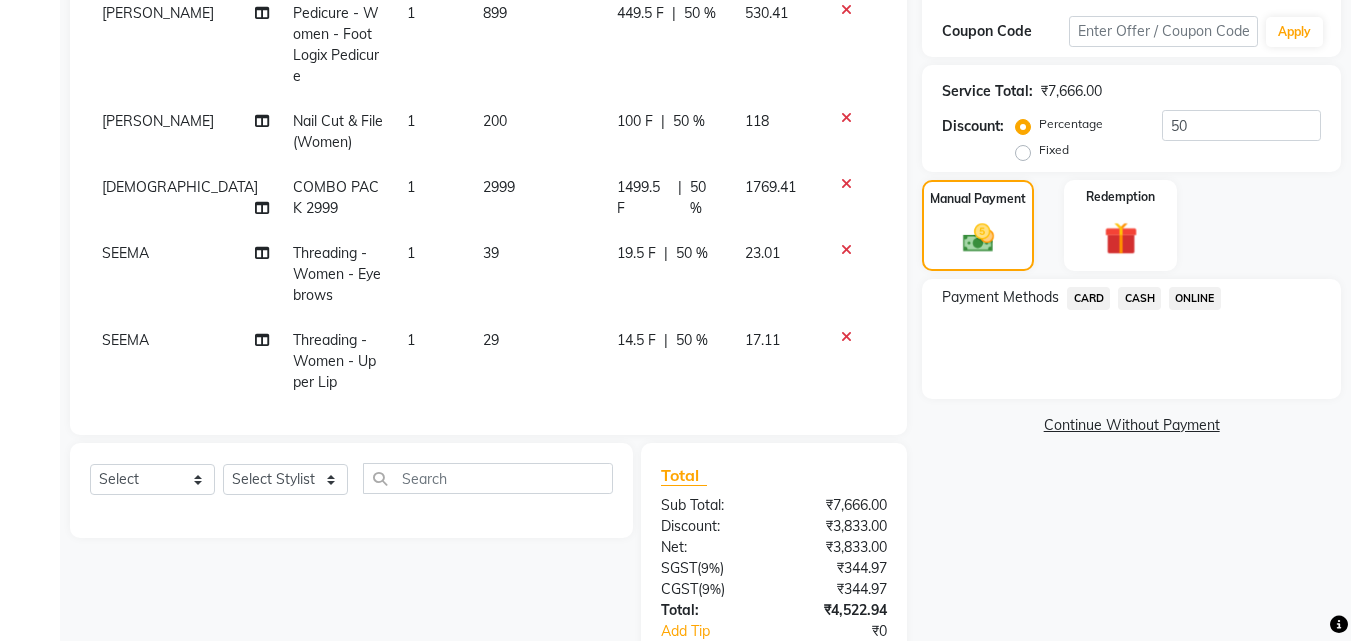 drag, startPoint x: 812, startPoint y: 398, endPoint x: 851, endPoint y: 399, distance: 39.012817 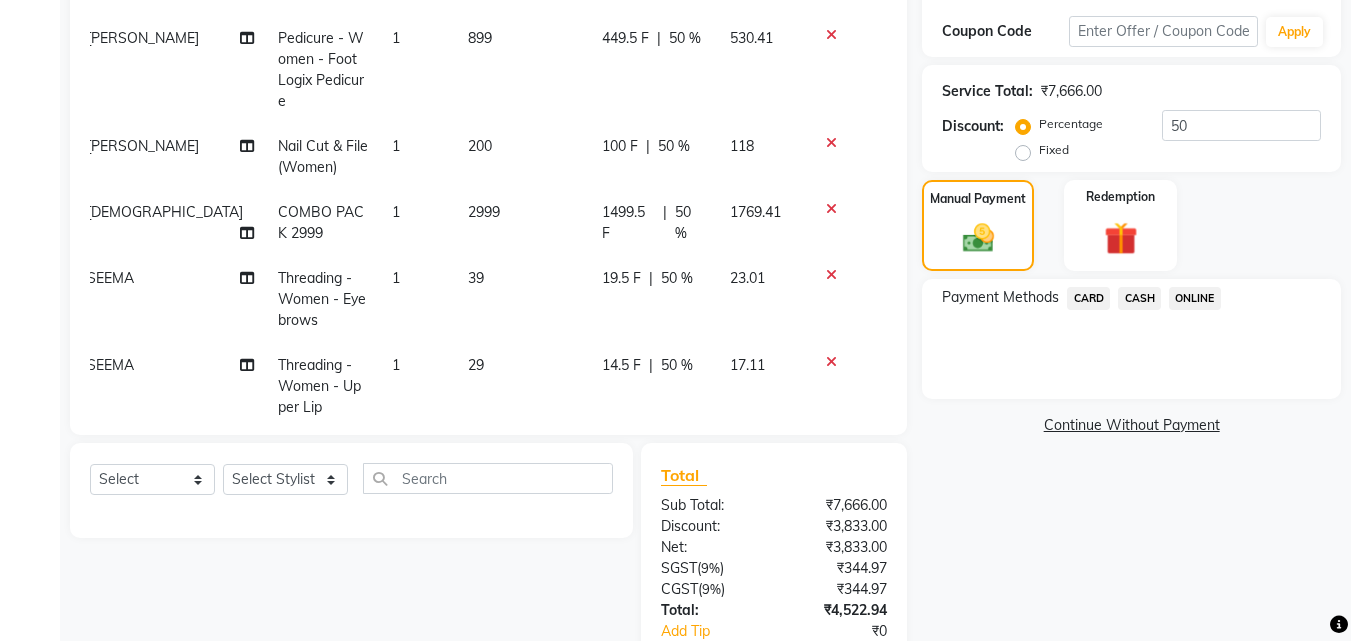 scroll, scrollTop: 99, scrollLeft: 15, axis: both 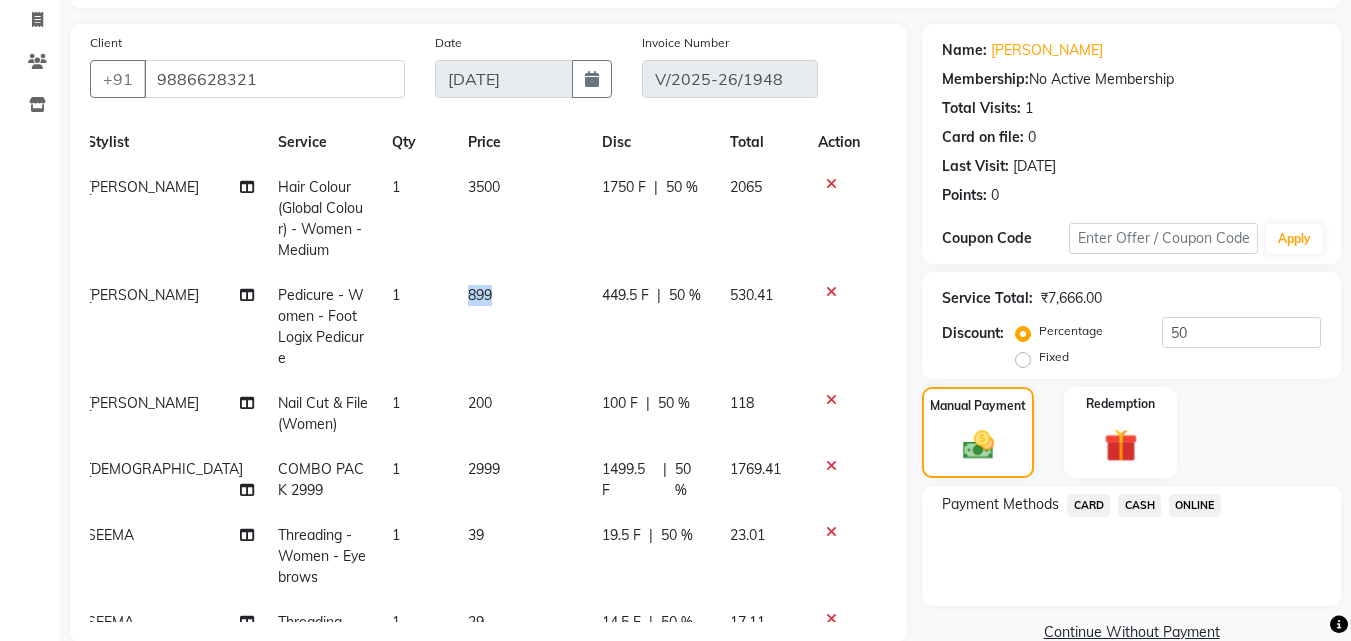 drag, startPoint x: 464, startPoint y: 292, endPoint x: 405, endPoint y: 292, distance: 59 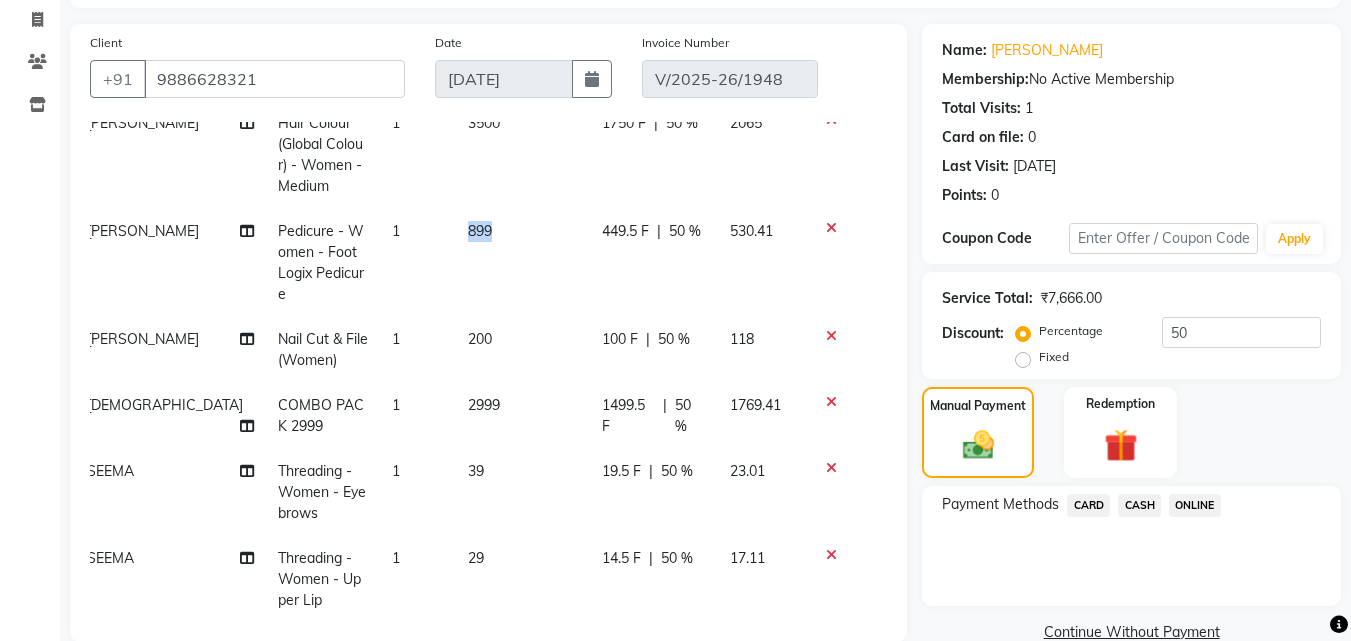 scroll, scrollTop: 114, scrollLeft: 15, axis: both 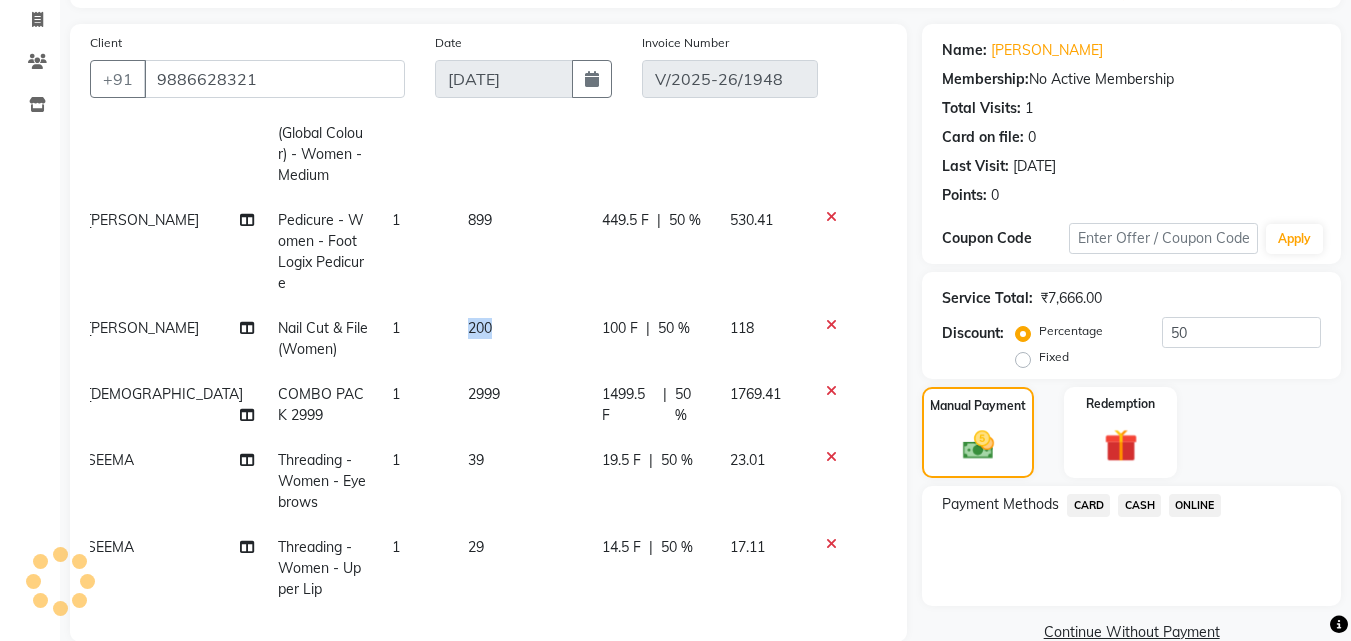 drag, startPoint x: 467, startPoint y: 305, endPoint x: 430, endPoint y: 301, distance: 37.215588 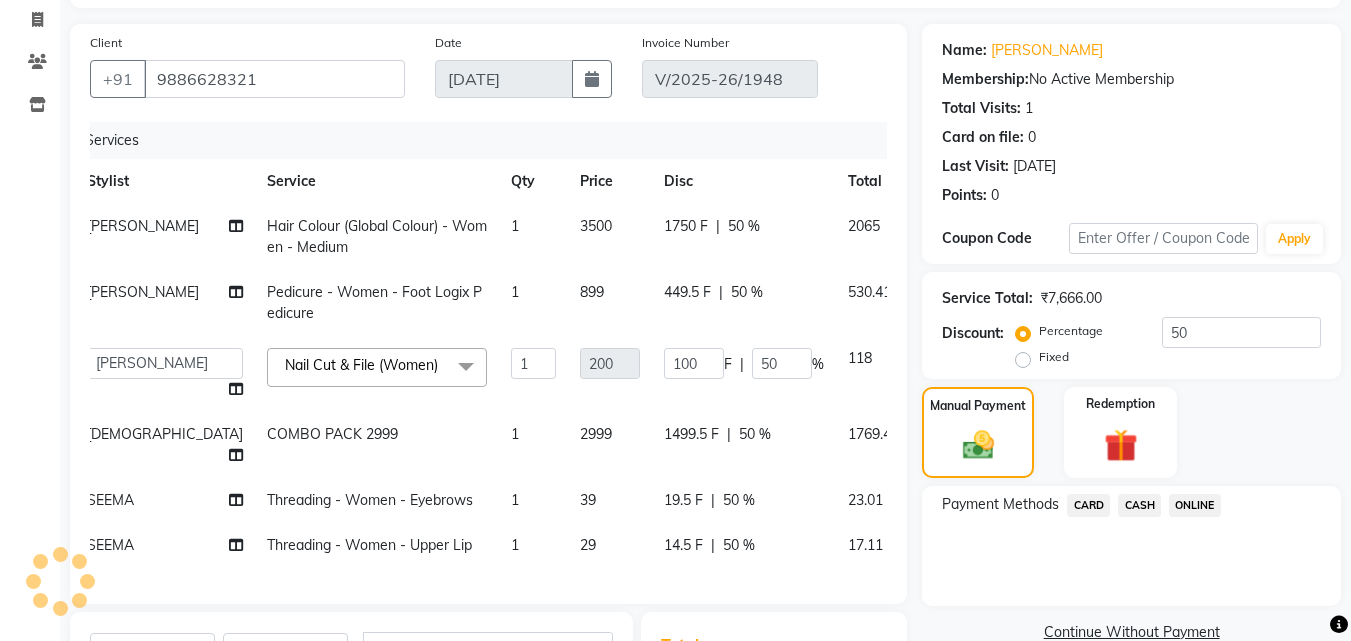 scroll, scrollTop: 7, scrollLeft: 15, axis: both 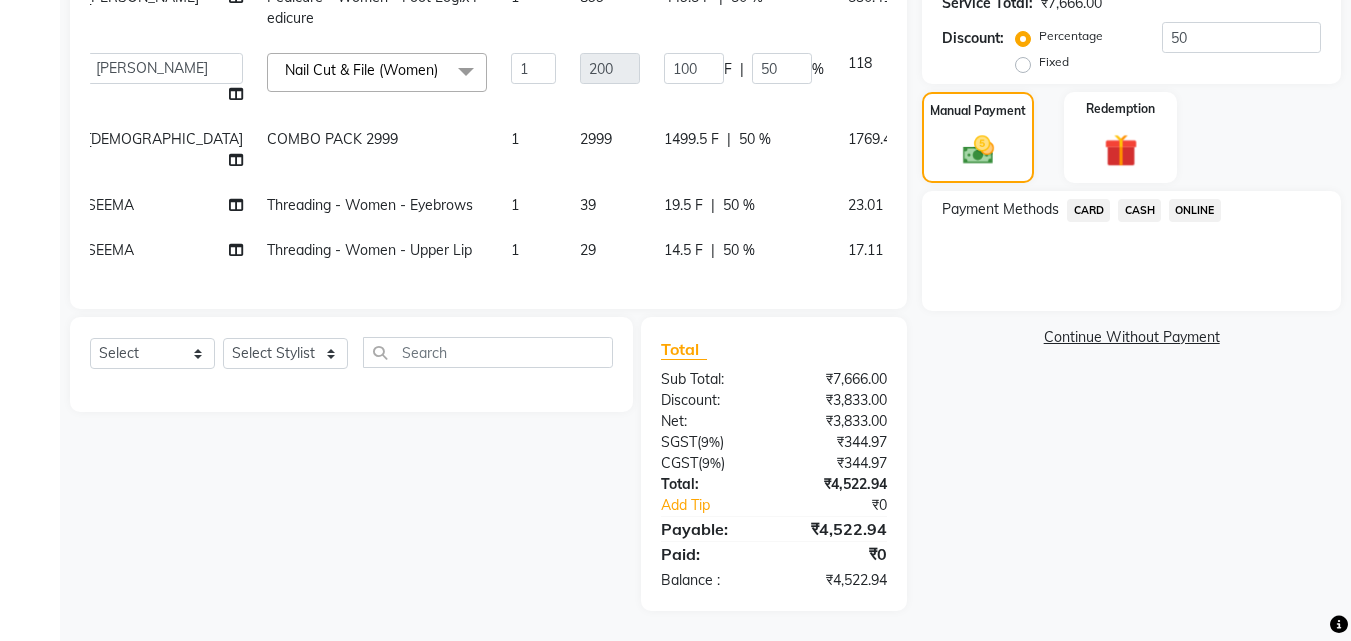 click 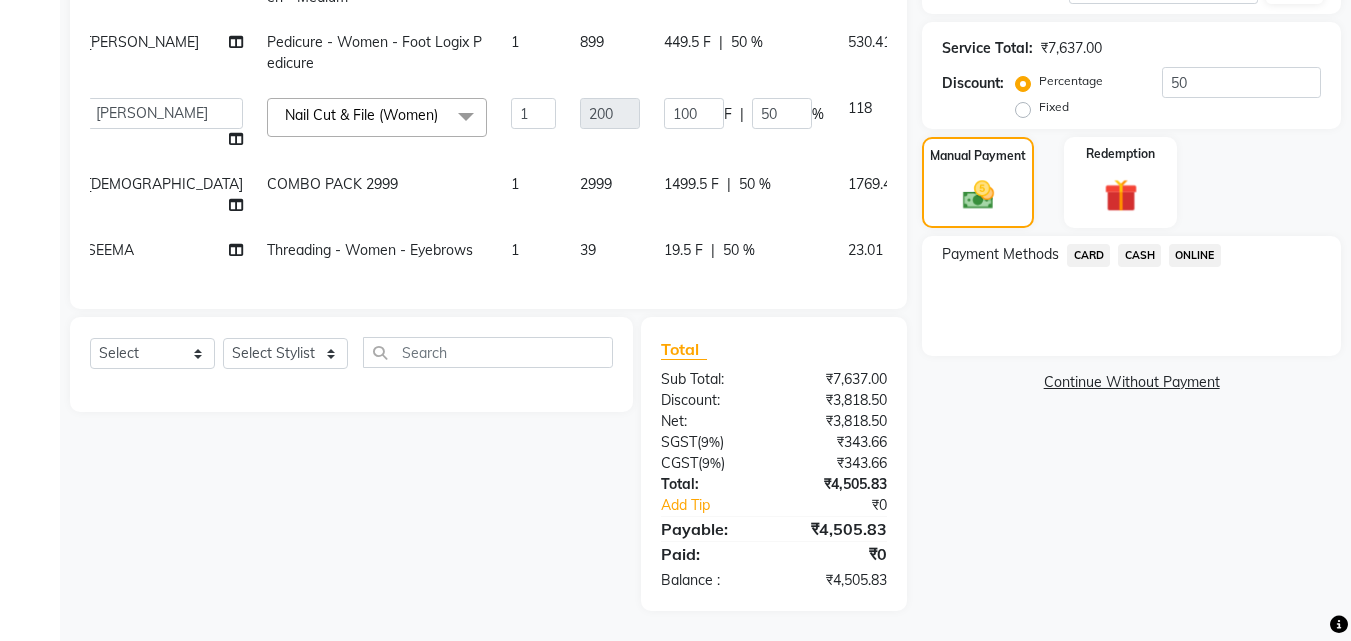 scroll, scrollTop: 0, scrollLeft: 15, axis: horizontal 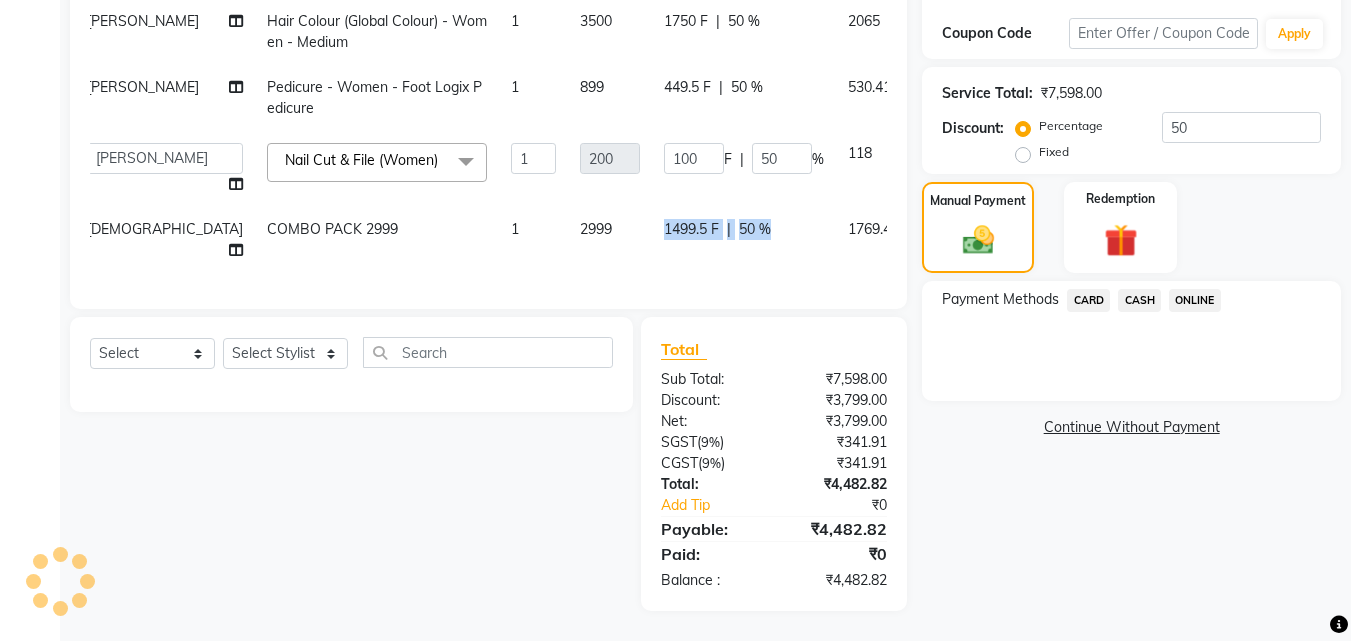 drag, startPoint x: 691, startPoint y: 228, endPoint x: 560, endPoint y: 238, distance: 131.38112 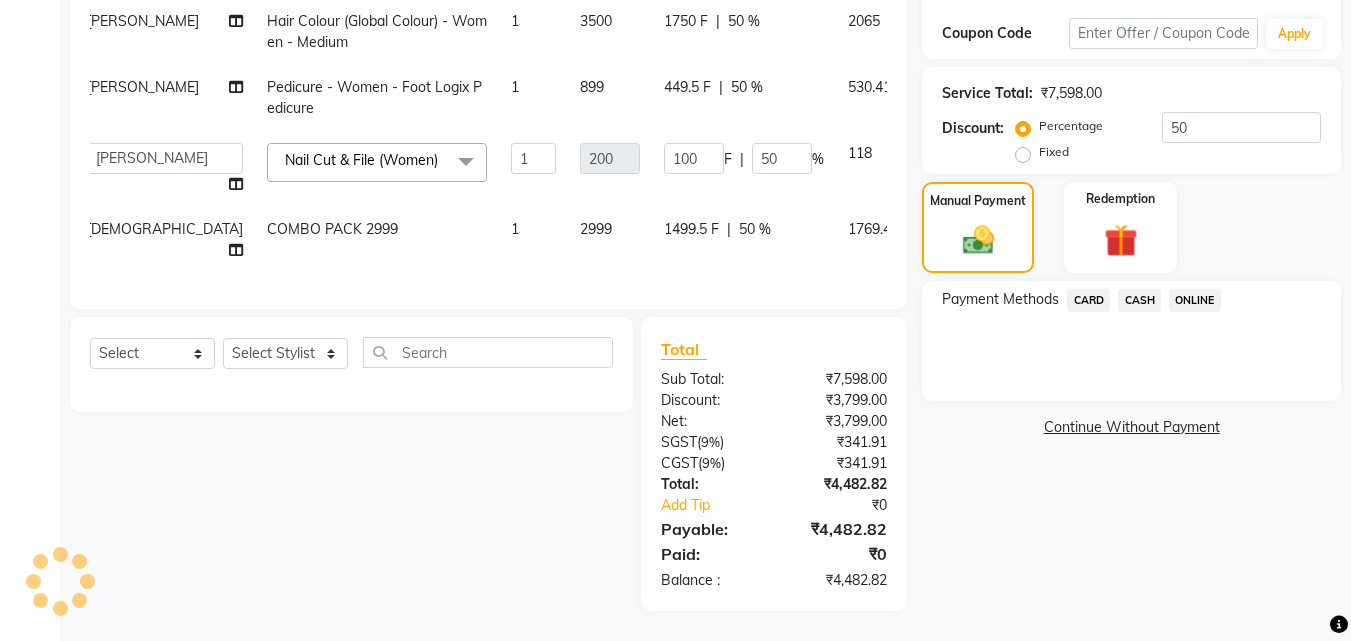 select on "84239" 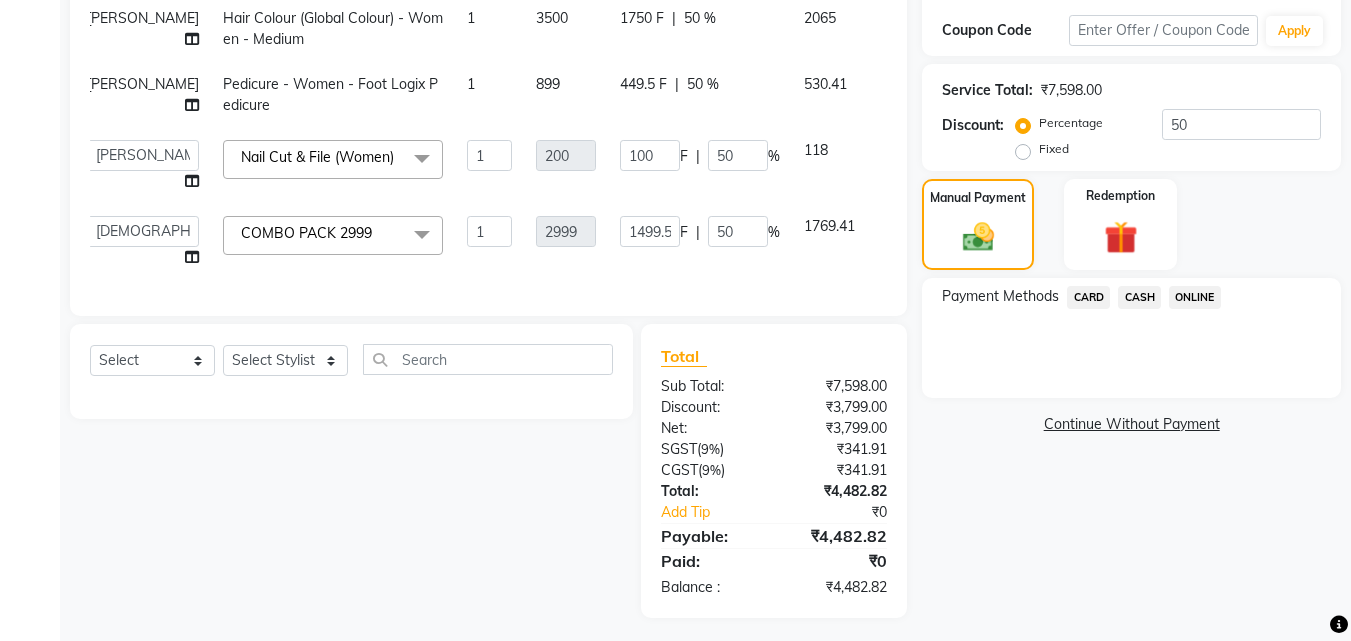 click on "100 F | 50 %" 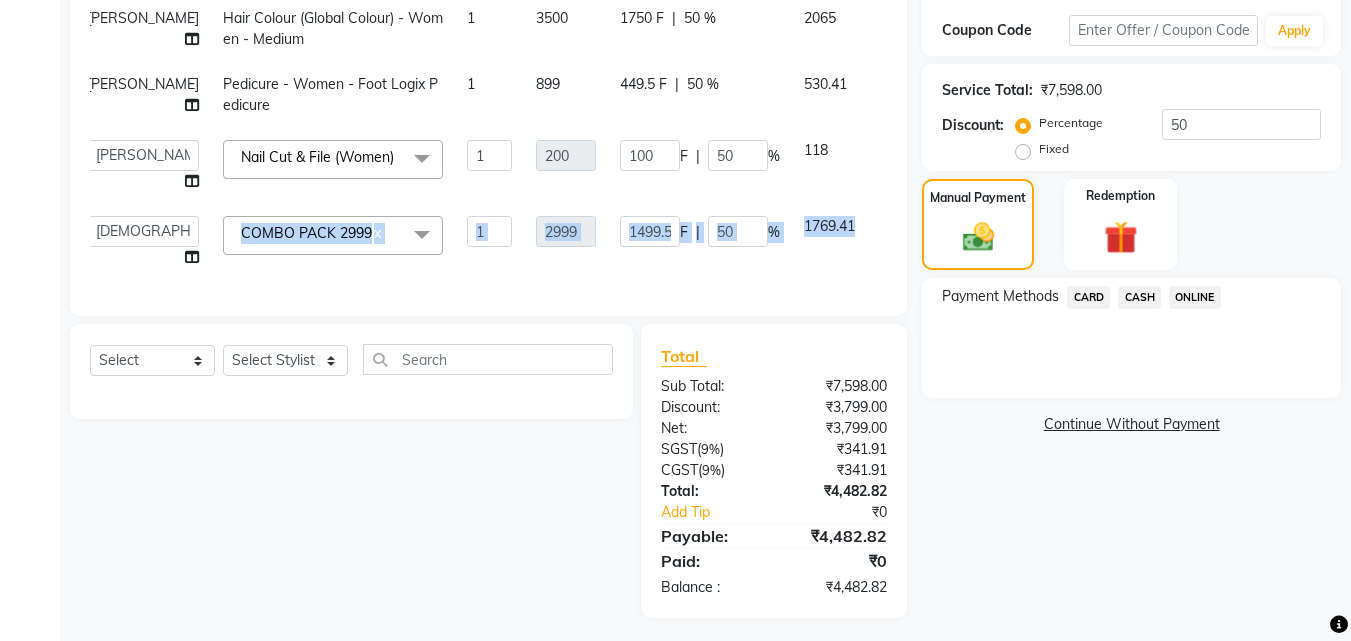 drag, startPoint x: 821, startPoint y: 231, endPoint x: 508, endPoint y: 201, distance: 314.43442 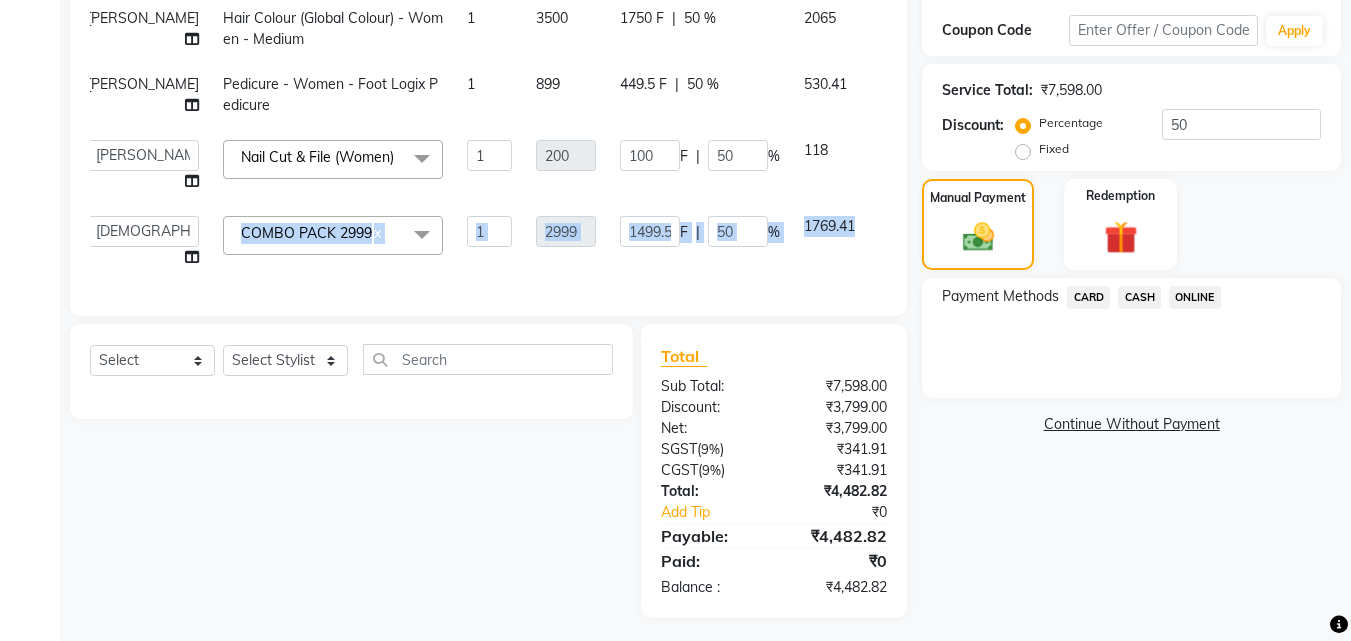 click on "[PERSON_NAME]   [PERSON_NAME]   [PERSON_NAME]   RUSTHAM   SEEMA   [PERSON_NAME]   Sumika   Trends  COMBO PACK 2999  x Hair - Women - Haircut Hair - Women - Child haircut Hair - Women - Shampoo + B'dry Hair - Women - Shampoo + Child B'dry Hair - Women - Ironing Hair - Women - Tongs Hair - Women - Hair Spa Hair - Women - Mythic Oil Hair Spa Hair - Women - Aroma Oil Head Massage Hair - Women - Almond Oil Head Massage Hair - Women - Olive Oil Head Massage Hair - Women - Coconut Oil Head Massage Hair - Women - [MEDICAL_DATA] / Hair Loss Treatment Hair Colour (Global Colour) - Women - Root Touch Up Hair Colour (Global Colour) - Women - Inoa Roots Hair Colour (Global Colour) - Women - Short Hair Colour (Global Colour) - Women - Medium Hair Colour (Global Colour) - Women - Long Hair Colour (Global Colour) - Women - Extra Long Hair Colour (Balayage) - Women - Short Hair Colour (Balayage) - Women - Medium Hair Colour (Balayage) - Women - Long Hair Colour (Balayage) - Women - Extra Long Hair Colour (Highlights) - Women - Crown" 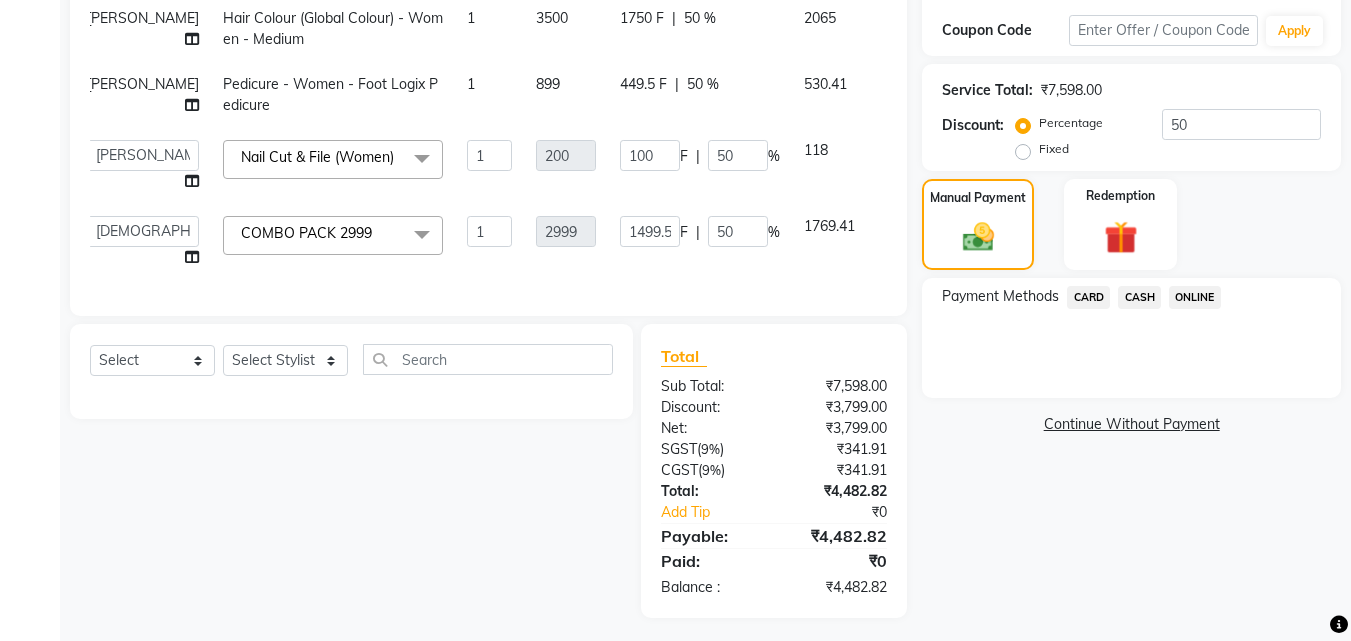 click on "100 F | 50 %" 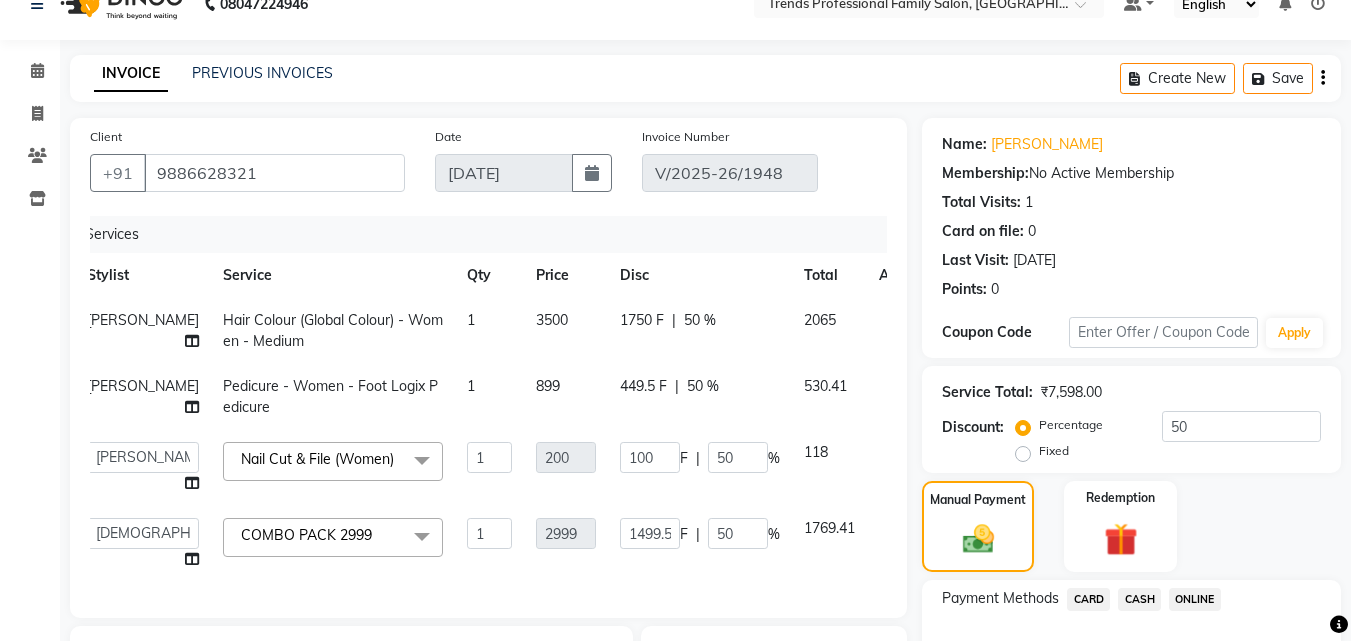 scroll, scrollTop: 365, scrollLeft: 0, axis: vertical 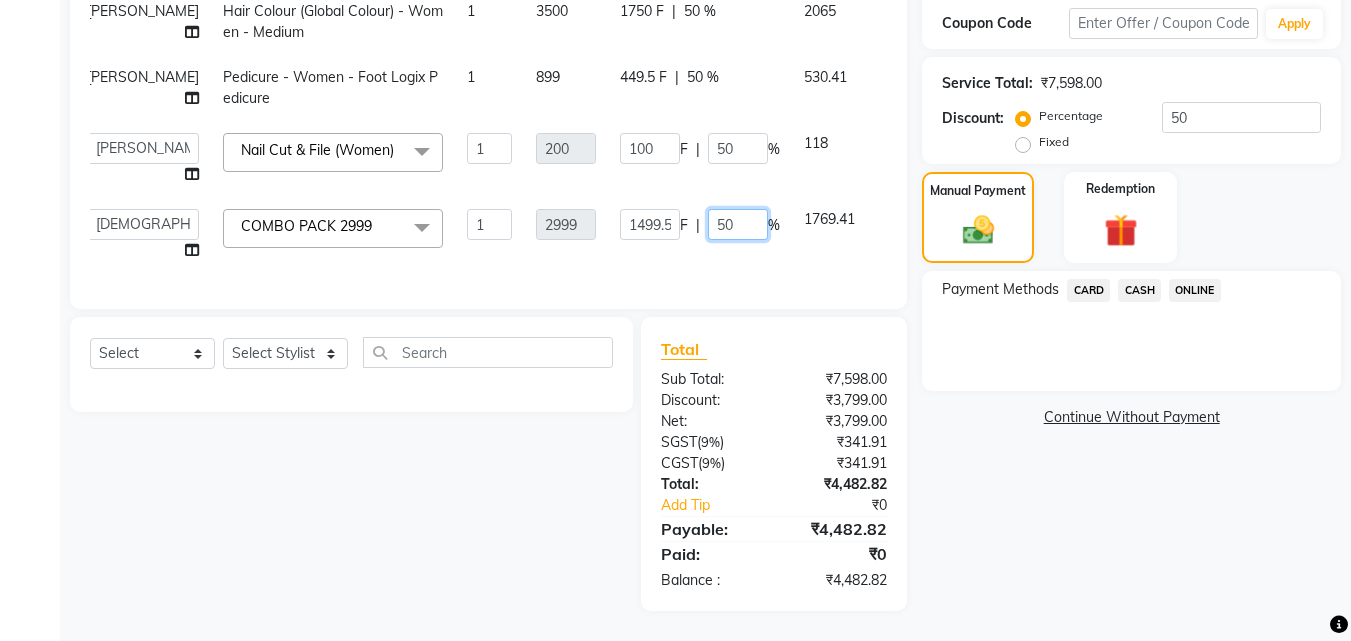 click on "50" 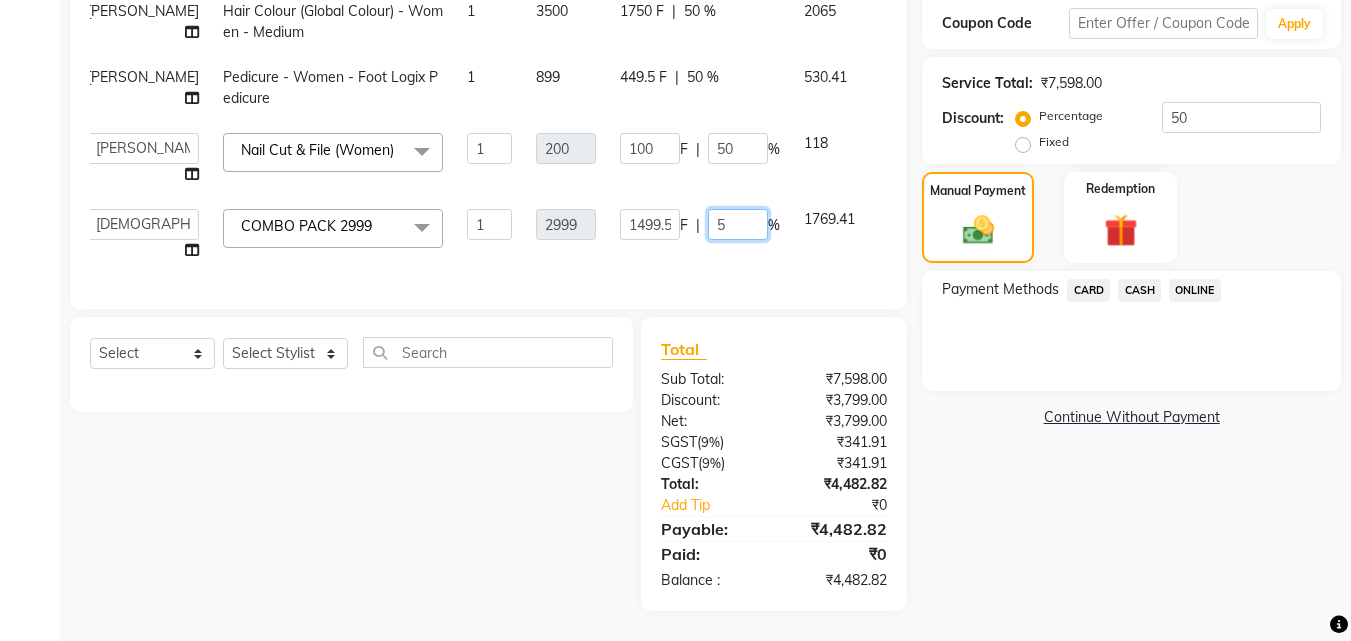 type 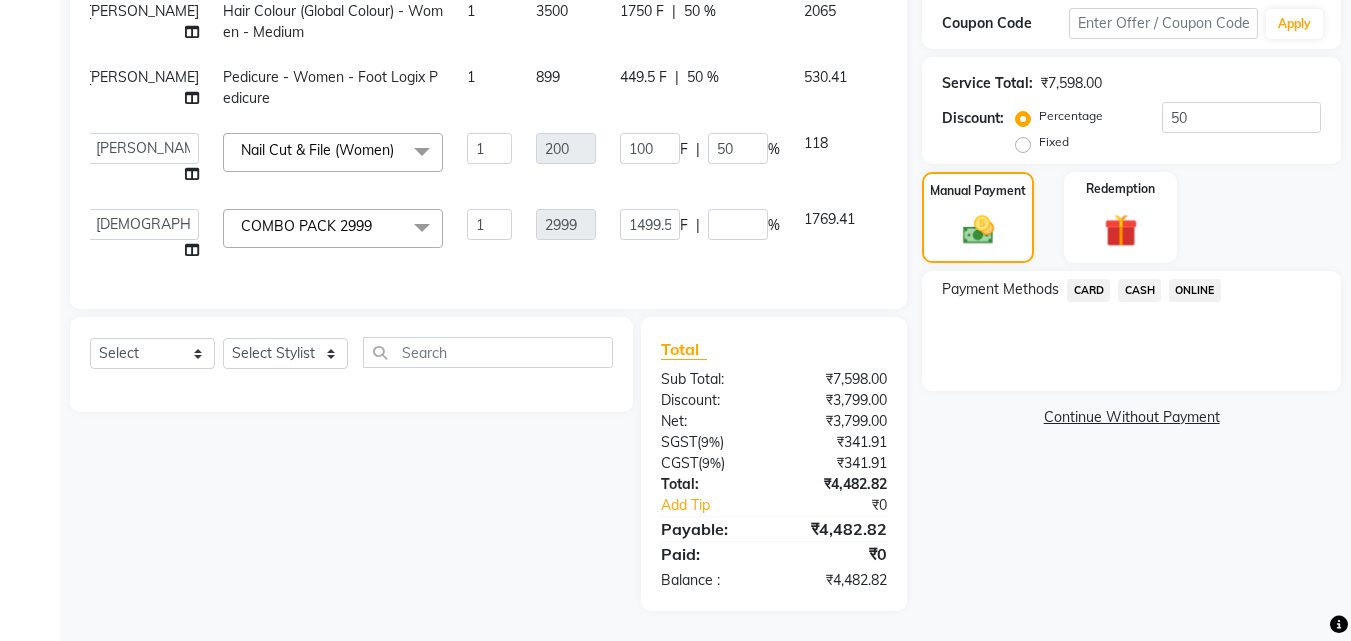 scroll, scrollTop: 334, scrollLeft: 0, axis: vertical 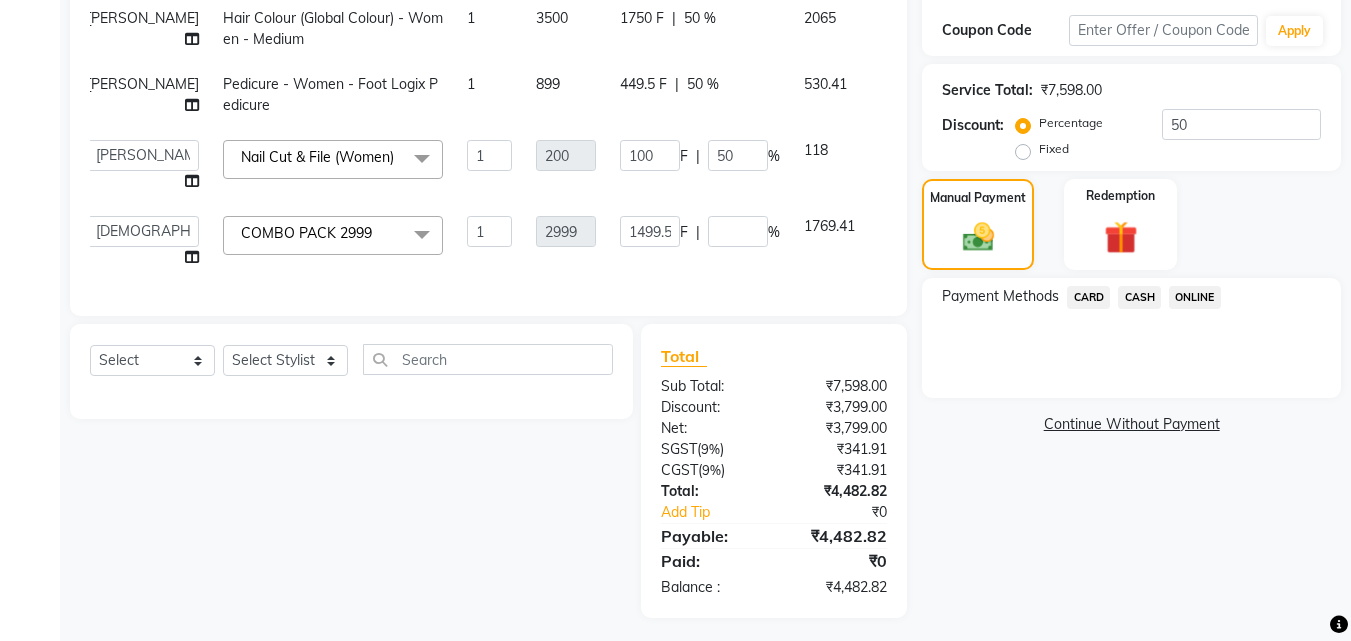 click on "Name: [PERSON_NAME]  Membership:  No Active Membership  Total Visits:  1 Card on file:  0 Last Visit:   [DATE] Points:   0  Coupon Code Apply Service Total:  ₹7,598.00  Discount:  Percentage   Fixed  50 Manual Payment Redemption Payment Methods  CARD   CASH   ONLINE   Continue Without Payment" 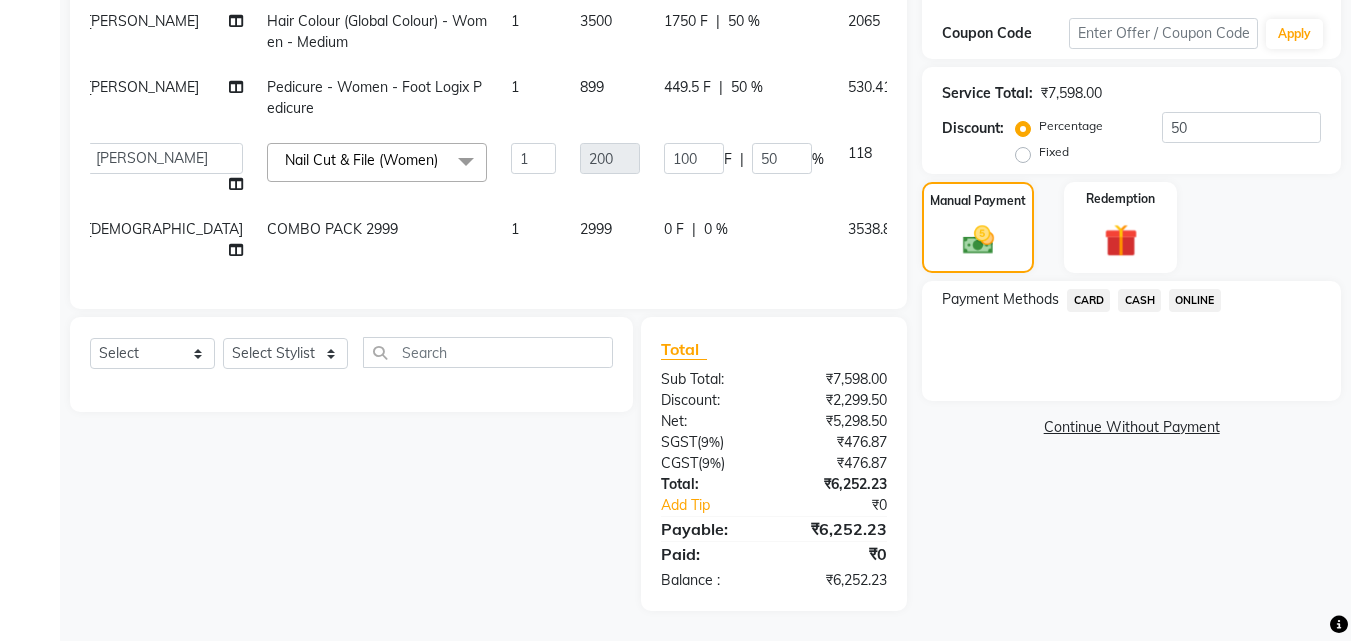 click on "0 F | 0 %" 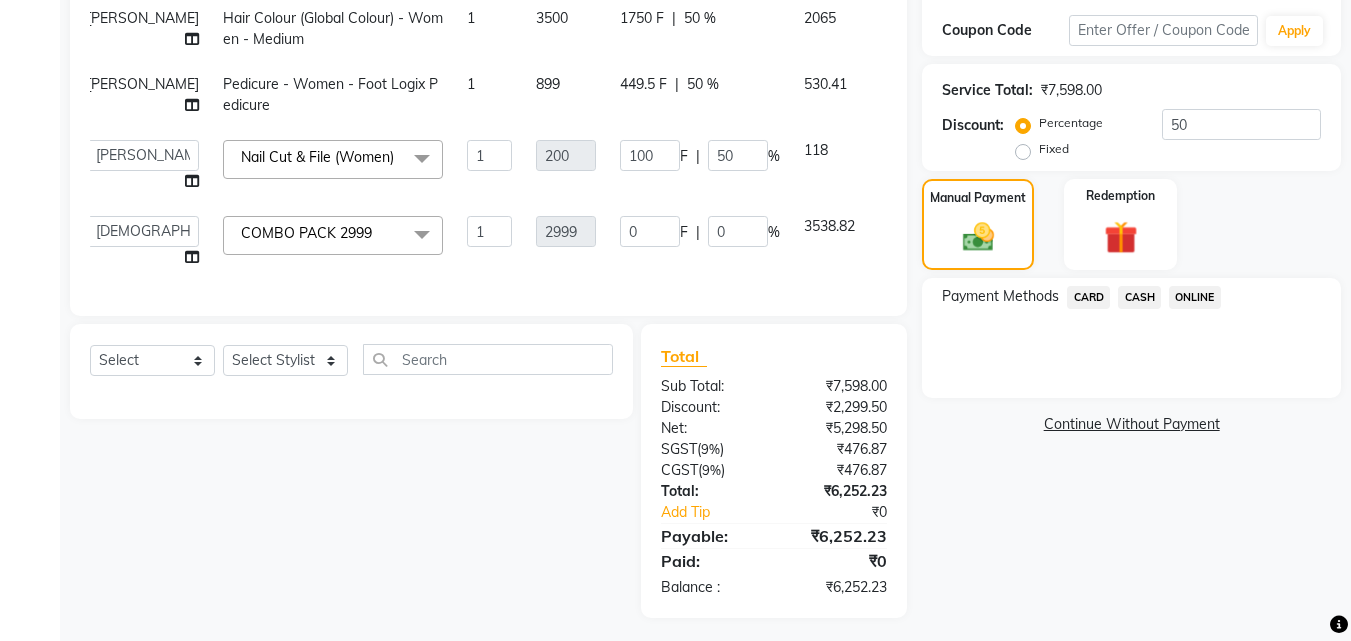 scroll, scrollTop: 365, scrollLeft: 0, axis: vertical 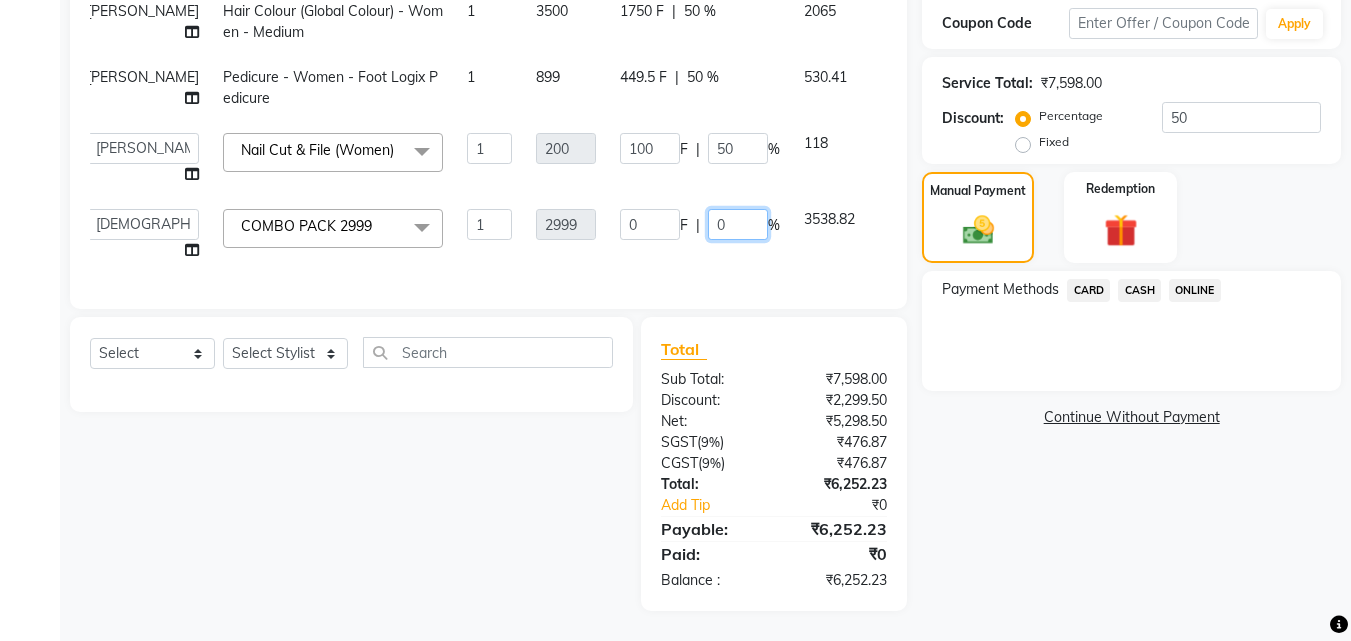 click on "0" 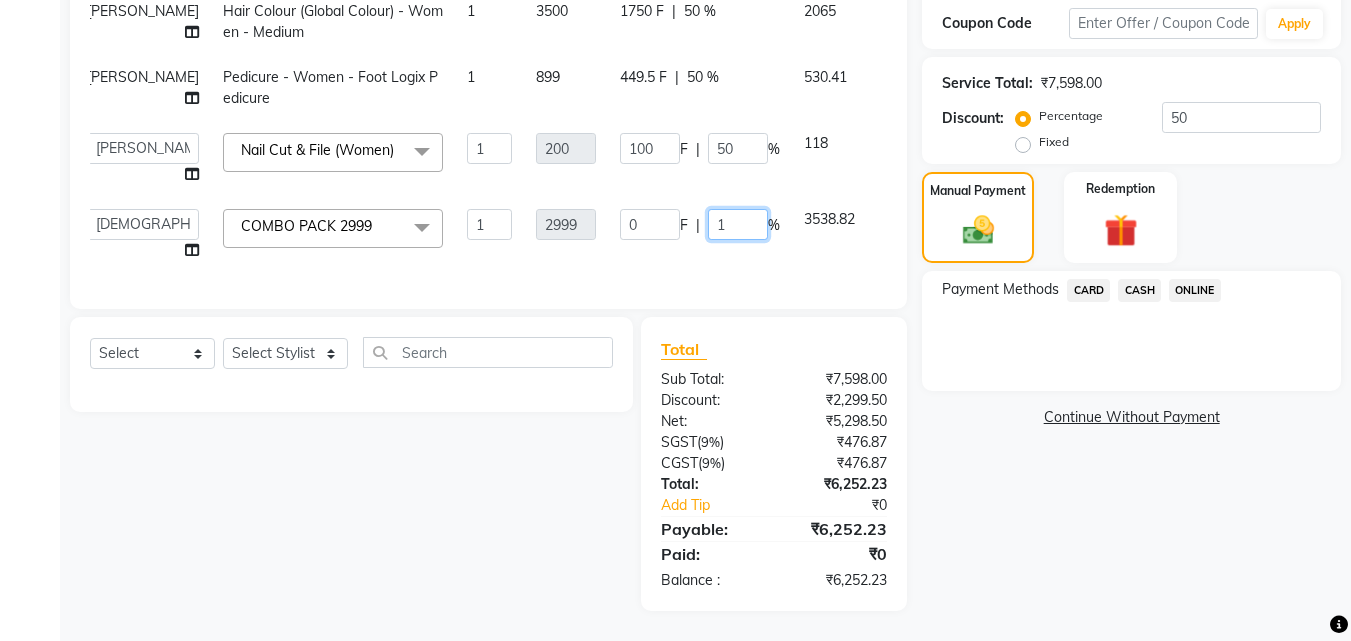type on "15" 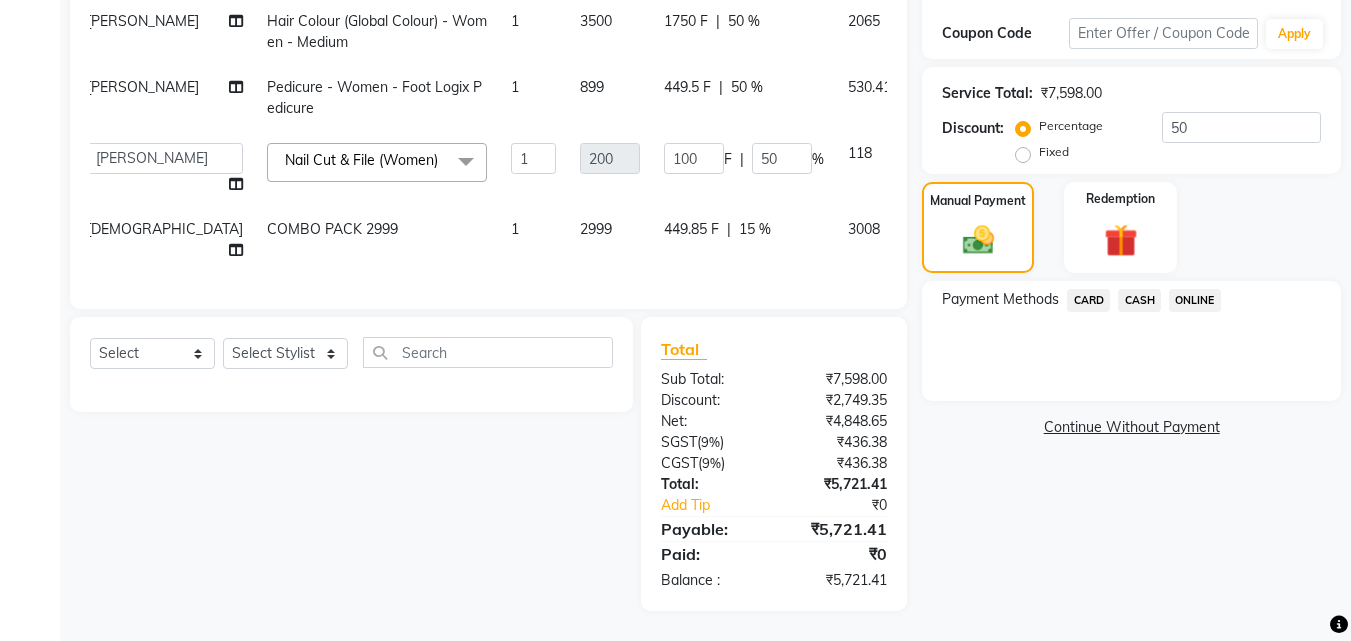 scroll, scrollTop: 334, scrollLeft: 0, axis: vertical 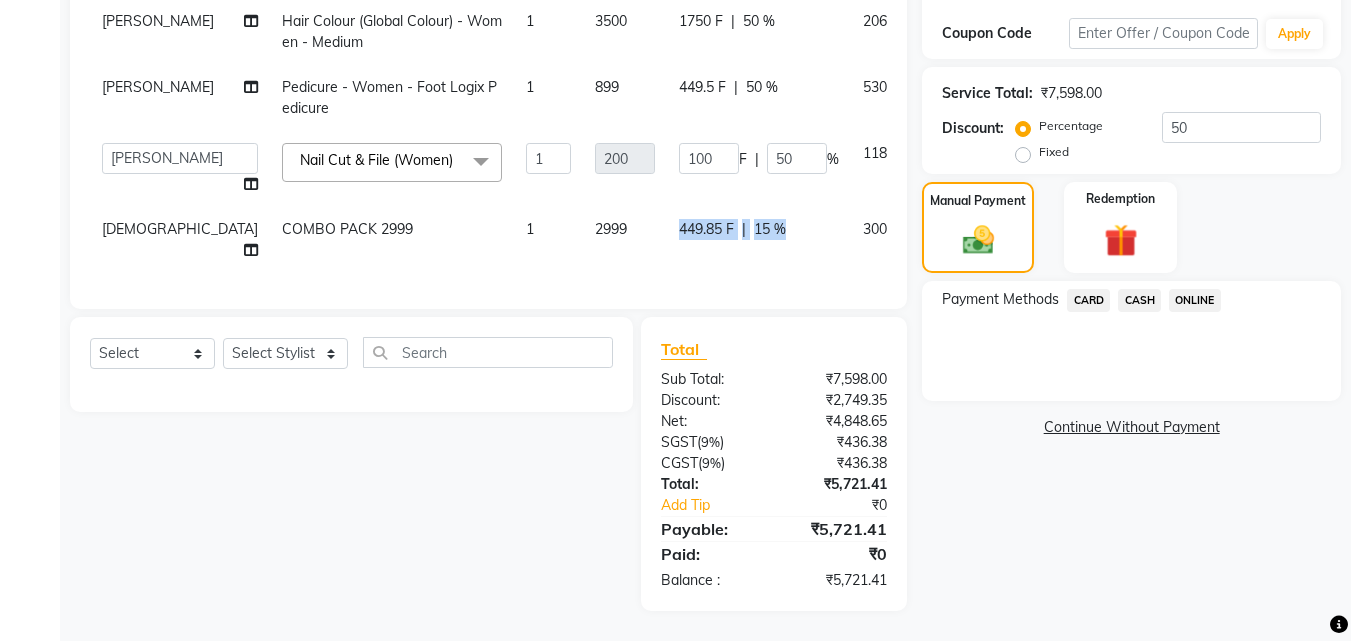 drag, startPoint x: 710, startPoint y: 232, endPoint x: 578, endPoint y: 240, distance: 132.2422 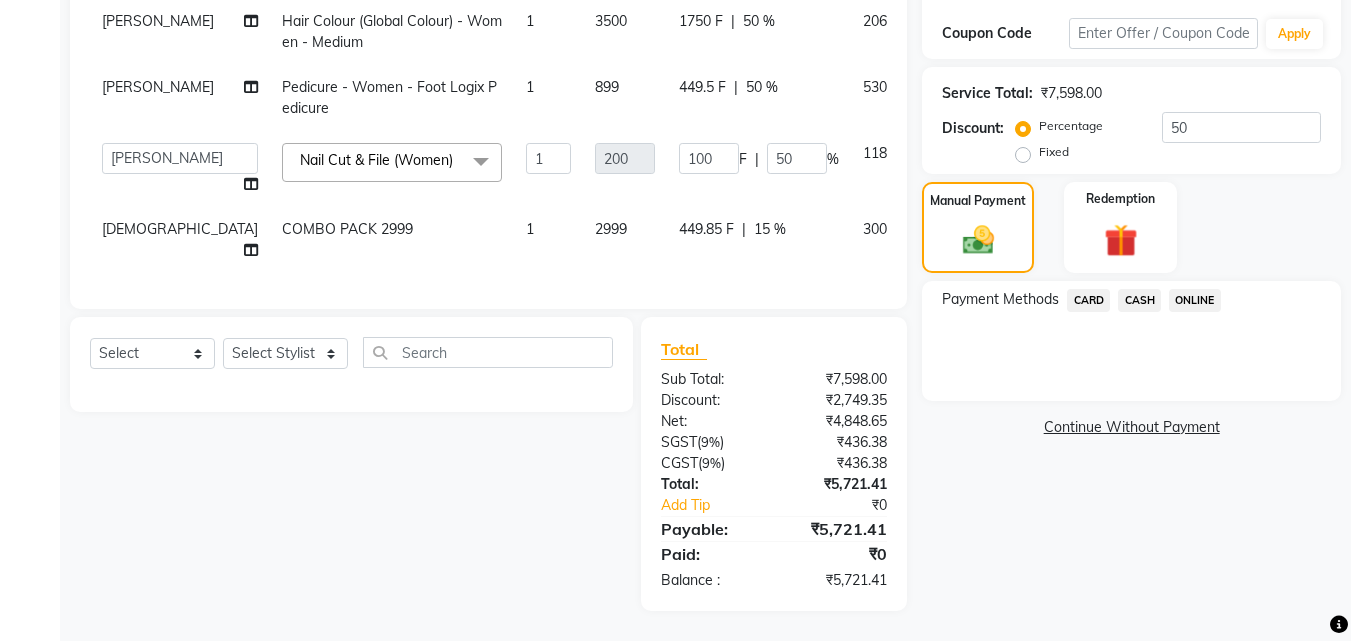 select on "84239" 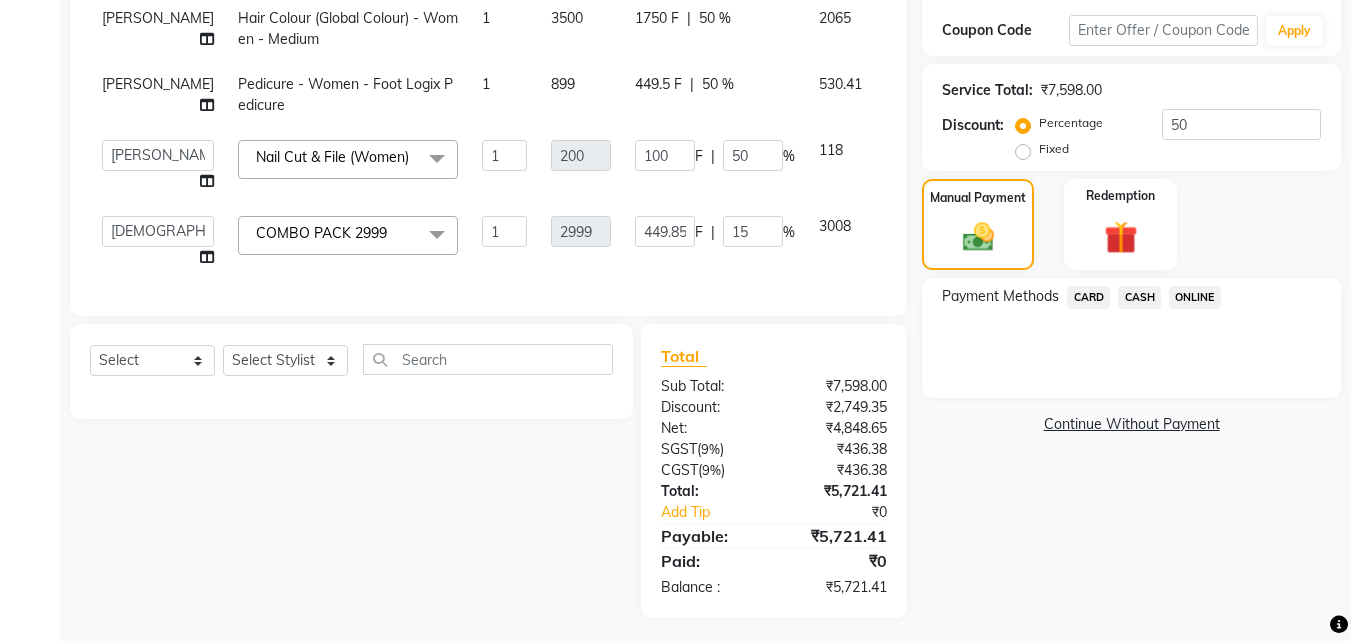 click on "COMBO PACK 2999  x Hair - Women - Haircut Hair - Women - Child haircut Hair - Women - Shampoo + B'dry Hair - Women - Shampoo + Child B'dry Hair - Women - Ironing Hair - Women - Tongs Hair - Women - Hair Spa Hair - Women - Mythic Oil Hair Spa Hair - Women - Aroma Oil Head Massage Hair - Women - Almond Oil Head Massage Hair - Women - Olive Oil Head Massage Hair - Women - Coconut Oil Head Massage Hair - Women - [MEDICAL_DATA] / Hair Loss Treatment Hair Colour (Global Colour) - Women - Root Touch Up Hair Colour (Global Colour) - Women - Inoa Roots Hair Colour (Global Colour) - Women - Short Hair Colour (Global Colour) - Women - Medium Hair Colour (Global Colour) - Women - Long Hair Colour (Global Colour) - Women - Extra Long Hair Colour (Balayage) - Women - Short Hair Colour (Balayage) - Women - Medium Hair Colour (Balayage) - Women - Long Hair Colour (Balayage) - Women - Extra Long Hair Colour (Highlights) - Women - Crown Hair Colour (Highlights) - Women - Per Streak Hair Colour (Highlights) - Women - Short Pedicure" 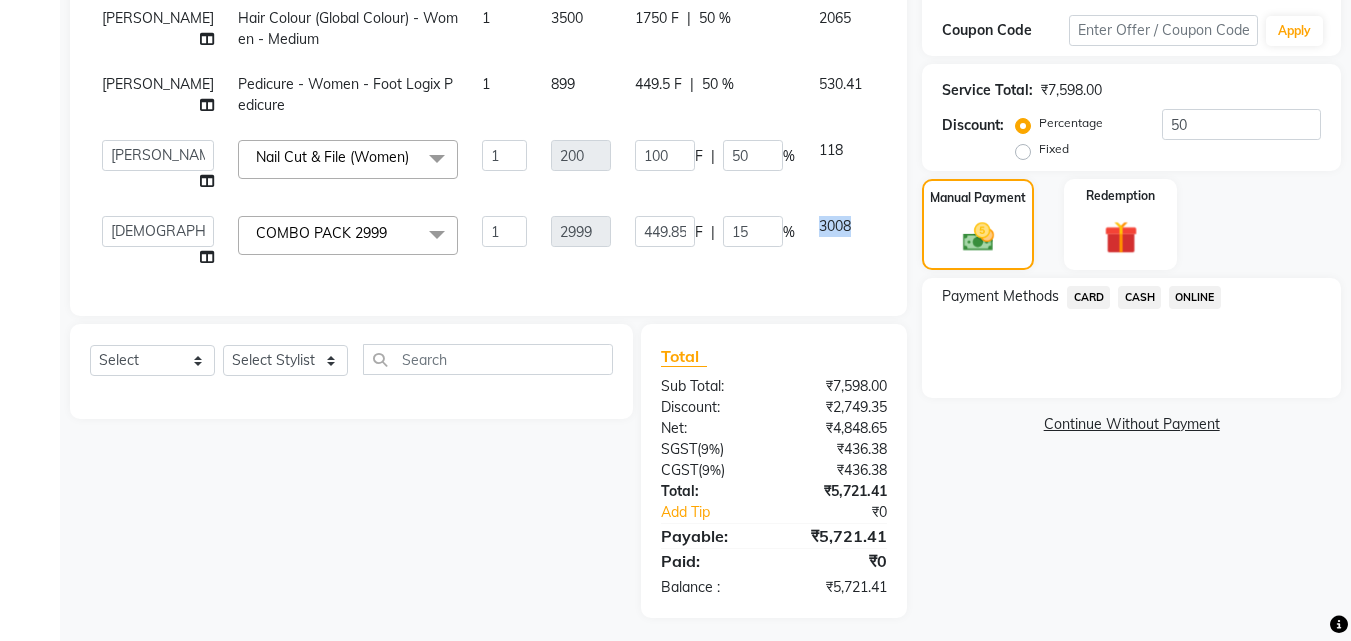drag, startPoint x: 804, startPoint y: 226, endPoint x: 760, endPoint y: 238, distance: 45.607018 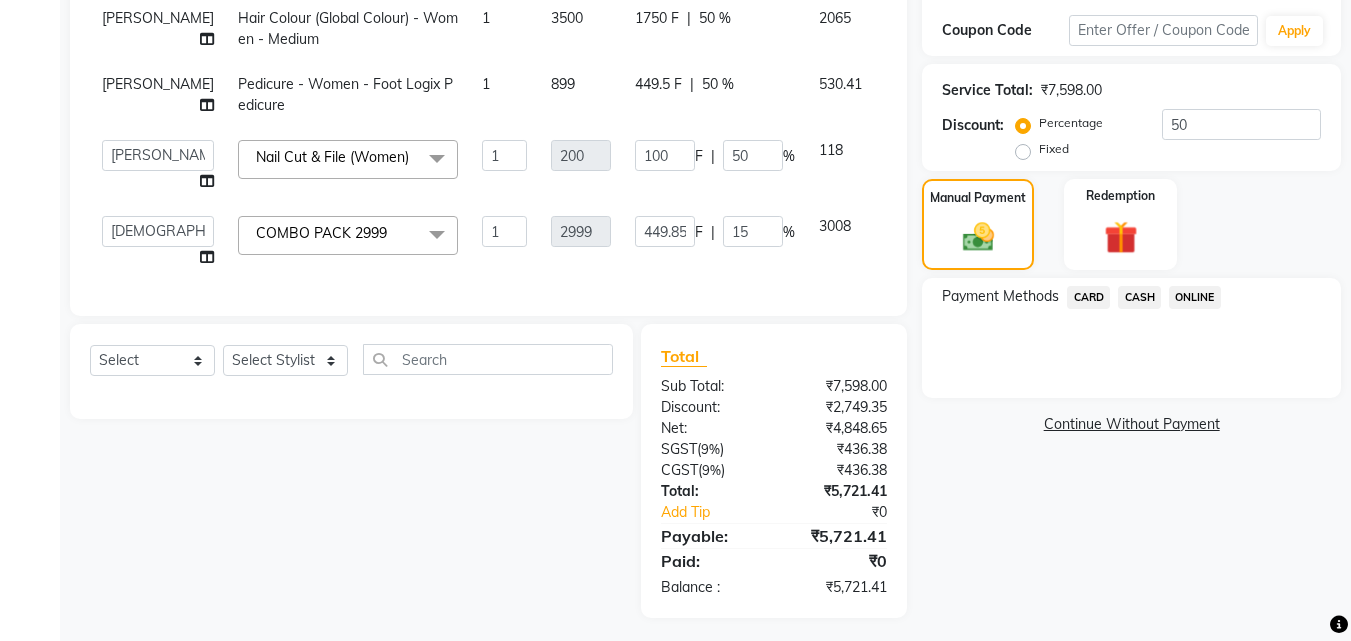 click on "3008" 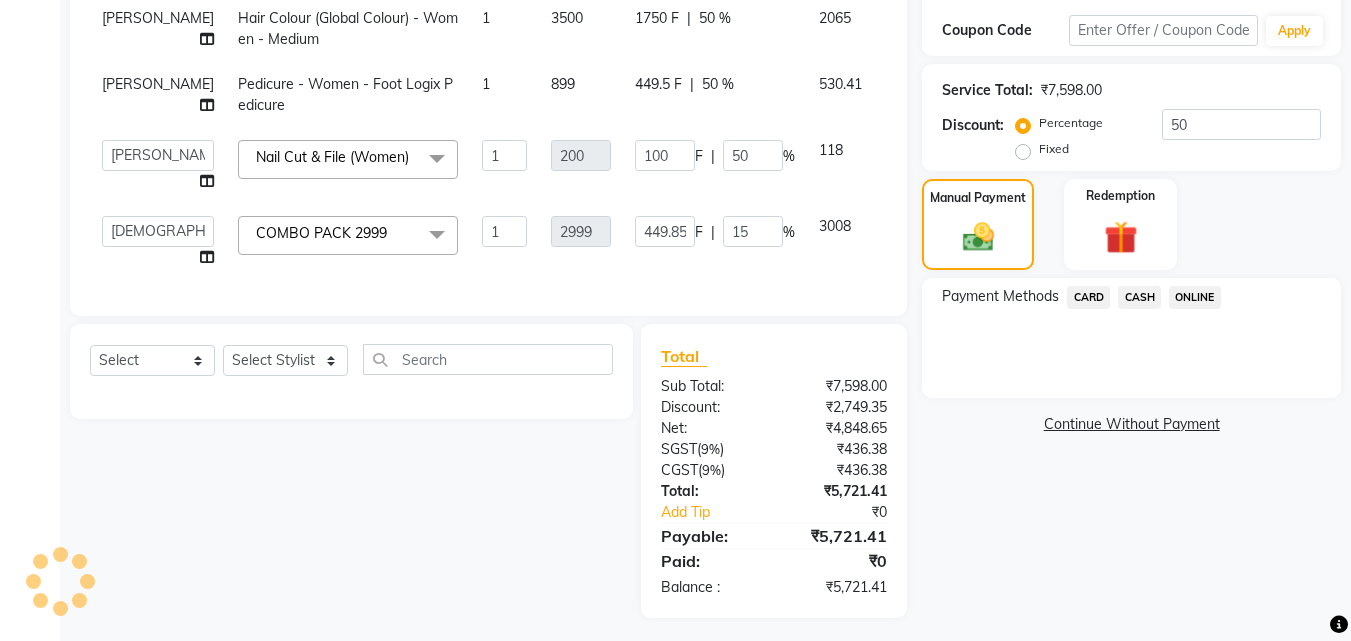 click on "3008" 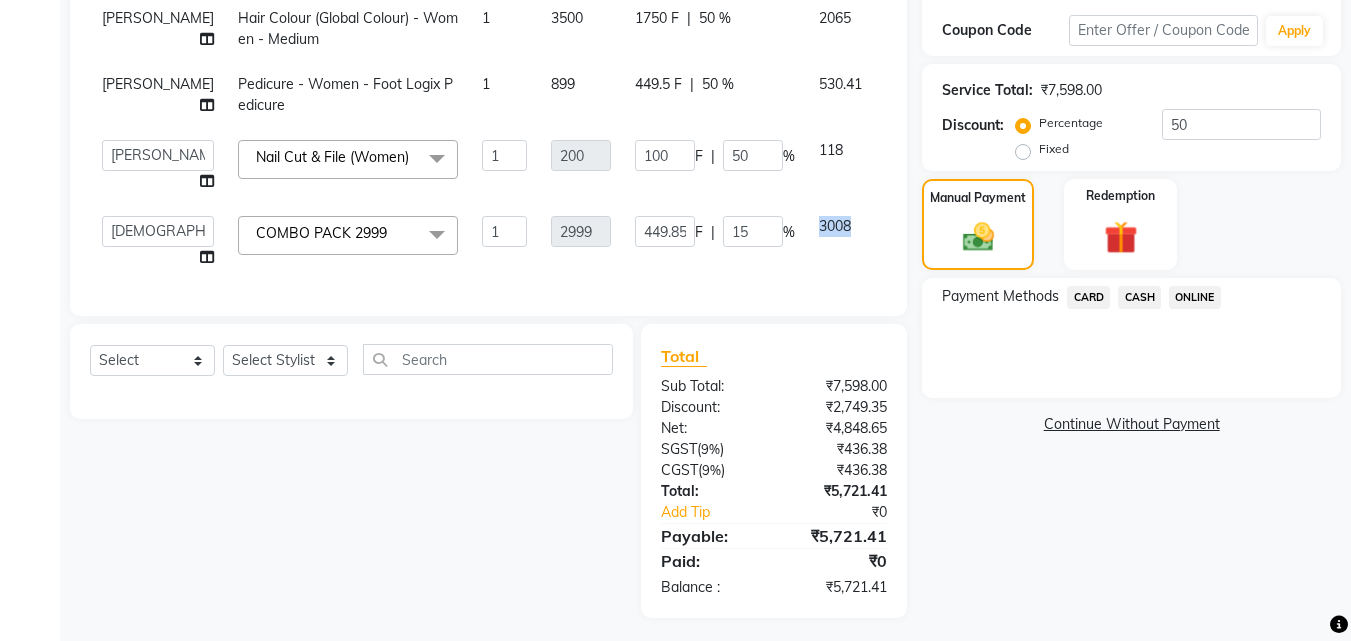 drag, startPoint x: 765, startPoint y: 240, endPoint x: 807, endPoint y: 237, distance: 42.107006 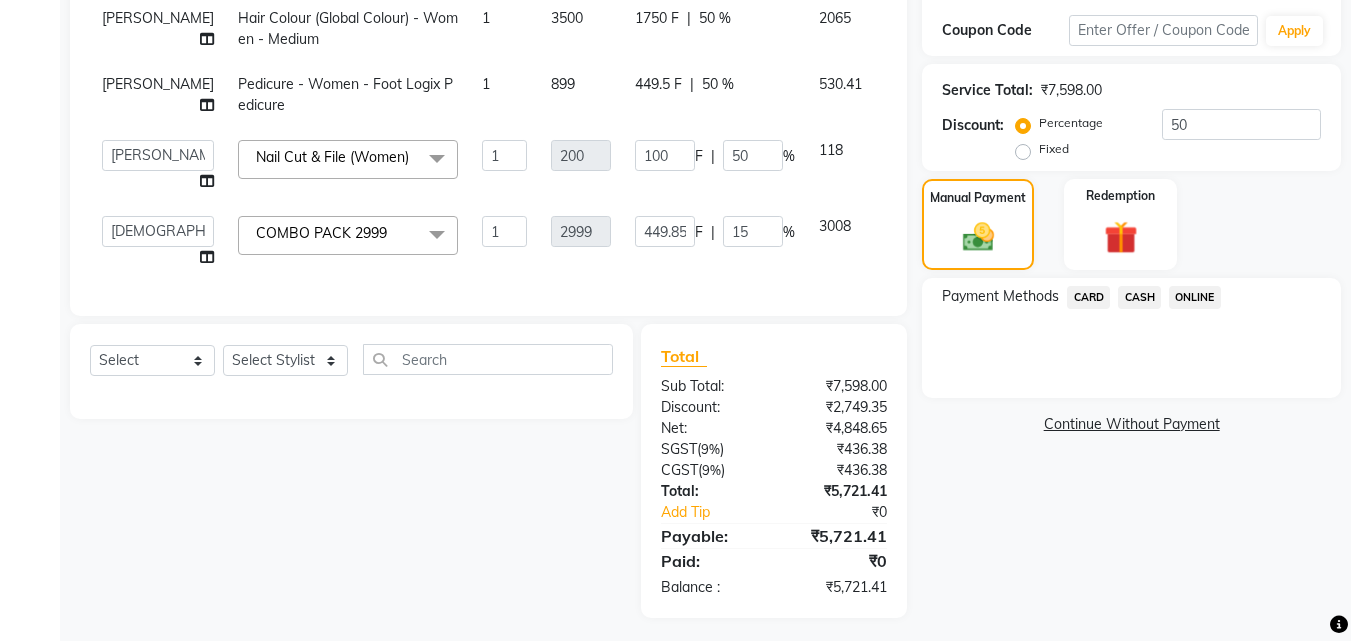 scroll, scrollTop: 1, scrollLeft: 0, axis: vertical 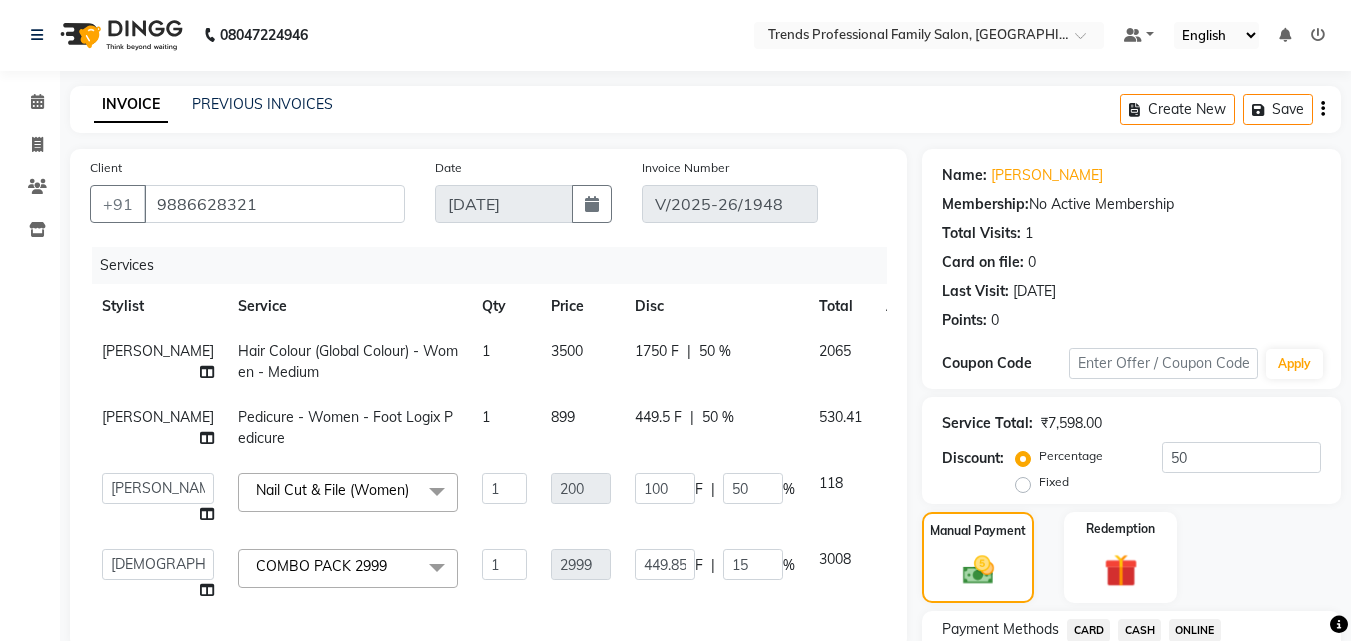 click on "Pedicure - Women - Foot Logix Pedicure" 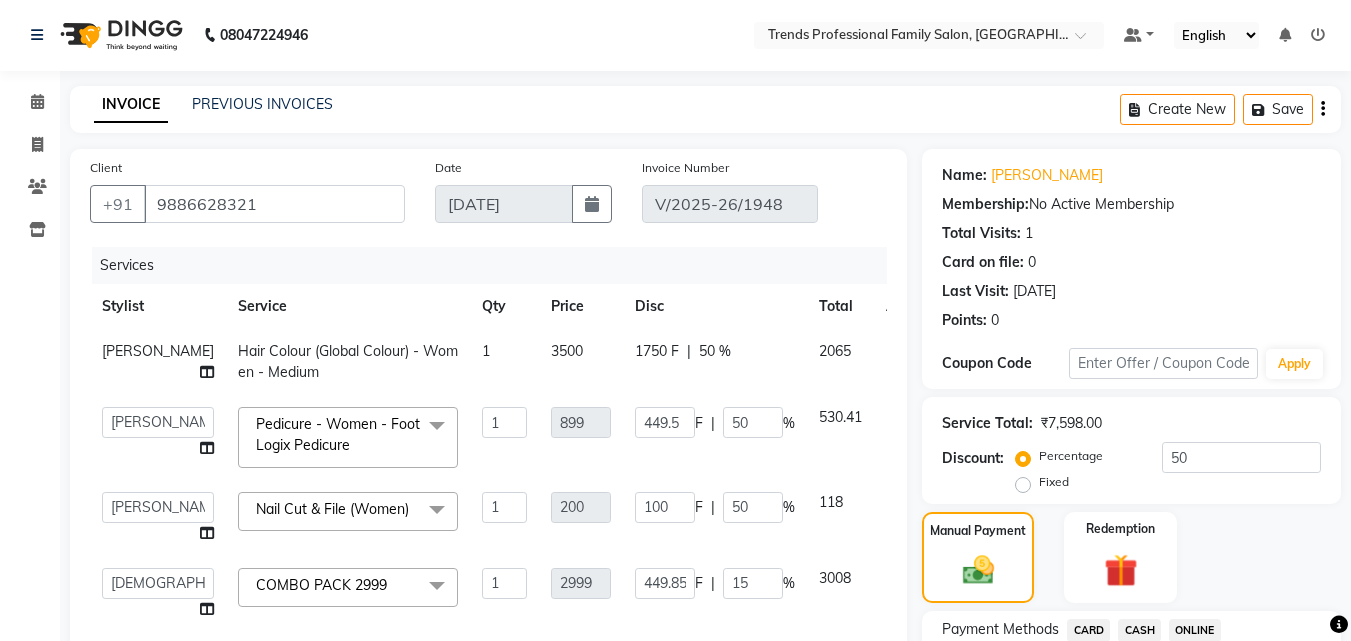 click on "Hair Colour (Global Colour) - Women - Medium" 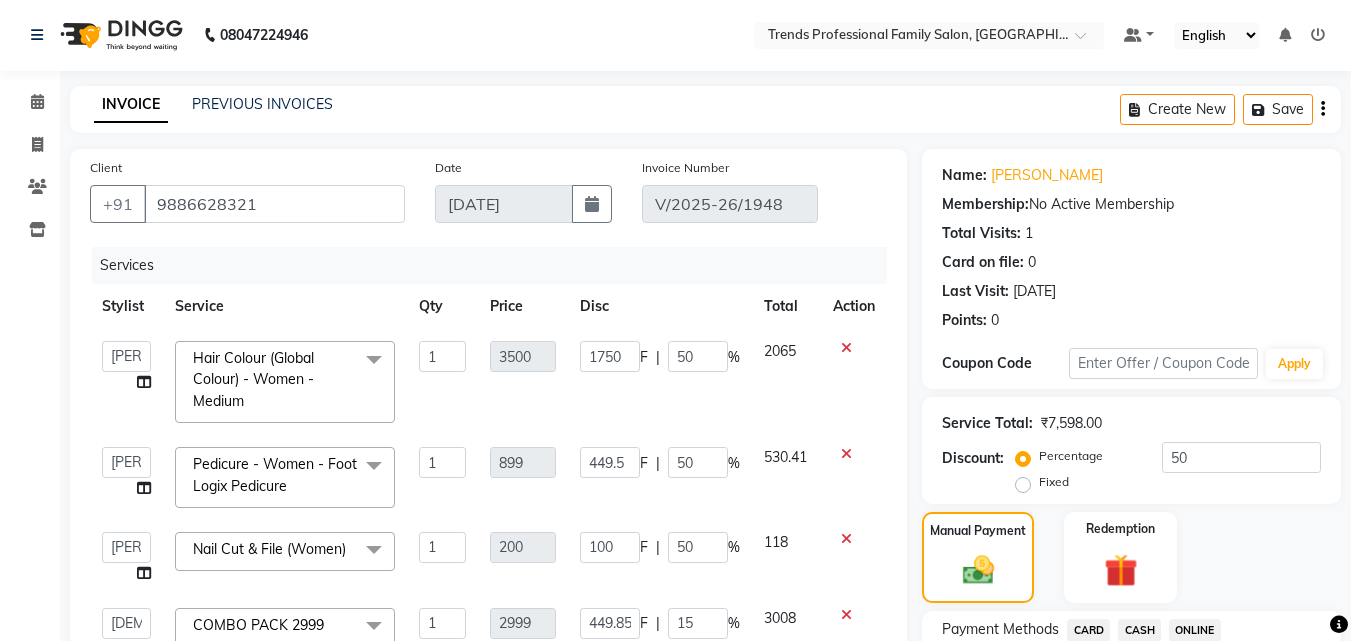 scroll, scrollTop: 334, scrollLeft: 0, axis: vertical 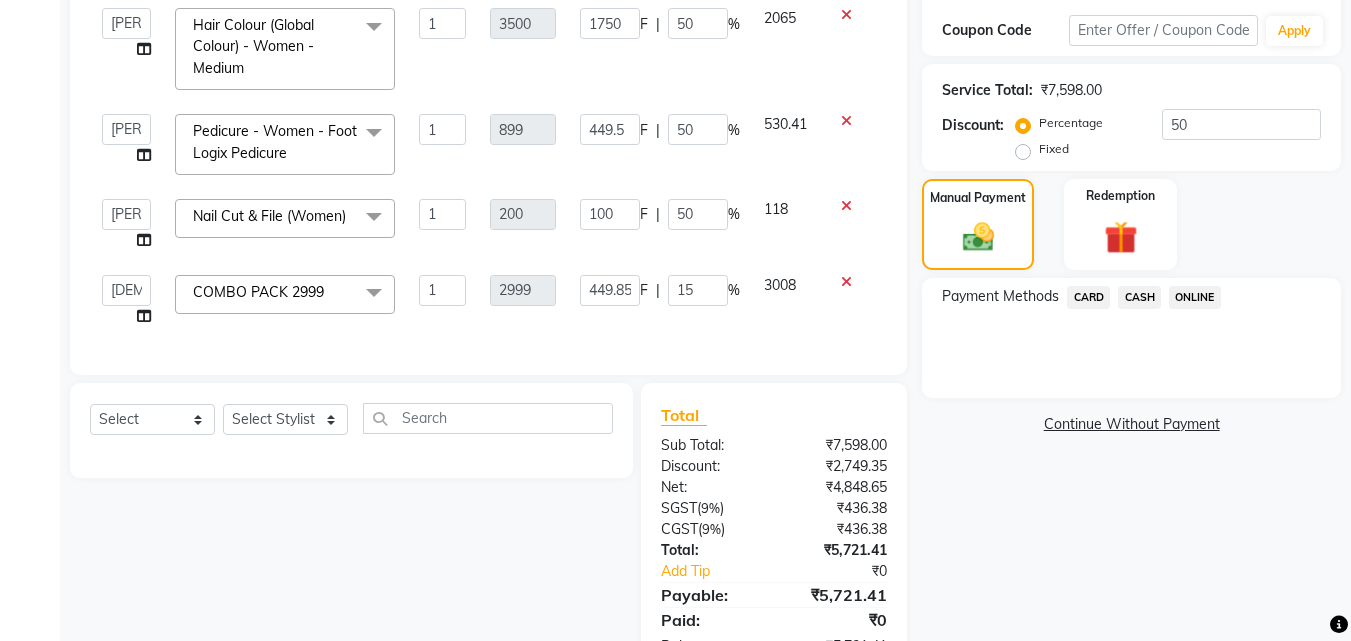 drag, startPoint x: 509, startPoint y: 325, endPoint x: 423, endPoint y: 331, distance: 86.209045 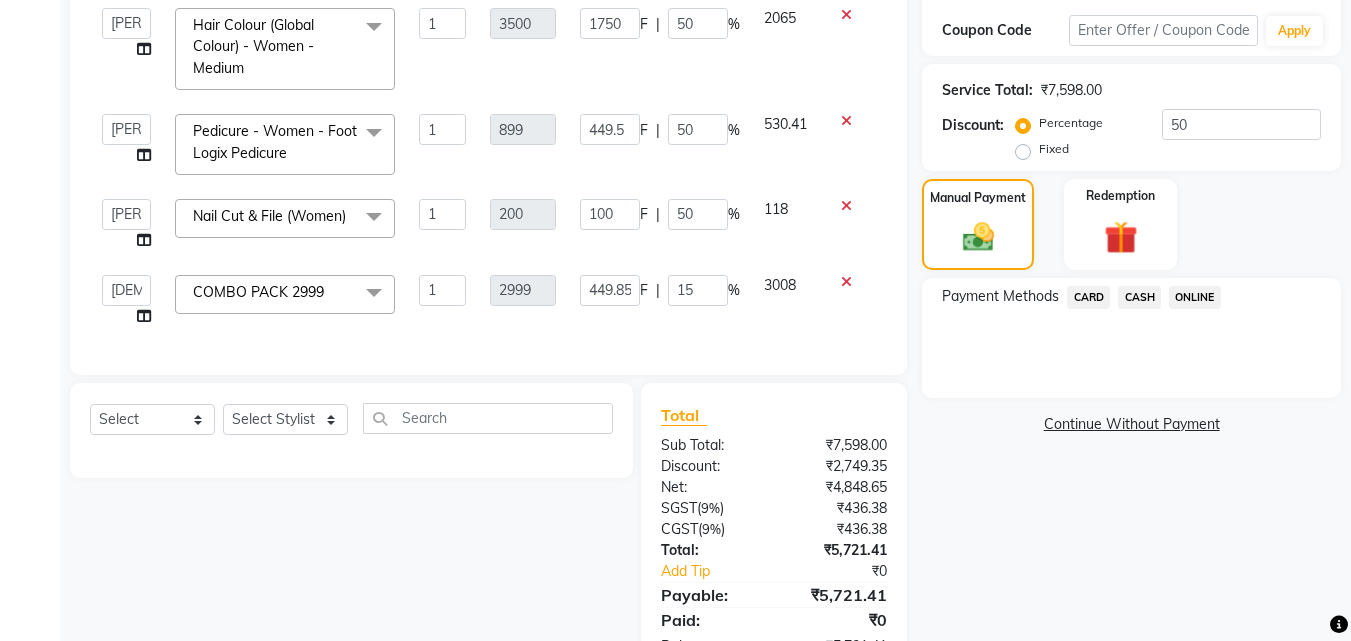 click on "2999" 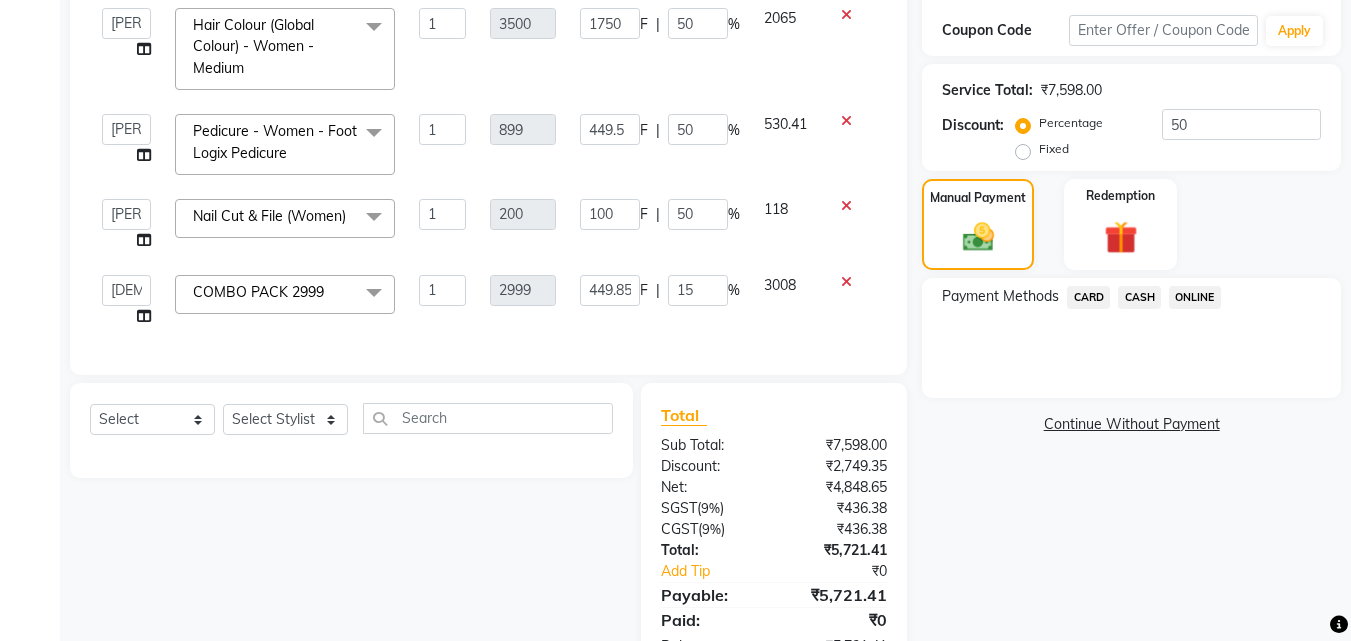 click on "Services Stylist Service Qty Price Disc Total Action  [PERSON_NAME]   [PERSON_NAME]   [PERSON_NAME]   RUSTHAM   SEEMA   [PERSON_NAME]   Sumika   Trends  Hair Colour (Global Colour) - Women - Medium  x Hair - Women - Haircut Hair - Women - Child haircut Hair - Women - Shampoo + B'dry Hair - Women - Shampoo + Child B'dry Hair - Women - Ironing Hair - Women - Tongs Hair - Women - Hair Spa Hair - Women - Mythic Oil Hair Spa Hair - Women - Aroma Oil Head Massage Hair - Women - Almond Oil Head Massage Hair - Women - Olive Oil Head Massage Hair - Women - Coconut Oil Head Massage Hair - Women - [MEDICAL_DATA] / Hair Loss Treatment Hair Colour (Global Colour) - Women - Root Touch Up Hair Colour (Global Colour) - Women - Inoa Roots Hair Colour (Global Colour) - Women - Short Hair Colour (Global Colour) - Women - Medium Hair Colour (Global Colour) - Women - Long Hair Colour (Global Colour) - Women - Extra Long Hair Colour (Balayage) - Women - Short Hair Colour (Balayage) - Women - Medium Hair Colour (Balayage) - Women - Long 1" 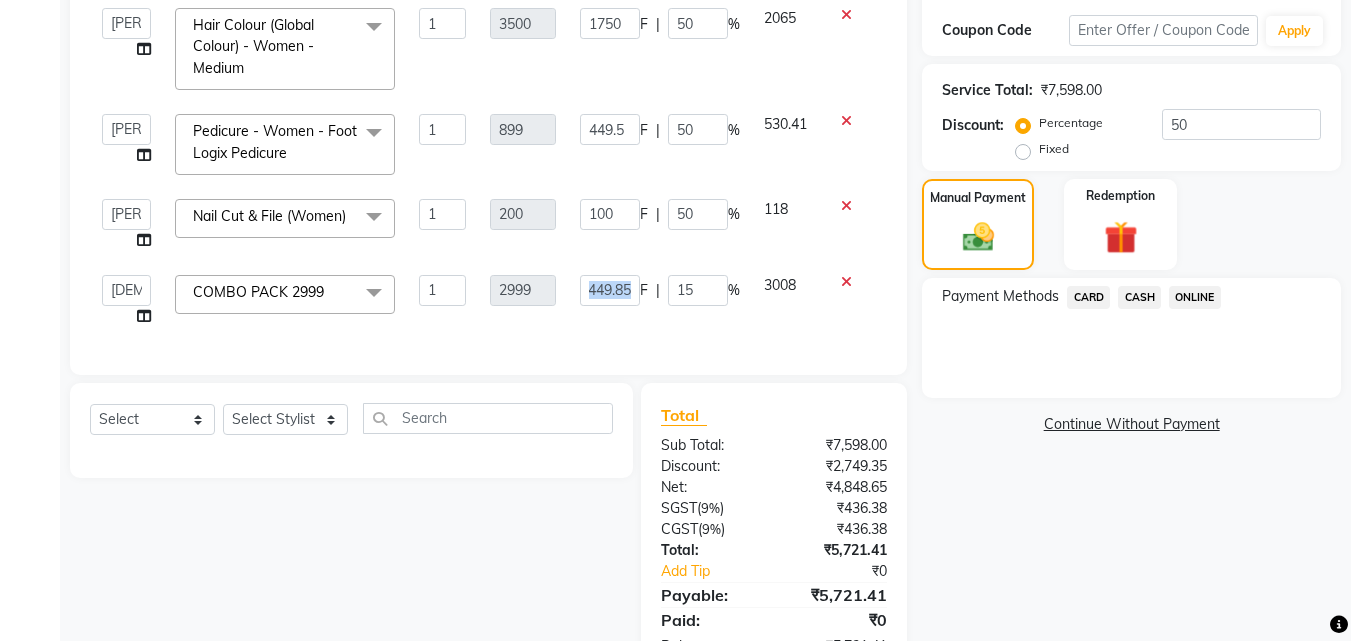 scroll, scrollTop: 0, scrollLeft: 0, axis: both 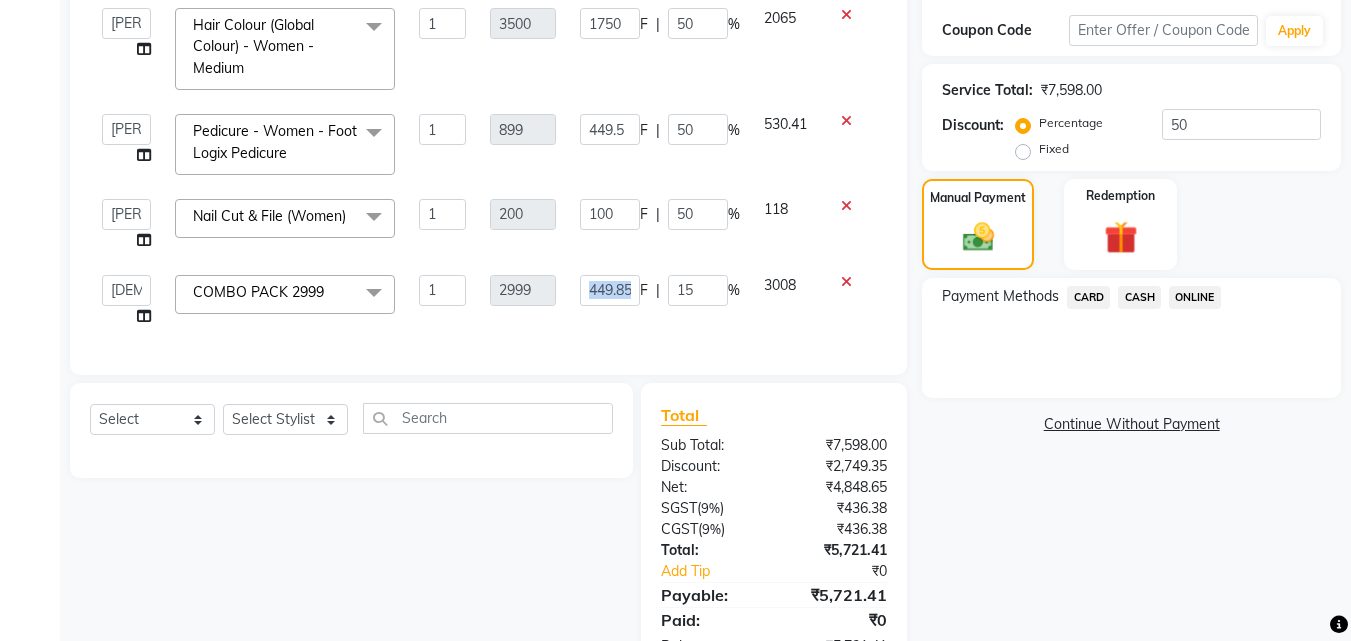 drag, startPoint x: 641, startPoint y: 306, endPoint x: 597, endPoint y: 306, distance: 44 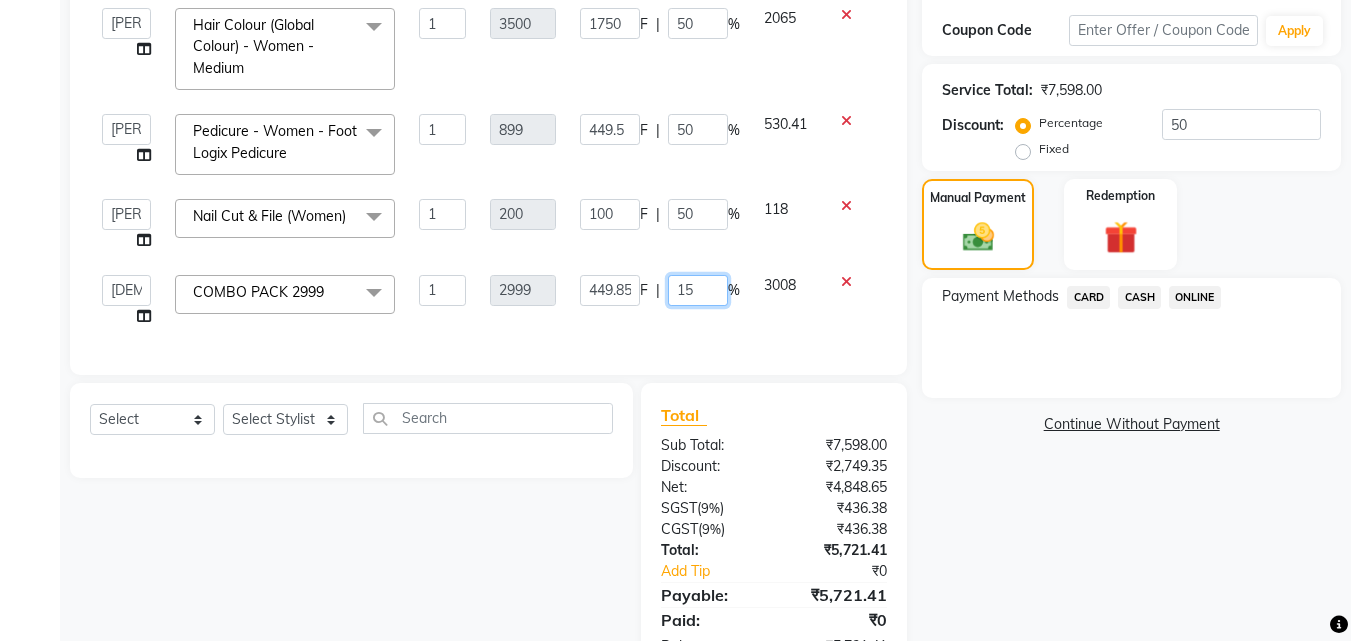 drag, startPoint x: 702, startPoint y: 301, endPoint x: 678, endPoint y: 304, distance: 24.186773 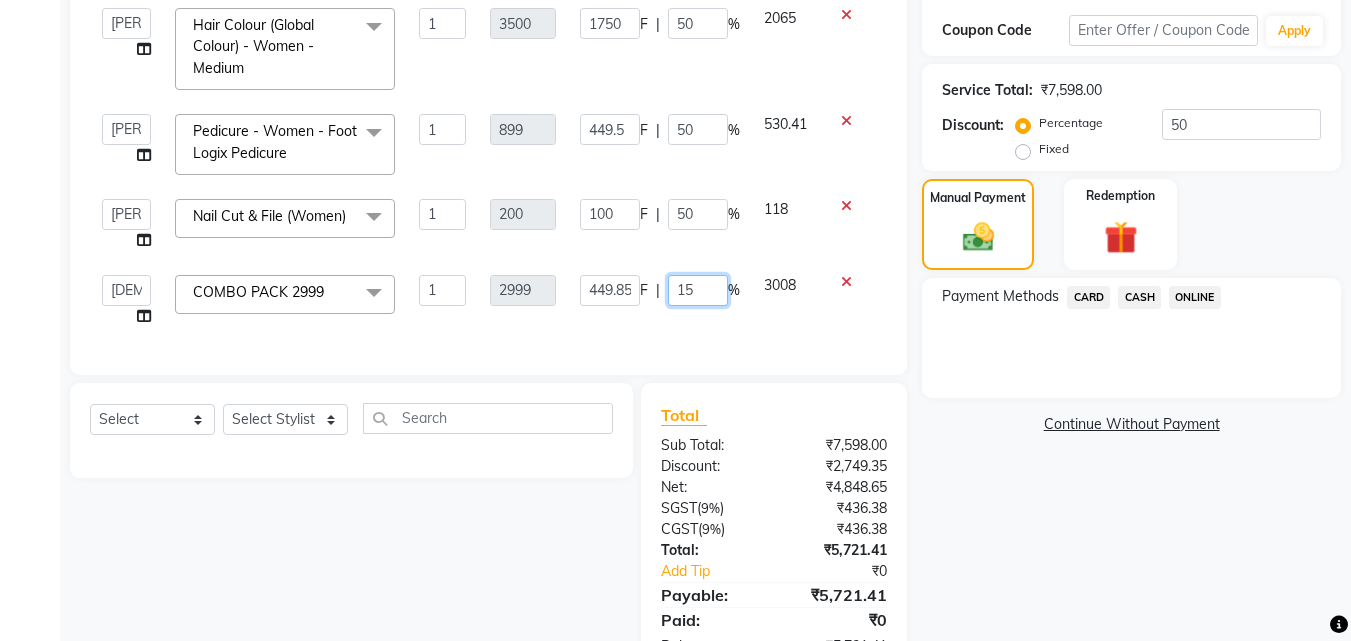 click on "15" 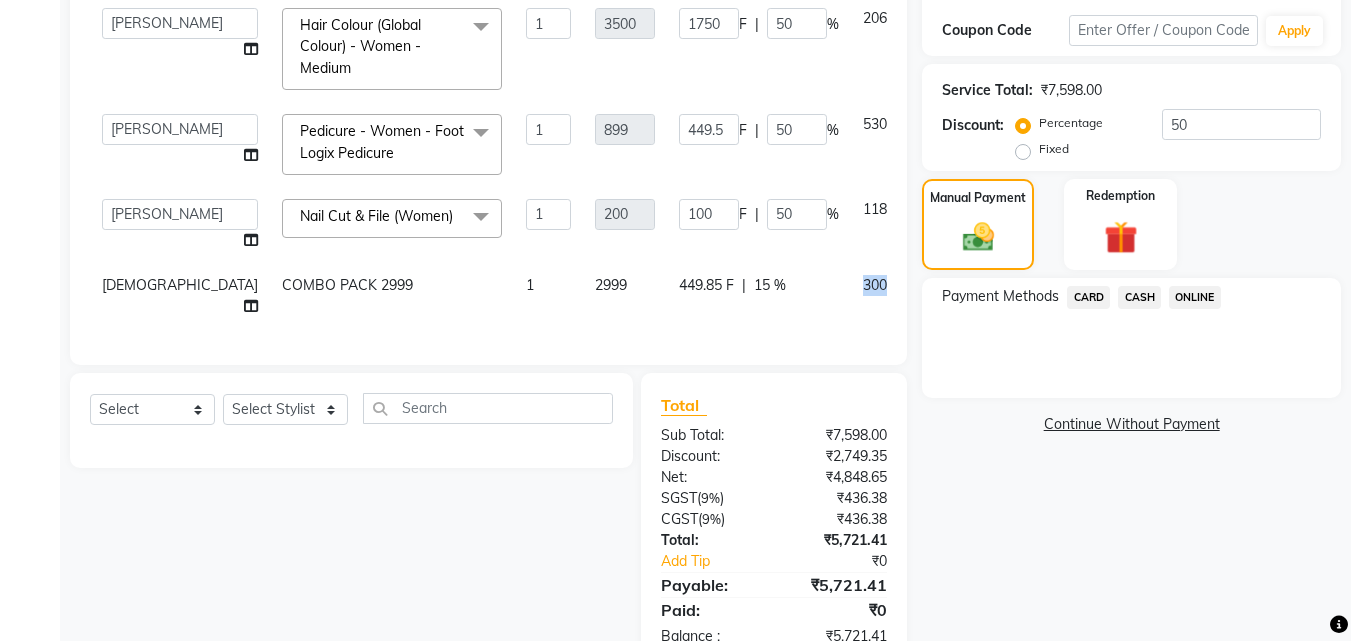 drag, startPoint x: 747, startPoint y: 292, endPoint x: 798, endPoint y: 291, distance: 51.009804 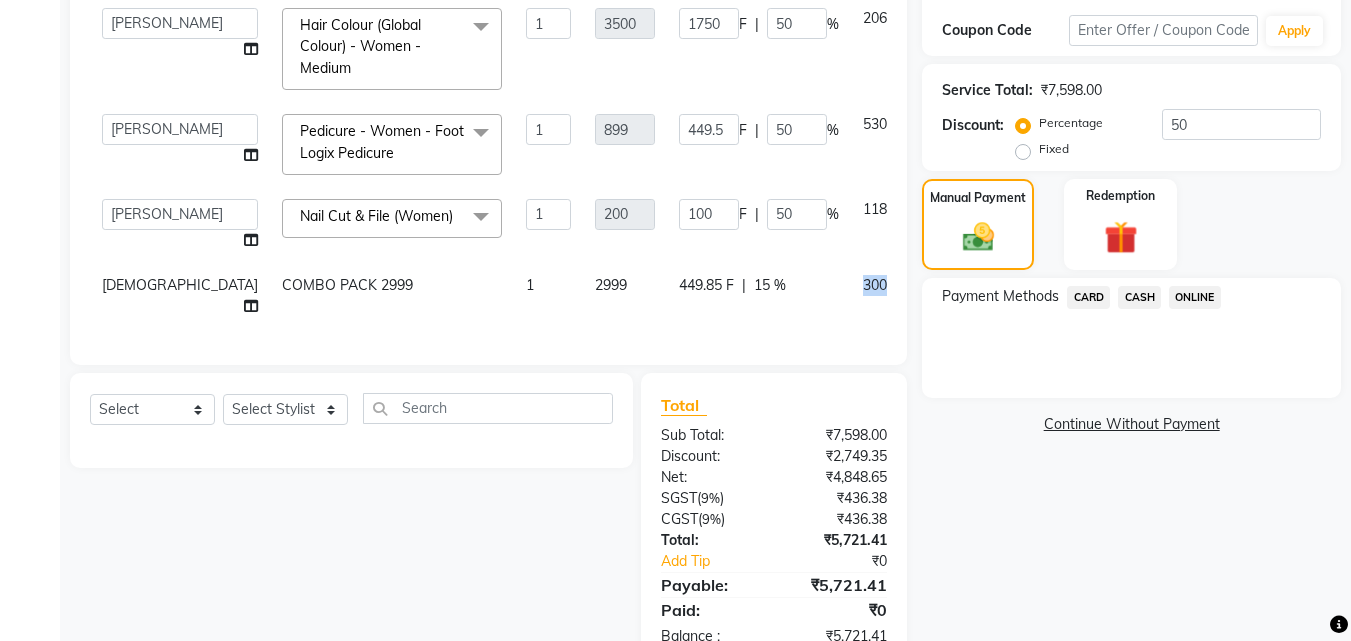 click on "[DEMOGRAPHIC_DATA] COMBO PACK 2999 1 2999 449.85 F | 15 % 3008" 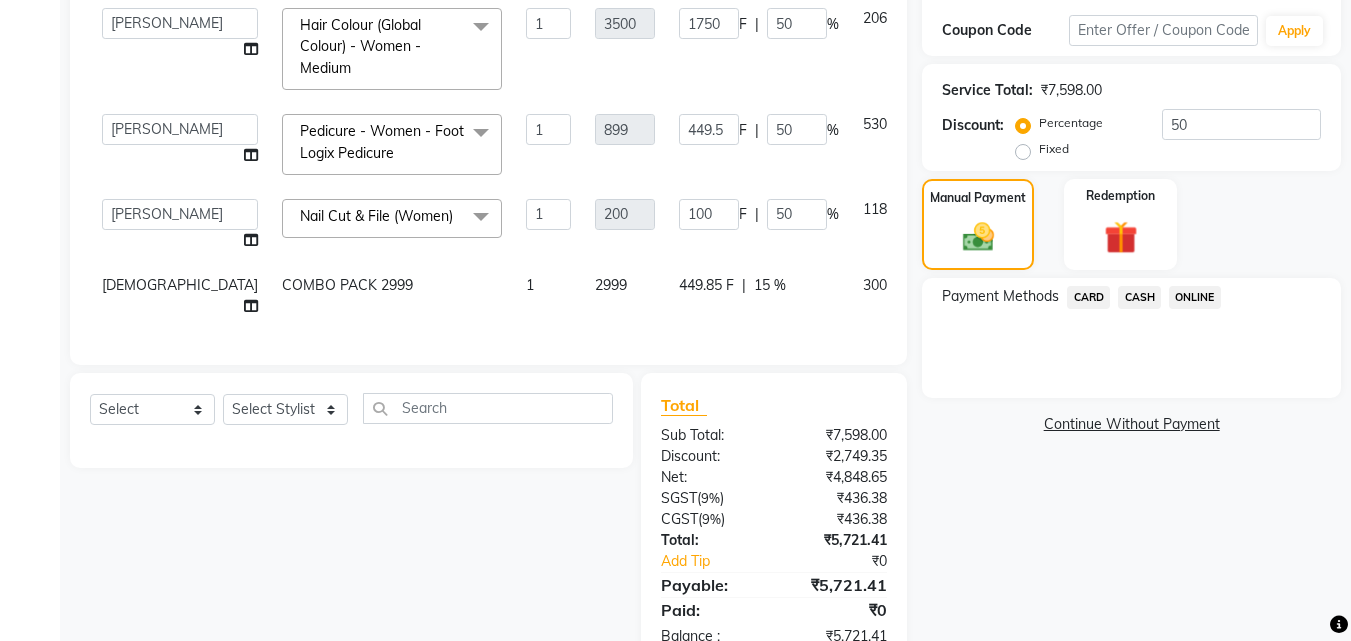 click on "118" 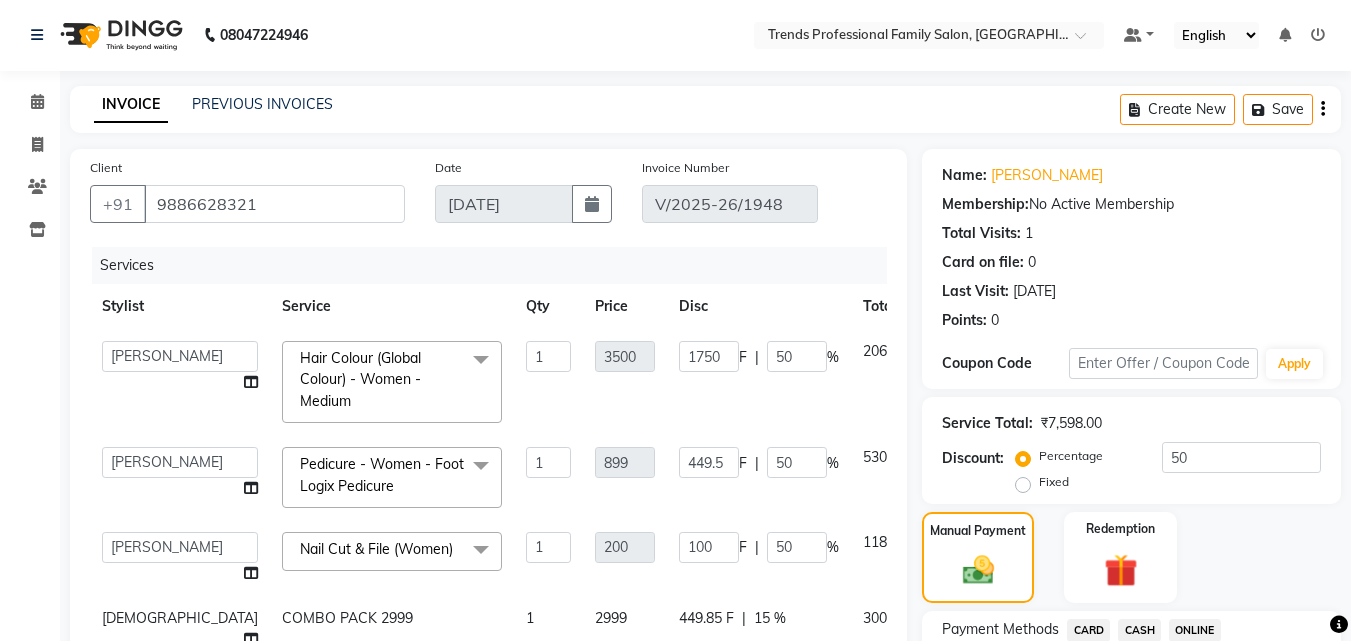 scroll, scrollTop: 334, scrollLeft: 0, axis: vertical 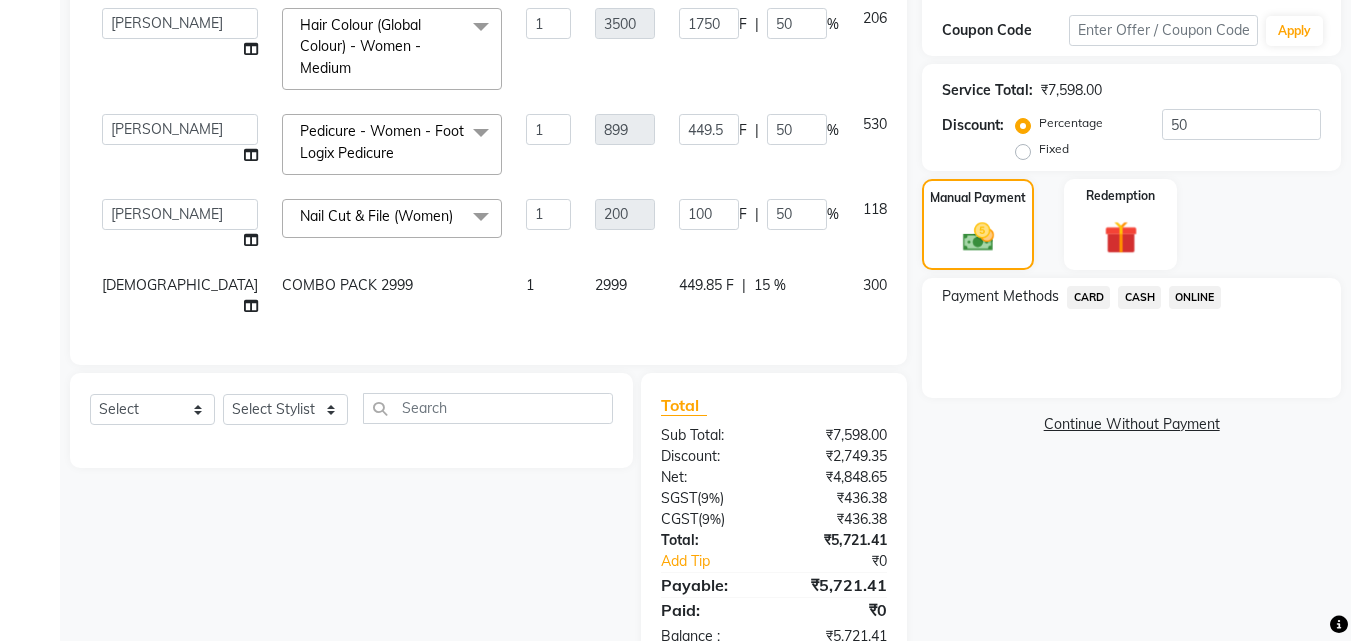 click on "530.41" 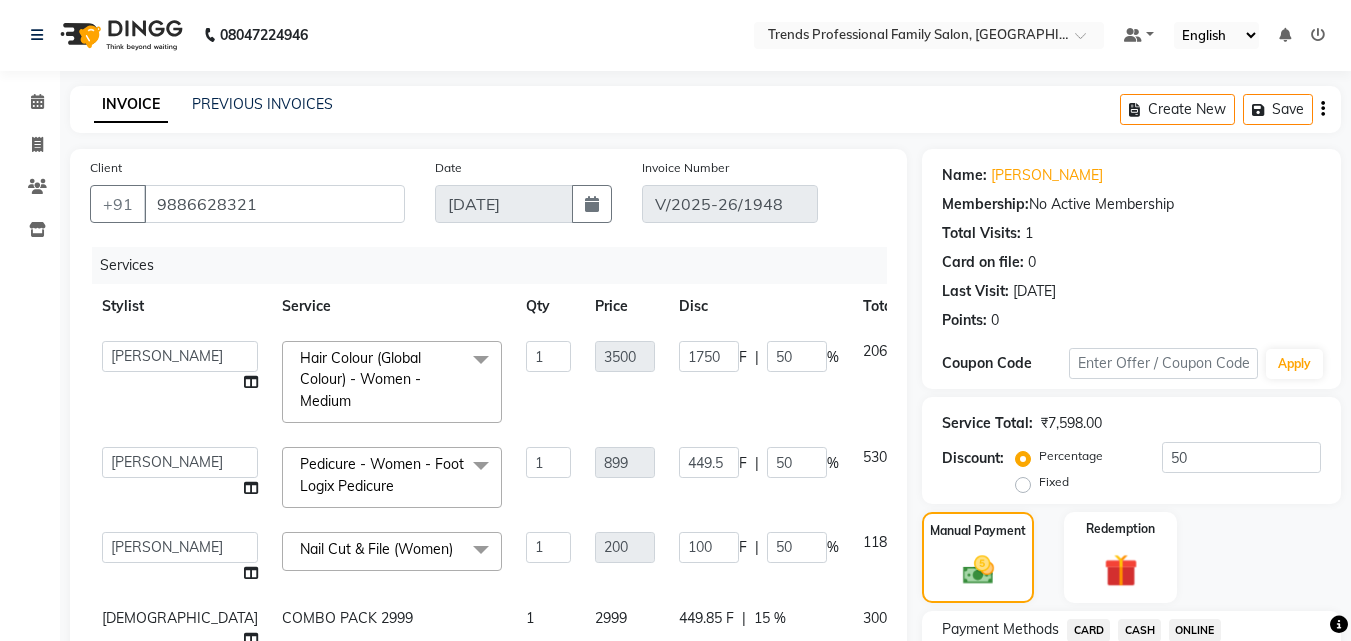 scroll, scrollTop: 334, scrollLeft: 0, axis: vertical 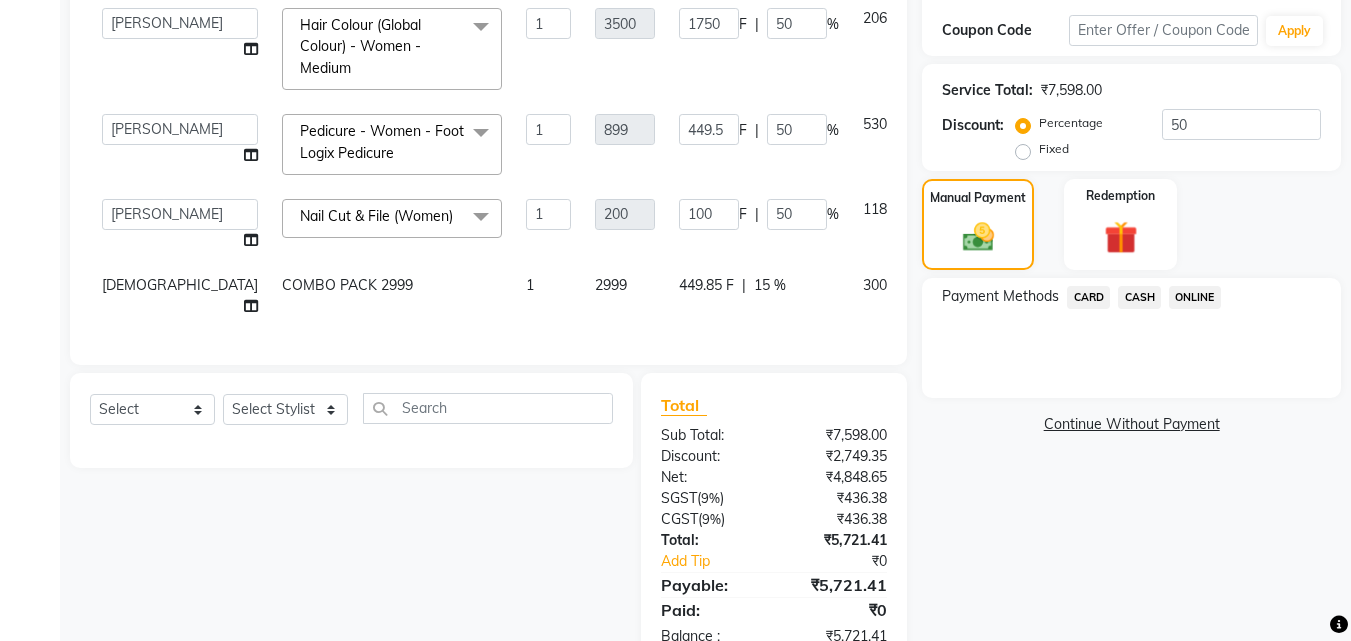 click on "530.41" 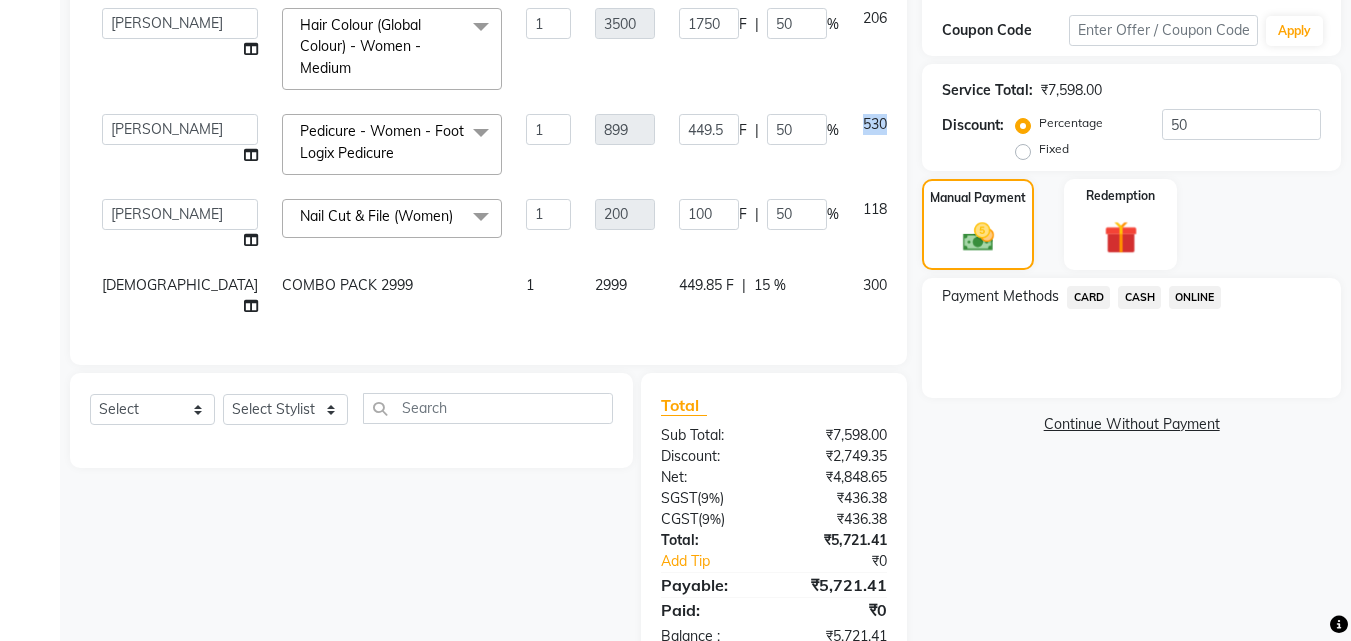 drag, startPoint x: 815, startPoint y: 121, endPoint x: 754, endPoint y: 122, distance: 61.008198 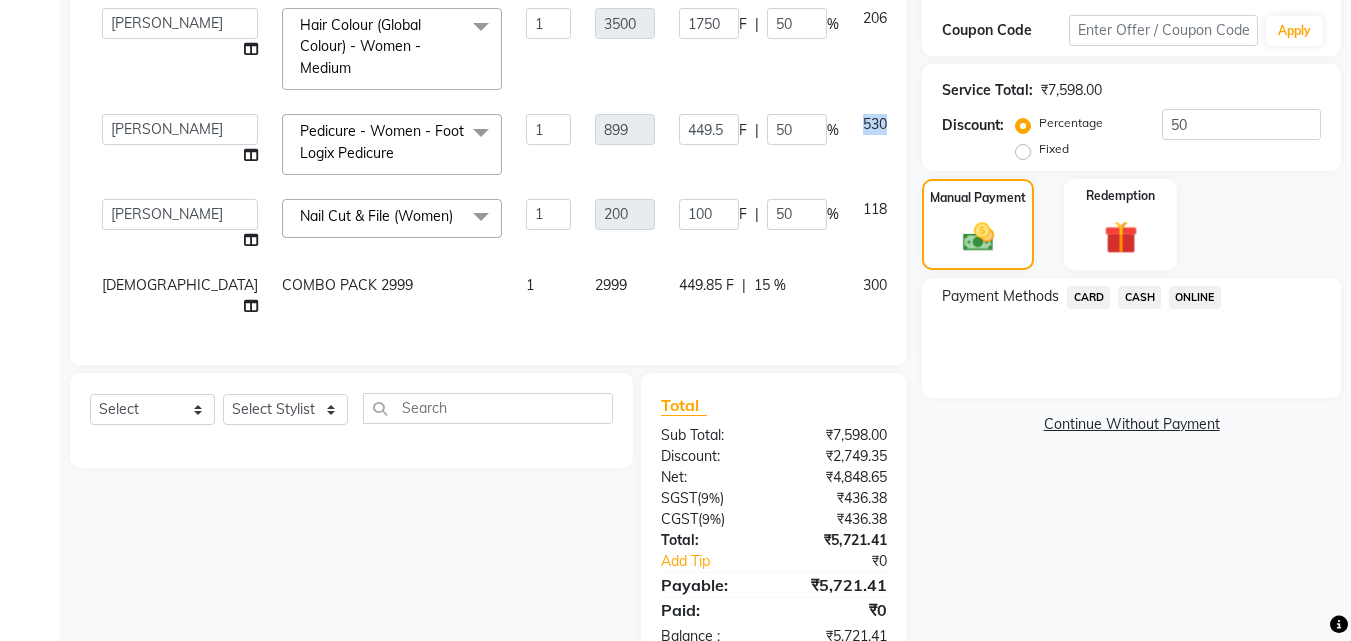 click on "530.41" 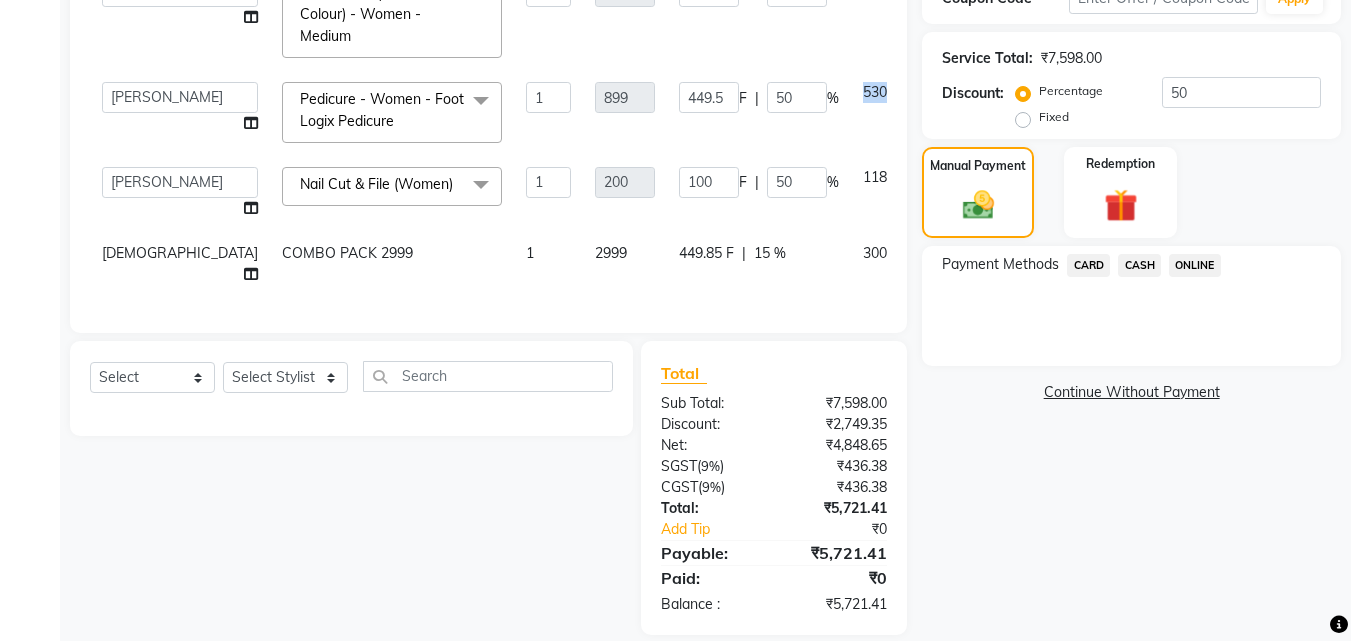 scroll, scrollTop: 414, scrollLeft: 0, axis: vertical 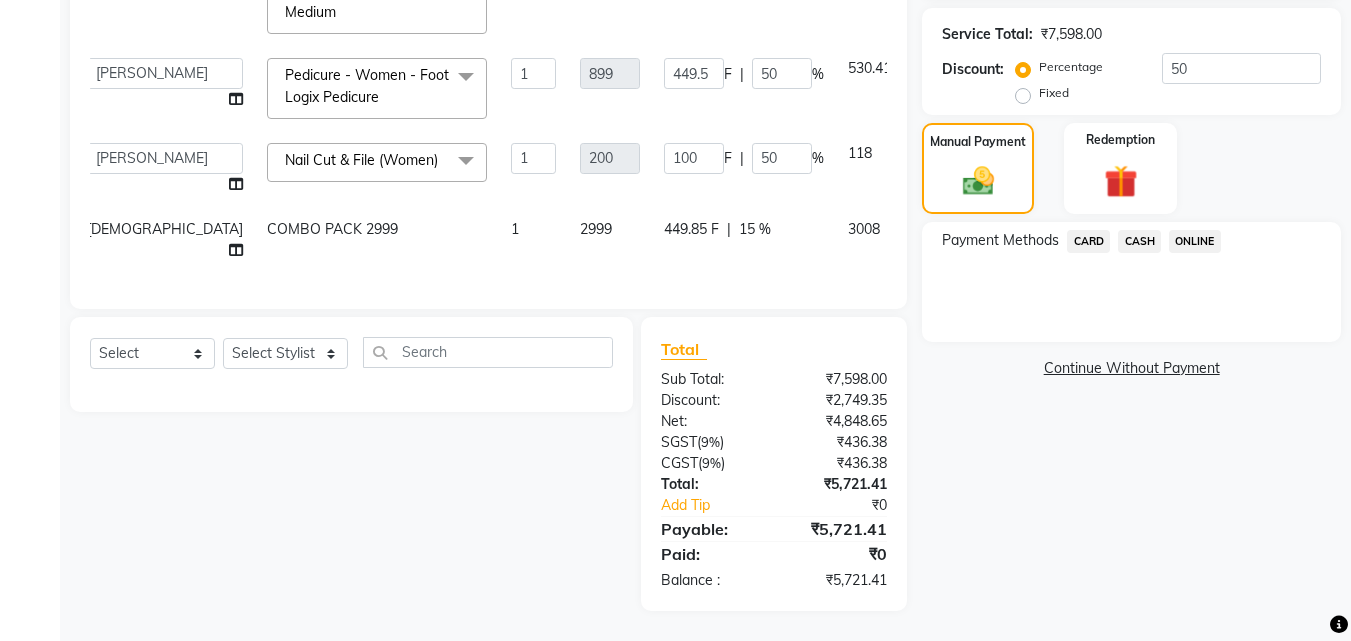 click on "15 %" 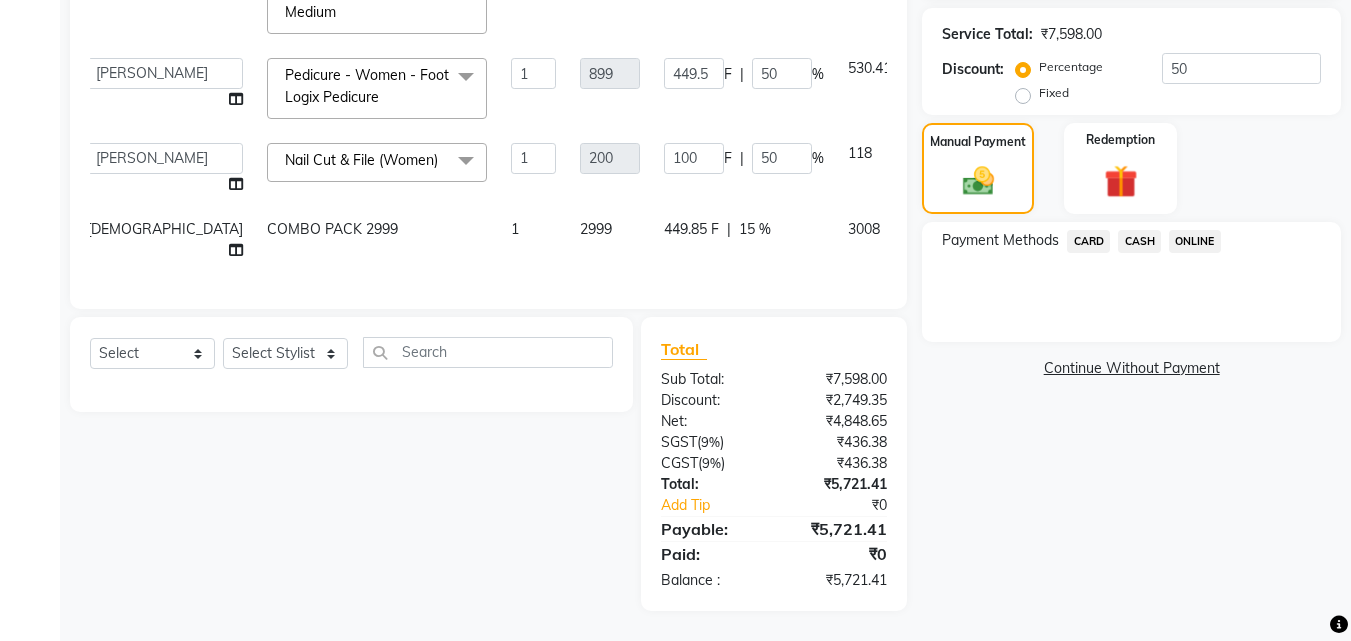 select on "84239" 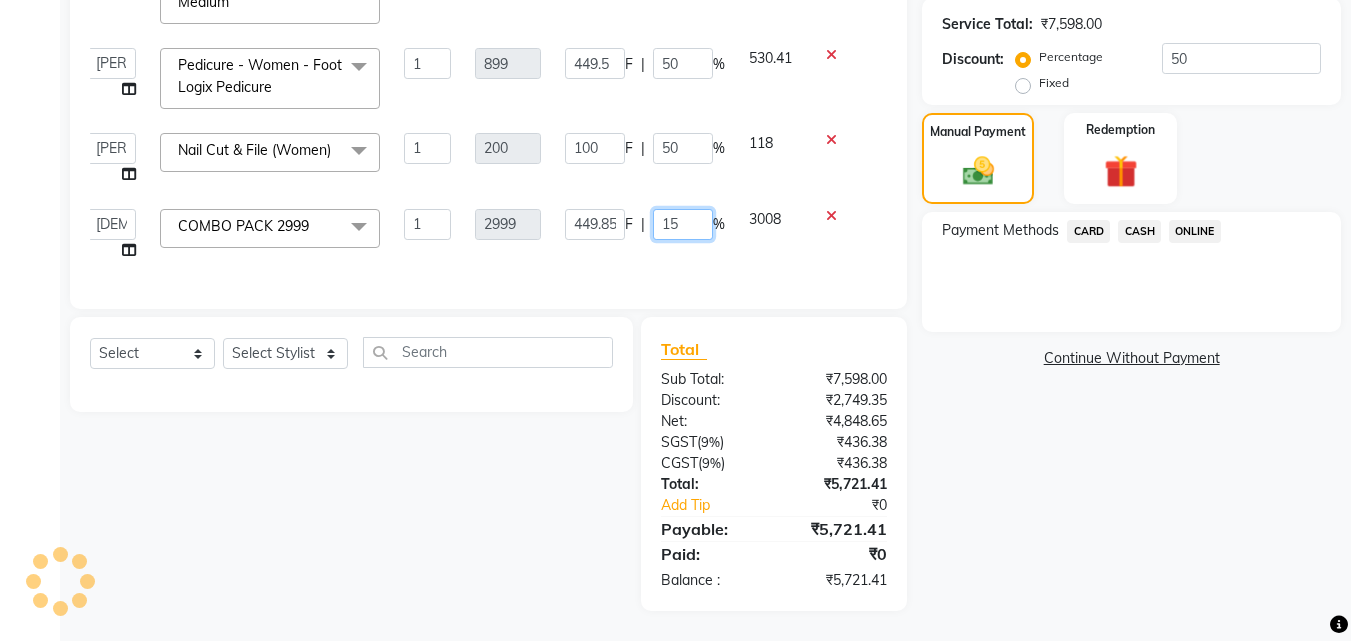 drag, startPoint x: 695, startPoint y: 214, endPoint x: 662, endPoint y: 215, distance: 33.01515 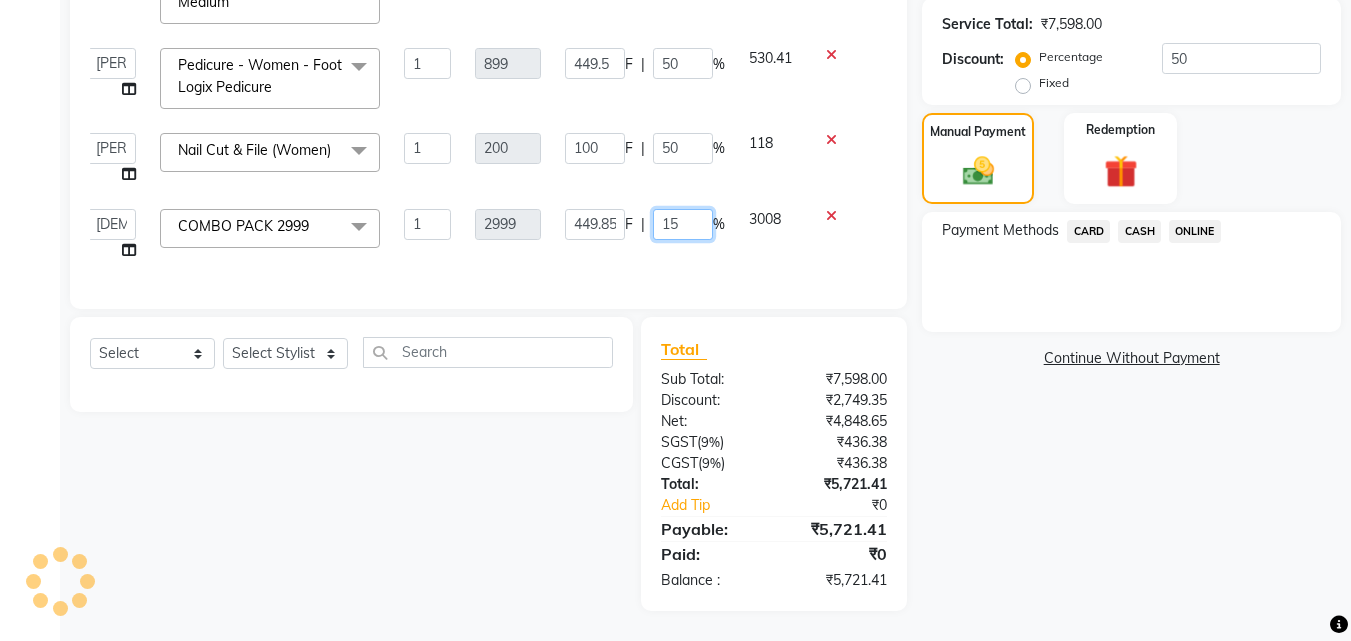 click on "15" 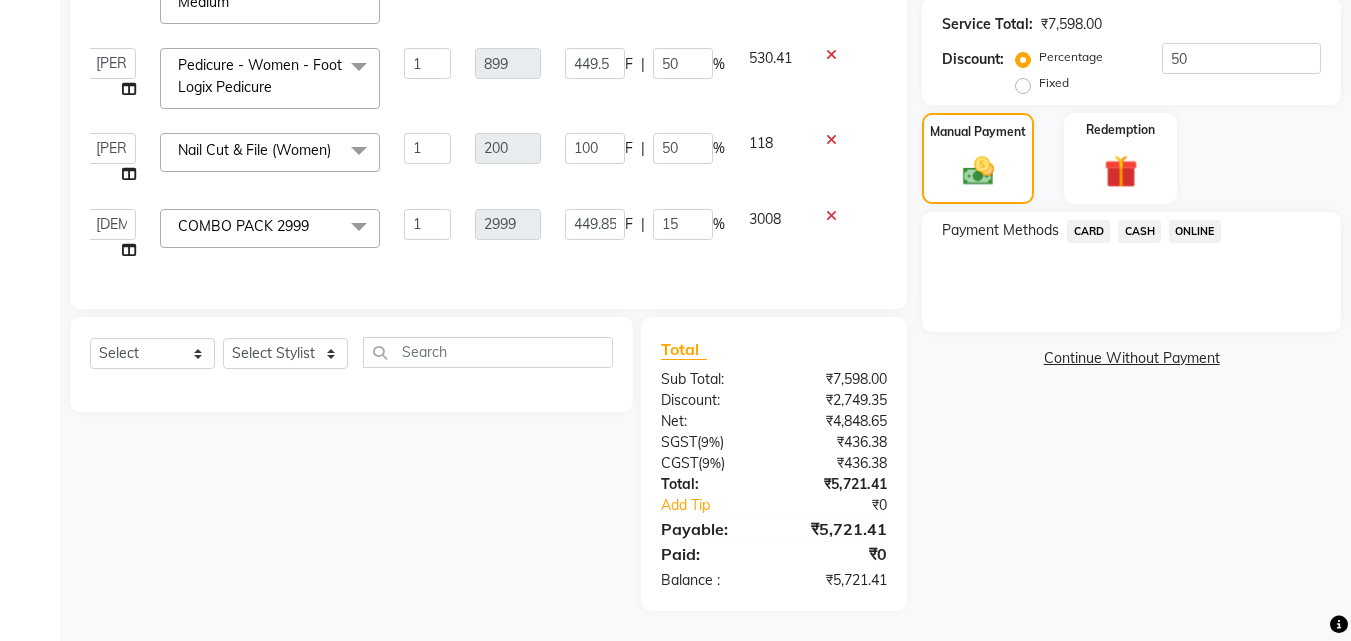 click on "3008" 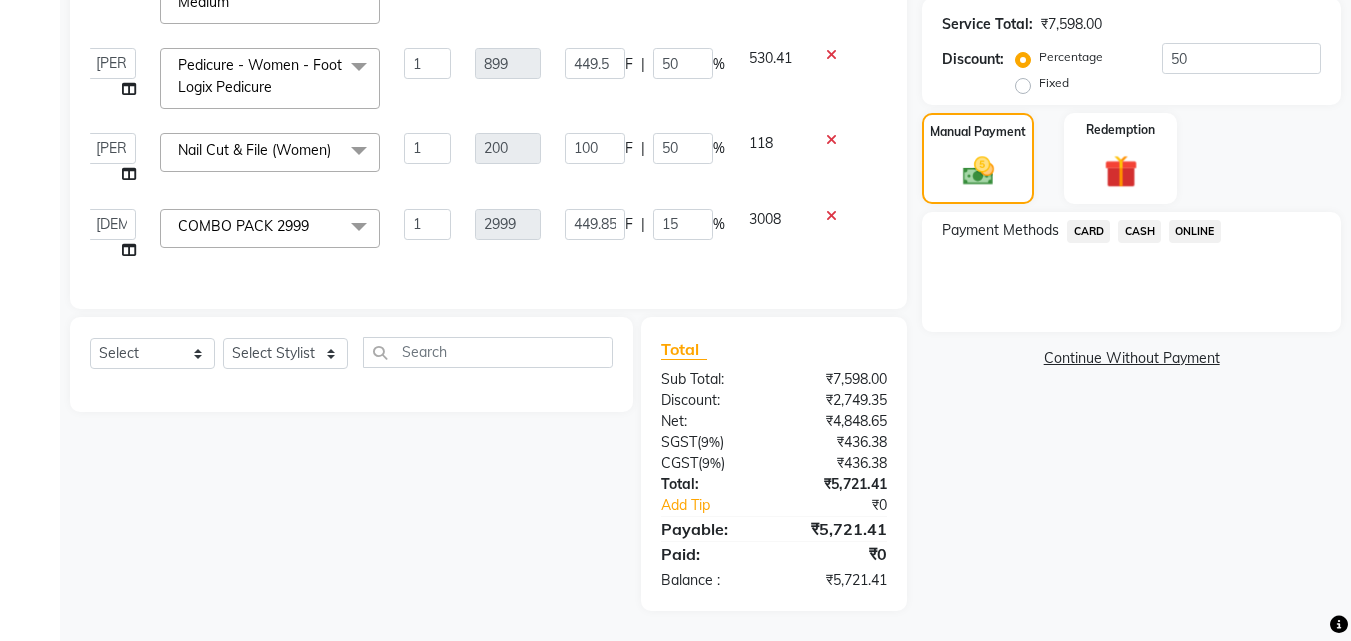 select on "84239" 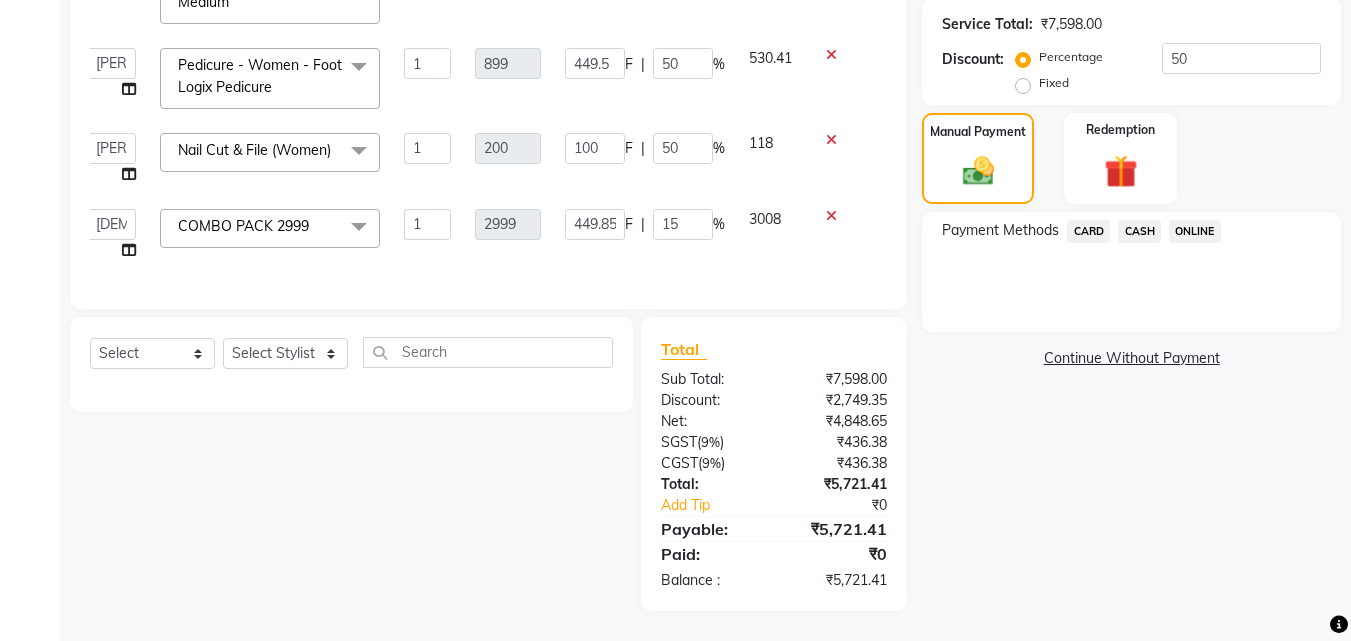 click on "3008" 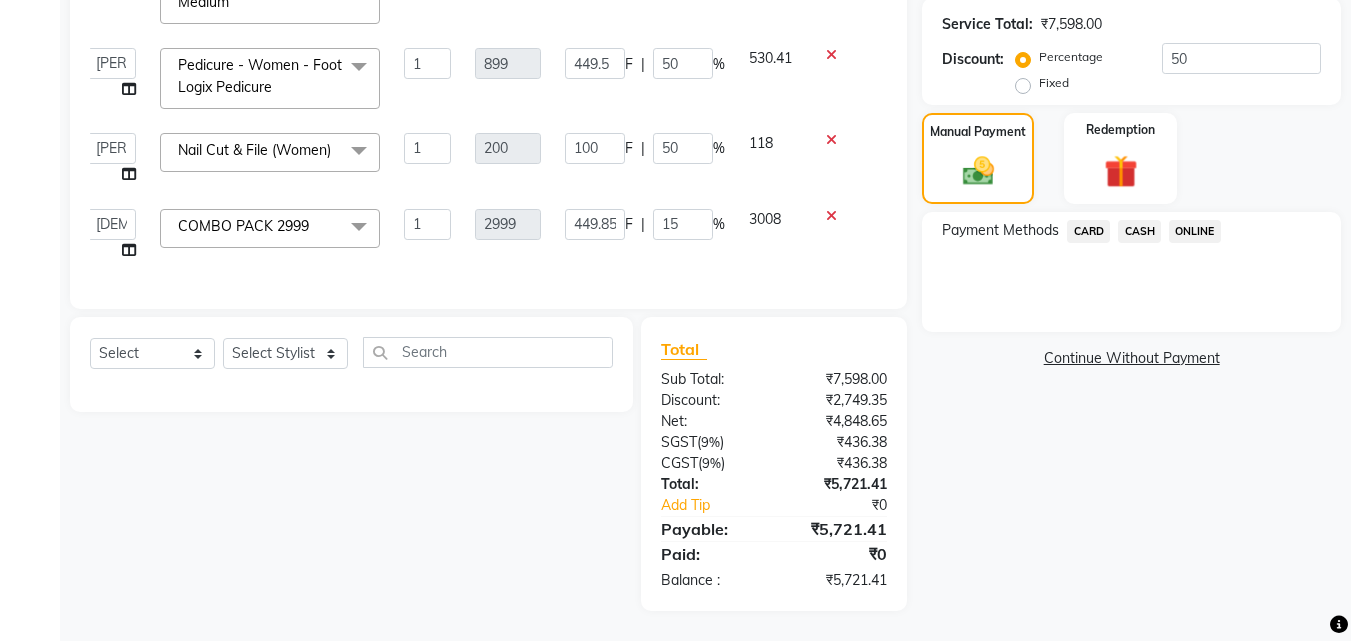 scroll, scrollTop: 81, scrollLeft: 0, axis: vertical 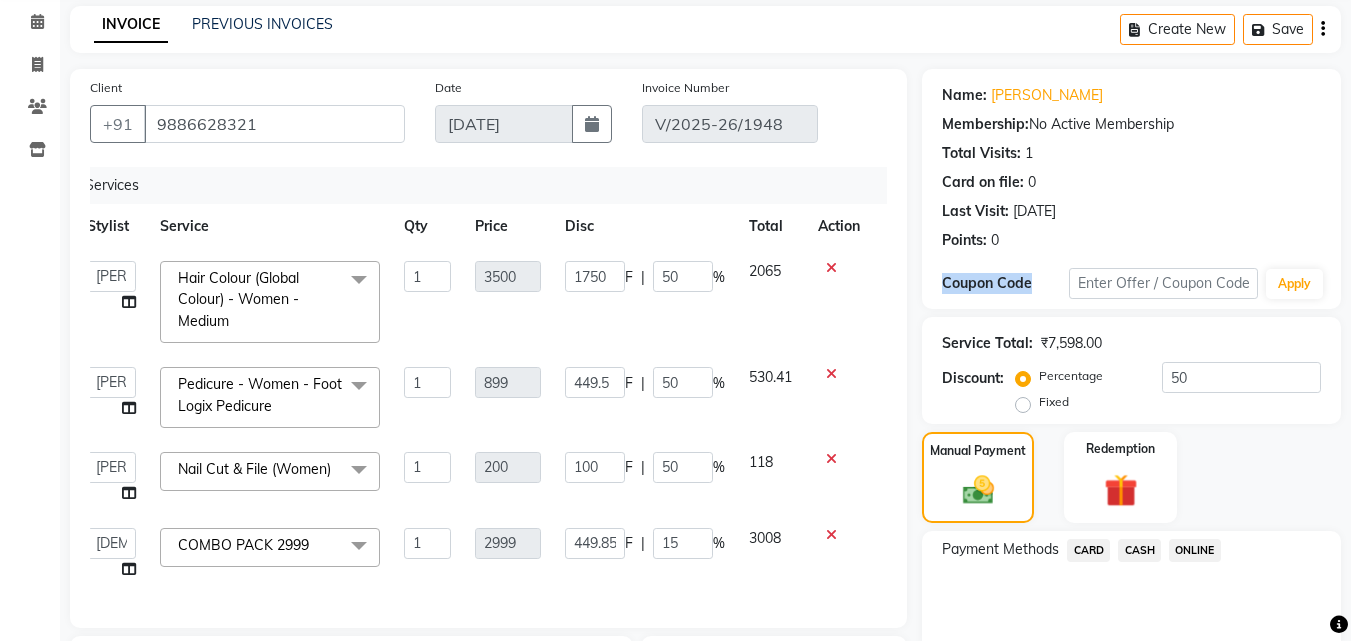 drag, startPoint x: 939, startPoint y: 281, endPoint x: 1040, endPoint y: 280, distance: 101.00495 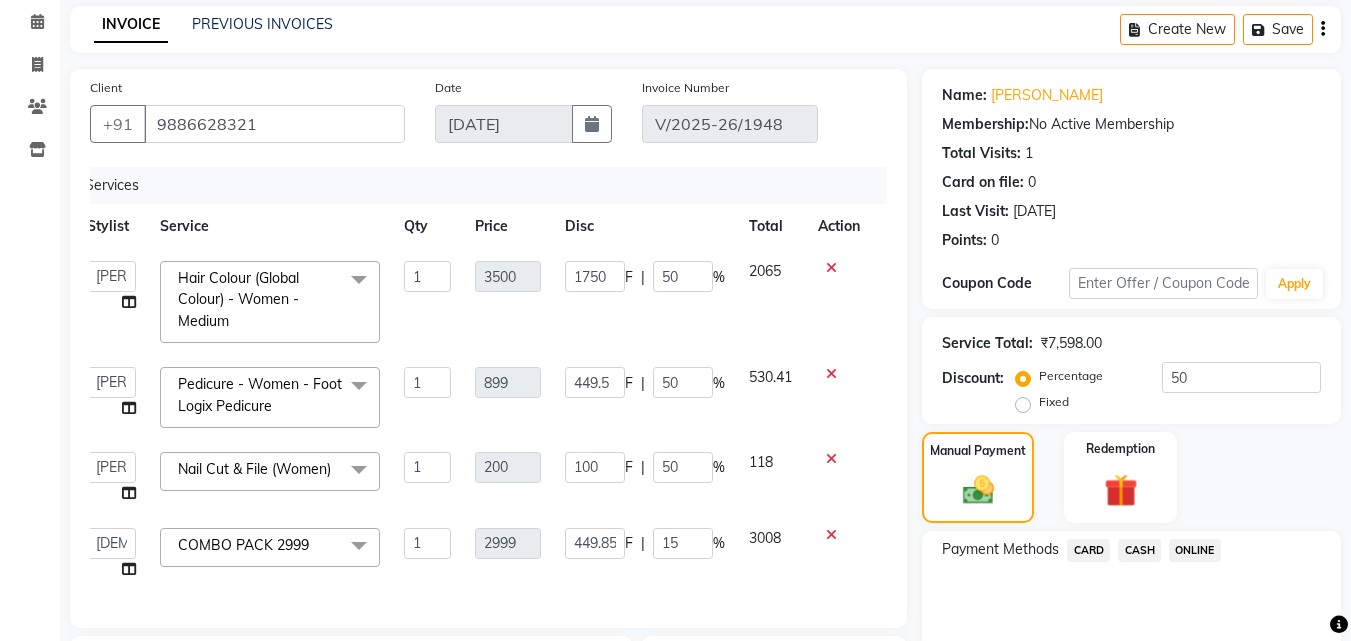 drag, startPoint x: 1019, startPoint y: 237, endPoint x: 940, endPoint y: 222, distance: 80.411446 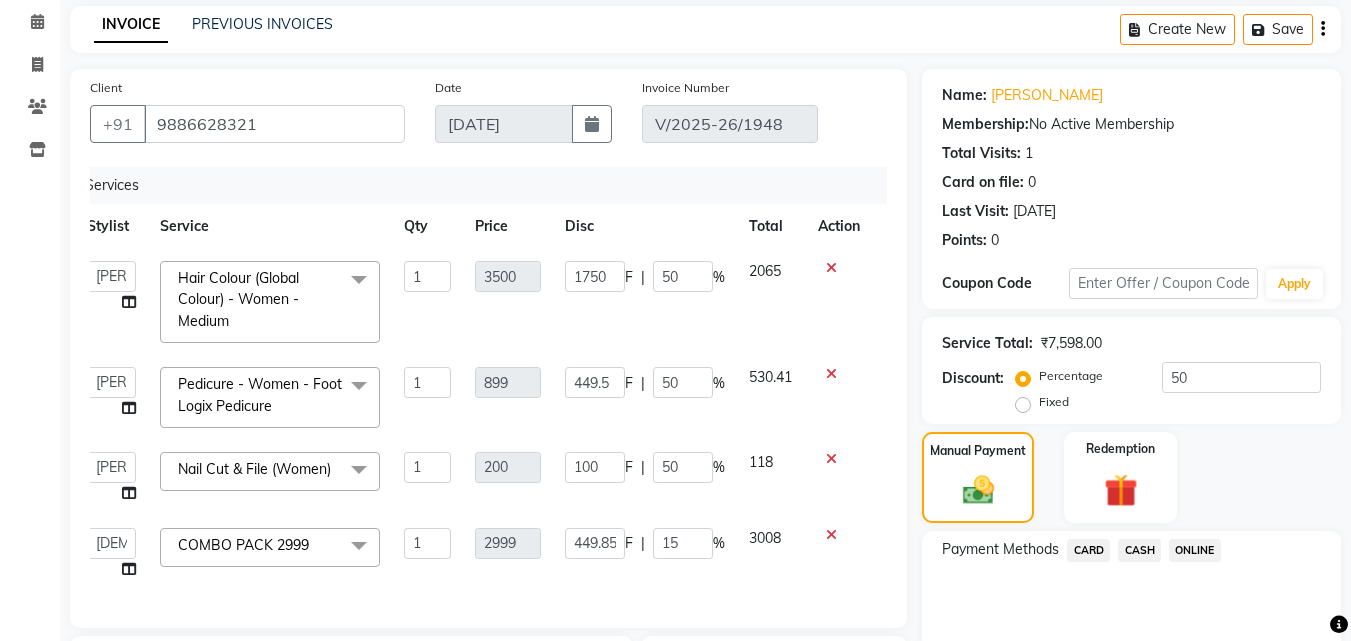 drag, startPoint x: 1074, startPoint y: 178, endPoint x: 816, endPoint y: 176, distance: 258.00775 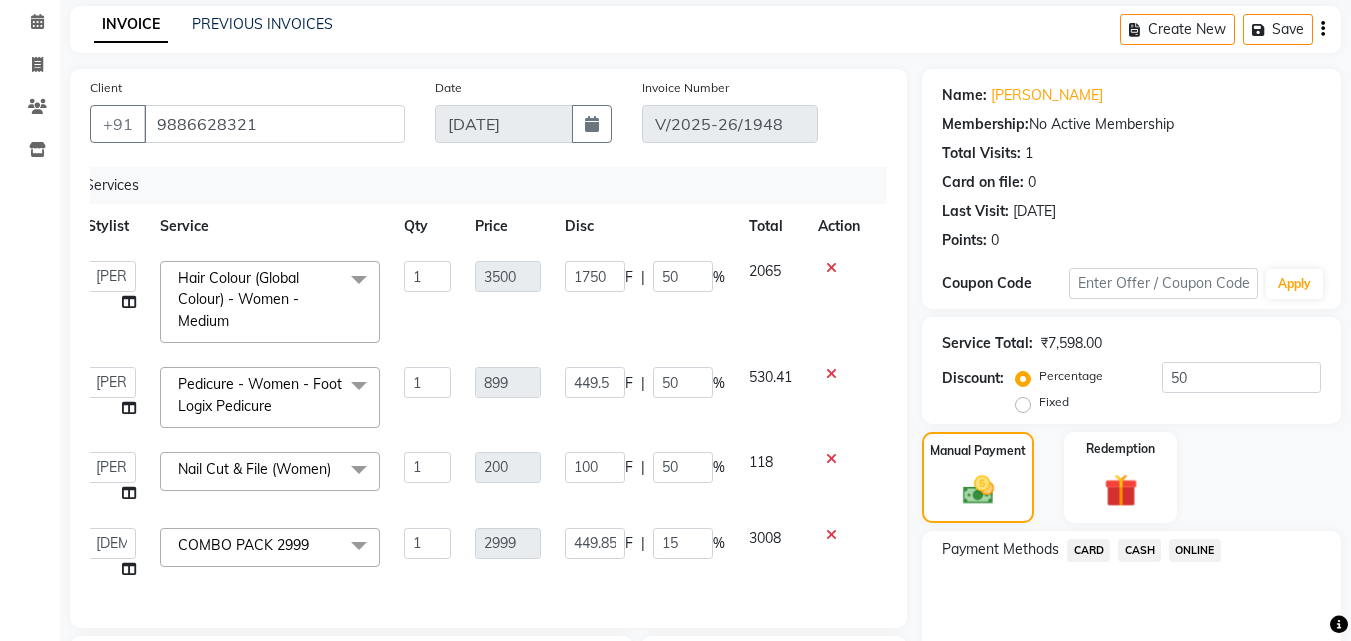 click on "Client [PHONE_NUMBER] Date [DATE] Invoice Number V/2025-26/1948 Services Stylist Service Qty Price Disc Total Action  [PERSON_NAME]   [PERSON_NAME]   [PERSON_NAME]   RUSTHAM   SEEMA   [PERSON_NAME]   Sumika   Trends  Hair Colour (Global Colour) - Women - Medium  x Hair - Women - Haircut Hair - Women - Child haircut Hair - Women - Shampoo + B'dry Hair - Women - Shampoo + Child B'dry Hair - Women - Ironing Hair - Women - Tongs Hair - Women - Hair Spa Hair - Women - Mythic Oil Hair Spa Hair - Women - Aroma Oil Head Massage Hair - Women - Almond Oil Head Massage Hair - Women - Olive Oil Head Massage Hair - Women - Coconut Oil Head Massage Hair - Women - [MEDICAL_DATA] / Hair Loss Treatment Hair Colour (Global Colour) - Women - Root Touch Up Hair Colour (Global Colour) - Women - Inoa Roots Hair Colour (Global Colour) - Women - Short Hair Colour (Global Colour) - Women - Medium Hair Colour (Global Colour) - Women - Long Hair Colour (Global Colour) - Women - Extra Long Hair Colour (Balayage) - Women - Short Pedicure 1 F" 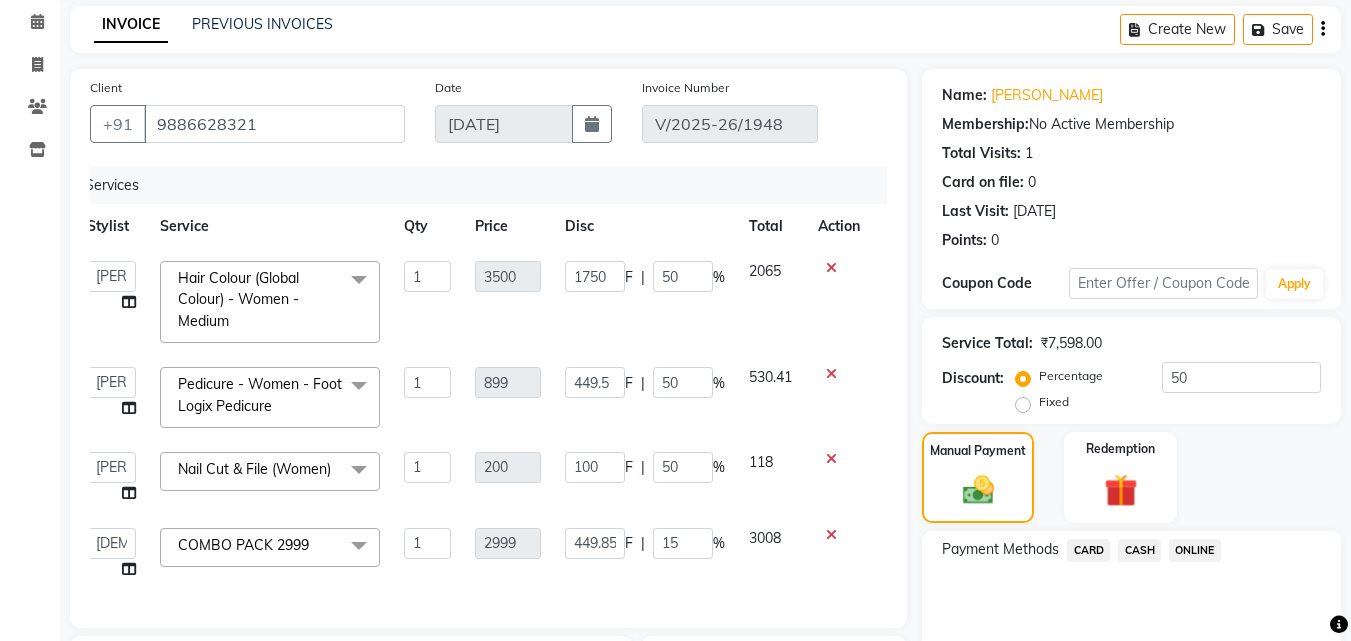 drag, startPoint x: 938, startPoint y: 94, endPoint x: 1271, endPoint y: 555, distance: 568.69147 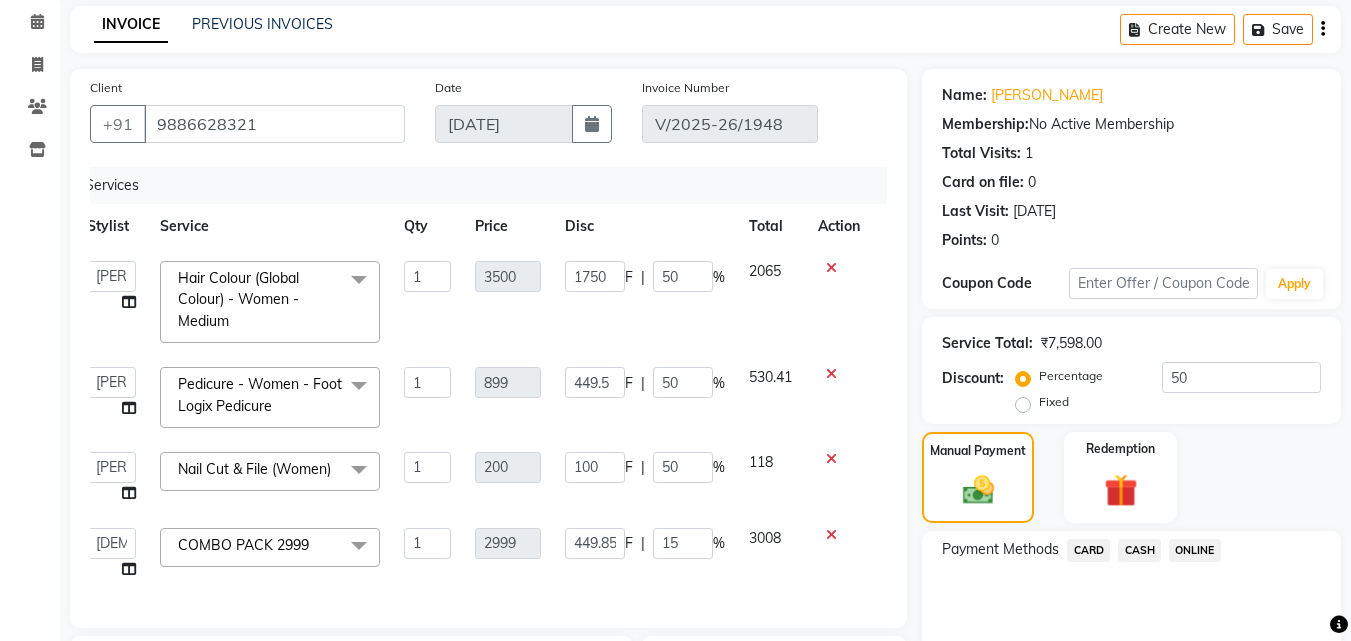 click on "Name: [PERSON_NAME]  Membership:  No Active Membership  Total Visits:  1 Card on file:  0 Last Visit:   [DATE] Points:   0  Coupon Code Apply Service Total:  ₹7,598.00  Discount:  Percentage   Fixed  50 Manual Payment Redemption Payment Methods  CARD   CASH   ONLINE   Continue Without Payment" 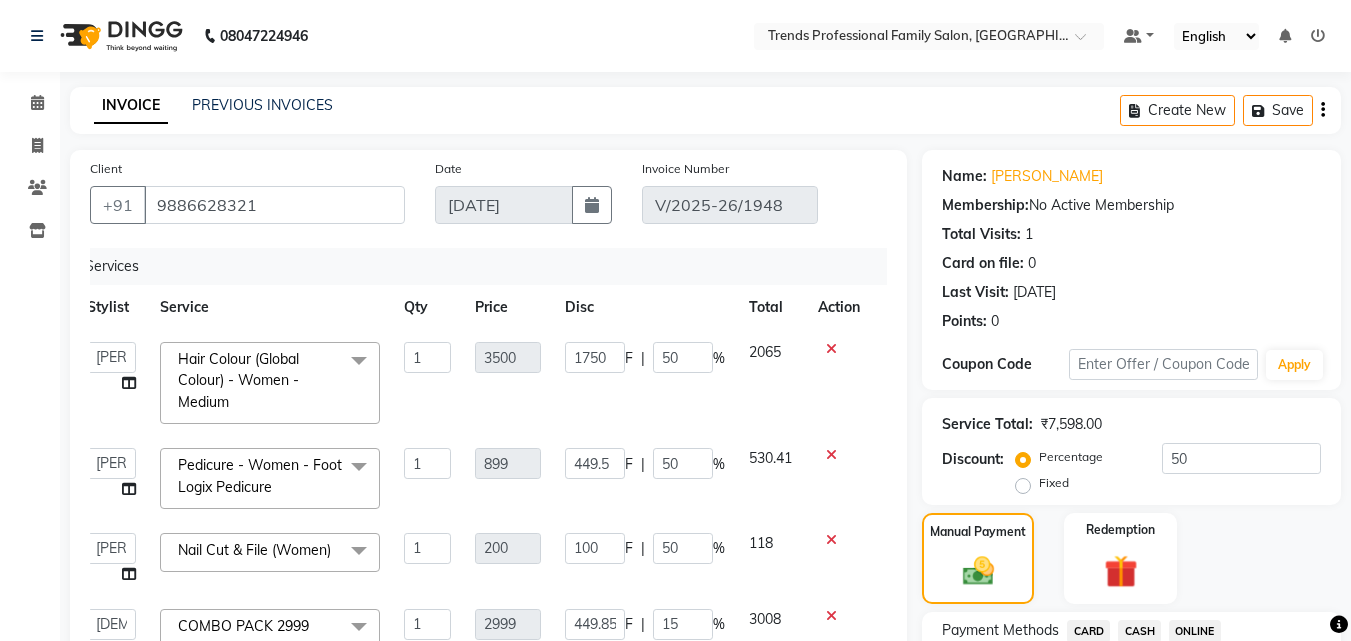 scroll, scrollTop: 424, scrollLeft: 0, axis: vertical 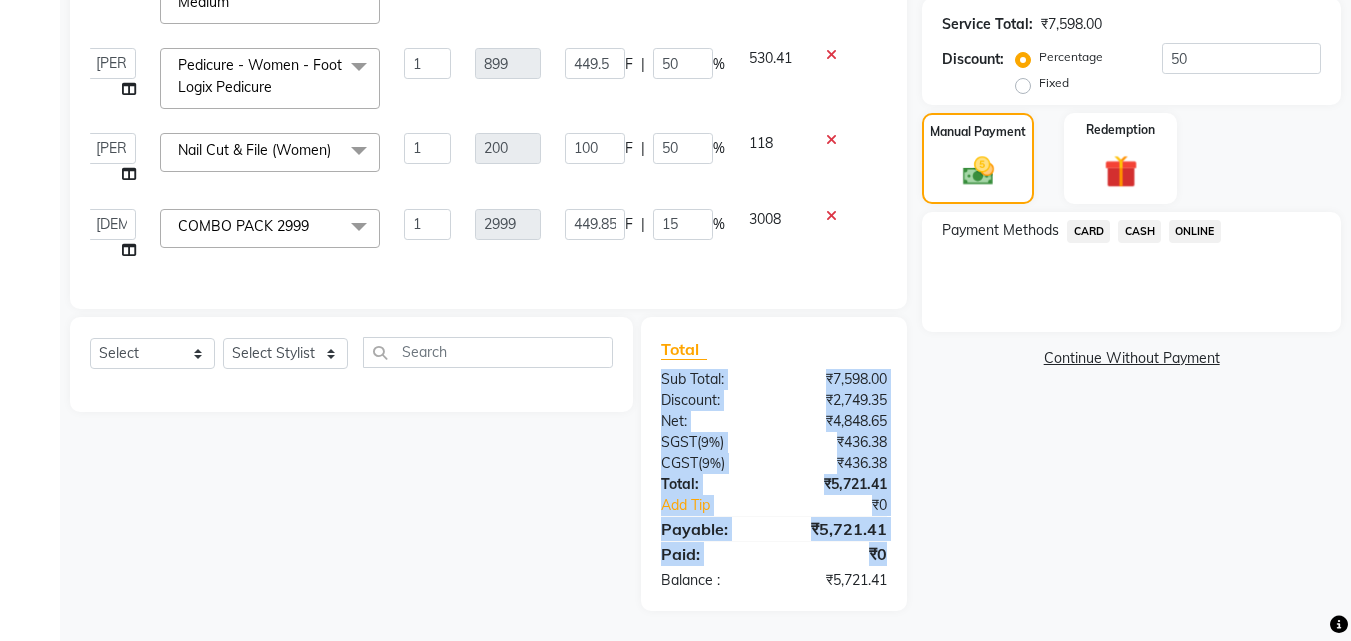 drag, startPoint x: 868, startPoint y: 359, endPoint x: 922, endPoint y: 540, distance: 188.88356 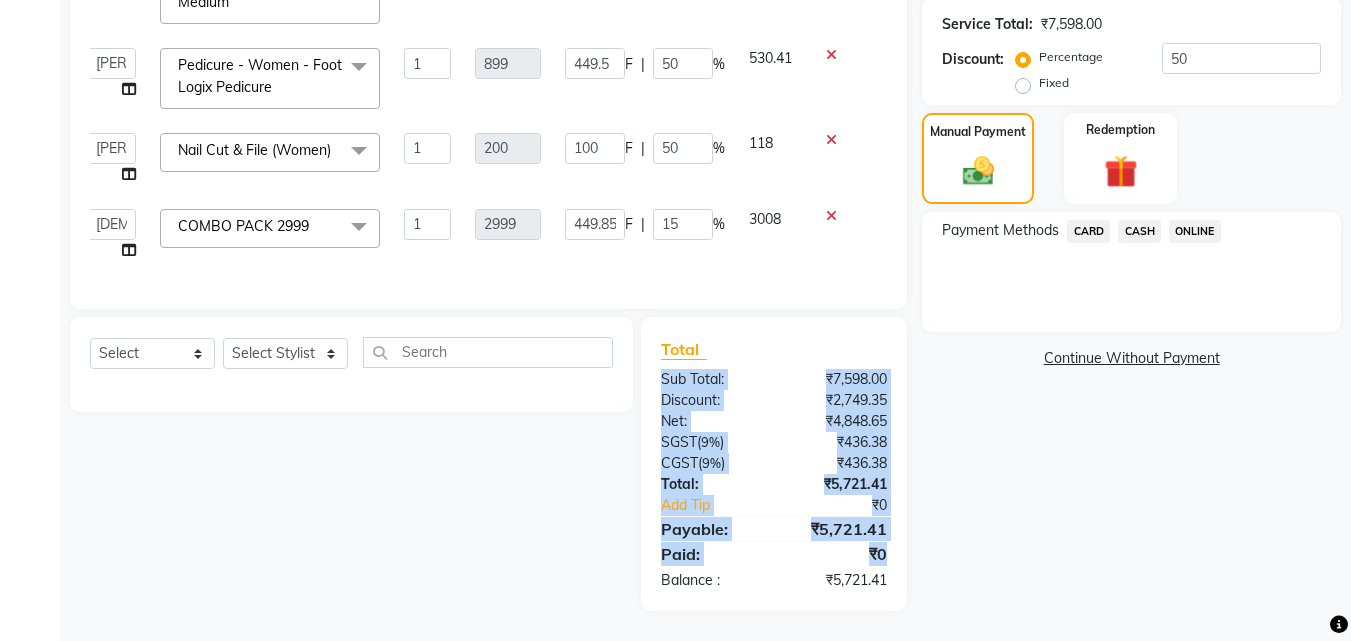 click on "Total Sub Total: ₹7,598.00 Discount: ₹2,749.35 Net: ₹4,848.65 SGST  ( 9% ) ₹436.38 CGST  ( 9% ) ₹436.38 Total: ₹5,721.41 Add Tip ₹0 Payable: ₹5,721.41 Paid: ₹0 Balance   : ₹5,721.41" 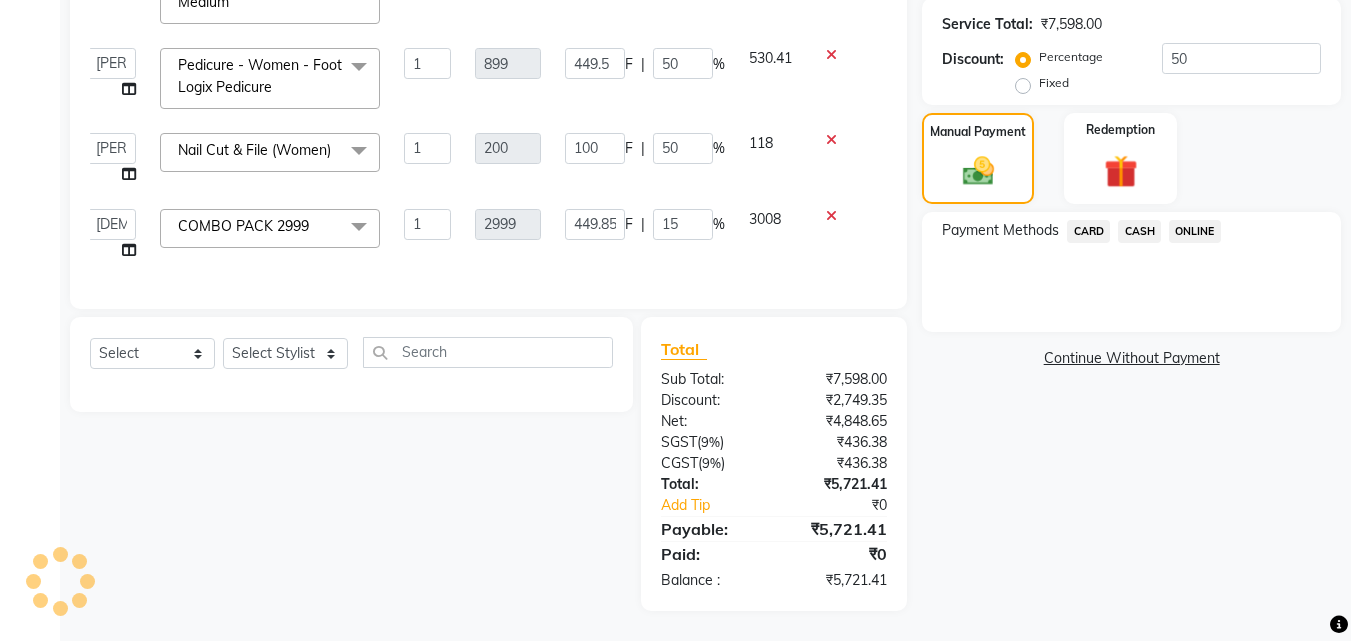 click on "Name: [PERSON_NAME]  Membership:  No Active Membership  Total Visits:  1 Card on file:  0 Last Visit:   [DATE] Points:   0  Coupon Code Apply Service Total:  ₹7,598.00  Discount:  Percentage   Fixed  50 Manual Payment Redemption Payment Methods  CARD   CASH   ONLINE   Continue Without Payment" 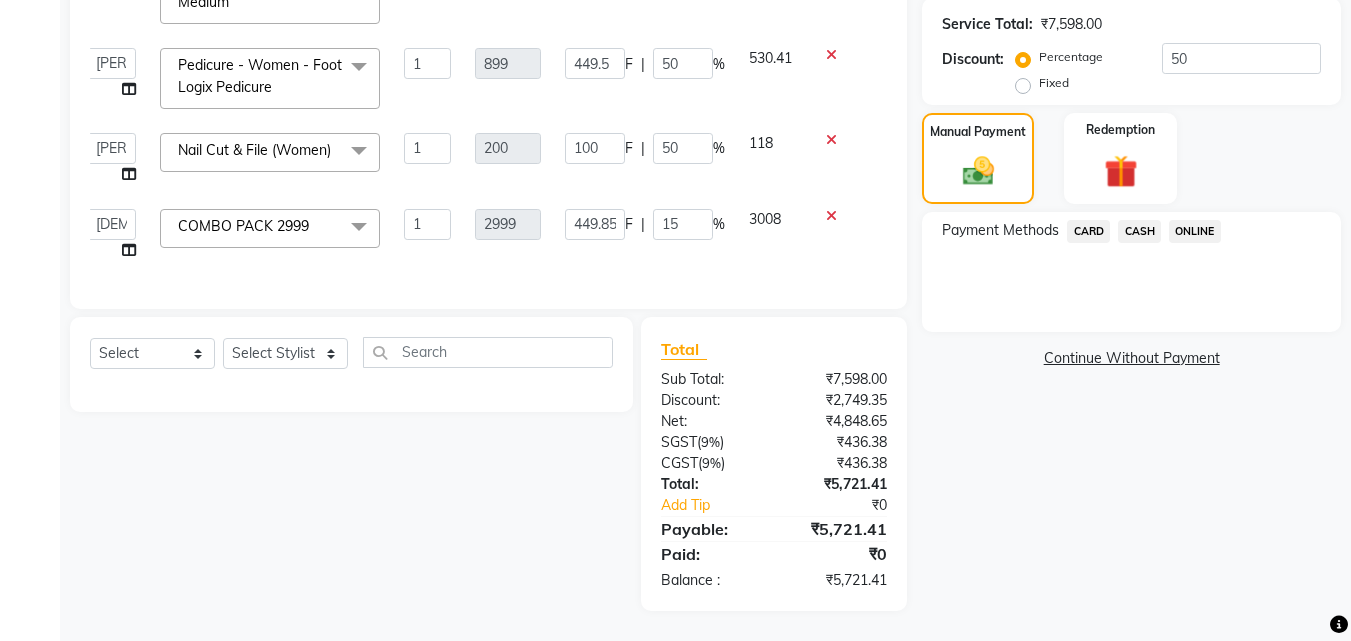 scroll, scrollTop: 91, scrollLeft: 0, axis: vertical 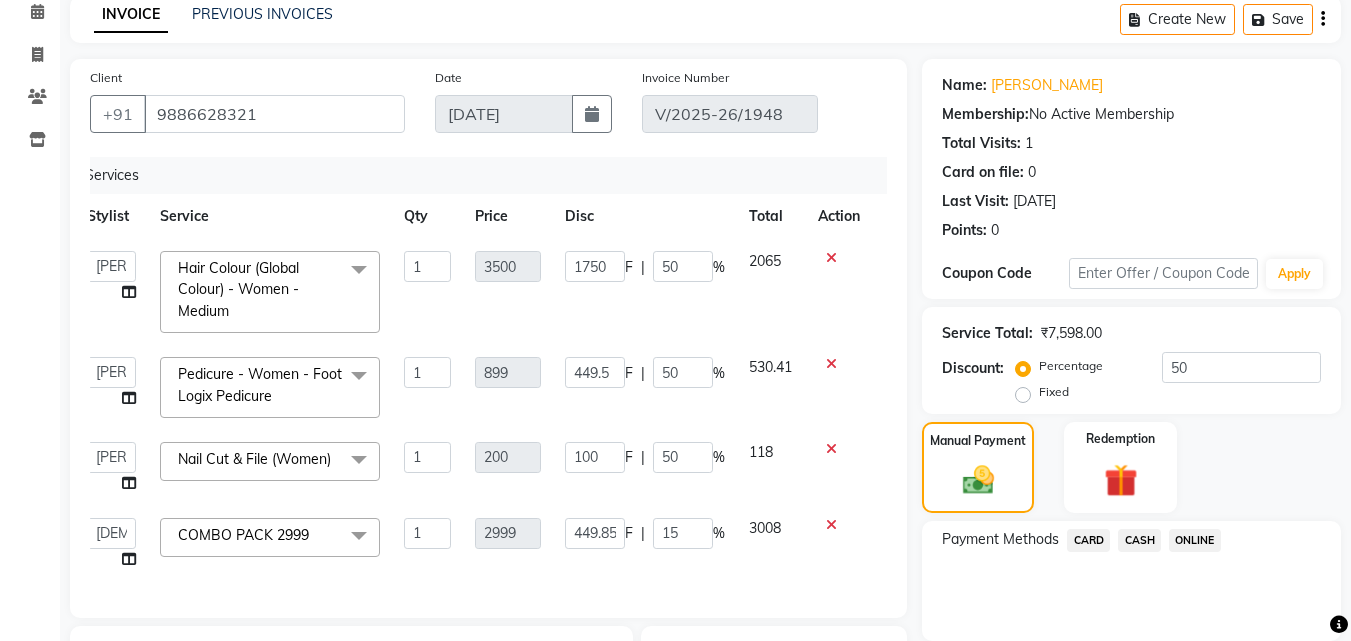 drag, startPoint x: 944, startPoint y: 94, endPoint x: 1250, endPoint y: 545, distance: 545.011 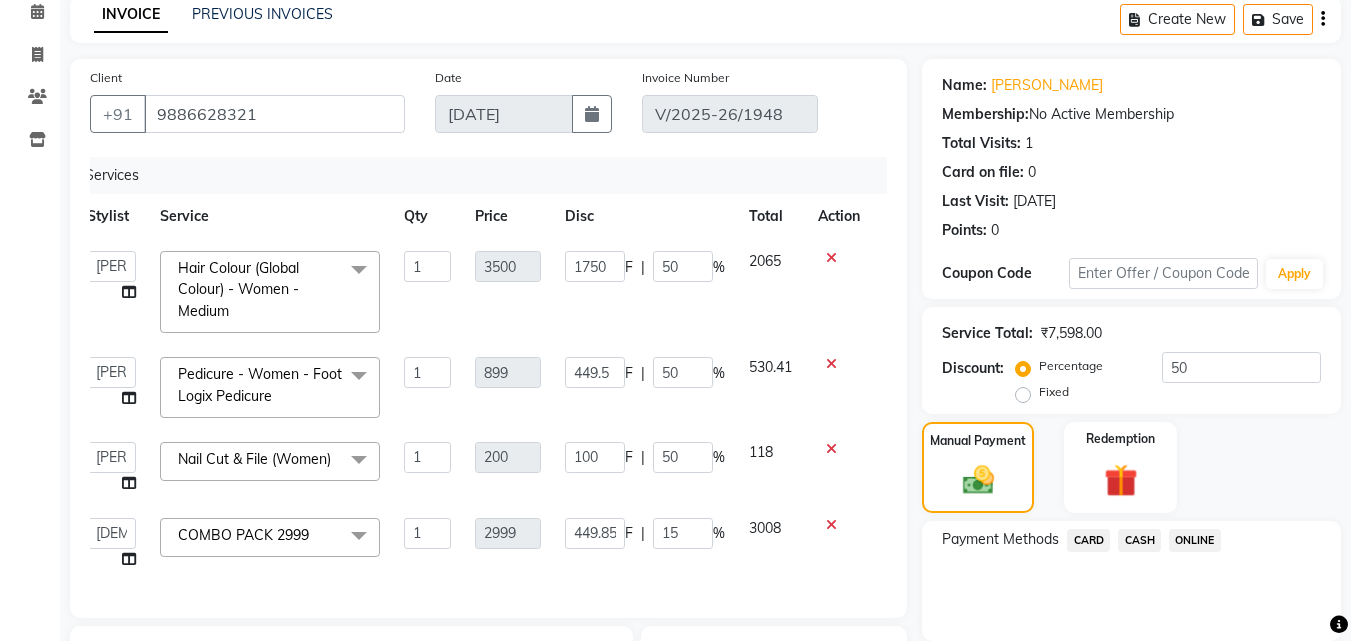 click on "Name: [PERSON_NAME]  Membership:  No Active Membership  Total Visits:  1 Card on file:  0 Last Visit:   [DATE] Points:   0  Coupon Code Apply Service Total:  ₹7,598.00  Discount:  Percentage   Fixed  50 Manual Payment Redemption Payment Methods  CARD   CASH   ONLINE   Continue Without Payment" 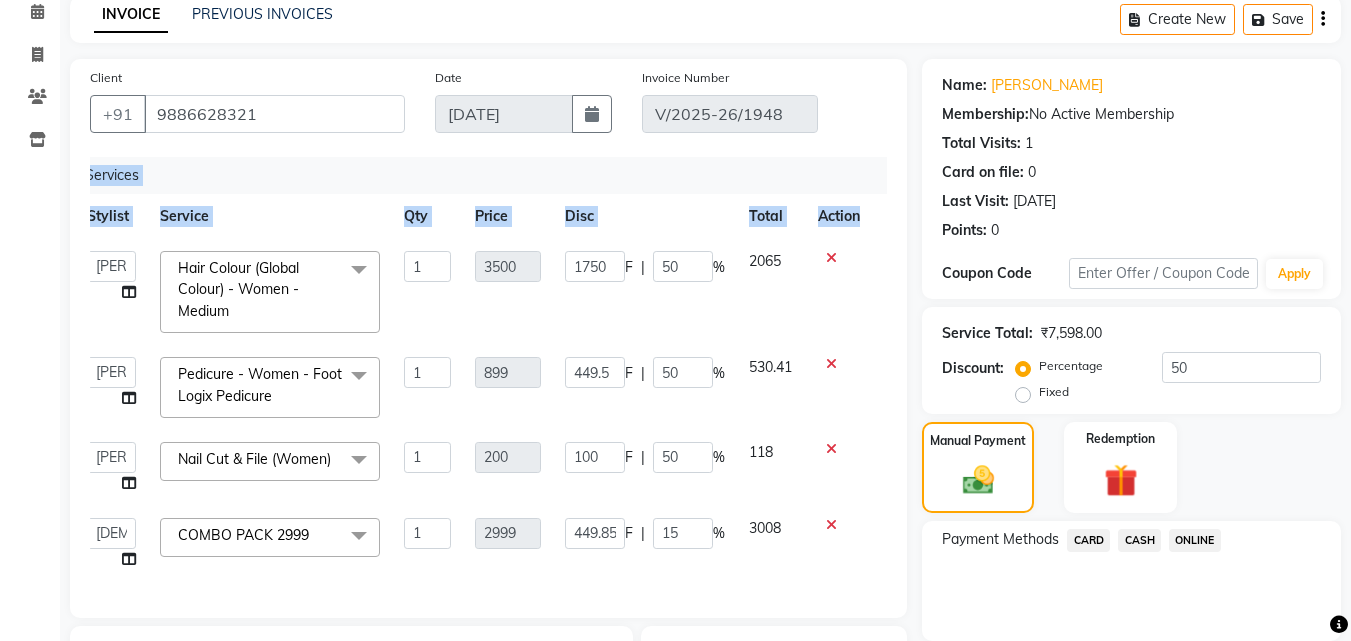 drag, startPoint x: 66, startPoint y: 201, endPoint x: 870, endPoint y: 219, distance: 804.2015 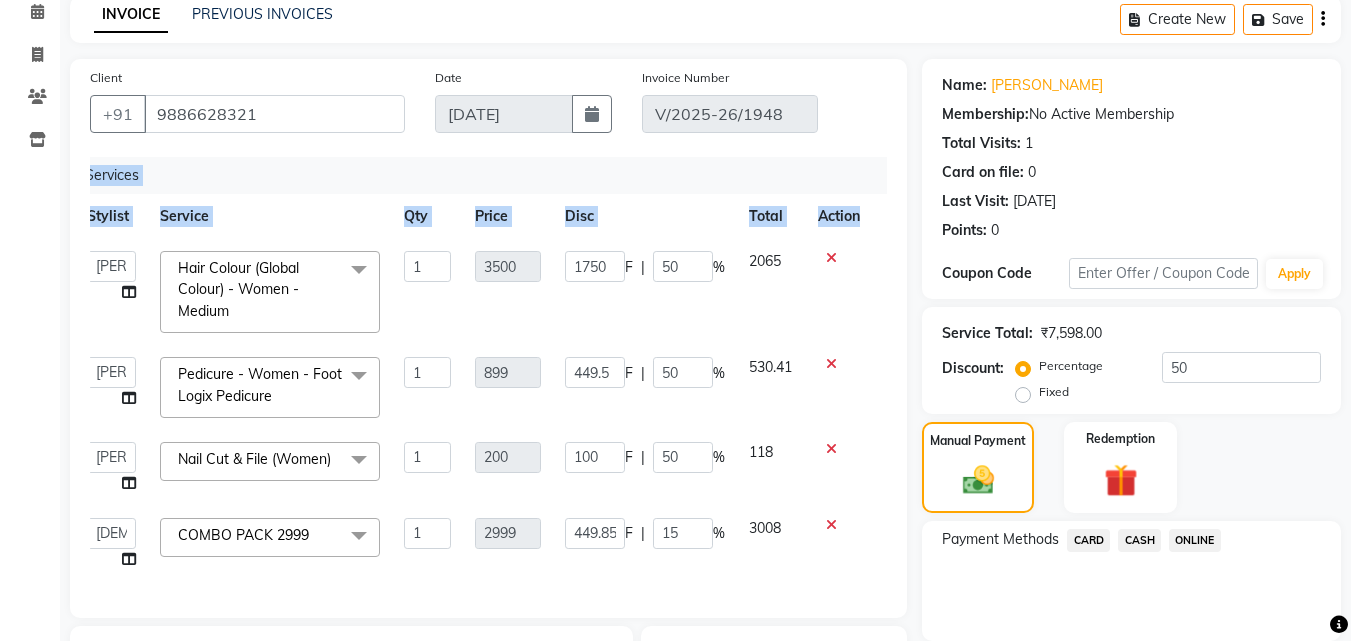 click on "Client [PHONE_NUMBER] Date [DATE] Invoice Number V/2025-26/1948 Services Stylist Service Qty Price Disc Total Action  [PERSON_NAME]   [PERSON_NAME]   [PERSON_NAME]   RUSTHAM   SEEMA   [PERSON_NAME]   Sumika   Trends  Hair Colour (Global Colour) - Women - Medium  x Hair - Women - Haircut Hair - Women - Child haircut Hair - Women - Shampoo + B'dry Hair - Women - Shampoo + Child B'dry Hair - Women - Ironing Hair - Women - Tongs Hair - Women - Hair Spa Hair - Women - Mythic Oil Hair Spa Hair - Women - Aroma Oil Head Massage Hair - Women - Almond Oil Head Massage Hair - Women - Olive Oil Head Massage Hair - Women - Coconut Oil Head Massage Hair - Women - [MEDICAL_DATA] / Hair Loss Treatment Hair Colour (Global Colour) - Women - Root Touch Up Hair Colour (Global Colour) - Women - Inoa Roots Hair Colour (Global Colour) - Women - Short Hair Colour (Global Colour) - Women - Medium Hair Colour (Global Colour) - Women - Long Hair Colour (Global Colour) - Women - Extra Long Hair Colour (Balayage) - Women - Short Pedicure 1 F" 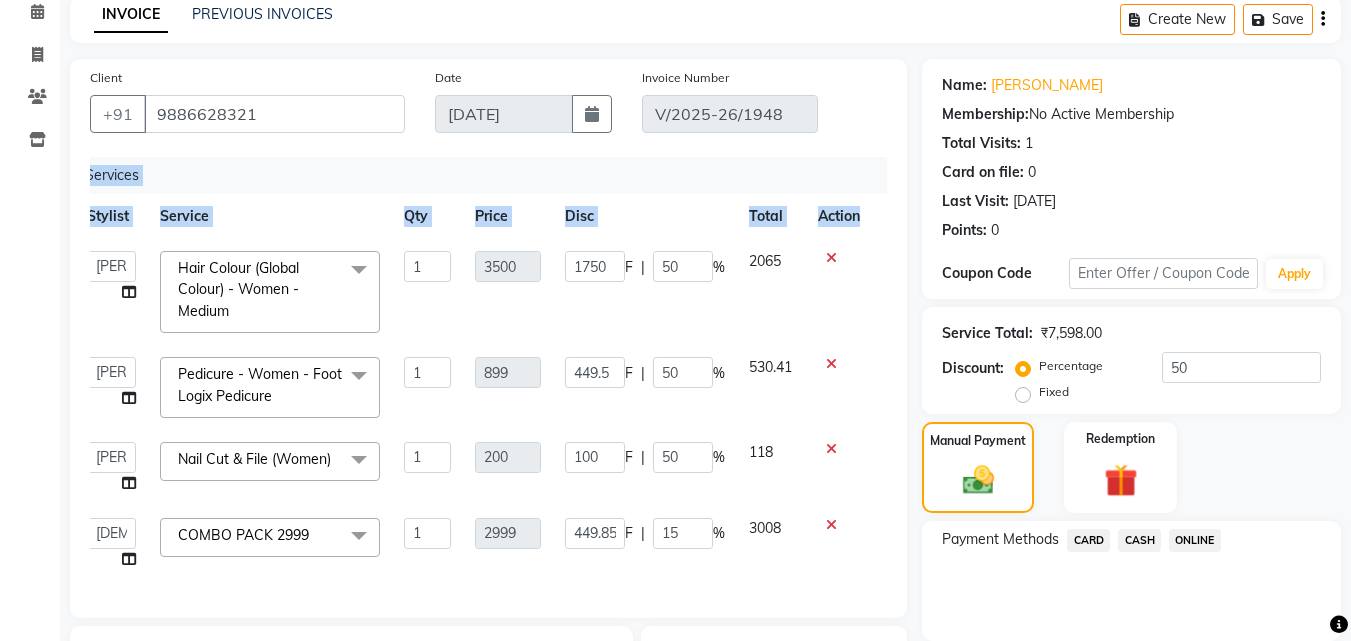 click on "Disc" 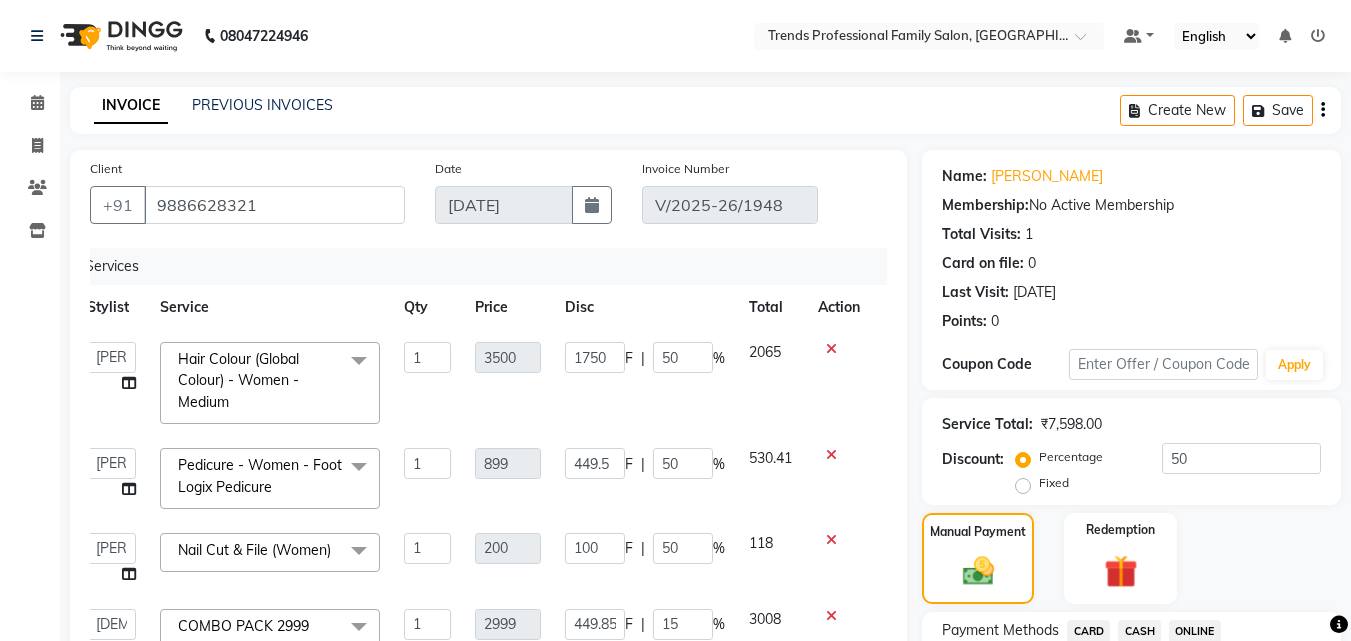 scroll, scrollTop: 424, scrollLeft: 0, axis: vertical 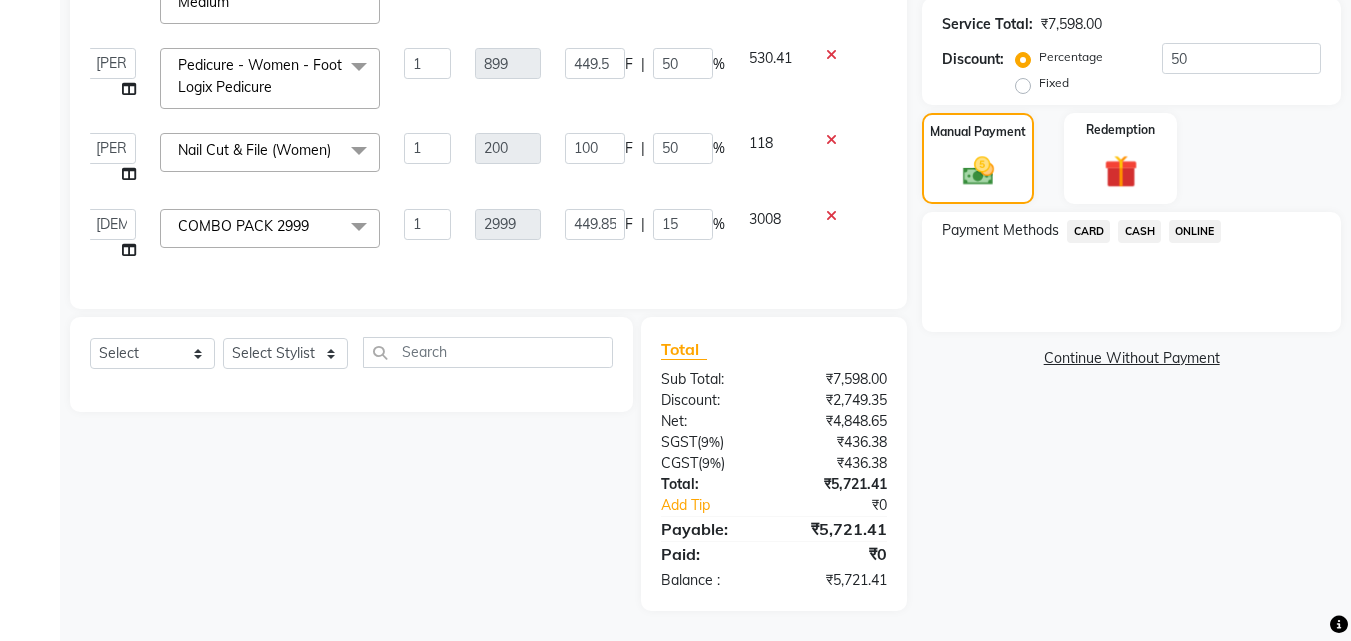 drag, startPoint x: 483, startPoint y: 289, endPoint x: 442, endPoint y: 281, distance: 41.773197 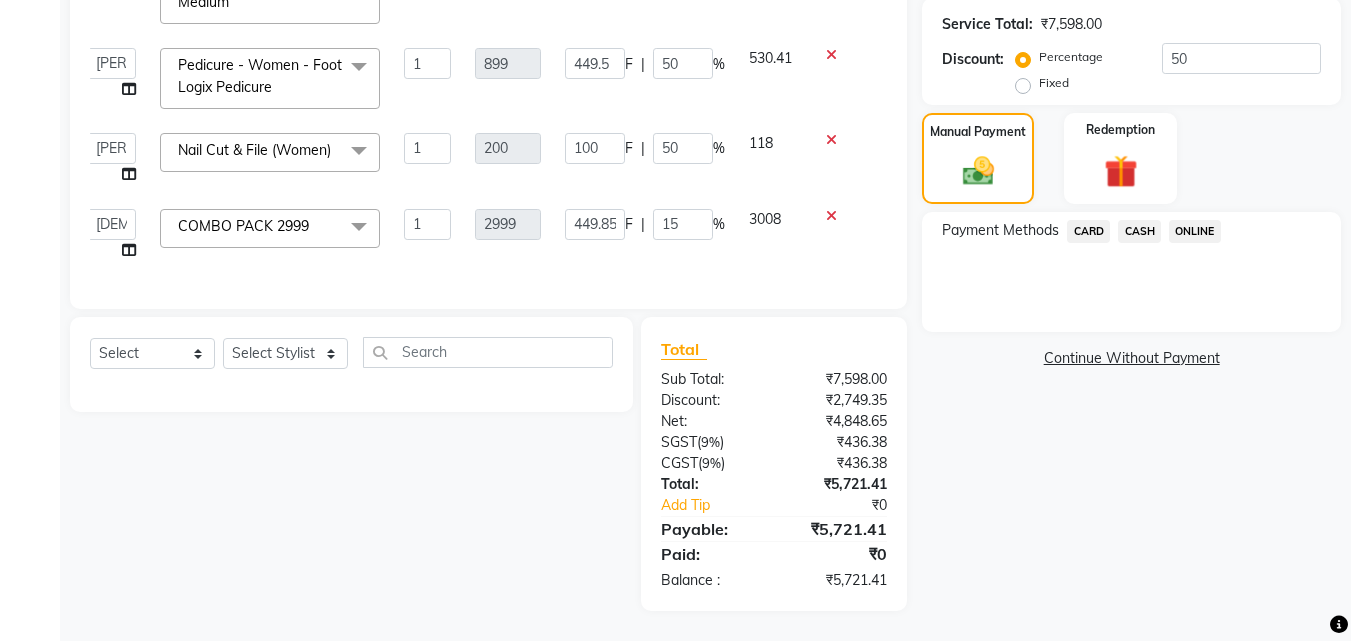 click on "Client [PHONE_NUMBER] Date [DATE] Invoice Number V/2025-26/1948 Services Stylist Service Qty Price Disc Total Action  [PERSON_NAME]   [PERSON_NAME]   [PERSON_NAME]   RUSTHAM   SEEMA   [PERSON_NAME]   Sumika   Trends  Hair Colour (Global Colour) - Women - Medium  x Hair - Women - Haircut Hair - Women - Child haircut Hair - Women - Shampoo + B'dry Hair - Women - Shampoo + Child B'dry Hair - Women - Ironing Hair - Women - Tongs Hair - Women - Hair Spa Hair - Women - Mythic Oil Hair Spa Hair - Women - Aroma Oil Head Massage Hair - Women - Almond Oil Head Massage Hair - Women - Olive Oil Head Massage Hair - Women - Coconut Oil Head Massage Hair - Women - [MEDICAL_DATA] / Hair Loss Treatment Hair Colour (Global Colour) - Women - Root Touch Up Hair Colour (Global Colour) - Women - Inoa Roots Hair Colour (Global Colour) - Women - Short Hair Colour (Global Colour) - Women - Medium Hair Colour (Global Colour) - Women - Long Hair Colour (Global Colour) - Women - Extra Long Hair Colour (Balayage) - Women - Short Pedicure 1 F" 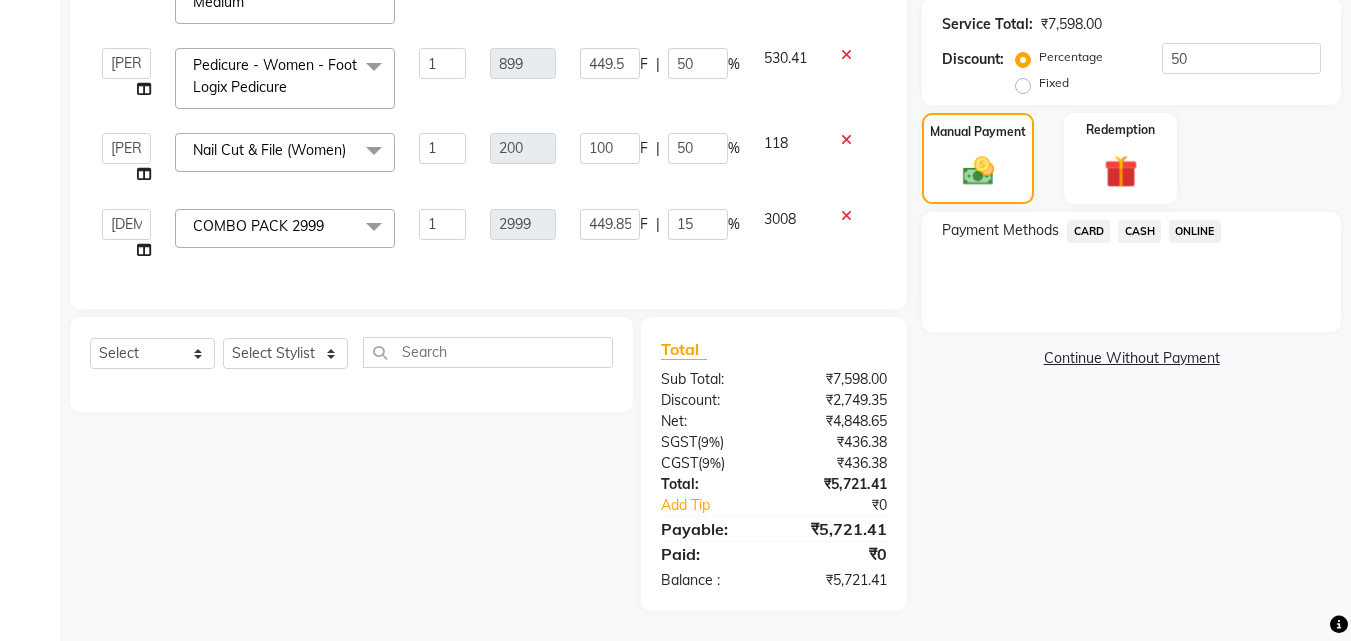 click on "Client [PHONE_NUMBER] Date [DATE] Invoice Number V/2025-26/1948 Services Stylist Service Qty Price Disc Total Action  [PERSON_NAME]   [PERSON_NAME]   [PERSON_NAME]   RUSTHAM   SEEMA   [PERSON_NAME]   Sumika   Trends  Hair Colour (Global Colour) - Women - Medium  x Hair - Women - Haircut Hair - Women - Child haircut Hair - Women - Shampoo + B'dry Hair - Women - Shampoo + Child B'dry Hair - Women - Ironing Hair - Women - Tongs Hair - Women - Hair Spa Hair - Women - Mythic Oil Hair Spa Hair - Women - Aroma Oil Head Massage Hair - Women - Almond Oil Head Massage Hair - Women - Olive Oil Head Massage Hair - Women - Coconut Oil Head Massage Hair - Women - [MEDICAL_DATA] / Hair Loss Treatment Hair Colour (Global Colour) - Women - Root Touch Up Hair Colour (Global Colour) - Women - Inoa Roots Hair Colour (Global Colour) - Women - Short Hair Colour (Global Colour) - Women - Medium Hair Colour (Global Colour) - Women - Long Hair Colour (Global Colour) - Women - Extra Long Hair Colour (Balayage) - Women - Short Pedicure 1 F" 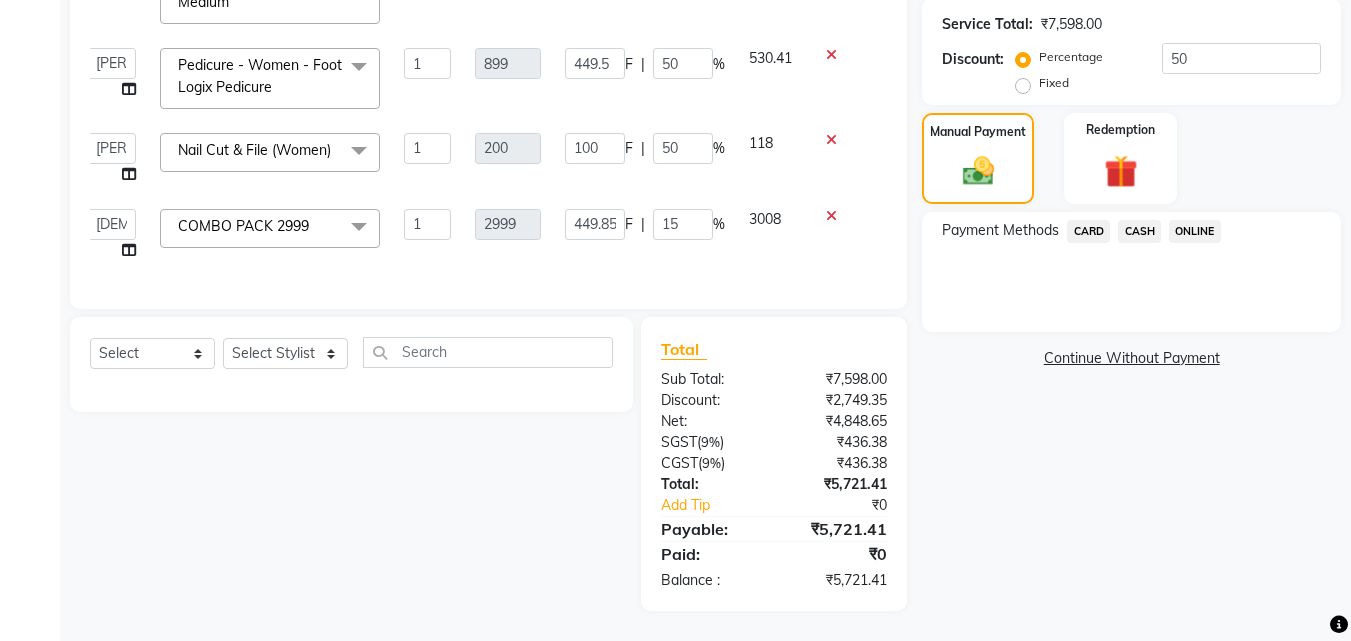 scroll, scrollTop: 0, scrollLeft: 0, axis: both 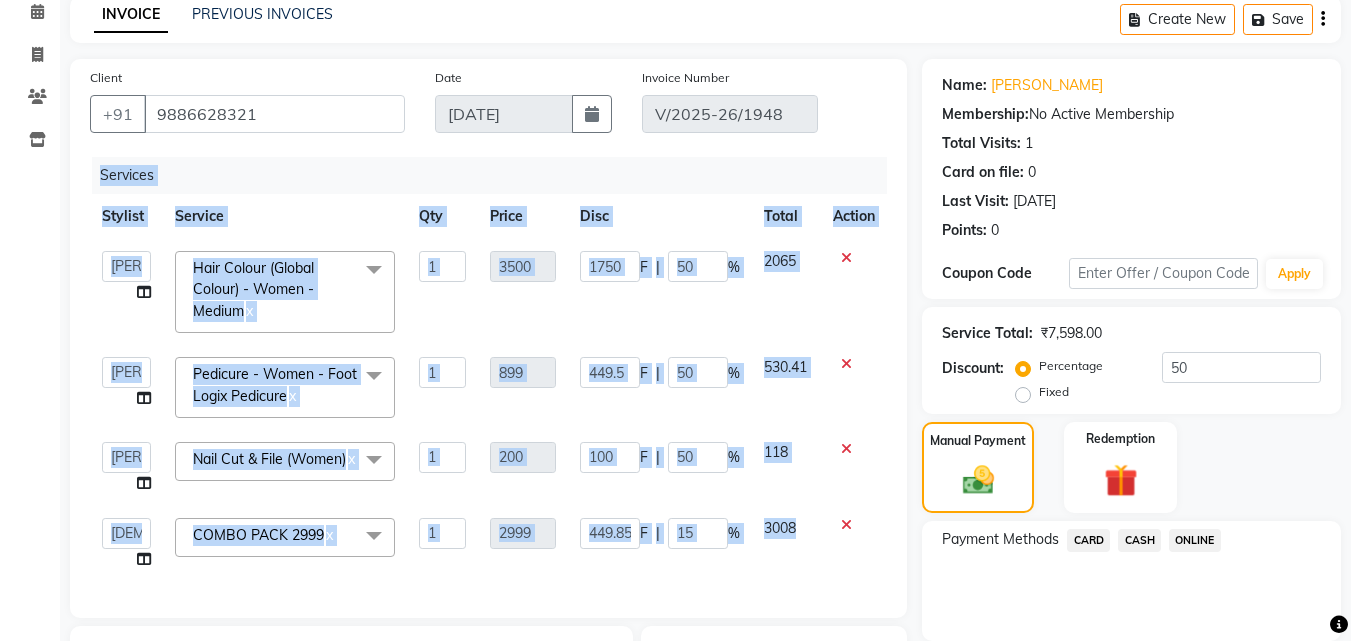 drag, startPoint x: 87, startPoint y: 209, endPoint x: 859, endPoint y: 547, distance: 842.75024 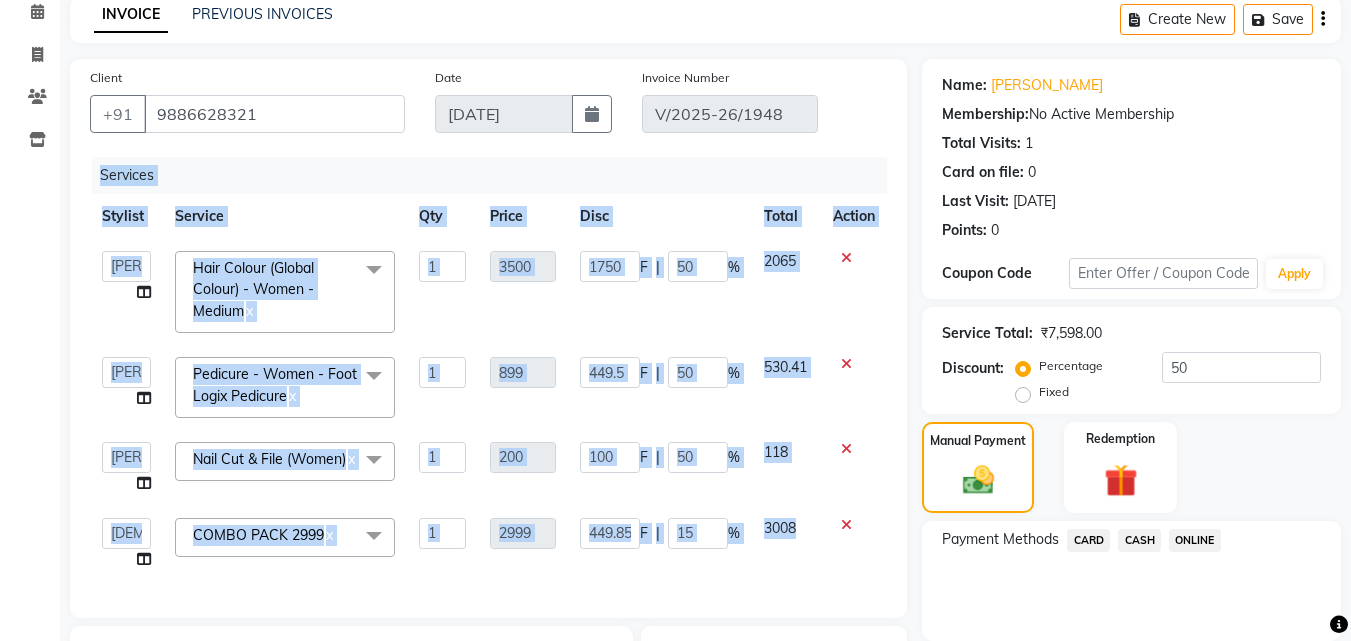 click on "Client [PHONE_NUMBER] Date [DATE] Invoice Number V/2025-26/1948 Services Stylist Service Qty Price Disc Total Action  [PERSON_NAME]   [PERSON_NAME]   [PERSON_NAME]   RUSTHAM   SEEMA   [PERSON_NAME]   Sumika   Trends  Hair Colour (Global Colour) - Women - Medium  x Hair - Women - Haircut Hair - Women - Child haircut Hair - Women - Shampoo + B'dry Hair - Women - Shampoo + Child B'dry Hair - Women - Ironing Hair - Women - Tongs Hair - Women - Hair Spa Hair - Women - Mythic Oil Hair Spa Hair - Women - Aroma Oil Head Massage Hair - Women - Almond Oil Head Massage Hair - Women - Olive Oil Head Massage Hair - Women - Coconut Oil Head Massage Hair - Women - [MEDICAL_DATA] / Hair Loss Treatment Hair Colour (Global Colour) - Women - Root Touch Up Hair Colour (Global Colour) - Women - Inoa Roots Hair Colour (Global Colour) - Women - Short Hair Colour (Global Colour) - Women - Medium Hair Colour (Global Colour) - Women - Long Hair Colour (Global Colour) - Women - Extra Long Hair Colour (Balayage) - Women - Short Pedicure 1 F" 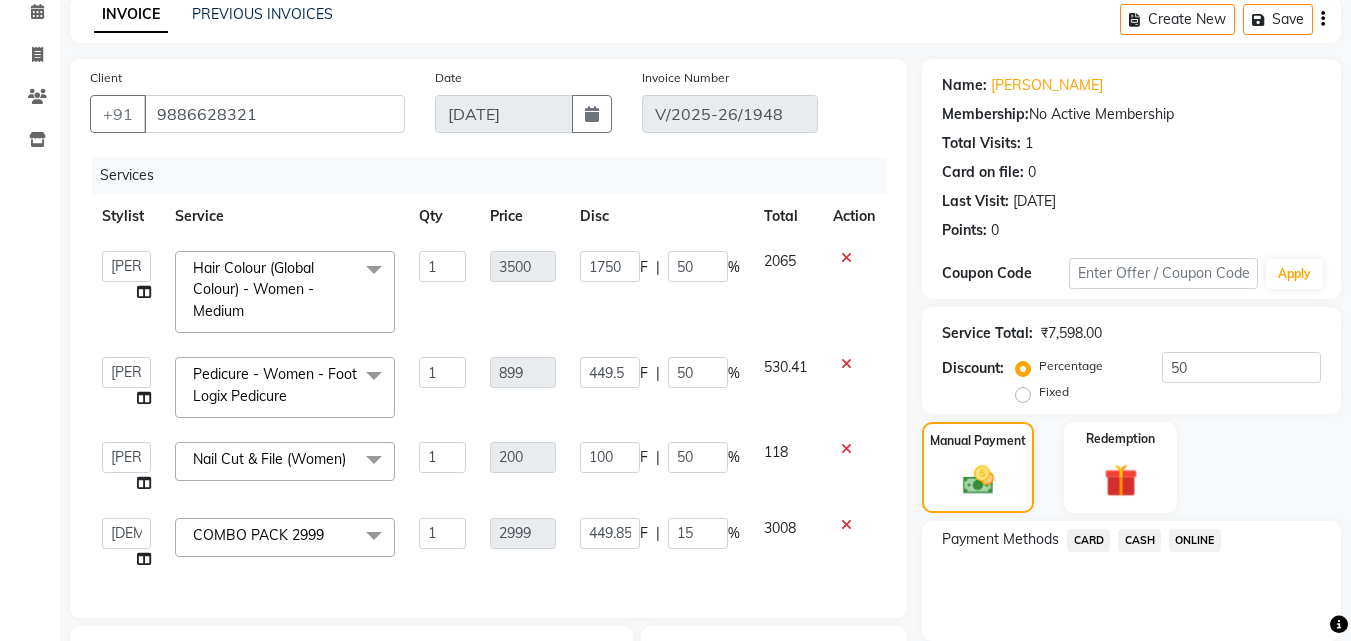 click on "Client [PHONE_NUMBER] Date [DATE] Invoice Number V/2025-26/1948 Services Stylist Service Qty Price Disc Total Action  [PERSON_NAME]   [PERSON_NAME]   [PERSON_NAME]   RUSTHAM   SEEMA   [PERSON_NAME]   Sumika   Trends  Hair Colour (Global Colour) - Women - Medium  x Hair - Women - Haircut Hair - Women - Child haircut Hair - Women - Shampoo + B'dry Hair - Women - Shampoo + Child B'dry Hair - Women - Ironing Hair - Women - Tongs Hair - Women - Hair Spa Hair - Women - Mythic Oil Hair Spa Hair - Women - Aroma Oil Head Massage Hair - Women - Almond Oil Head Massage Hair - Women - Olive Oil Head Massage Hair - Women - Coconut Oil Head Massage Hair - Women - [MEDICAL_DATA] / Hair Loss Treatment Hair Colour (Global Colour) - Women - Root Touch Up Hair Colour (Global Colour) - Women - Inoa Roots Hair Colour (Global Colour) - Women - Short Hair Colour (Global Colour) - Women - Medium Hair Colour (Global Colour) - Women - Long Hair Colour (Global Colour) - Women - Extra Long Hair Colour (Balayage) - Women - Short Pedicure 1 F" 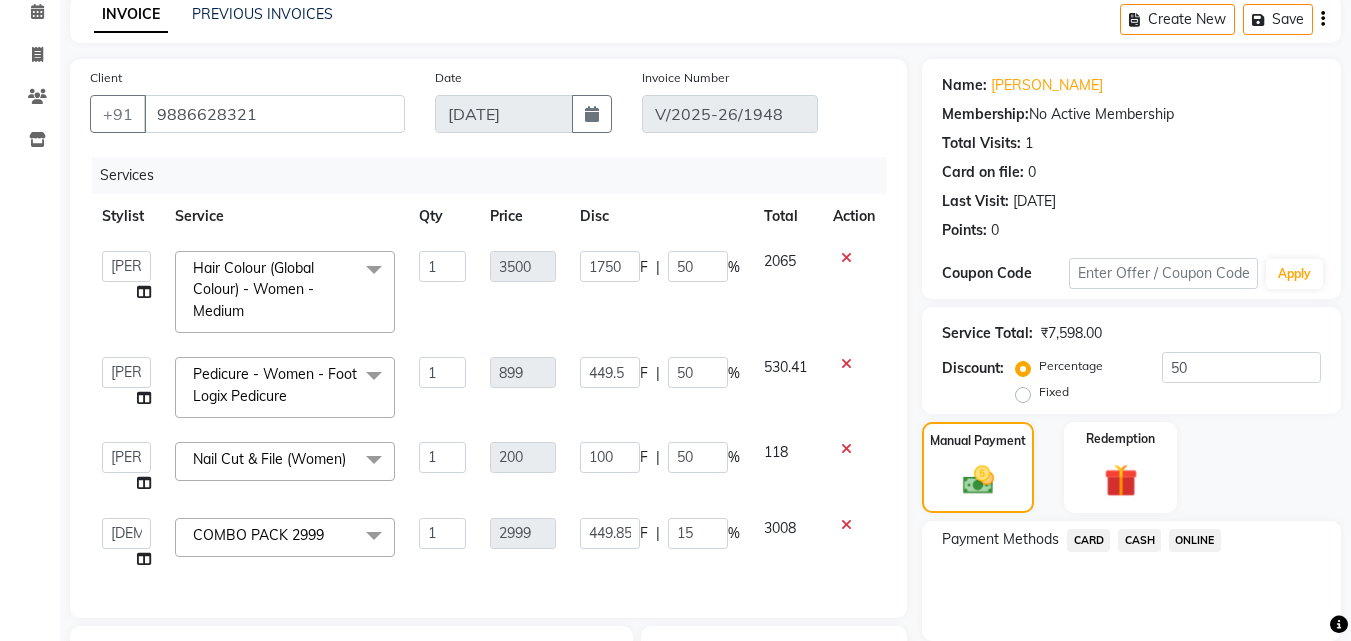 scroll, scrollTop: 424, scrollLeft: 0, axis: vertical 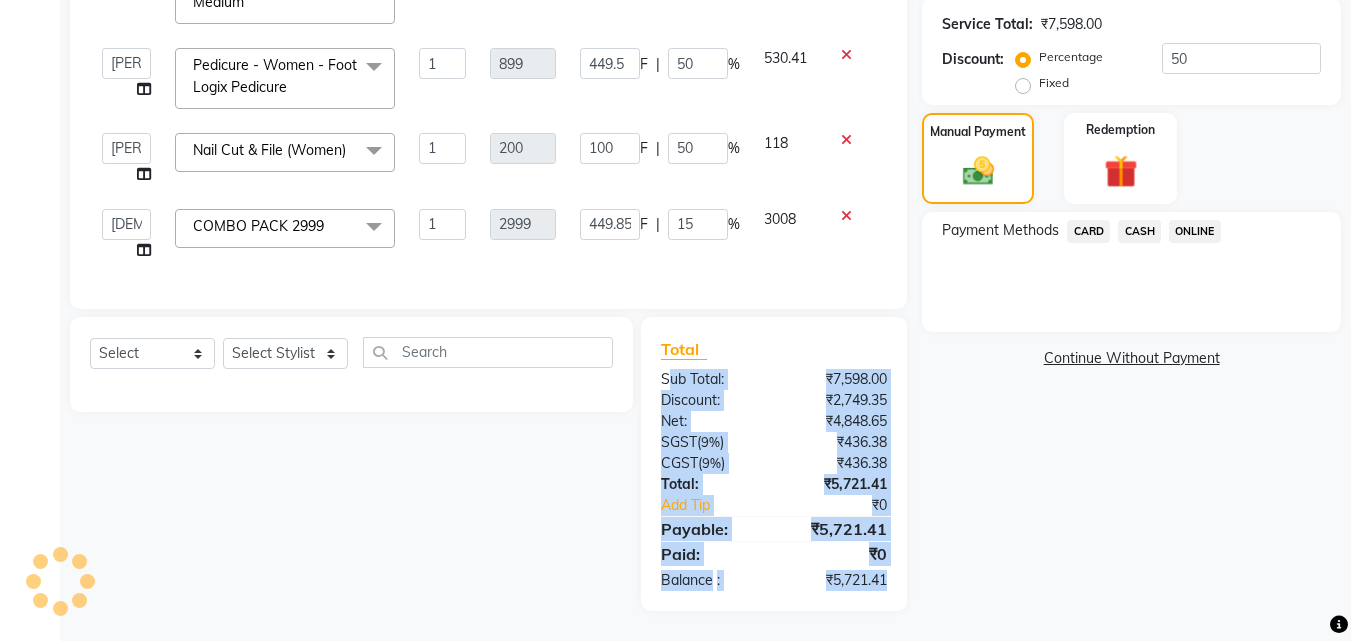 drag, startPoint x: 791, startPoint y: 394, endPoint x: 900, endPoint y: 578, distance: 213.8621 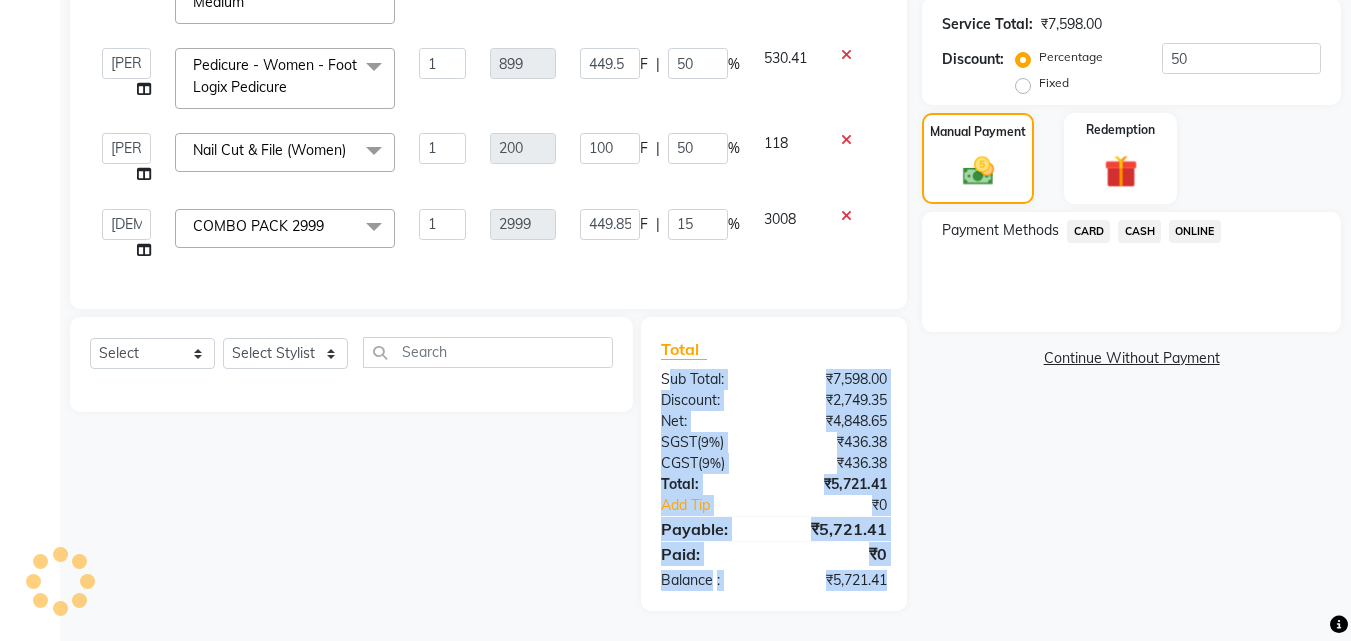 click on "Total Sub Total: ₹7,598.00 Discount: ₹2,749.35 Net: ₹4,848.65 SGST  ( 9% ) ₹436.38 CGST  ( 9% ) ₹436.38 Total: ₹5,721.41 Add Tip ₹0 Payable: ₹5,721.41 Paid: ₹0 Balance   : ₹5,721.41" 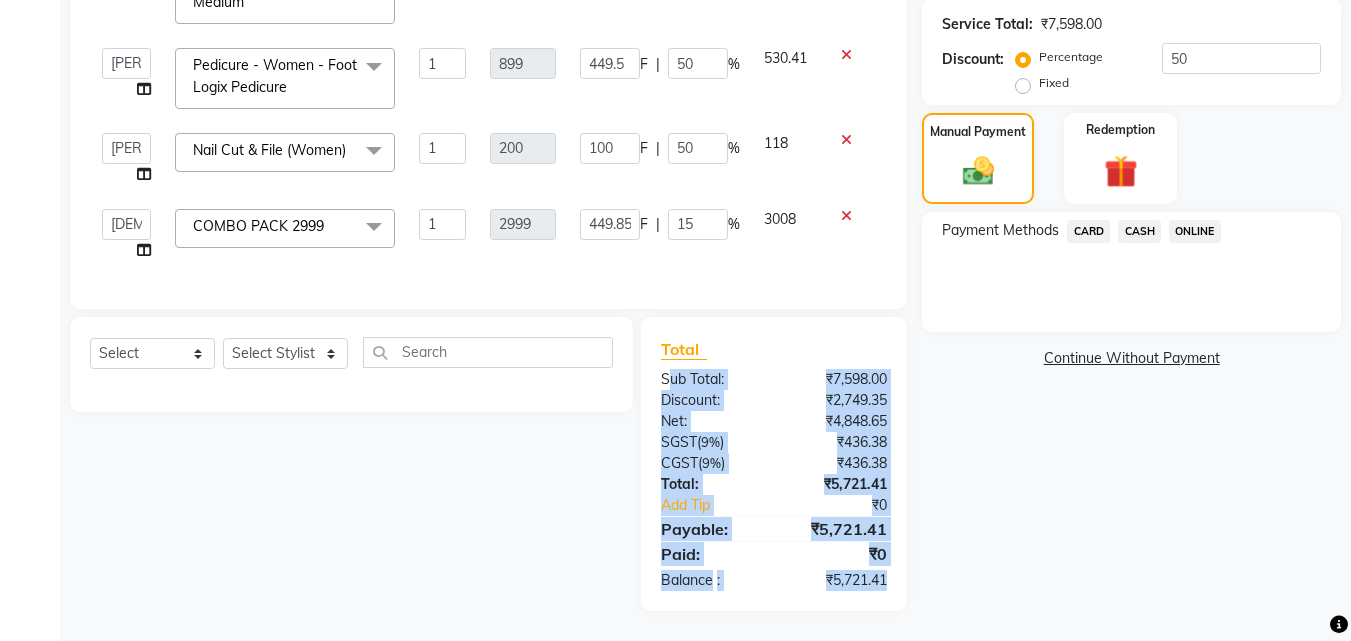 click on "Total Sub Total: ₹7,598.00 Discount: ₹2,749.35 Net: ₹4,848.65 SGST  ( 9% ) ₹436.38 CGST  ( 9% ) ₹436.38 Total: ₹5,721.41 Add Tip ₹0 Payable: ₹5,721.41 Paid: ₹0 Balance   : ₹5,721.41" 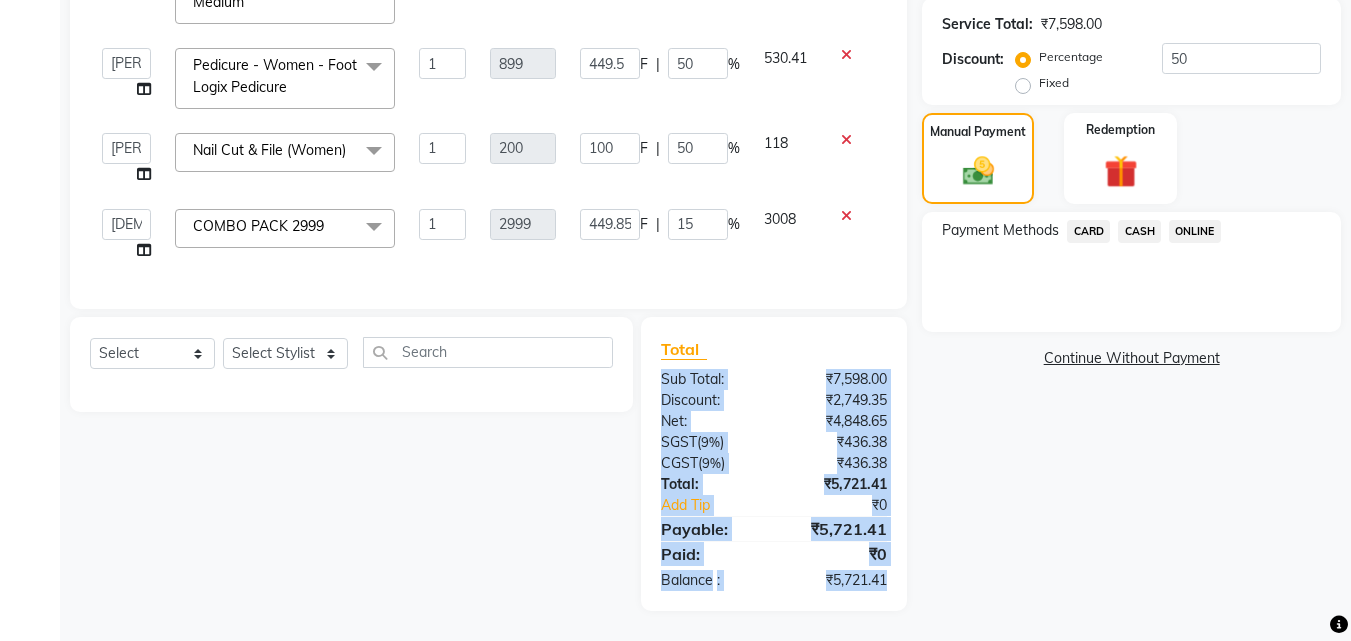 drag, startPoint x: 641, startPoint y: 376, endPoint x: 912, endPoint y: 553, distance: 323.68195 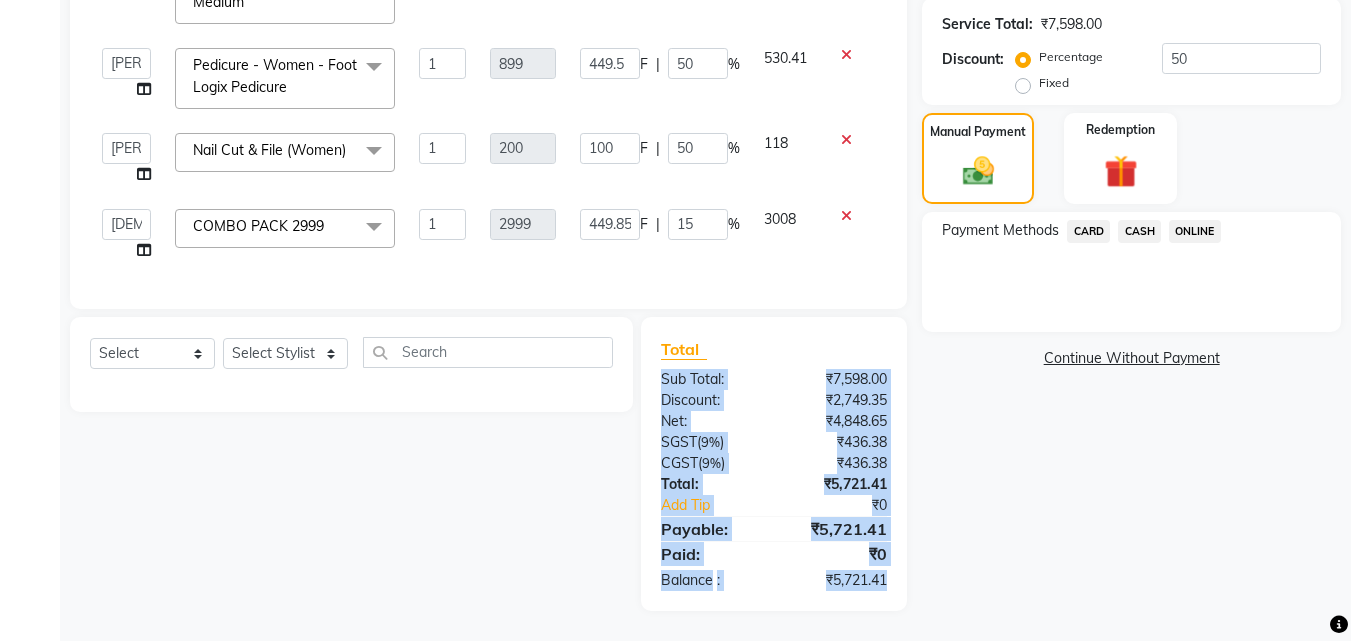 click on "Total Sub Total: ₹7,598.00 Discount: ₹2,749.35 Net: ₹4,848.65 SGST  ( 9% ) ₹436.38 CGST  ( 9% ) ₹436.38 Total: ₹5,721.41 Add Tip ₹0 Payable: ₹5,721.41 Paid: ₹0 Balance   : ₹5,721.41" 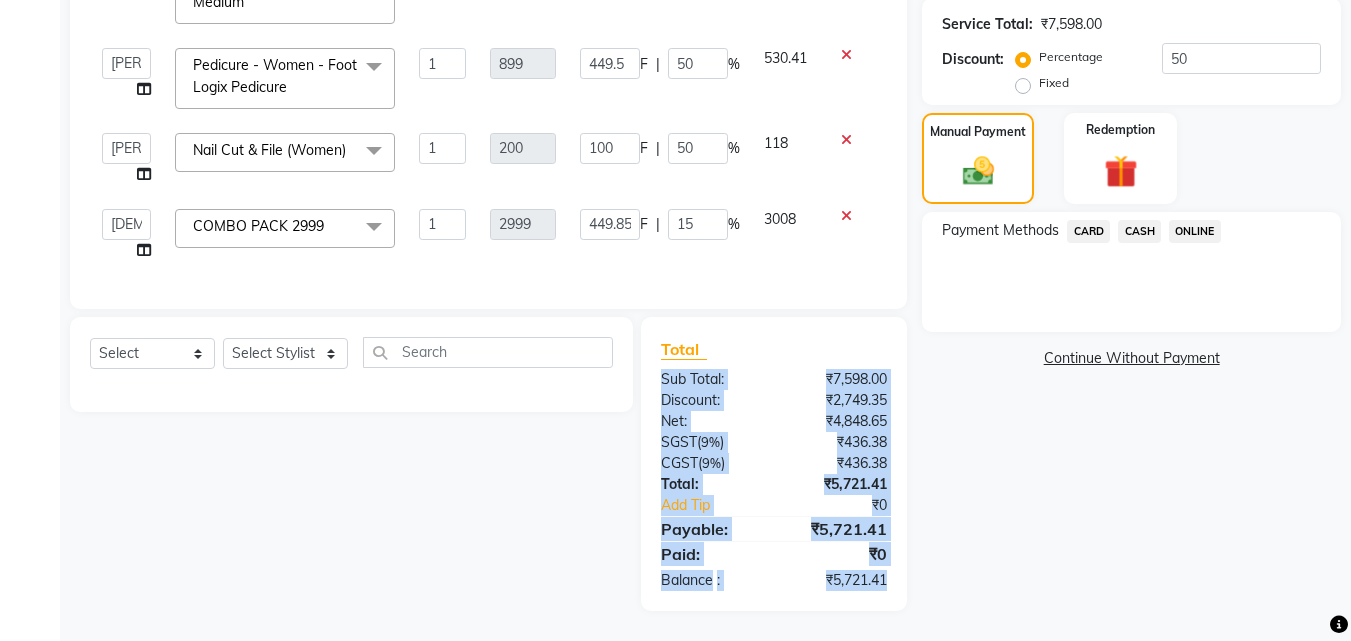drag, startPoint x: 644, startPoint y: 367, endPoint x: 897, endPoint y: 580, distance: 330.72345 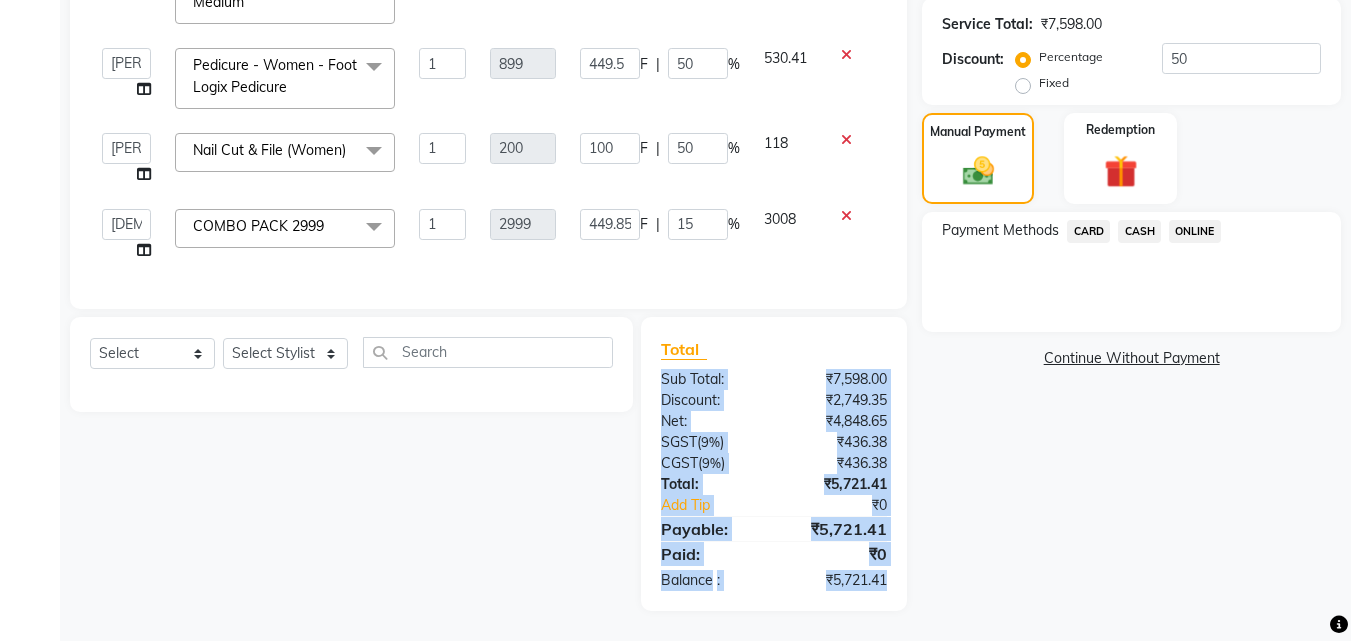 click on "Total Sub Total: ₹7,598.00 Discount: ₹2,749.35 Net: ₹4,848.65 SGST  ( 9% ) ₹436.38 CGST  ( 9% ) ₹436.38 Total: ₹5,721.41 Add Tip ₹0 Payable: ₹5,721.41 Paid: ₹0 Balance   : ₹5,721.41" 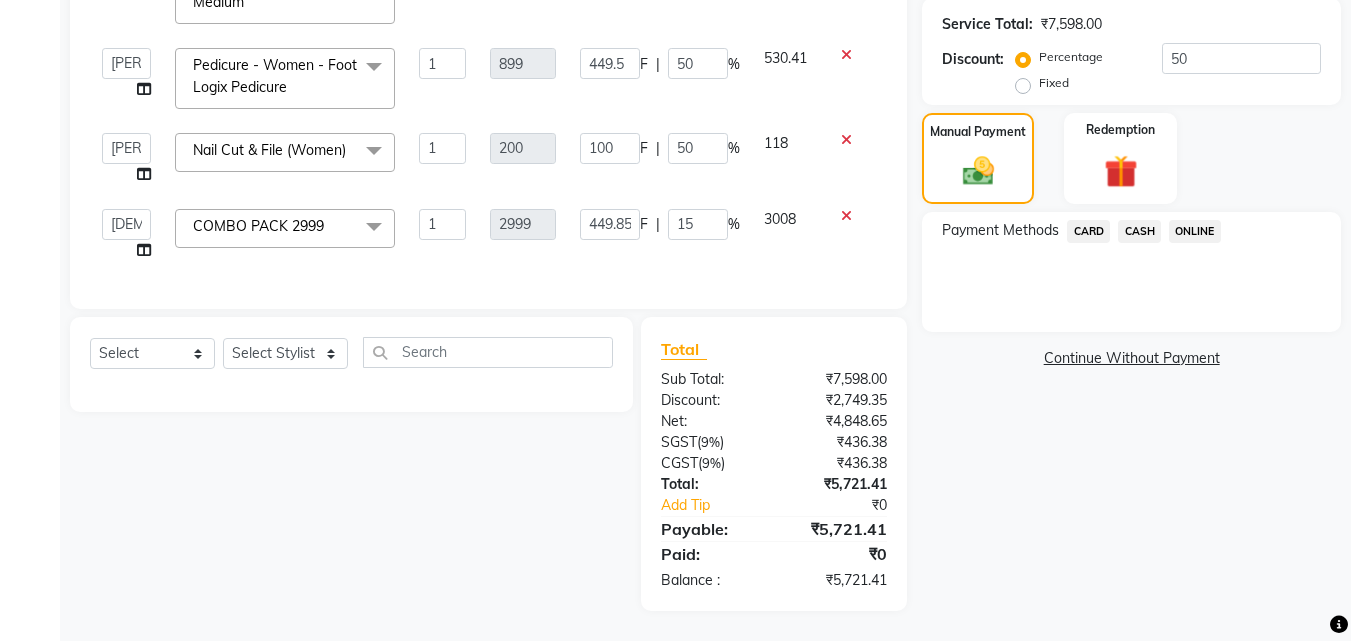click on "Name: [PERSON_NAME]  Membership:  No Active Membership  Total Visits:  1 Card on file:  0 Last Visit:   [DATE] Points:   0  Coupon Code Apply Service Total:  ₹7,598.00  Discount:  Percentage   Fixed  50 Manual Payment Redemption Payment Methods  CARD   CASH   ONLINE   Continue Without Payment" 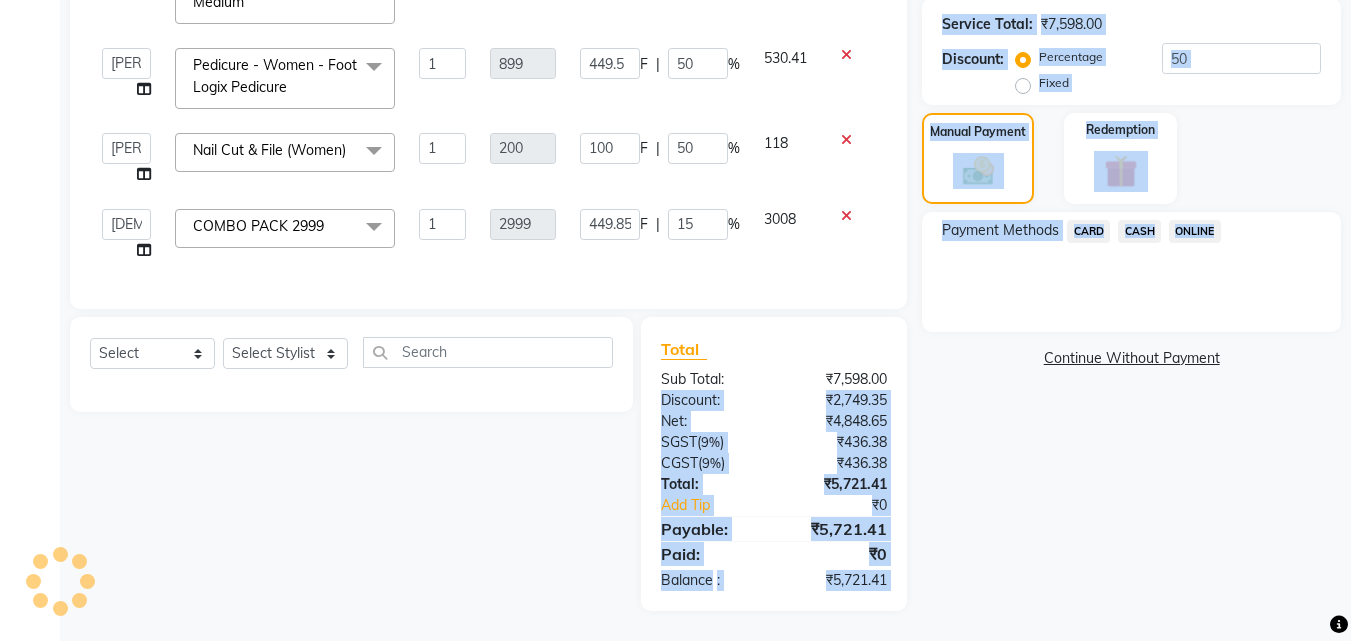 drag, startPoint x: 883, startPoint y: 364, endPoint x: 924, endPoint y: 584, distance: 223.78784 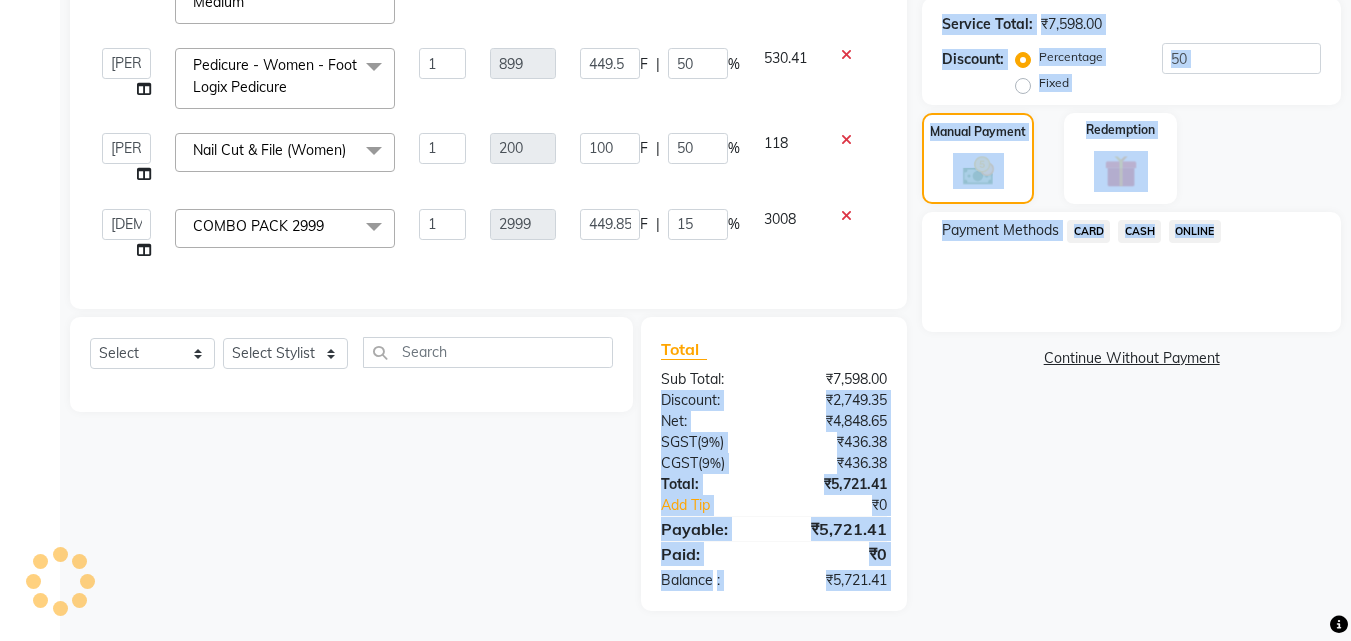 click on "Client [PHONE_NUMBER] Date [DATE] Invoice Number V/2025-26/1948 Services Stylist Service Qty Price Disc Total Action  [PERSON_NAME]   [PERSON_NAME]   [PERSON_NAME]   RUSTHAM   SEEMA   [PERSON_NAME]   Sumika   Trends  Hair Colour (Global Colour) - Women - Medium  x Hair - Women - Haircut Hair - Women - Child haircut Hair - Women - Shampoo + B'dry Hair - Women - Shampoo + Child B'dry Hair - Women - Ironing Hair - Women - Tongs Hair - Women - Hair Spa Hair - Women - Mythic Oil Hair Spa Hair - Women - Aroma Oil Head Massage Hair - Women - Almond Oil Head Massage Hair - Women - Olive Oil Head Massage Hair - Women - Coconut Oil Head Massage Hair - Women - [MEDICAL_DATA] / Hair Loss Treatment Hair Colour (Global Colour) - Women - Root Touch Up Hair Colour (Global Colour) - Women - Inoa Roots Hair Colour (Global Colour) - Women - Short Hair Colour (Global Colour) - Women - Medium Hair Colour (Global Colour) - Women - Long Hair Colour (Global Colour) - Women - Extra Long Hair Colour (Balayage) - Women - Short Pedicure 1 F" 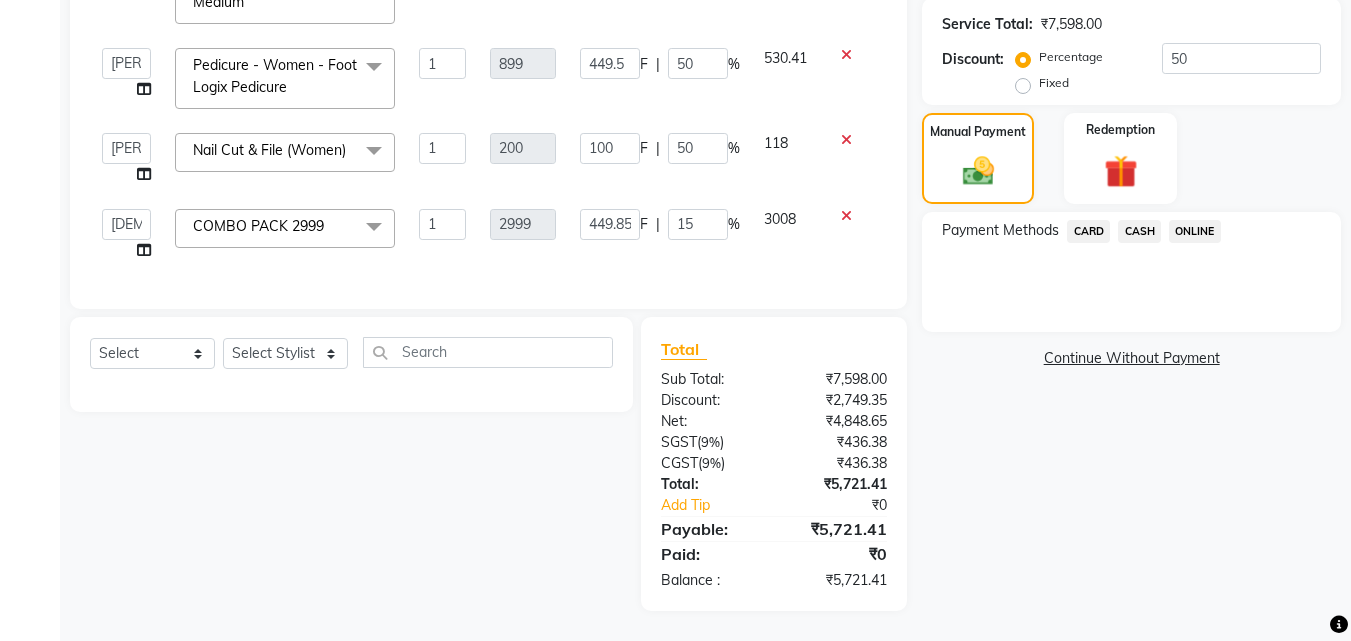 click on "Name: [PERSON_NAME]  Membership:  No Active Membership  Total Visits:  1 Card on file:  0 Last Visit:   [DATE] Points:   0  Coupon Code Apply Service Total:  ₹7,598.00  Discount:  Percentage   Fixed  50 Manual Payment Redemption Payment Methods  CARD   CASH   ONLINE   Continue Without Payment" 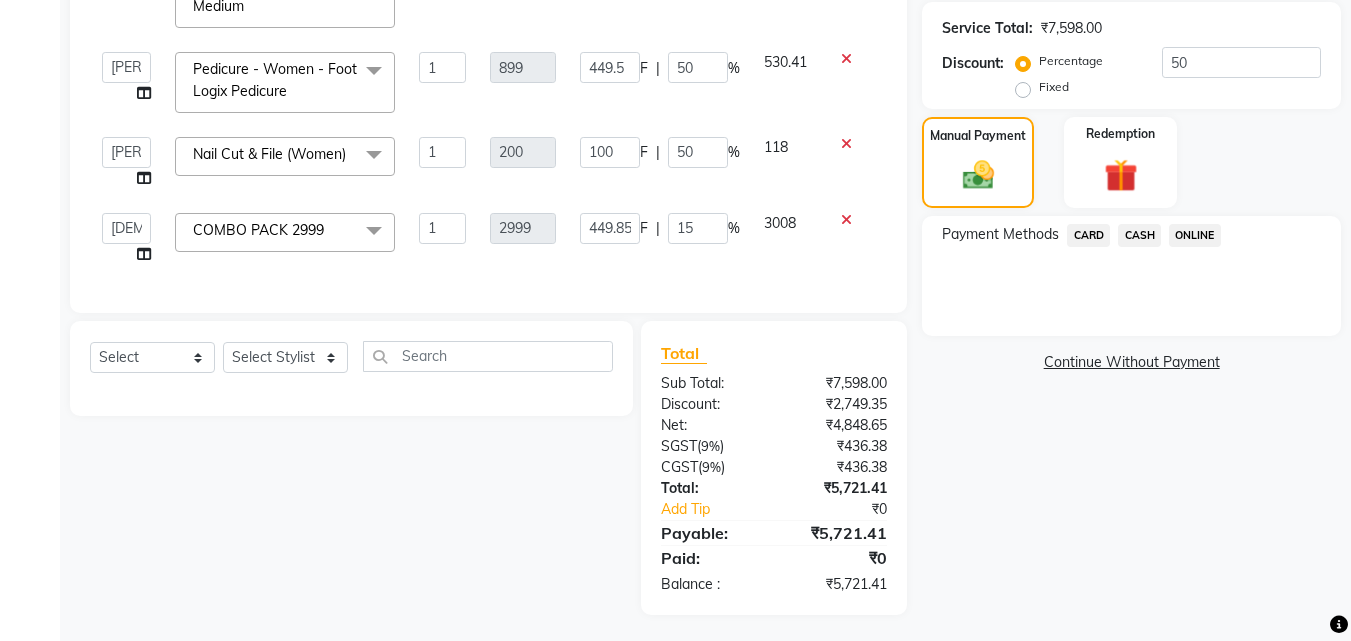 scroll, scrollTop: 424, scrollLeft: 0, axis: vertical 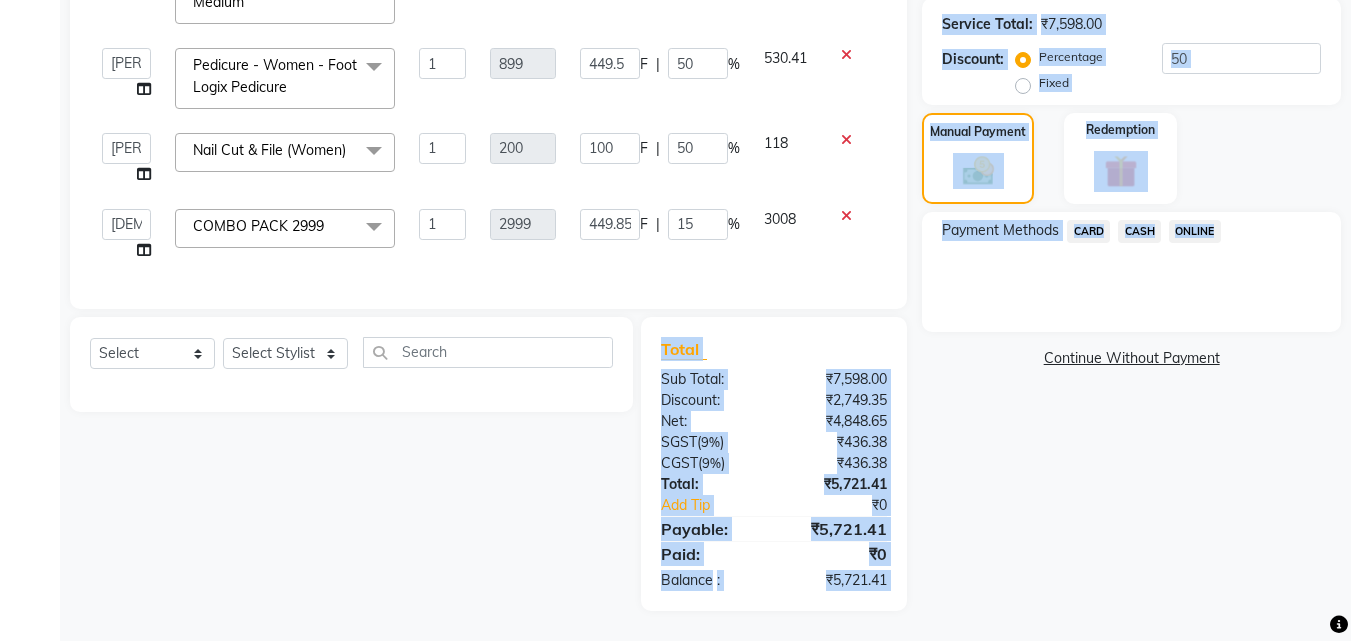 drag, startPoint x: 653, startPoint y: 350, endPoint x: 924, endPoint y: 553, distance: 338.60007 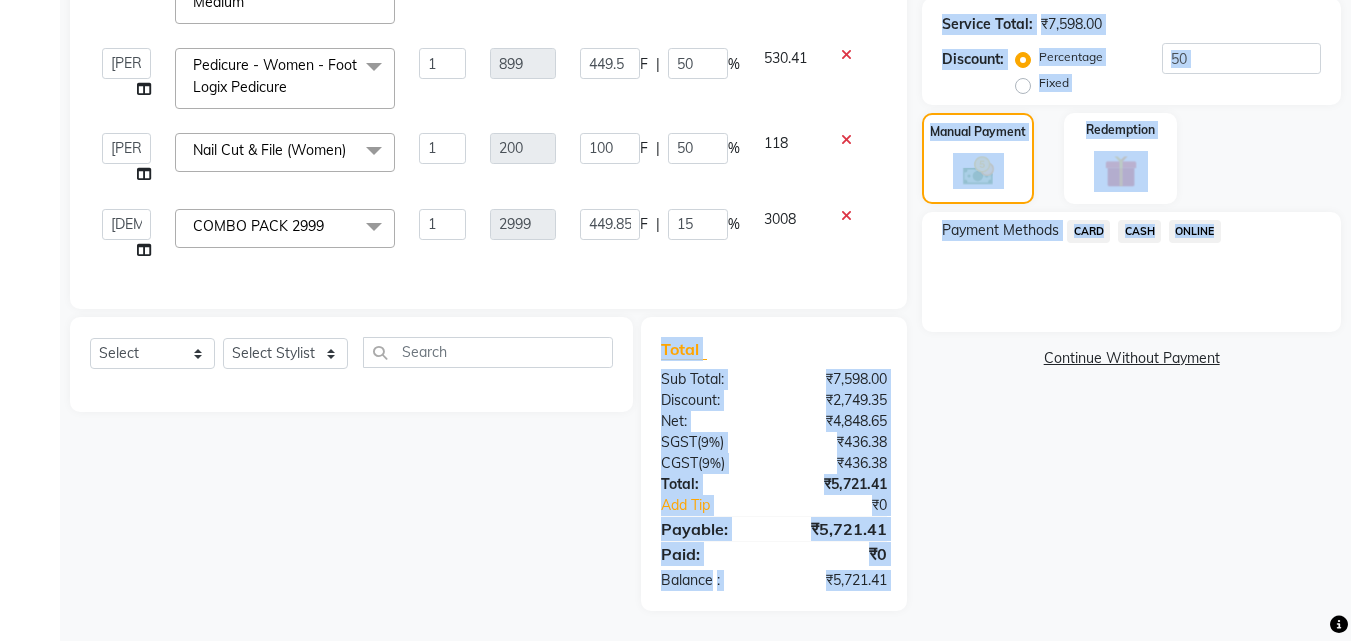 click on "Client [PHONE_NUMBER] Date [DATE] Invoice Number V/2025-26/1948 Services Stylist Service Qty Price Disc Total Action  [PERSON_NAME]   [PERSON_NAME]   [PERSON_NAME]   RUSTHAM   SEEMA   [PERSON_NAME]   Sumika   Trends  Hair Colour (Global Colour) - Women - Medium  x Hair - Women - Haircut Hair - Women - Child haircut Hair - Women - Shampoo + B'dry Hair - Women - Shampoo + Child B'dry Hair - Women - Ironing Hair - Women - Tongs Hair - Women - Hair Spa Hair - Women - Mythic Oil Hair Spa Hair - Women - Aroma Oil Head Massage Hair - Women - Almond Oil Head Massage Hair - Women - Olive Oil Head Massage Hair - Women - Coconut Oil Head Massage Hair - Women - [MEDICAL_DATA] / Hair Loss Treatment Hair Colour (Global Colour) - Women - Root Touch Up Hair Colour (Global Colour) - Women - Inoa Roots Hair Colour (Global Colour) - Women - Short Hair Colour (Global Colour) - Women - Medium Hair Colour (Global Colour) - Women - Long Hair Colour (Global Colour) - Women - Extra Long Hair Colour (Balayage) - Women - Short Pedicure 1 F" 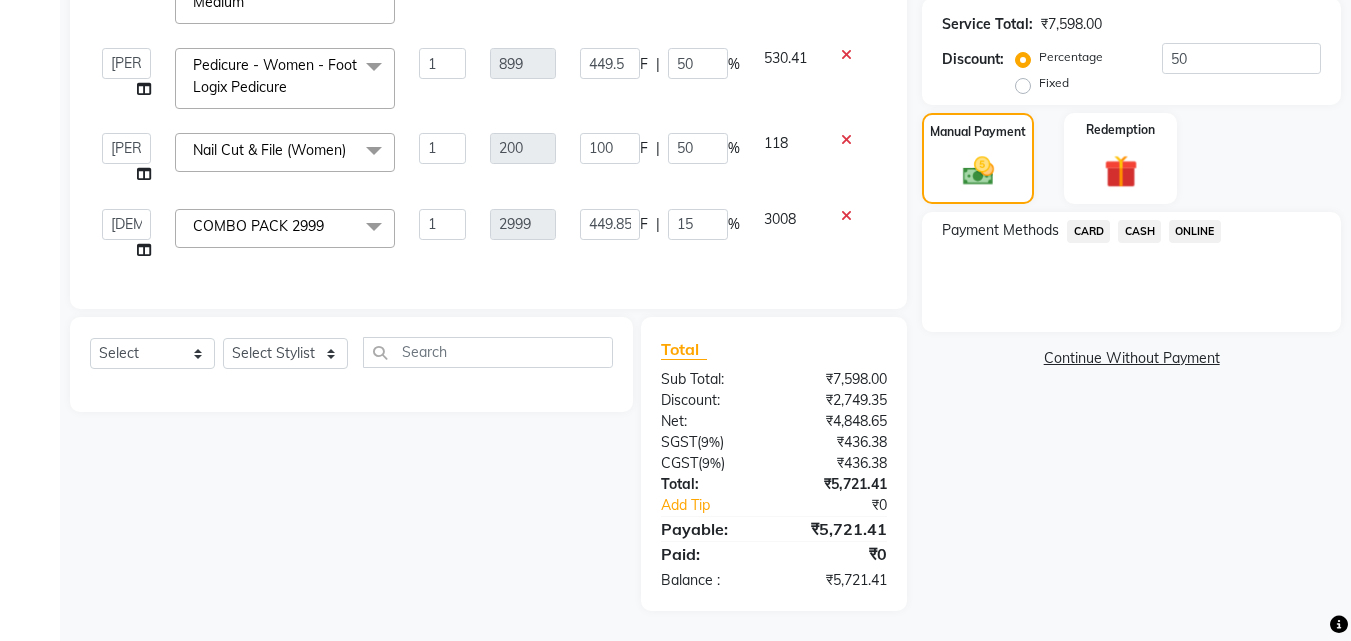 click on "Name: [PERSON_NAME]  Membership:  No Active Membership  Total Visits:  1 Card on file:  0 Last Visit:   [DATE] Points:   0  Coupon Code Apply Service Total:  ₹7,598.00  Discount:  Percentage   Fixed  50 Manual Payment Redemption Payment Methods  CARD   CASH   ONLINE   Continue Without Payment" 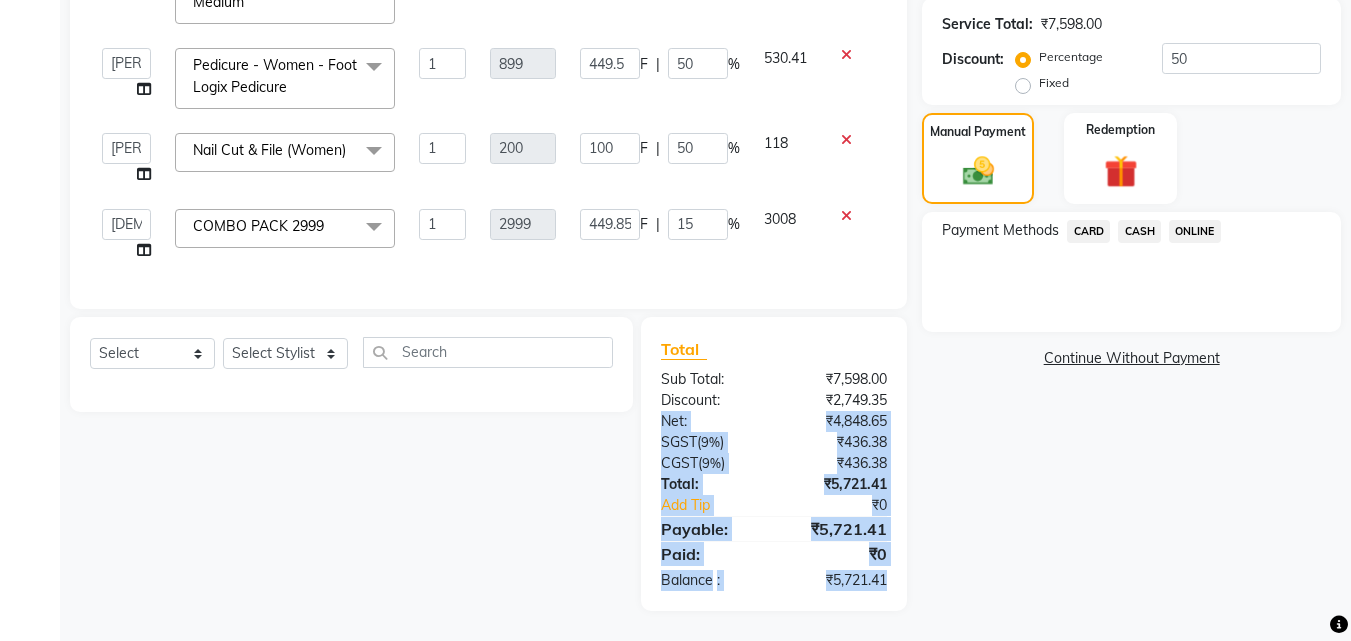drag, startPoint x: 898, startPoint y: 389, endPoint x: 917, endPoint y: 571, distance: 182.98907 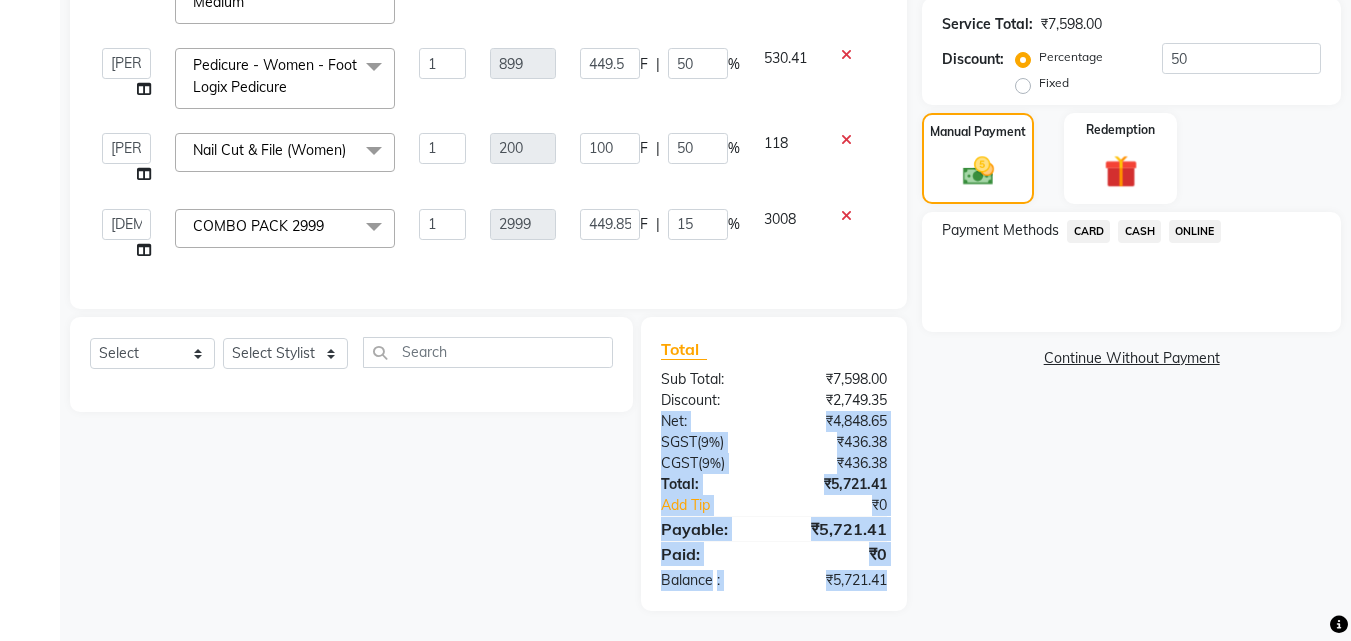 click on "Total Sub Total: ₹7,598.00 Discount: ₹2,749.35 Net: ₹4,848.65 SGST  ( 9% ) ₹436.38 CGST  ( 9% ) ₹436.38 Total: ₹5,721.41 Add Tip ₹0 Payable: ₹5,721.41 Paid: ₹0 Balance   : ₹5,721.41" 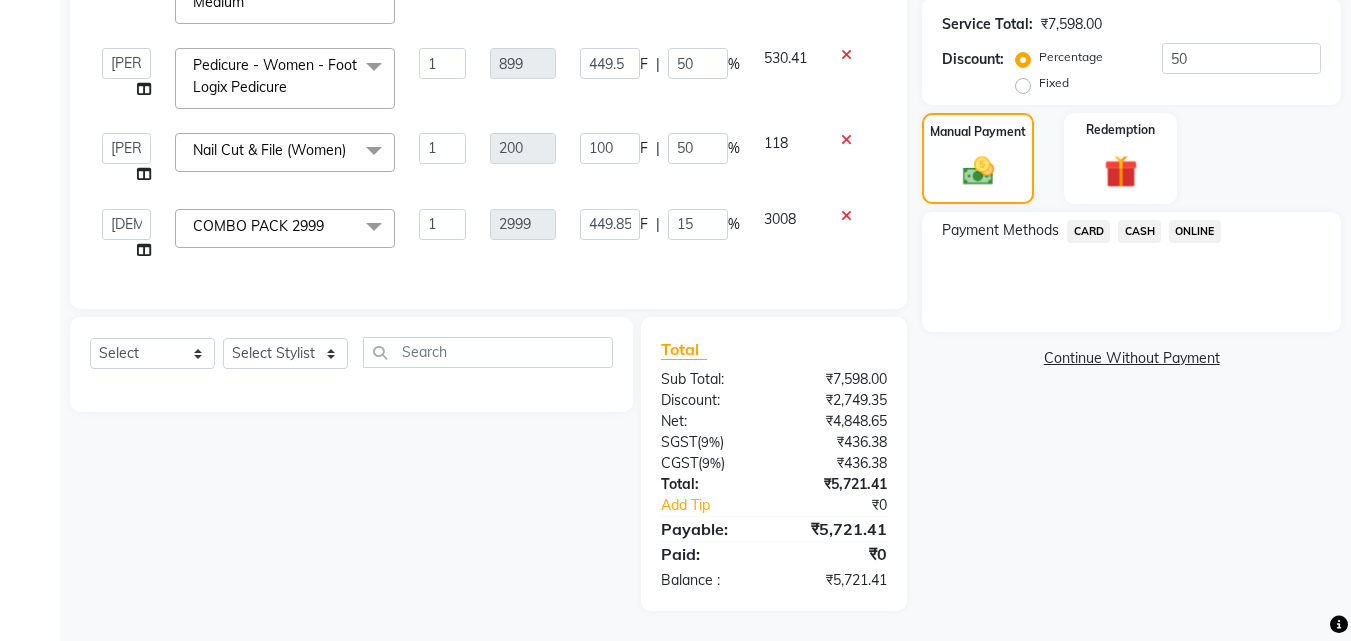 click on "Name: [PERSON_NAME]  Membership:  No Active Membership  Total Visits:  1 Card on file:  0 Last Visit:   [DATE] Points:   0  Coupon Code Apply Service Total:  ₹7,598.00  Discount:  Percentage   Fixed  50 Manual Payment Redemption Payment Methods  CARD   CASH   ONLINE   Continue Without Payment" 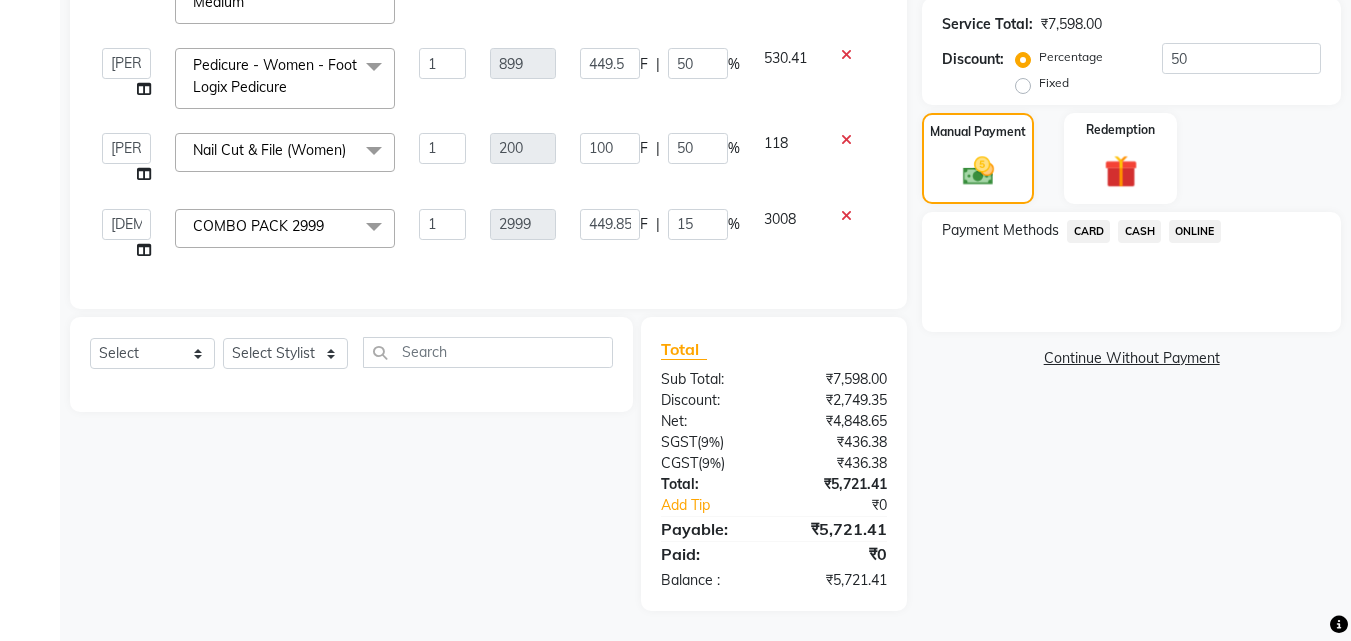 drag, startPoint x: 641, startPoint y: 344, endPoint x: 942, endPoint y: 418, distance: 309.9629 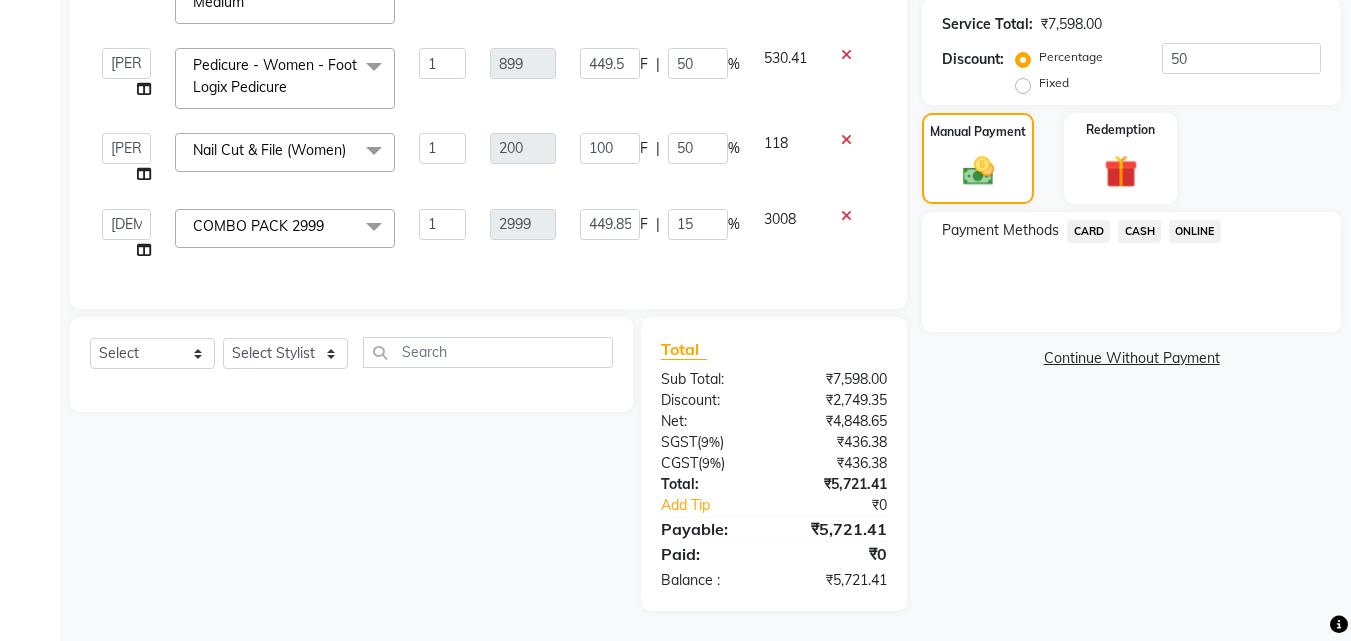 click on "Client [PHONE_NUMBER] Date [DATE] Invoice Number V/2025-26/1948 Services Stylist Service Qty Price Disc Total Action  [PERSON_NAME]   [PERSON_NAME]   [PERSON_NAME]   RUSTHAM   SEEMA   [PERSON_NAME]   Sumika   Trends  Hair Colour (Global Colour) - Women - Medium  x Hair - Women - Haircut Hair - Women - Child haircut Hair - Women - Shampoo + B'dry Hair - Women - Shampoo + Child B'dry Hair - Women - Ironing Hair - Women - Tongs Hair - Women - Hair Spa Hair - Women - Mythic Oil Hair Spa Hair - Women - Aroma Oil Head Massage Hair - Women - Almond Oil Head Massage Hair - Women - Olive Oil Head Massage Hair - Women - Coconut Oil Head Massage Hair - Women - [MEDICAL_DATA] / Hair Loss Treatment Hair Colour (Global Colour) - Women - Root Touch Up Hair Colour (Global Colour) - Women - Inoa Roots Hair Colour (Global Colour) - Women - Short Hair Colour (Global Colour) - Women - Medium Hair Colour (Global Colour) - Women - Long Hair Colour (Global Colour) - Women - Extra Long Hair Colour (Balayage) - Women - Short Pedicure 1 F" 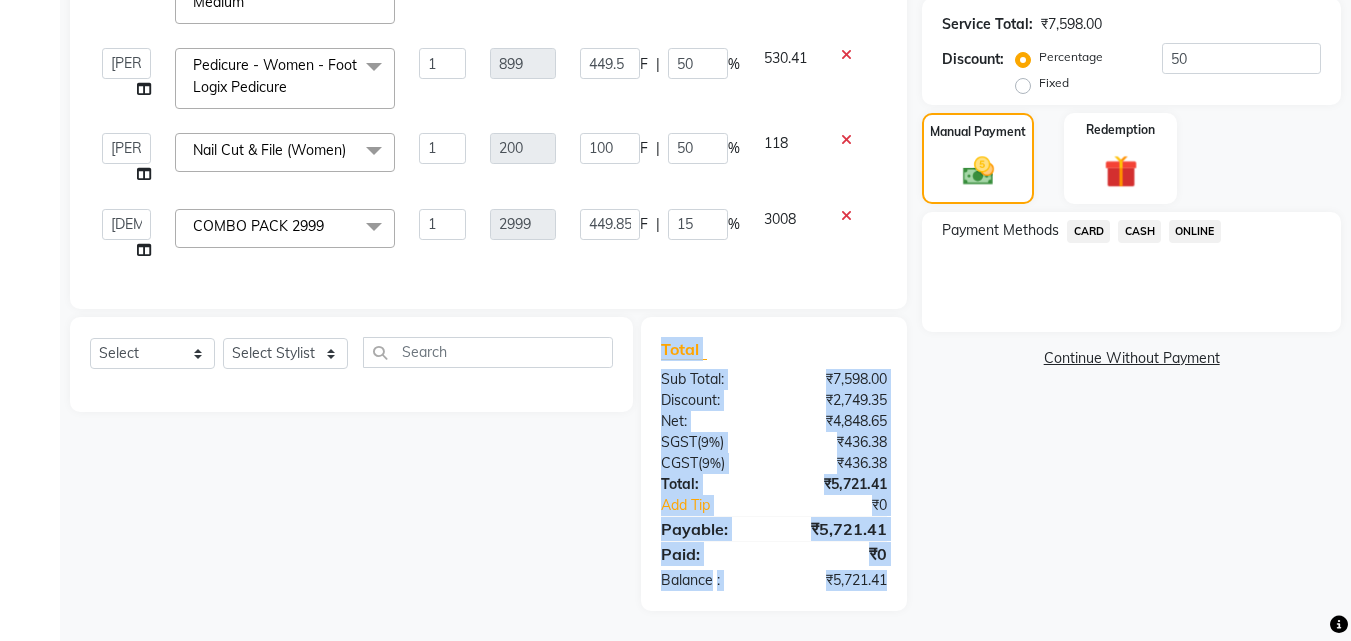 drag, startPoint x: 648, startPoint y: 345, endPoint x: 897, endPoint y: 578, distance: 341.01318 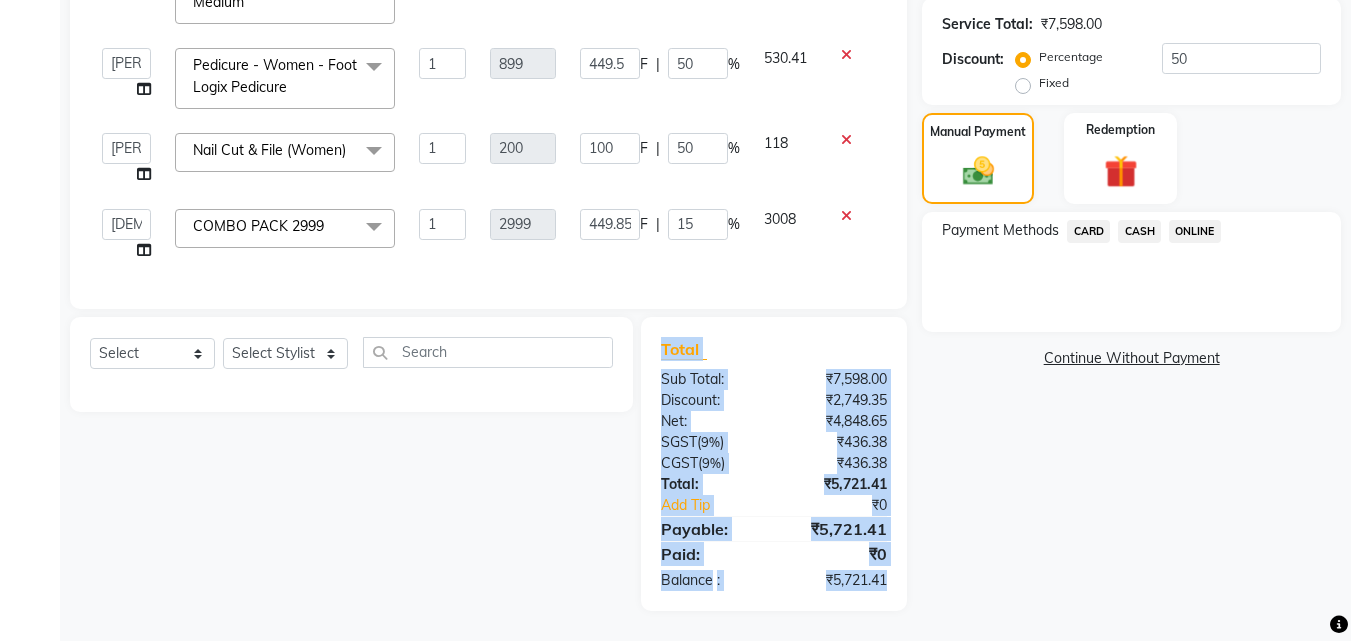 click on "Total Sub Total: ₹7,598.00 Discount: ₹2,749.35 Net: ₹4,848.65 SGST  ( 9% ) ₹436.38 CGST  ( 9% ) ₹436.38 Total: ₹5,721.41 Add Tip ₹0 Payable: ₹5,721.41 Paid: ₹0 Balance   : ₹5,721.41" 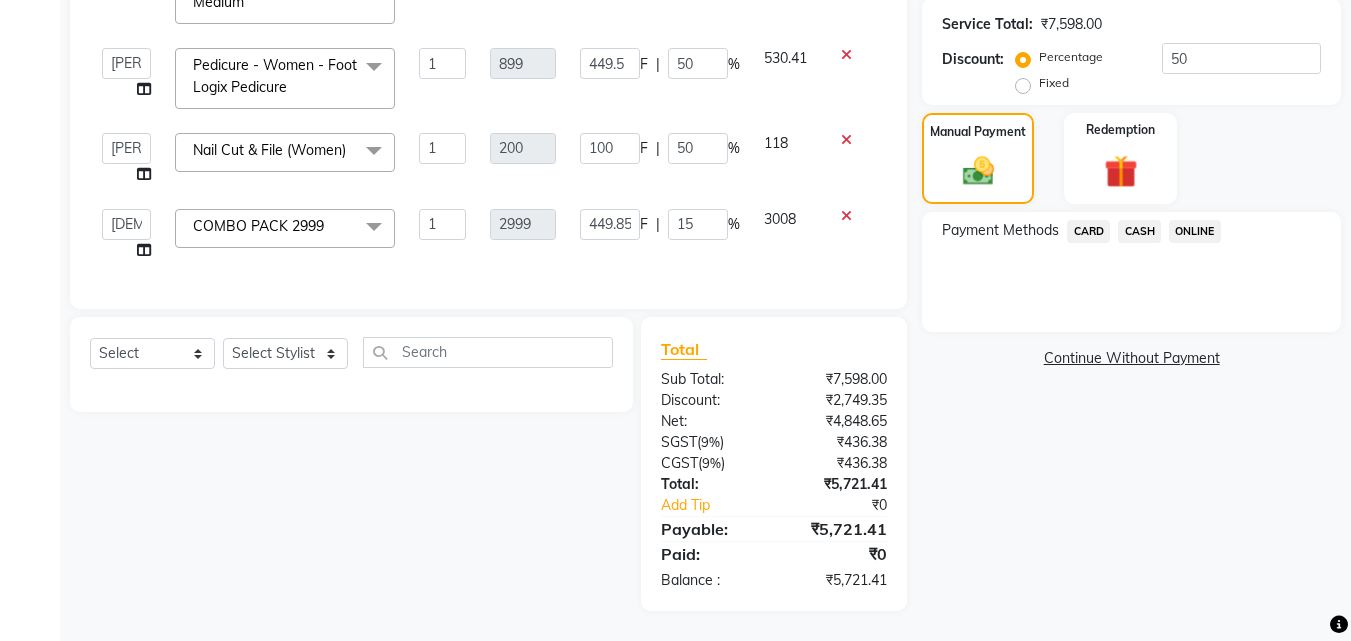 click on "Name: [PERSON_NAME]  Membership:  No Active Membership  Total Visits:  1 Card on file:  0 Last Visit:   [DATE] Points:   0  Coupon Code Apply Service Total:  ₹7,598.00  Discount:  Percentage   Fixed  50 Manual Payment Redemption Payment Methods  CARD   CASH   ONLINE   Continue Without Payment" 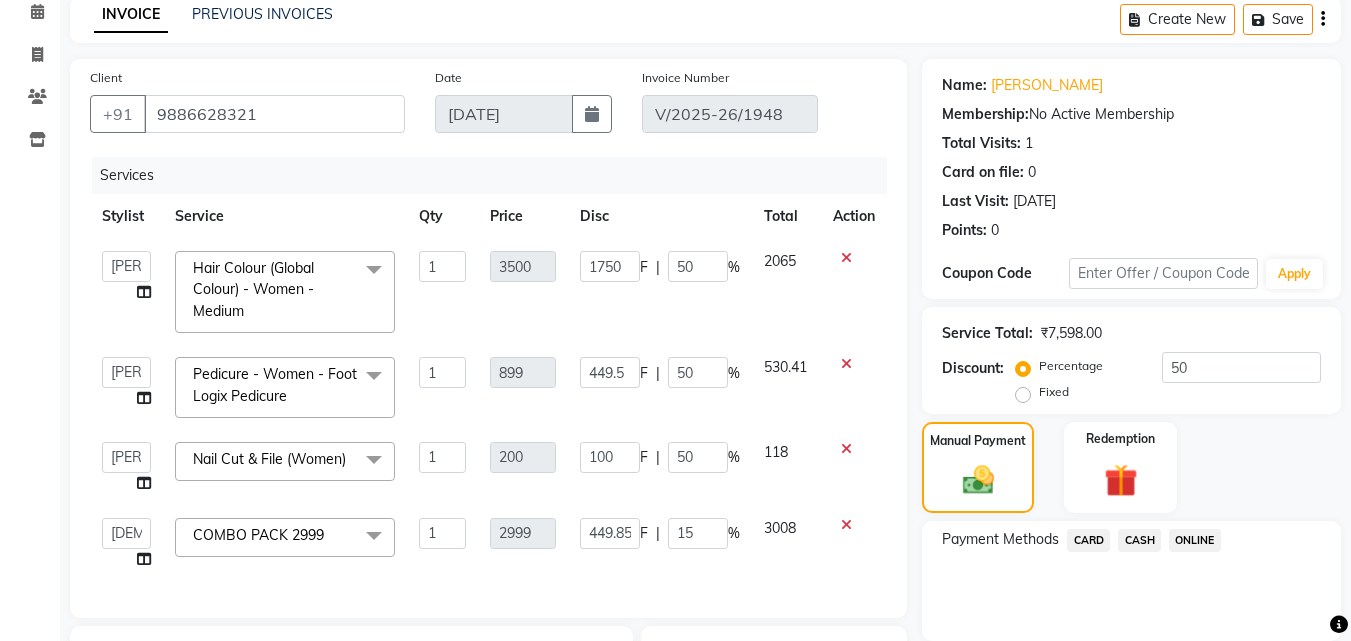 scroll, scrollTop: 424, scrollLeft: 0, axis: vertical 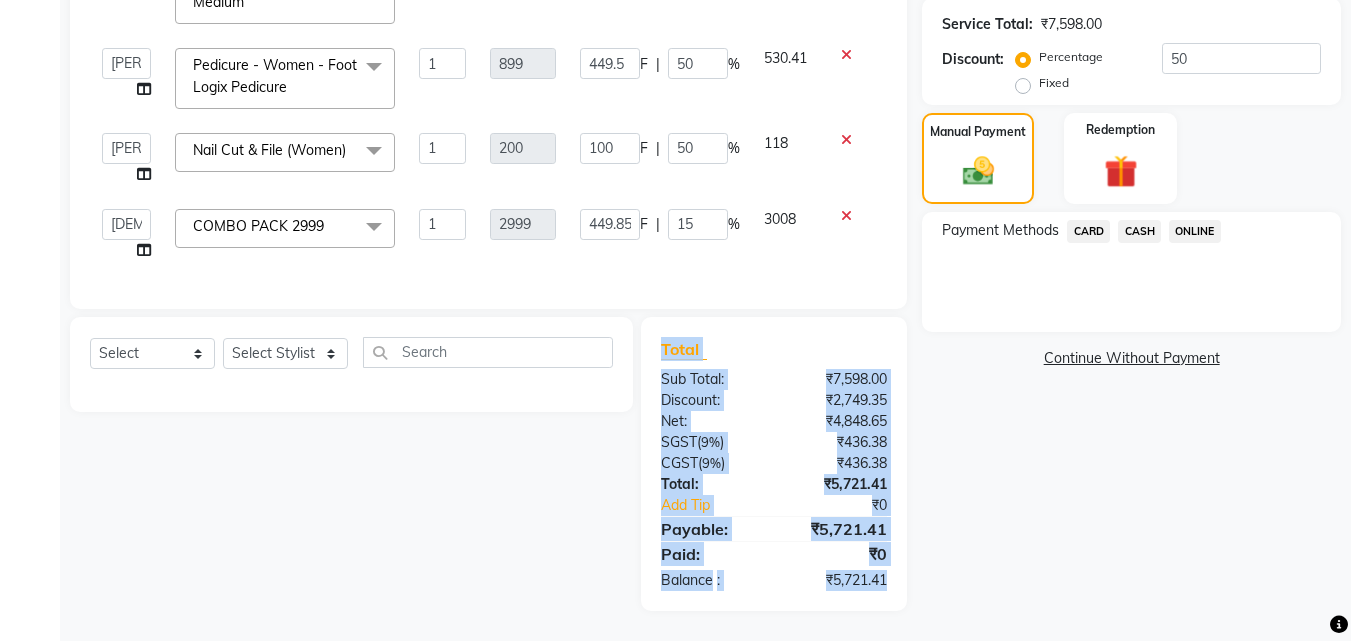 drag, startPoint x: 654, startPoint y: 345, endPoint x: 897, endPoint y: 577, distance: 335.96576 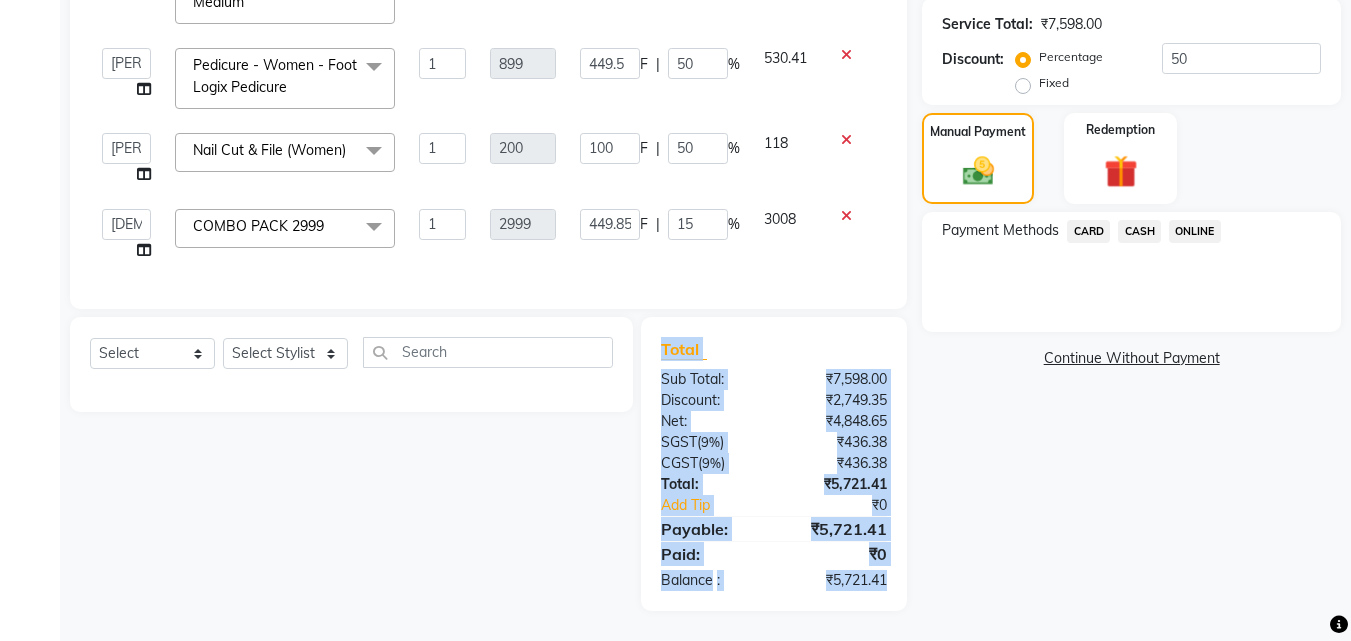 click on "Total Sub Total: ₹7,598.00 Discount: ₹2,749.35 Net: ₹4,848.65 SGST  ( 9% ) ₹436.38 CGST  ( 9% ) ₹436.38 Total: ₹5,721.41 Add Tip ₹0 Payable: ₹5,721.41 Paid: ₹0 Balance   : ₹5,721.41" 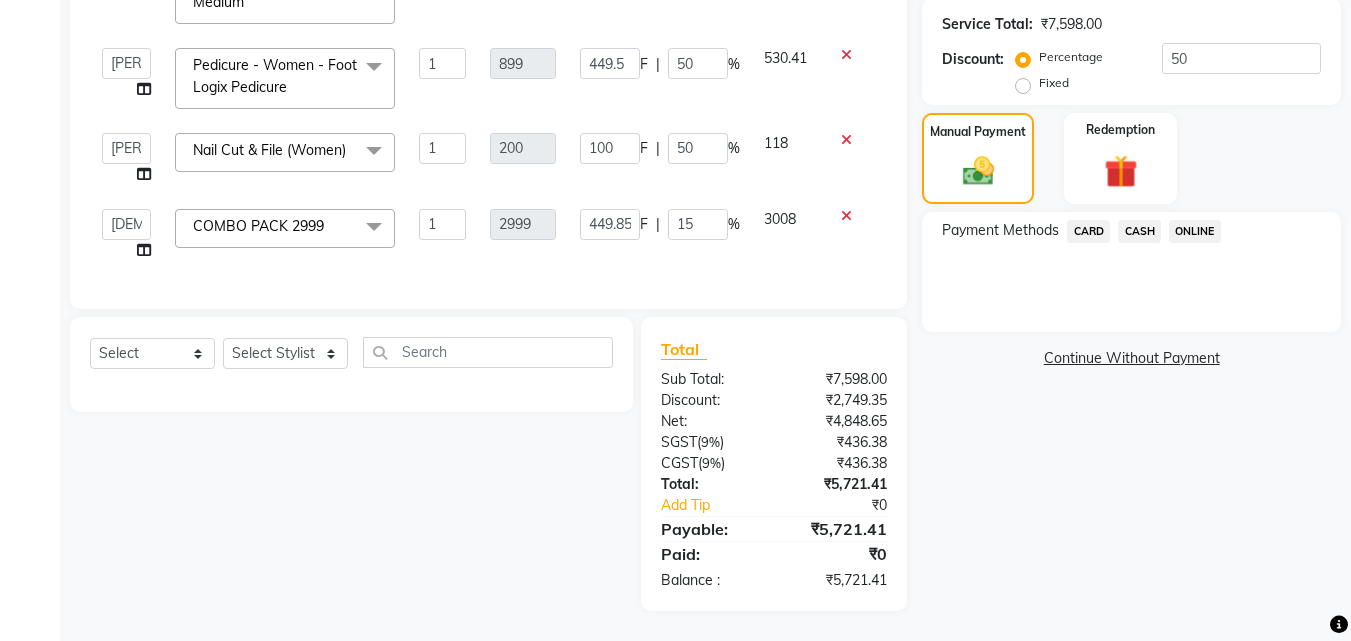 click on "Name: [PERSON_NAME]  Membership:  No Active Membership  Total Visits:  1 Card on file:  0 Last Visit:   [DATE] Points:   0  Coupon Code Apply Service Total:  ₹7,598.00  Discount:  Percentage   Fixed  50 Manual Payment Redemption Payment Methods  CARD   CASH   ONLINE   Continue Without Payment" 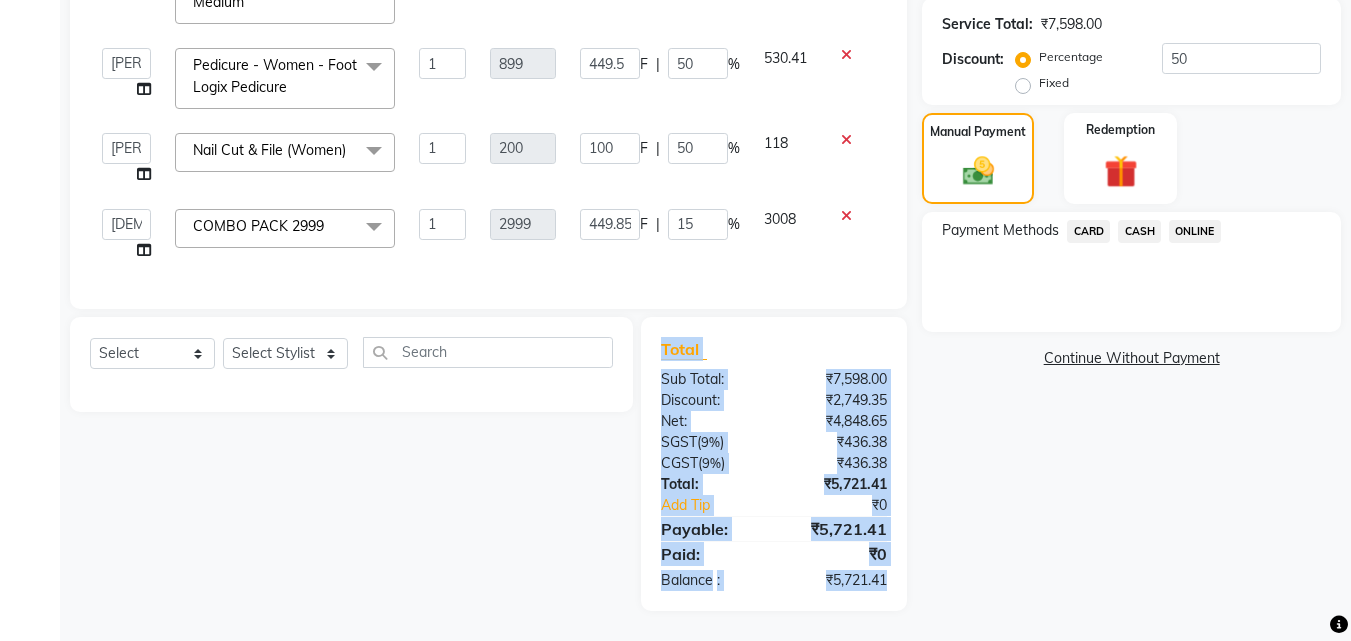 drag, startPoint x: 653, startPoint y: 345, endPoint x: 906, endPoint y: 556, distance: 329.4389 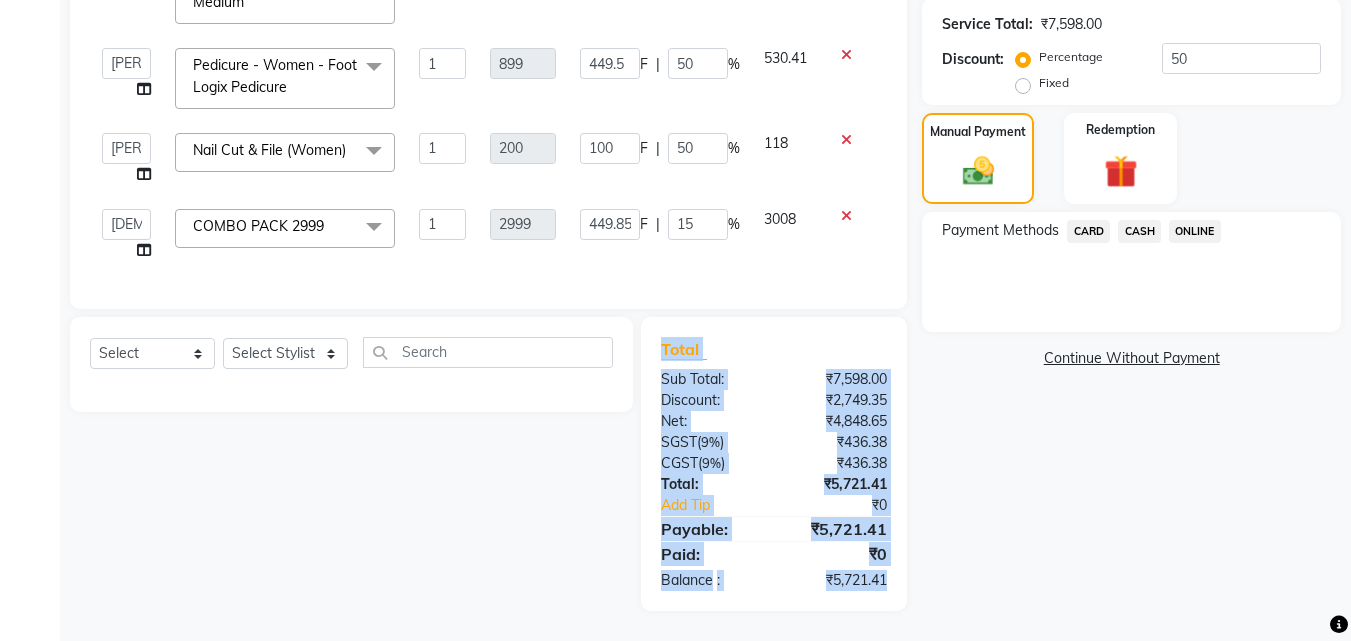 click on "Total Sub Total: ₹7,598.00 Discount: ₹2,749.35 Net: ₹4,848.65 SGST  ( 9% ) ₹436.38 CGST  ( 9% ) ₹436.38 Total: ₹5,721.41 Add Tip ₹0 Payable: ₹5,721.41 Paid: ₹0 Balance   : ₹5,721.41" 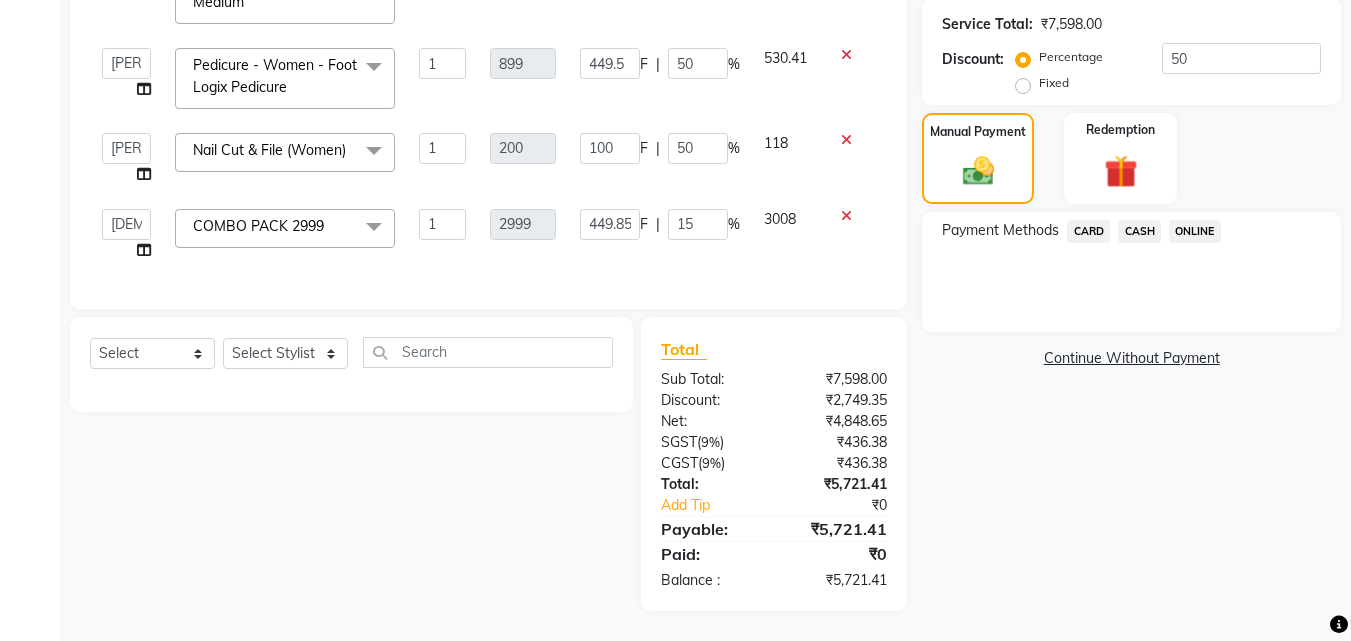 click on "Name: [PERSON_NAME]  Membership:  No Active Membership  Total Visits:  1 Card on file:  0 Last Visit:   [DATE] Points:   0  Coupon Code Apply Service Total:  ₹7,598.00  Discount:  Percentage   Fixed  50 Manual Payment Redemption Payment Methods  CARD   CASH   ONLINE   Continue Without Payment" 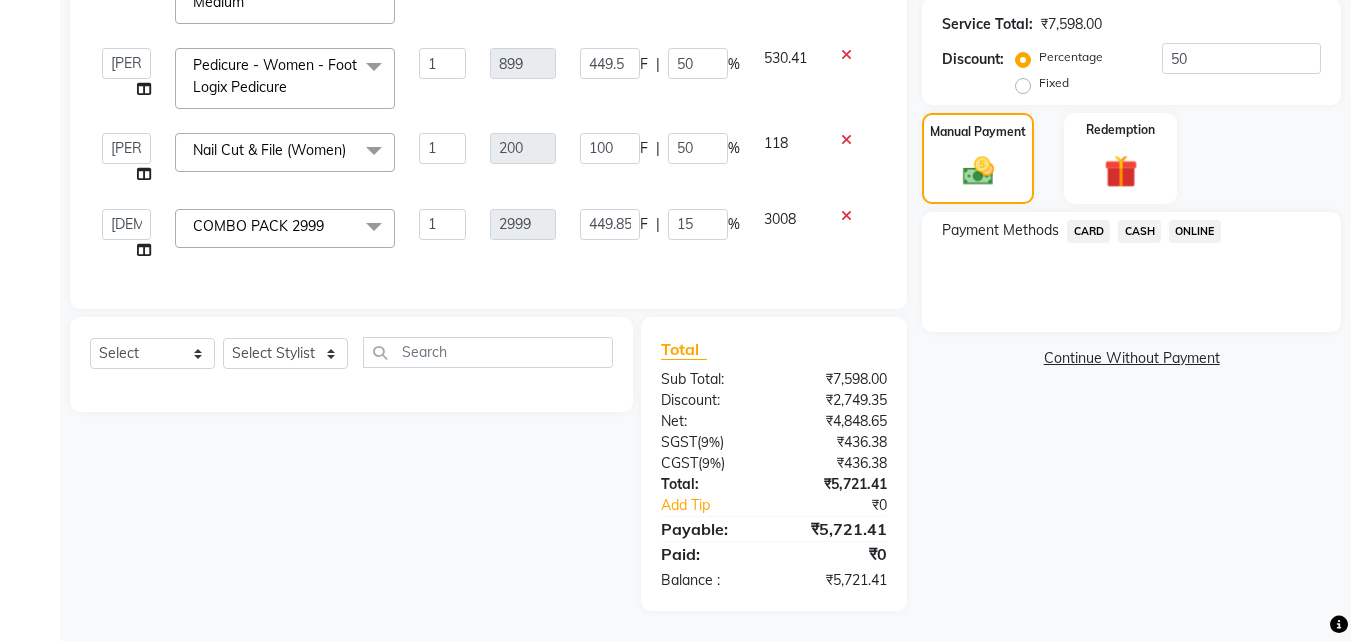 drag, startPoint x: 652, startPoint y: 350, endPoint x: 965, endPoint y: 502, distance: 347.95544 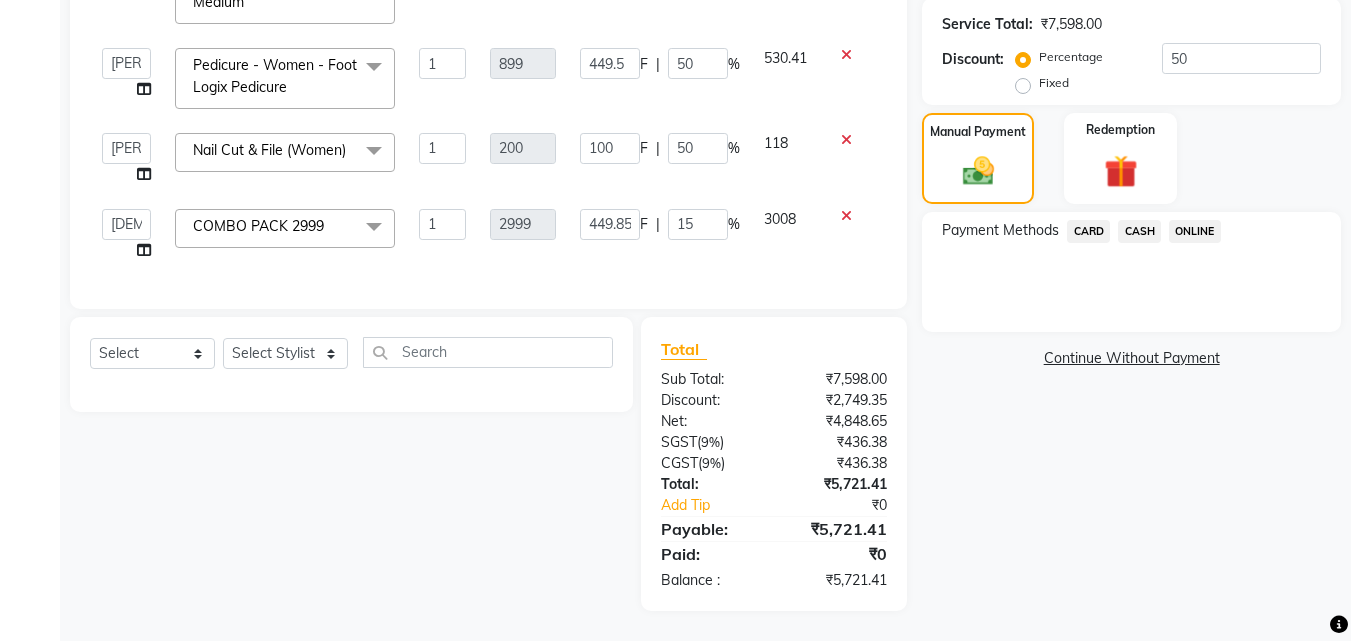 click on "Client [PHONE_NUMBER] Date [DATE] Invoice Number V/2025-26/1948 Services Stylist Service Qty Price Disc Total Action  [PERSON_NAME]   [PERSON_NAME]   [PERSON_NAME]   RUSTHAM   SEEMA   [PERSON_NAME]   Sumika   Trends  Hair Colour (Global Colour) - Women - Medium  x Hair - Women - Haircut Hair - Women - Child haircut Hair - Women - Shampoo + B'dry Hair - Women - Shampoo + Child B'dry Hair - Women - Ironing Hair - Women - Tongs Hair - Women - Hair Spa Hair - Women - Mythic Oil Hair Spa Hair - Women - Aroma Oil Head Massage Hair - Women - Almond Oil Head Massage Hair - Women - Olive Oil Head Massage Hair - Women - Coconut Oil Head Massage Hair - Women - [MEDICAL_DATA] / Hair Loss Treatment Hair Colour (Global Colour) - Women - Root Touch Up Hair Colour (Global Colour) - Women - Inoa Roots Hair Colour (Global Colour) - Women - Short Hair Colour (Global Colour) - Women - Medium Hair Colour (Global Colour) - Women - Long Hair Colour (Global Colour) - Women - Extra Long Hair Colour (Balayage) - Women - Short Pedicure 1 F" 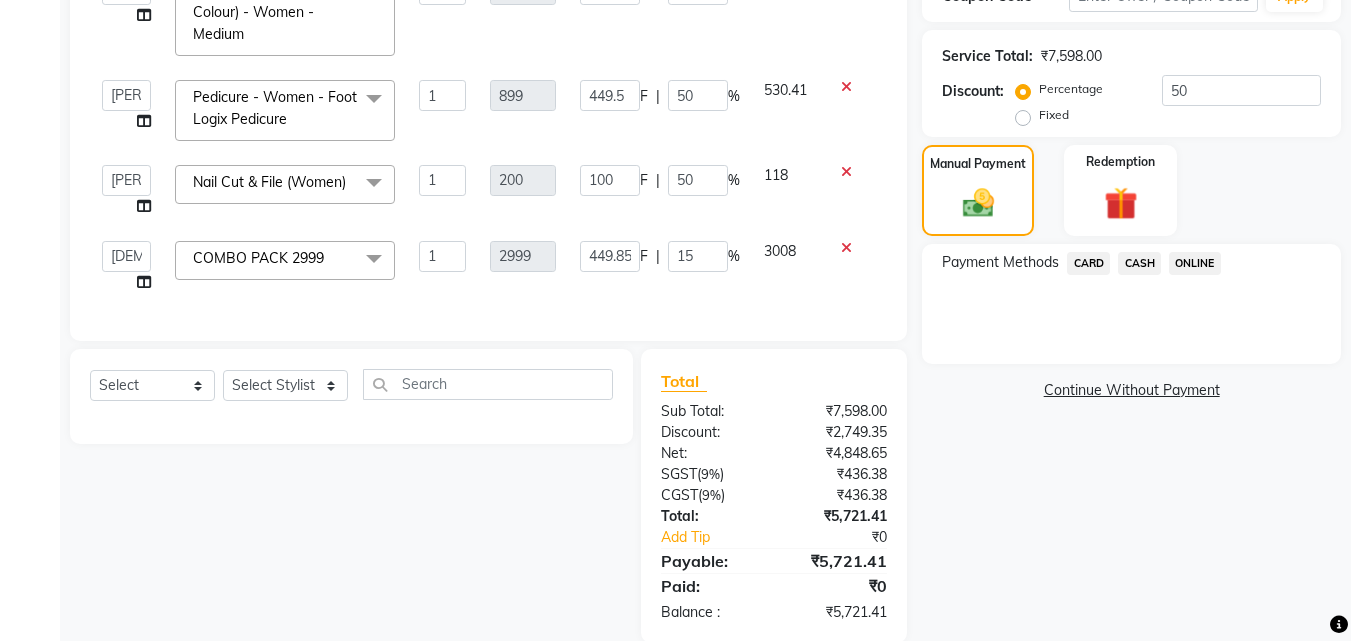 scroll, scrollTop: 424, scrollLeft: 0, axis: vertical 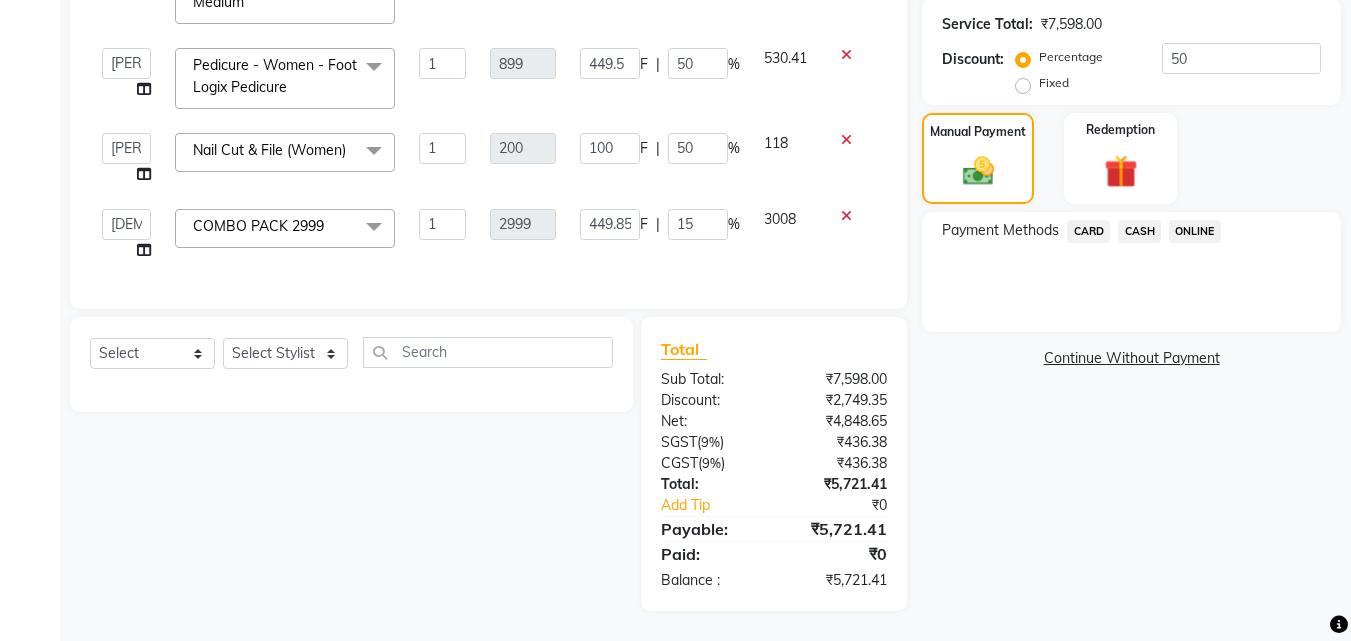 click on "ONLINE" 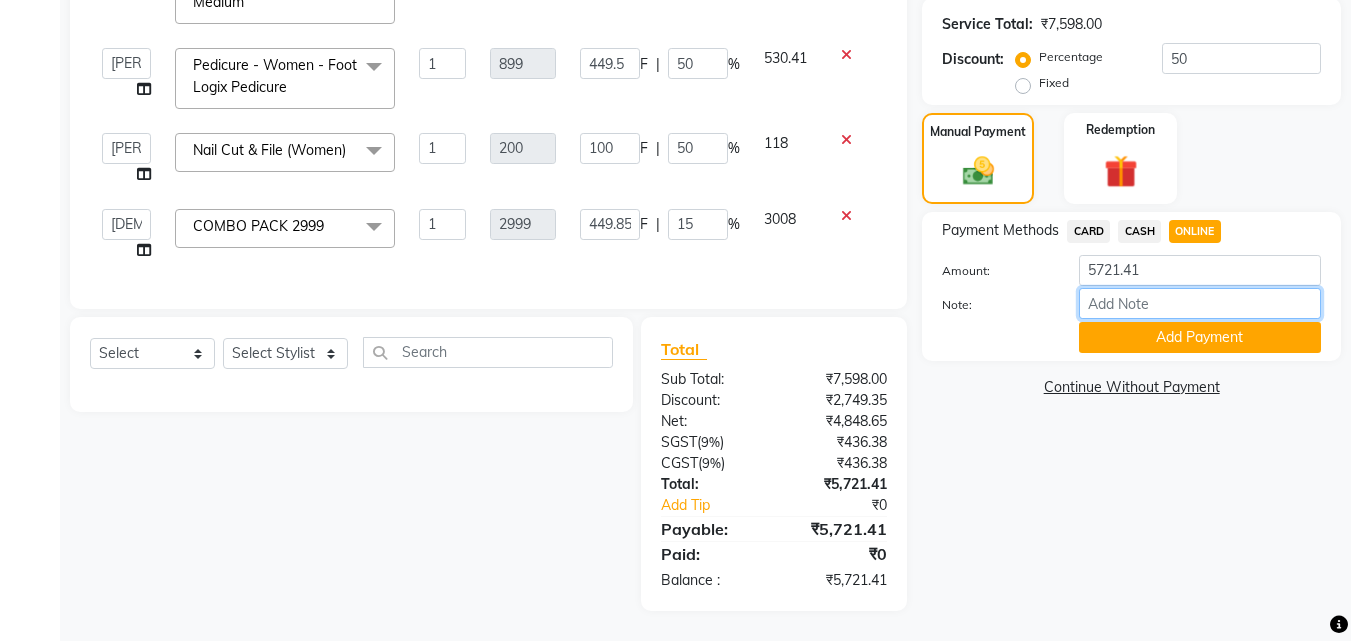 drag, startPoint x: 1107, startPoint y: 288, endPoint x: 1117, endPoint y: 286, distance: 10.198039 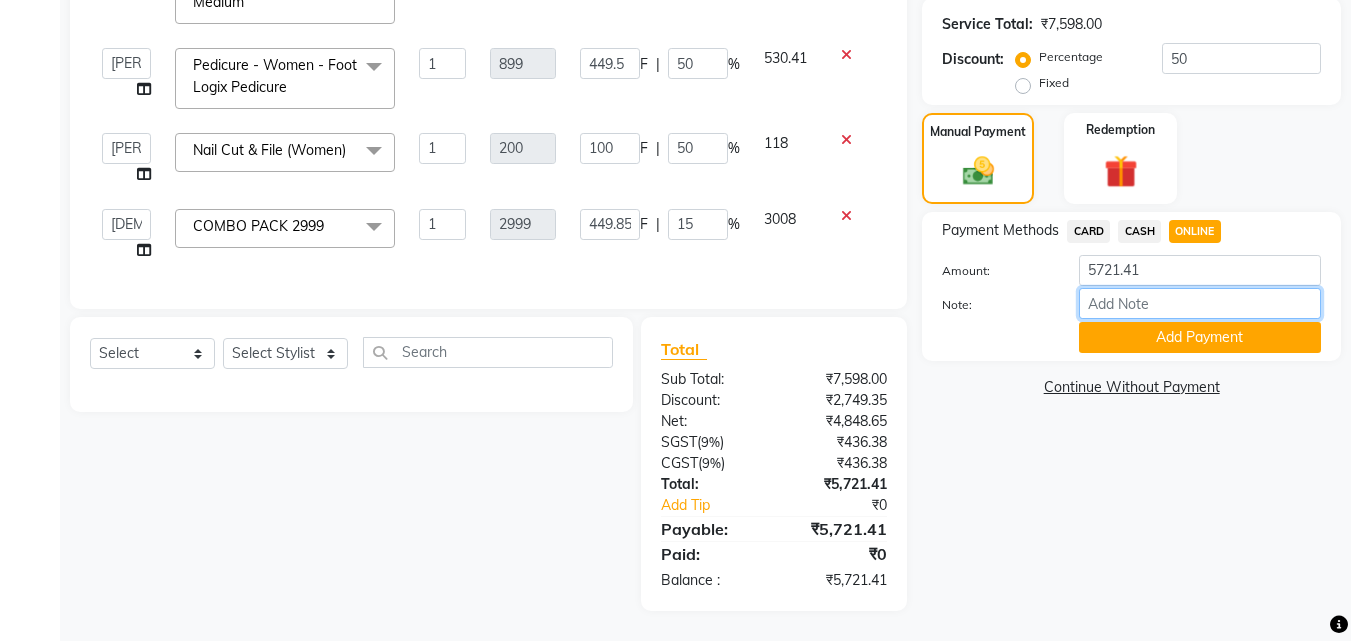 click on "Note:" at bounding box center [1200, 303] 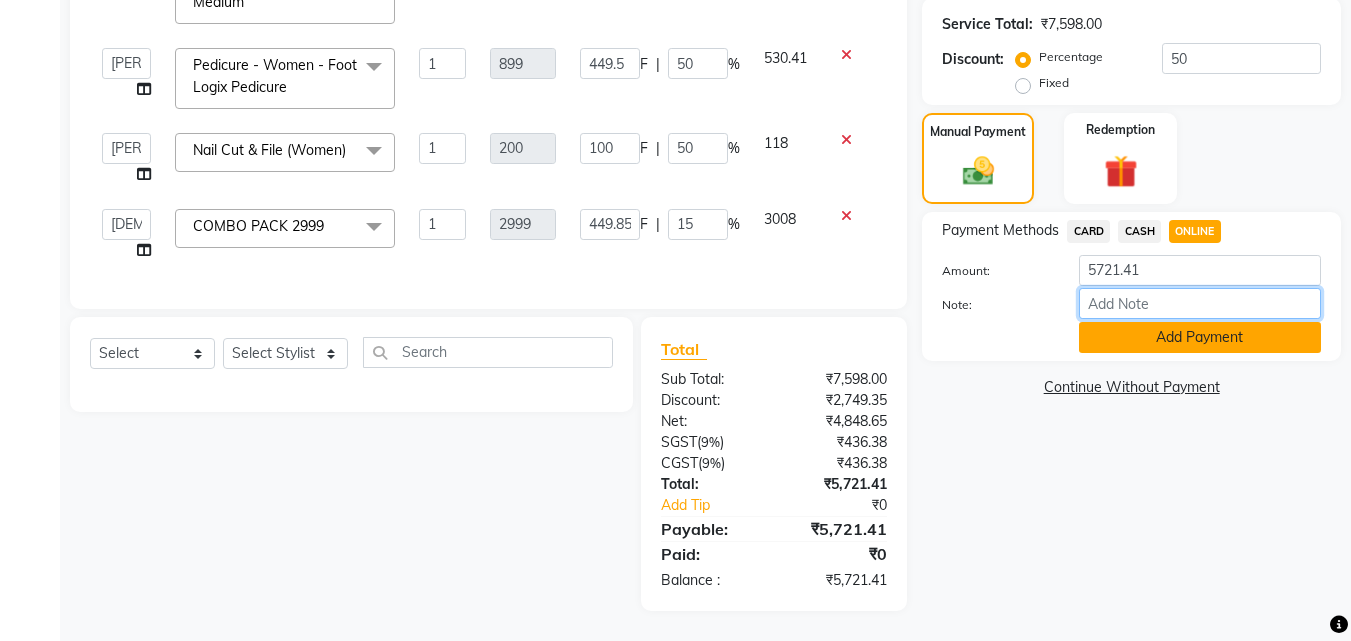 type on "THANK YOU VISIT AGAIN" 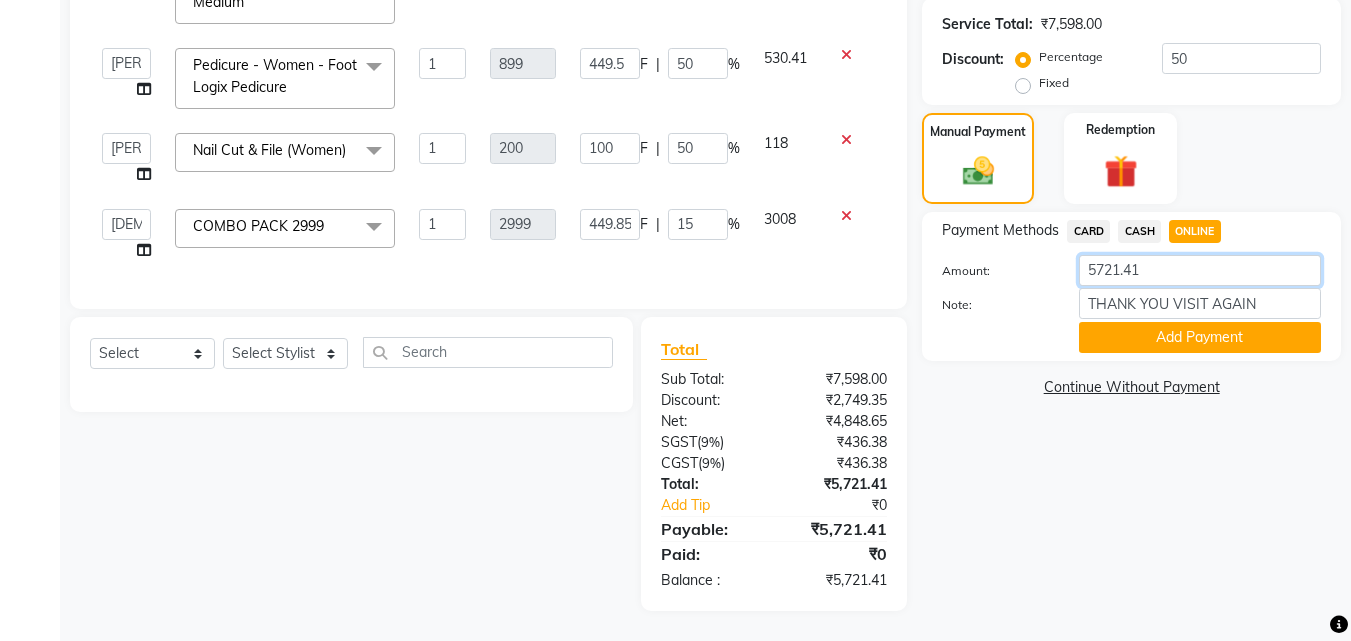 drag, startPoint x: 1165, startPoint y: 241, endPoint x: 1077, endPoint y: 242, distance: 88.005684 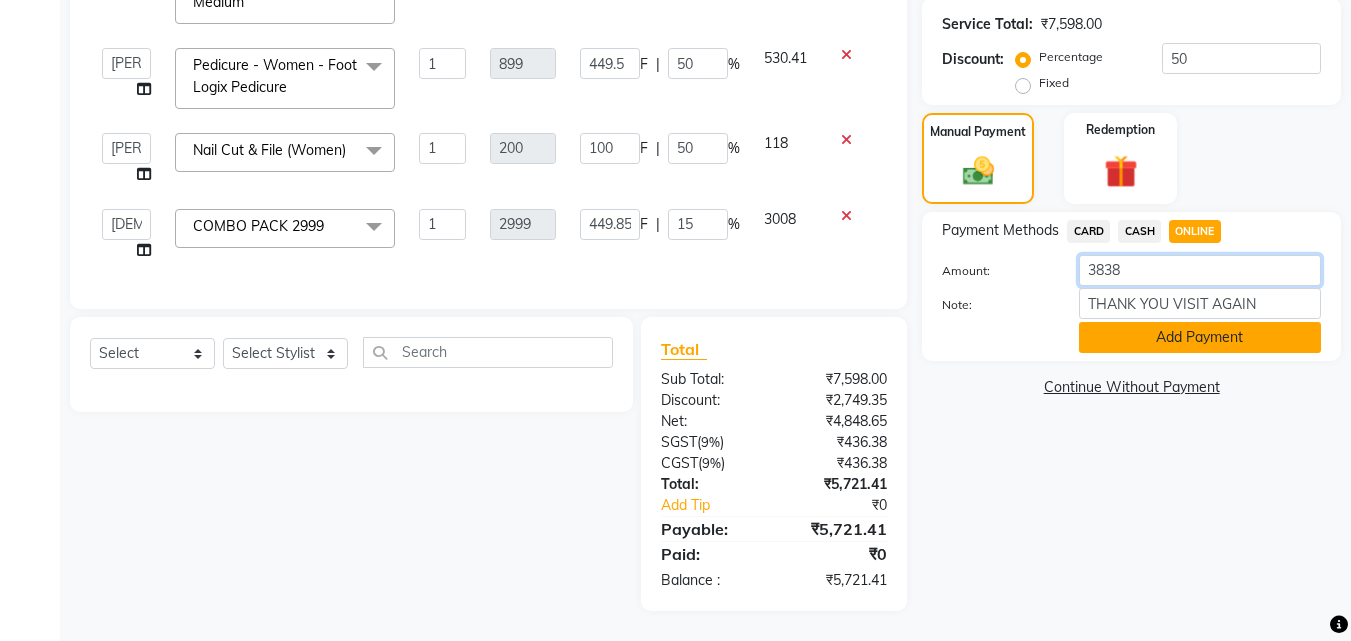 type on "3838" 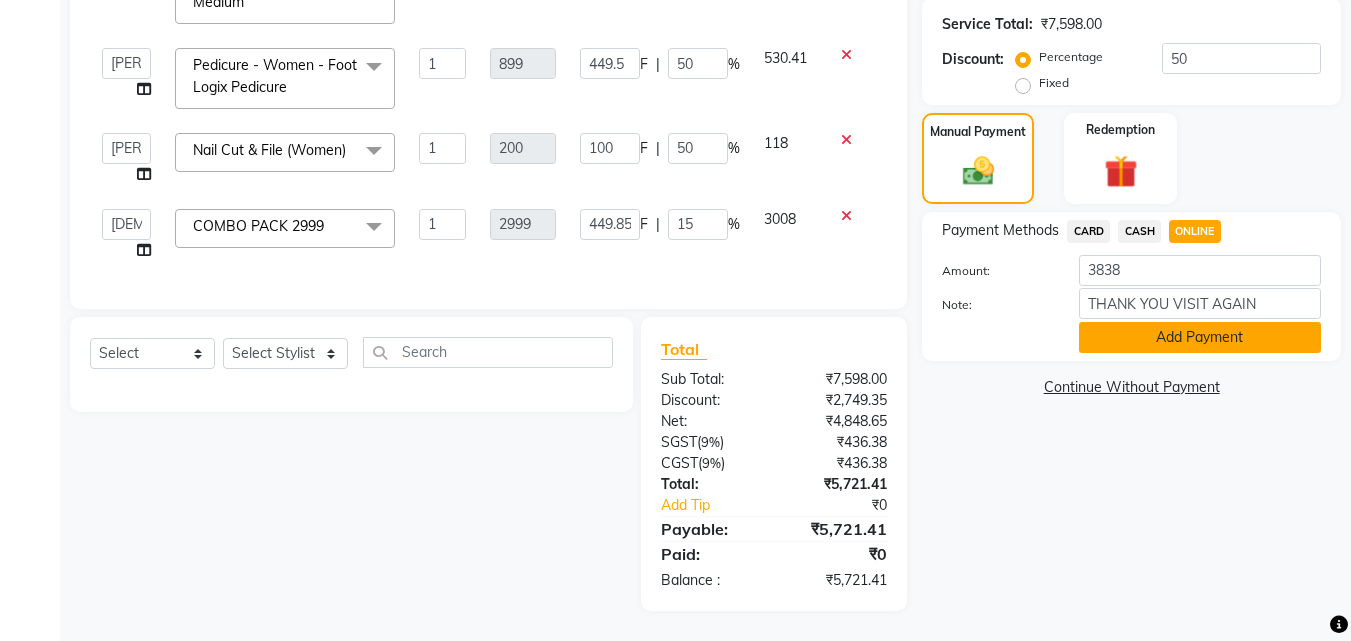 click on "Add Payment" 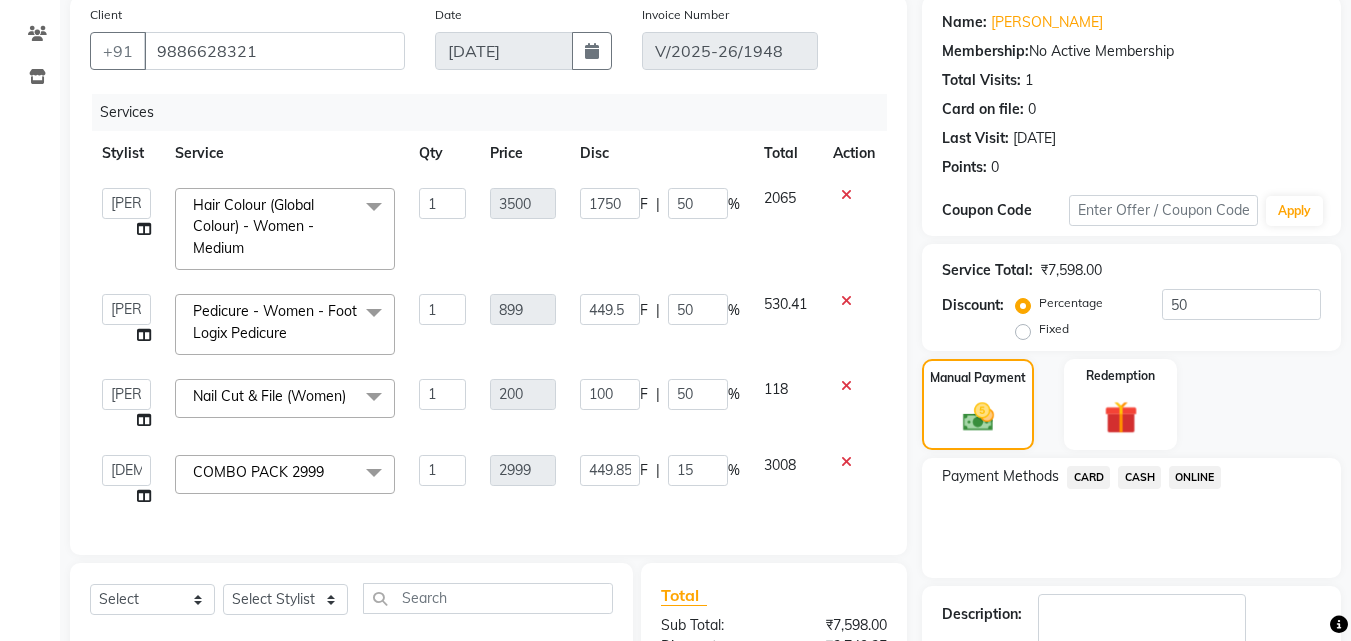 scroll, scrollTop: 333, scrollLeft: 0, axis: vertical 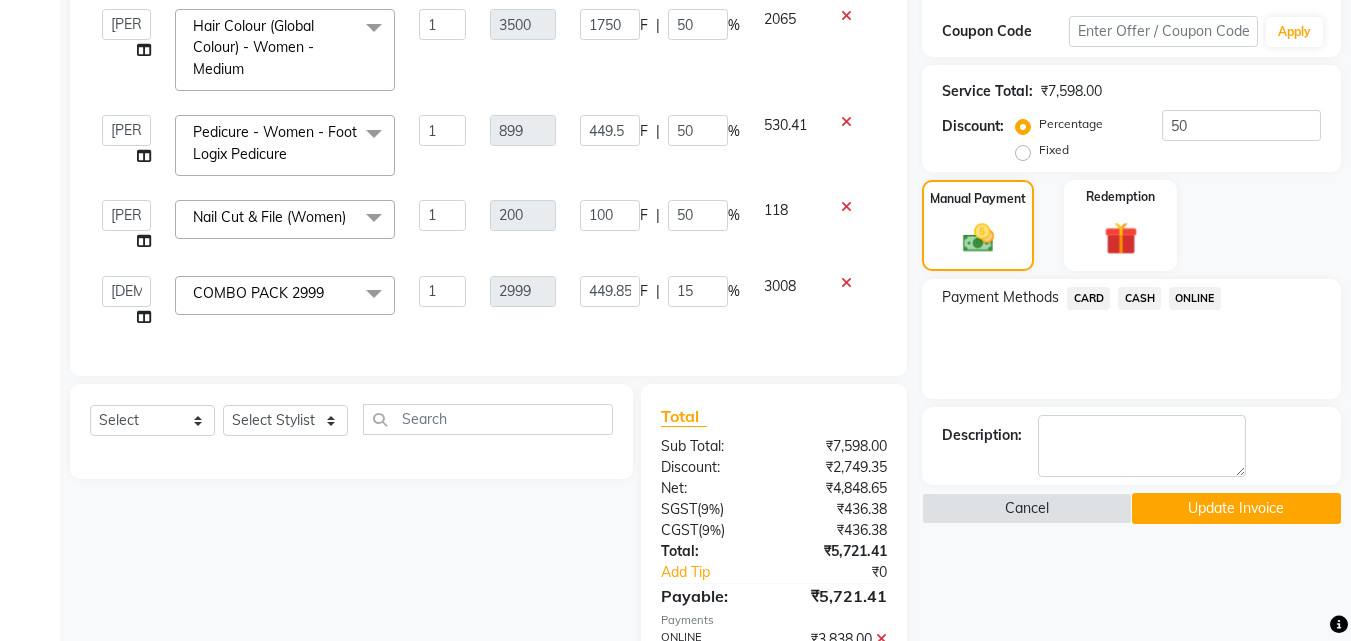 click on "[PERSON_NAME]   [PERSON_NAME]   [PERSON_NAME]   RUSTHAM   SEEMA   [PERSON_NAME]   Sumika   Trends  COMBO PACK 2999  x Hair - Women - Haircut Hair - Women - Child haircut Hair - Women - Shampoo + B'dry Hair - Women - Shampoo + Child B'dry Hair - Women - Ironing Hair - Women - Tongs Hair - Women - Hair Spa Hair - Women - Mythic Oil Hair Spa Hair - Women - Aroma Oil Head Massage Hair - Women - Almond Oil Head Massage Hair - Women - Olive Oil Head Massage Hair - Women - Coconut Oil Head Massage Hair - Women - [MEDICAL_DATA] / Hair Loss Treatment Hair Colour (Global Colour) - Women - Root Touch Up Hair Colour (Global Colour) - Women - Inoa Roots Hair Colour (Global Colour) - Women - Short Hair Colour (Global Colour) - Women - Medium Hair Colour (Global Colour) - Women - Long Hair Colour (Global Colour) - Women - Extra Long Hair Colour (Balayage) - Women - Short Hair Colour (Balayage) - Women - Medium Hair Colour (Balayage) - Women - Long Hair Colour (Balayage) - Women - Extra Long Hair Colour (Highlights) - Women - Crown" 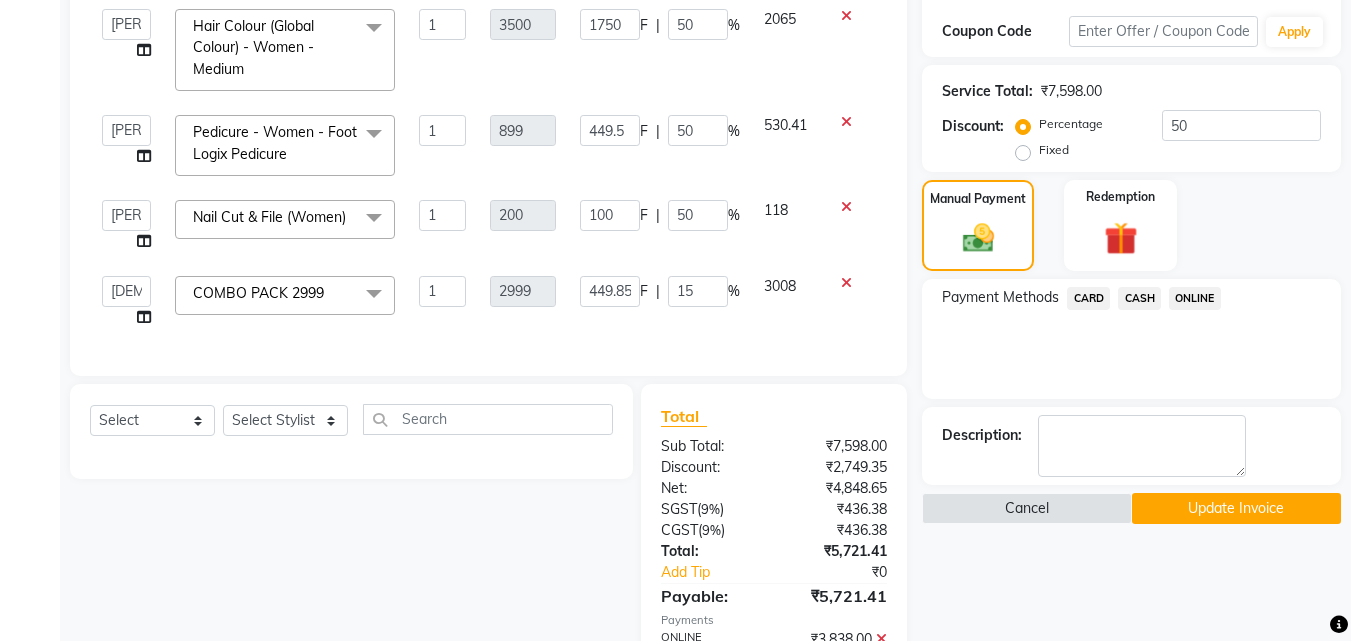 scroll, scrollTop: 466, scrollLeft: 0, axis: vertical 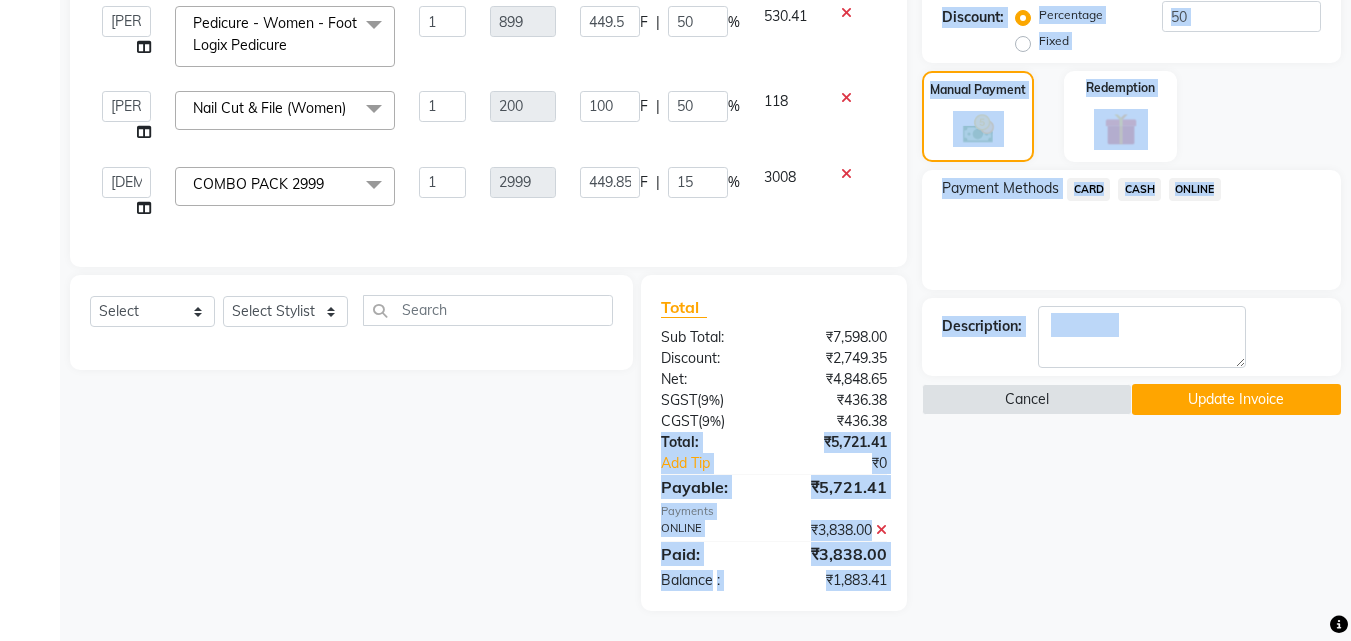 drag, startPoint x: 892, startPoint y: 430, endPoint x: 926, endPoint y: 430, distance: 34 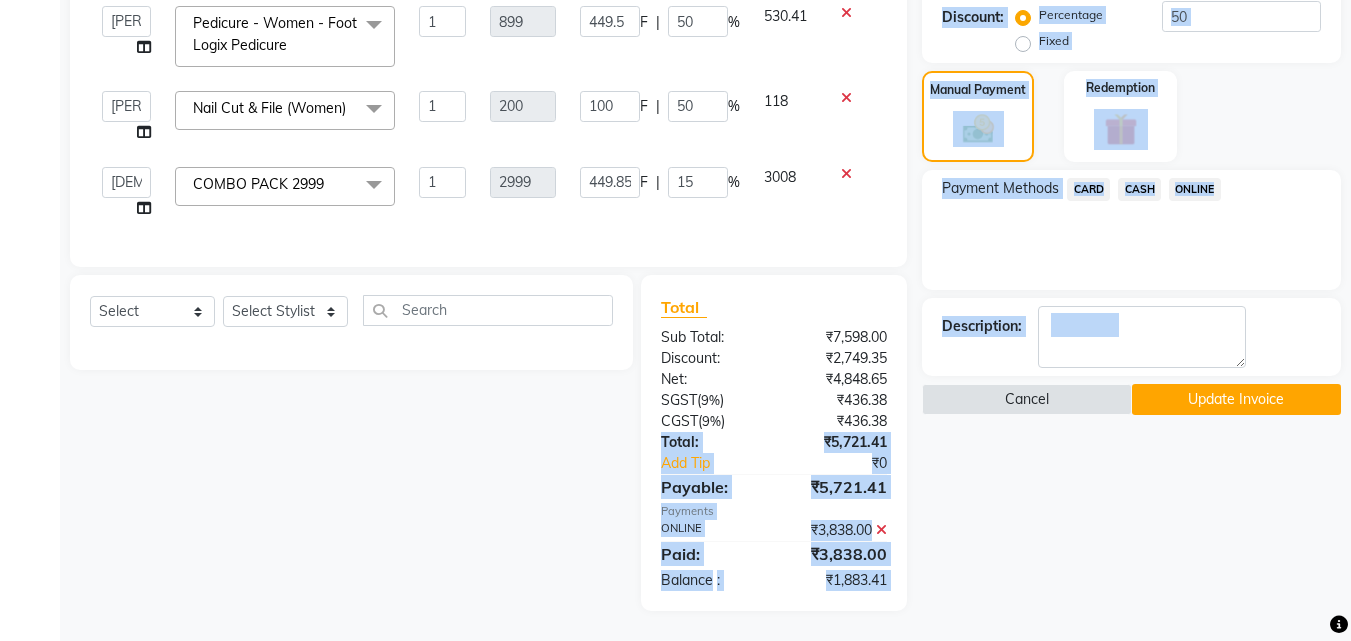 click on "Client [PHONE_NUMBER] Date [DATE] Invoice Number V/2025-26/1948 Services Stylist Service Qty Price Disc Total Action  [PERSON_NAME]   [PERSON_NAME]   [PERSON_NAME]   RUSTHAM   SEEMA   [PERSON_NAME]   Sumika   Trends  Hair Colour (Global Colour) - Women - Medium  x Hair - Women - Haircut Hair - Women - Child haircut Hair - Women - Shampoo + B'dry Hair - Women - Shampoo + Child B'dry Hair - Women - Ironing Hair - Women - Tongs Hair - Women - Hair Spa Hair - Women - Mythic Oil Hair Spa Hair - Women - Aroma Oil Head Massage Hair - Women - Almond Oil Head Massage Hair - Women - Olive Oil Head Massage Hair - Women - Coconut Oil Head Massage Hair - Women - [MEDICAL_DATA] / Hair Loss Treatment Hair Colour (Global Colour) - Women - Root Touch Up Hair Colour (Global Colour) - Women - Inoa Roots Hair Colour (Global Colour) - Women - Short Hair Colour (Global Colour) - Women - Medium Hair Colour (Global Colour) - Women - Long Hair Colour (Global Colour) - Women - Extra Long Hair Colour (Balayage) - Women - Short Pedicure 1 F" 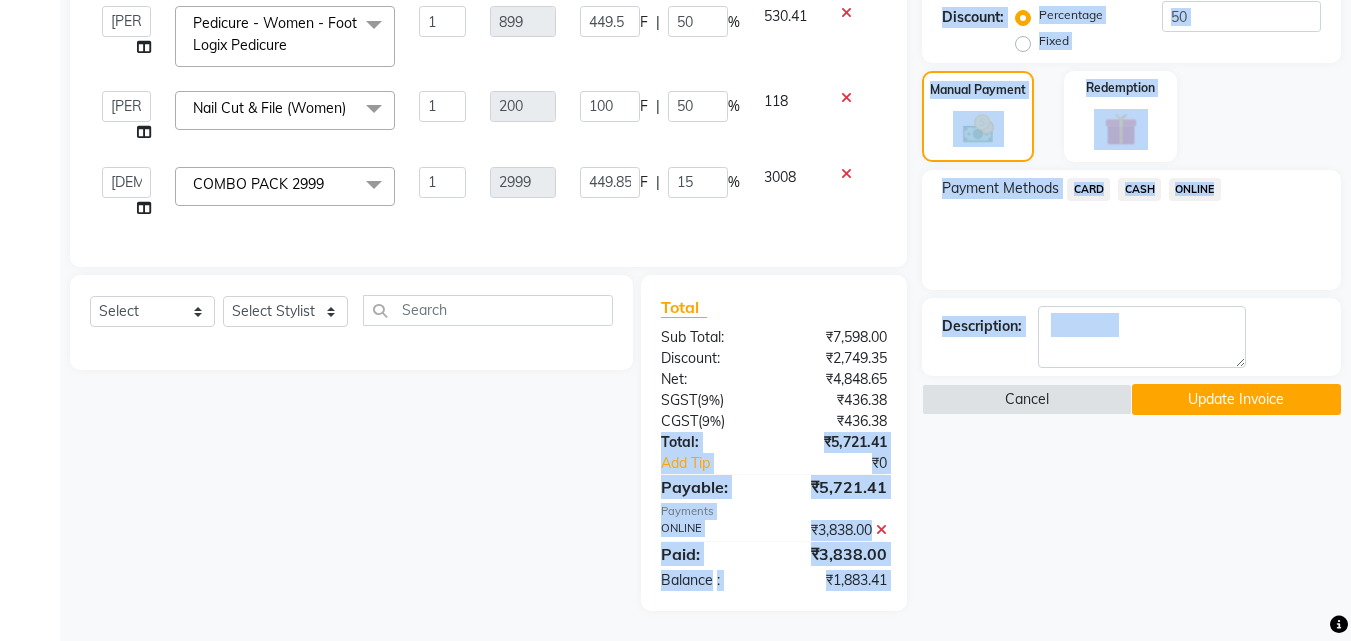 click on "Name: [PERSON_NAME]  Membership:  No Active Membership  Total Visits:  1 Card on file:  0 Last Visit:   [DATE] Points:   0  Coupon Code Apply Service Total:  ₹7,598.00  Discount:  Percentage   Fixed  50 Manual Payment Redemption Payment Methods  CARD   CASH   ONLINE  Description:                   Cancel   Update Invoice" 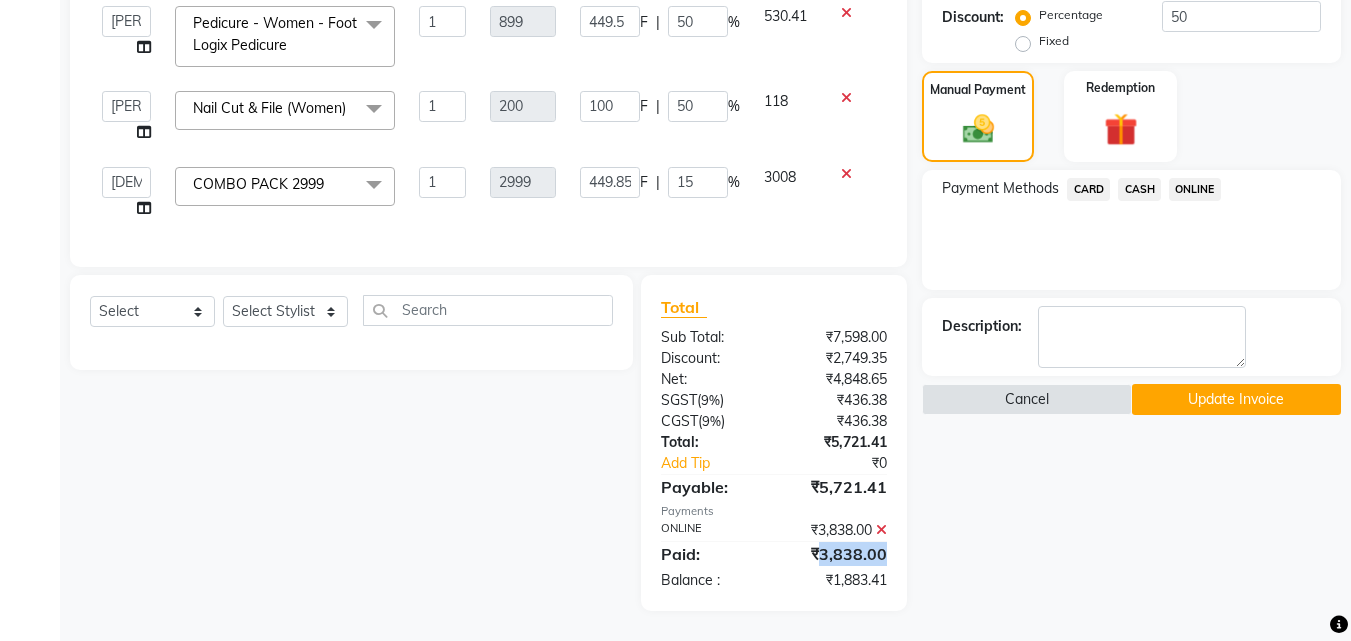 drag, startPoint x: 900, startPoint y: 555, endPoint x: 818, endPoint y: 552, distance: 82.05486 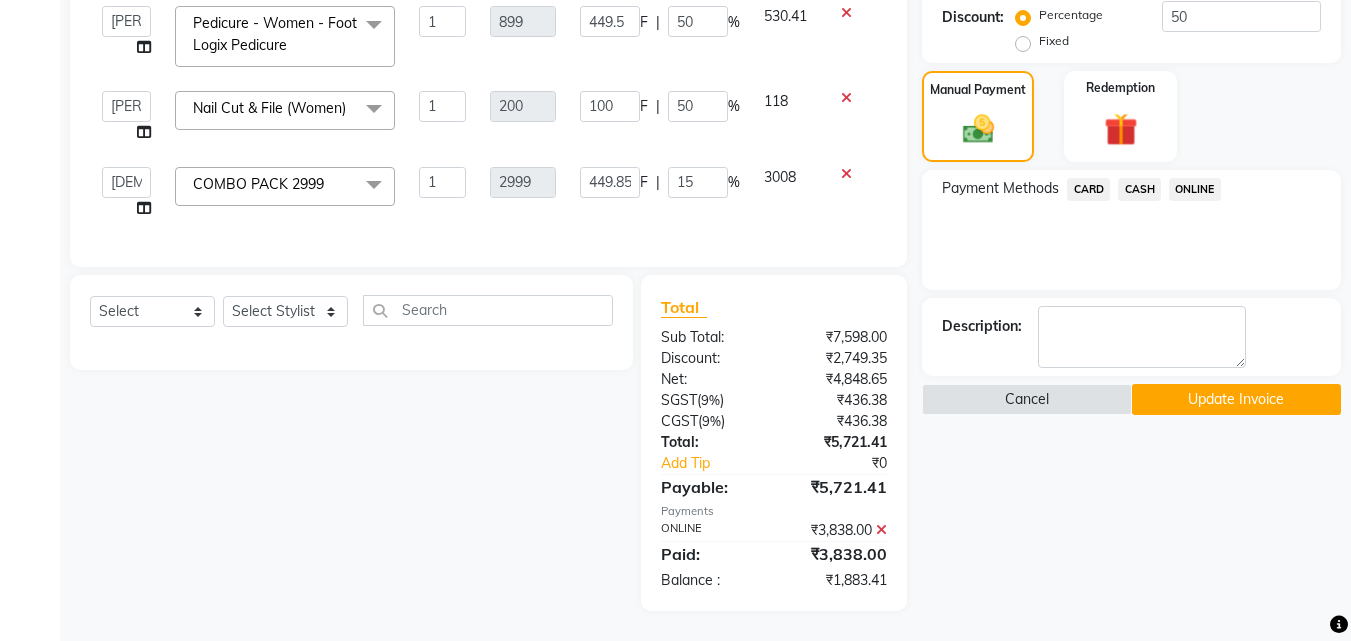 click on "Name: [PERSON_NAME]  Membership:  No Active Membership  Total Visits:  1 Card on file:  0 Last Visit:   [DATE] Points:   0  Coupon Code Apply Service Total:  ₹7,598.00  Discount:  Percentage   Fixed  50 Manual Payment Redemption Payment Methods  CARD   CASH   ONLINE  Description:                   Cancel   Update Invoice" 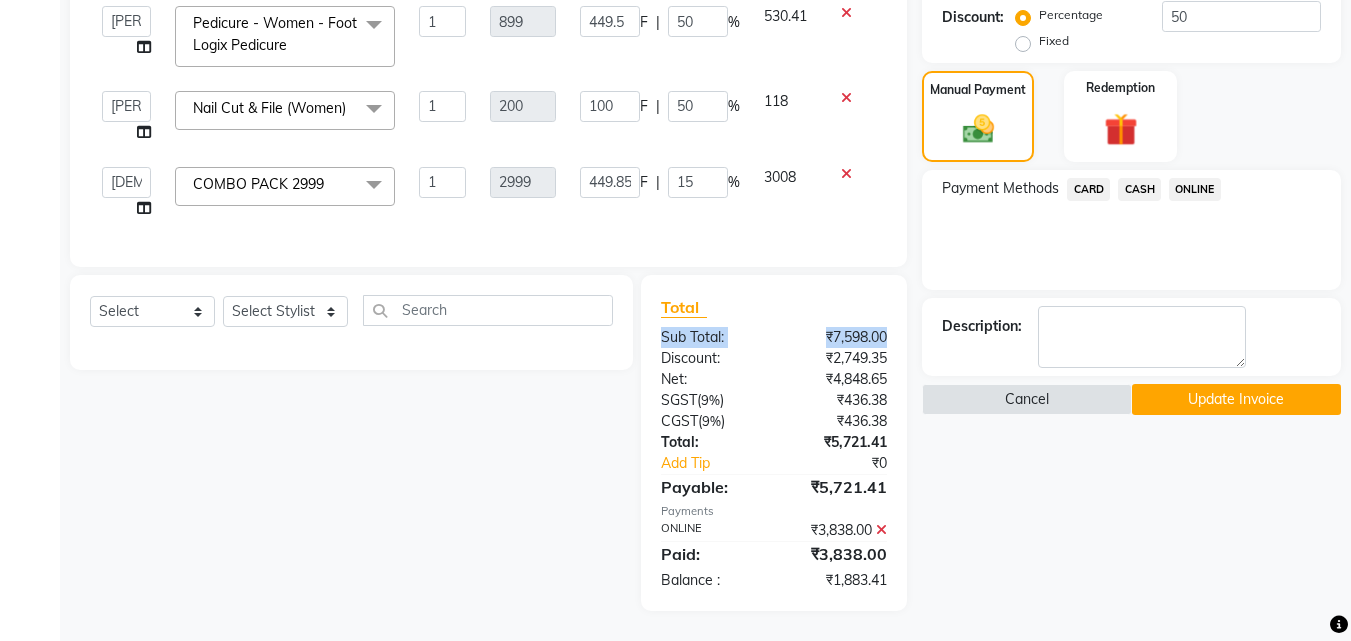 drag, startPoint x: 651, startPoint y: 341, endPoint x: 887, endPoint y: 340, distance: 236.00212 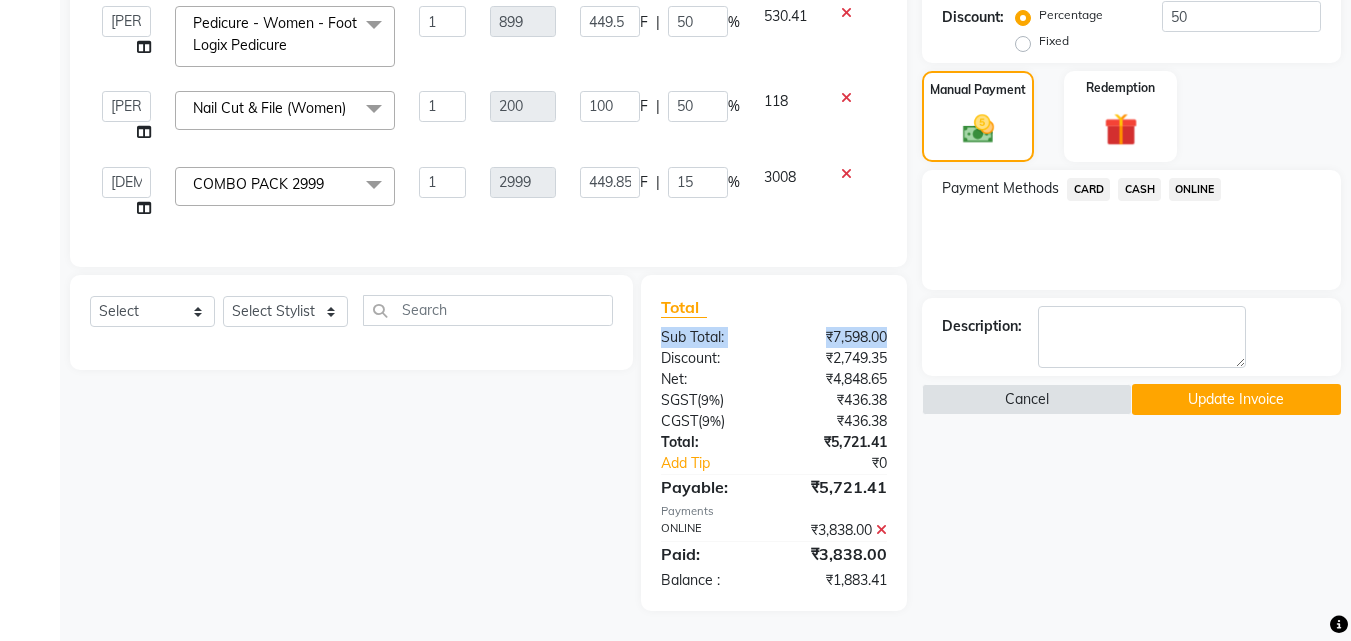 click on "Sub Total: ₹7,598.00" 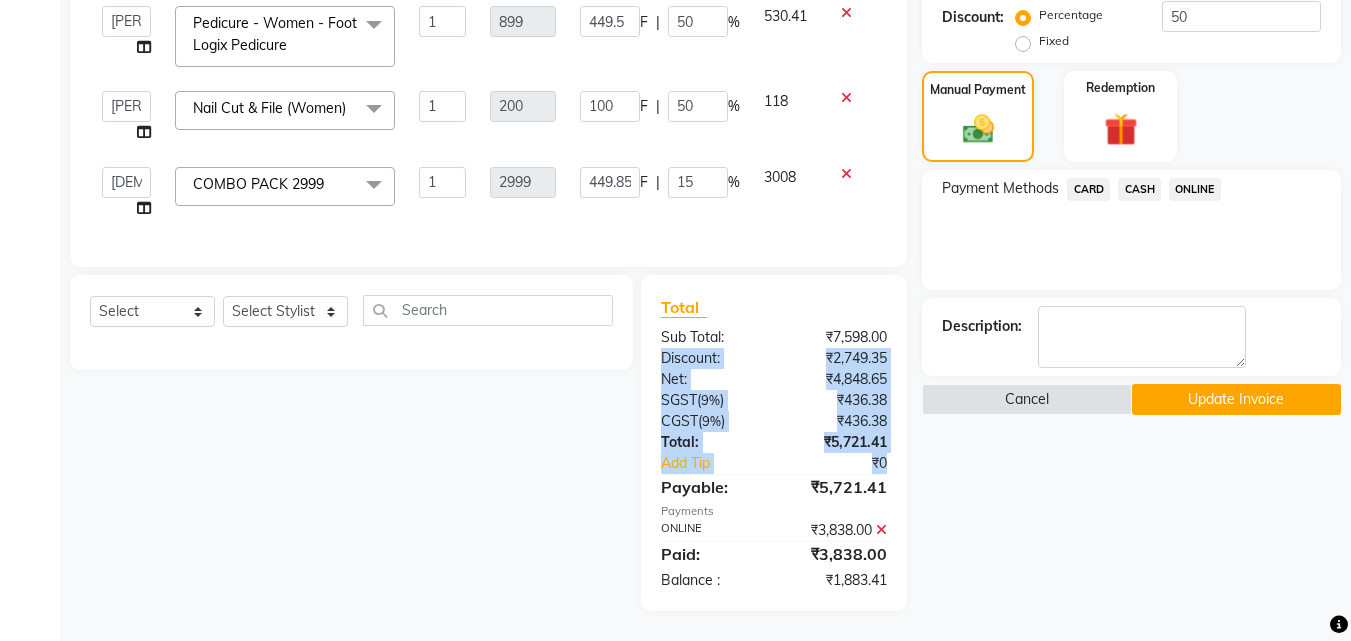 drag, startPoint x: 678, startPoint y: 361, endPoint x: 902, endPoint y: 452, distance: 241.77882 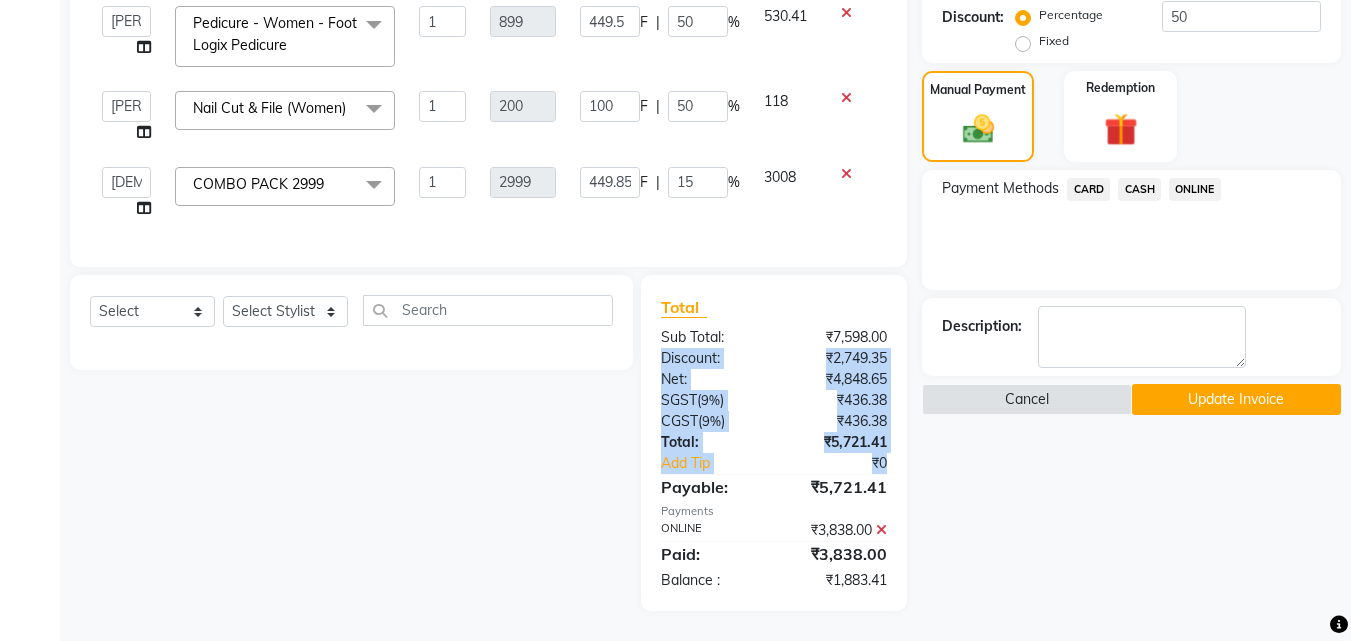 click on "Total Sub Total: ₹7,598.00 Discount: ₹2,749.35 Net: ₹4,848.65 SGST  ( 9% ) ₹436.38 CGST  ( 9% ) ₹436.38 Total: ₹5,721.41 Add Tip ₹0 Payable: ₹5,721.41 Payments ONLINE ₹3,838.00  Paid: ₹3,838.00 Balance   : ₹1,883.41" 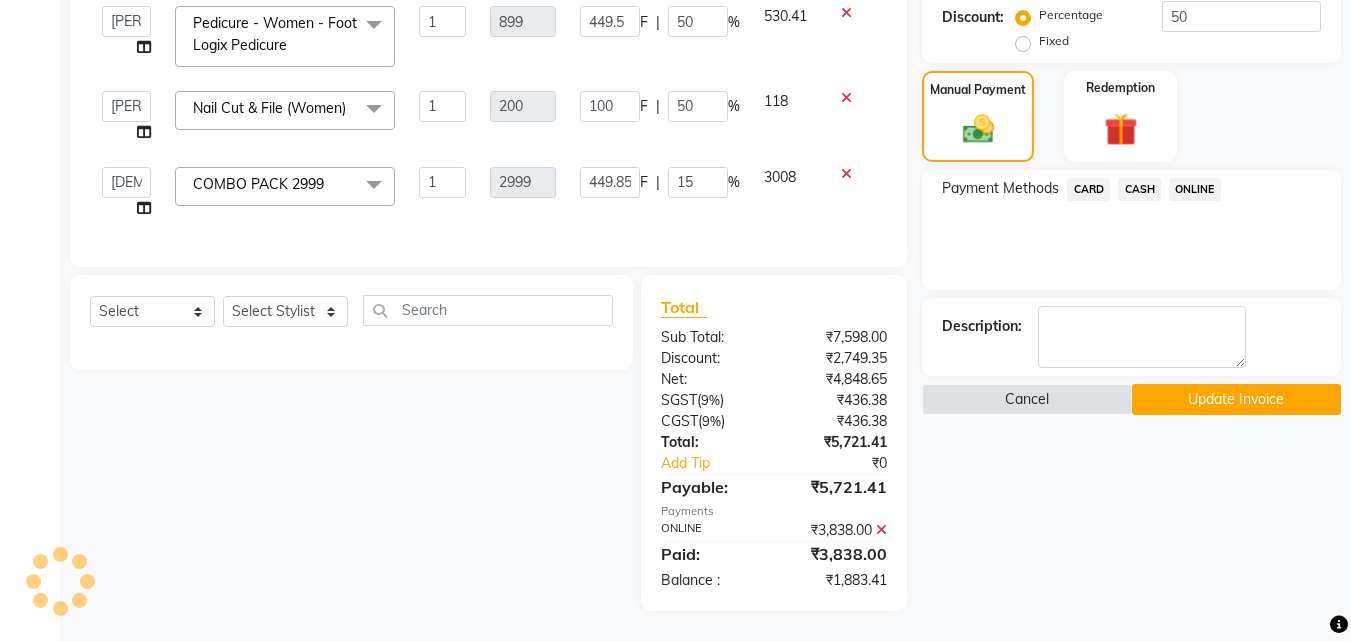 click on "Name: [PERSON_NAME]  Membership:  No Active Membership  Total Visits:  1 Card on file:  0 Last Visit:   [DATE] Points:   0  Coupon Code Apply Service Total:  ₹7,598.00  Discount:  Percentage   Fixed  50 Manual Payment Redemption Payment Methods  CARD   CASH   ONLINE  Description:                   Cancel   Update Invoice" 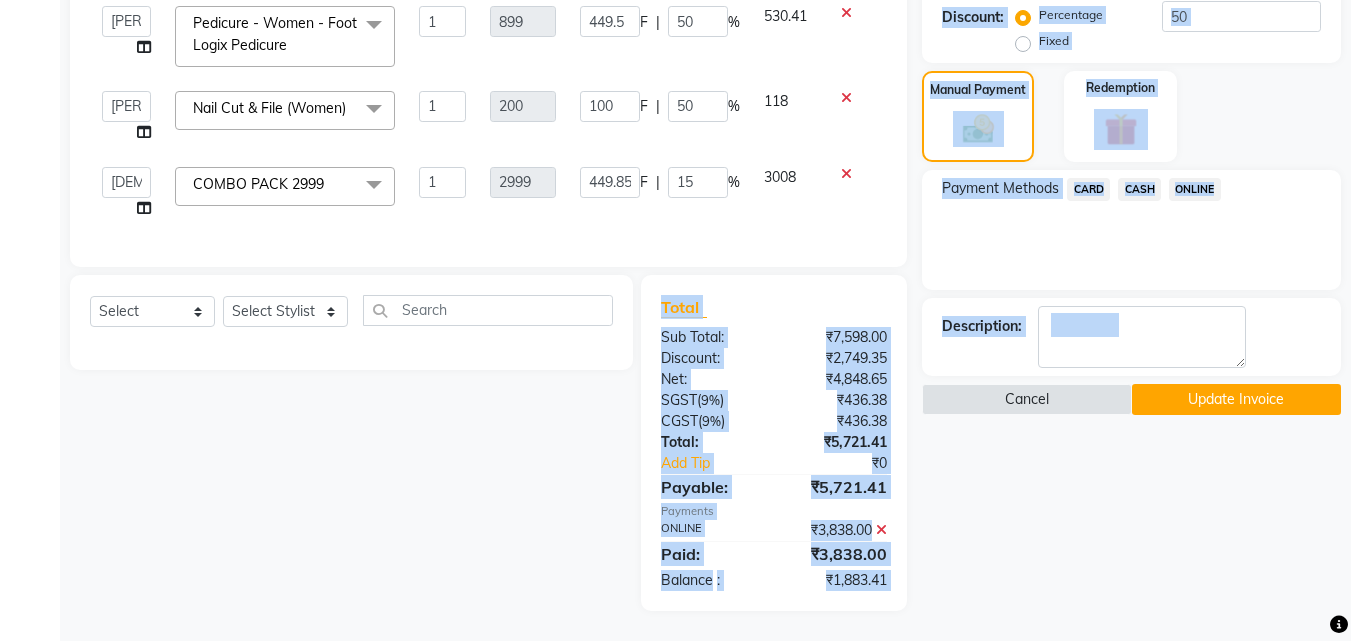 drag, startPoint x: 931, startPoint y: 449, endPoint x: 657, endPoint y: 318, distance: 303.70544 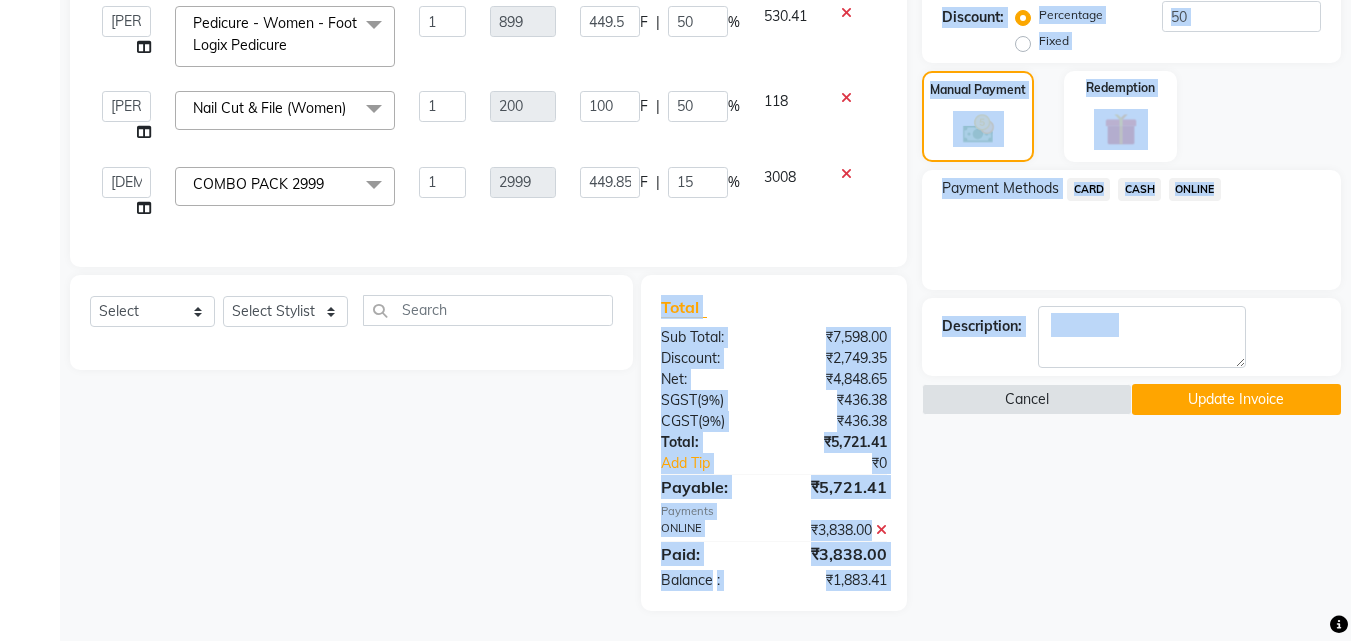 click on "Client [PHONE_NUMBER] Date [DATE] Invoice Number V/2025-26/1948 Services Stylist Service Qty Price Disc Total Action  [PERSON_NAME]   [PERSON_NAME]   [PERSON_NAME]   RUSTHAM   SEEMA   [PERSON_NAME]   Sumika   Trends  Hair Colour (Global Colour) - Women - Medium  x Hair - Women - Haircut Hair - Women - Child haircut Hair - Women - Shampoo + B'dry Hair - Women - Shampoo + Child B'dry Hair - Women - Ironing Hair - Women - Tongs Hair - Women - Hair Spa Hair - Women - Mythic Oil Hair Spa Hair - Women - Aroma Oil Head Massage Hair - Women - Almond Oil Head Massage Hair - Women - Olive Oil Head Massage Hair - Women - Coconut Oil Head Massage Hair - Women - [MEDICAL_DATA] / Hair Loss Treatment Hair Colour (Global Colour) - Women - Root Touch Up Hair Colour (Global Colour) - Women - Inoa Roots Hair Colour (Global Colour) - Women - Short Hair Colour (Global Colour) - Women - Medium Hair Colour (Global Colour) - Women - Long Hair Colour (Global Colour) - Women - Extra Long Hair Colour (Balayage) - Women - Short Pedicure 1 F" 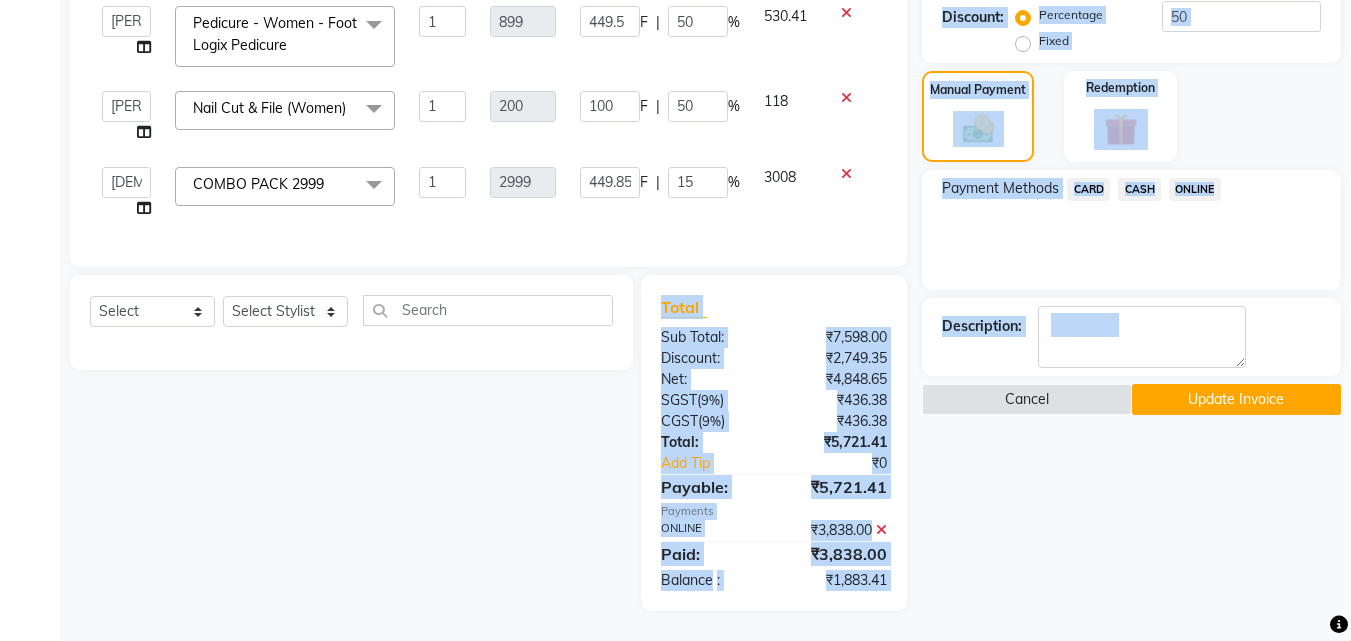 click on "Name: [PERSON_NAME]  Membership:  No Active Membership  Total Visits:  1 Card on file:  0 Last Visit:   [DATE] Points:   0  Coupon Code Apply Service Total:  ₹7,598.00  Discount:  Percentage   Fixed  50 Manual Payment Redemption Payment Methods  CARD   CASH   ONLINE  Description:                   Cancel   Update Invoice" 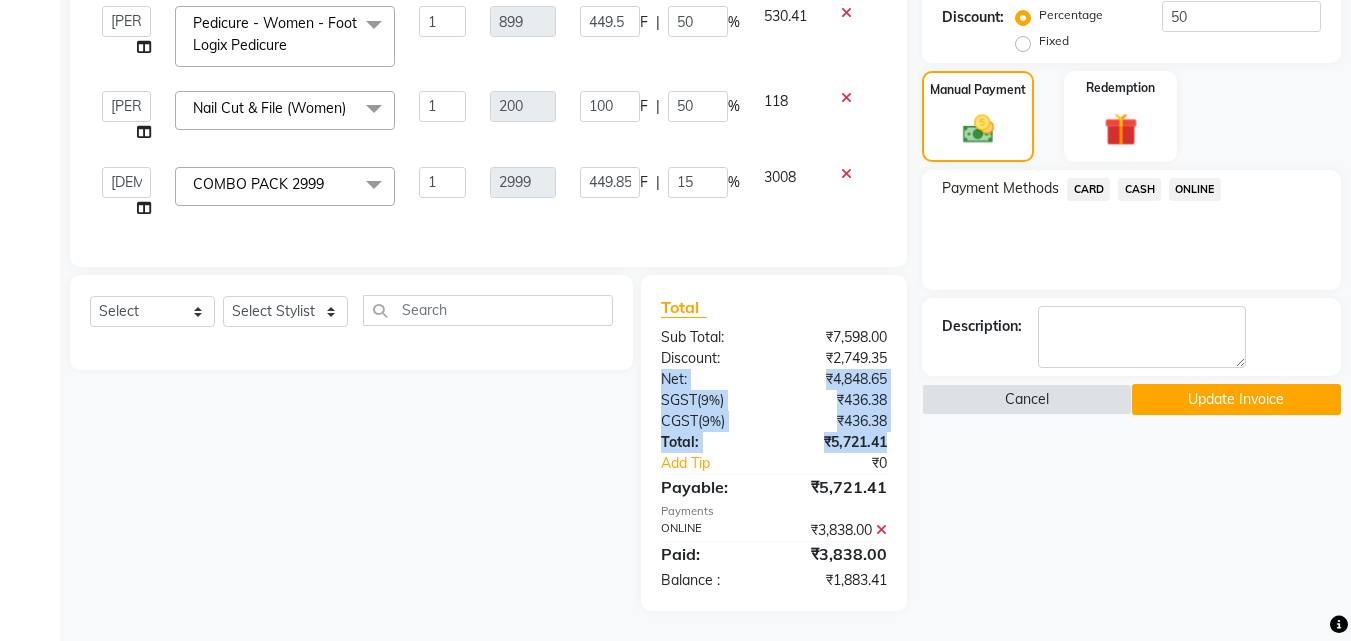 drag, startPoint x: 869, startPoint y: 456, endPoint x: 639, endPoint y: 382, distance: 241.61125 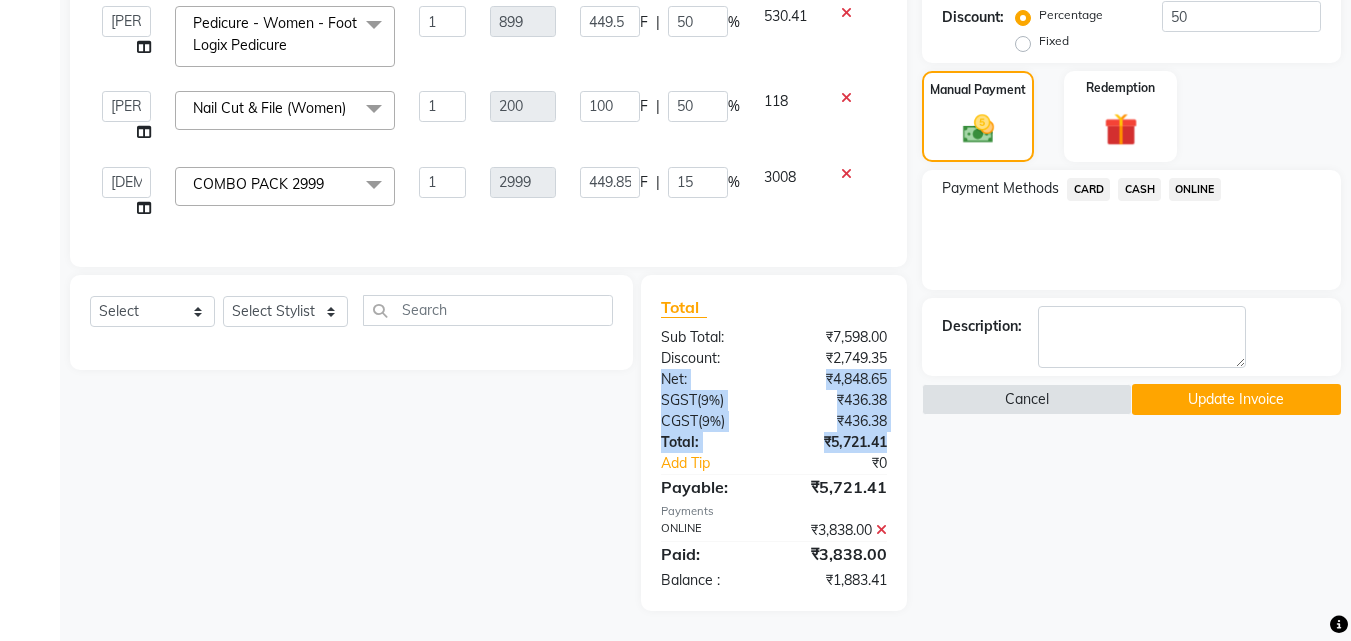click on "Total Sub Total: ₹7,598.00 Discount: ₹2,749.35 Net: ₹4,848.65 SGST  ( 9% ) ₹436.38 CGST  ( 9% ) ₹436.38 Total: ₹5,721.41 Add Tip ₹0 Payable: ₹5,721.41 Payments ONLINE ₹3,838.00  Paid: ₹3,838.00 Balance   : ₹1,883.41" 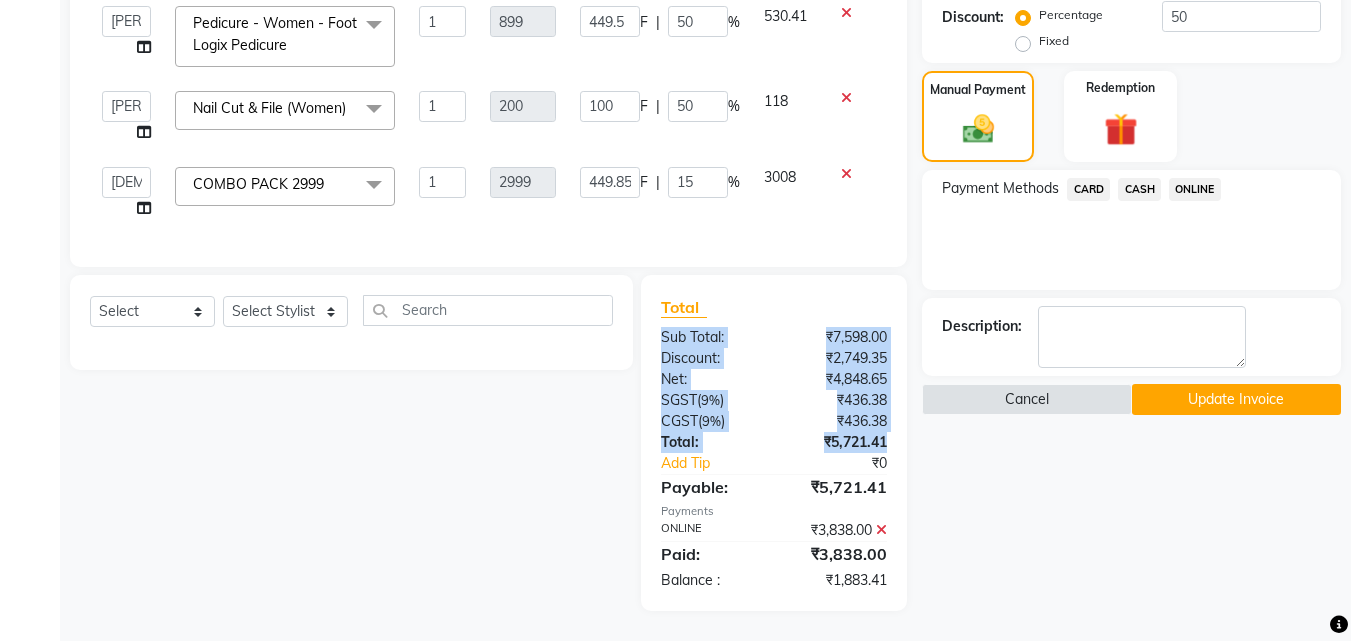 drag, startPoint x: 659, startPoint y: 336, endPoint x: 888, endPoint y: 449, distance: 255.36249 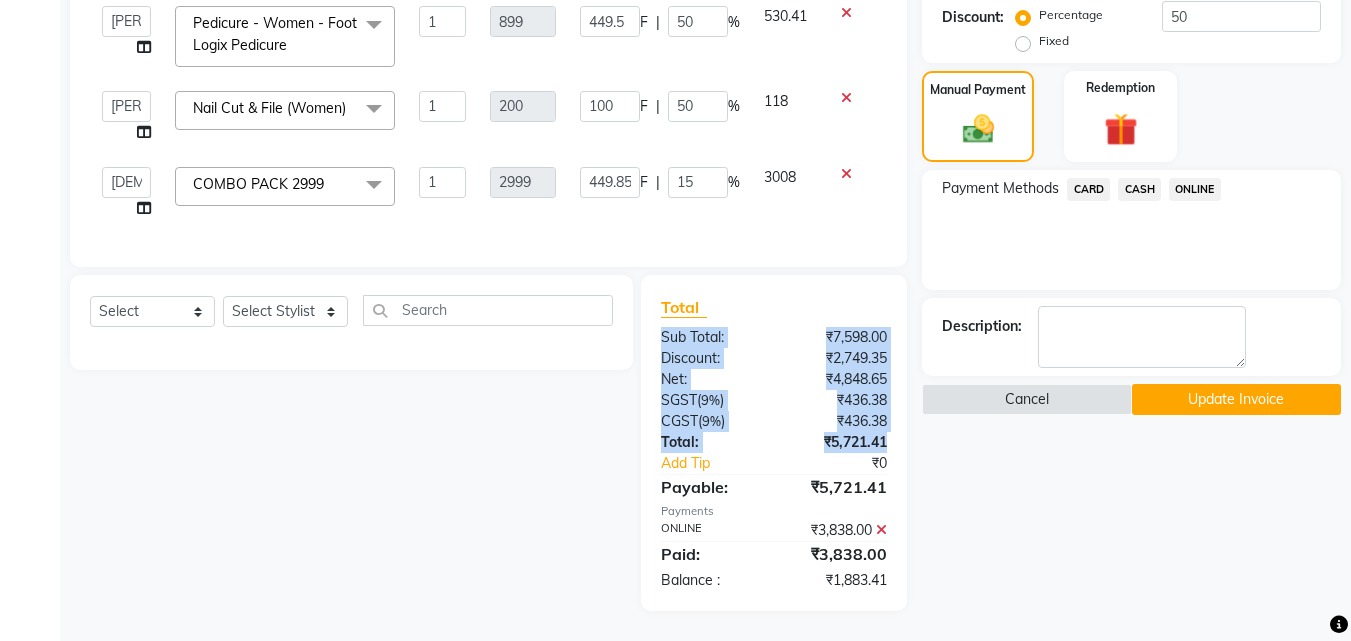 click on "Total Sub Total: ₹7,598.00 Discount: ₹2,749.35 Net: ₹4,848.65 SGST  ( 9% ) ₹436.38 CGST  ( 9% ) ₹436.38 Total: ₹5,721.41 Add Tip ₹0 Payable: ₹5,721.41 Payments ONLINE ₹3,838.00  Paid: ₹3,838.00 Balance   : ₹1,883.41" 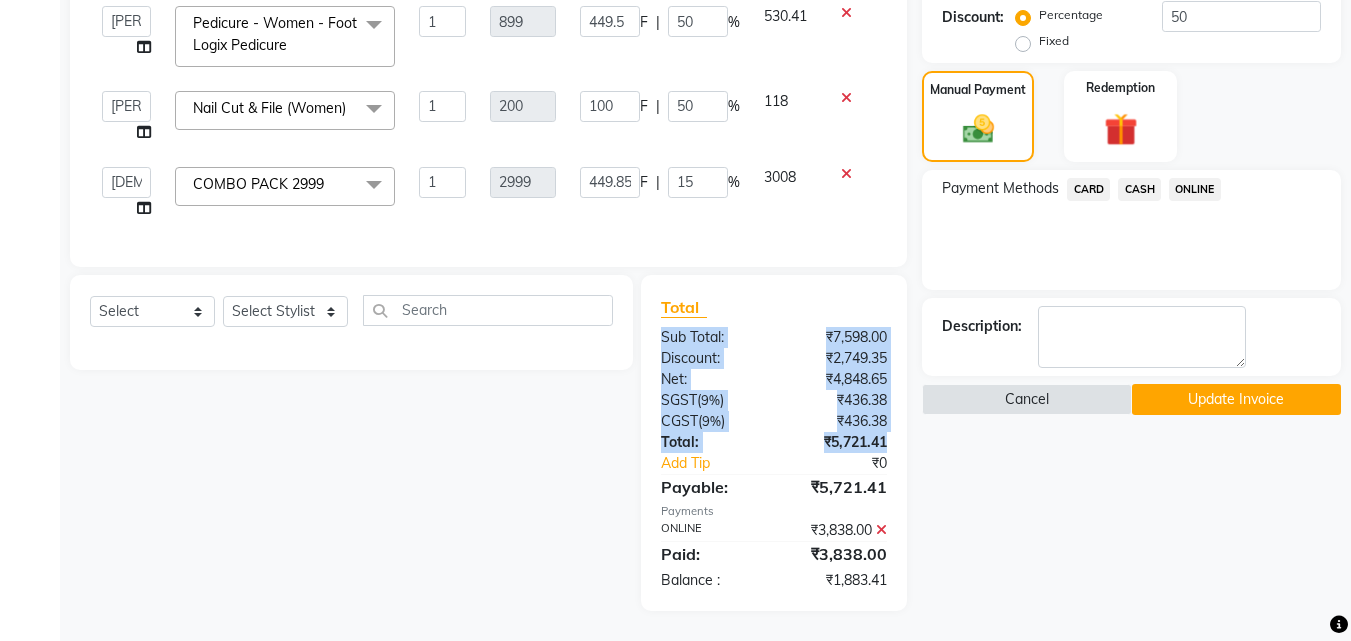 drag, startPoint x: 871, startPoint y: 435, endPoint x: 665, endPoint y: 335, distance: 228.98909 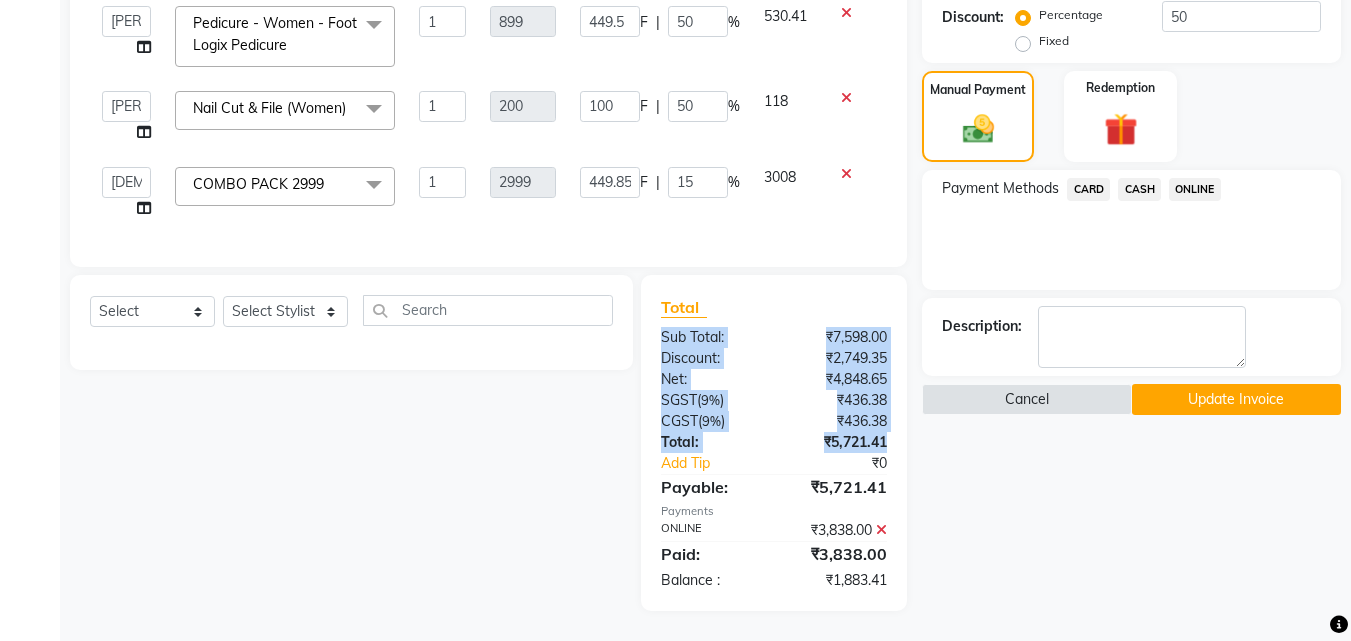 click on "Total Sub Total: ₹7,598.00 Discount: ₹2,749.35 Net: ₹4,848.65 SGST  ( 9% ) ₹436.38 CGST  ( 9% ) ₹436.38 Total: ₹5,721.41 Add Tip ₹0 Payable: ₹5,721.41 Payments ONLINE ₹3,838.00  Paid: ₹3,838.00 Balance   : ₹1,883.41" 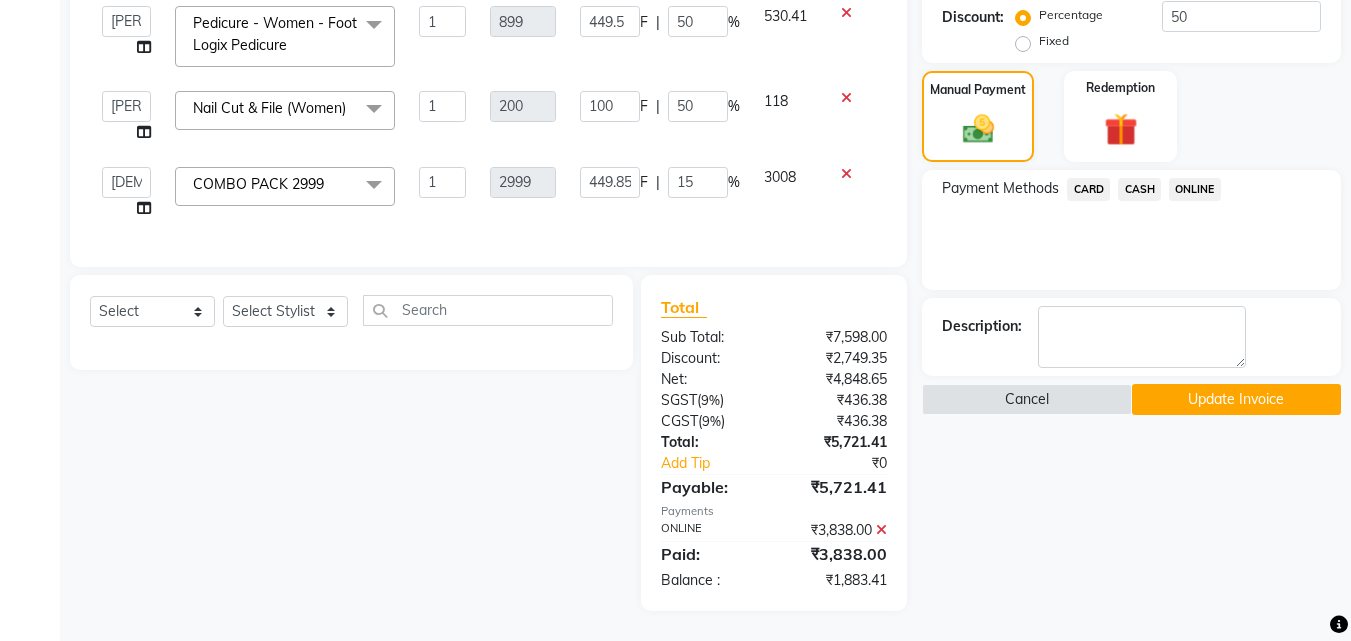 click on "Select  Service  Product  Membership  Package Voucher Prepaid Gift Card  Select Stylist [PERSON_NAME] [PERSON_NAME] [PERSON_NAME] RUSTHAM SEEMA [PERSON_NAME] Sumika Trends" 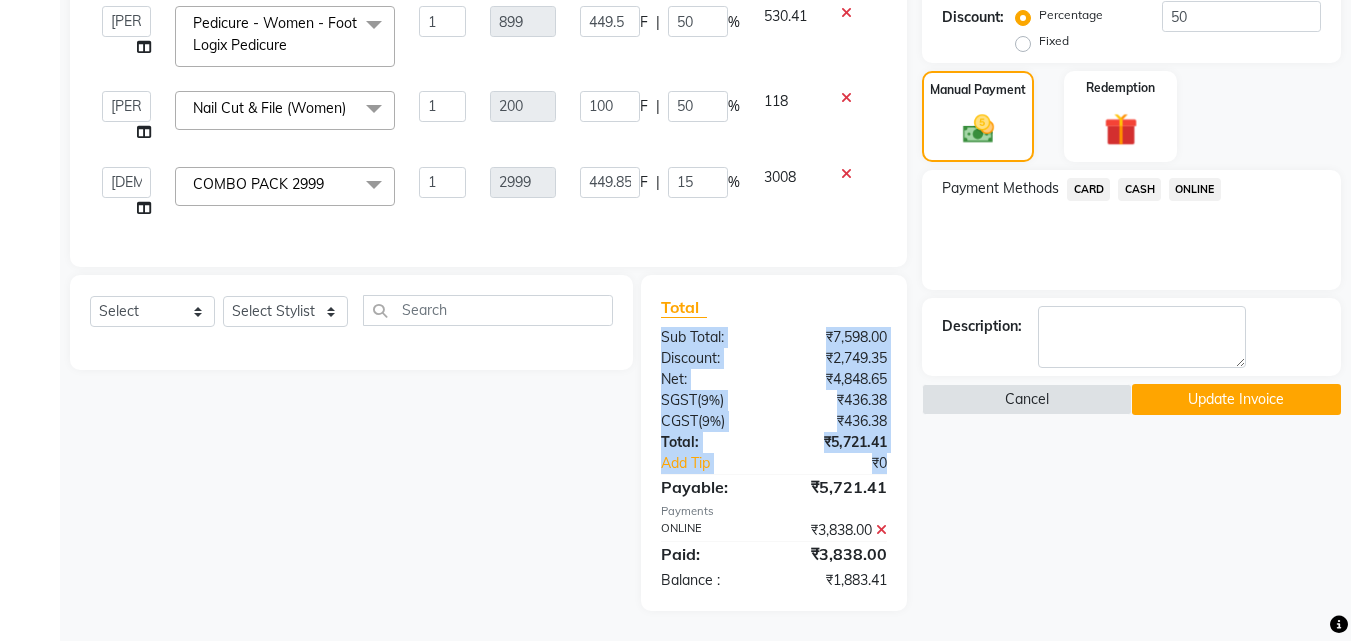 drag, startPoint x: 638, startPoint y: 335, endPoint x: 894, endPoint y: 459, distance: 284.45035 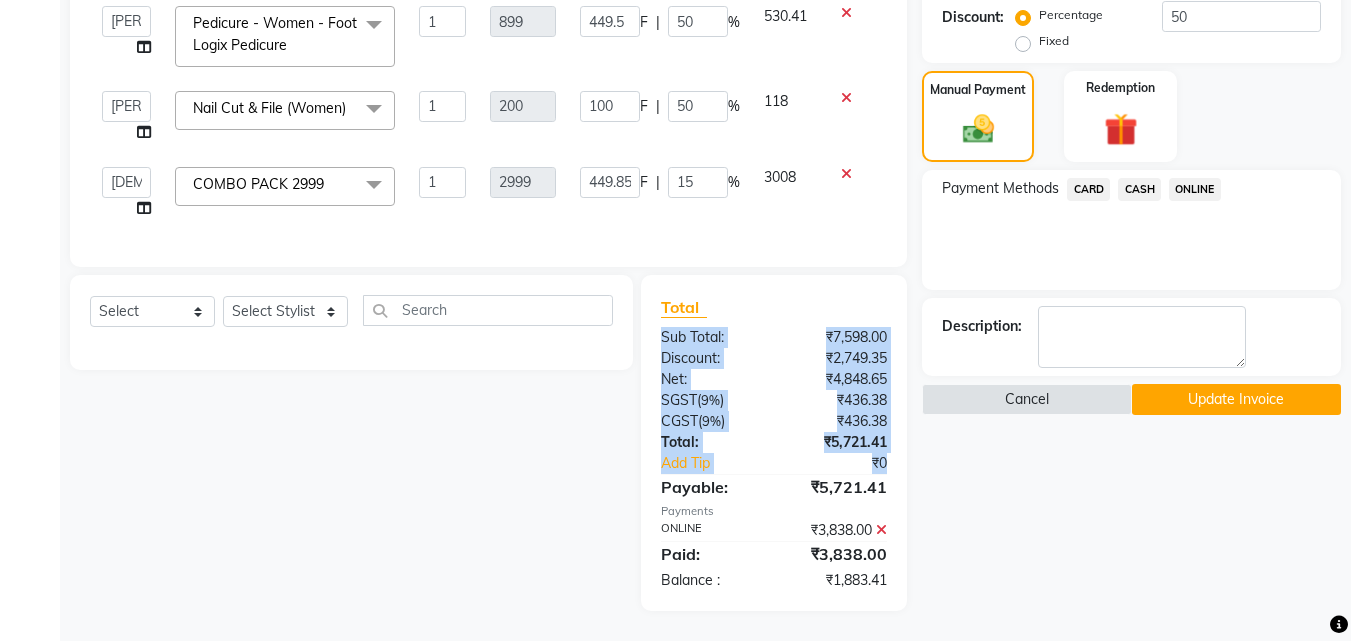click on "Total Sub Total: ₹7,598.00 Discount: ₹2,749.35 Net: ₹4,848.65 SGST  ( 9% ) ₹436.38 CGST  ( 9% ) ₹436.38 Total: ₹5,721.41 Add Tip ₹0 Payable: ₹5,721.41 Payments ONLINE ₹3,838.00  Paid: ₹3,838.00 Balance   : ₹1,883.41" 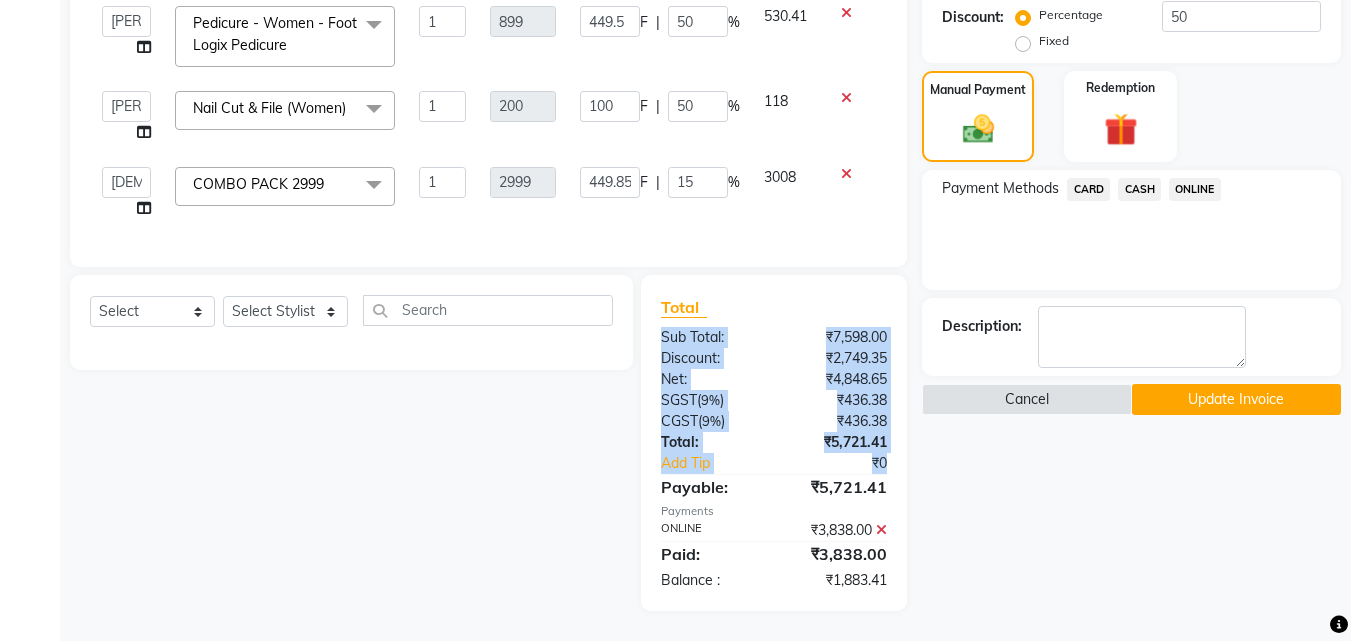 drag, startPoint x: 890, startPoint y: 454, endPoint x: 665, endPoint y: 341, distance: 251.78165 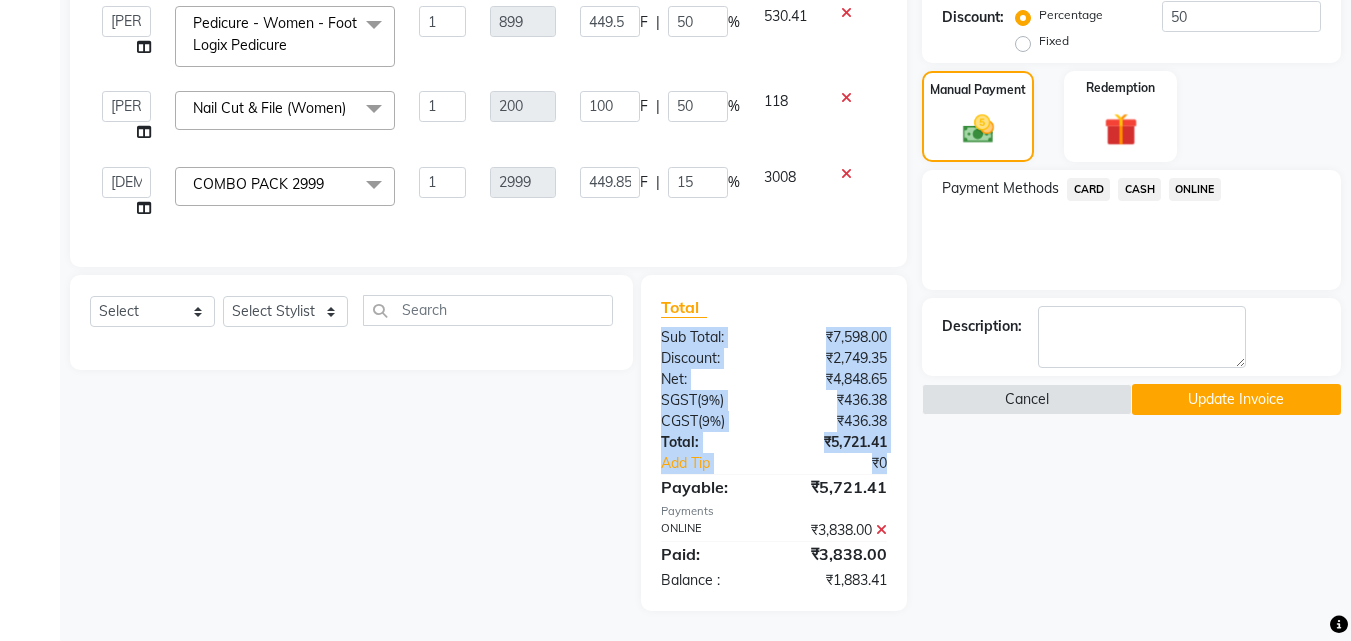 click on "Total Sub Total: ₹7,598.00 Discount: ₹2,749.35 Net: ₹4,848.65 SGST  ( 9% ) ₹436.38 CGST  ( 9% ) ₹436.38 Total: ₹5,721.41 Add Tip ₹0 Payable: ₹5,721.41 Payments ONLINE ₹3,838.00  Paid: ₹3,838.00 Balance   : ₹1,883.41" 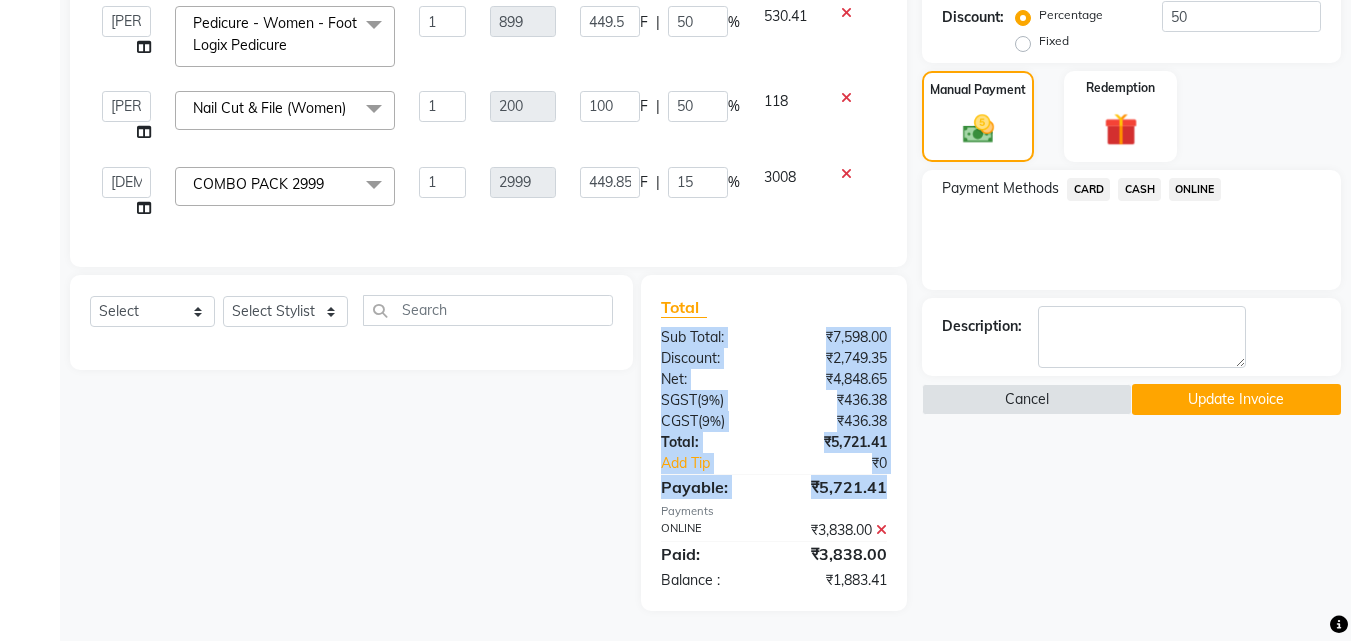 drag, startPoint x: 886, startPoint y: 490, endPoint x: 664, endPoint y: 331, distance: 273.06592 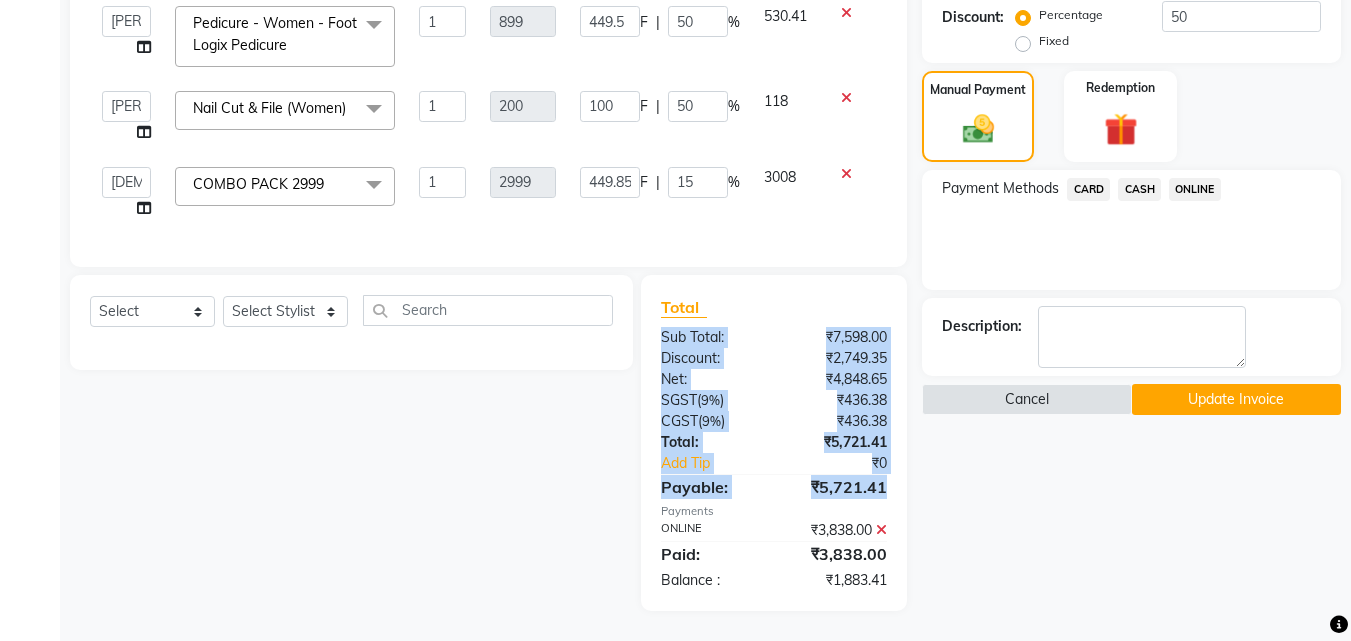 click on "Total Sub Total: ₹7,598.00 Discount: ₹2,749.35 Net: ₹4,848.65 SGST  ( 9% ) ₹436.38 CGST  ( 9% ) ₹436.38 Total: ₹5,721.41 Add Tip ₹0 Payable: ₹5,721.41 Payments ONLINE ₹3,838.00  Paid: ₹3,838.00 Balance   : ₹1,883.41" 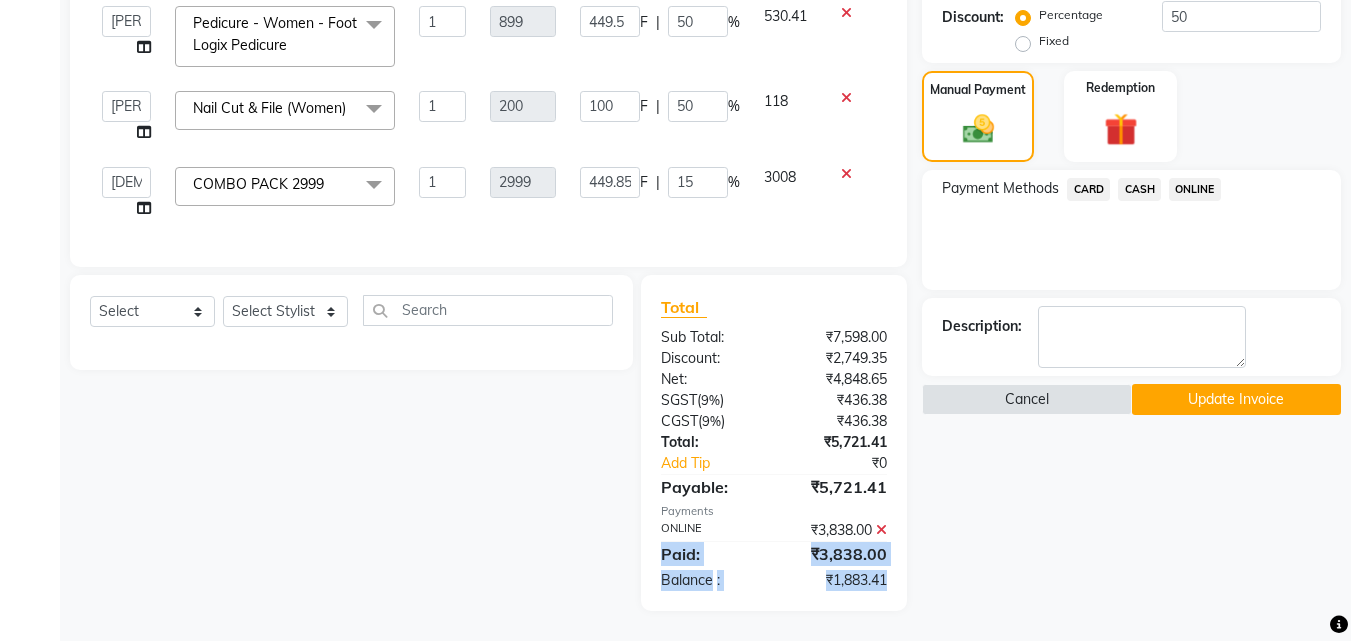 drag, startPoint x: 905, startPoint y: 576, endPoint x: 888, endPoint y: 526, distance: 52.810986 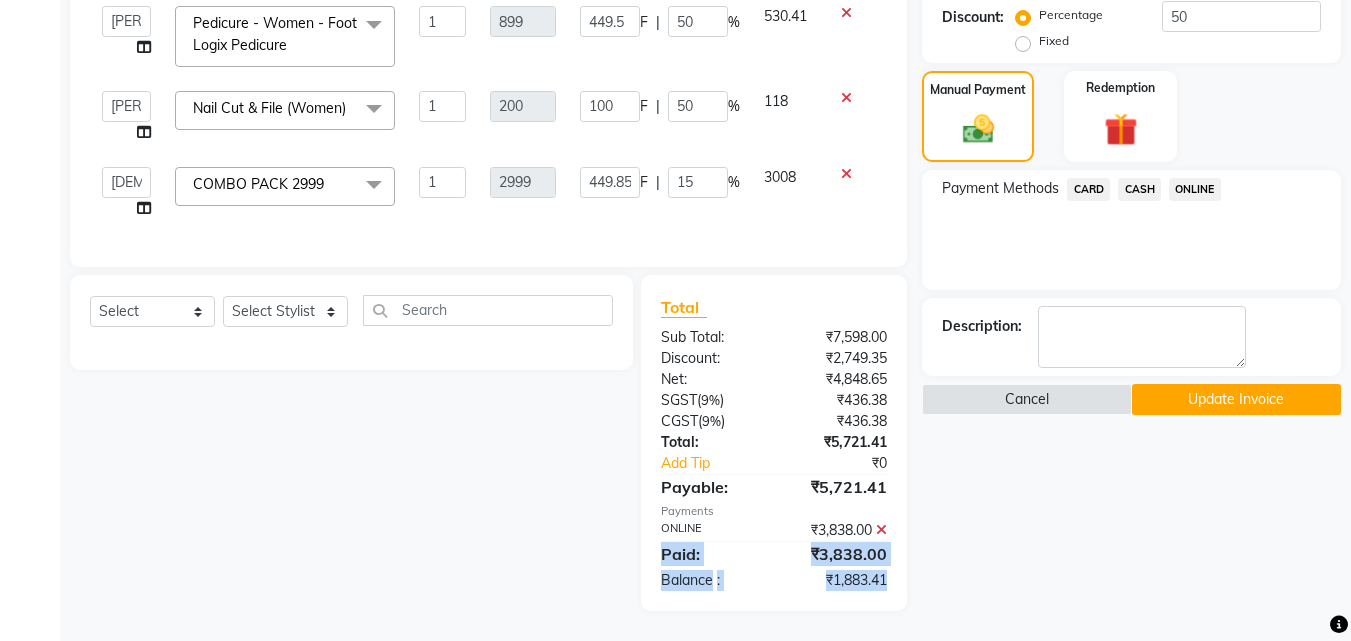 click on "Total Sub Total: ₹7,598.00 Discount: ₹2,749.35 Net: ₹4,848.65 SGST  ( 9% ) ₹436.38 CGST  ( 9% ) ₹436.38 Total: ₹5,721.41 Add Tip ₹0 Payable: ₹5,721.41 Payments ONLINE ₹3,838.00  Paid: ₹3,838.00 Balance   : ₹1,883.41" 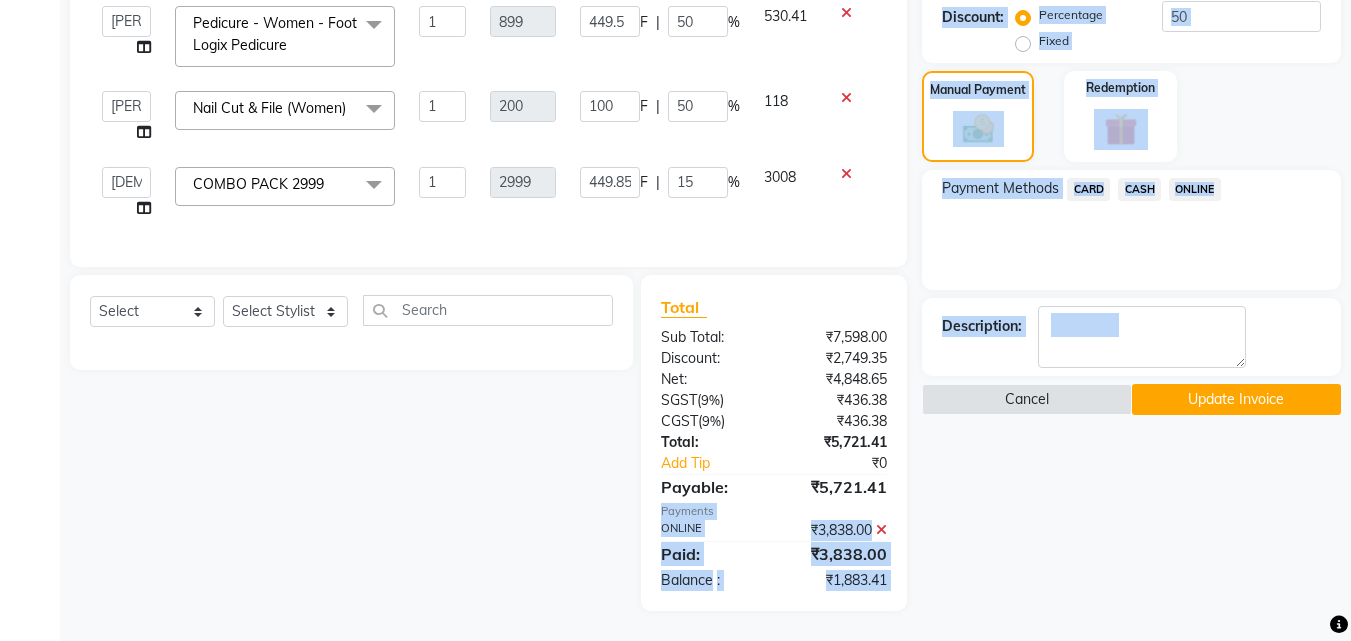 drag, startPoint x: 666, startPoint y: 518, endPoint x: 941, endPoint y: 552, distance: 277.09384 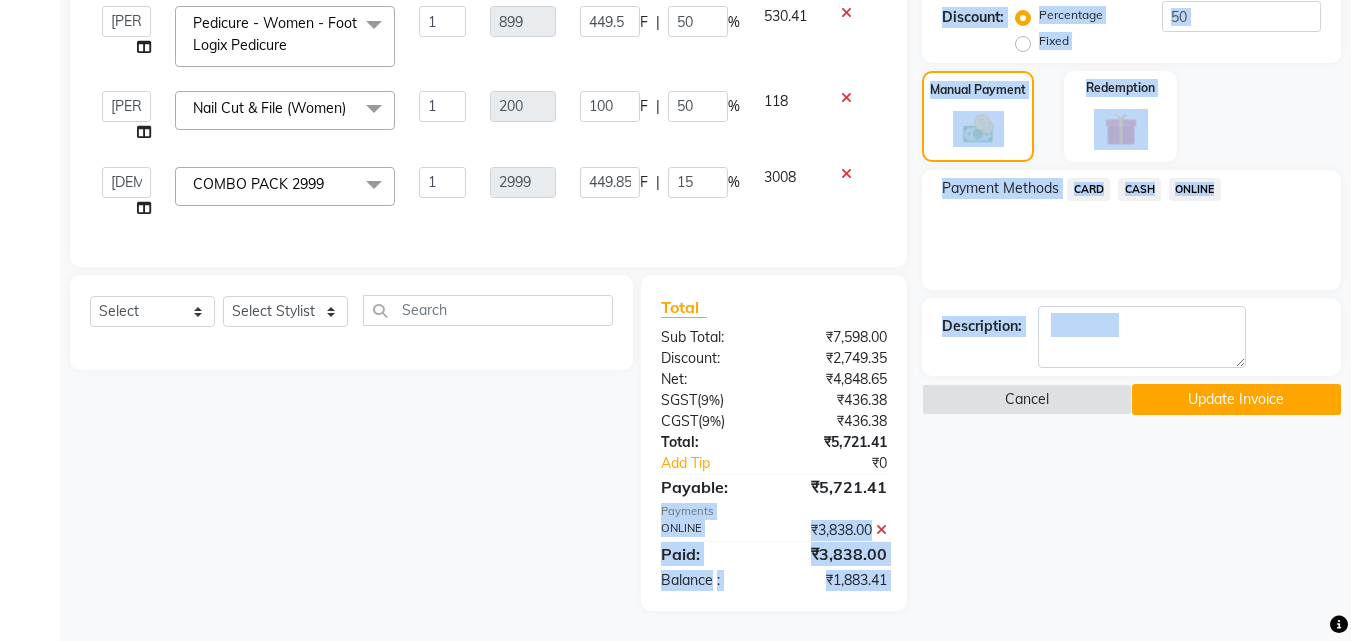 click on "Client [PHONE_NUMBER] Date [DATE] Invoice Number V/2025-26/1948 Services Stylist Service Qty Price Disc Total Action  [PERSON_NAME]   [PERSON_NAME]   [PERSON_NAME]   RUSTHAM   SEEMA   [PERSON_NAME]   Sumika   Trends  Hair Colour (Global Colour) - Women - Medium  x Hair - Women - Haircut Hair - Women - Child haircut Hair - Women - Shampoo + B'dry Hair - Women - Shampoo + Child B'dry Hair - Women - Ironing Hair - Women - Tongs Hair - Women - Hair Spa Hair - Women - Mythic Oil Hair Spa Hair - Women - Aroma Oil Head Massage Hair - Women - Almond Oil Head Massage Hair - Women - Olive Oil Head Massage Hair - Women - Coconut Oil Head Massage Hair - Women - [MEDICAL_DATA] / Hair Loss Treatment Hair Colour (Global Colour) - Women - Root Touch Up Hair Colour (Global Colour) - Women - Inoa Roots Hair Colour (Global Colour) - Women - Short Hair Colour (Global Colour) - Women - Medium Hair Colour (Global Colour) - Women - Long Hair Colour (Global Colour) - Women - Extra Long Hair Colour (Balayage) - Women - Short Pedicure 1 F" 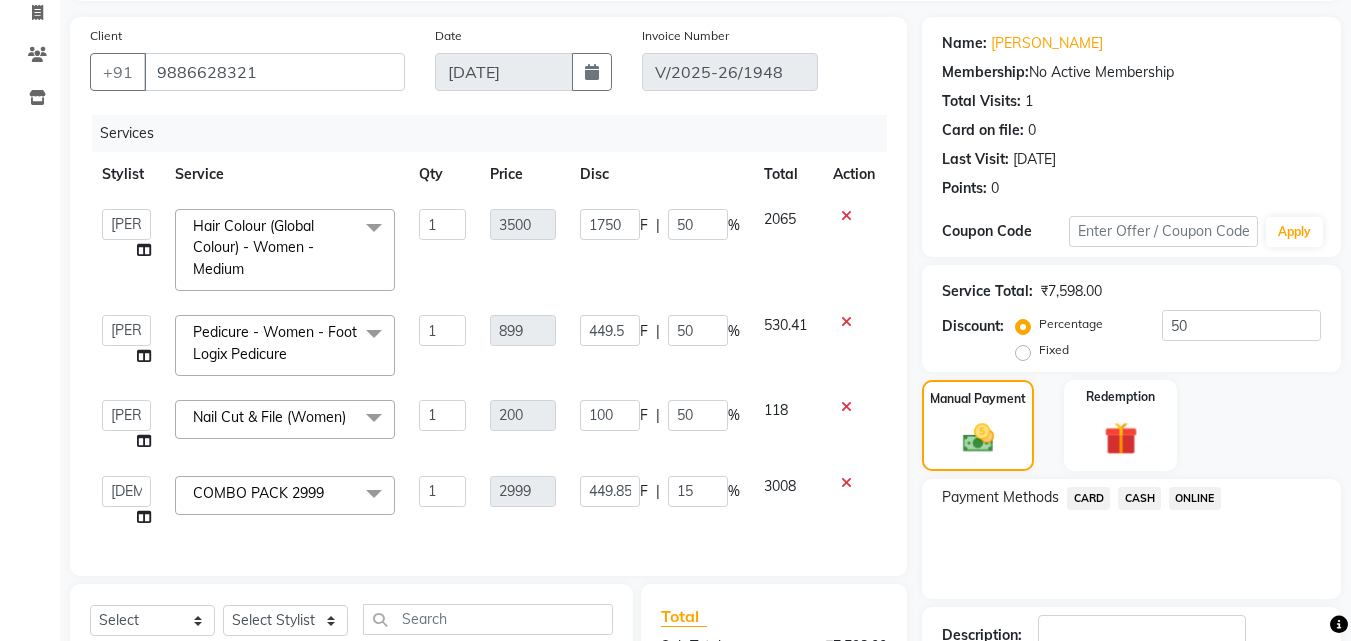 scroll, scrollTop: 466, scrollLeft: 0, axis: vertical 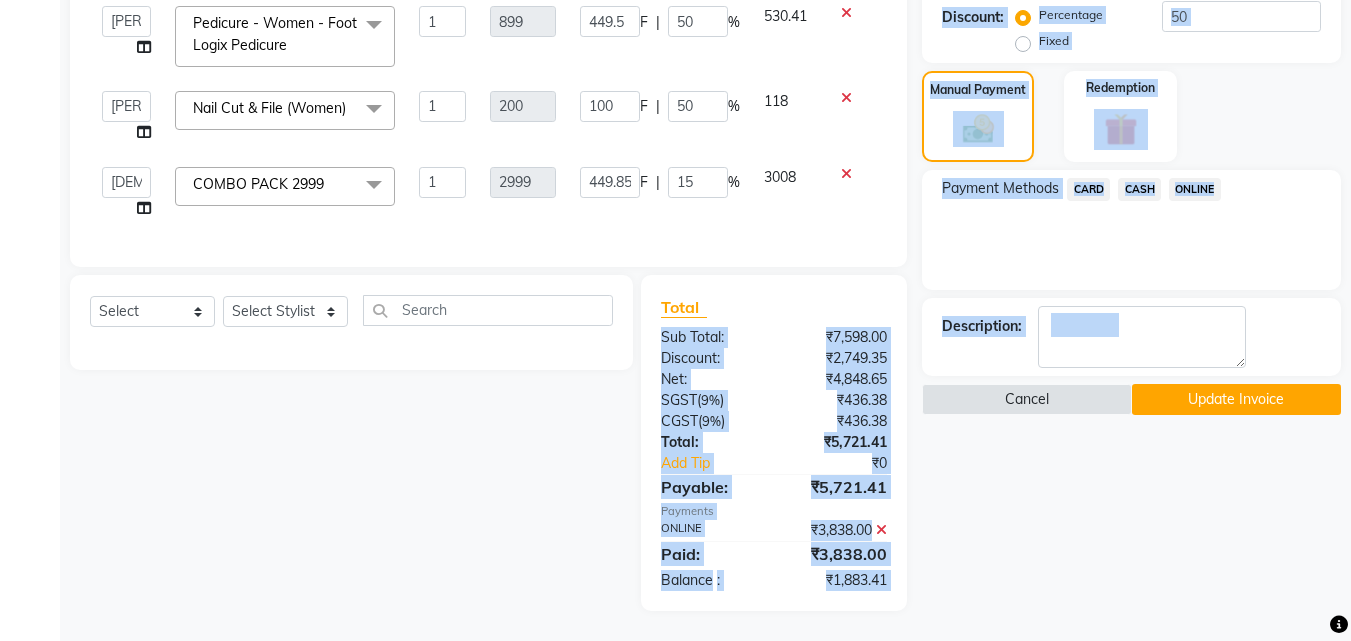 drag, startPoint x: 934, startPoint y: 527, endPoint x: 652, endPoint y: 321, distance: 349.22772 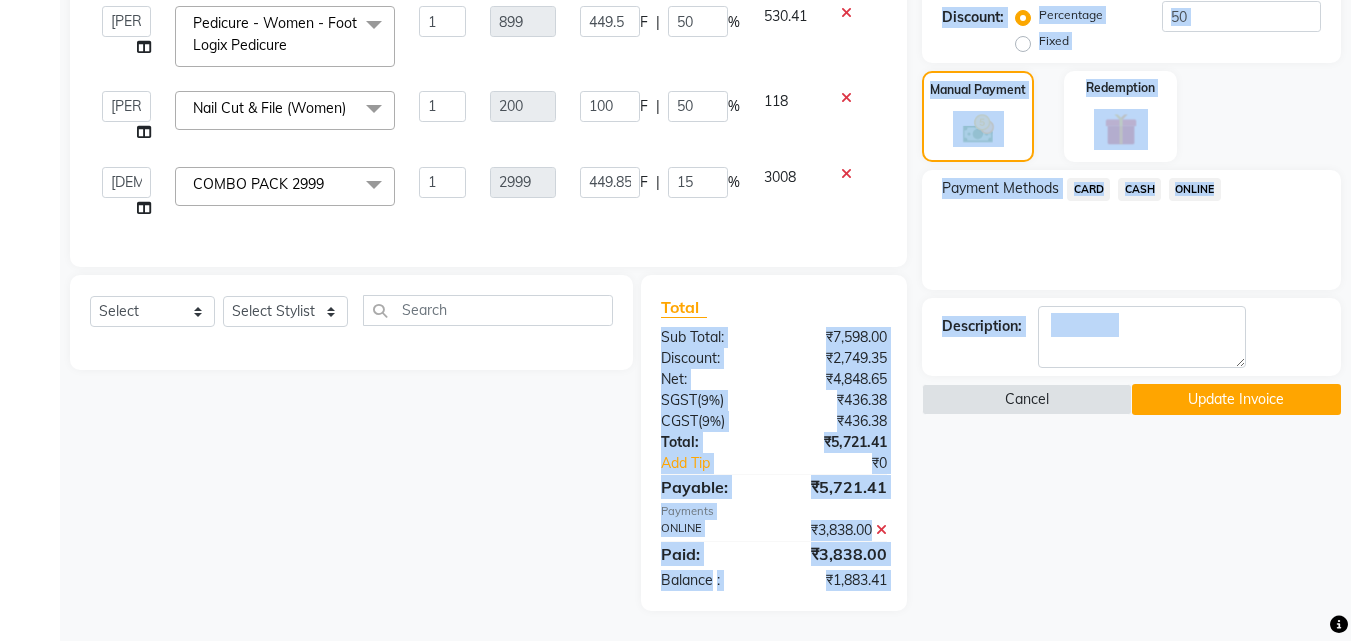 click on "Client [PHONE_NUMBER] Date [DATE] Invoice Number V/2025-26/1948 Services Stylist Service Qty Price Disc Total Action  [PERSON_NAME]   [PERSON_NAME]   [PERSON_NAME]   RUSTHAM   SEEMA   [PERSON_NAME]   Sumika   Trends  Hair Colour (Global Colour) - Women - Medium  x Hair - Women - Haircut Hair - Women - Child haircut Hair - Women - Shampoo + B'dry Hair - Women - Shampoo + Child B'dry Hair - Women - Ironing Hair - Women - Tongs Hair - Women - Hair Spa Hair - Women - Mythic Oil Hair Spa Hair - Women - Aroma Oil Head Massage Hair - Women - Almond Oil Head Massage Hair - Women - Olive Oil Head Massage Hair - Women - Coconut Oil Head Massage Hair - Women - [MEDICAL_DATA] / Hair Loss Treatment Hair Colour (Global Colour) - Women - Root Touch Up Hair Colour (Global Colour) - Women - Inoa Roots Hair Colour (Global Colour) - Women - Short Hair Colour (Global Colour) - Women - Medium Hair Colour (Global Colour) - Women - Long Hair Colour (Global Colour) - Women - Extra Long Hair Colour (Balayage) - Women - Short Pedicure 1 F" 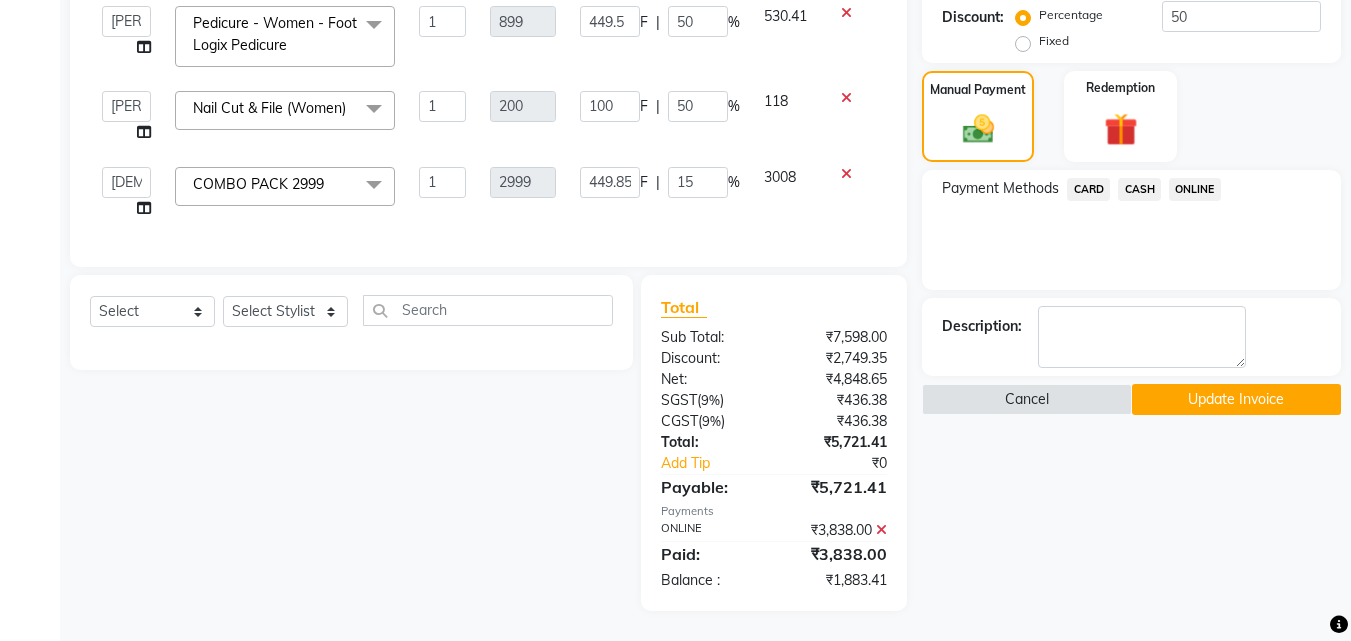 click on "Select  Service  Product  Membership  Package Voucher Prepaid Gift Card  Select Stylist [PERSON_NAME] [PERSON_NAME] [PERSON_NAME] RUSTHAM SEEMA [PERSON_NAME] Sumika Trends" 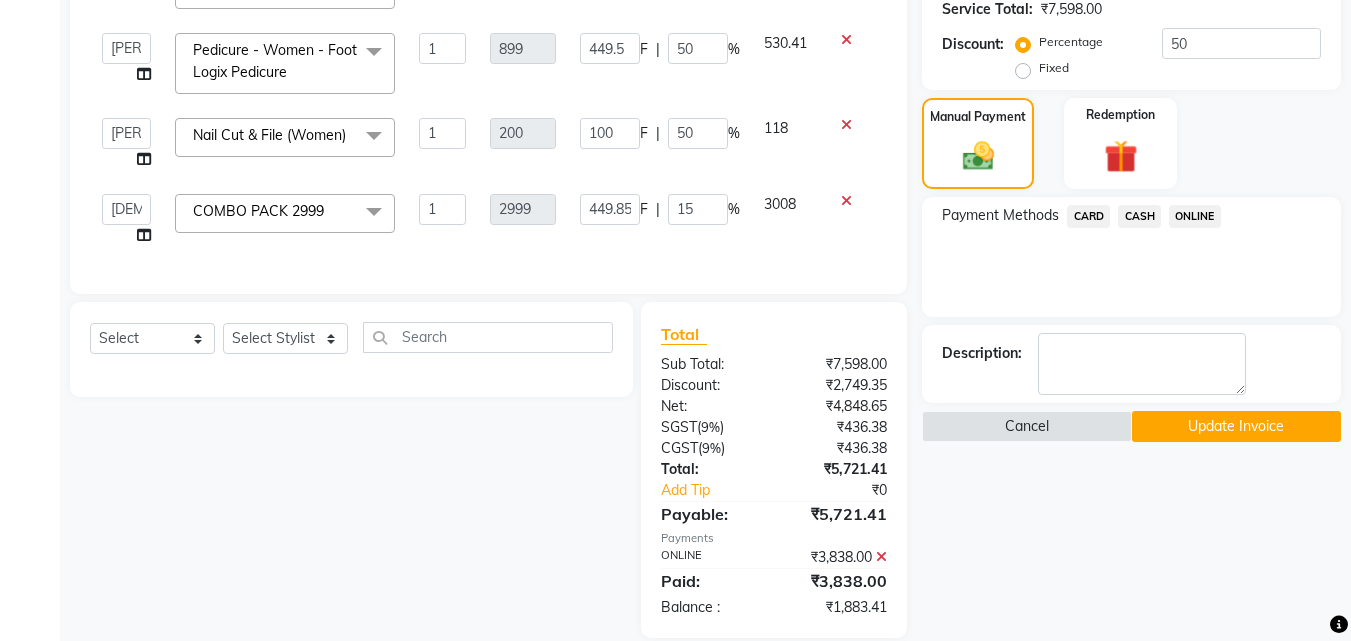 scroll, scrollTop: 466, scrollLeft: 0, axis: vertical 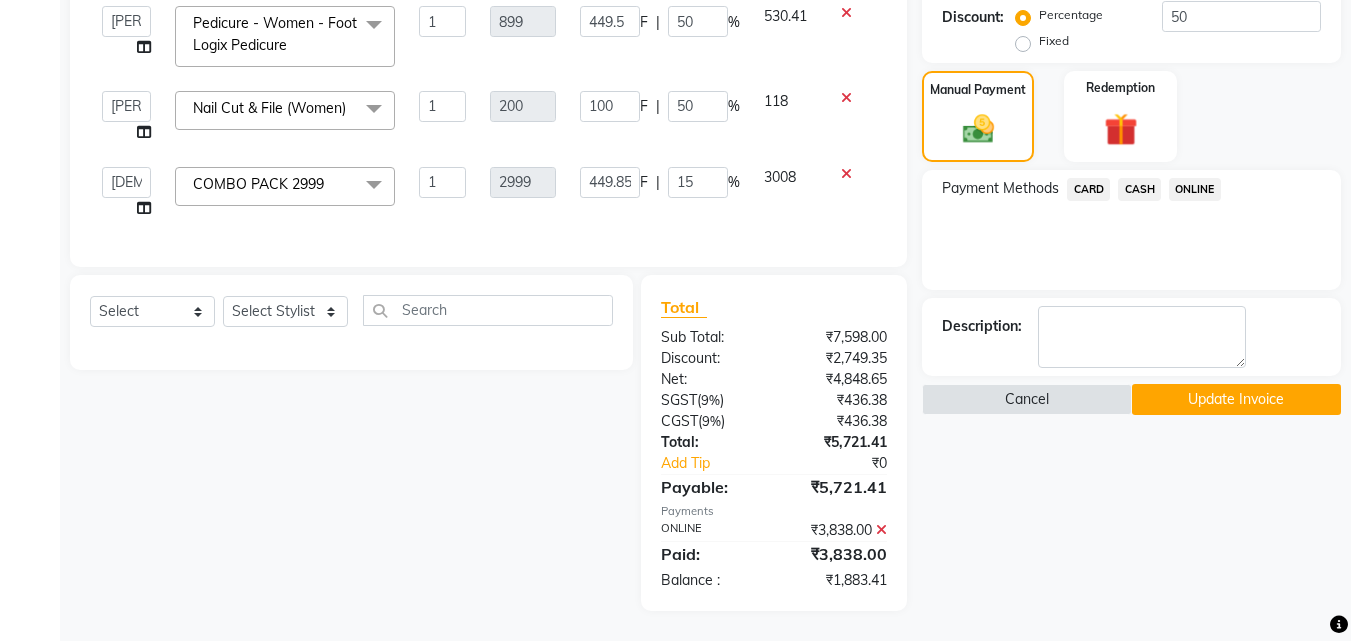 click on "Update Invoice" 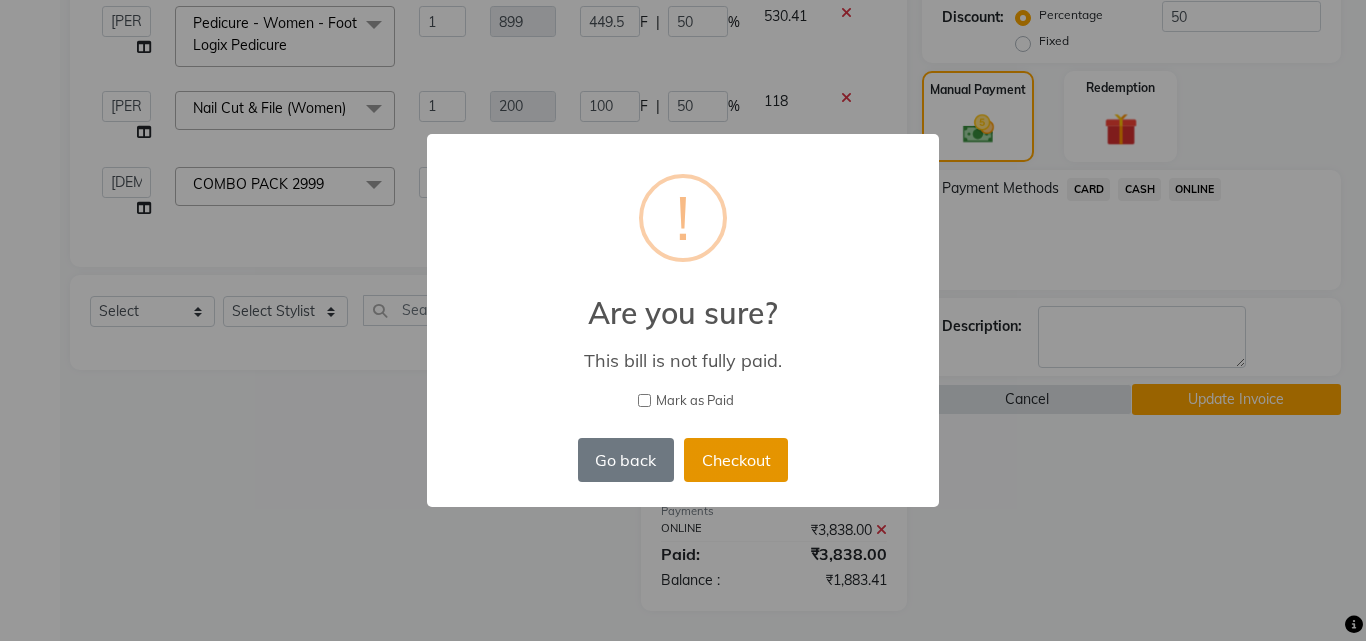 click on "Checkout" at bounding box center [736, 460] 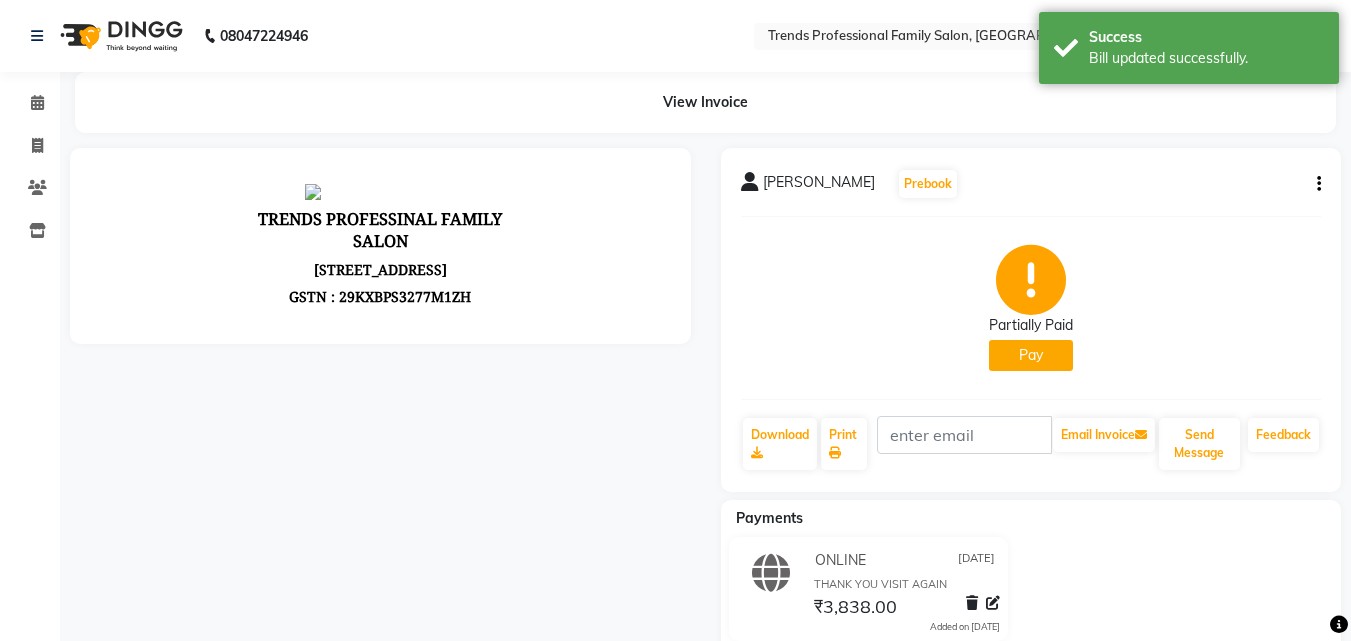 scroll, scrollTop: 0, scrollLeft: 0, axis: both 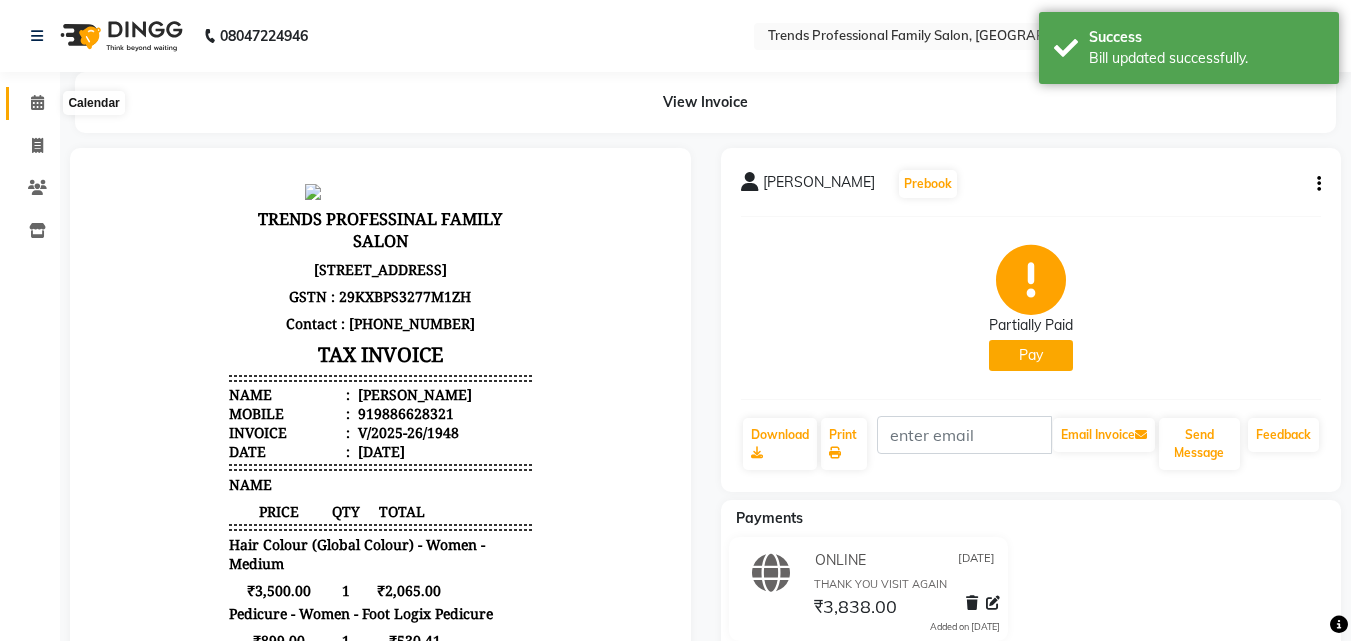 click 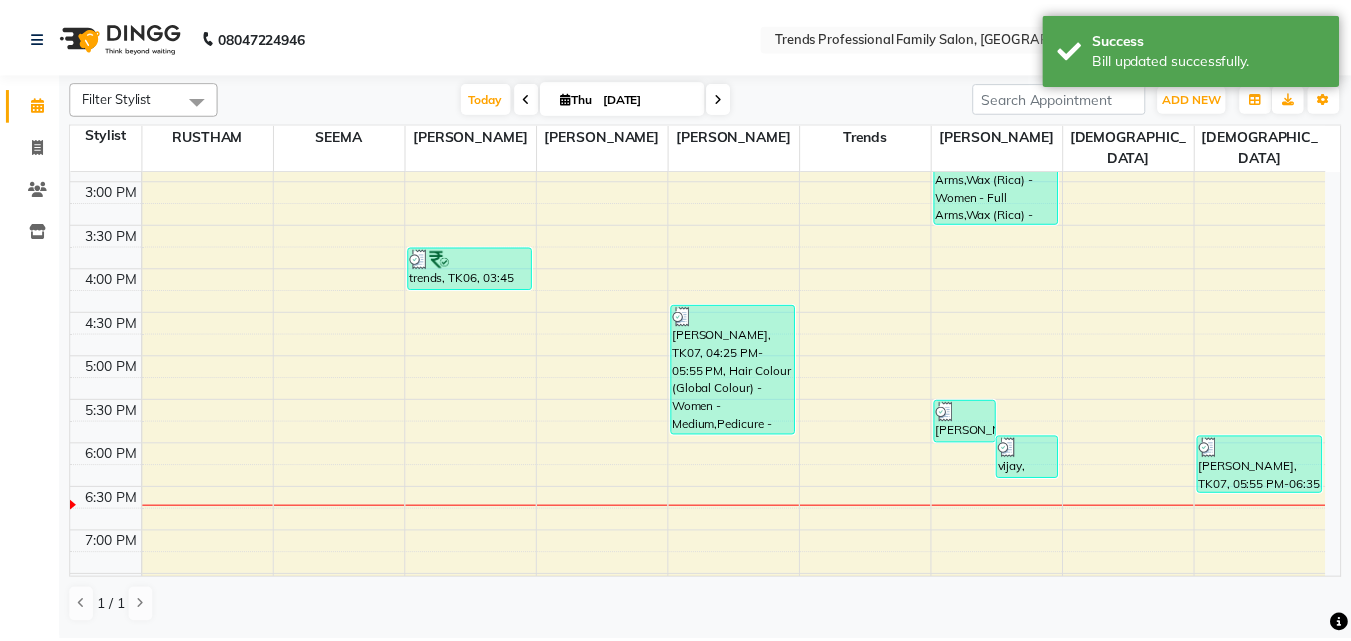 scroll, scrollTop: 667, scrollLeft: 0, axis: vertical 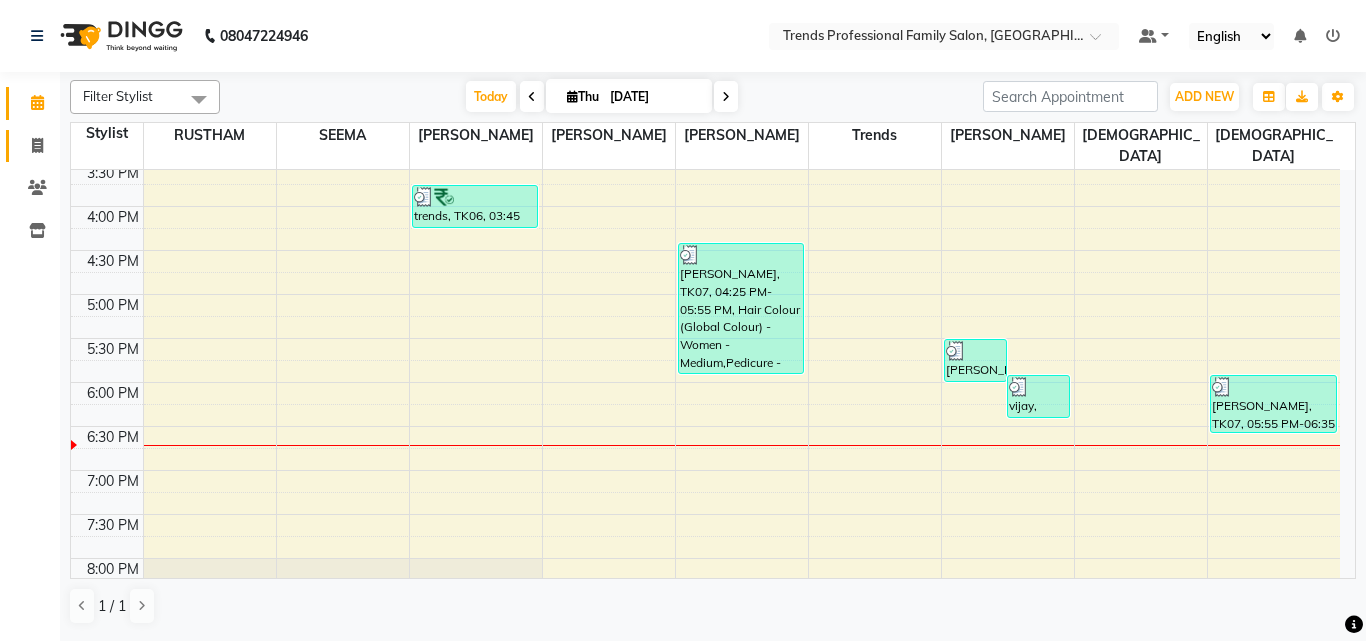 click on "Invoice" 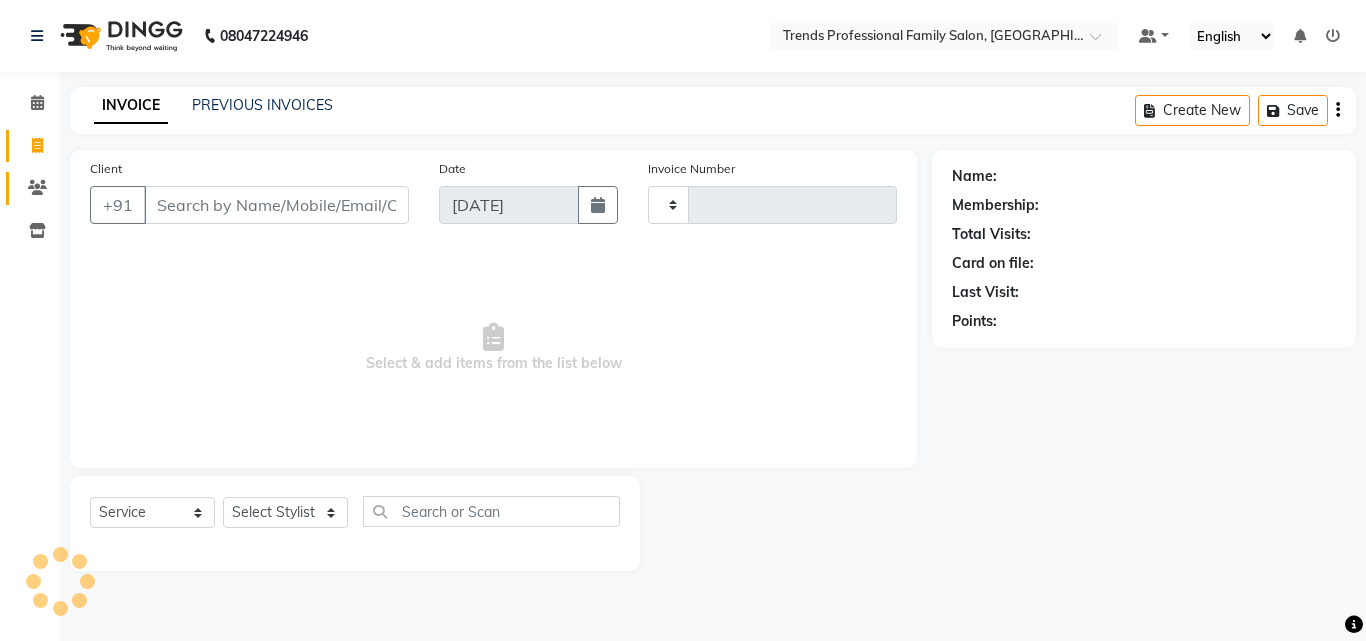 click on "Clients" 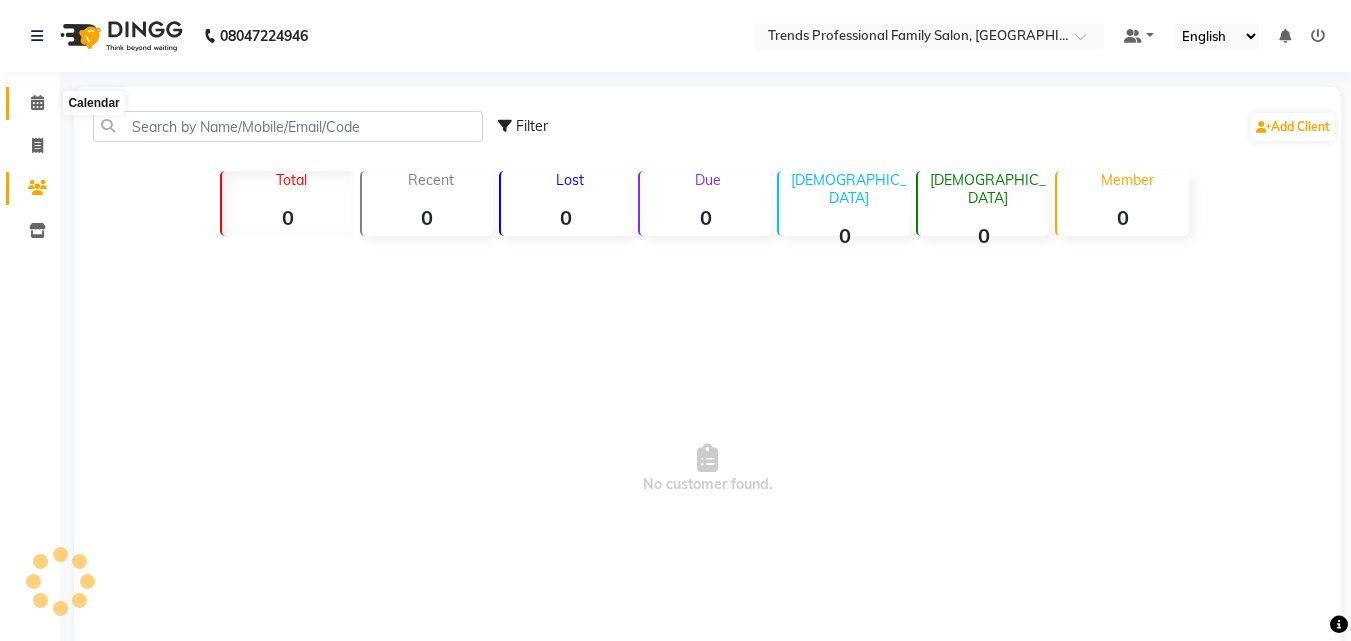 click 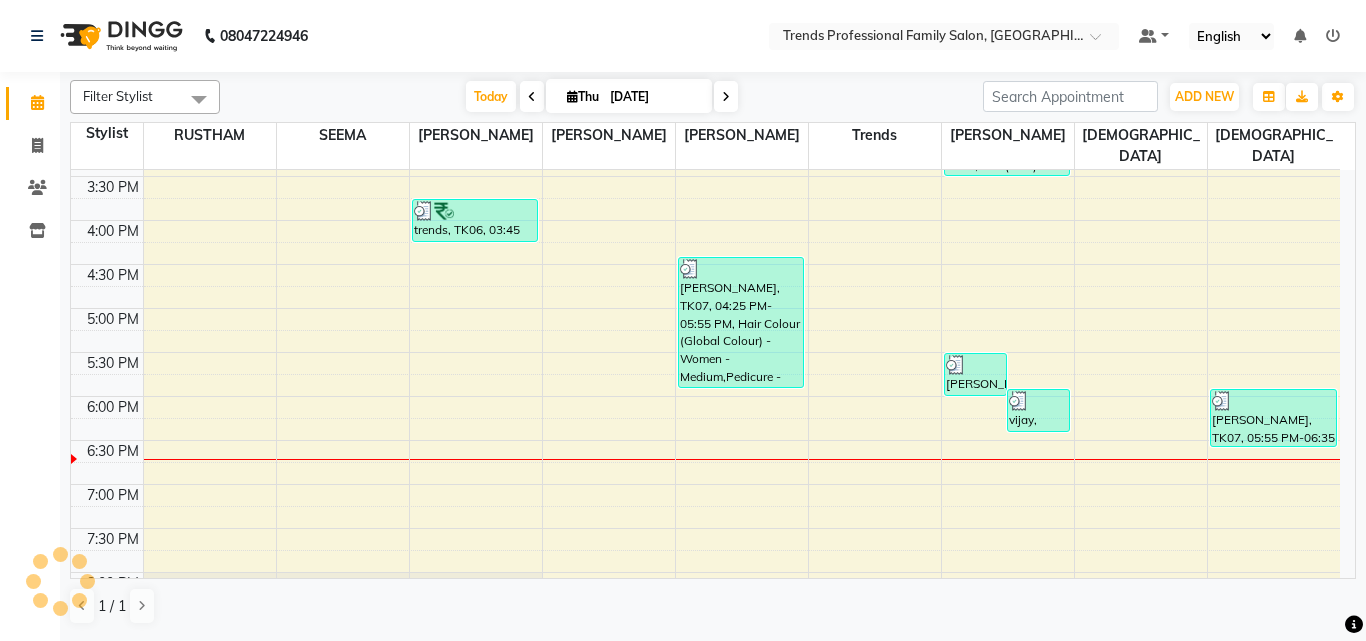 scroll, scrollTop: 667, scrollLeft: 0, axis: vertical 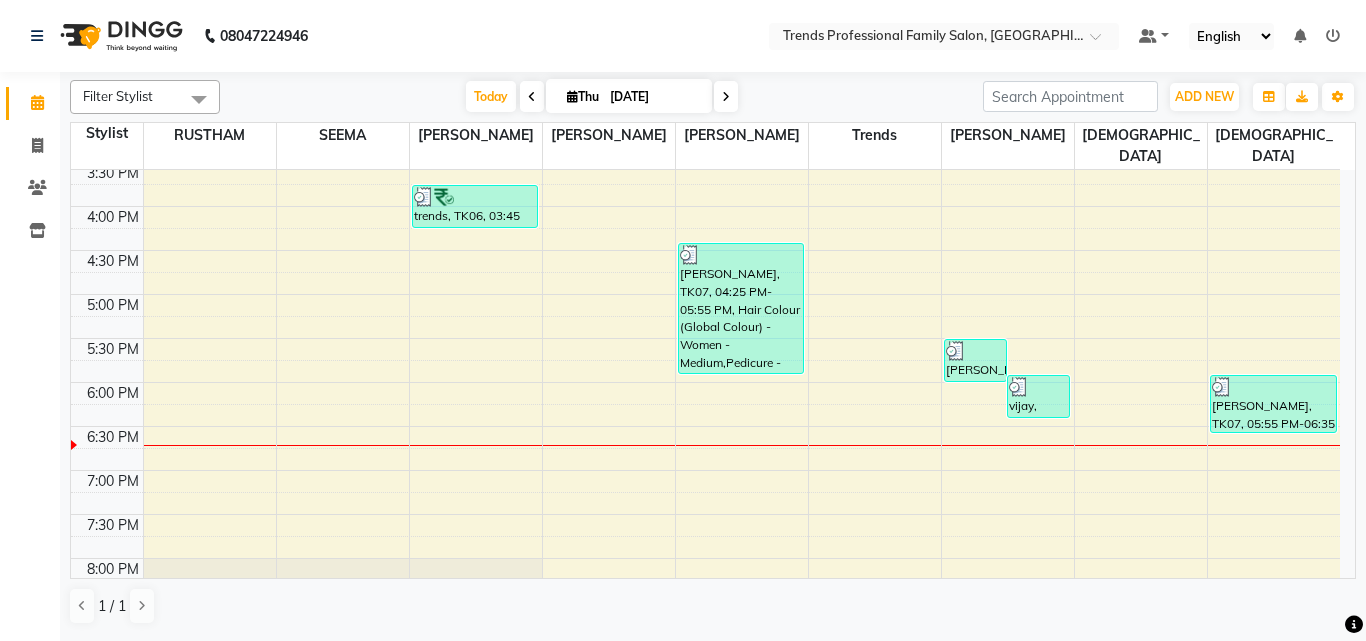 drag, startPoint x: 75, startPoint y: 409, endPoint x: 144, endPoint y: 417, distance: 69.46222 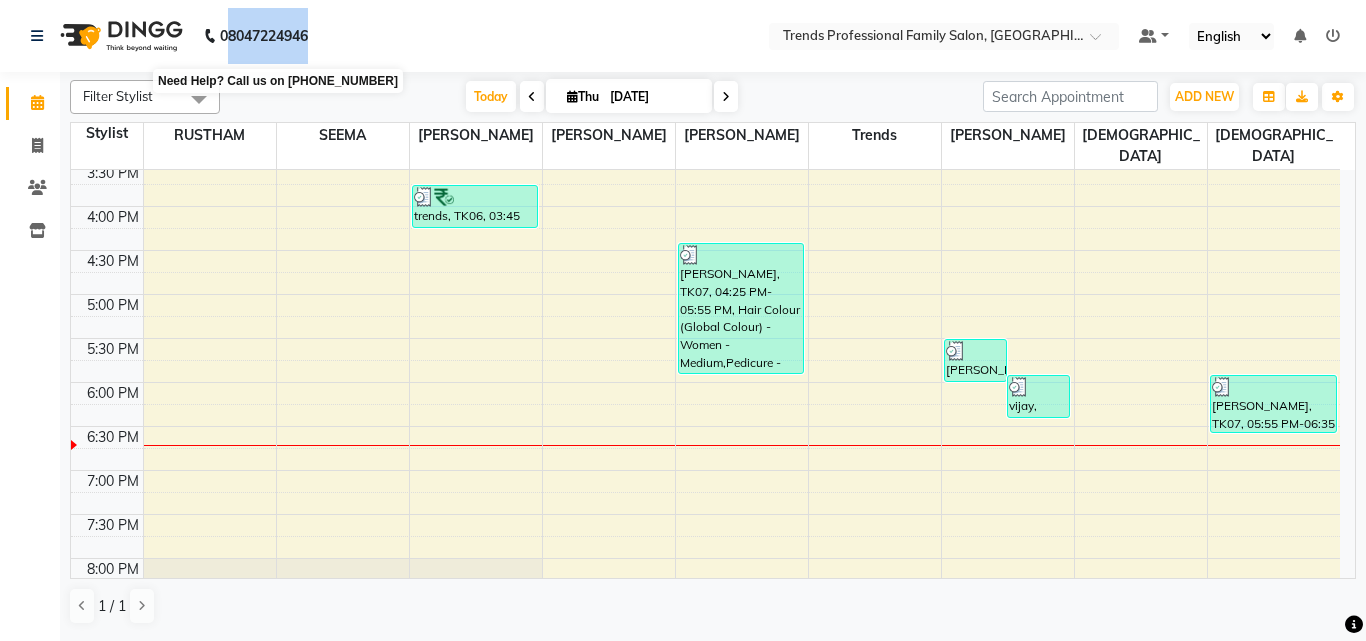 drag, startPoint x: 387, startPoint y: 39, endPoint x: 227, endPoint y: 33, distance: 160.11246 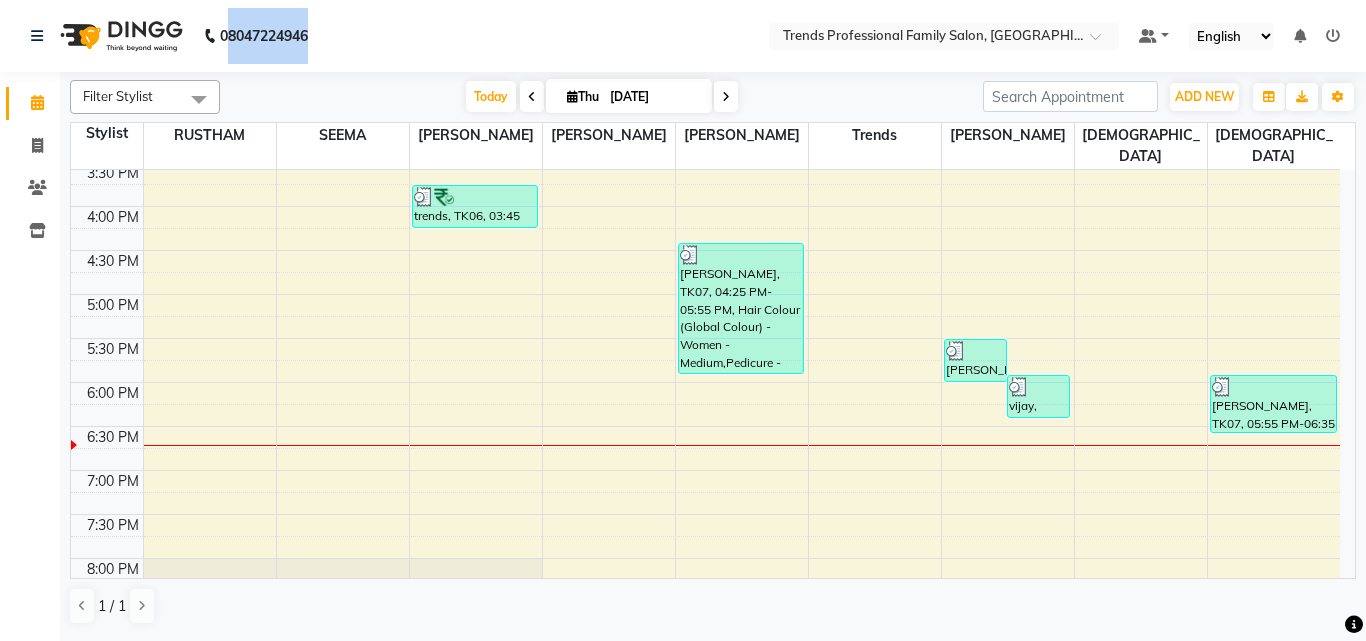 click on "08047224946 Select Location × Trends Professional Family Salon, Nelamangala Default Panel My Panel English ENGLISH Español العربية मराठी हिंदी ગુજરાતી தமிழ் 中文 Notifications nothing to show" 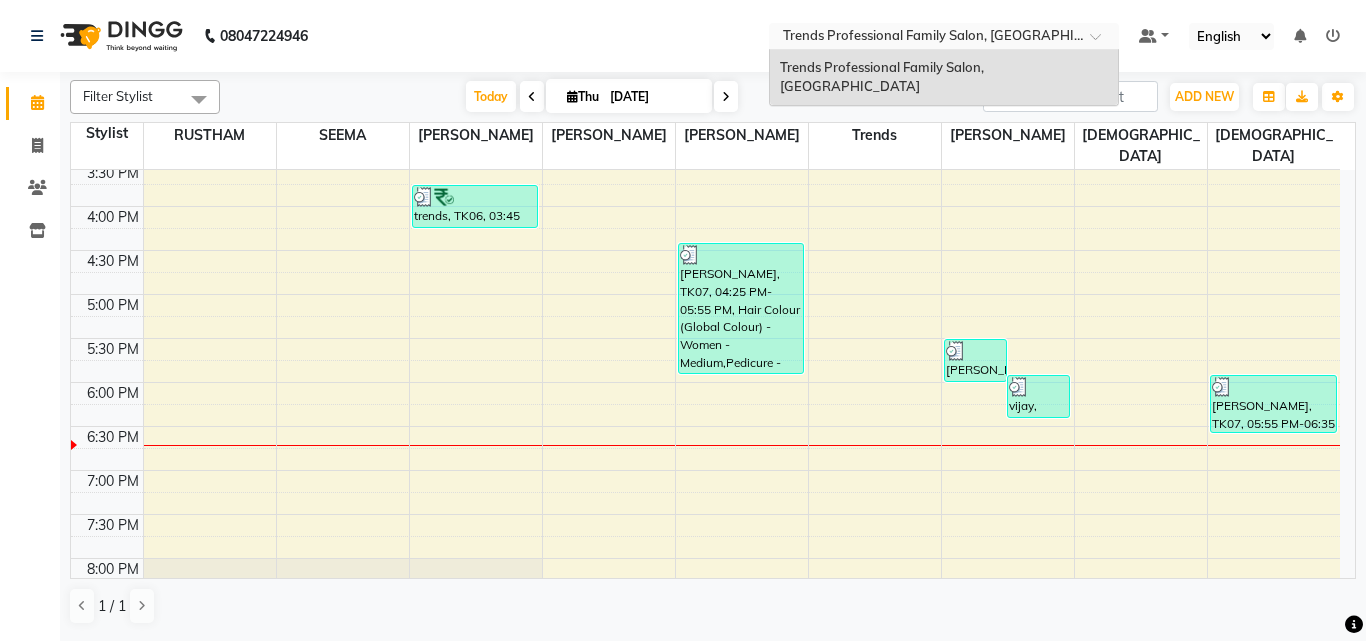 drag, startPoint x: 778, startPoint y: 35, endPoint x: 973, endPoint y: 29, distance: 195.09229 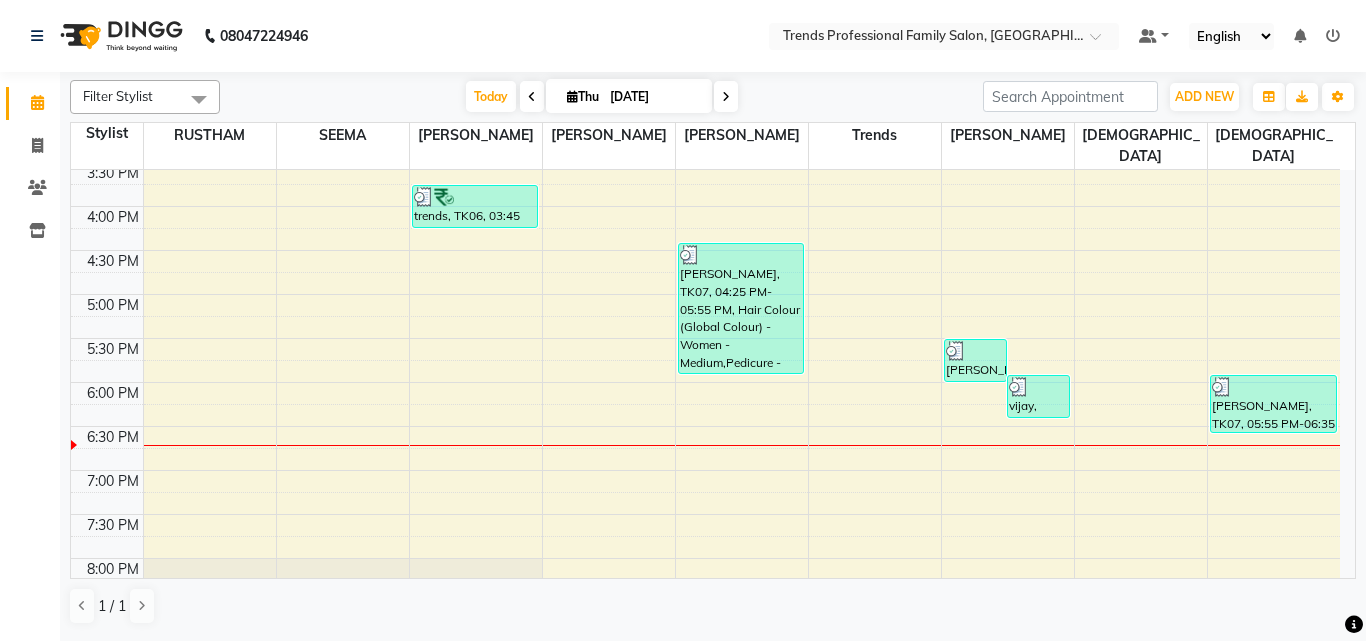 click on "08047224946 Select Location × Trends Professional Family Salon, Nelamangala Default Panel My Panel English ENGLISH Español العربية मराठी हिंदी ગુજરાતી தமிழ் 中文 Notifications nothing to show" 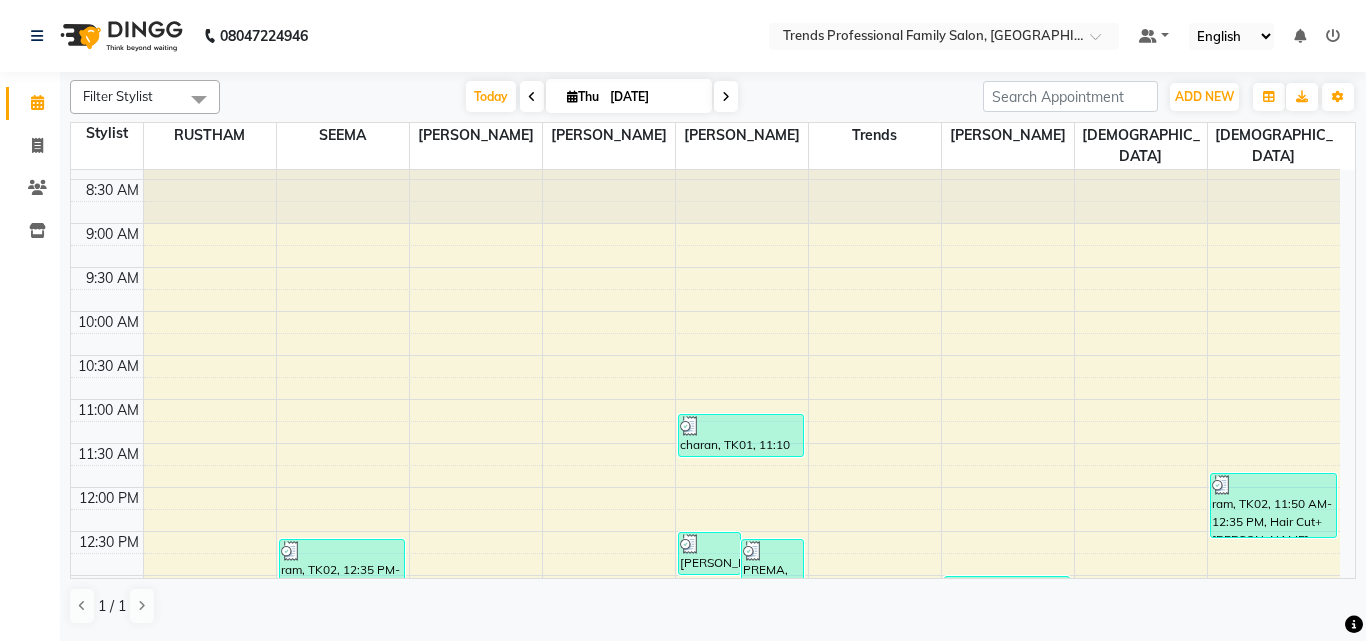 scroll, scrollTop: 0, scrollLeft: 0, axis: both 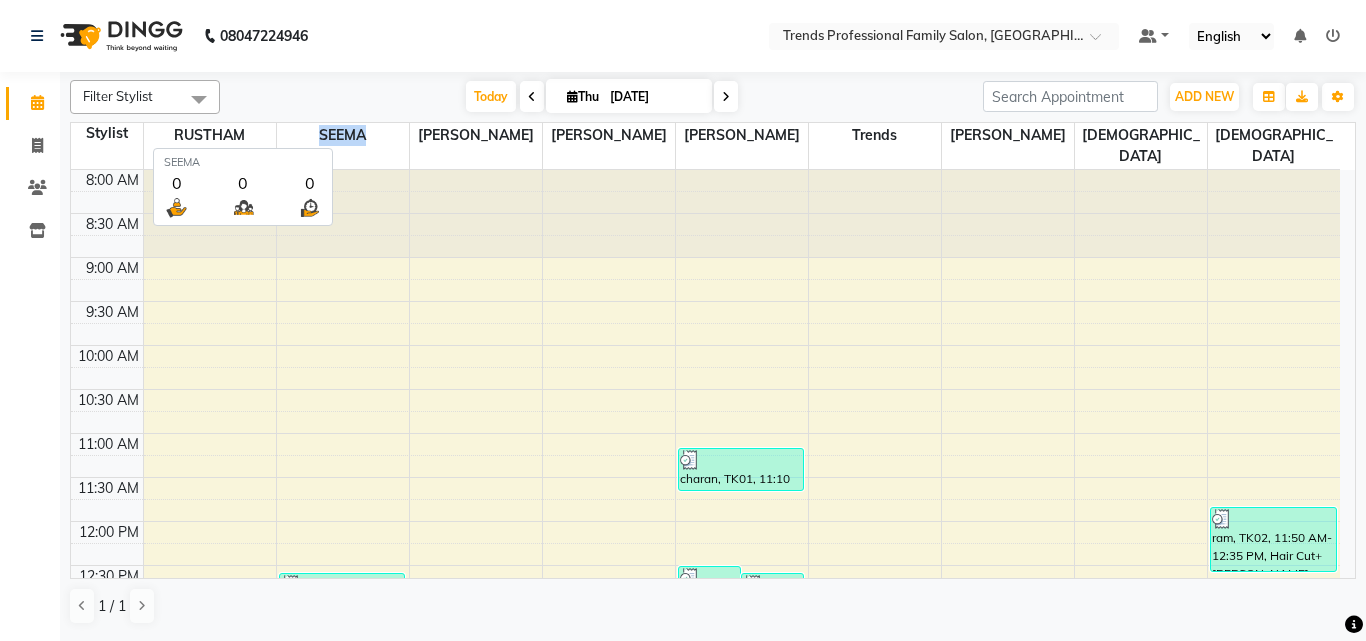 drag, startPoint x: 373, startPoint y: 132, endPoint x: 318, endPoint y: 131, distance: 55.00909 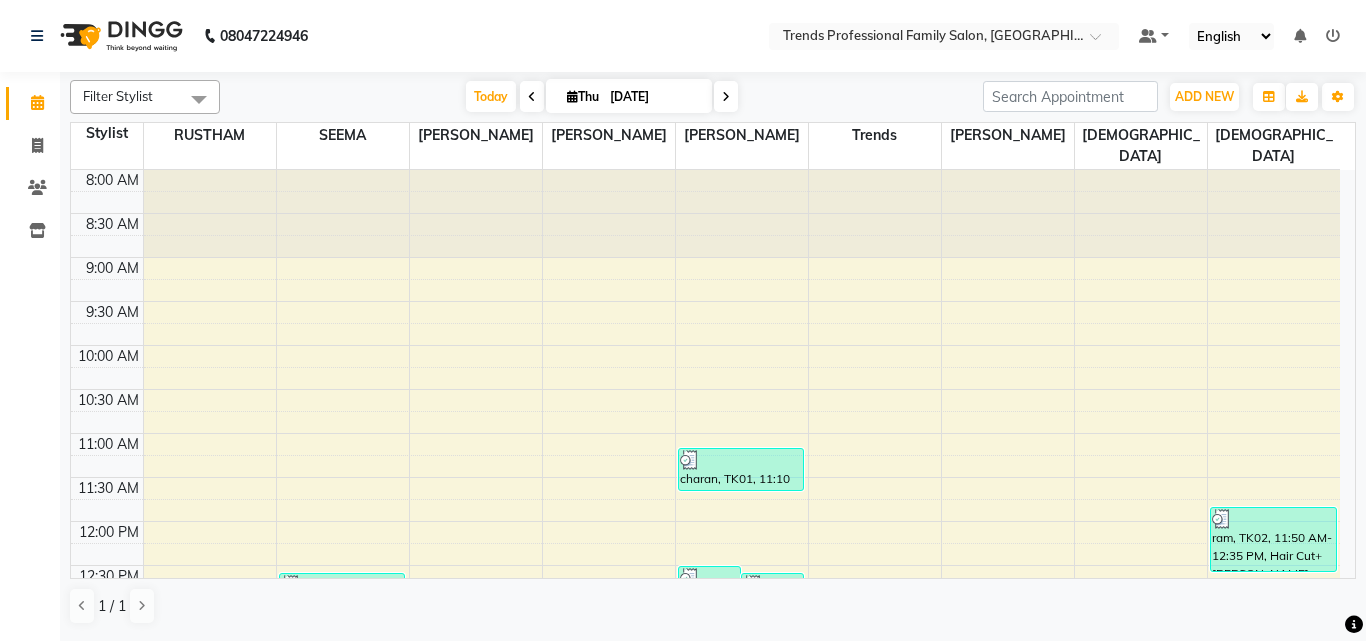 click on "Filter Stylist Select All [PERSON_NAME] [PERSON_NAME] [PERSON_NAME] RUSTHAM SEEMA [DEMOGRAPHIC_DATA][PERSON_NAME] Trends [DATE]  [DATE] Toggle Dropdown Add Appointment Add Invoice Add Client Toggle Dropdown Add Appointment Add Invoice Add Client ADD NEW Toggle Dropdown Add Appointment Add Invoice Add Client Filter Stylist Select All [PERSON_NAME] [PERSON_NAME] [PERSON_NAME] RUSTHAM SEEMA [PERSON_NAME] Trends Group By  Staff View   Room View  View as Vertical  Vertical - Week View  Horizontal  Horizontal - Week View  List  Toggle Dropdown Calendar Settings Manage Tags   Arrange Stylists   Reset Stylists  Appointment Form Zoom 100% Staff/Room Display Count 9 Stylist RUSTHAM SEEMA [PERSON_NAME] [PERSON_NAME] Trends [PERSON_NAME] SHIVA 8:00 AM 8:30 AM 9:00 AM 9:30 AM 10:00 AM 10:30 AM 11:00 AM 11:30 AM 12:00 PM 12:30 PM 1:00 PM 1:30 PM 2:00 PM 2:30 PM 3:00 PM 3:30 PM 4:00 PM 4:30 PM 5:00 PM 5:30 PM 6:00 PM 6:30 PM 7:00 PM 7:30 PM 8:00 PM 8:30 PM 9:00 PM 9:30 PM 10:00 PM 10:30 PM 11:00 PM 11:30 PM" 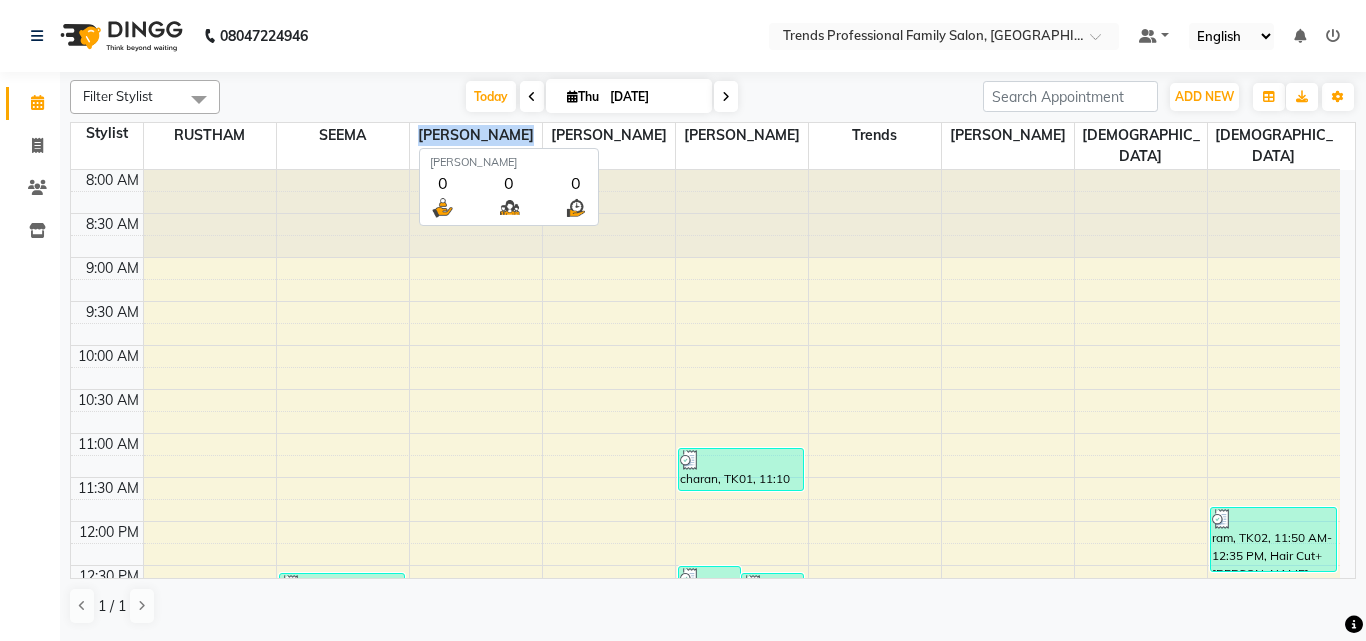 drag, startPoint x: 429, startPoint y: 130, endPoint x: 542, endPoint y: 130, distance: 113 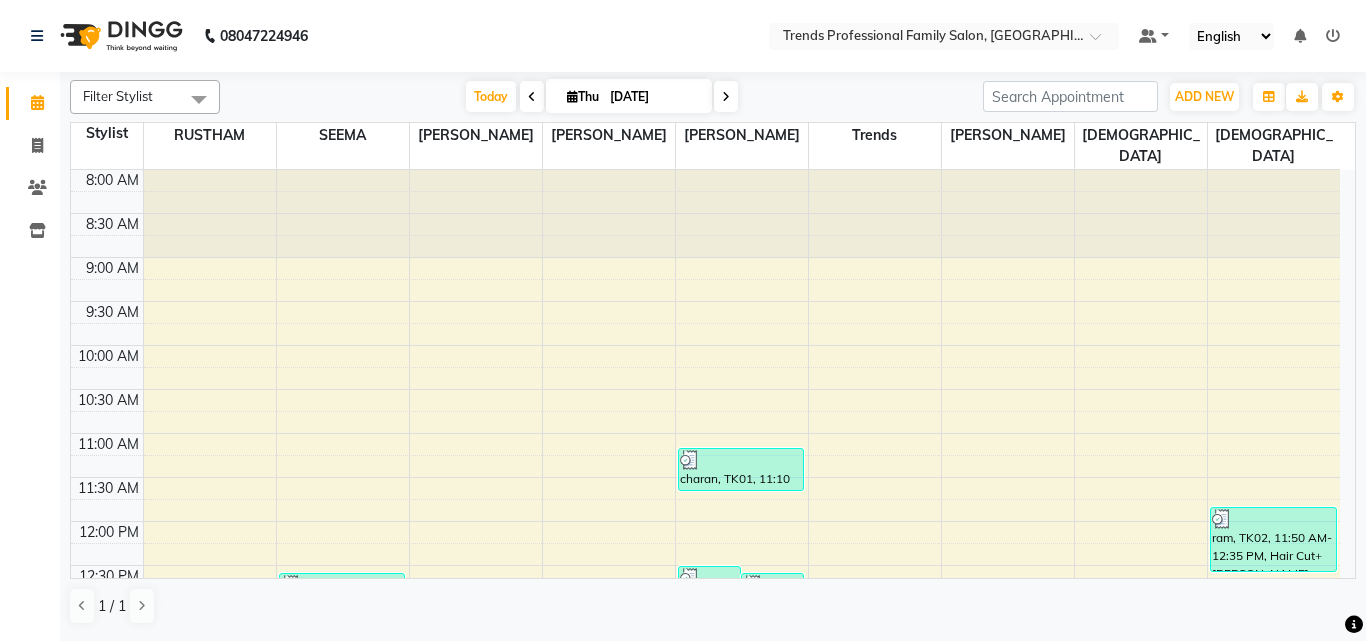 click on "08047224946 Select Location × Trends Professional Family Salon, Nelamangala Default Panel My Panel English ENGLISH Español العربية मराठी हिंदी ગુજરાતી தமிழ் 中文 Notifications nothing to show" 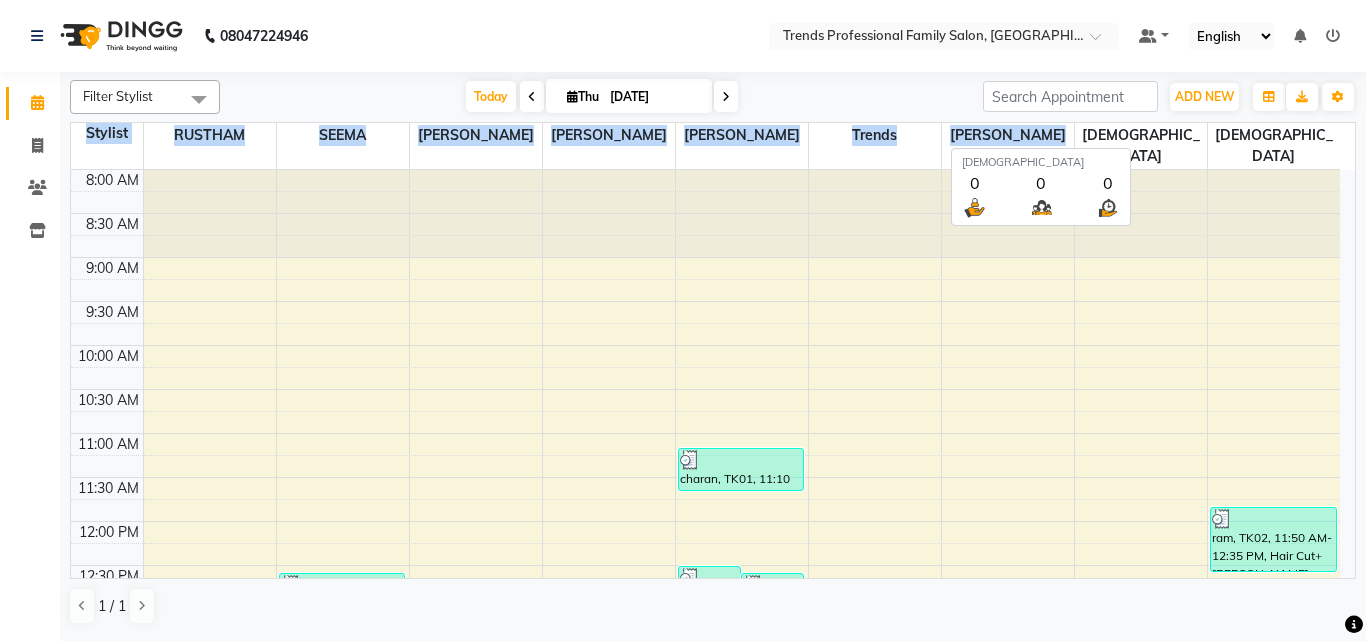 drag, startPoint x: 639, startPoint y: 120, endPoint x: 1091, endPoint y: 137, distance: 452.31958 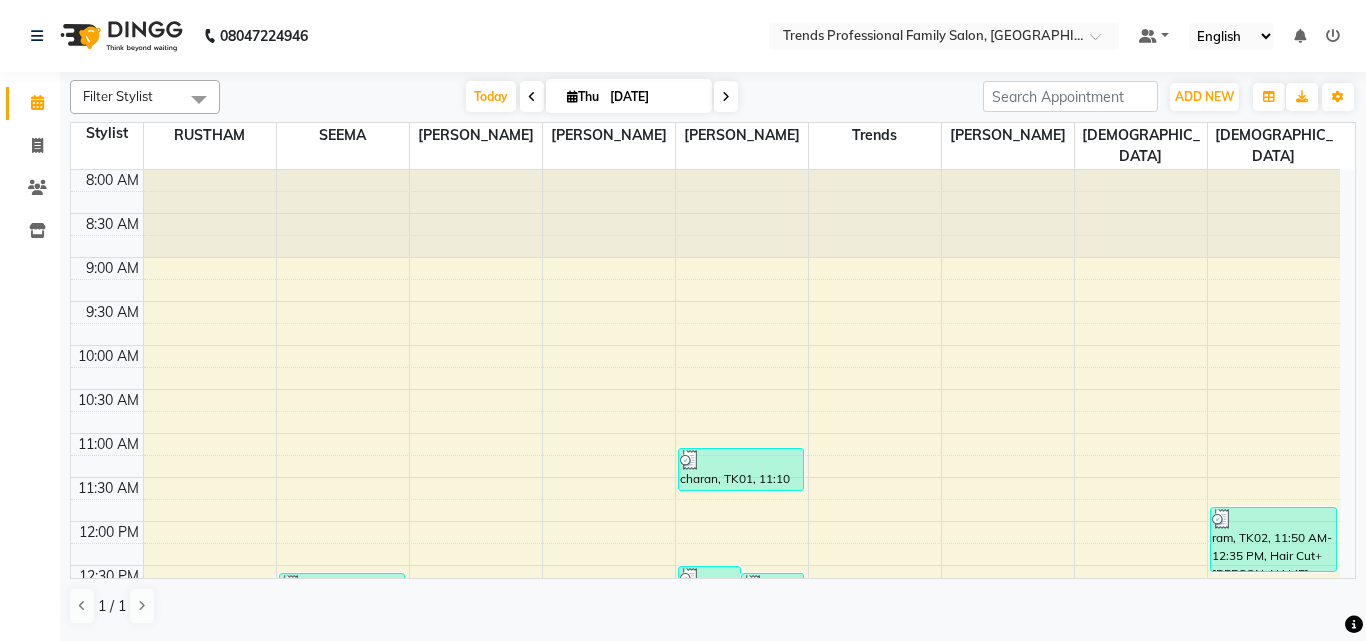 click on "08047224946 Select Location × Trends Professional Family Salon, Nelamangala Default Panel My Panel English ENGLISH Español العربية मराठी हिंदी ગુજરાતી தமிழ் 中文 Notifications nothing to show" 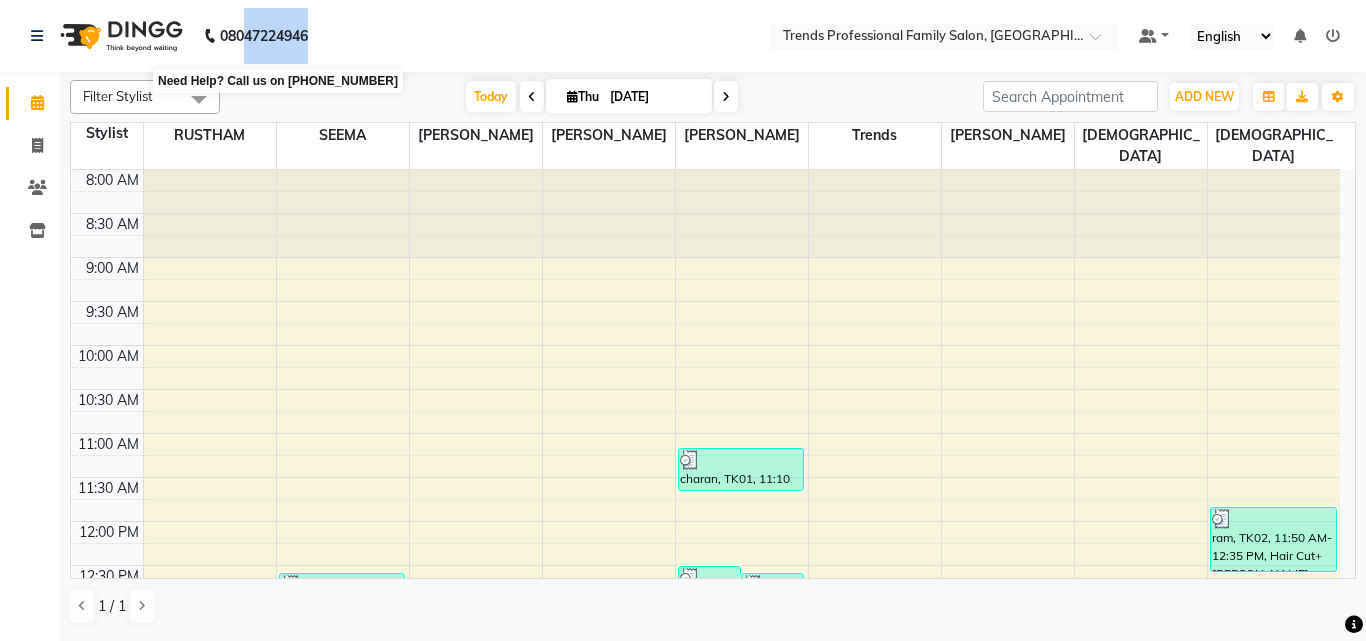 drag, startPoint x: 316, startPoint y: 30, endPoint x: 242, endPoint y: 37, distance: 74.330345 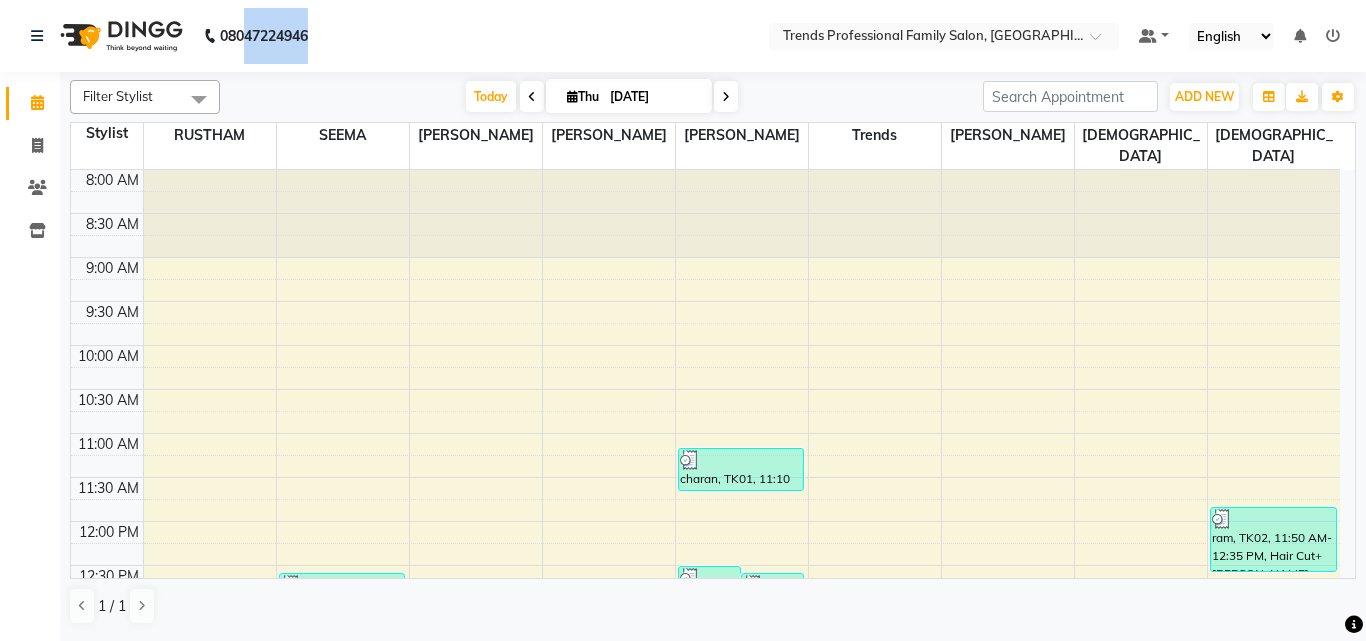 click on "08047224946 Select Location × Trends Professional Family Salon, Nelamangala Default Panel My Panel English ENGLISH Español العربية मराठी हिंदी ગુજરાતી தமிழ் 中文 Notifications nothing to show" 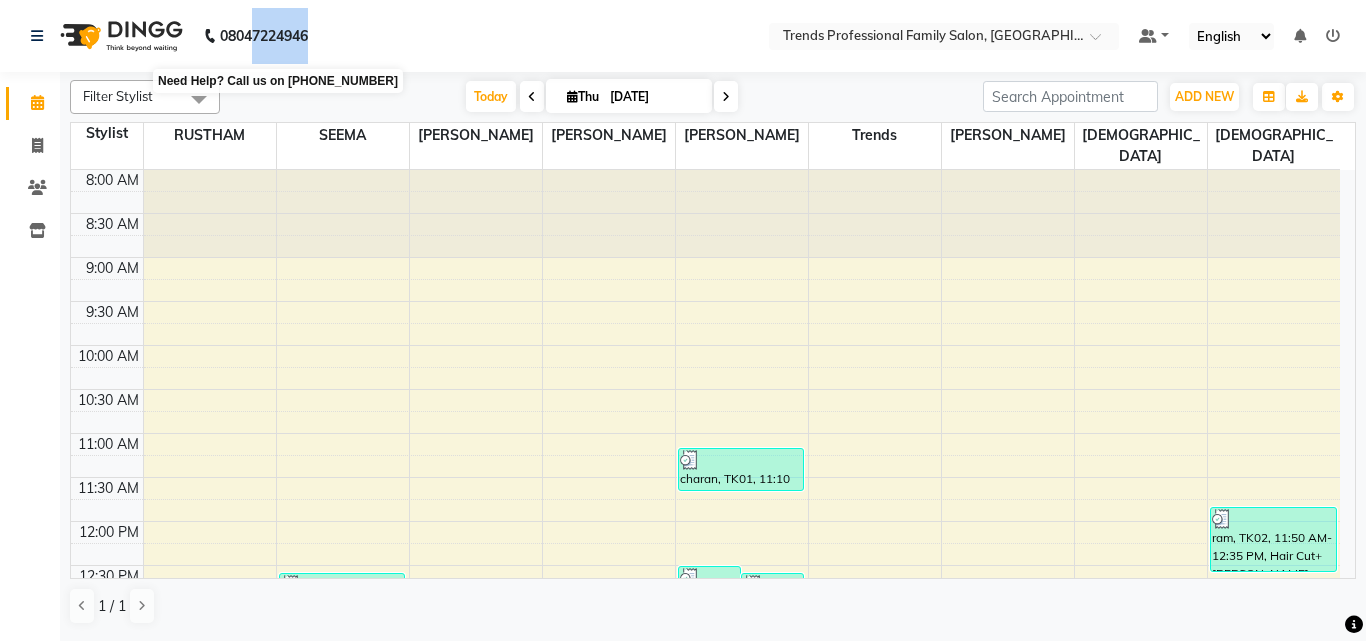 drag, startPoint x: 251, startPoint y: 33, endPoint x: 312, endPoint y: 32, distance: 61.008198 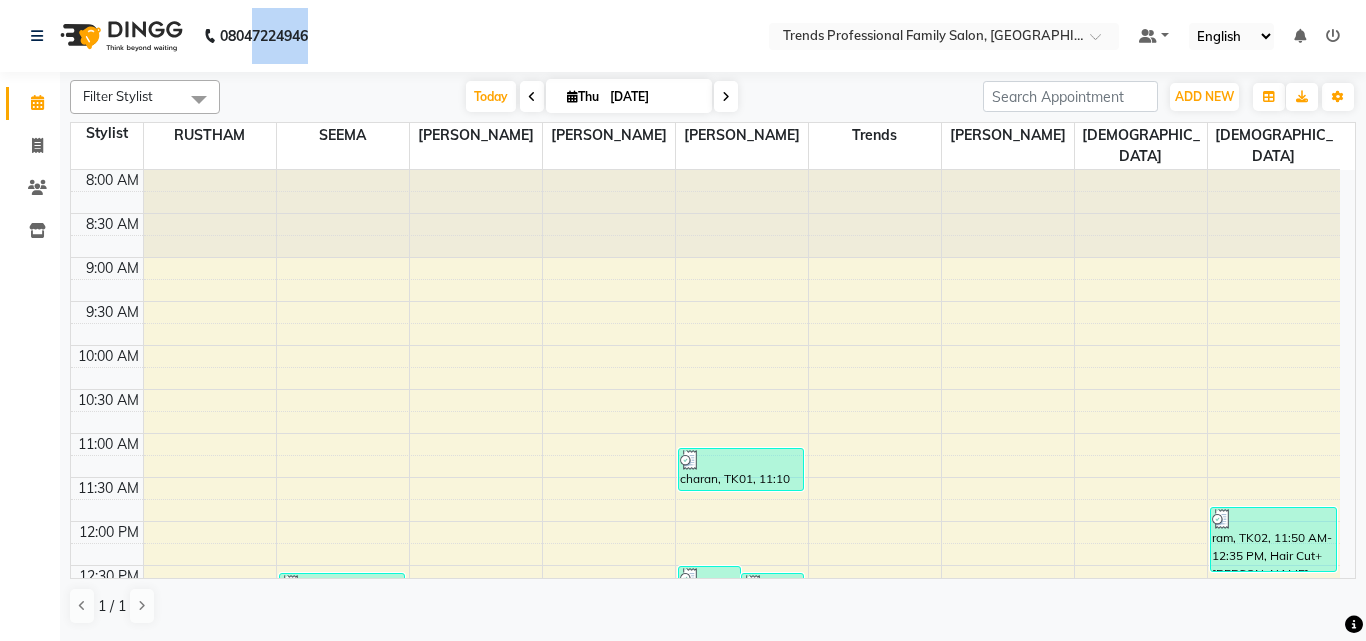 click on "08047224946 Select Location × Trends Professional Family Salon, Nelamangala Default Panel My Panel English ENGLISH Español العربية मराठी हिंदी ગુજરાતી தமிழ் 中文 Notifications nothing to show" 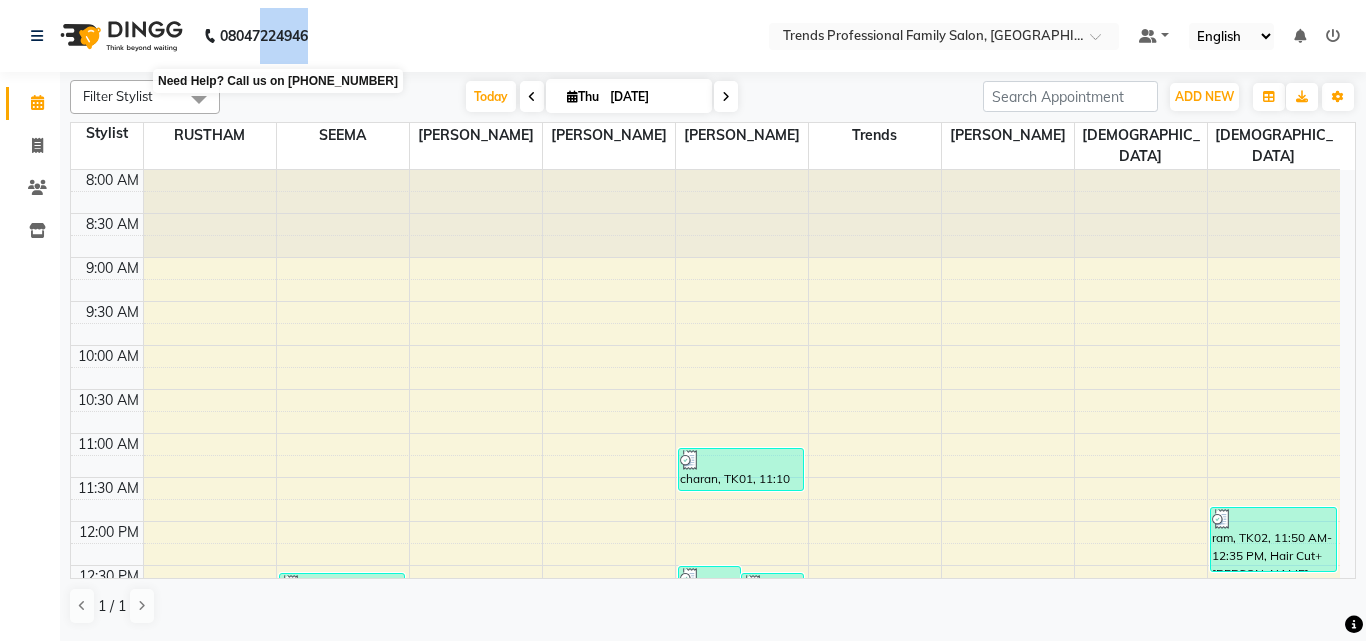 drag, startPoint x: 321, startPoint y: 38, endPoint x: 259, endPoint y: 30, distance: 62.514 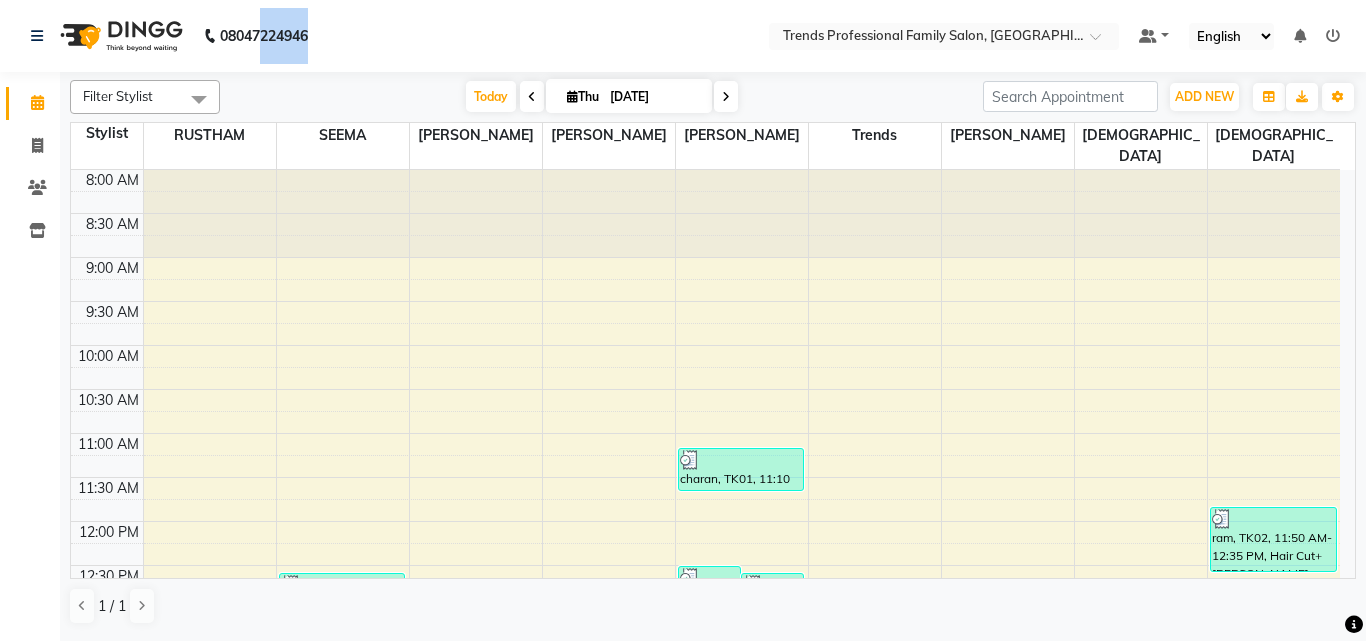 click on "[PHONE_NUMBER] Need Help?  Call us on 08047224946 Select Location × Trends Professional Family Salon, Nelamangala Default Panel My Panel English ENGLISH Español العربية मराठी हिंदी ગુજરાતી தமிழ் 中文 Notifications nothing to show" 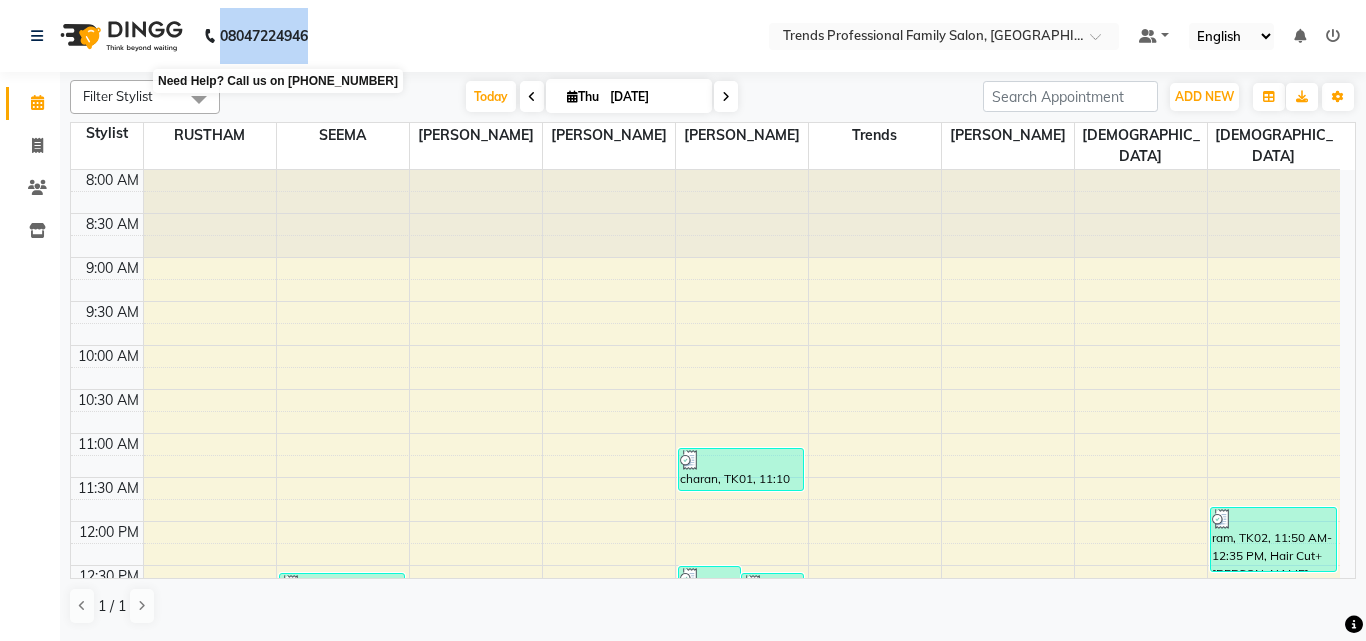 drag, startPoint x: 348, startPoint y: 29, endPoint x: 222, endPoint y: 36, distance: 126.1943 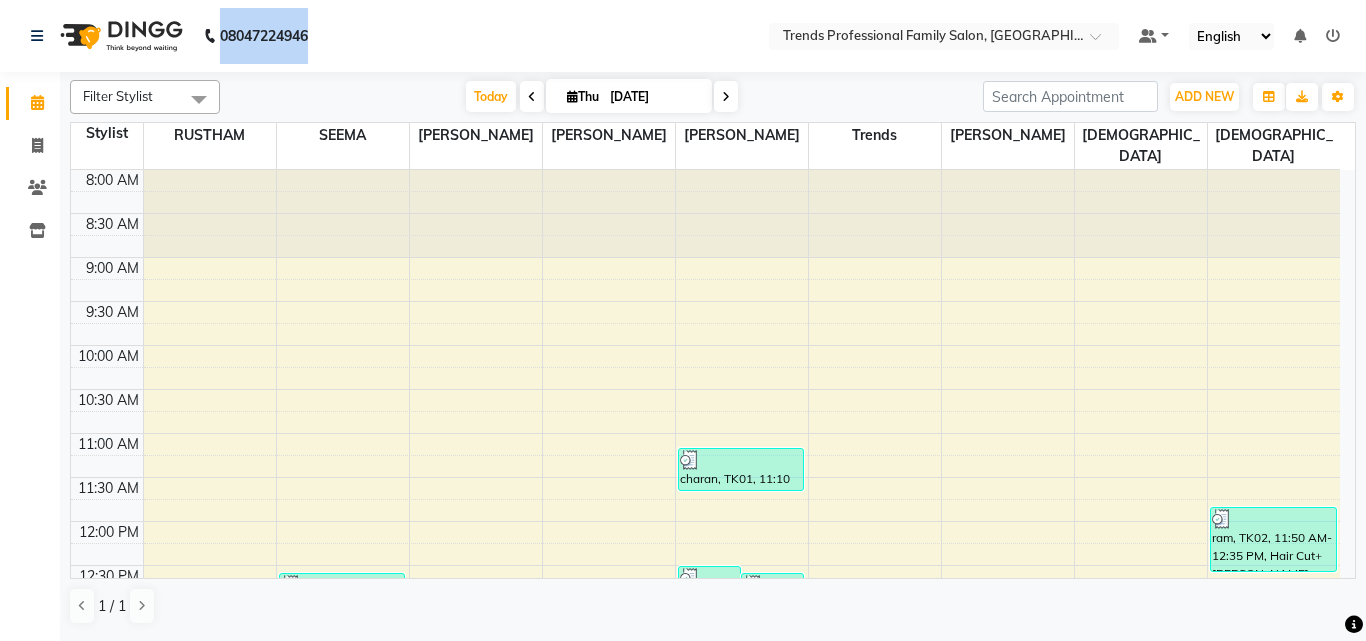 click on "08047224946 Select Location × Trends Professional Family Salon, Nelamangala Default Panel My Panel English ENGLISH Español العربية मराठी हिंदी ગુજરાતી தமிழ் 中文 Notifications nothing to show" 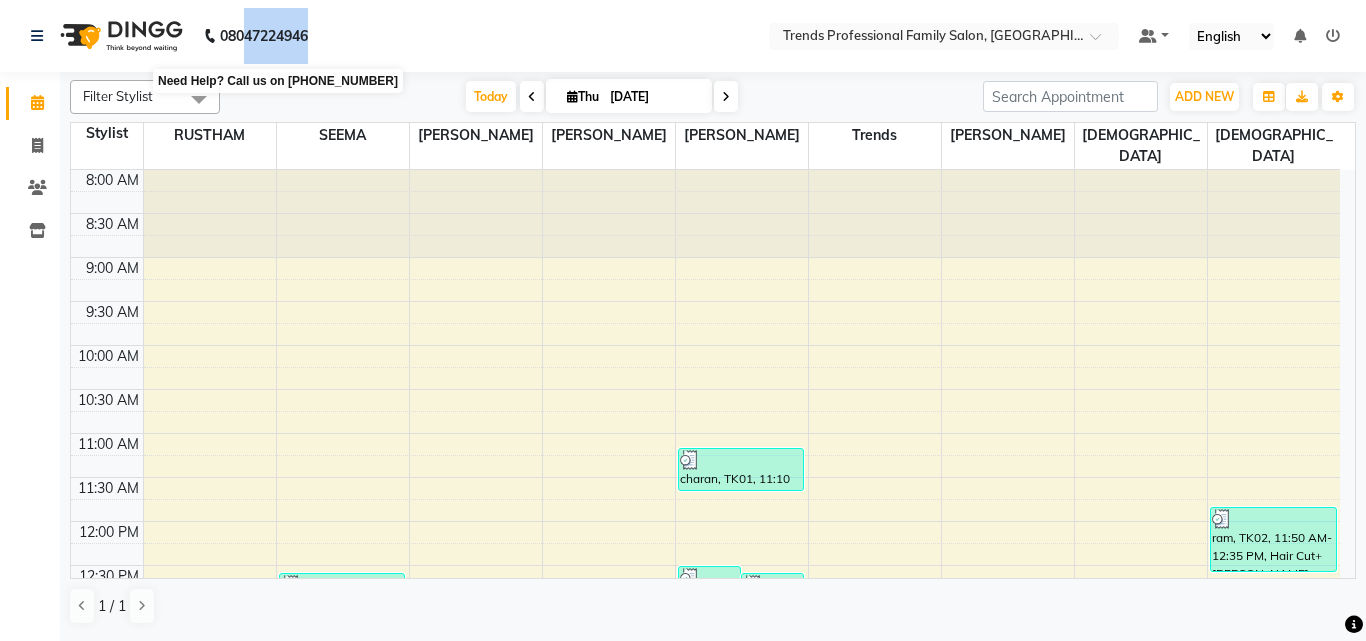 drag, startPoint x: 313, startPoint y: 29, endPoint x: 250, endPoint y: 31, distance: 63.03174 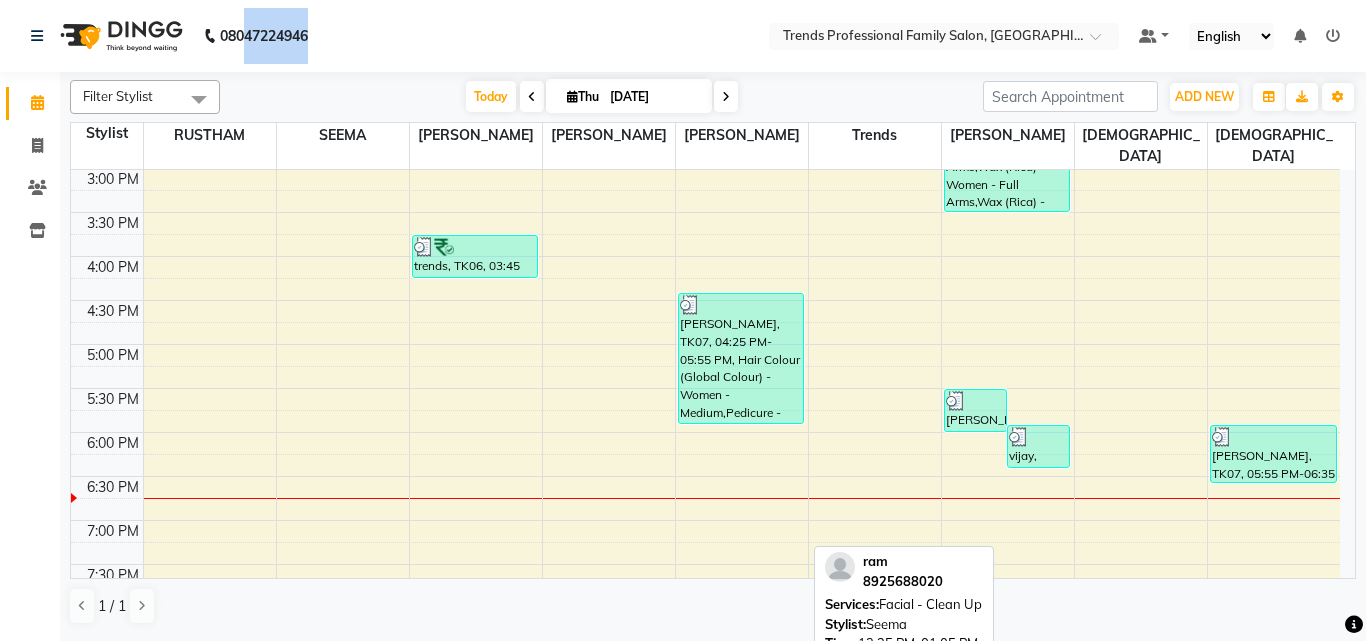 scroll, scrollTop: 667, scrollLeft: 0, axis: vertical 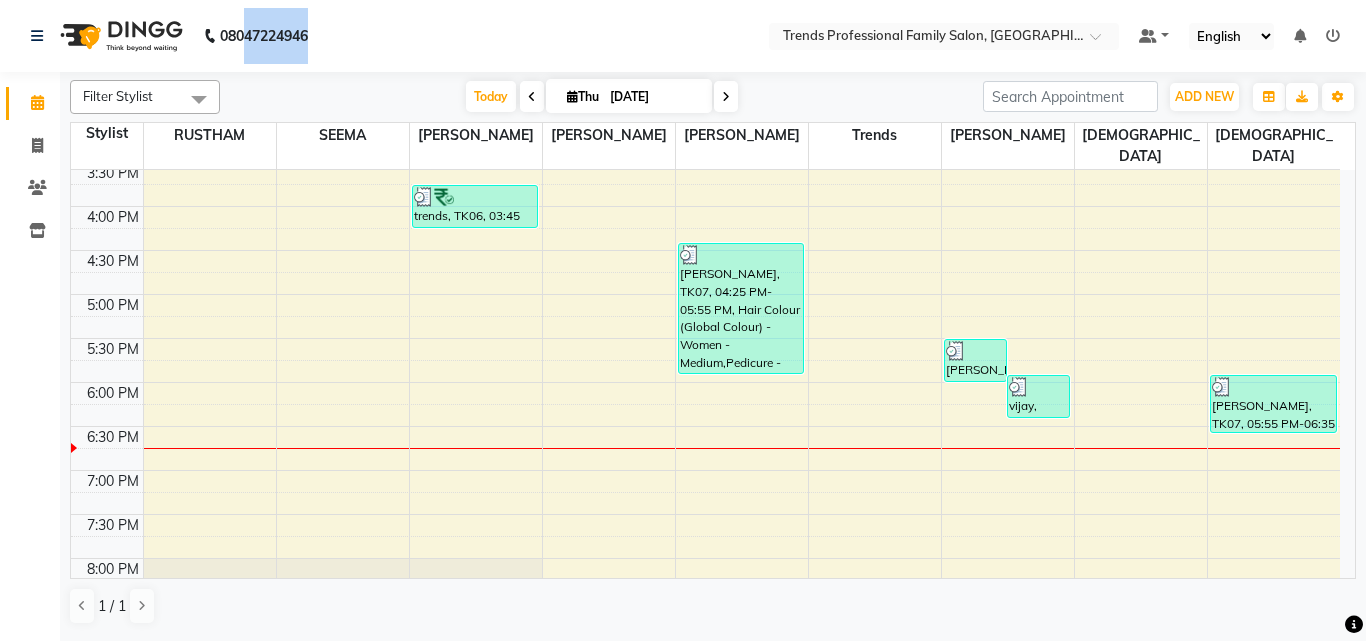 click on "08047224946" 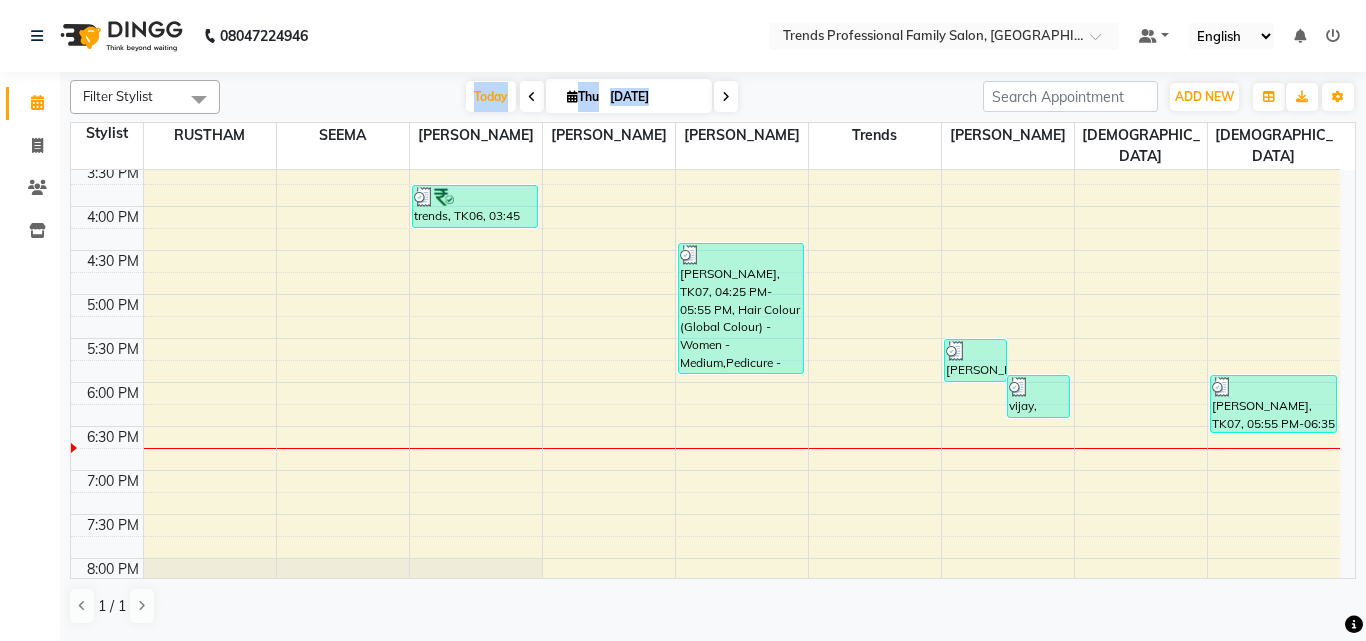 drag, startPoint x: 414, startPoint y: 83, endPoint x: 733, endPoint y: 91, distance: 319.1003 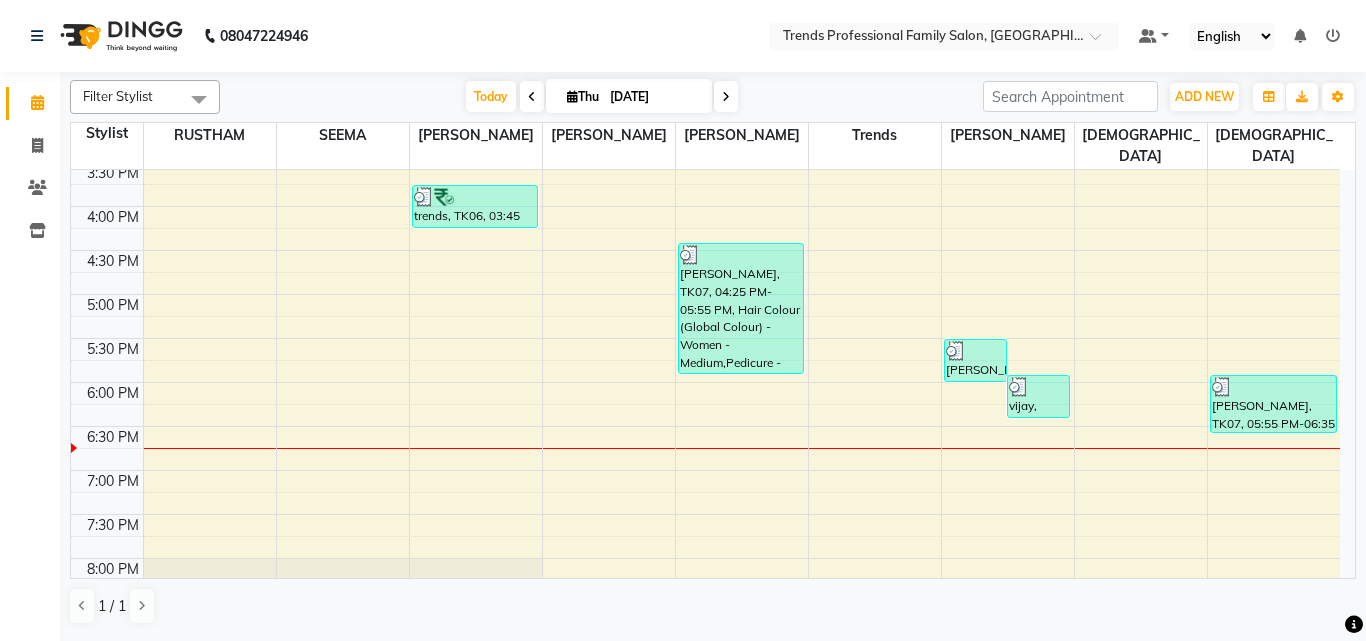 click on "08047224946 Select Location × Trends Professional Family Salon, Nelamangala Default Panel My Panel English ENGLISH Español العربية मराठी हिंदी ગુજરાતી தமிழ் 中文 Notifications nothing to show" 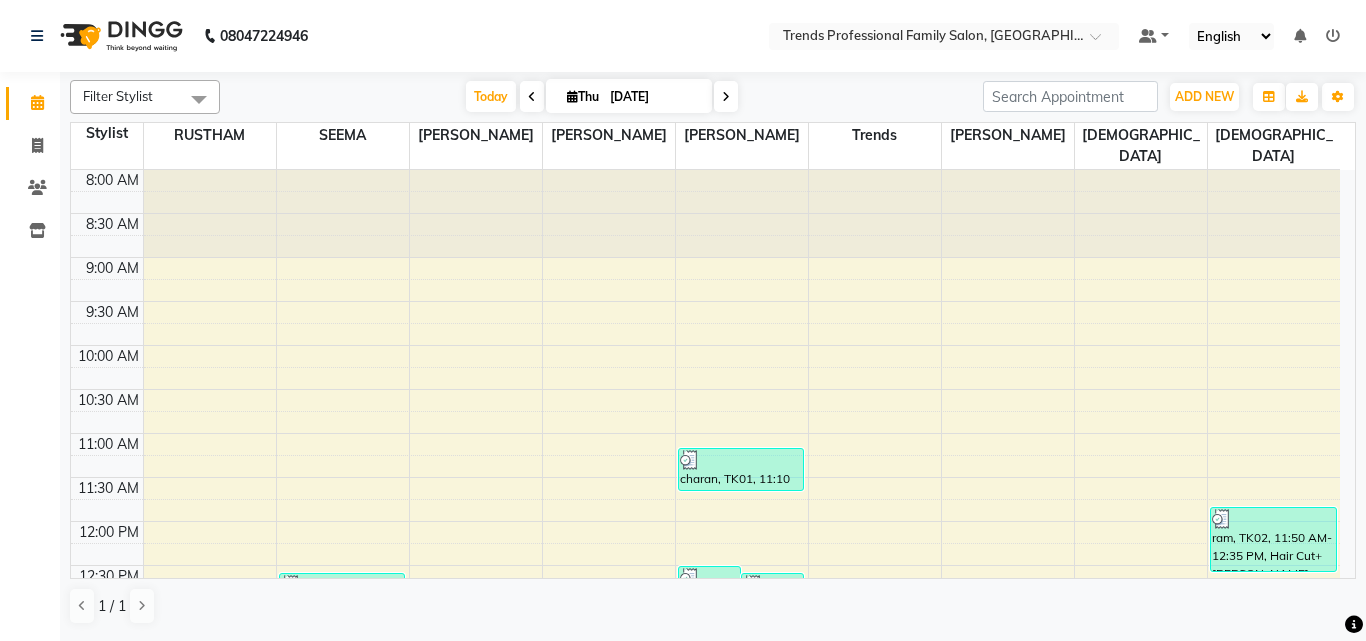 scroll, scrollTop: 333, scrollLeft: 0, axis: vertical 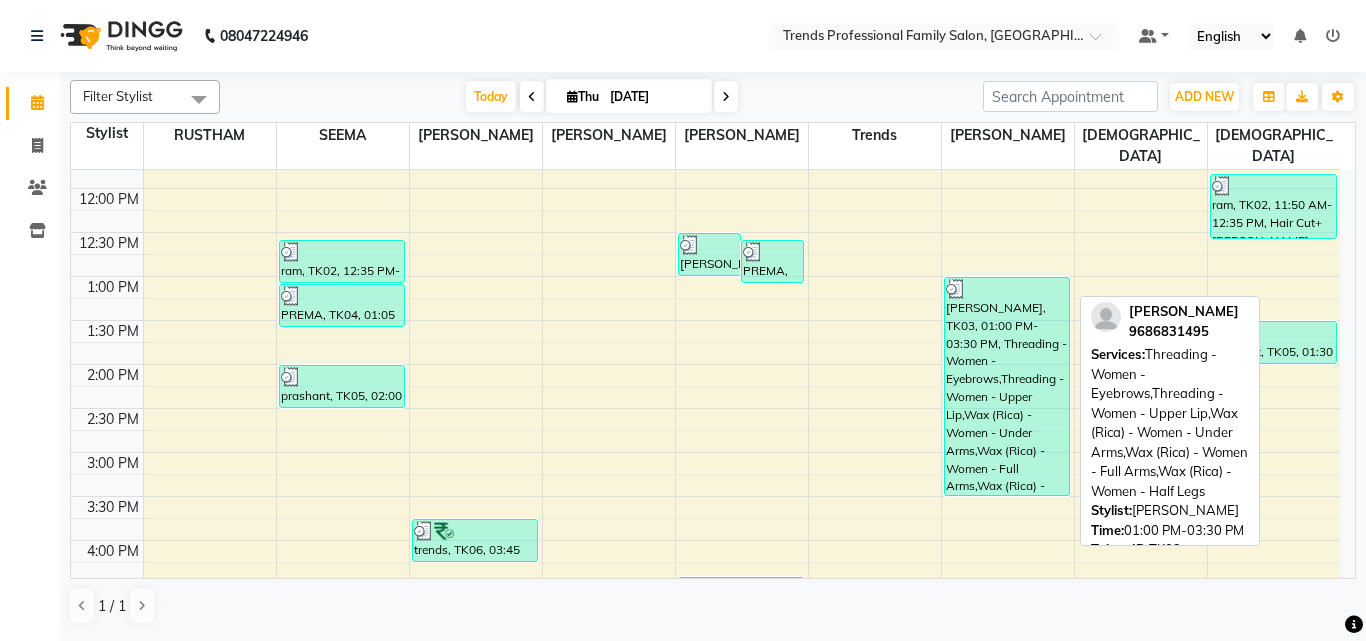 click on "[PERSON_NAME], TK03, 01:00 PM-03:30 PM, Threading - Women - Eyebrows,Threading - Women - Upper Lip,Wax (Rica) - Women - Under Arms,Wax (Rica) - Women - Full Arms,Wax (Rica) - Women - Half Legs" at bounding box center (1007, 386) 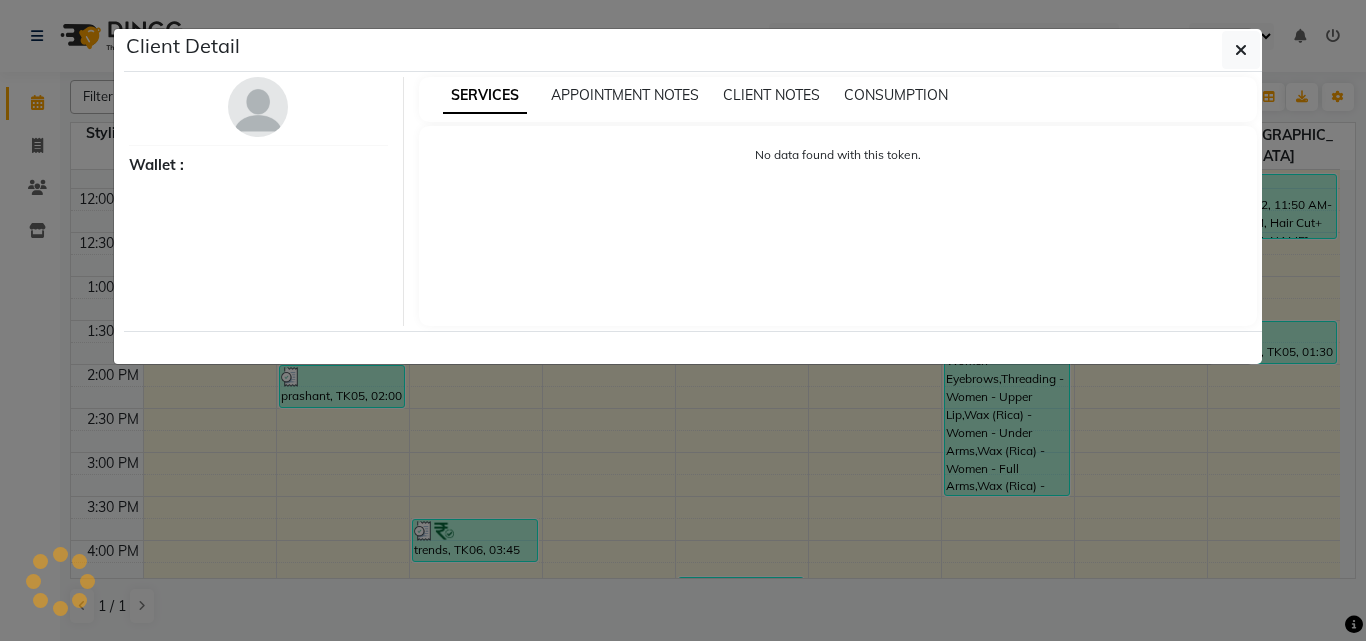 select on "3" 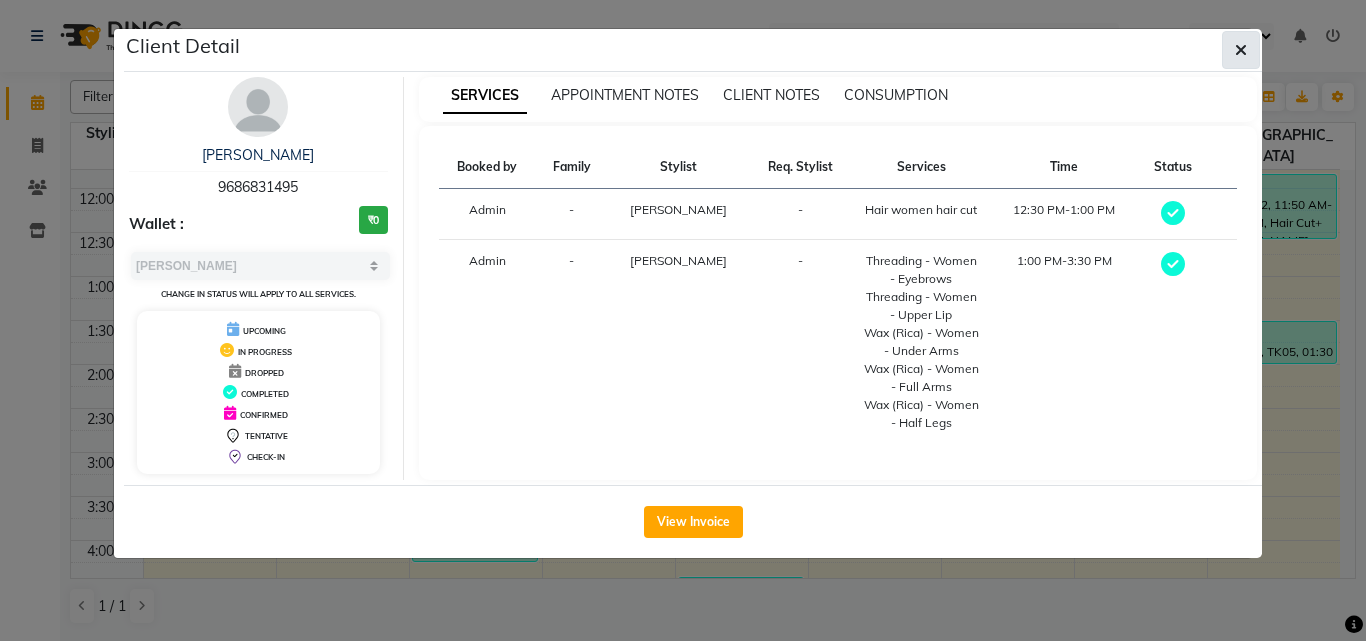 click 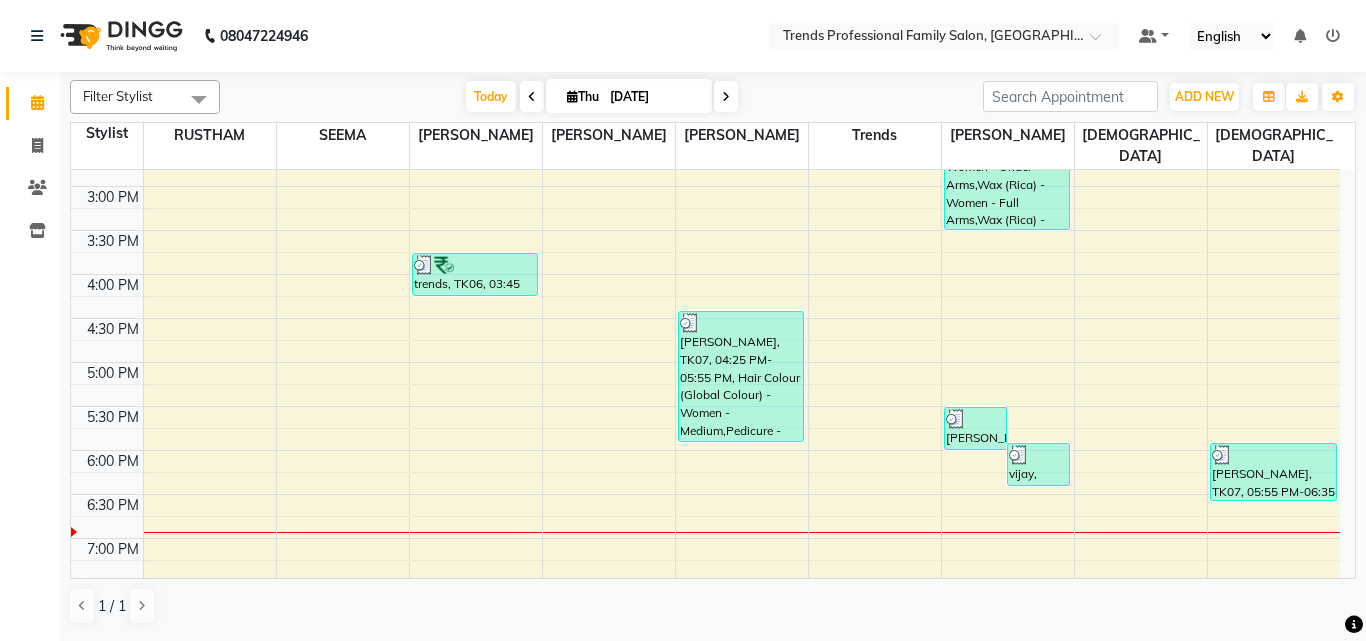 scroll, scrollTop: 667, scrollLeft: 0, axis: vertical 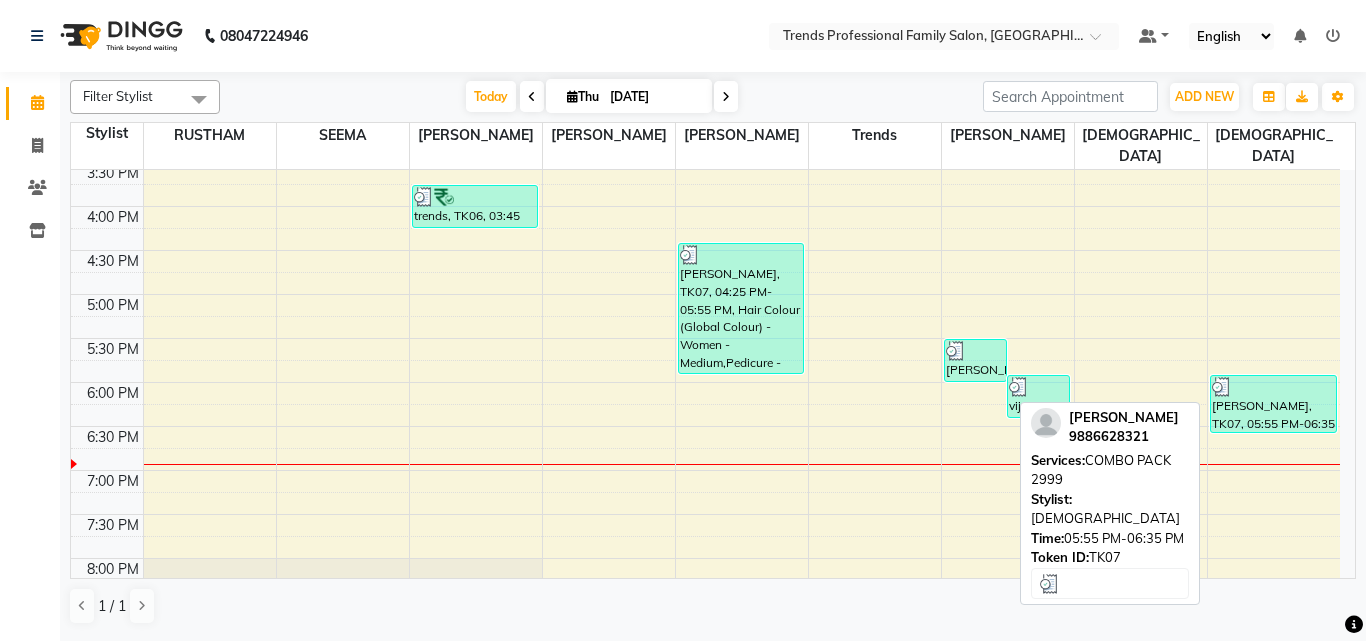click on "[PERSON_NAME], TK07, 05:55 PM-06:35 PM, COMBO PACK 2999" at bounding box center [1273, 404] 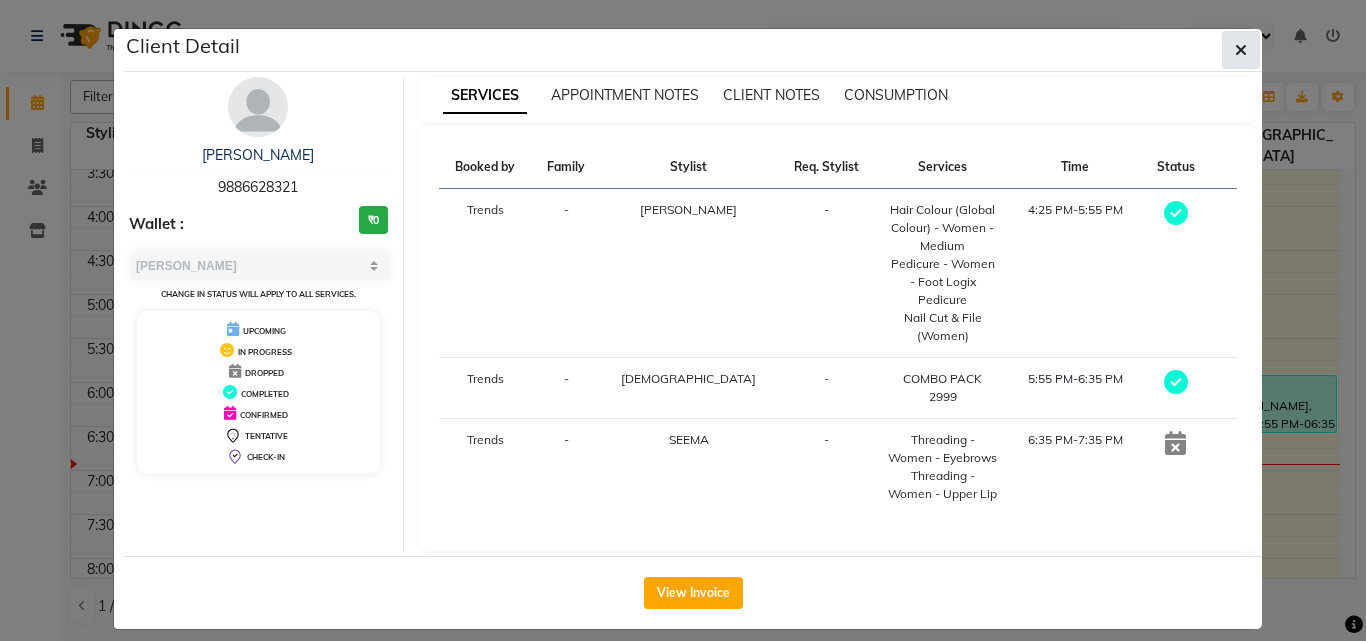 click 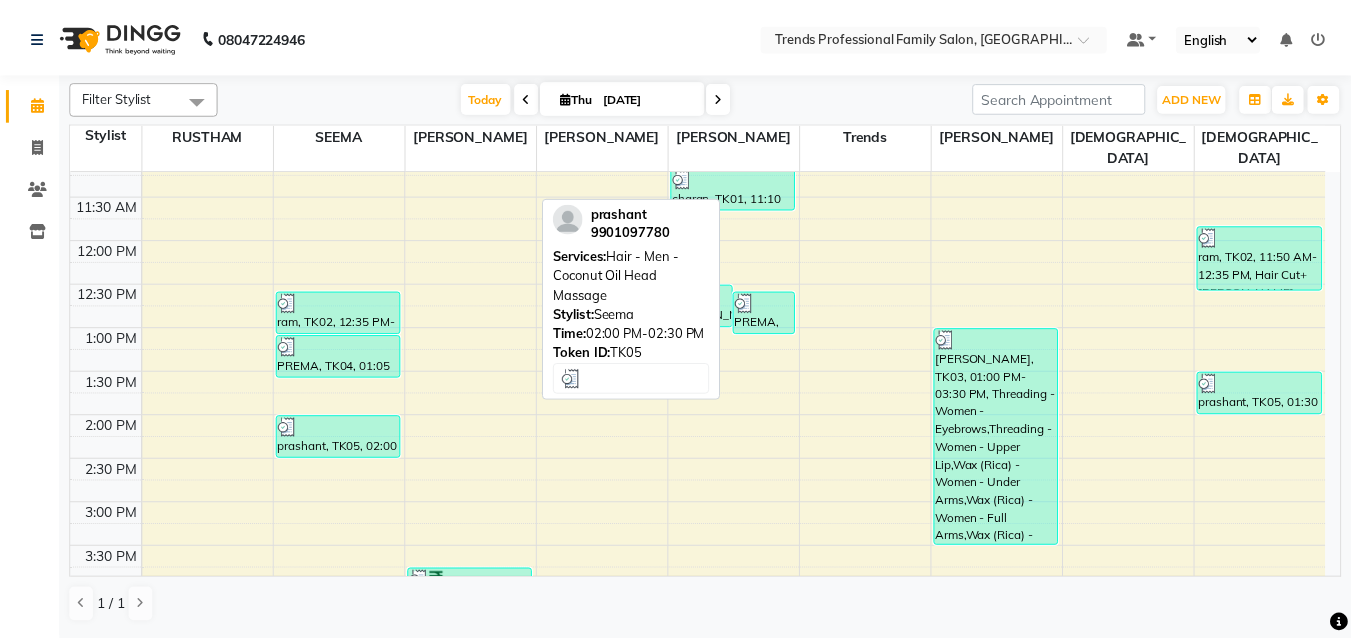 scroll, scrollTop: 333, scrollLeft: 0, axis: vertical 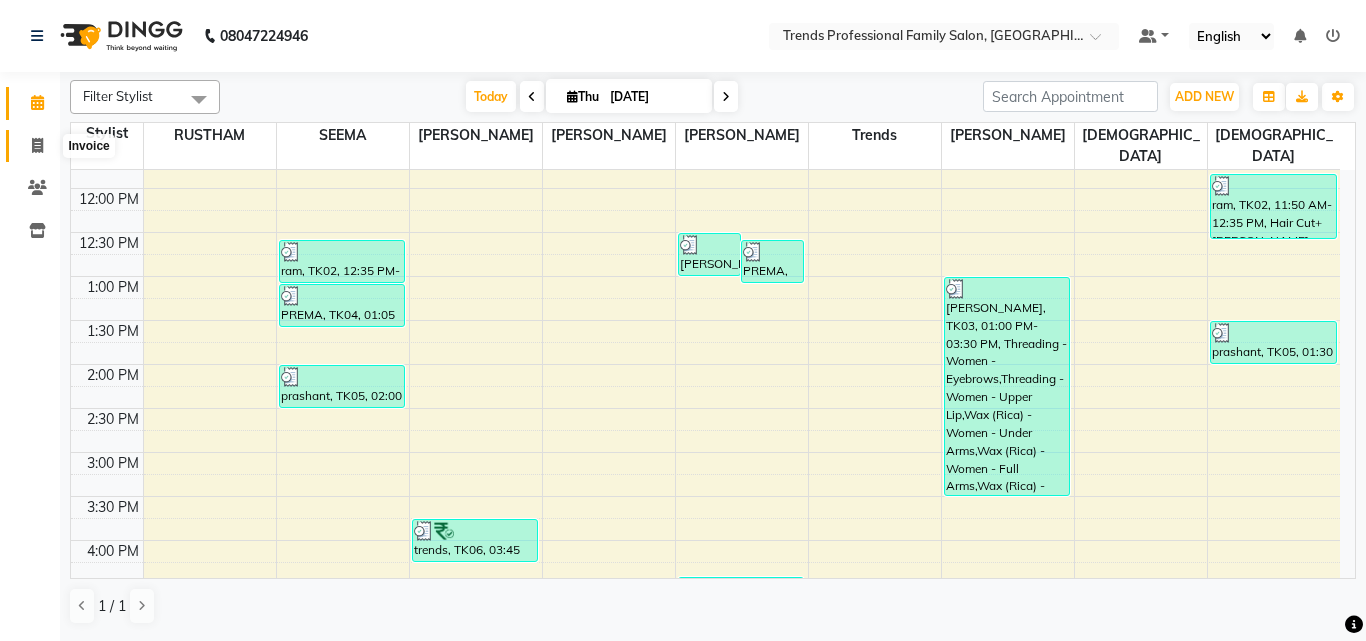 click 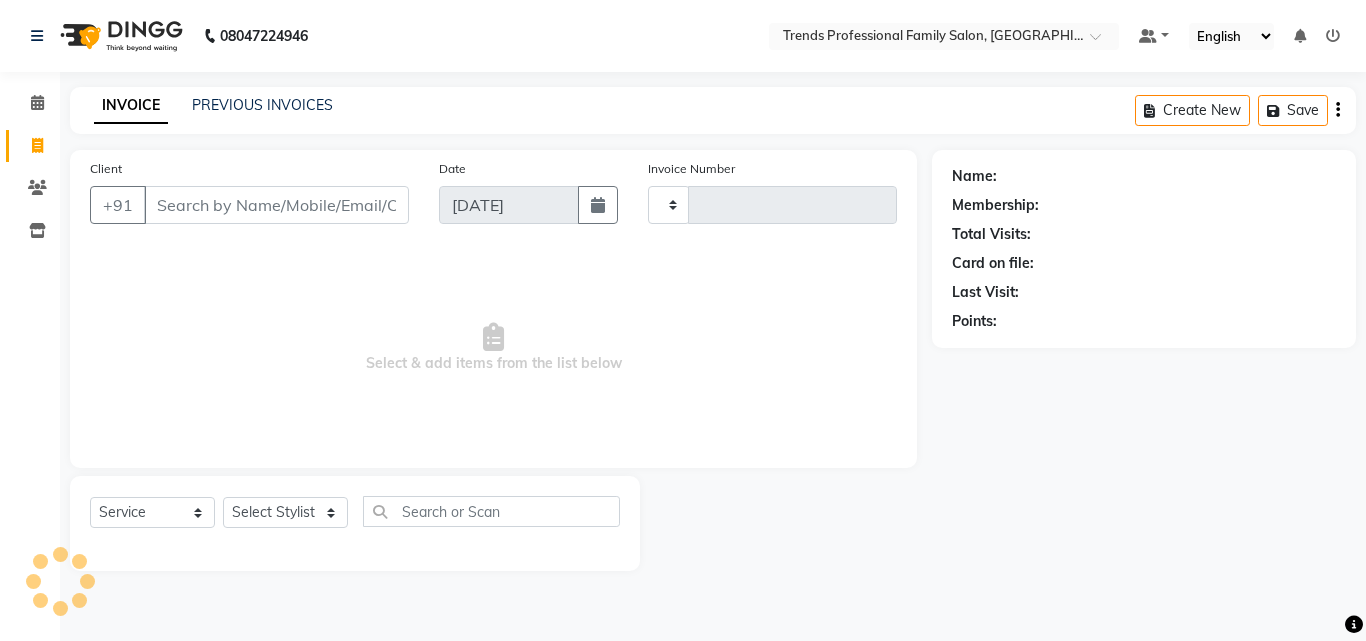 type on "1951" 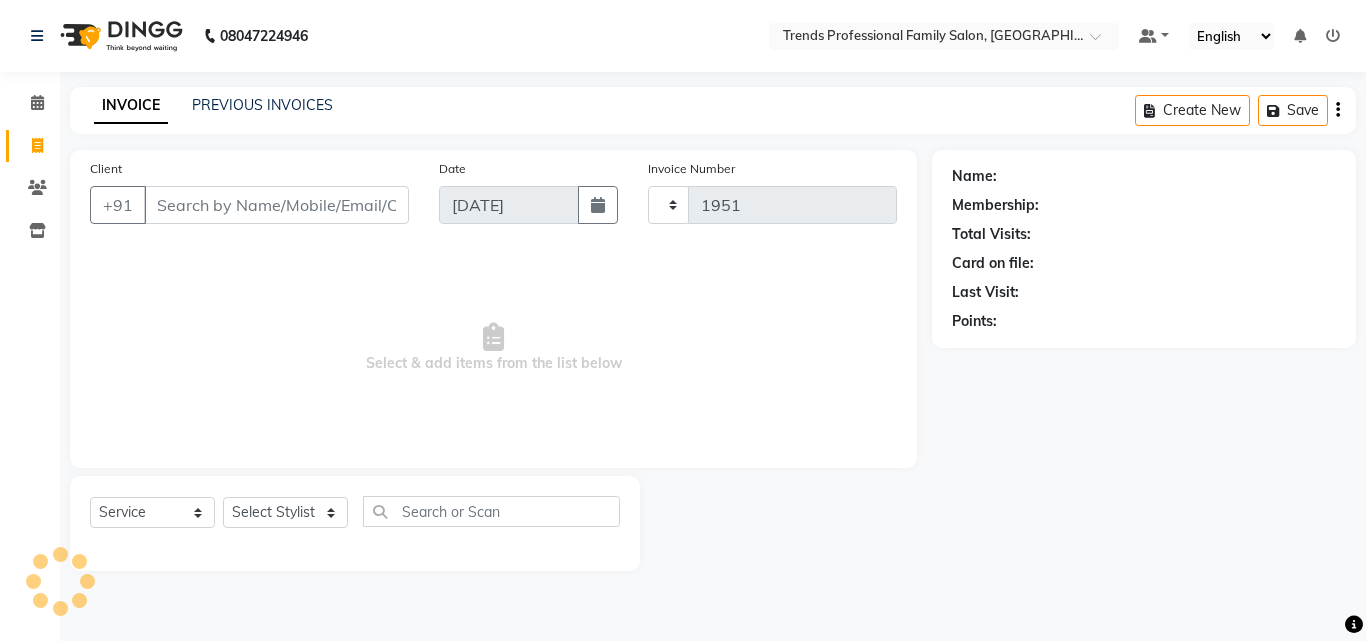 select on "7345" 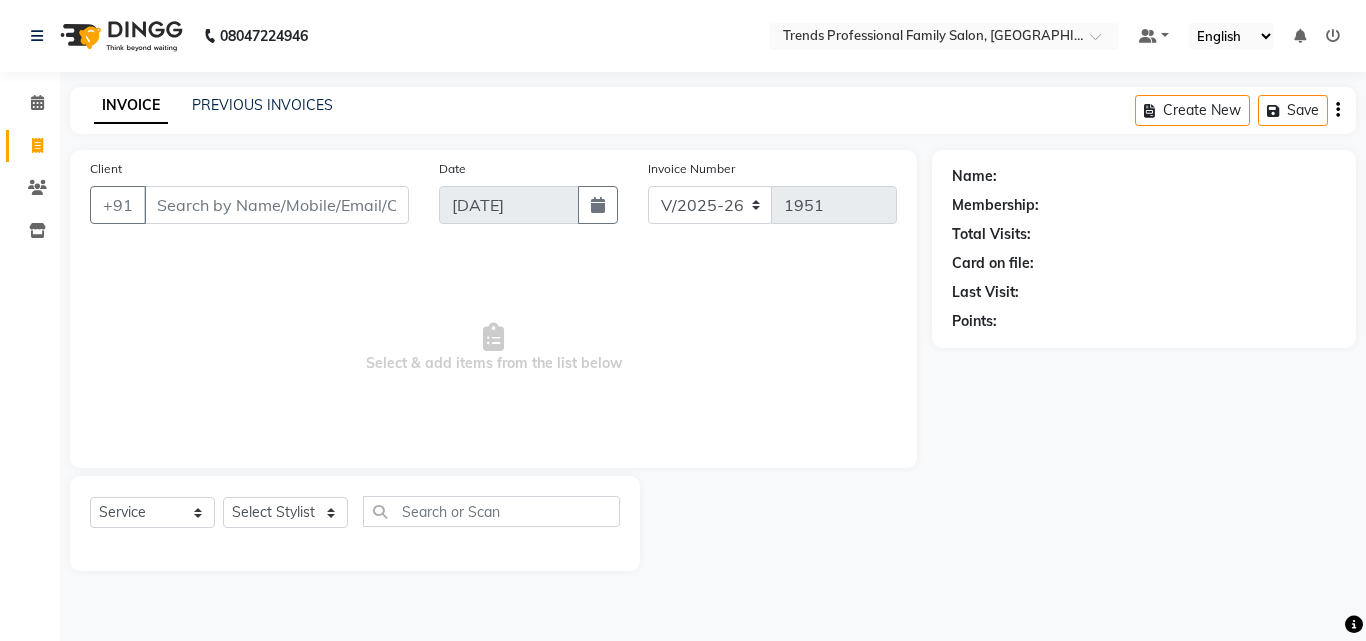 drag, startPoint x: 314, startPoint y: 186, endPoint x: 324, endPoint y: 183, distance: 10.440307 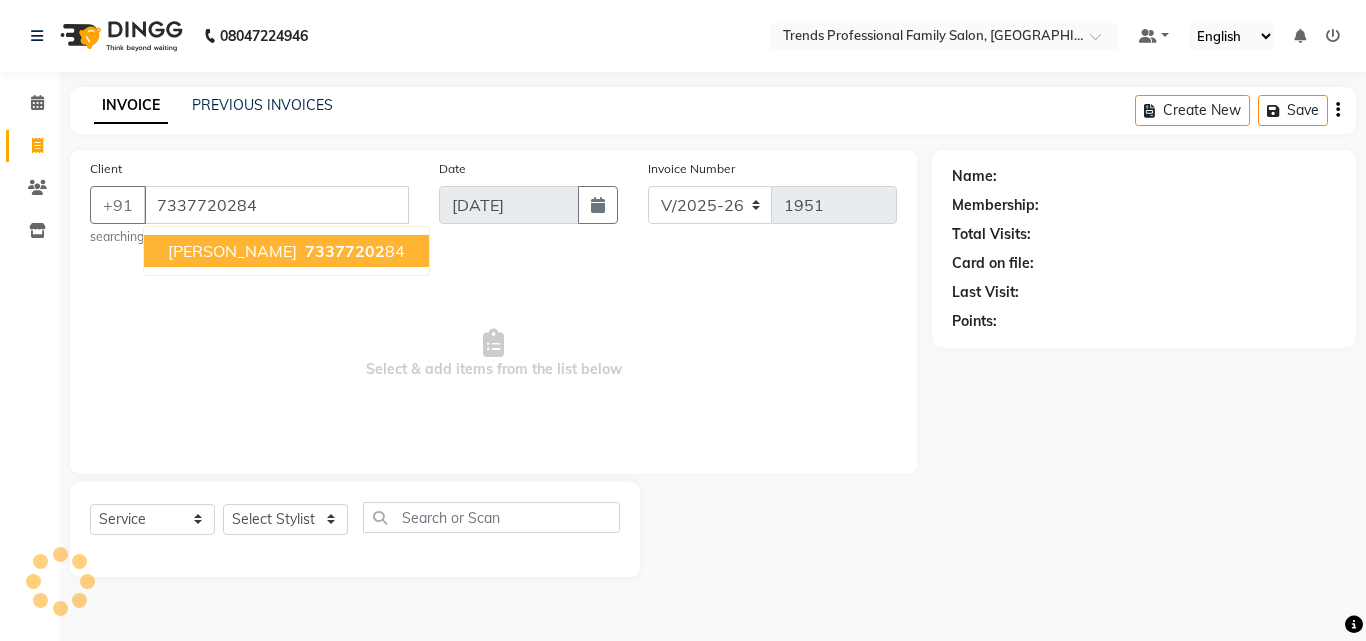 type on "7337720284" 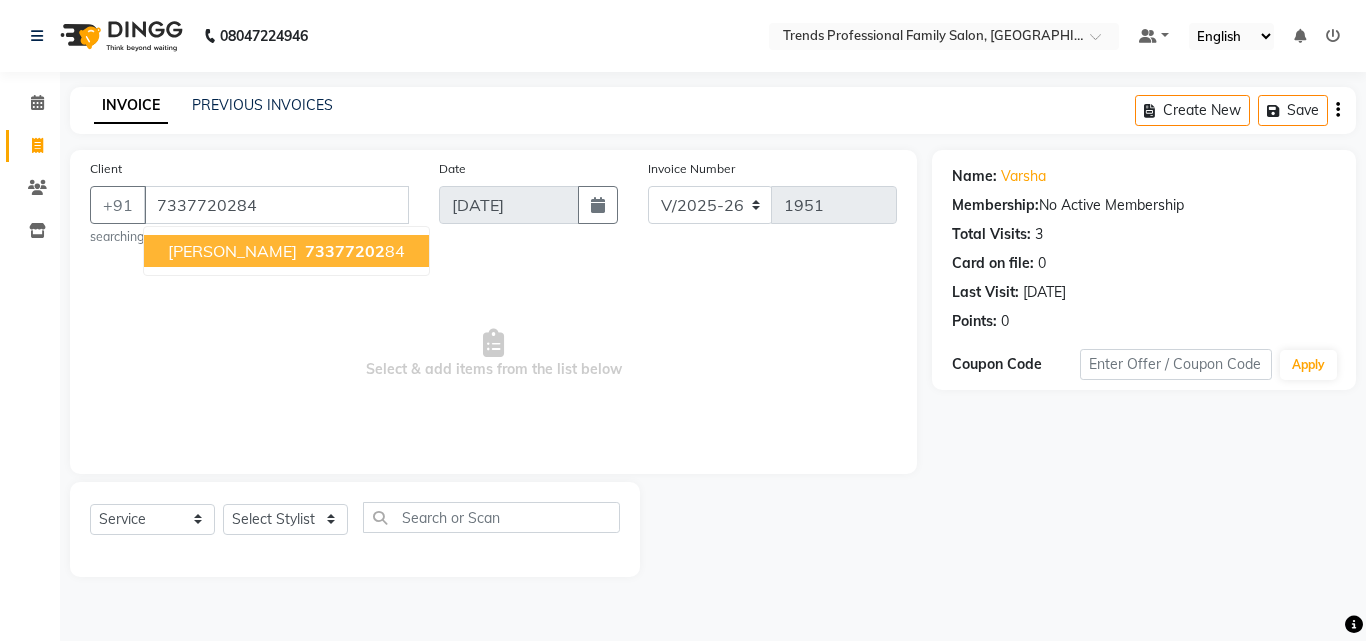 click on "73377202" at bounding box center [345, 251] 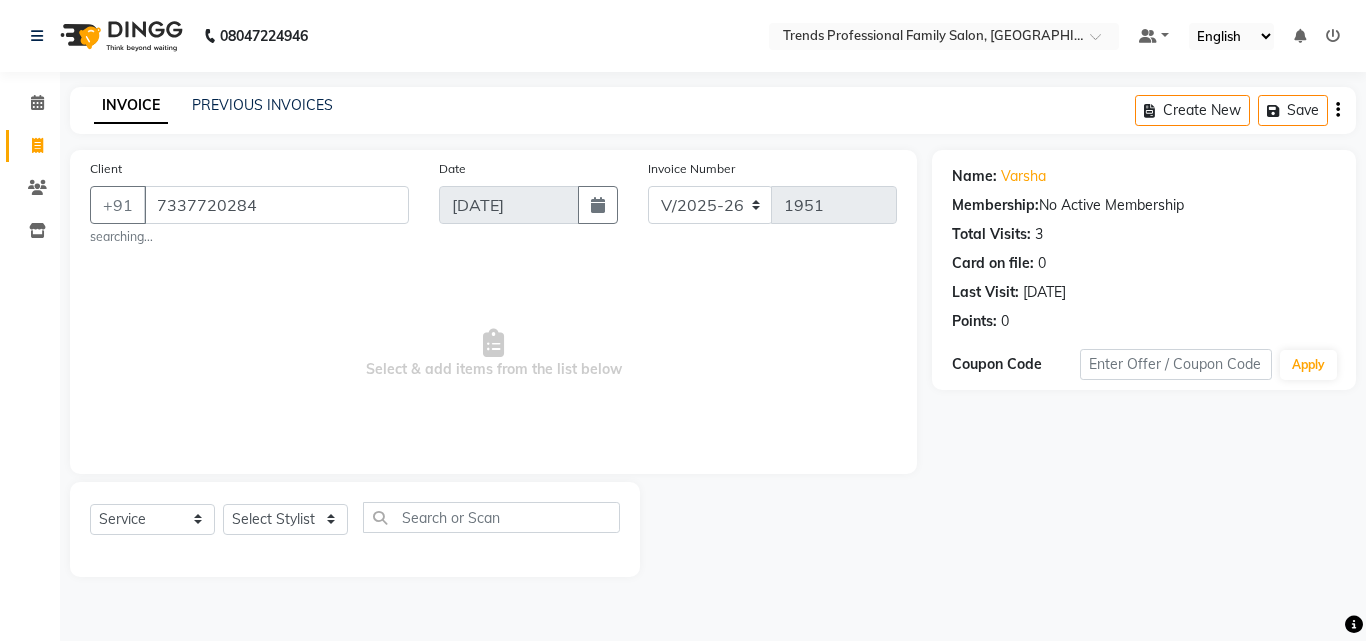 click on "Select  Service  Product  Membership  Package Voucher Prepaid Gift Card  Select Stylist [PERSON_NAME] [PERSON_NAME] [PERSON_NAME] RUSTHAM SEEMA [PERSON_NAME] Sumika Trends" 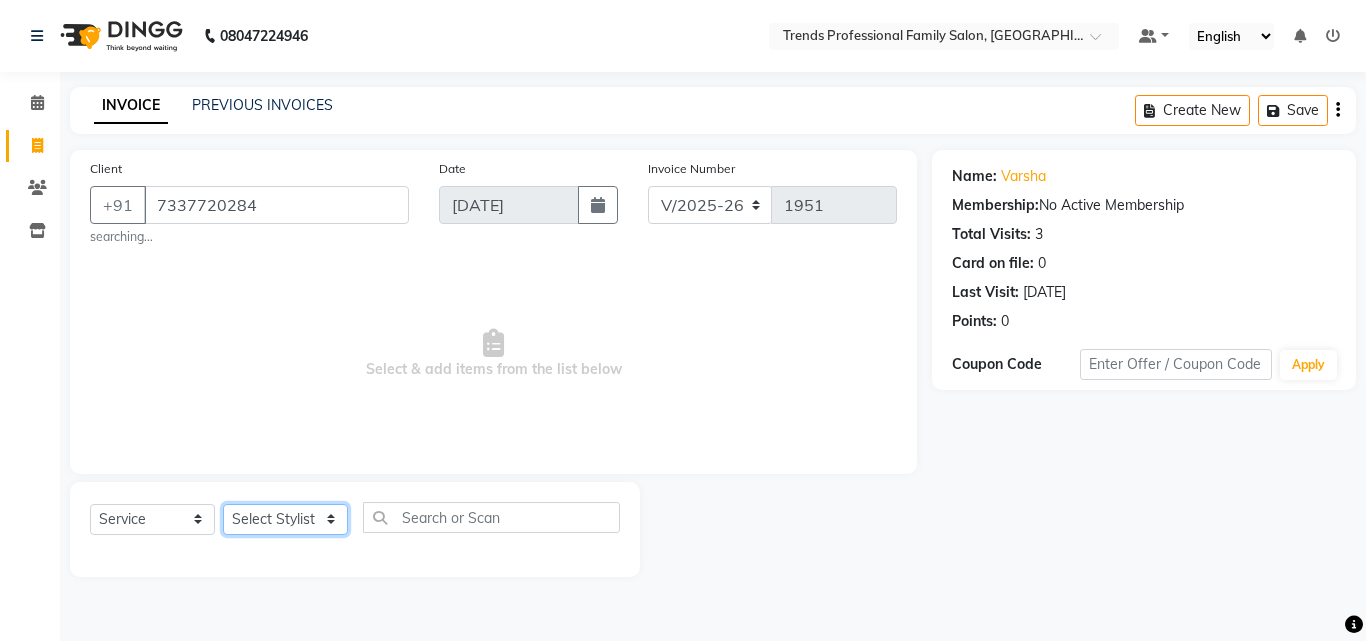 click on "Select Stylist [PERSON_NAME] [PERSON_NAME] [PERSON_NAME] [PERSON_NAME] [DEMOGRAPHIC_DATA][PERSON_NAME] Sumika Trends" 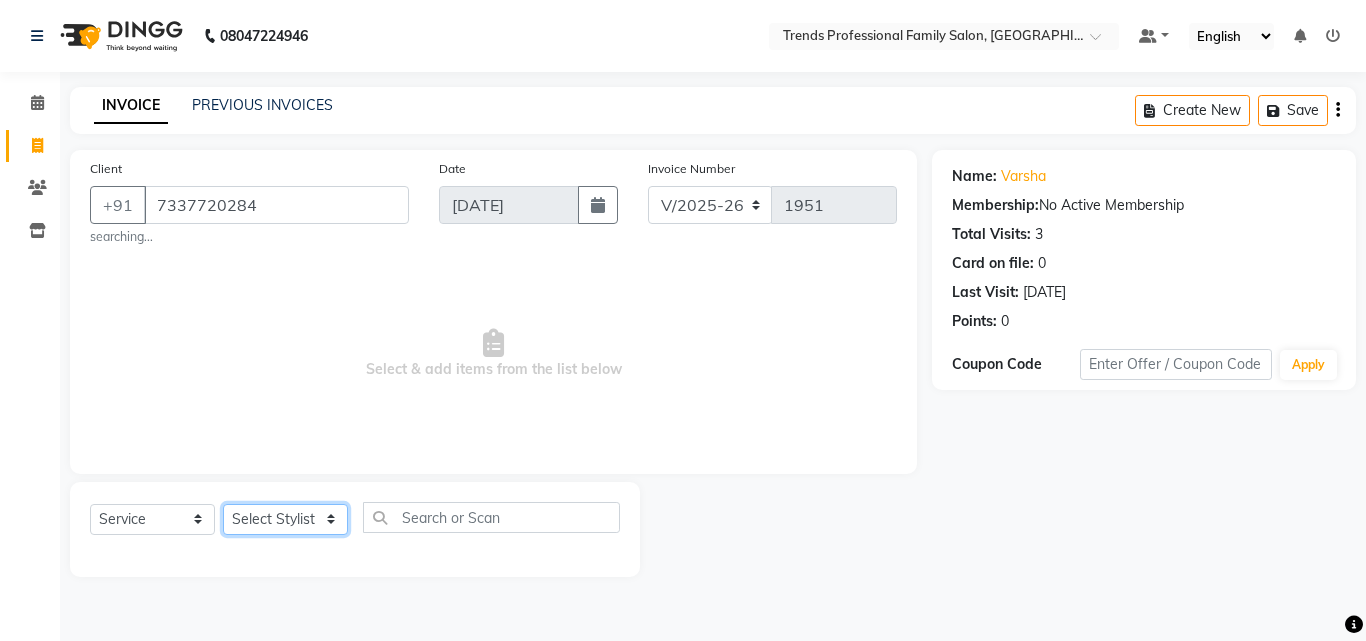select on "63524" 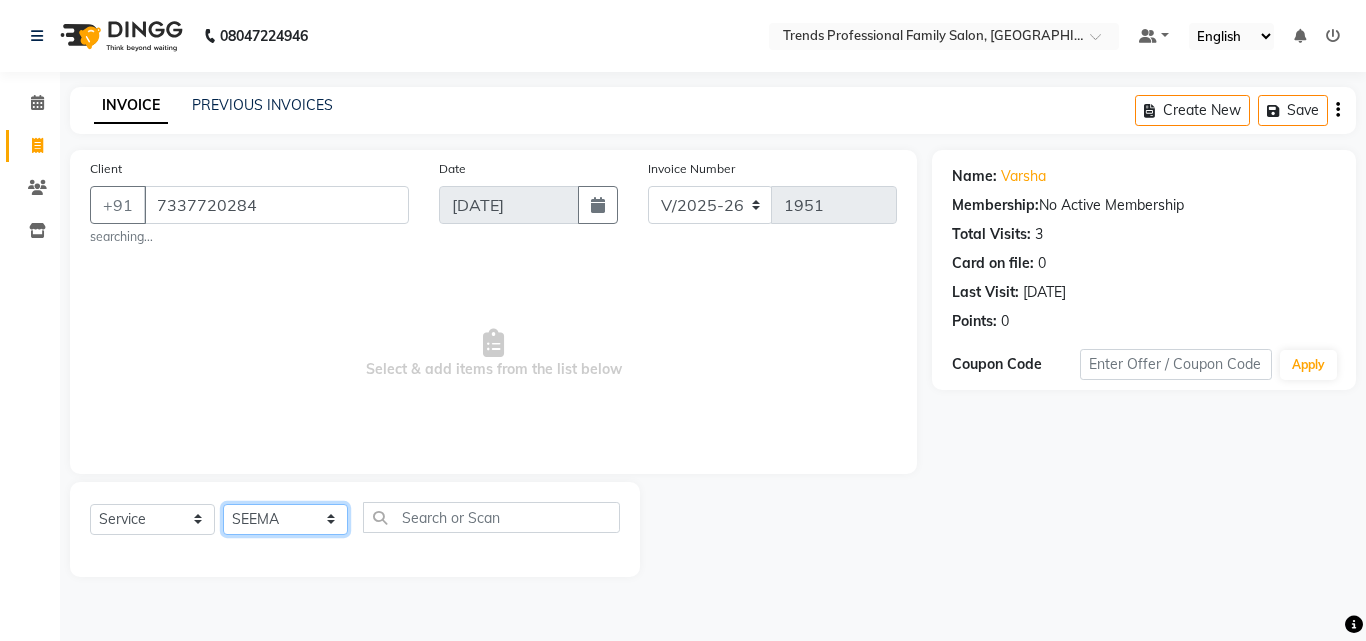 click on "Select Stylist [PERSON_NAME] [PERSON_NAME] [PERSON_NAME] [PERSON_NAME] [DEMOGRAPHIC_DATA][PERSON_NAME] Sumika Trends" 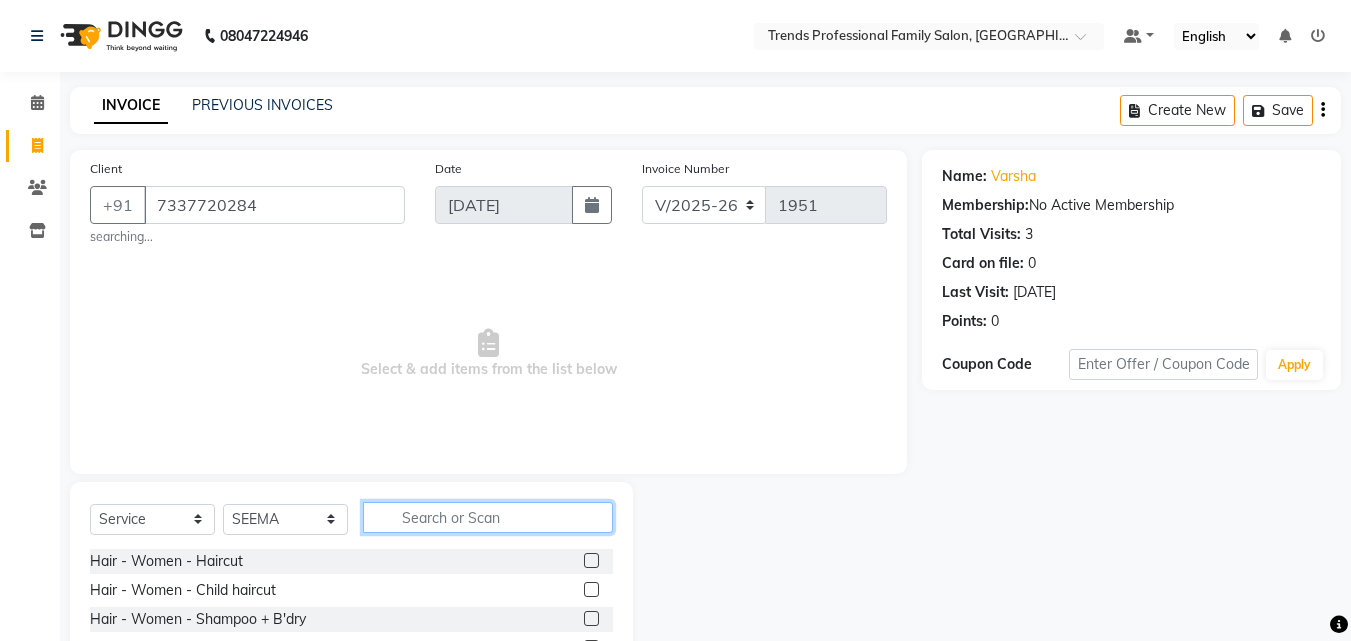 click 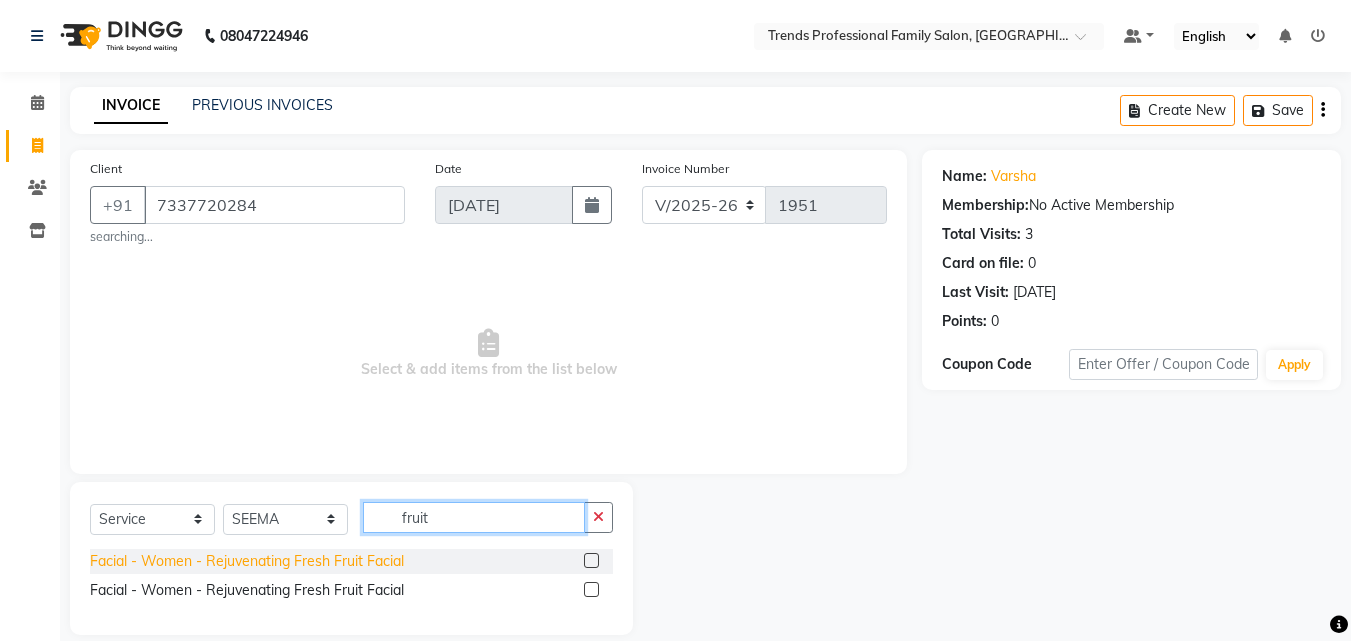 type on "fruit" 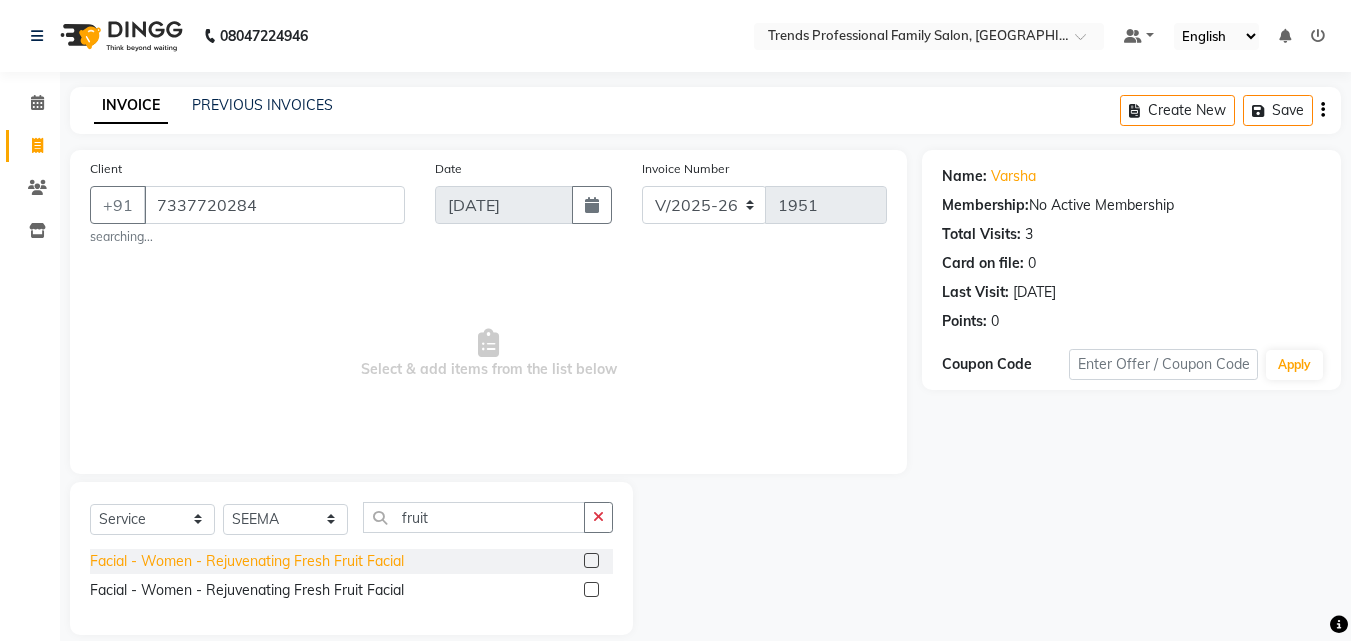 click on "Facial - Women - Rejuvenating Fresh Fruit Facial" 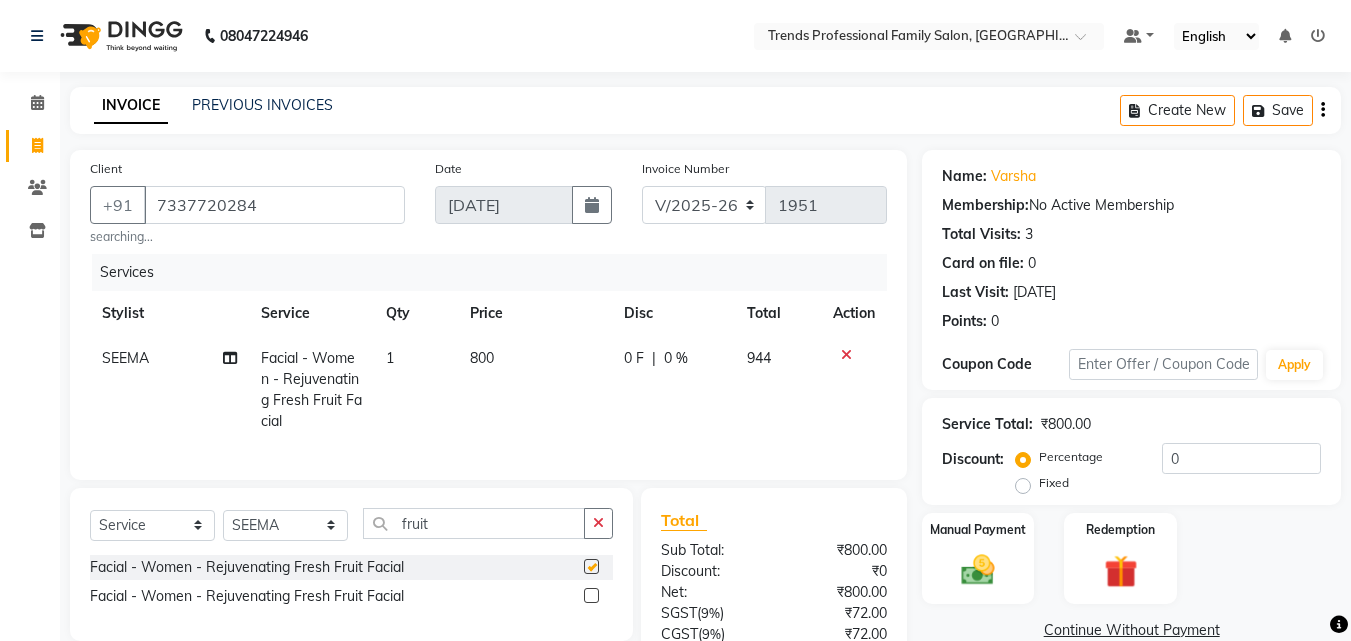 checkbox on "false" 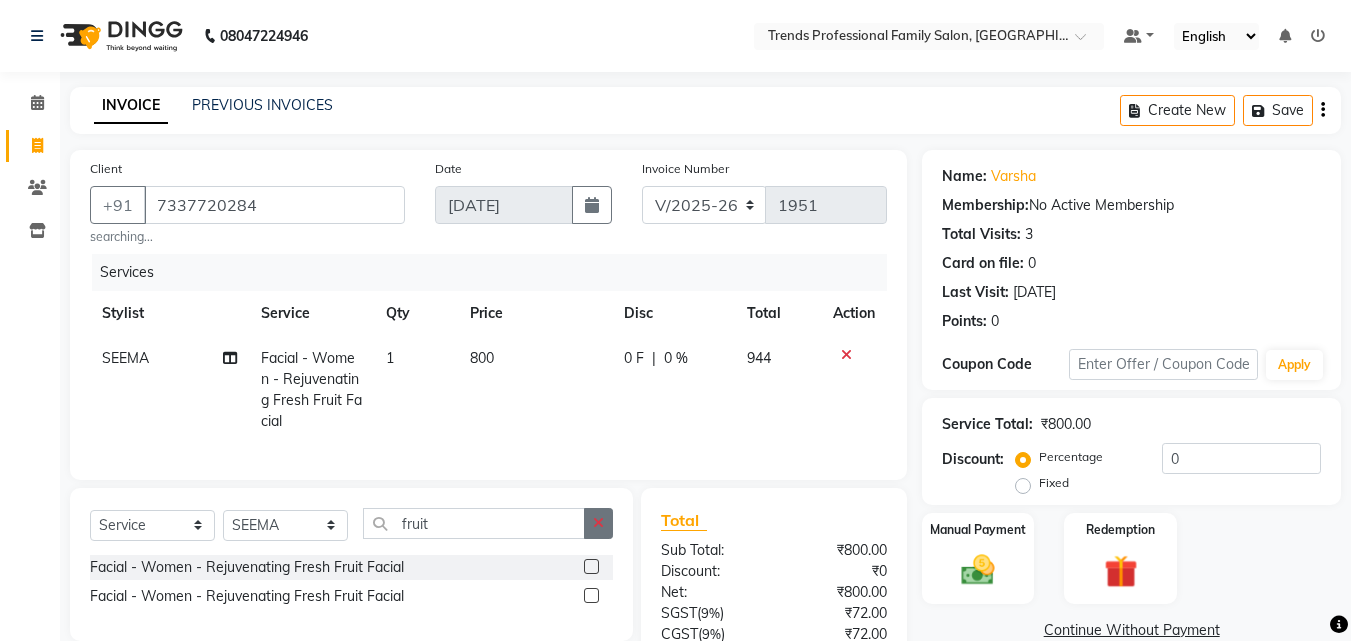 click 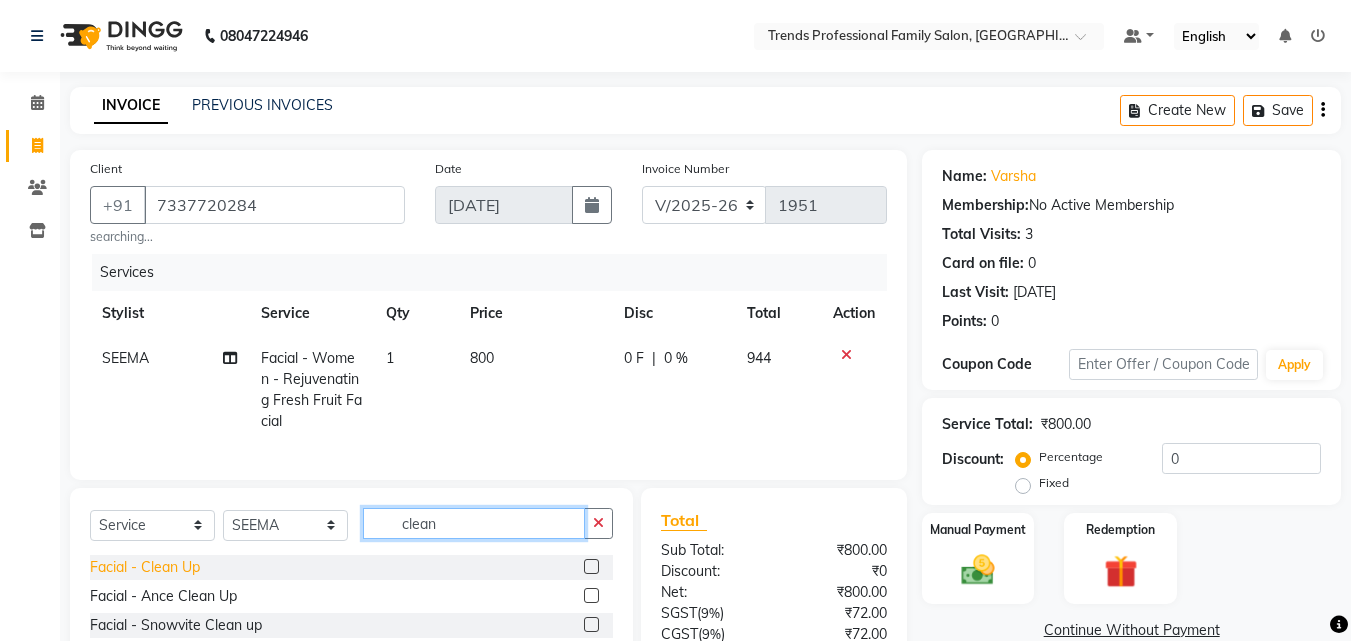 type on "clean" 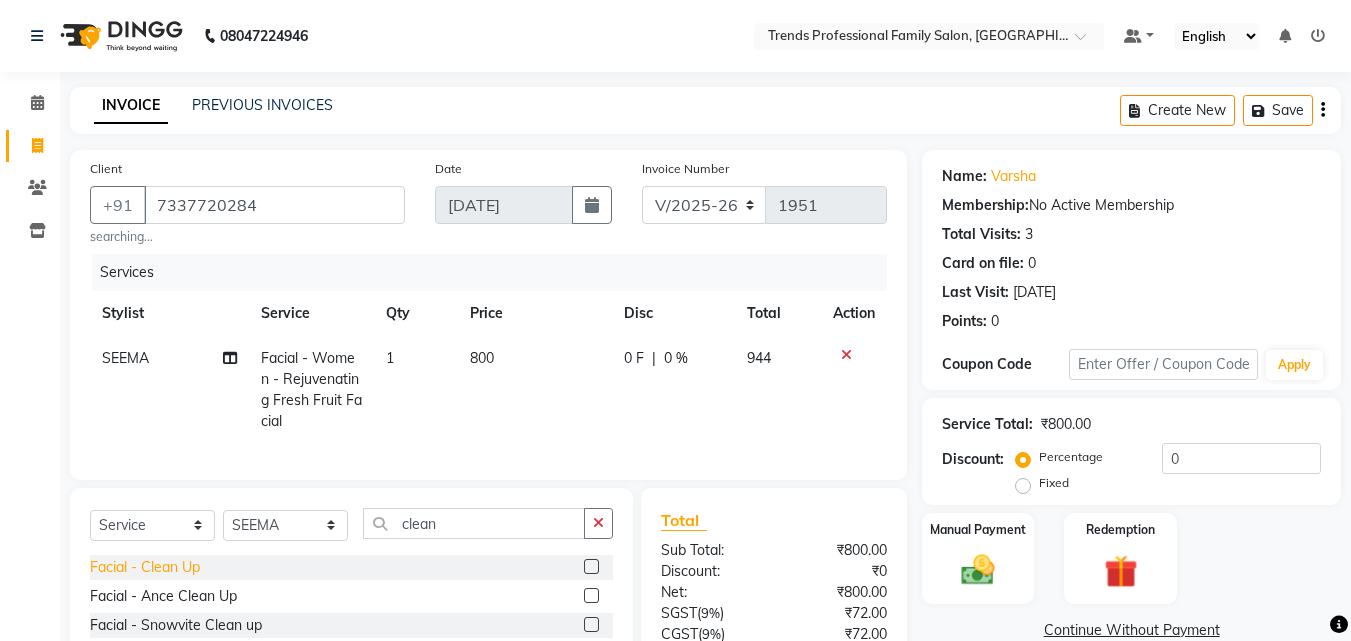 click on "Facial - Clean Up" 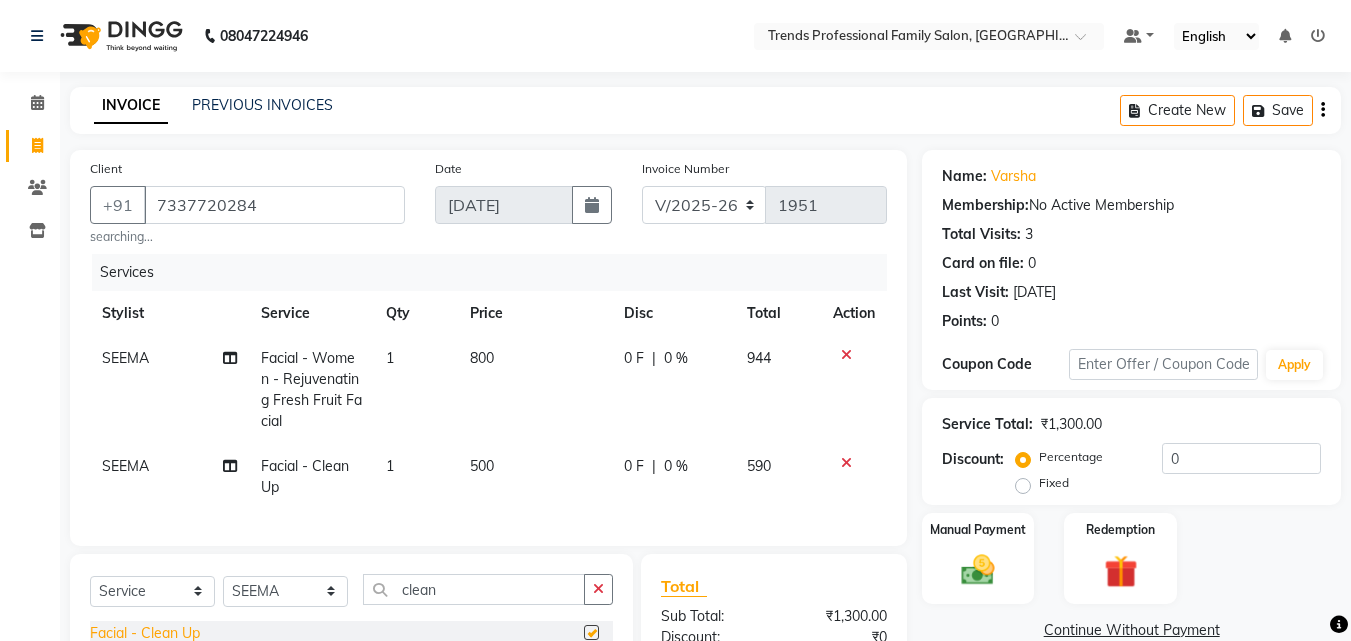 checkbox on "false" 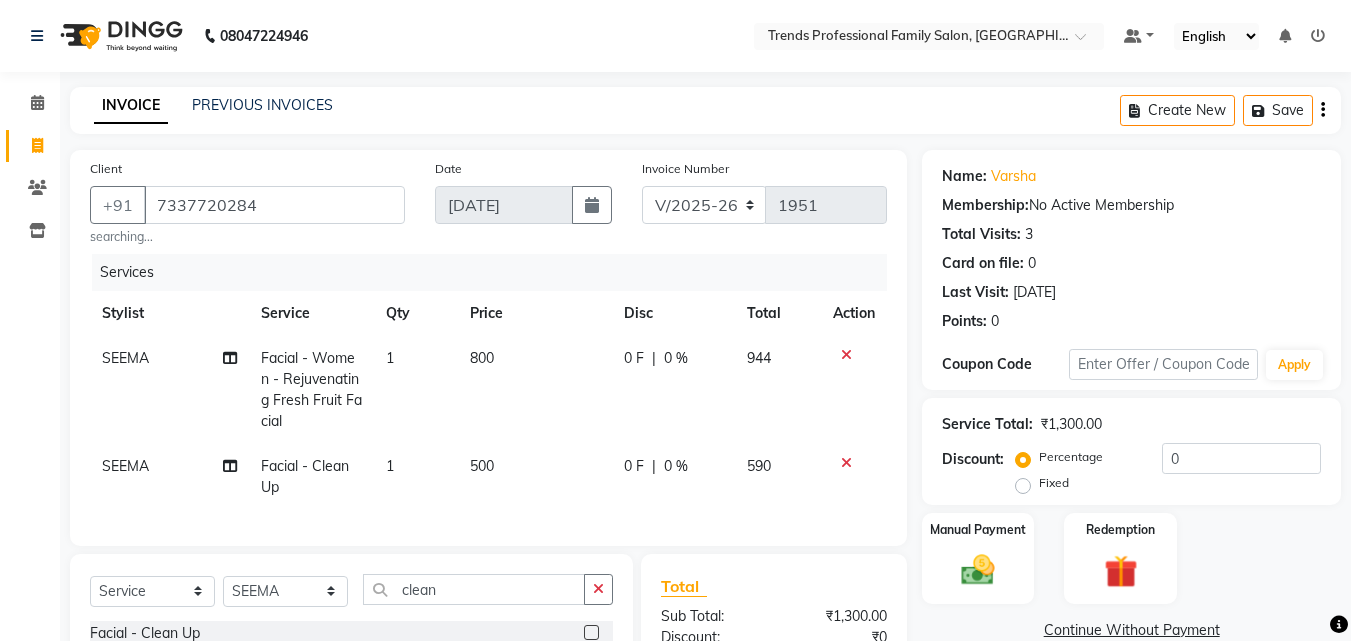 scroll, scrollTop: 253, scrollLeft: 0, axis: vertical 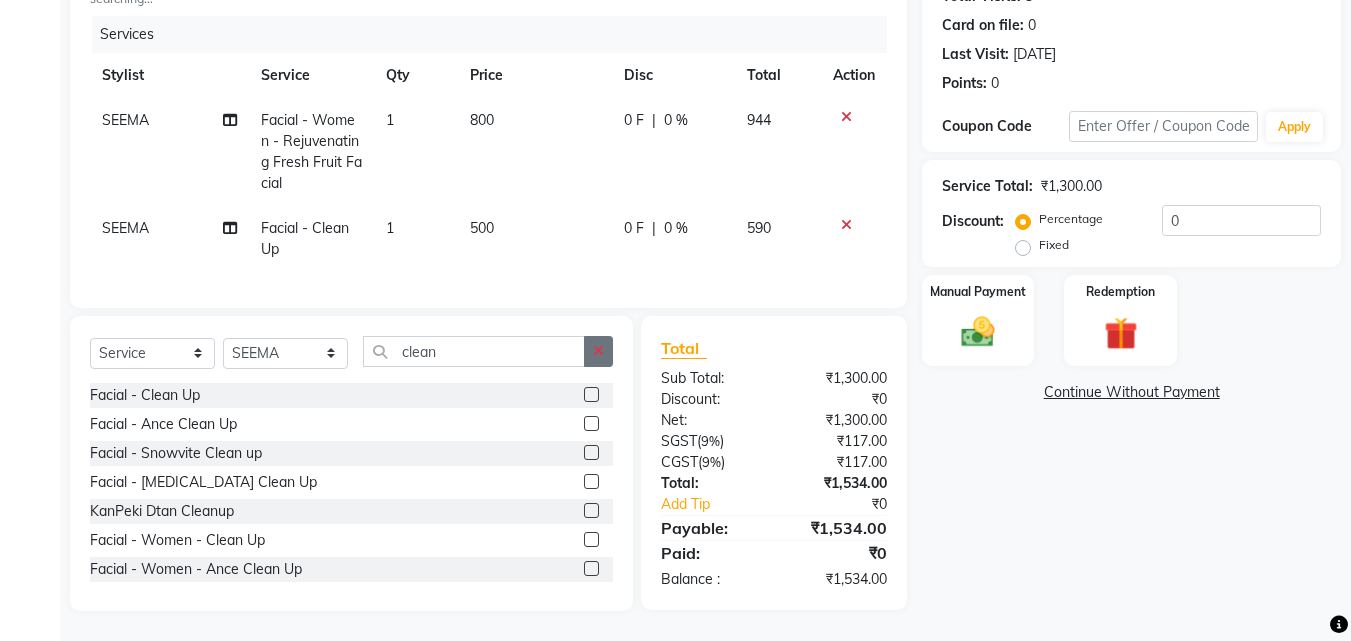 click 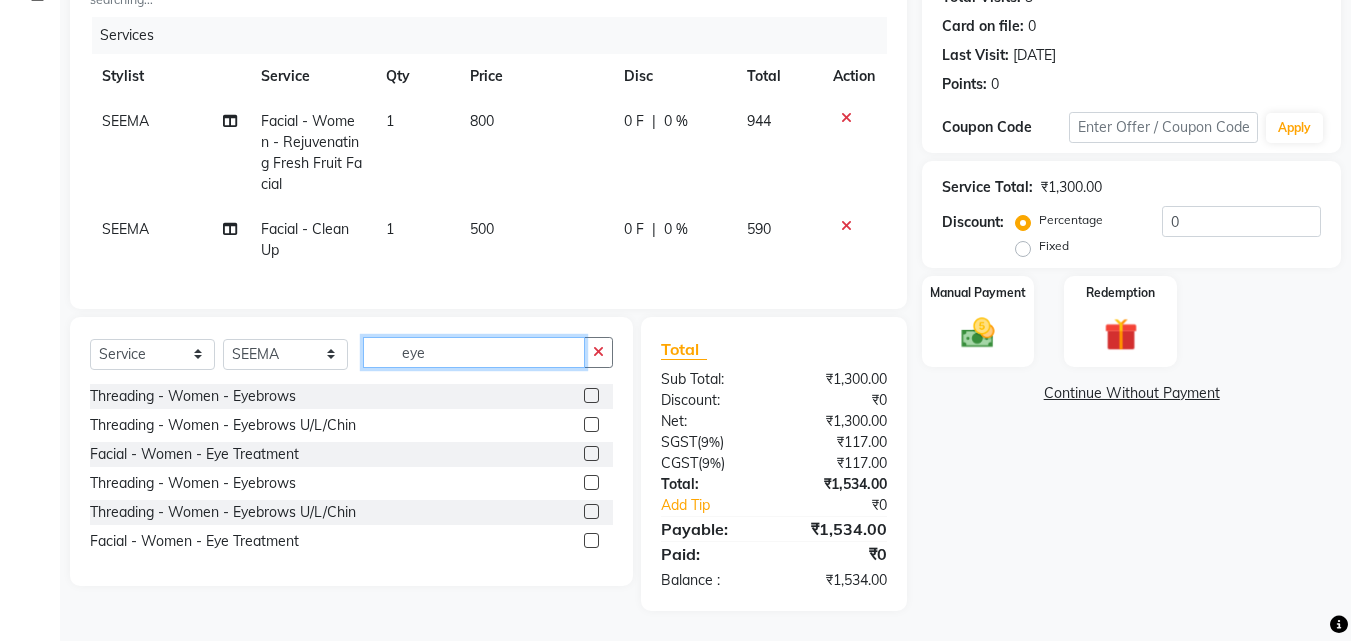 scroll, scrollTop: 252, scrollLeft: 0, axis: vertical 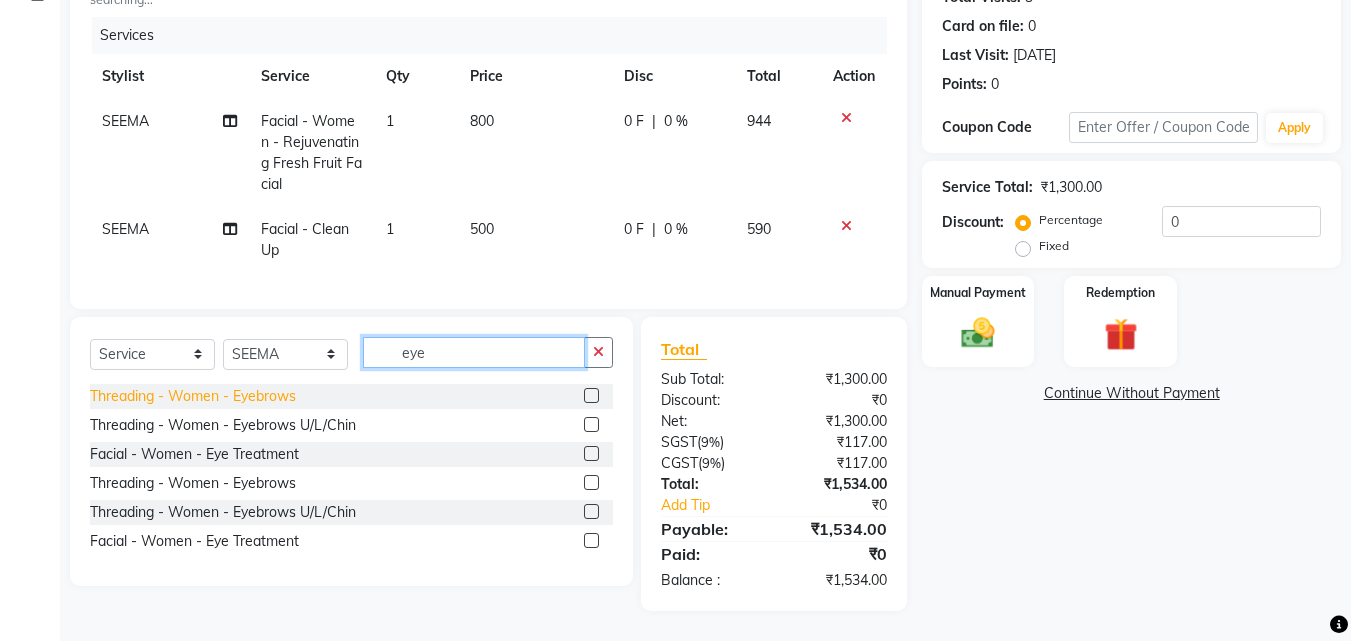 type on "eye" 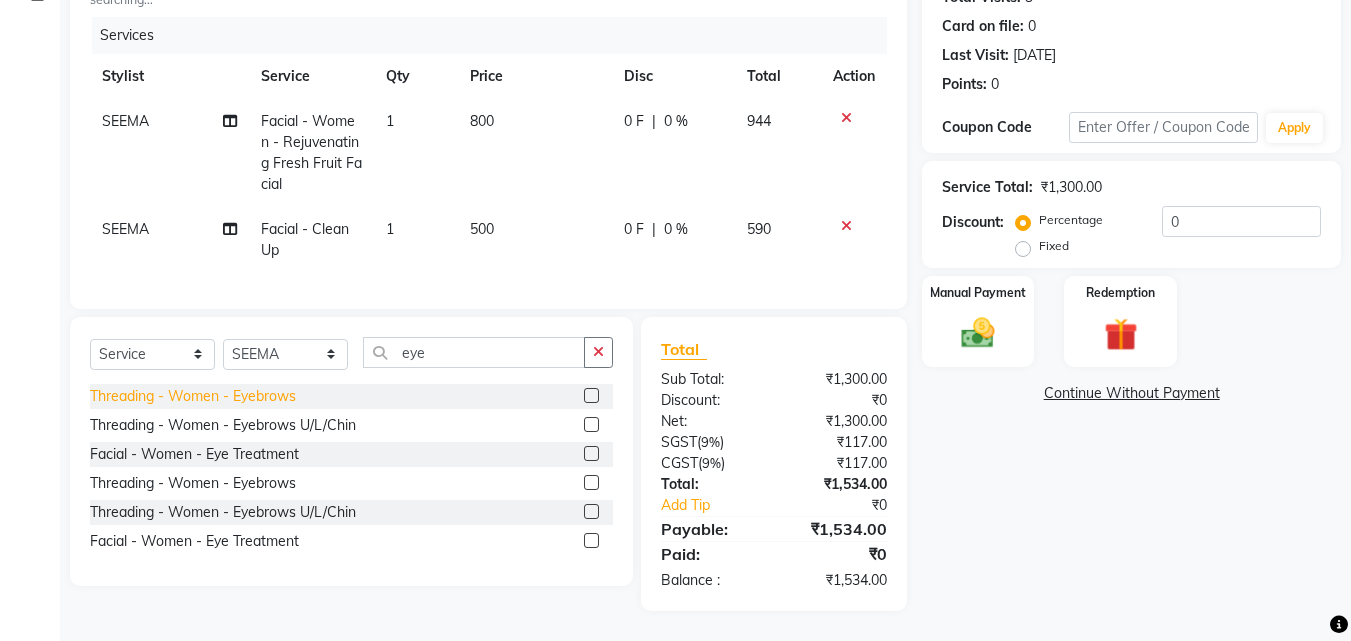 click on "Threading - Women - Eyebrows" 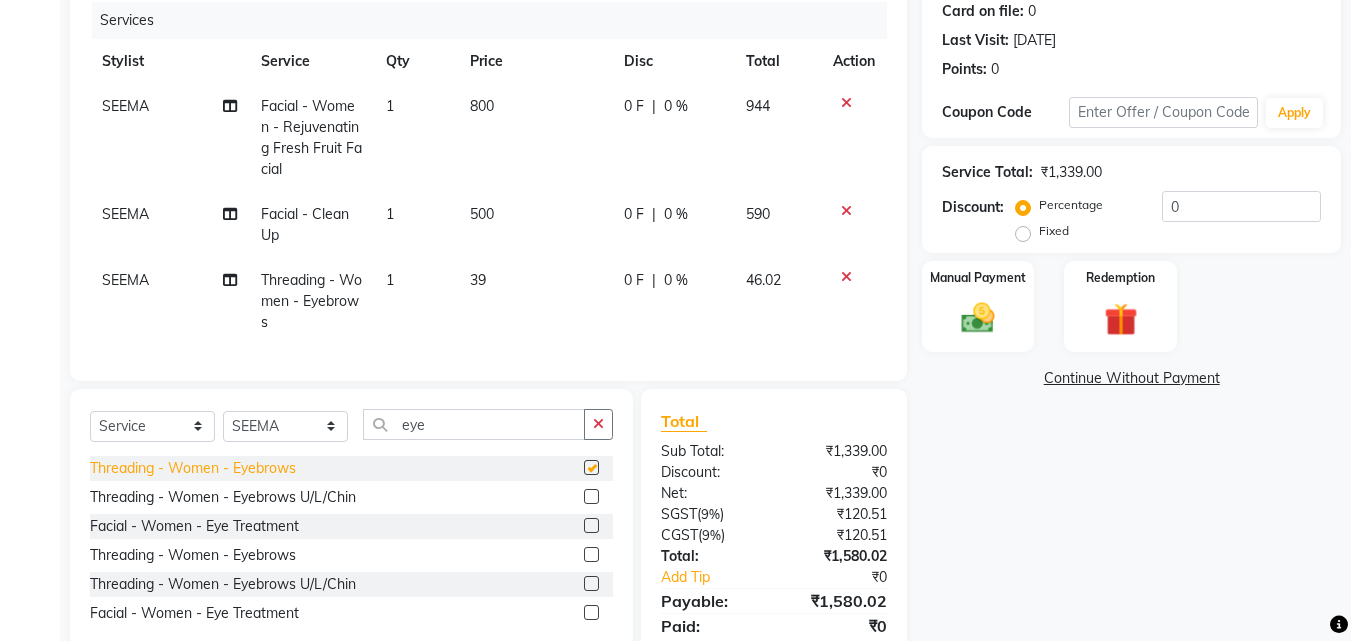 checkbox on "false" 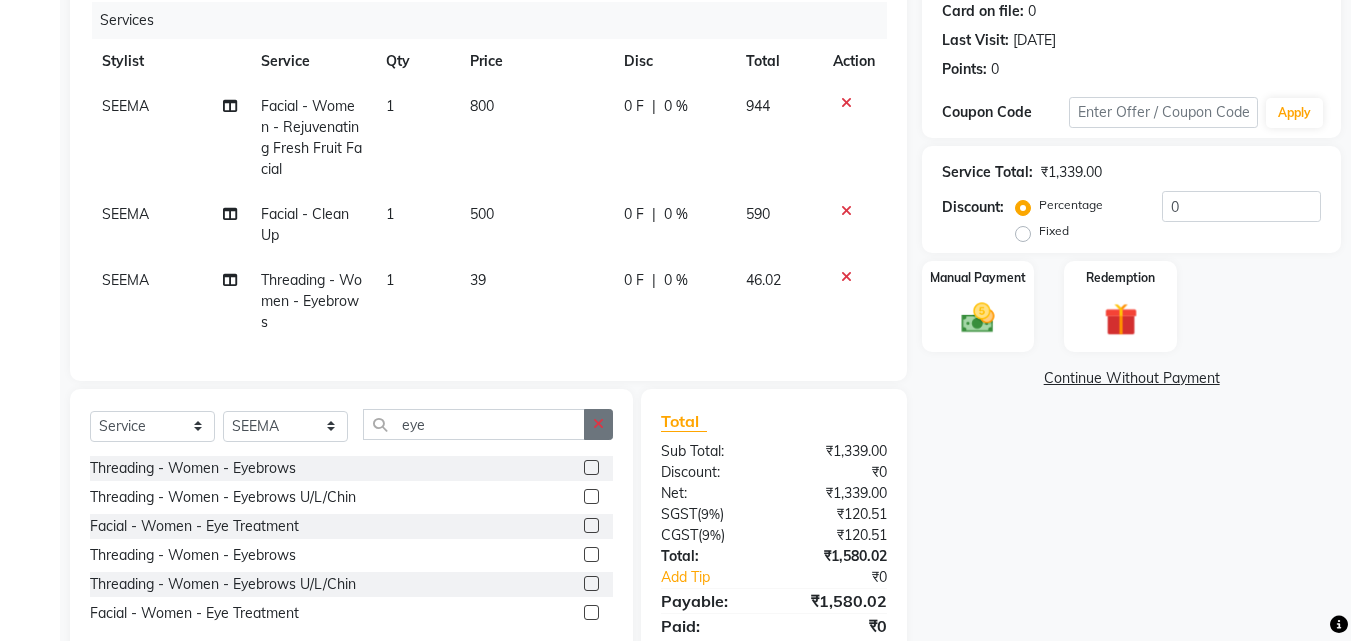 click 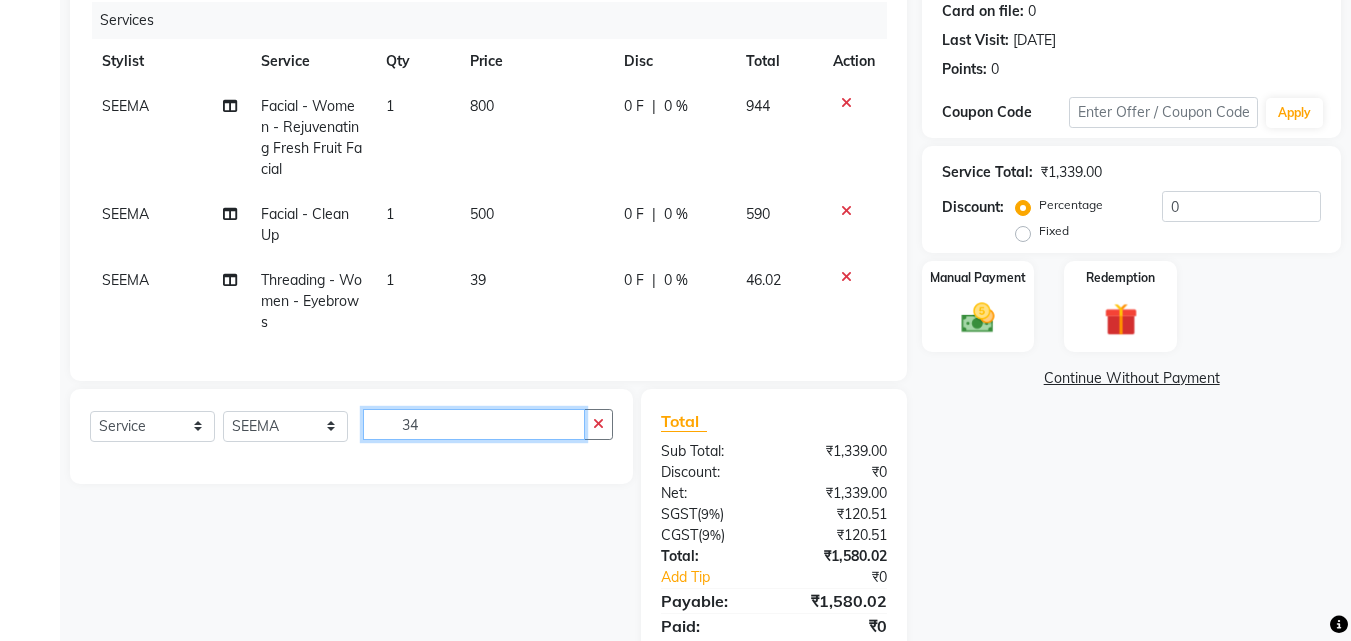 type on "3" 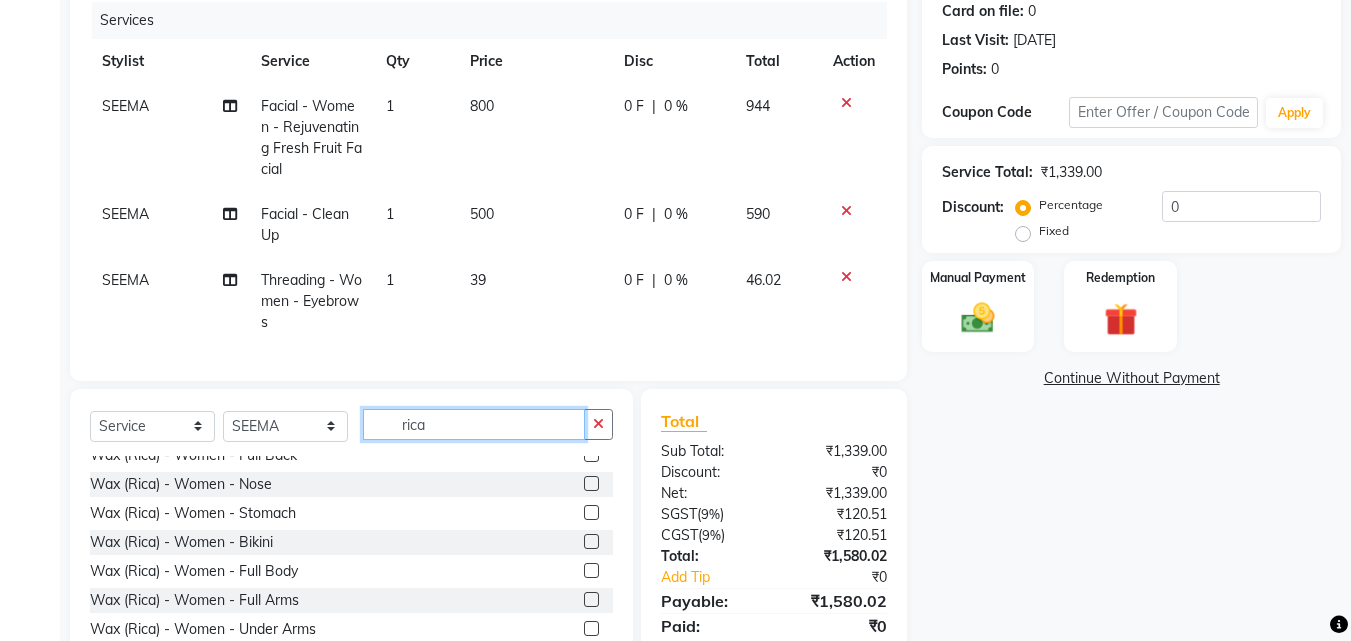 scroll, scrollTop: 0, scrollLeft: 0, axis: both 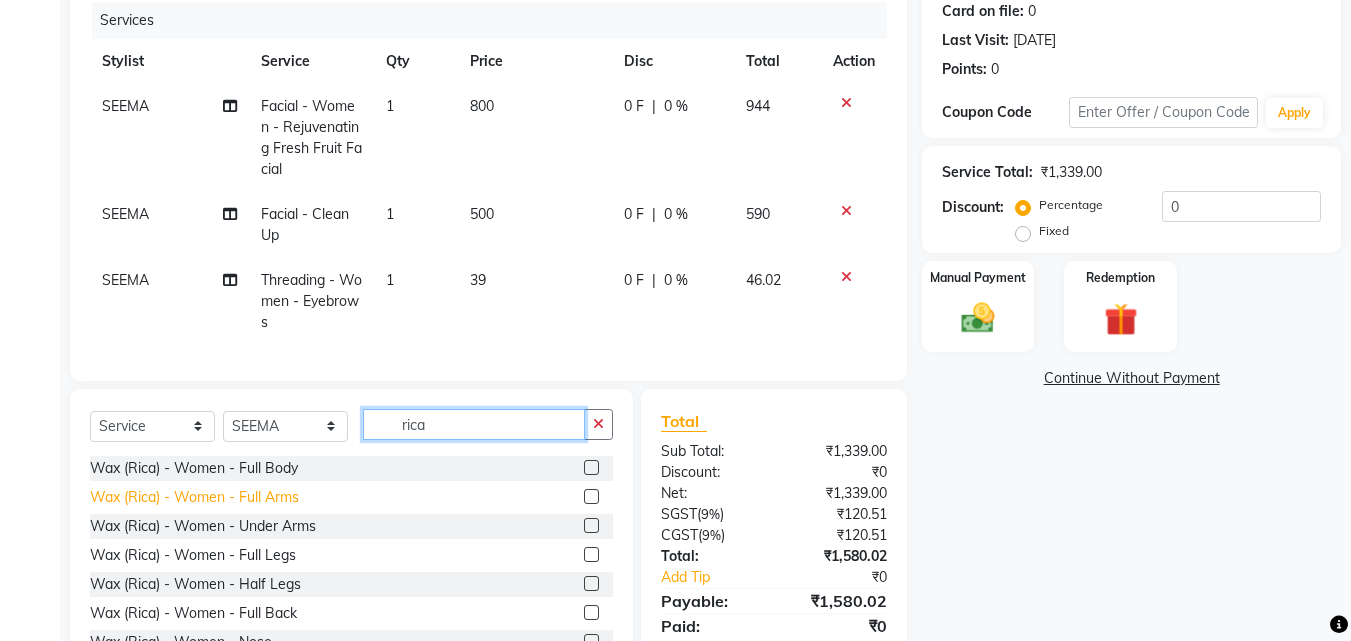 type on "rica" 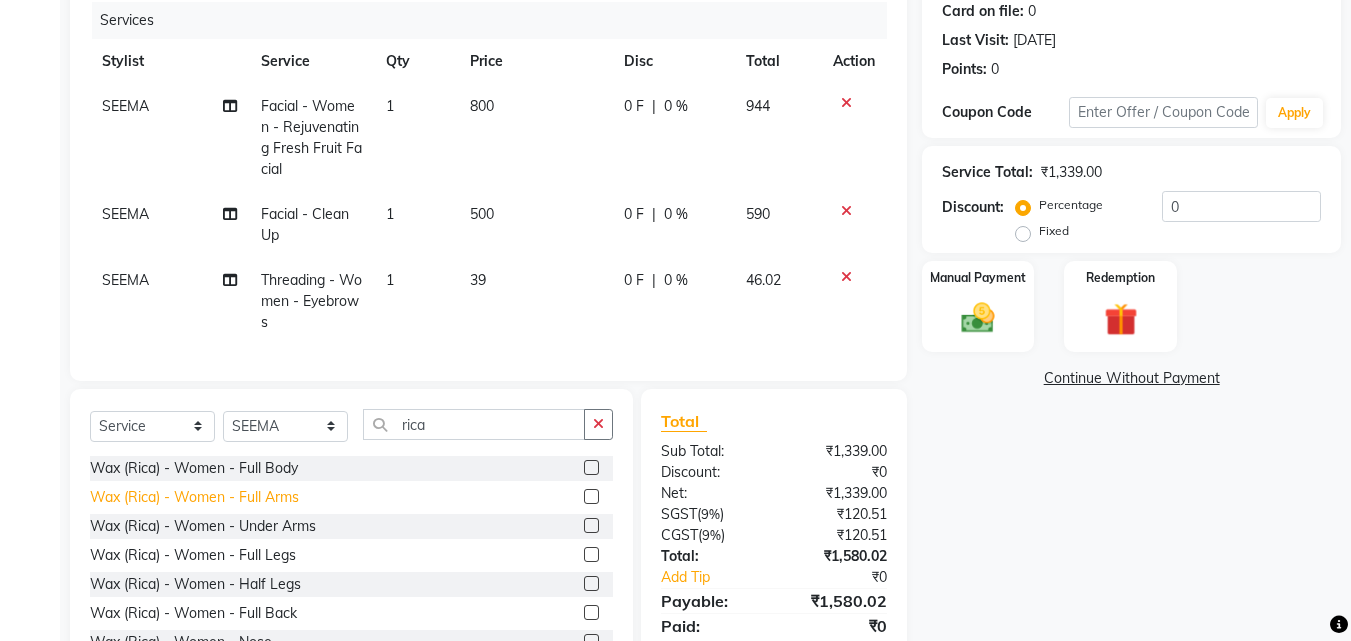 click on "Wax (Rica) - Women - Full Arms" 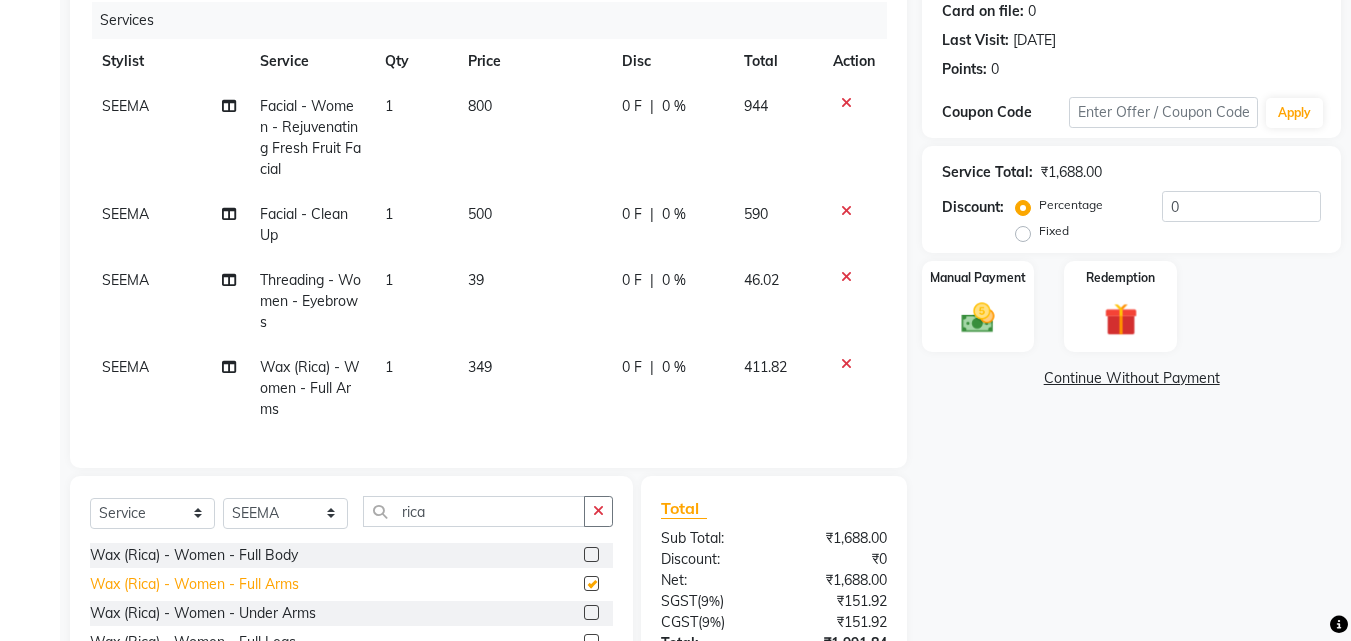 checkbox on "false" 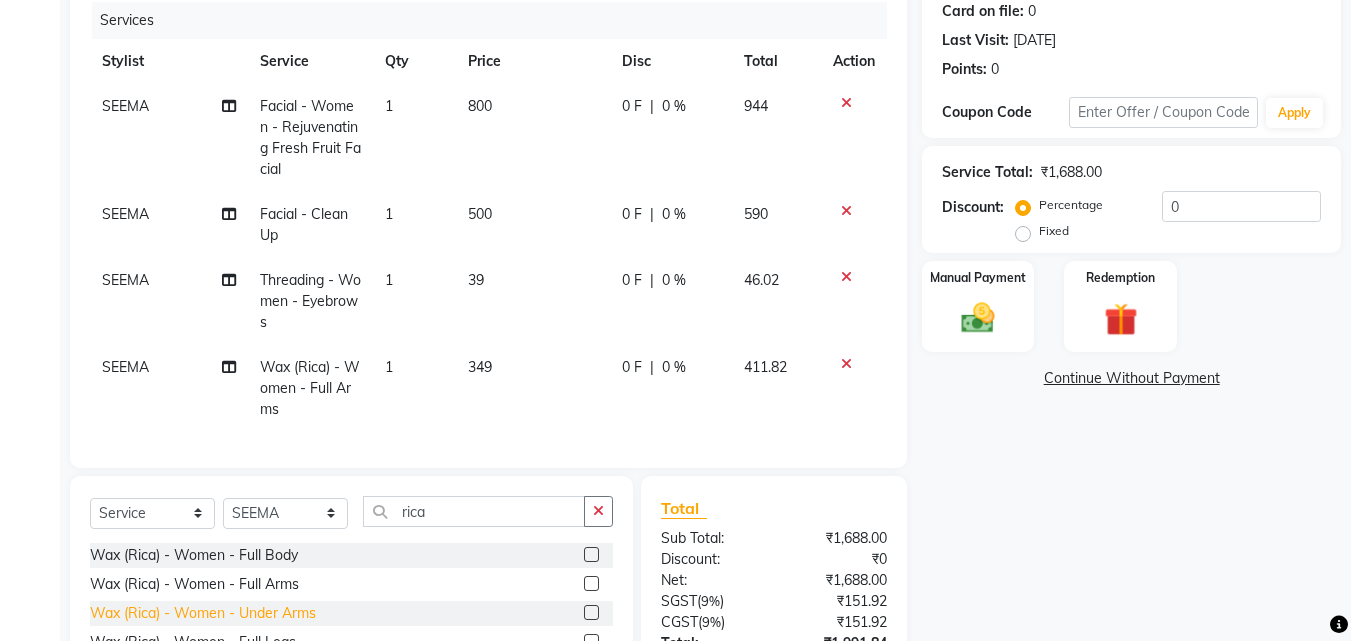 click on "Wax (Rica) - Women - Under Arms" 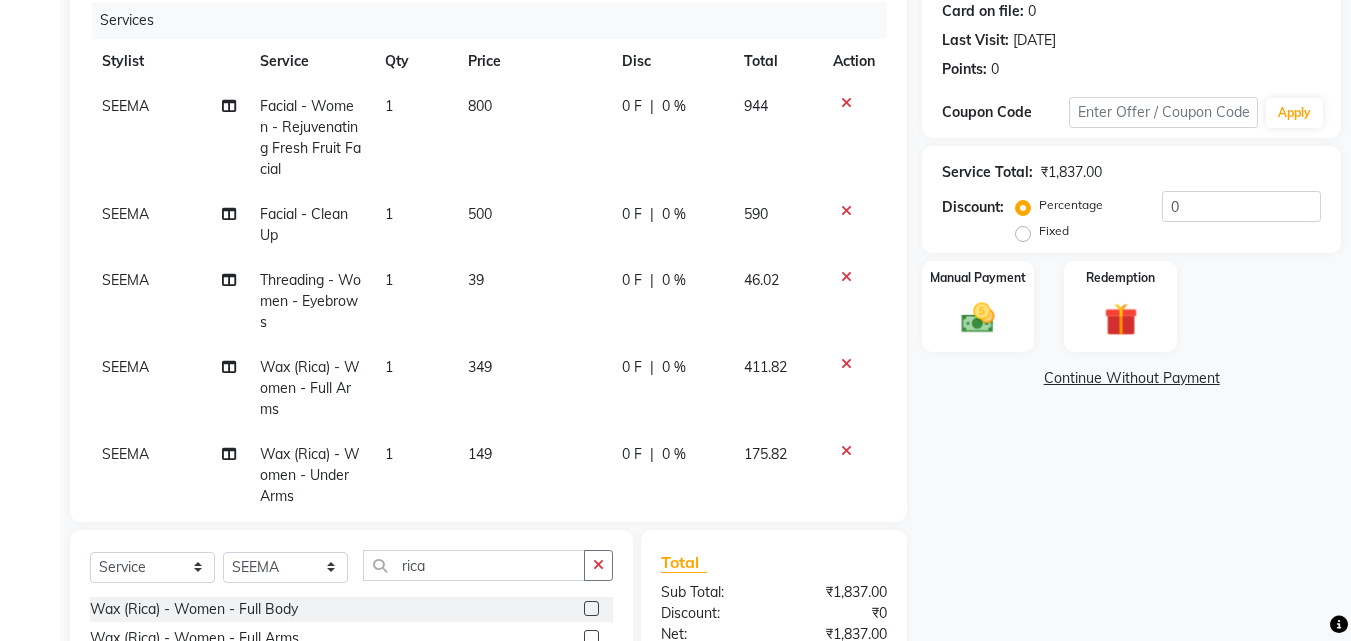 checkbox on "false" 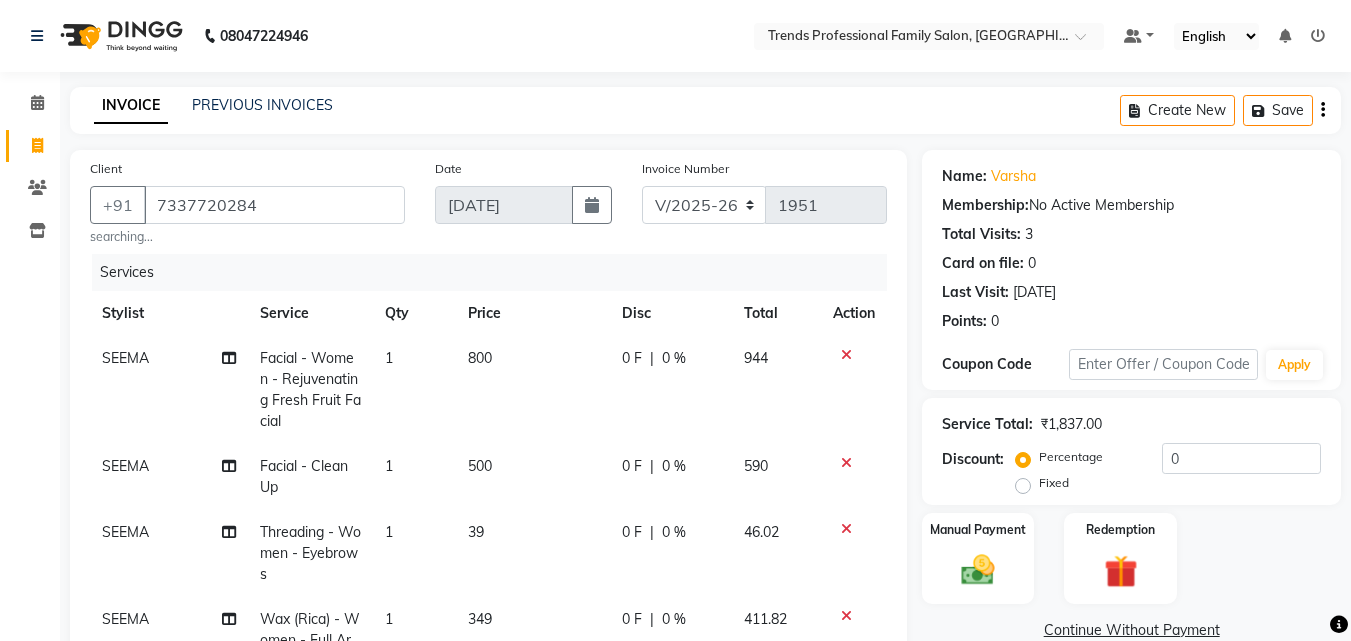 click on "0 %" 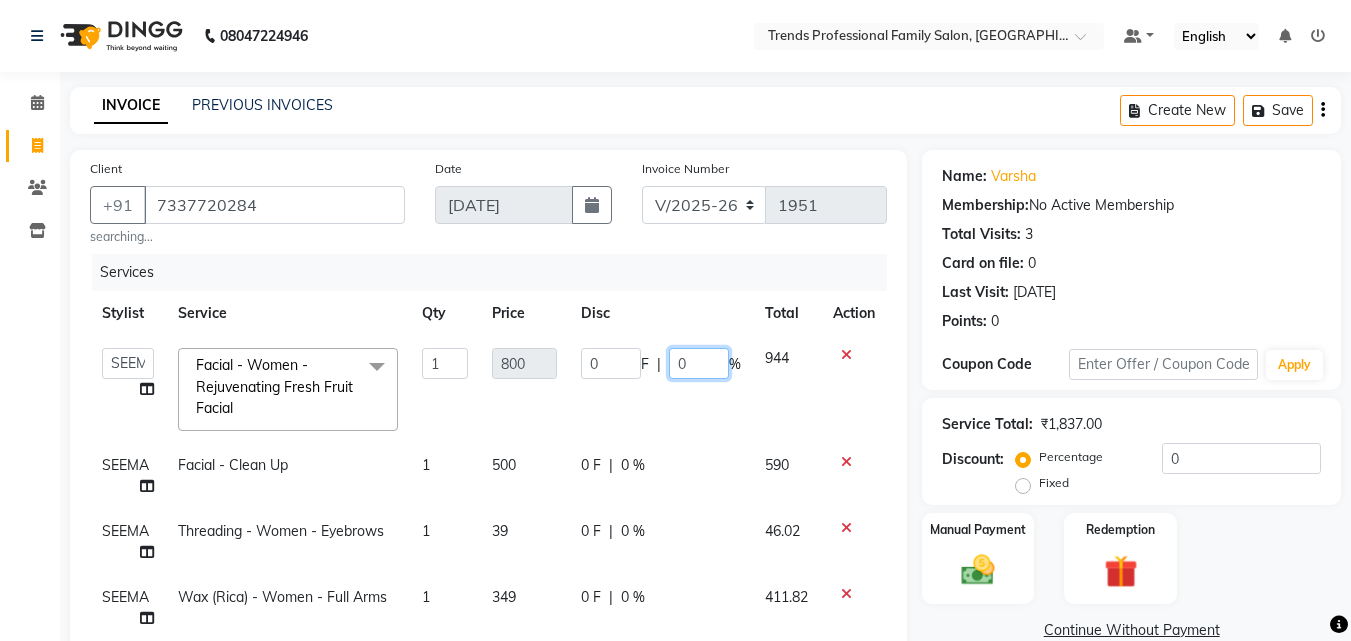 click on "0" 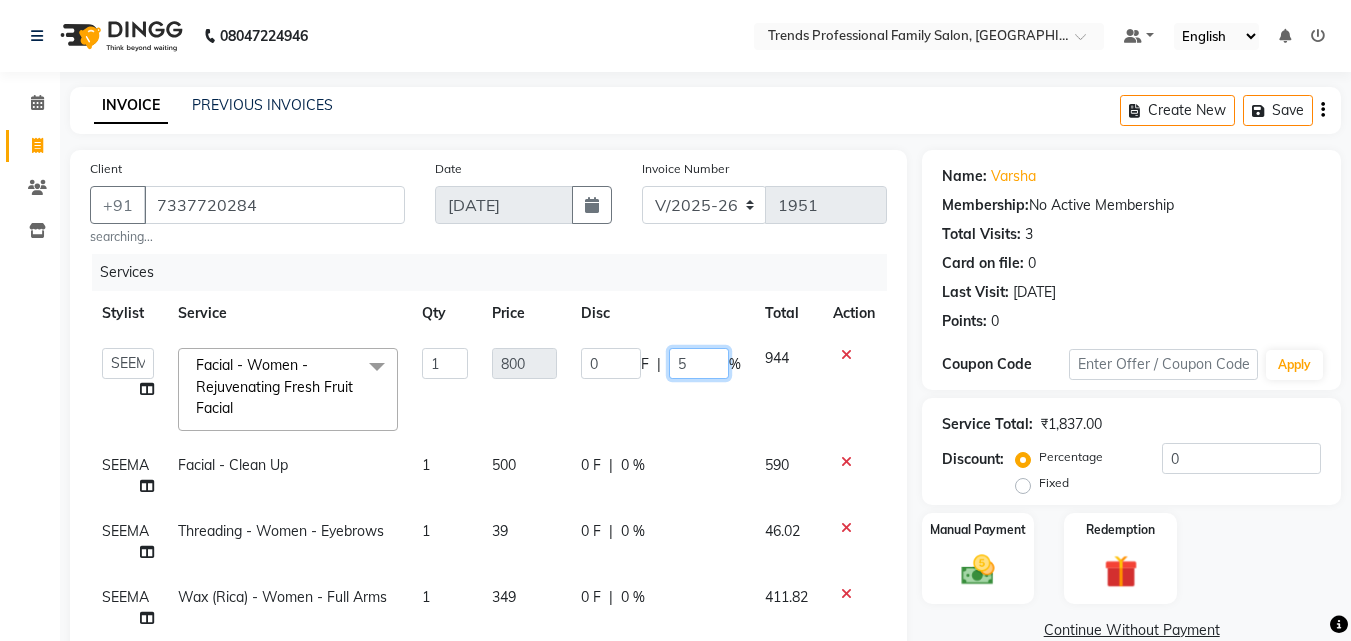 type on "50" 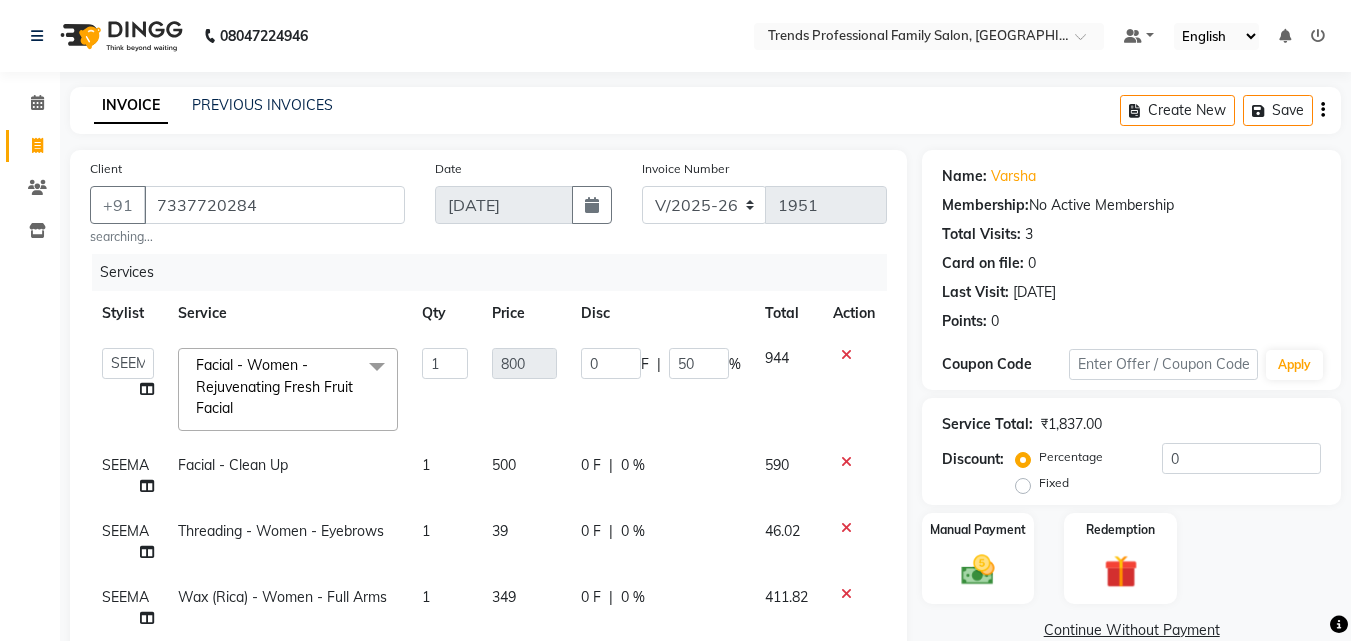 click on "Client [PHONE_NUMBER] searching... Date [DATE] Invoice Number V/2025 V/[PHONE_NUMBER] Services Stylist Service Qty Price Disc Total Action  [PERSON_NAME]   [PERSON_NAME]   [PERSON_NAME]   RUSTHAM   SEEMA   [PERSON_NAME]   Sumika   Trends  Facial - Women - Rejuvenating Fresh Fruit Facial  x Hair - Women - Haircut Hair - Women - Child haircut Hair - Women - Shampoo + B'dry Hair - Women - Shampoo + Child B'dry Hair - Women - Ironing Hair - Women - Tongs Hair - Women - Hair Spa Hair - Women - Mythic Oil Hair Spa Hair - Women - Aroma Oil Head Massage Hair - Women - Almond Oil Head Massage Hair - Women - Olive Oil Head Massage Hair - Women - Coconut Oil Head Massage Hair - Women - [MEDICAL_DATA] / Hair Loss Treatment Hair Colour (Global Colour) - Women - Root Touch Up Hair Colour (Global Colour) - Women - Inoa Roots Hair Colour (Global Colour) - Women - Short Hair Colour (Global Colour) - Women - Medium Hair Colour (Global Colour) - Women - Long Hair Colour (Global Colour) - Women - Extra Long Keratin - Women - Short 1 0" 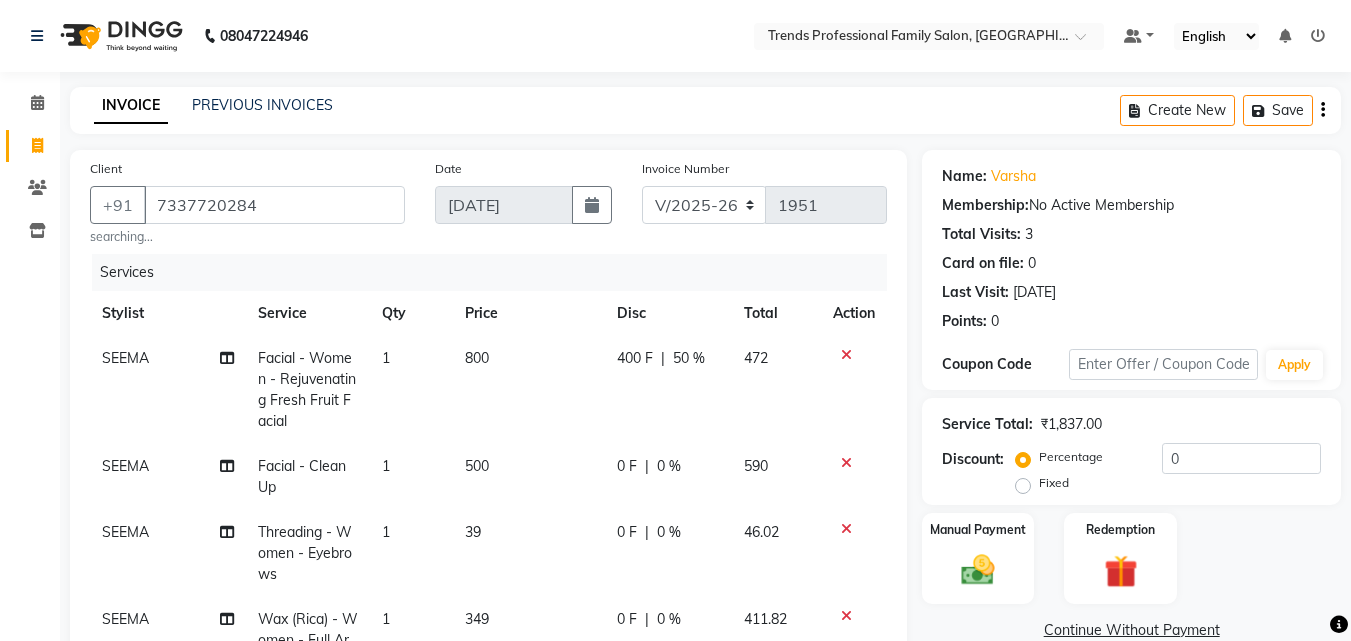 scroll, scrollTop: 466, scrollLeft: 0, axis: vertical 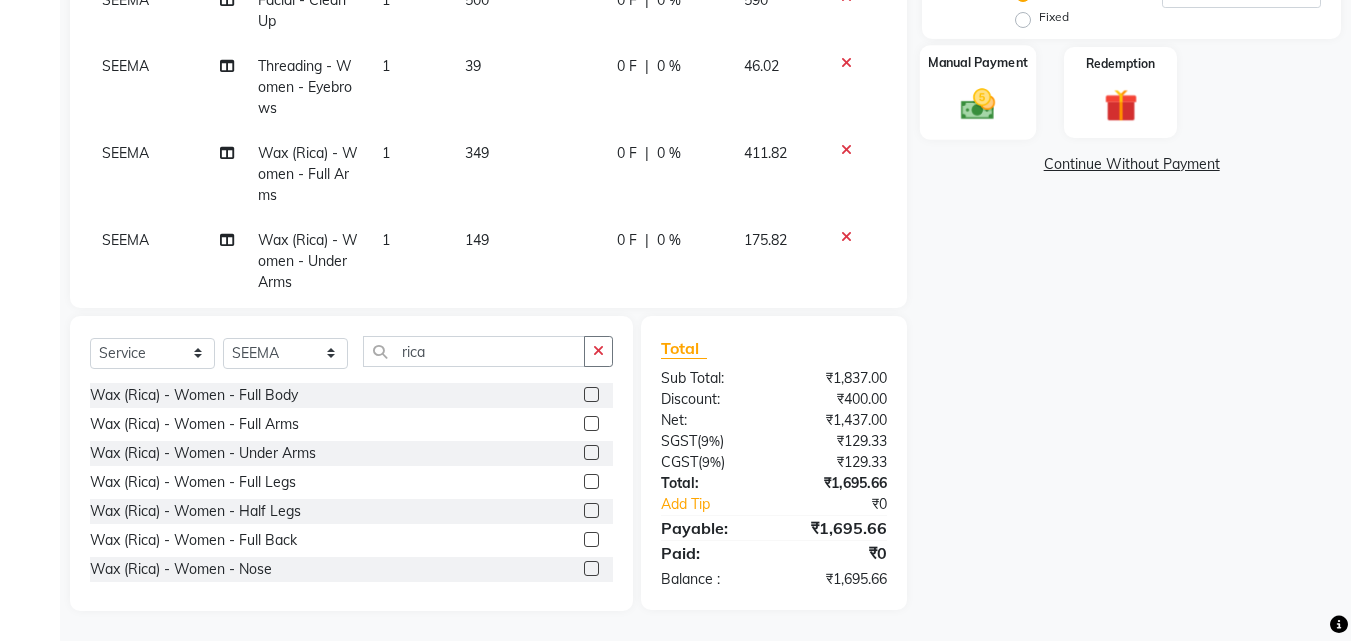 click on "Manual Payment" 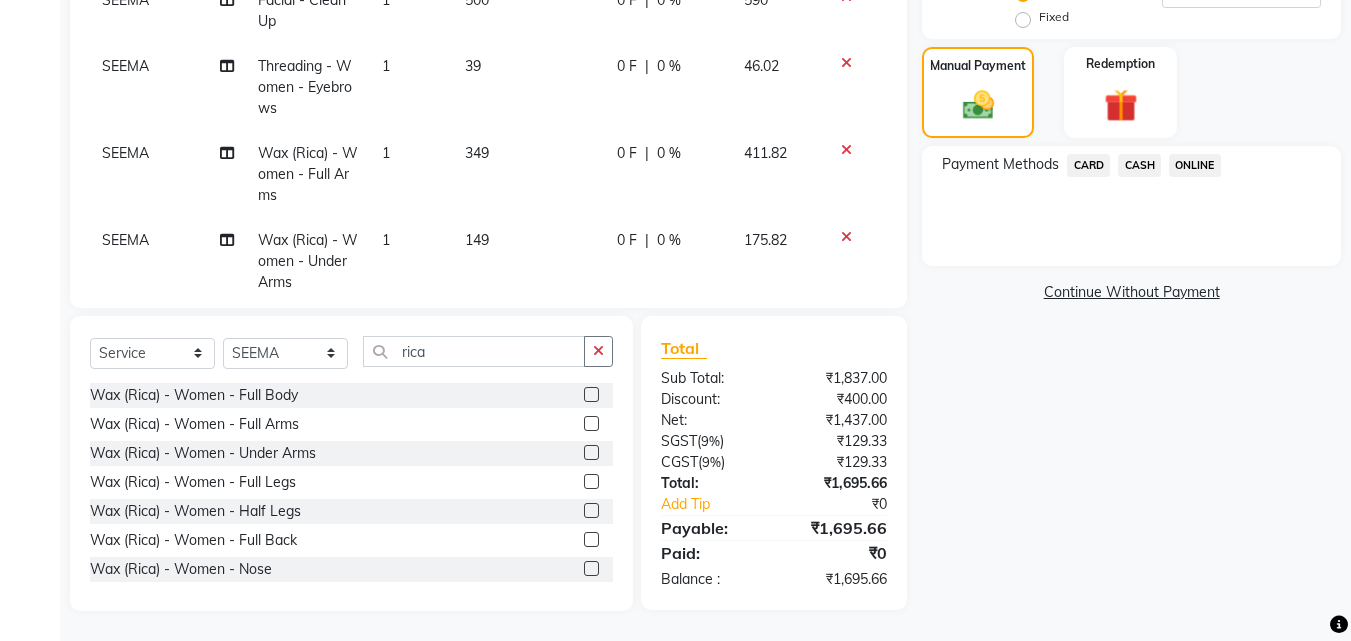click on "ONLINE" 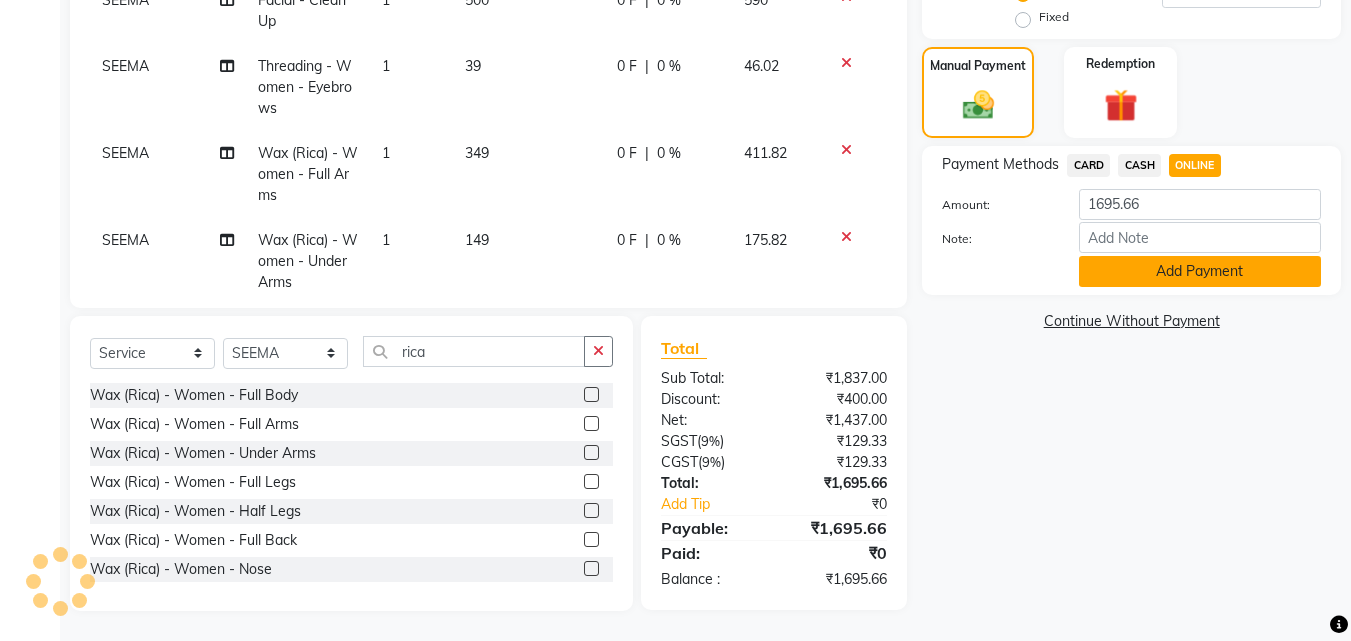 click on "Add Payment" 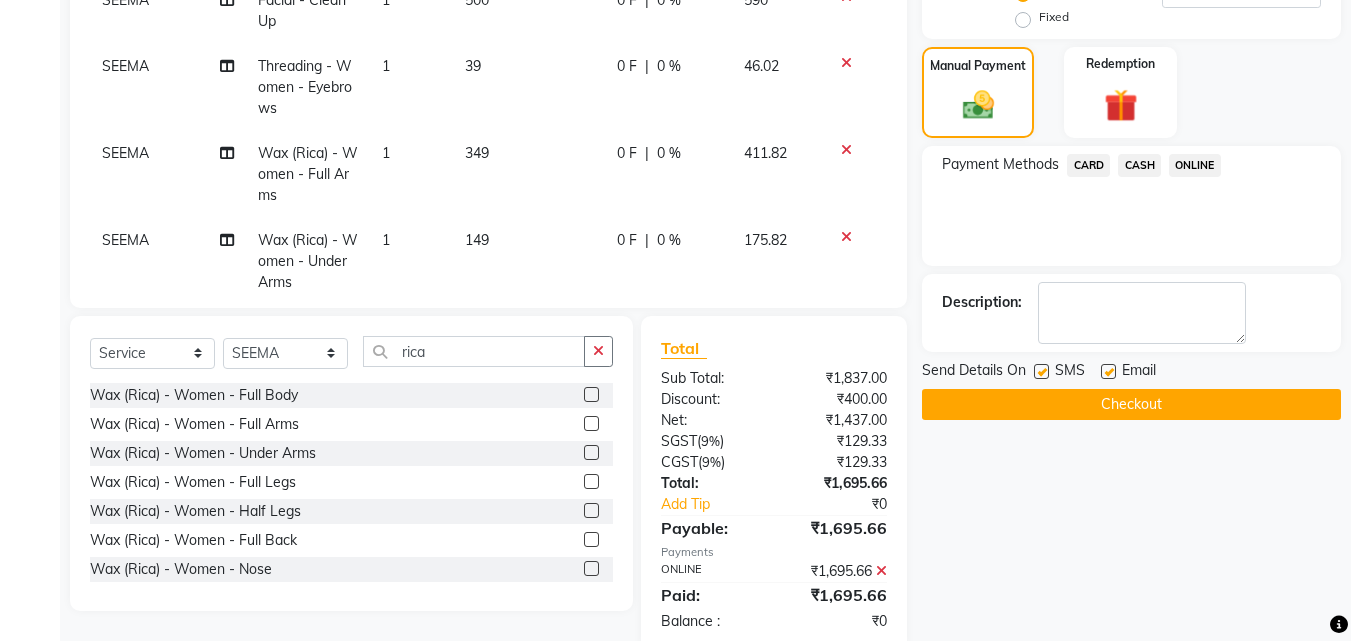 click on "Checkout" 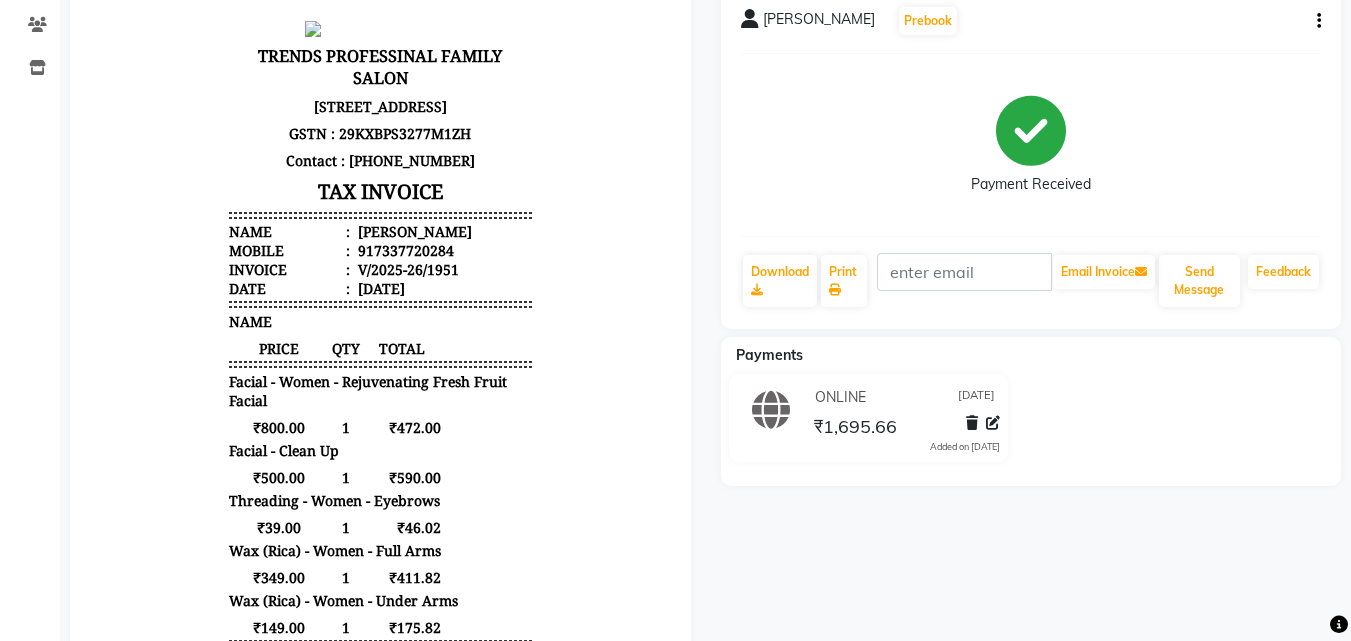 scroll, scrollTop: 0, scrollLeft: 0, axis: both 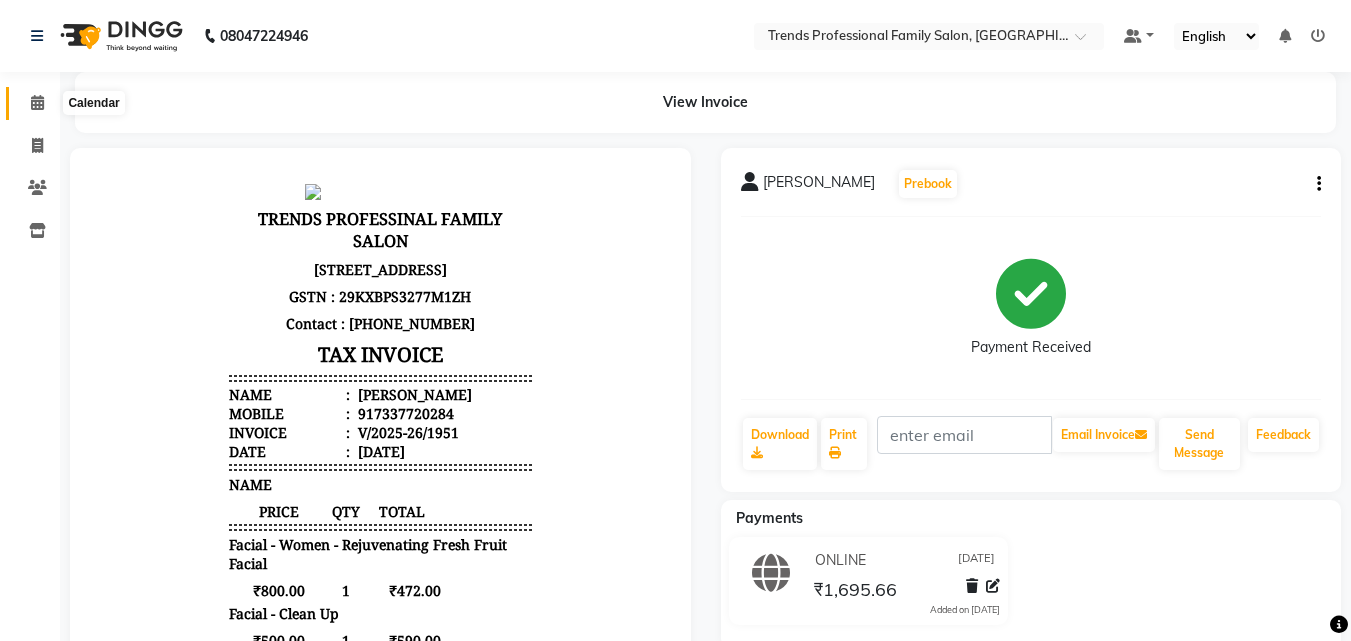 click 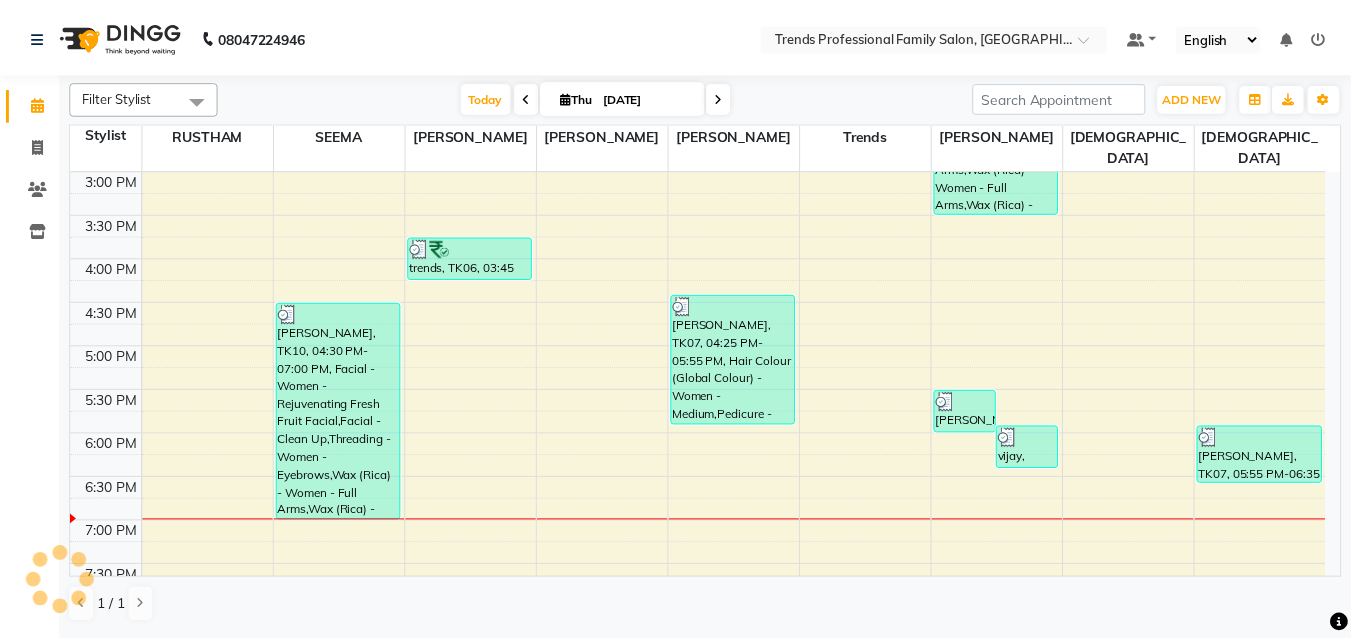 scroll, scrollTop: 667, scrollLeft: 0, axis: vertical 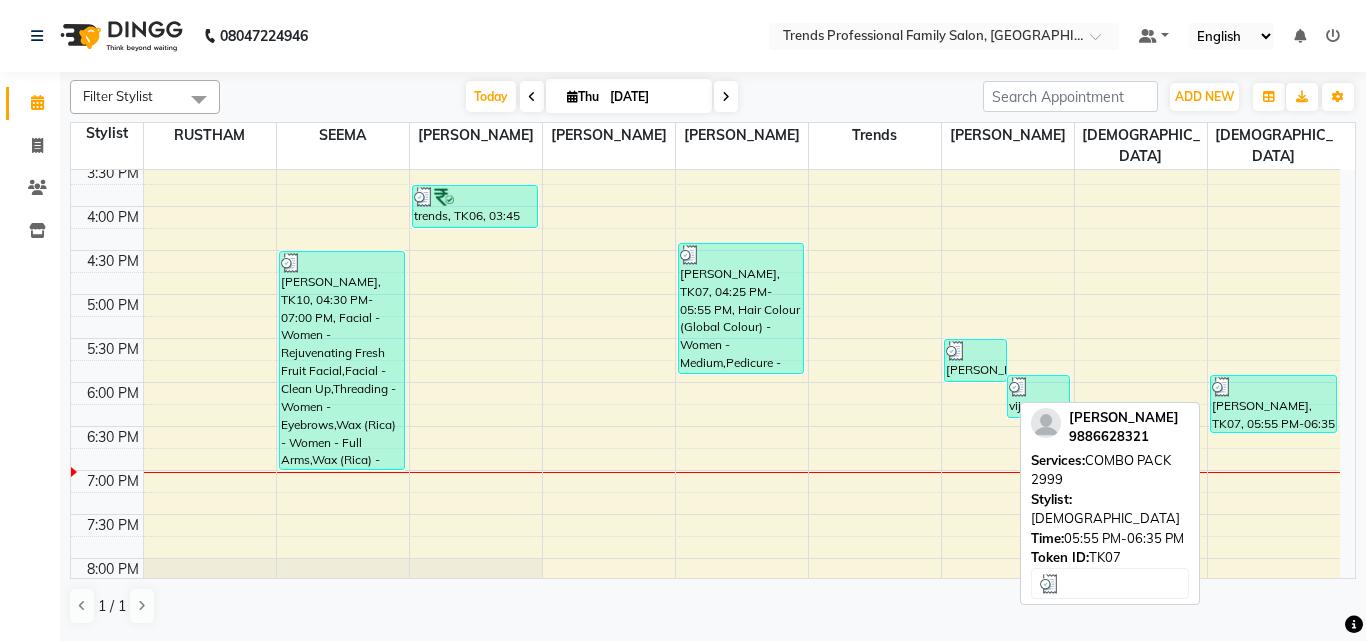 click on "[PERSON_NAME], TK07, 05:55 PM-06:35 PM, COMBO PACK 2999" at bounding box center [1273, 404] 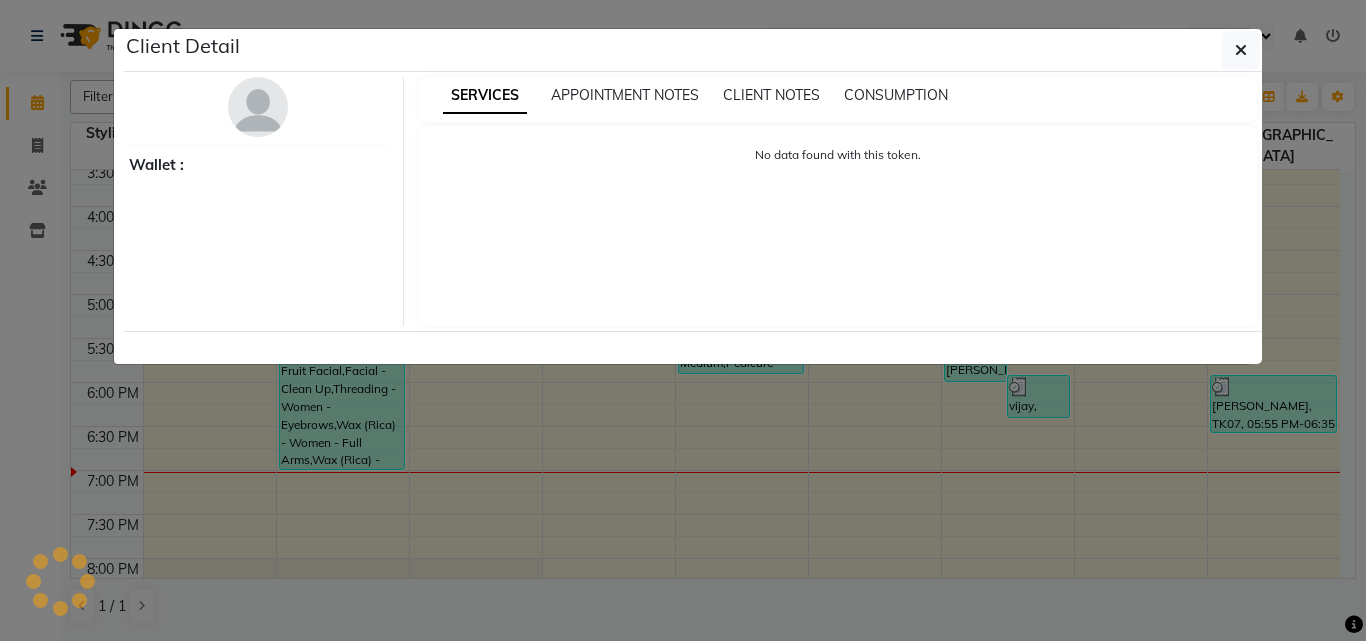 select on "3" 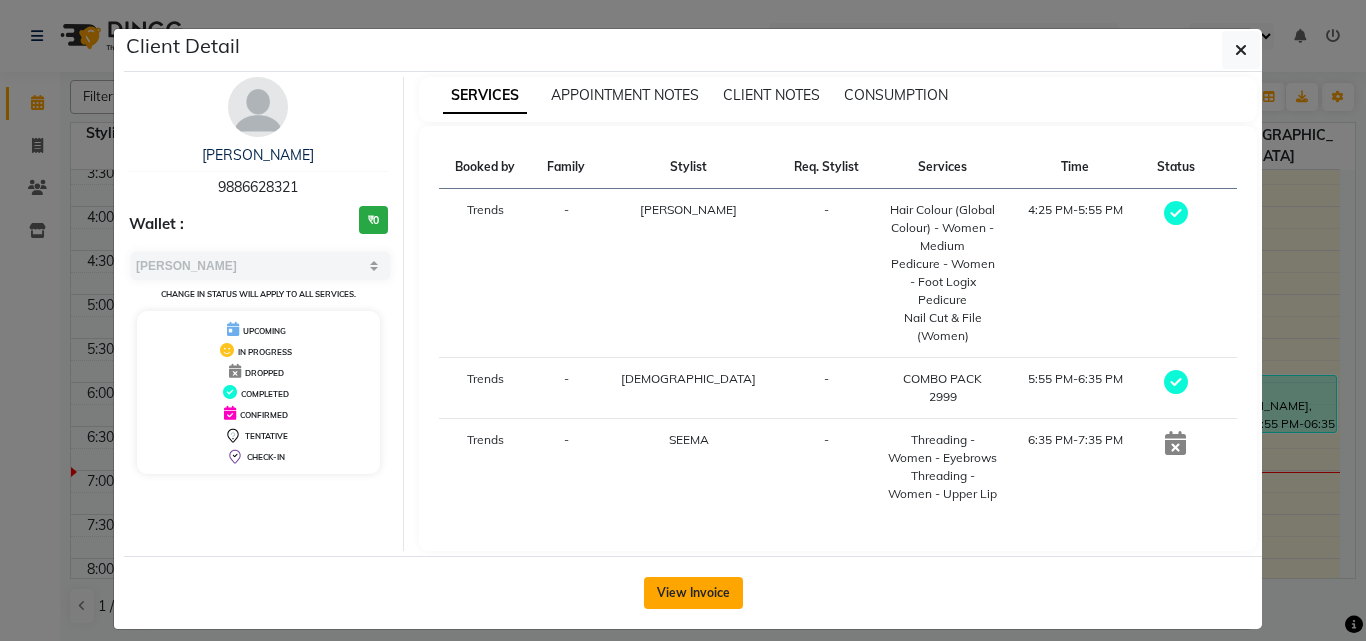 click on "View Invoice" 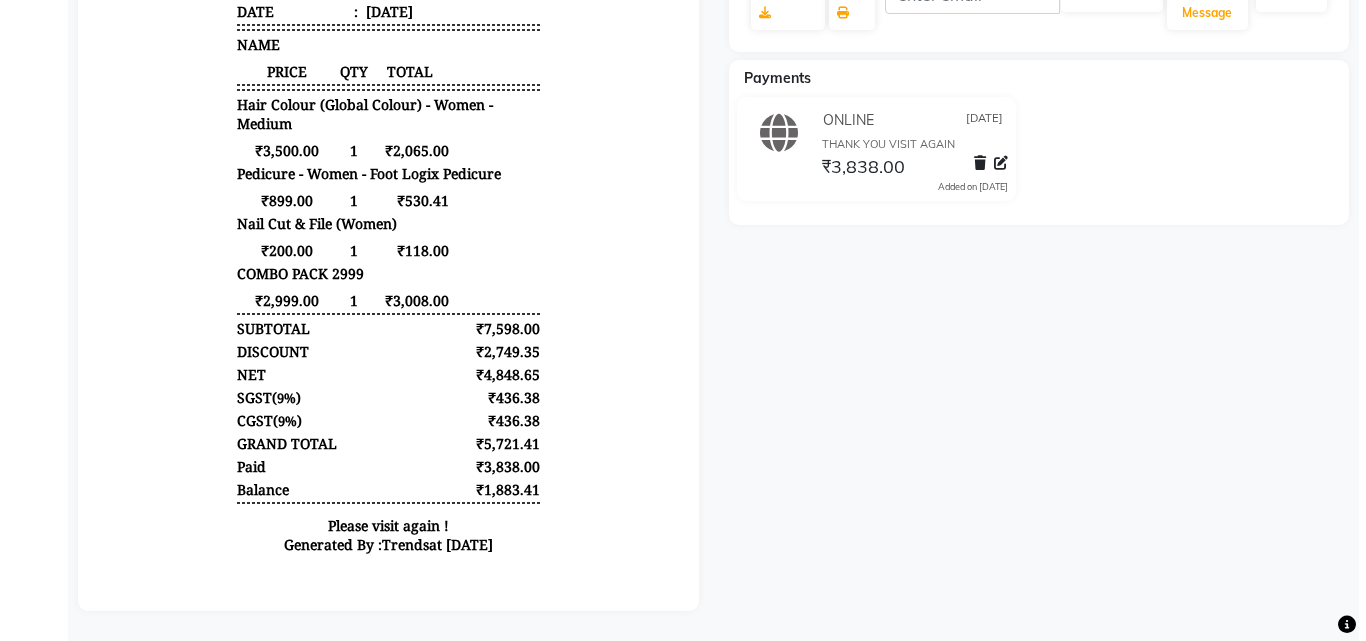 scroll, scrollTop: 0, scrollLeft: 0, axis: both 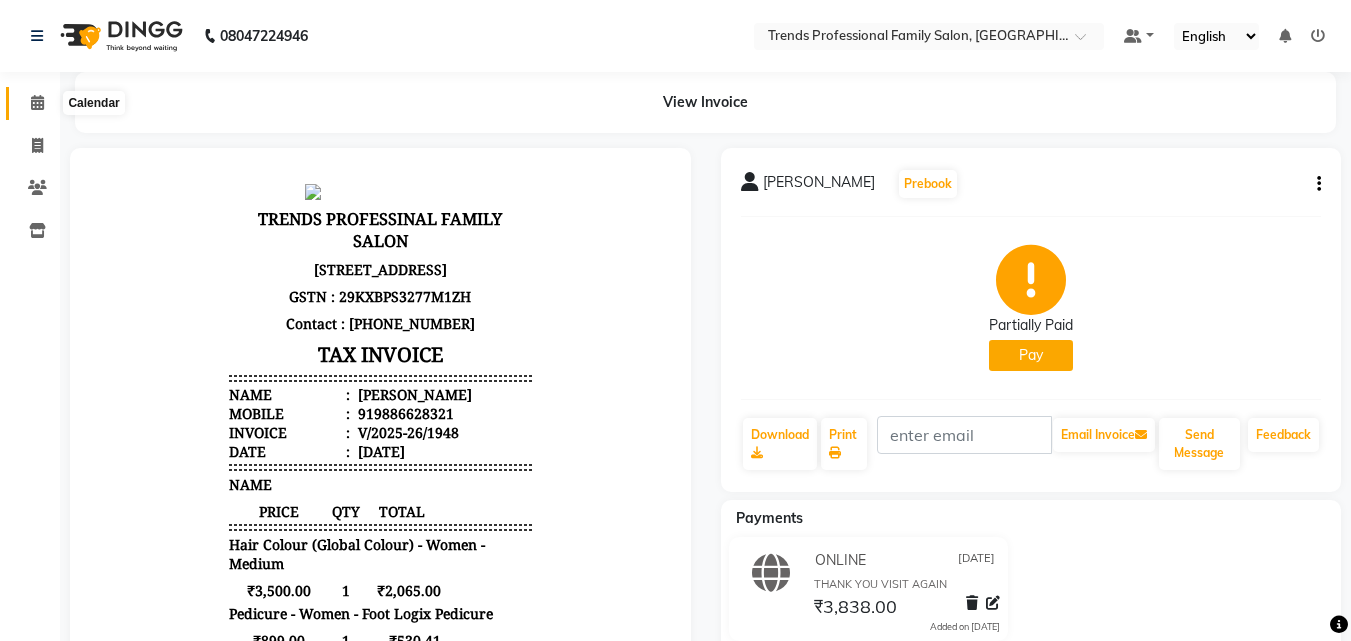 click 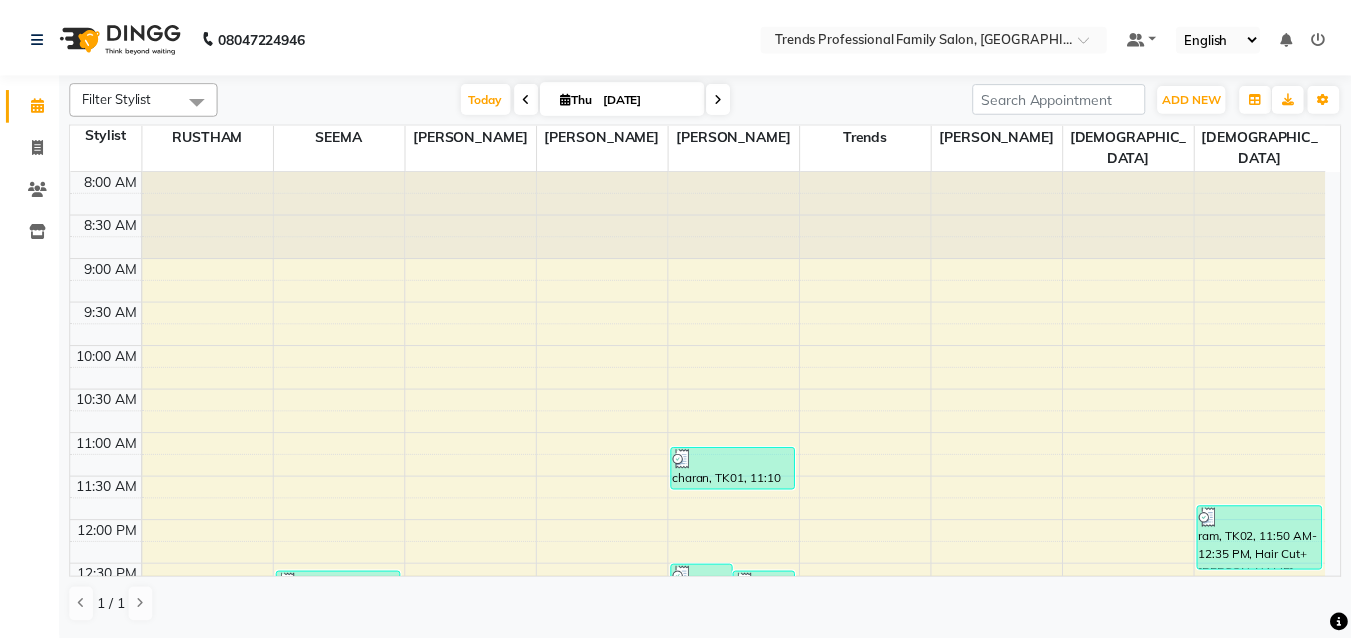 scroll, scrollTop: 333, scrollLeft: 0, axis: vertical 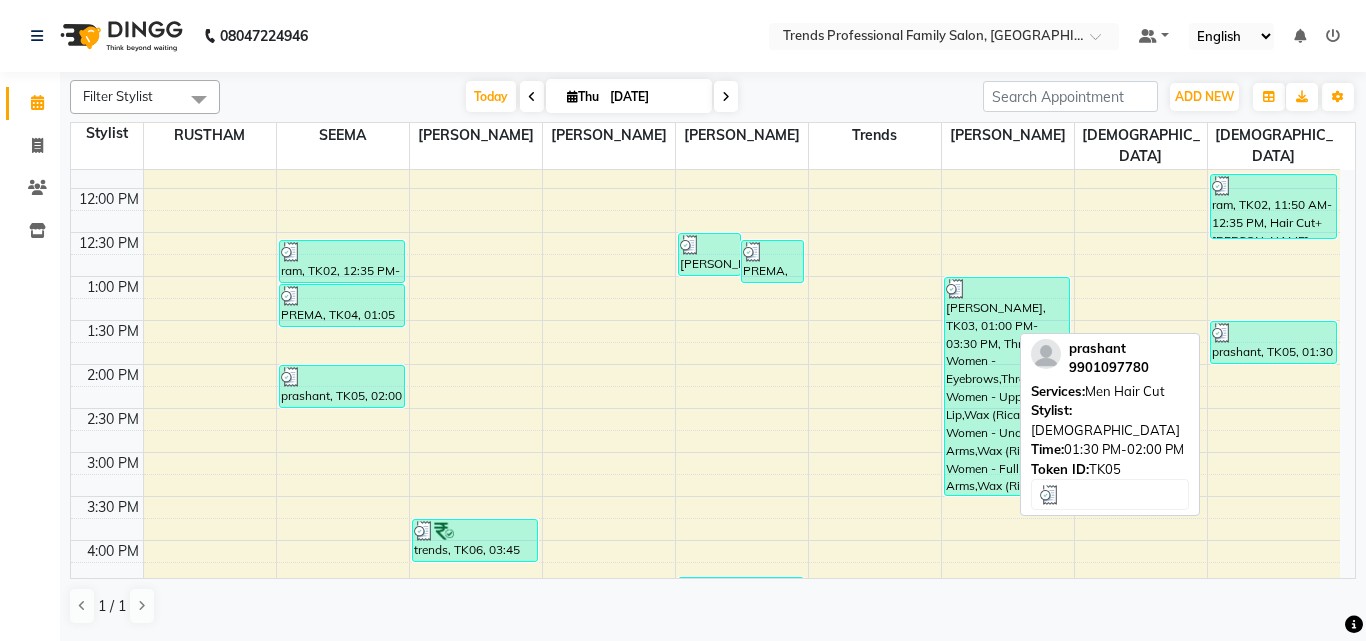 click on "prashant, TK05, 01:30 PM-02:00 PM, Men Hair Cut" at bounding box center (1273, 342) 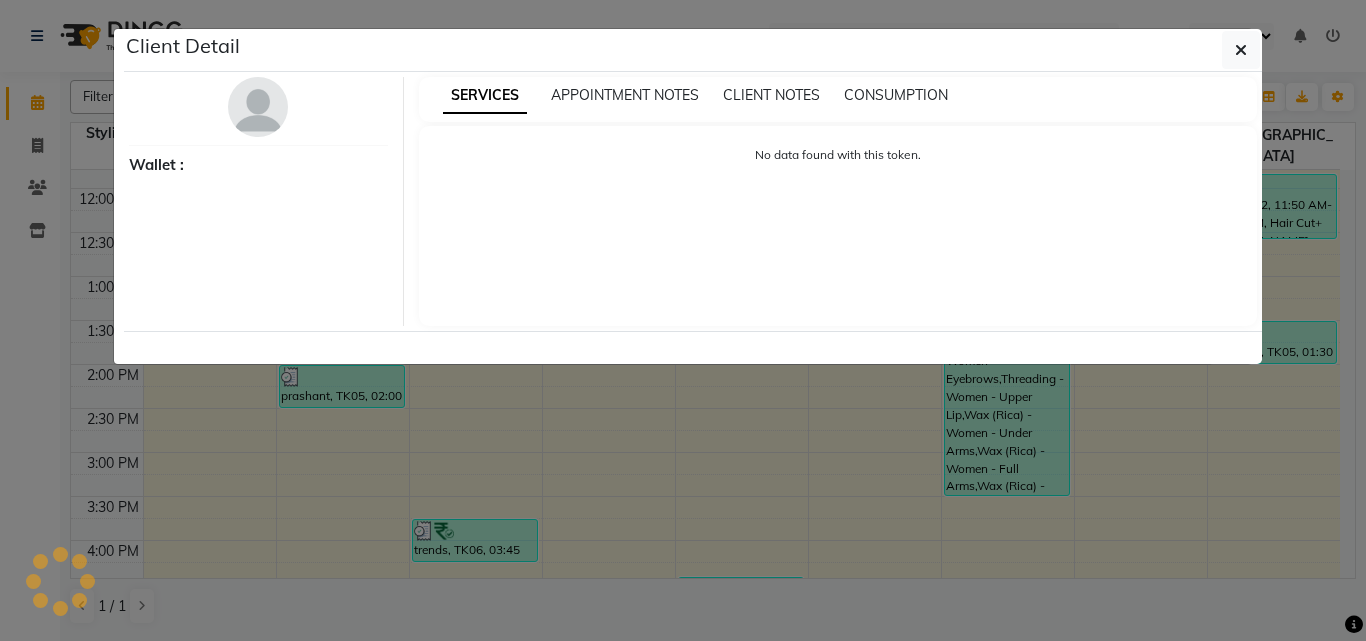 select on "3" 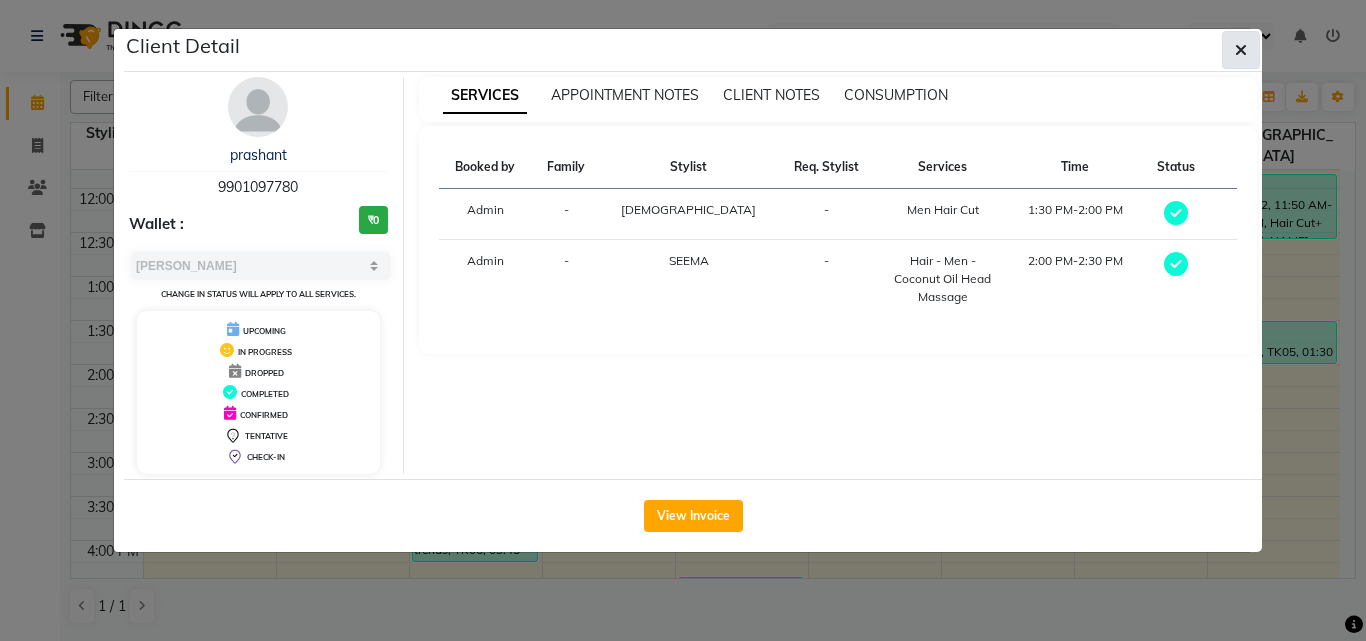 click 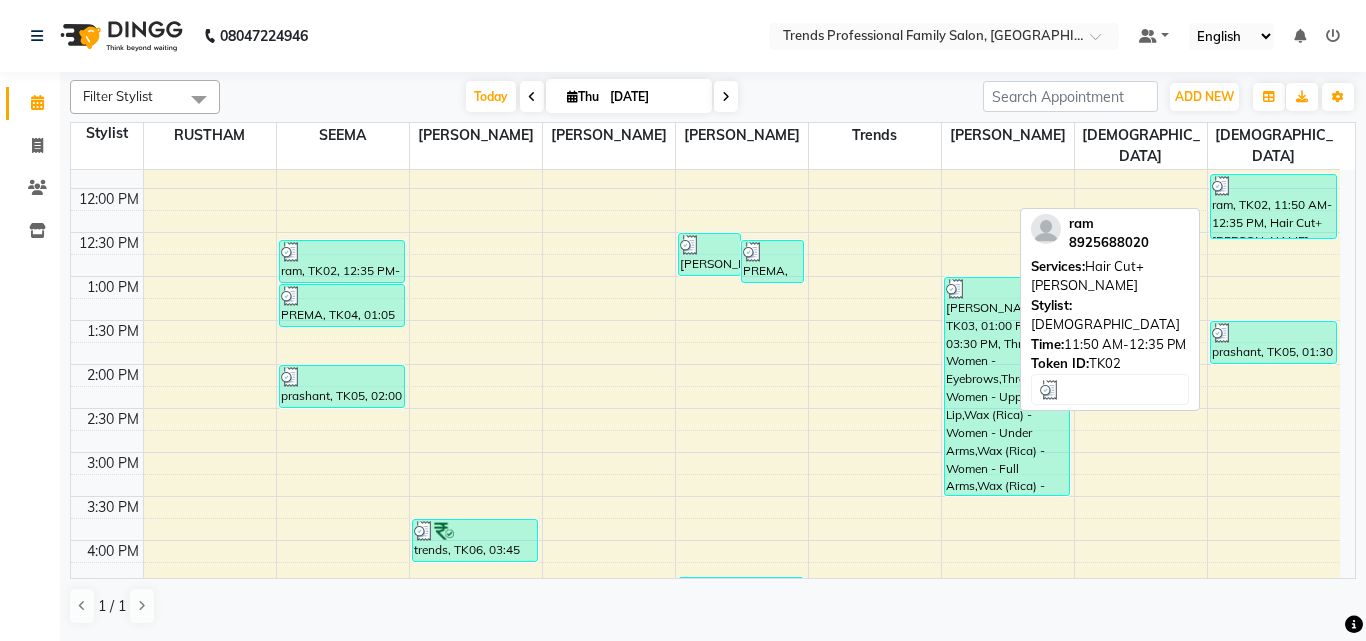 click on "ram, TK02, 11:50 AM-12:35 PM, Hair Cut+[PERSON_NAME]" at bounding box center [1273, 206] 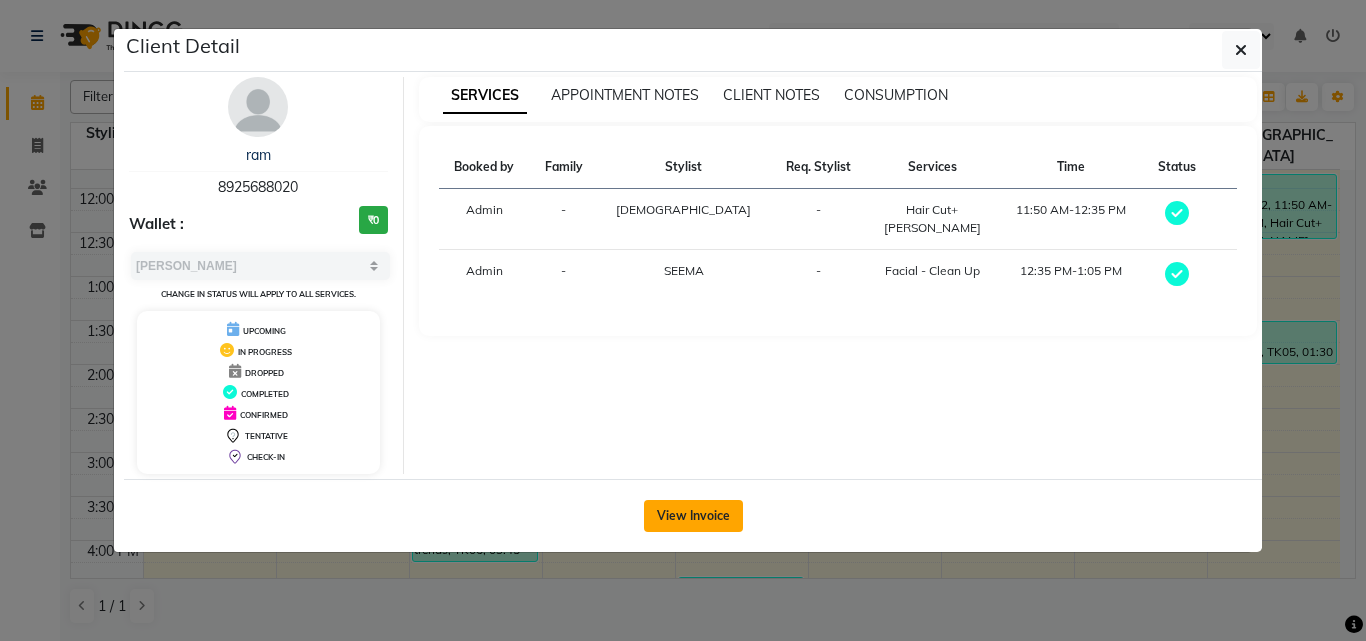 click on "View Invoice" 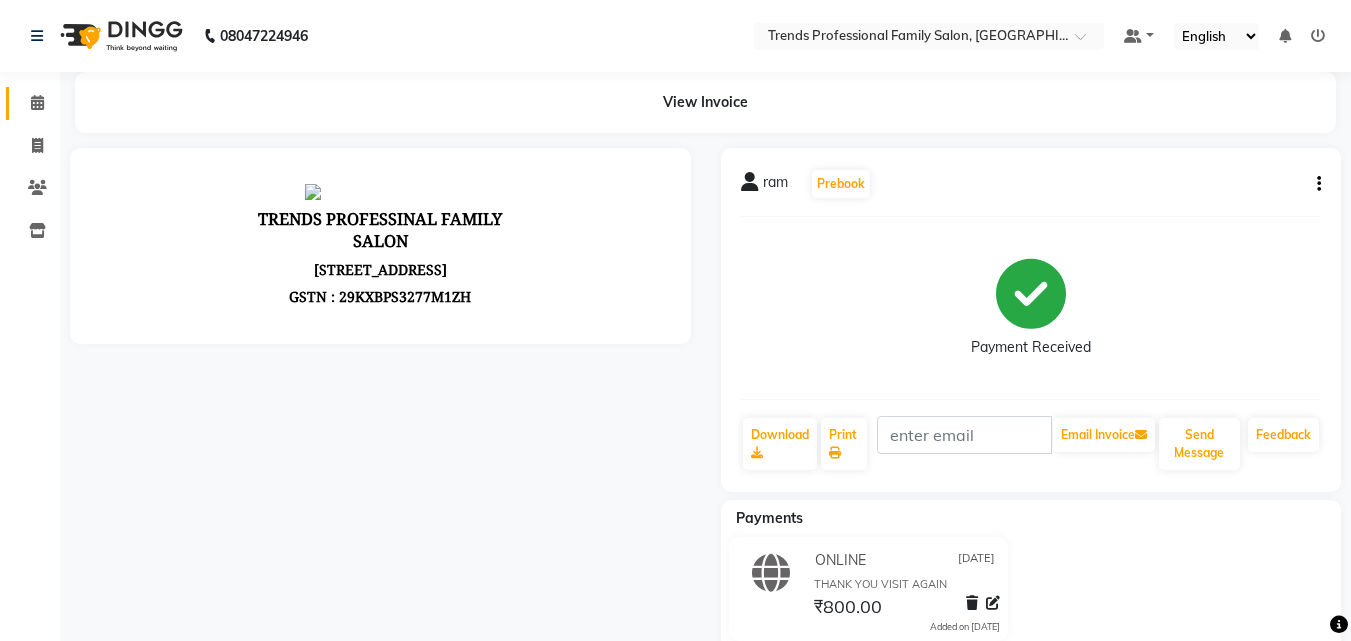 scroll, scrollTop: 0, scrollLeft: 0, axis: both 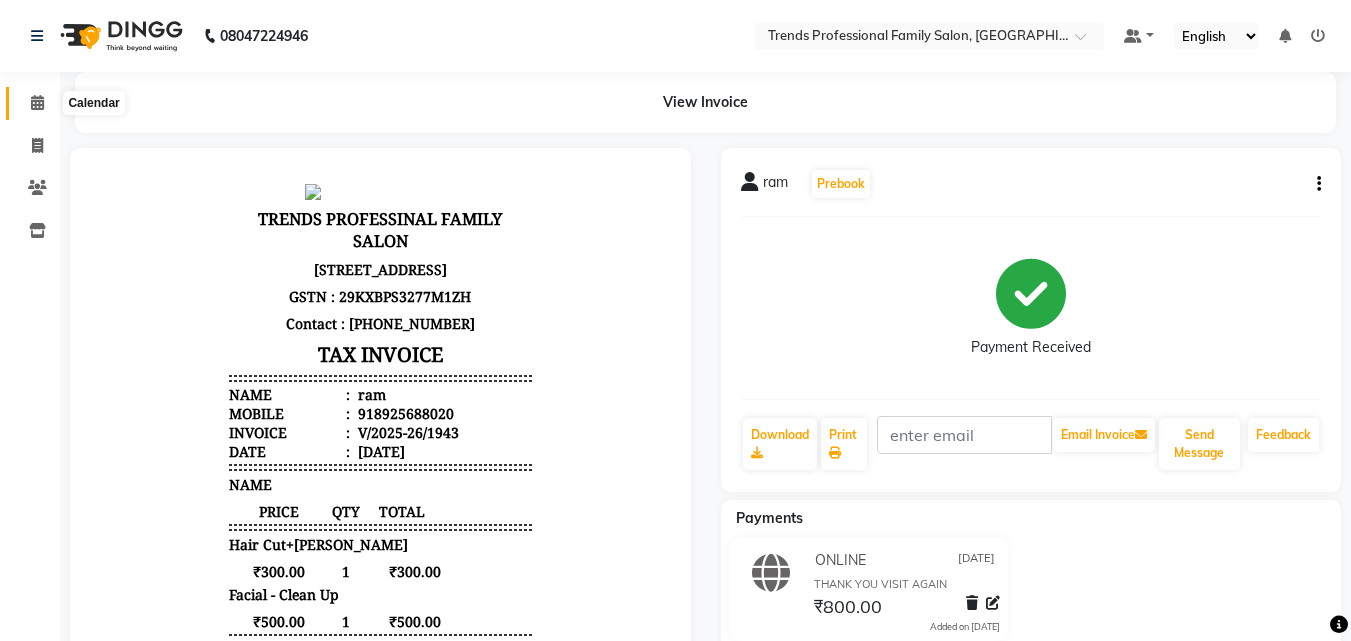 click 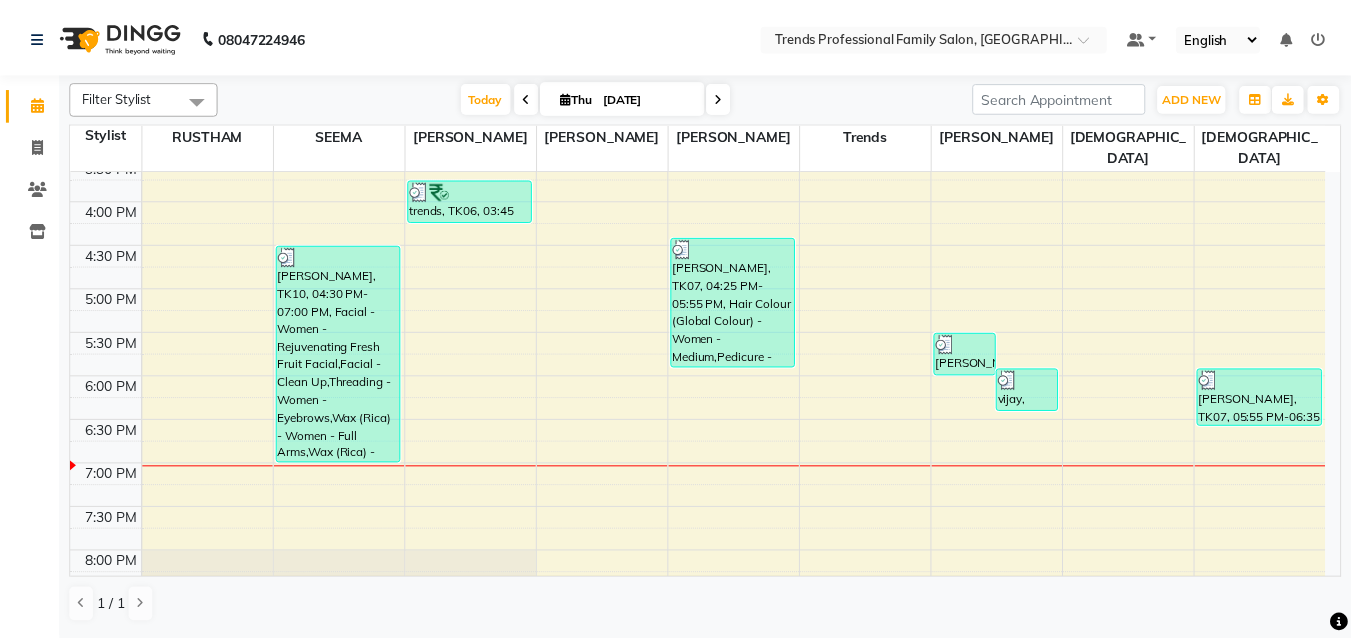 scroll, scrollTop: 645, scrollLeft: 0, axis: vertical 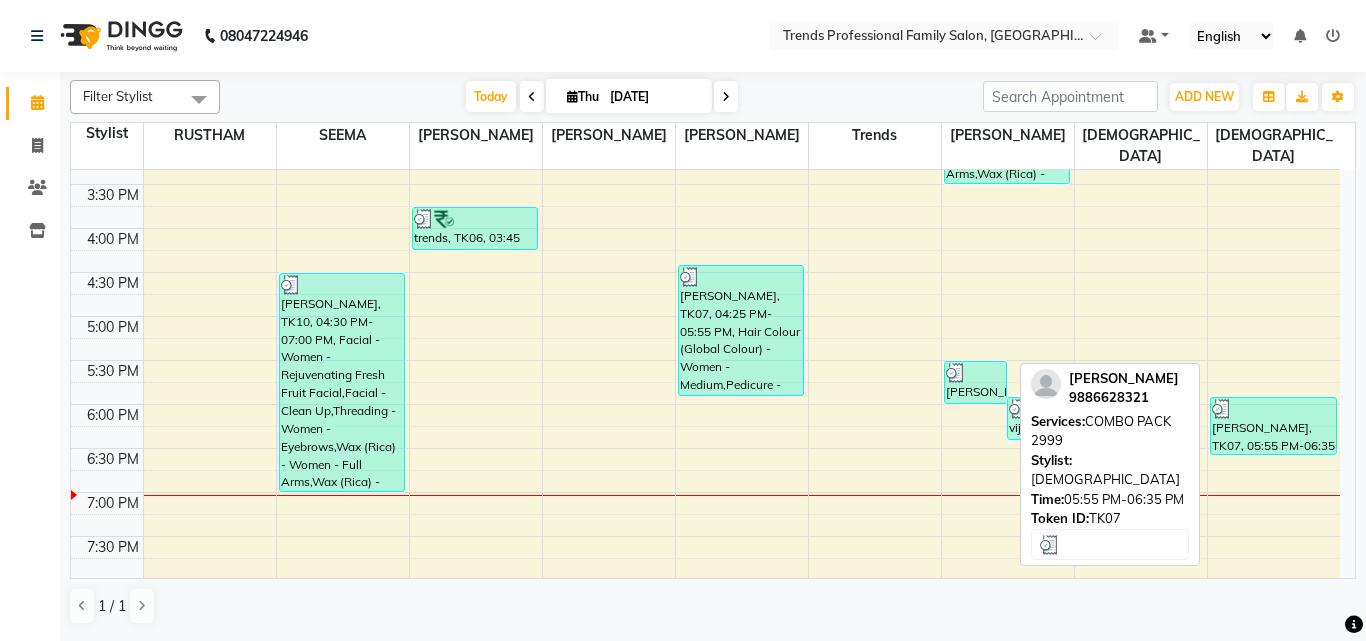 click at bounding box center (1273, 409) 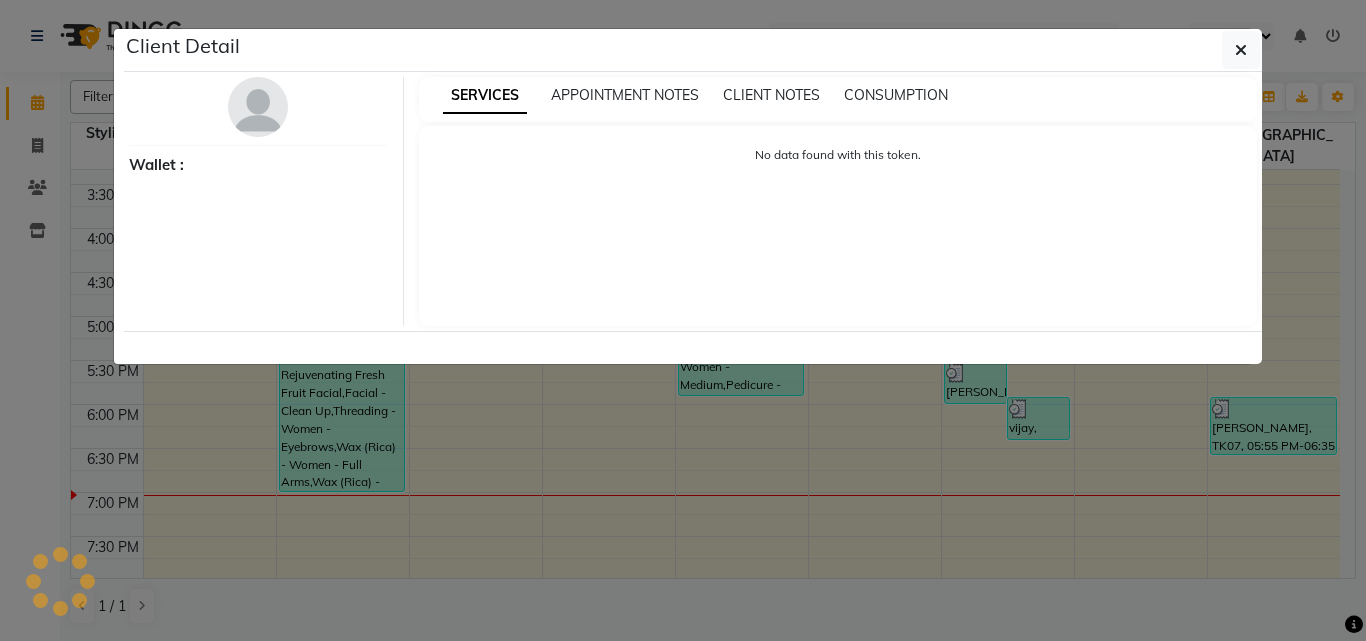select on "3" 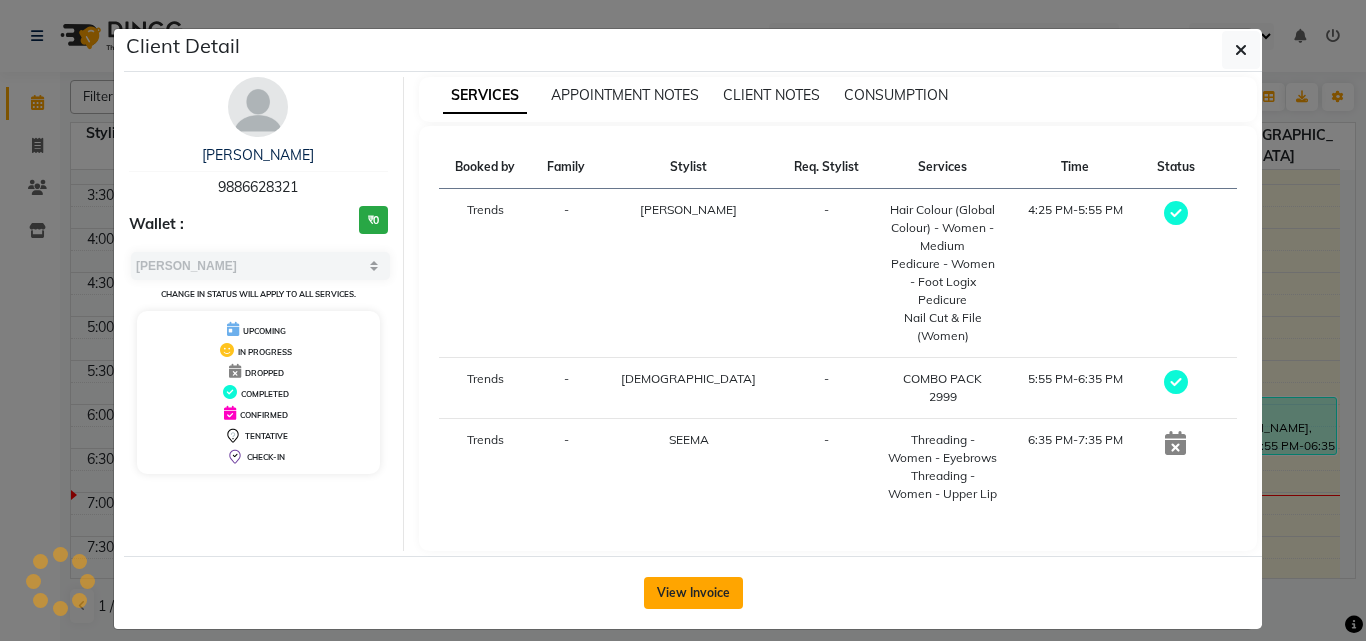 click on "View Invoice" 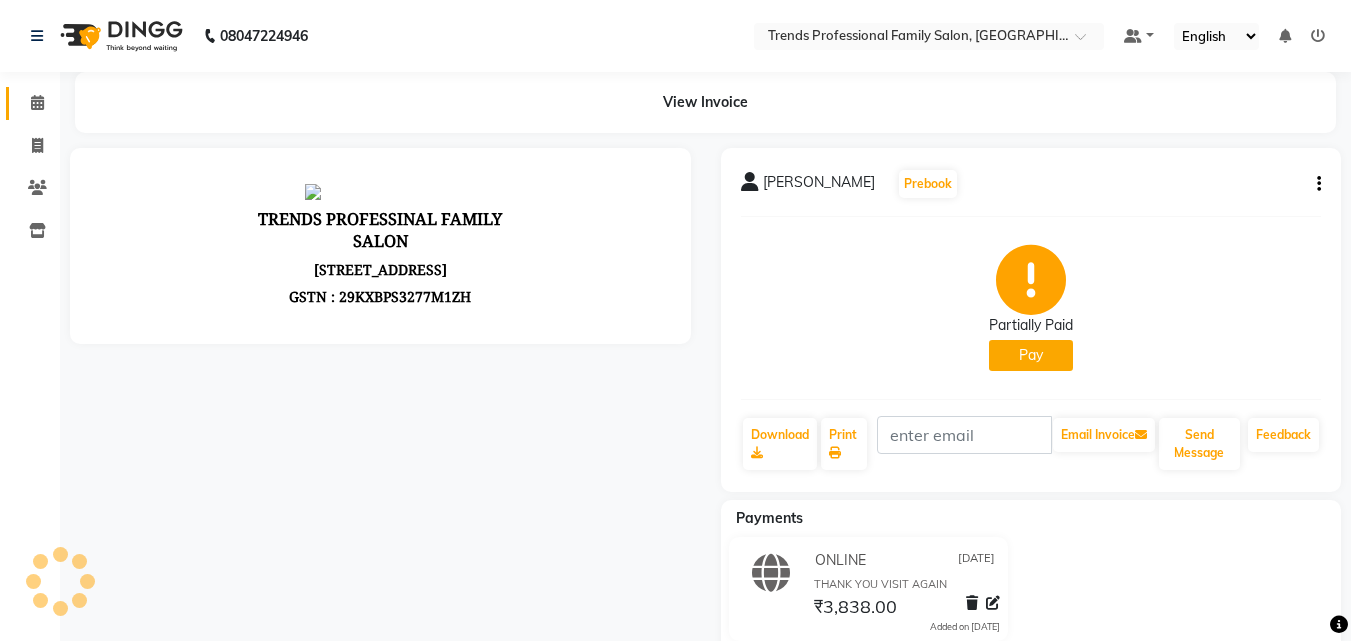 scroll, scrollTop: 0, scrollLeft: 0, axis: both 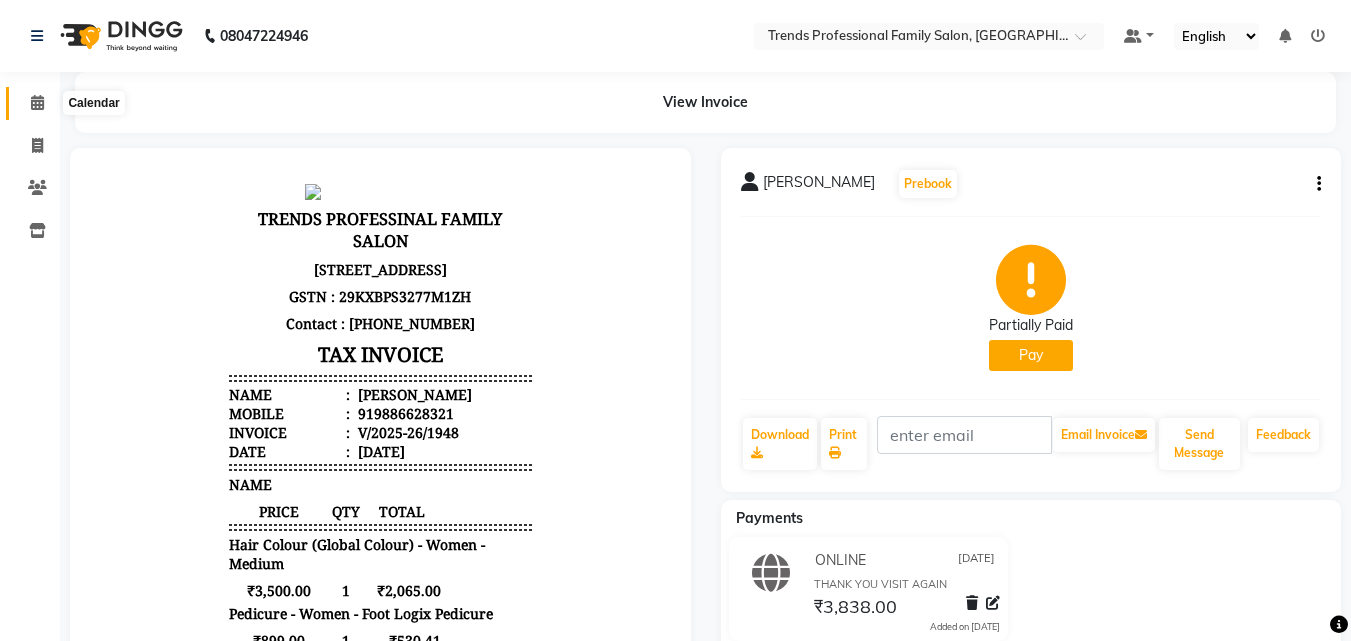 click 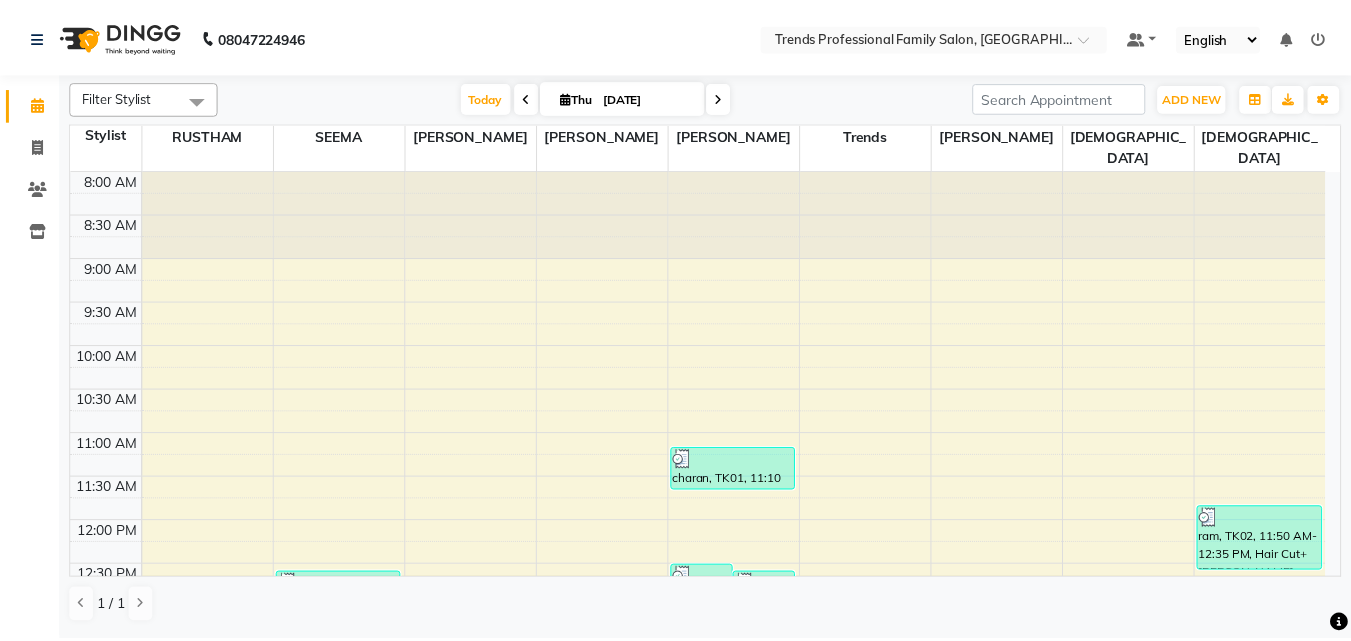 scroll, scrollTop: 333, scrollLeft: 0, axis: vertical 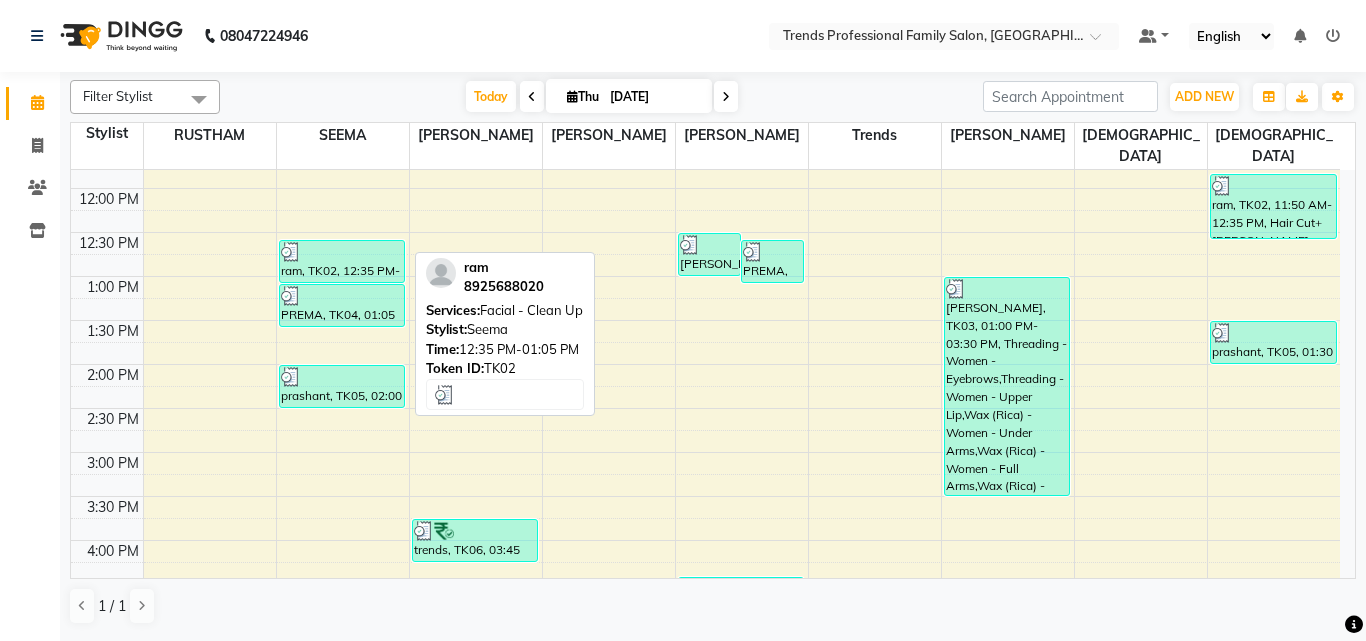 click at bounding box center [342, 252] 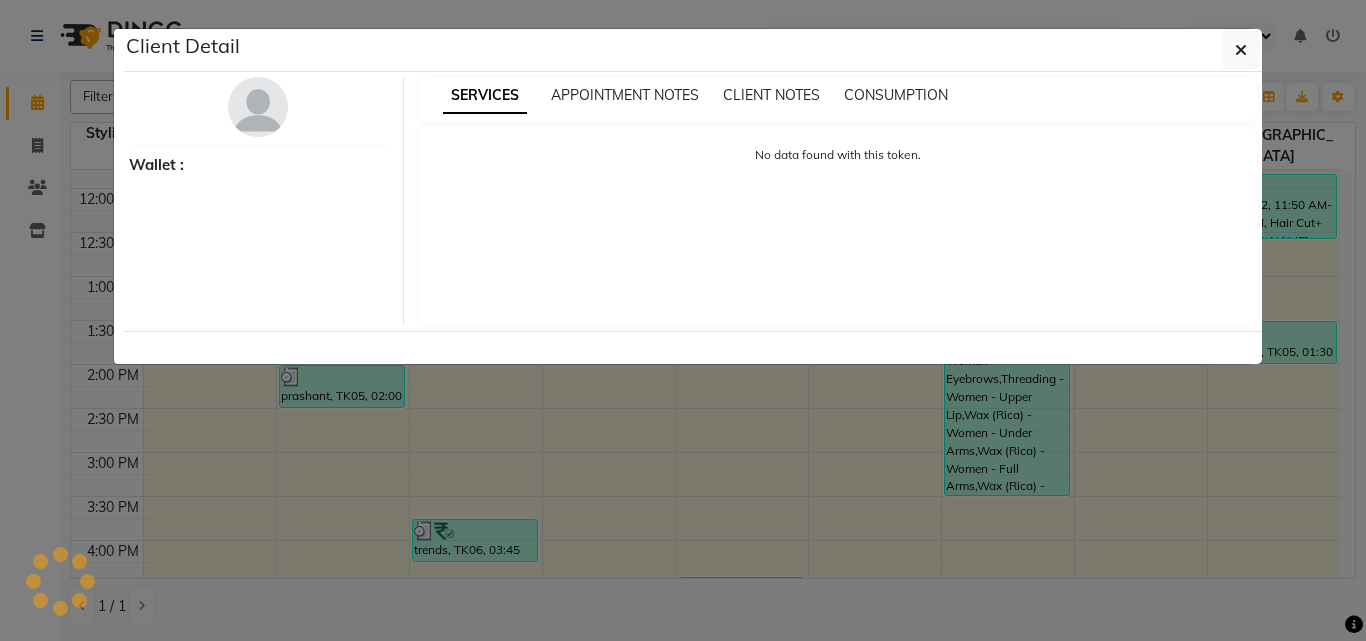 select on "3" 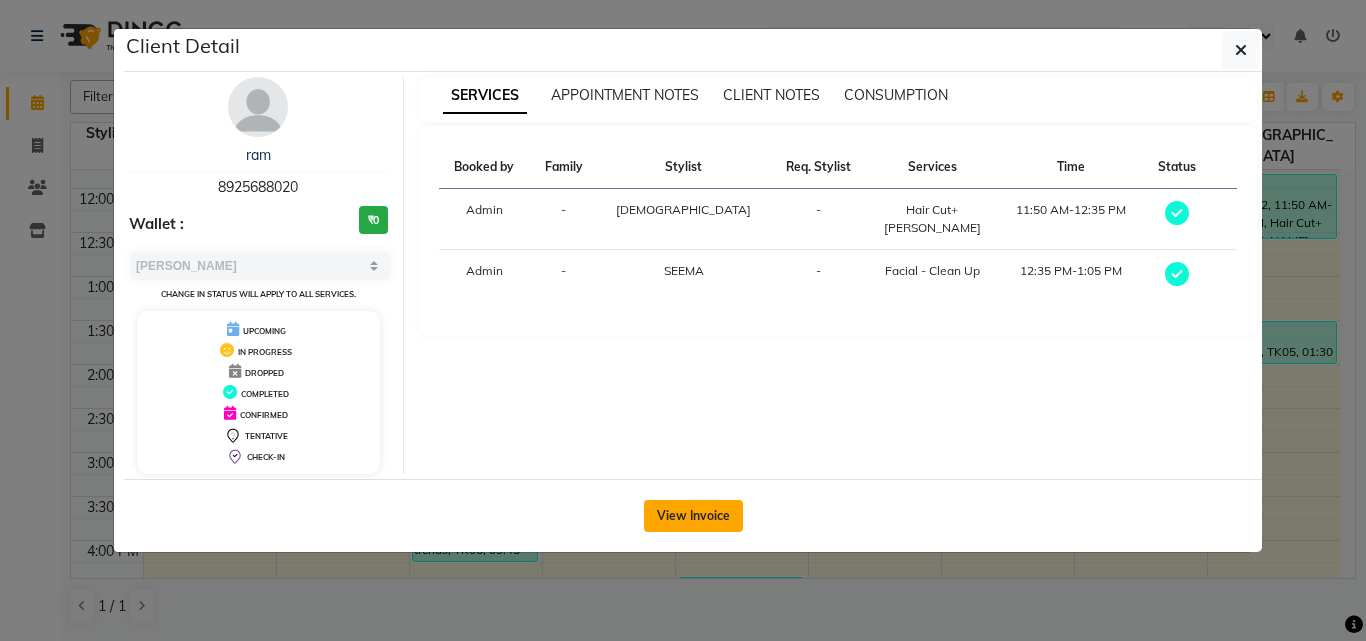 click on "View Invoice" 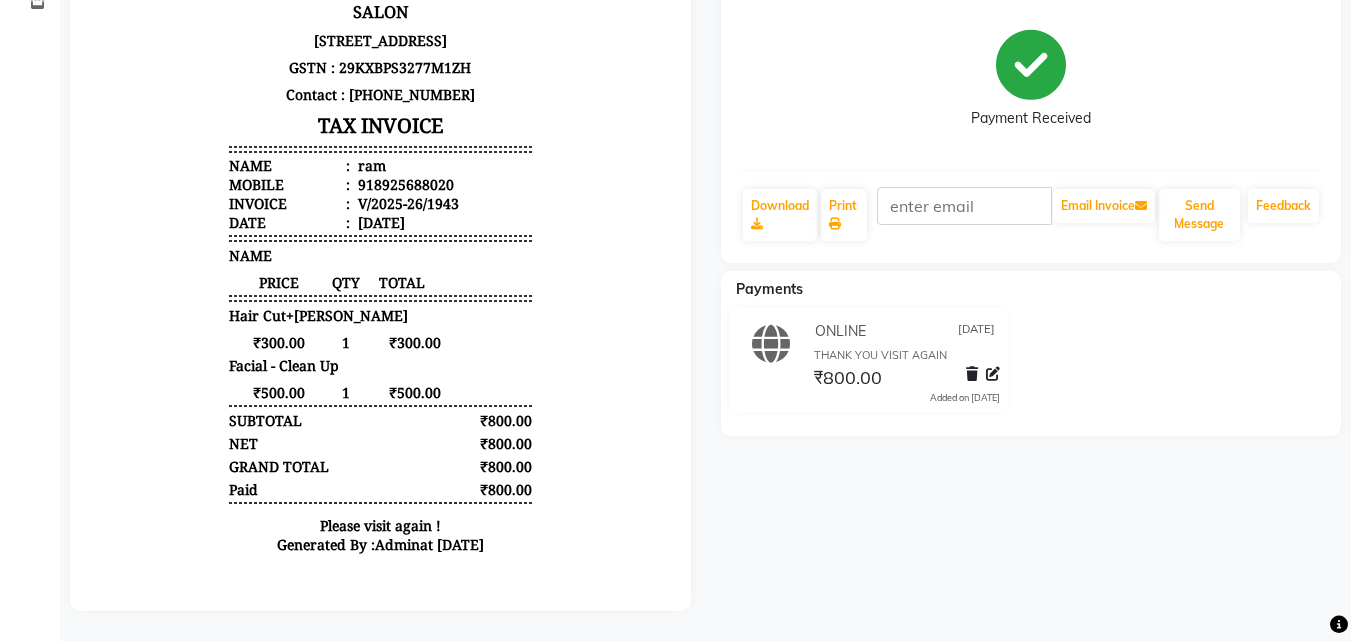scroll, scrollTop: 0, scrollLeft: 0, axis: both 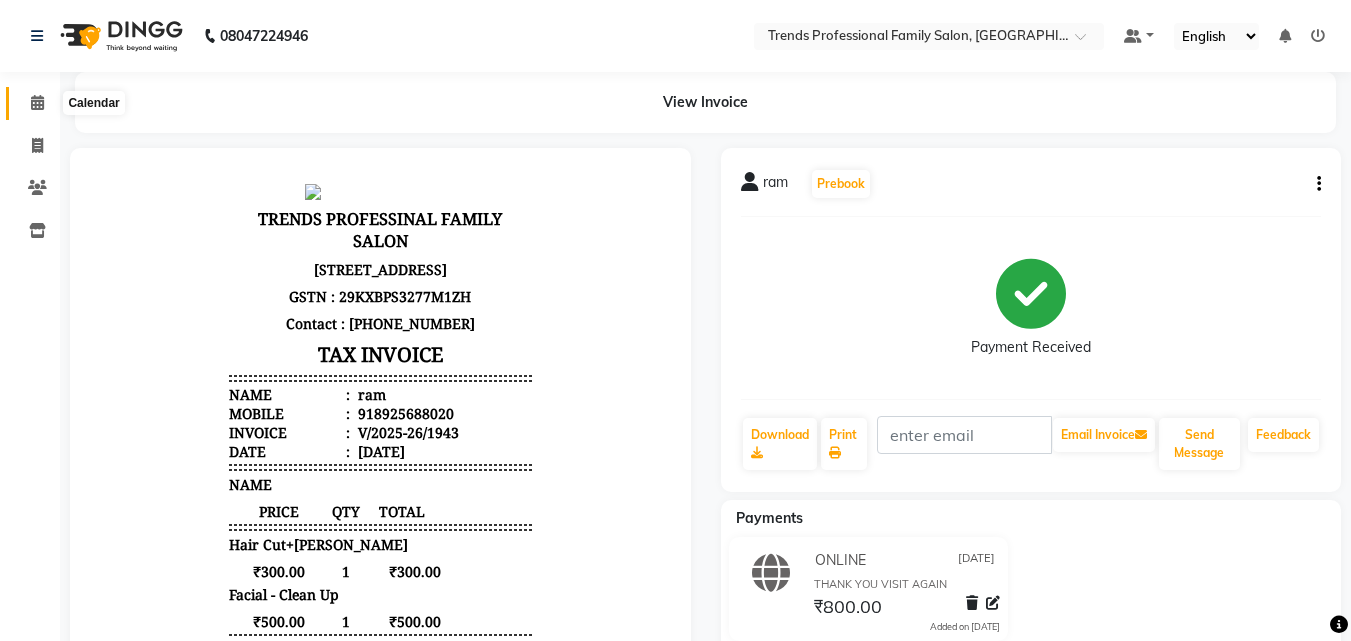 click 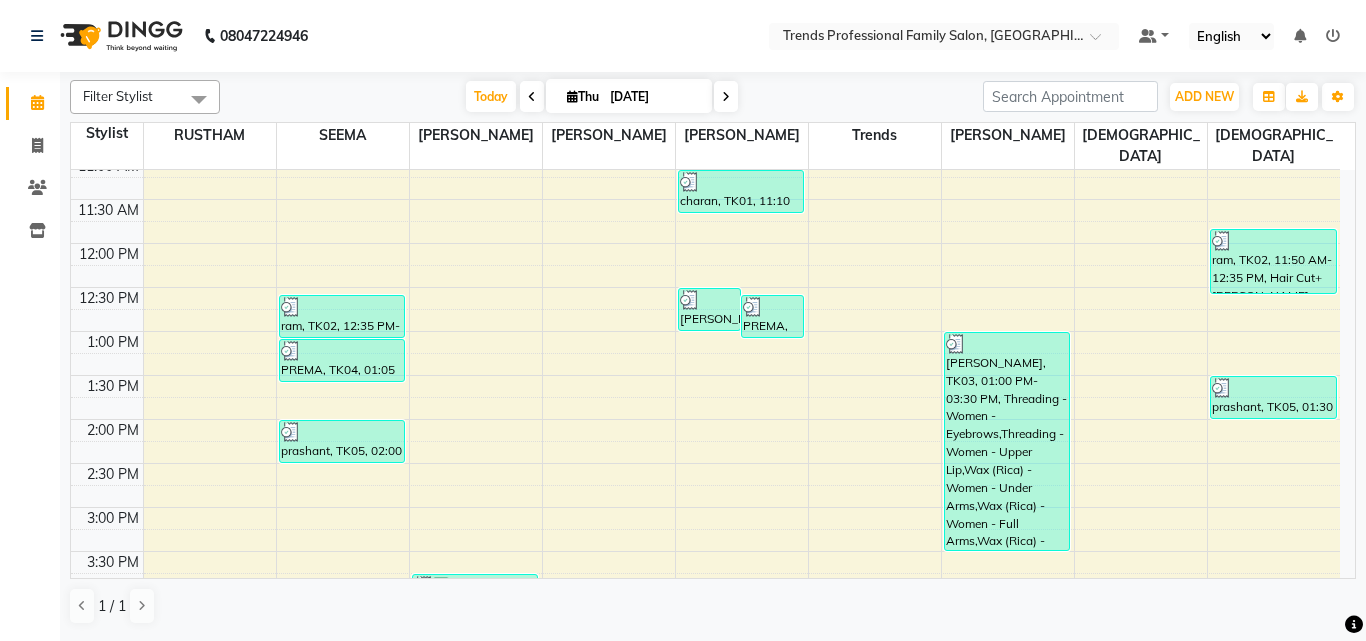 scroll, scrollTop: 333, scrollLeft: 0, axis: vertical 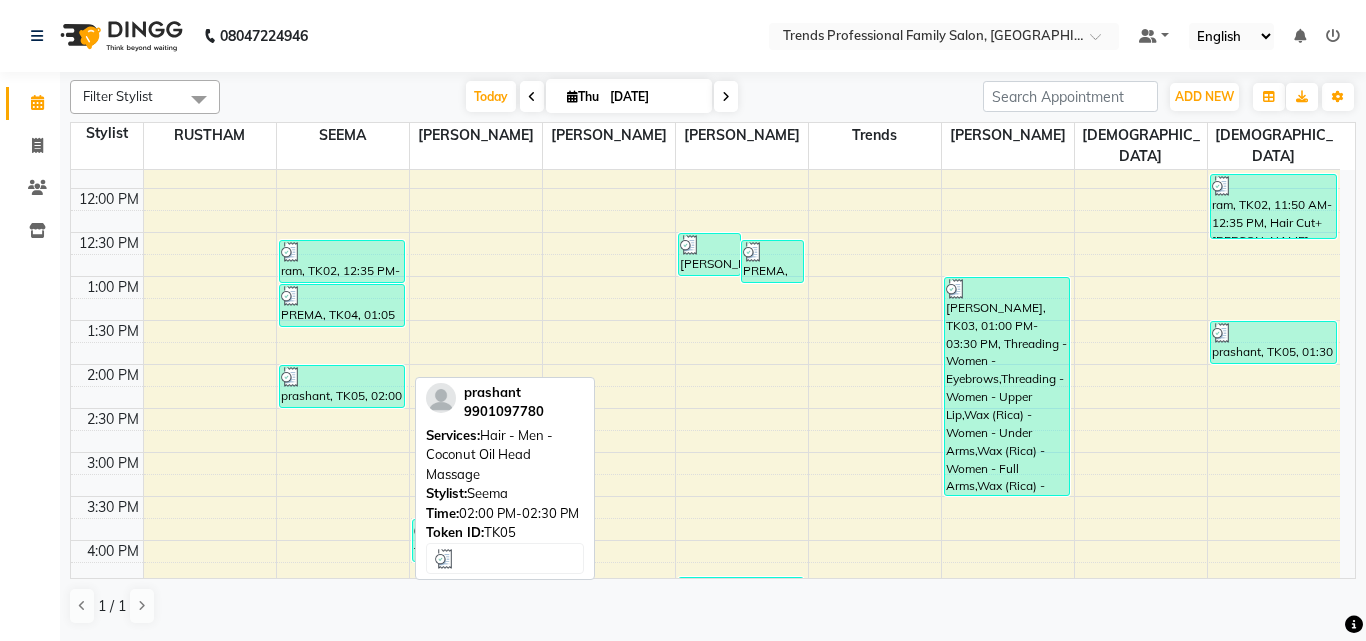 click at bounding box center [342, 377] 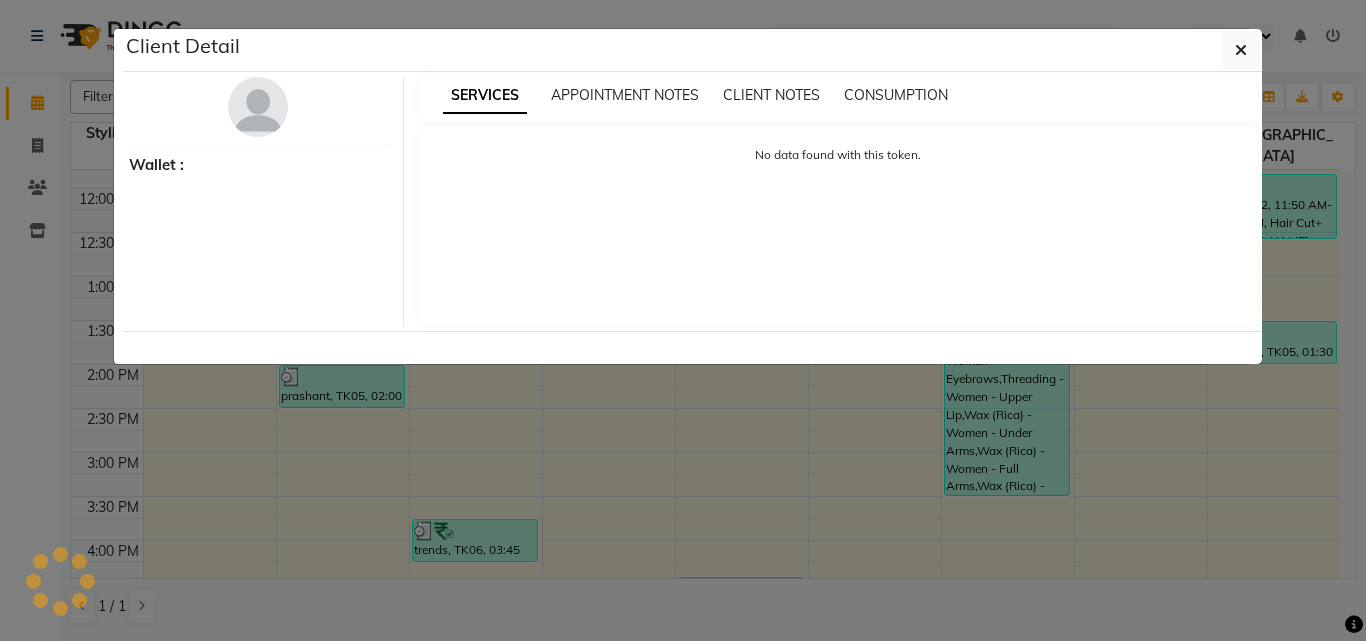 select on "3" 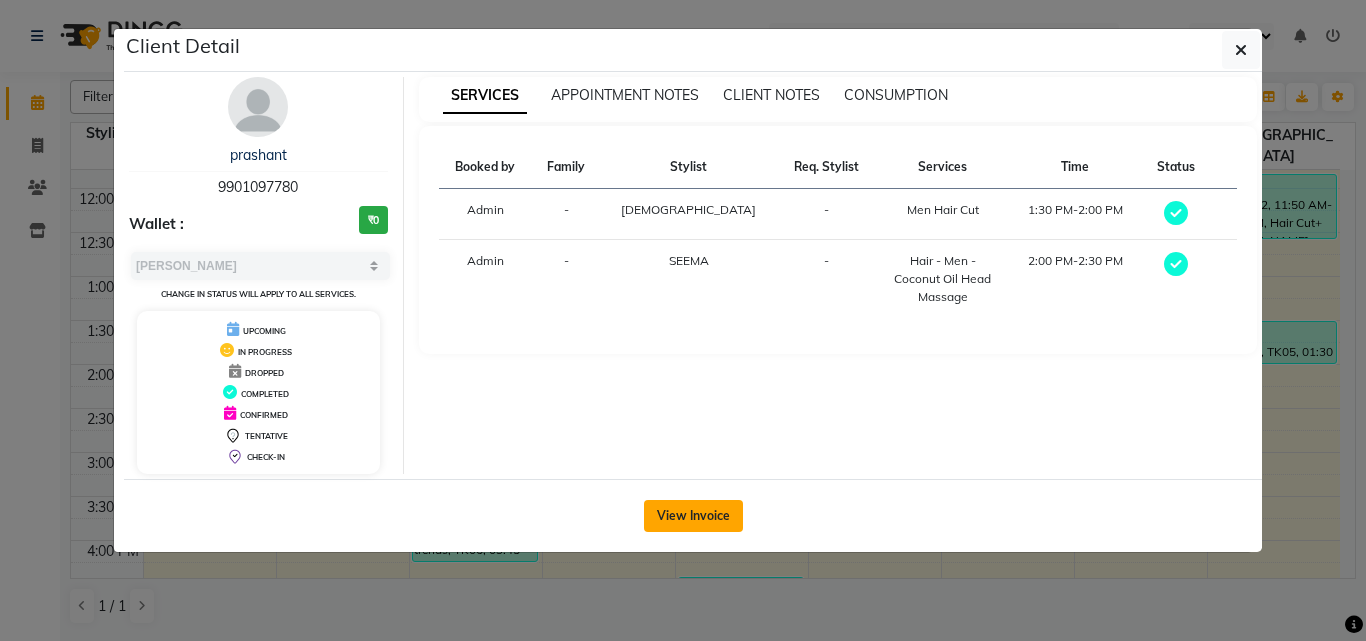 click on "View Invoice" 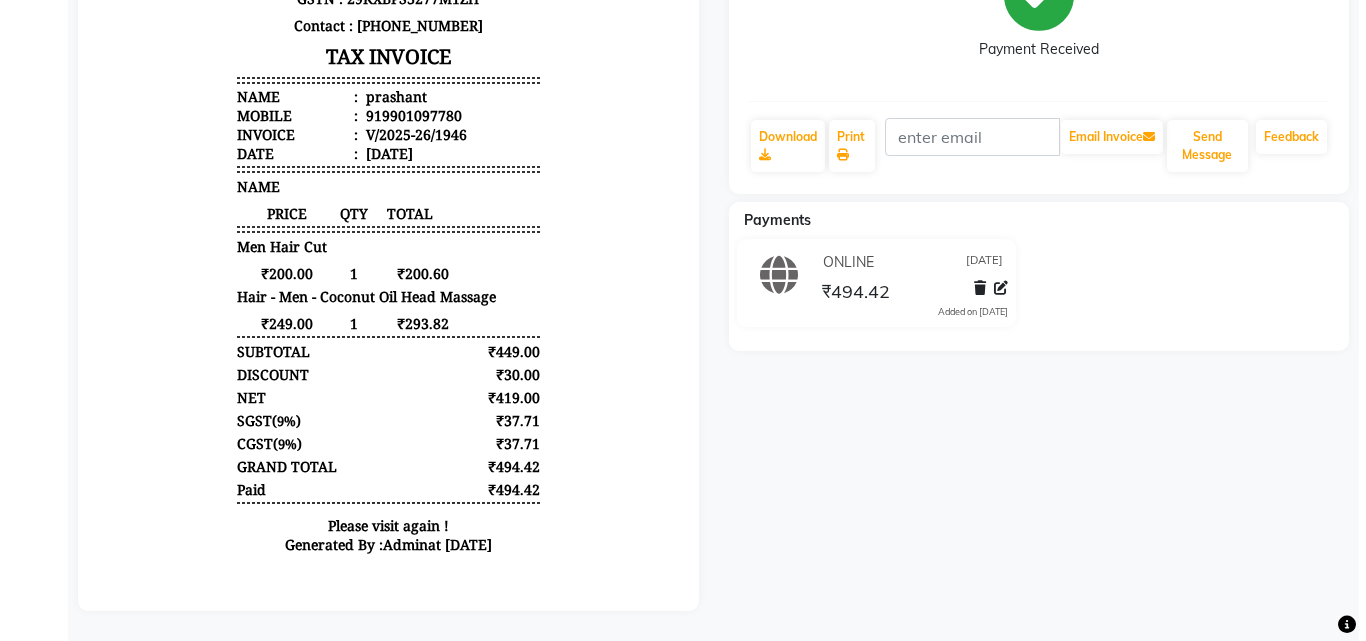 scroll, scrollTop: 0, scrollLeft: 0, axis: both 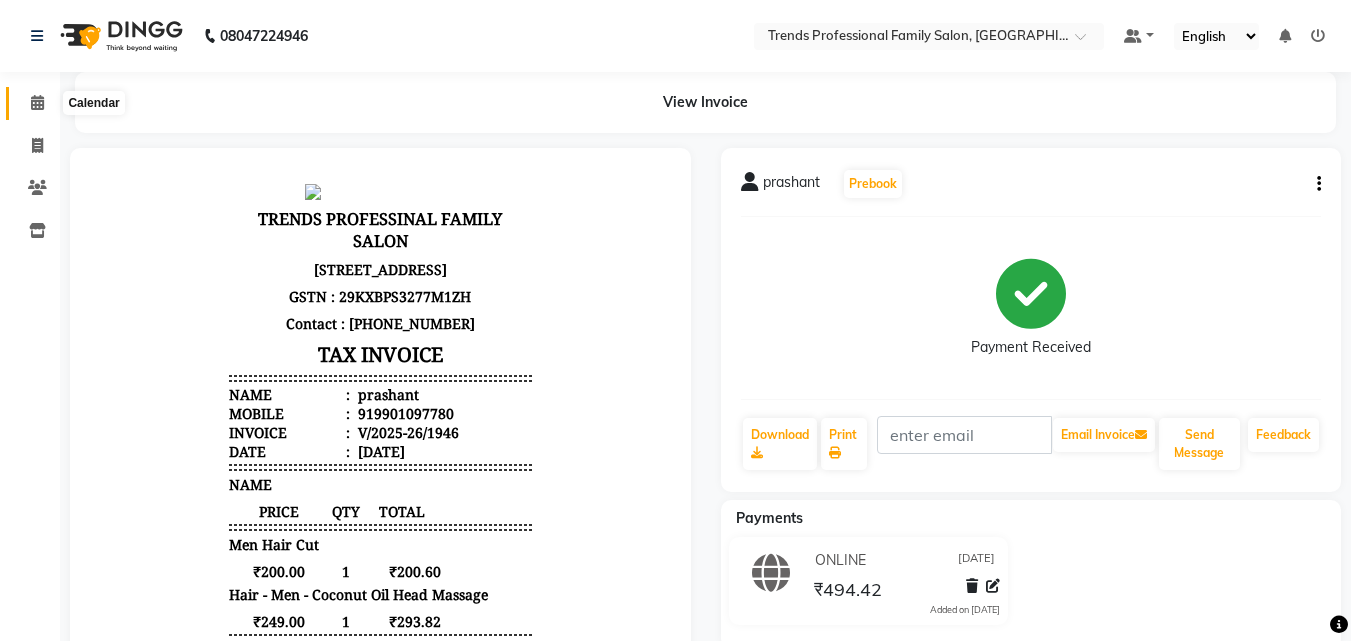 click 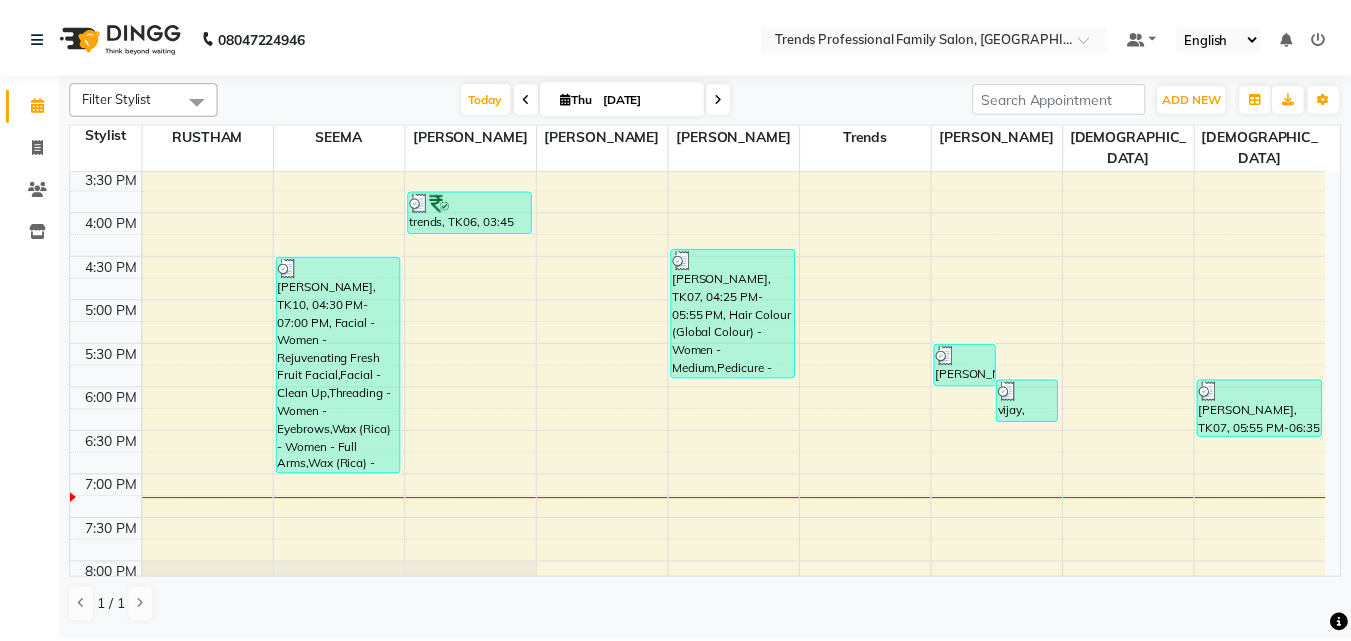 scroll, scrollTop: 645, scrollLeft: 0, axis: vertical 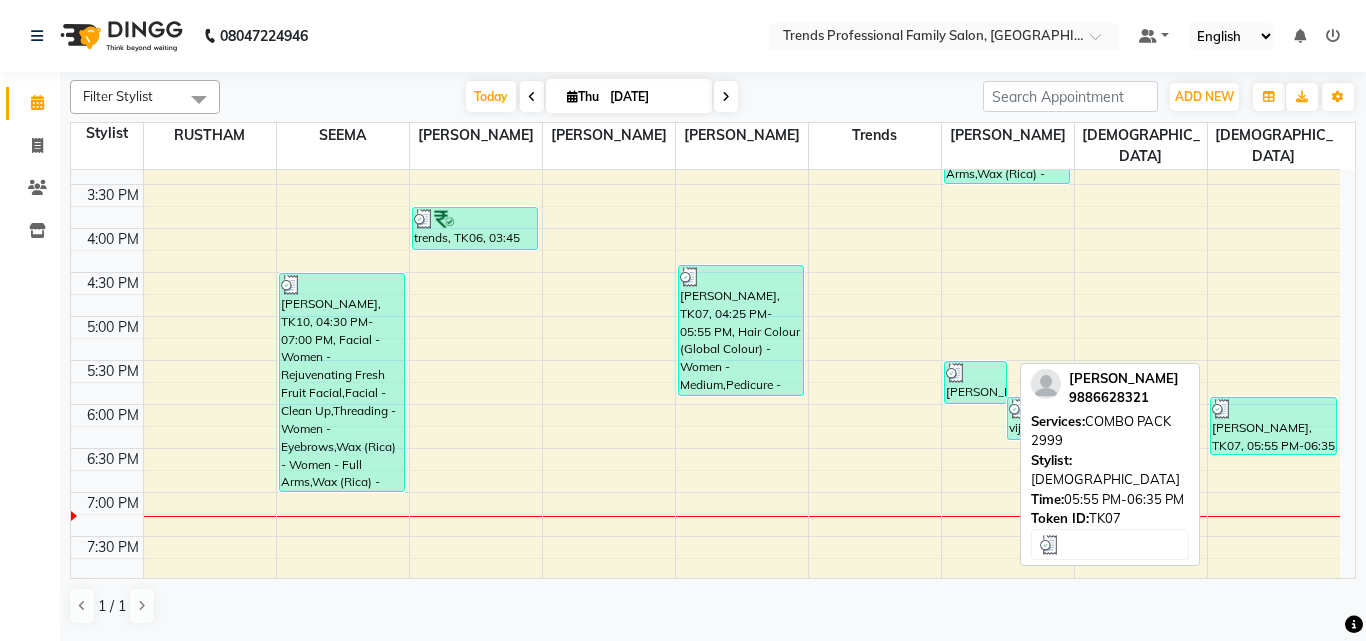 click on "[PERSON_NAME], TK07, 05:55 PM-06:35 PM, COMBO PACK 2999" at bounding box center (1273, 426) 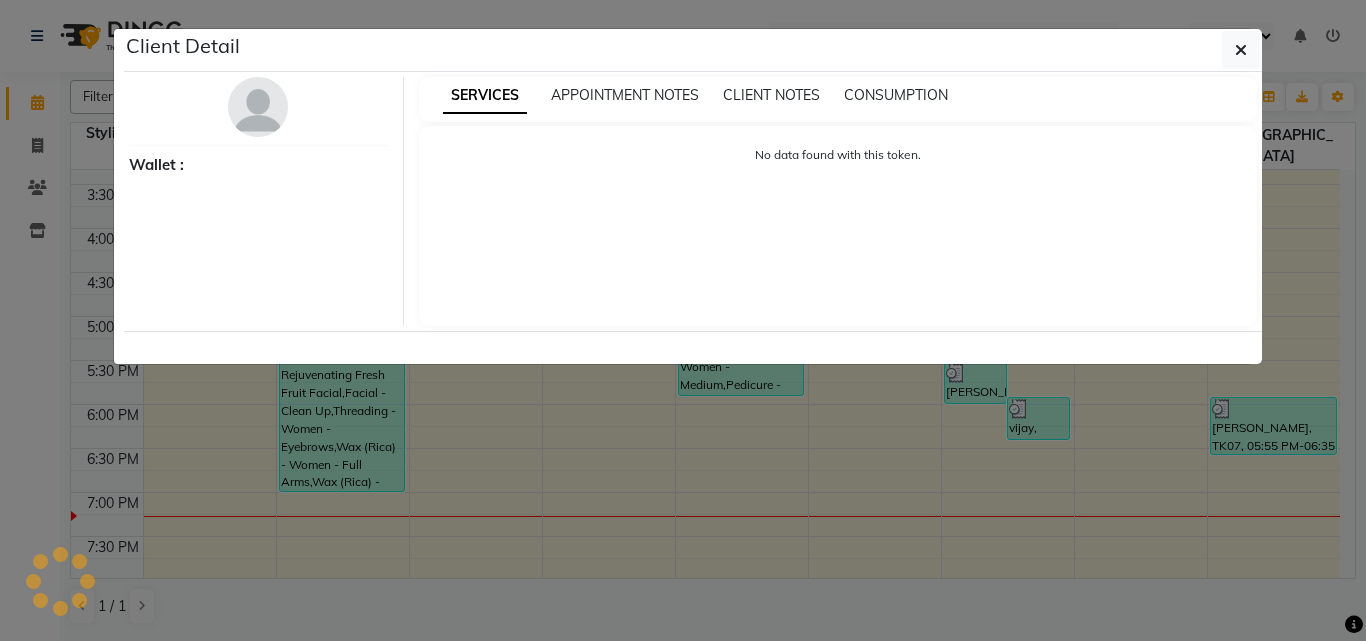 select on "3" 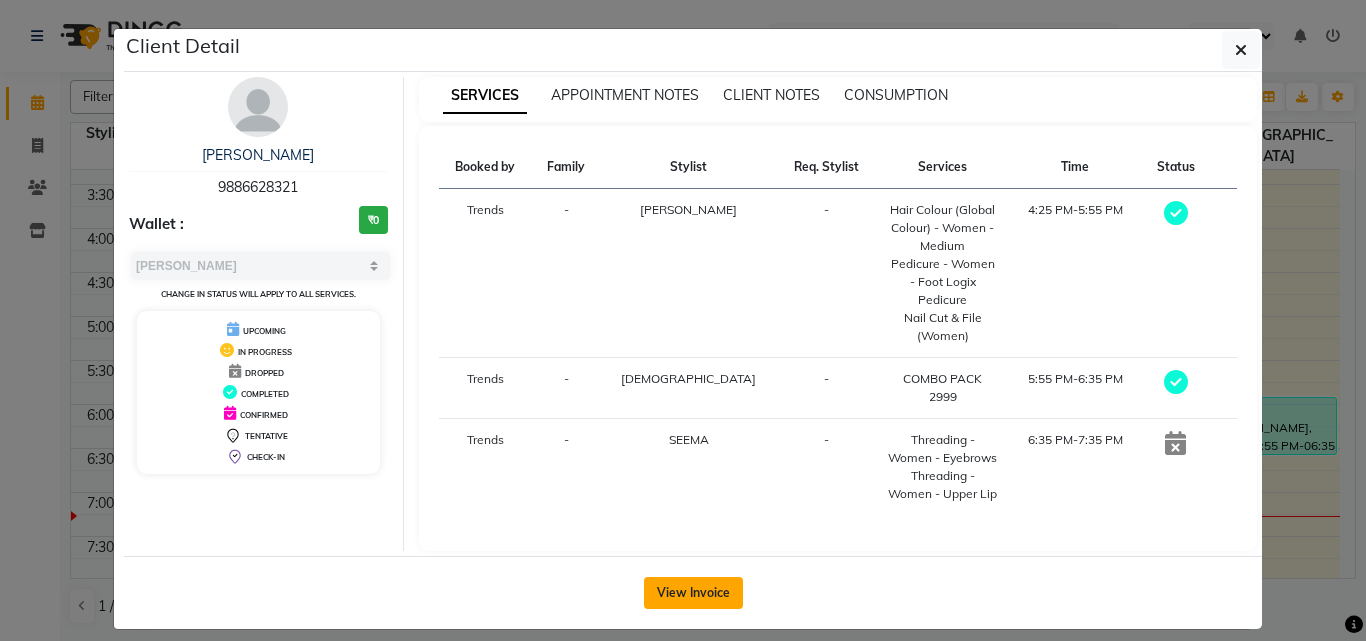 click on "View Invoice" 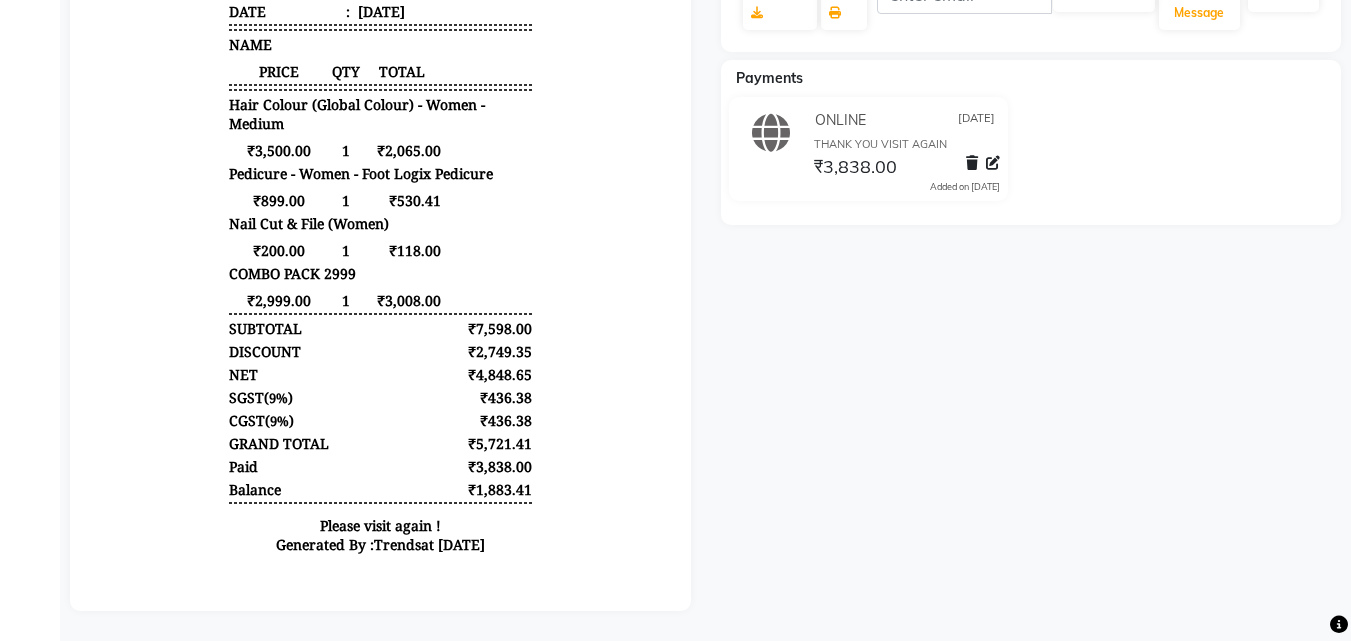 scroll, scrollTop: 0, scrollLeft: 0, axis: both 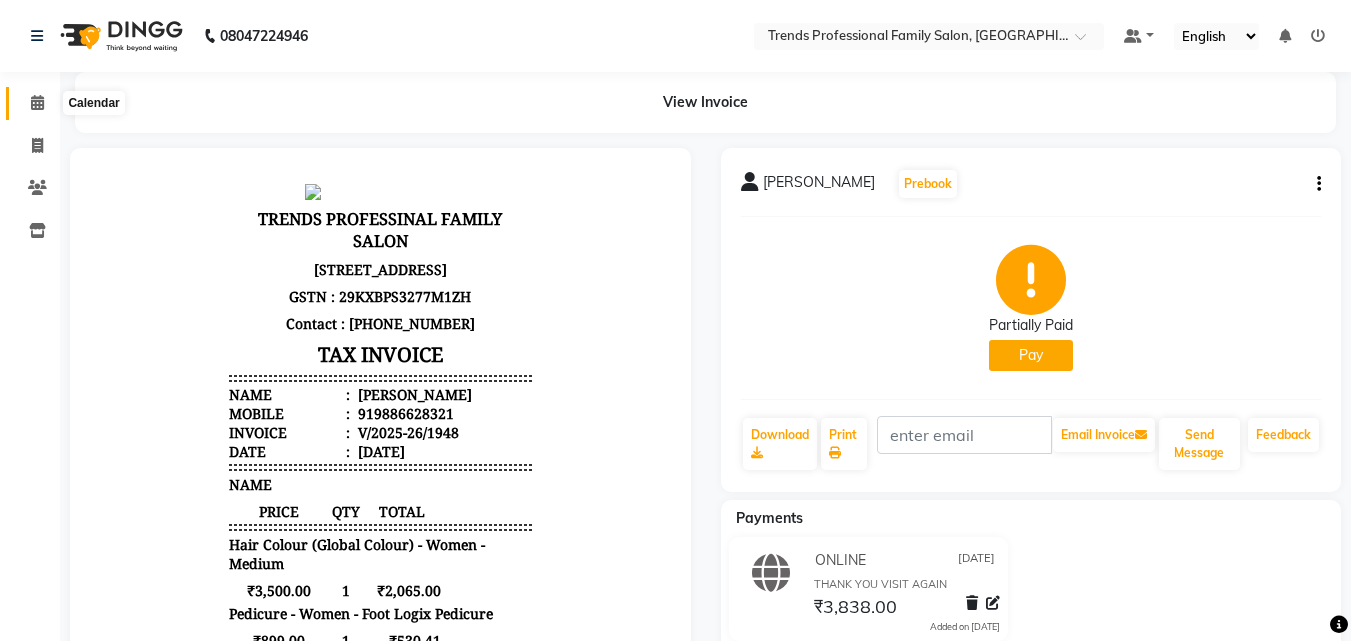 click 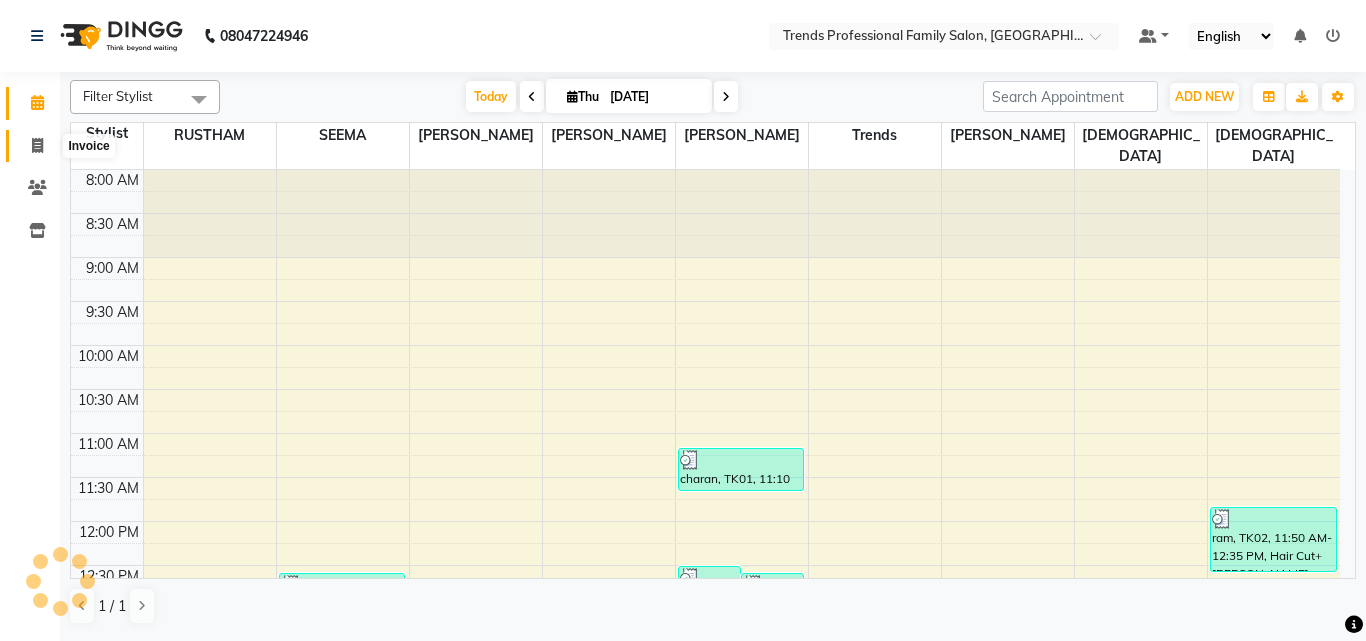 click 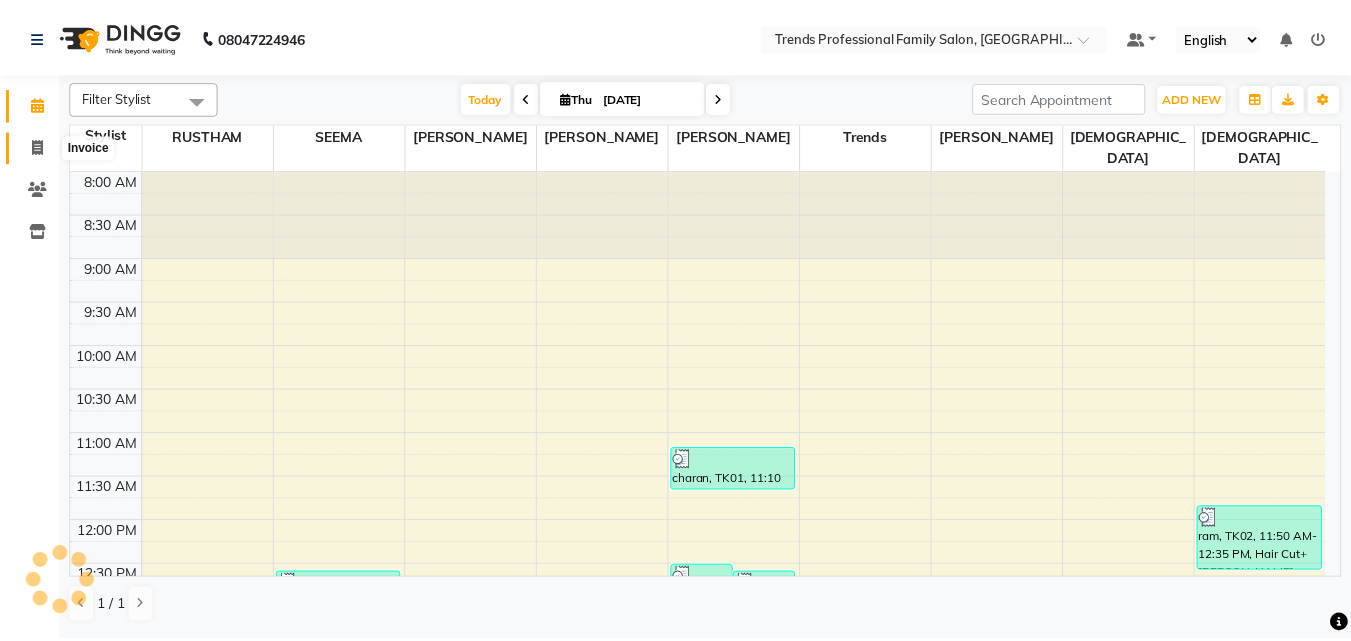 scroll, scrollTop: 0, scrollLeft: 0, axis: both 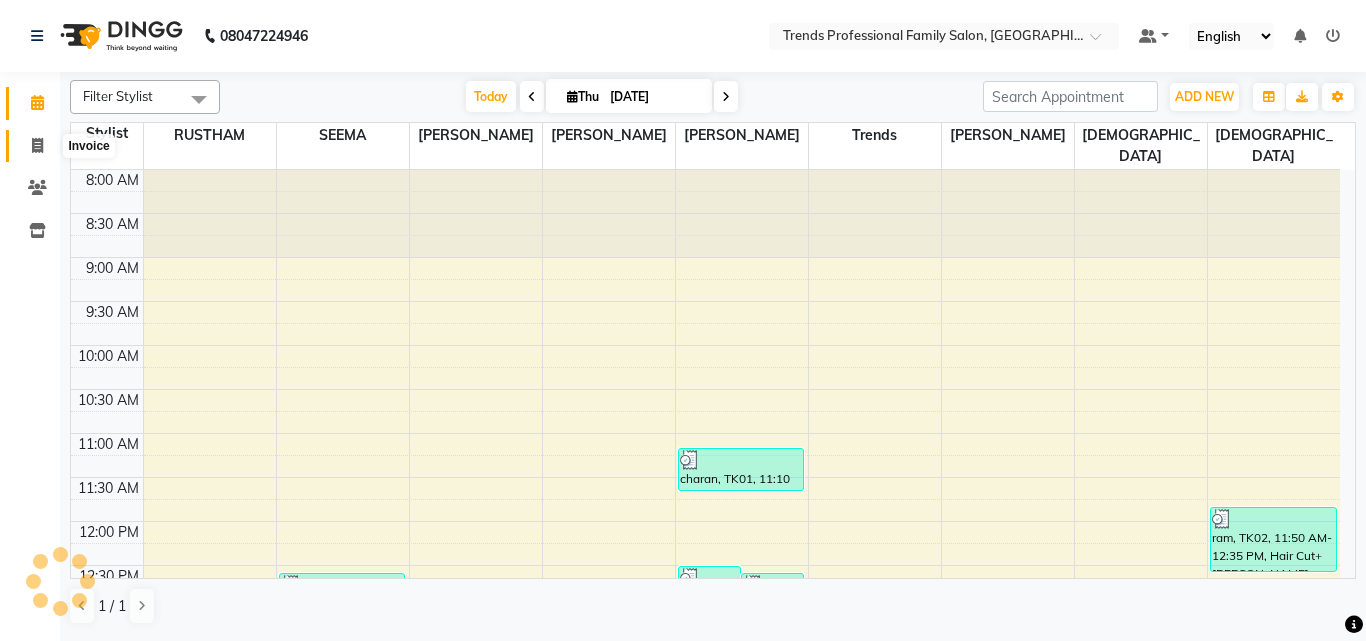 select on "service" 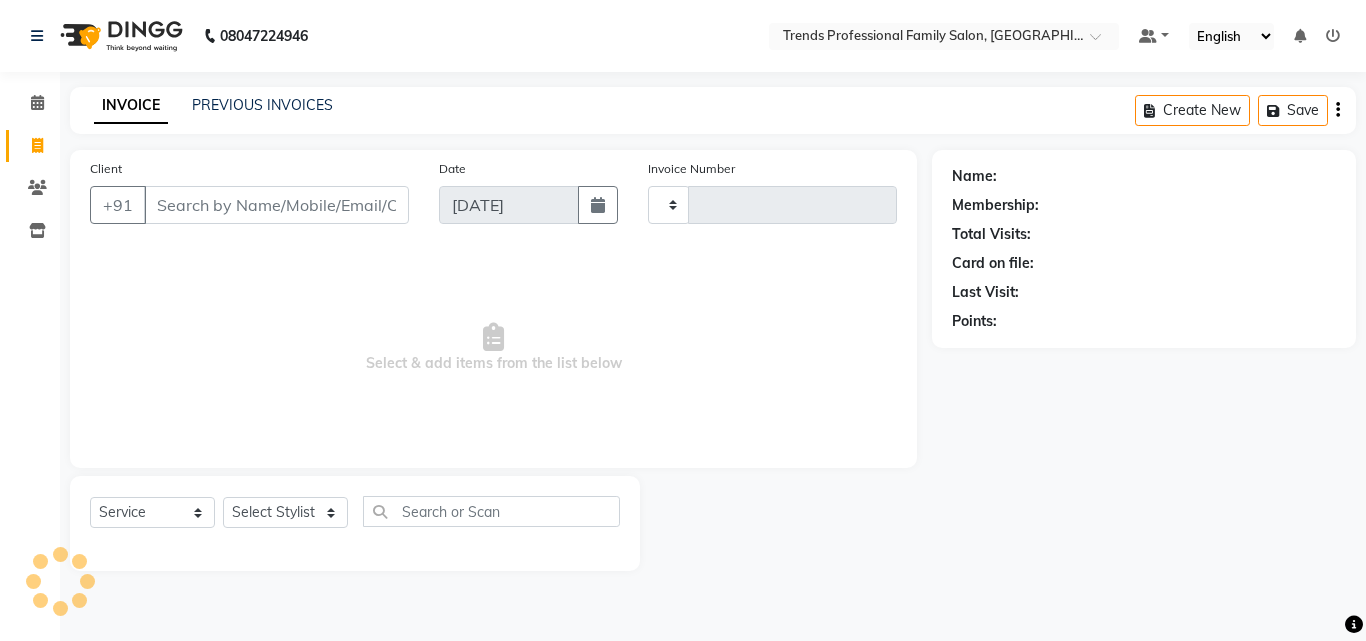 type on "1952" 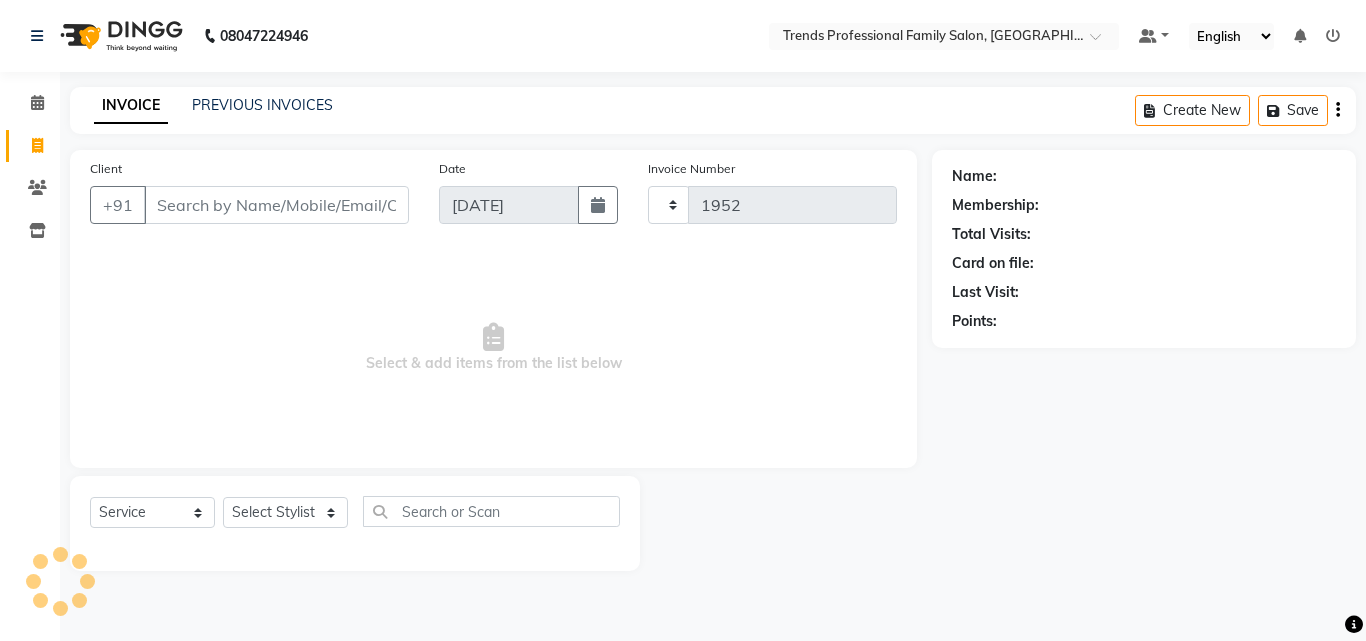 select on "7345" 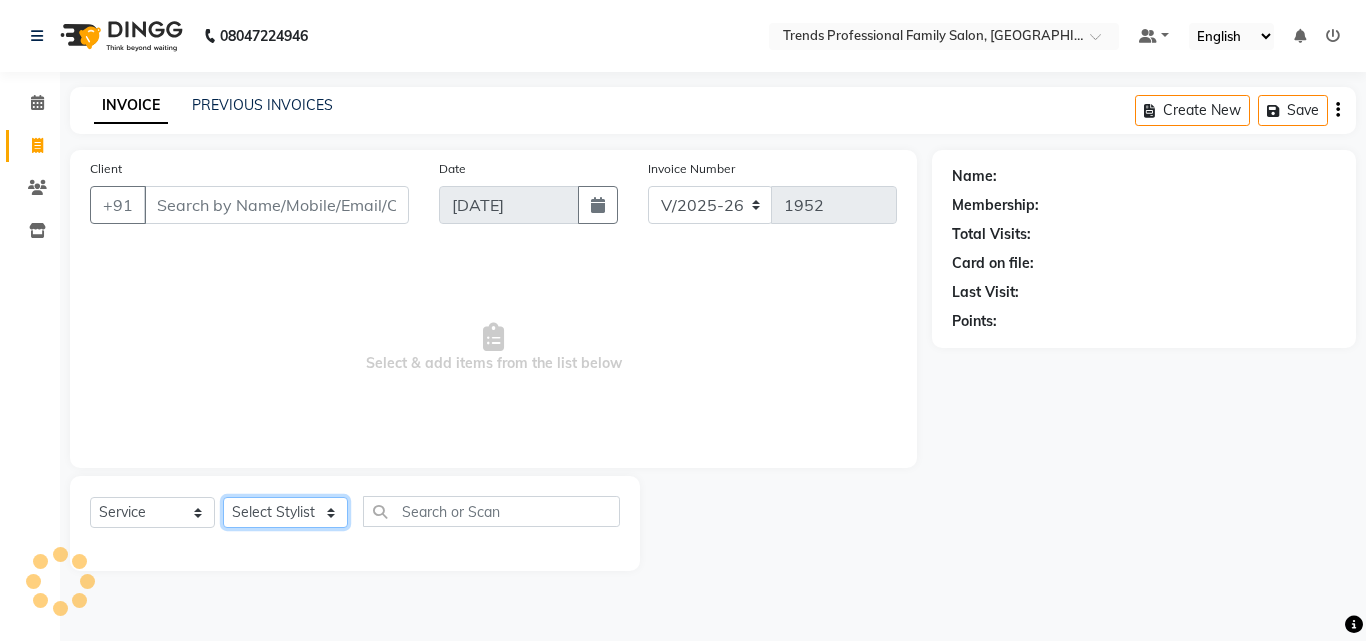 click on "Select Stylist" 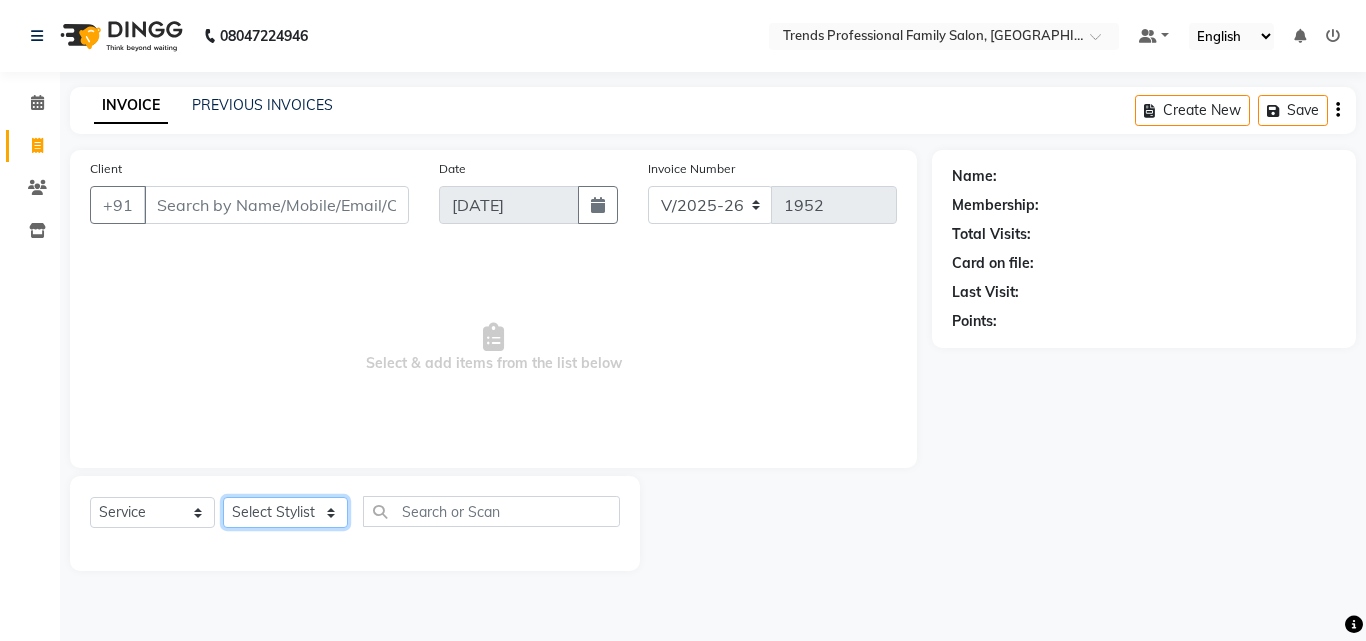 select on "72180" 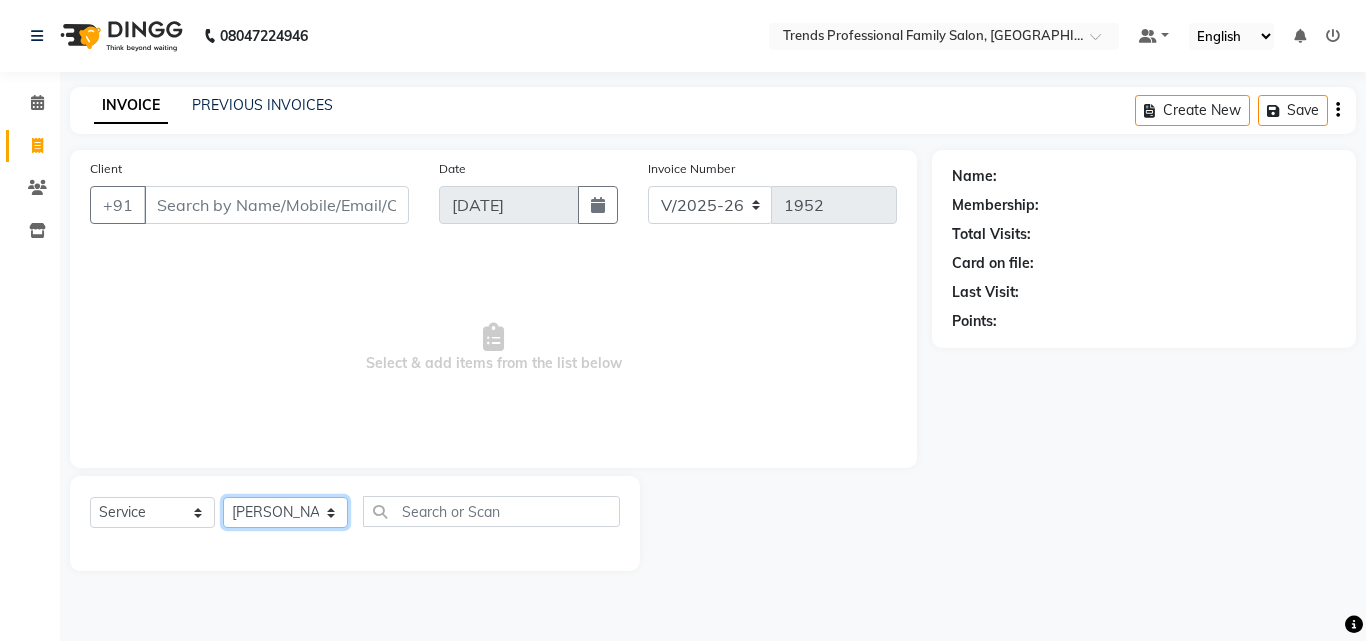 click on "Select Stylist [PERSON_NAME] [PERSON_NAME] [PERSON_NAME] [PERSON_NAME] [DEMOGRAPHIC_DATA][PERSON_NAME] Sumika Trends" 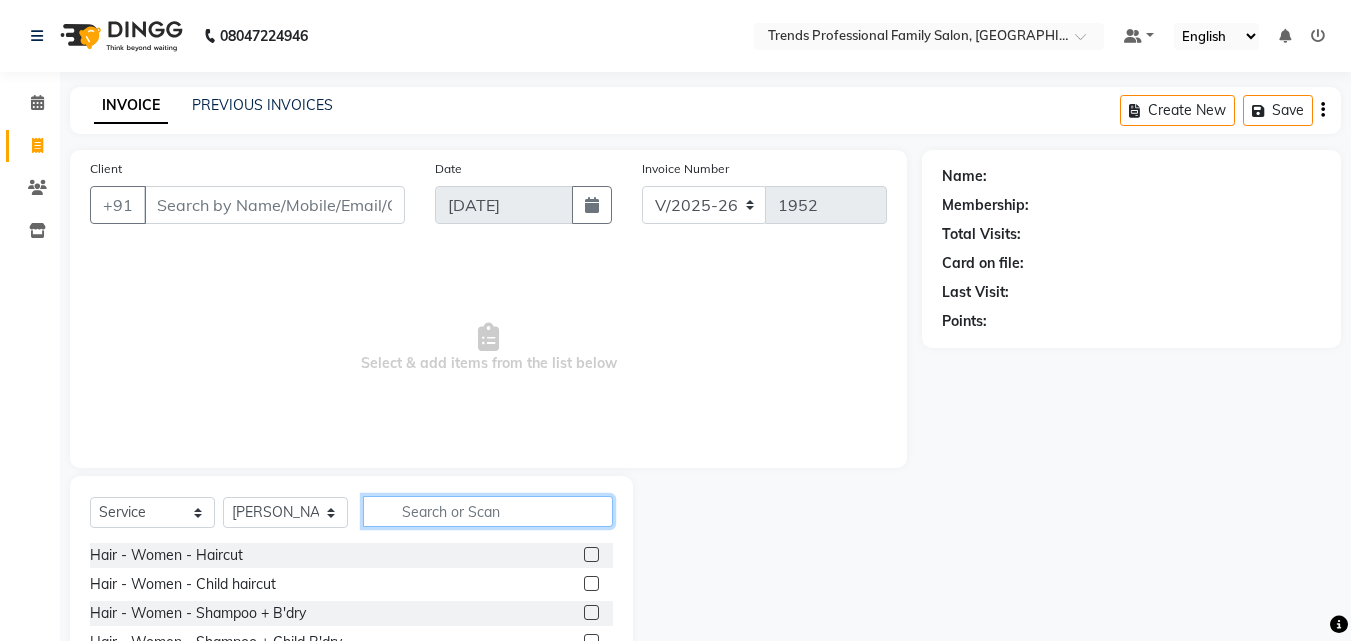 click 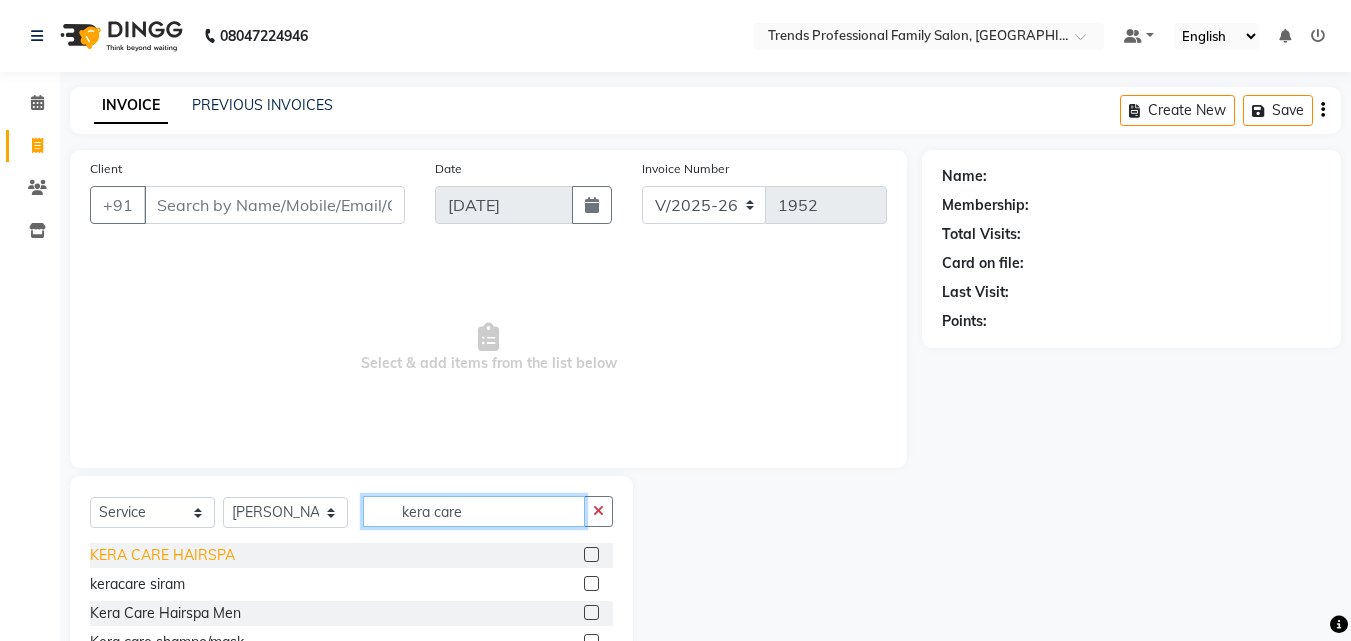 type on "kera care" 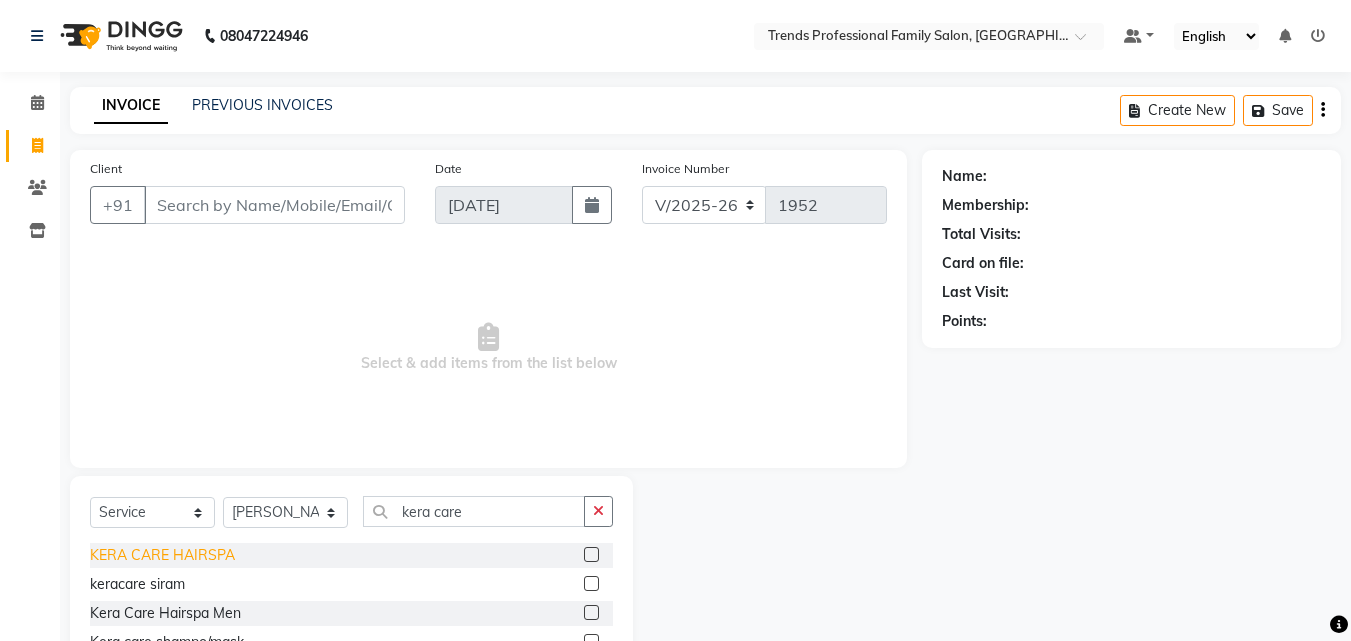 click on "KERA CARE HAIRSPA" 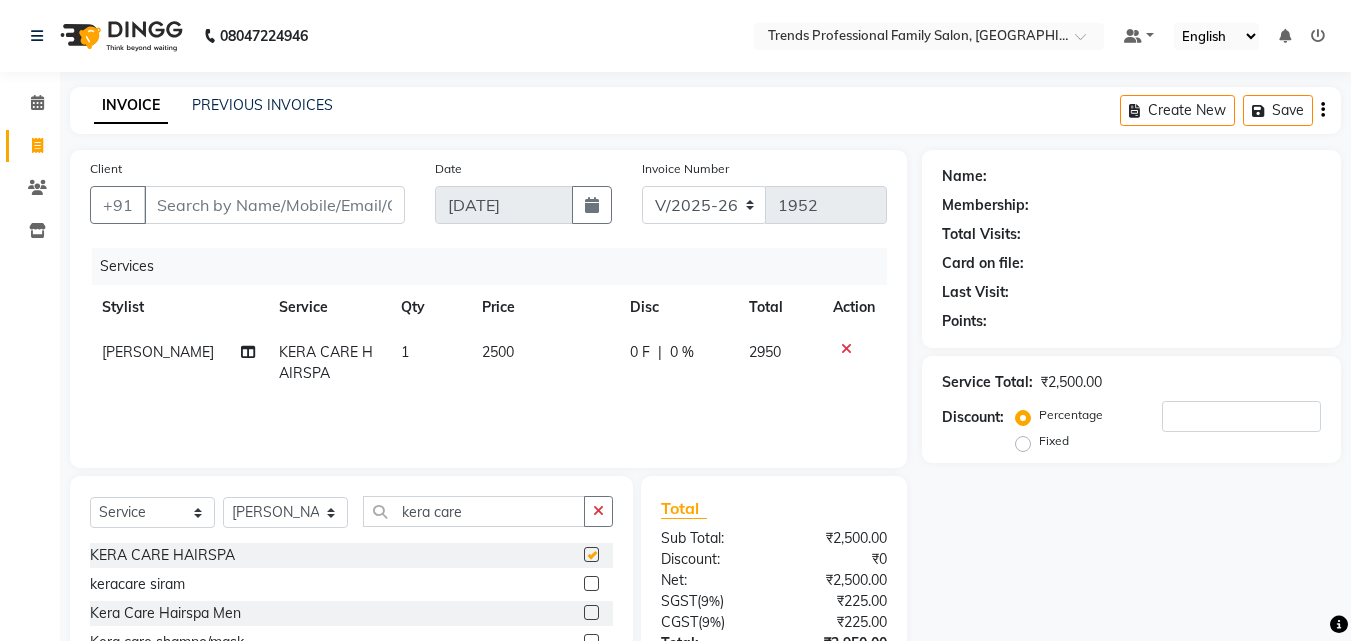 checkbox on "false" 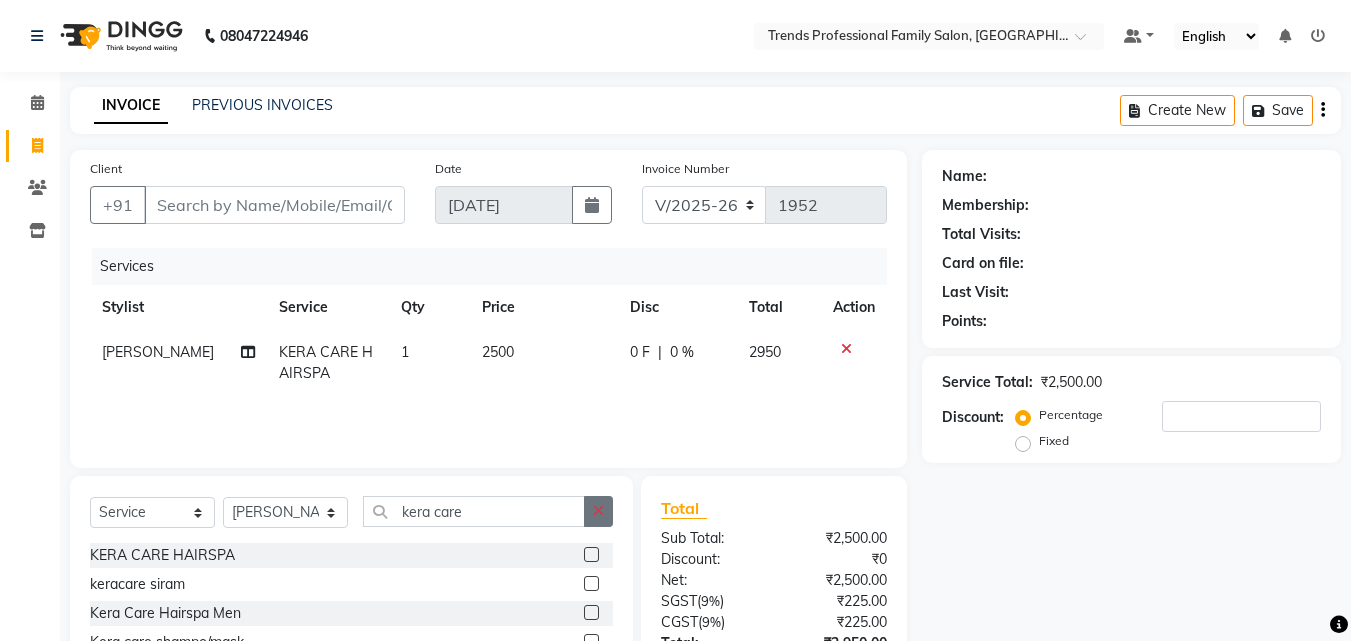 click 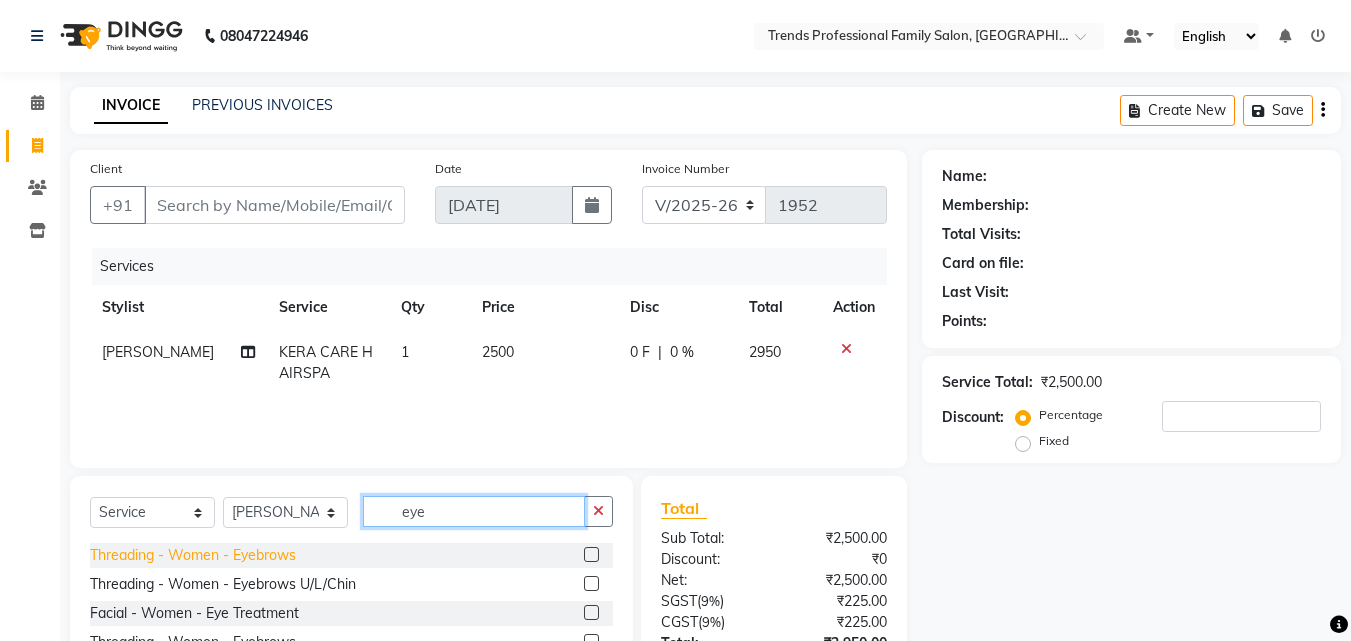 type on "eye" 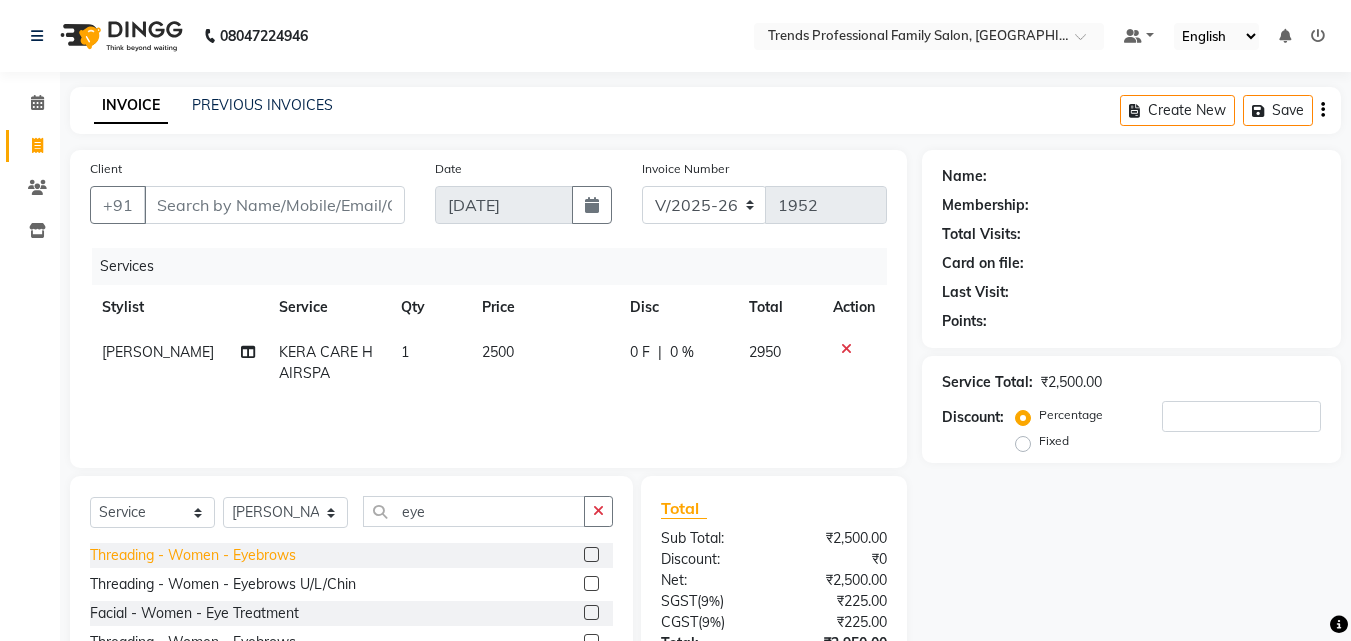 click on "Threading - Women - Eyebrows" 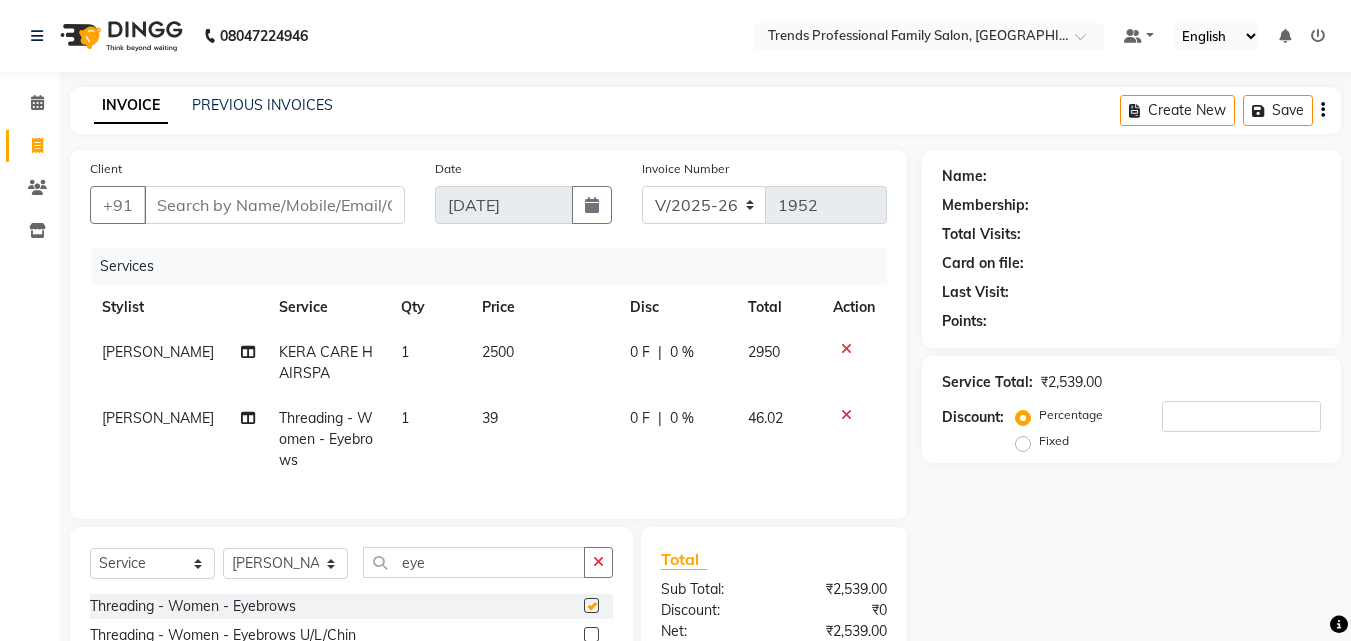 checkbox on "false" 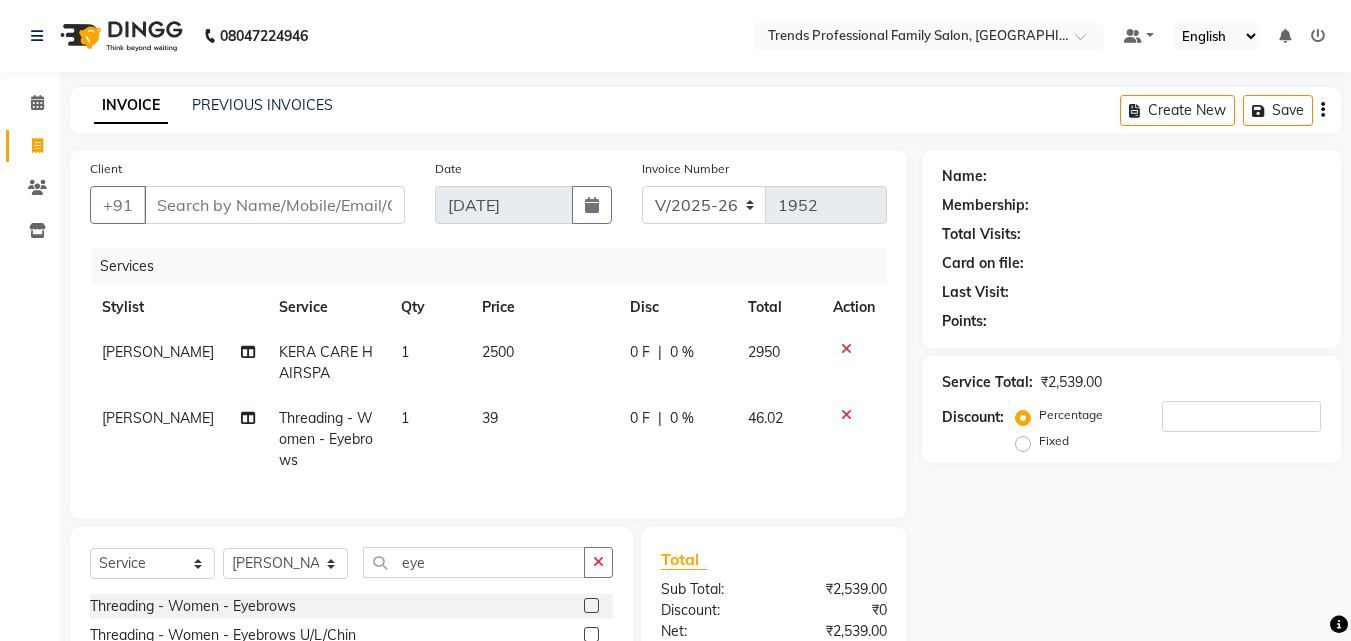 scroll, scrollTop: 225, scrollLeft: 0, axis: vertical 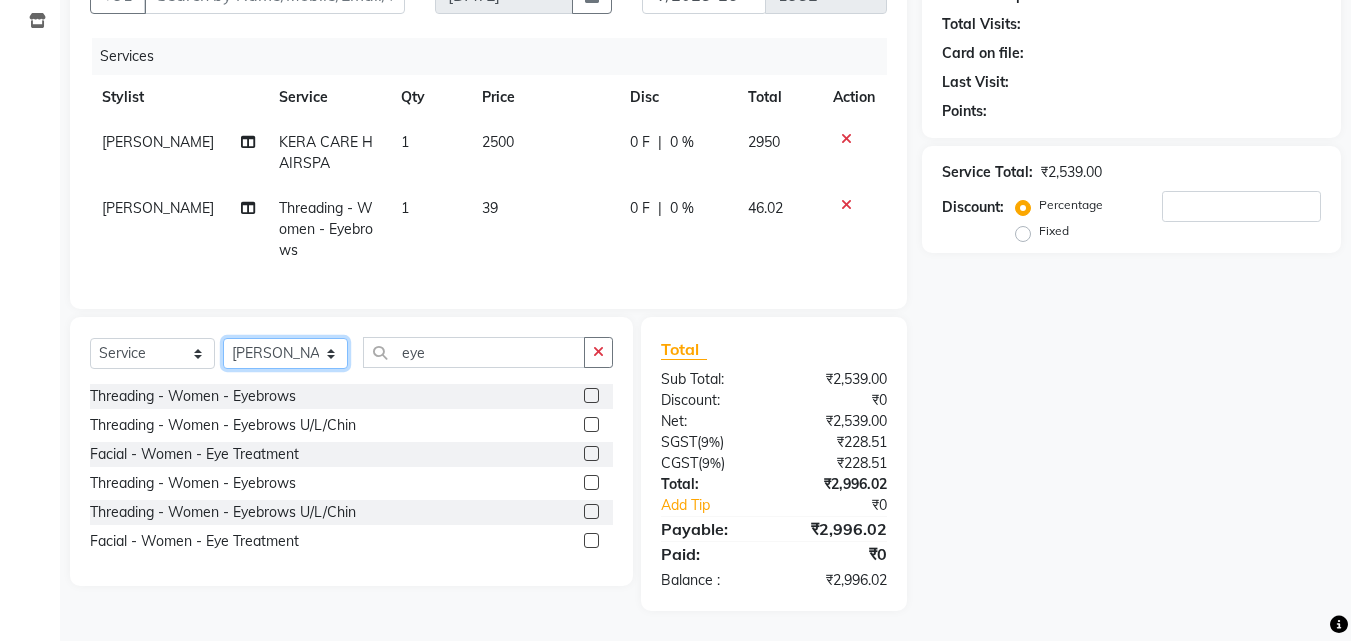 click on "Select Stylist [PERSON_NAME] [PERSON_NAME] [PERSON_NAME] [PERSON_NAME] [DEMOGRAPHIC_DATA][PERSON_NAME] Sumika Trends" 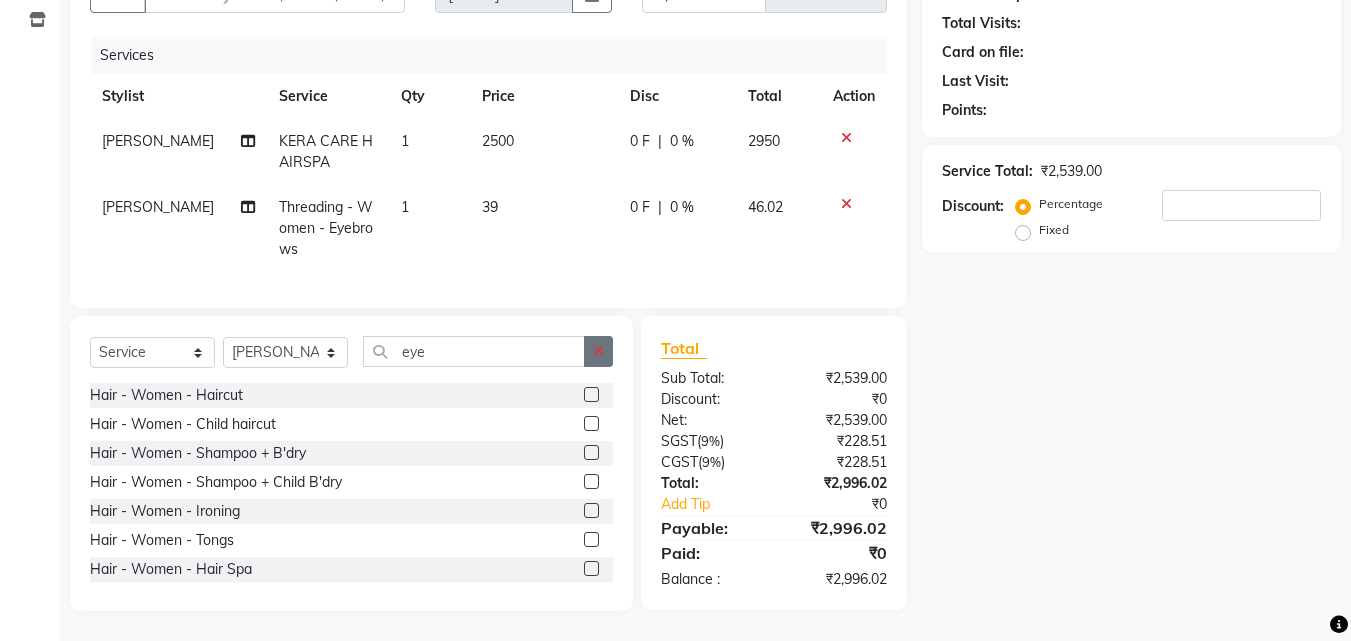 click 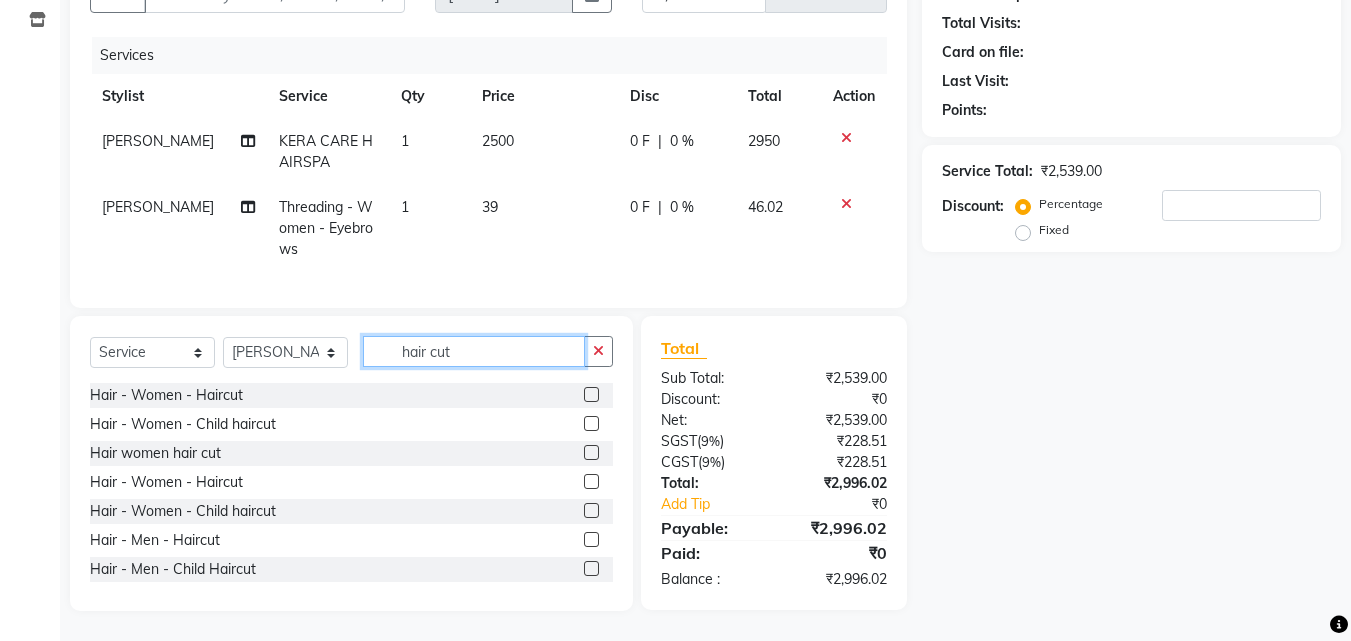 scroll, scrollTop: 226, scrollLeft: 0, axis: vertical 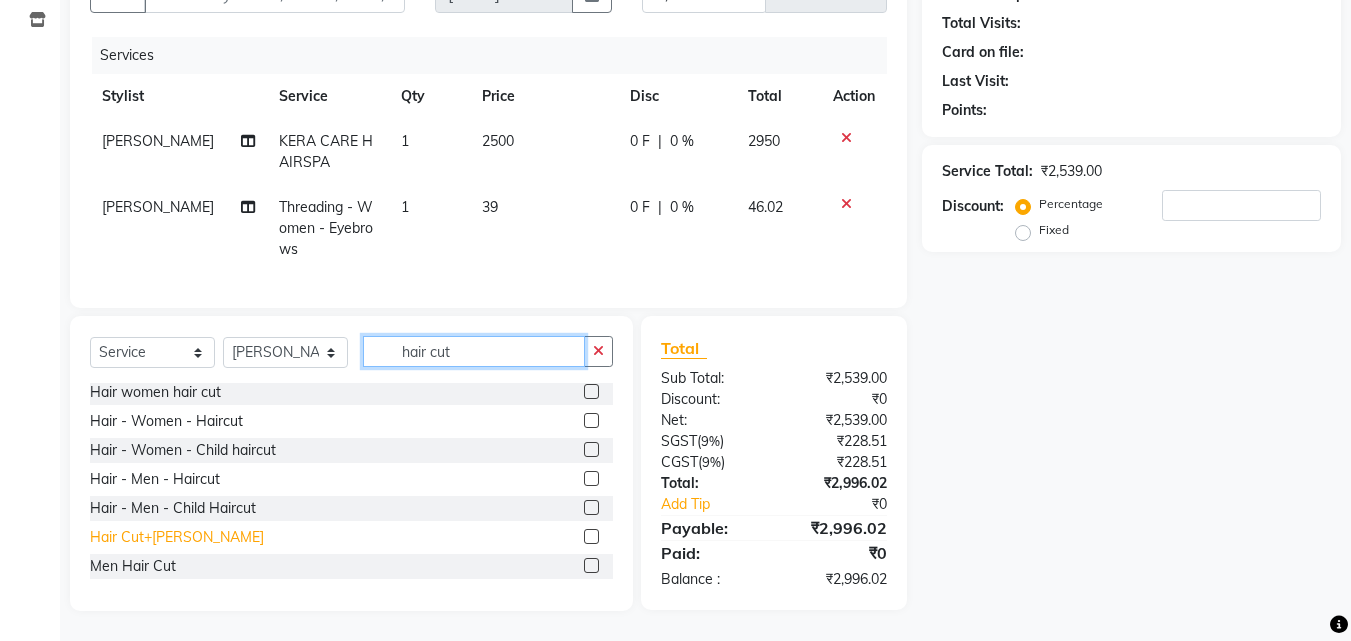 type on "hair cut" 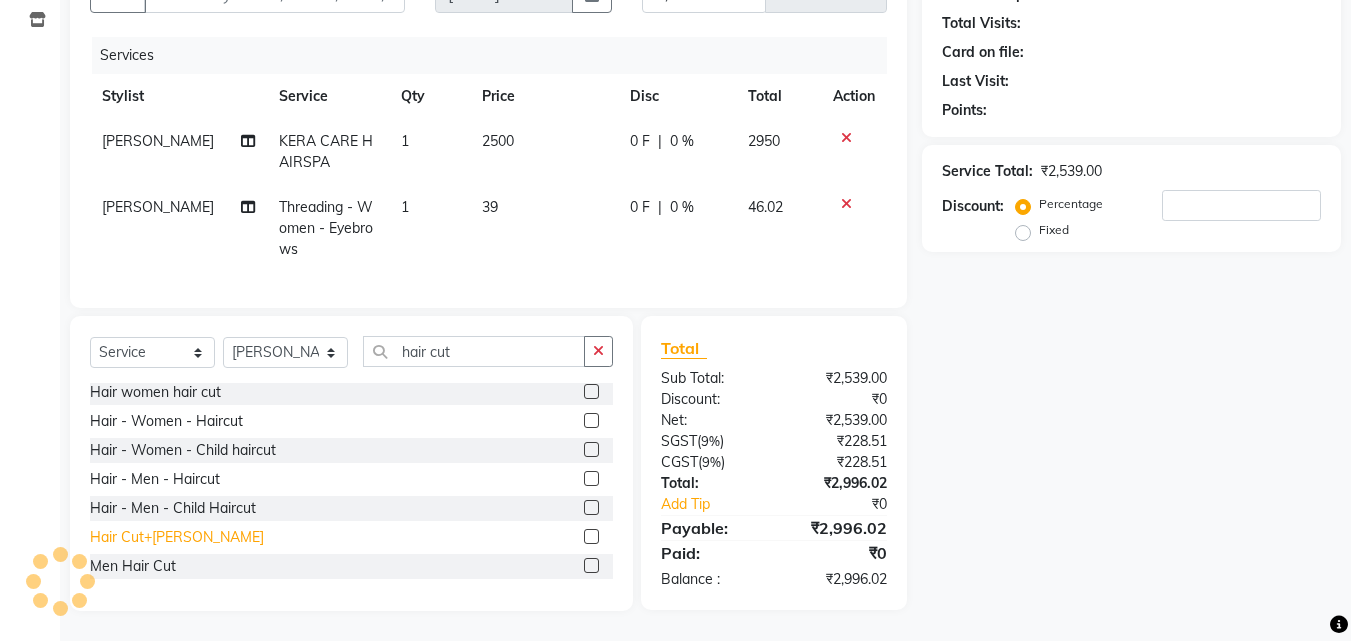 click on "Hair Cut+[PERSON_NAME]" 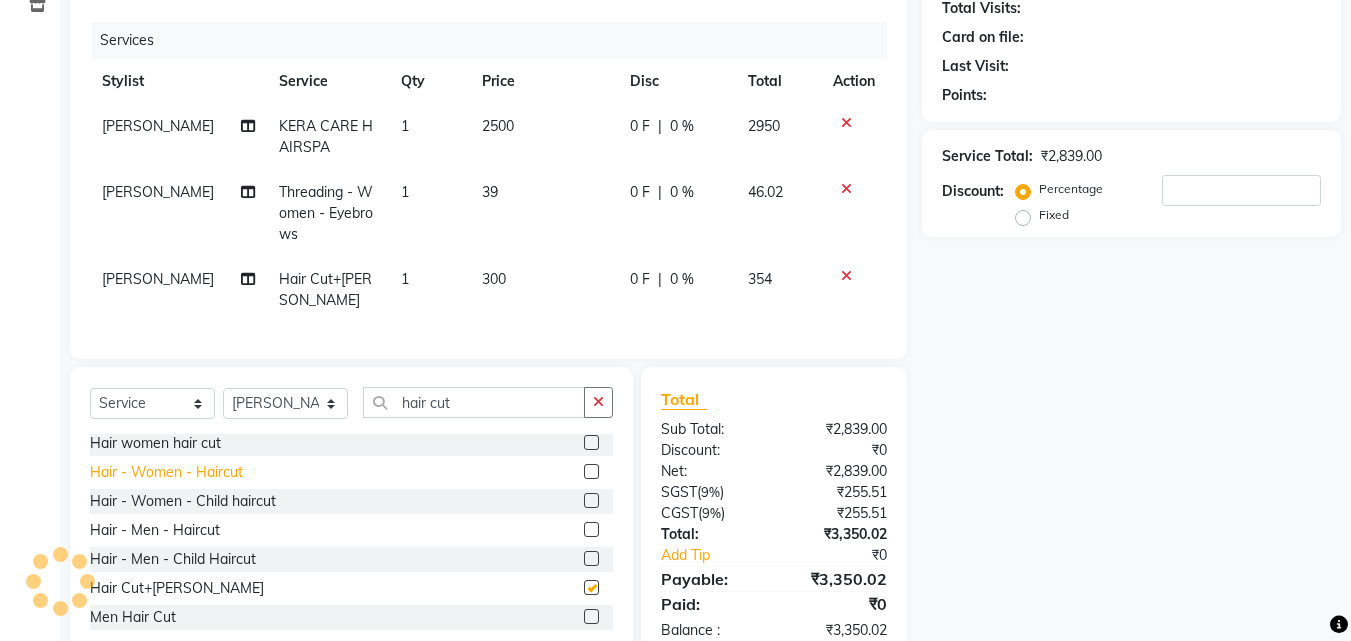 checkbox on "false" 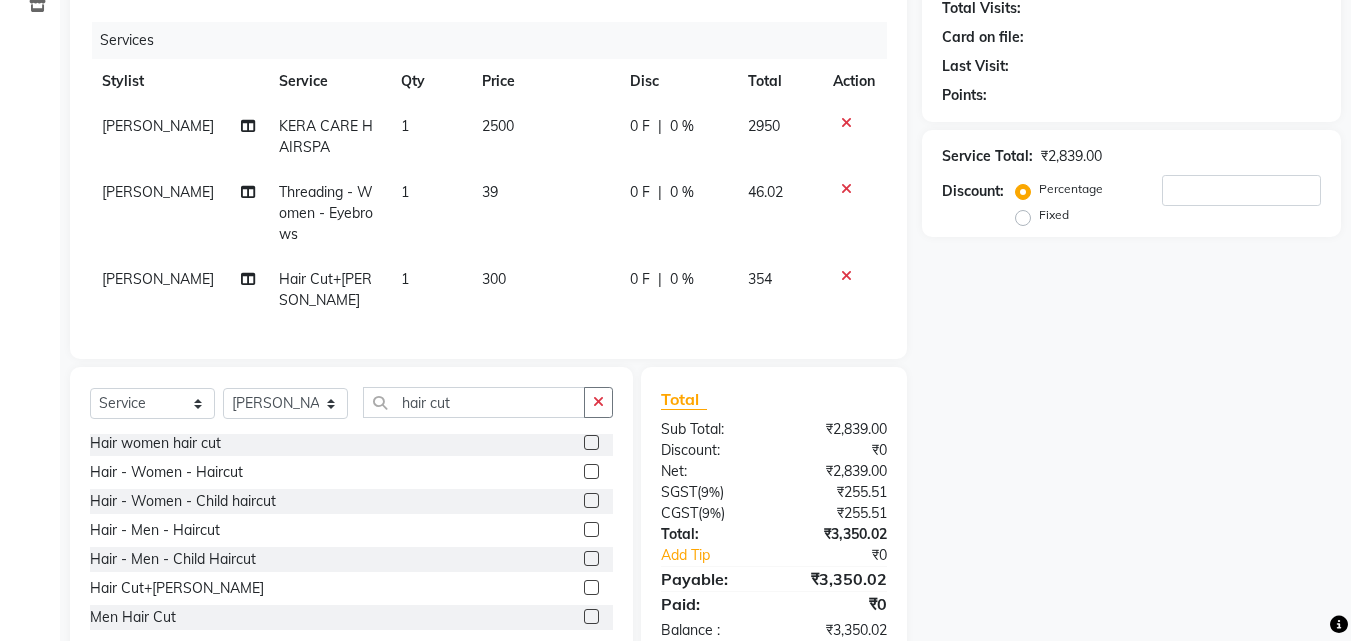 scroll, scrollTop: 0, scrollLeft: 0, axis: both 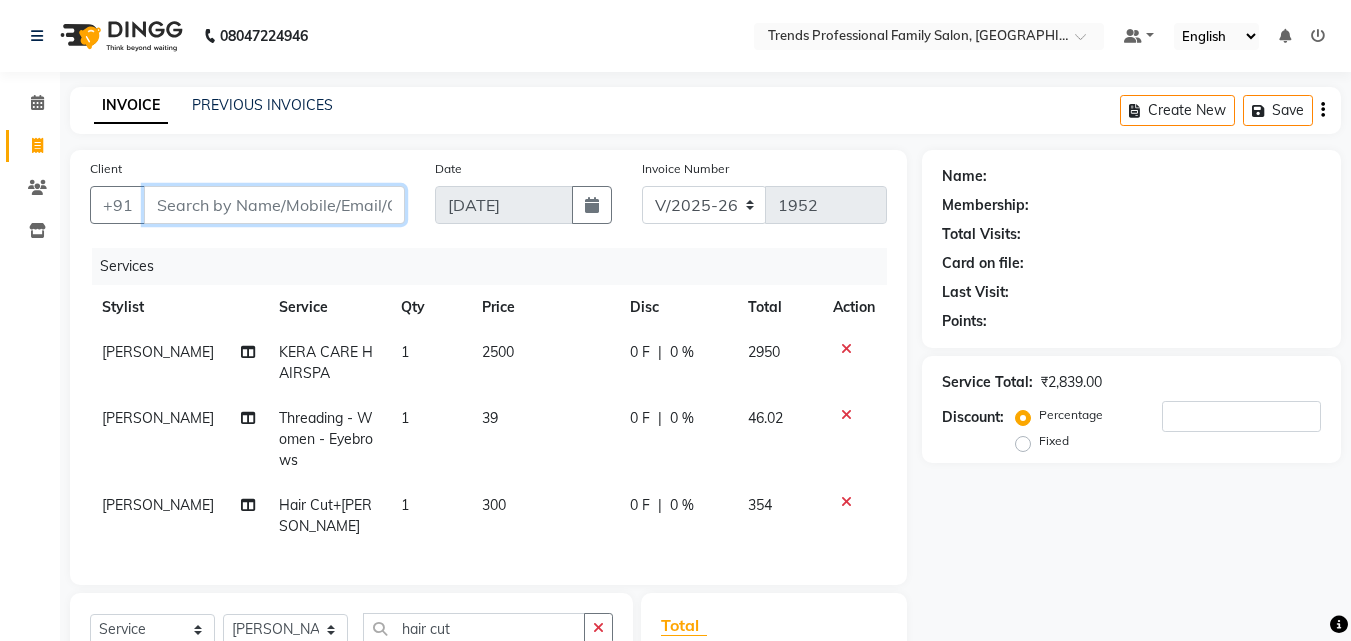click on "Client" at bounding box center (274, 205) 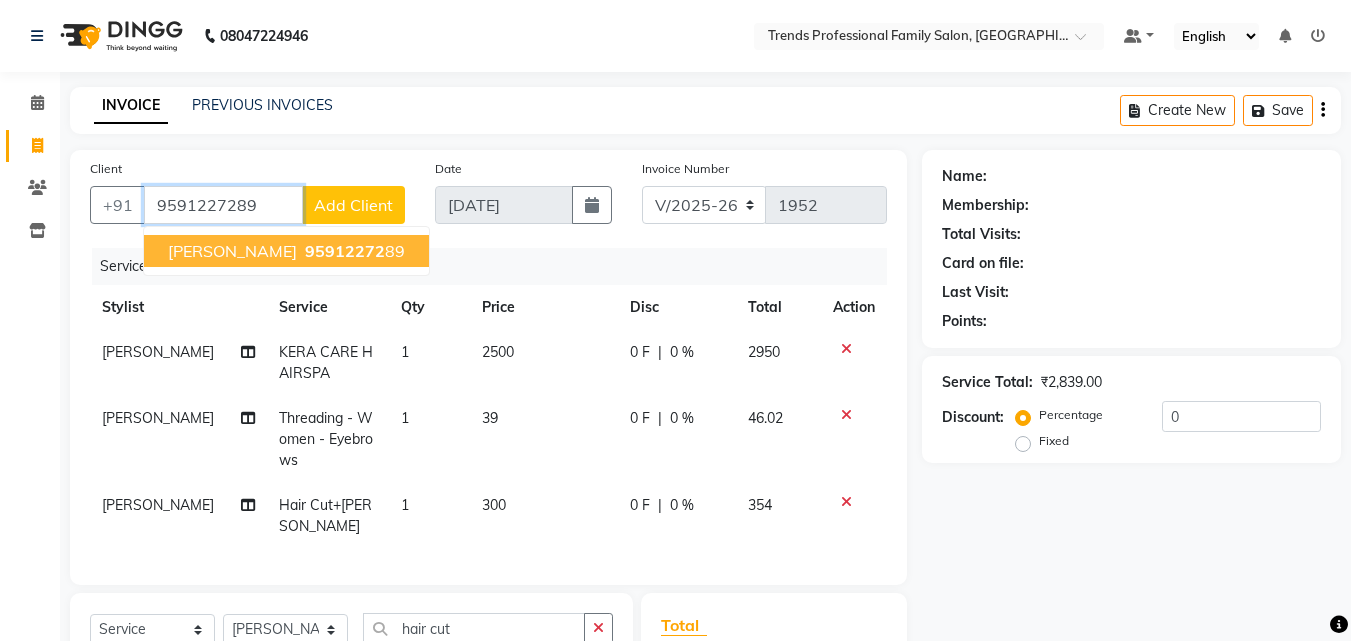 type on "9591227289" 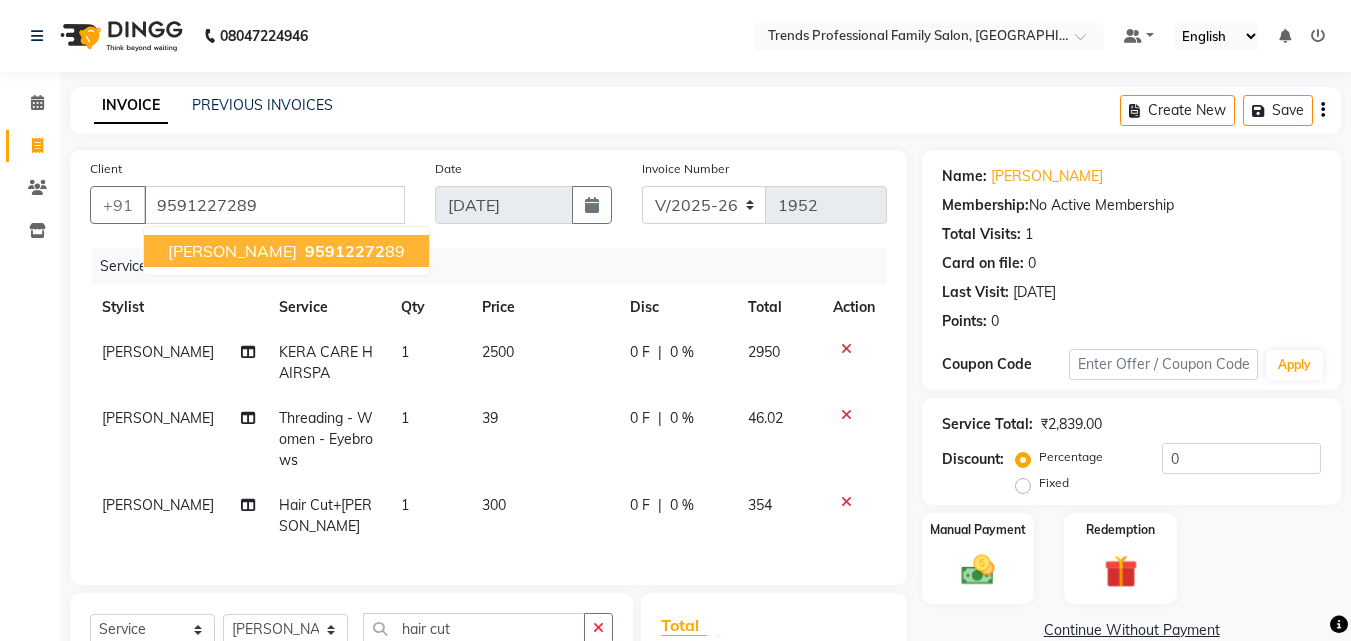 click on "95912272 89" at bounding box center [353, 251] 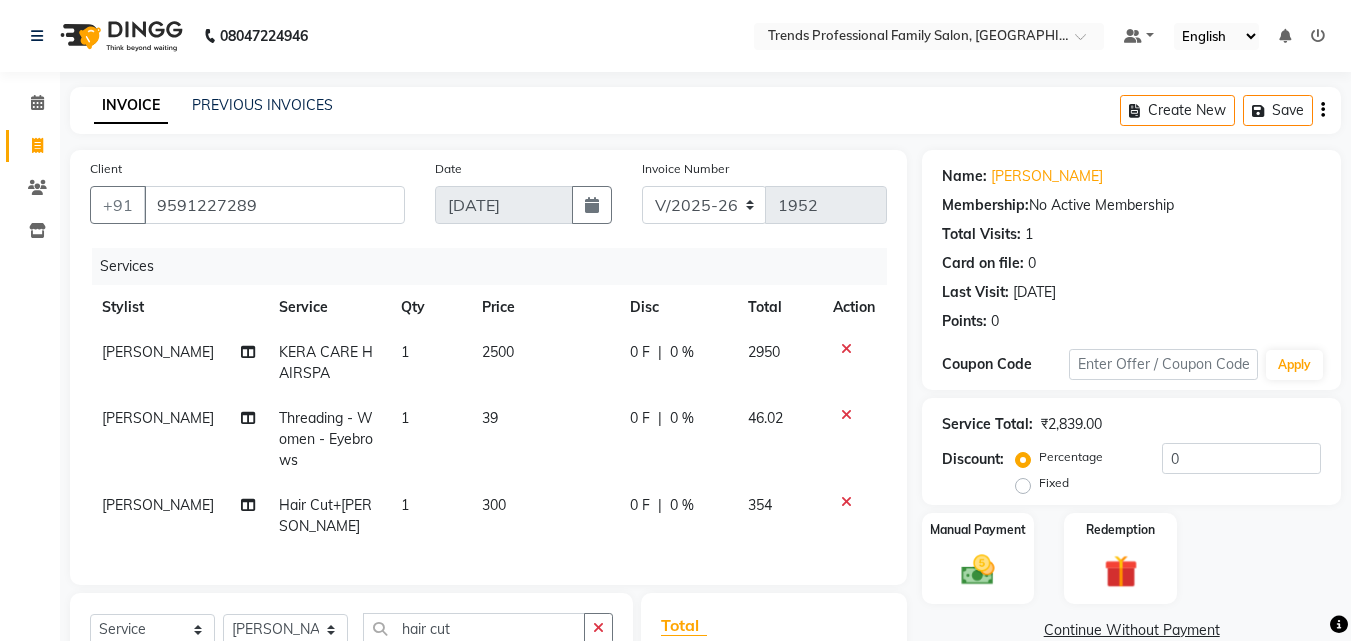 click on "0 %" 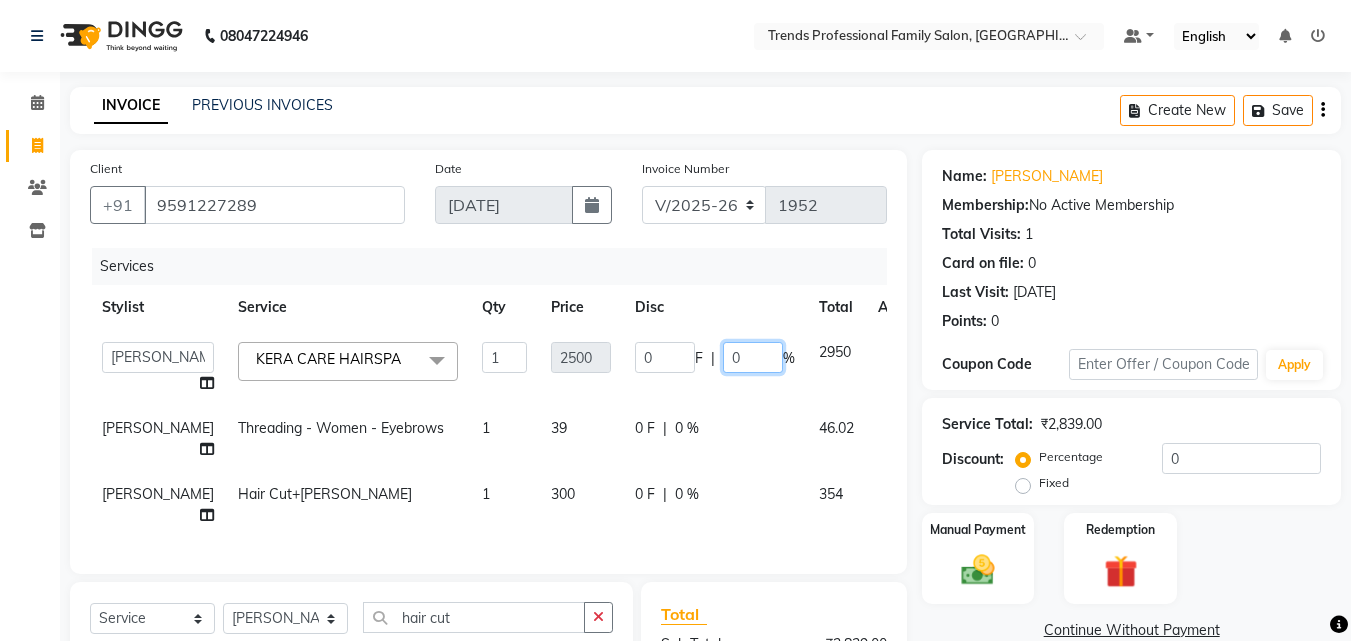 click on "0" 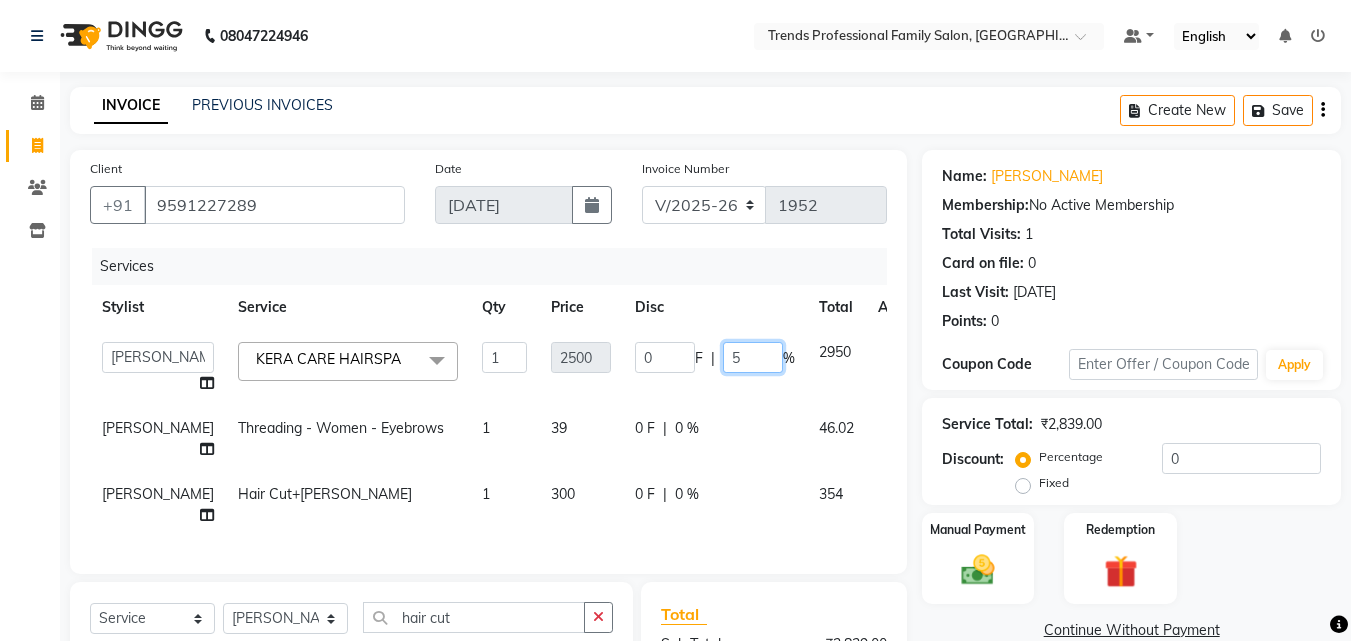 type on "50" 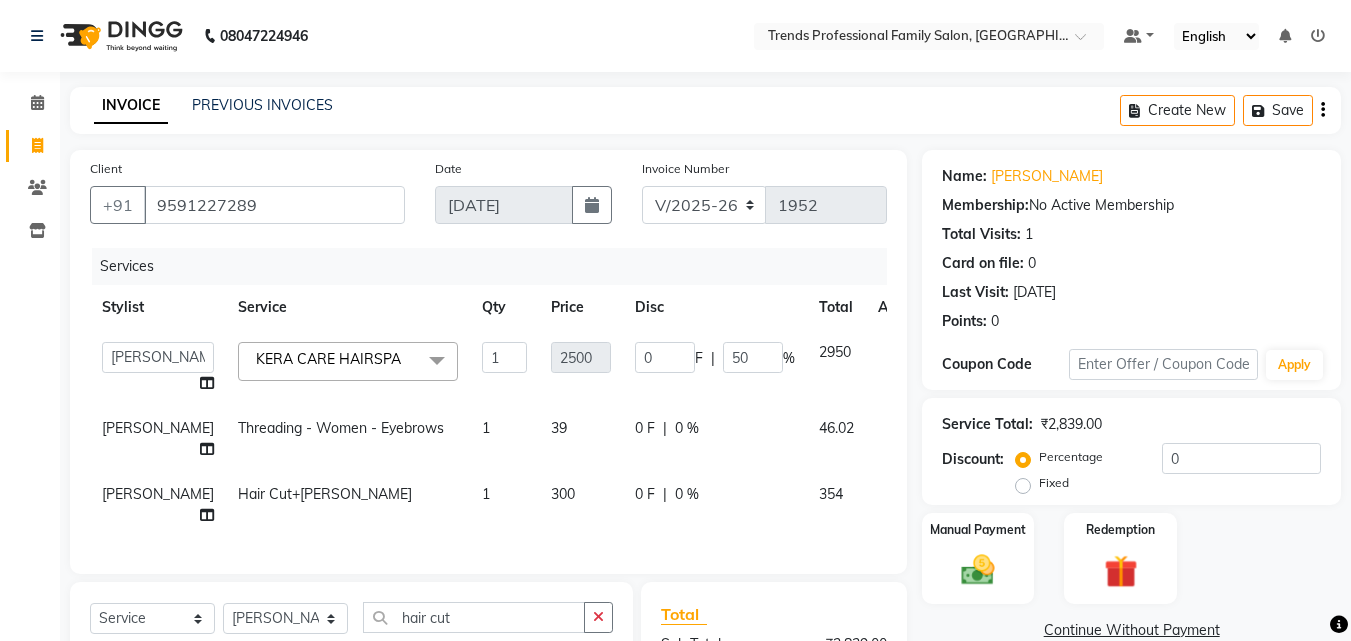 click on "Client [PHONE_NUMBER] Date [DATE] Invoice Number V/2025 V/[PHONE_NUMBER] Services Stylist Service Qty Price Disc Total Action  [PERSON_NAME]   [PERSON_NAME]   [PERSON_NAME]   RUSTHAM   SEEMA   [PERSON_NAME]   Sumika   Trends  KERA CARE HAIRSPA  x Hair - Women - Haircut Hair - Women - Child haircut Hair - Women - Shampoo + B'dry Hair - Women - Shampoo + Child B'dry Hair - Women - Ironing Hair - Women - Tongs Hair - Women - Hair Spa Hair - Women - Mythic Oil Hair Spa Hair - Women - Aroma Oil Head Massage Hair - Women - Almond Oil Head Massage Hair - Women - Olive Oil Head Massage Hair - Women - Coconut Oil Head Massage Hair - Women - [MEDICAL_DATA] / Hair Loss Treatment Hair Colour (Global Colour) - Women - Root Touch Up Hair Colour (Global Colour) - Women - Inoa Roots Hair Colour (Global Colour) - Women - Short Hair Colour (Global Colour) - Women - Medium Hair Colour (Global Colour) - Women - Long Hair Colour (Global Colour) - Women - Extra Long Hair Colour (Balayage) - Women - Short Keratin - Women - Short Pedicure" 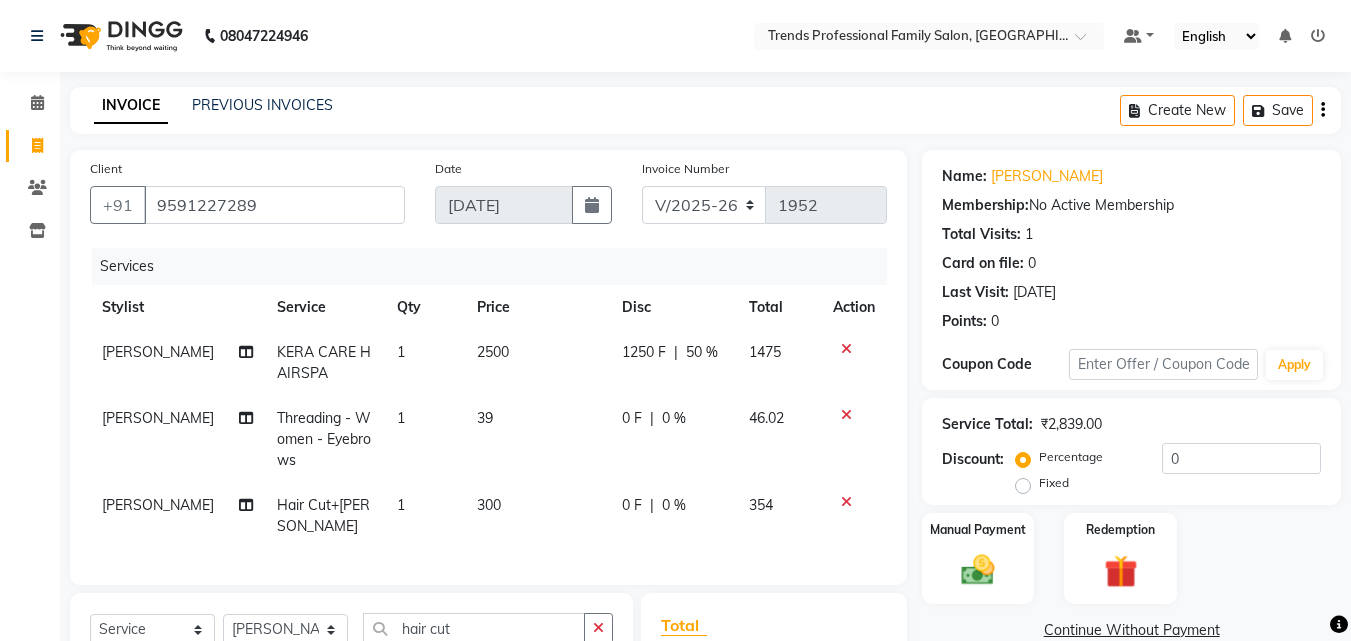 scroll, scrollTop: 292, scrollLeft: 0, axis: vertical 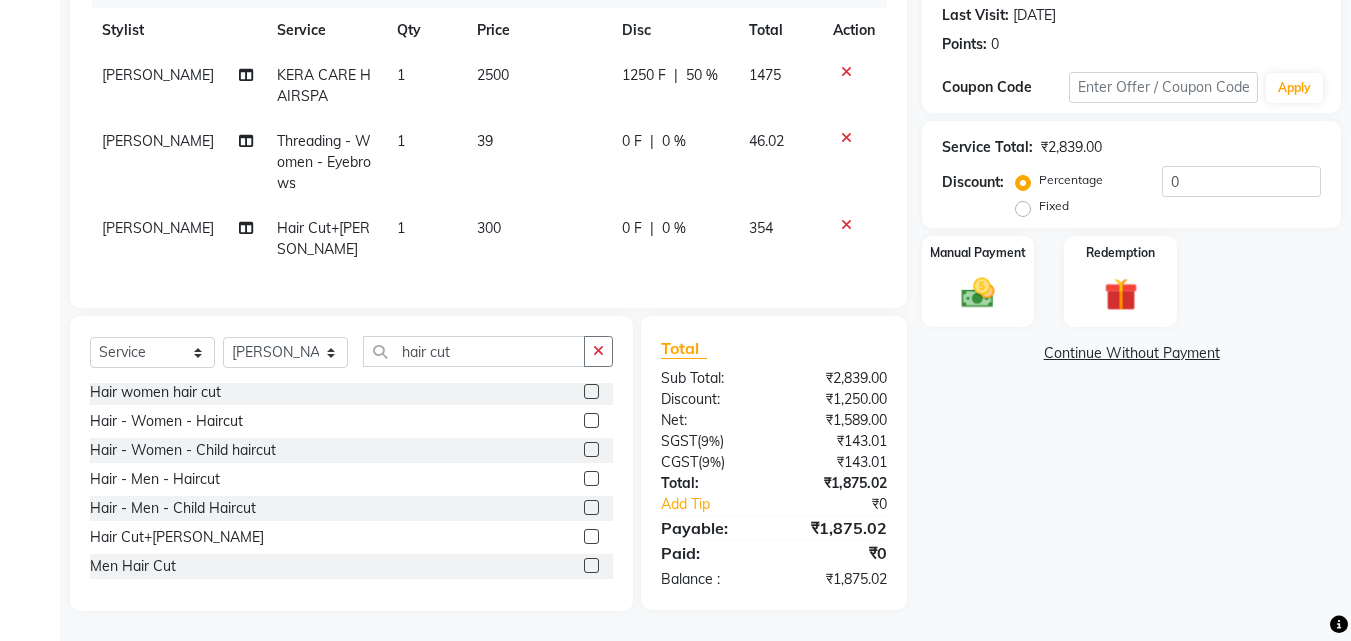 click on "0 %" 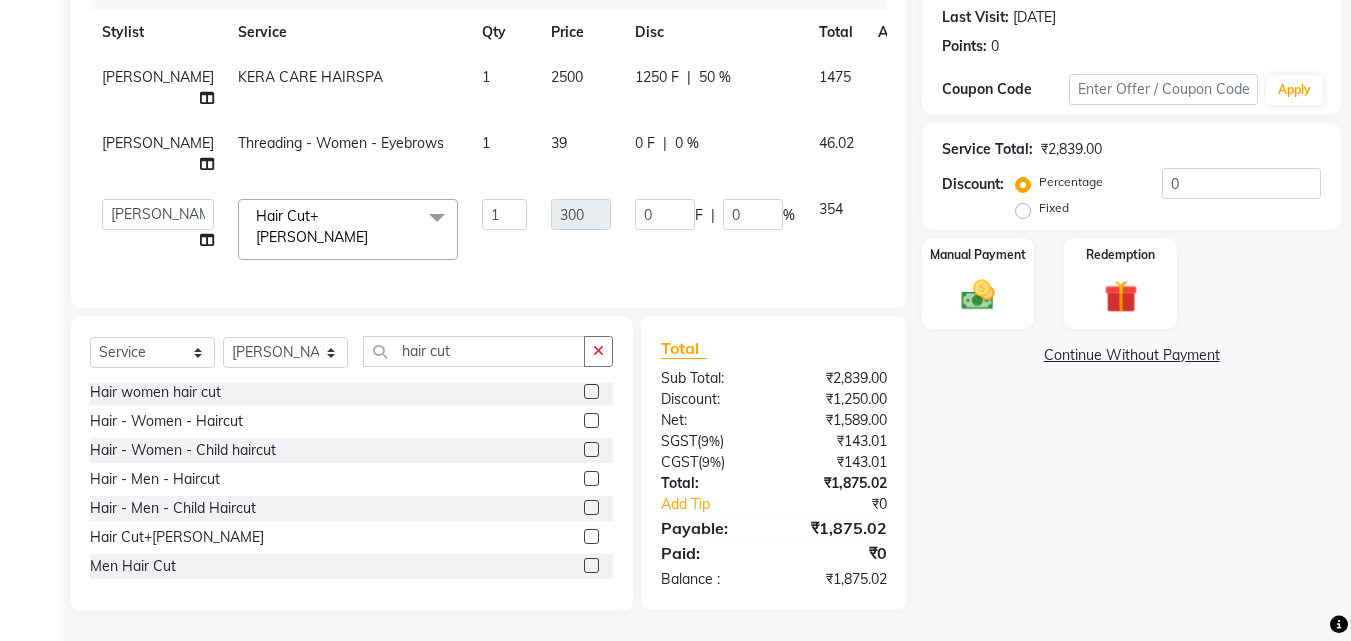 scroll, scrollTop: 281, scrollLeft: 0, axis: vertical 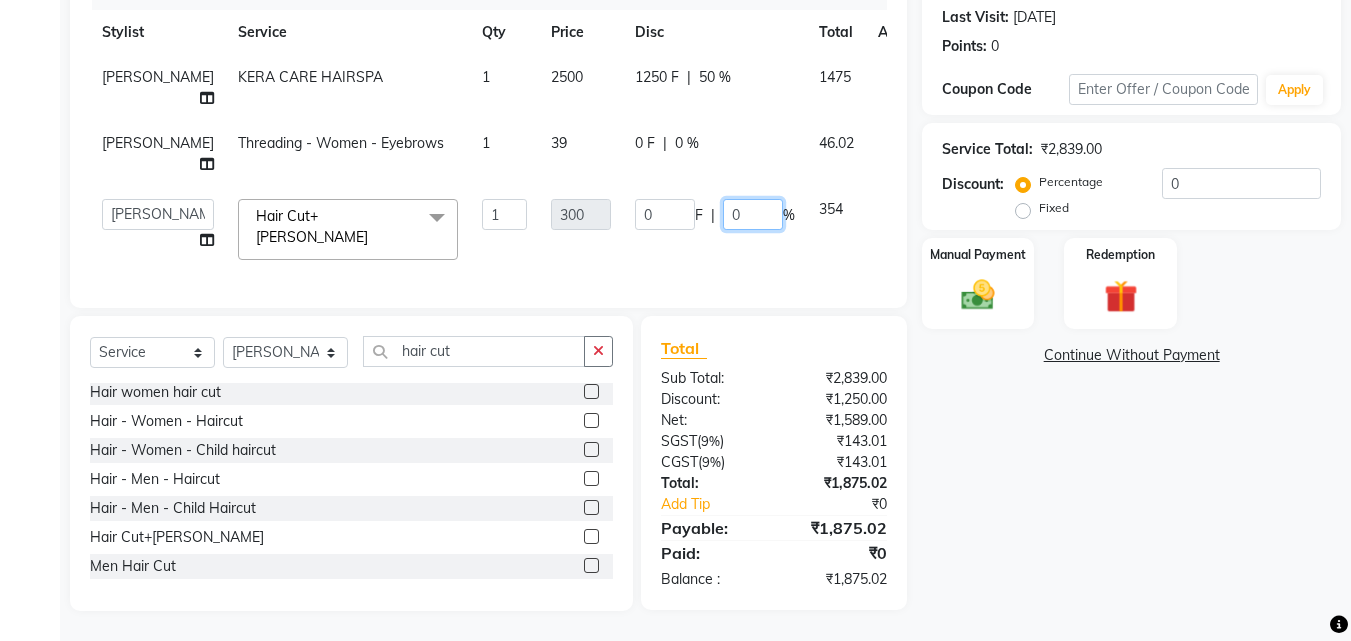 click on "0" 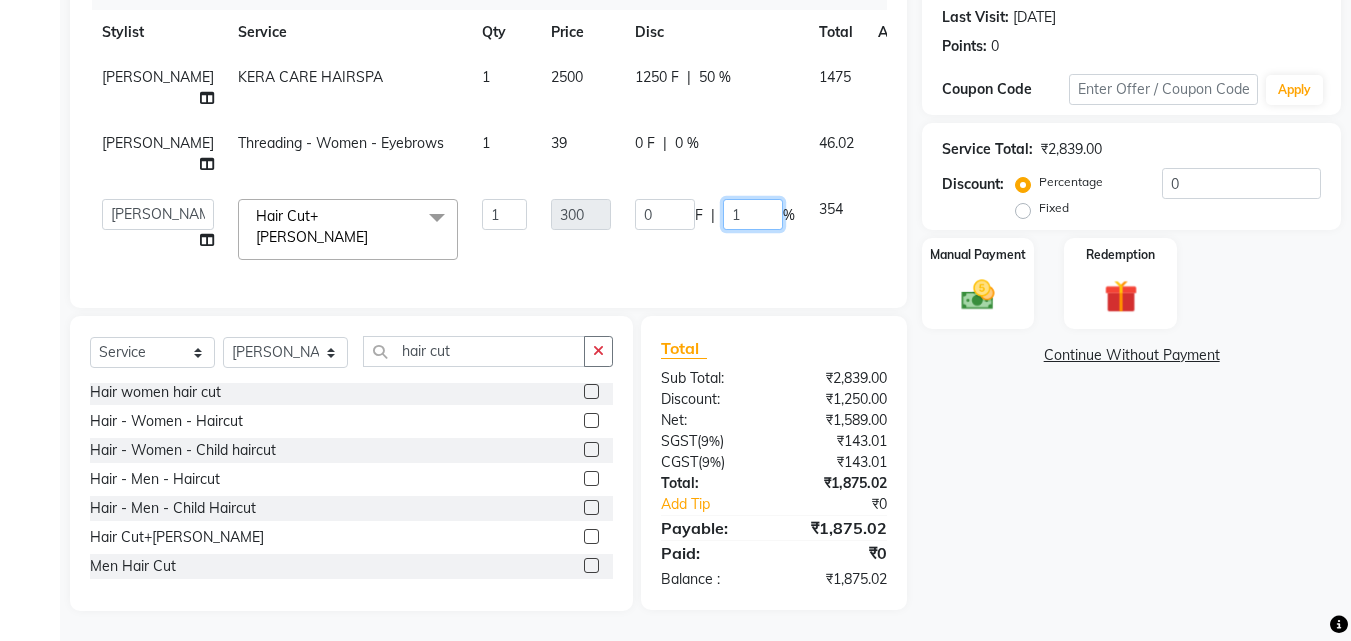 type on "15" 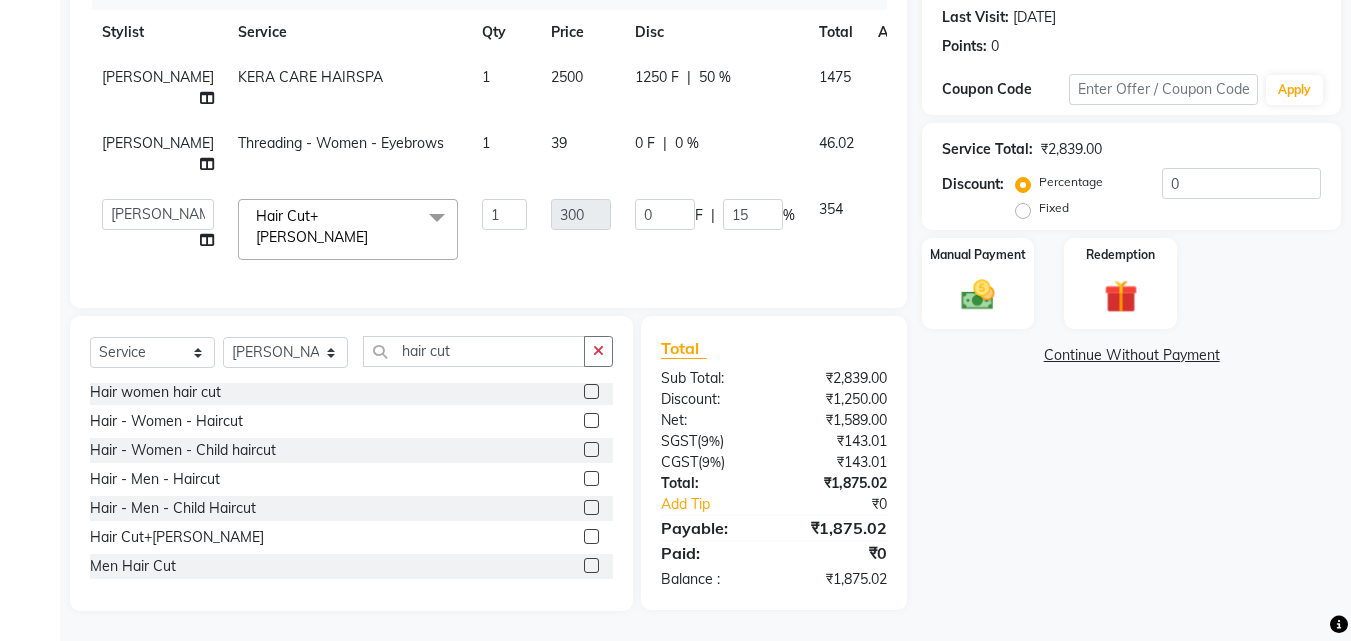 click on "Name: [PERSON_NAME]  Membership:  No Active Membership  Total Visits:  1 Card on file:  0 Last Visit:   [DATE] Points:   0  Coupon Code Apply Service Total:  ₹2,839.00  Discount:  Percentage   Fixed  0 Manual Payment Redemption  Continue Without Payment" 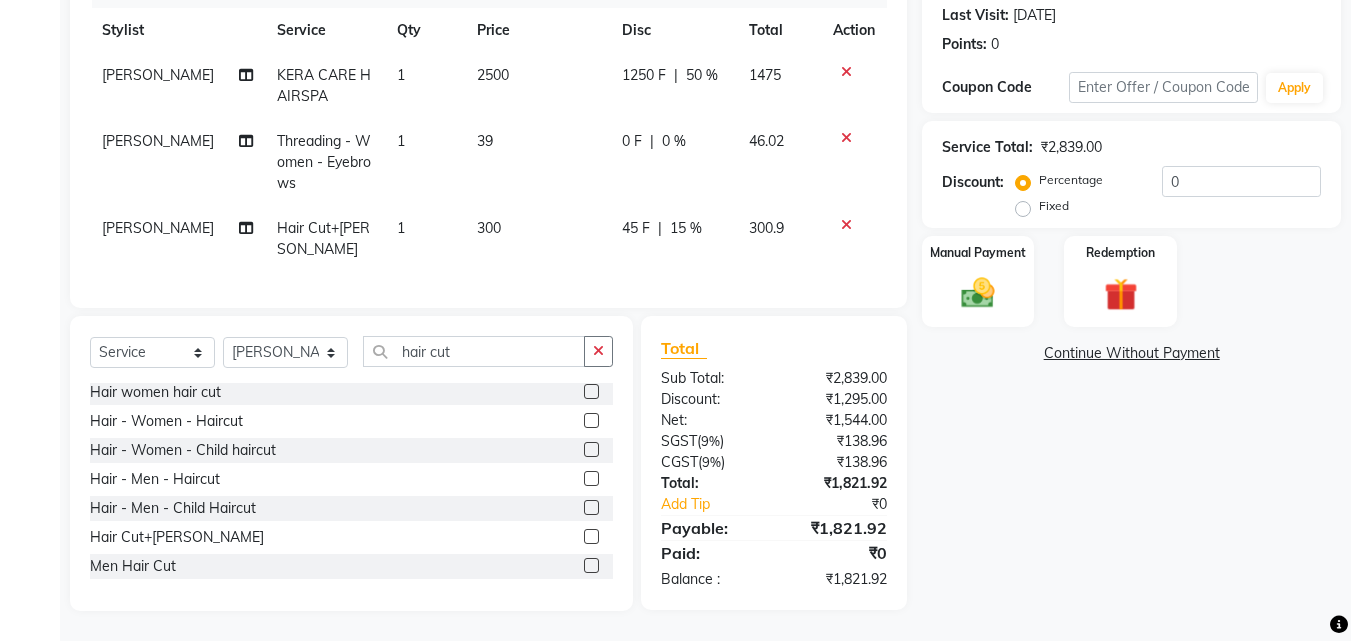 scroll, scrollTop: 292, scrollLeft: 0, axis: vertical 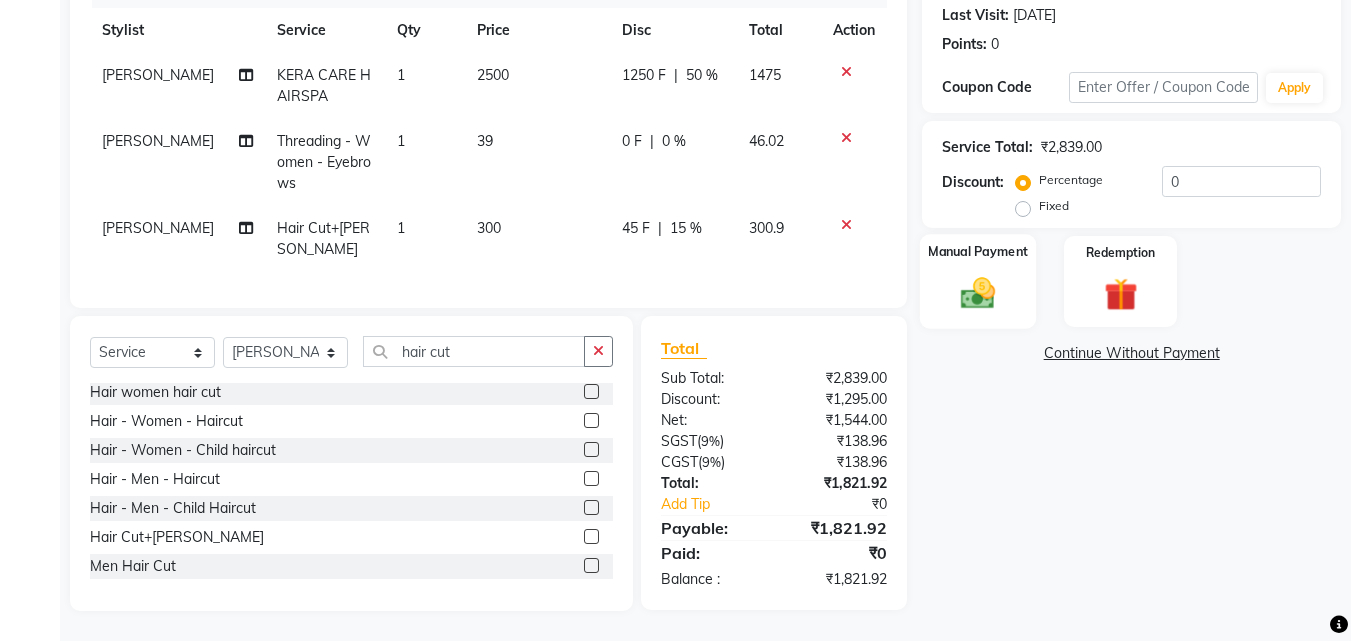 click 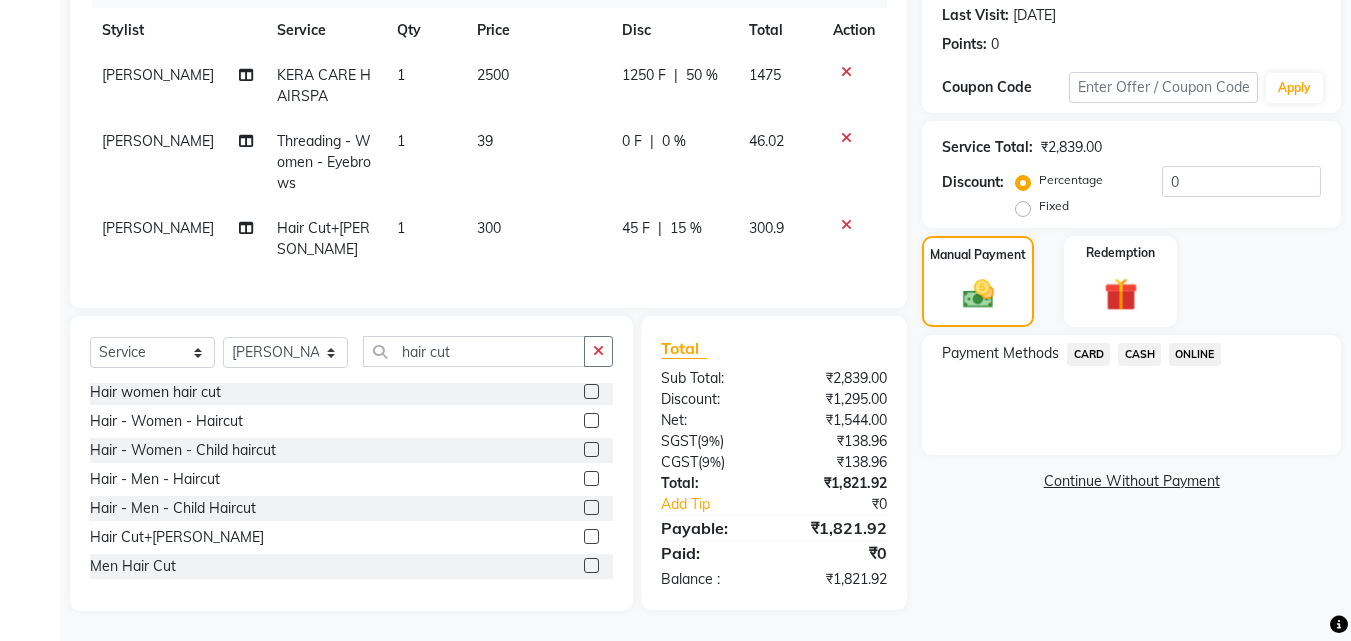 click on "ONLINE" 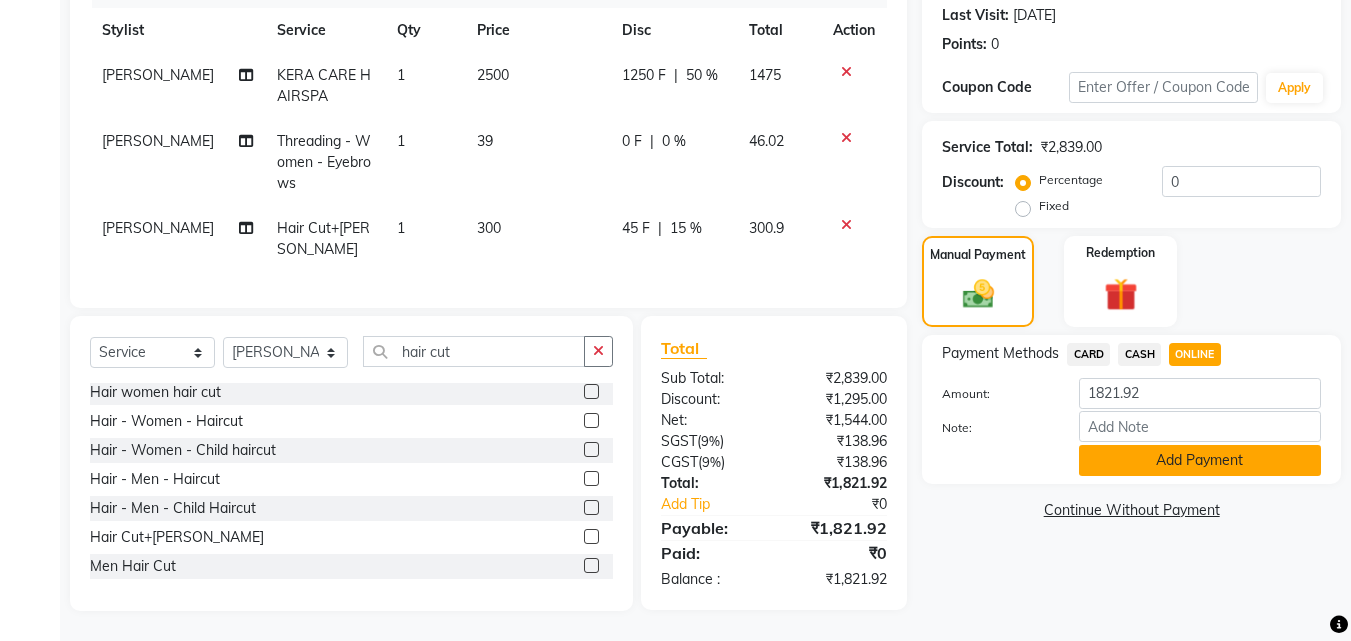 click on "Add Payment" 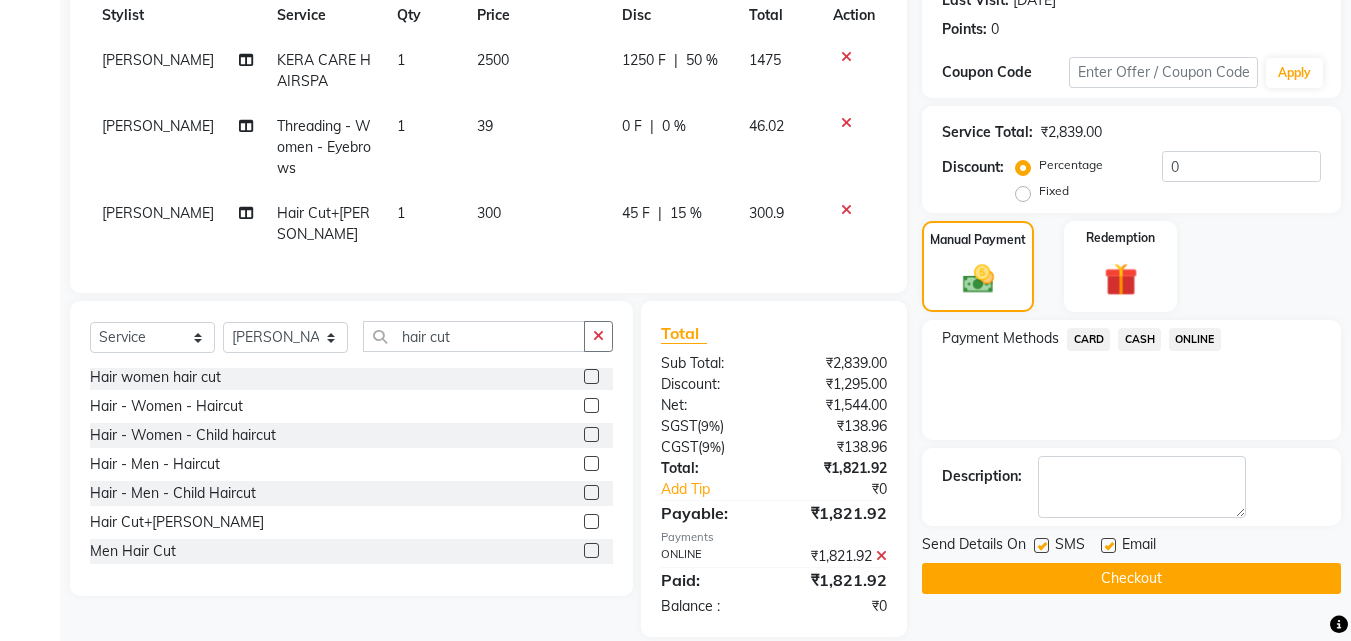 scroll, scrollTop: 333, scrollLeft: 0, axis: vertical 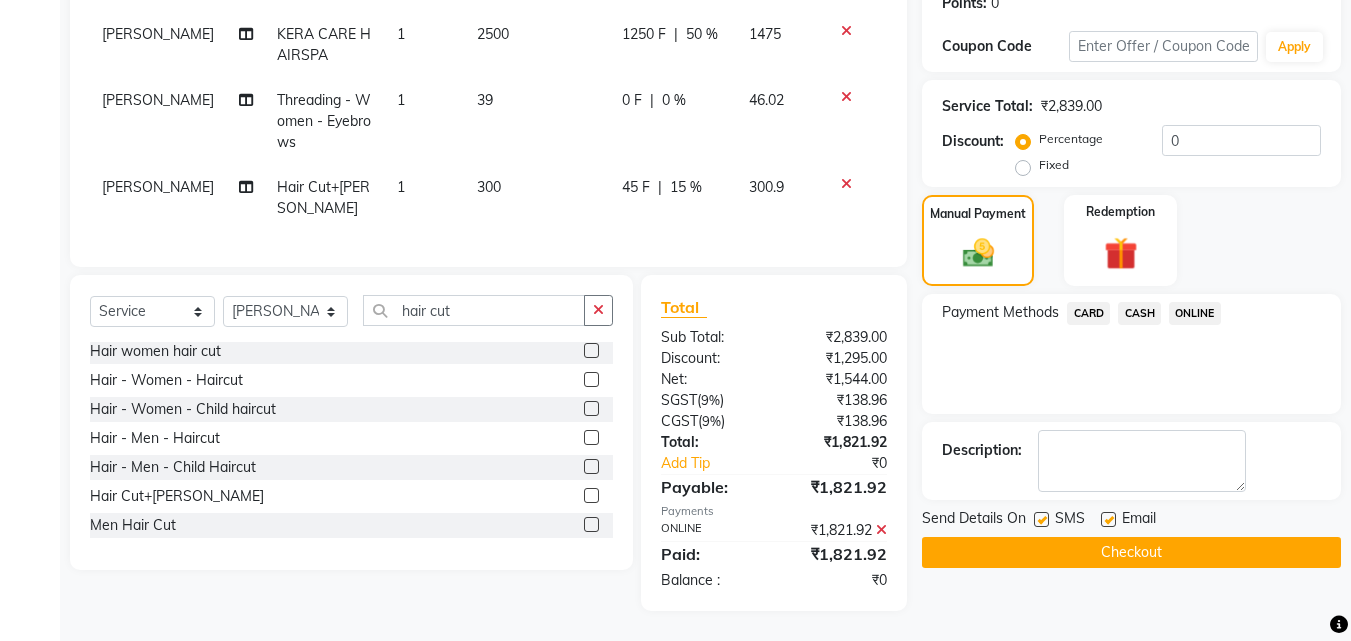 click on "Checkout" 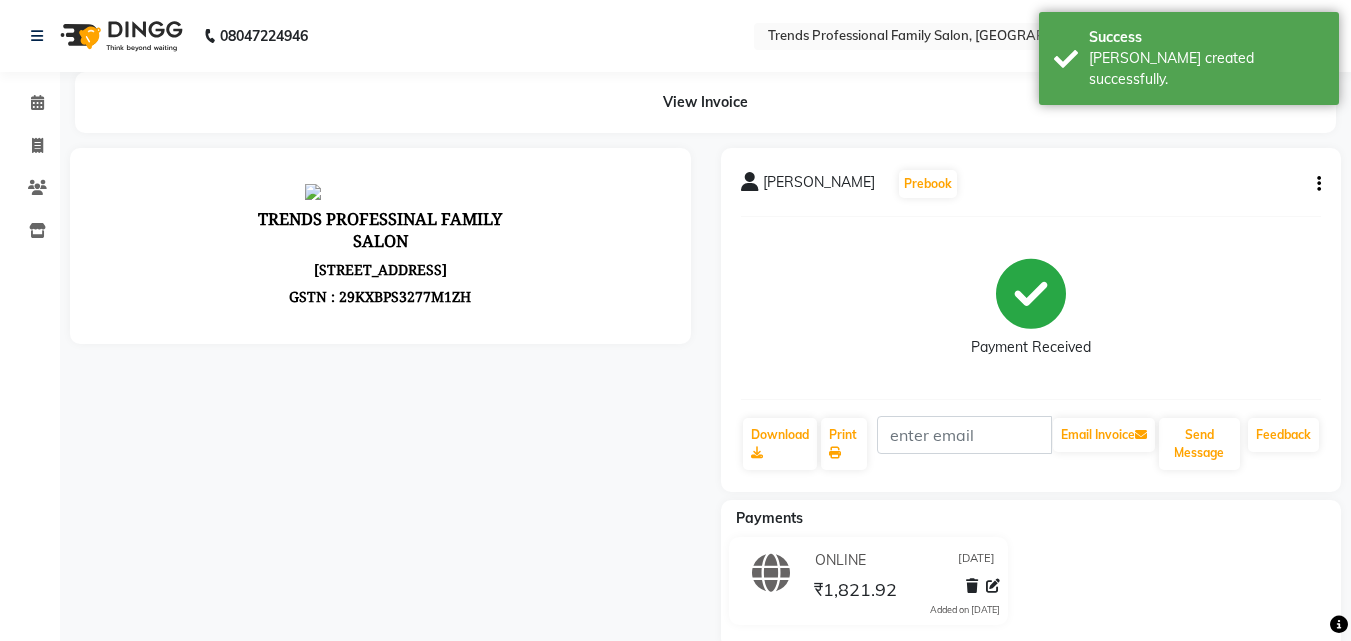 scroll, scrollTop: 0, scrollLeft: 0, axis: both 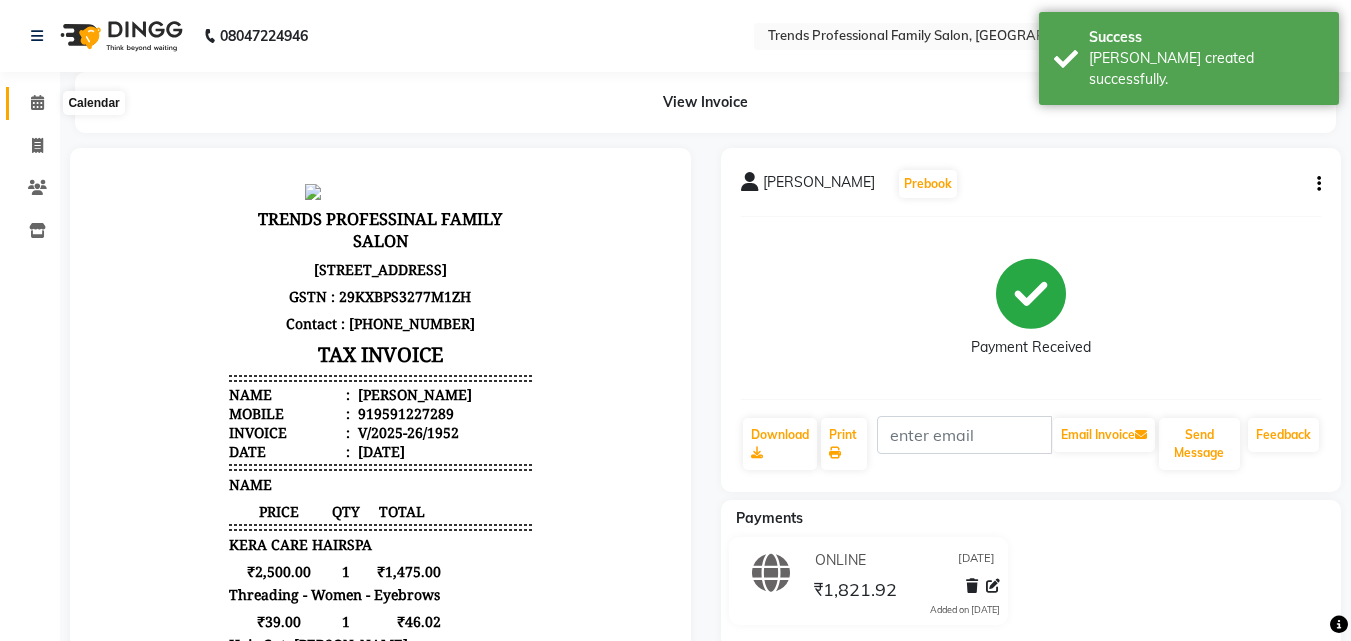 click 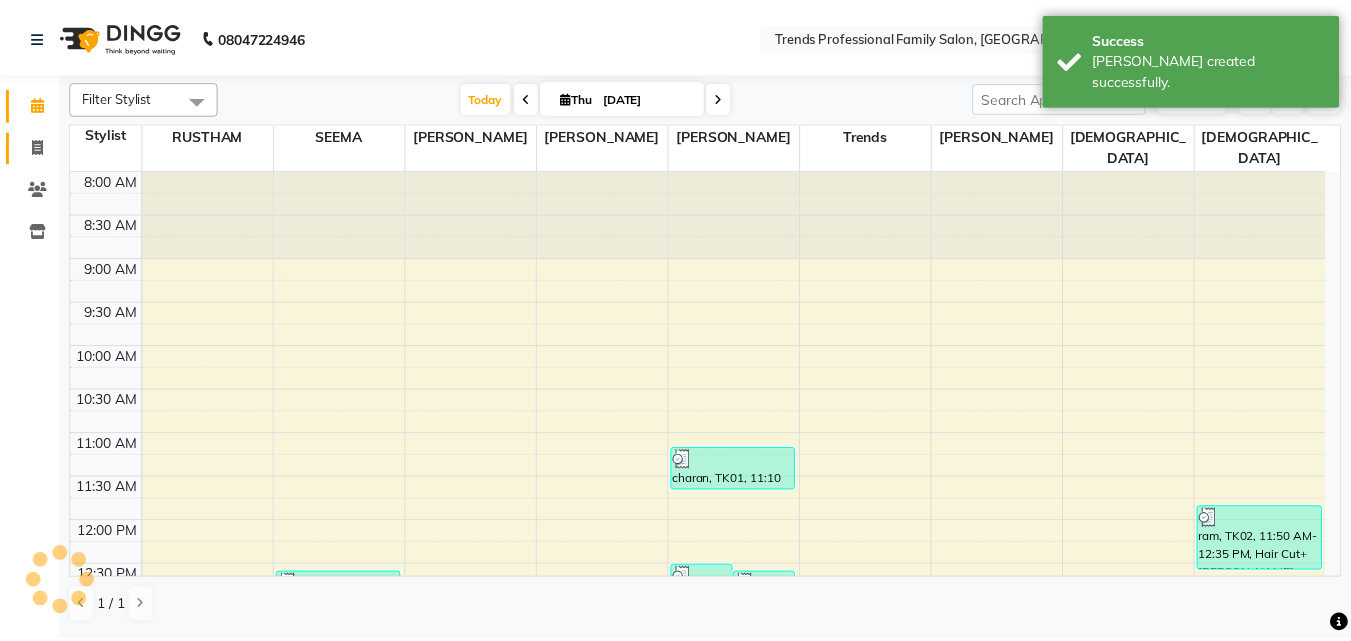 scroll, scrollTop: 0, scrollLeft: 0, axis: both 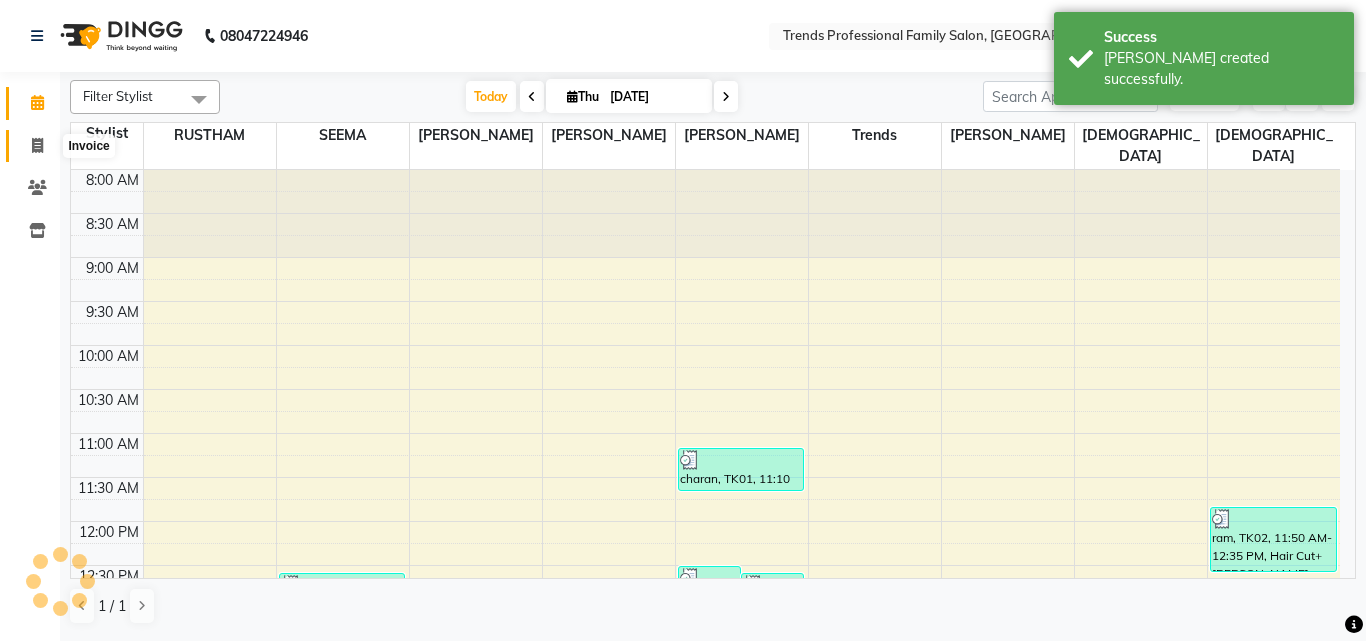 click 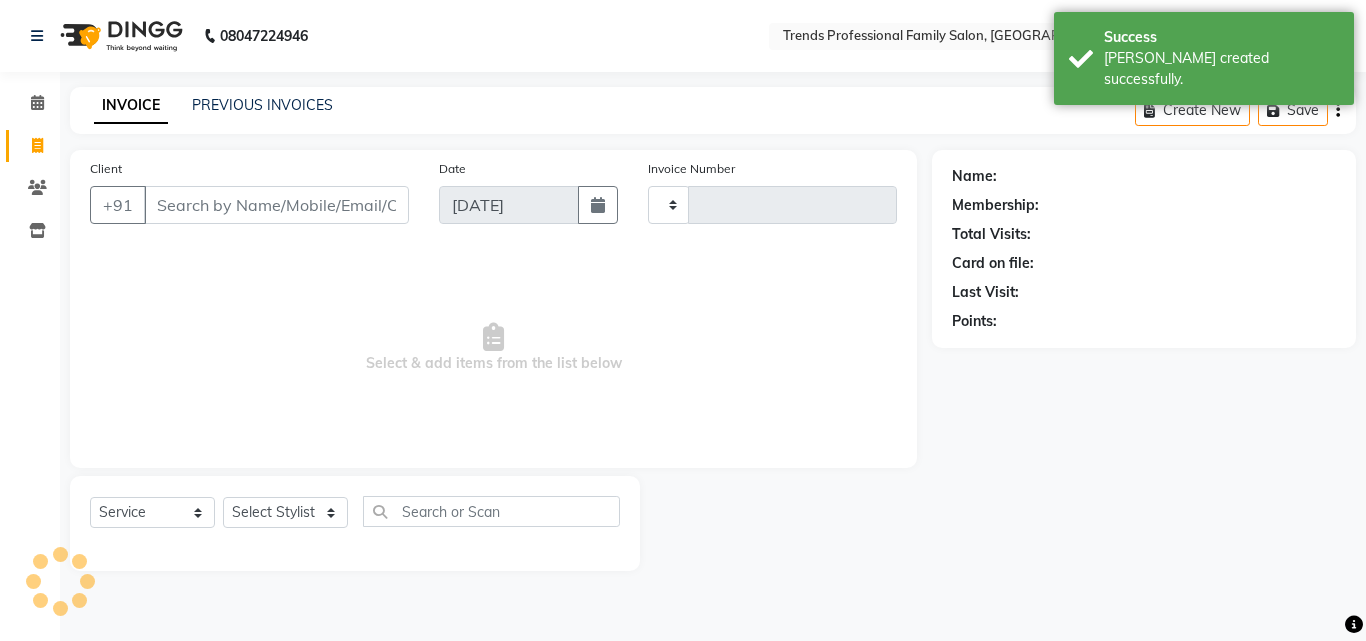 type on "1953" 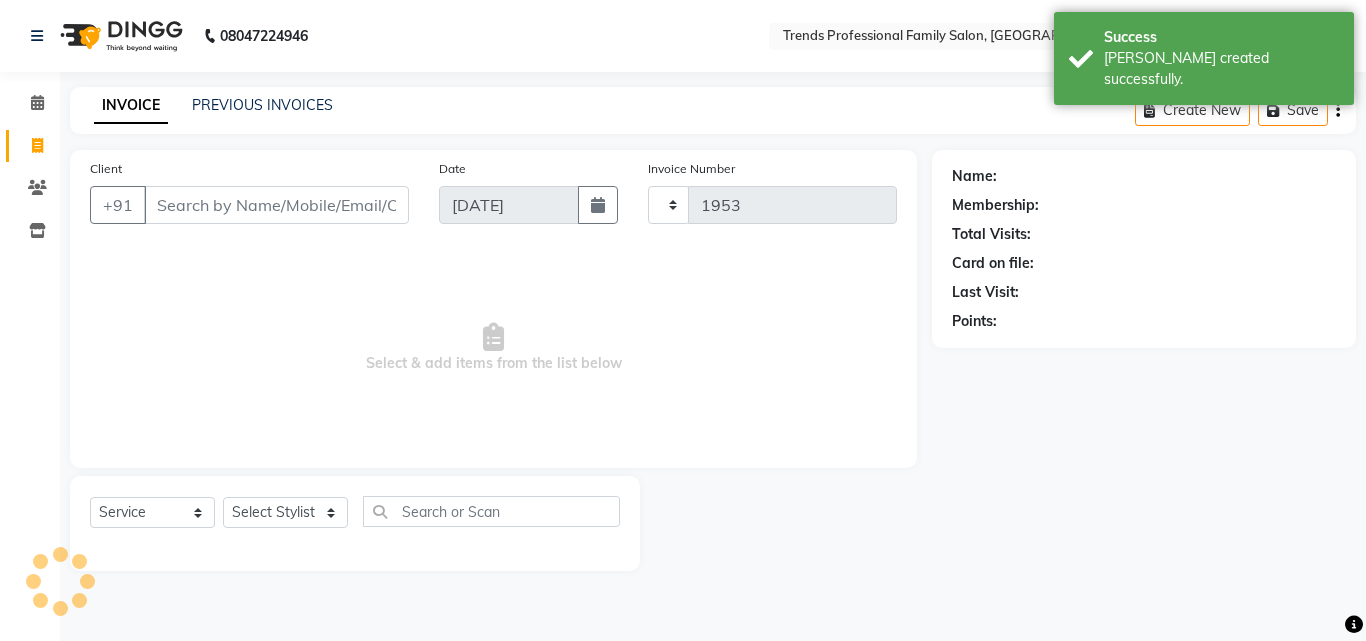 select on "7345" 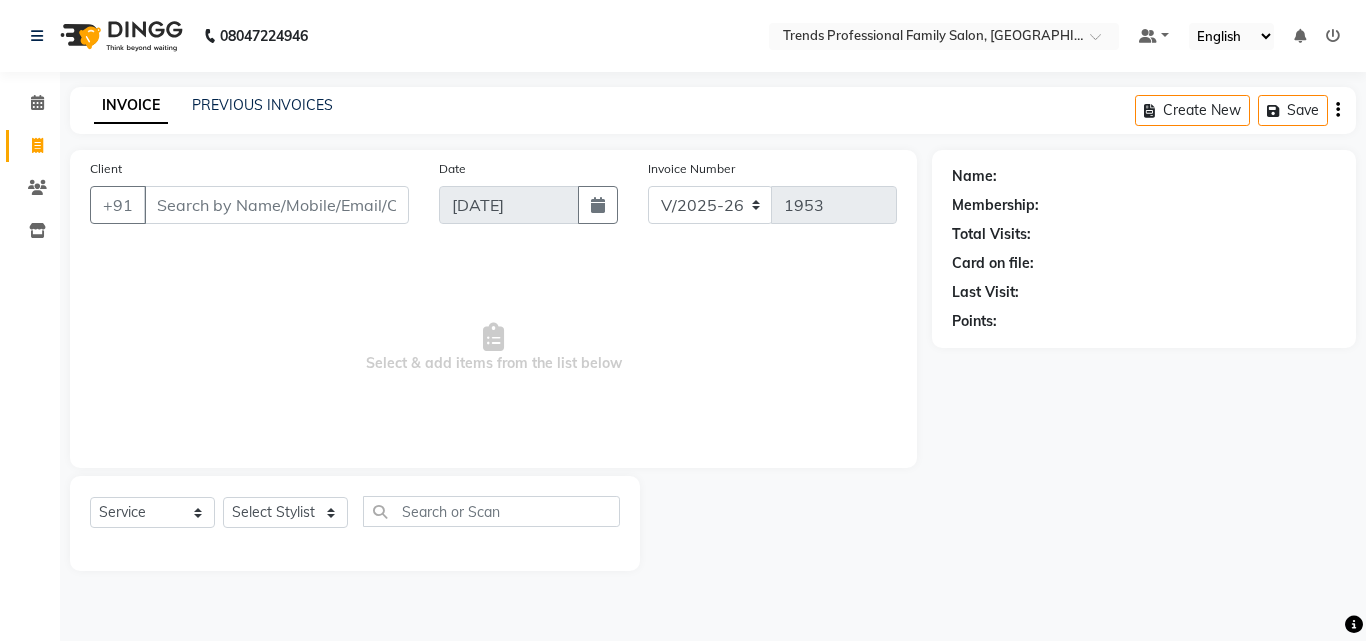 click on "Create New   Save" 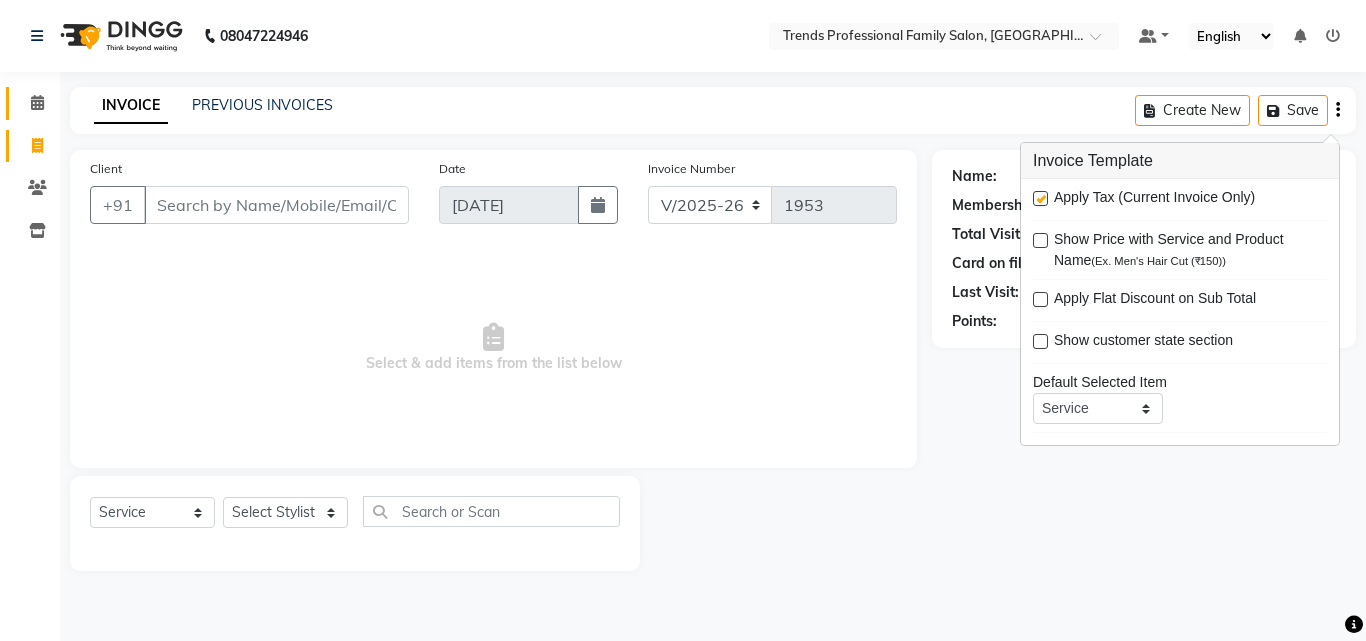 click on "Calendar" 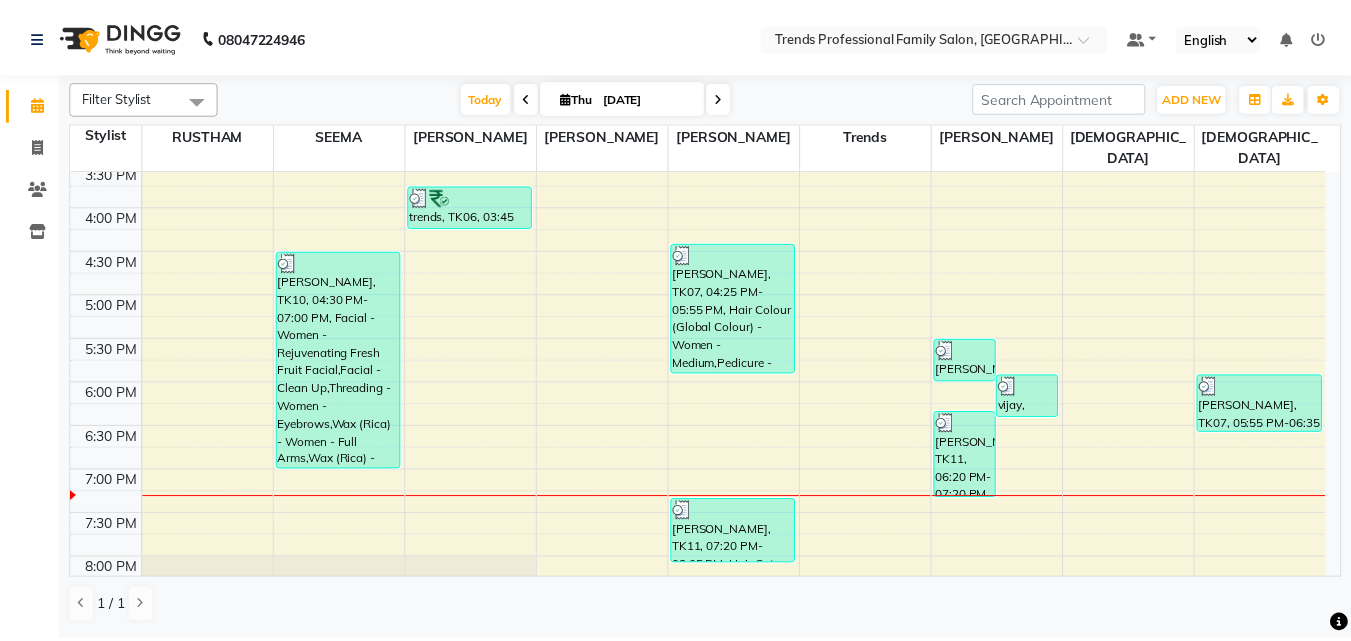 scroll, scrollTop: 978, scrollLeft: 0, axis: vertical 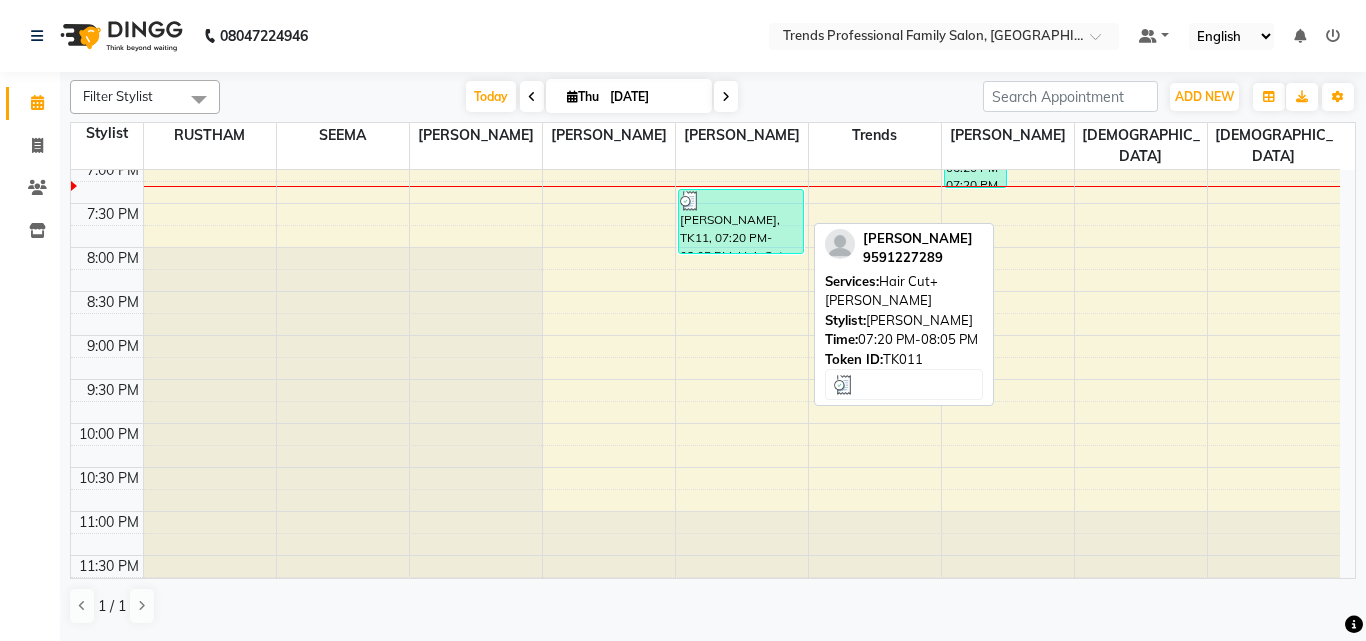 click on "[PERSON_NAME], TK11, 07:20 PM-08:05 PM, Hair Cut+[PERSON_NAME]" at bounding box center (741, 221) 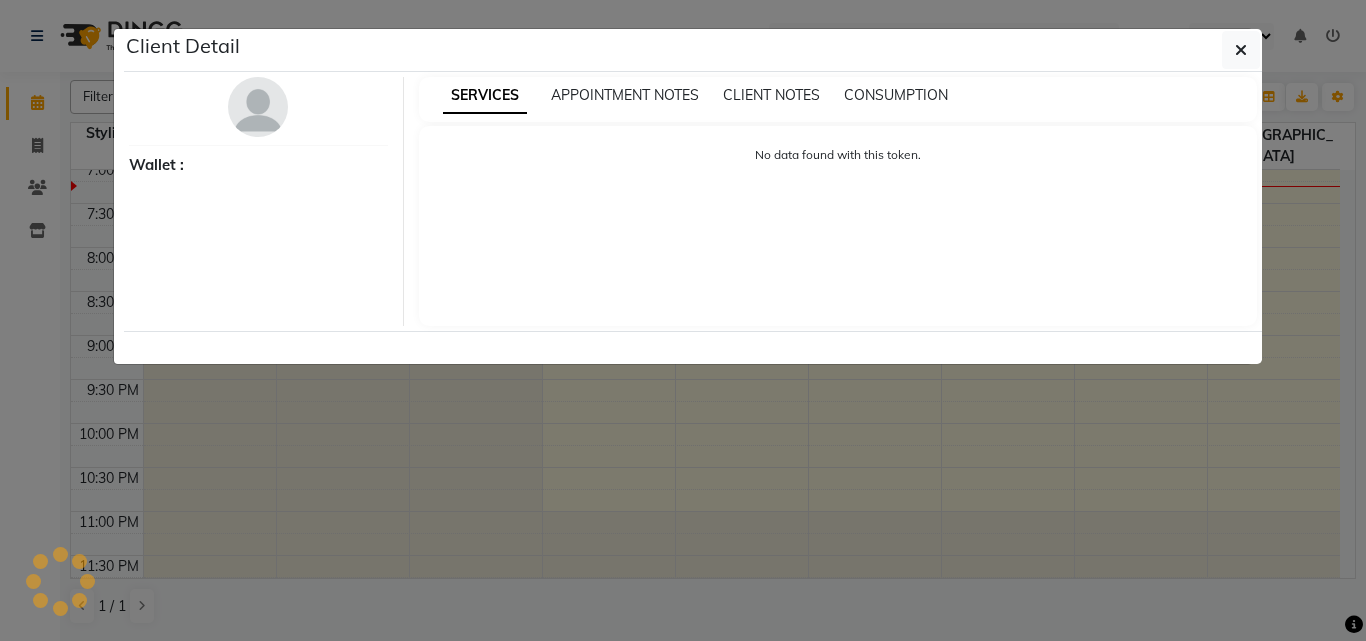 select on "3" 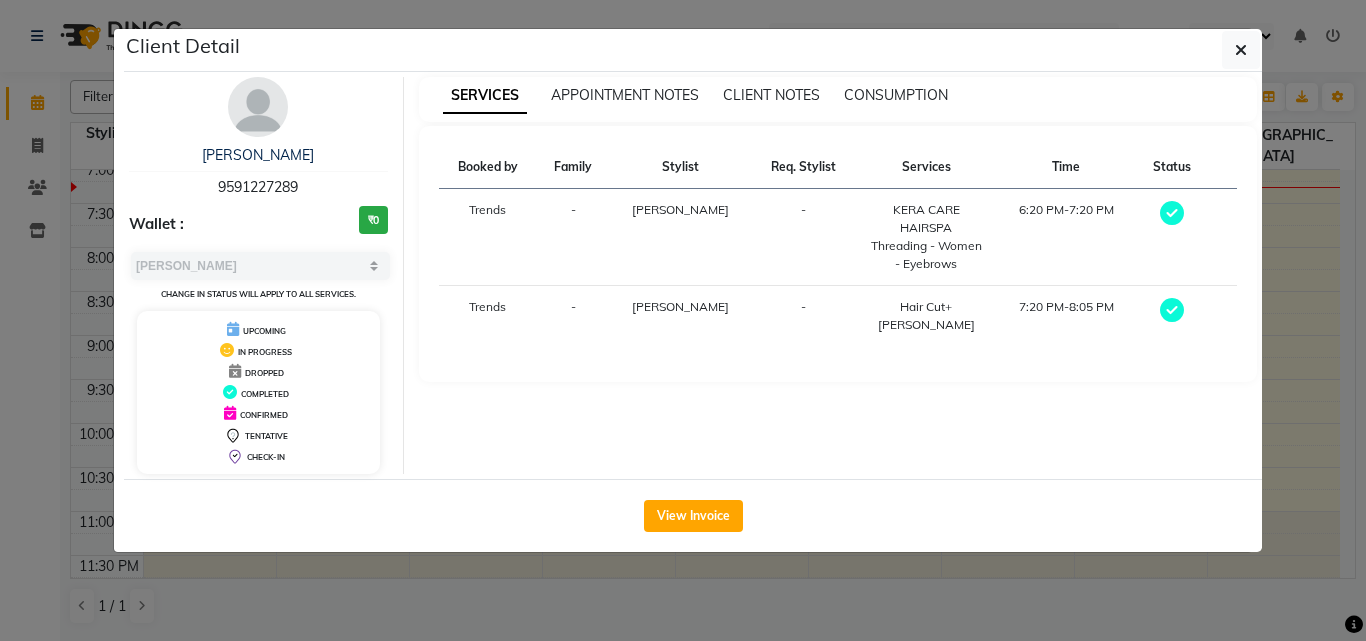 drag, startPoint x: 691, startPoint y: 516, endPoint x: 690, endPoint y: 465, distance: 51.009804 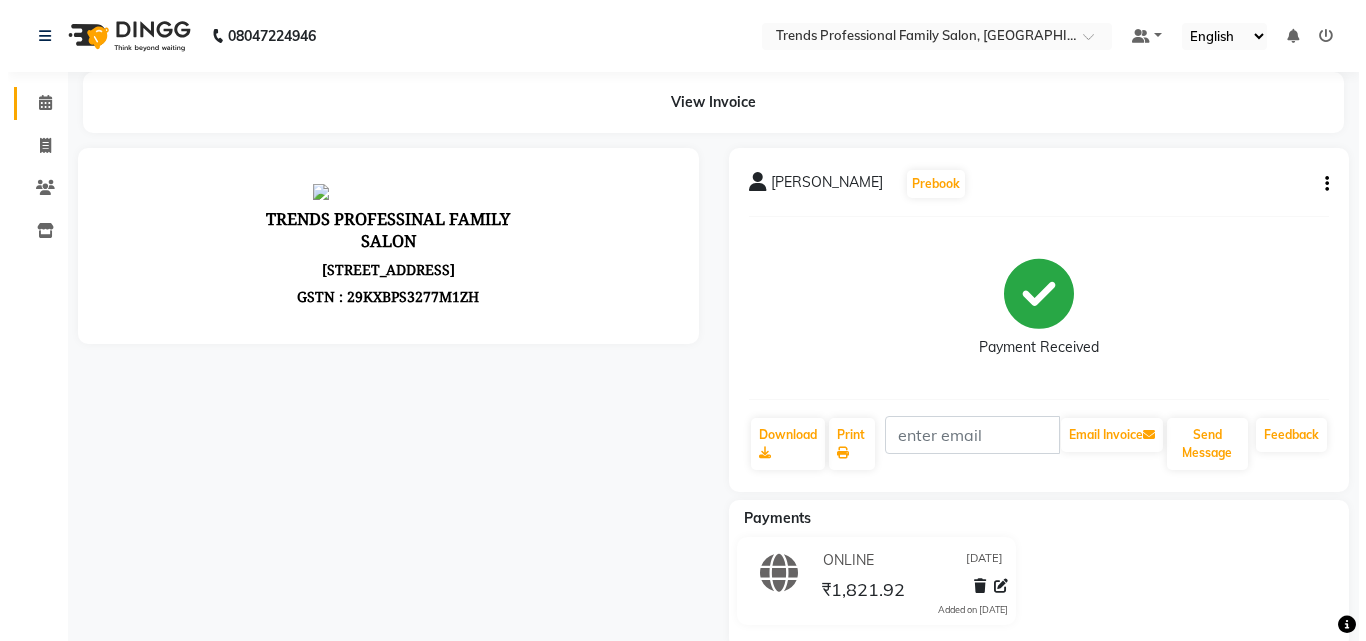 scroll, scrollTop: 0, scrollLeft: 0, axis: both 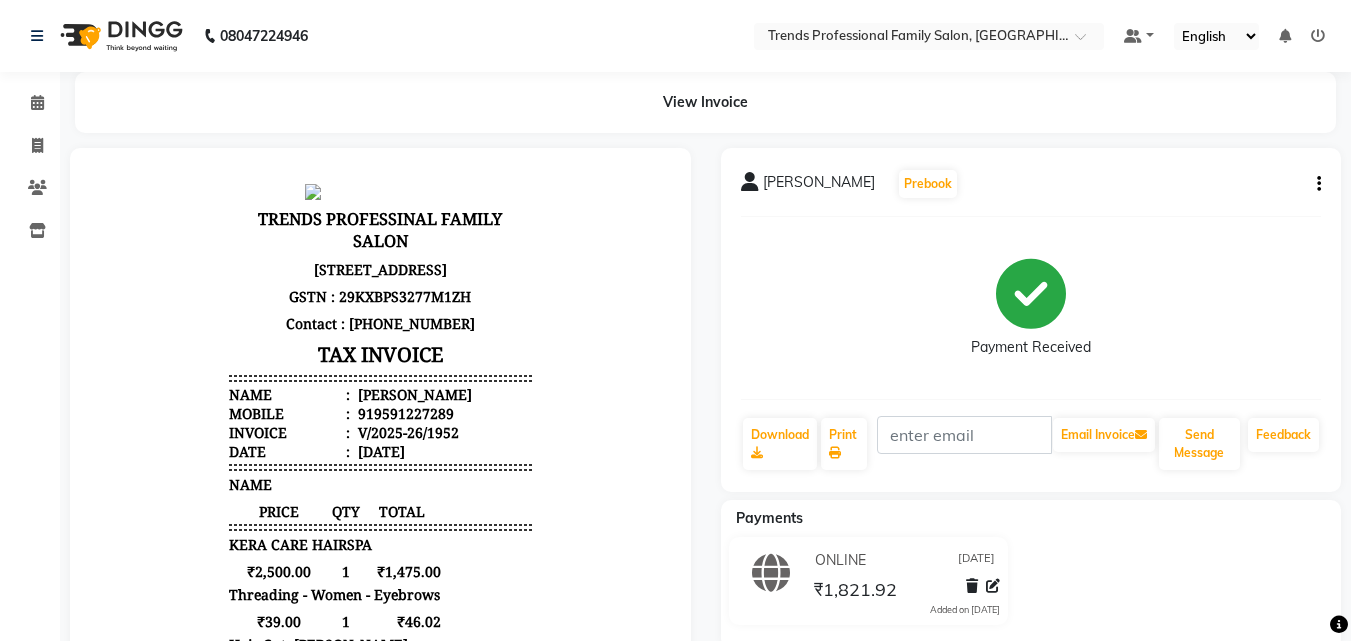 click 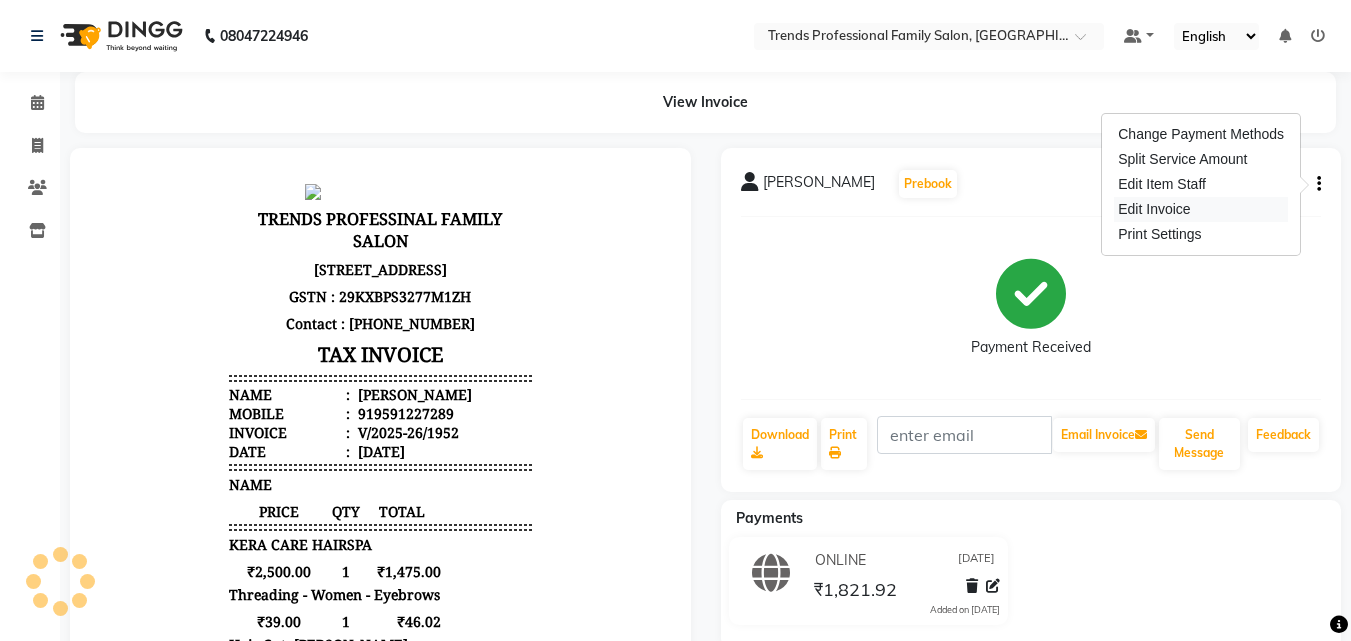 click on "Edit Invoice" at bounding box center [1201, 209] 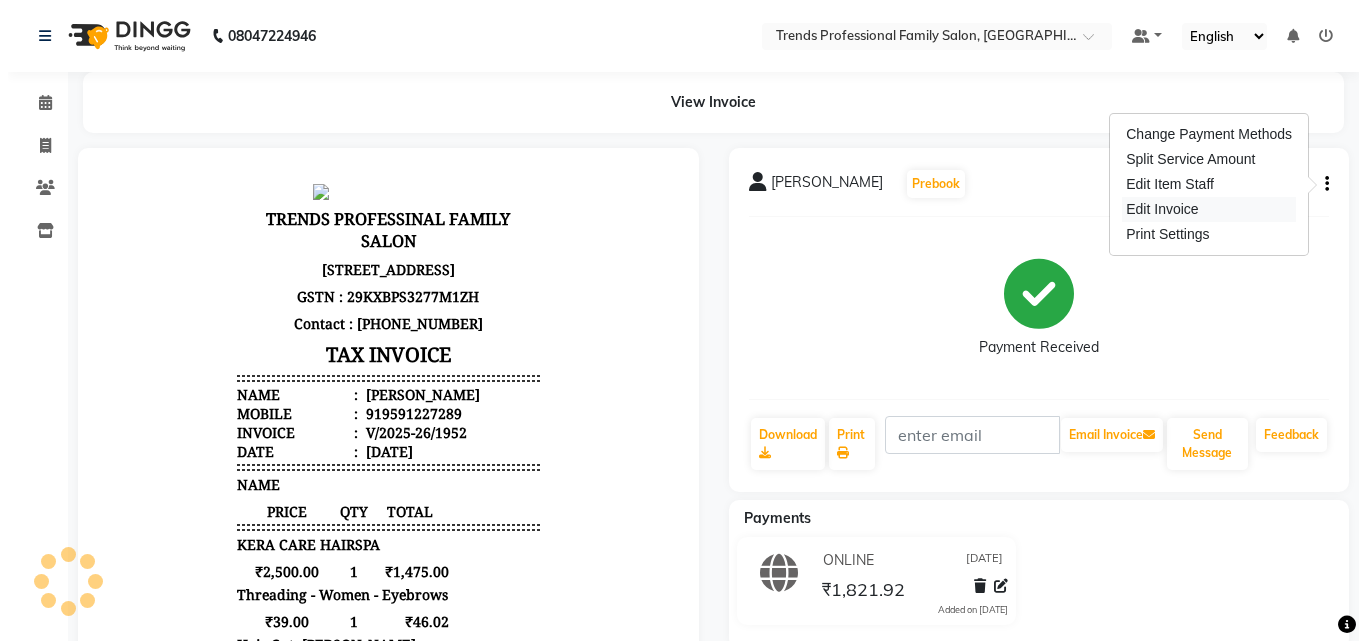 select on "service" 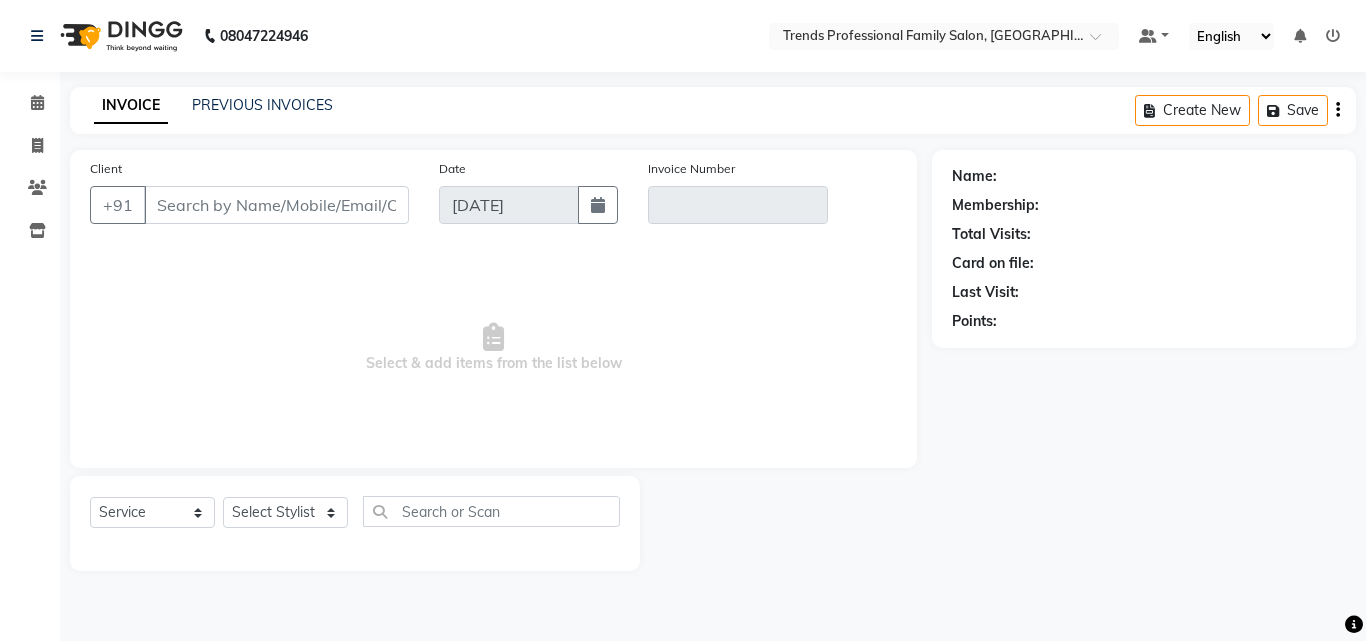 type on "9591227289" 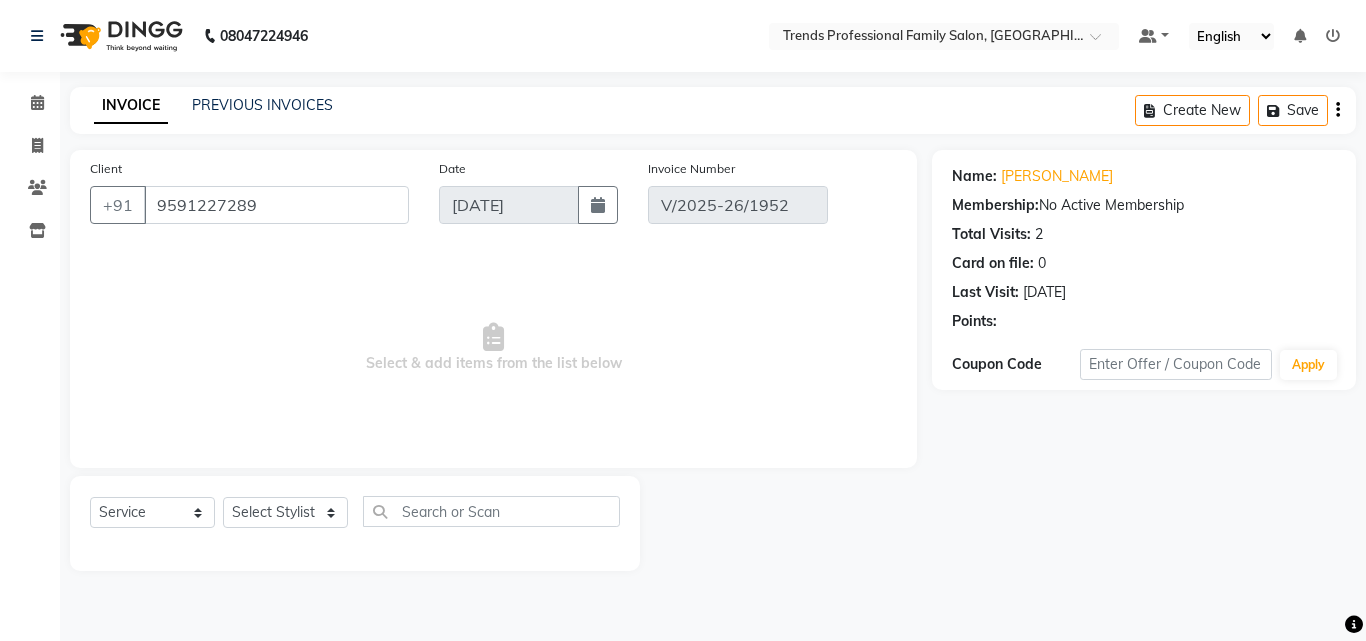 select on "select" 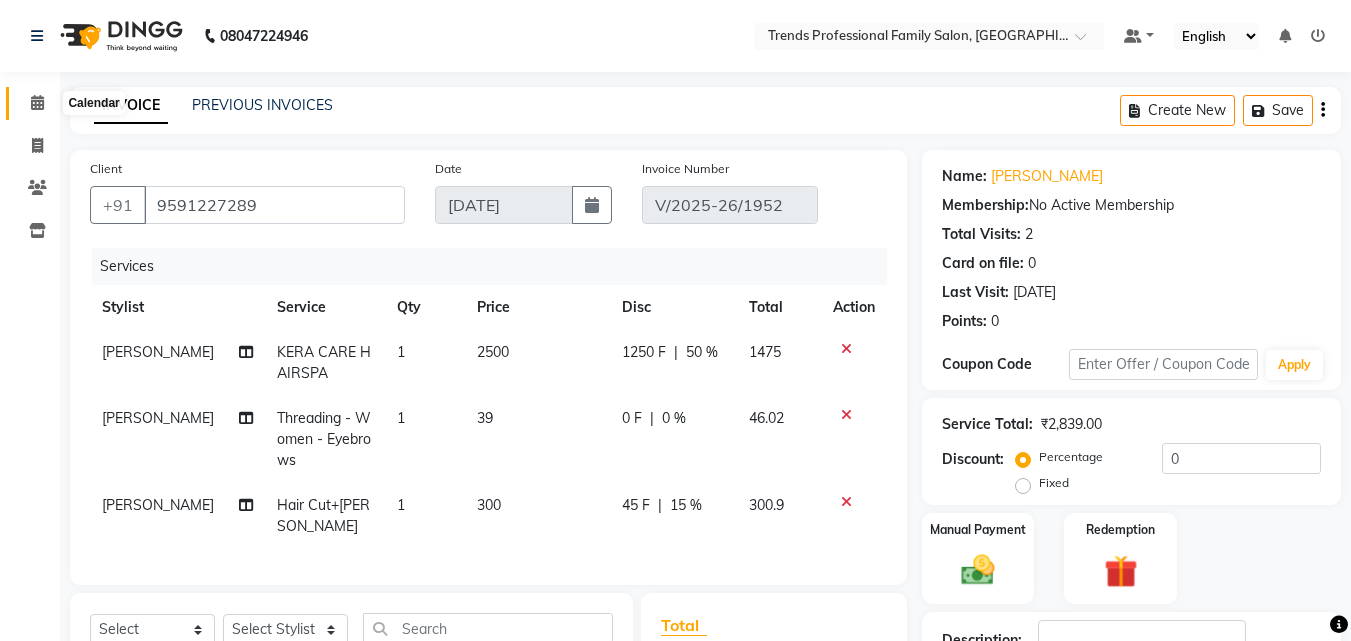 click 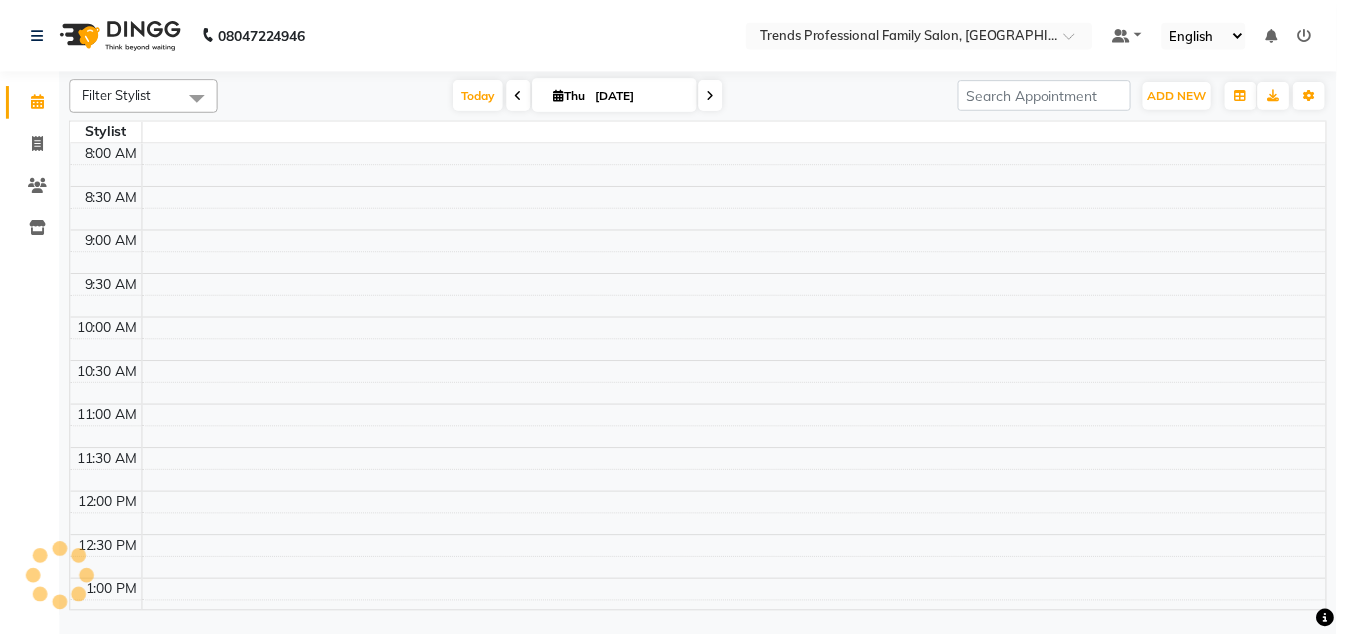 scroll, scrollTop: 0, scrollLeft: 0, axis: both 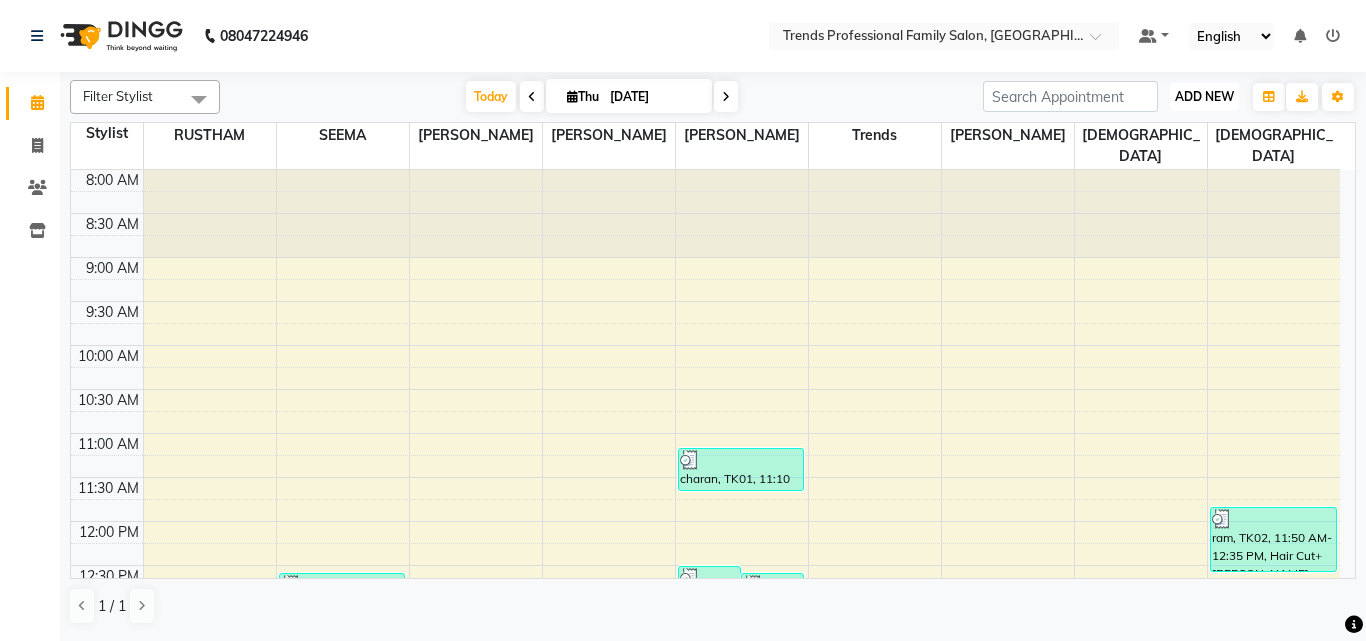 click on "ADD NEW" at bounding box center (1204, 96) 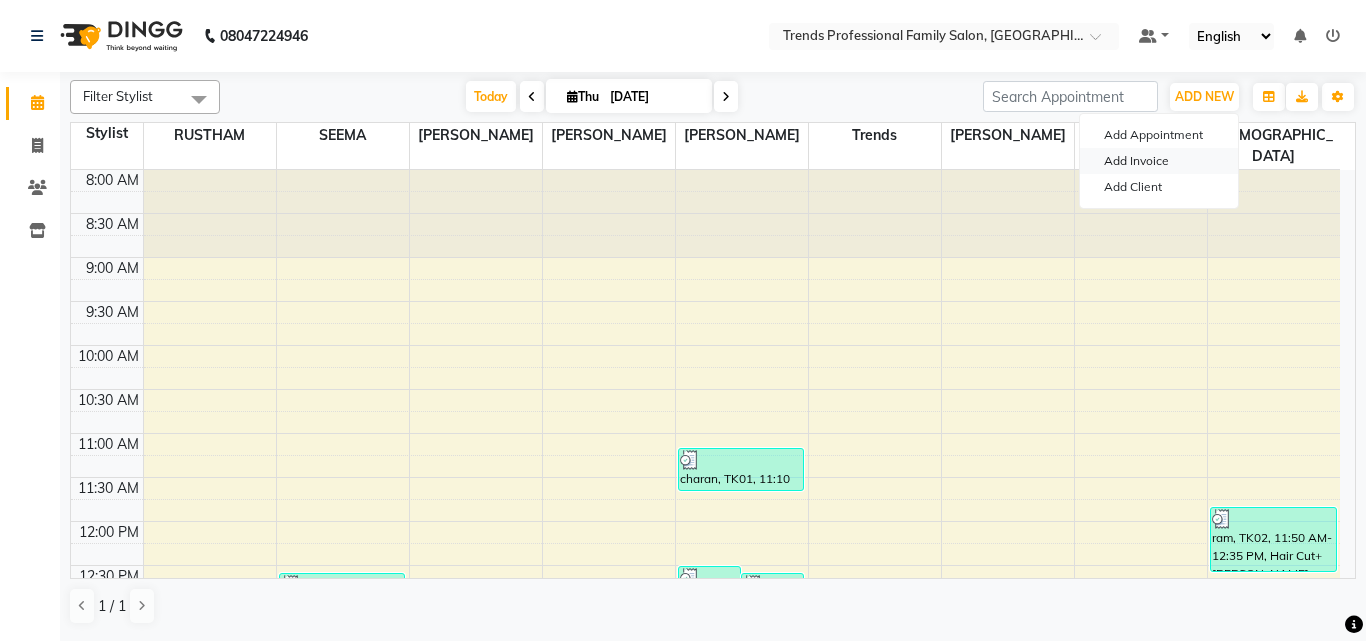 click on "Add Invoice" at bounding box center (1159, 161) 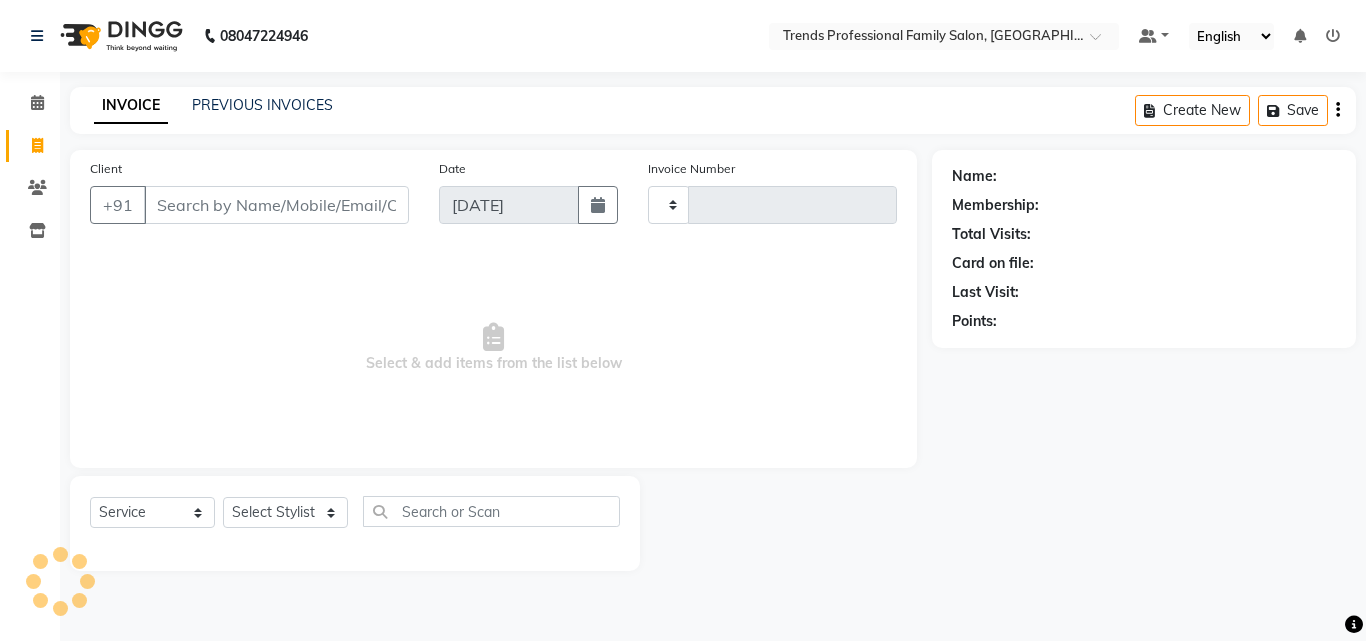 type on "1953" 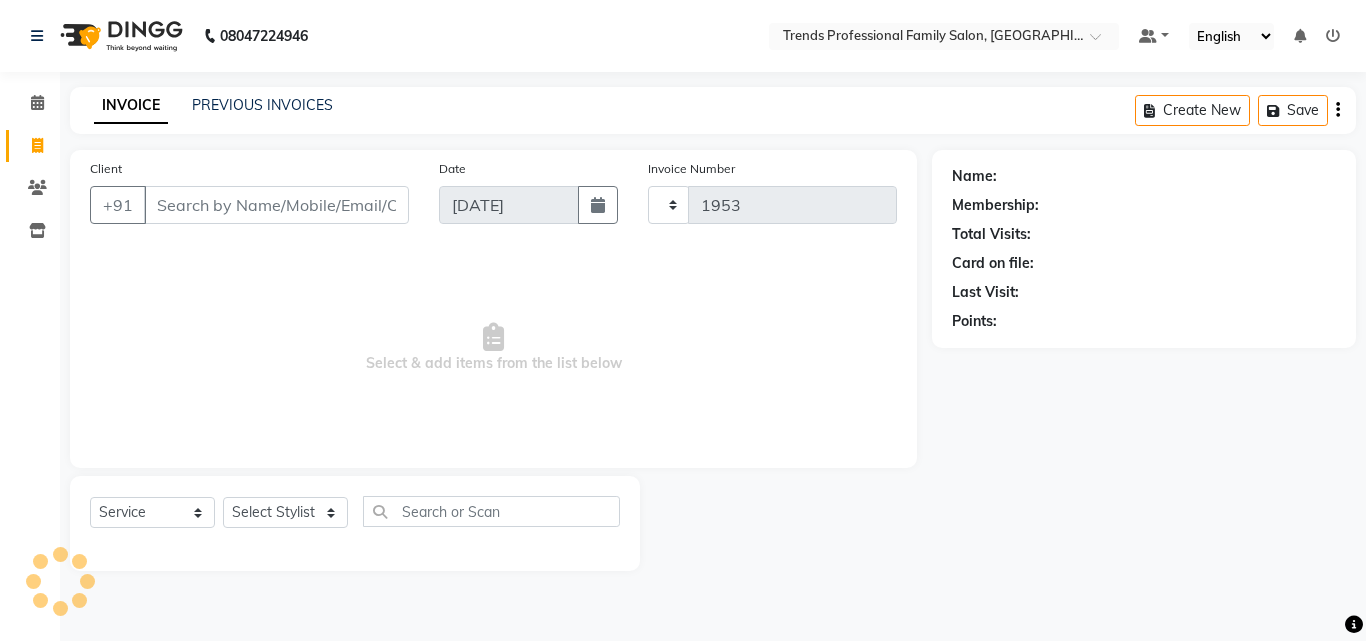 select on "7345" 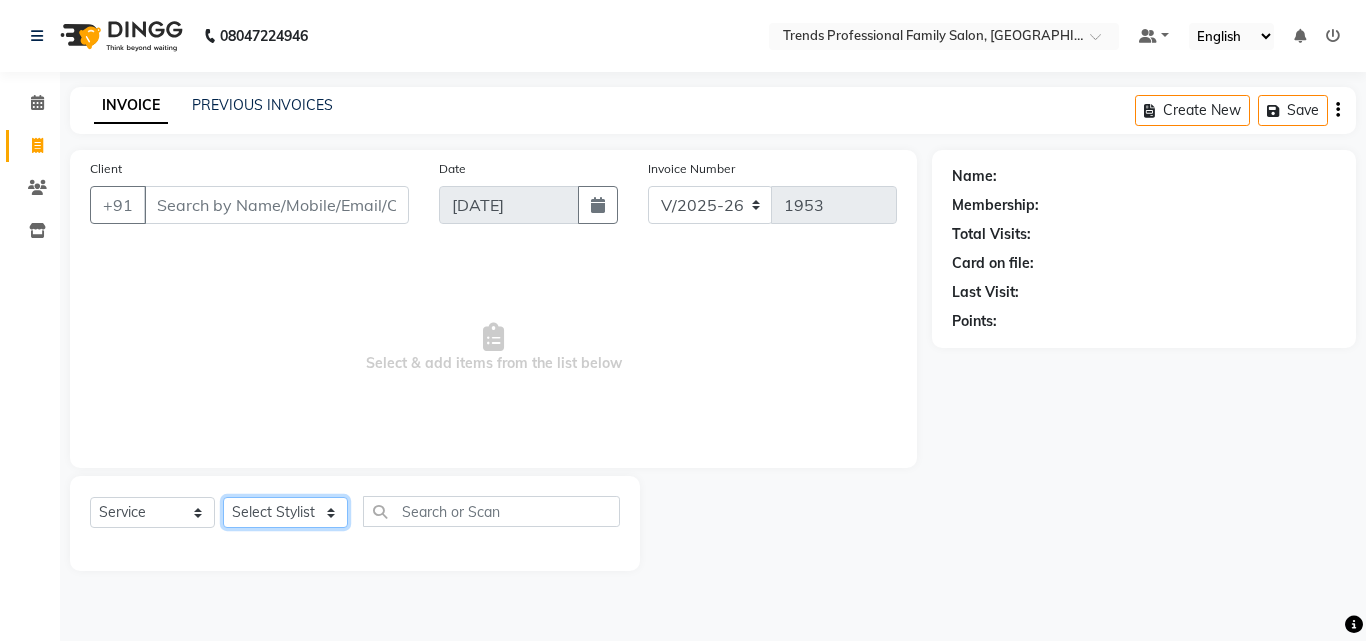 click on "Select Stylist [PERSON_NAME] [PERSON_NAME] [PERSON_NAME] [PERSON_NAME] [DEMOGRAPHIC_DATA][PERSON_NAME] Sumika Trends" 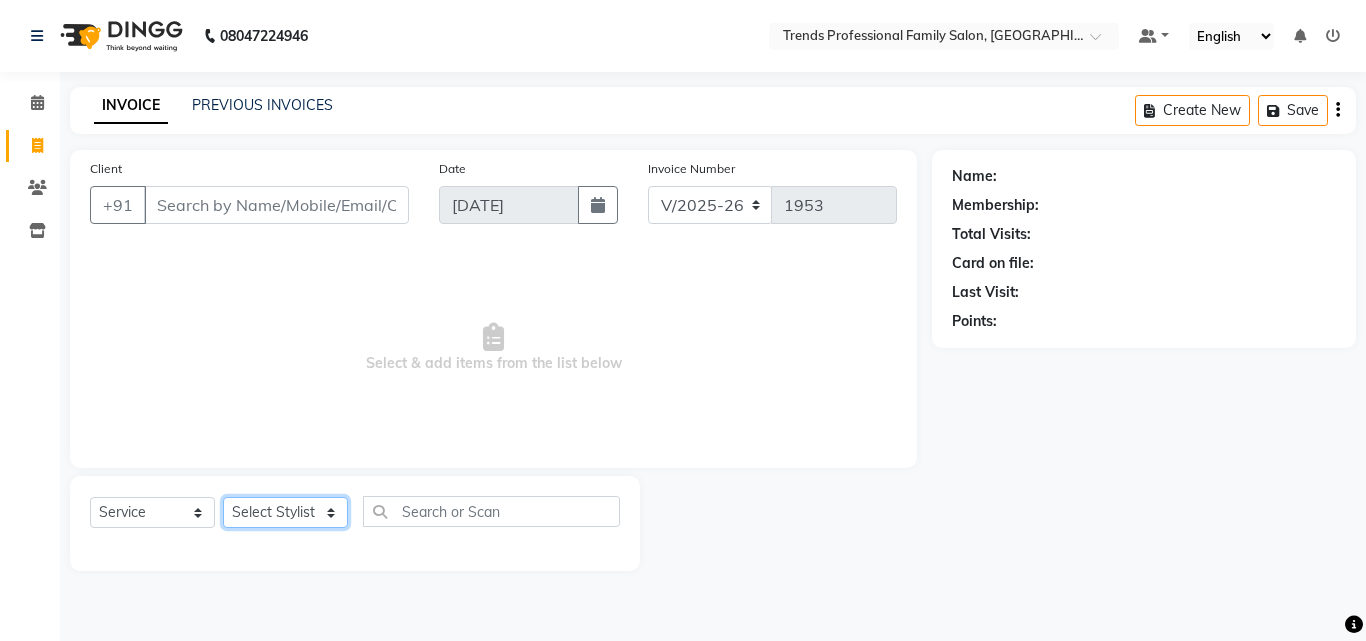 select on "63551" 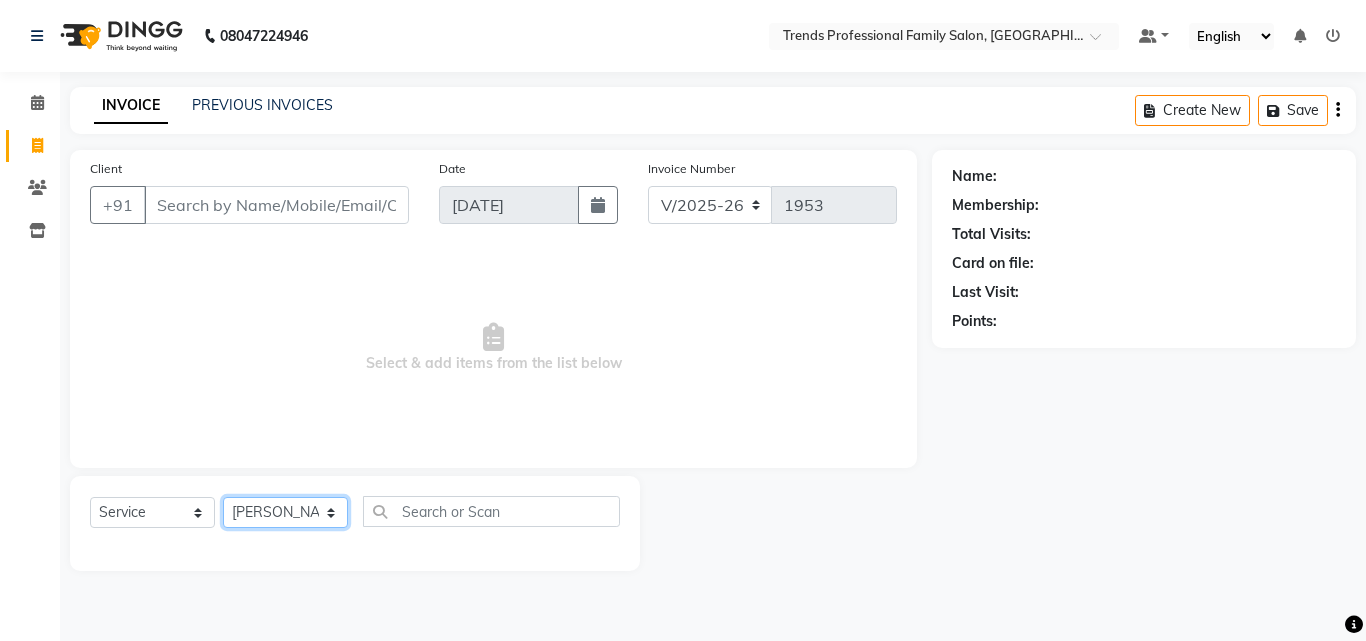 click on "Select Stylist [PERSON_NAME] [PERSON_NAME] [PERSON_NAME] [PERSON_NAME] [DEMOGRAPHIC_DATA][PERSON_NAME] Sumika Trends" 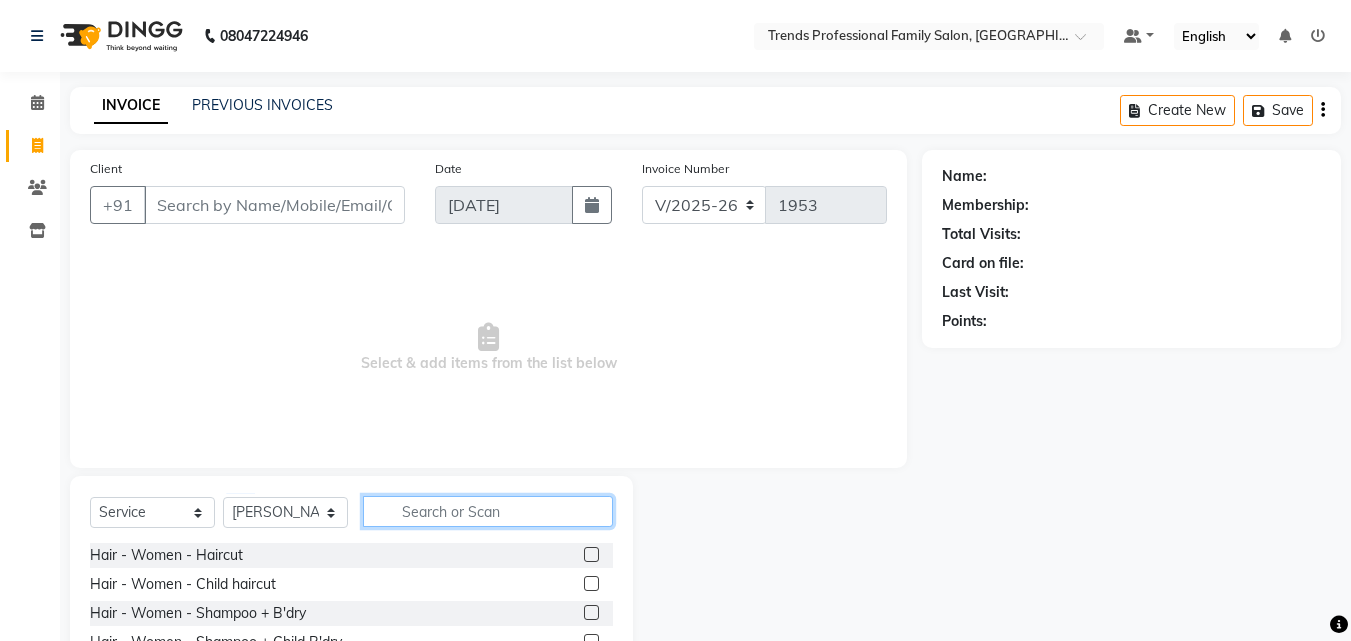 click 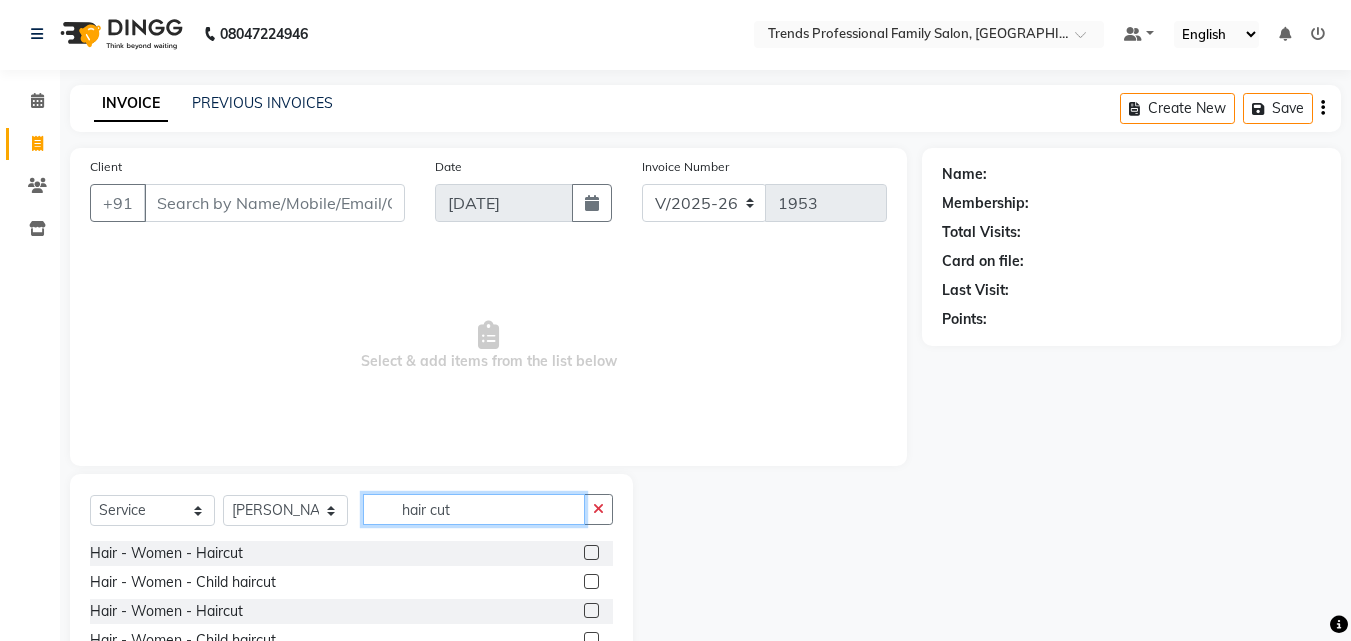 scroll, scrollTop: 134, scrollLeft: 0, axis: vertical 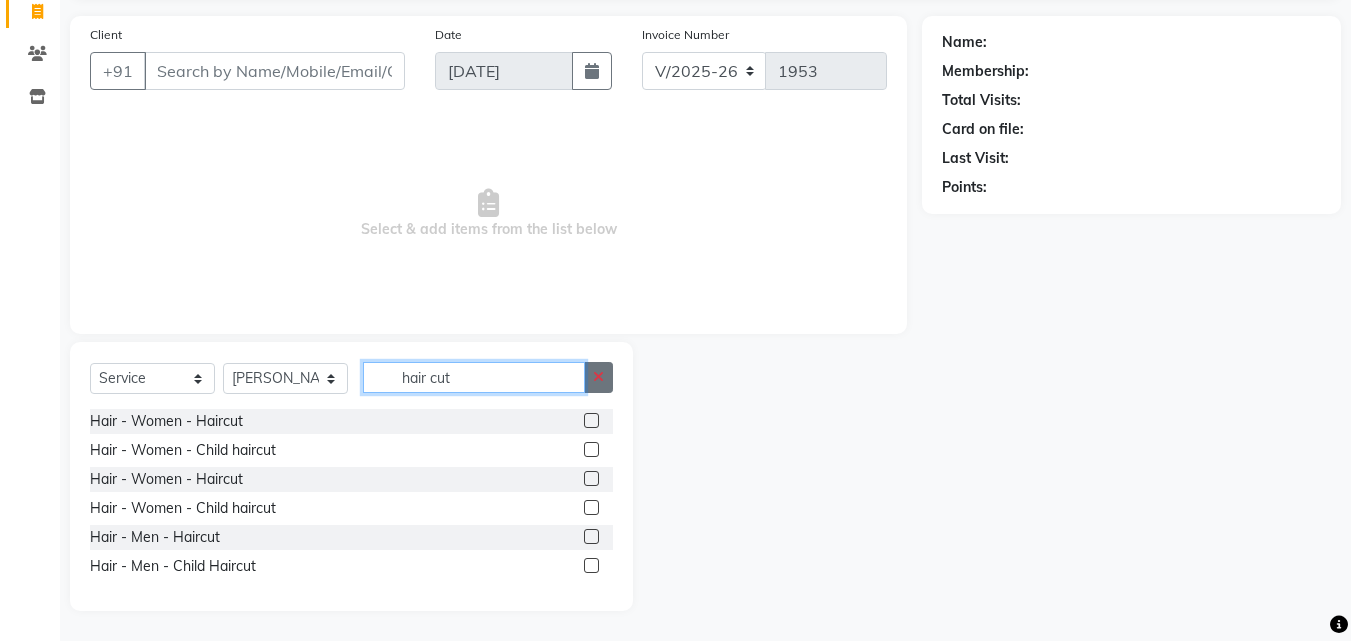 type on "hair cut" 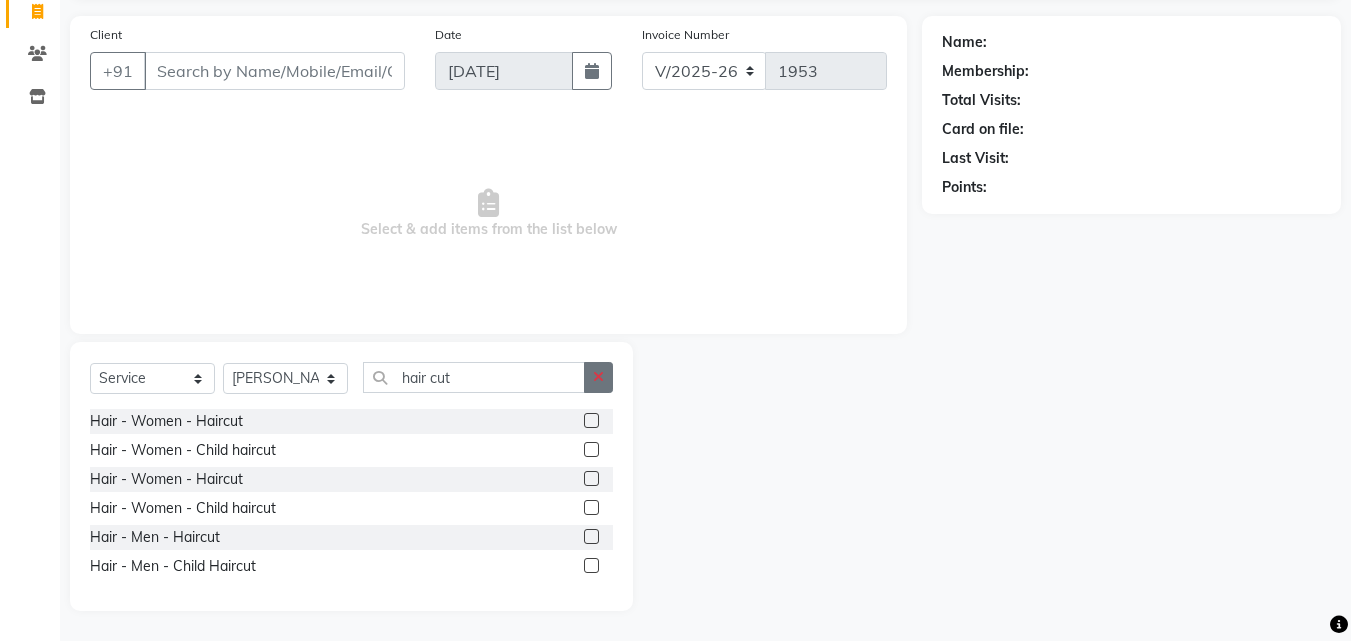 click 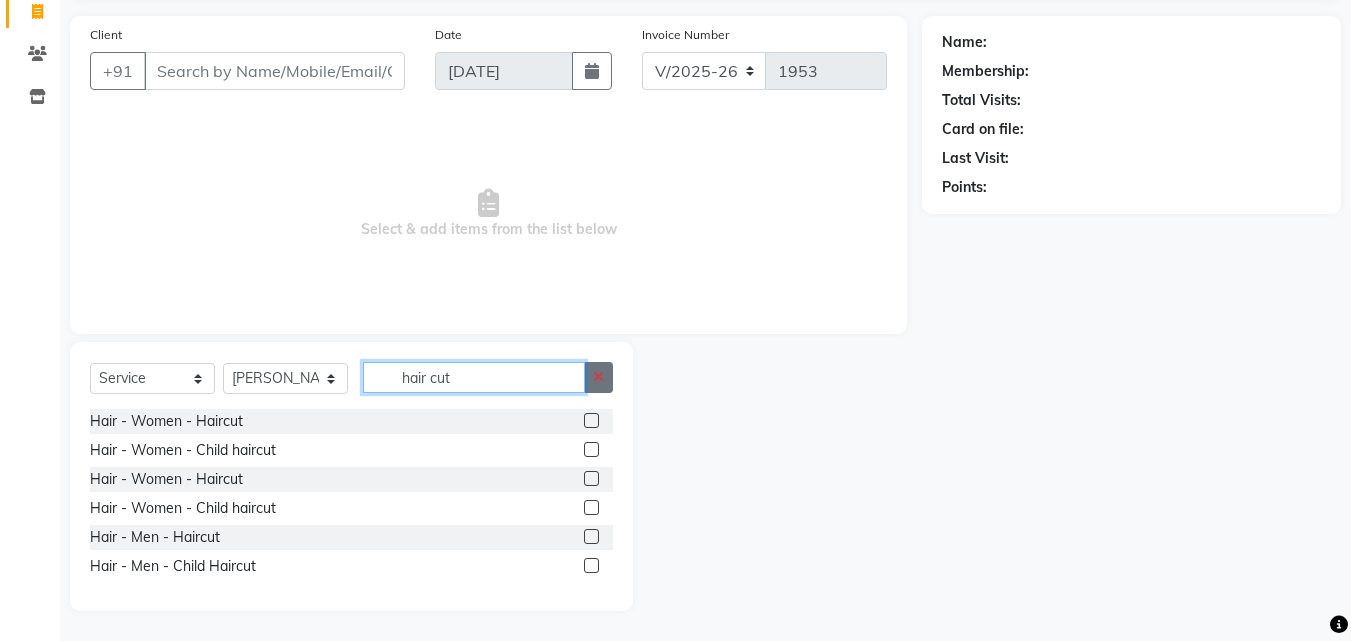 type 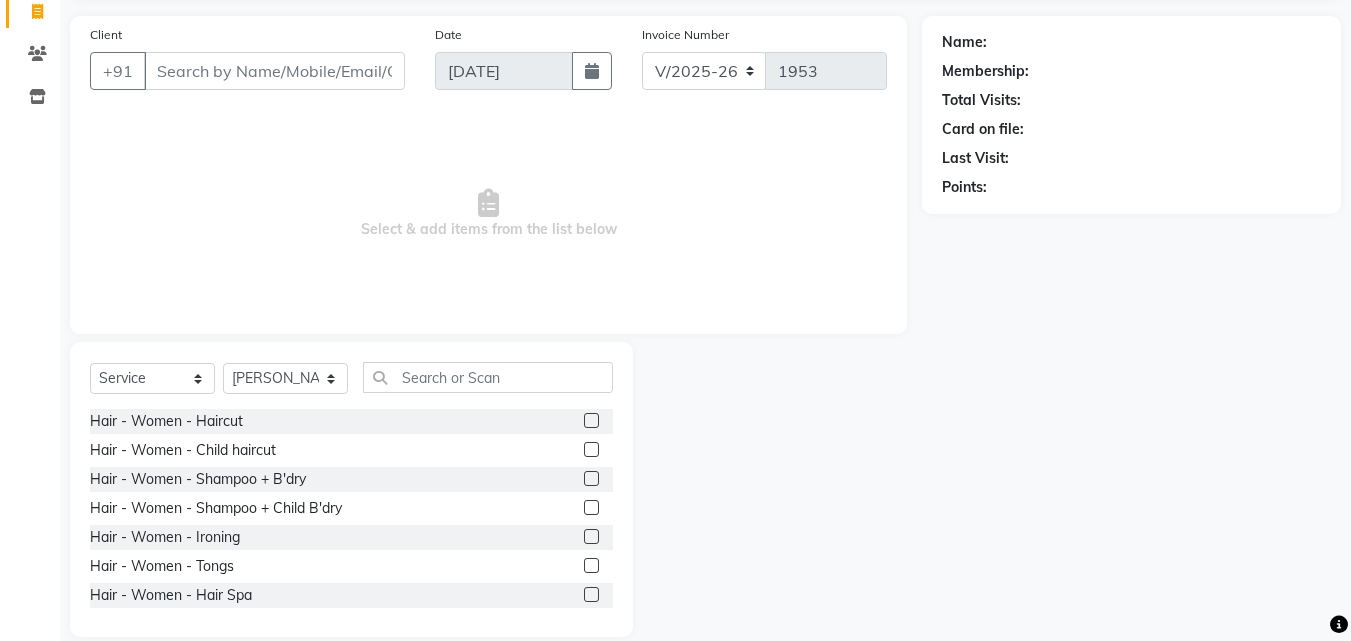 click 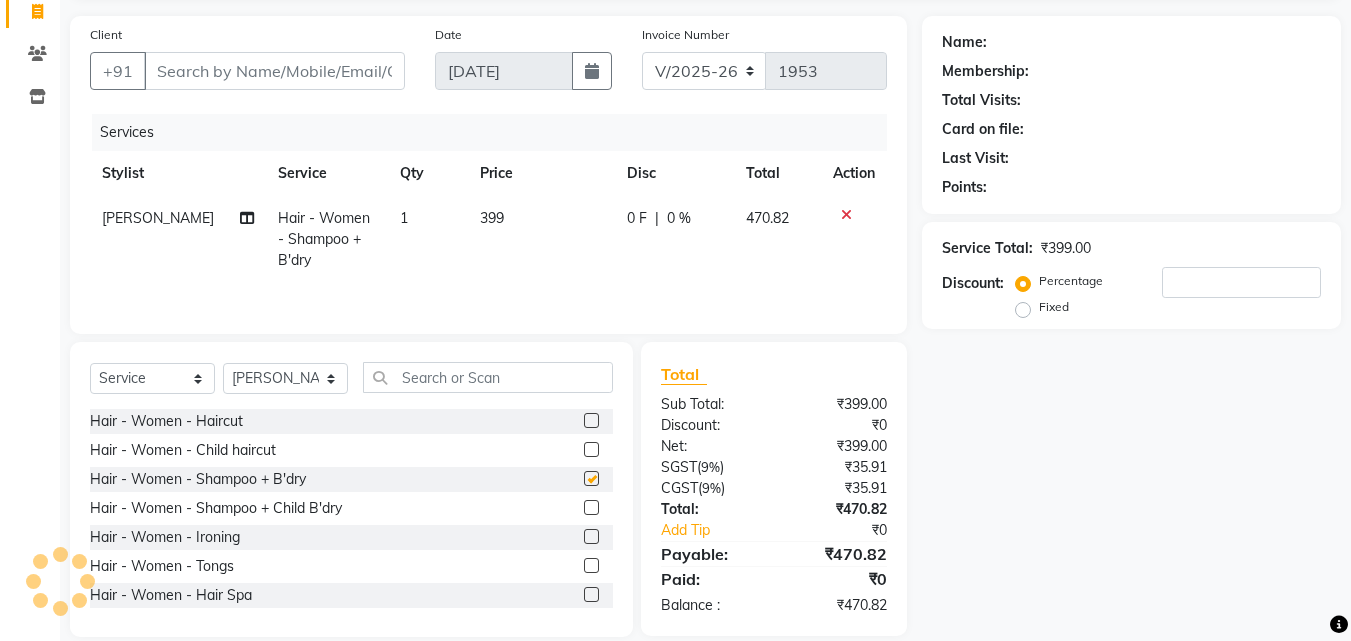checkbox on "false" 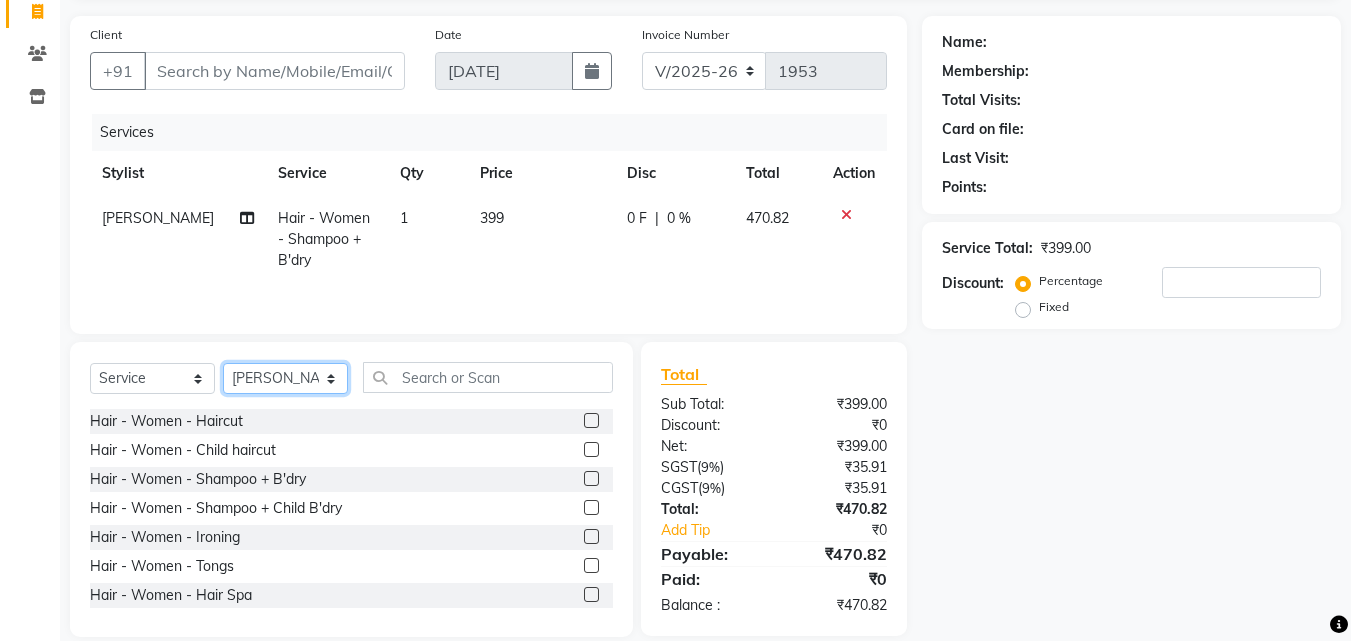 click on "Select Stylist [PERSON_NAME] [PERSON_NAME] [PERSON_NAME] [PERSON_NAME] [DEMOGRAPHIC_DATA][PERSON_NAME] Sumika Trends" 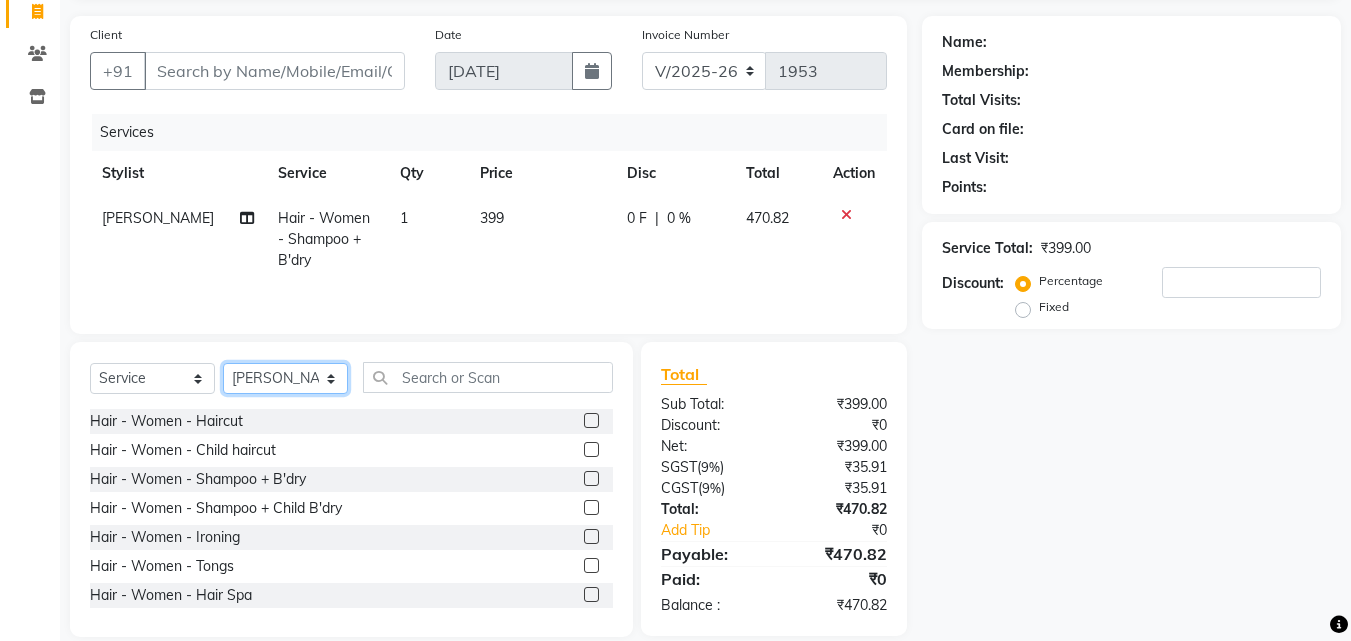 select on "63524" 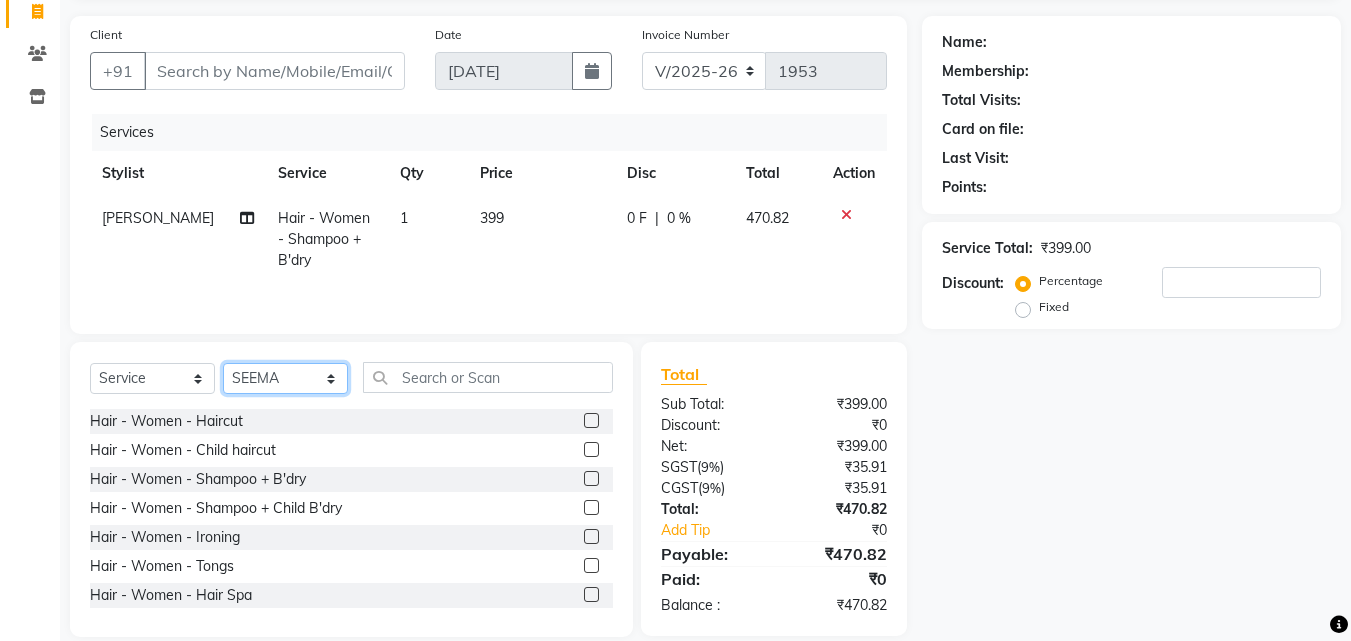 click on "Select Stylist [PERSON_NAME] [PERSON_NAME] [PERSON_NAME] [PERSON_NAME] [DEMOGRAPHIC_DATA][PERSON_NAME] Sumika Trends" 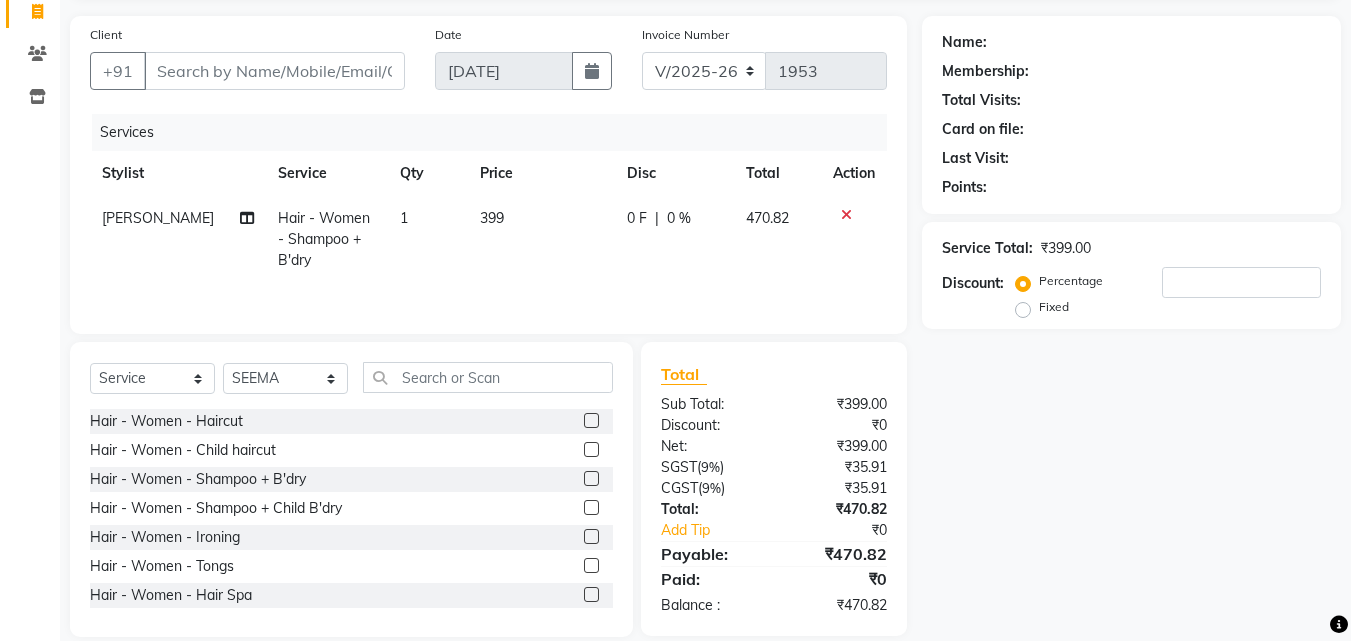 click on "Select  Service  Product  Membership  Package Voucher Prepaid Gift Card  Select Stylist [PERSON_NAME] [PERSON_NAME] [PERSON_NAME] RUSTHAM SEEMA [PERSON_NAME] Sumika Trends Hair - Women - Haircut  Hair - Women - Child haircut  Hair - Women - Shampoo + B'dry  Hair - Women - Shampoo + Child B'dry  Hair - Women - Ironing  Hair - Women - Tongs  Hair - Women - Hair Spa  Hair - Women - Mythic Oil Hair Spa  Hair - Women - Aroma Oil Head Massage  Hair - Women - Almond Oil Head Massage  Hair - Women - Olive Oil Head Massage  Hair - Women - Coconut Oil Head Massage  Hair - Women - [MEDICAL_DATA] / Hair Loss Treatment  Hair Colour (Global Colour) - Women - Root Touch Up  Hair Colour (Global Colour) - Women - Inoa Roots  Hair Colour (Global Colour) - Women - Short  Hair Colour (Global Colour) - Women - Medium  Hair Colour (Global Colour) - Women - Long  Hair Colour (Global Colour) - Women - Extra Long  Hair Colour (Balayage) - Women - Short  Hair Colour (Balayage) - Women - Medium  Hair Colour (Balayage) - Women - Long  Pedicure" 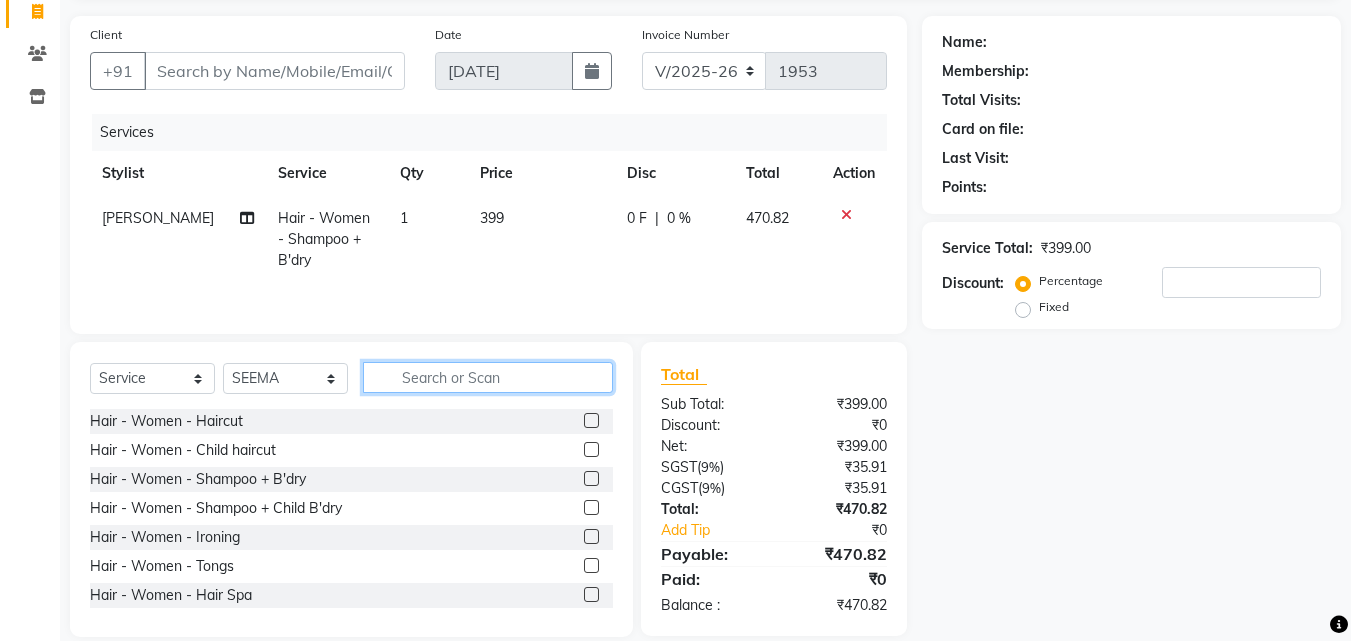click 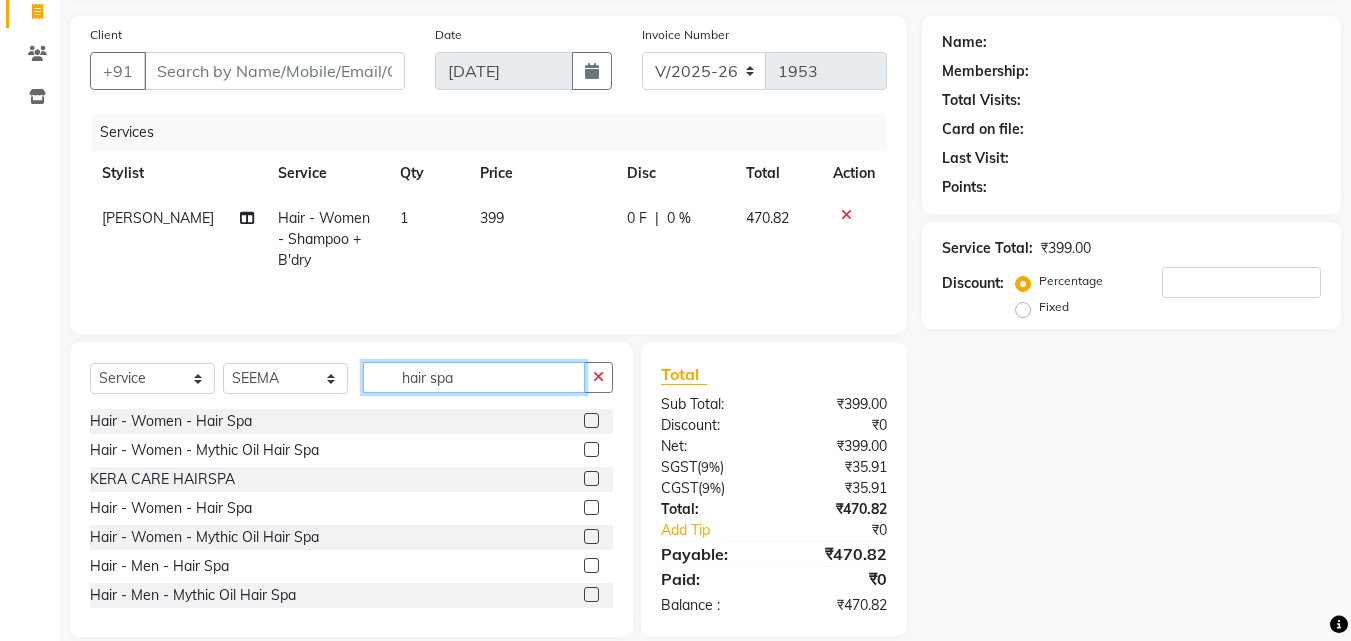 type on "hair spa" 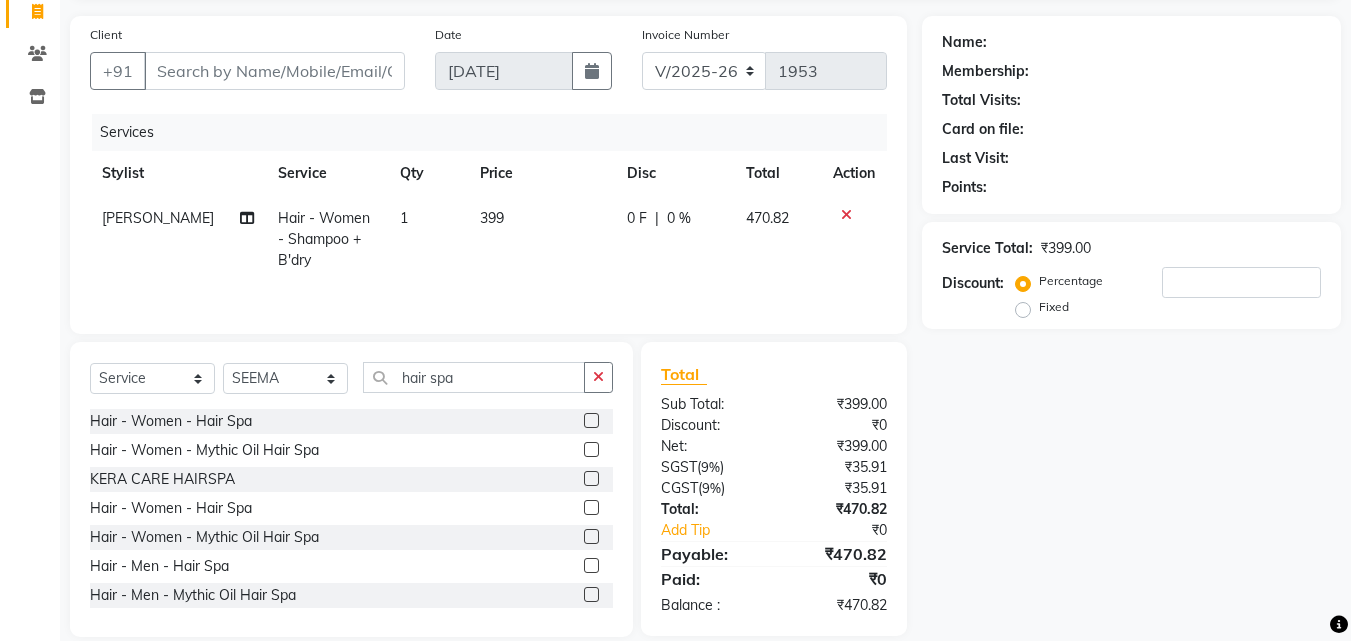 click 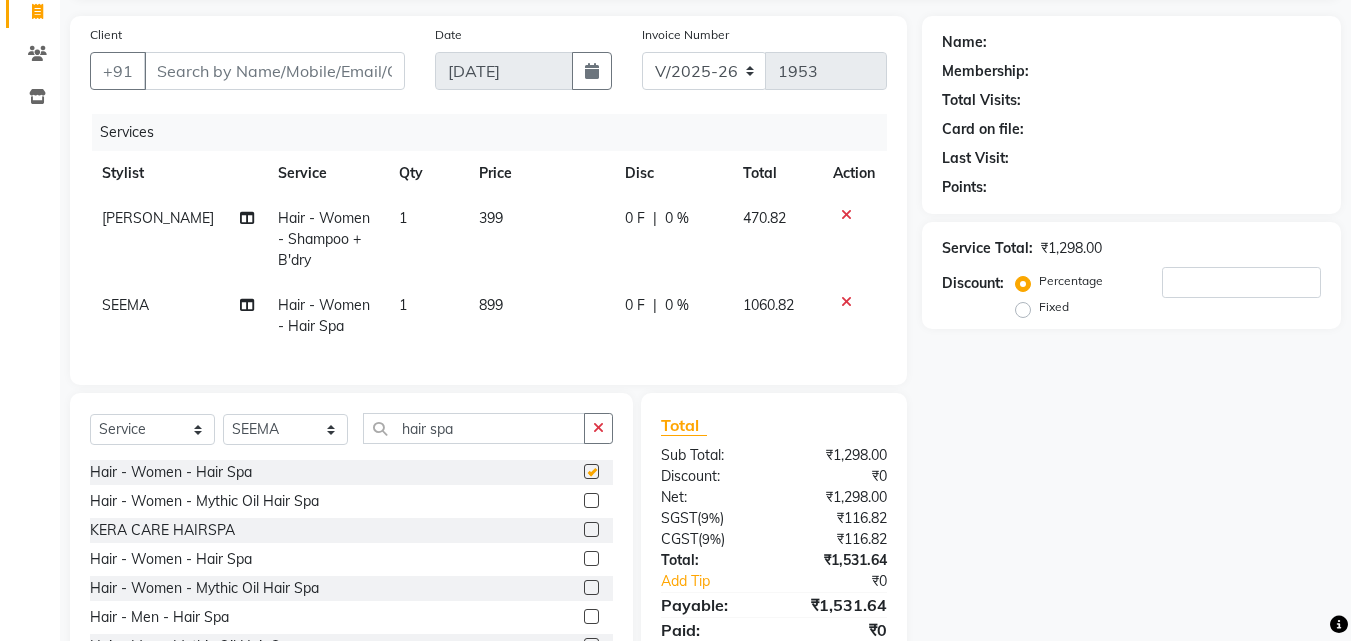 checkbox on "false" 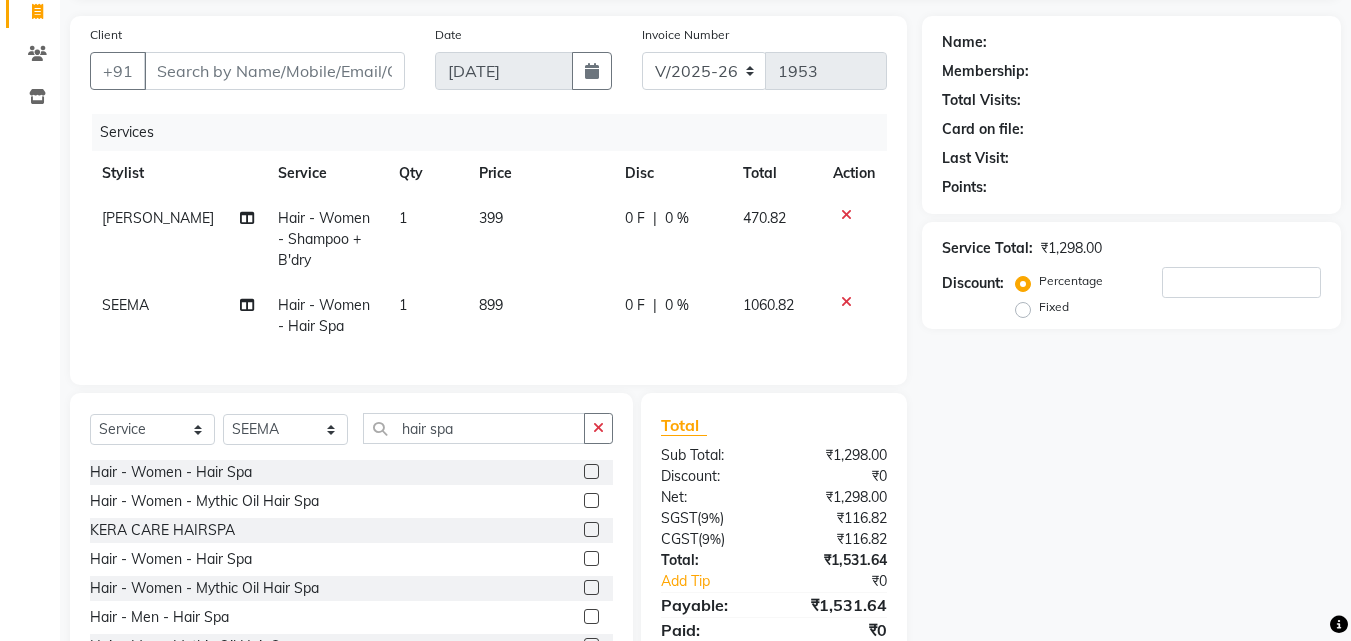 click on "399" 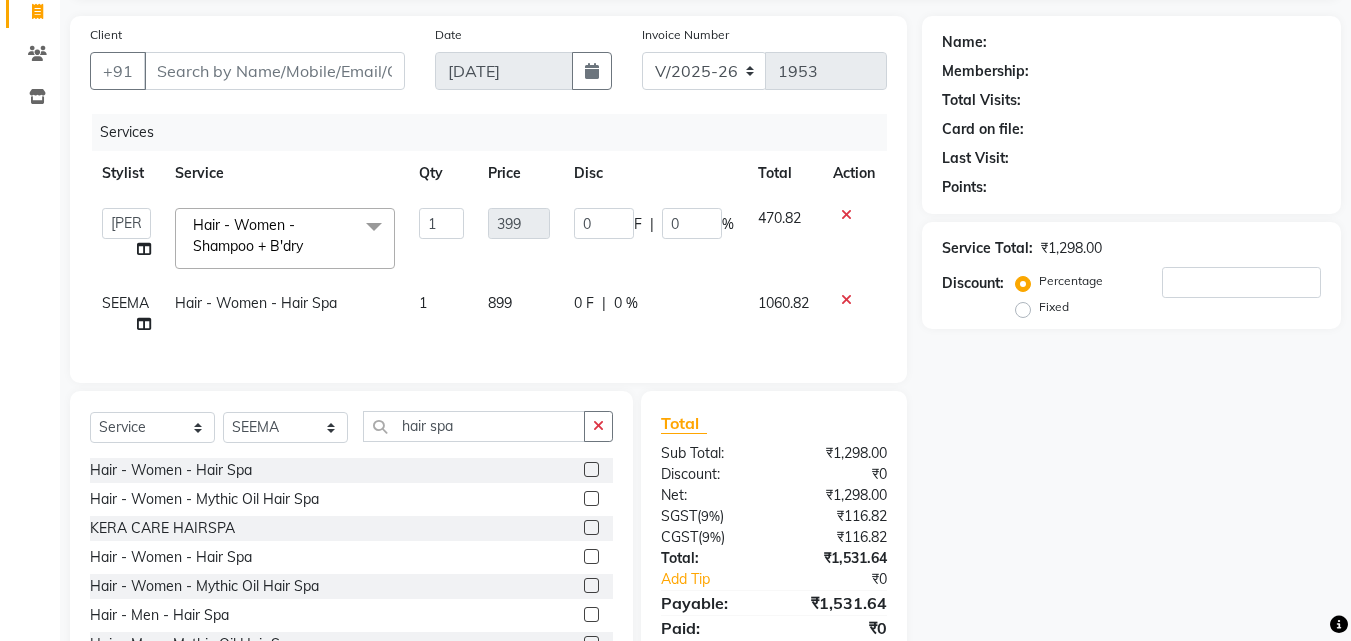 click 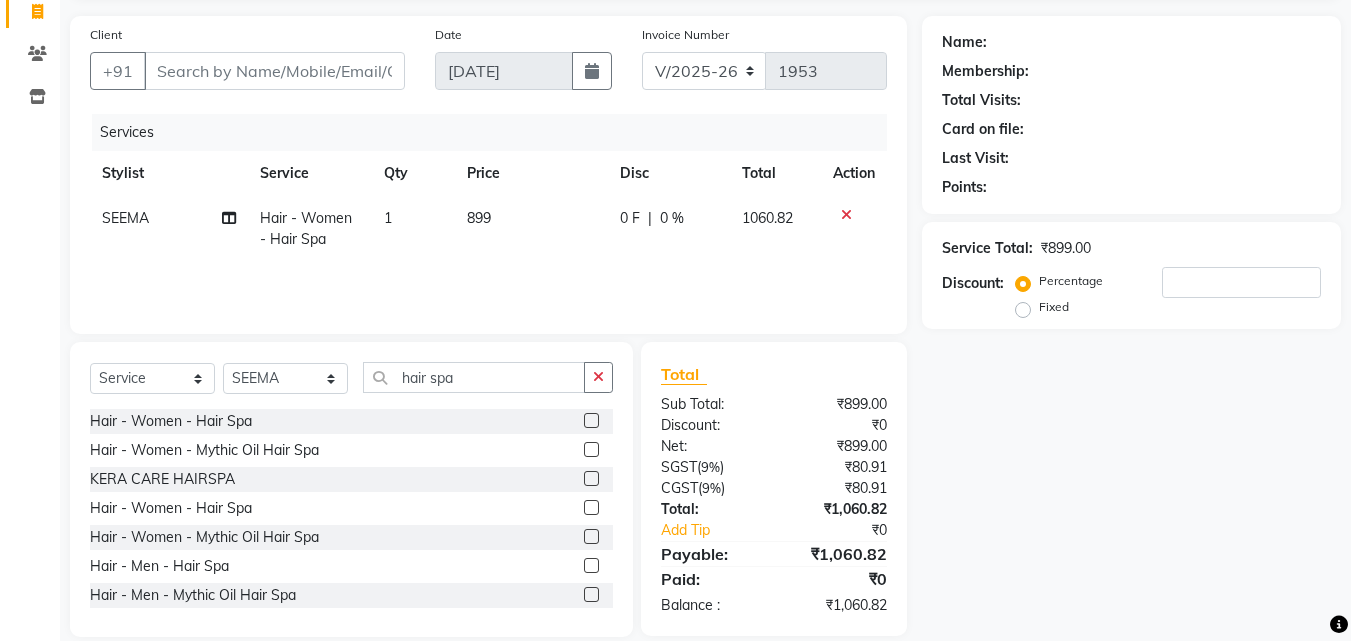 click on "0 %" 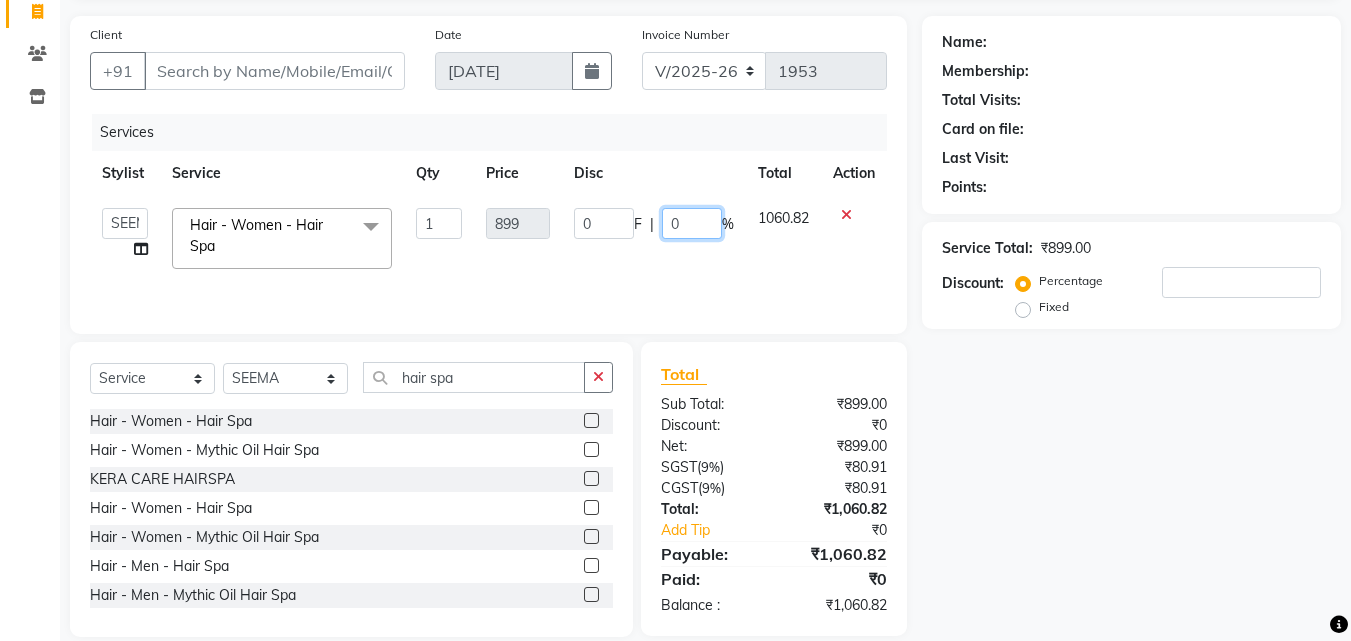 click on "0" 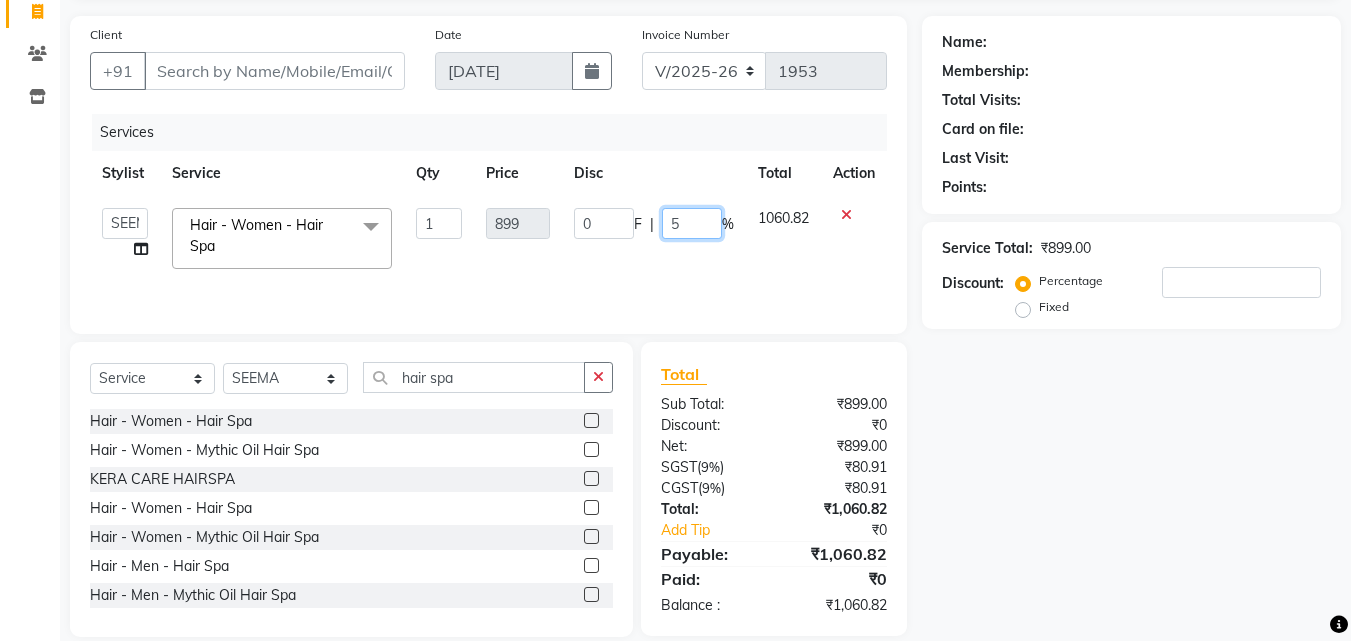 type on "50" 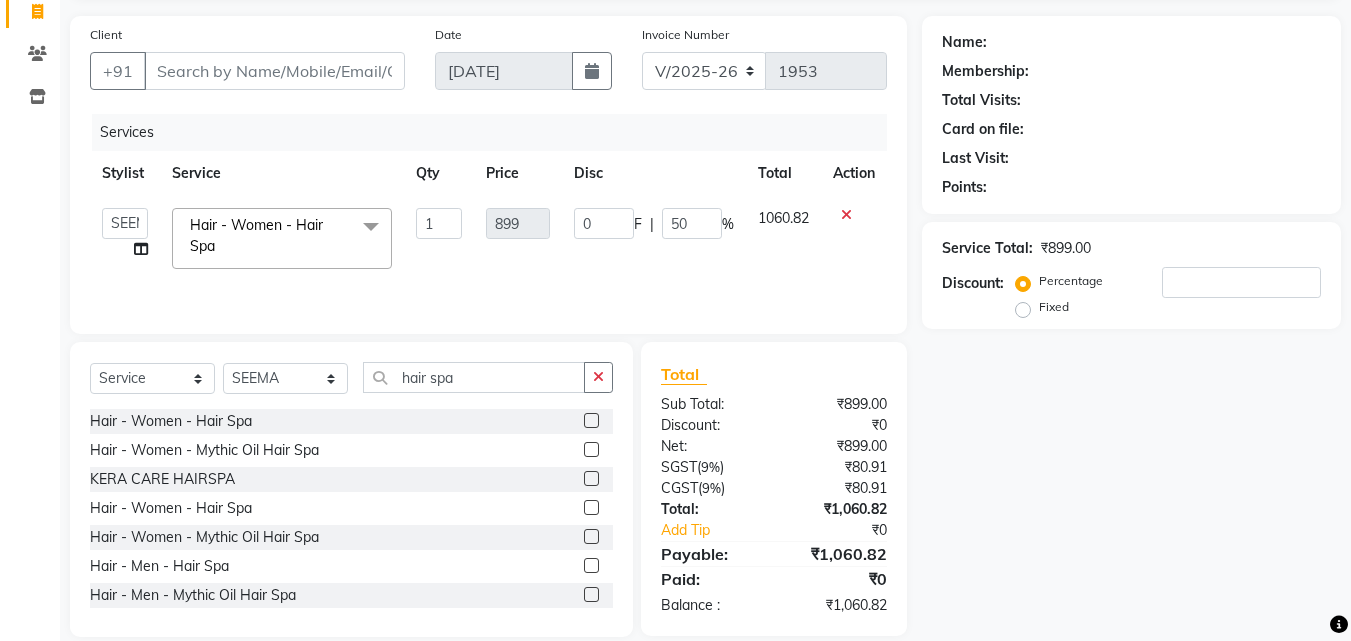 click on "Name: Membership: Total Visits: Card on file: Last Visit:  Points:  Service Total:  ₹899.00  Discount:  Percentage   Fixed" 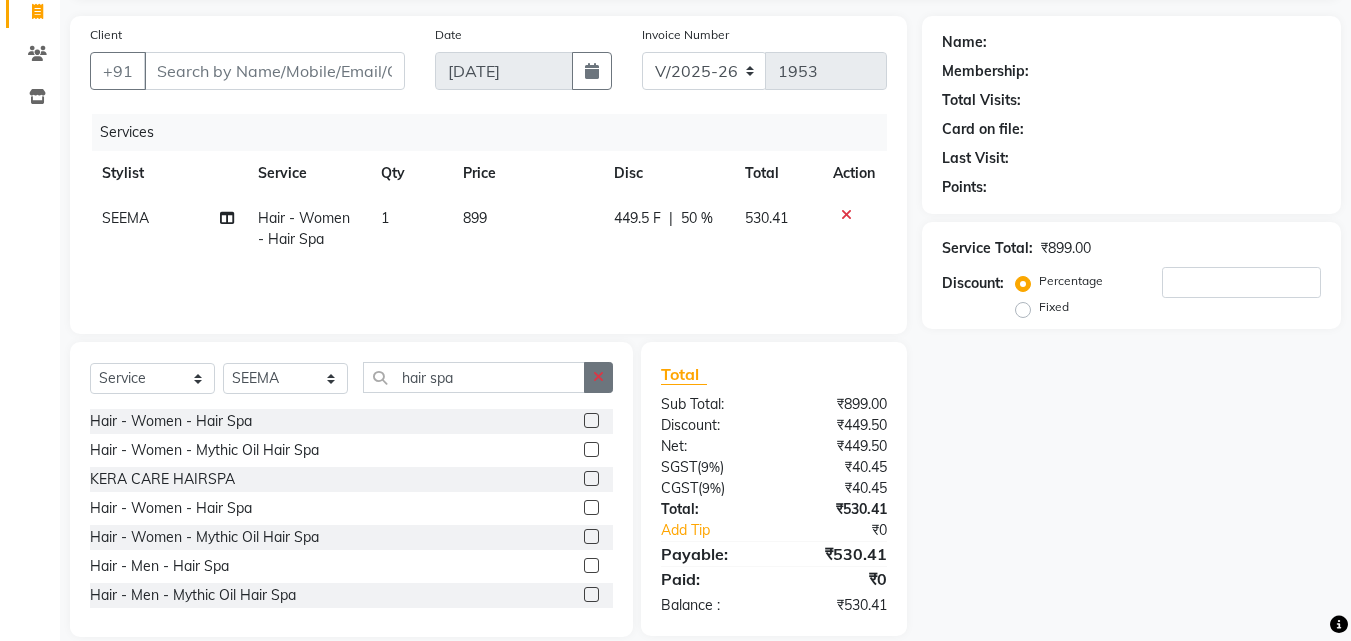 click 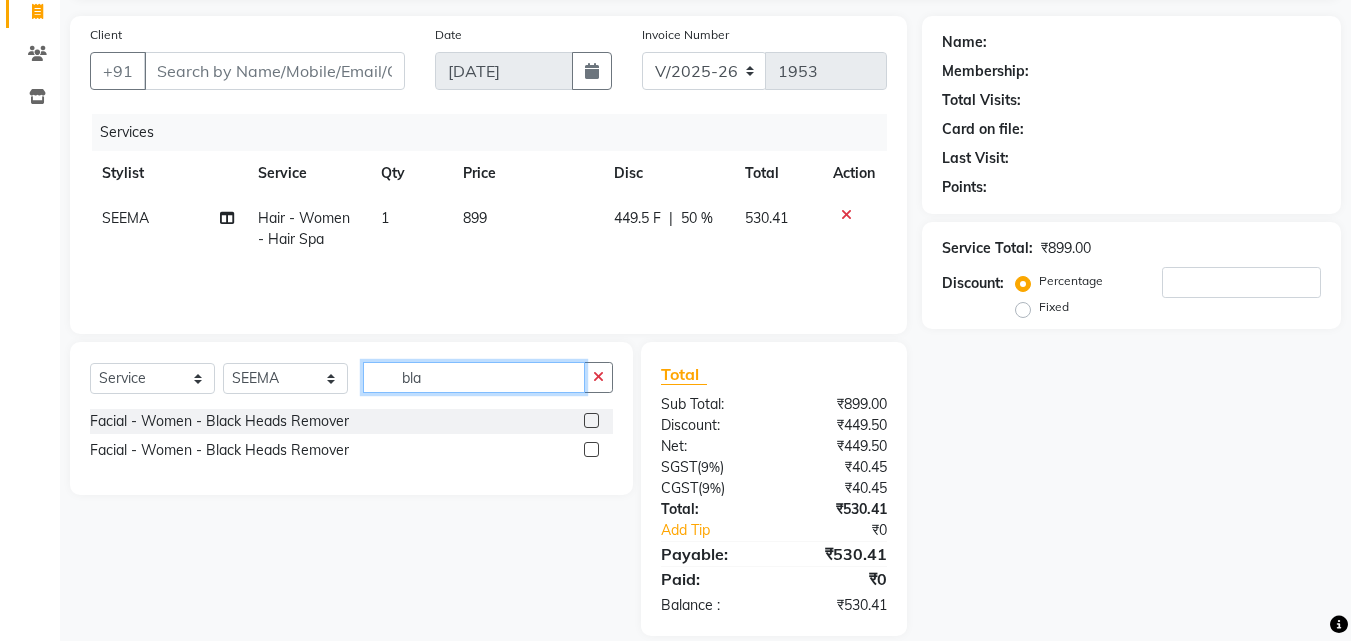 type on "bla" 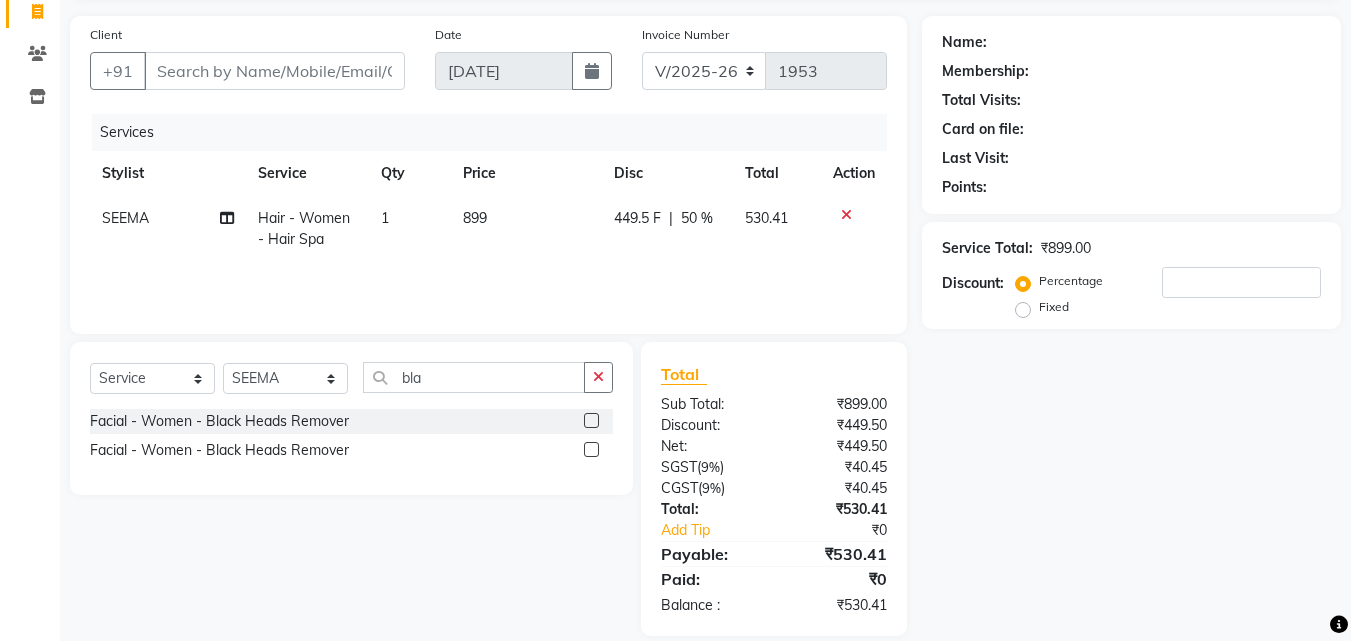 click 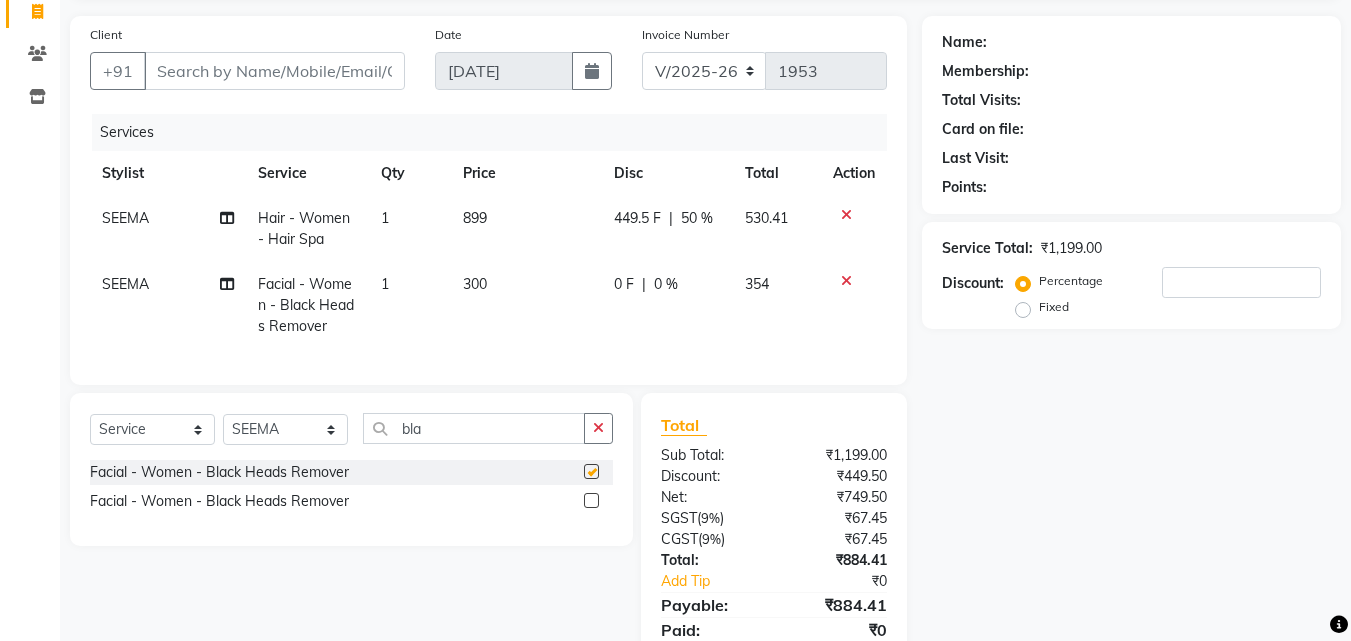 checkbox on "false" 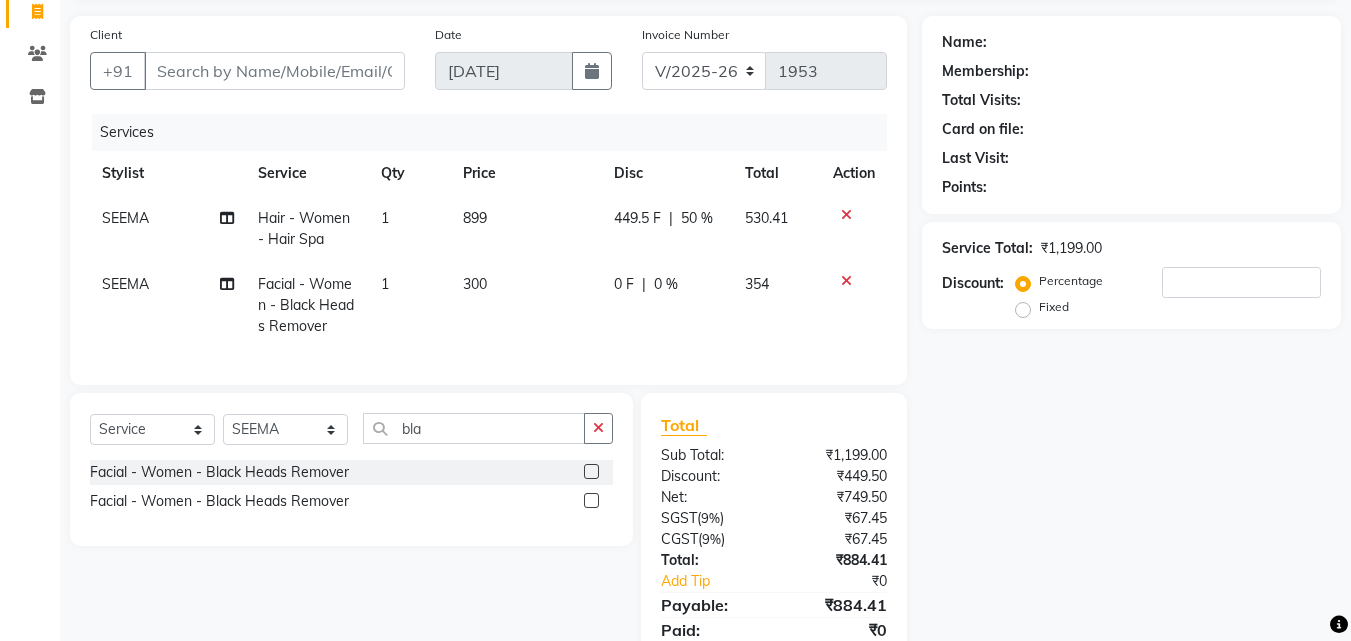 scroll, scrollTop: 225, scrollLeft: 0, axis: vertical 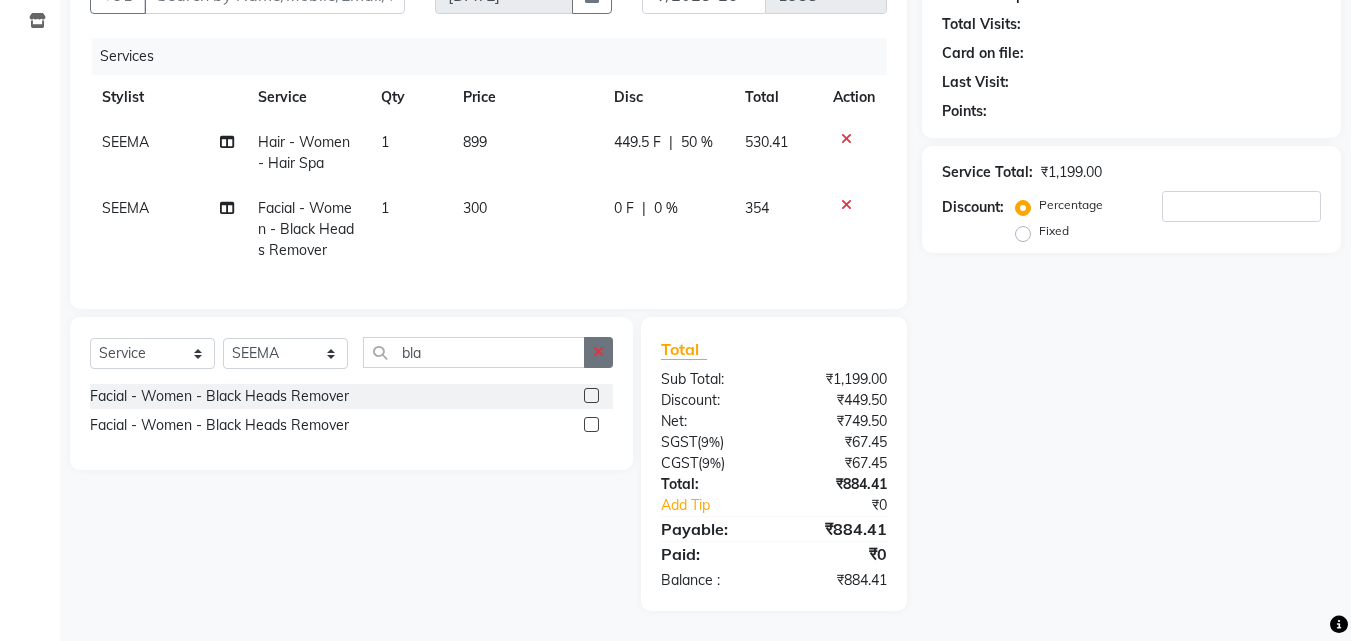 click 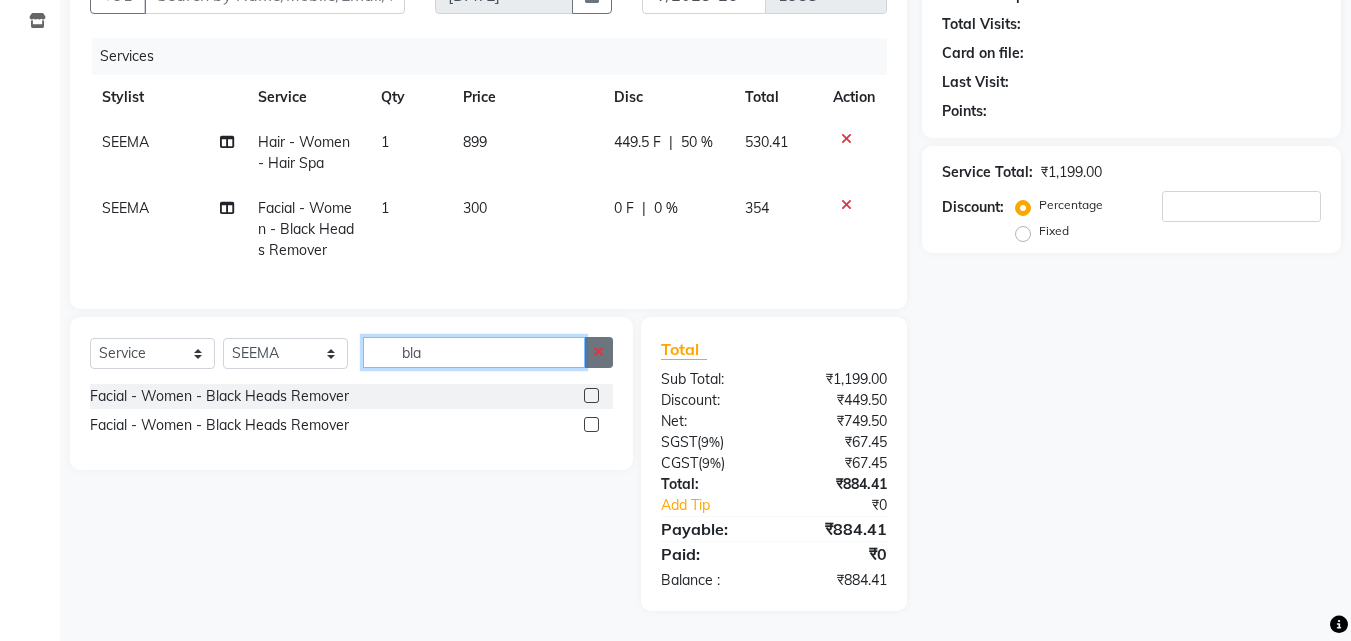 type 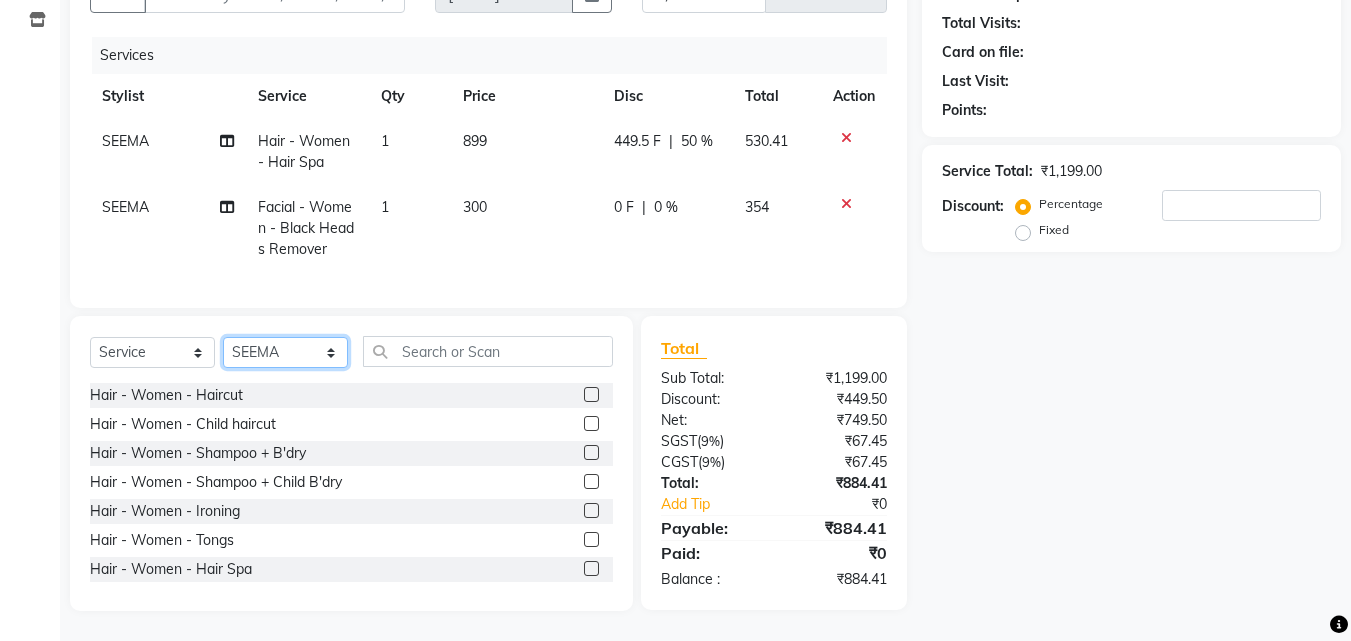 click on "Select Stylist [PERSON_NAME] [PERSON_NAME] [PERSON_NAME] [PERSON_NAME] [DEMOGRAPHIC_DATA][PERSON_NAME] Sumika Trends" 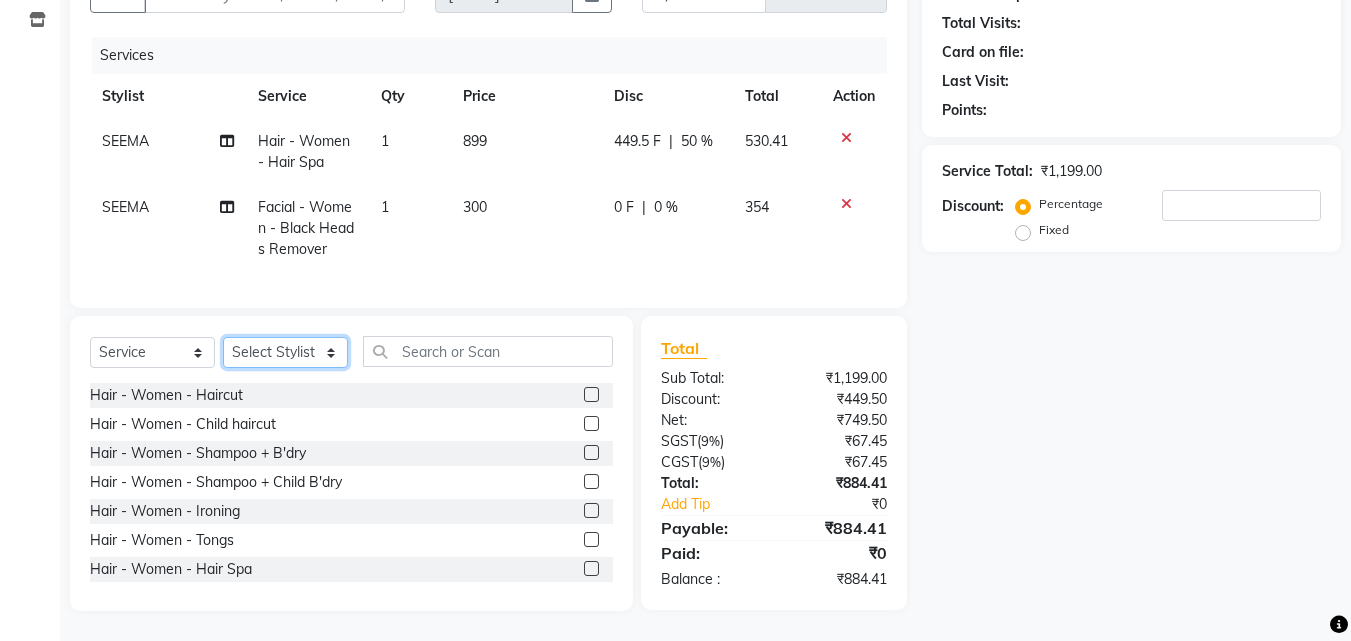 click on "Select Stylist [PERSON_NAME] [PERSON_NAME] [PERSON_NAME] [PERSON_NAME] [DEMOGRAPHIC_DATA][PERSON_NAME] Sumika Trends" 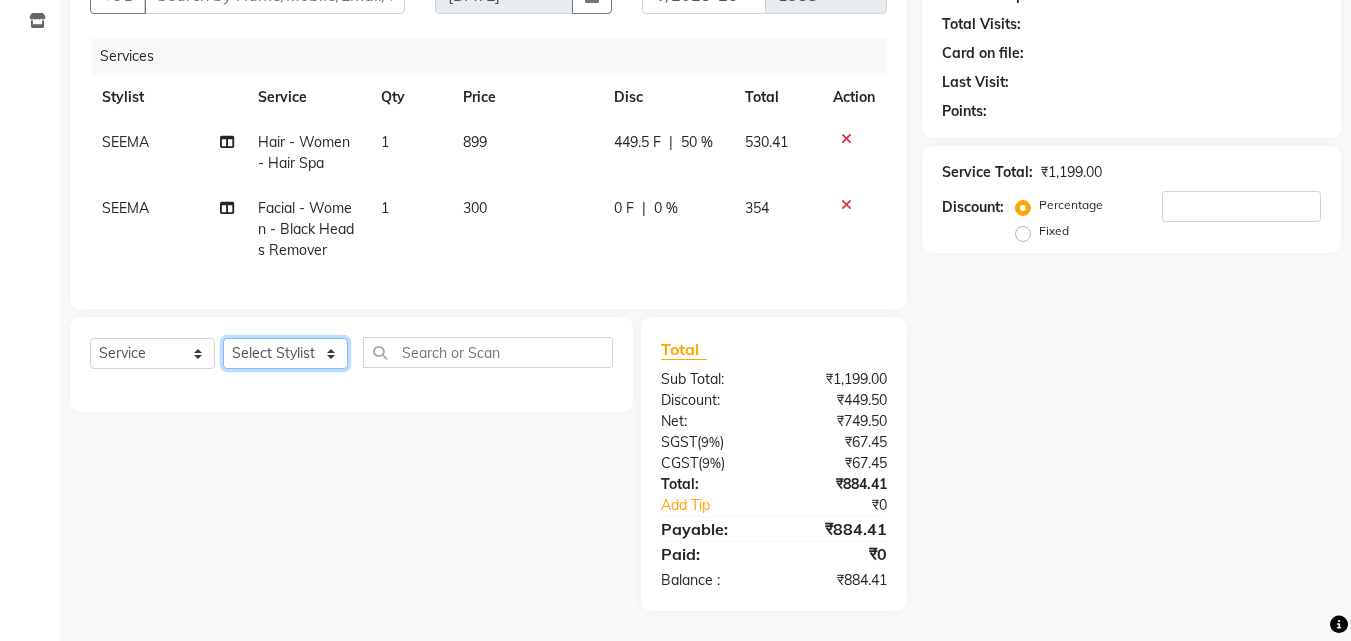 scroll, scrollTop: 0, scrollLeft: 15, axis: horizontal 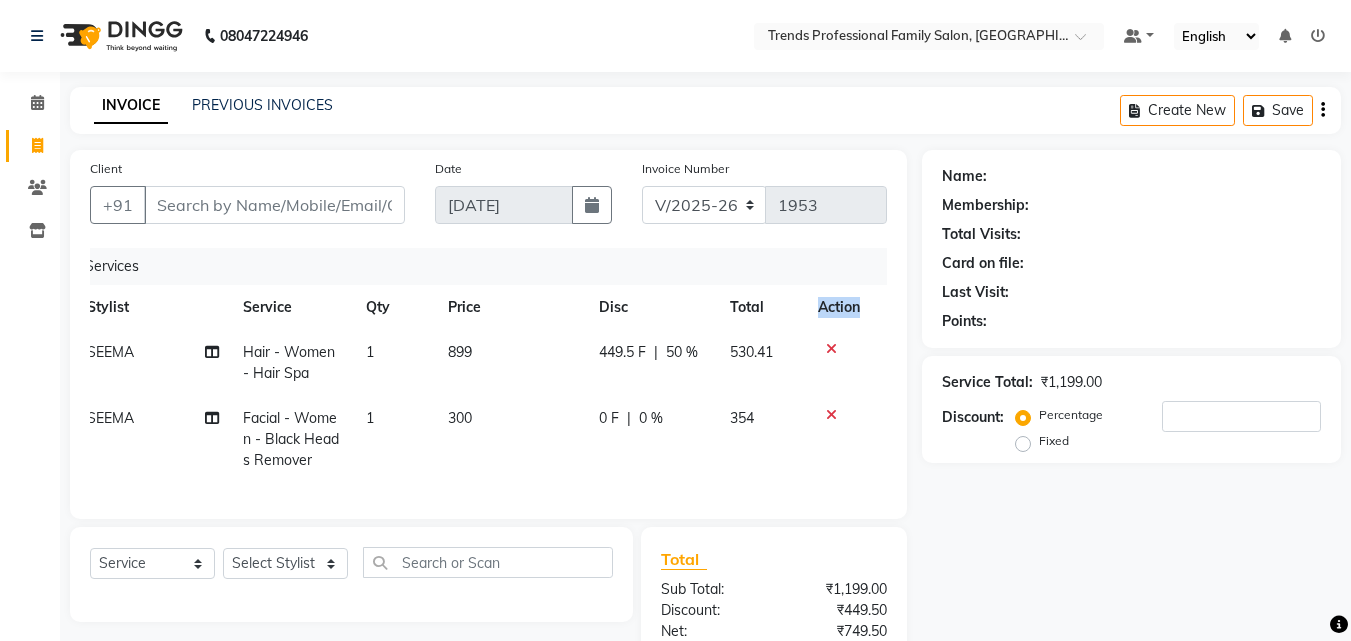 drag, startPoint x: 868, startPoint y: 308, endPoint x: 803, endPoint y: 311, distance: 65.06919 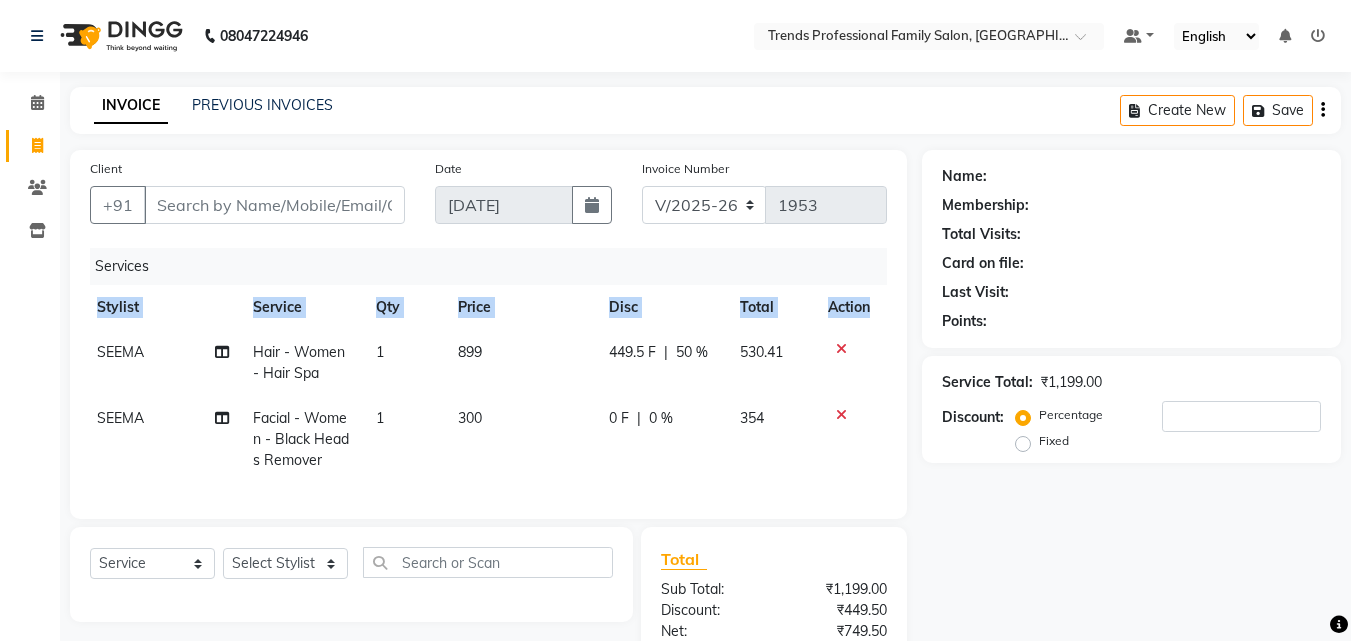 scroll, scrollTop: 0, scrollLeft: 15, axis: horizontal 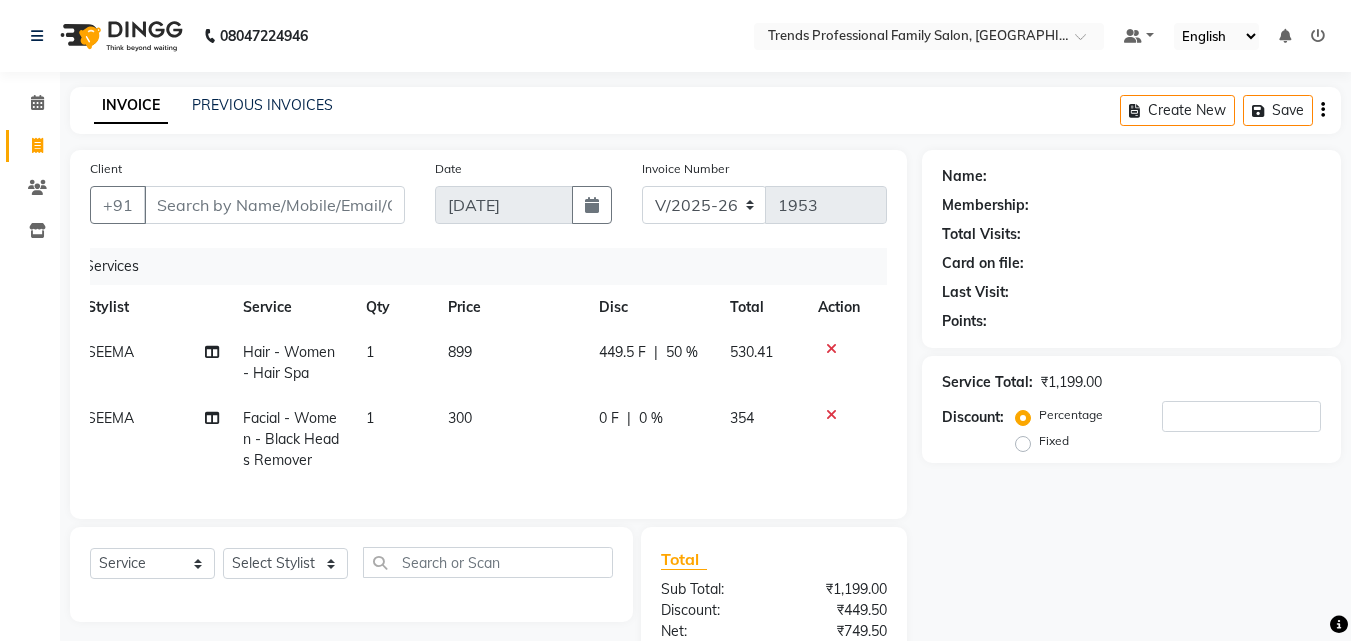 drag, startPoint x: 84, startPoint y: 304, endPoint x: 879, endPoint y: 310, distance: 795.02264 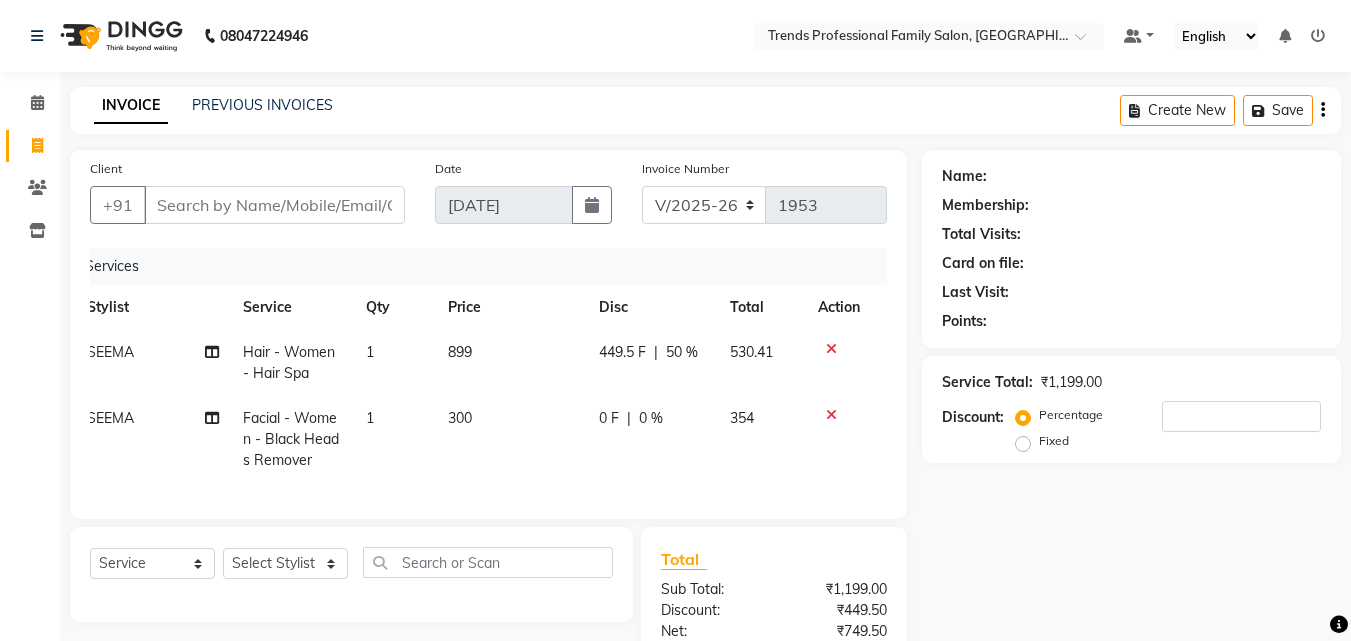 scroll, scrollTop: 225, scrollLeft: 0, axis: vertical 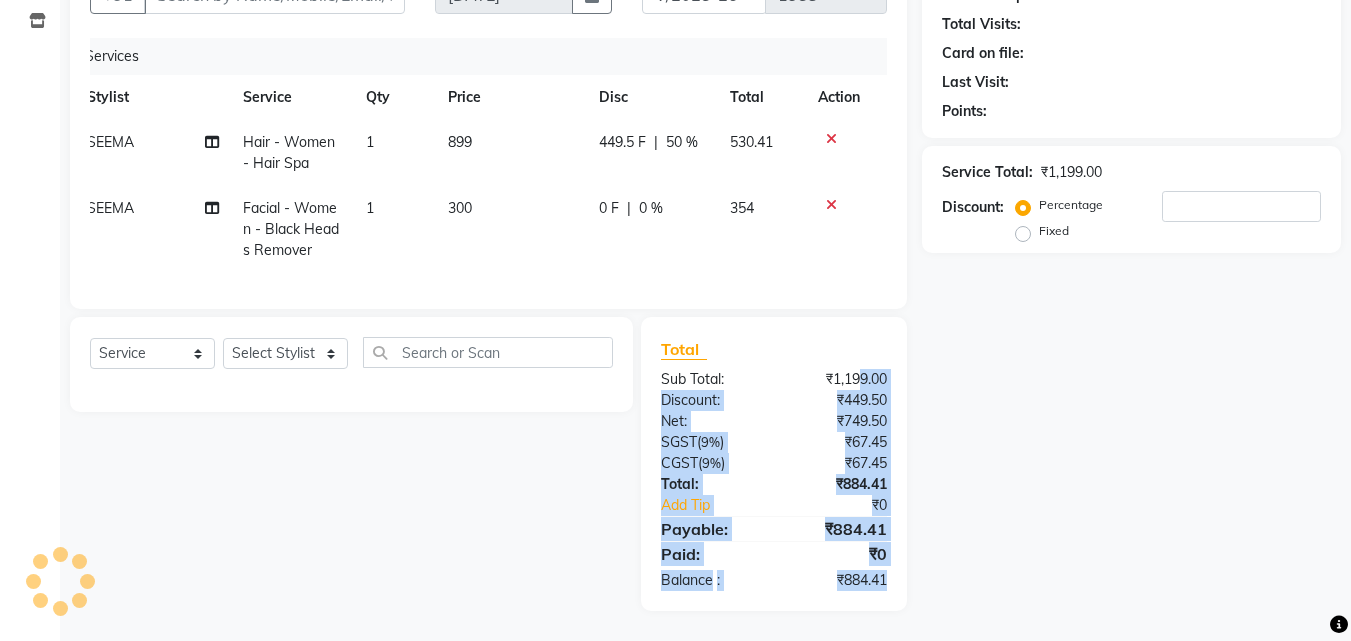 drag, startPoint x: 769, startPoint y: 365, endPoint x: 907, endPoint y: 595, distance: 268.2238 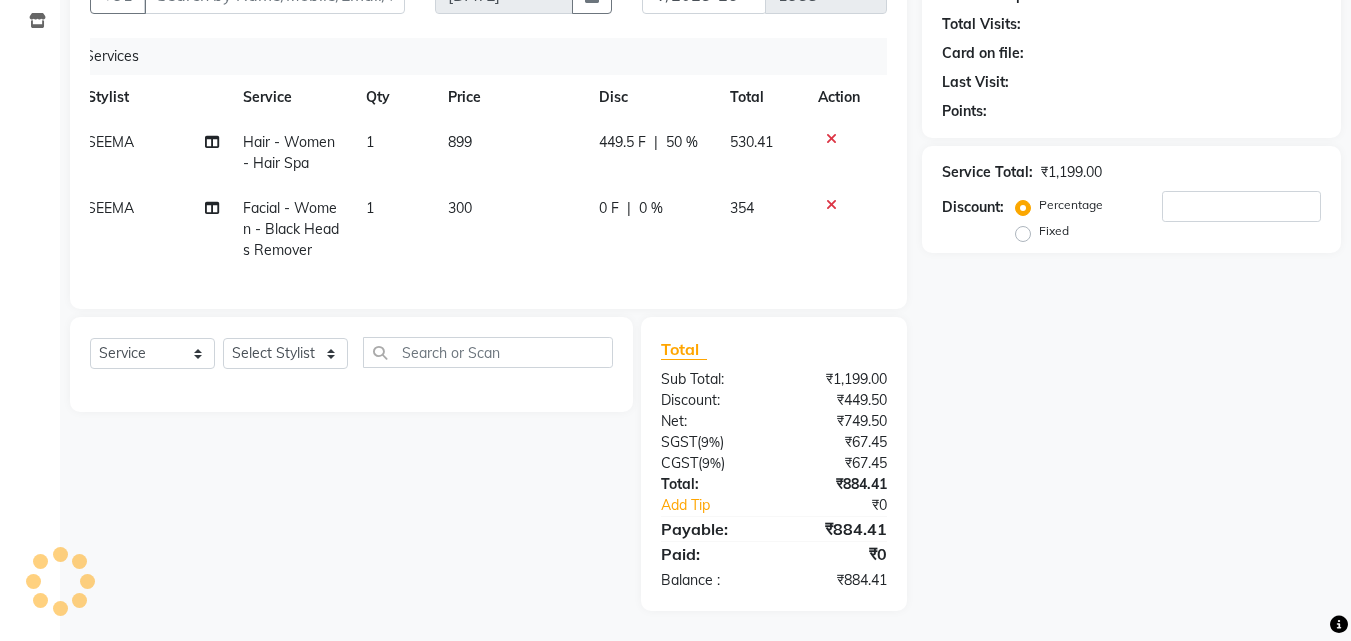 click on "Name: Membership: Total Visits: Card on file: Last Visit:  Points:  Service Total:  ₹1,199.00  Discount:  Percentage   Fixed" 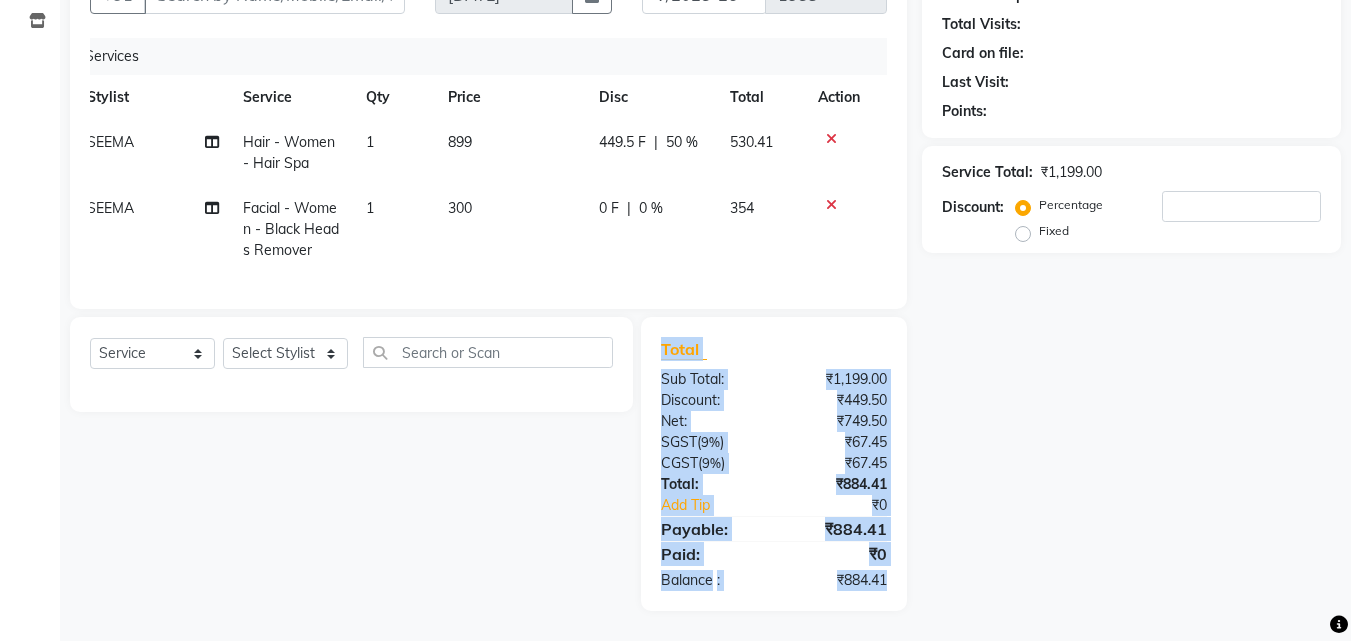 drag, startPoint x: 651, startPoint y: 352, endPoint x: 929, endPoint y: 567, distance: 351.43848 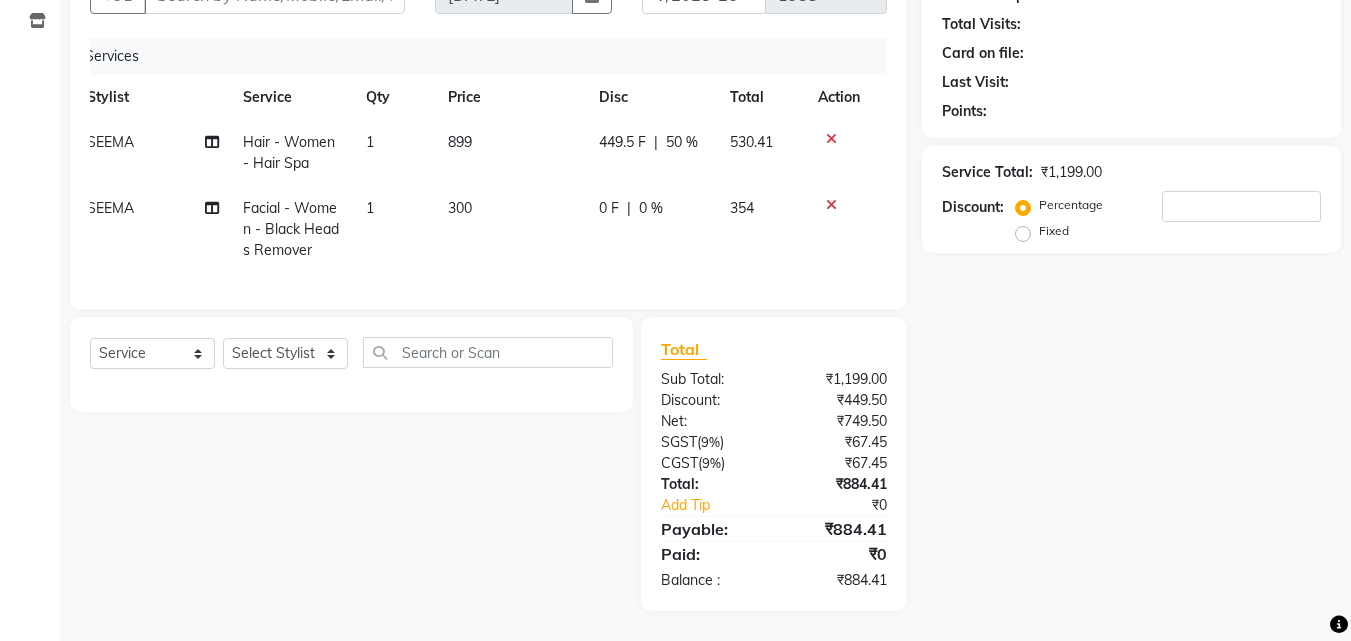 click on "Name: Membership: Total Visits: Card on file: Last Visit:  Points:  Service Total:  ₹1,199.00  Discount:  Percentage   Fixed" 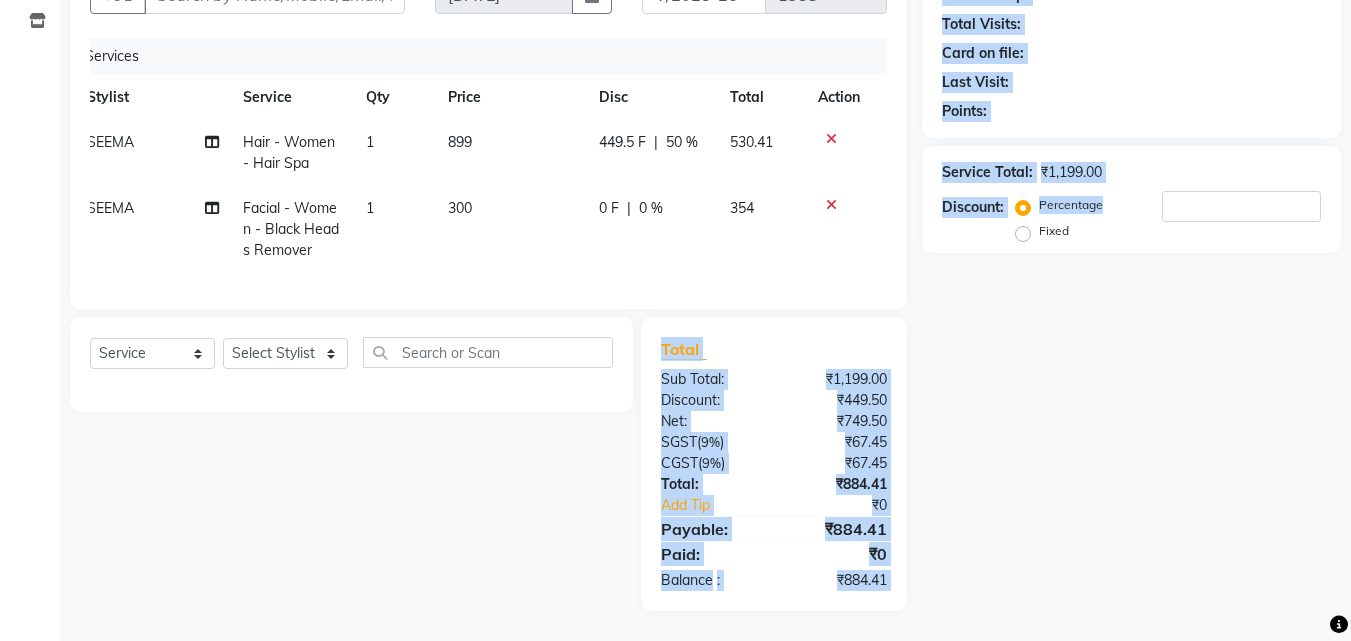 drag, startPoint x: 657, startPoint y: 341, endPoint x: 923, endPoint y: 583, distance: 359.6109 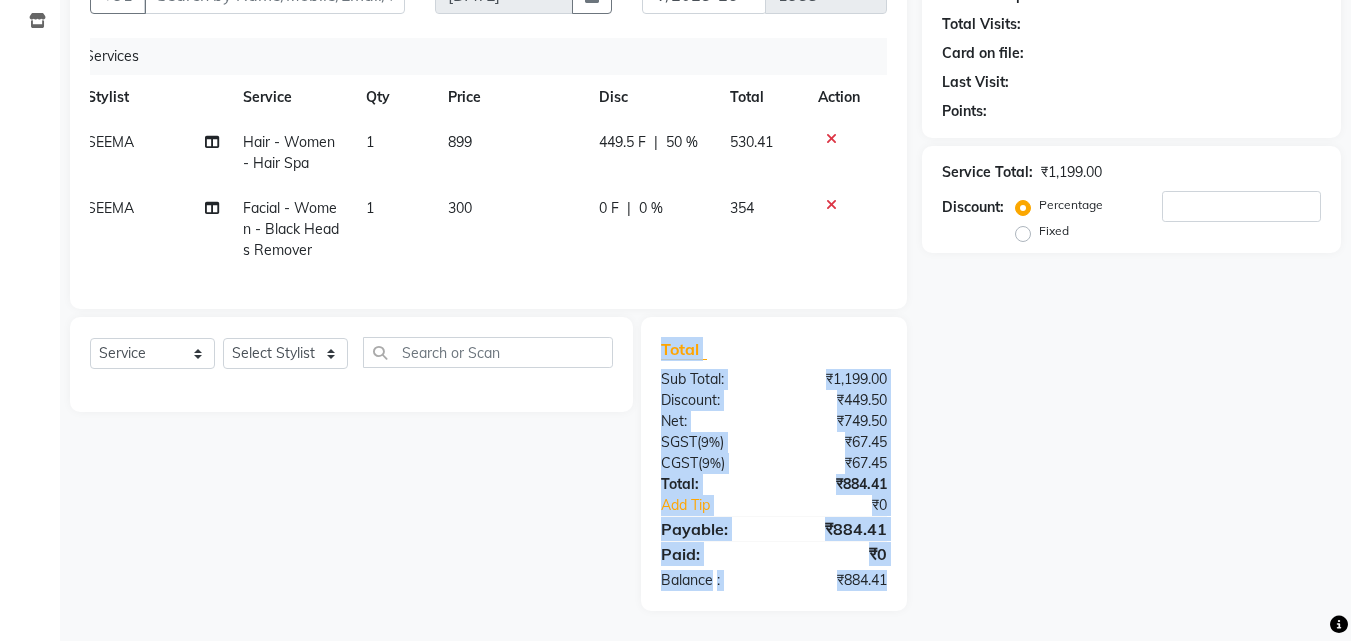 drag, startPoint x: 662, startPoint y: 340, endPoint x: 926, endPoint y: 550, distance: 337.33664 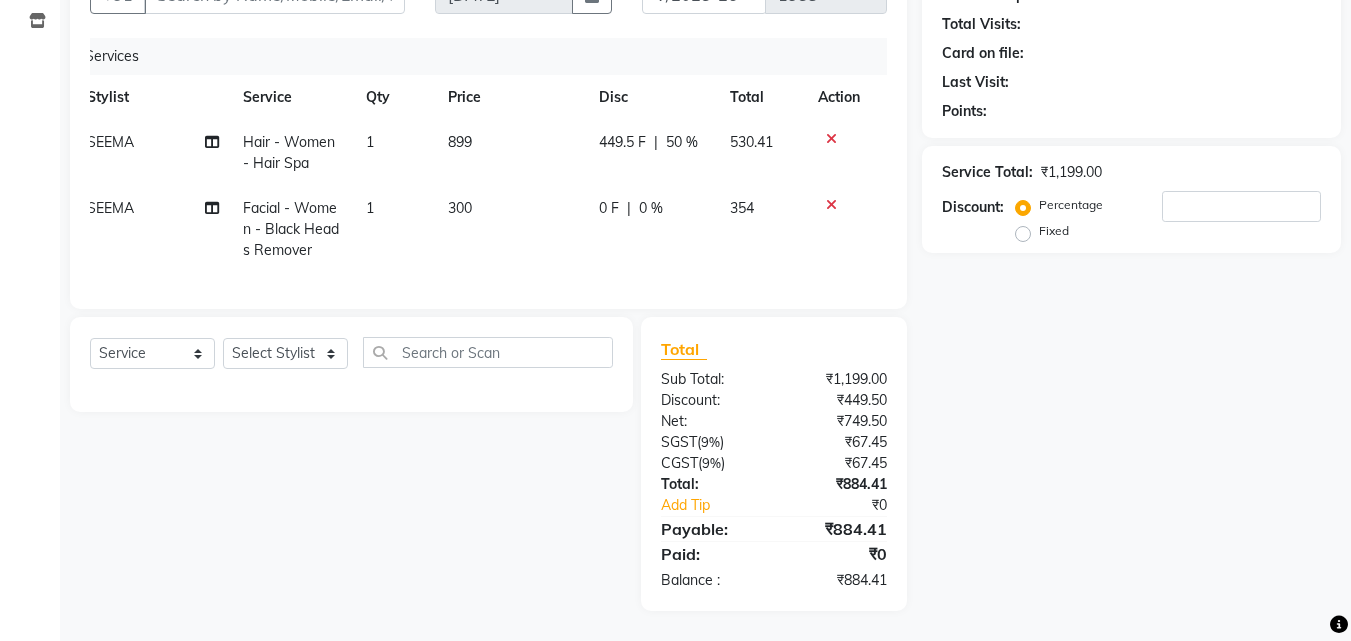 click on "Name: Membership: Total Visits: Card on file: Last Visit:  Points:  Service Total:  ₹1,199.00  Discount:  Percentage   Fixed" 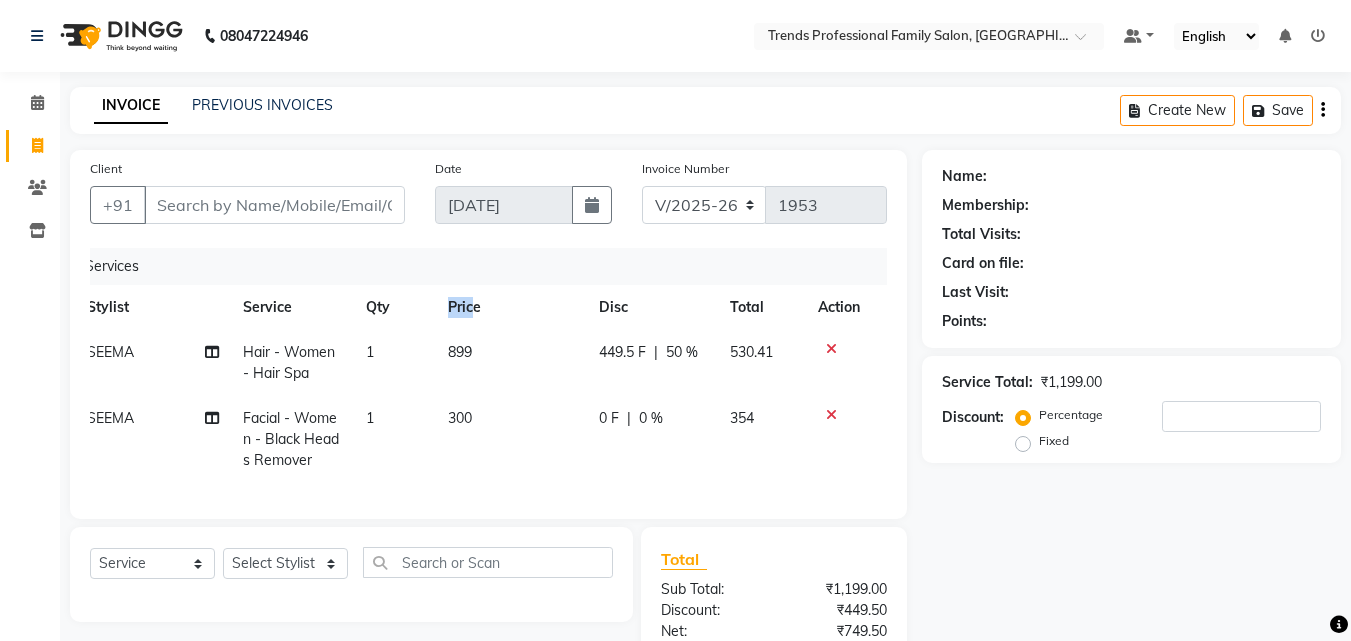 drag, startPoint x: 474, startPoint y: 305, endPoint x: 423, endPoint y: 307, distance: 51.0392 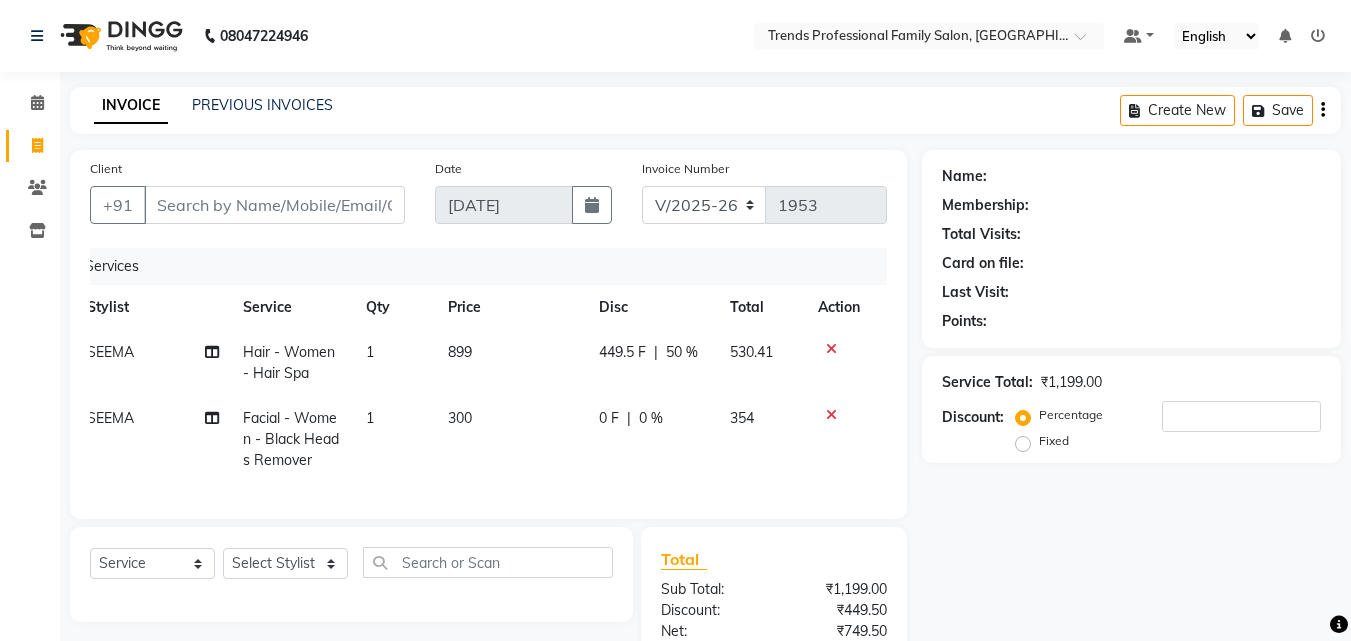 click on "Price" 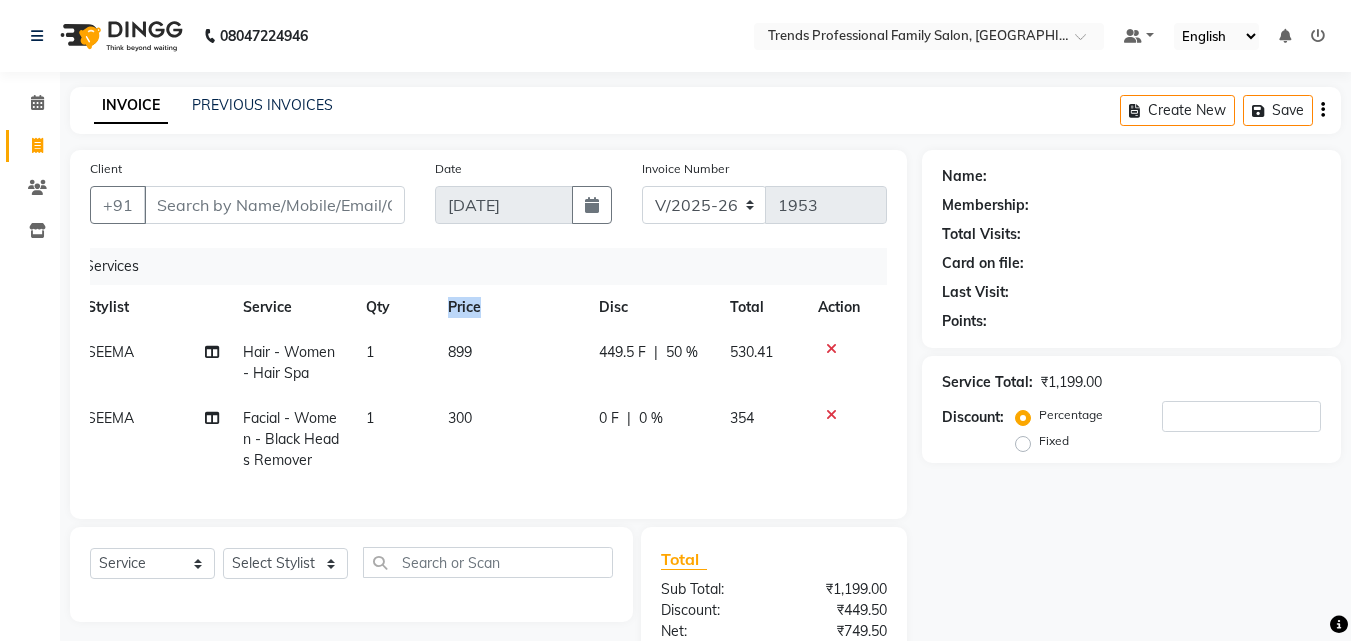 drag, startPoint x: 483, startPoint y: 298, endPoint x: 448, endPoint y: 306, distance: 35.902645 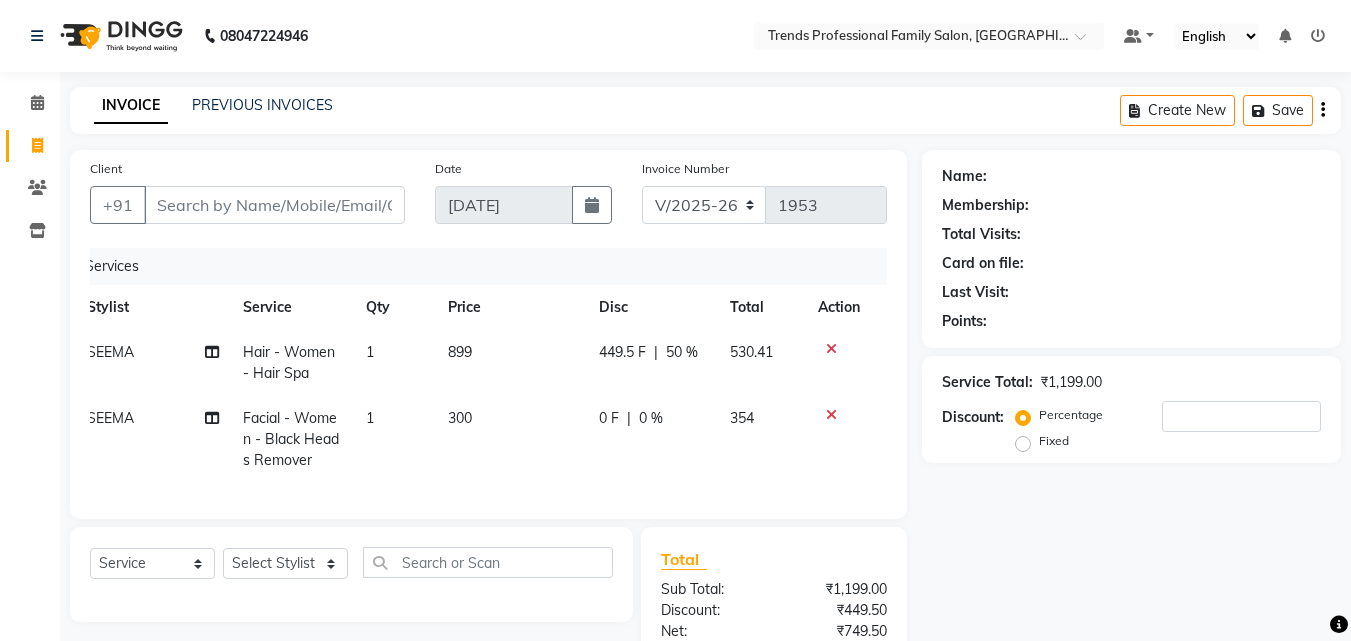 click on "Qty" 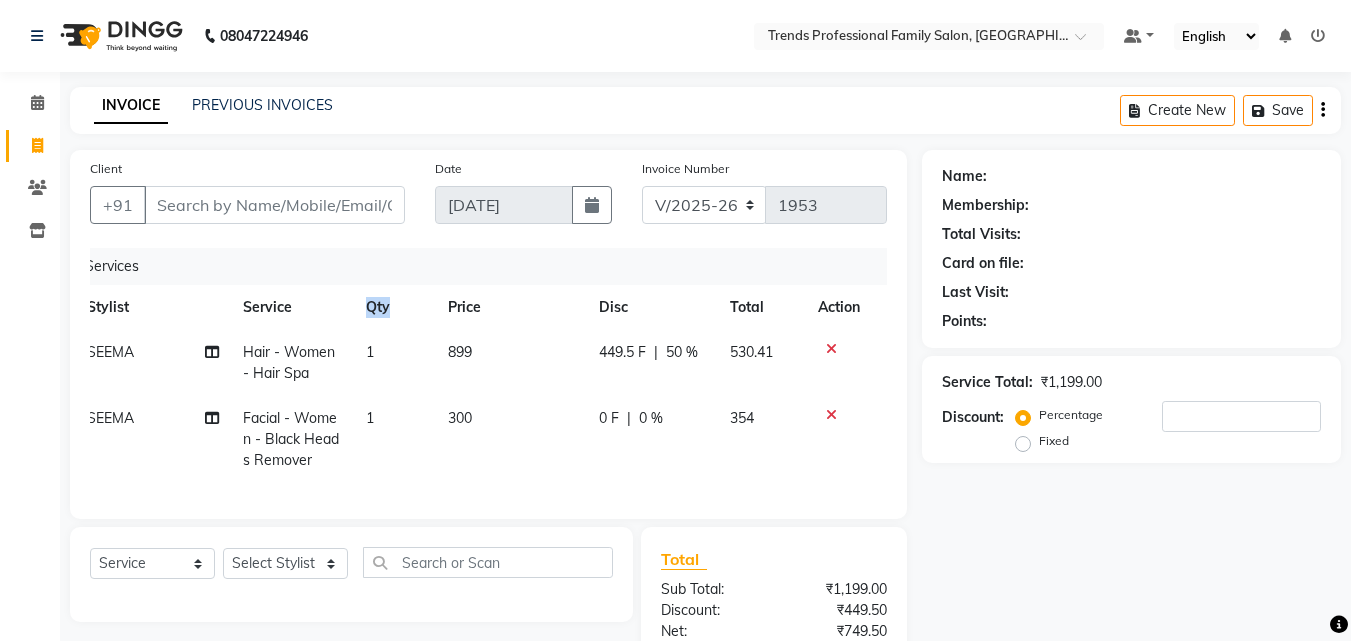 drag, startPoint x: 392, startPoint y: 299, endPoint x: 350, endPoint y: 292, distance: 42.579338 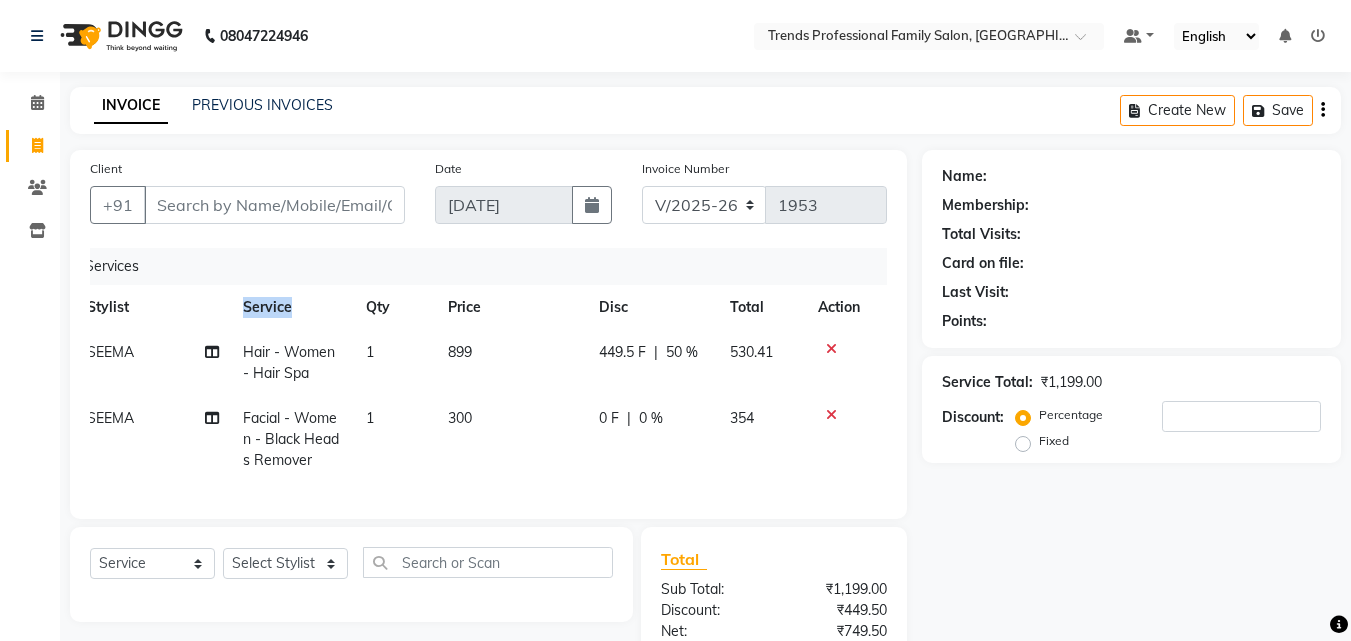 drag, startPoint x: 298, startPoint y: 300, endPoint x: 224, endPoint y: 295, distance: 74.168724 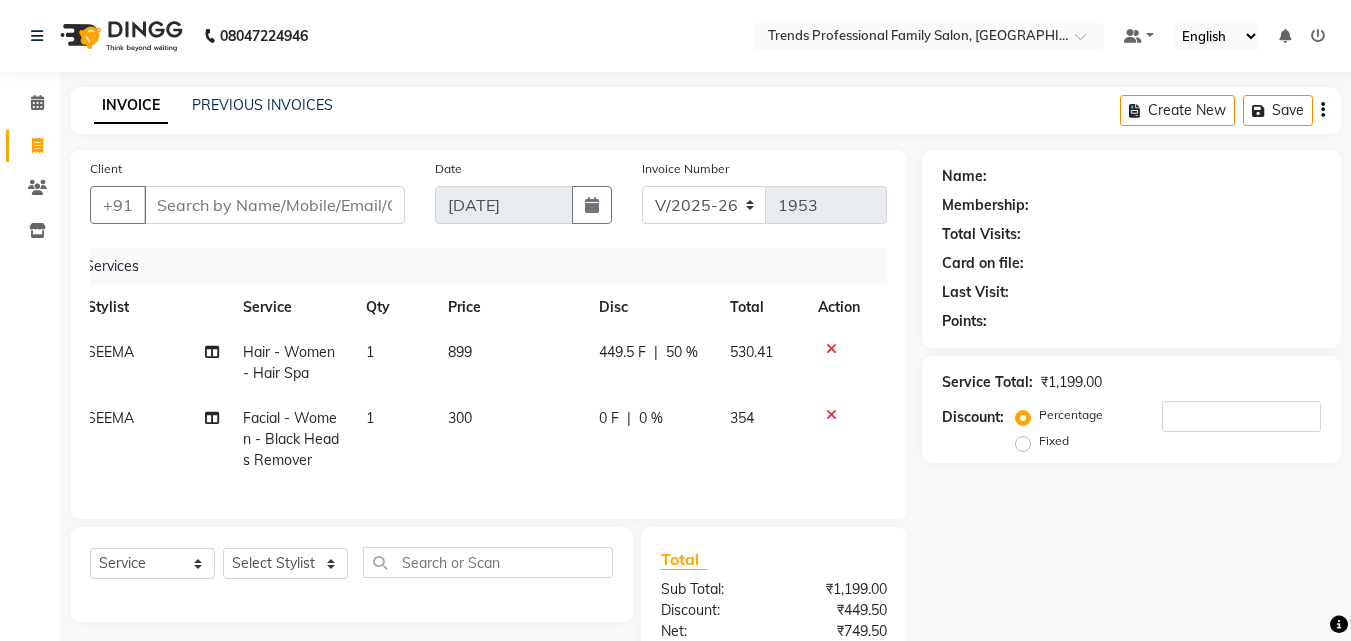 click on "INVOICE PREVIOUS INVOICES Create New   Save" 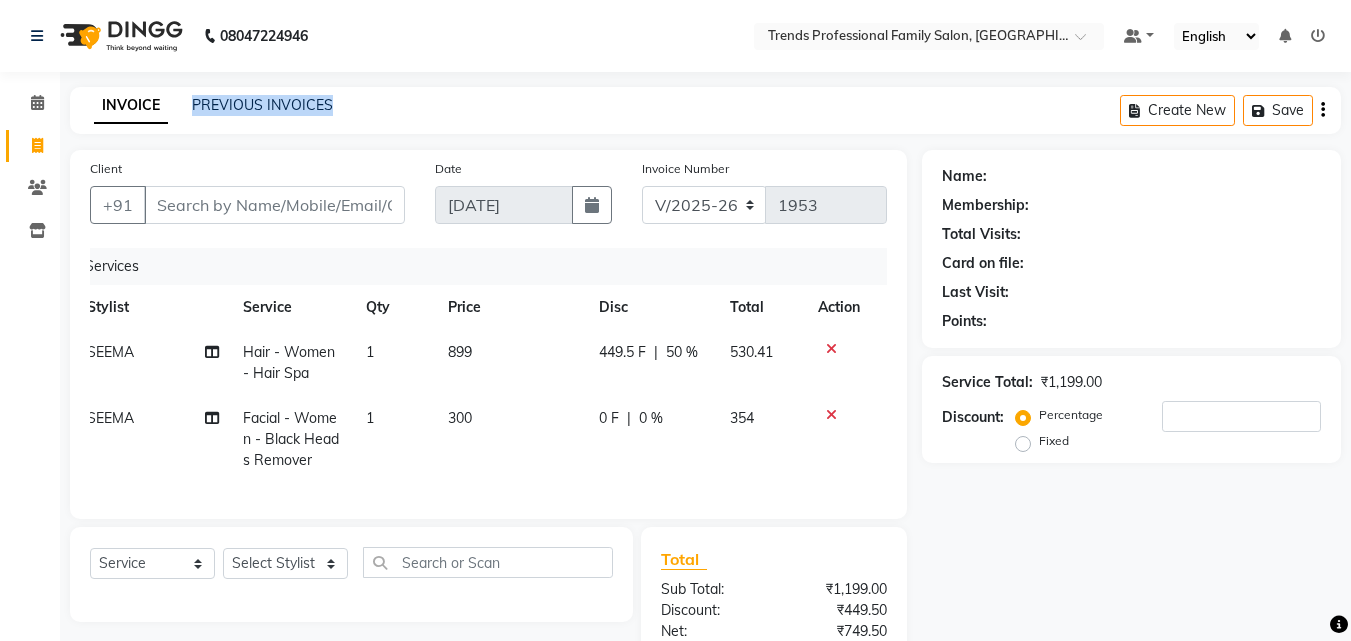 drag, startPoint x: 474, startPoint y: 99, endPoint x: 185, endPoint y: 94, distance: 289.04324 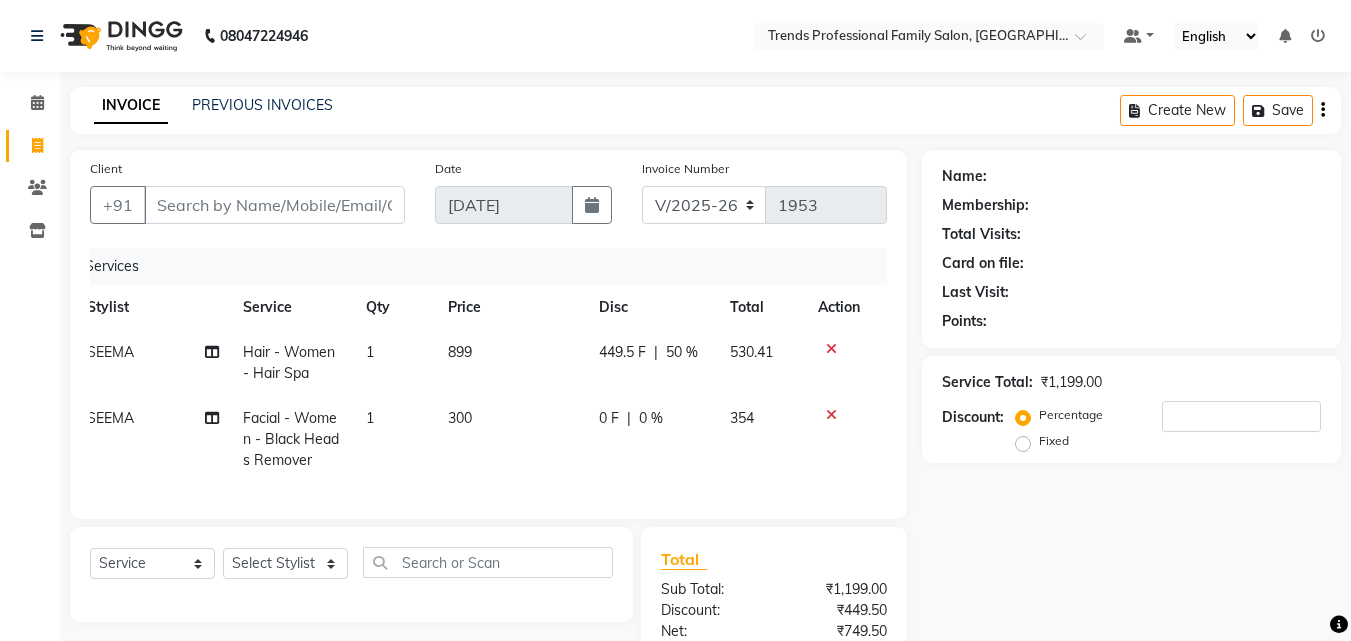 click on "08047224946 Select Location × Trends Professional Family Salon, Nelamangala Default Panel My Panel English ENGLISH Español العربية मराठी हिंदी ગુજરાતી தமிழ் 中文 Notifications nothing to show" 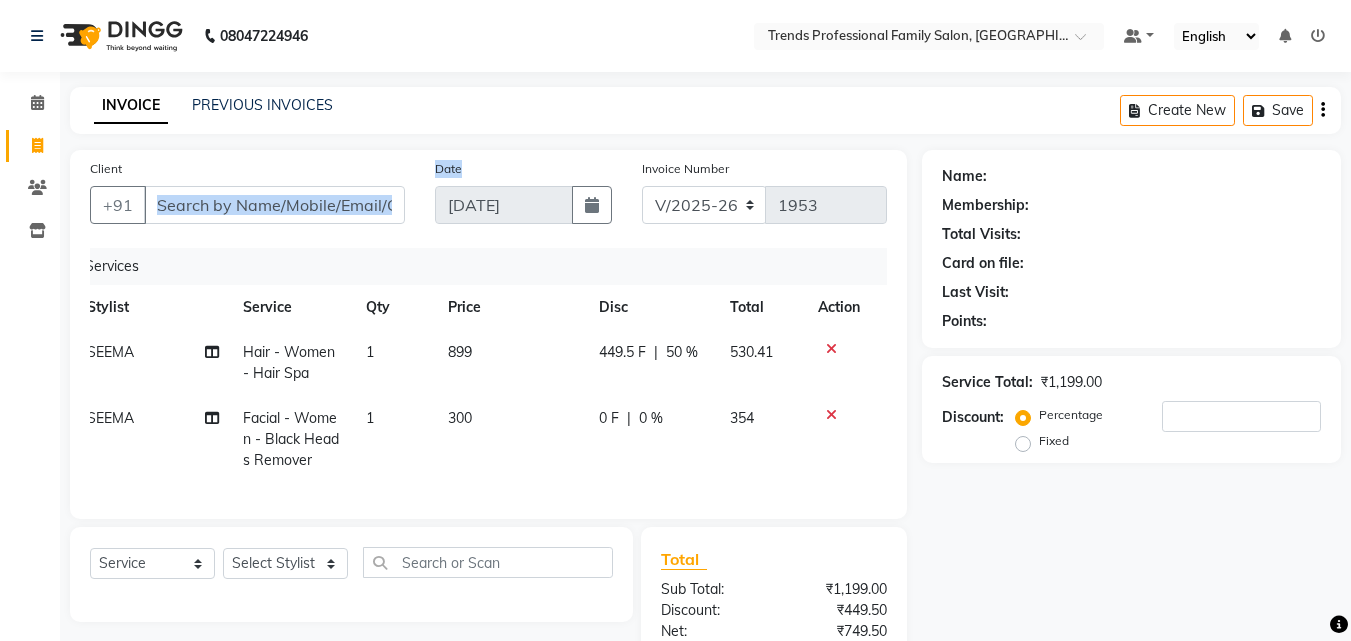 drag, startPoint x: 487, startPoint y: 168, endPoint x: 362, endPoint y: 166, distance: 125.016 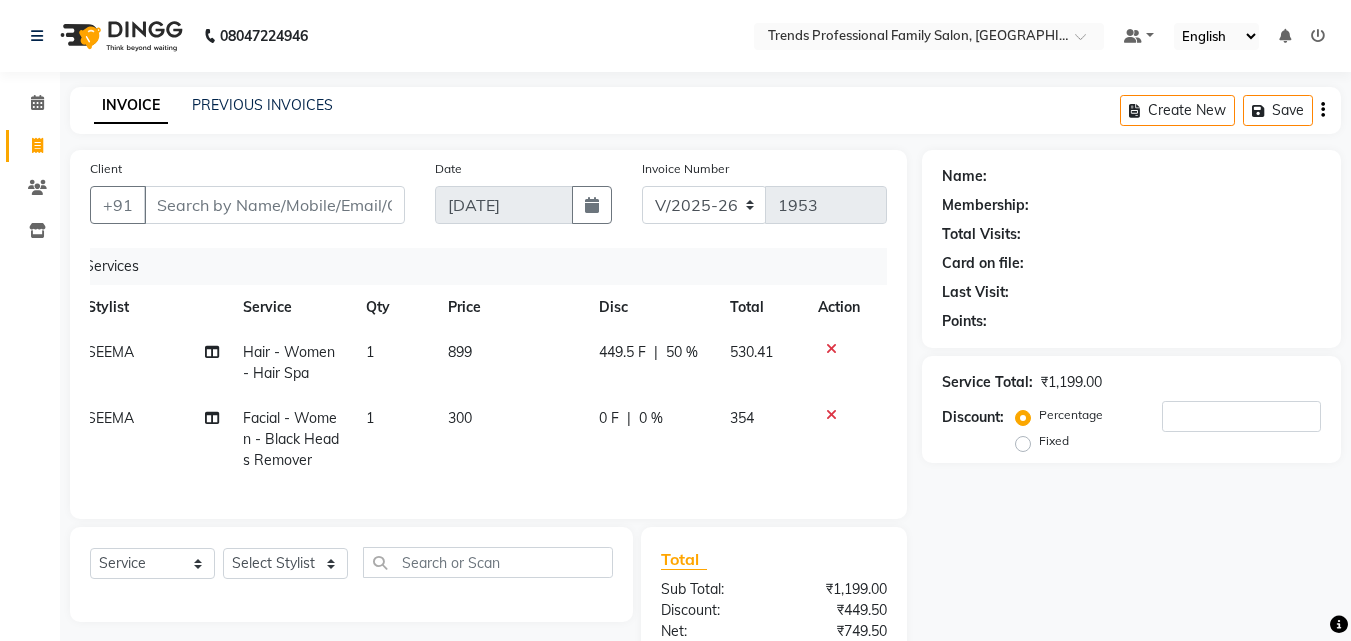 click on "INVOICE PREVIOUS INVOICES Create New   Save  Client +91 Date [DATE] Invoice Number V/2025 V/[PHONE_NUMBER] Services Stylist Service Qty Price Disc Total Action SEEMA Hair - Women - Hair Spa 1 899 449.5 F | 50 % 530.41 SEEMA Facial - Women - Black Heads Remover 1 300 0 F | 0 % 354 Select  Service  Product  Membership  Package Voucher Prepaid Gift Card  Select Stylist [PERSON_NAME] [PERSON_NAME] [PERSON_NAME] RUSTHAM SEEMA [PERSON_NAME] Sumika Trends Total Sub Total: ₹1,199.00 Discount: ₹449.50 Net: ₹749.50 SGST  ( 9% ) ₹67.45 CGST  ( 9% ) ₹67.45 Total: ₹884.41 Add Tip ₹0 Payable: ₹884.41 Paid: ₹0 Balance   : ₹884.41 Name: Membership: Total Visits: Card on file: Last Visit:  Points:  Service Total:  ₹1,199.00  Discount:  Percentage   Fixed" 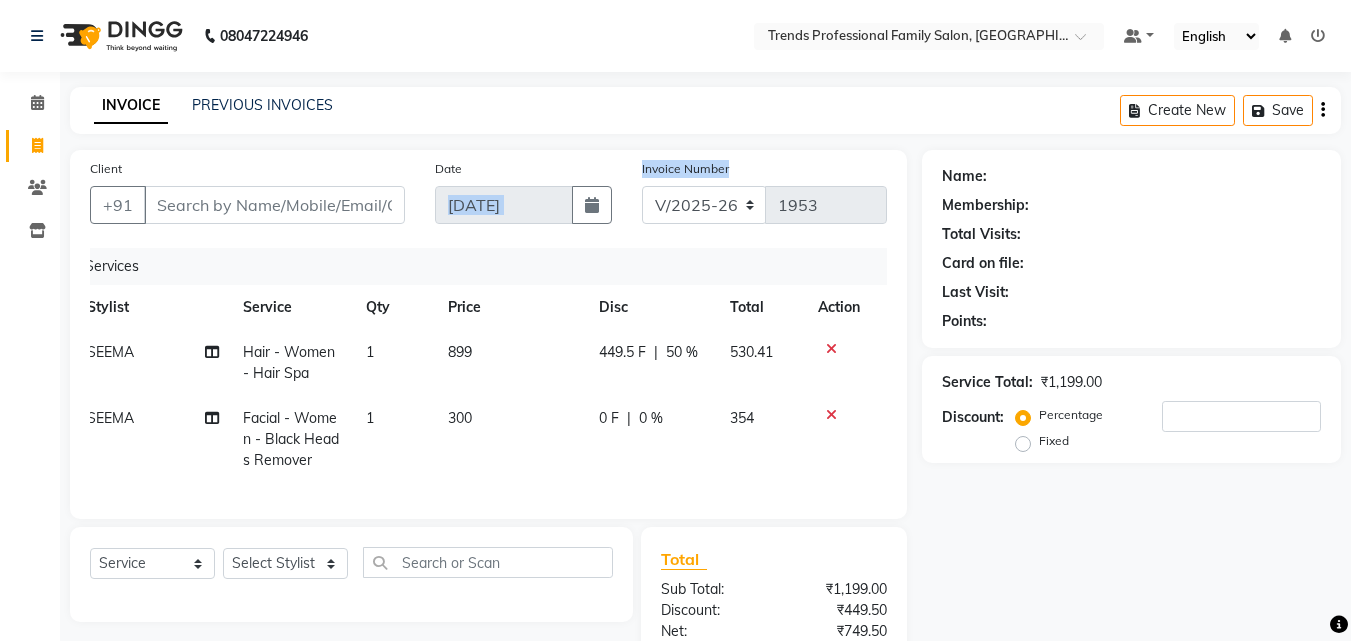 drag, startPoint x: 606, startPoint y: 143, endPoint x: 778, endPoint y: 163, distance: 173.15889 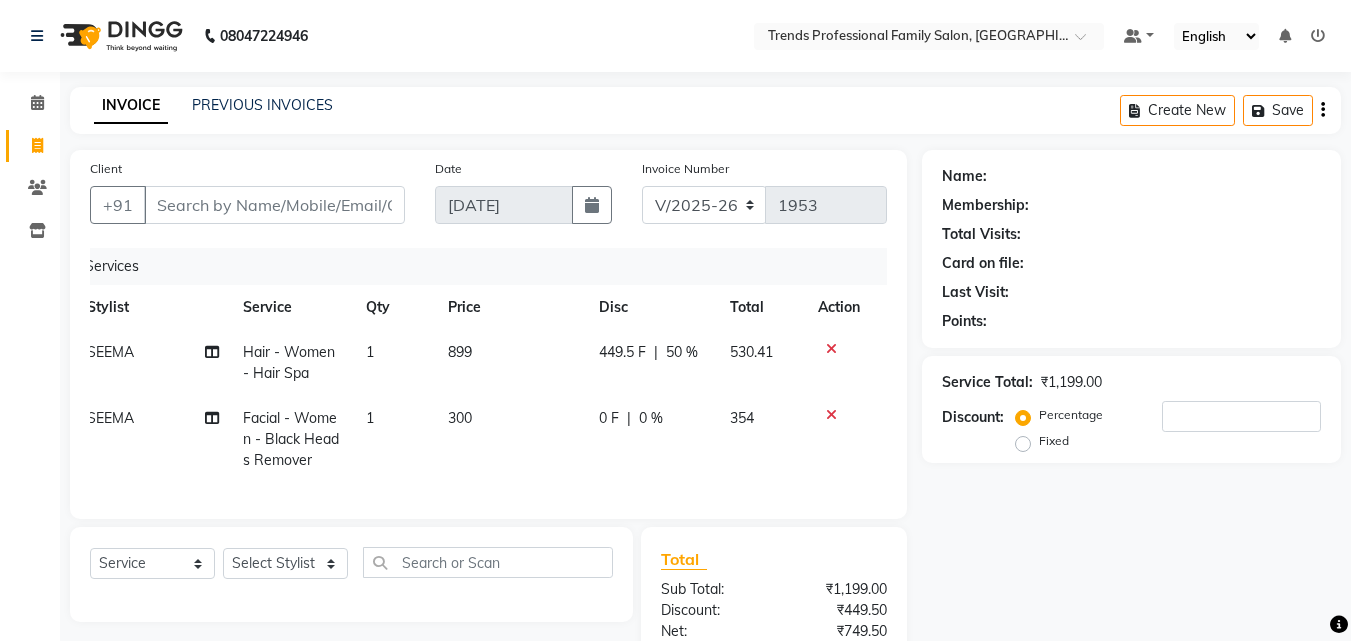 click on "INVOICE PREVIOUS INVOICES Create New   Save" 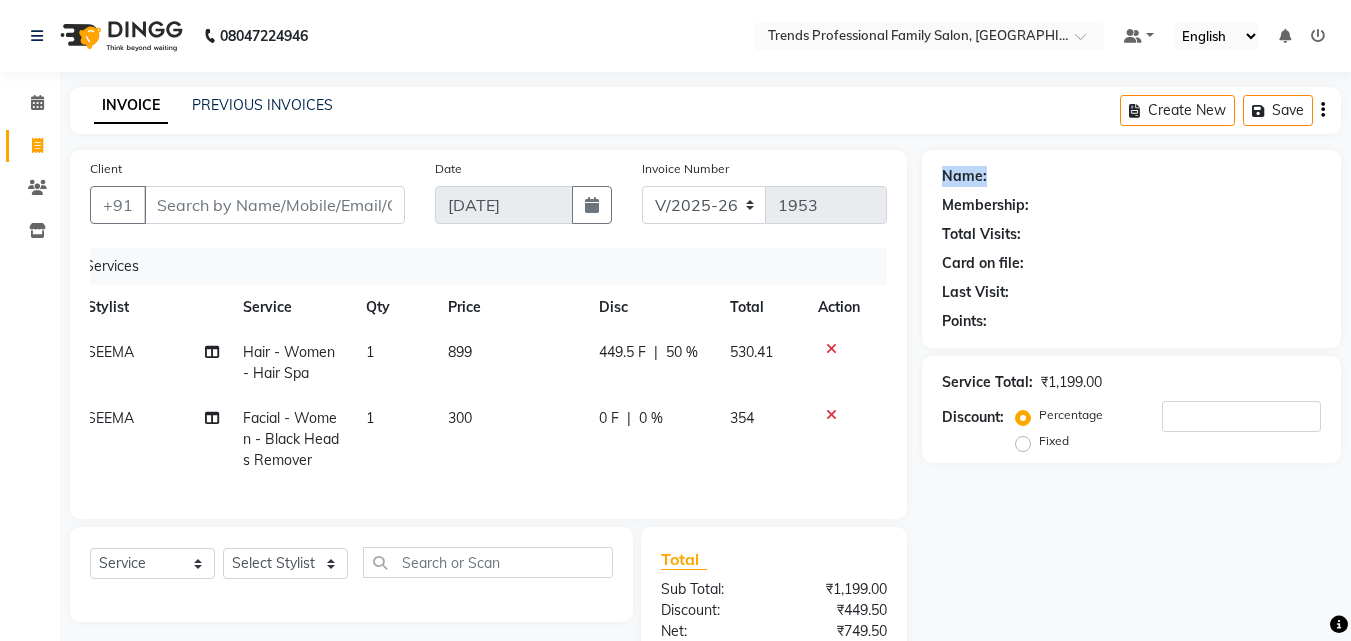 drag, startPoint x: 1007, startPoint y: 168, endPoint x: 947, endPoint y: 177, distance: 60.671246 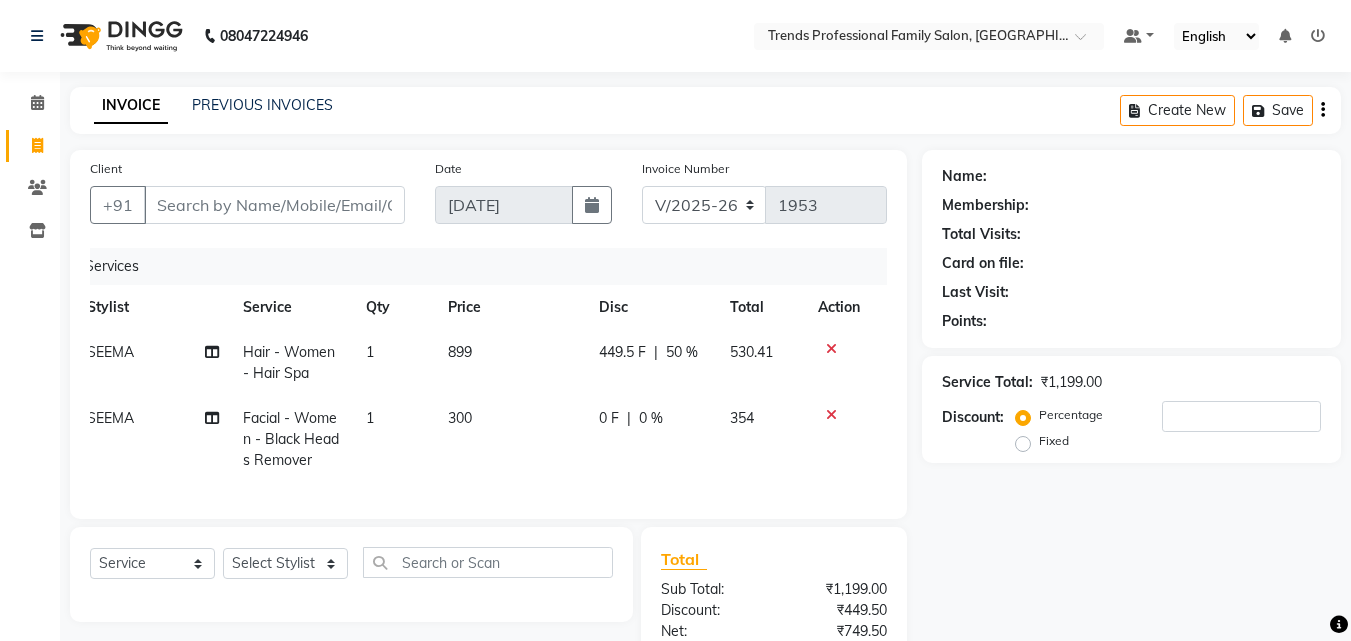 click on "Membership:" 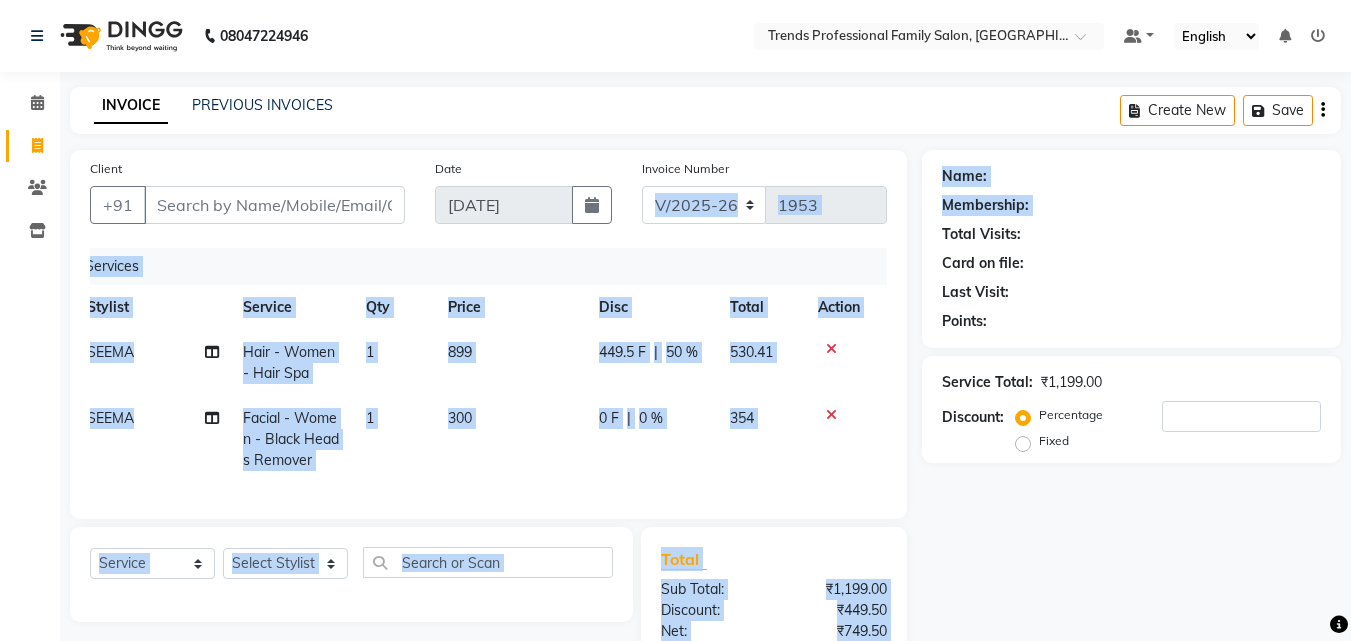 drag, startPoint x: 1044, startPoint y: 204, endPoint x: 904, endPoint y: 208, distance: 140.05713 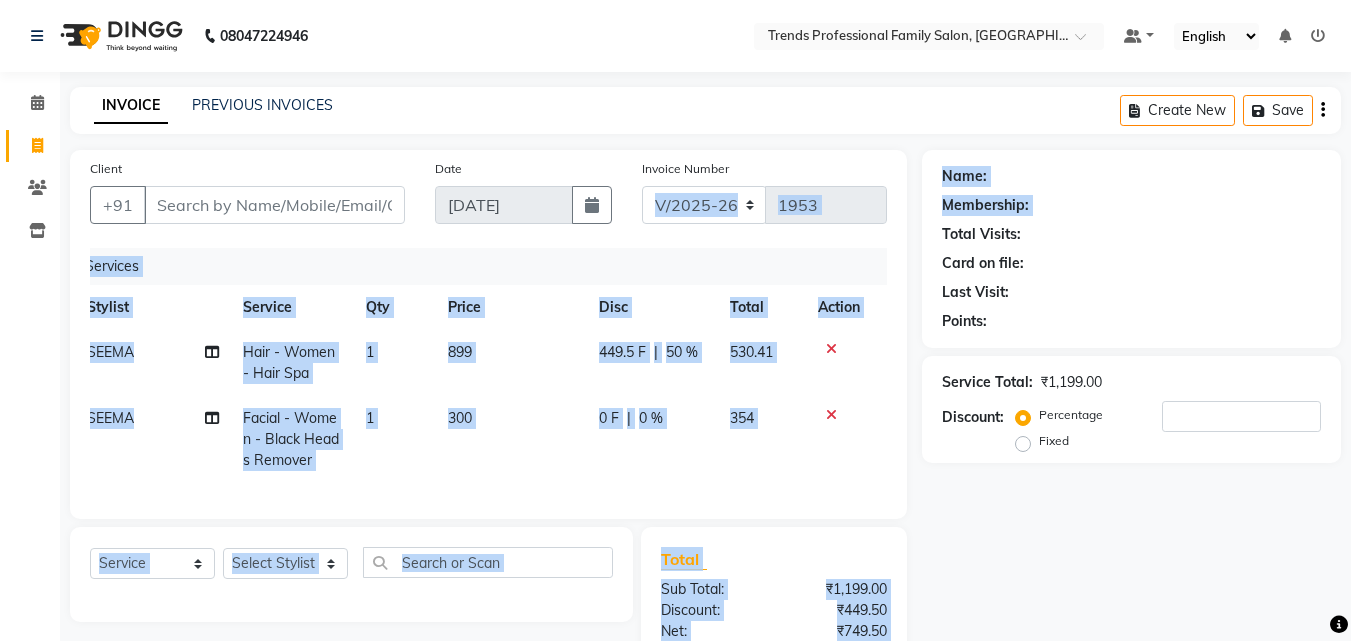 click on "Membership:" 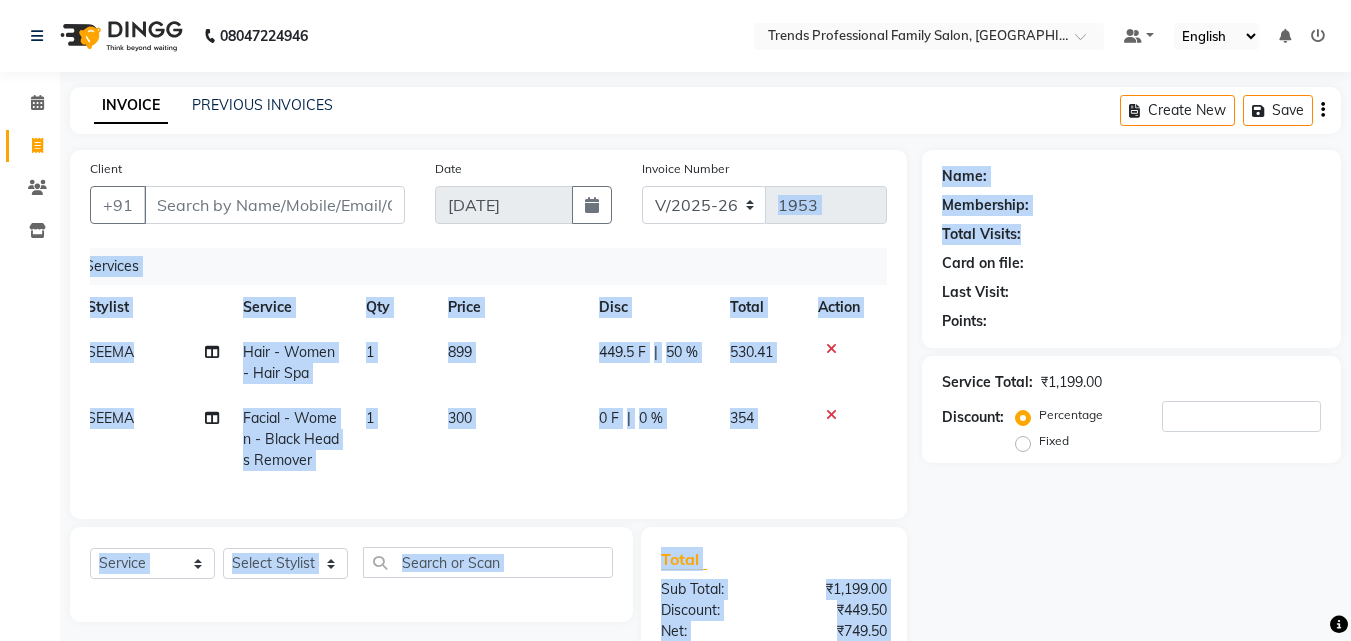 drag, startPoint x: 1069, startPoint y: 234, endPoint x: 917, endPoint y: 239, distance: 152.08221 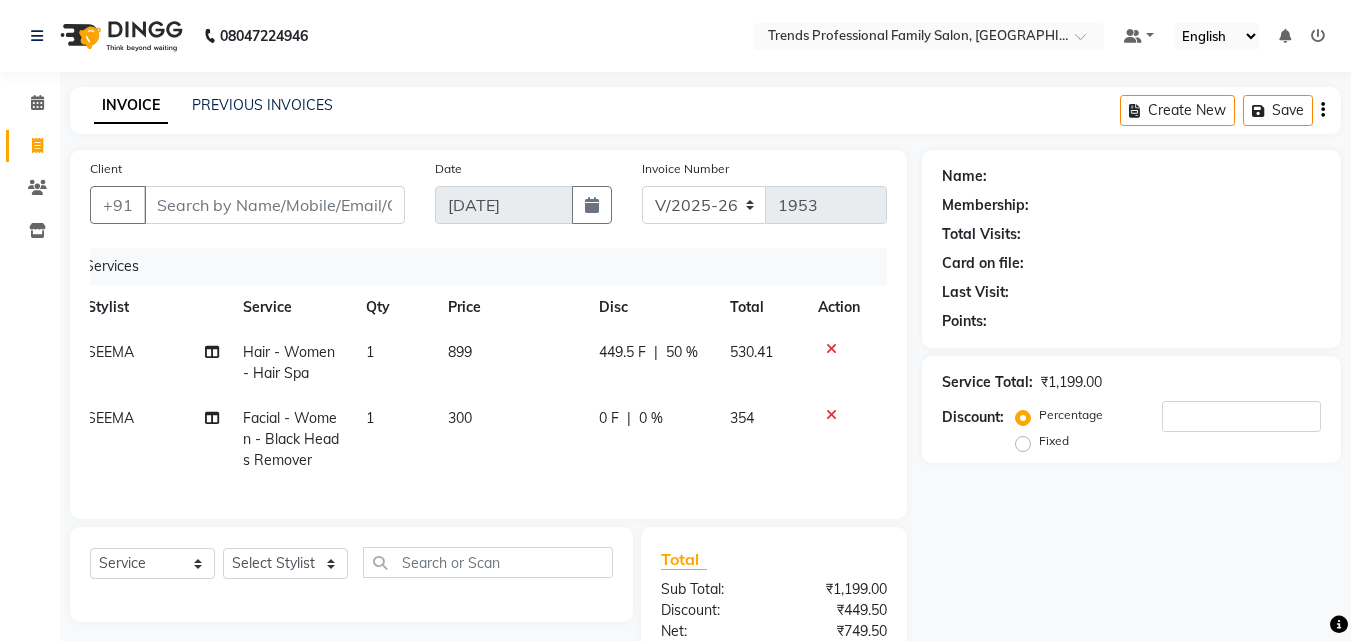 click on "Card on file:" 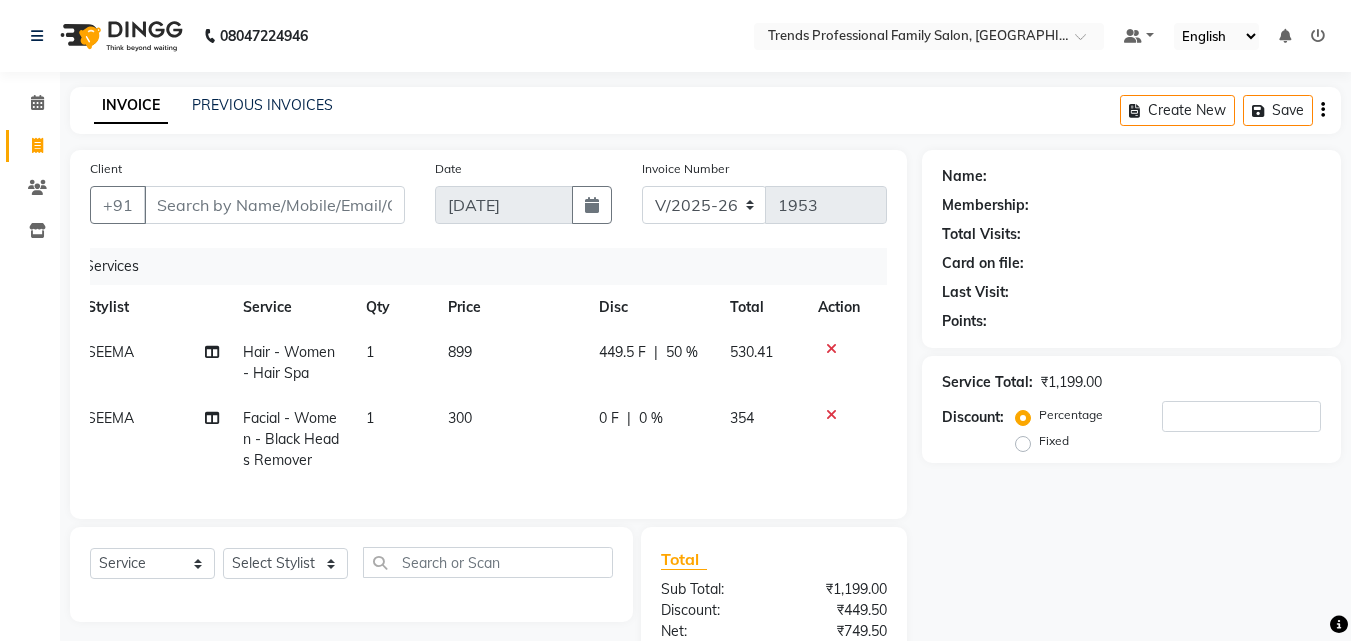 drag, startPoint x: 936, startPoint y: 175, endPoint x: 1081, endPoint y: 438, distance: 300.32315 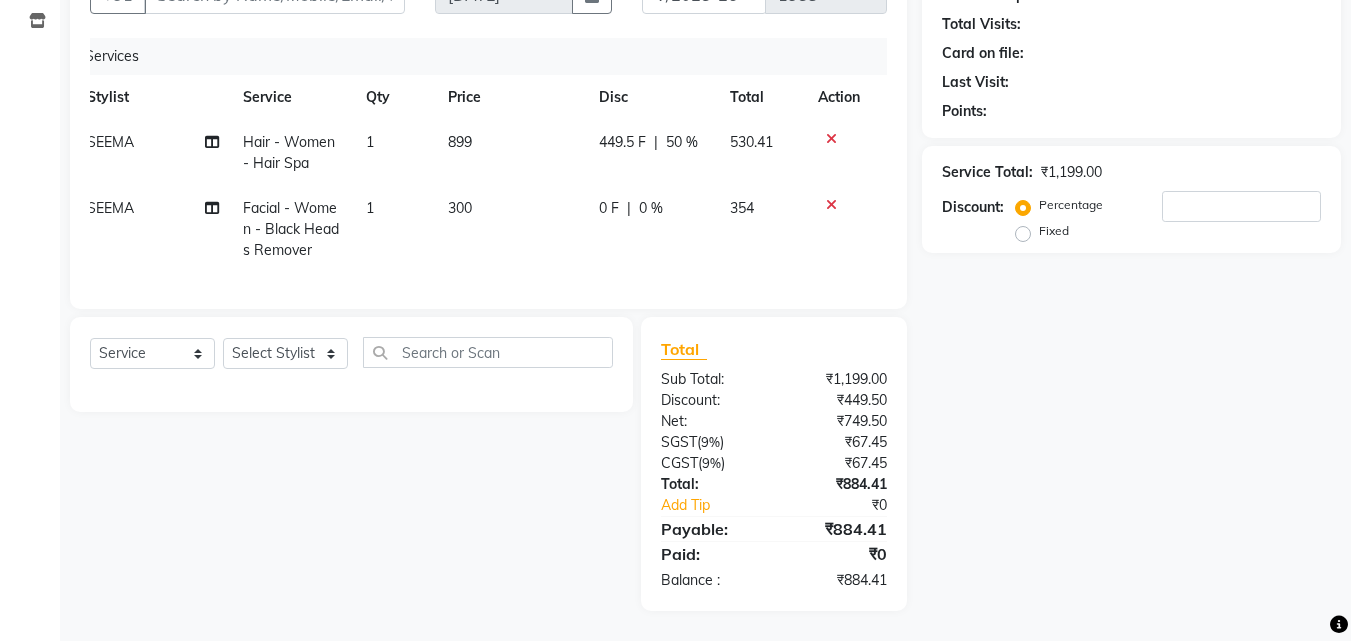 scroll, scrollTop: 0, scrollLeft: 0, axis: both 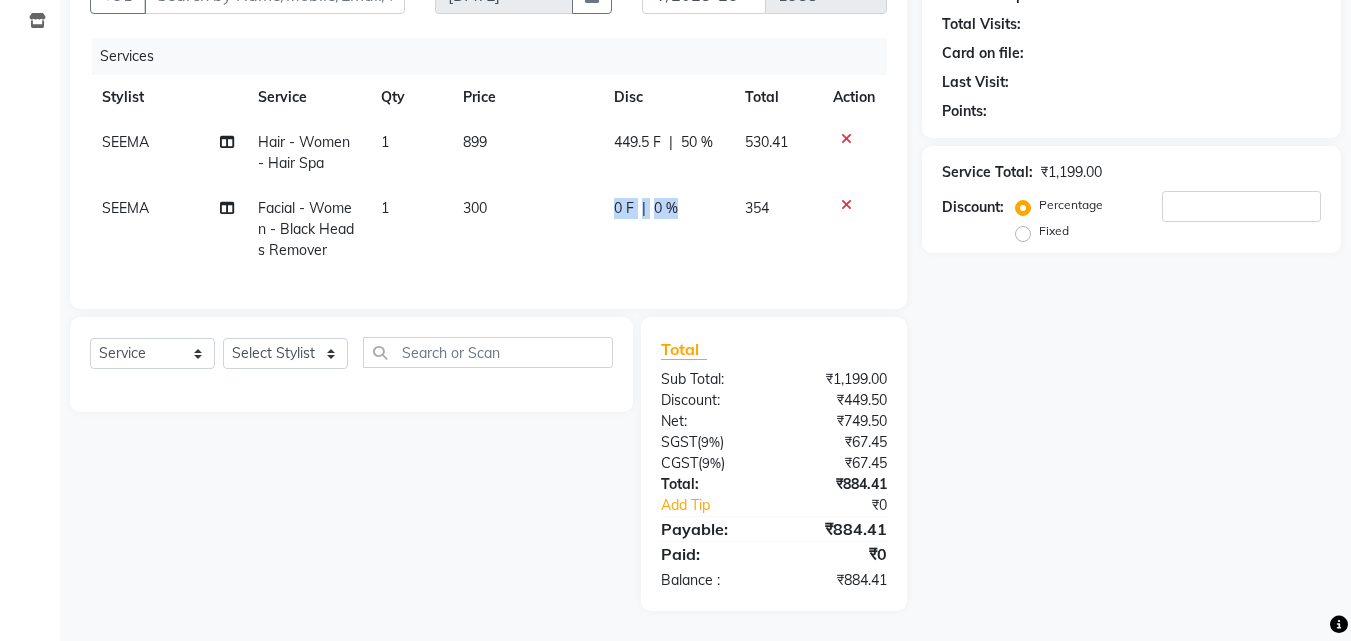 drag, startPoint x: 679, startPoint y: 192, endPoint x: 593, endPoint y: 193, distance: 86.00581 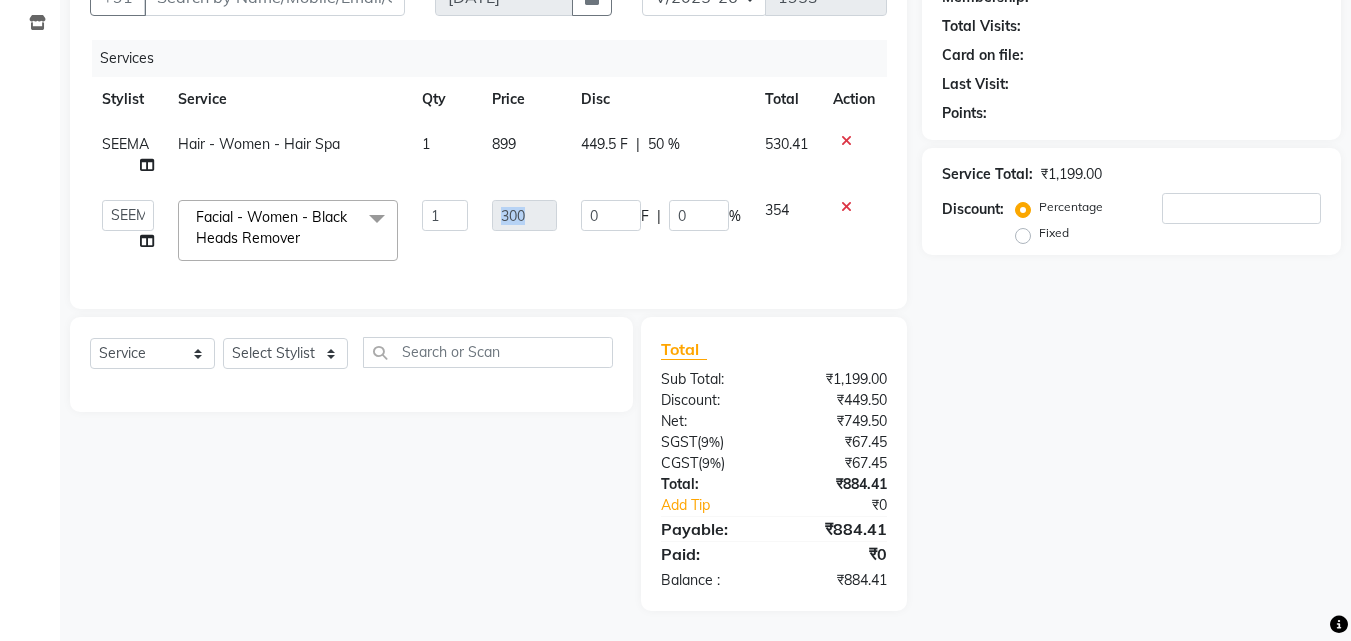 scroll, scrollTop: 223, scrollLeft: 0, axis: vertical 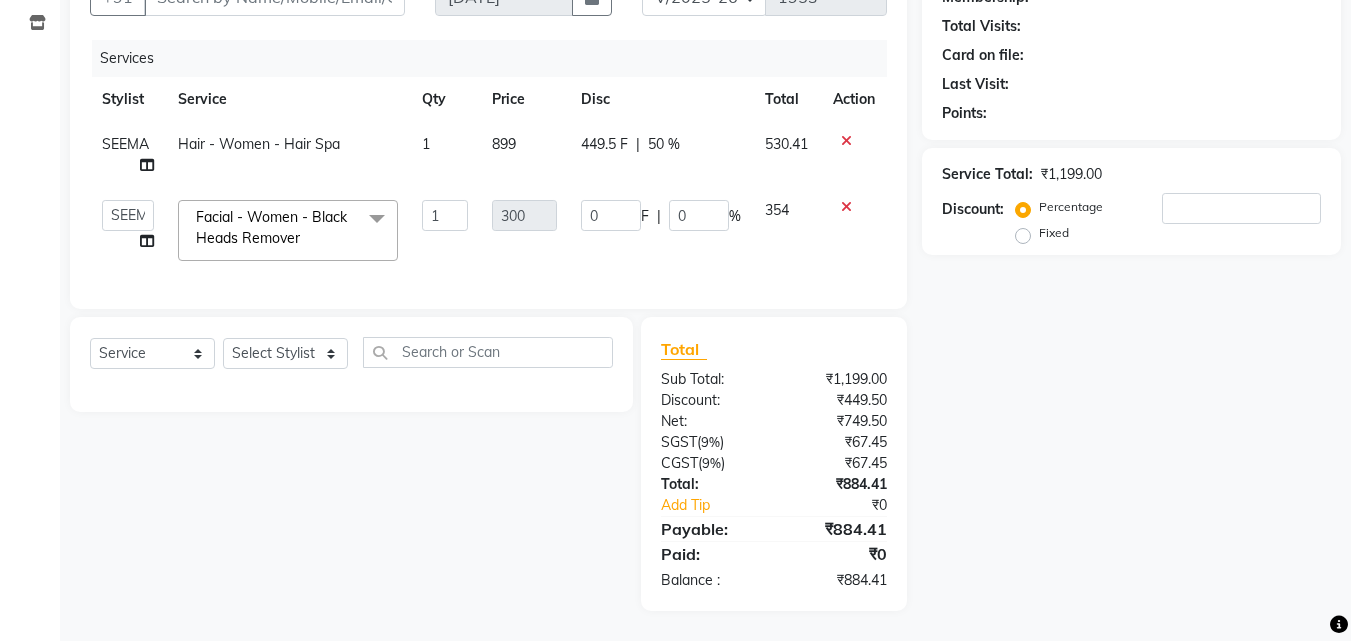 click on "899" 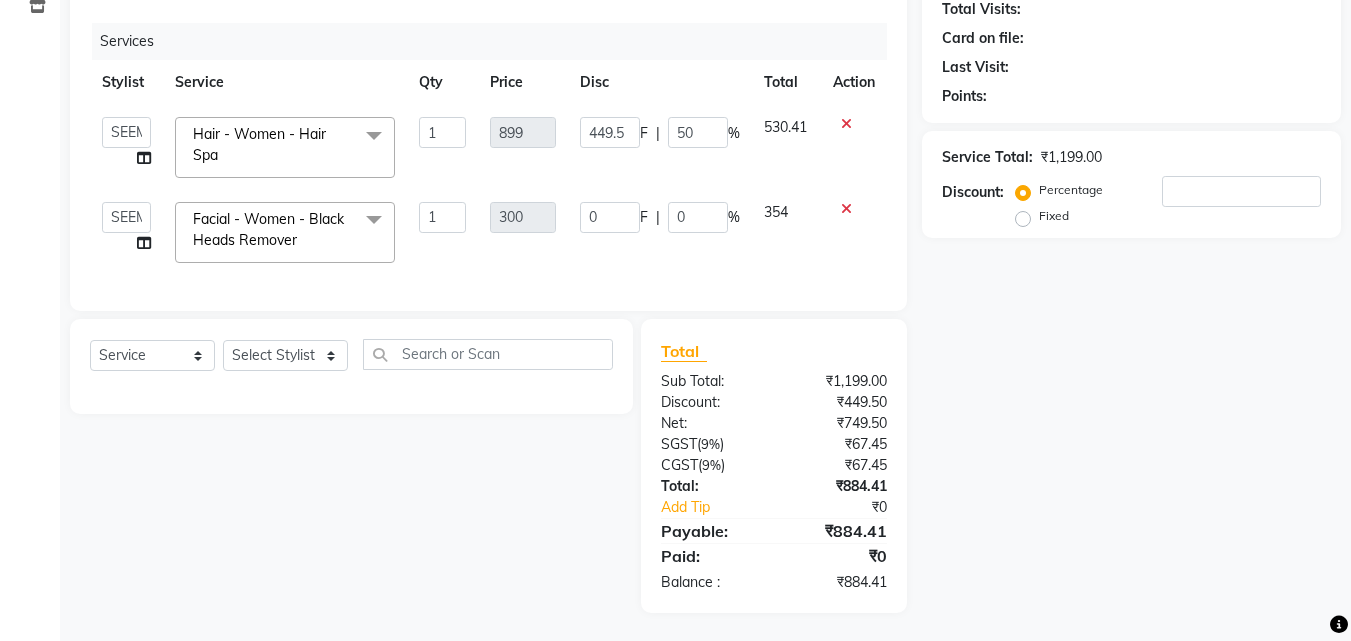 scroll, scrollTop: 0, scrollLeft: 0, axis: both 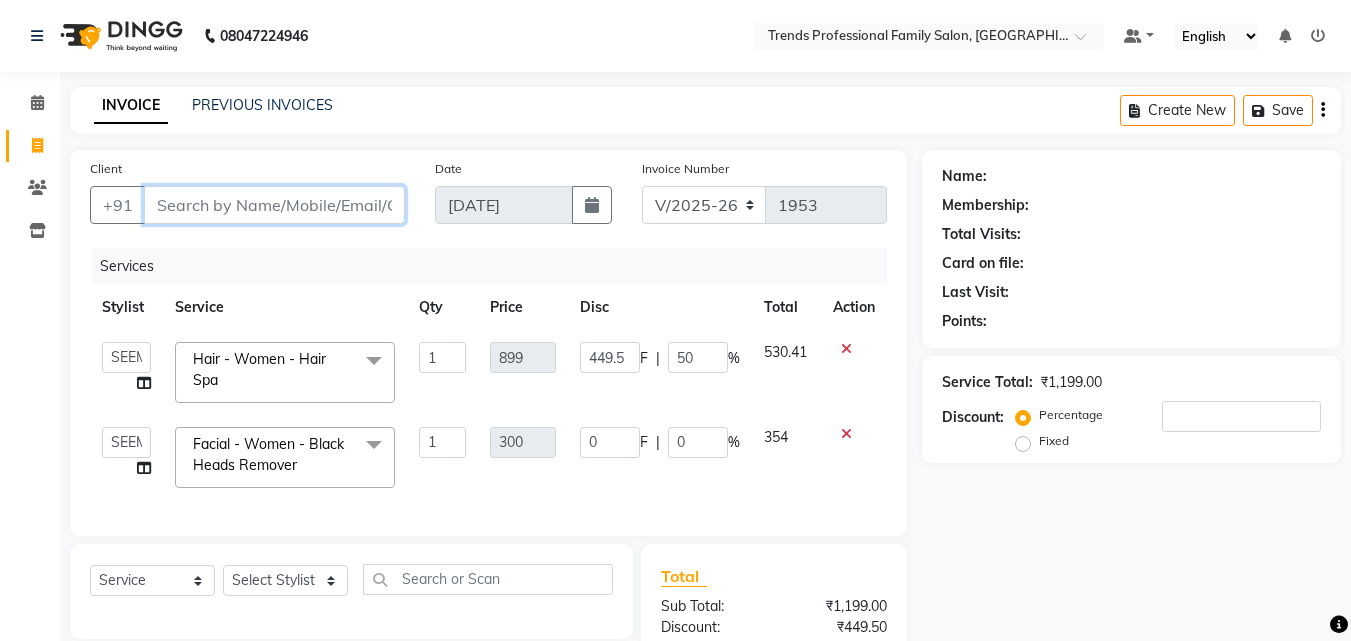 click on "Client" at bounding box center [274, 205] 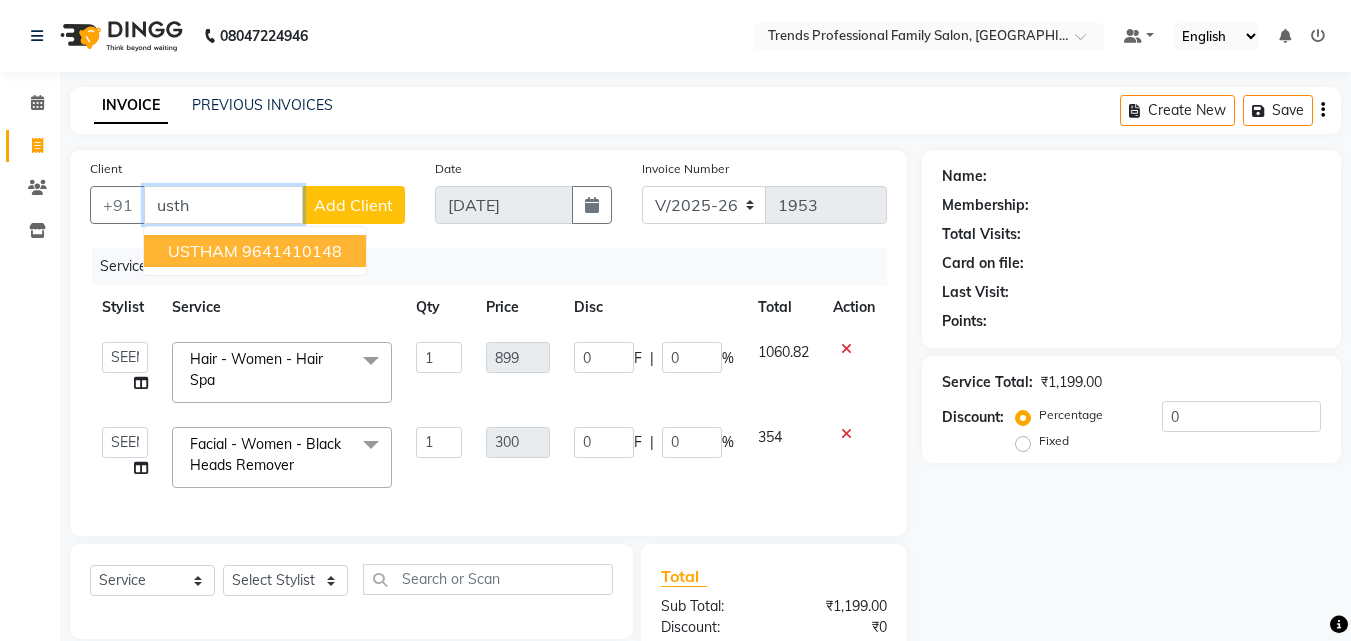 click on "9641410148" at bounding box center [292, 251] 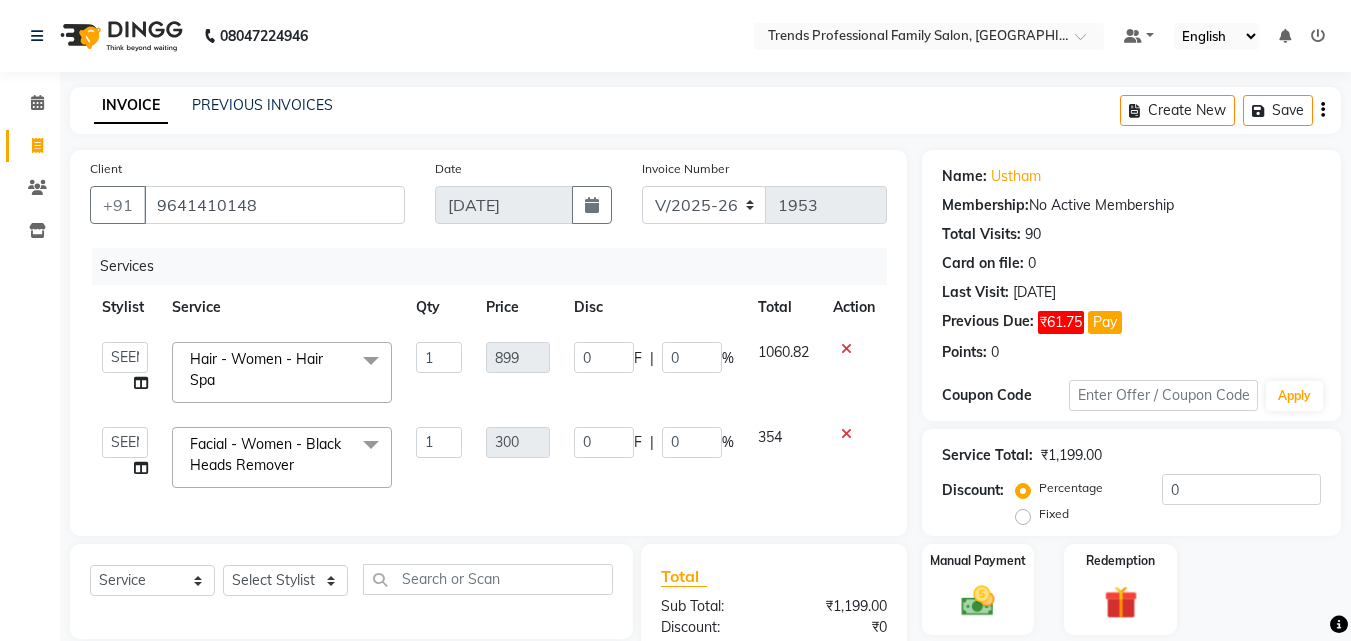 scroll, scrollTop: 242, scrollLeft: 0, axis: vertical 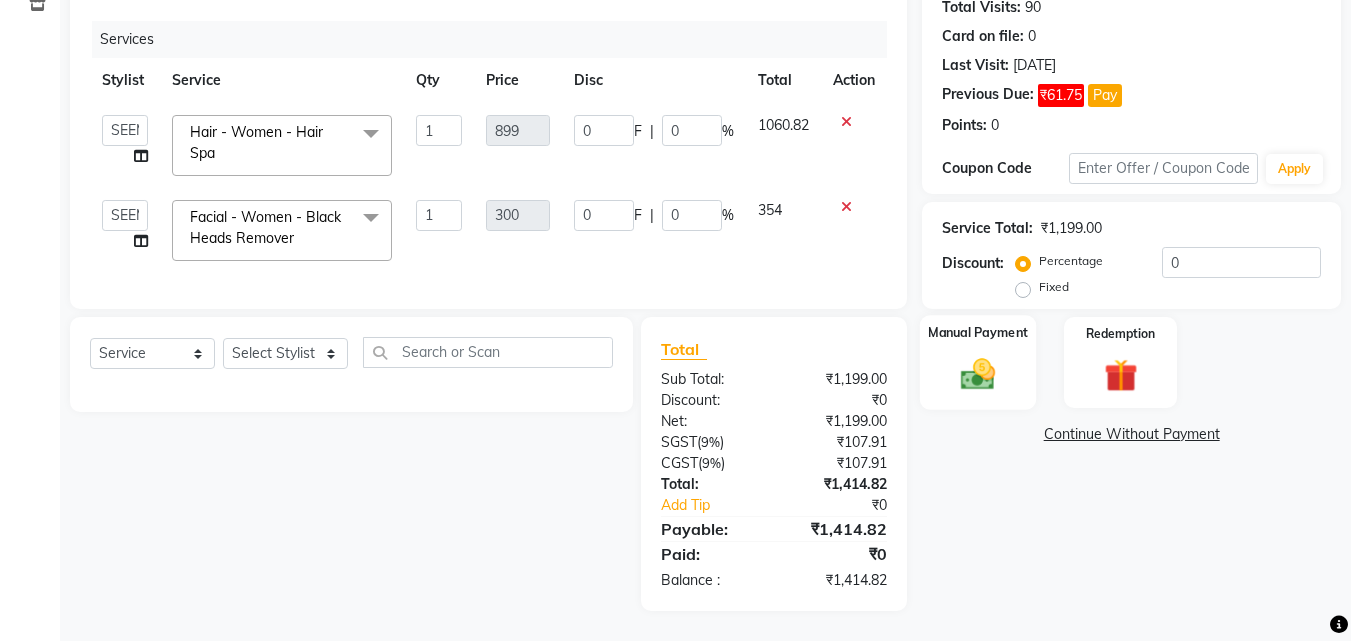 click on "Manual Payment" 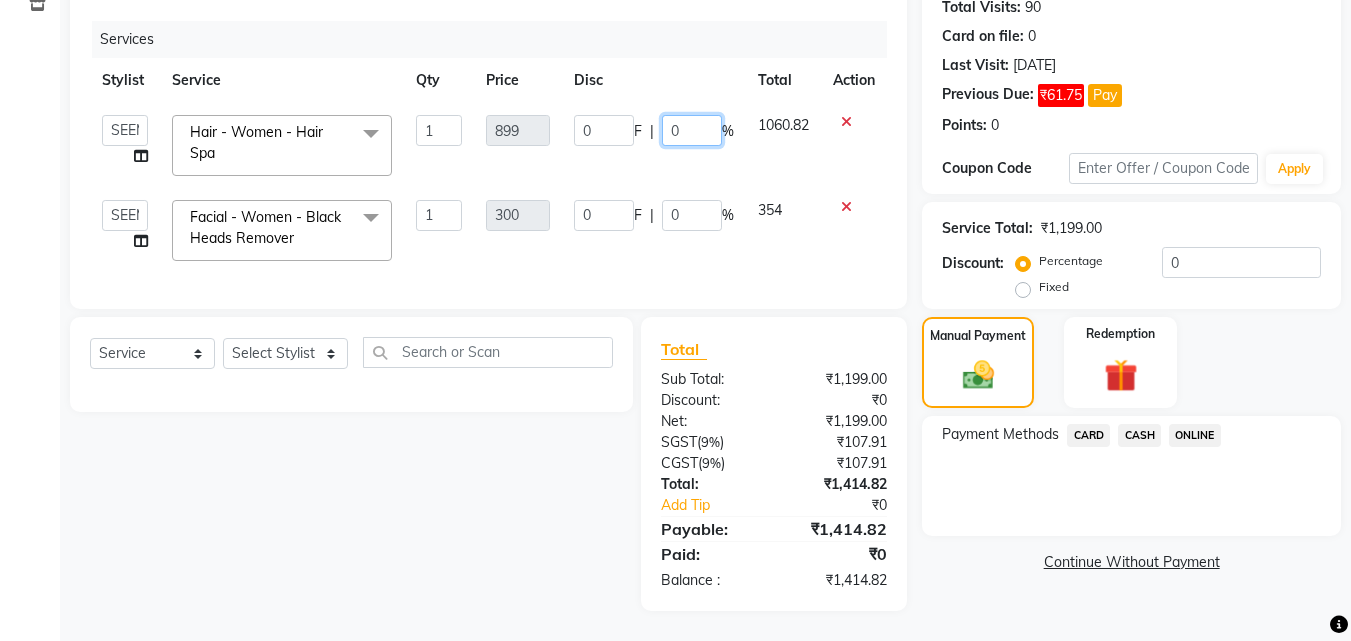 click on "0" 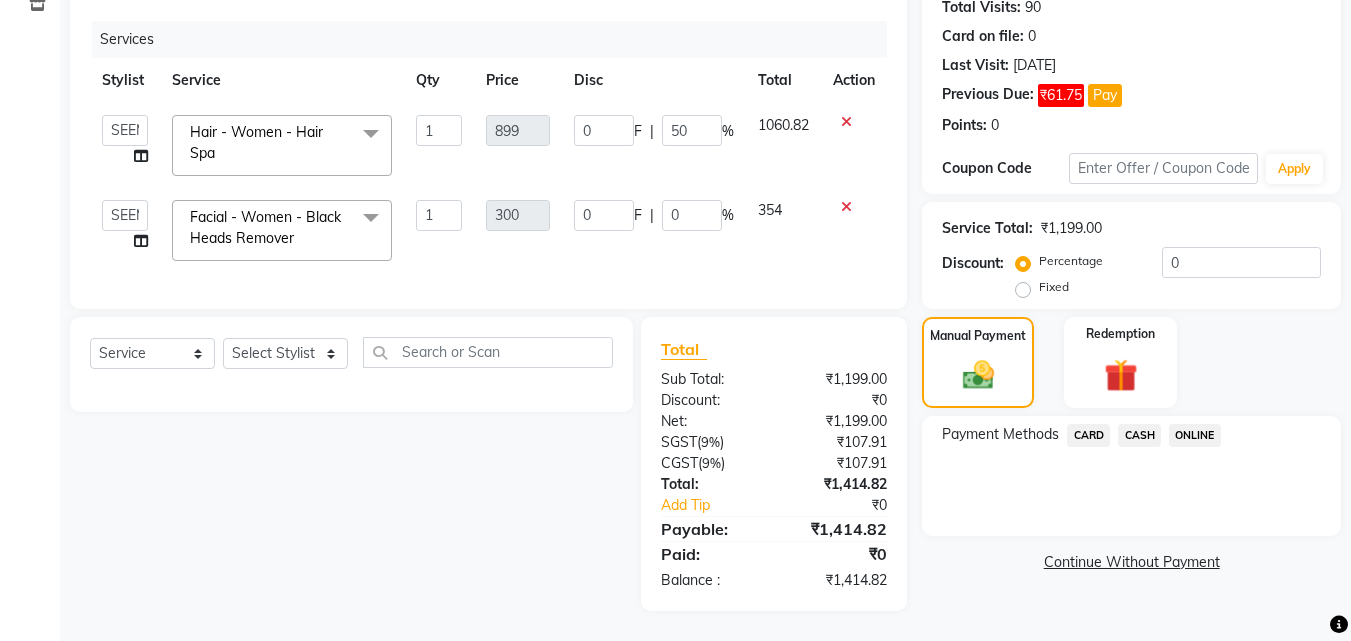 click on "Payment Methods  CARD   CASH   ONLINE" 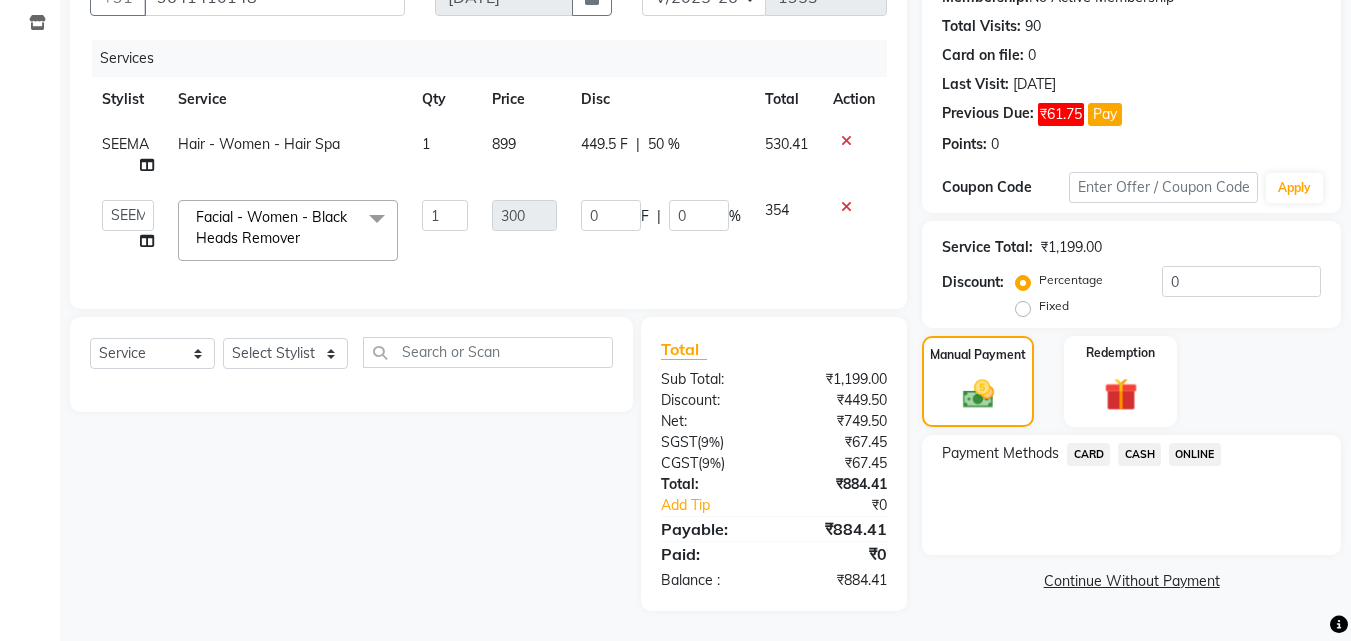 scroll, scrollTop: 223, scrollLeft: 0, axis: vertical 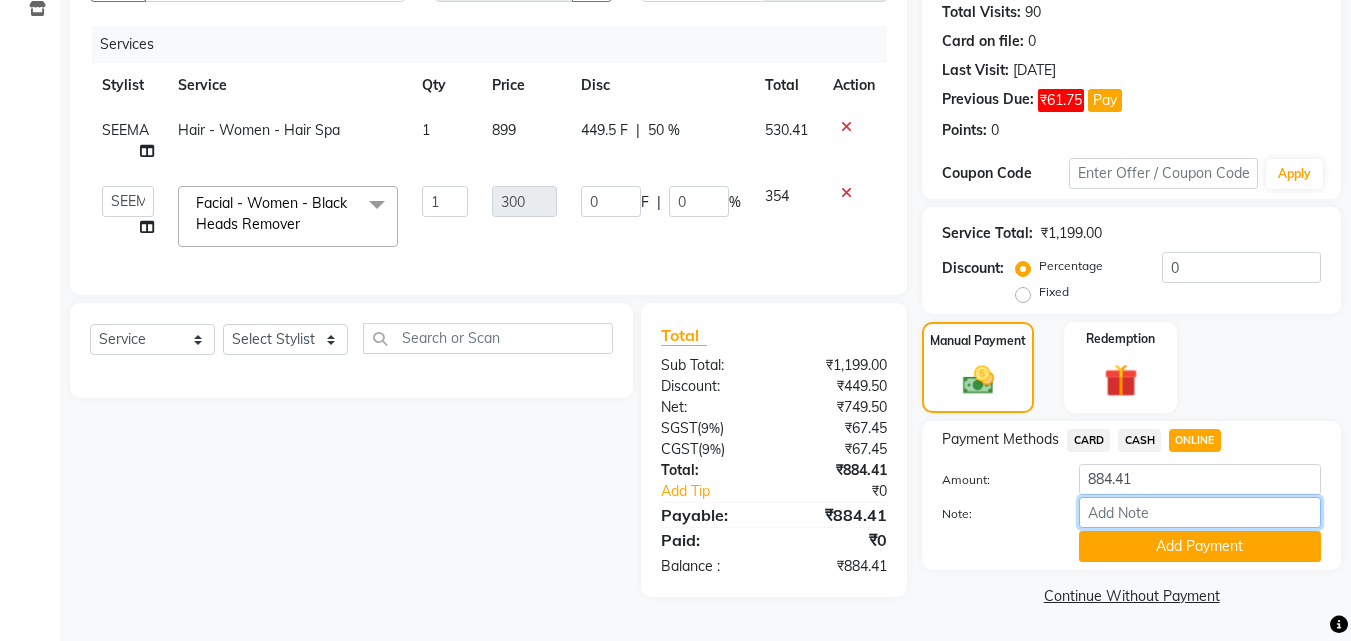 drag, startPoint x: 1138, startPoint y: 509, endPoint x: 1174, endPoint y: 526, distance: 39.812057 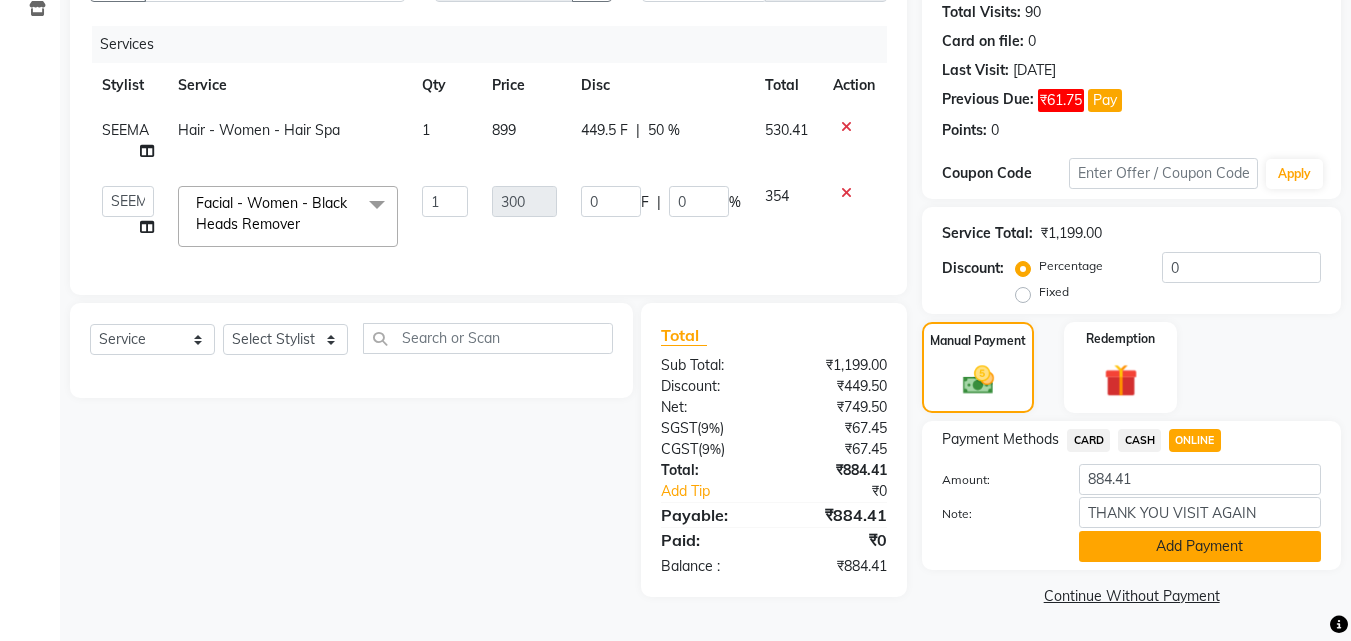 click on "Add Payment" 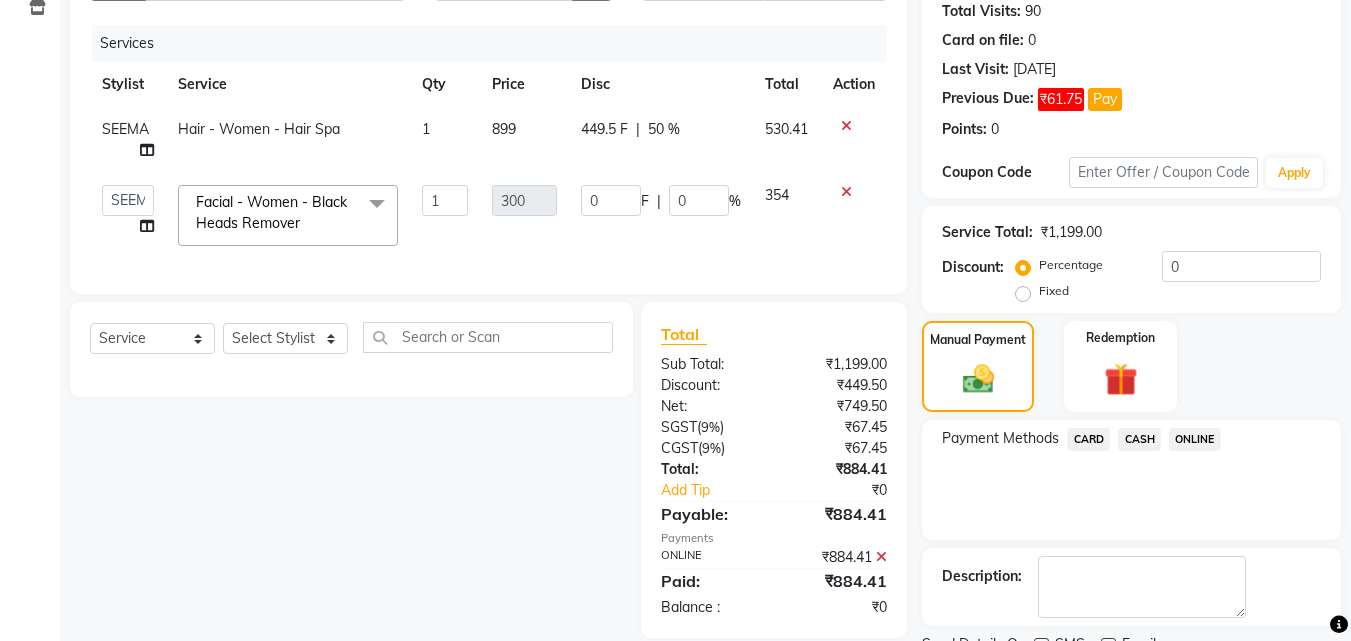 scroll, scrollTop: 306, scrollLeft: 0, axis: vertical 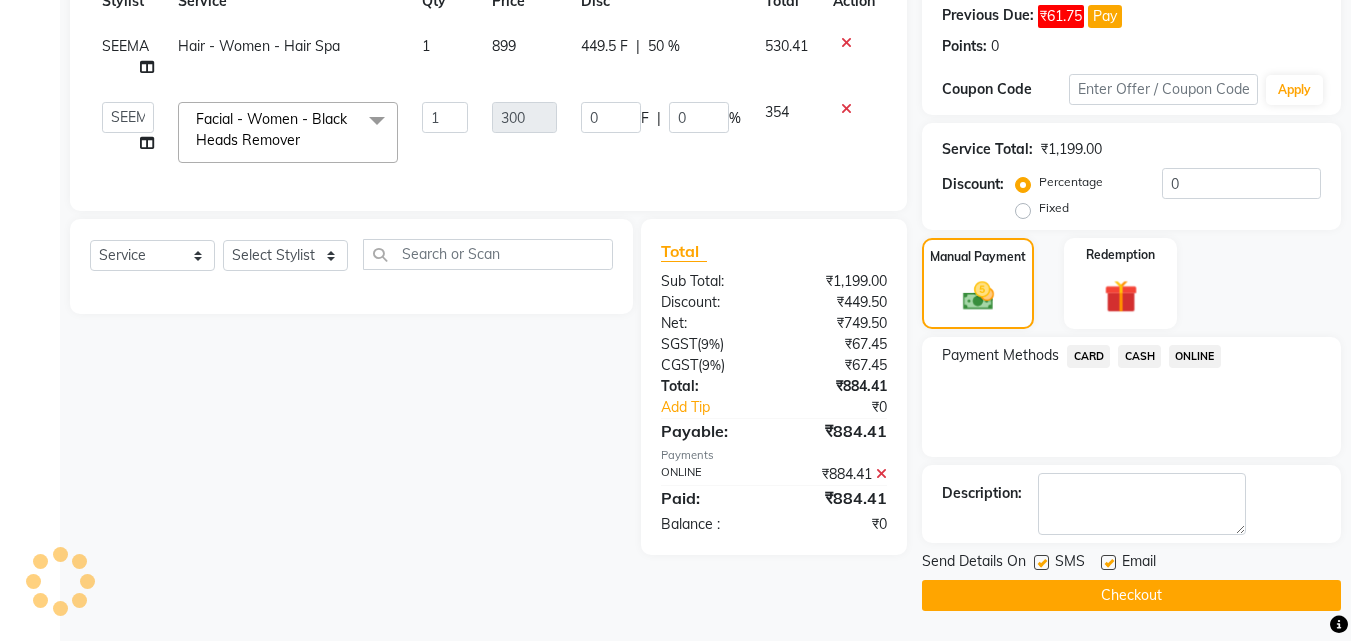 click 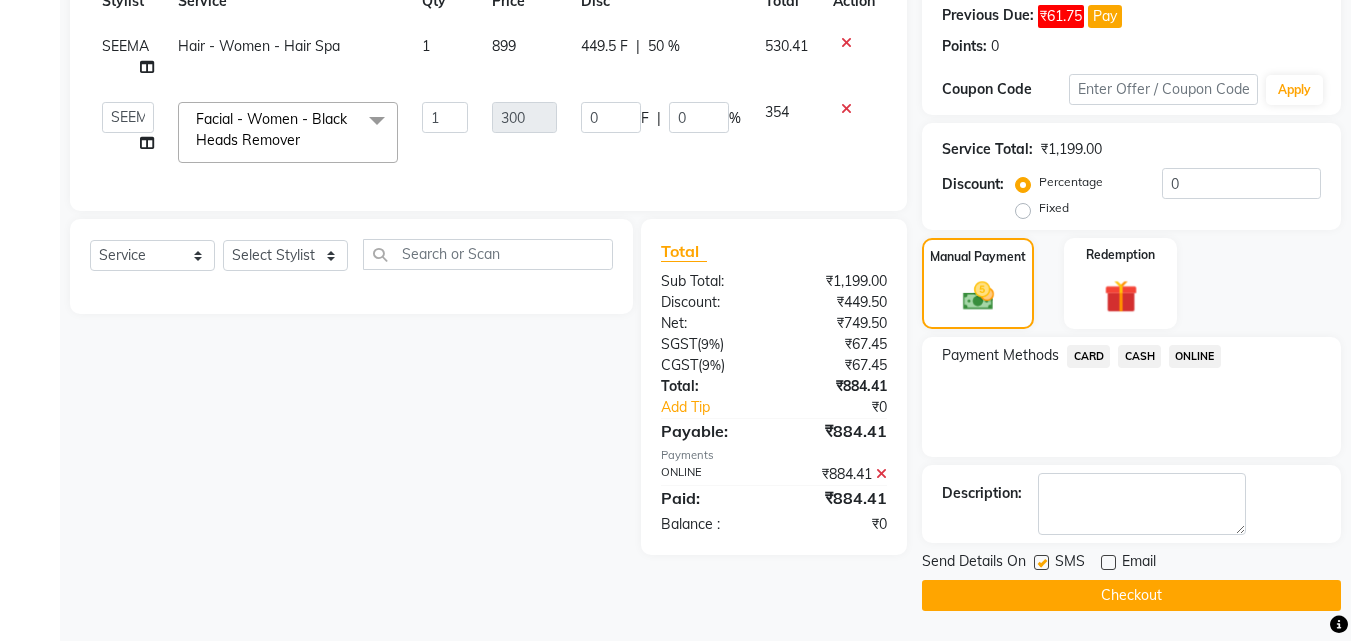 click 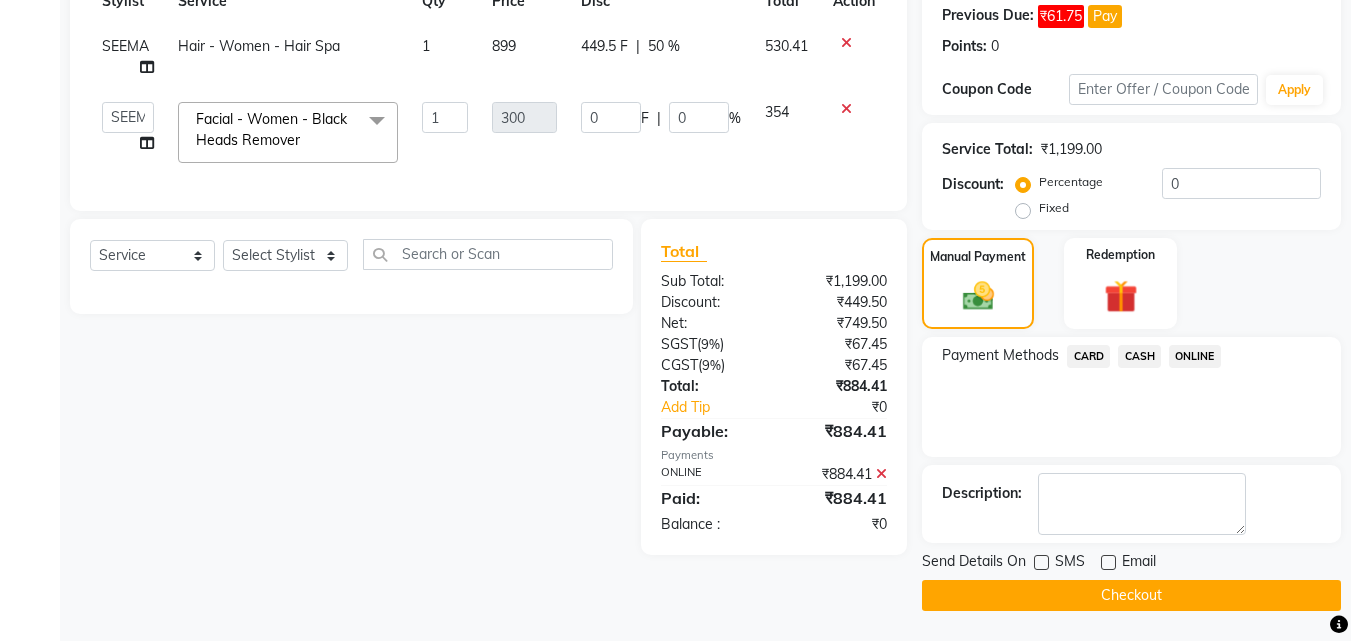 click 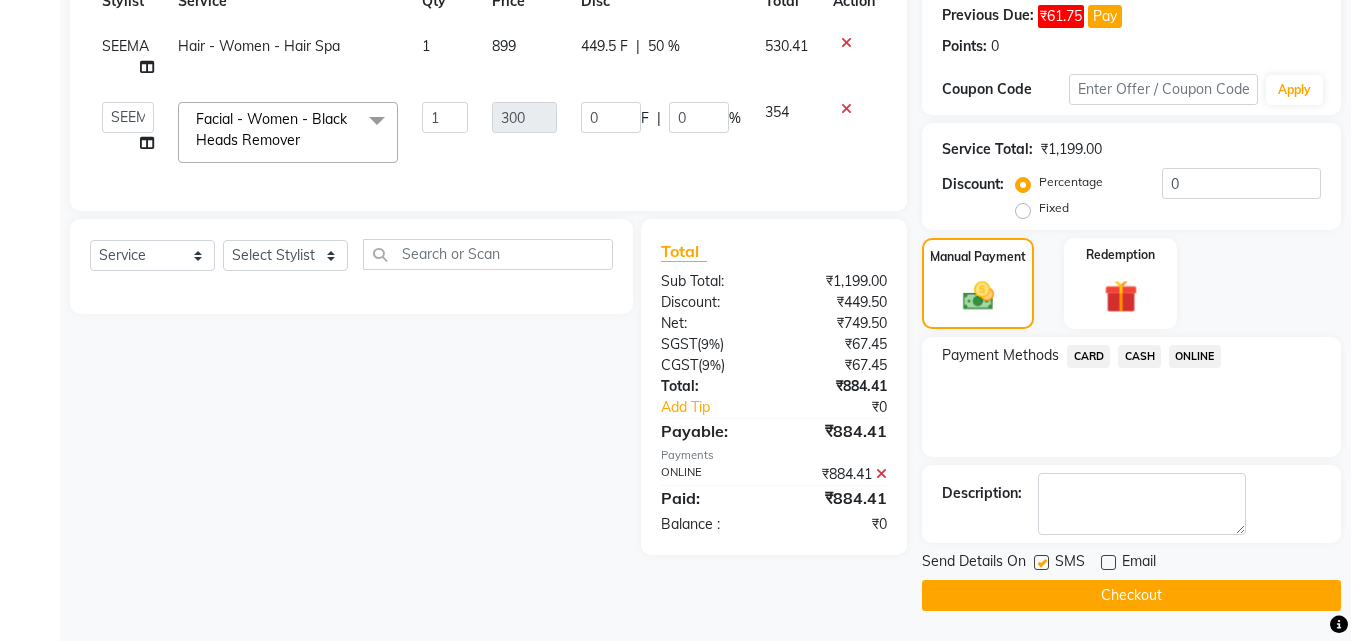 click on "Checkout" 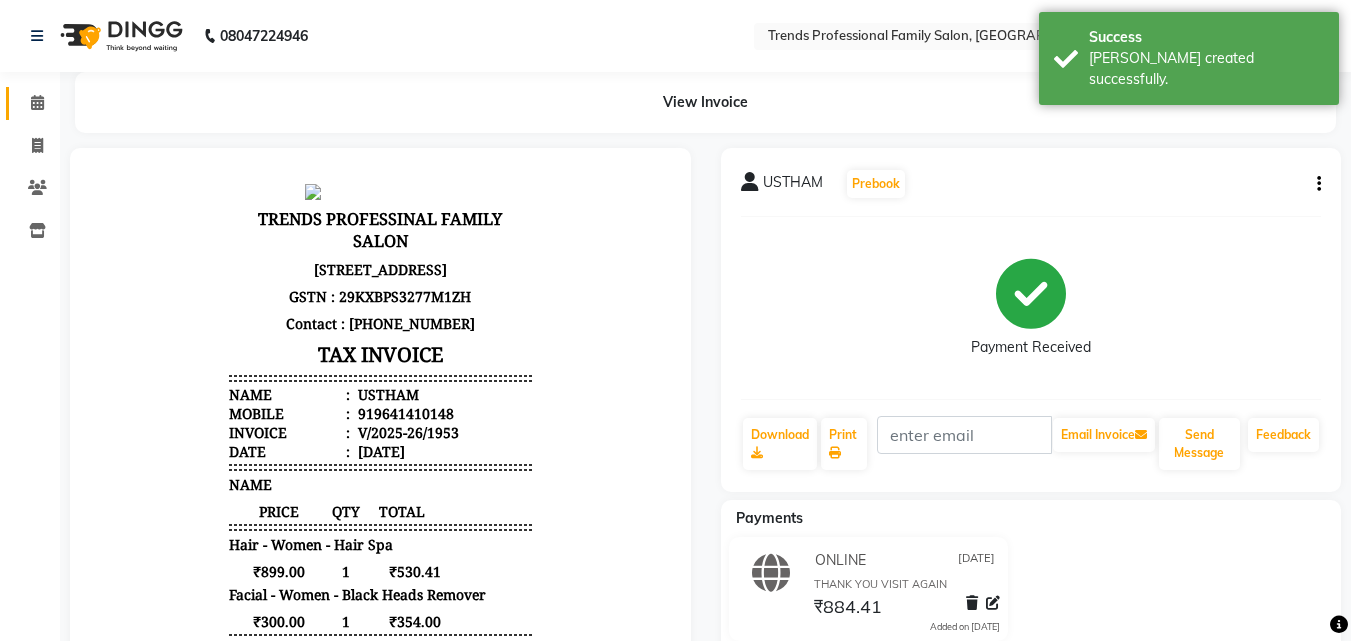 scroll, scrollTop: 0, scrollLeft: 0, axis: both 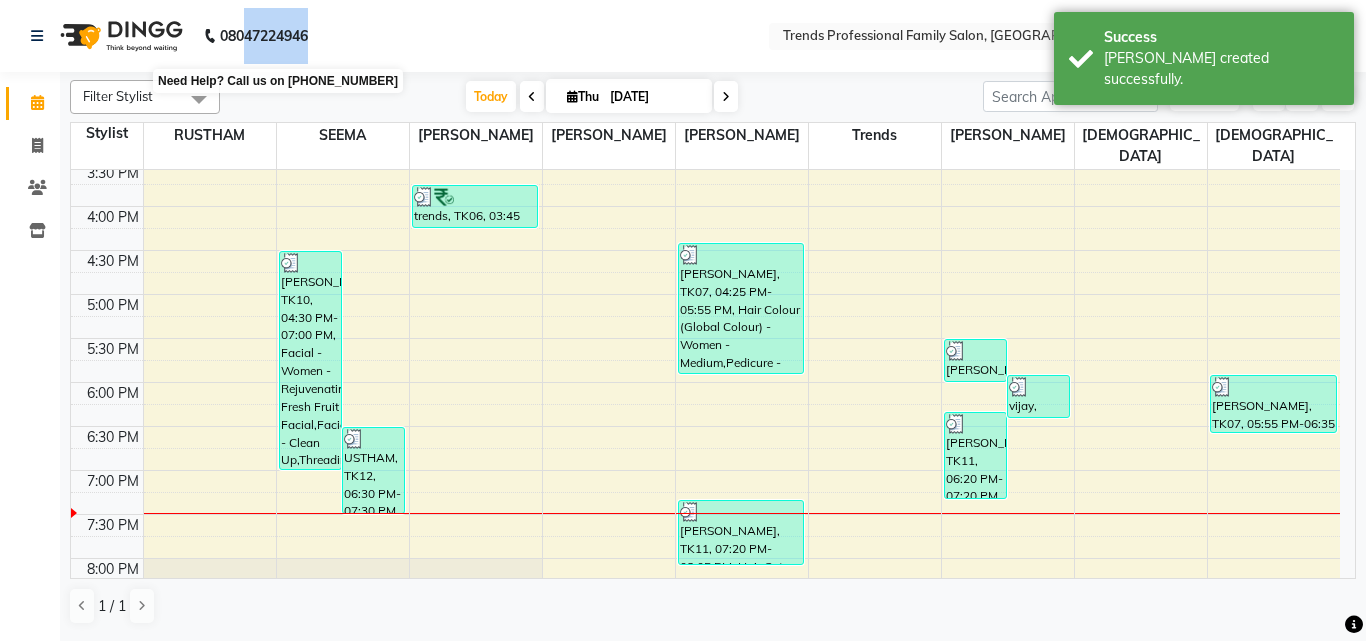 drag, startPoint x: 344, startPoint y: 18, endPoint x: 247, endPoint y: 29, distance: 97.62172 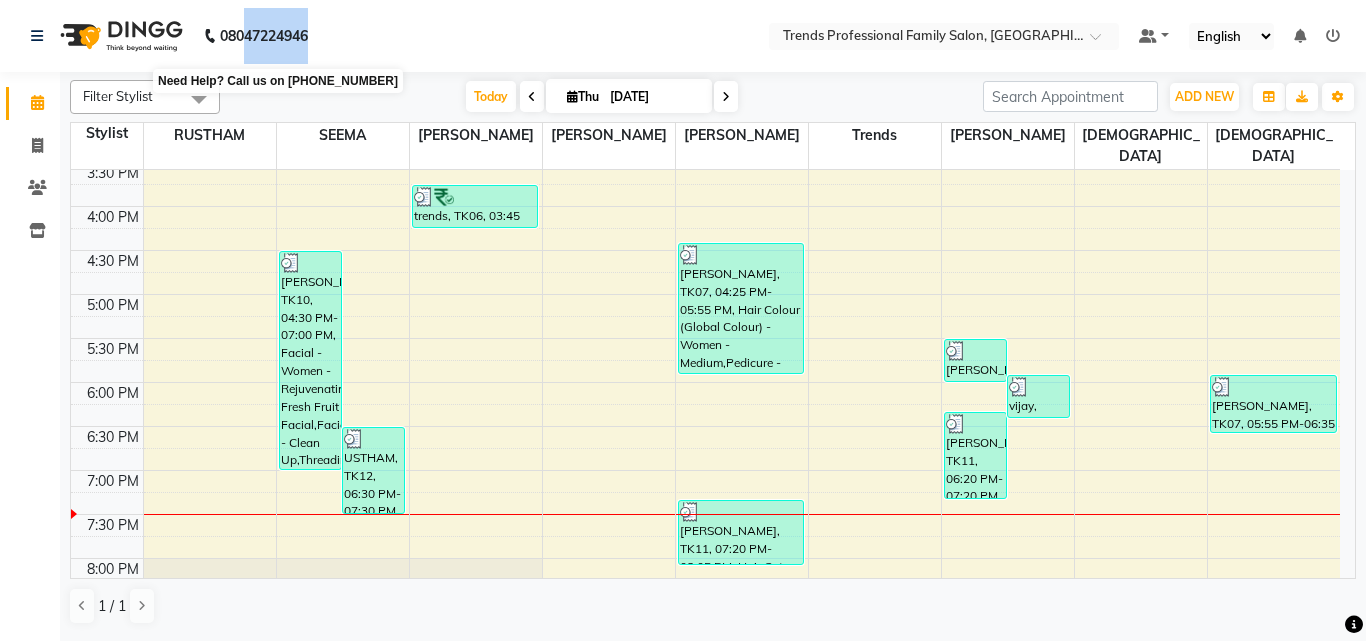 click on "08047224946" 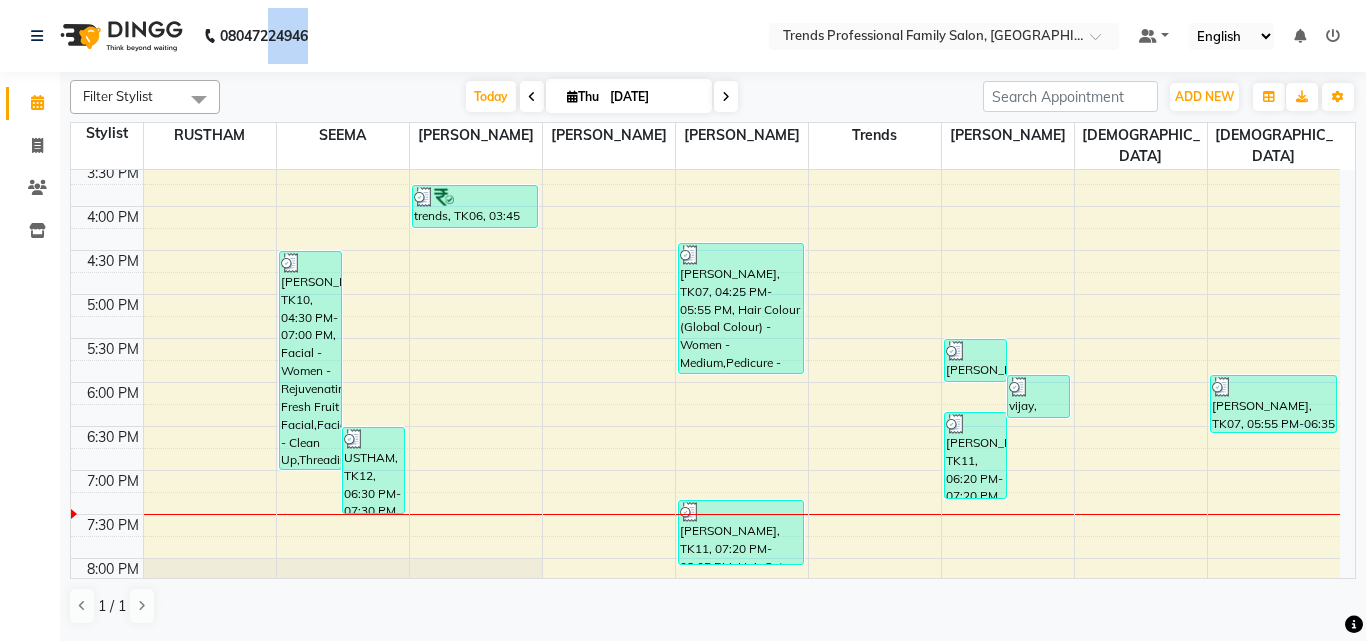 drag, startPoint x: 275, startPoint y: 42, endPoint x: 310, endPoint y: 35, distance: 35.69314 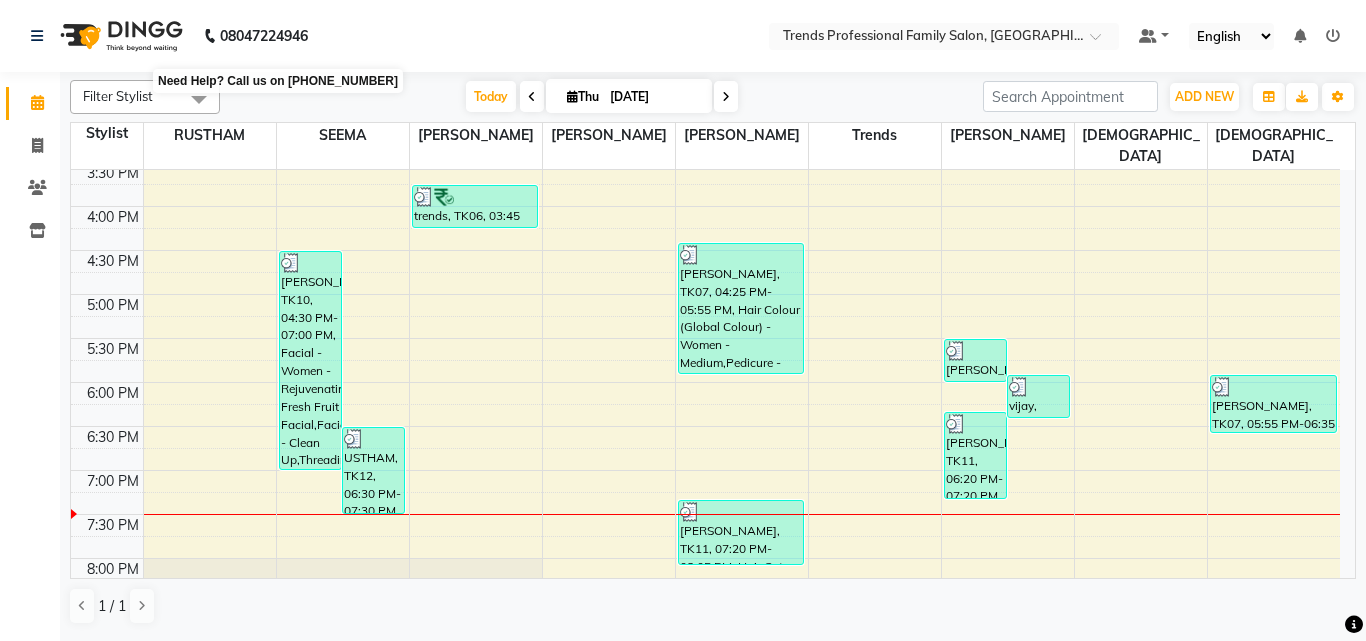 drag, startPoint x: 316, startPoint y: 34, endPoint x: 262, endPoint y: 32, distance: 54.037025 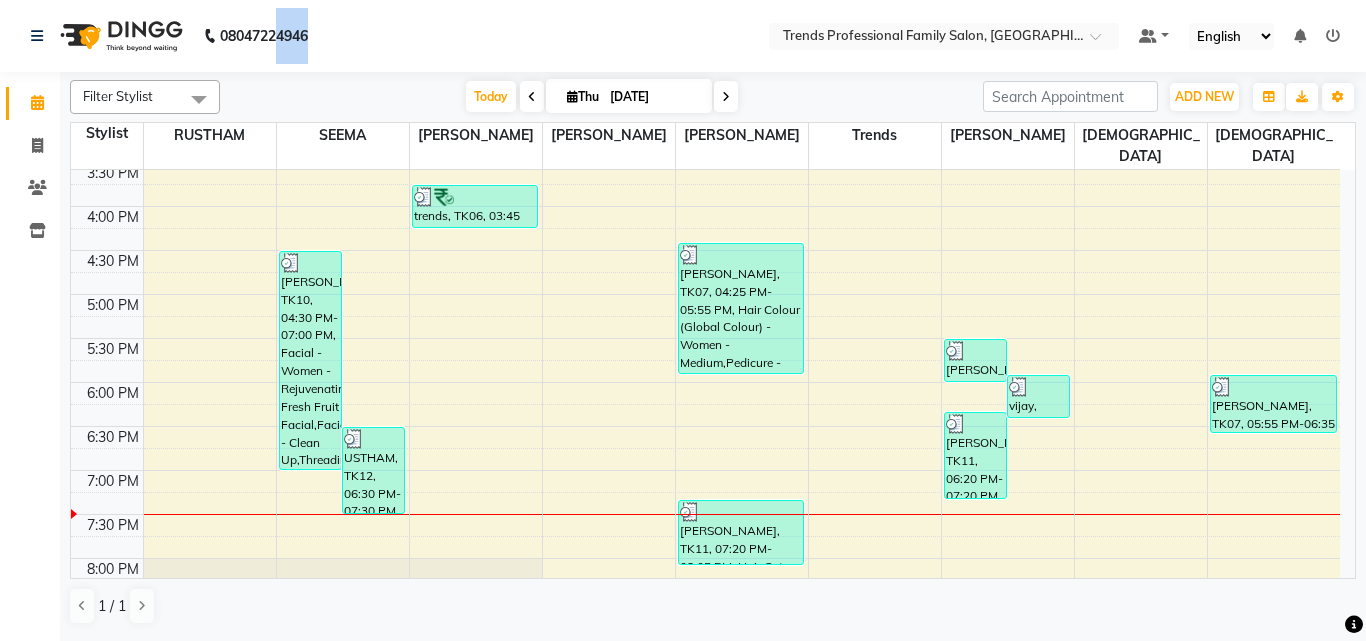 drag, startPoint x: 282, startPoint y: 31, endPoint x: 333, endPoint y: 31, distance: 51 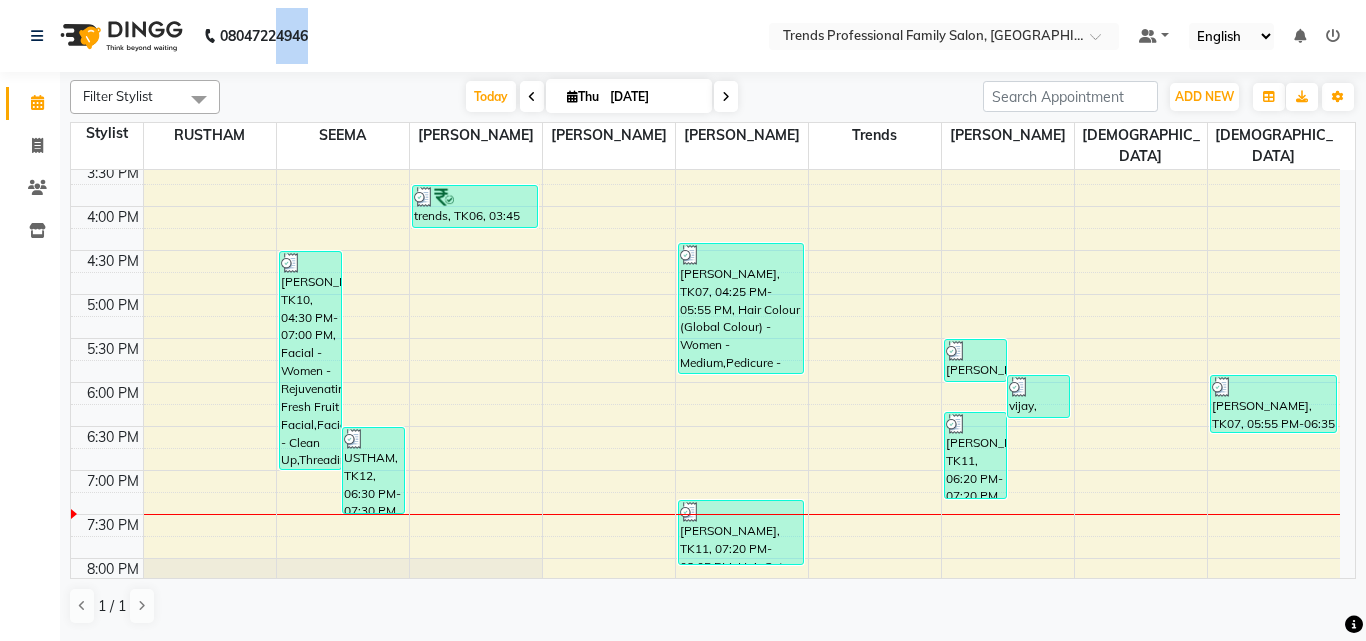 click on "[PHONE_NUMBER] Need Help?  Call us on 08047224946 Select Location × Trends Professional Family Salon, Nelamangala Default Panel My Panel English ENGLISH Español العربية मराठी हिंदी ગુજરાતી தமிழ் 中文 Notifications nothing to show" 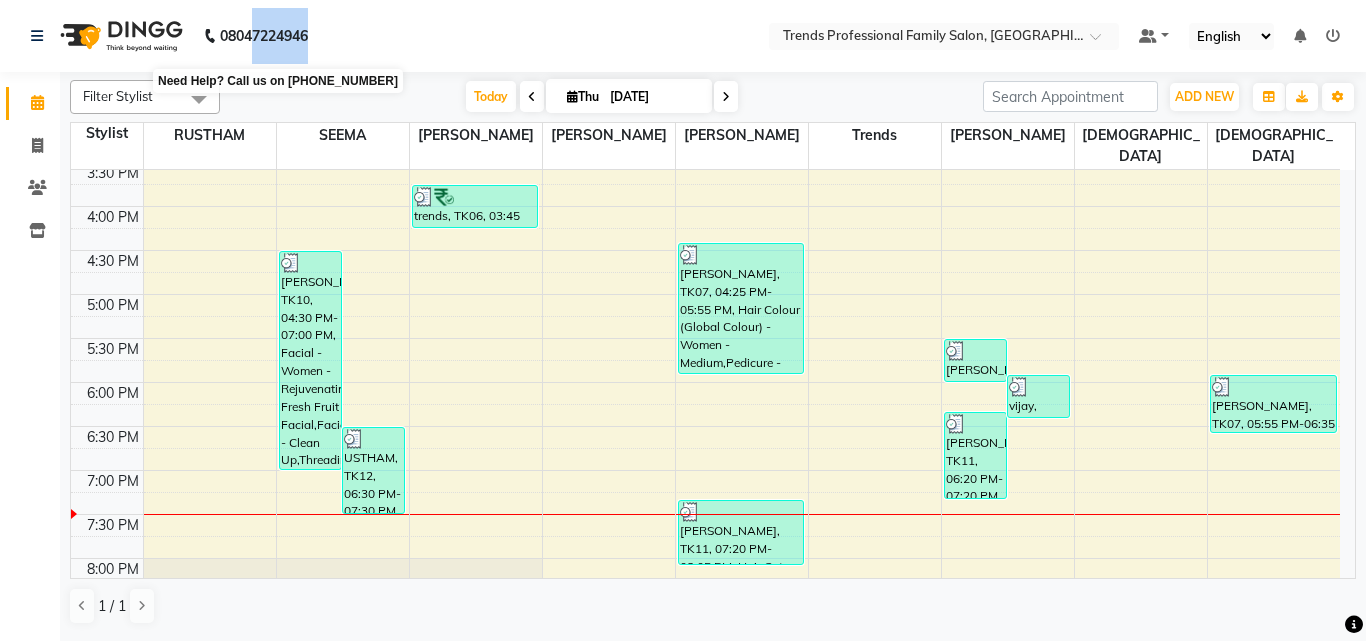 drag, startPoint x: 253, startPoint y: 32, endPoint x: 355, endPoint y: 37, distance: 102.122475 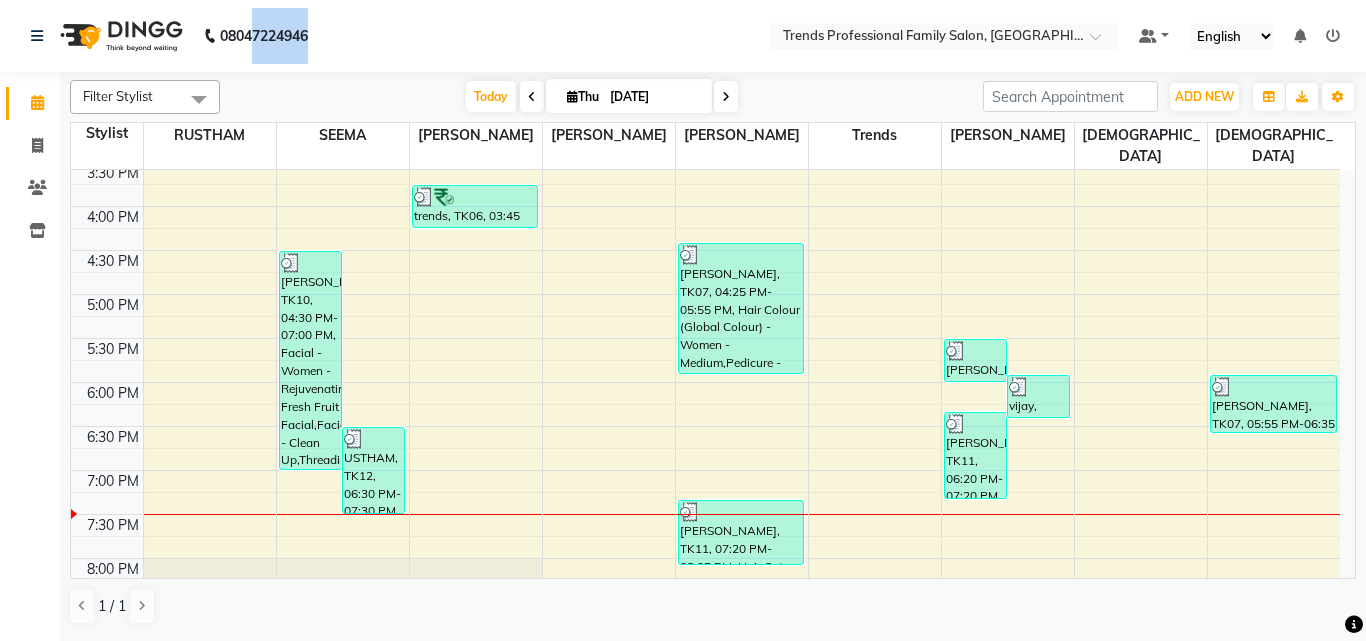 click on "08047224946" 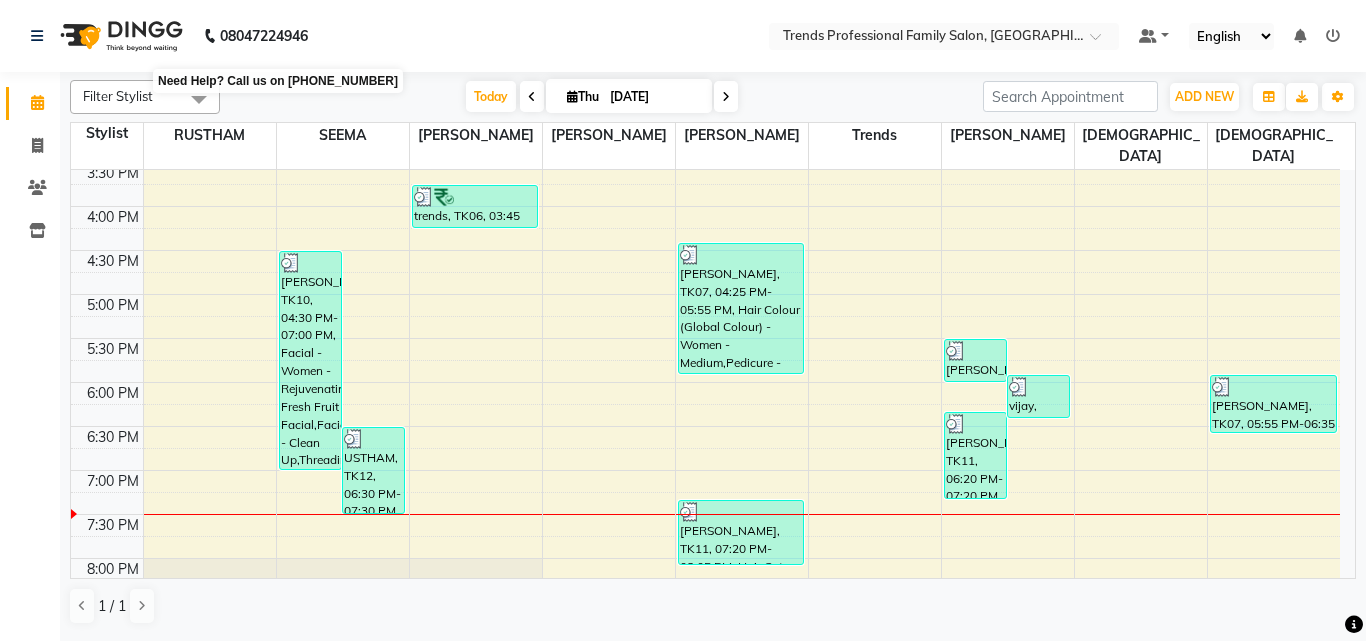drag, startPoint x: 320, startPoint y: 33, endPoint x: 251, endPoint y: 39, distance: 69.260376 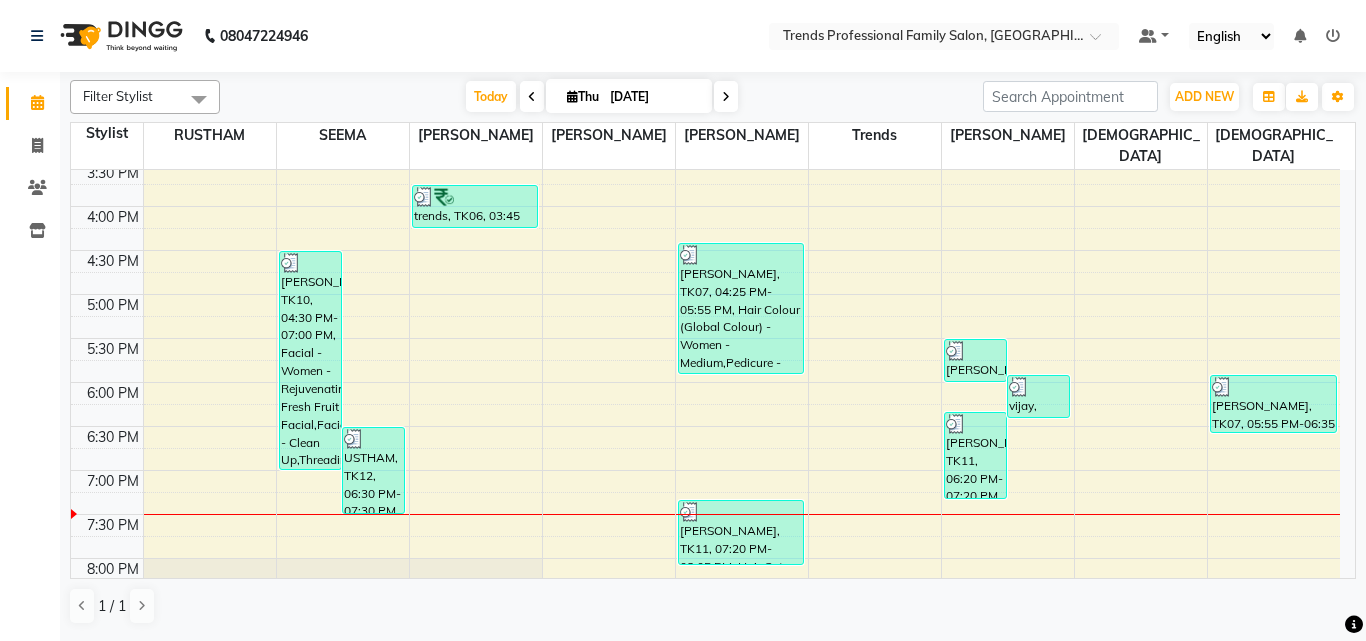 click on "08047224946" 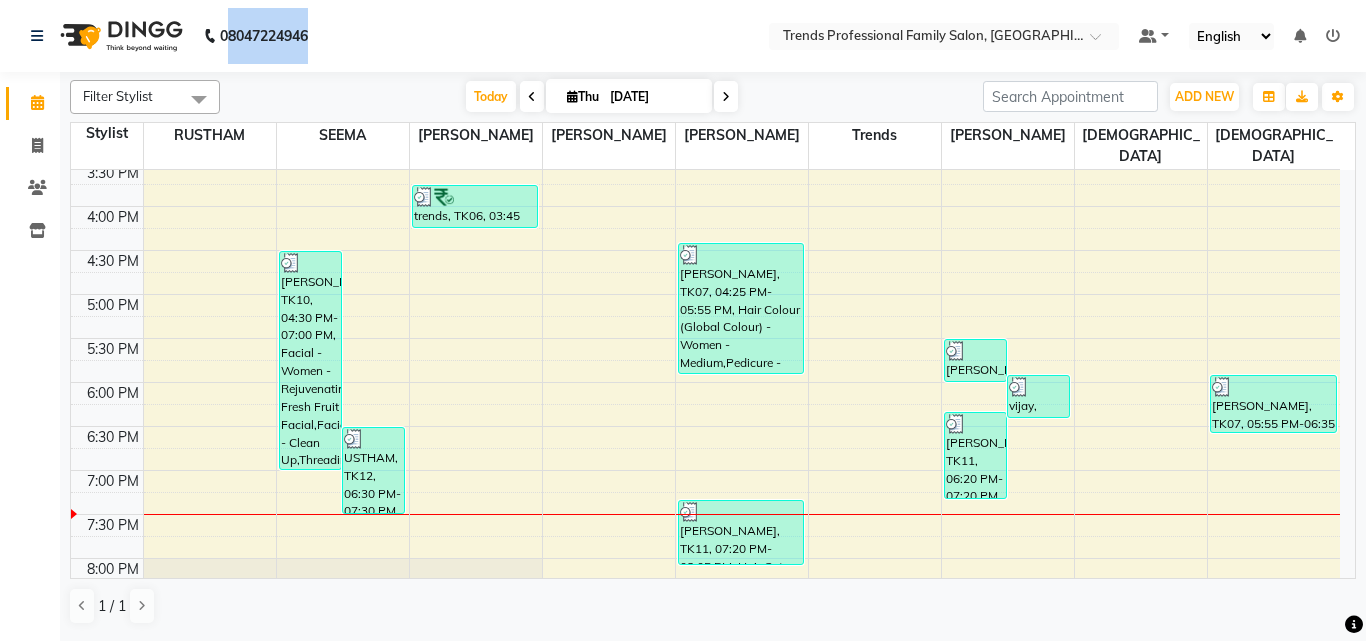 drag, startPoint x: 230, startPoint y: 31, endPoint x: 327, endPoint y: 30, distance: 97.00516 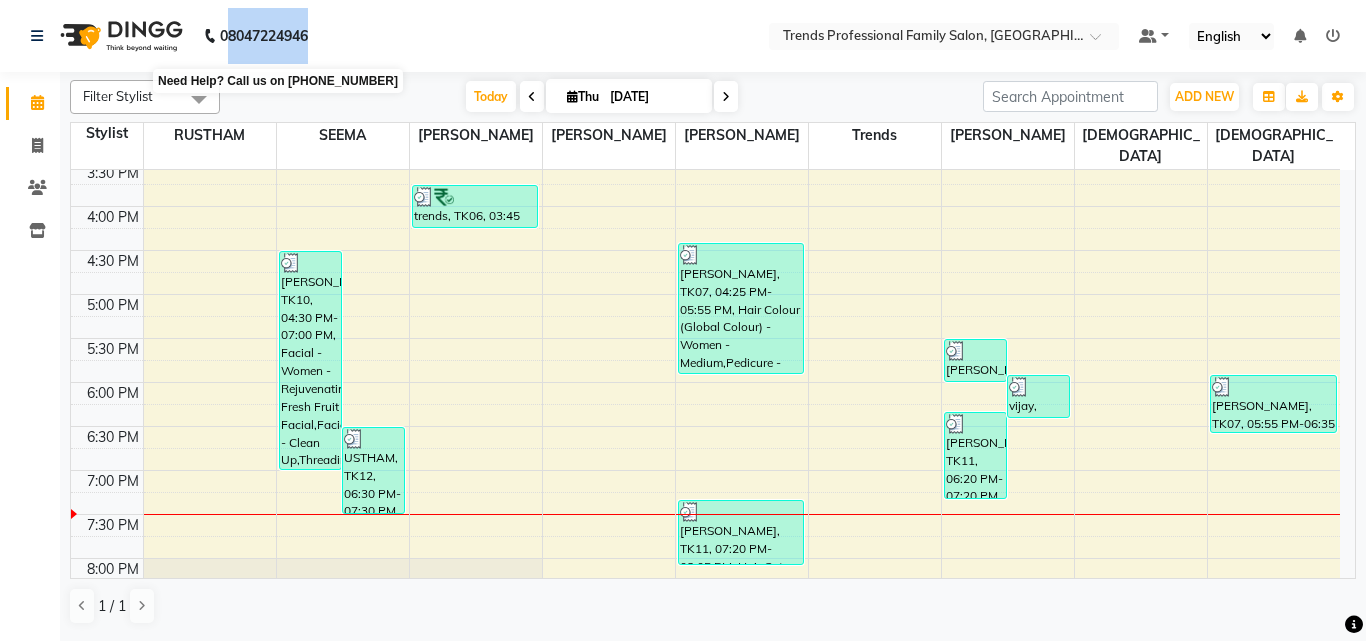 click on "08047224946" 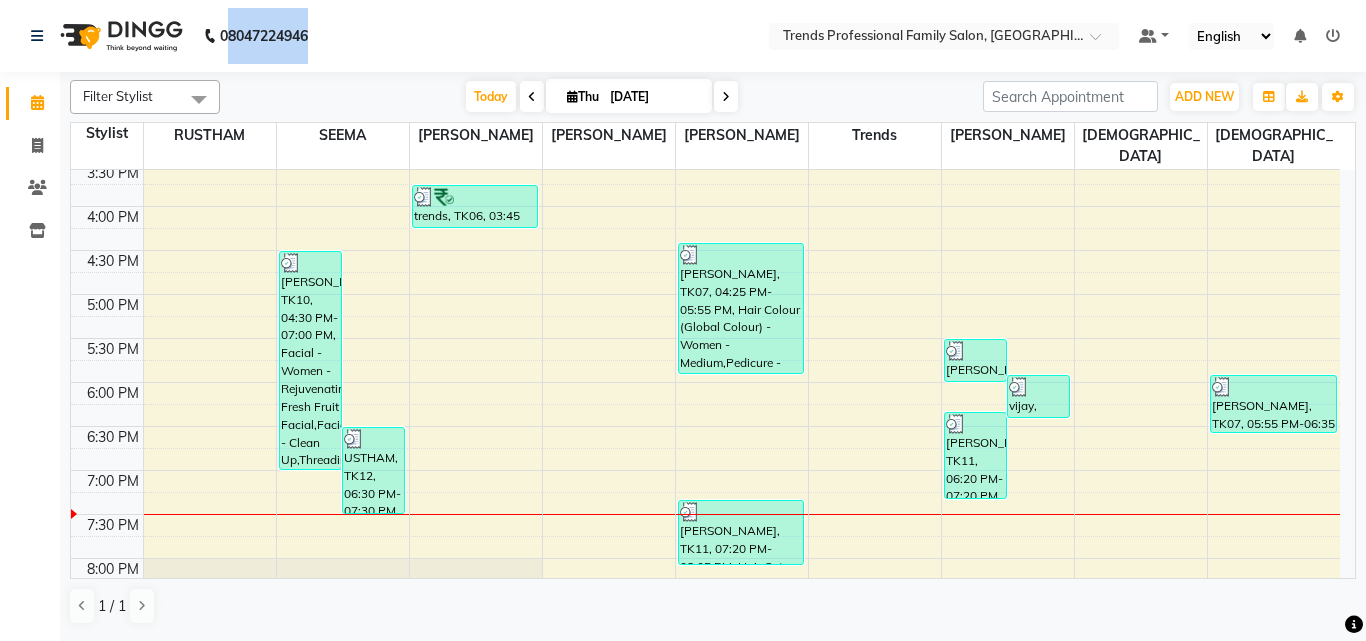 click on "08047224946" 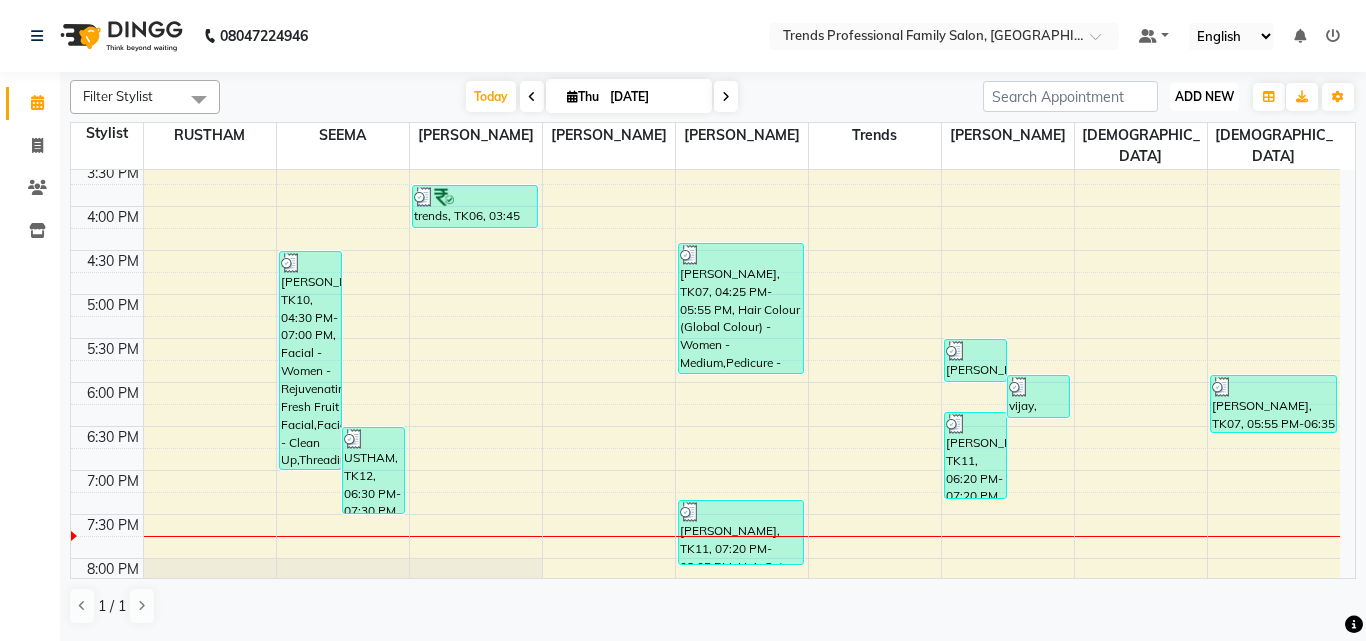 click on "ADD NEW" at bounding box center [1204, 96] 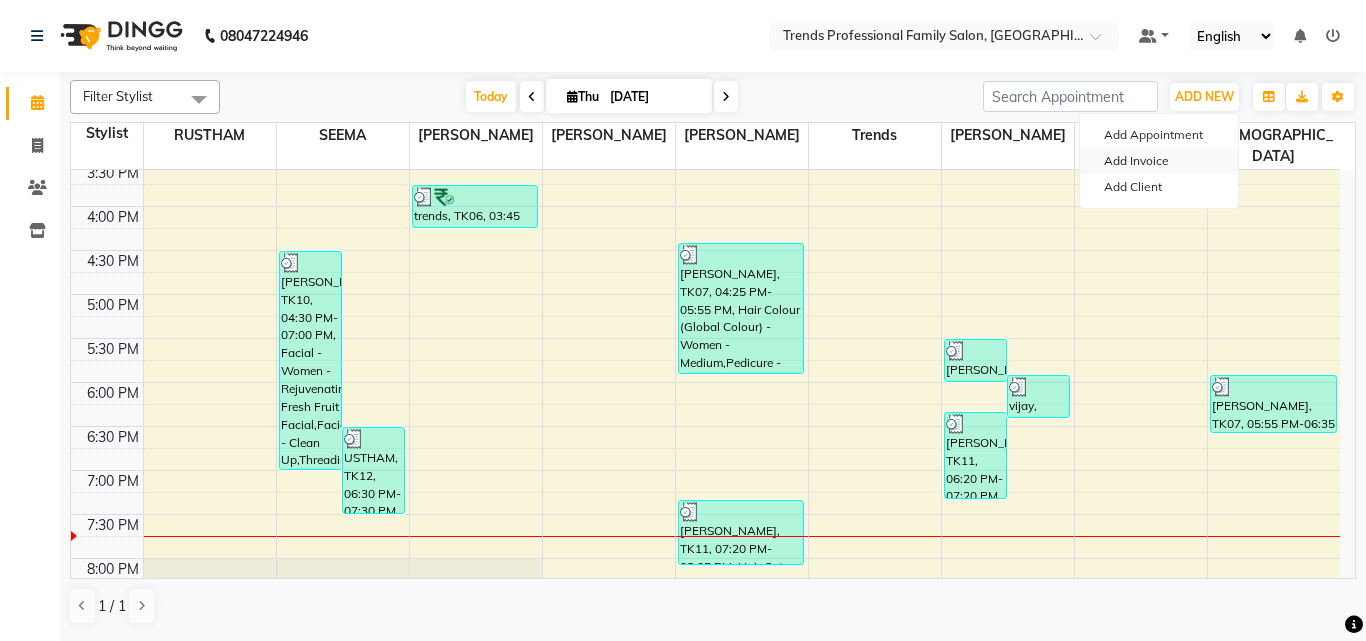 click on "Add Invoice" at bounding box center [1159, 161] 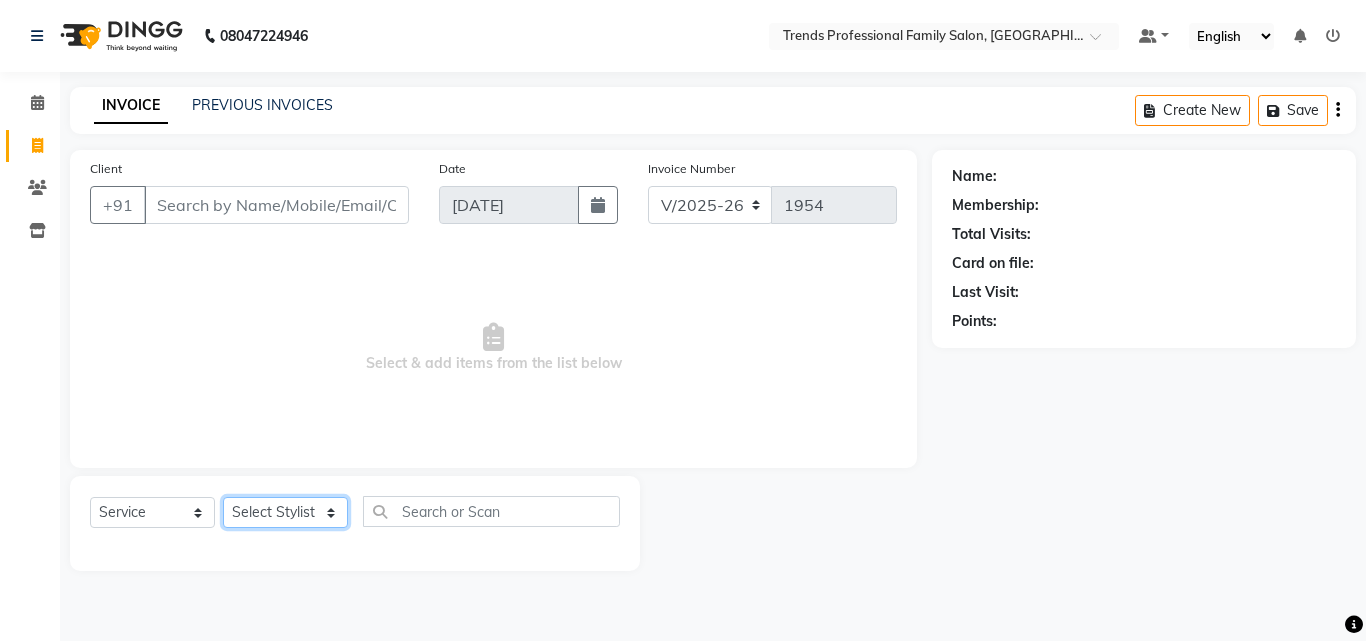 click on "Select Stylist" 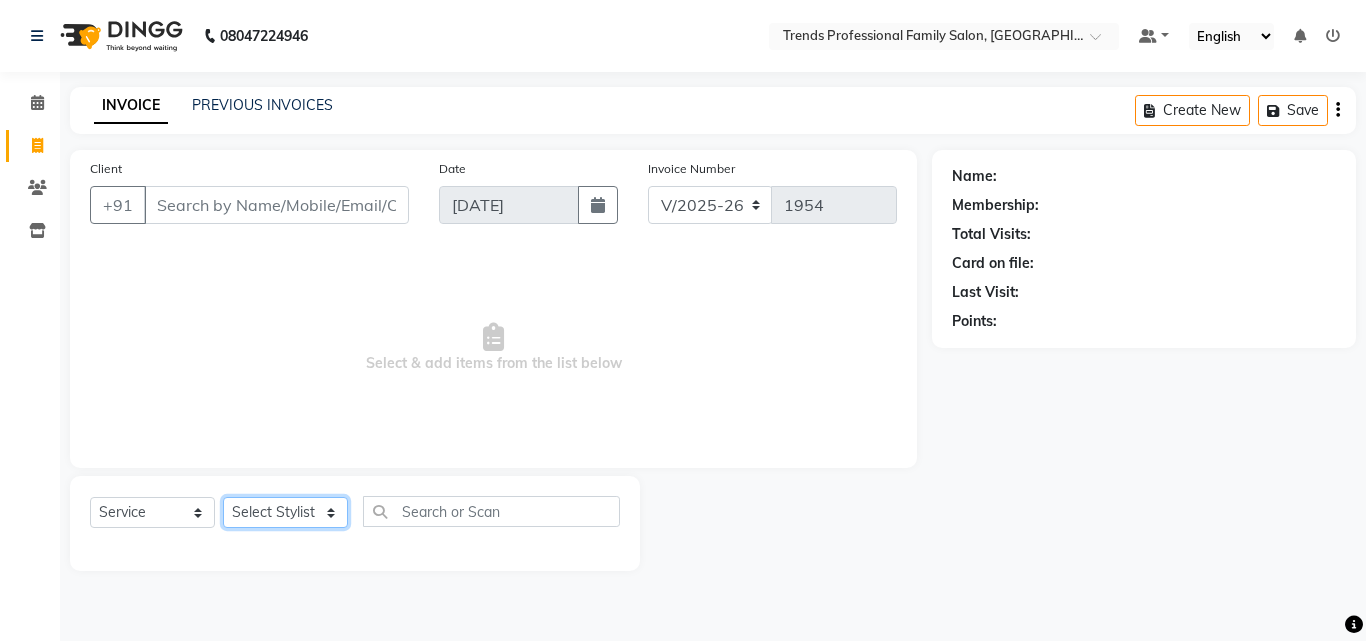 click on "Select Stylist" 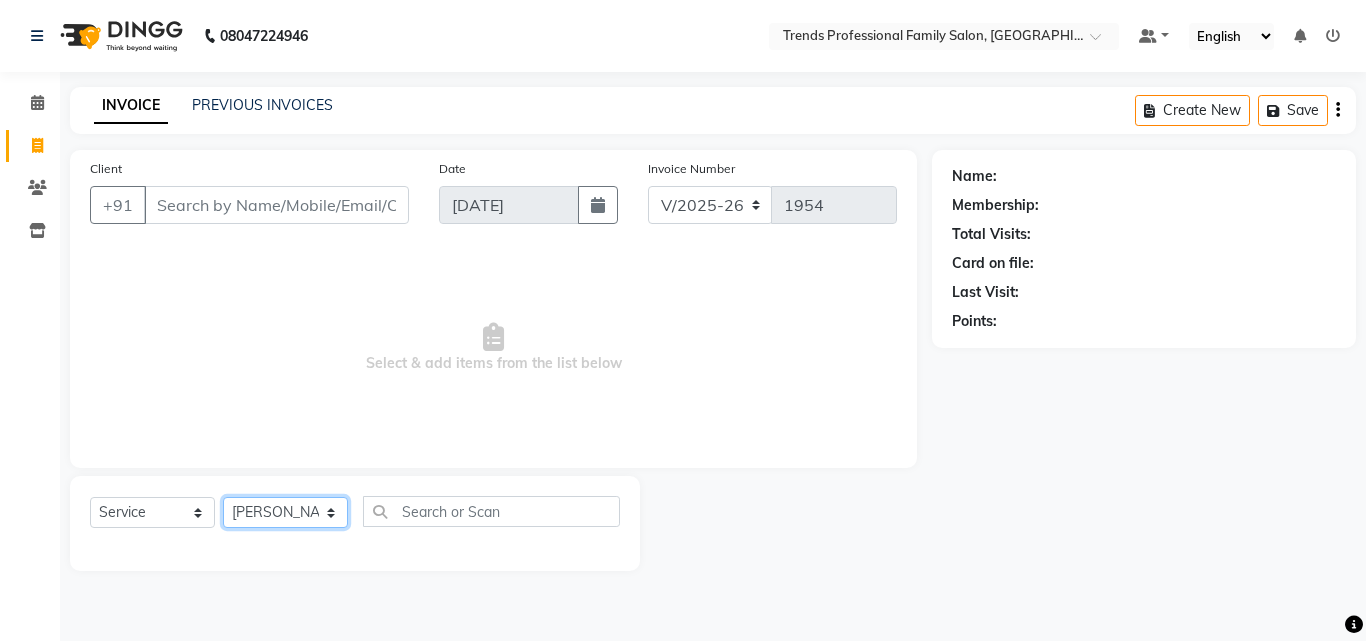 click on "Select Stylist [PERSON_NAME] [PERSON_NAME] [PERSON_NAME] [PERSON_NAME] [DEMOGRAPHIC_DATA][PERSON_NAME] Sumika Trends" 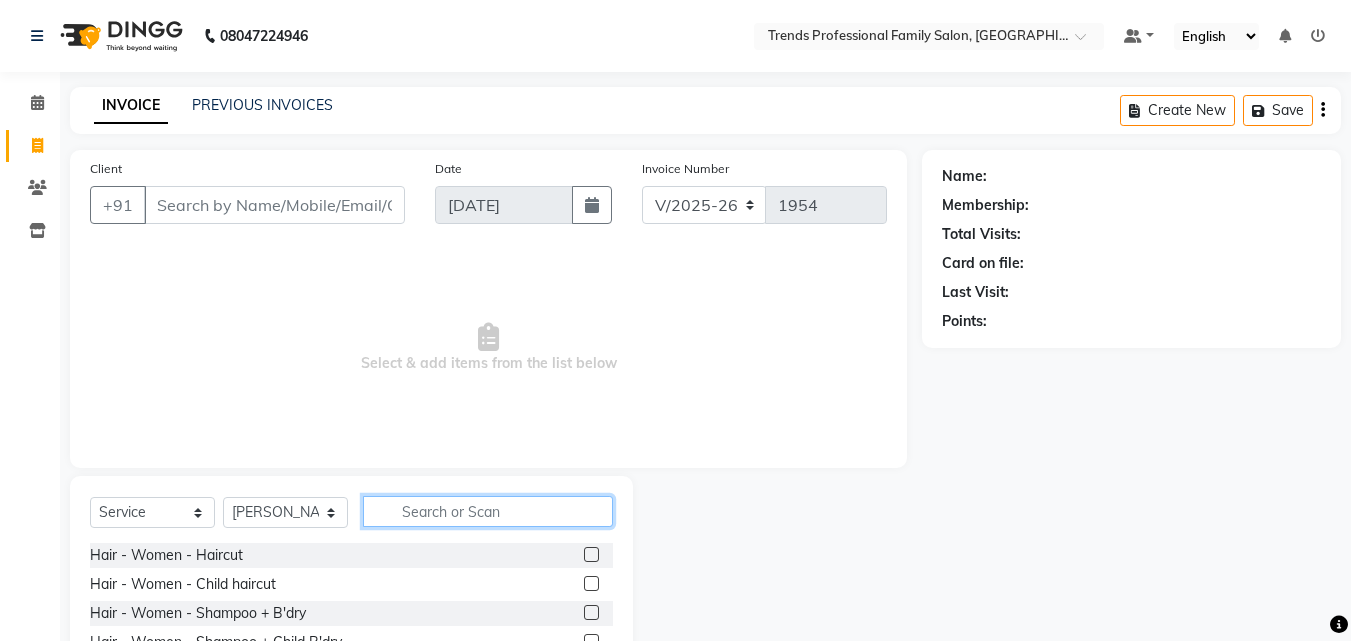 click 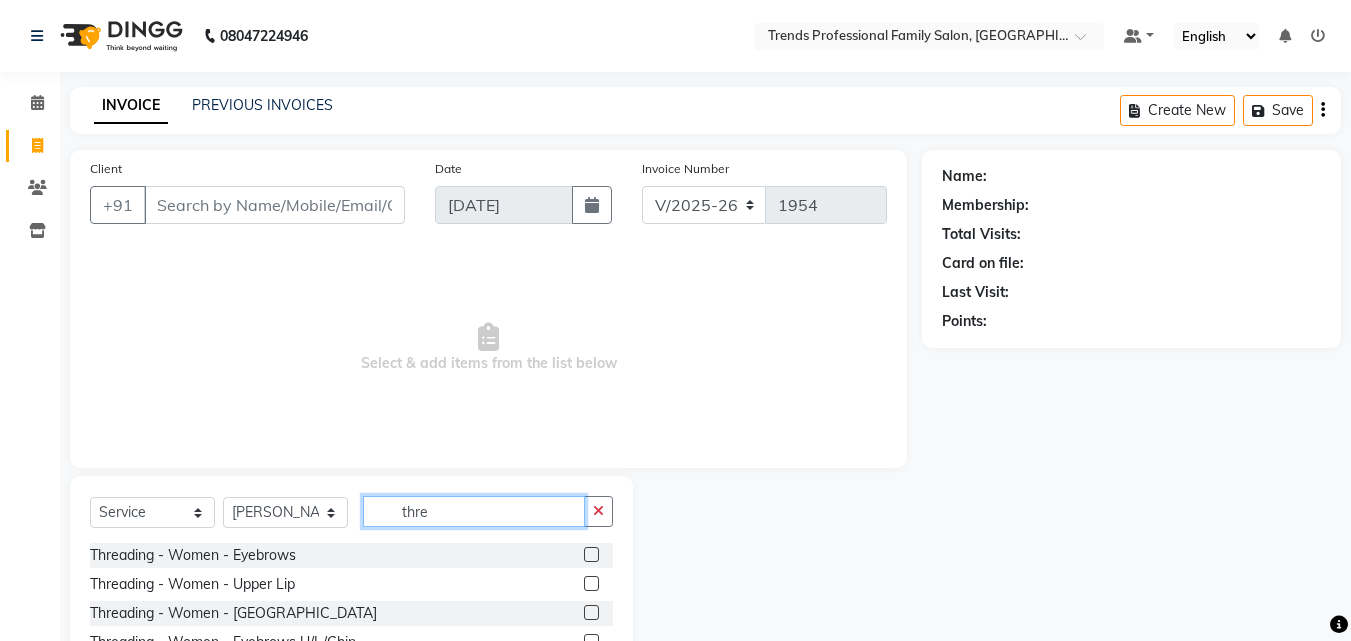 scroll, scrollTop: 160, scrollLeft: 0, axis: vertical 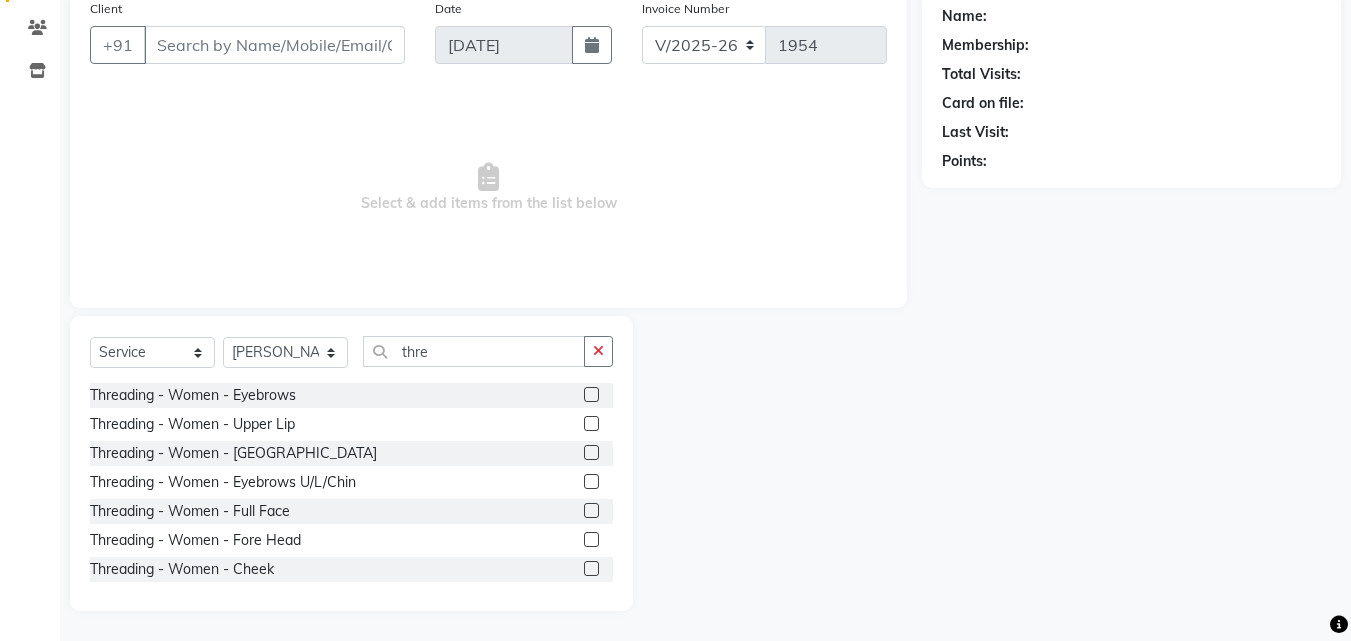 click 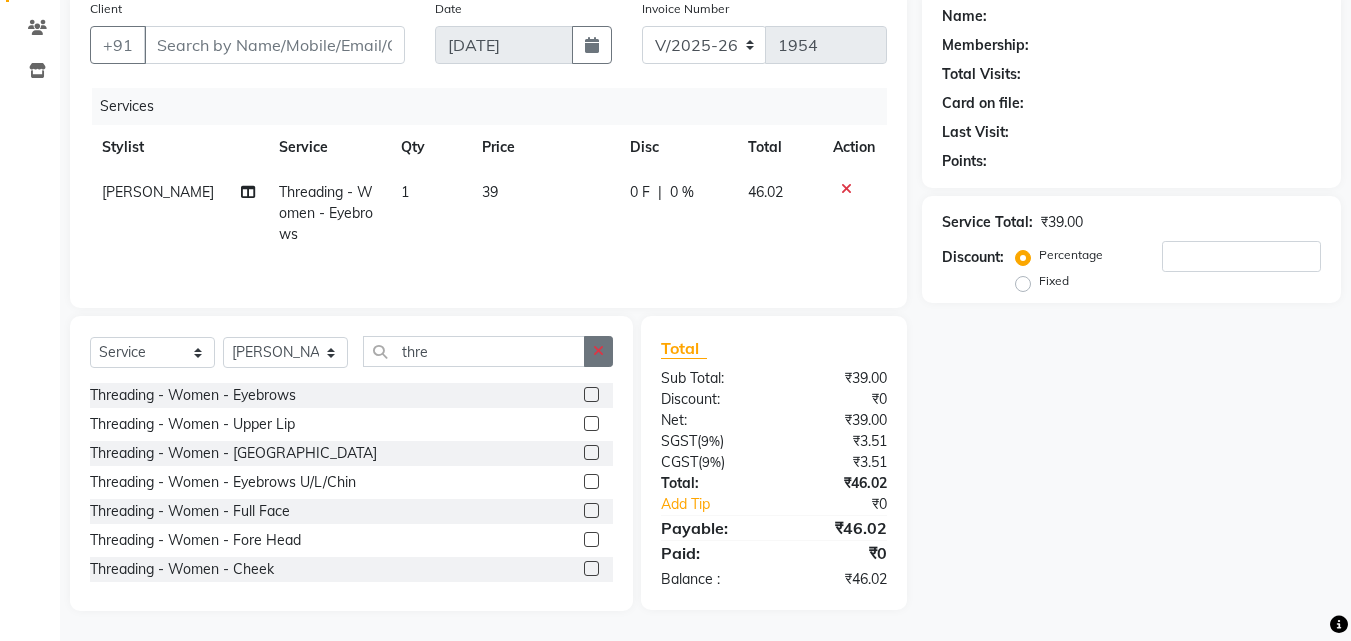 click 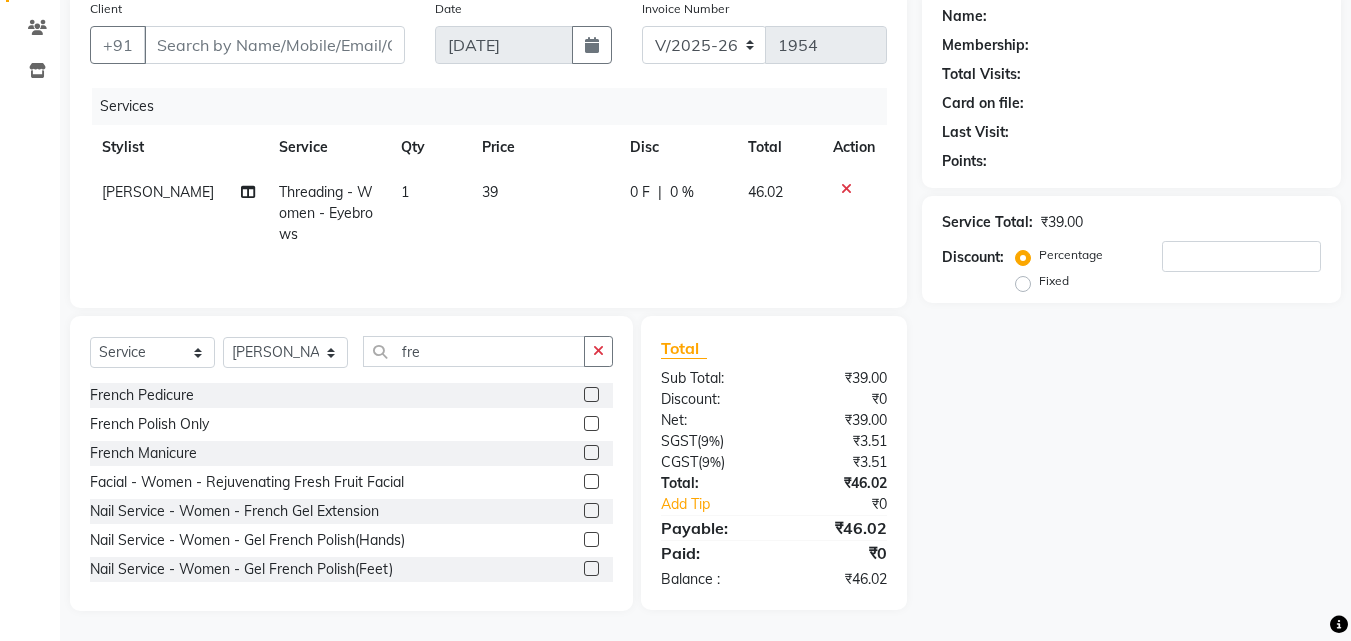 click 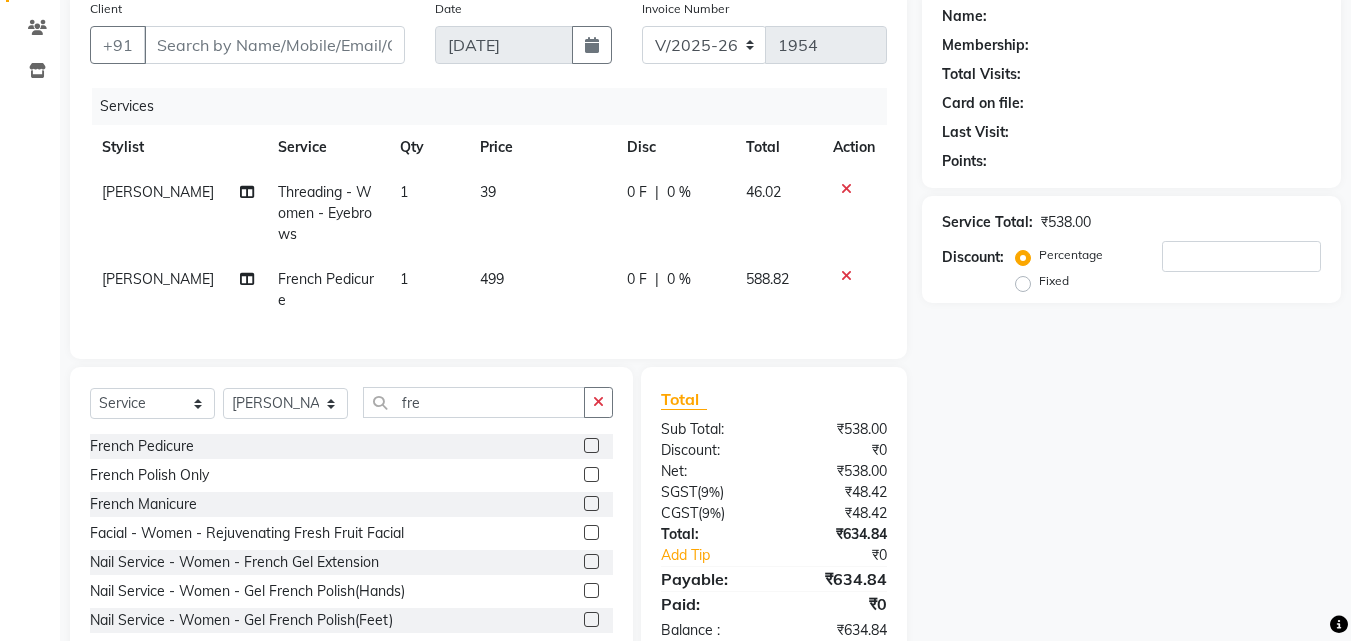click 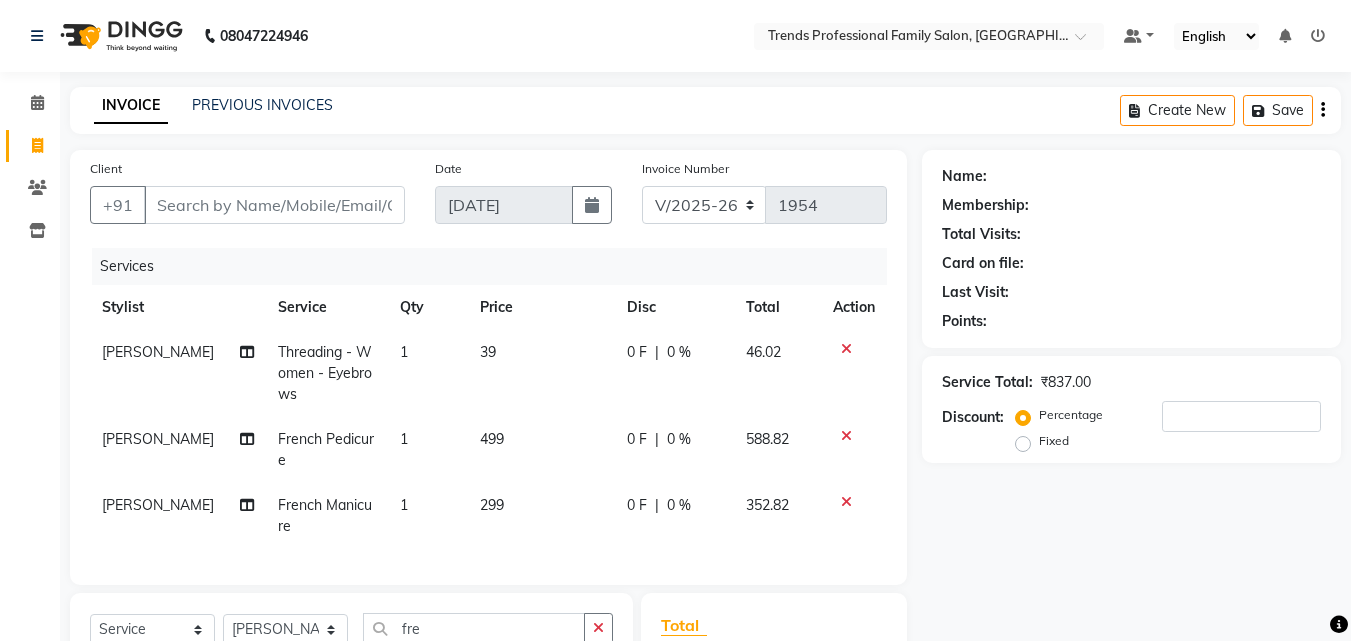 scroll, scrollTop: 292, scrollLeft: 0, axis: vertical 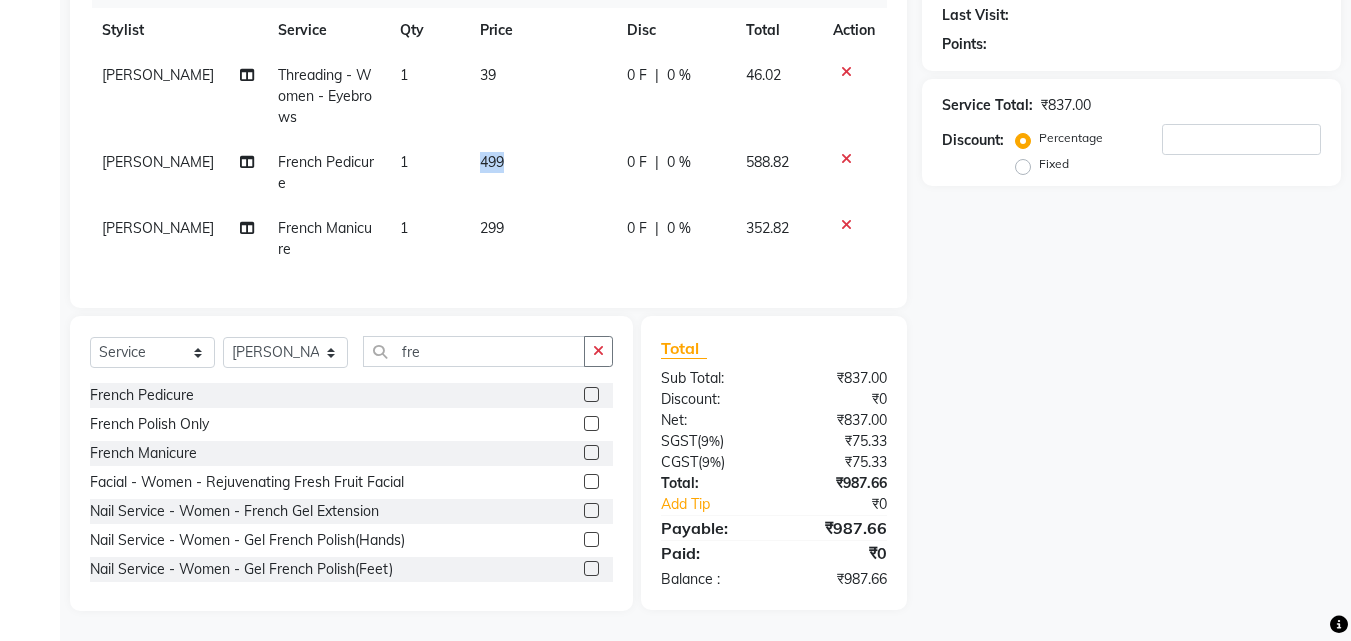 drag, startPoint x: 498, startPoint y: 147, endPoint x: 459, endPoint y: 147, distance: 39 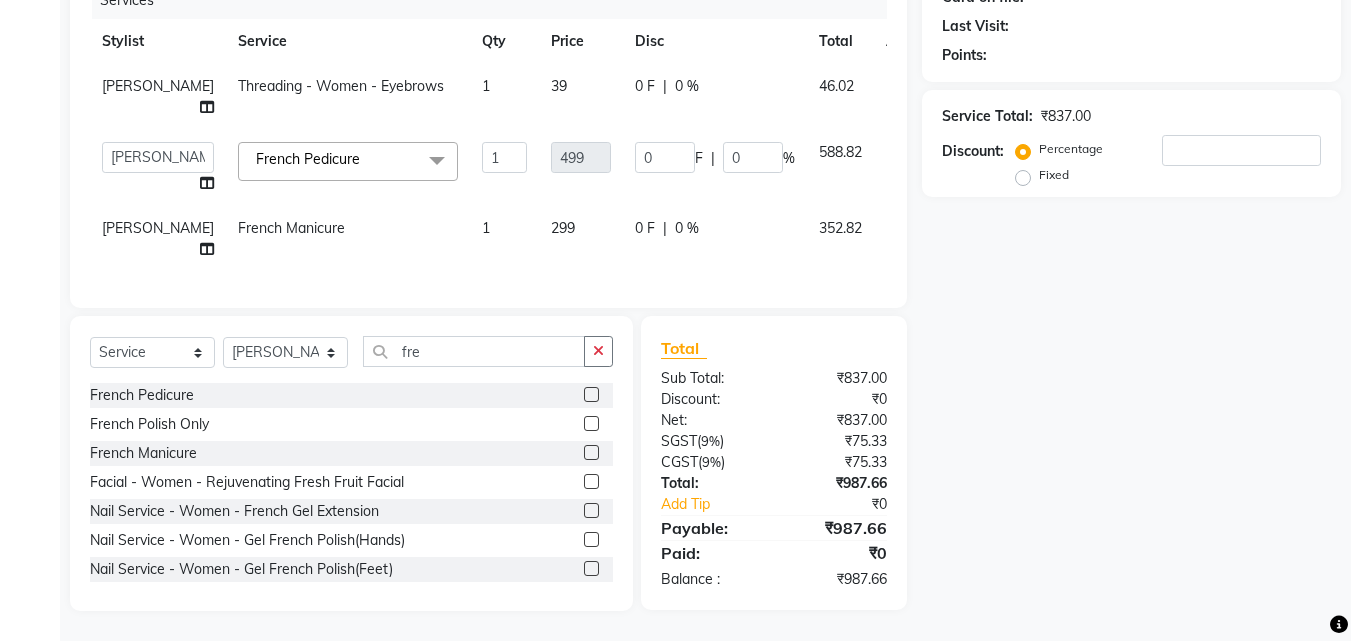 scroll, scrollTop: 281, scrollLeft: 0, axis: vertical 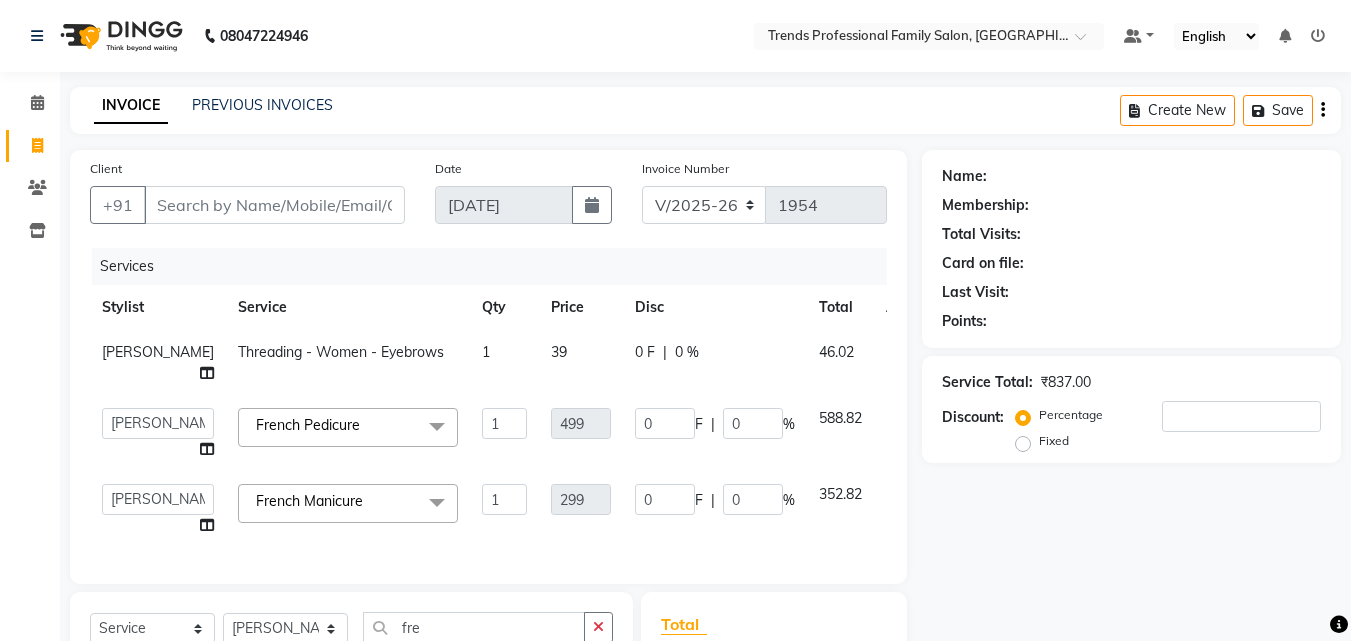 click on "Threading - Women - Eyebrows" 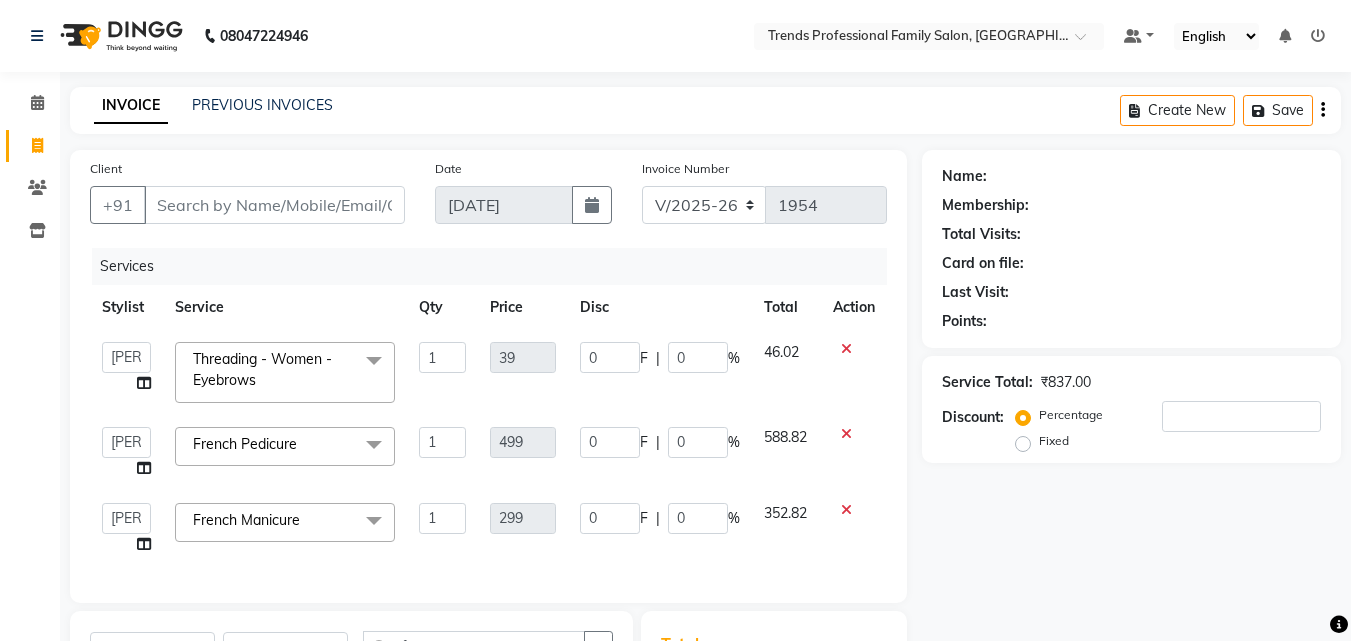 click on "Client +91" 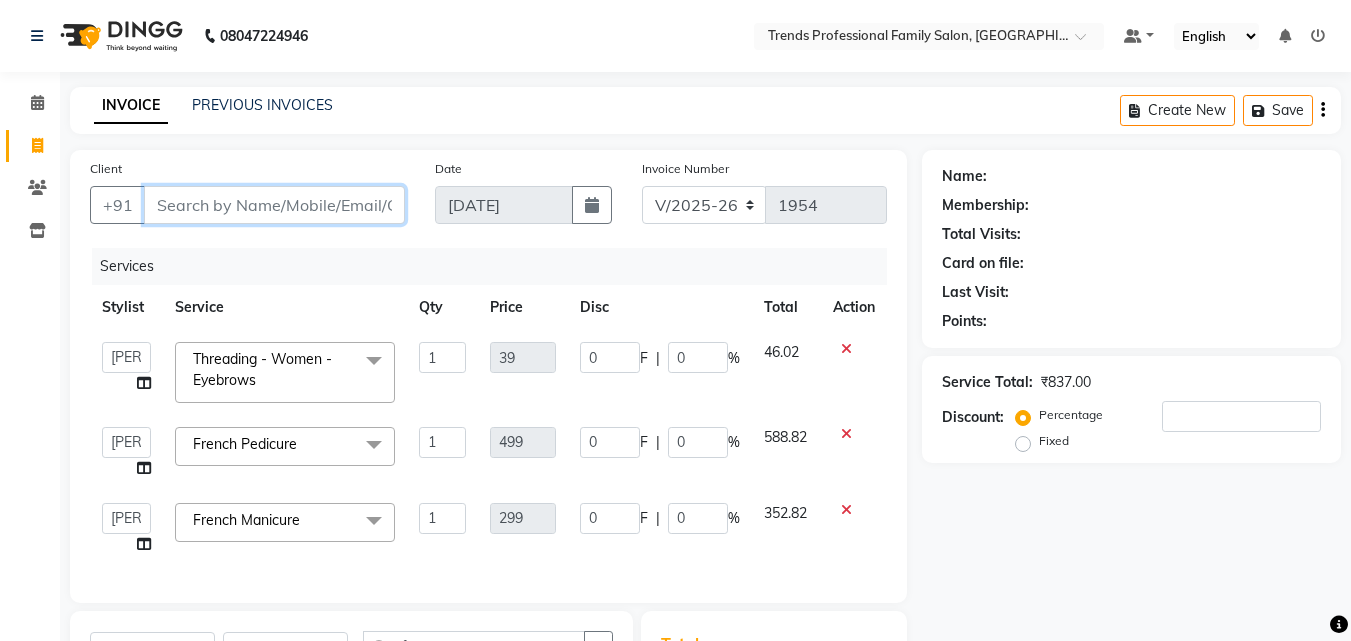 click on "Client" at bounding box center [274, 205] 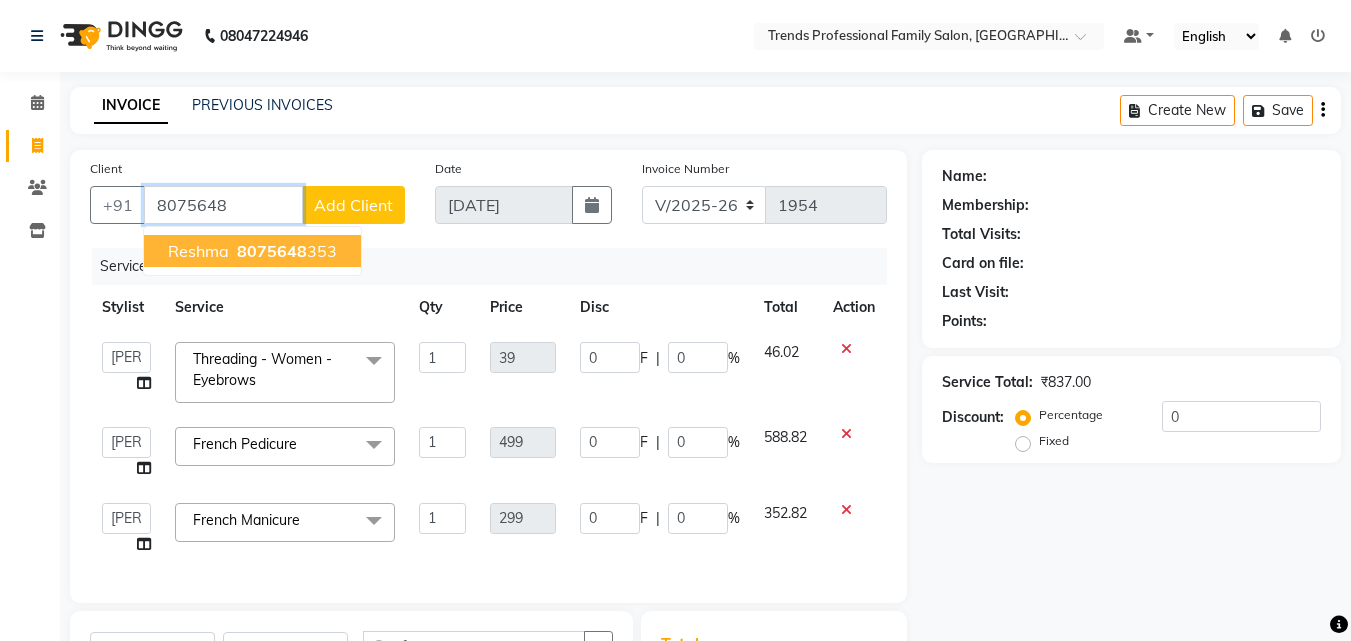 click on "8075648" at bounding box center (272, 251) 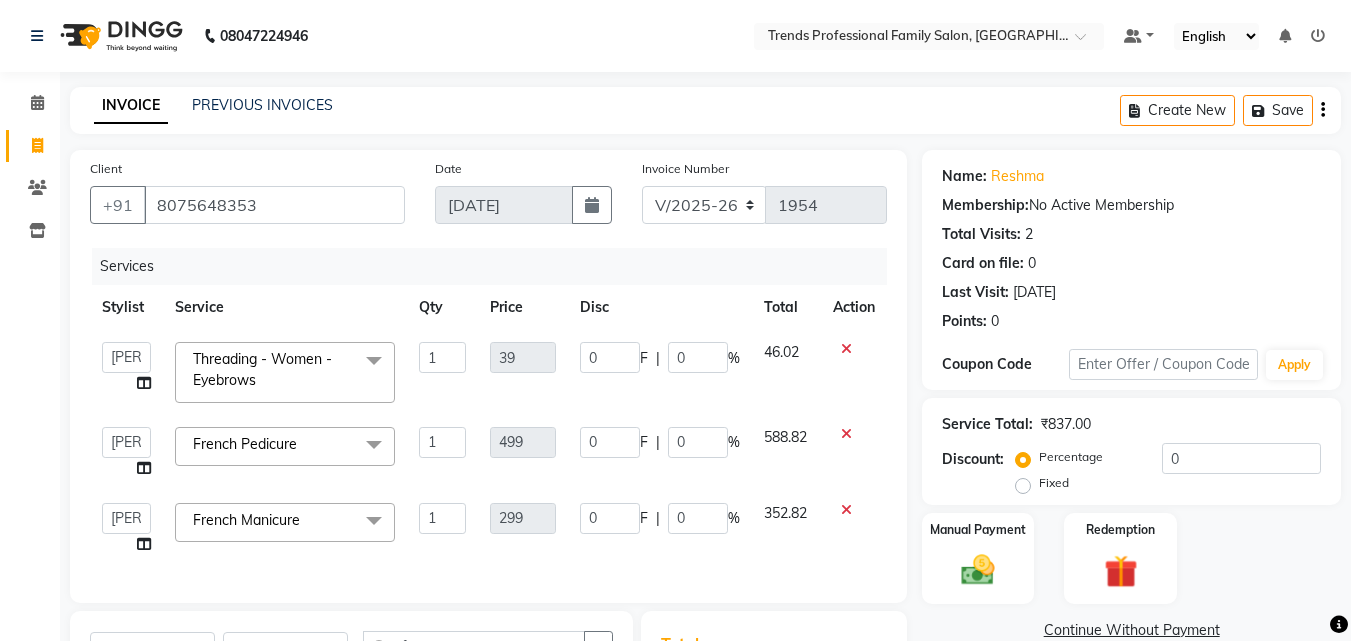 scroll, scrollTop: 310, scrollLeft: 0, axis: vertical 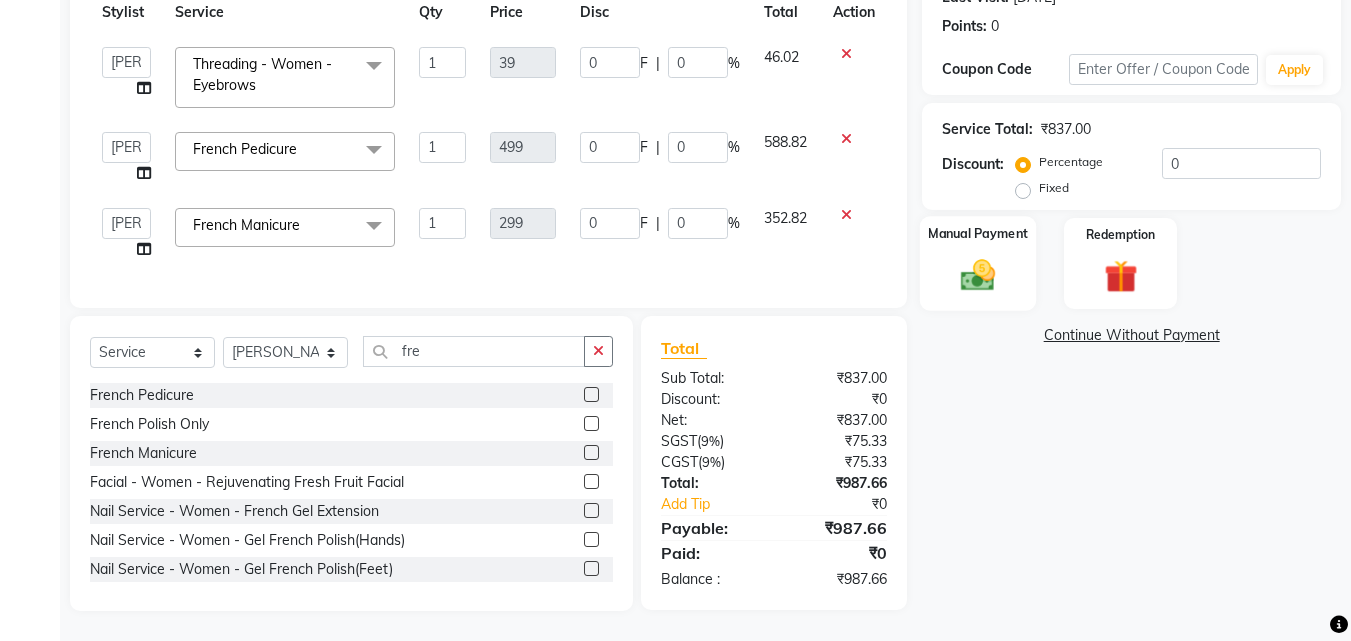 click 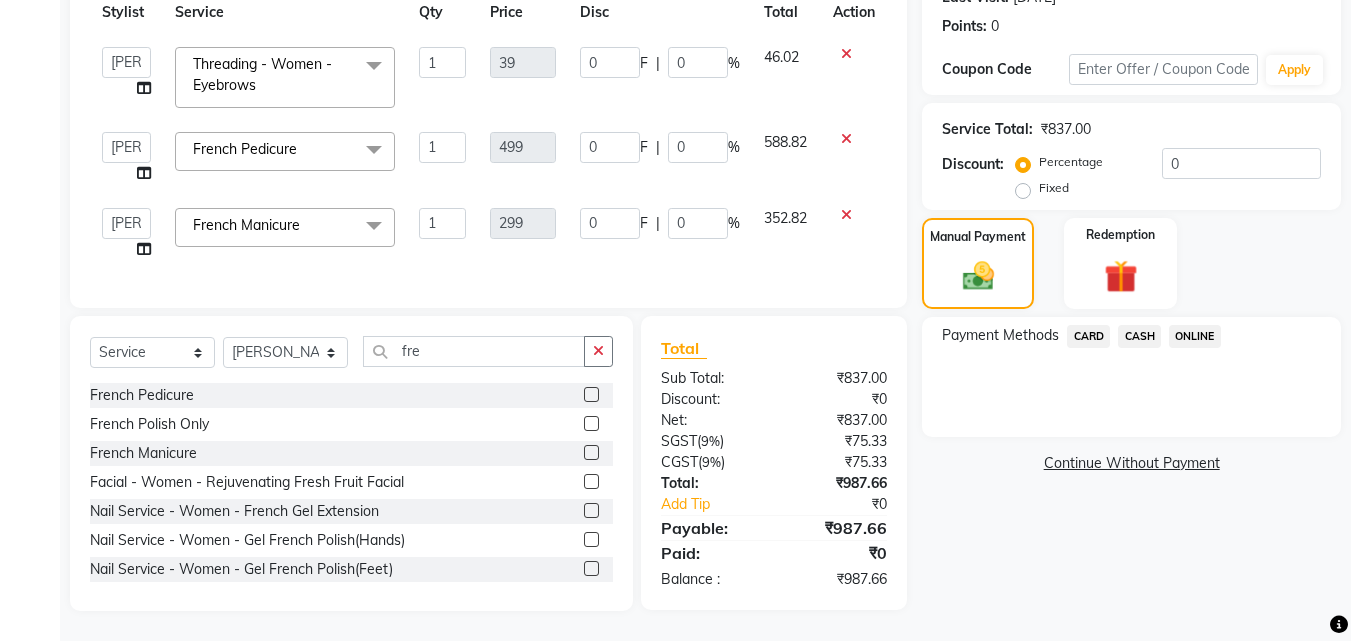 click on "ONLINE" 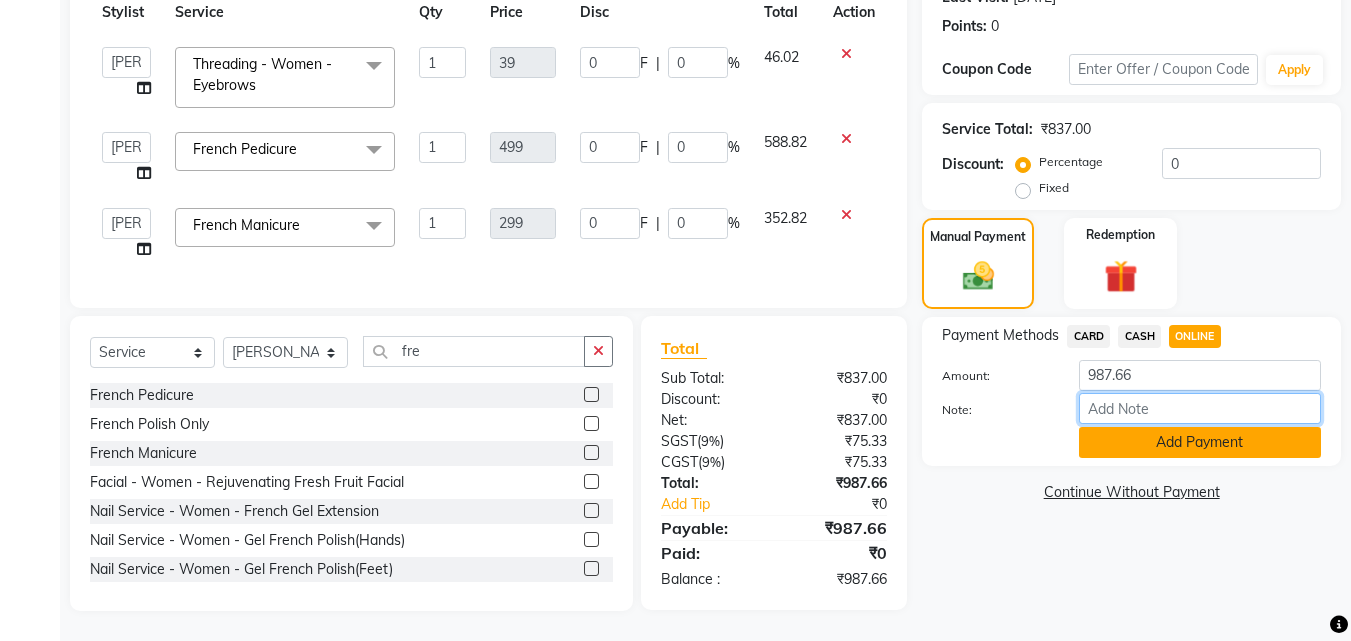 drag, startPoint x: 1095, startPoint y: 399, endPoint x: 1121, endPoint y: 411, distance: 28.635643 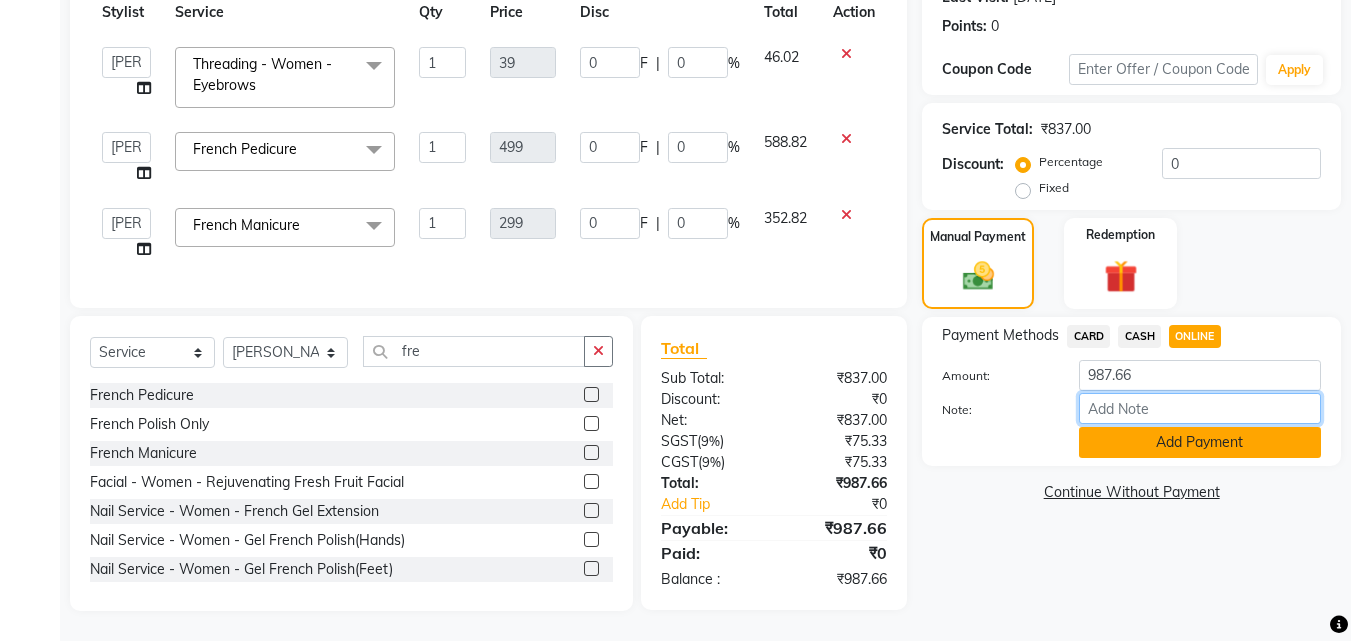 click on "Note:" at bounding box center [1200, 408] 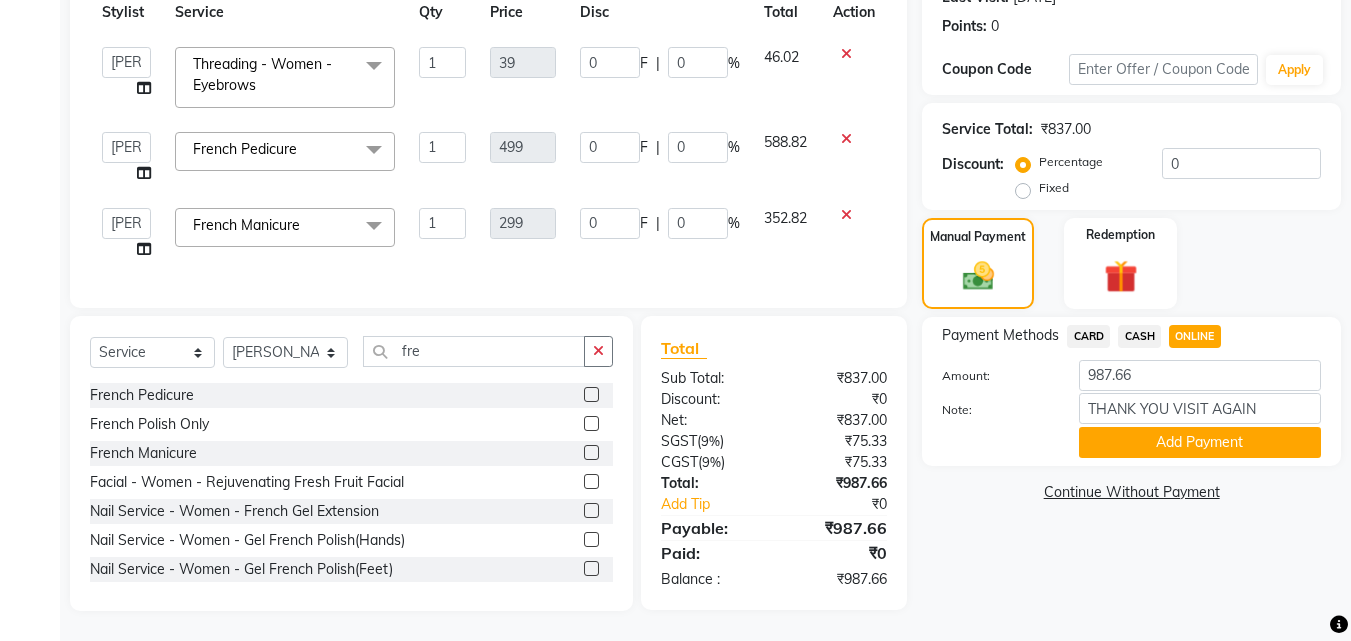 drag, startPoint x: 1124, startPoint y: 433, endPoint x: 1175, endPoint y: 426, distance: 51.47815 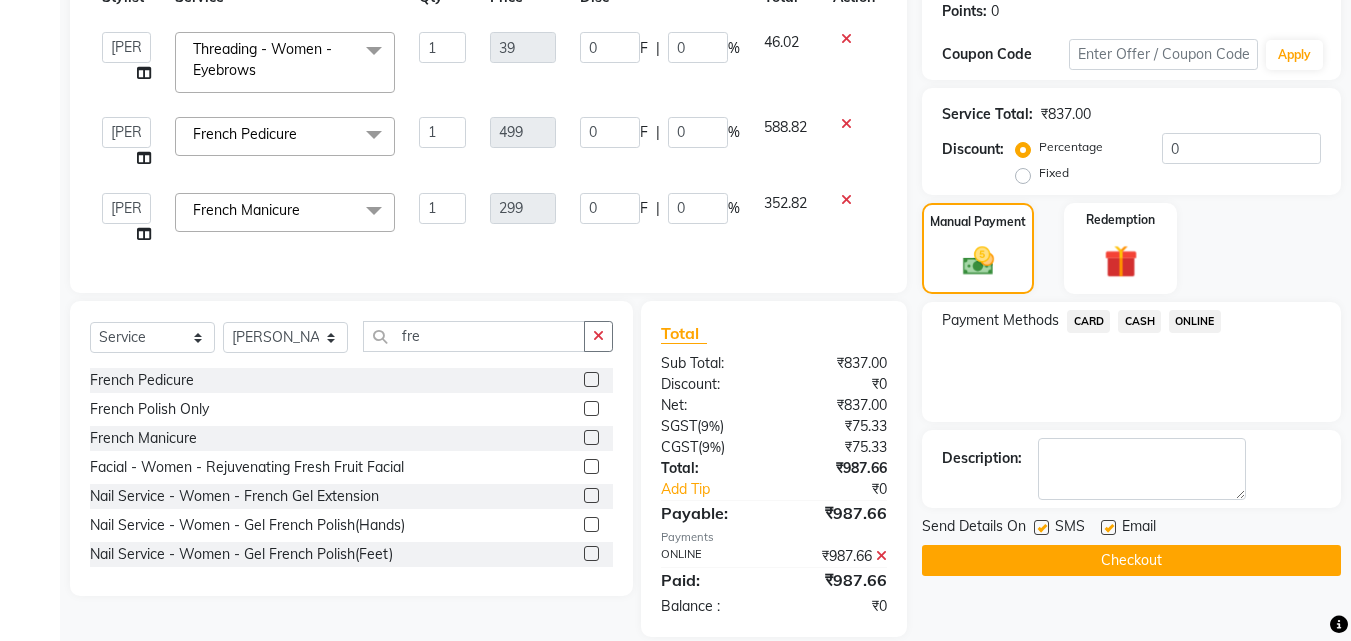 scroll, scrollTop: 351, scrollLeft: 0, axis: vertical 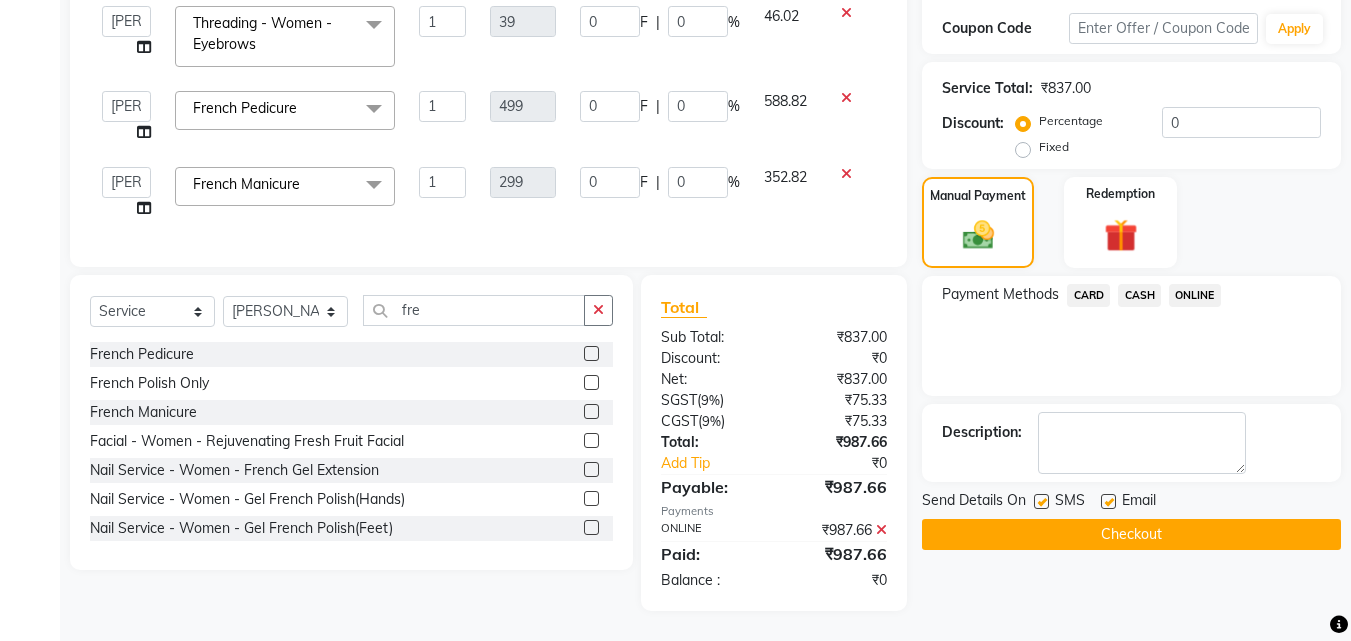 click 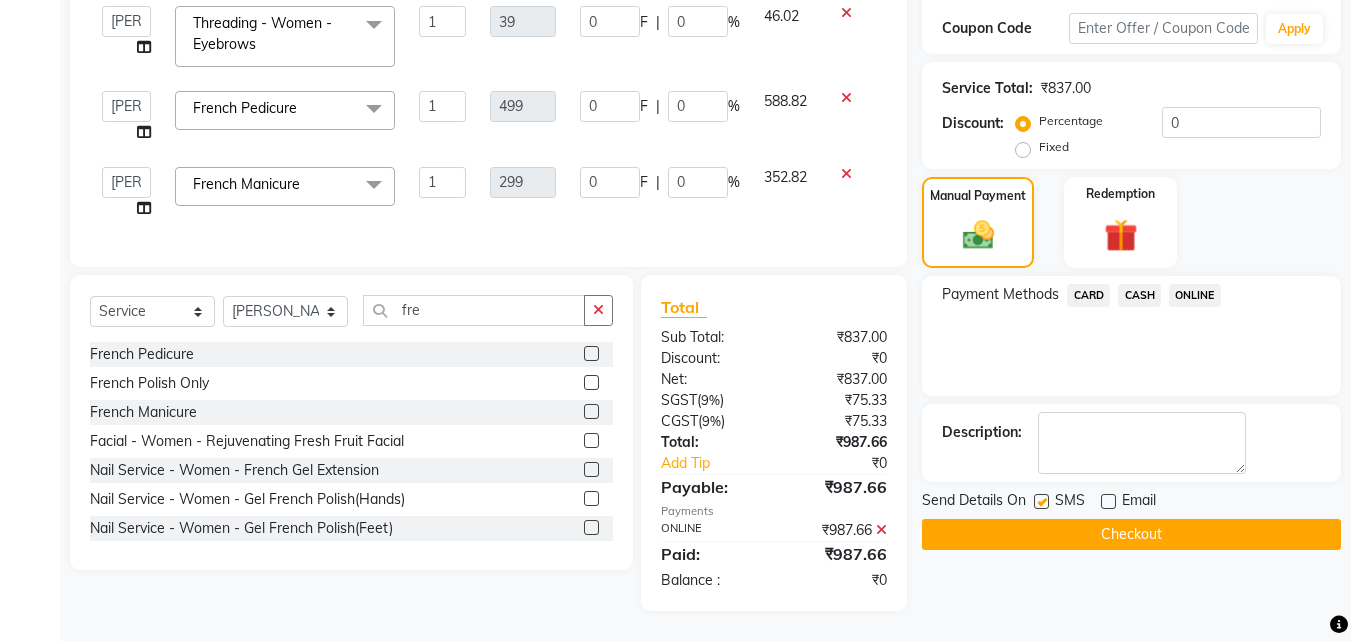 click 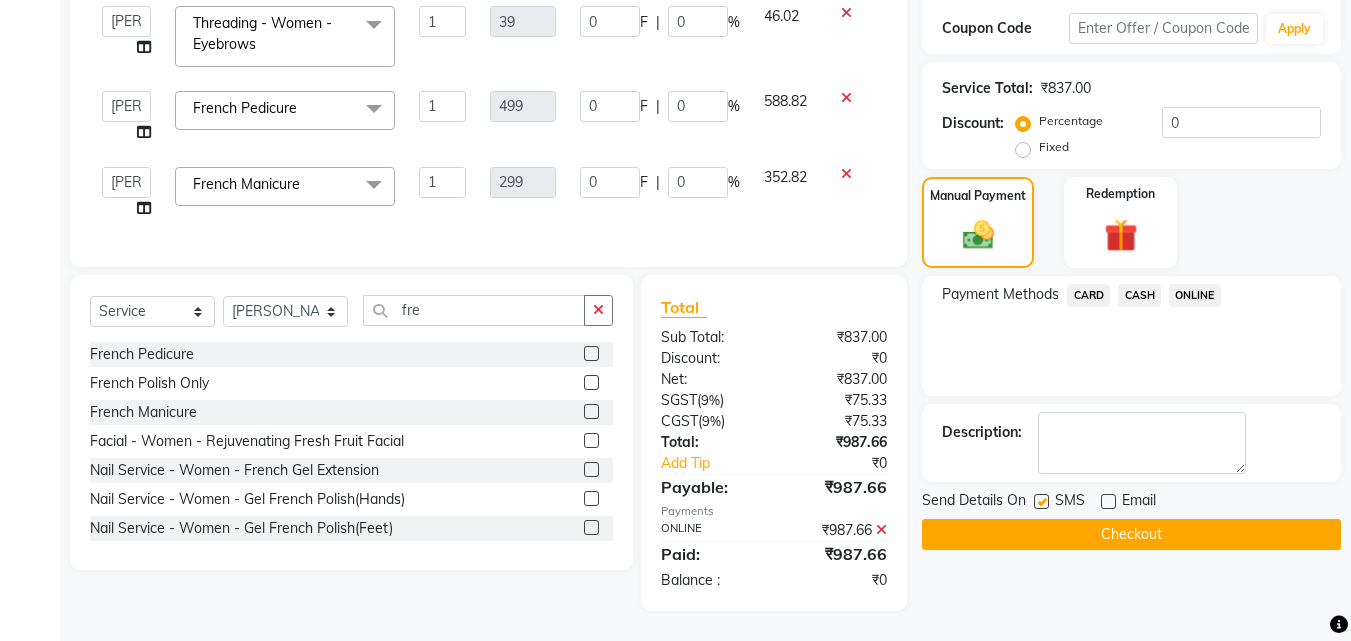 click at bounding box center [1107, 502] 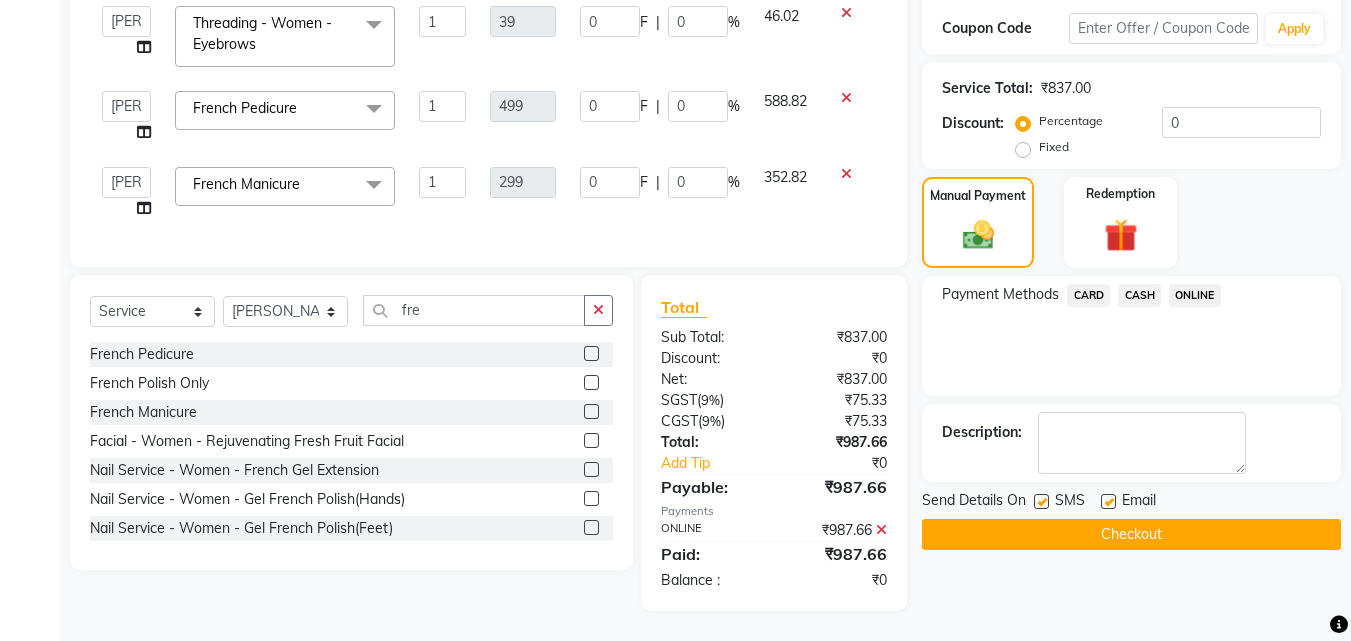 click on "Email" 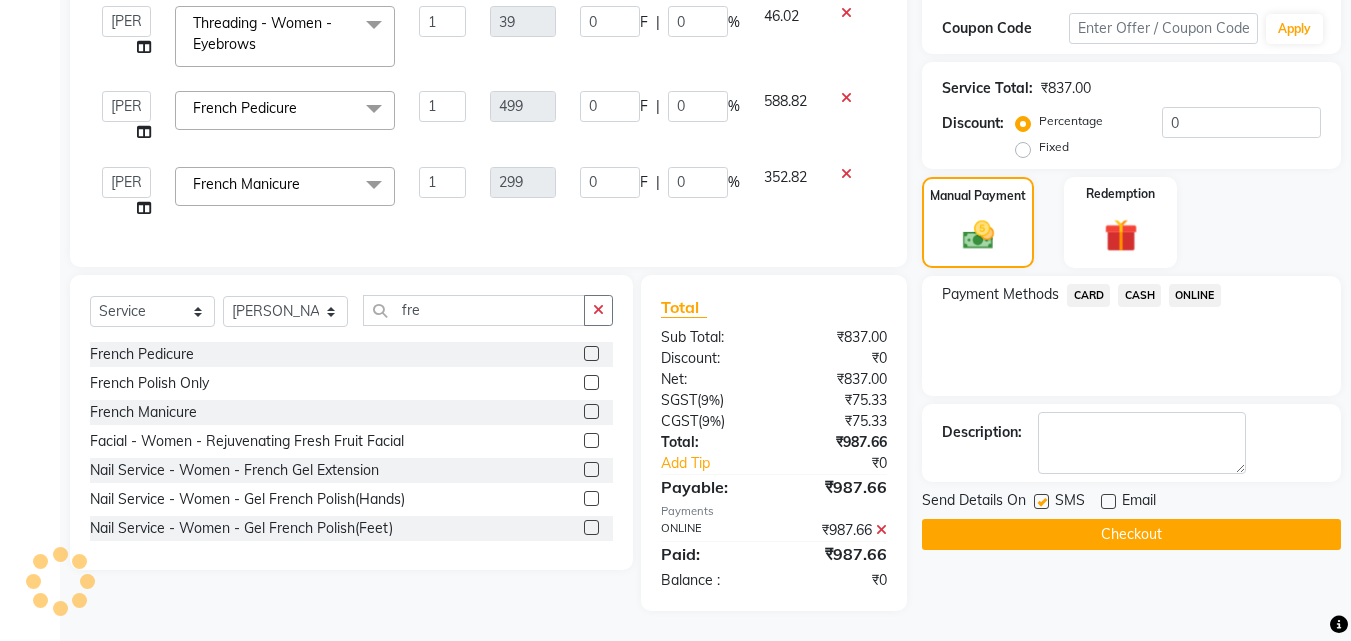 click on "Checkout" 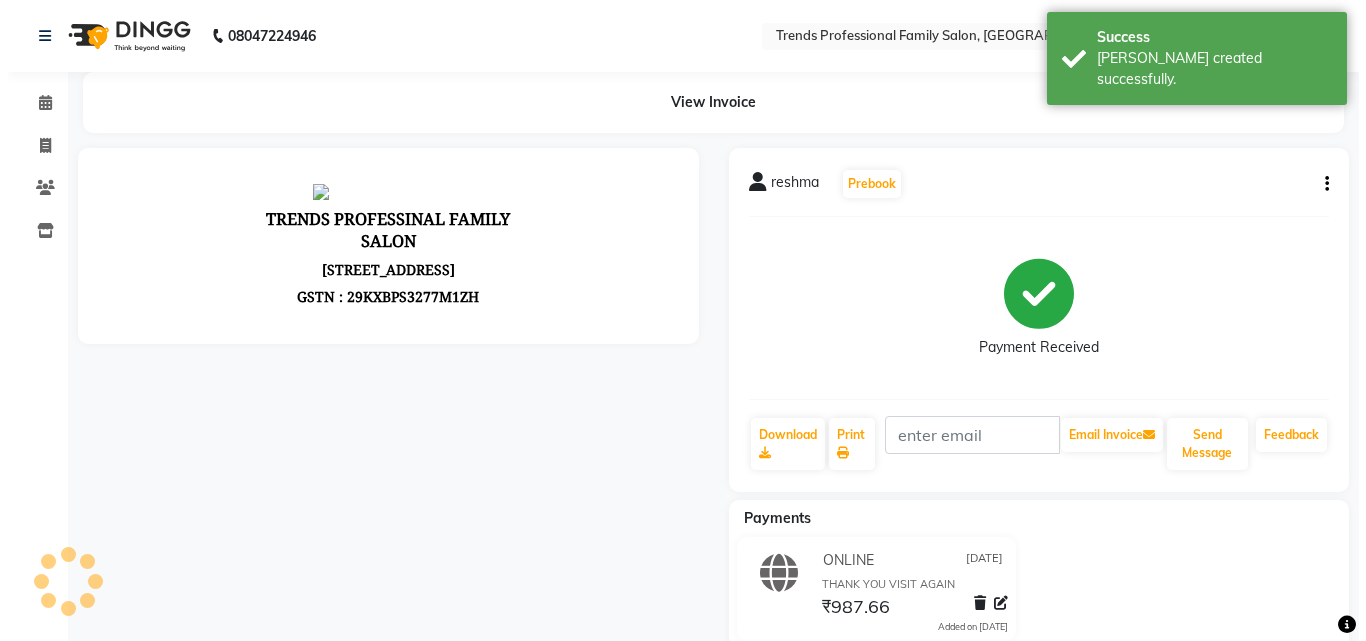 scroll, scrollTop: 0, scrollLeft: 0, axis: both 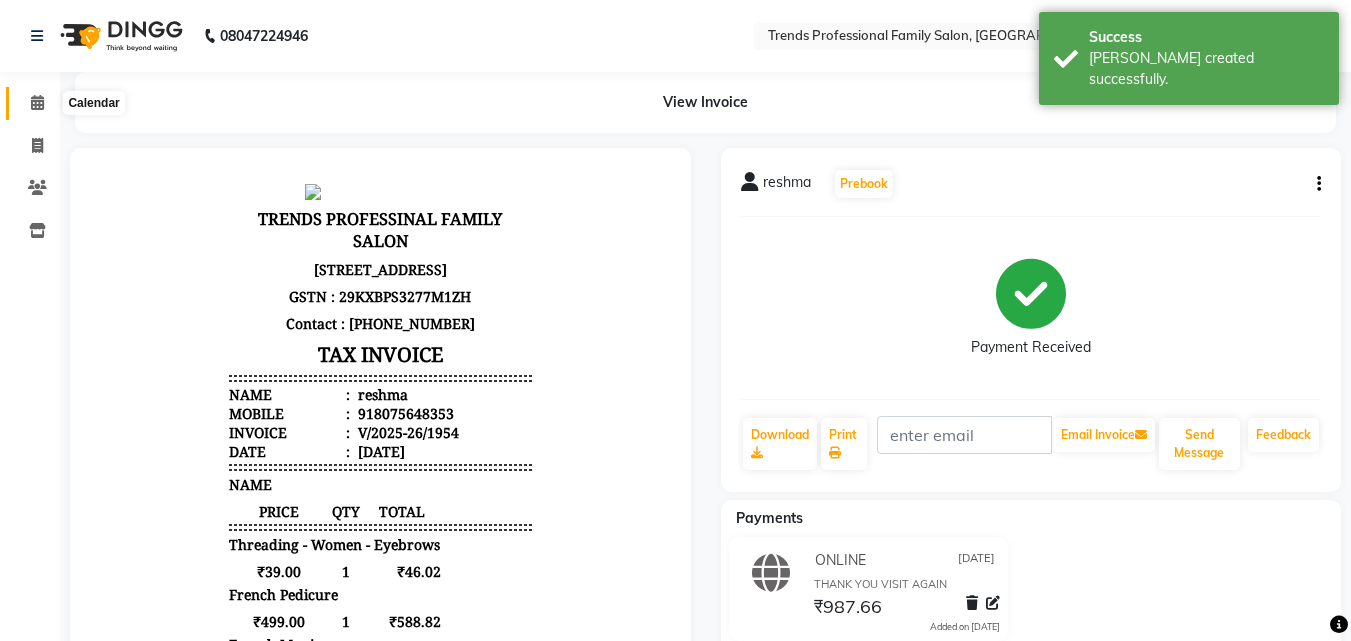 click 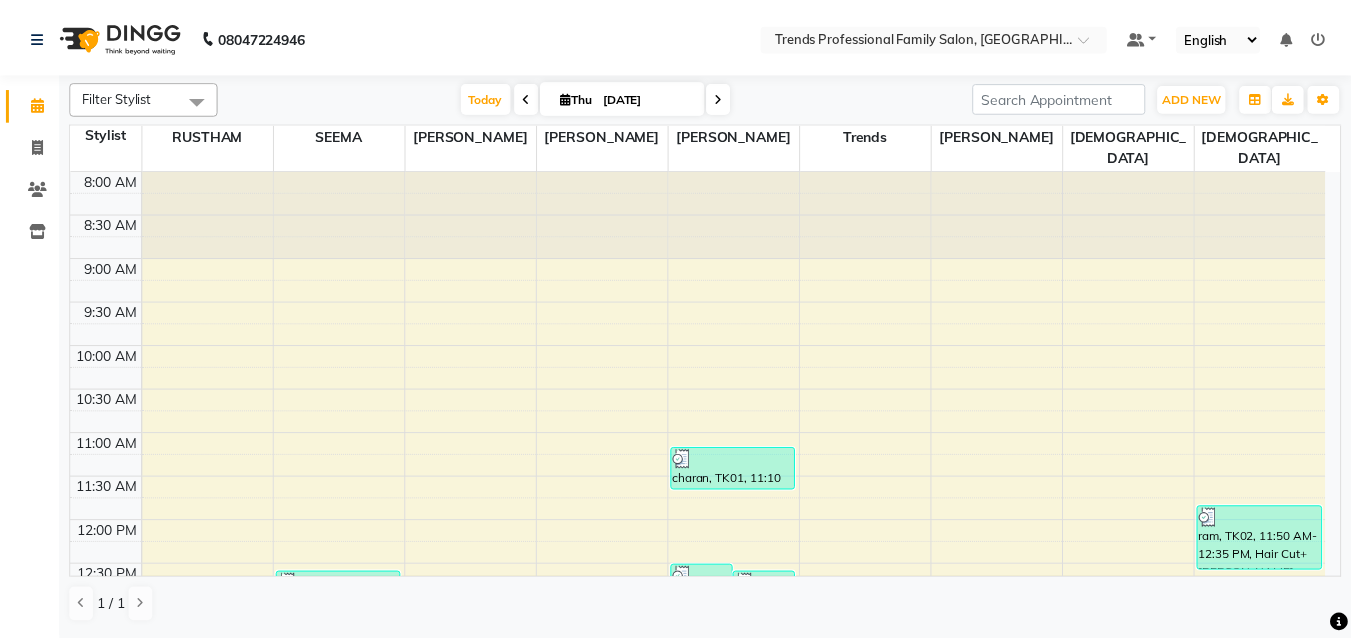 scroll, scrollTop: 0, scrollLeft: 0, axis: both 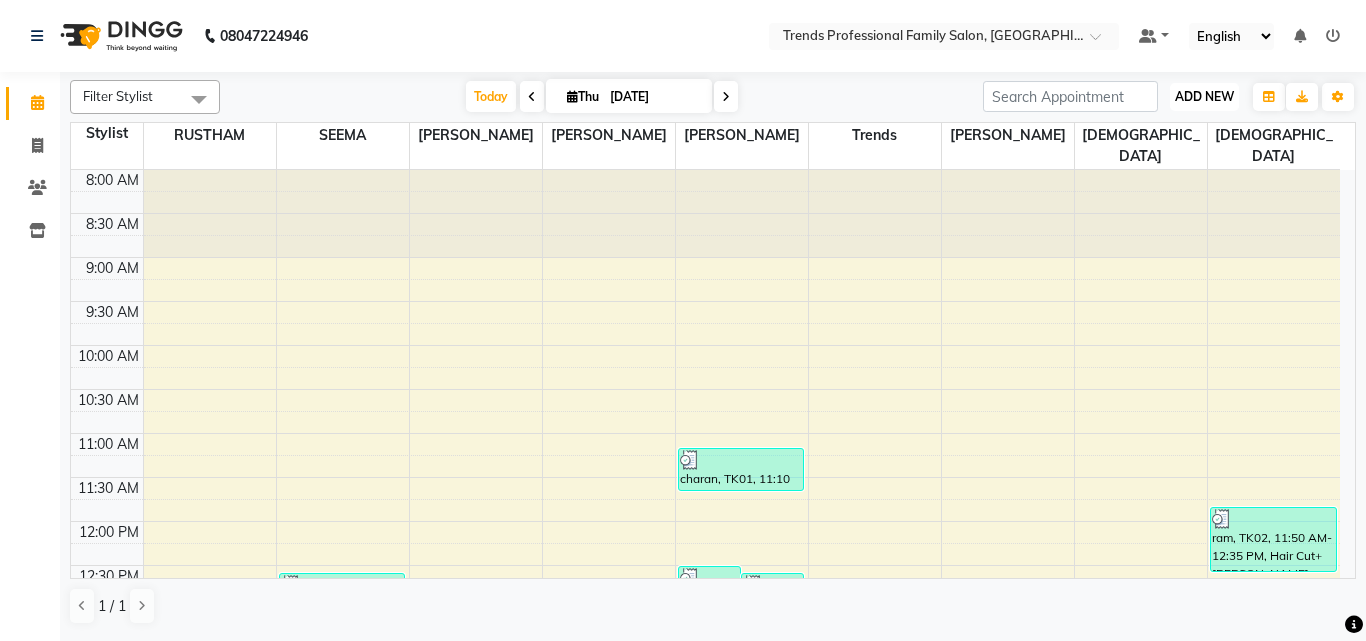 click on "ADD NEW" at bounding box center (1204, 96) 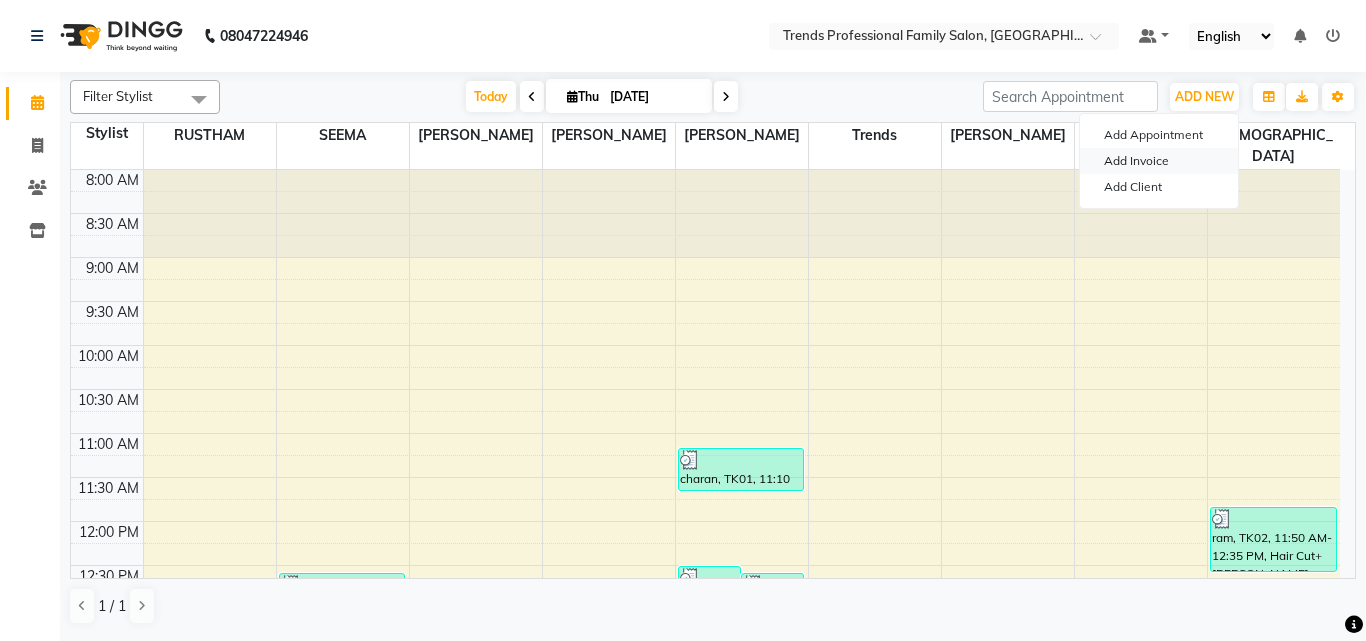 click on "Add Invoice" at bounding box center (1159, 161) 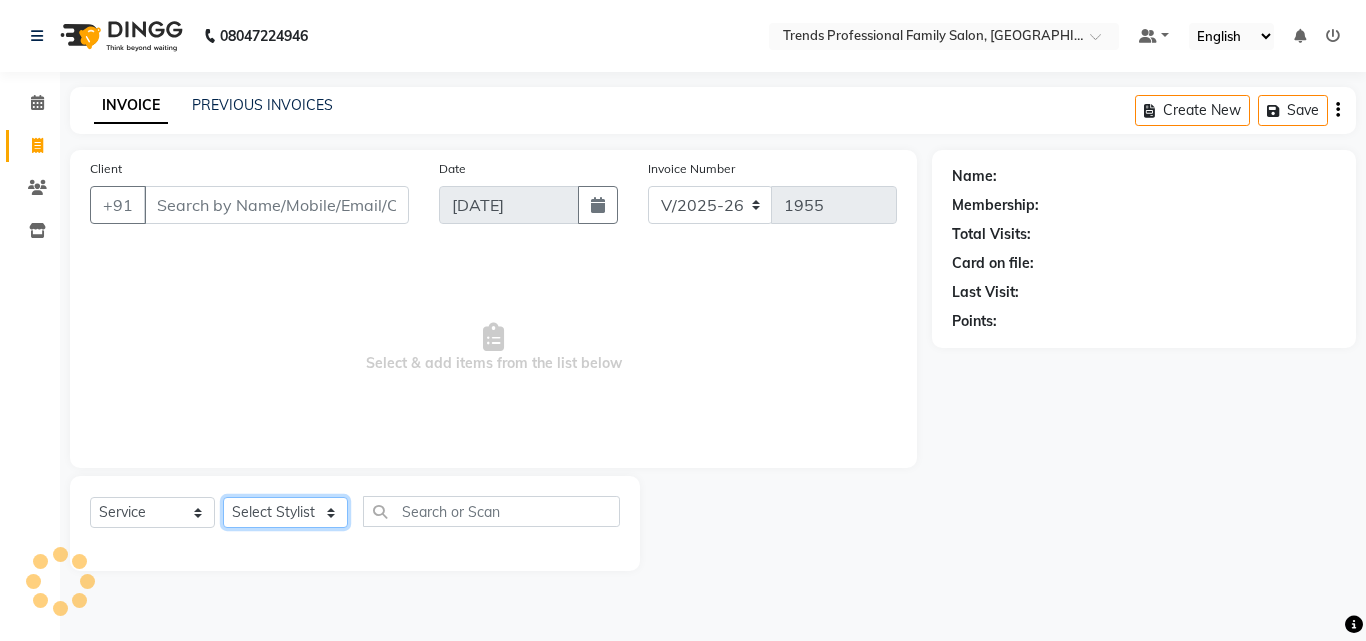 click on "Select Stylist" 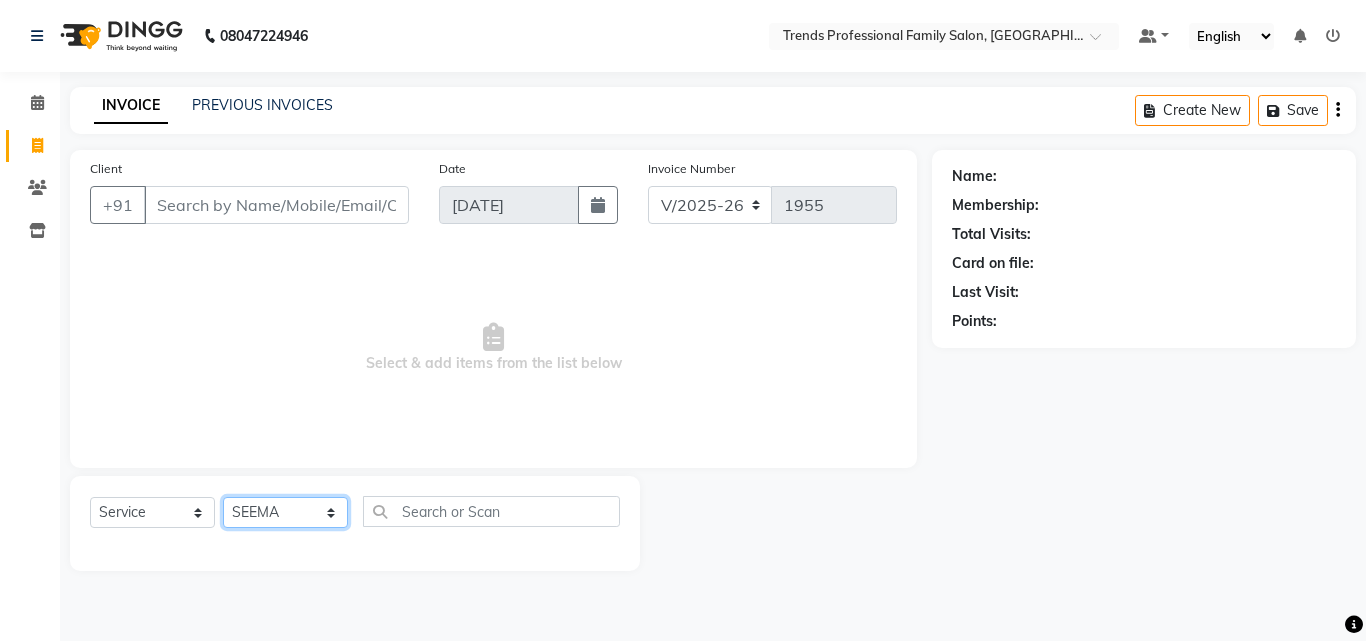 click on "Select Stylist [PERSON_NAME] [PERSON_NAME] [PERSON_NAME] [PERSON_NAME] [DEMOGRAPHIC_DATA][PERSON_NAME] Sumika Trends" 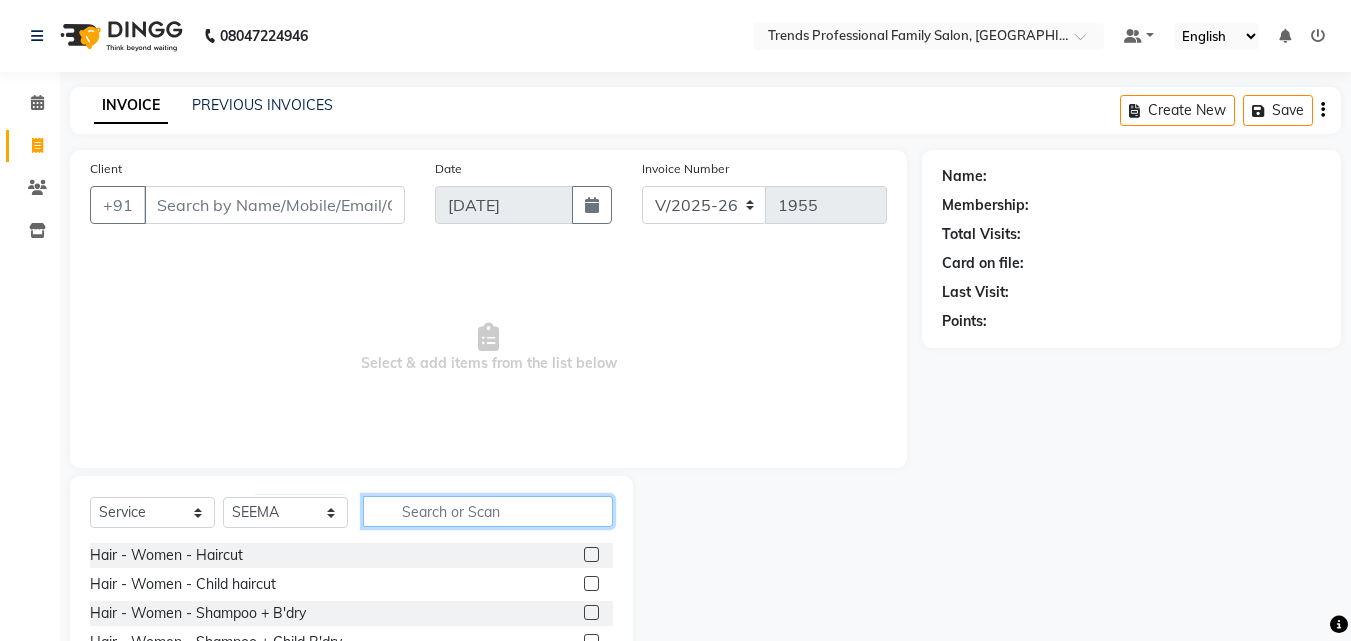 click 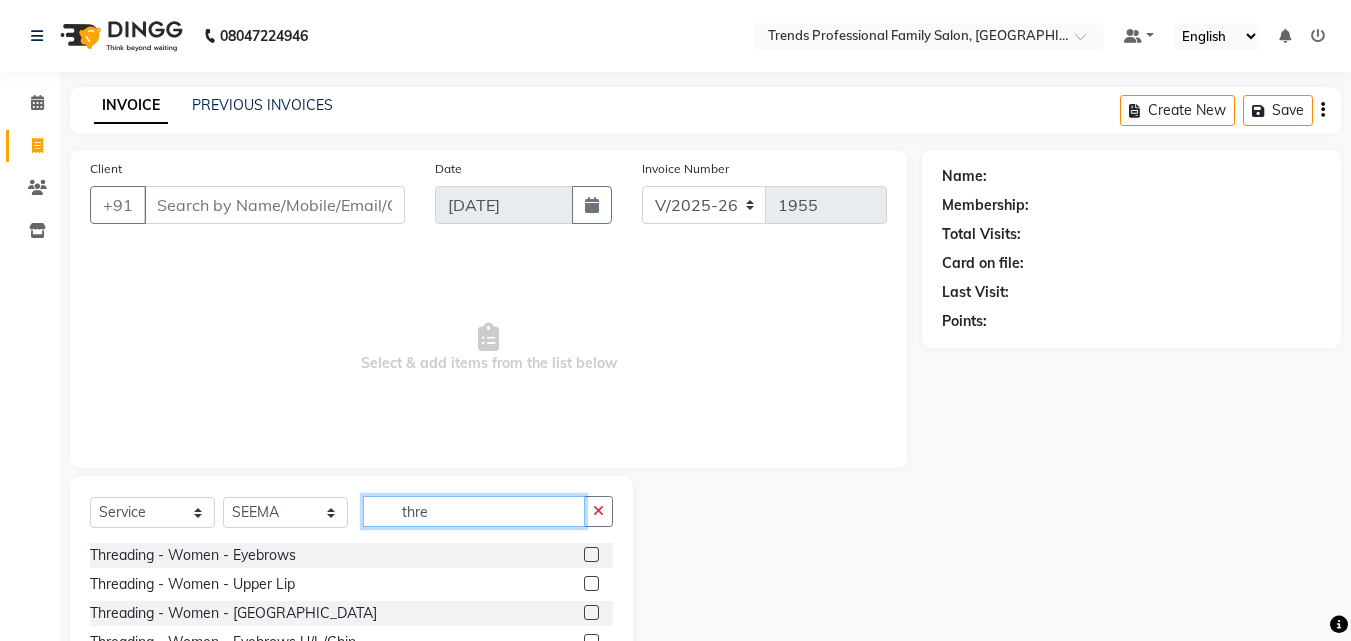 scroll, scrollTop: 160, scrollLeft: 0, axis: vertical 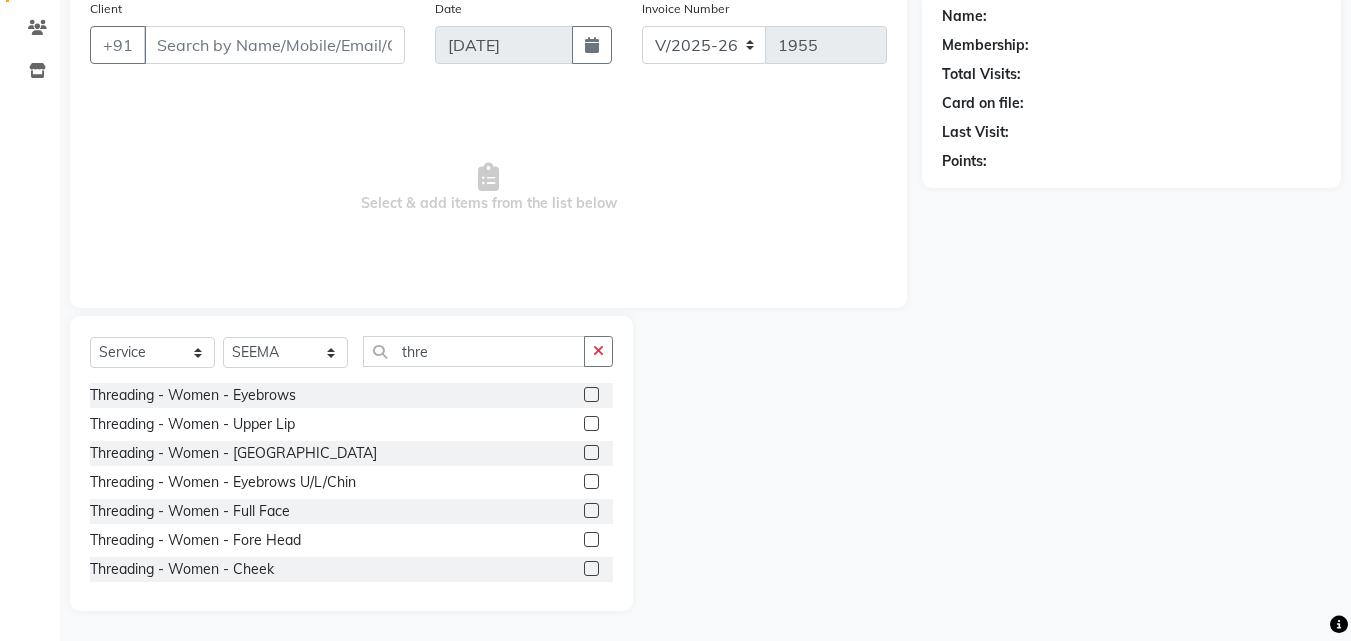 click 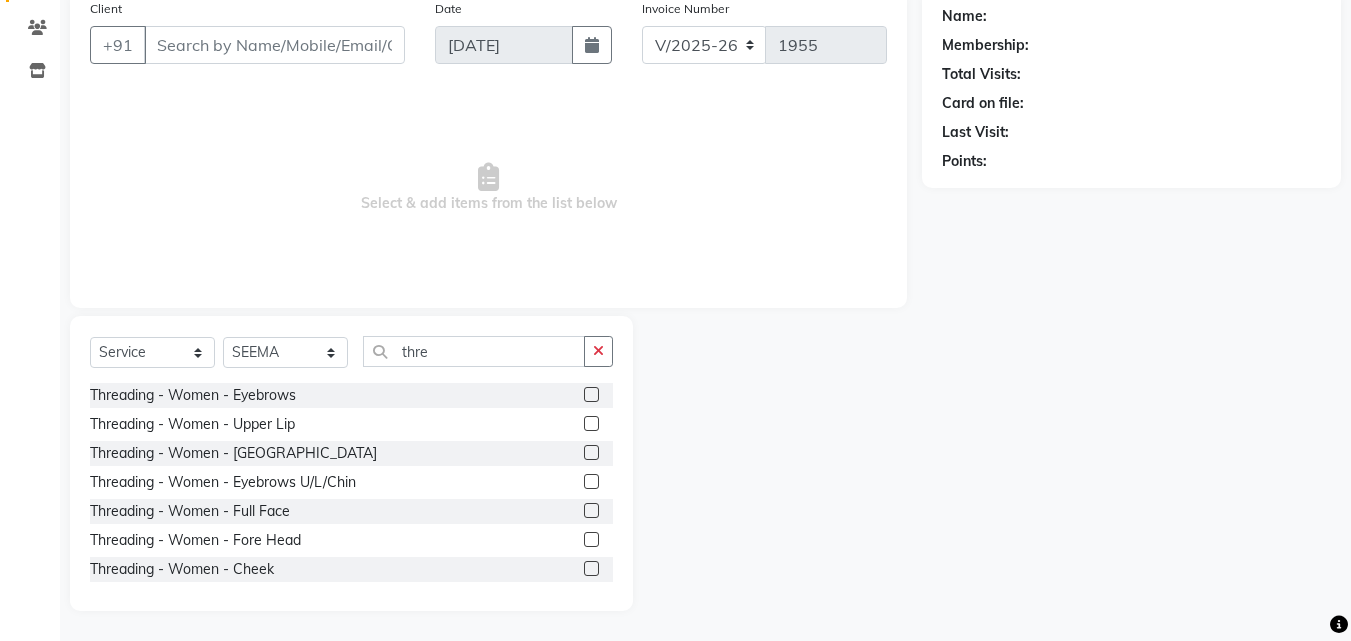 click 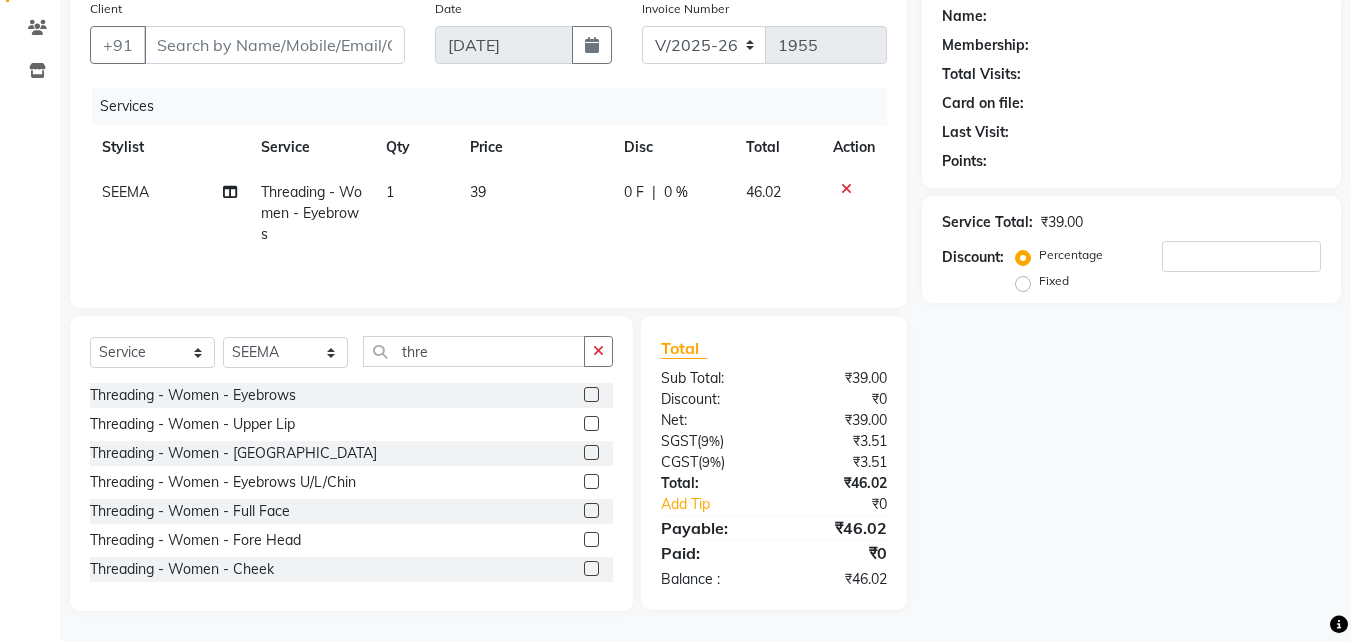 click 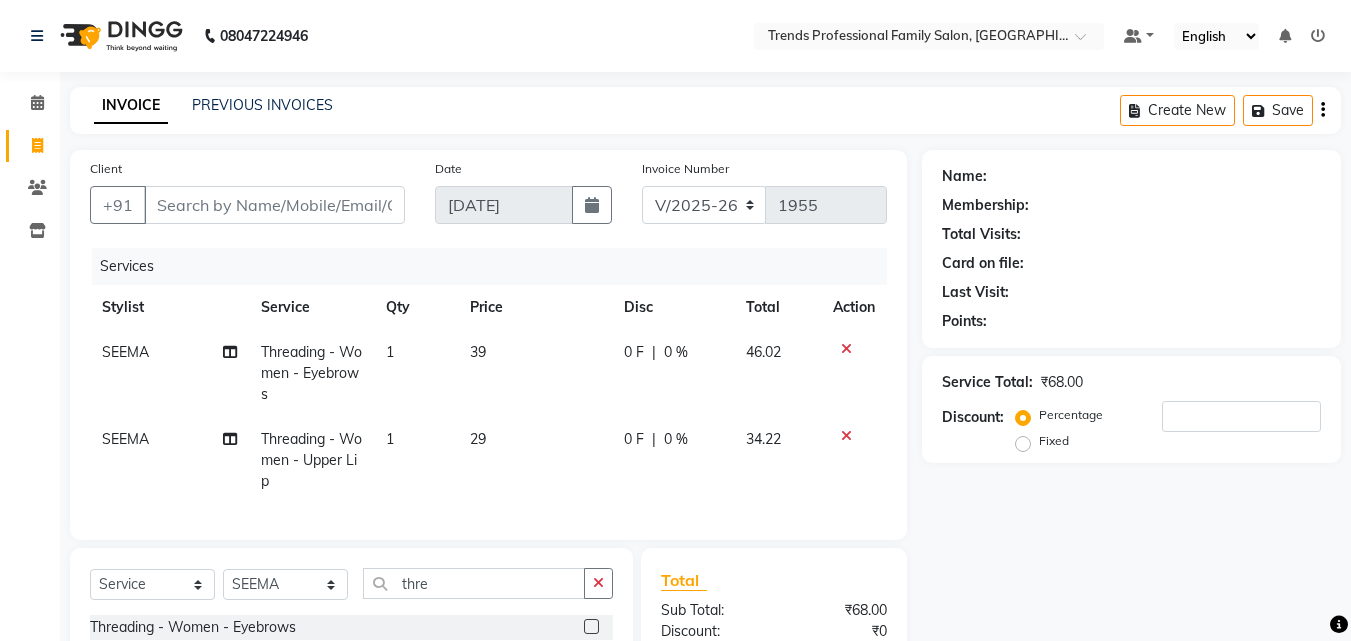 scroll, scrollTop: 247, scrollLeft: 0, axis: vertical 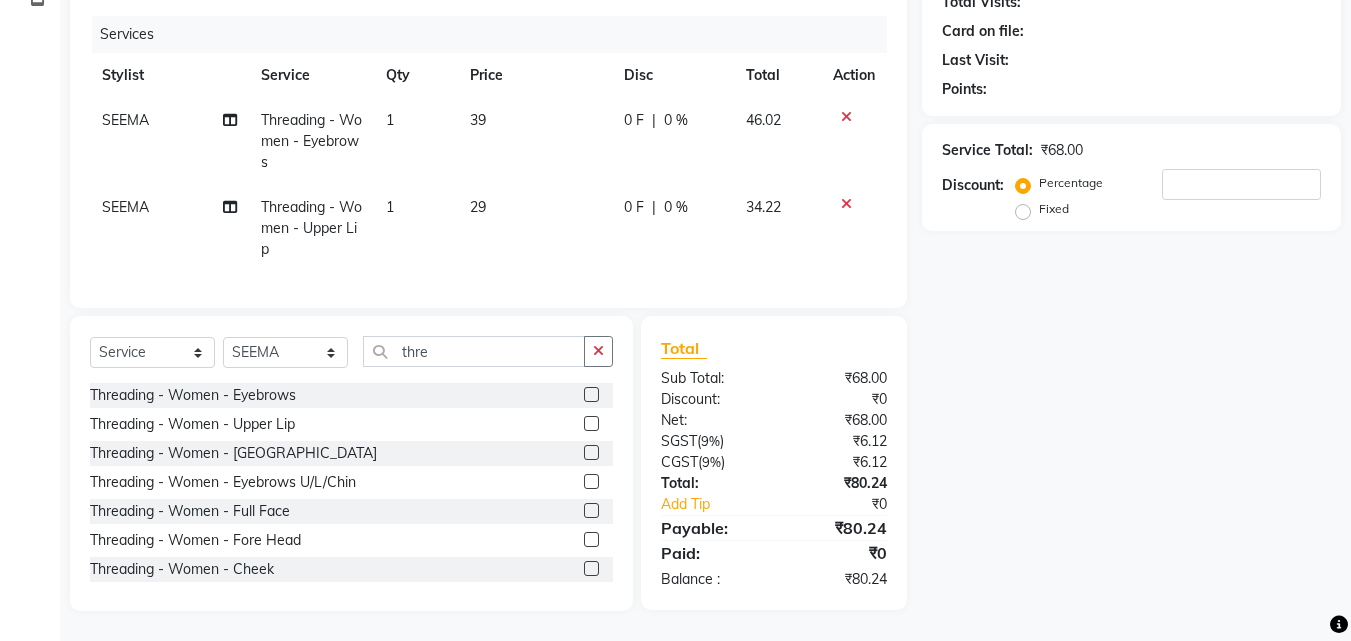 click 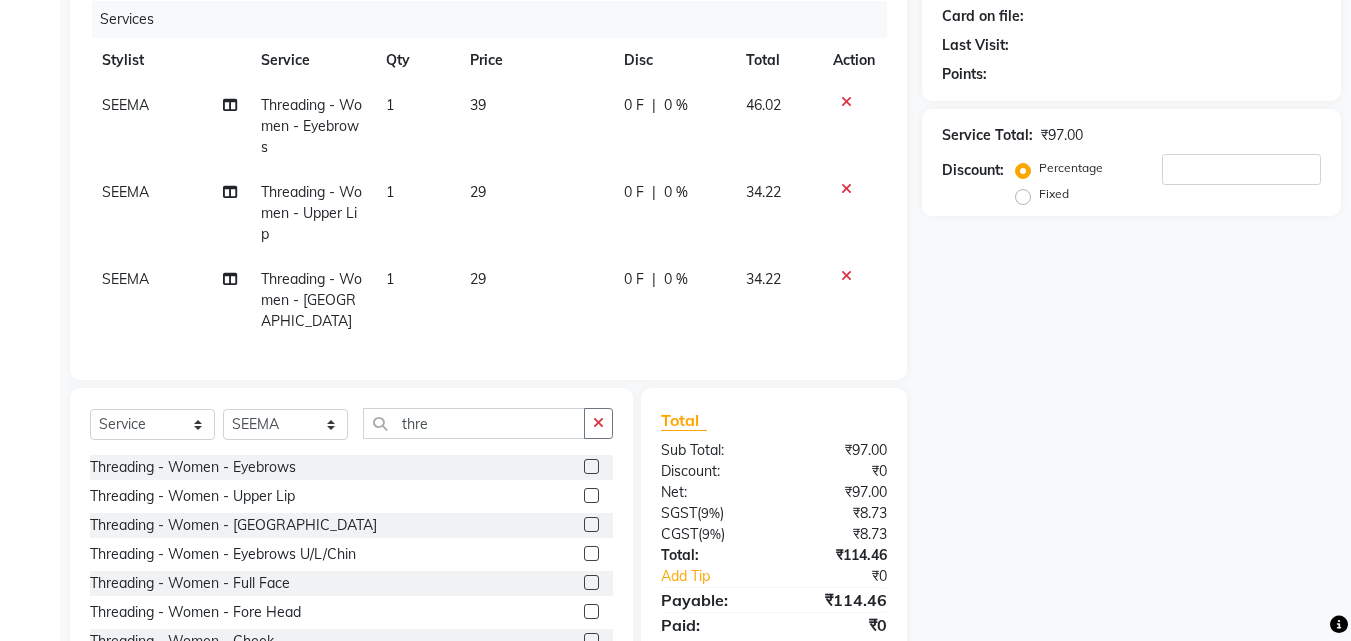 scroll, scrollTop: 0, scrollLeft: 0, axis: both 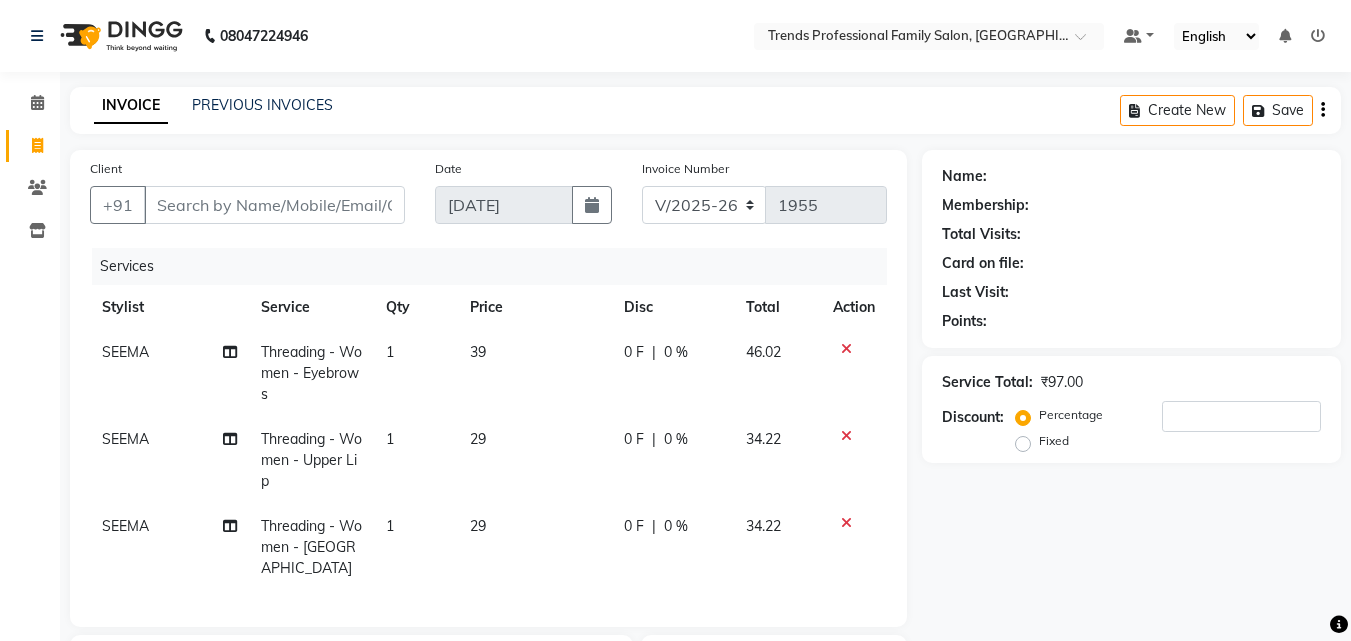 click 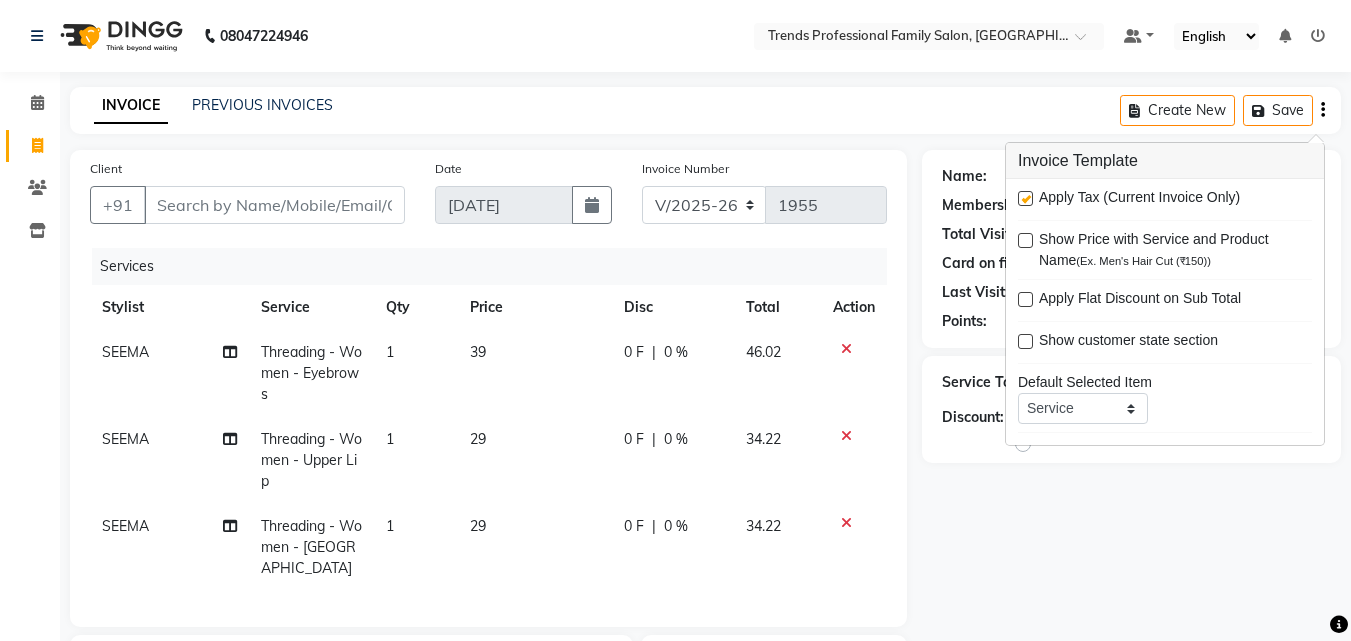 click on "Apply Tax (Current Invoice Only) Show Price with Service and Product Name  (Ex. Men's Hair Cut (₹150)) Apply Flat Discount on Sub Total Show customer state section Default Selected Item Service Product Membership Package Voucher Prepaid Gift Card Default Selected Stylist Select Not Set [PERSON_NAME] [PERSON_NAME] [PERSON_NAME] RUSTHAM SEEMA [PERSON_NAME] Sumika Trends Scan Items" at bounding box center [1165, 312] 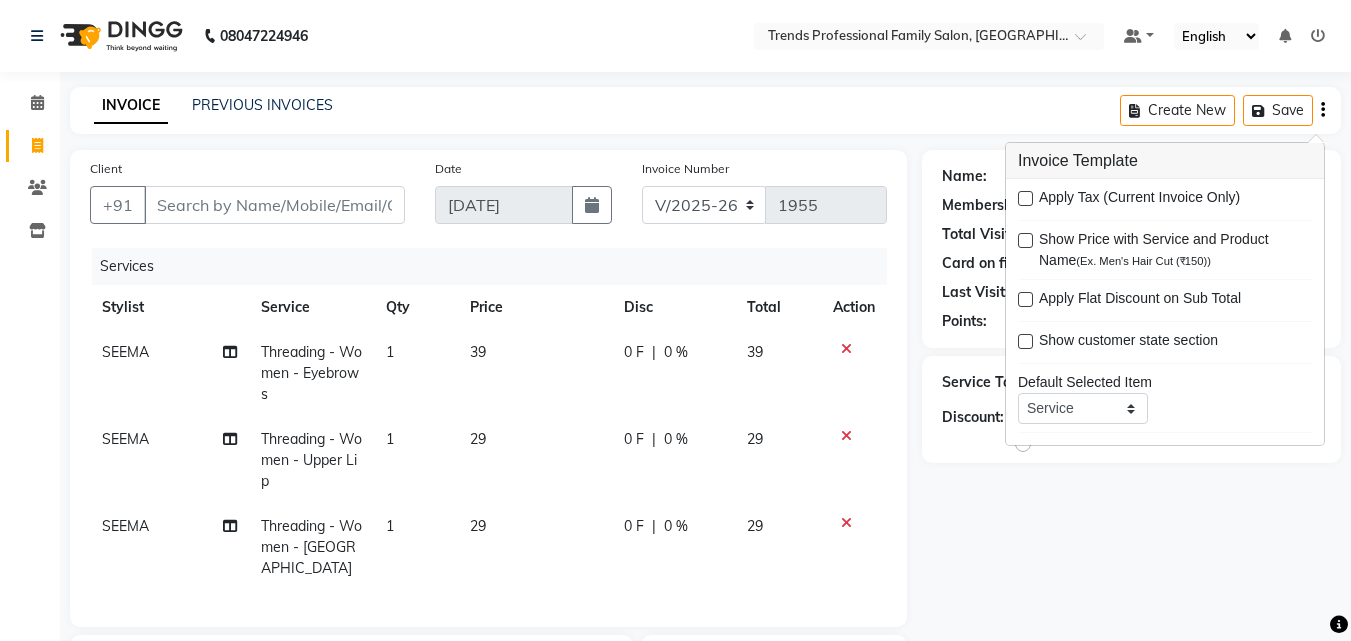 click on "INVOICE PREVIOUS INVOICES Create New   Save  Client +91 Date [DATE] Invoice Number V/2025 V/[PHONE_NUMBER] Services Stylist Service Qty Price Disc Total Action SEEMA Threading - Women - Eyebrows 1 39 0 F | 0 % 39 SEEMA Threading - Women - Upper Lip 1 29 0 F | 0 % 29 SEEMA Threading - Women - Chin 1 29 0 F | 0 % 29 Select  Service  Product  Membership  Package Voucher Prepaid Gift Card  Select Stylist [PERSON_NAME] [PERSON_NAME] [PERSON_NAME] RUSTHAM SEEMA [PERSON_NAME] Sumika Trends thre Threading - Women - Eyebrows  Threading - Women - Upper Lip  Threading - Women - Chin  Threading - Women - Eyebrows U/L/Chin  Threading - Women - Full Face  Threading - Women - Fore Head  Threading - Women - Cheek  Threading - Women - Eyebrows  Threading - Women - Upper Lip  Threading - Women - Chin  Threading - Women - Eyebrows U/L/Chin  Threading - Women - Full Face  Threading - Women - Fore Head  Threading - Women - Cheek  Total Sub Total: ₹97.00 Discount: ₹0 Net: ₹97.00 Total: ₹97.00 Add Tip ₹0 Payable: ₹97.00 ₹0" 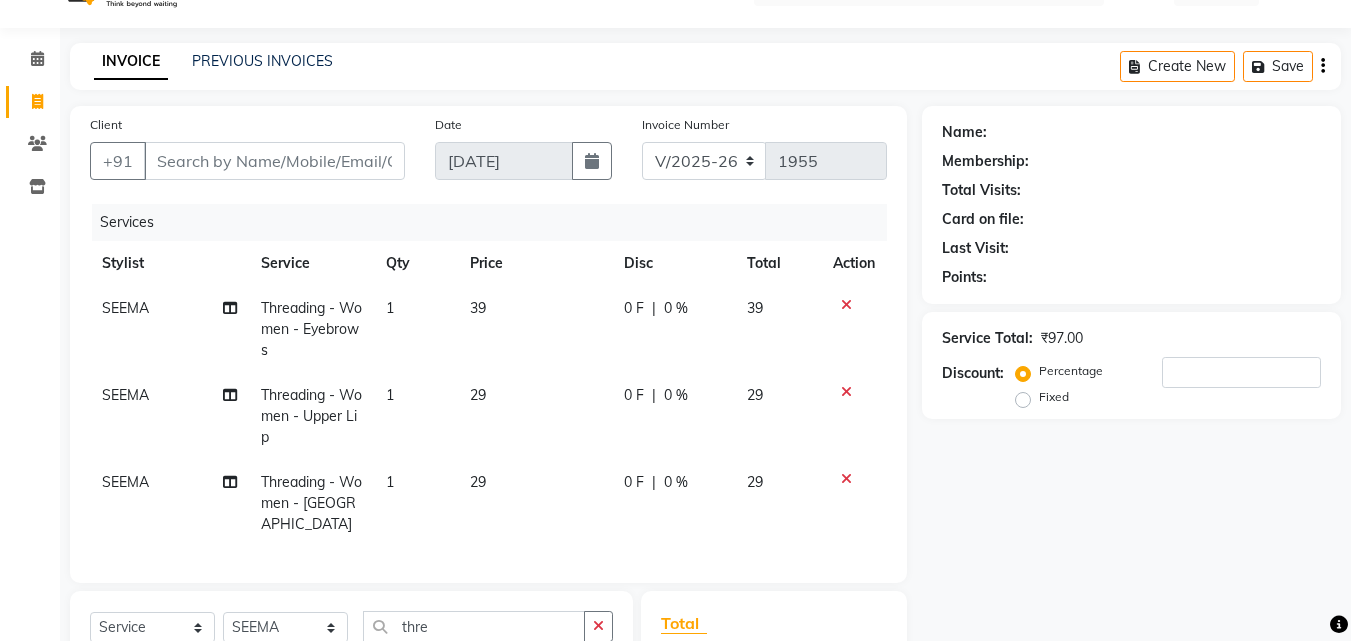 scroll, scrollTop: 0, scrollLeft: 0, axis: both 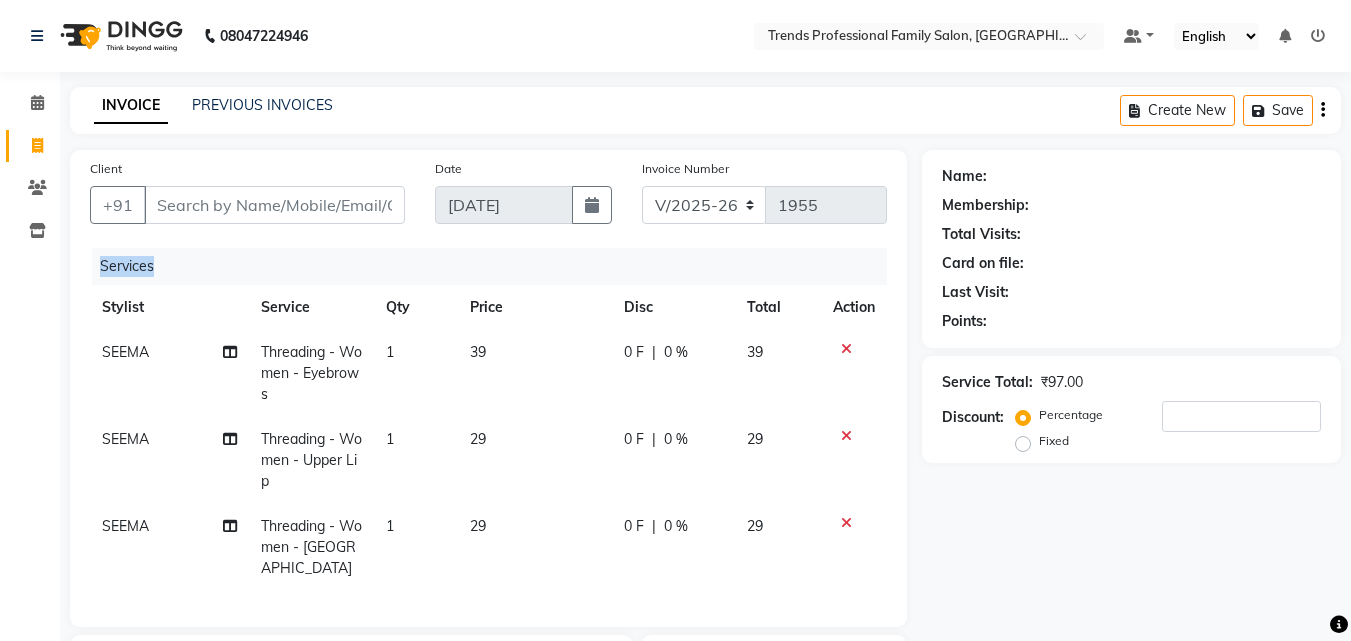 drag, startPoint x: 155, startPoint y: 263, endPoint x: 85, endPoint y: 259, distance: 70.11419 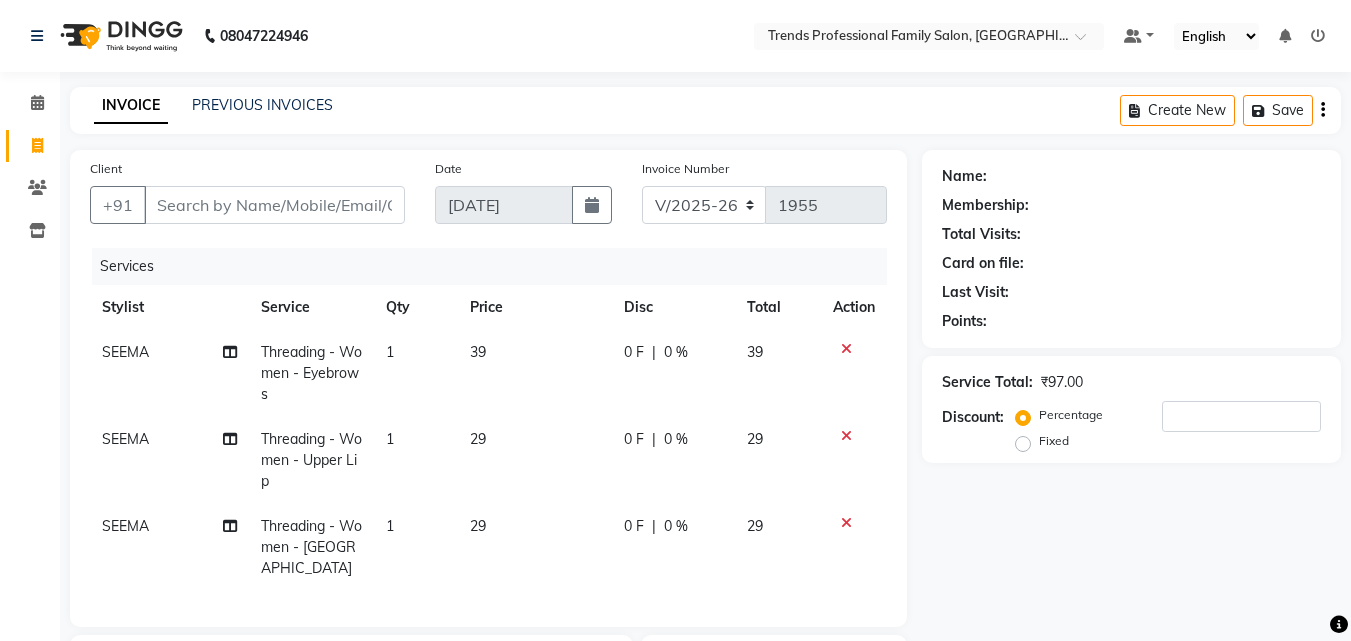 click on "Stylist" 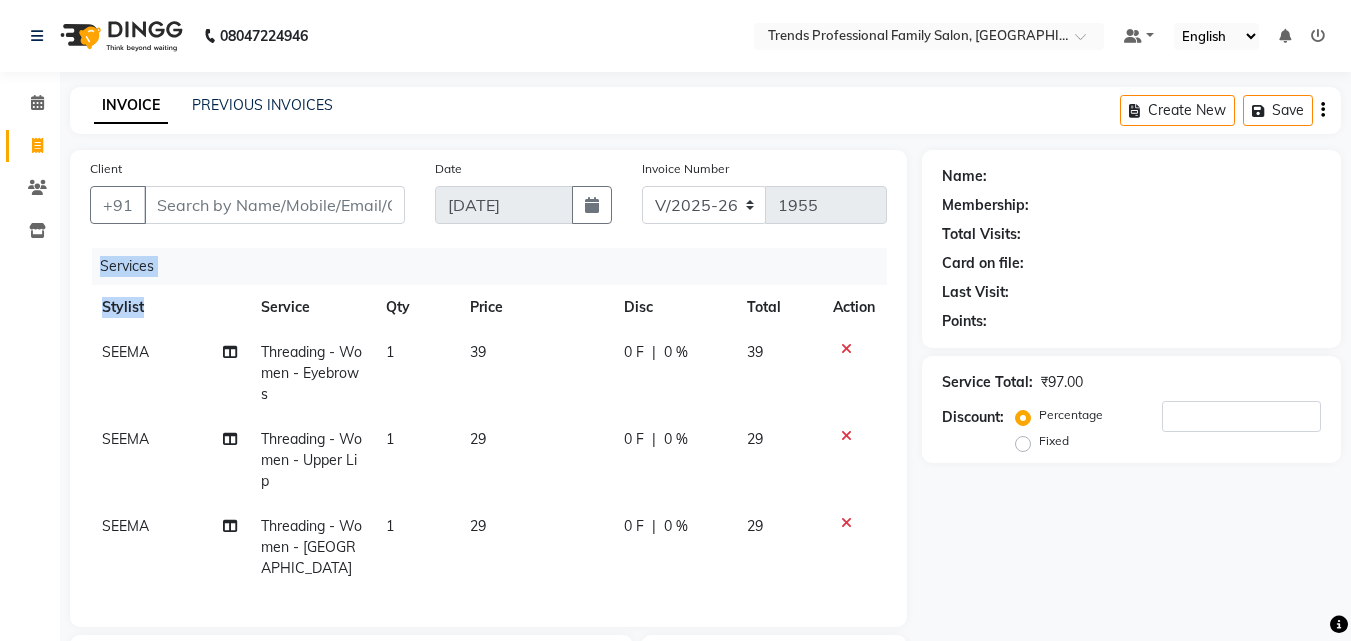drag, startPoint x: 154, startPoint y: 301, endPoint x: 87, endPoint y: 302, distance: 67.00746 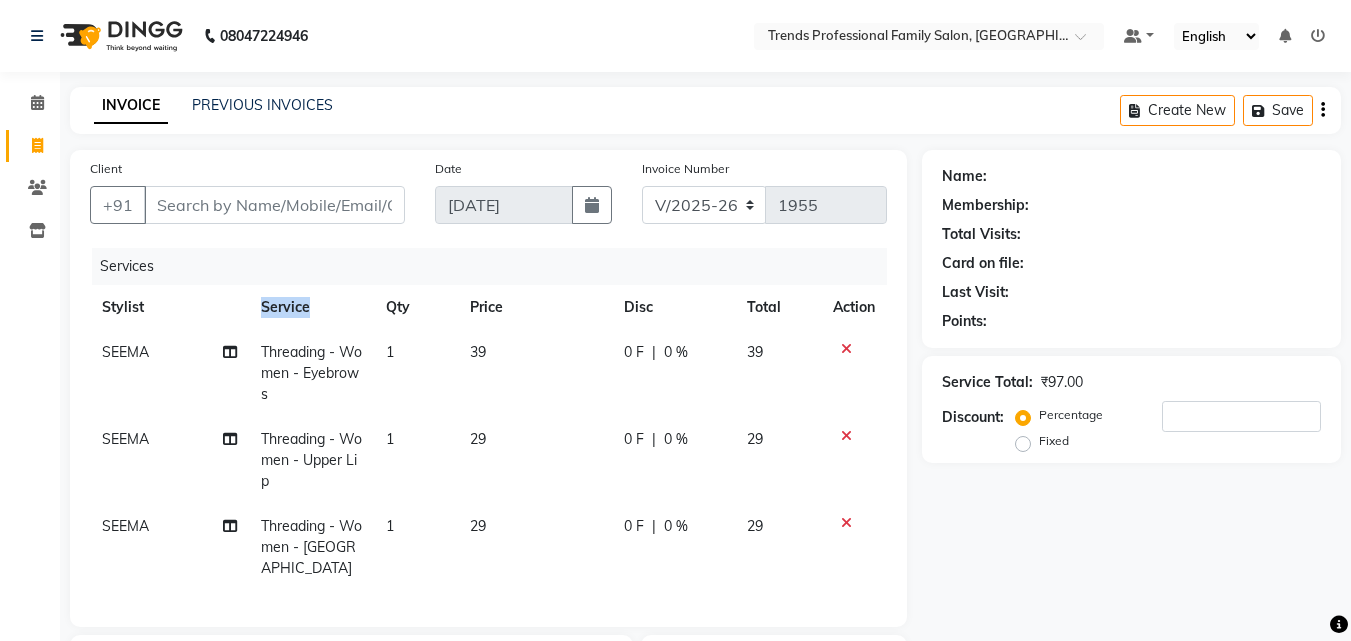 drag, startPoint x: 358, startPoint y: 298, endPoint x: 253, endPoint y: 301, distance: 105.04285 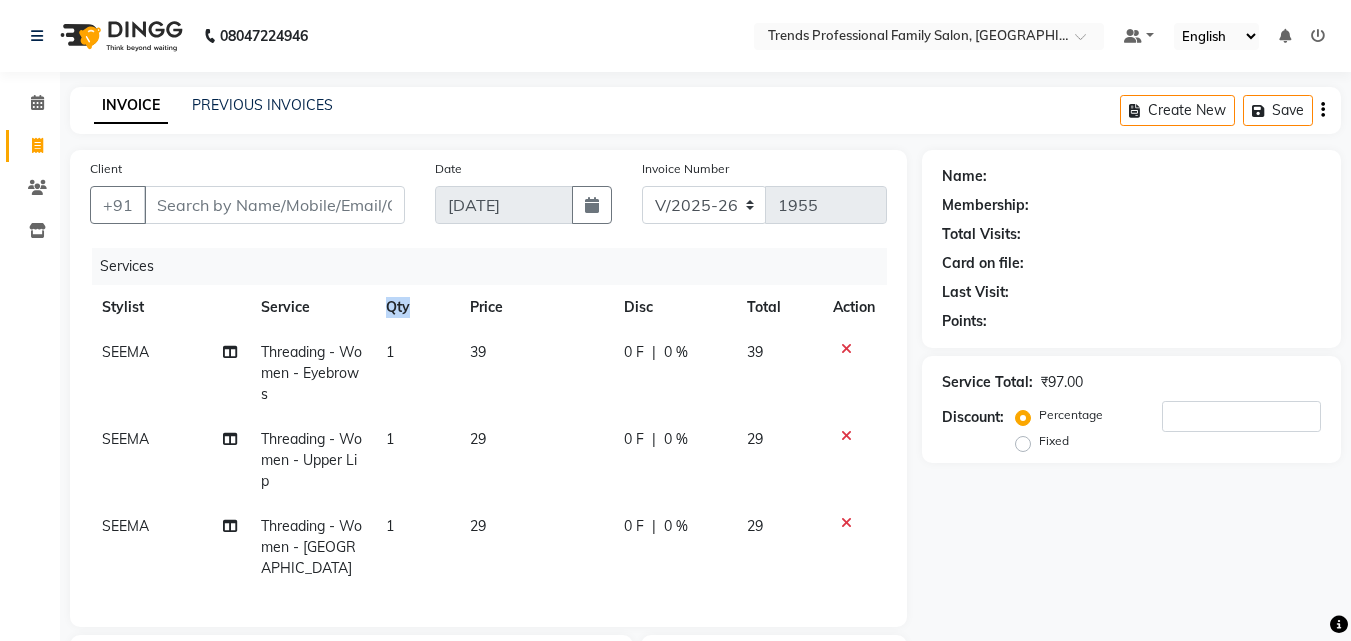 drag, startPoint x: 421, startPoint y: 297, endPoint x: 379, endPoint y: 299, distance: 42.047592 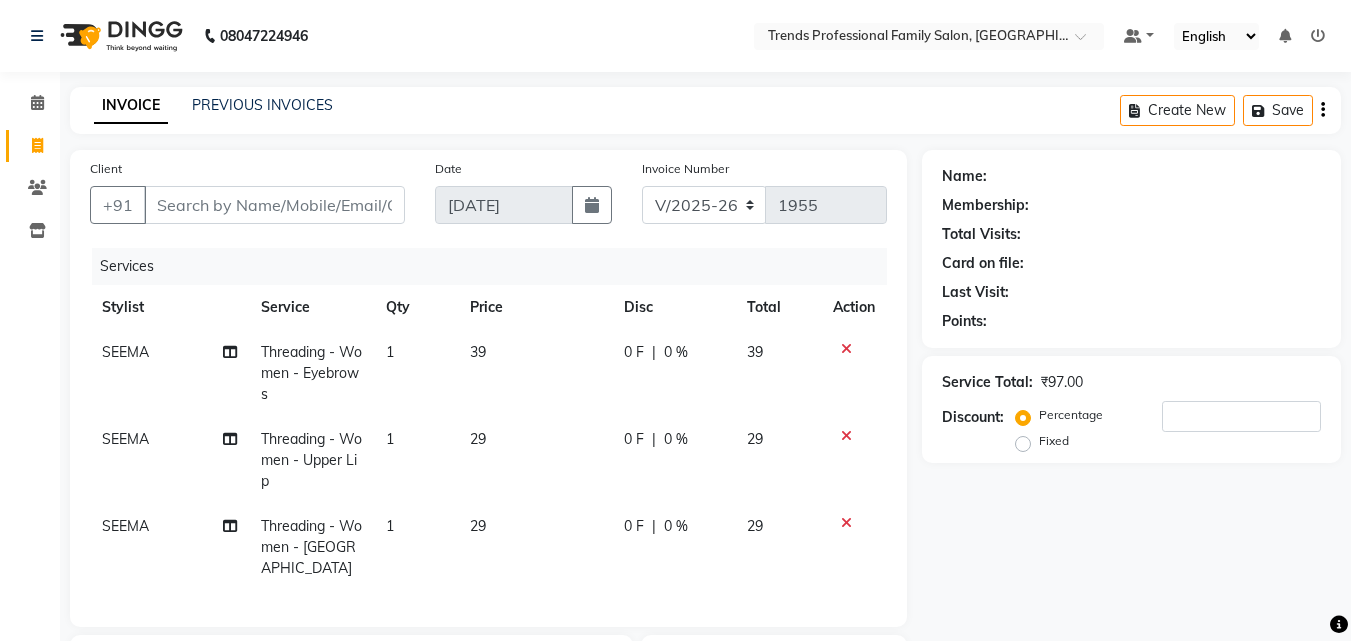 click on "Service" 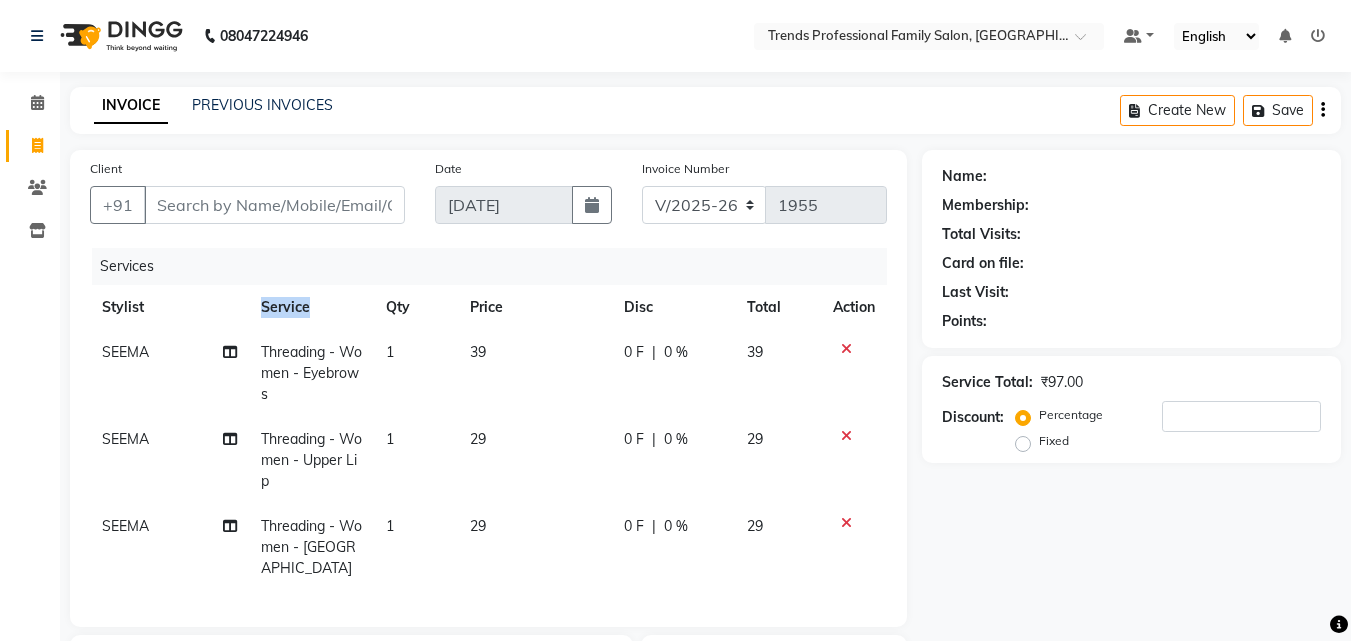 drag, startPoint x: 333, startPoint y: 297, endPoint x: 208, endPoint y: 304, distance: 125.19585 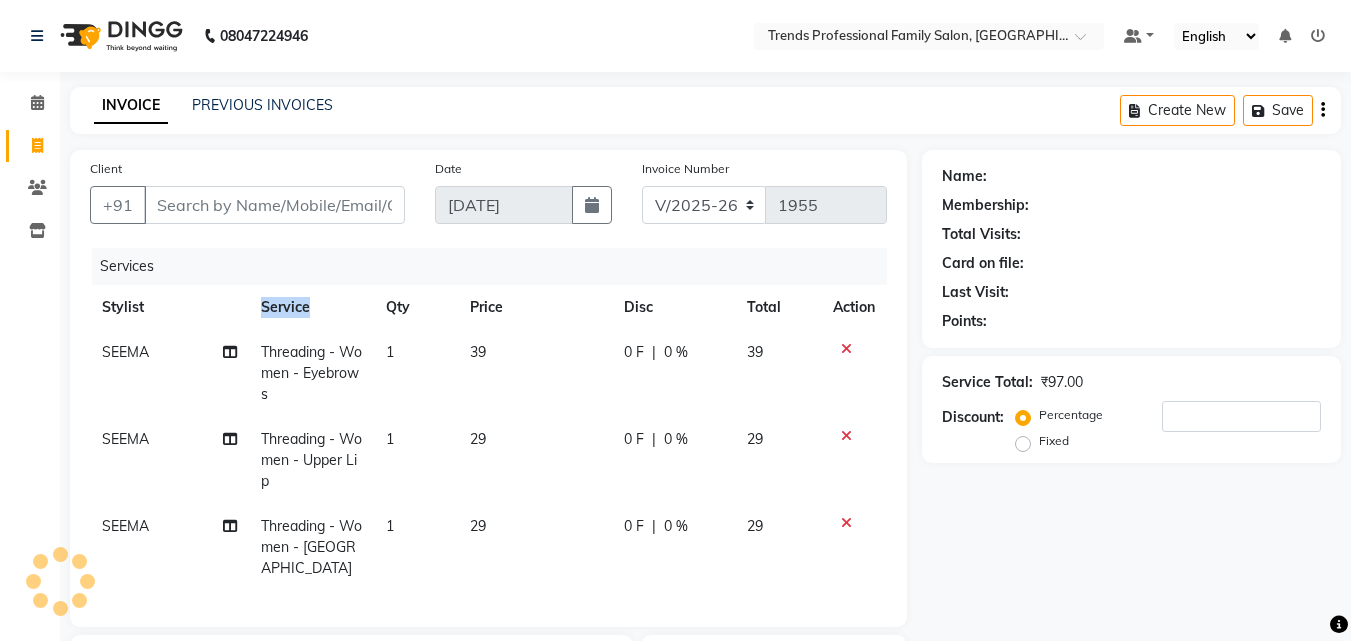 click on "Stylist" 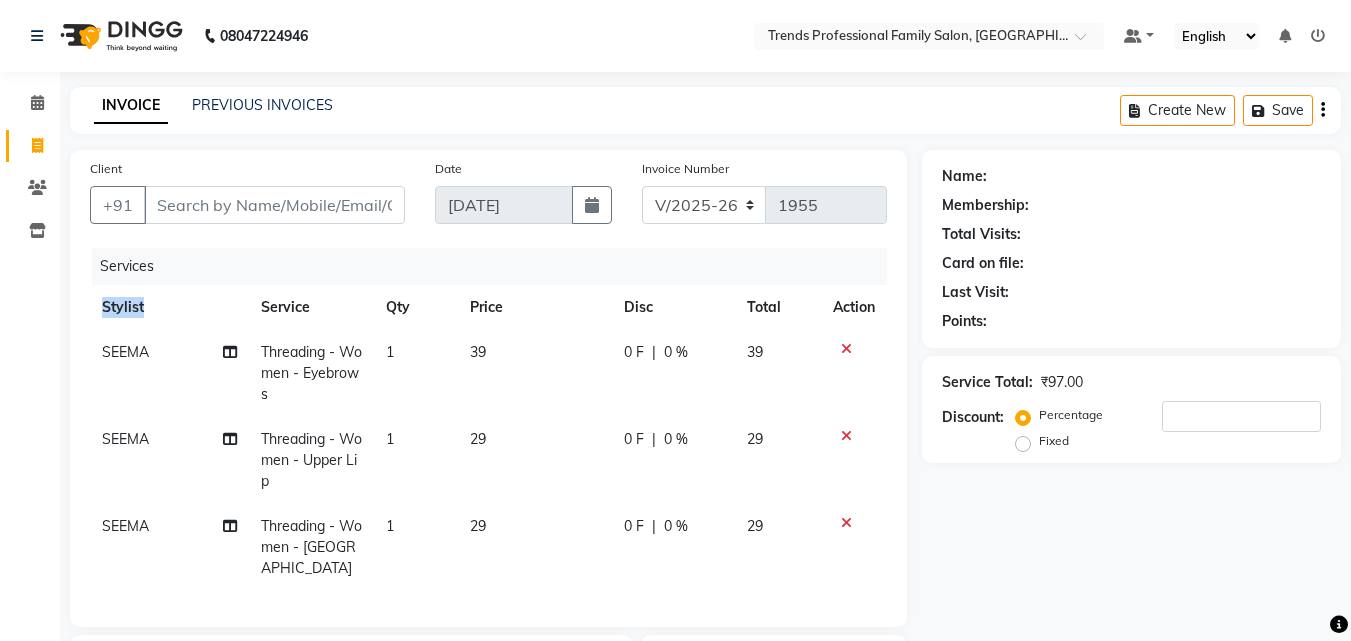 drag, startPoint x: 193, startPoint y: 303, endPoint x: 99, endPoint y: 301, distance: 94.02127 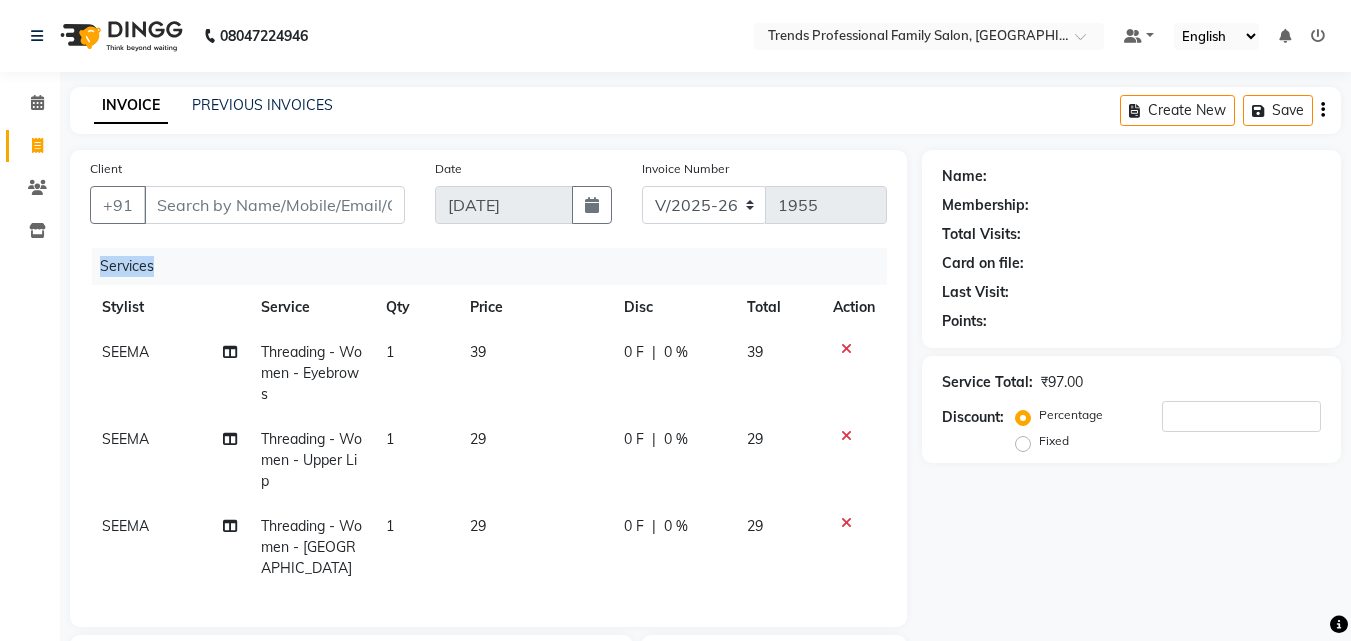 drag, startPoint x: 166, startPoint y: 258, endPoint x: 87, endPoint y: 264, distance: 79.22752 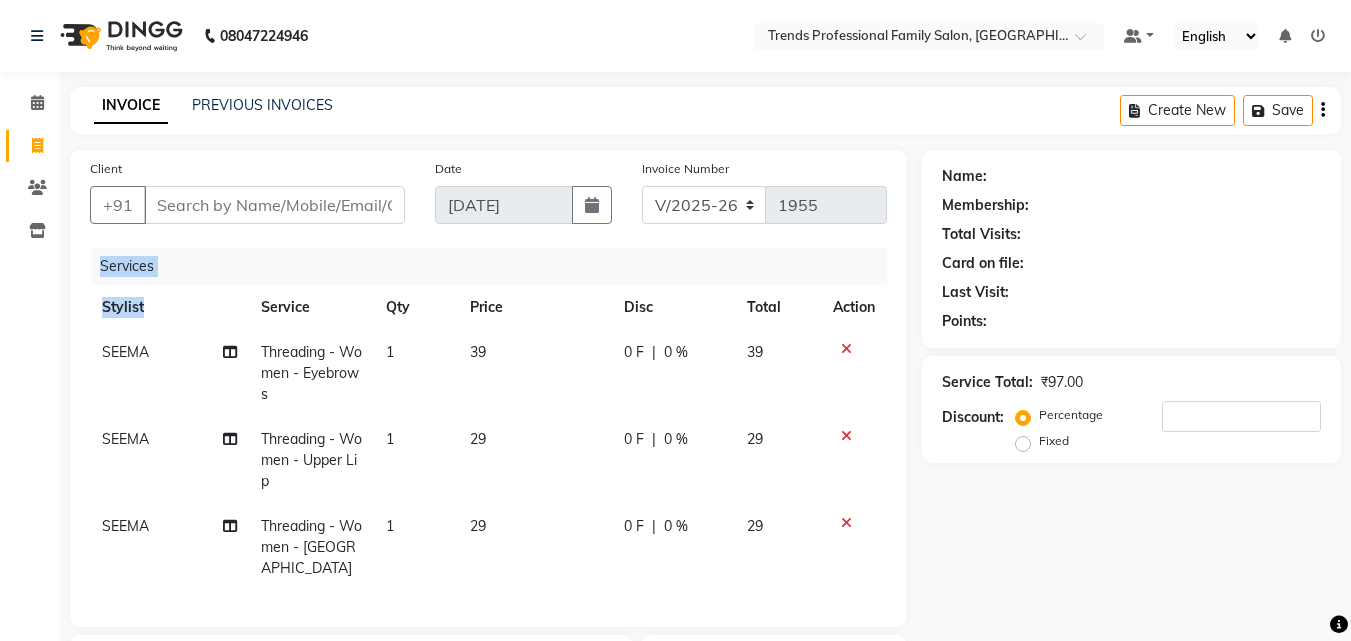 drag, startPoint x: 81, startPoint y: 298, endPoint x: 181, endPoint y: 305, distance: 100.2447 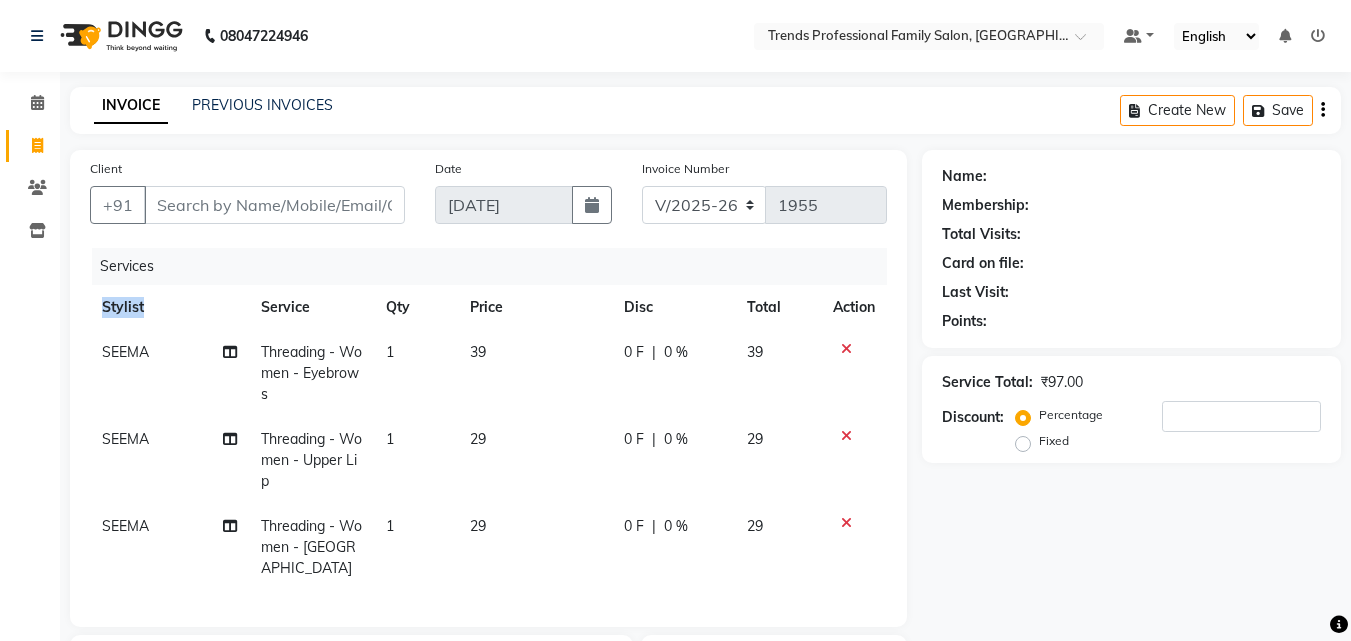scroll, scrollTop: 0, scrollLeft: 15, axis: horizontal 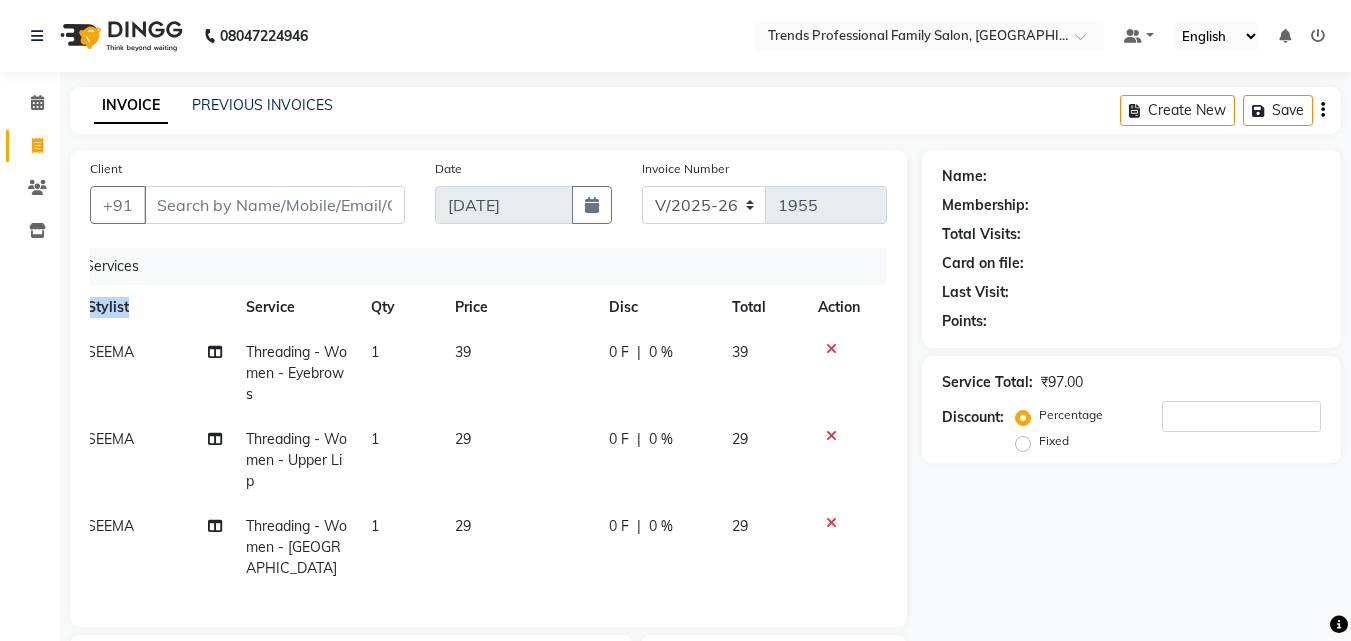 drag, startPoint x: 241, startPoint y: 298, endPoint x: 903, endPoint y: 309, distance: 662.0914 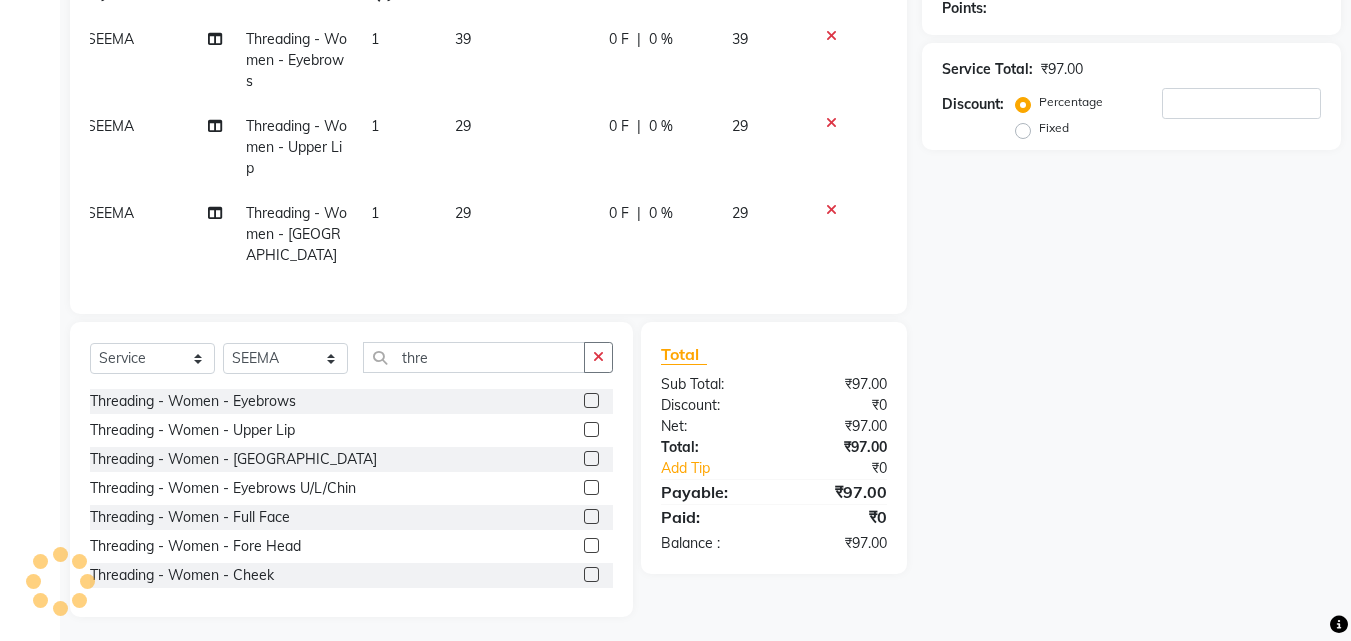 scroll, scrollTop: 0, scrollLeft: 0, axis: both 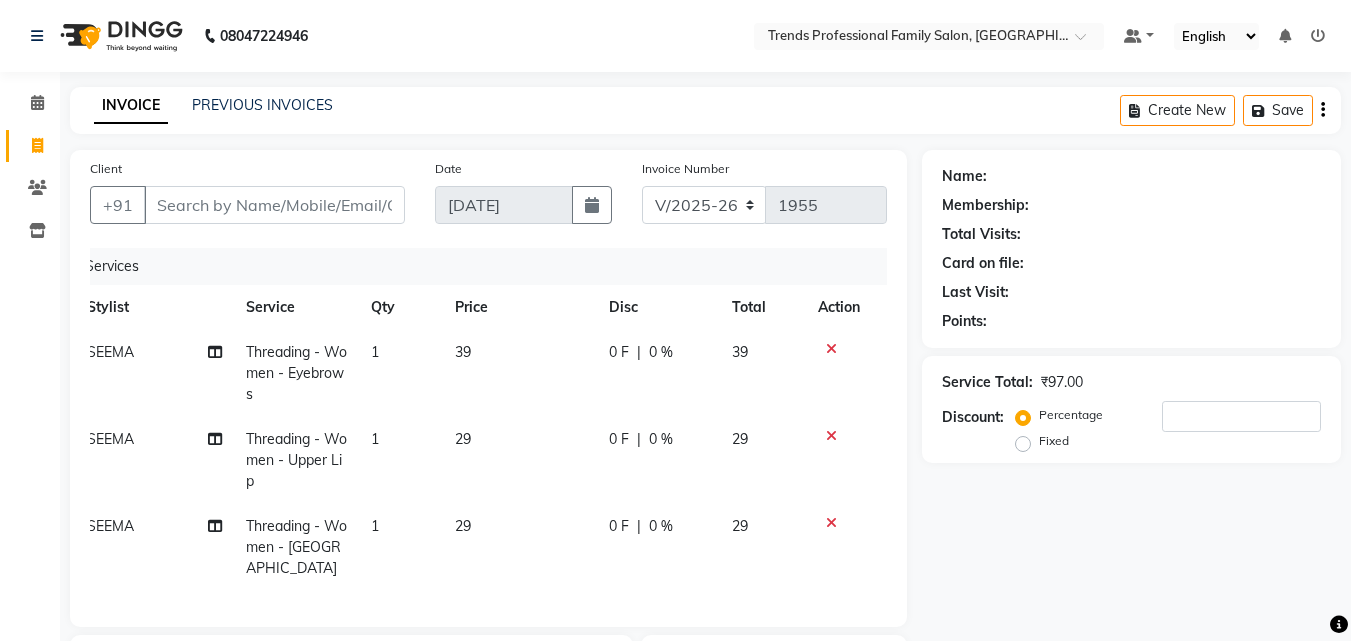 click on "Client +91" 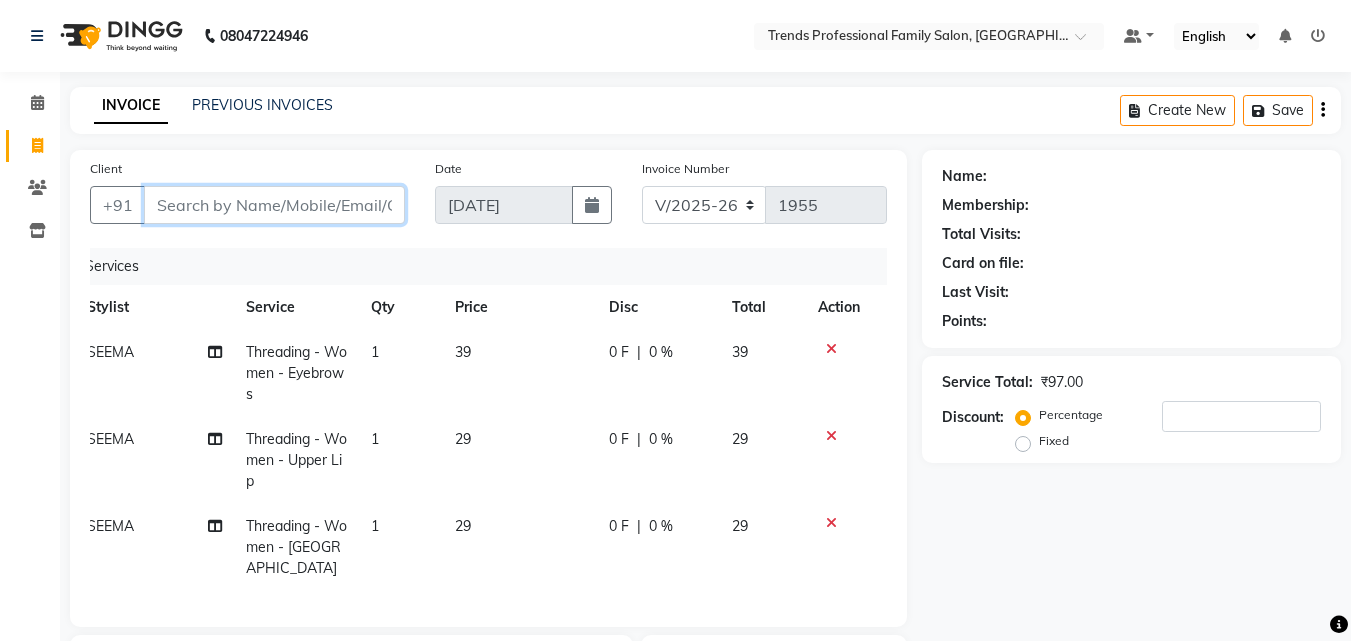 click on "Client" at bounding box center [274, 205] 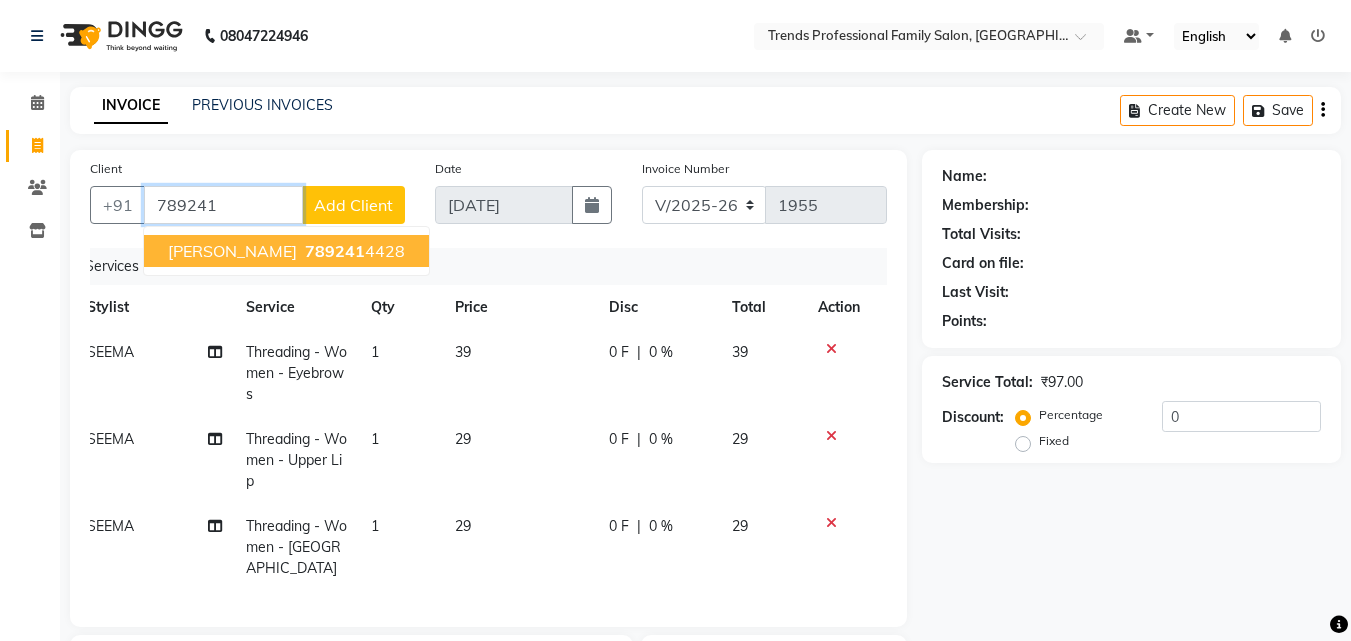 click on "[PERSON_NAME]   789241 4428" at bounding box center (286, 251) 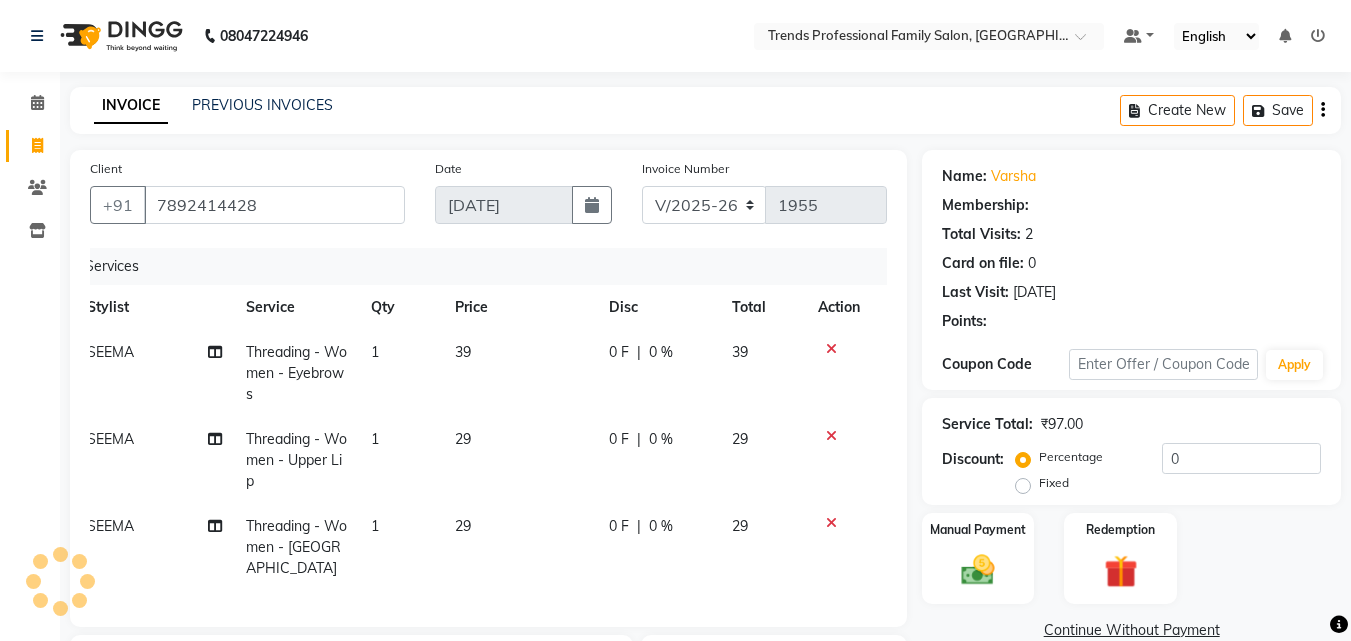 scroll, scrollTop: 313, scrollLeft: 0, axis: vertical 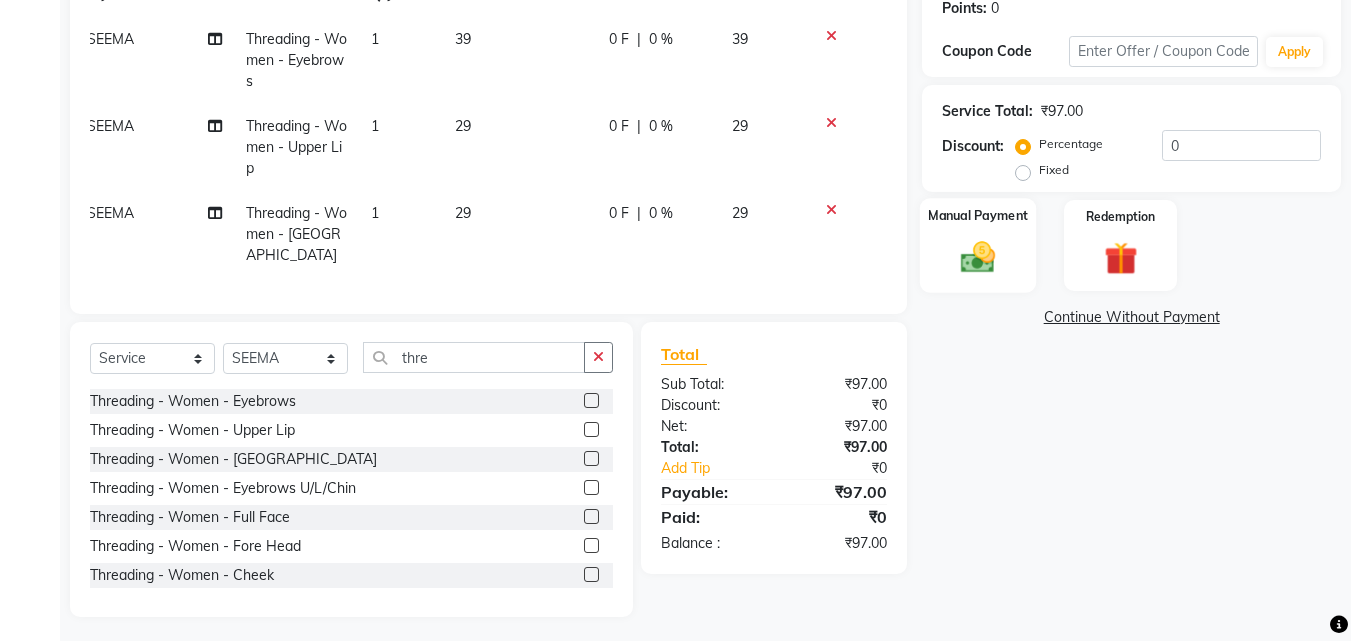 click 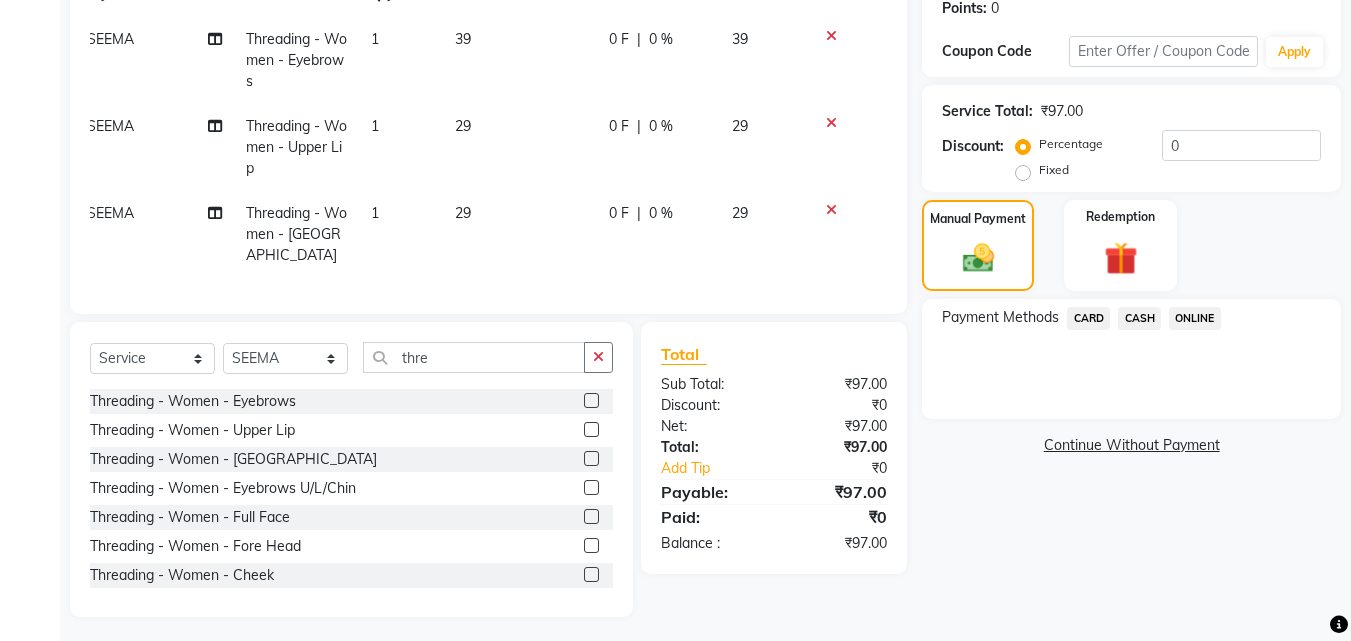 click on "ONLINE" 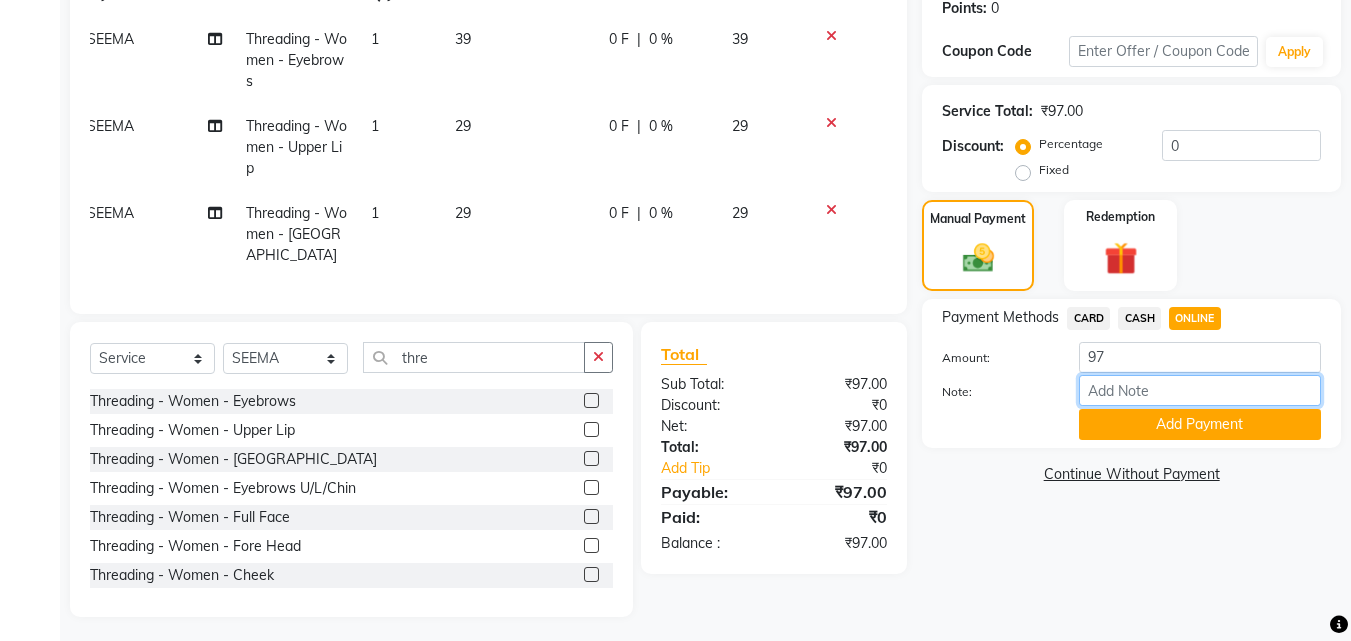 click on "Note:" at bounding box center (1200, 390) 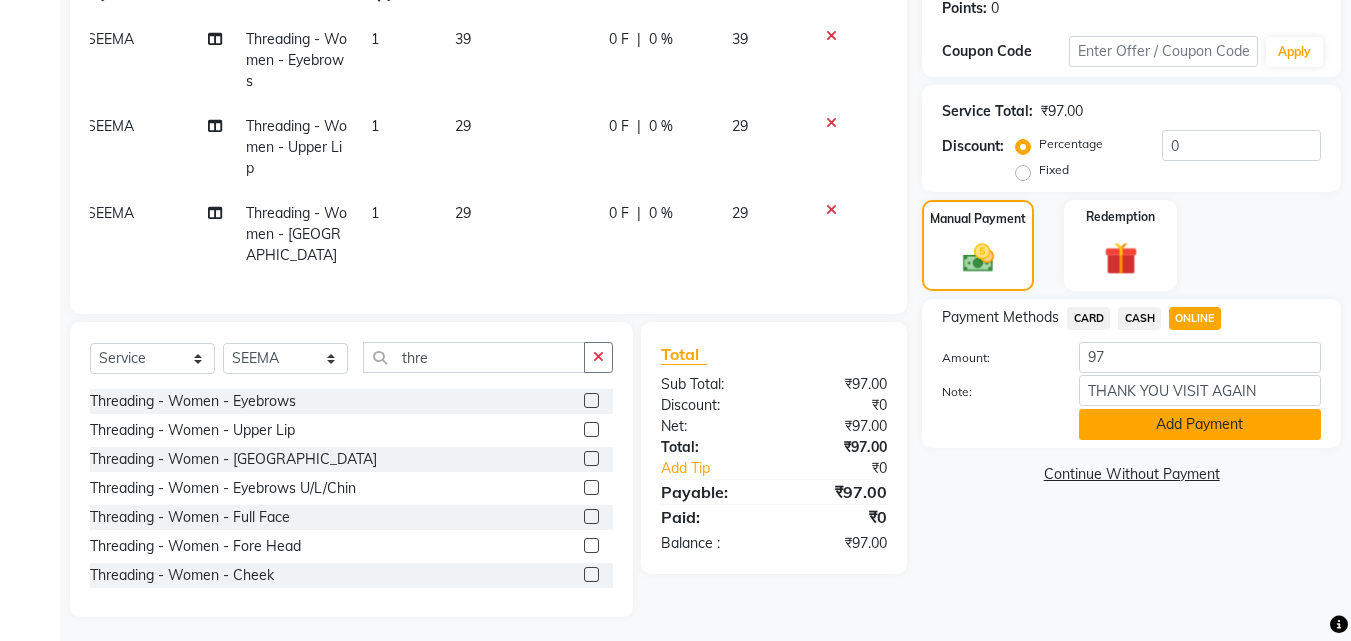 click on "Add Payment" 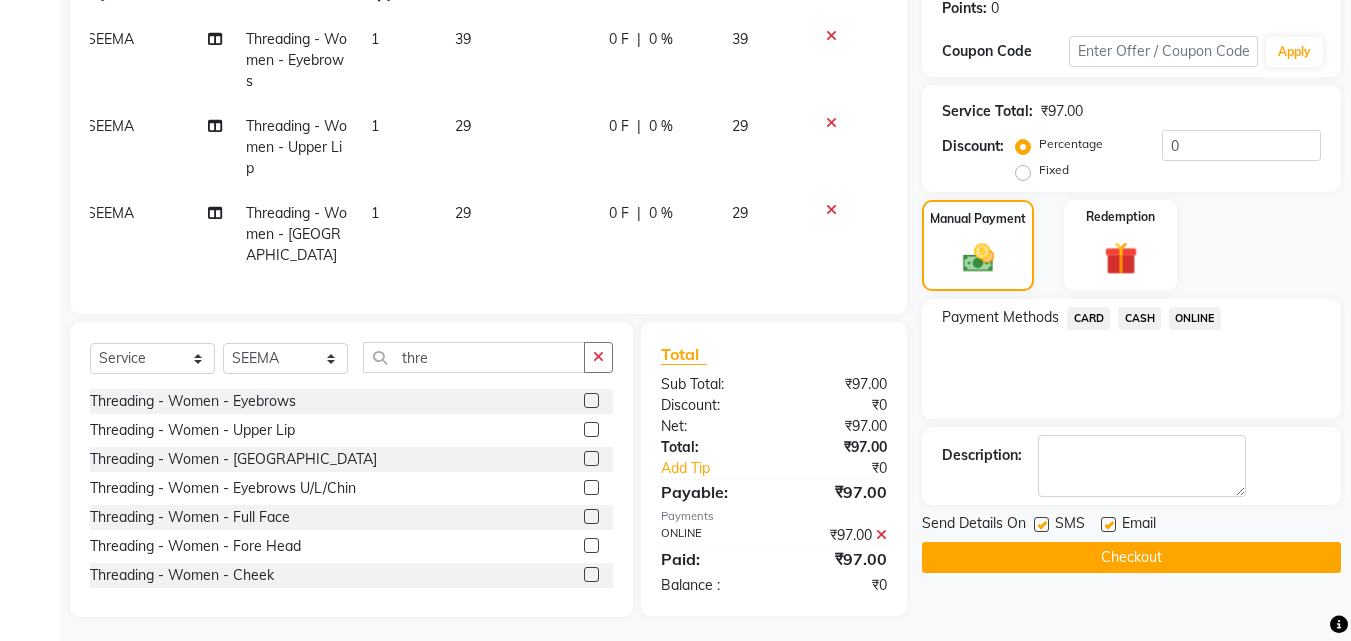 drag, startPoint x: 1107, startPoint y: 528, endPoint x: 1065, endPoint y: 526, distance: 42.047592 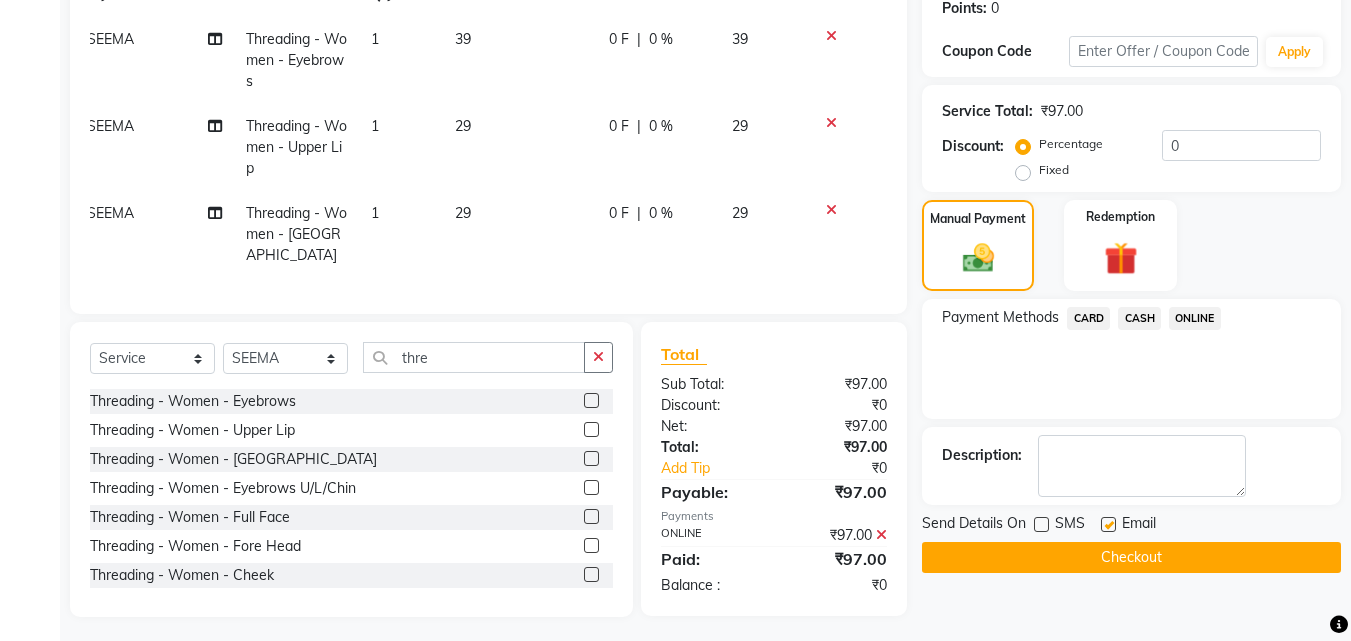click 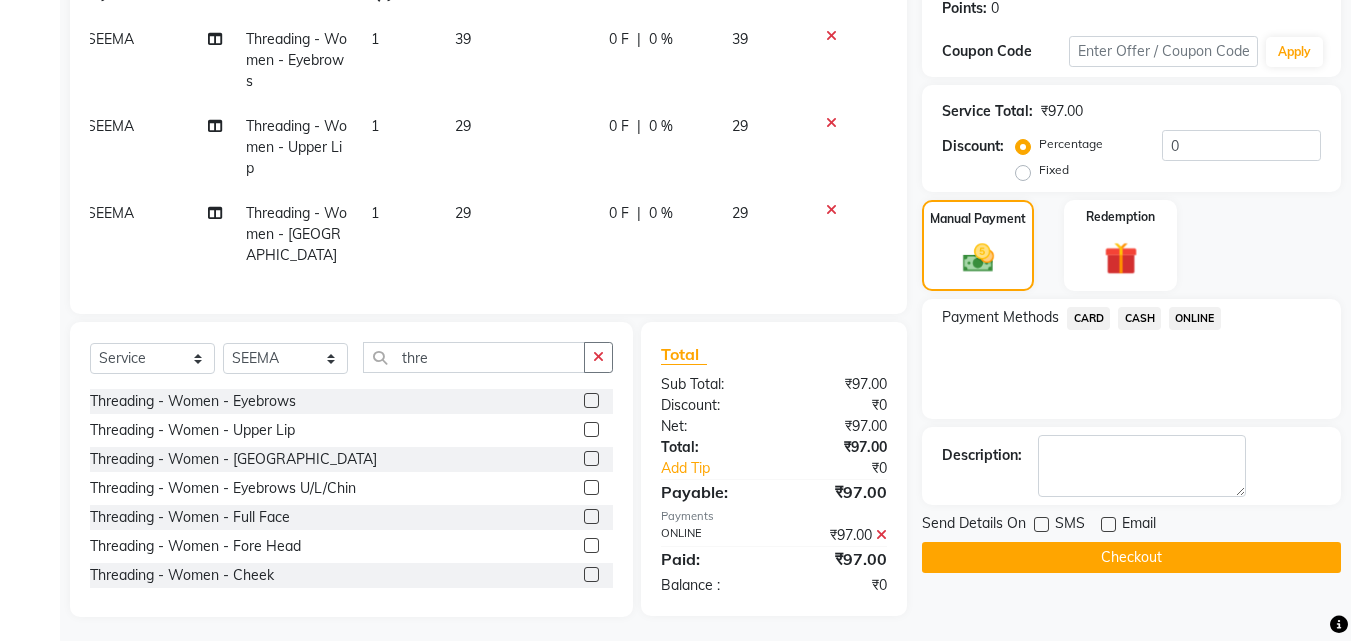 click on "Checkout" 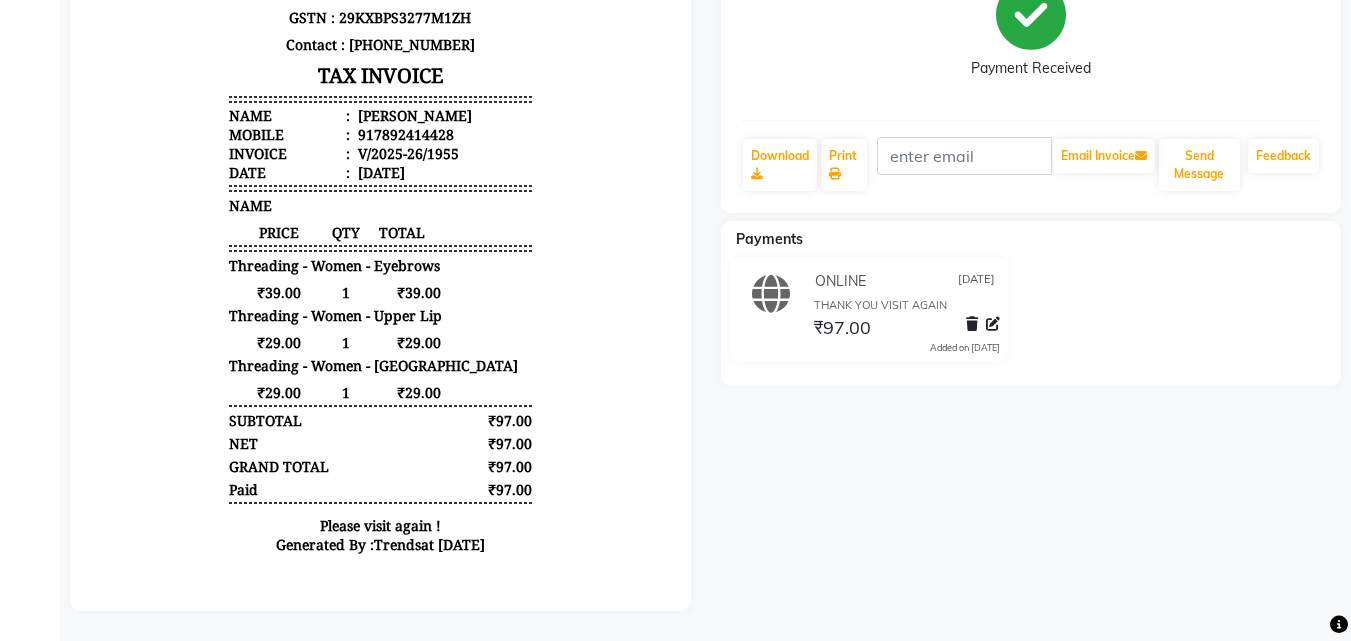 scroll, scrollTop: 0, scrollLeft: 0, axis: both 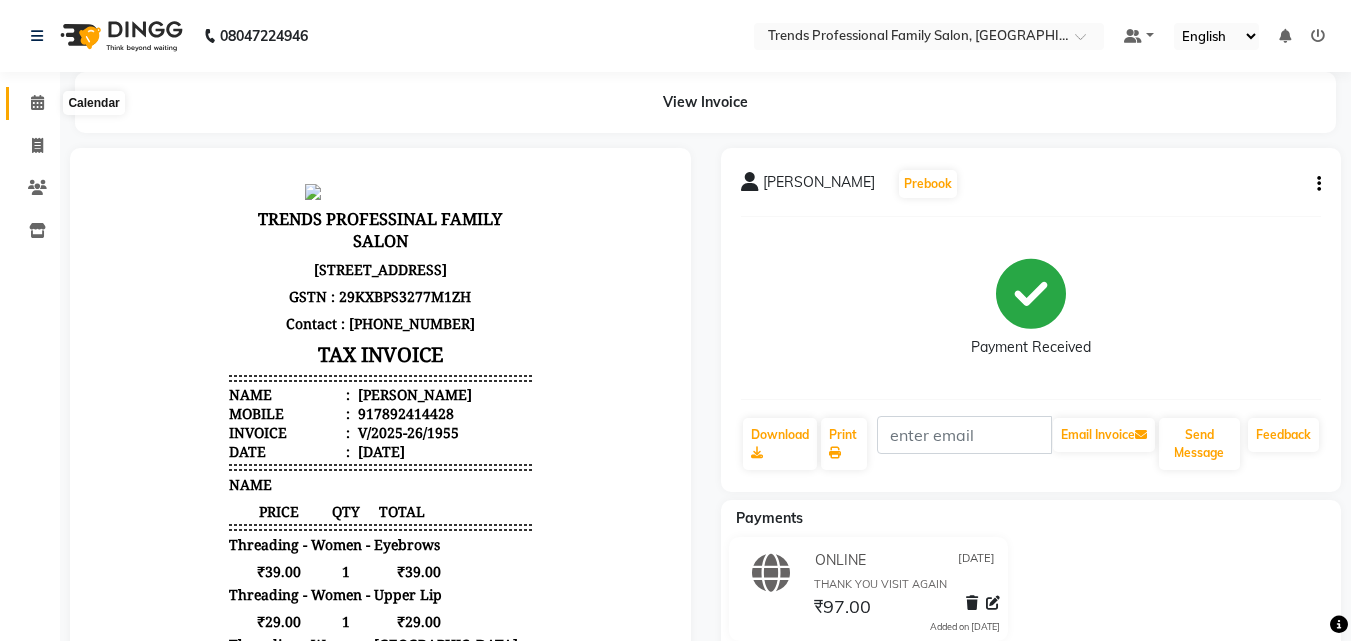 click 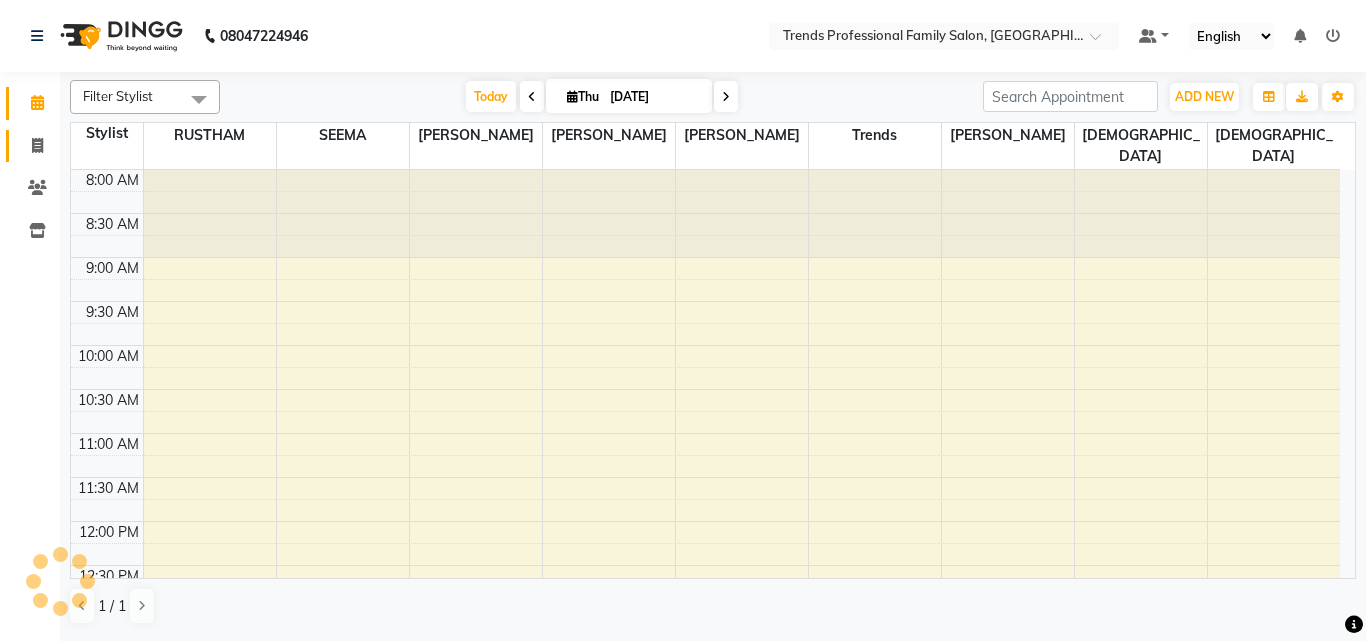 scroll, scrollTop: 940, scrollLeft: 0, axis: vertical 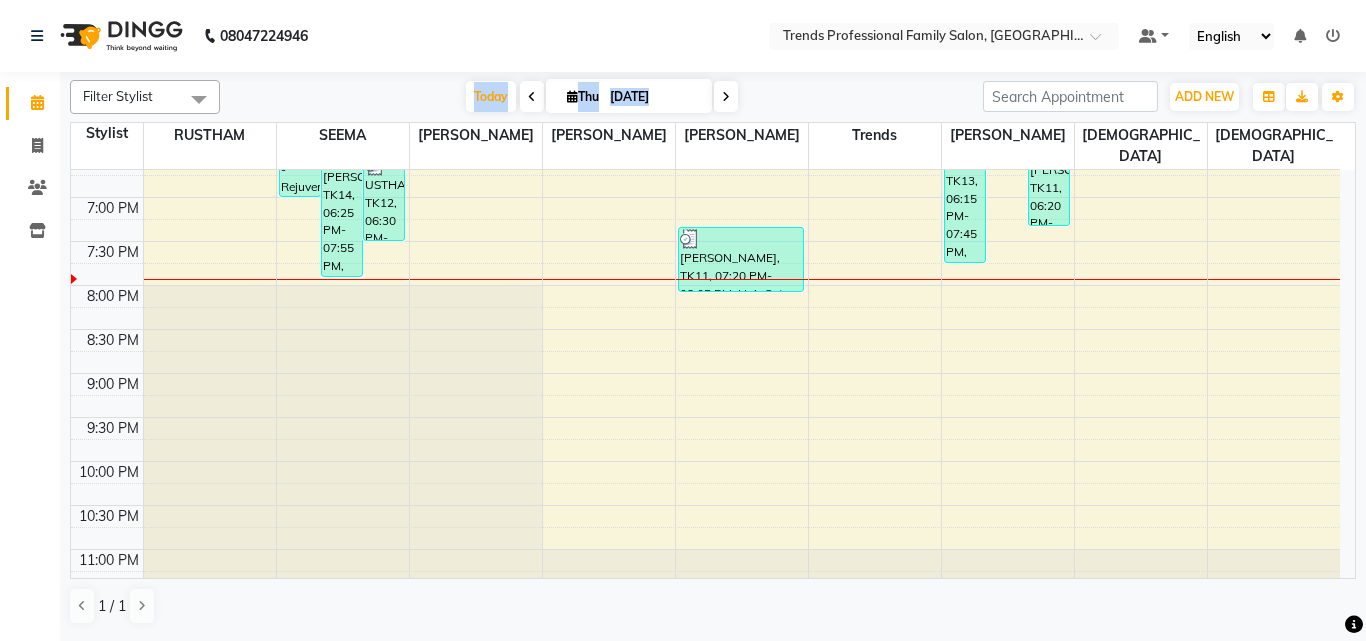 drag, startPoint x: 449, startPoint y: 104, endPoint x: 760, endPoint y: 114, distance: 311.16074 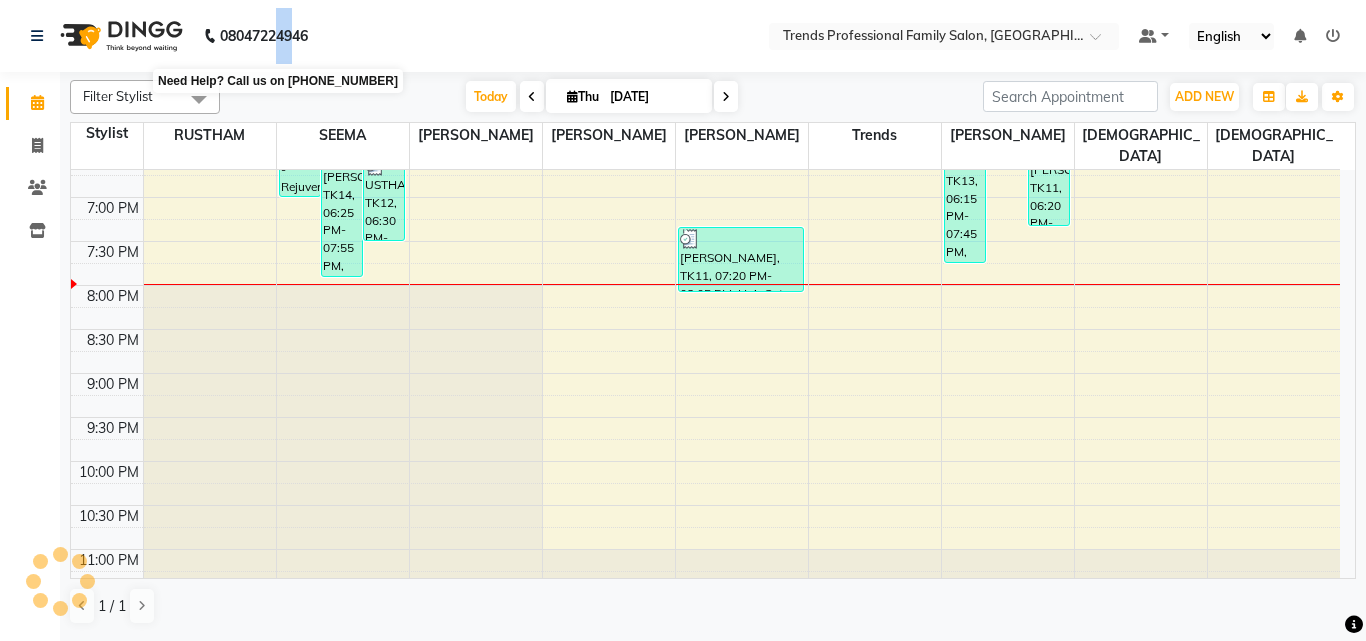 drag, startPoint x: 299, startPoint y: 41, endPoint x: 279, endPoint y: 44, distance: 20.22375 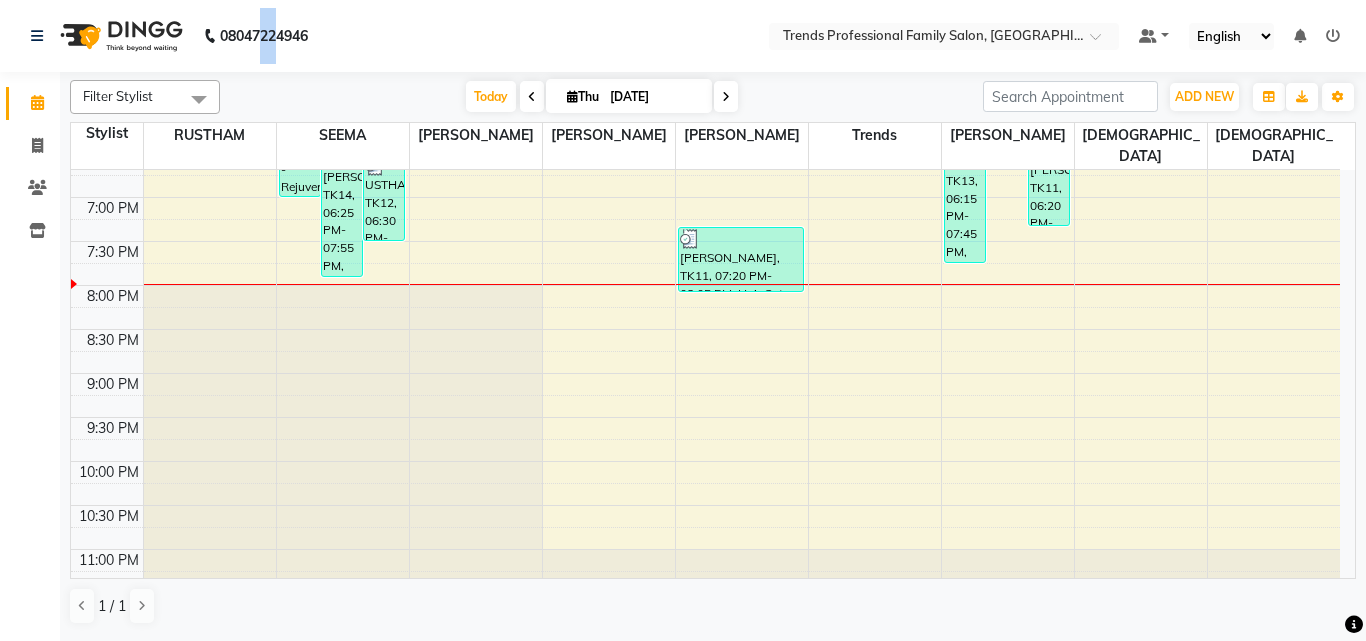 drag, startPoint x: 264, startPoint y: 35, endPoint x: 276, endPoint y: 35, distance: 12 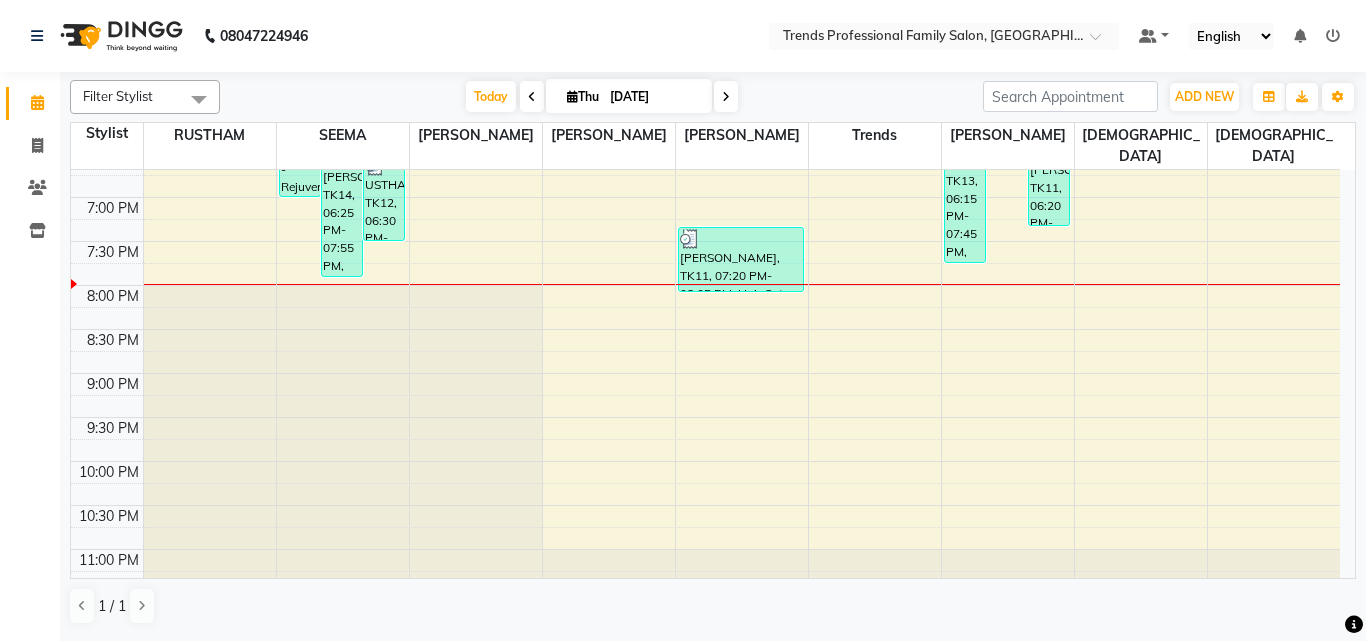 click on "08047224946 Select Location × Trends Professional Family Salon, Nelamangala Default Panel My Panel English ENGLISH Español العربية मराठी हिंदी ગુજરાતી தமிழ் 中文 Notifications nothing to show" 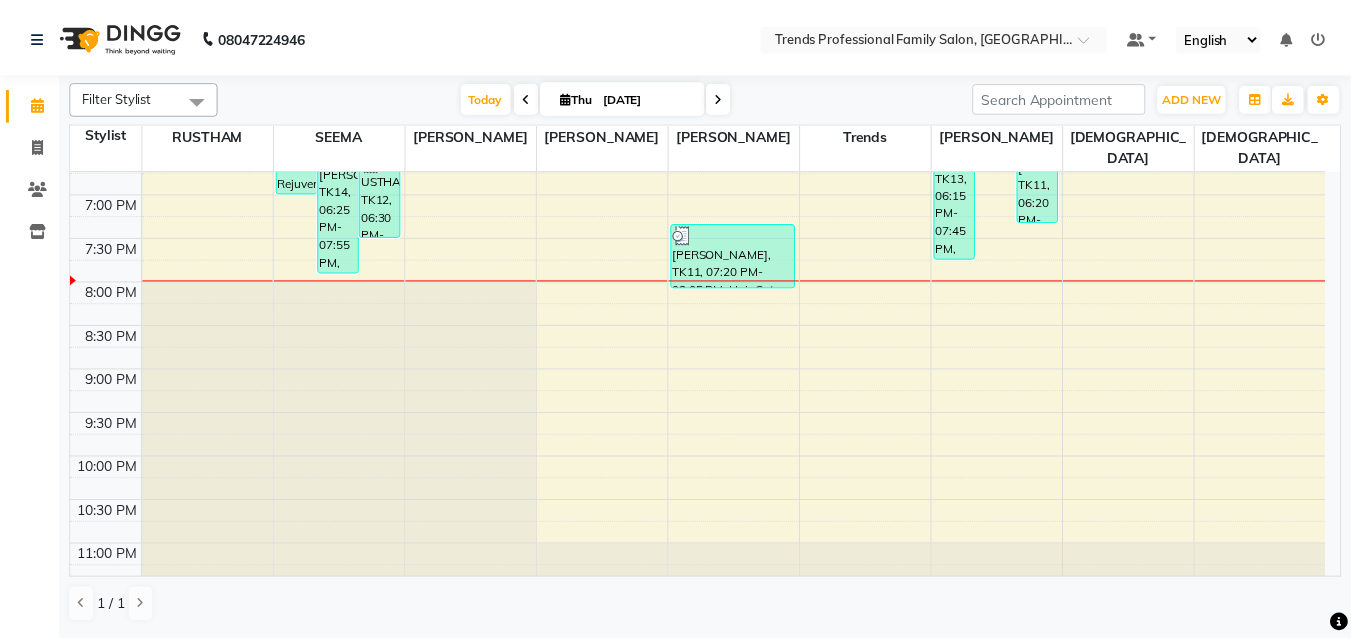 scroll, scrollTop: 978, scrollLeft: 0, axis: vertical 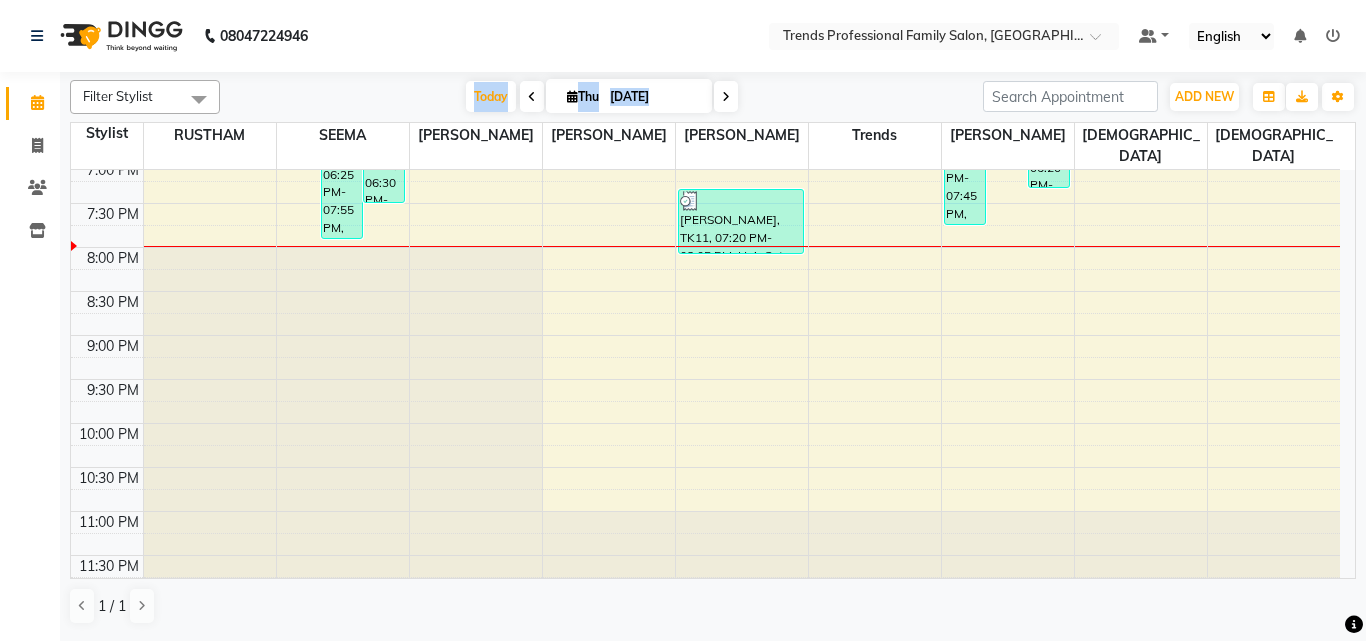 drag, startPoint x: 367, startPoint y: 76, endPoint x: 761, endPoint y: 88, distance: 394.1827 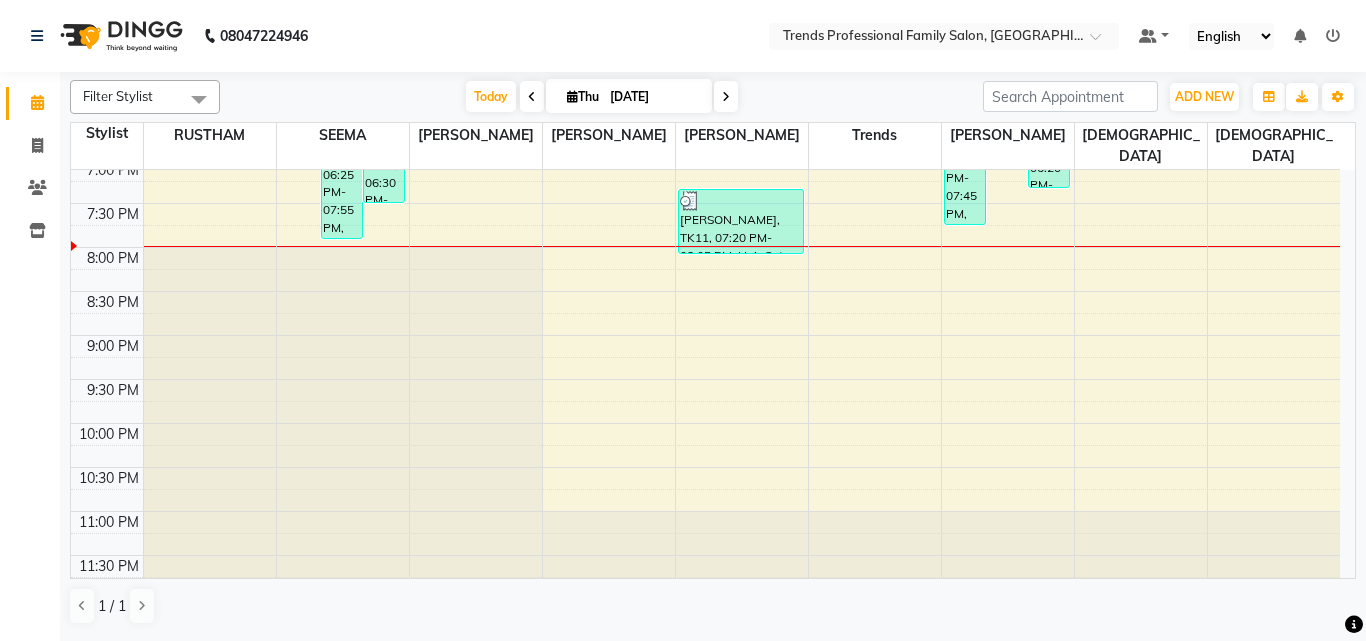 click on "08047224946 Select Location × Trends Professional Family Salon, Nelamangala Default Panel My Panel English ENGLISH Español العربية मराठी हिंदी ગુજરાતી தமிழ் 中文 Notifications nothing to show" 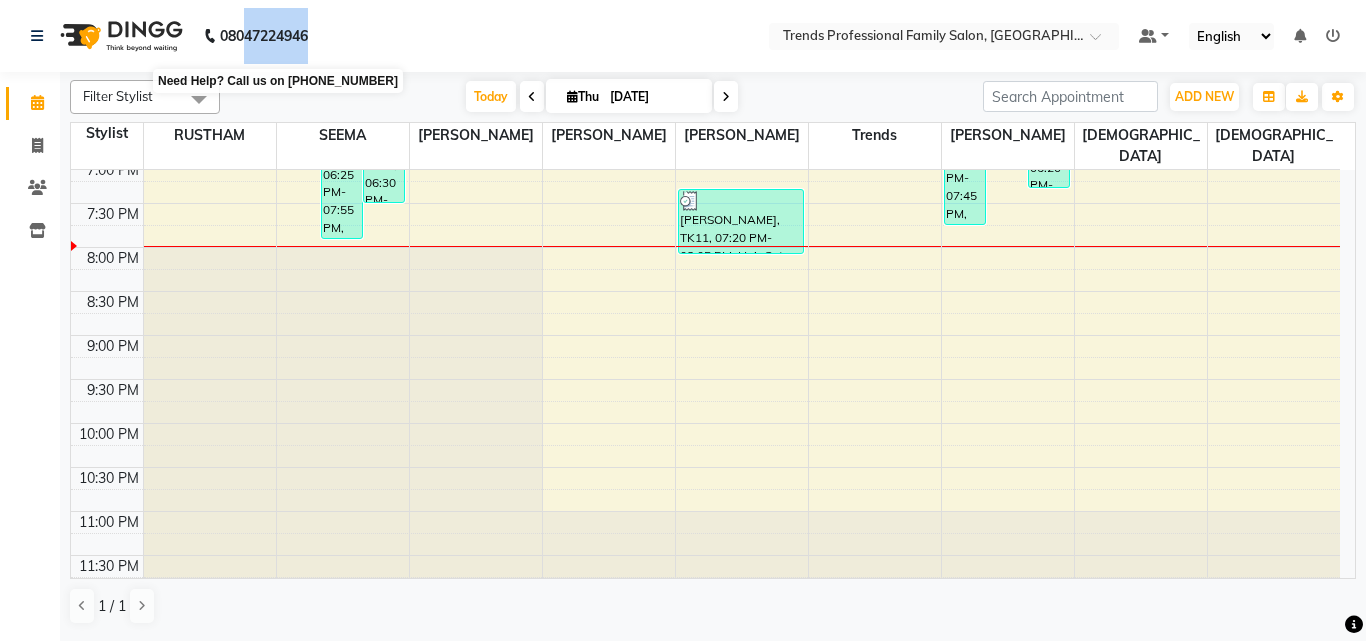 drag, startPoint x: 334, startPoint y: 44, endPoint x: 249, endPoint y: 35, distance: 85.47514 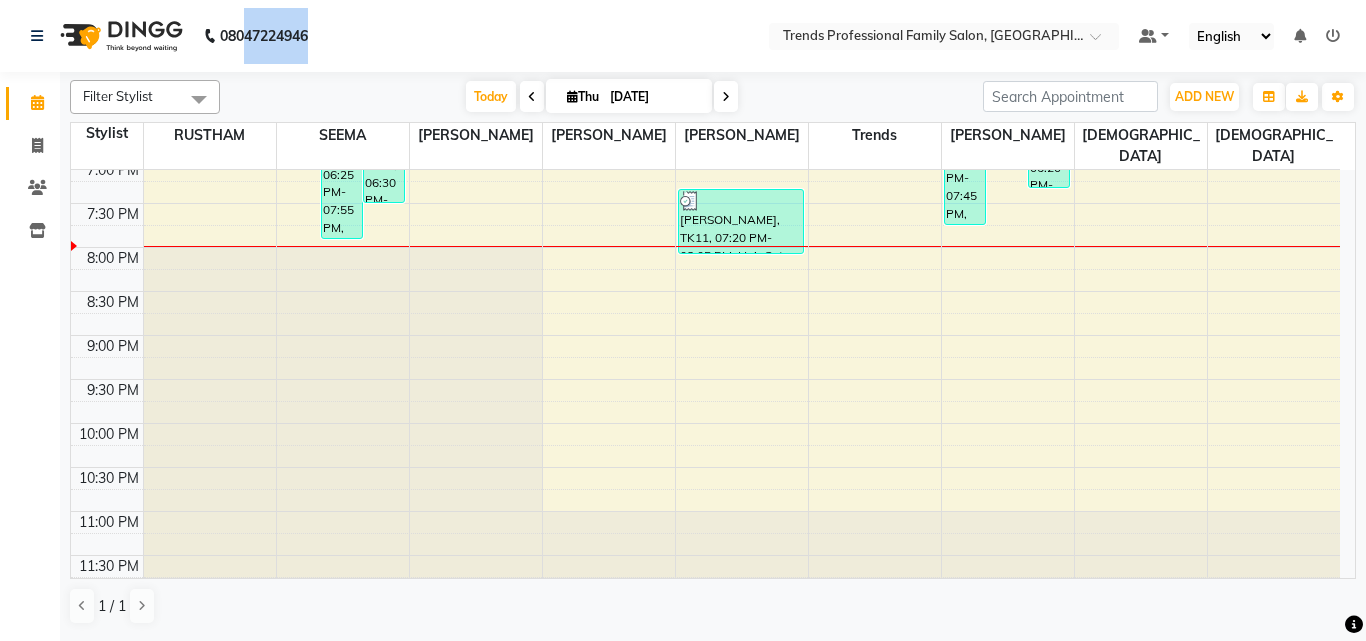 click on "08047224946 Select Location × Trends Professional Family Salon, Nelamangala Default Panel My Panel English ENGLISH Español العربية मराठी हिंदी ગુજરાતી தமிழ் 中文 Notifications nothing to show" 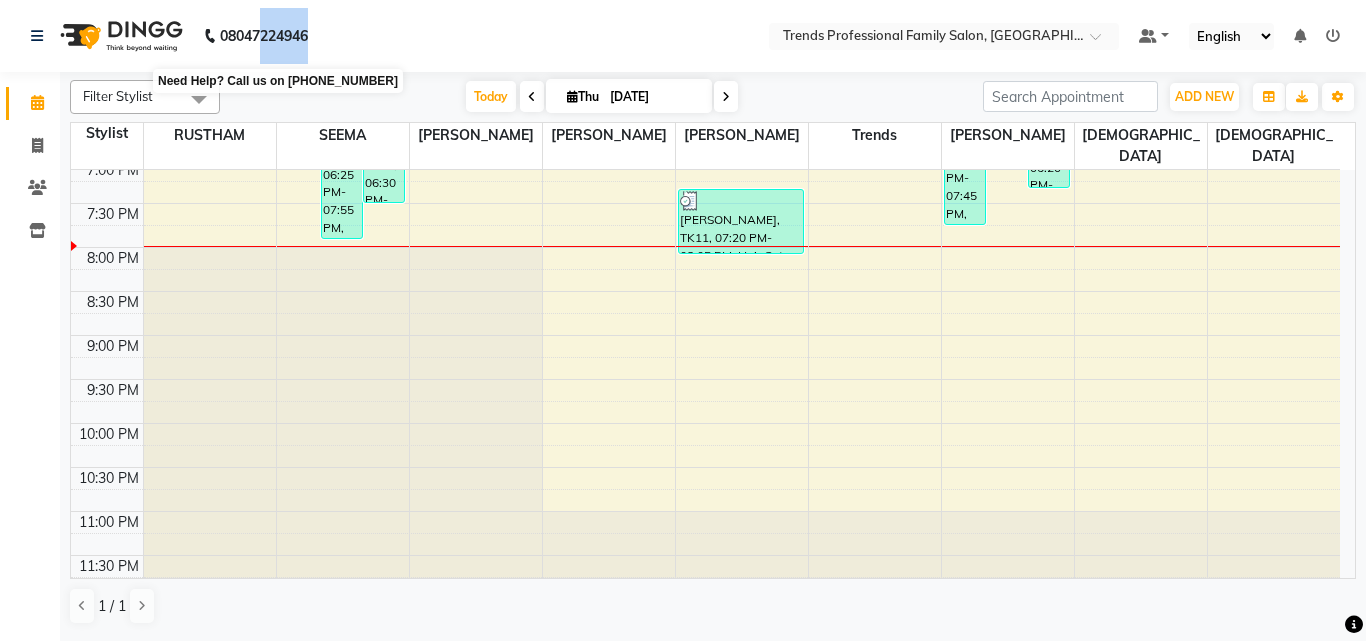 drag, startPoint x: 341, startPoint y: 34, endPoint x: 261, endPoint y: 35, distance: 80.00625 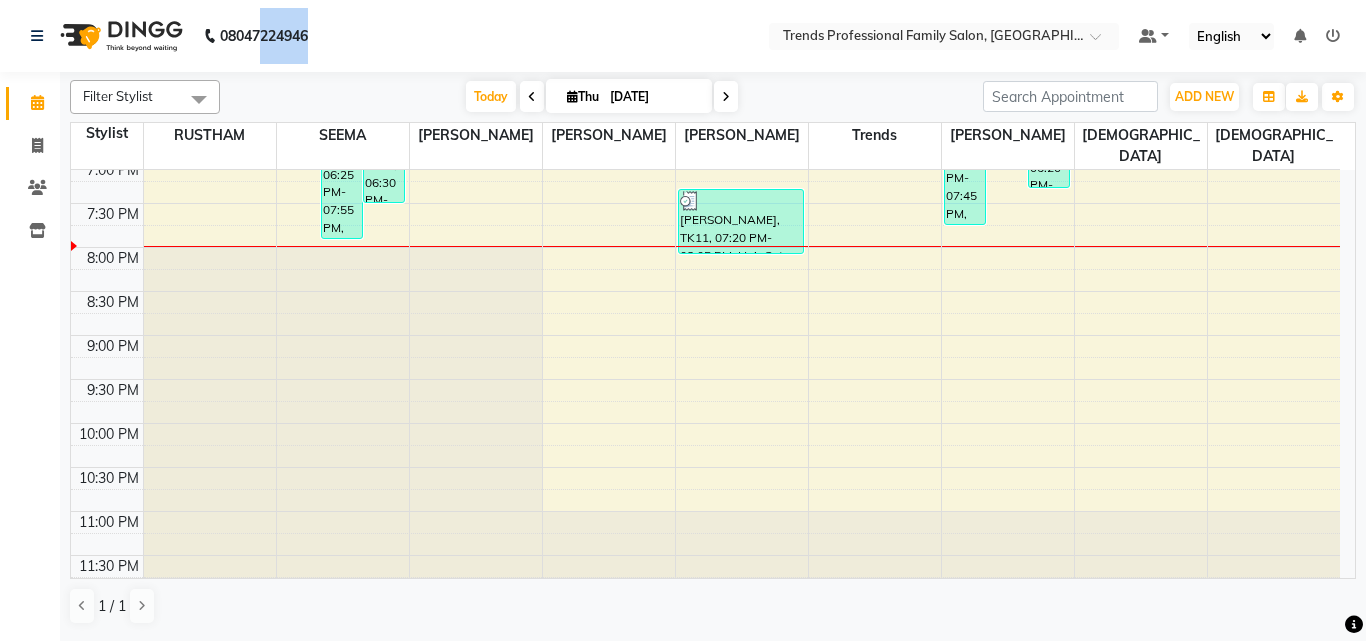 click on "08047224946 Select Location × Trends Professional Family Salon, Nelamangala Default Panel My Panel English ENGLISH Español العربية मराठी हिंदी ગુજરાતી தமிழ் 中文 Notifications nothing to show" 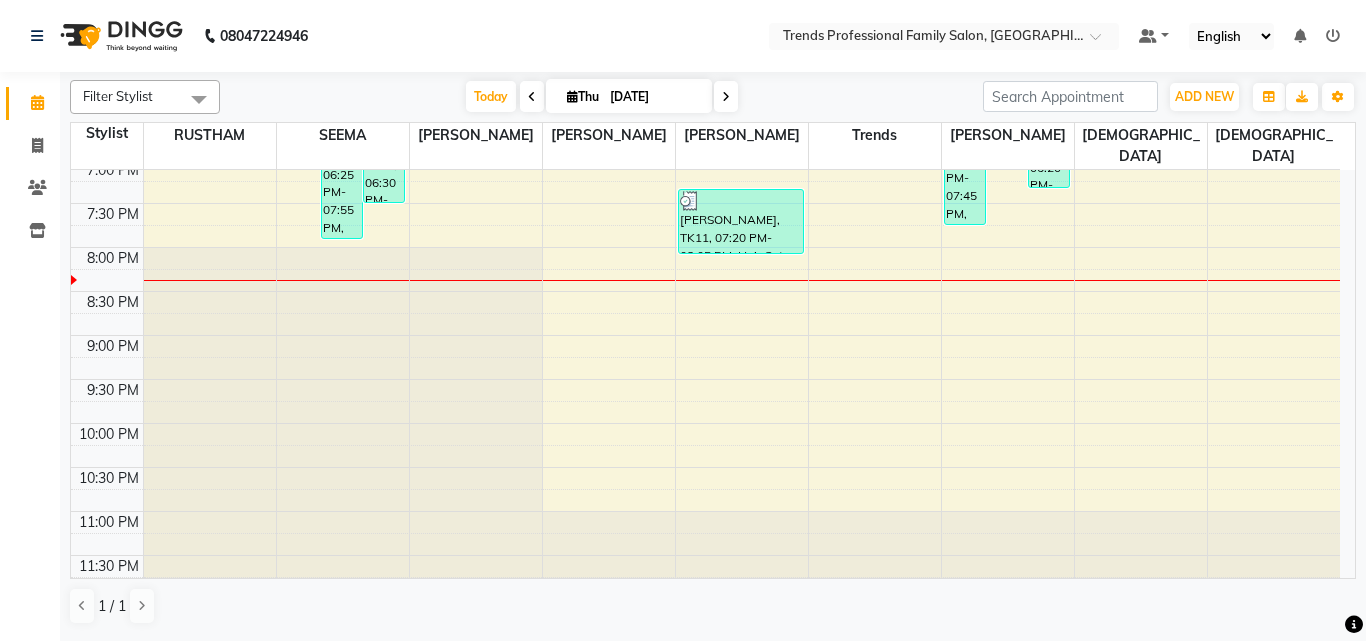 click on "Filter Stylist Select All [PERSON_NAME] [PERSON_NAME] [PERSON_NAME] RUSTHAM SEEMA [DEMOGRAPHIC_DATA][PERSON_NAME] Trends [DATE]  [DATE] Toggle Dropdown Add Appointment Add Invoice Add Client Toggle Dropdown Add Appointment Add Invoice Add Client ADD NEW Toggle Dropdown Add Appointment Add Invoice Add Client Filter Stylist Select All [PERSON_NAME] [PERSON_NAME] [PERSON_NAME] RUSTHAM SEEMA [PERSON_NAME] Trends Group By  Staff View   Room View  View as Vertical  Vertical - Week View  Horizontal  Horizontal - Week View  List  Toggle Dropdown Calendar Settings Manage Tags   Arrange Stylists   Reset Stylists  Appointment Form Zoom 100% Staff/Room Display Count 9 Stylist RUSTHAM SEEMA [PERSON_NAME] [PERSON_NAME] Trends [PERSON_NAME] SHIVA 8:00 AM 8:30 AM 9:00 AM 9:30 AM 10:00 AM 10:30 AM 11:00 AM 11:30 AM 12:00 PM 12:30 PM 1:00 PM 1:30 PM 2:00 PM 2:30 PM 3:00 PM 3:30 PM 4:00 PM 4:30 PM 5:00 PM 5:30 PM 6:00 PM 6:30 PM 7:00 PM 7:30 PM 8:00 PM 8:30 PM 9:00 PM 9:30 PM 10:00 PM 10:30 PM 11:00 PM 11:30 PM" 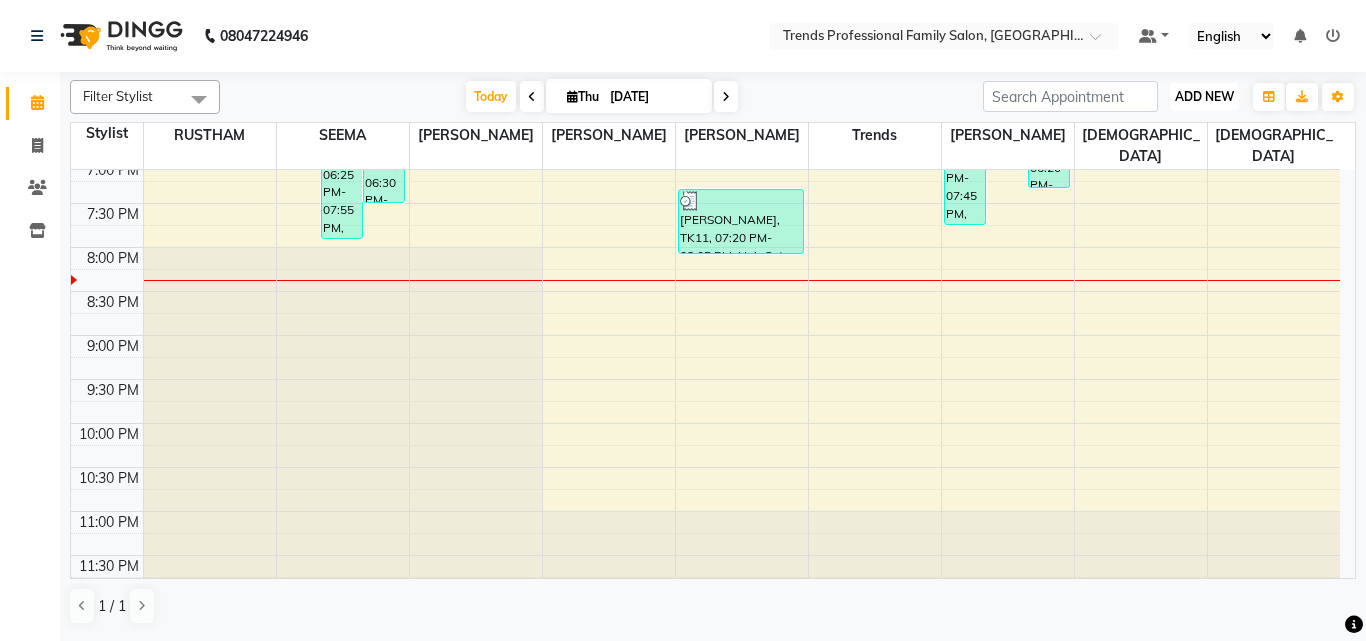 click on "ADD NEW Toggle Dropdown" at bounding box center [1204, 97] 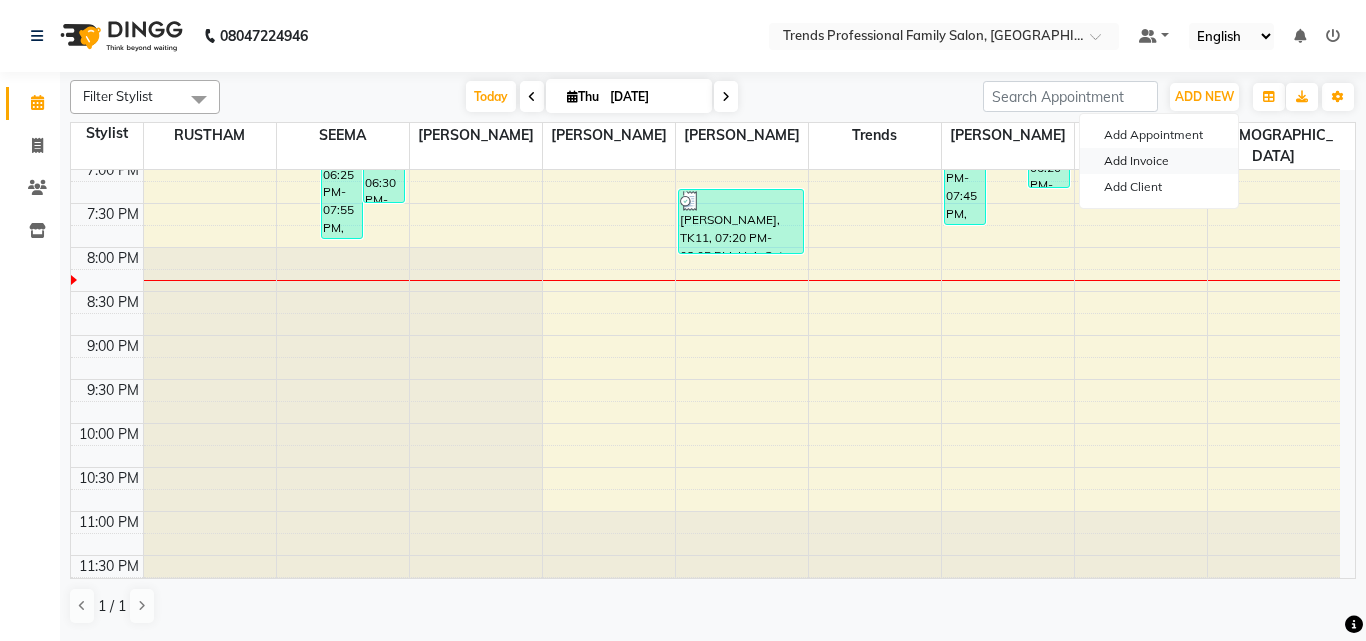 click on "Add Invoice" at bounding box center (1159, 161) 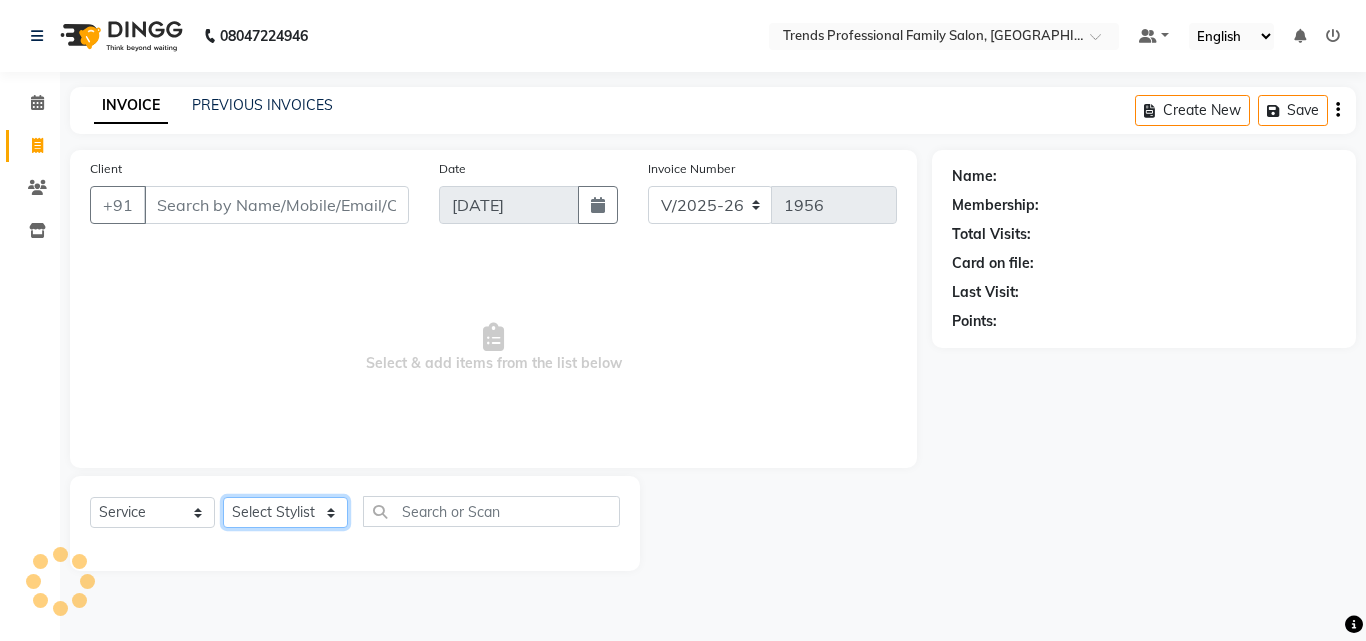 click on "Select Stylist" 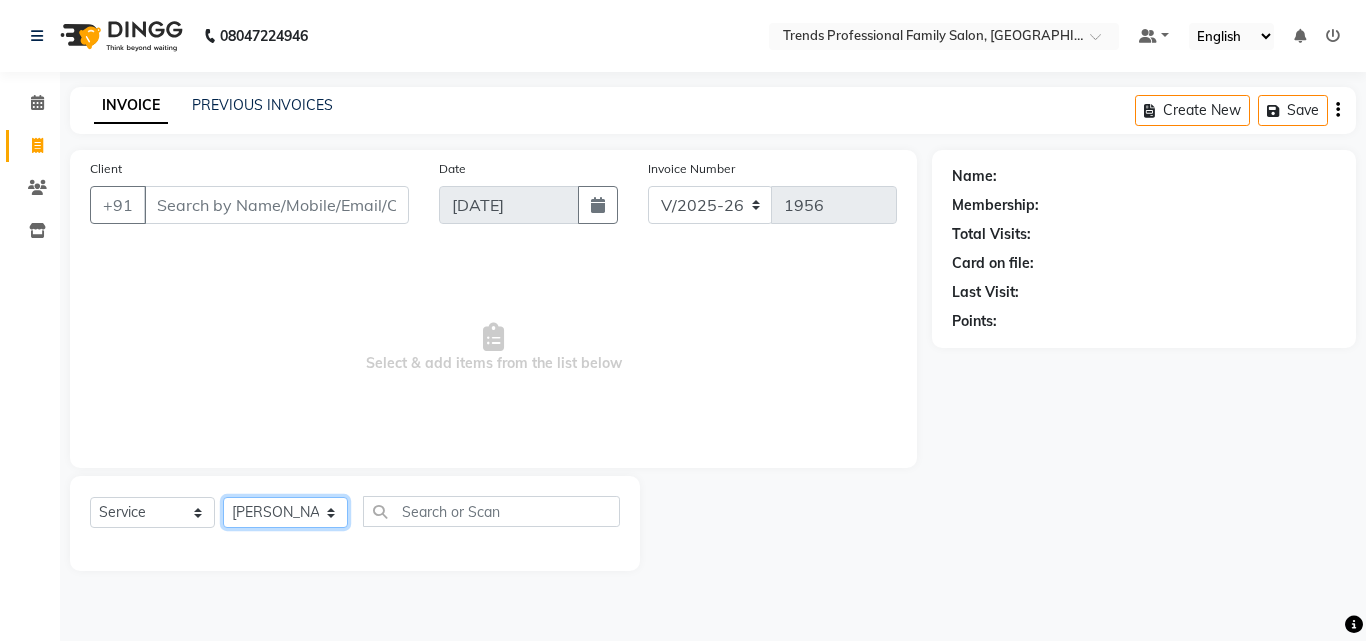 click on "Select Stylist [PERSON_NAME] [PERSON_NAME] [PERSON_NAME] [PERSON_NAME] [DEMOGRAPHIC_DATA][PERSON_NAME] Sumika Trends" 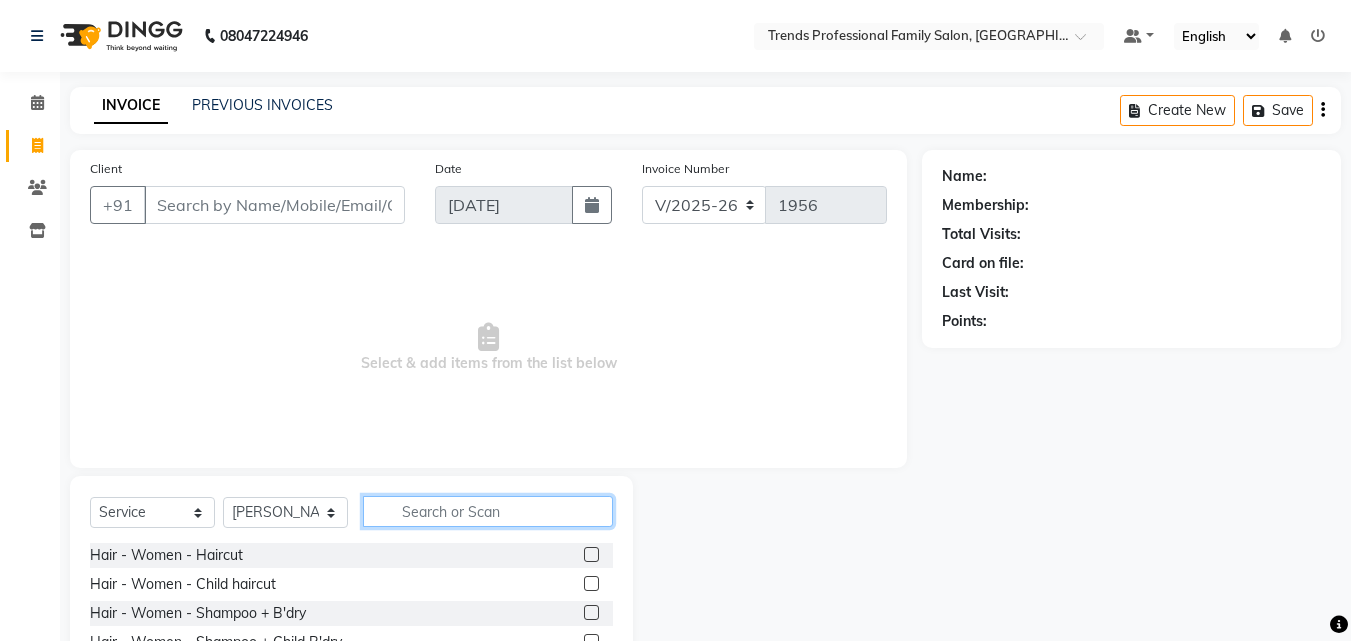 click 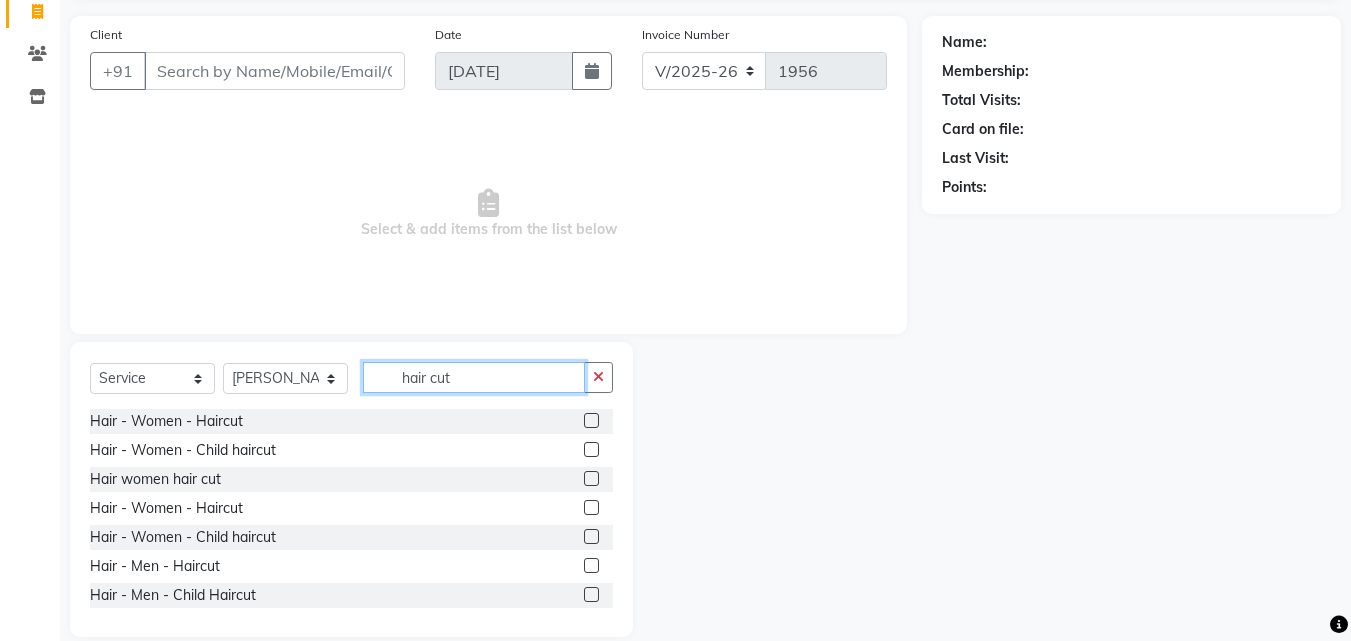 scroll, scrollTop: 160, scrollLeft: 0, axis: vertical 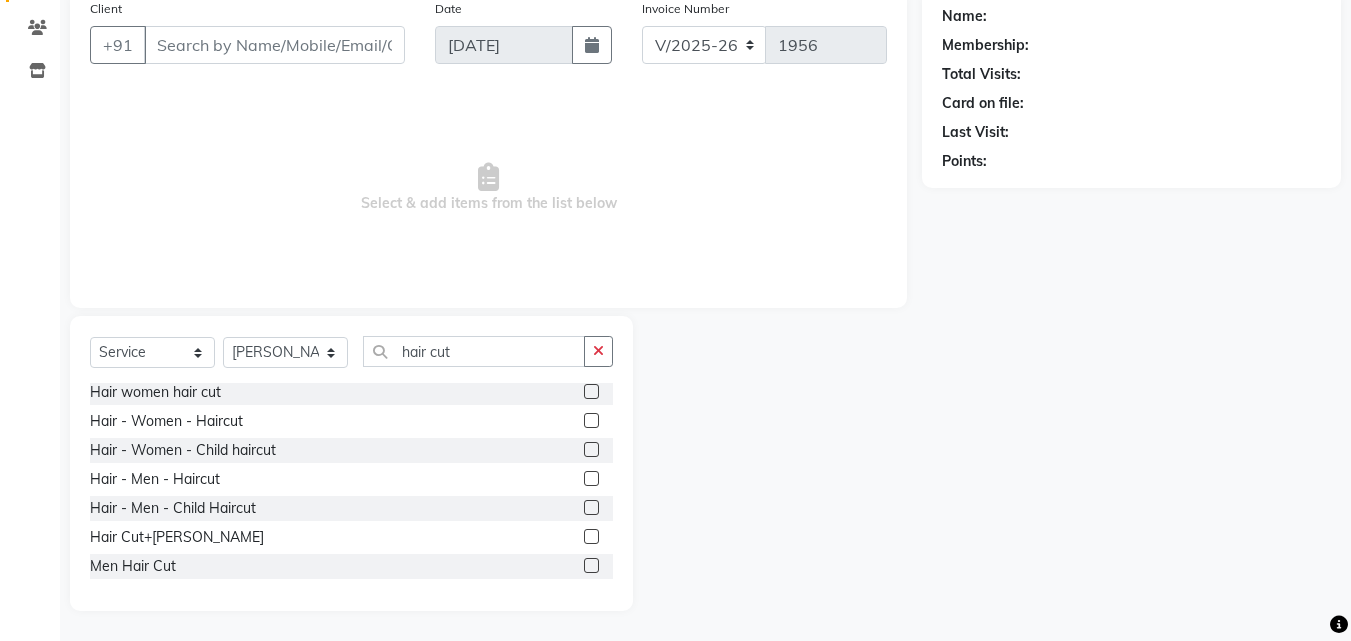 click 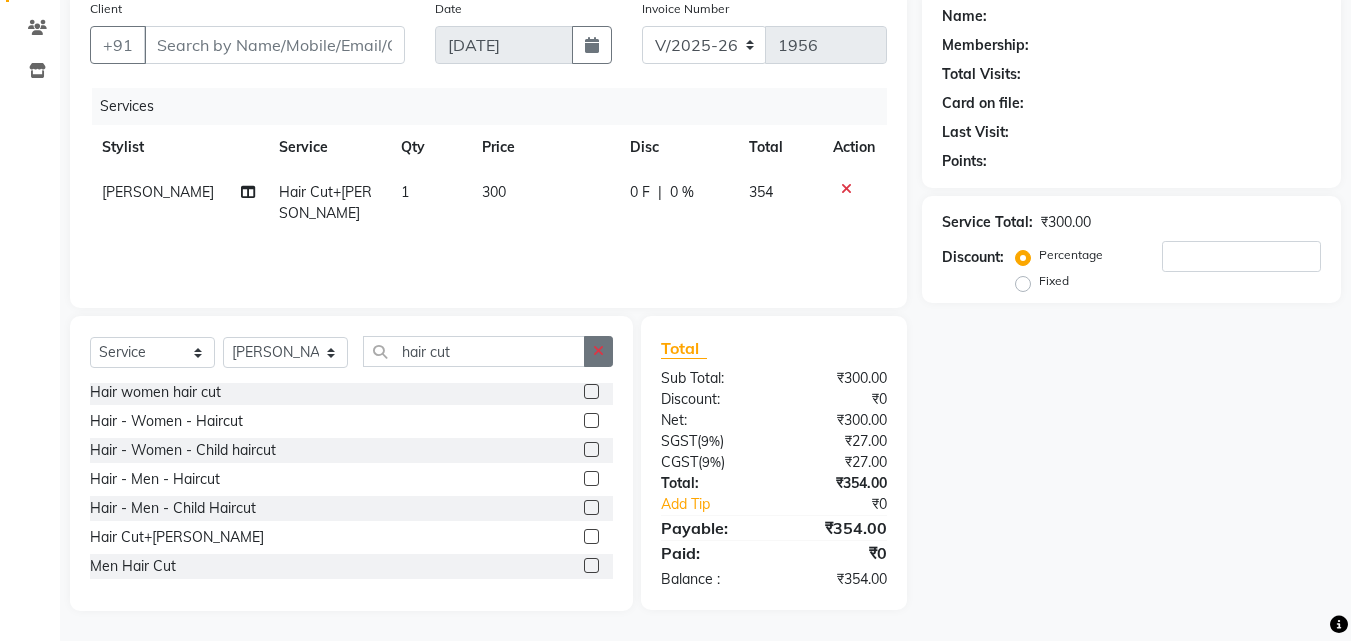 click 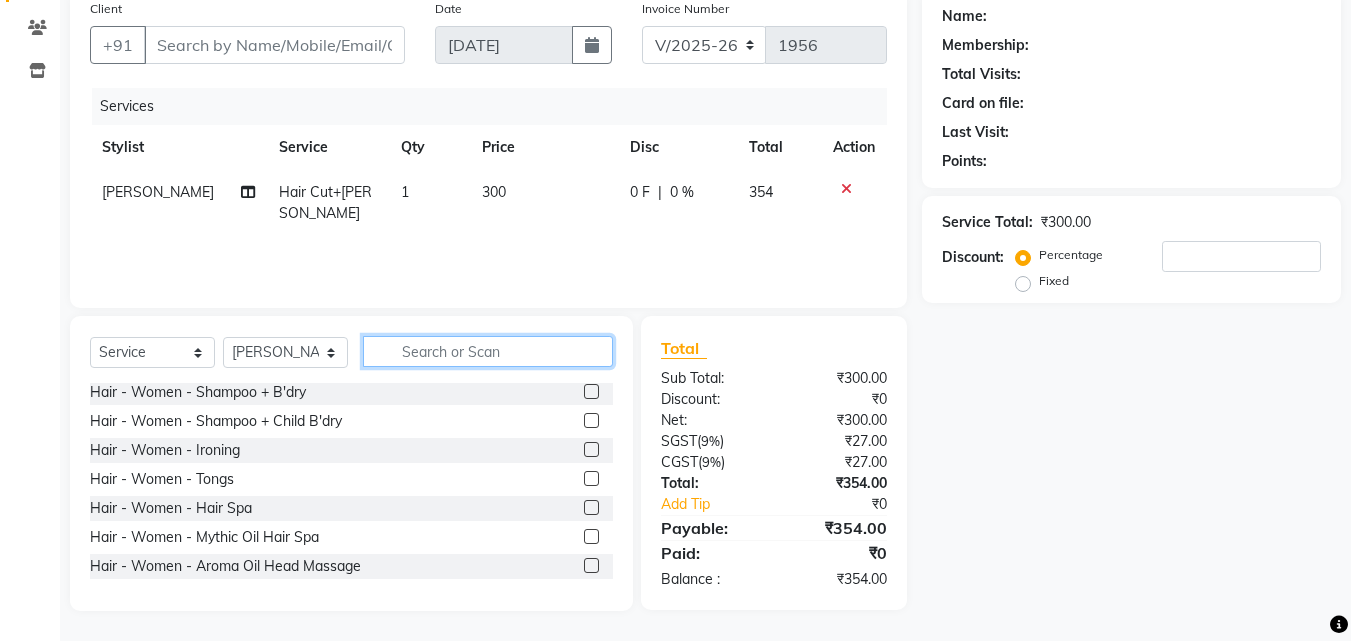 scroll, scrollTop: 0, scrollLeft: 0, axis: both 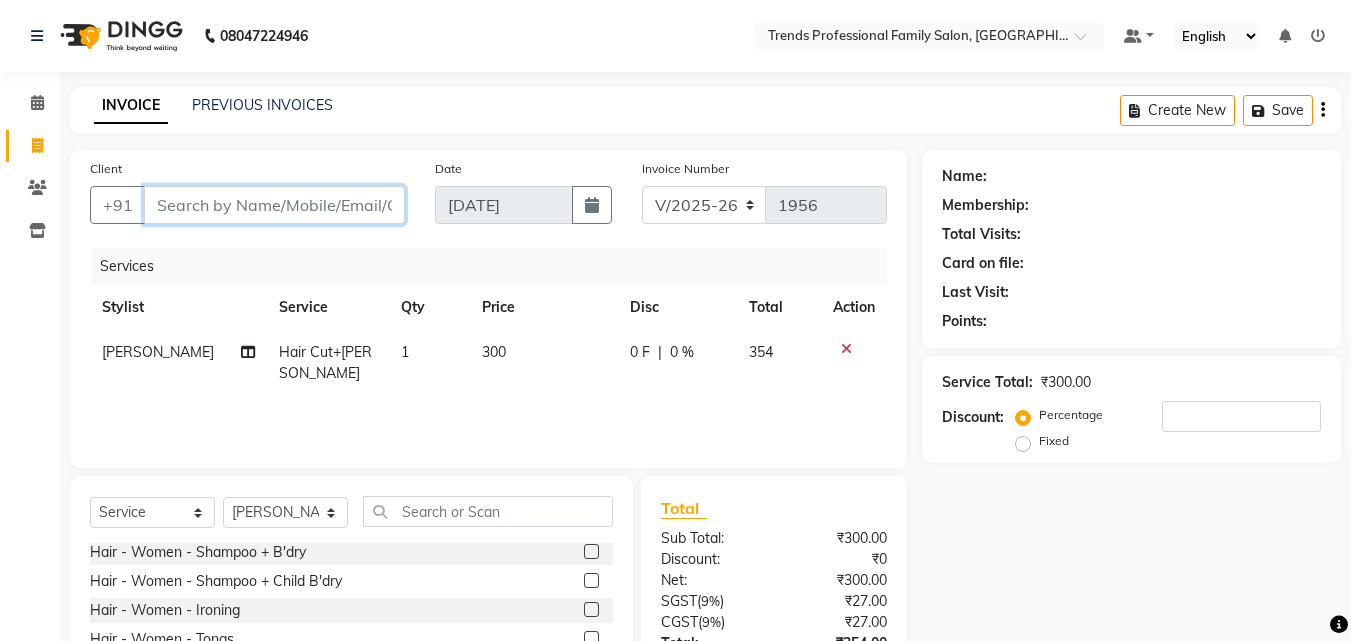 click on "Client" at bounding box center [274, 205] 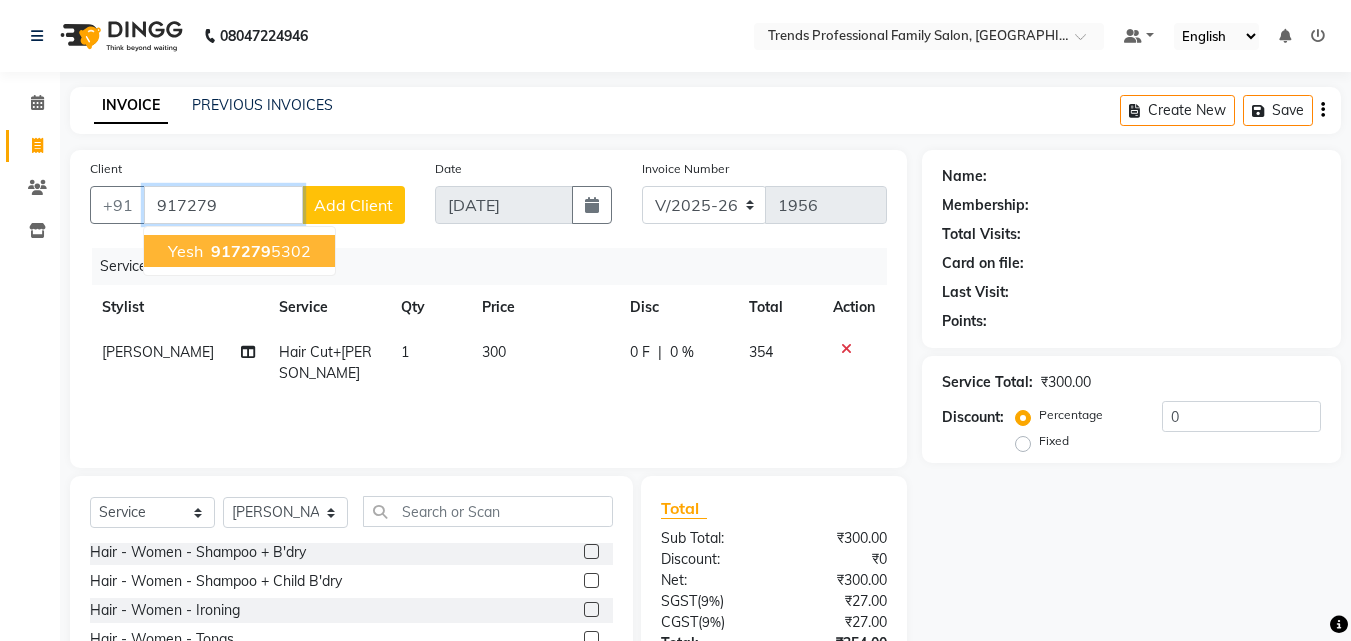 click on "917279" at bounding box center [241, 251] 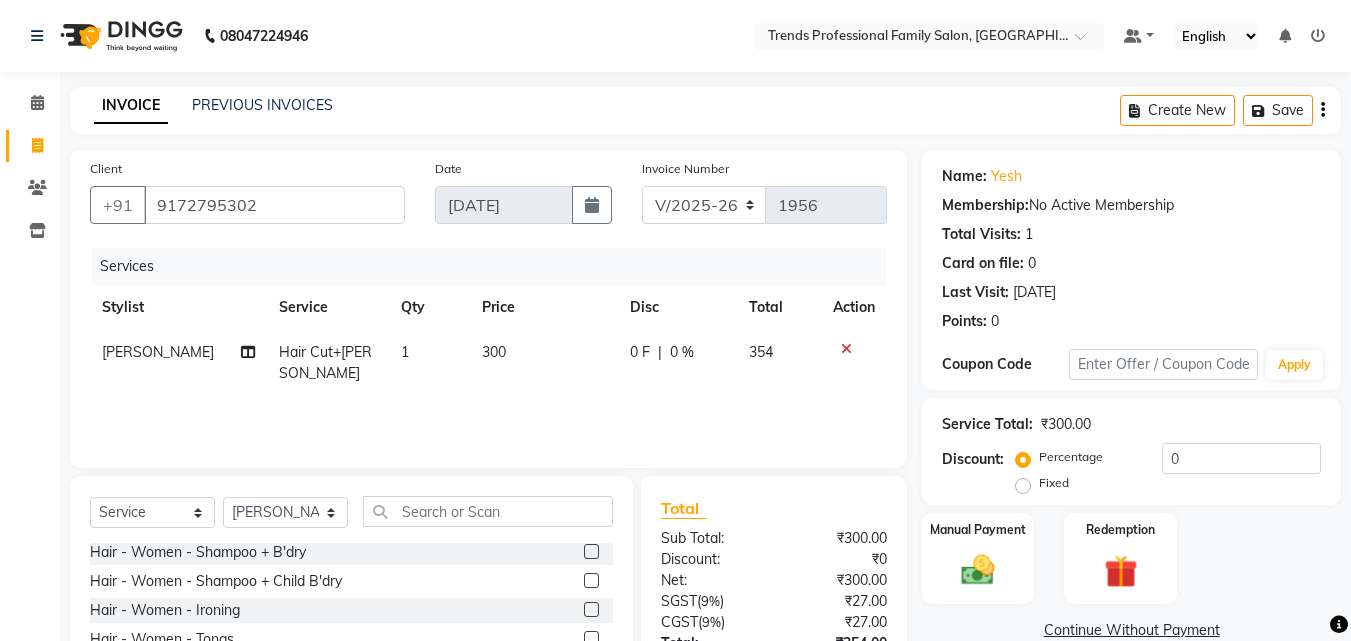 click 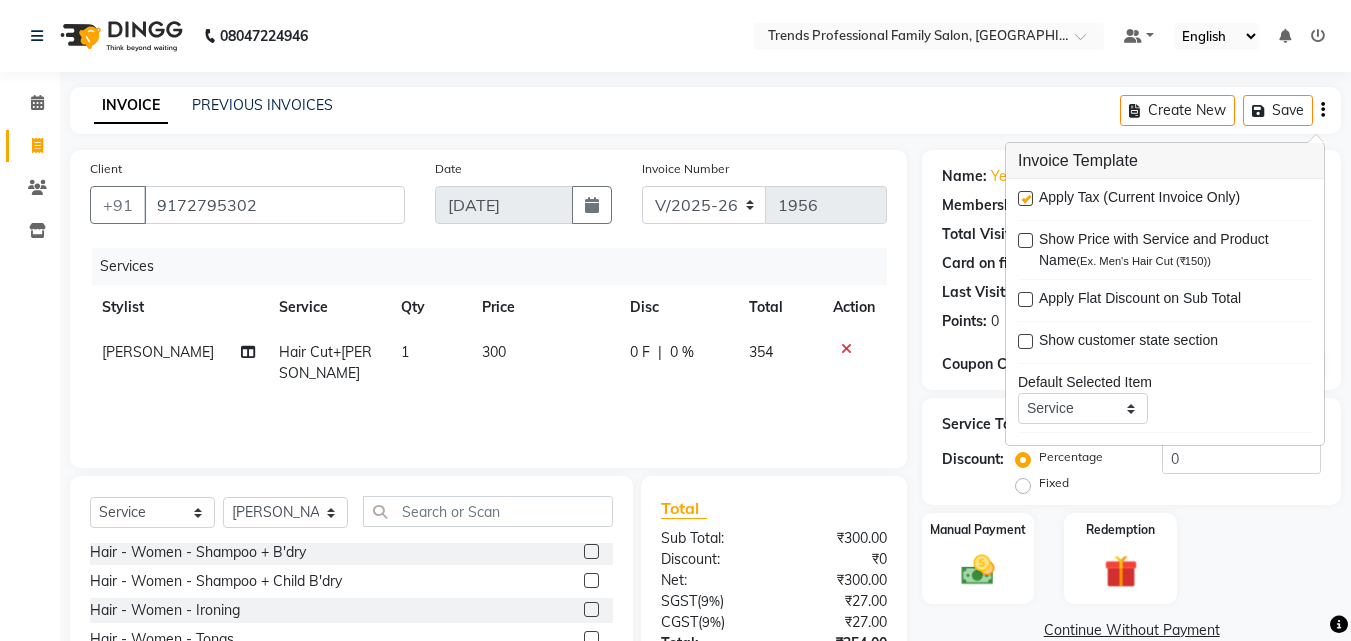 click at bounding box center (1025, 198) 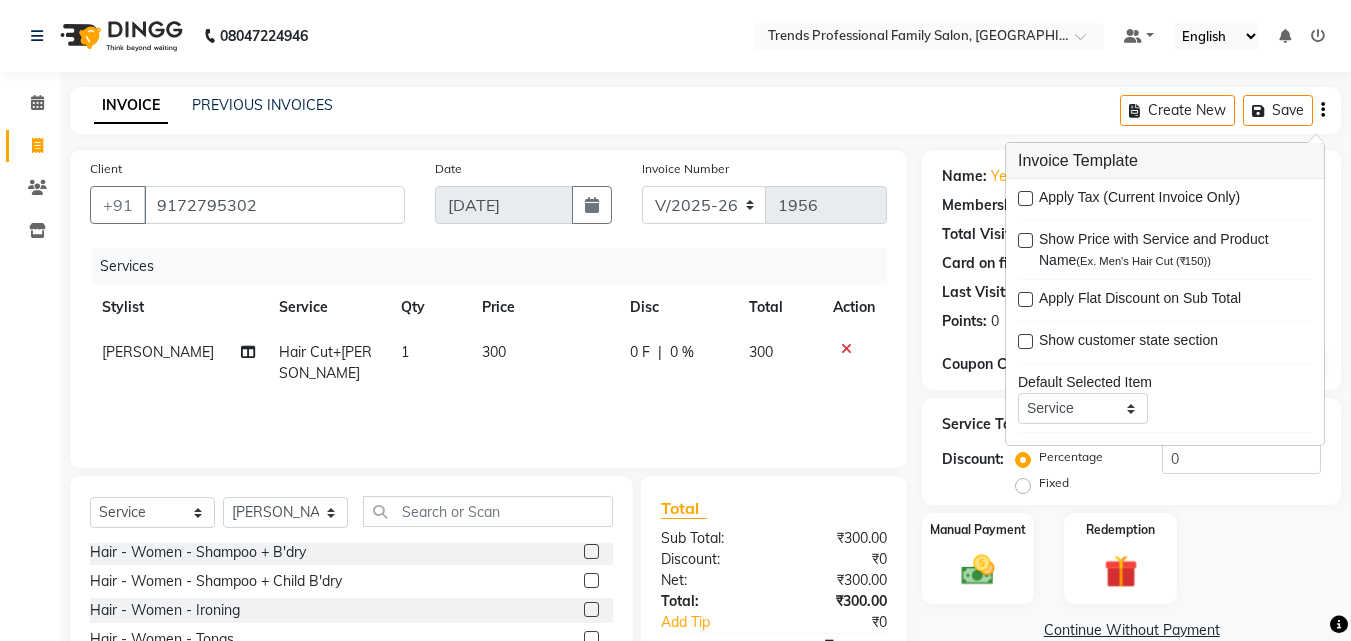 click on "INVOICE PREVIOUS INVOICES Create New   Save" 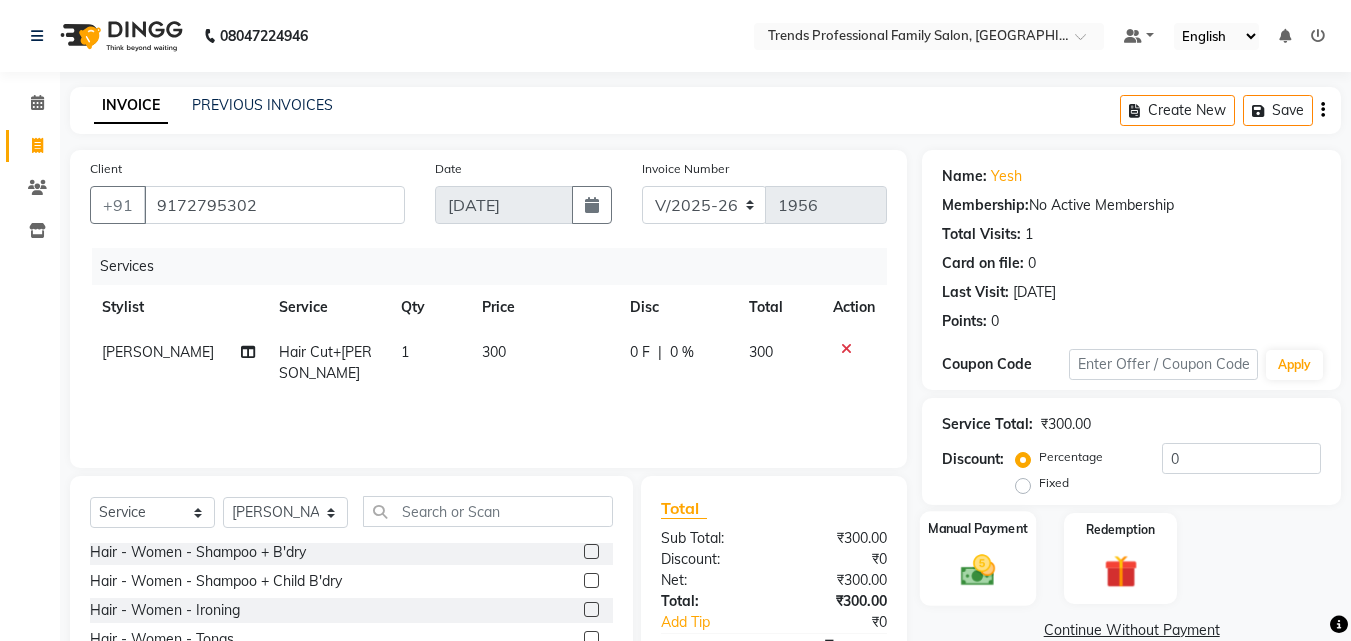 scroll, scrollTop: 160, scrollLeft: 0, axis: vertical 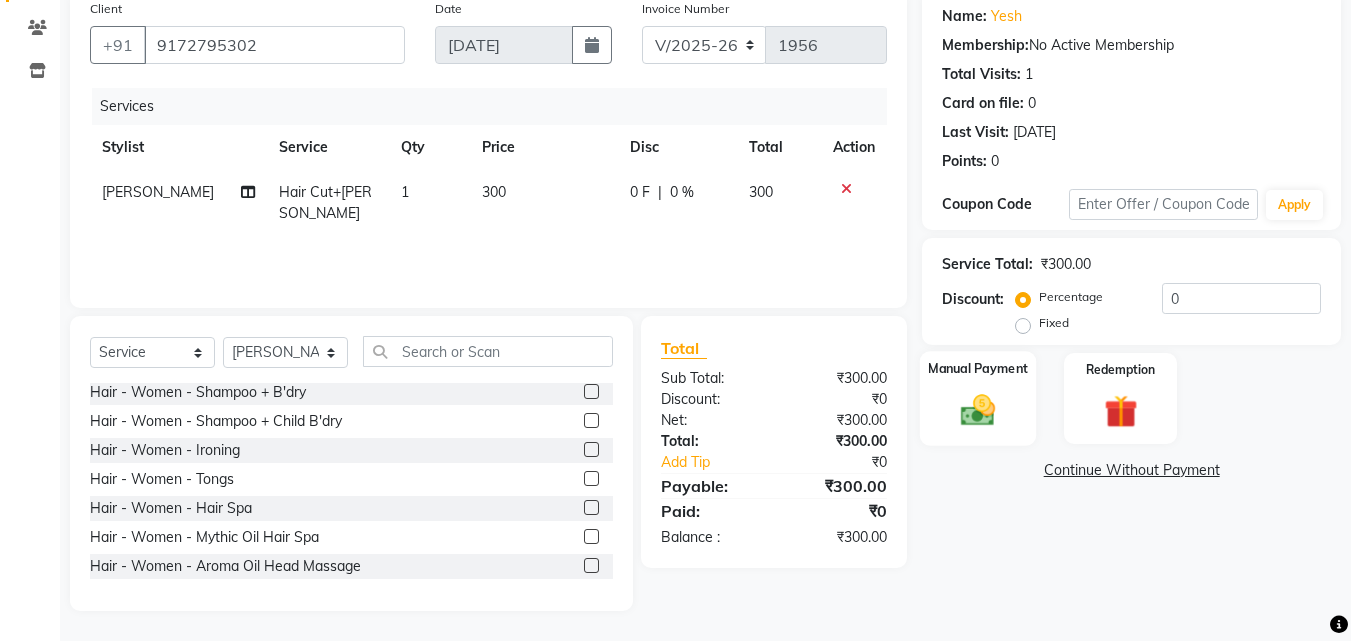click 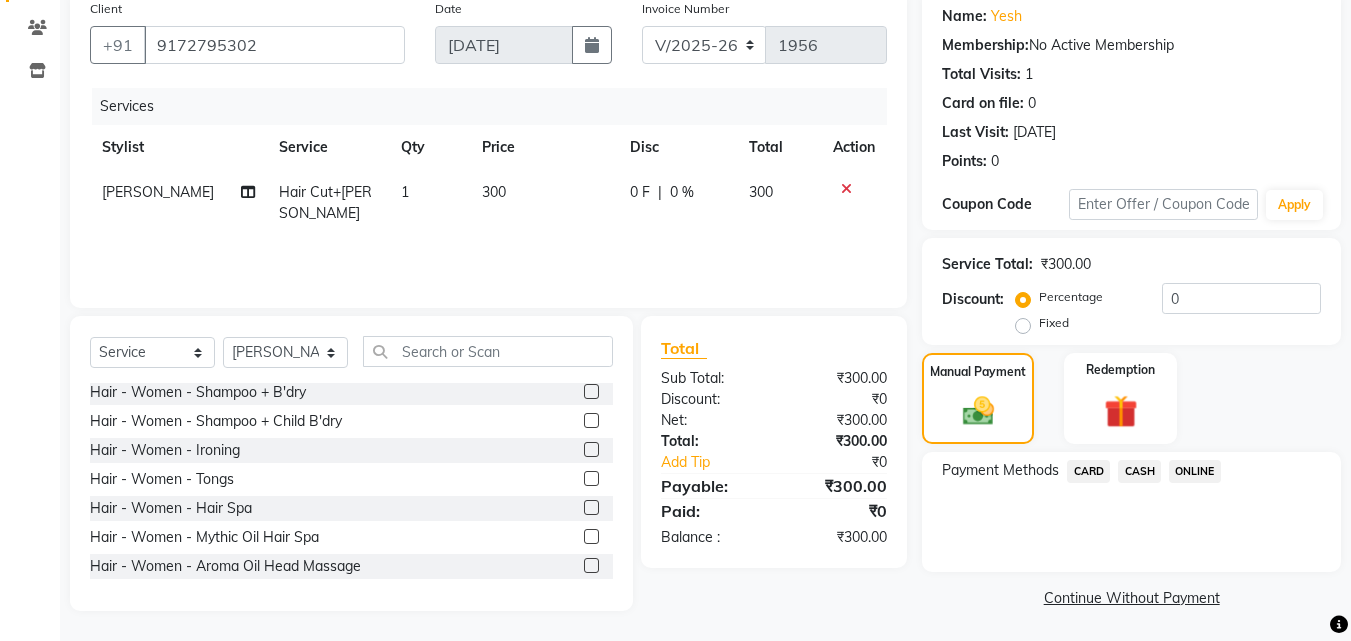 click on "ONLINE" 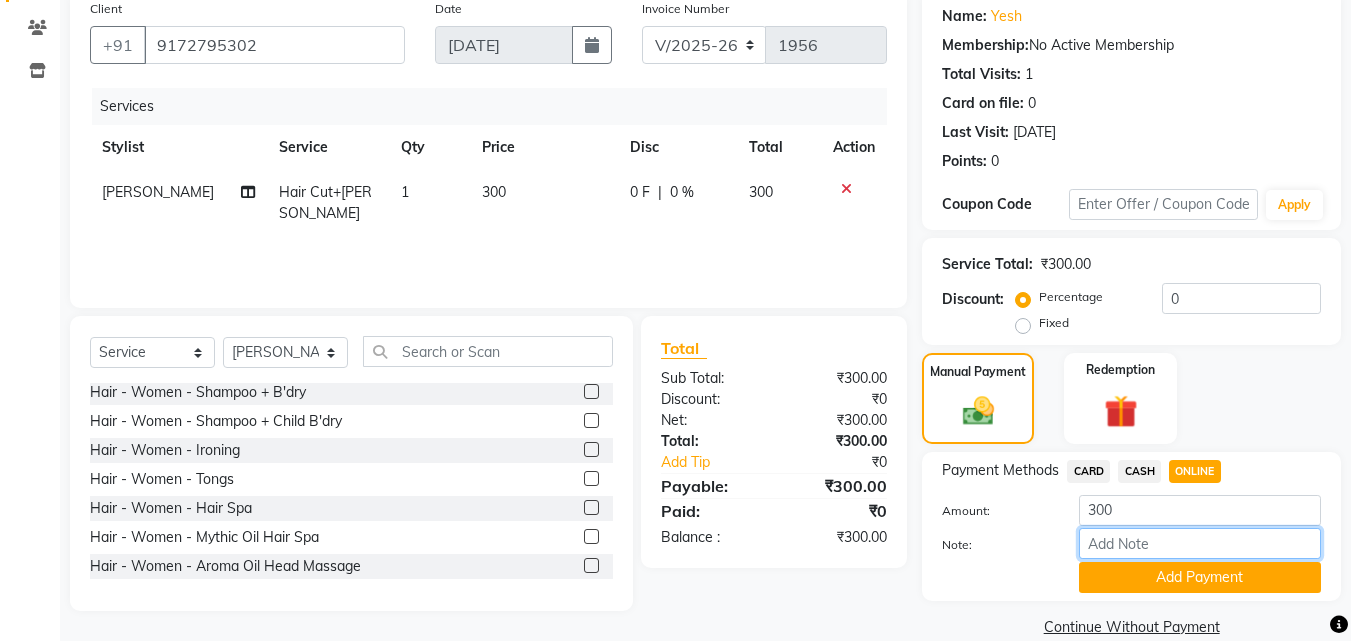 click on "Note:" at bounding box center (1200, 543) 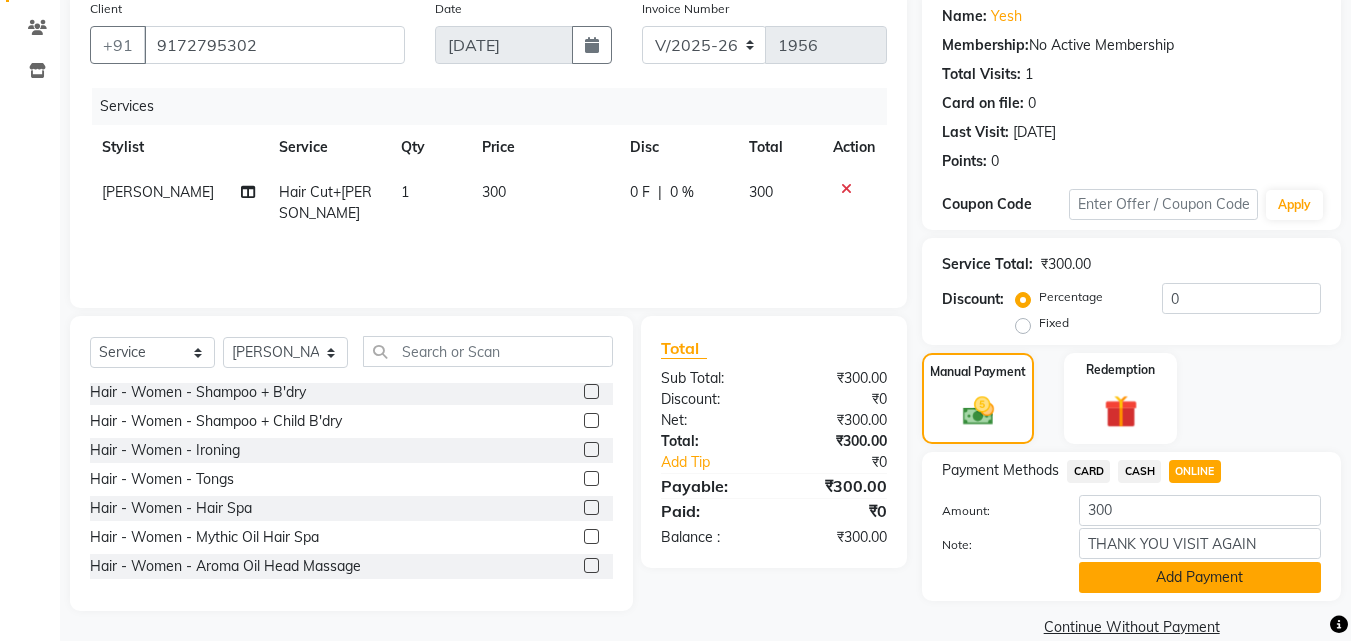 click on "Add Payment" 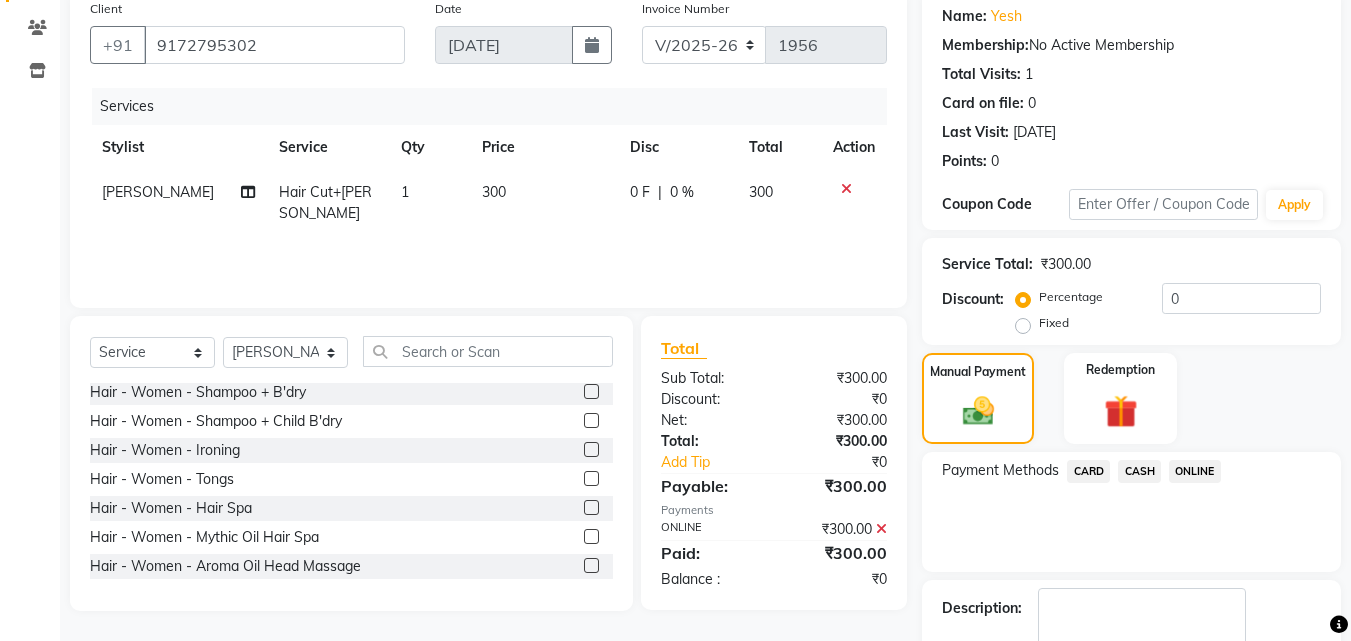 scroll, scrollTop: 275, scrollLeft: 0, axis: vertical 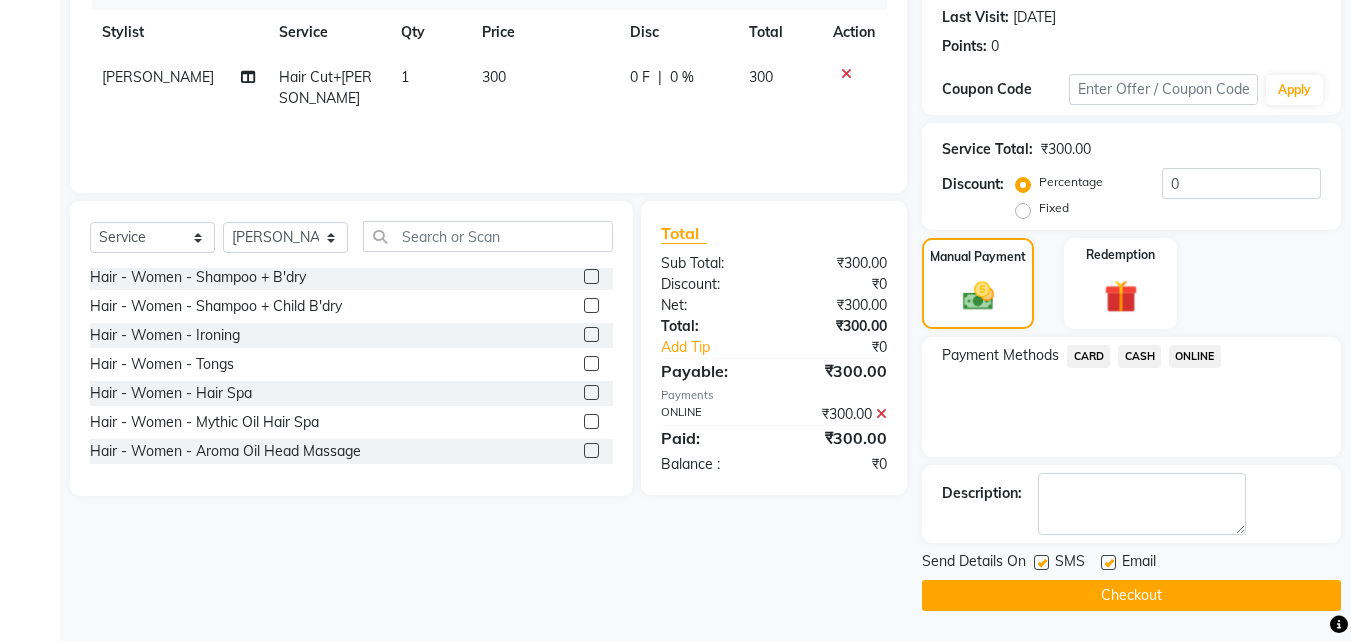 click 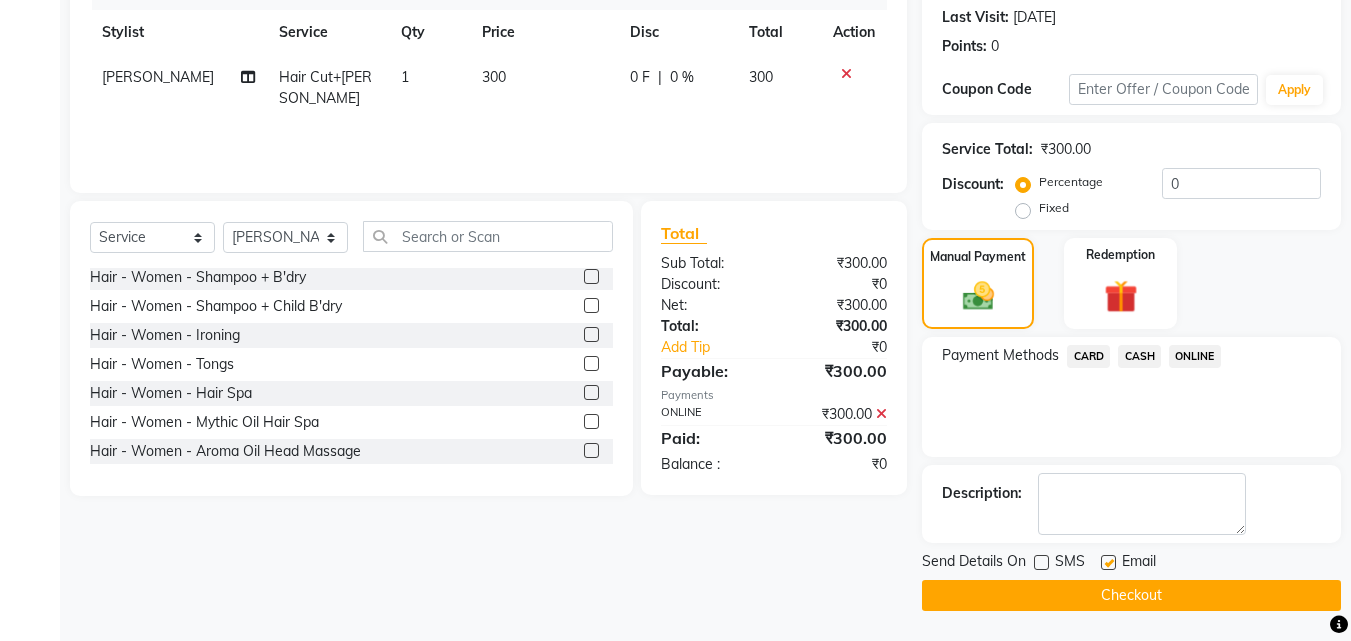 click on "Email" 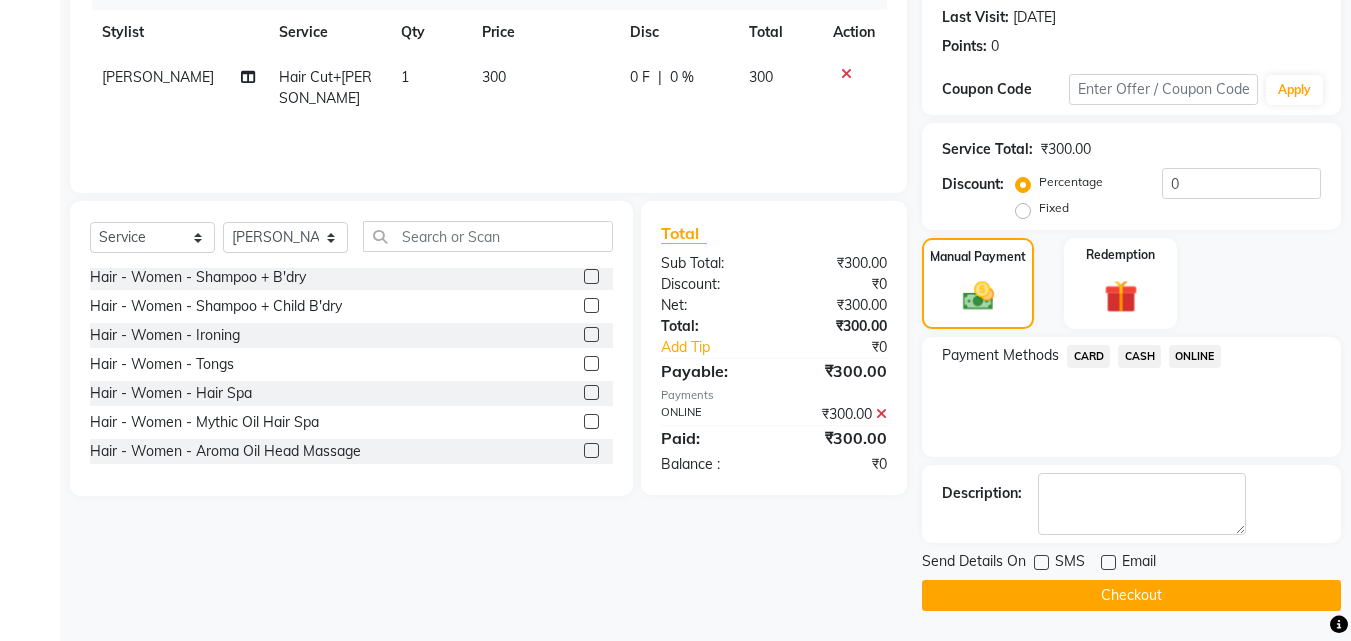 click on "Checkout" 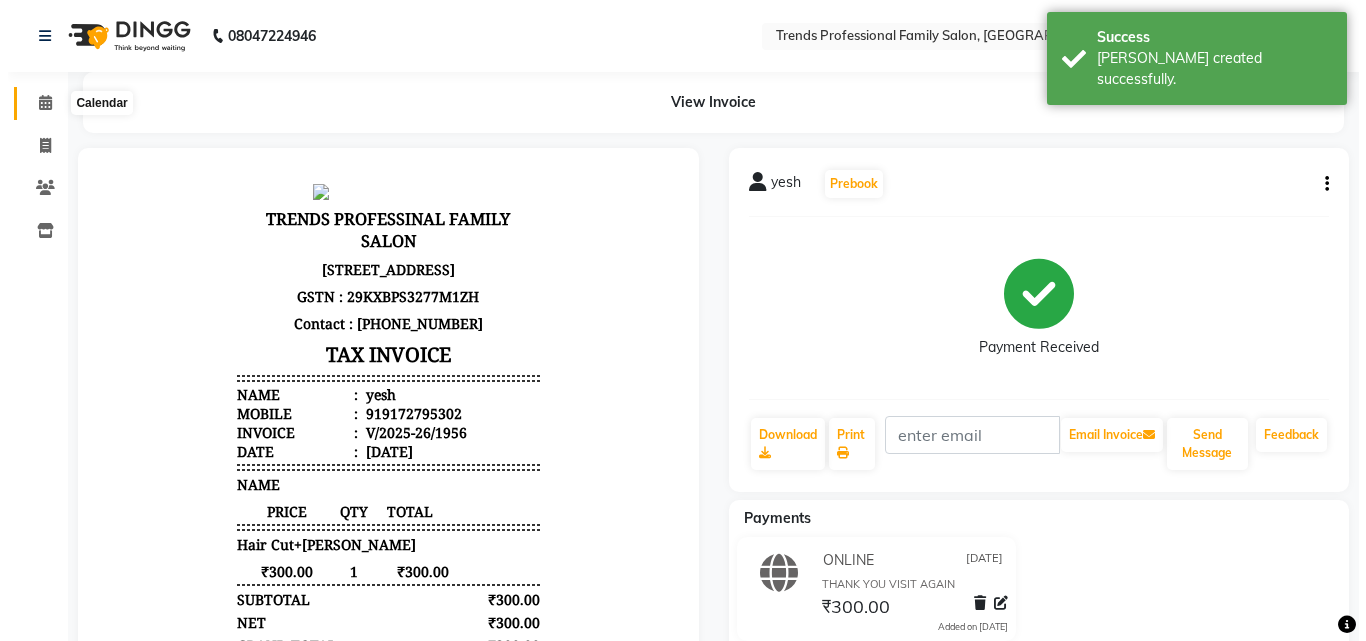 scroll, scrollTop: 0, scrollLeft: 0, axis: both 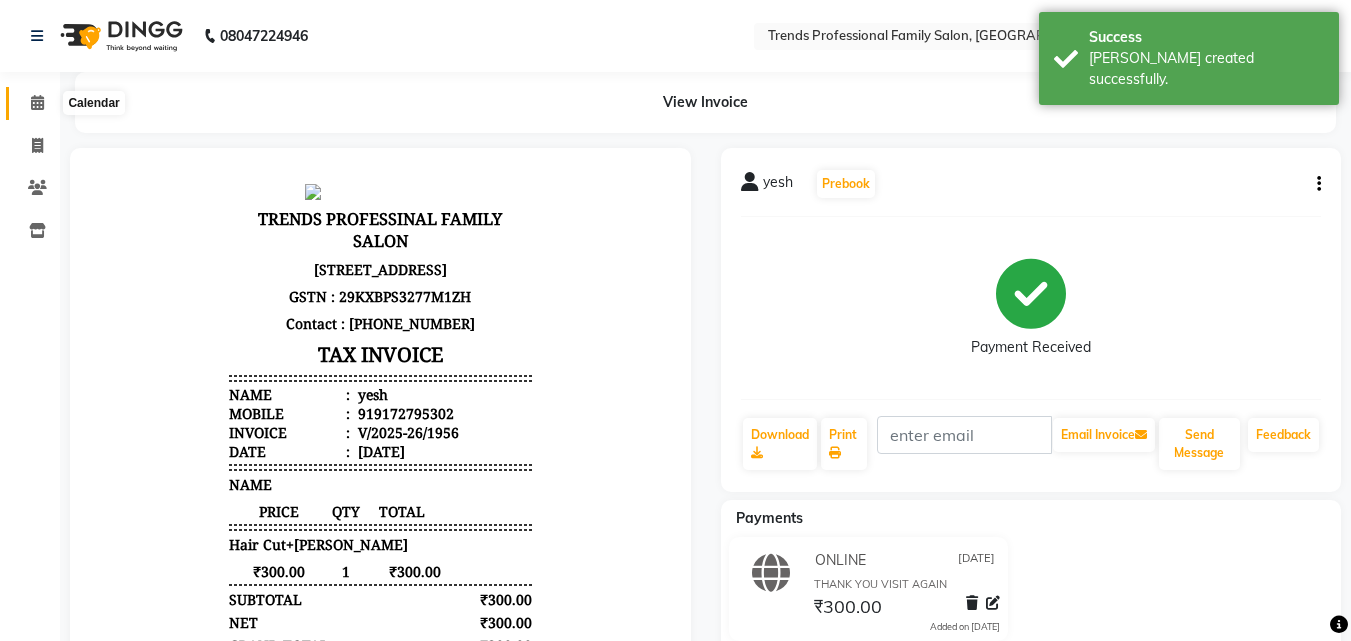 click 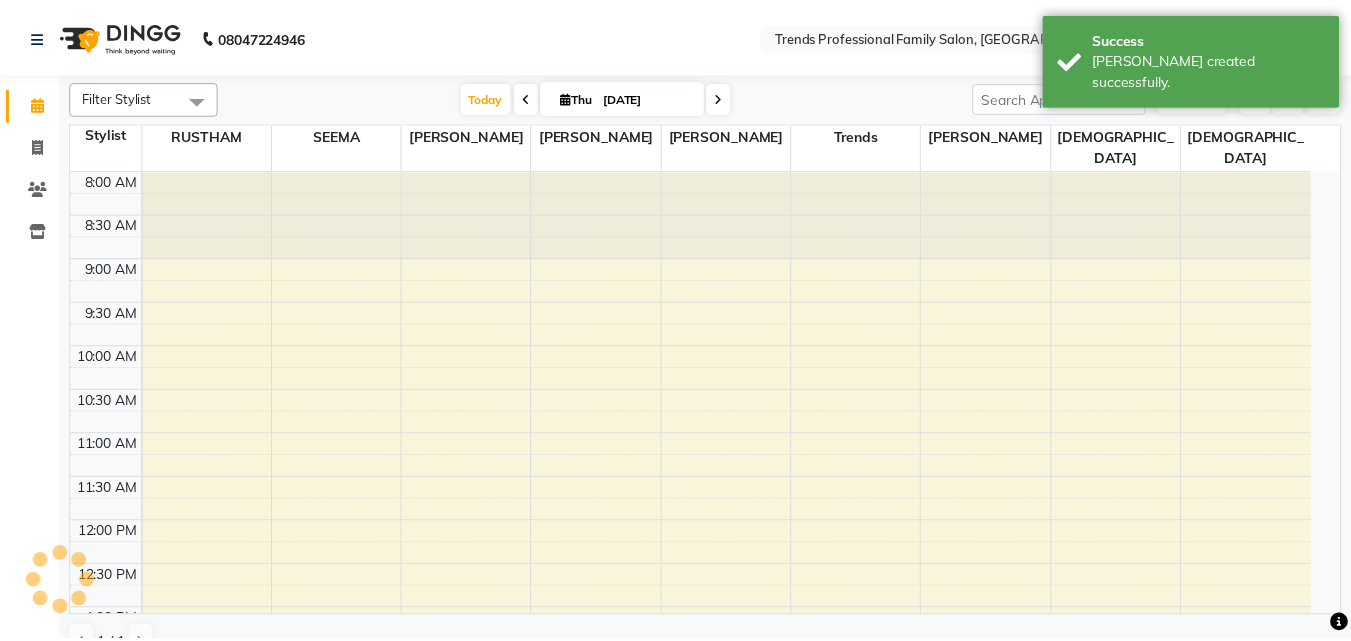 scroll, scrollTop: 0, scrollLeft: 0, axis: both 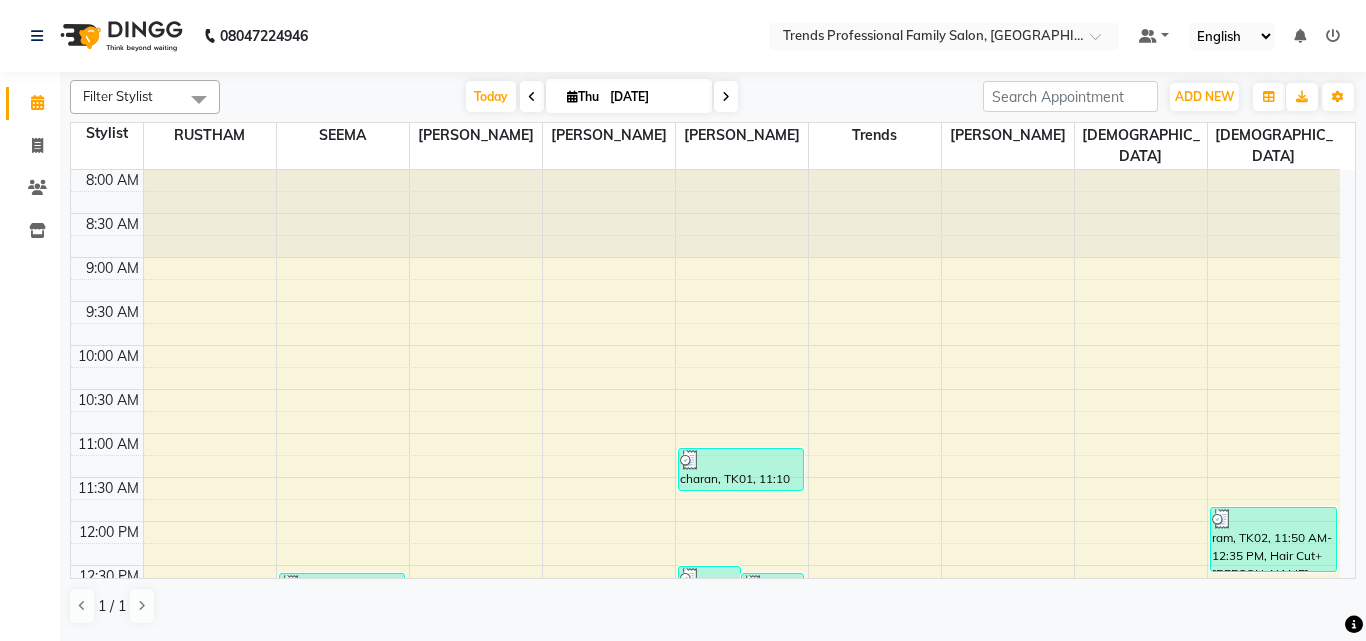 click on "[DATE]  [DATE]" at bounding box center [601, 97] 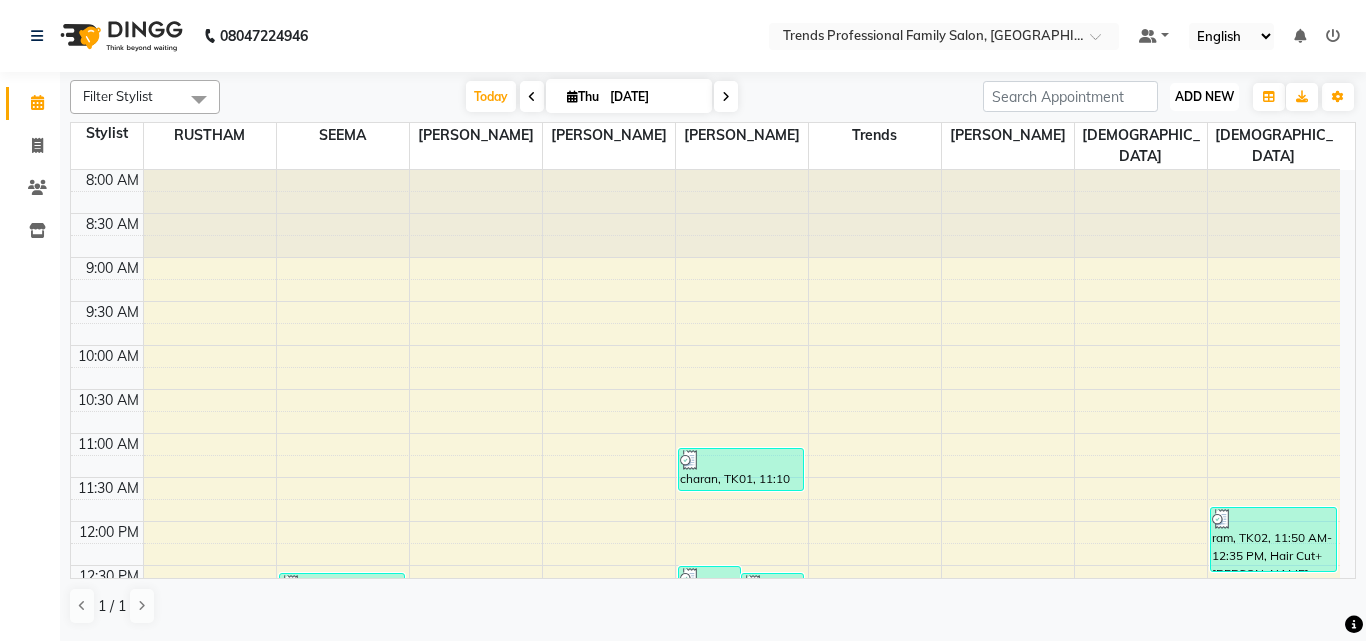 click on "ADD NEW" at bounding box center (1204, 96) 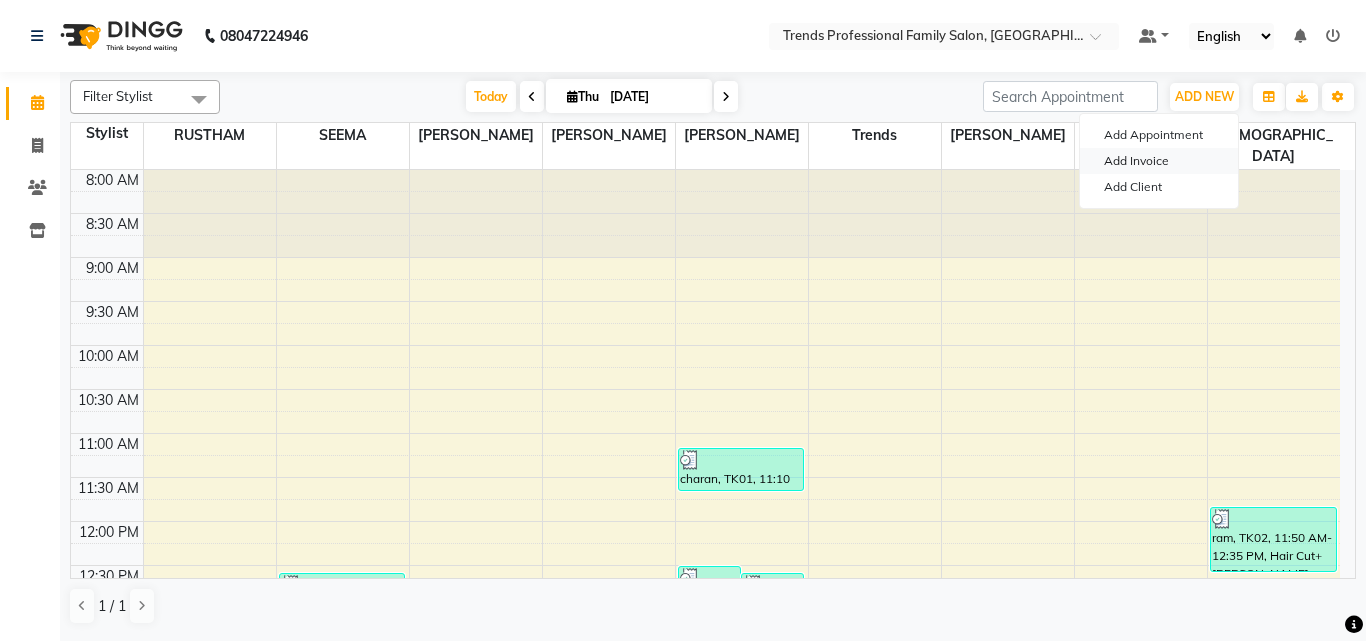 click on "Add Invoice" at bounding box center (1159, 161) 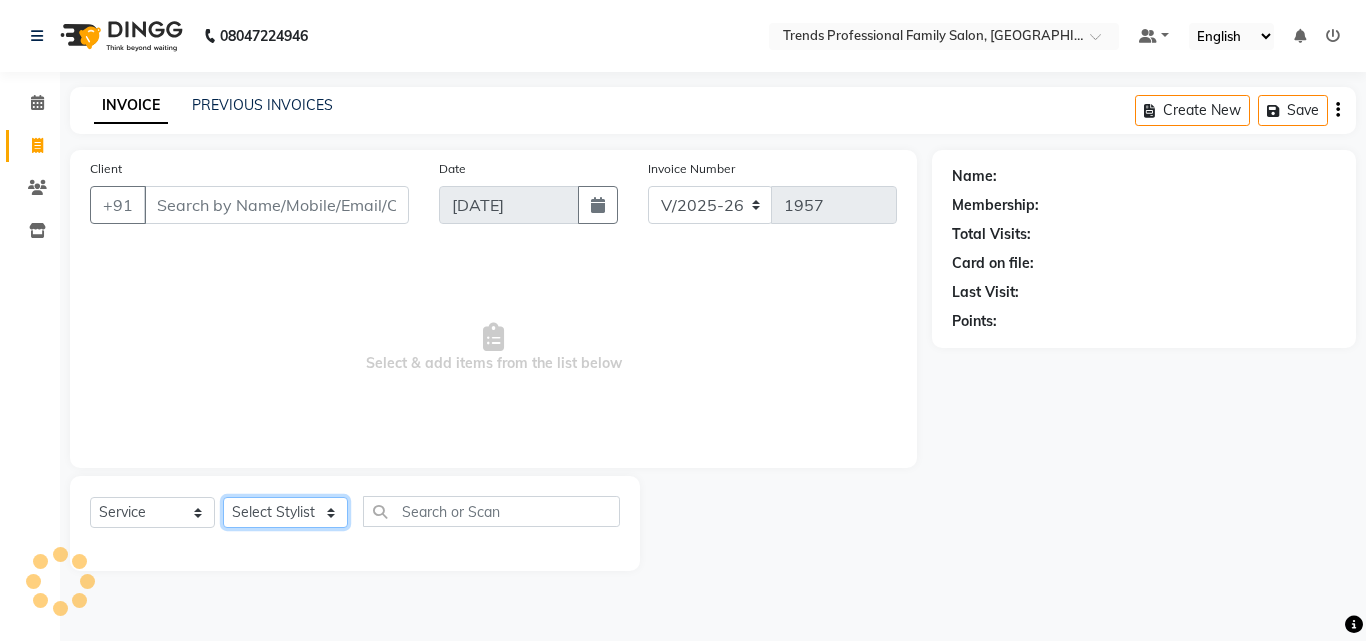 click on "Select Stylist" 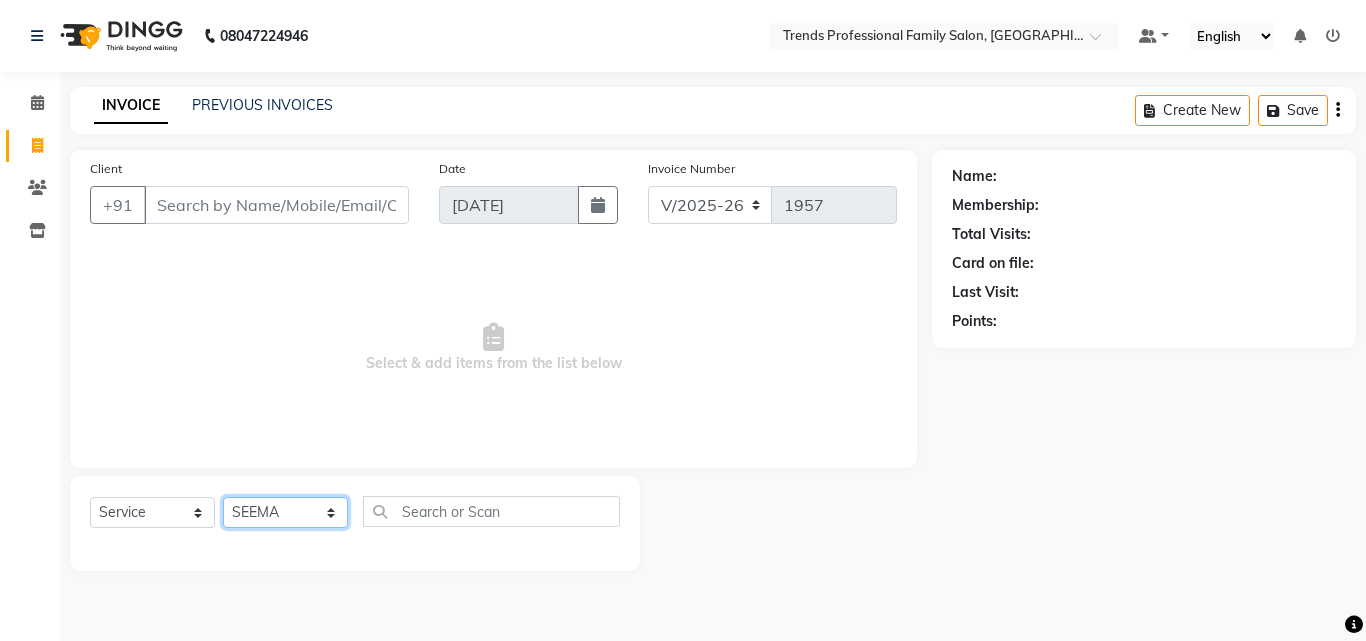 click on "Select Stylist [PERSON_NAME] [PERSON_NAME] [PERSON_NAME] [PERSON_NAME] [DEMOGRAPHIC_DATA][PERSON_NAME] Sumika Trends" 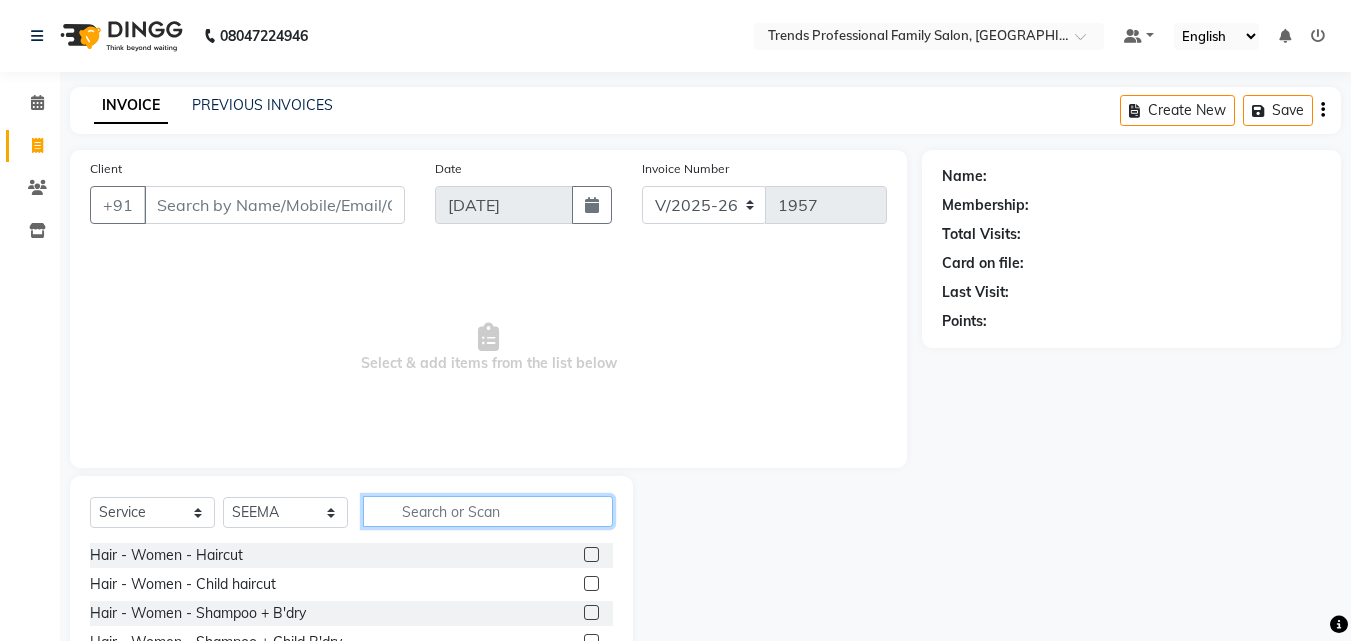 click 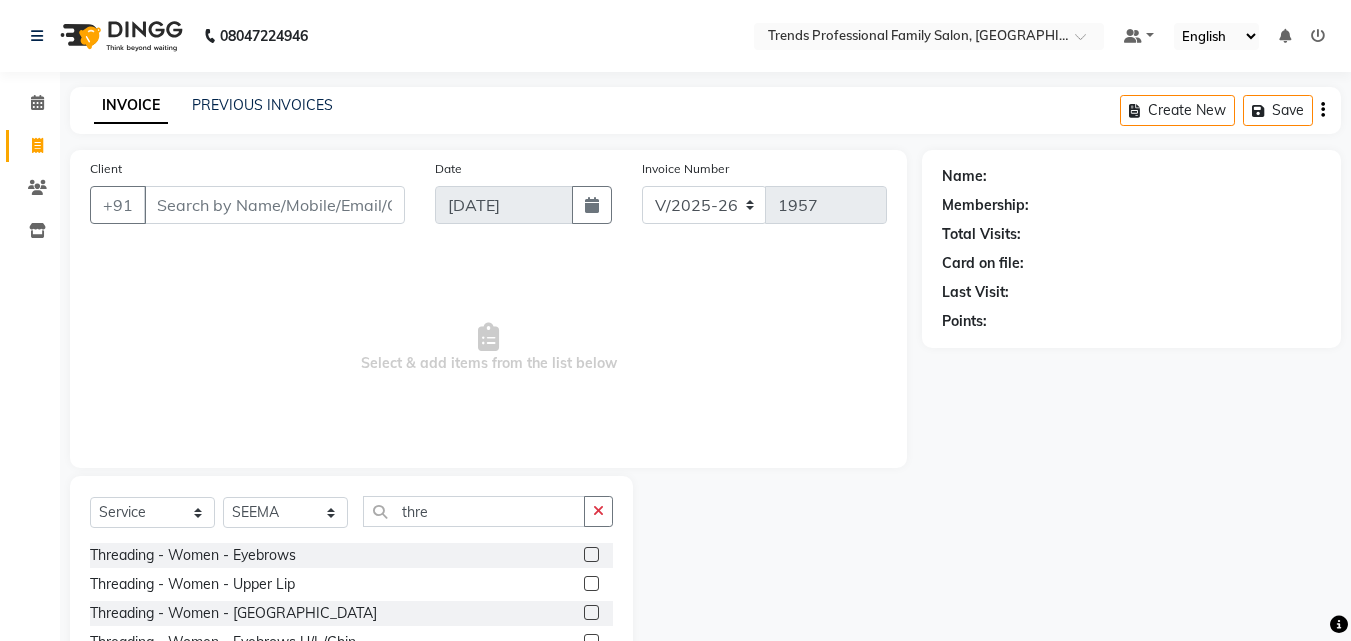 click 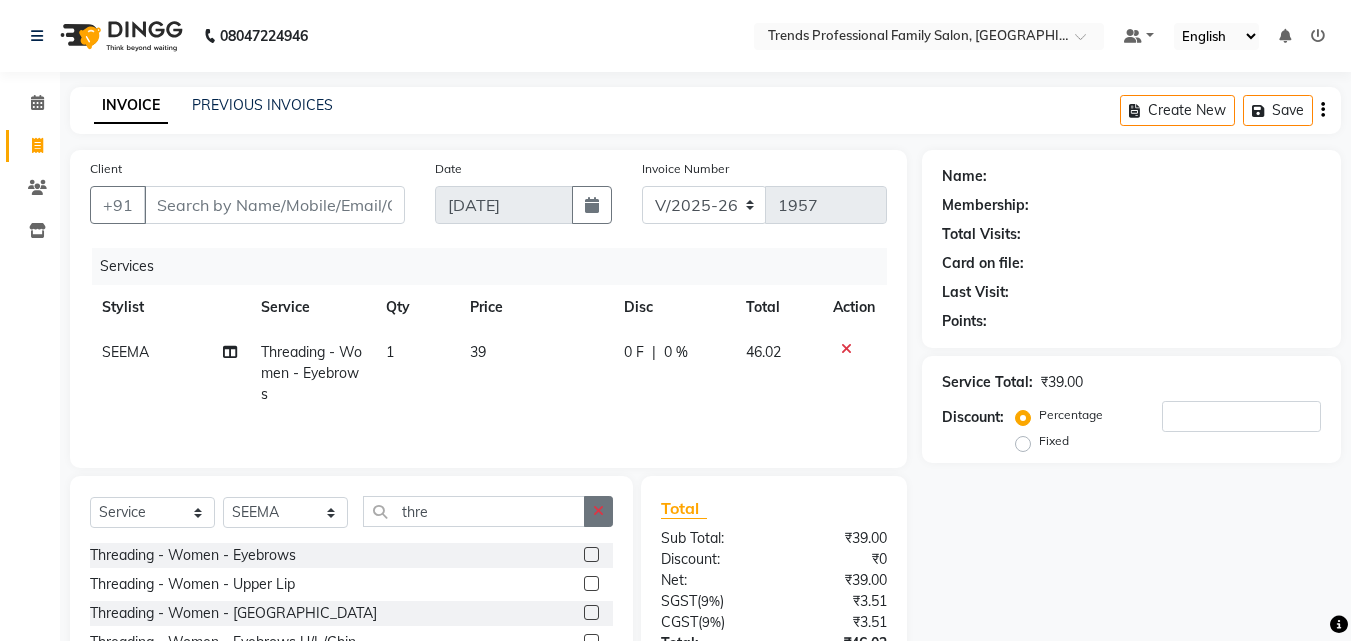 click 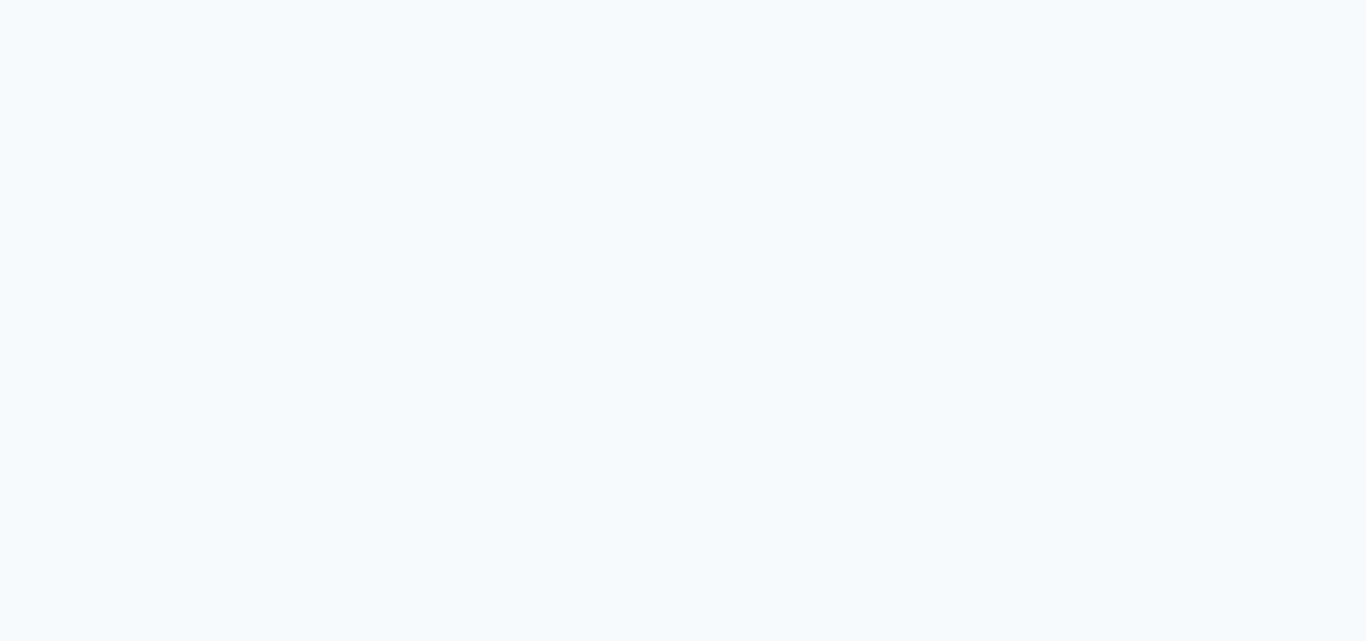 scroll, scrollTop: 0, scrollLeft: 0, axis: both 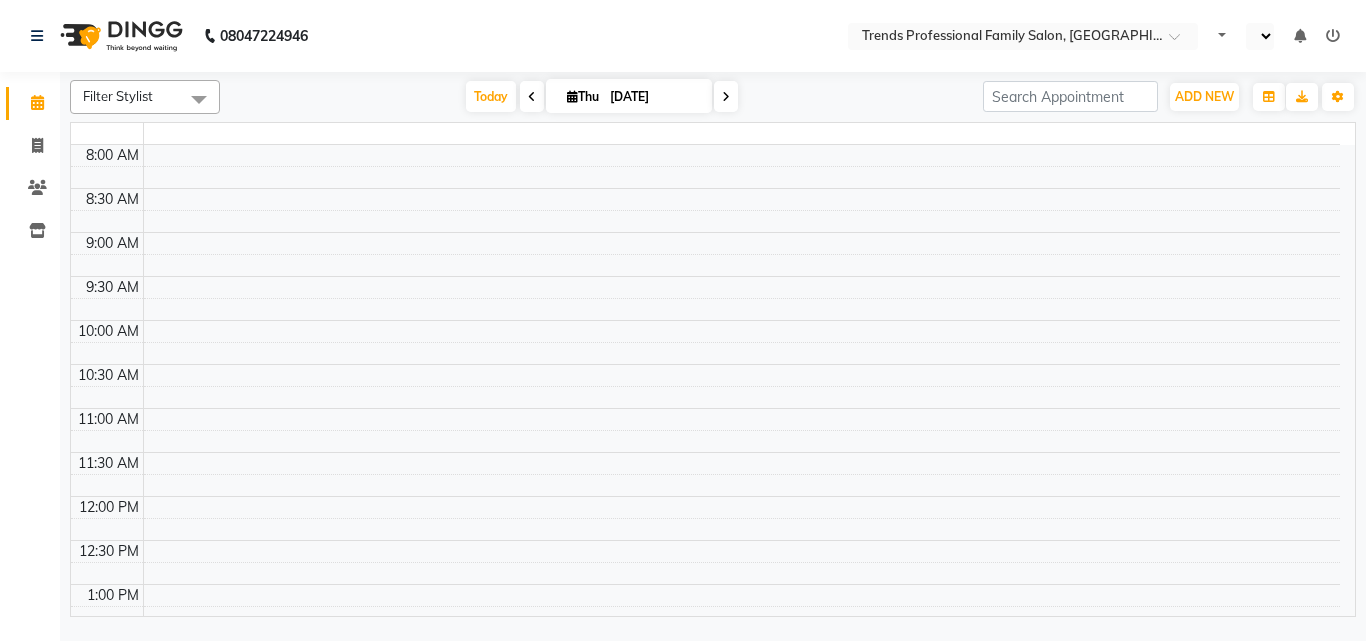 select on "en" 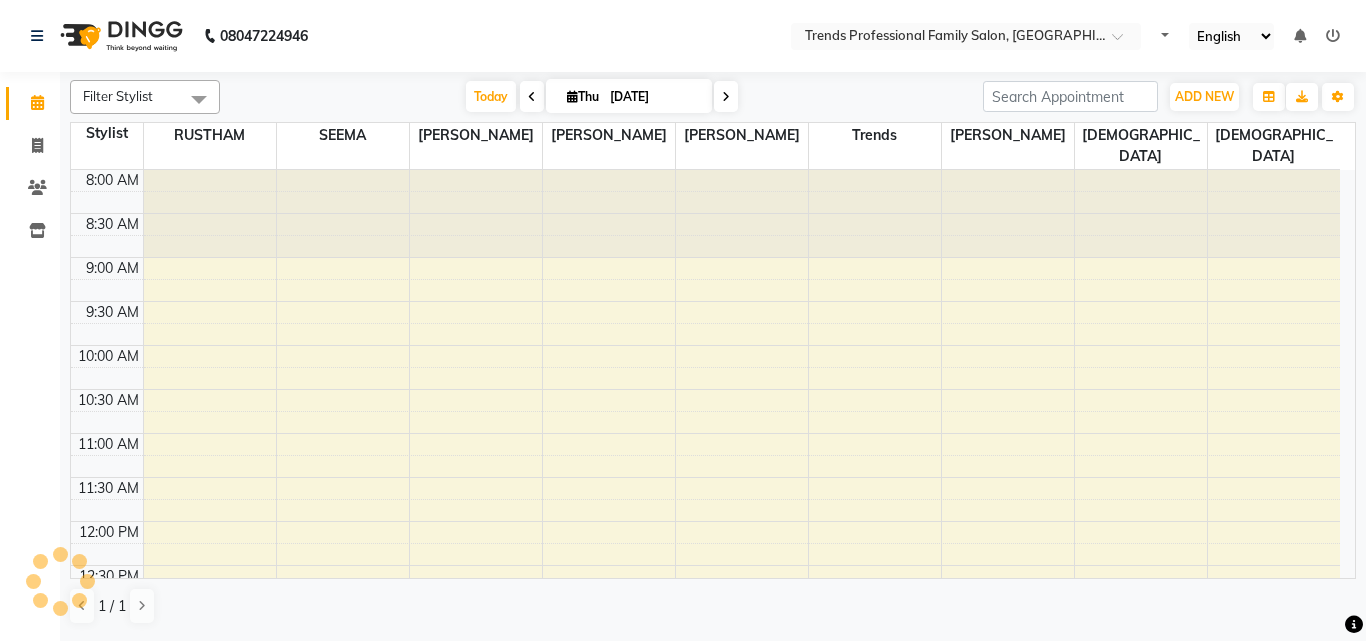scroll, scrollTop: 0, scrollLeft: 0, axis: both 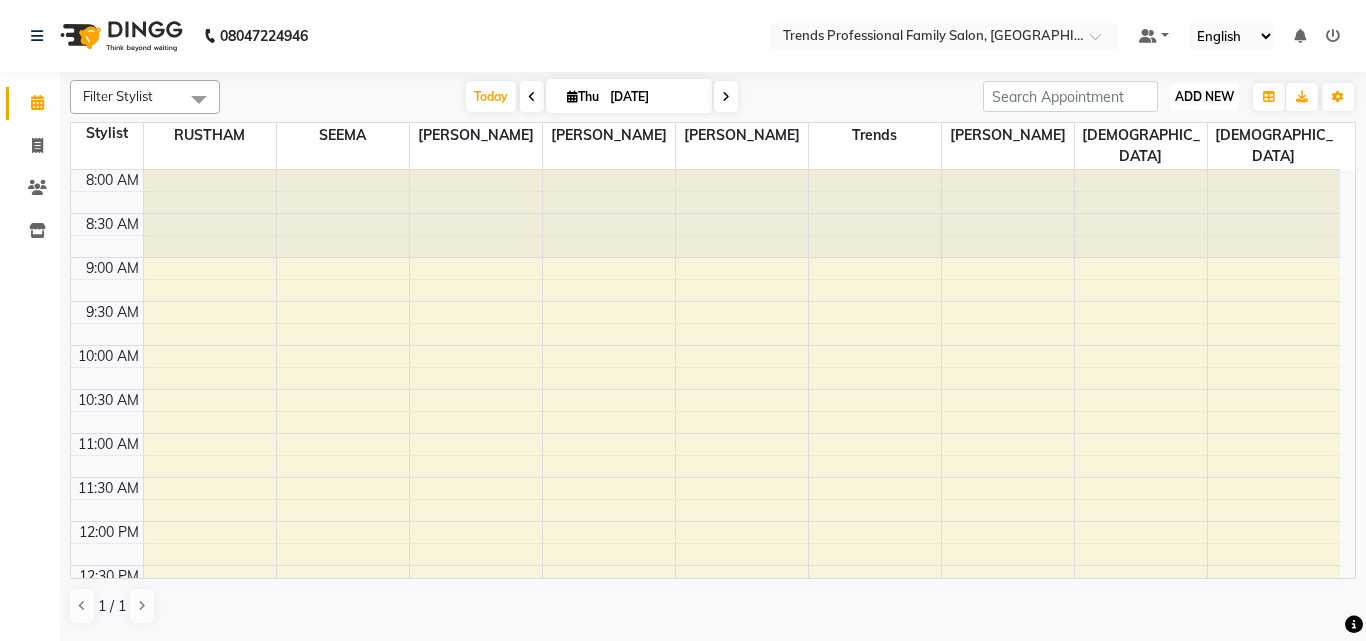 click on "ADD NEW" at bounding box center (1204, 96) 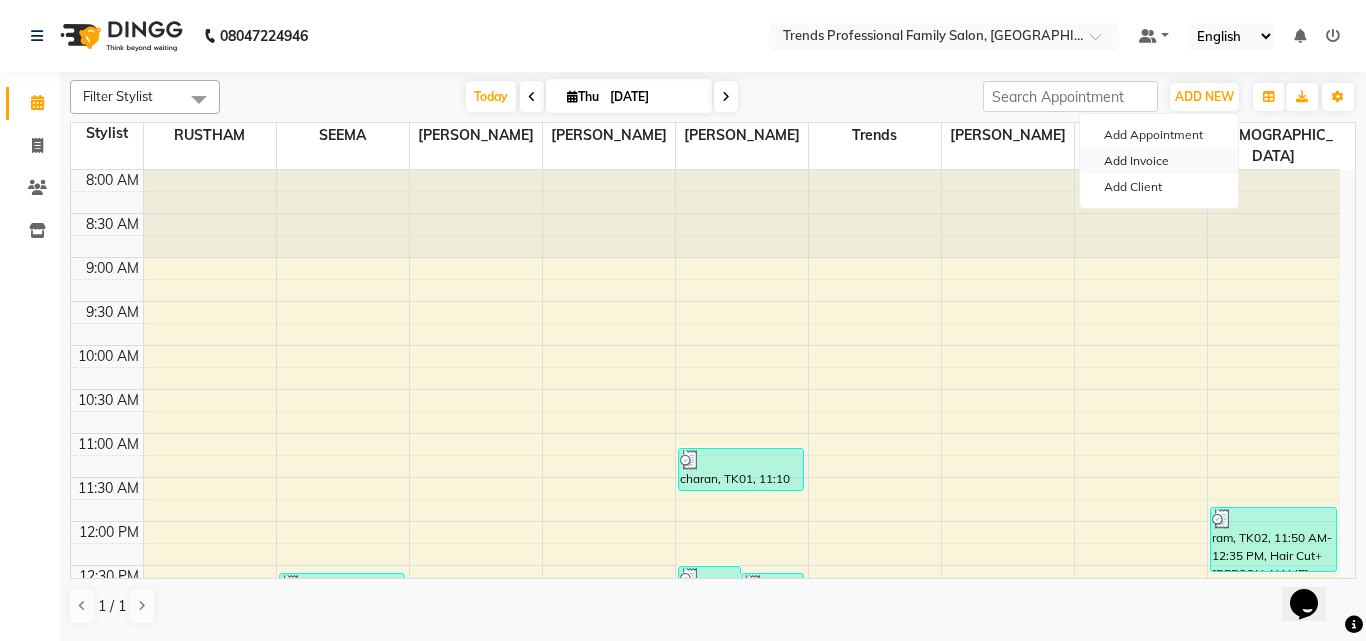 scroll, scrollTop: 0, scrollLeft: 0, axis: both 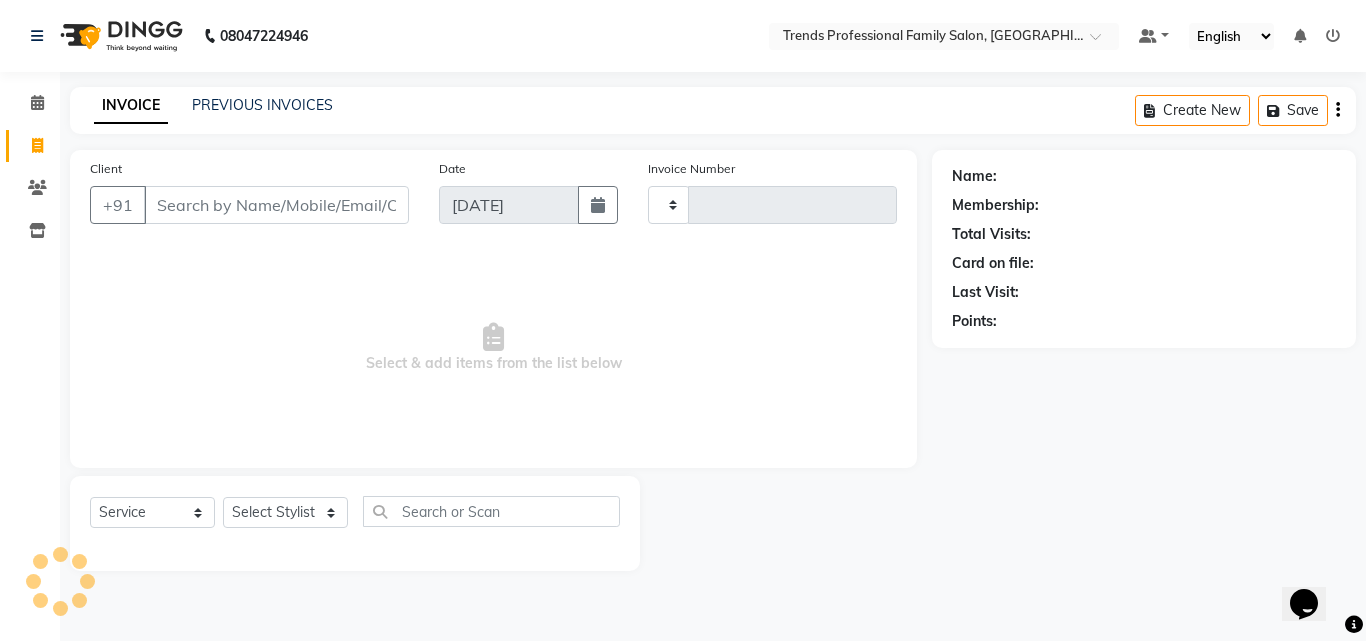 type on "1950" 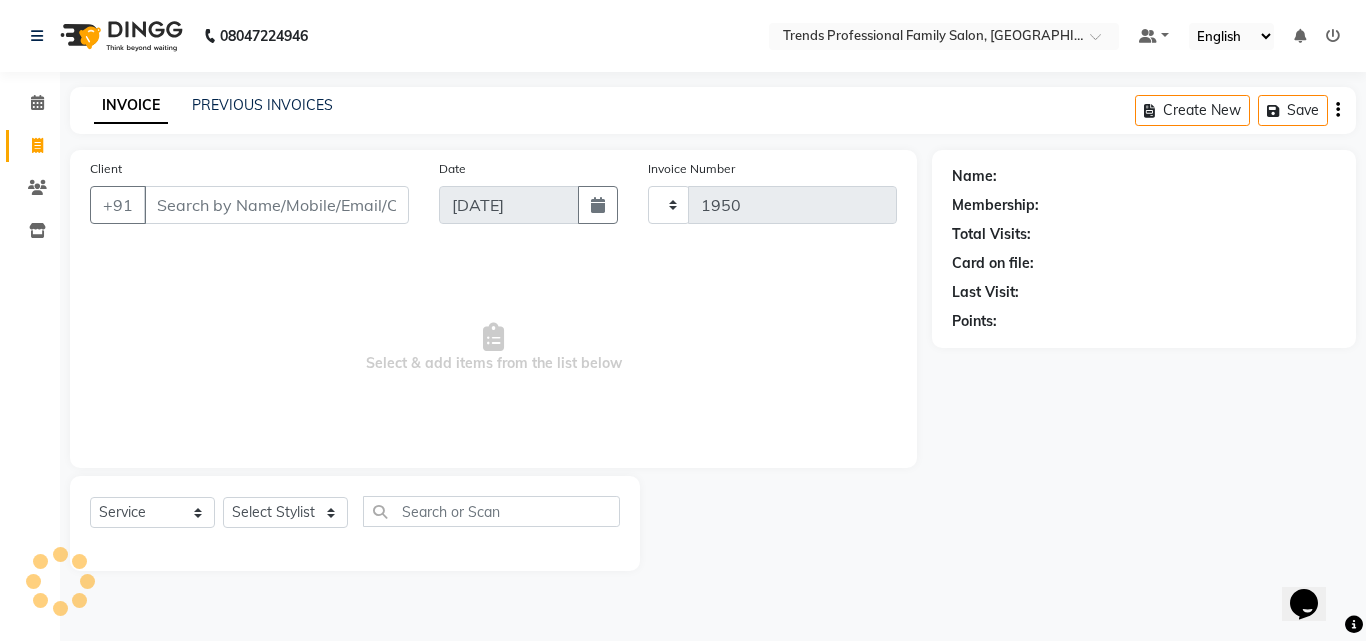 select on "7345" 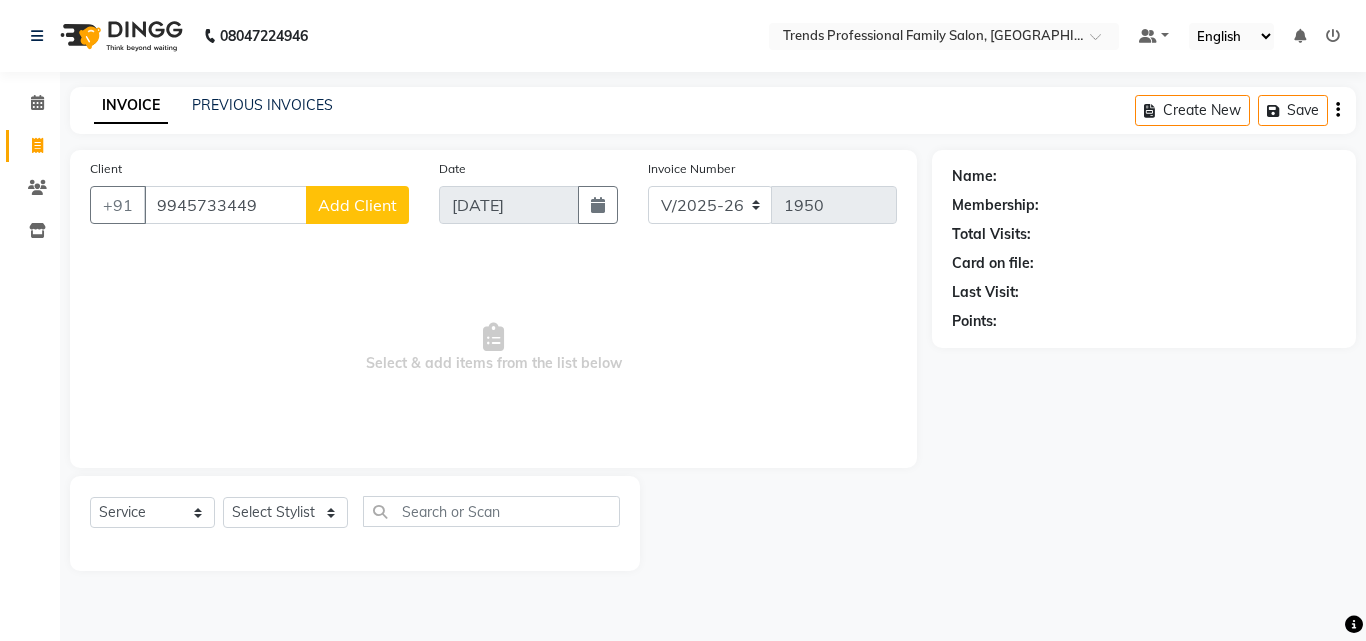 type on "9945733449" 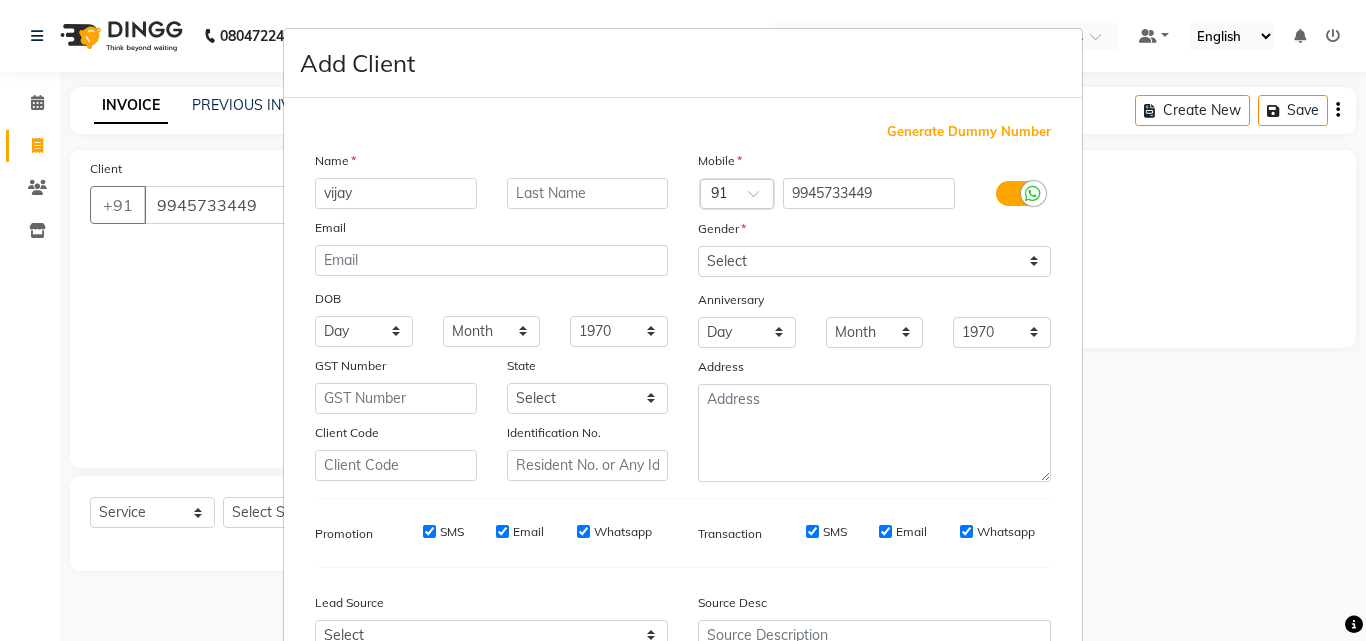 type on "vijay" 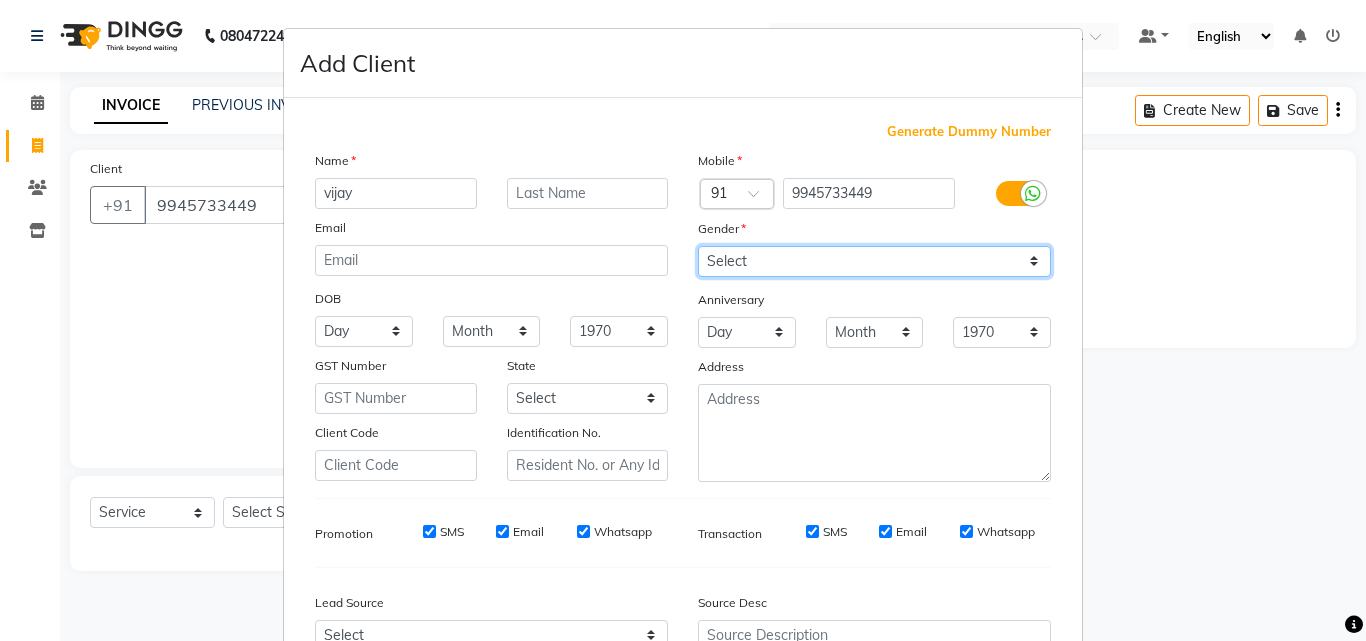 click on "Select [DEMOGRAPHIC_DATA] [DEMOGRAPHIC_DATA] Other Prefer Not To Say" at bounding box center (874, 261) 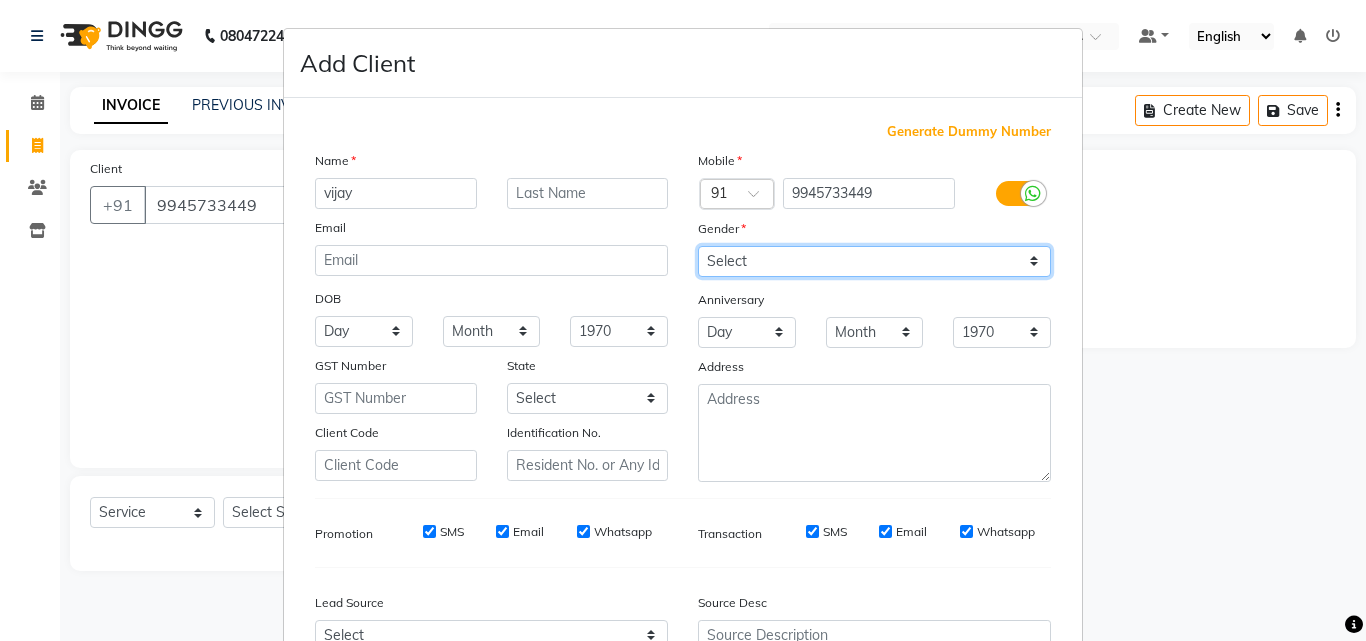 select on "male" 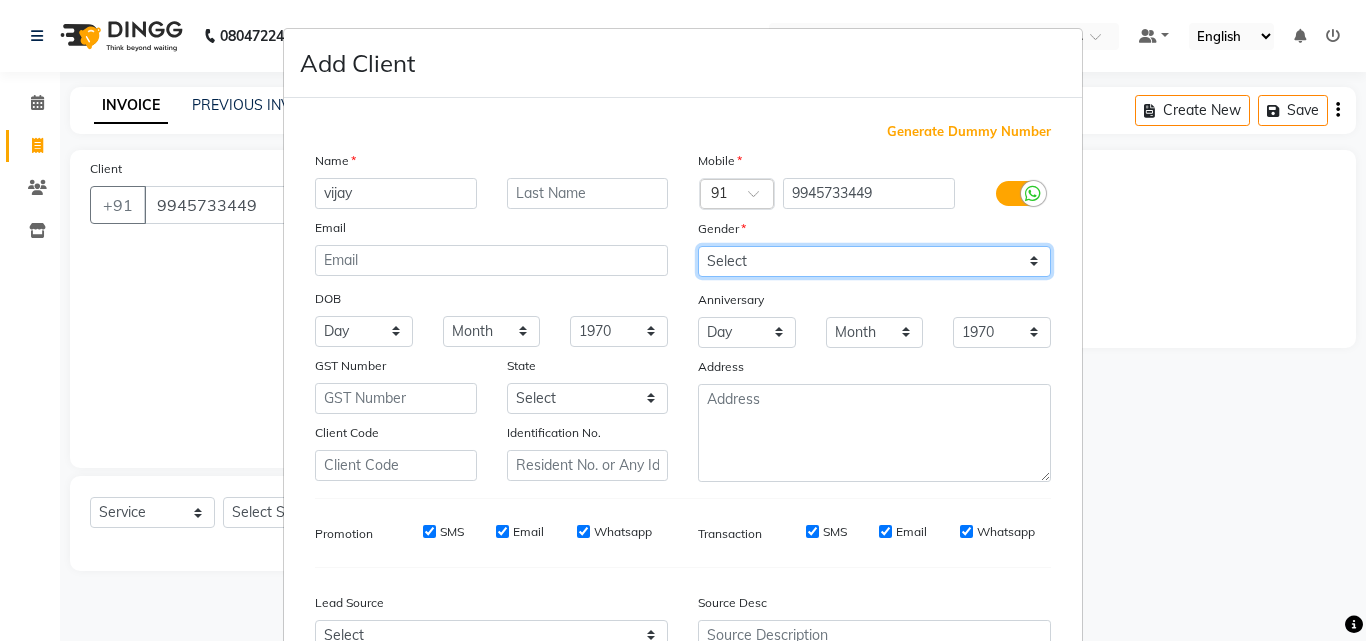click on "Select [DEMOGRAPHIC_DATA] [DEMOGRAPHIC_DATA] Other Prefer Not To Say" at bounding box center [874, 261] 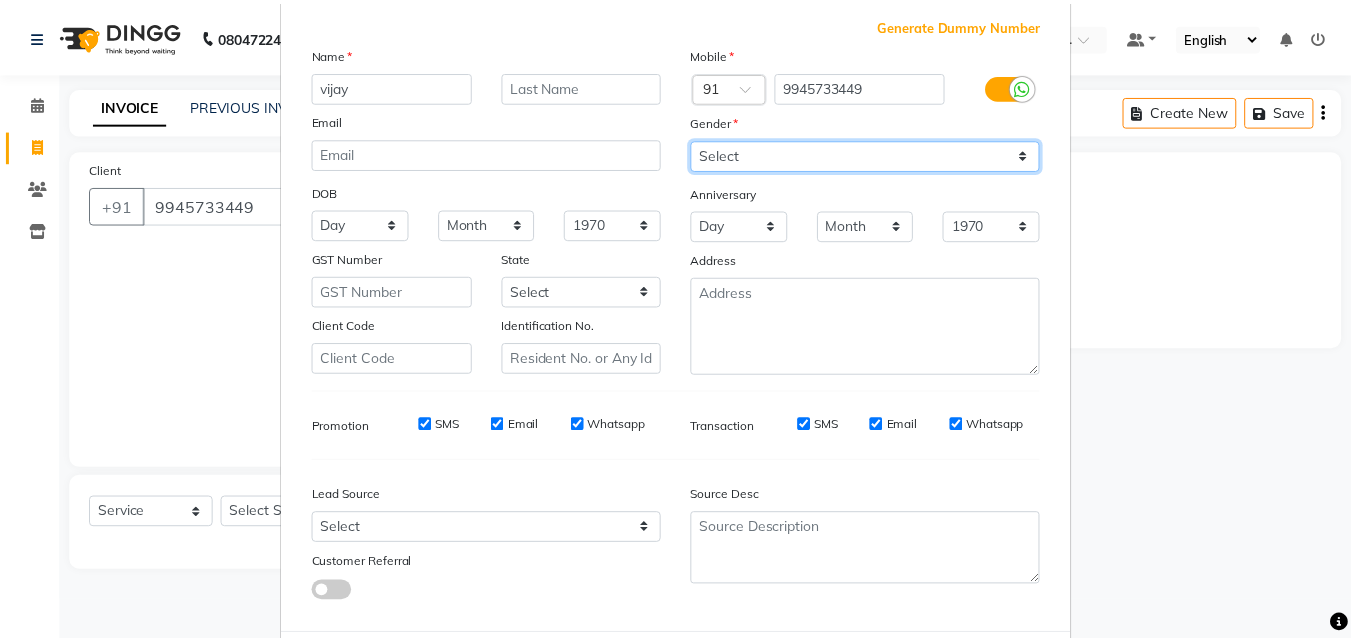 scroll, scrollTop: 208, scrollLeft: 0, axis: vertical 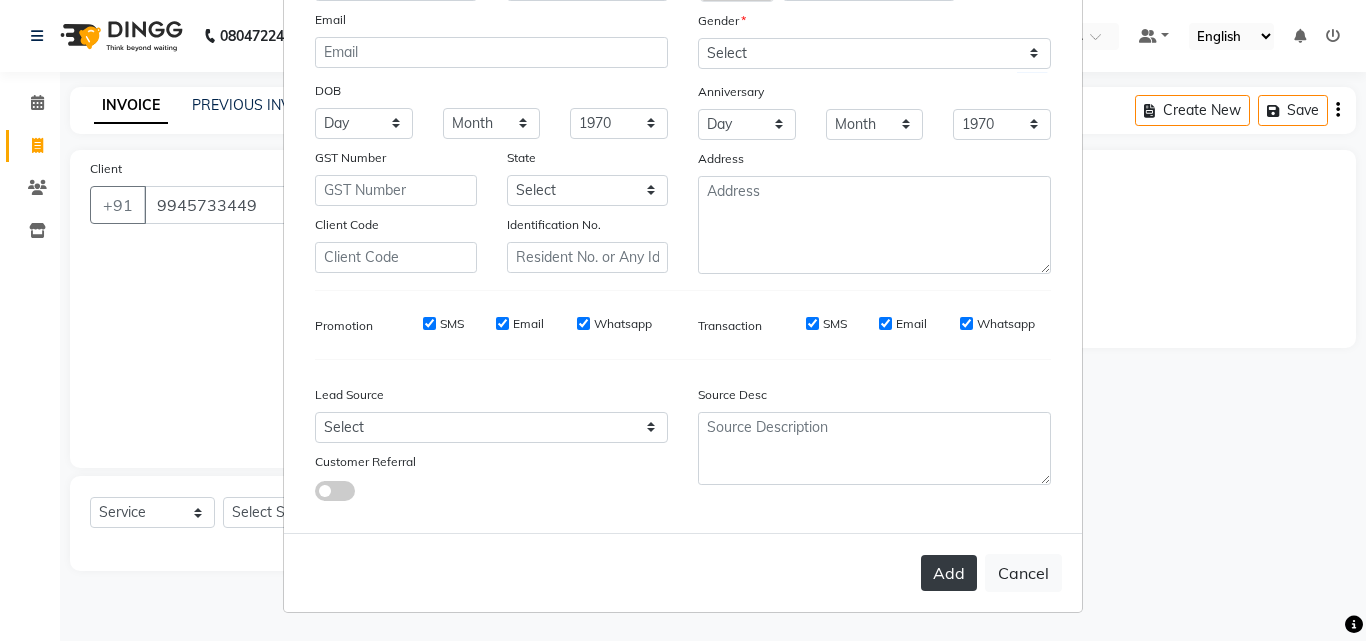 click on "Add" at bounding box center [949, 573] 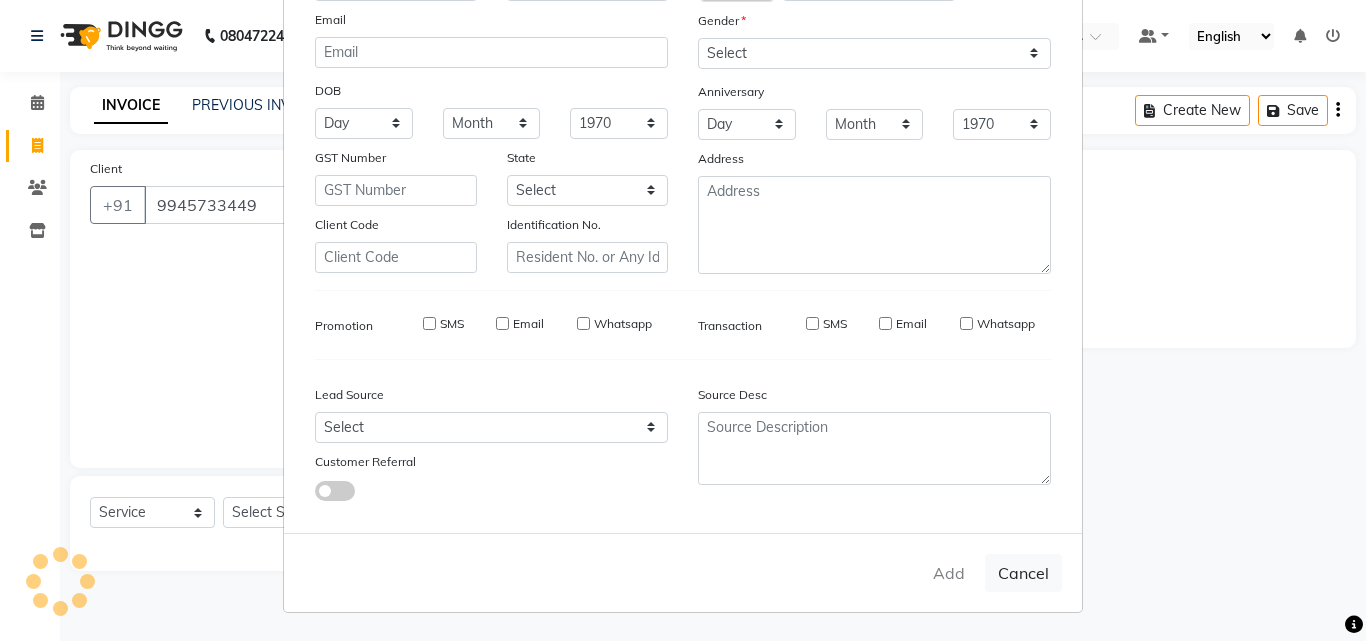 type 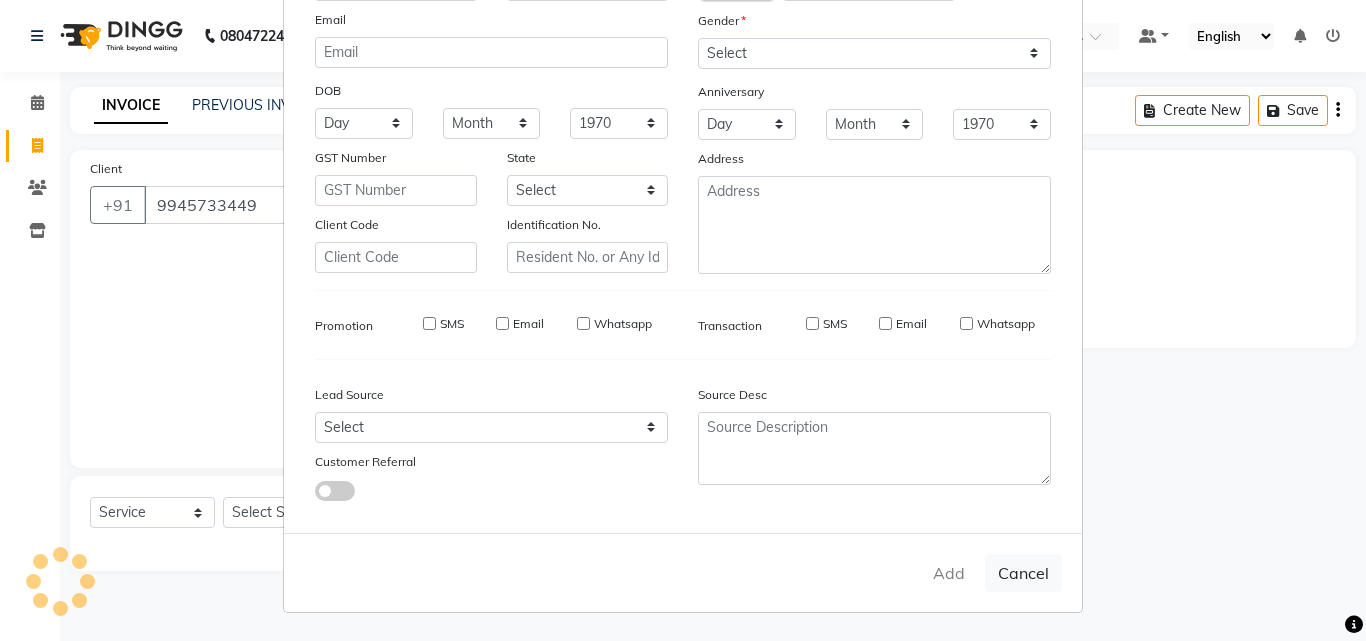 select 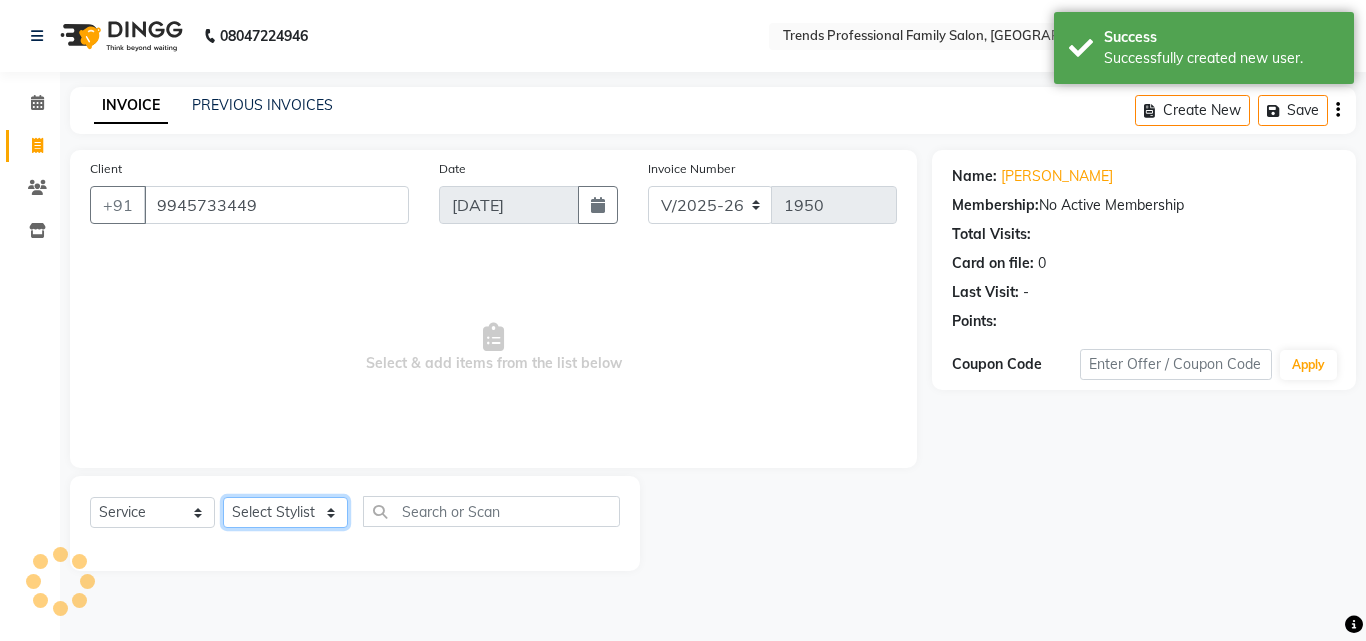 click on "Select Stylist [PERSON_NAME] [PERSON_NAME] [PERSON_NAME] [PERSON_NAME] [DEMOGRAPHIC_DATA][PERSON_NAME] Sumika Trends" 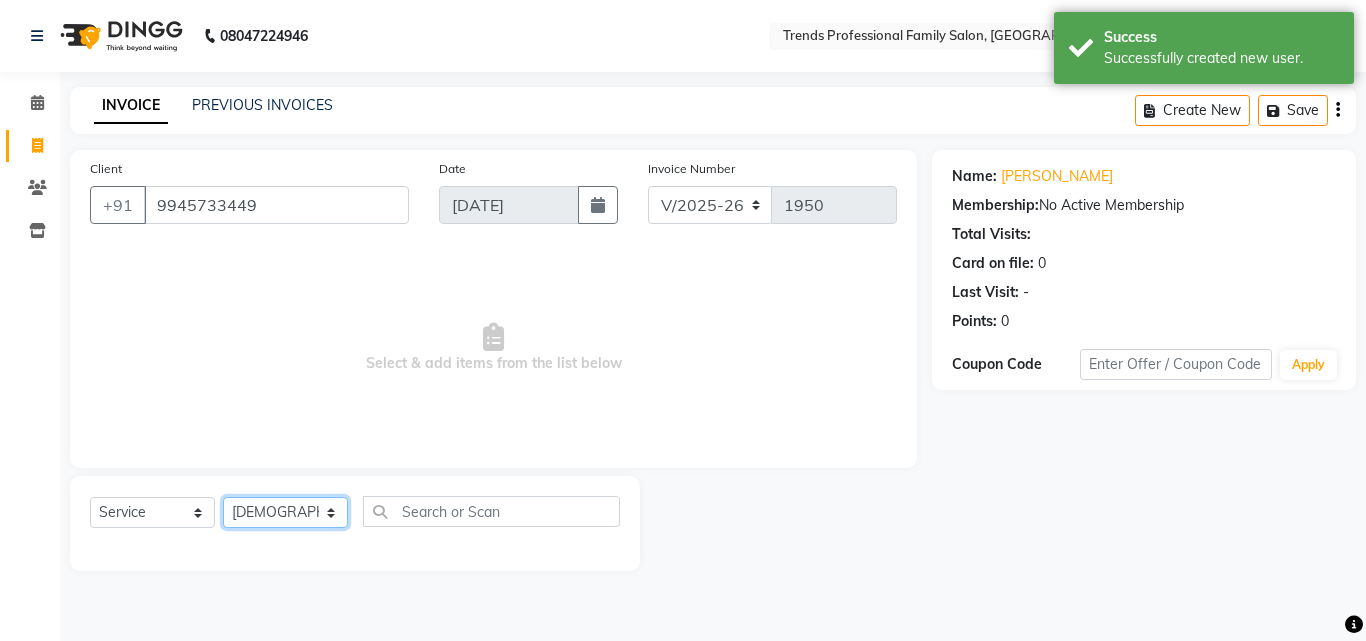 click on "Select Stylist [PERSON_NAME] [PERSON_NAME] [PERSON_NAME] [PERSON_NAME] [DEMOGRAPHIC_DATA][PERSON_NAME] Sumika Trends" 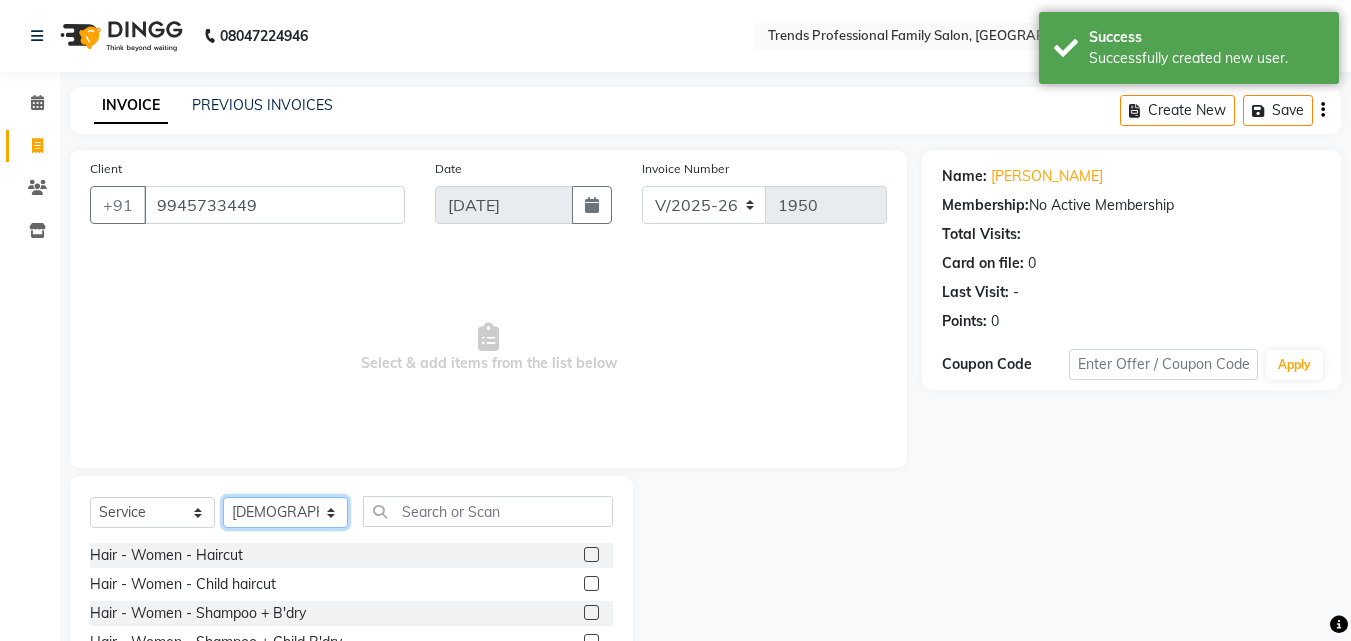 click on "Select Stylist [PERSON_NAME] [PERSON_NAME] [PERSON_NAME] [PERSON_NAME] [DEMOGRAPHIC_DATA][PERSON_NAME] Sumika Trends" 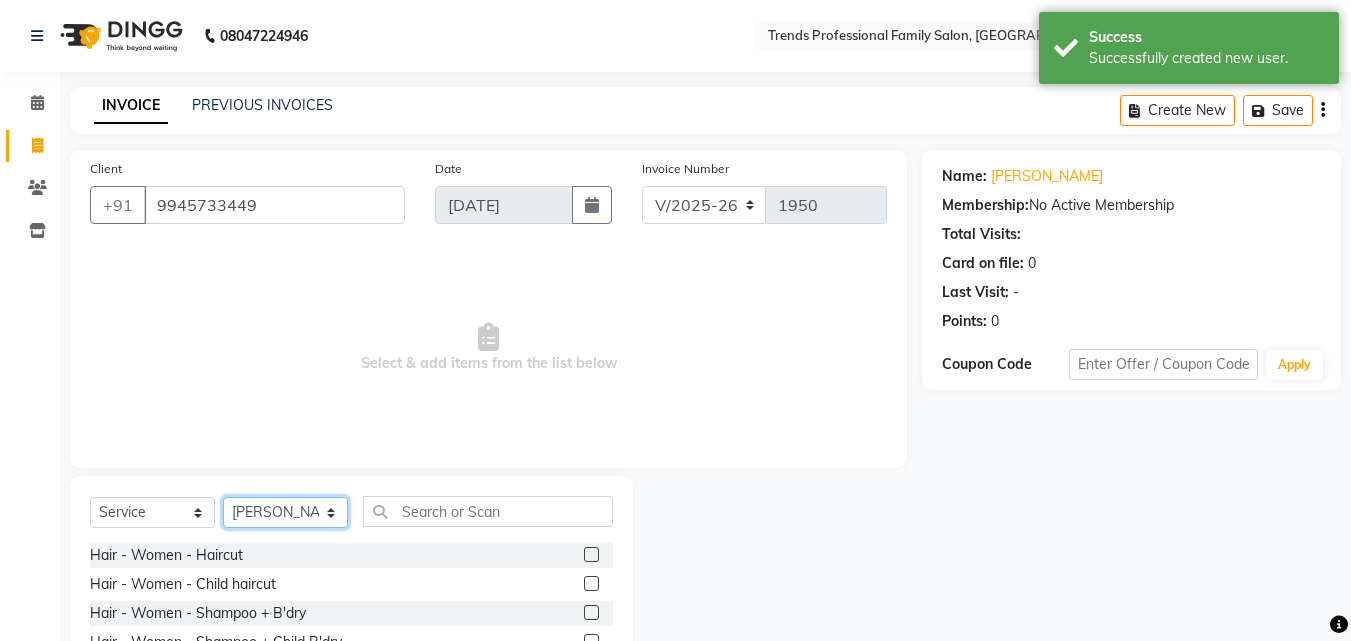 click on "Select Stylist [PERSON_NAME] [PERSON_NAME] [PERSON_NAME] [PERSON_NAME] [DEMOGRAPHIC_DATA][PERSON_NAME] Sumika Trends" 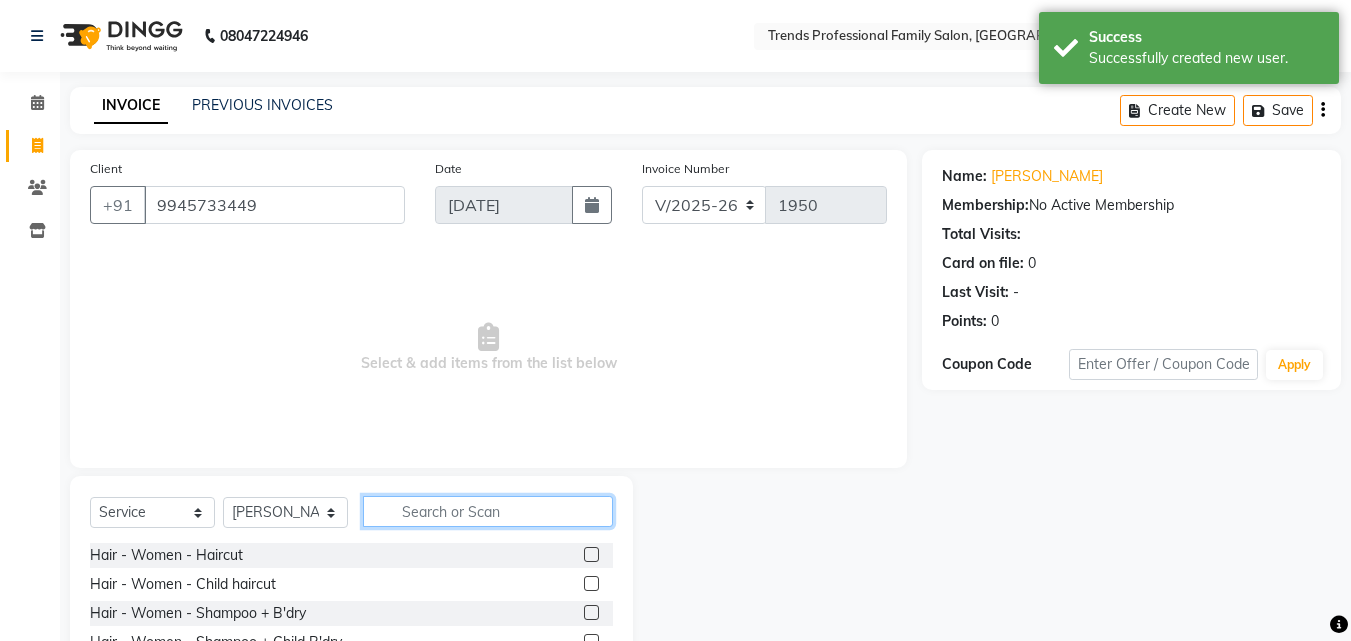 click 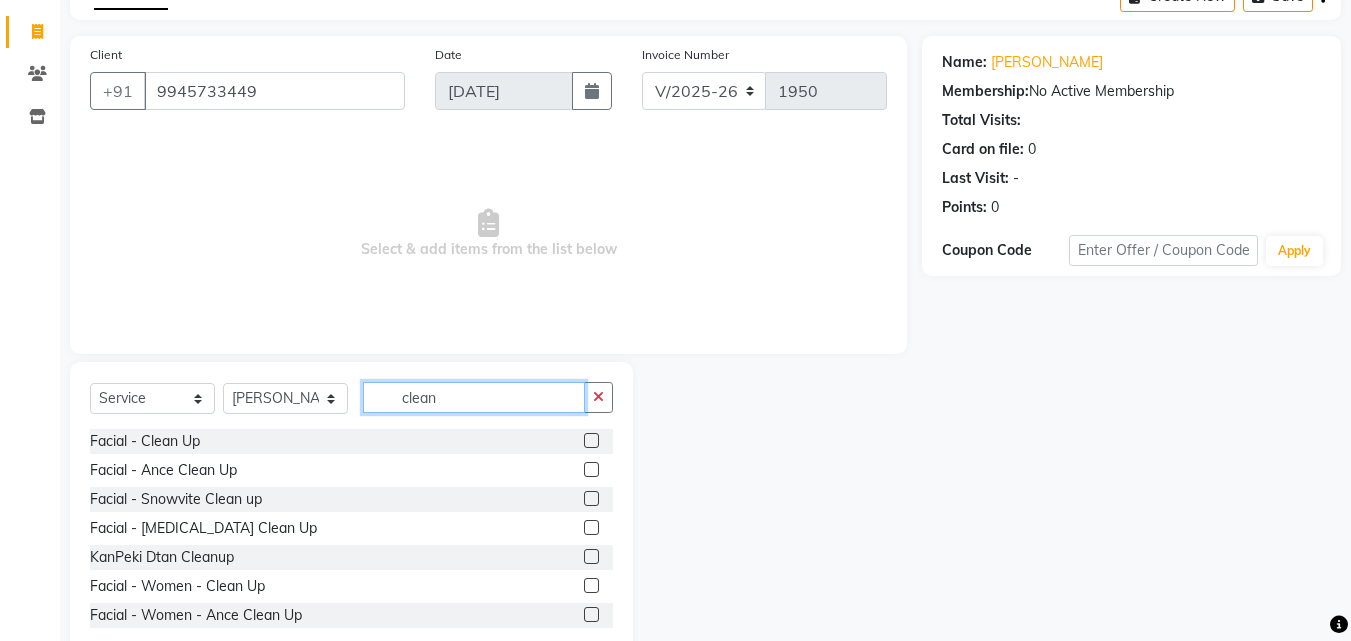 scroll, scrollTop: 160, scrollLeft: 0, axis: vertical 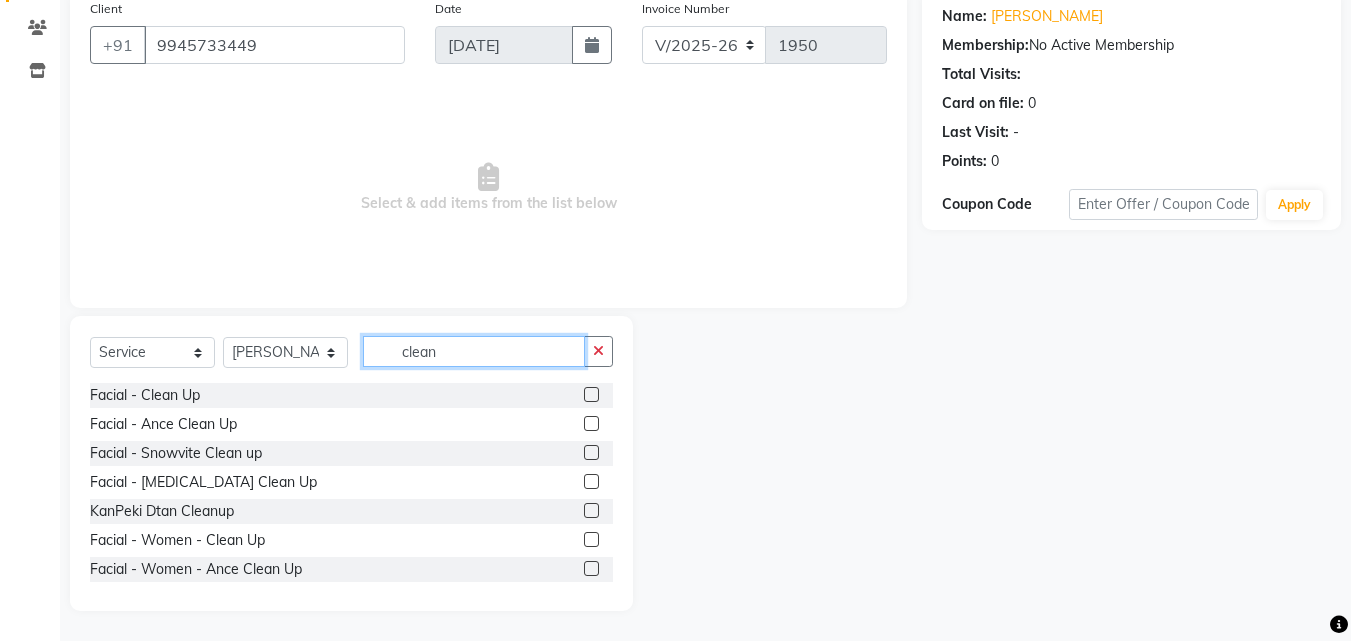 type on "clean" 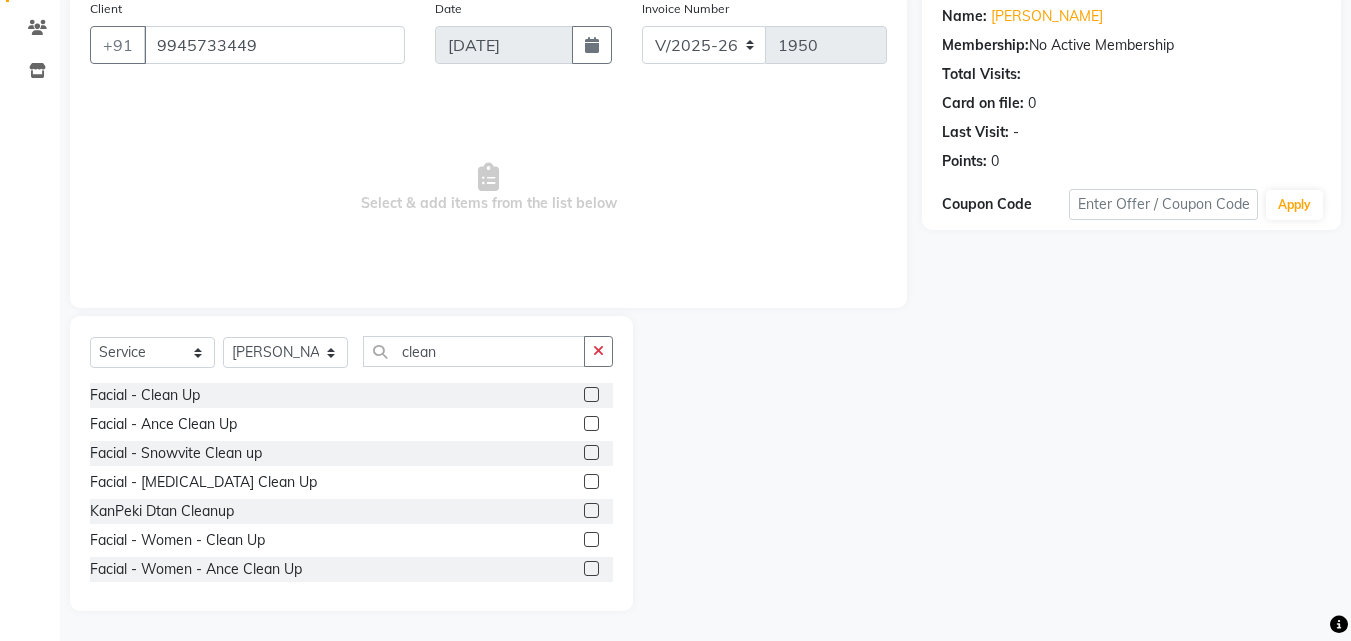 click 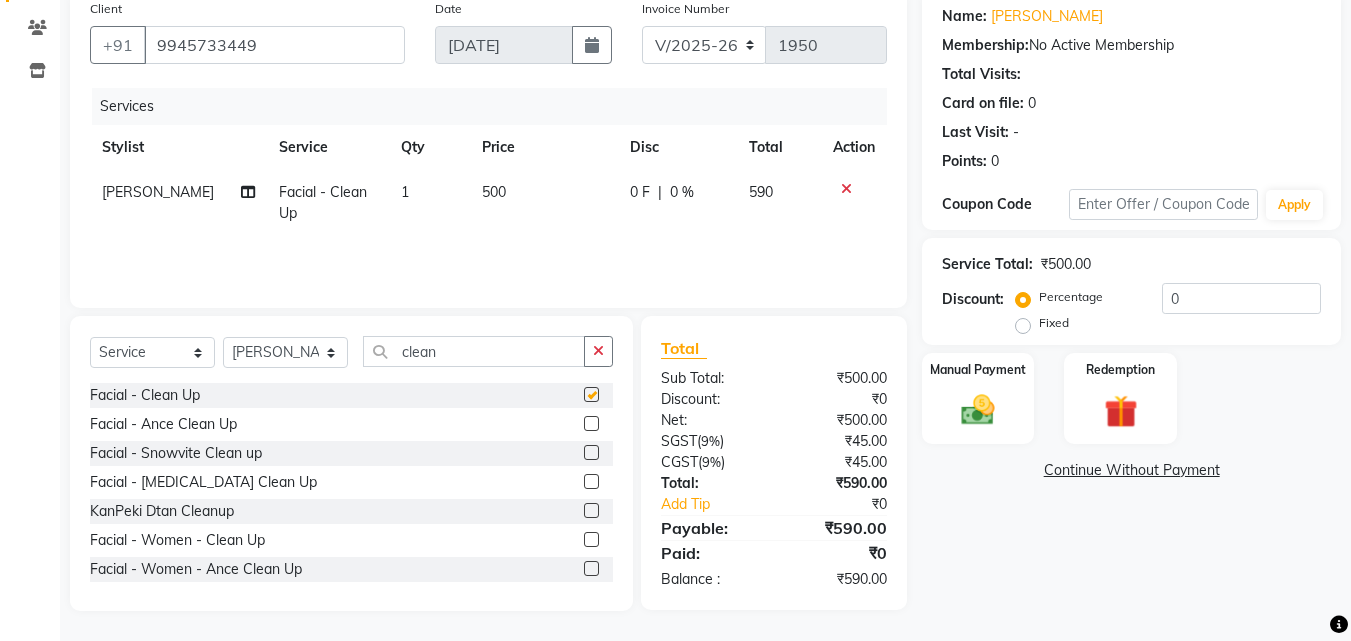 scroll, scrollTop: 62, scrollLeft: 0, axis: vertical 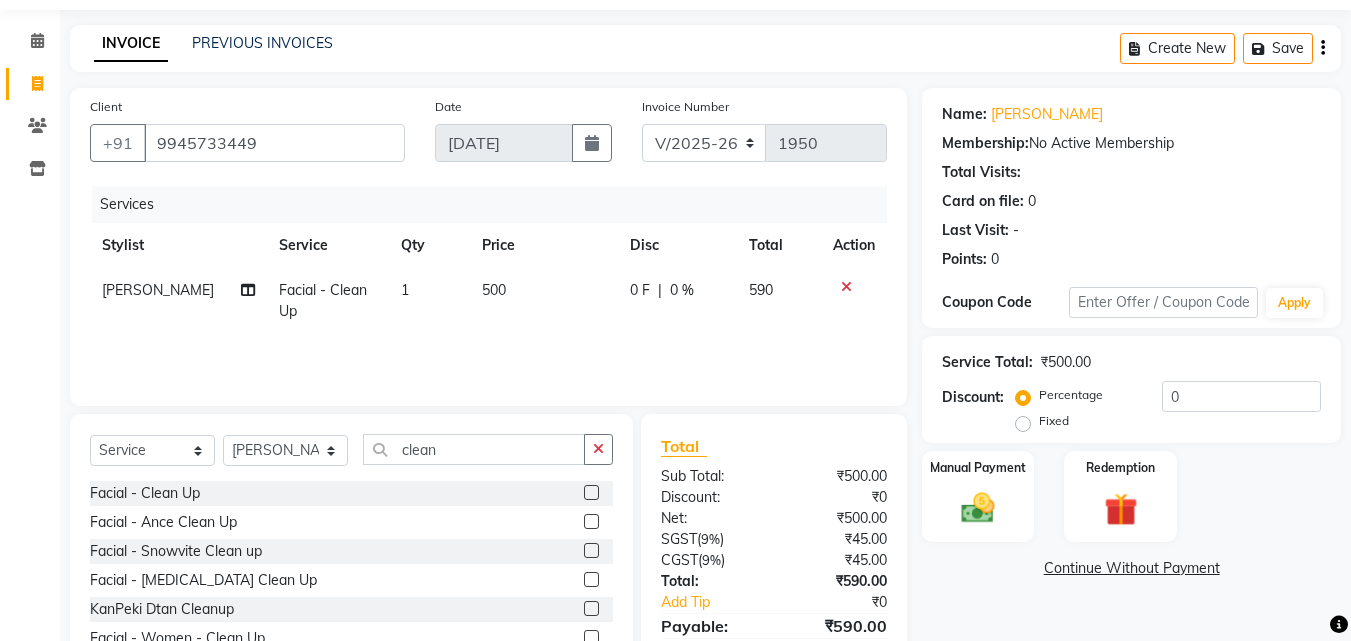checkbox on "false" 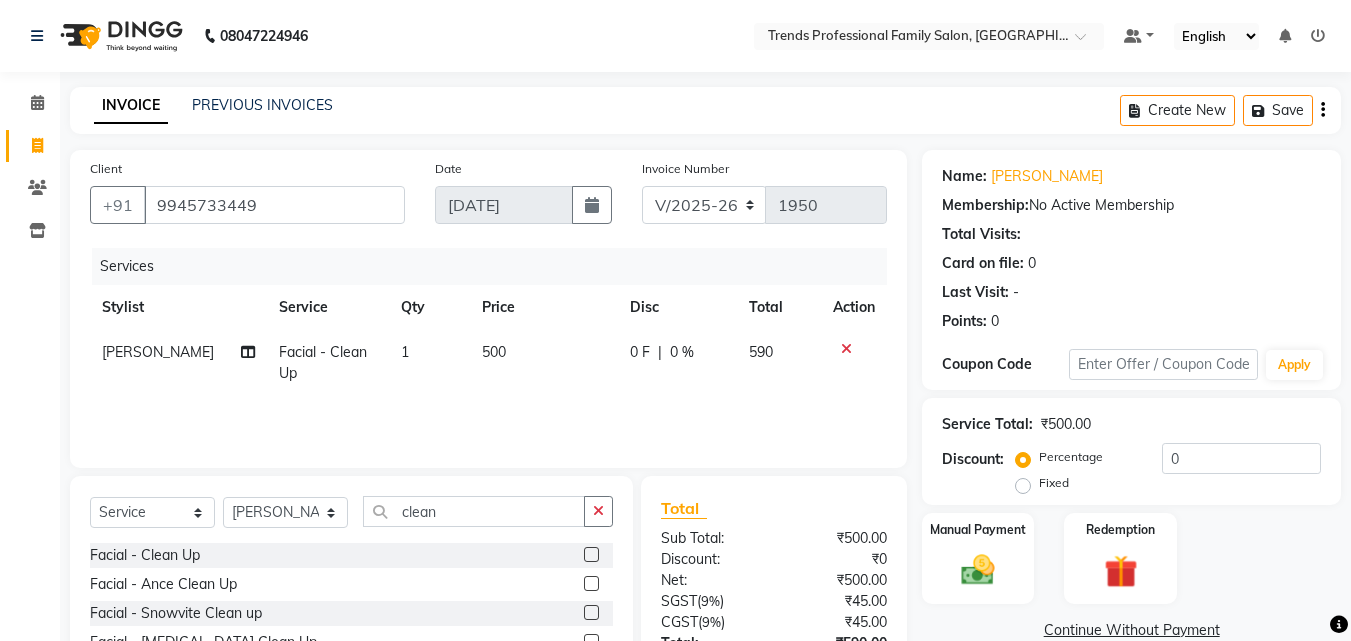 click 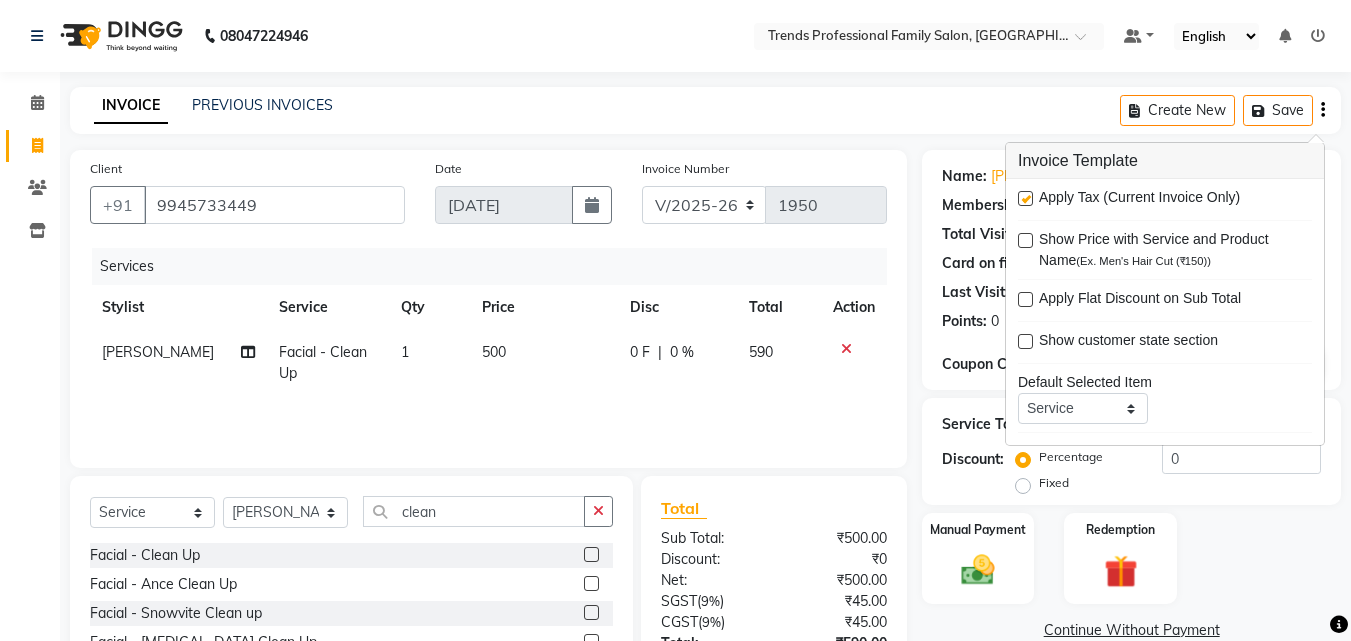 click at bounding box center (1025, 198) 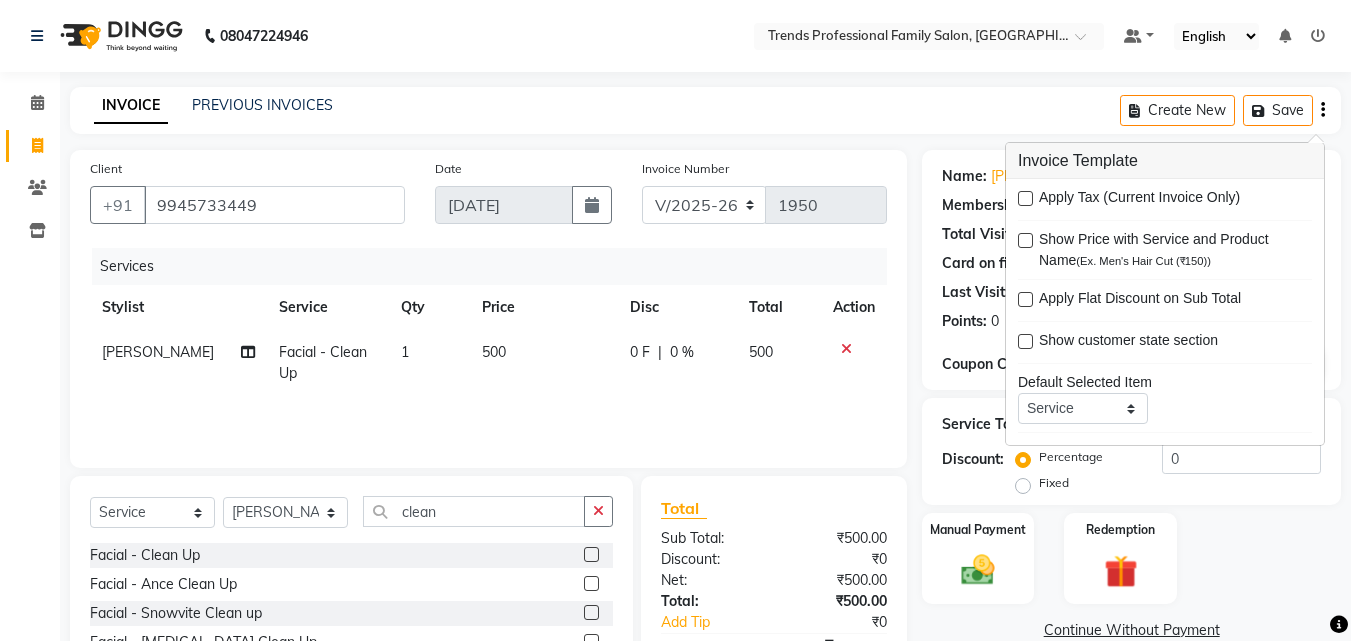 drag, startPoint x: 884, startPoint y: 126, endPoint x: 954, endPoint y: 189, distance: 94.17537 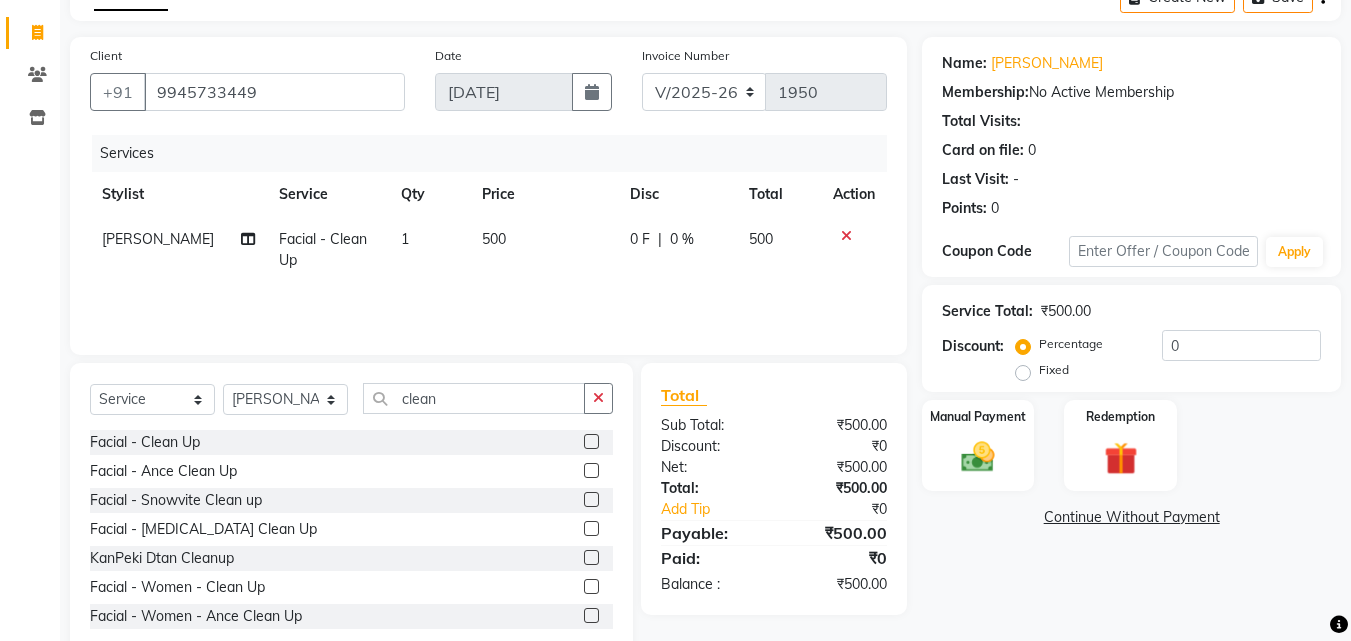scroll, scrollTop: 160, scrollLeft: 0, axis: vertical 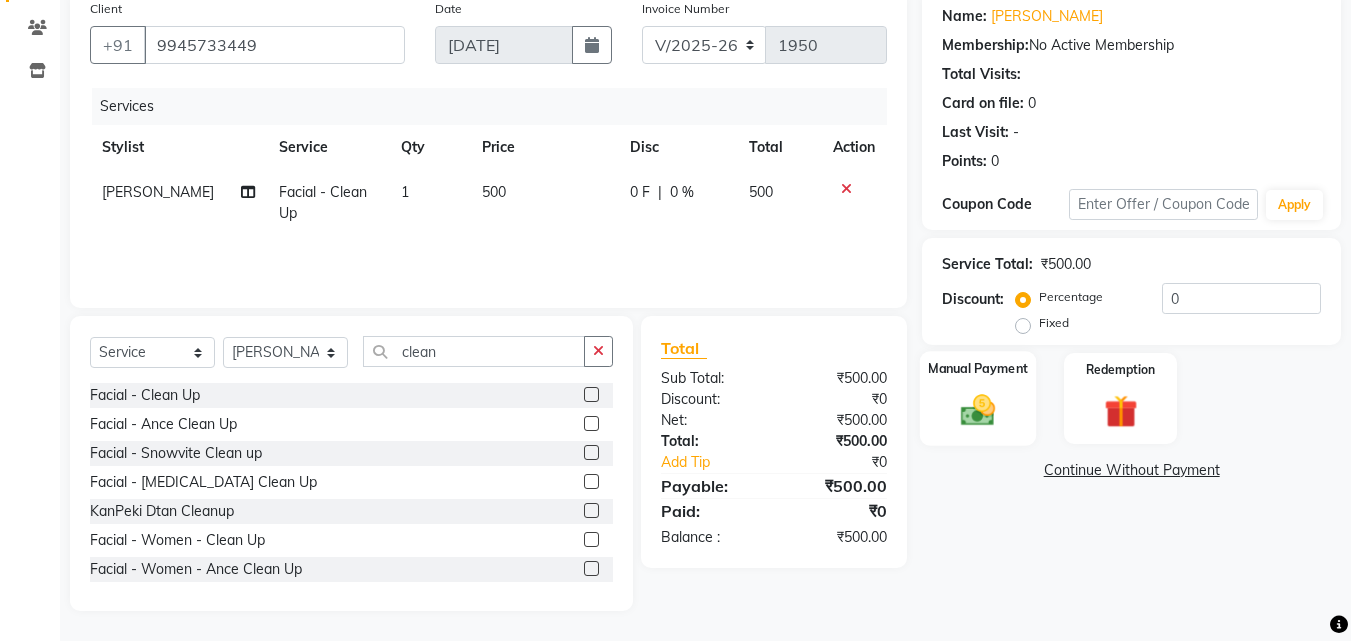 click 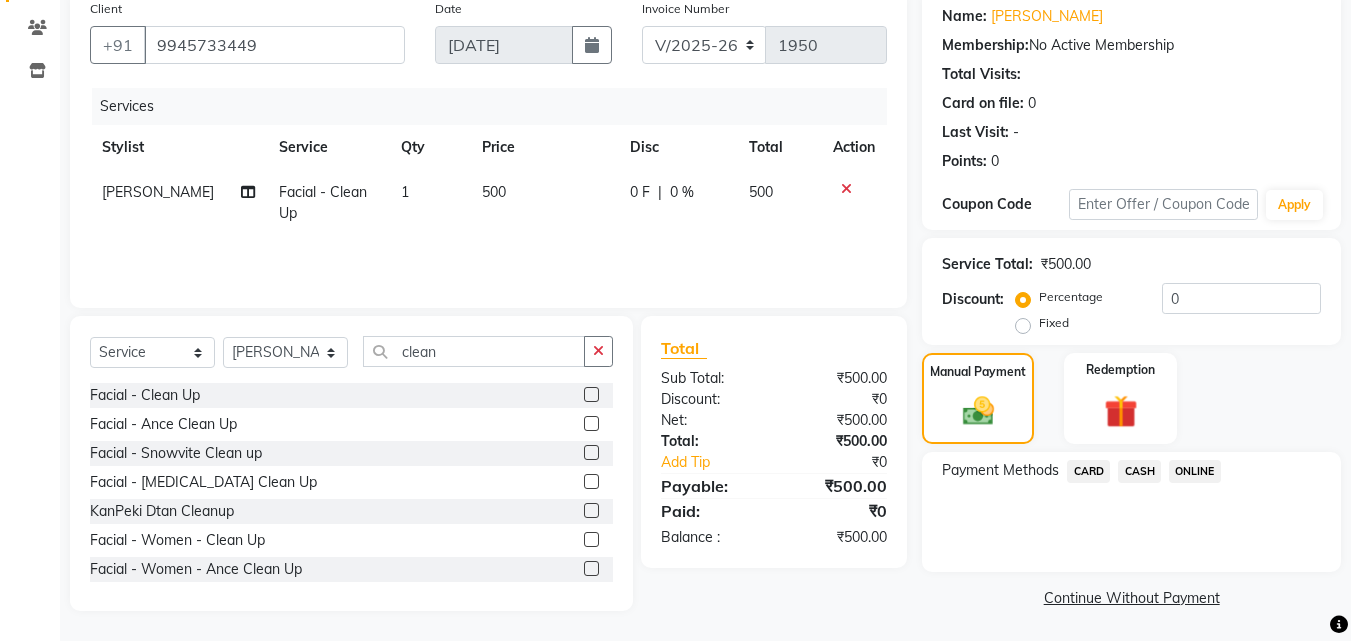 click on "ONLINE" 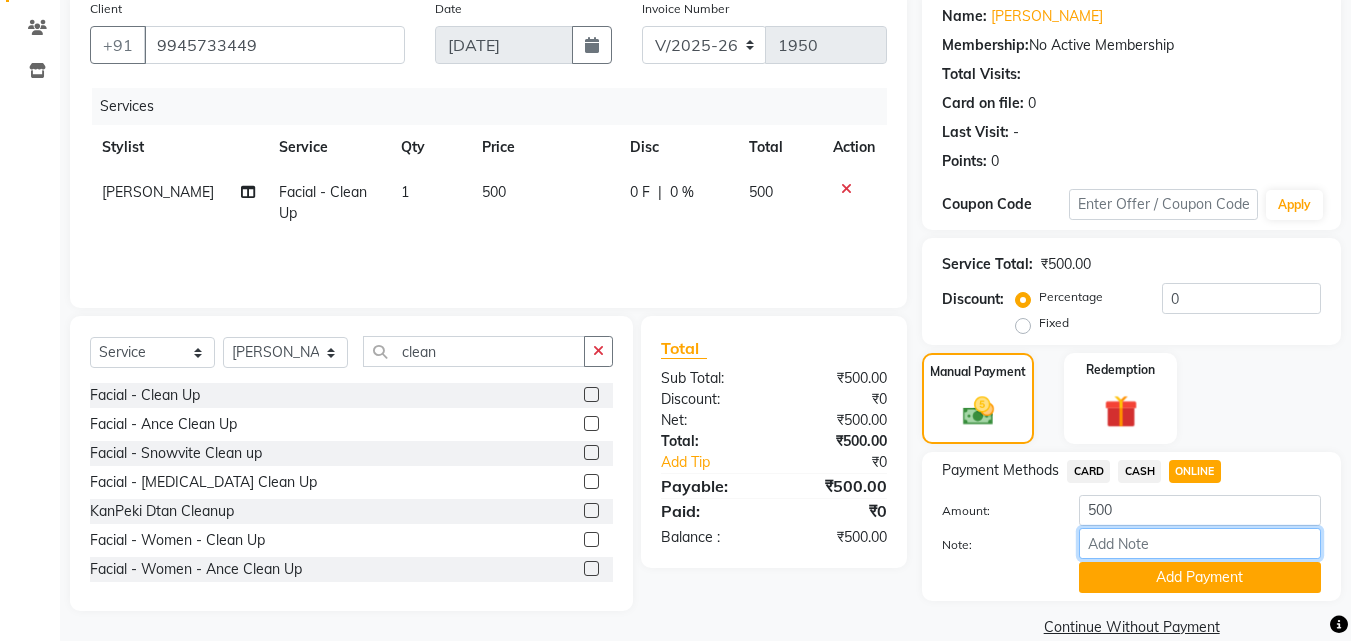 click on "Note:" at bounding box center [1200, 543] 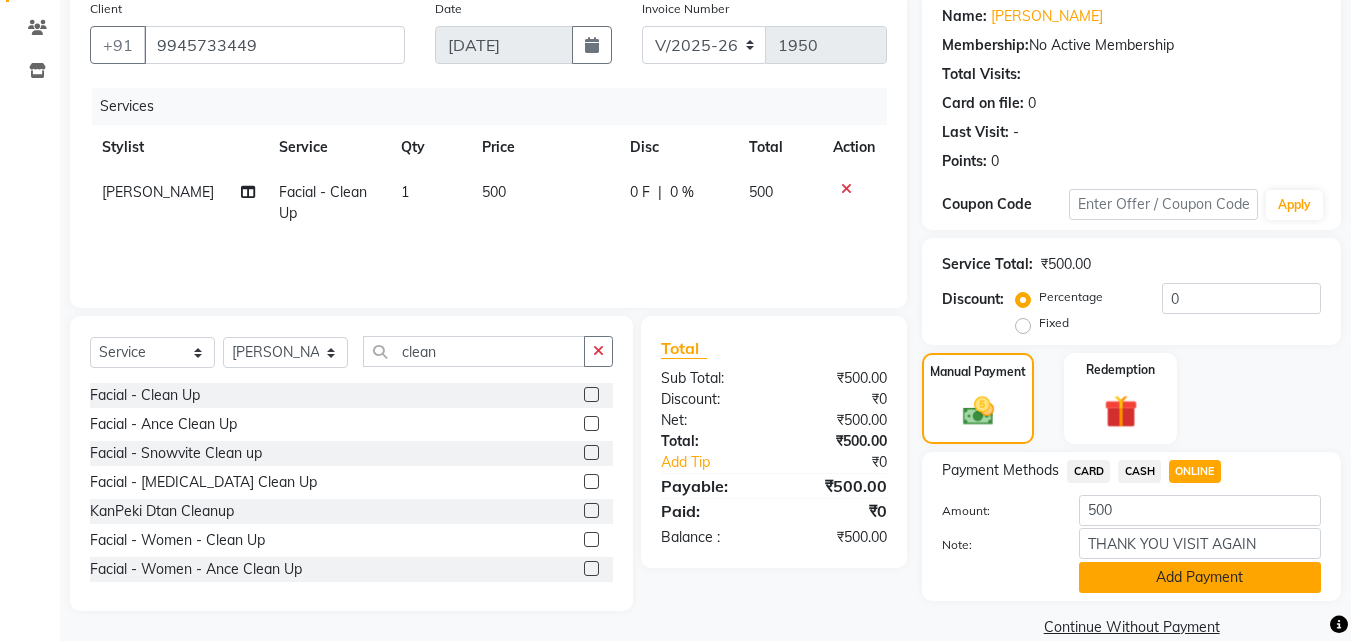 click on "Add Payment" 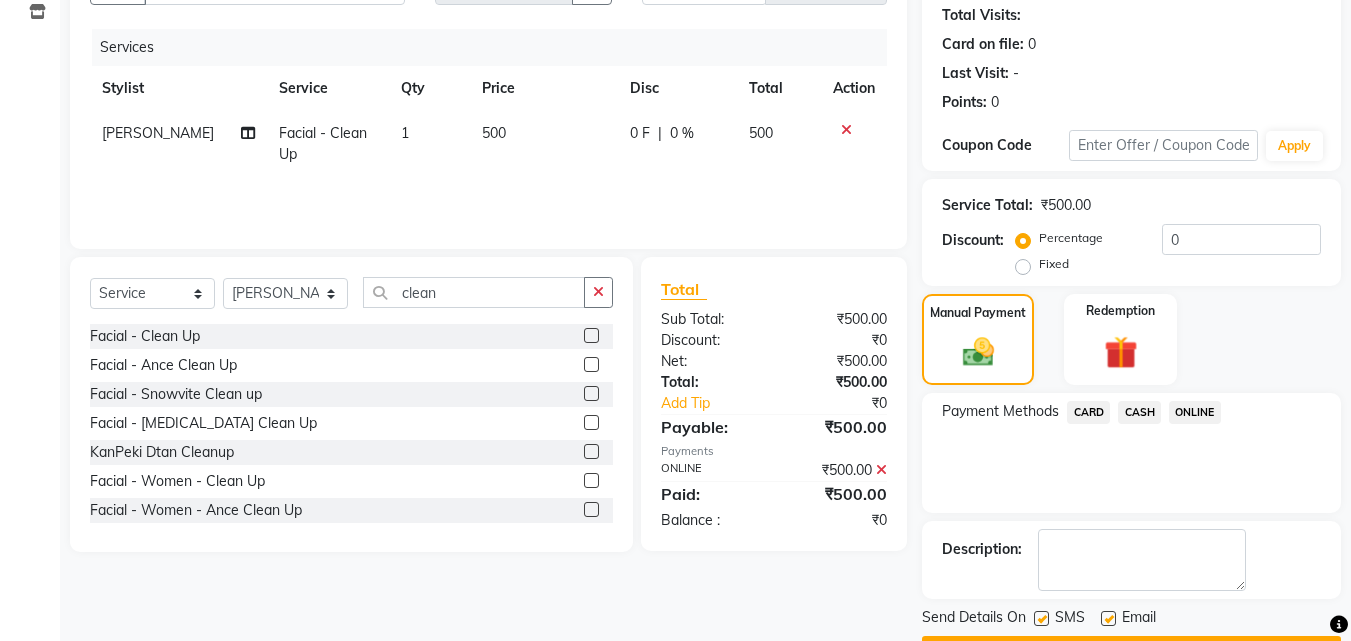 scroll, scrollTop: 275, scrollLeft: 0, axis: vertical 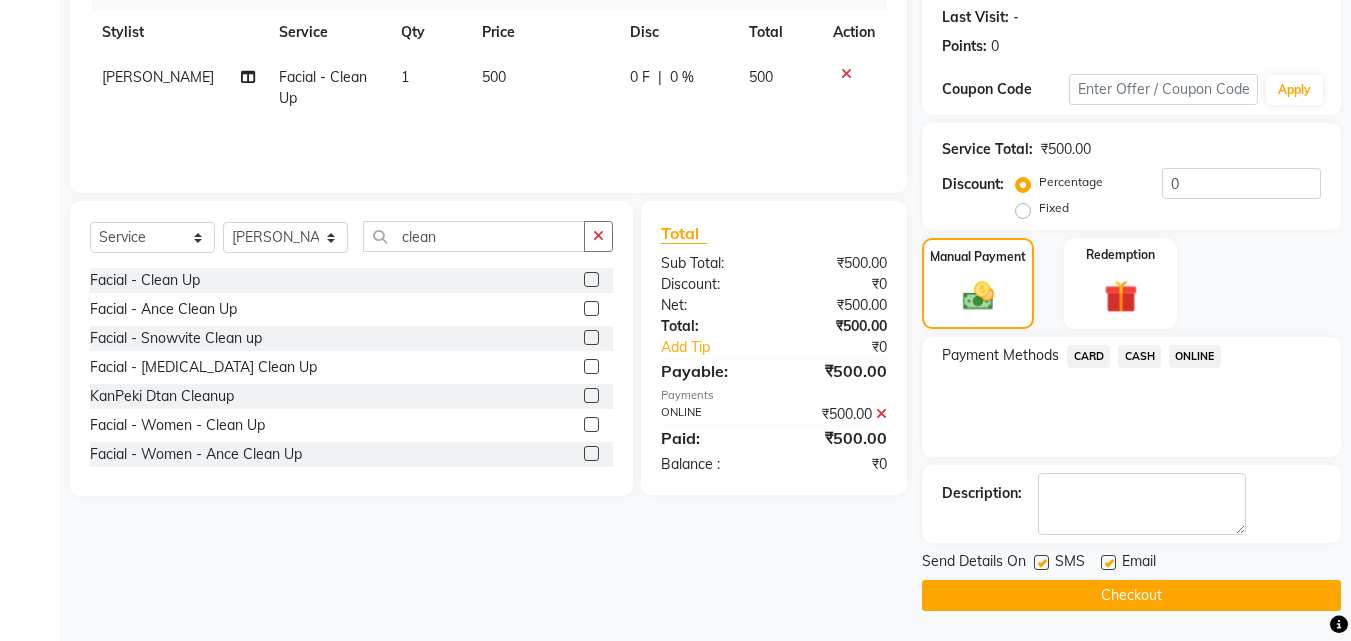 click on "Checkout" 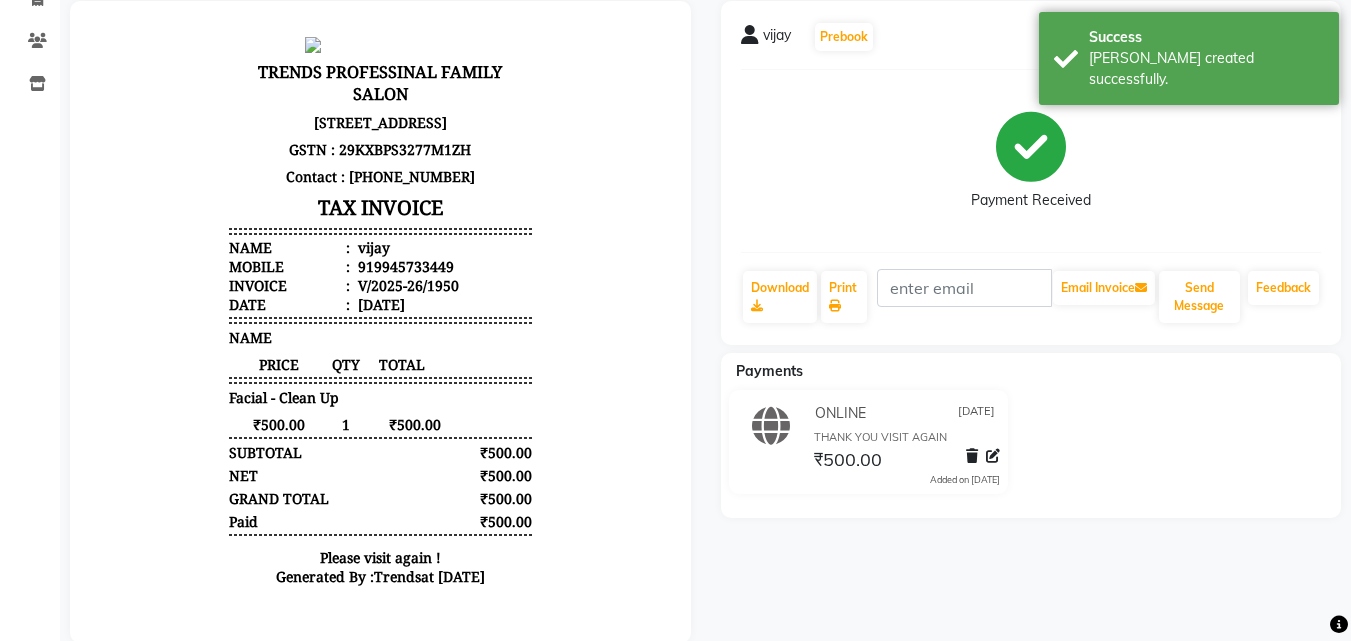scroll, scrollTop: 194, scrollLeft: 0, axis: vertical 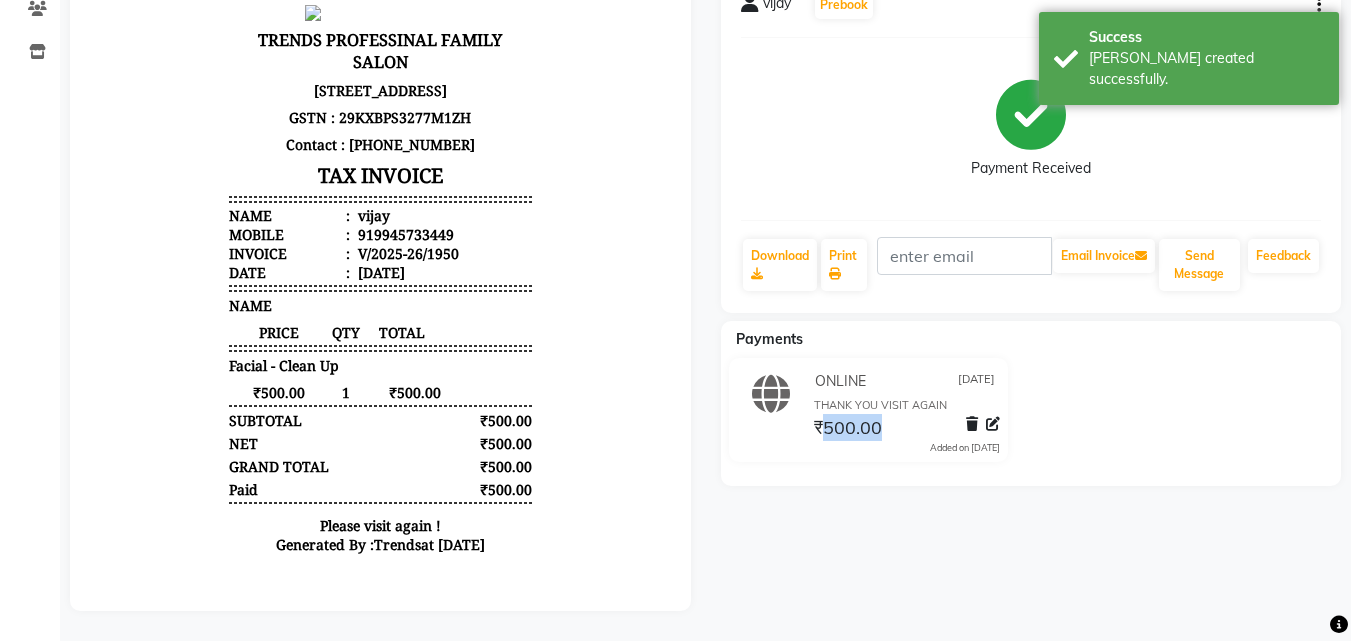 drag, startPoint x: 887, startPoint y: 409, endPoint x: 828, endPoint y: 407, distance: 59.03389 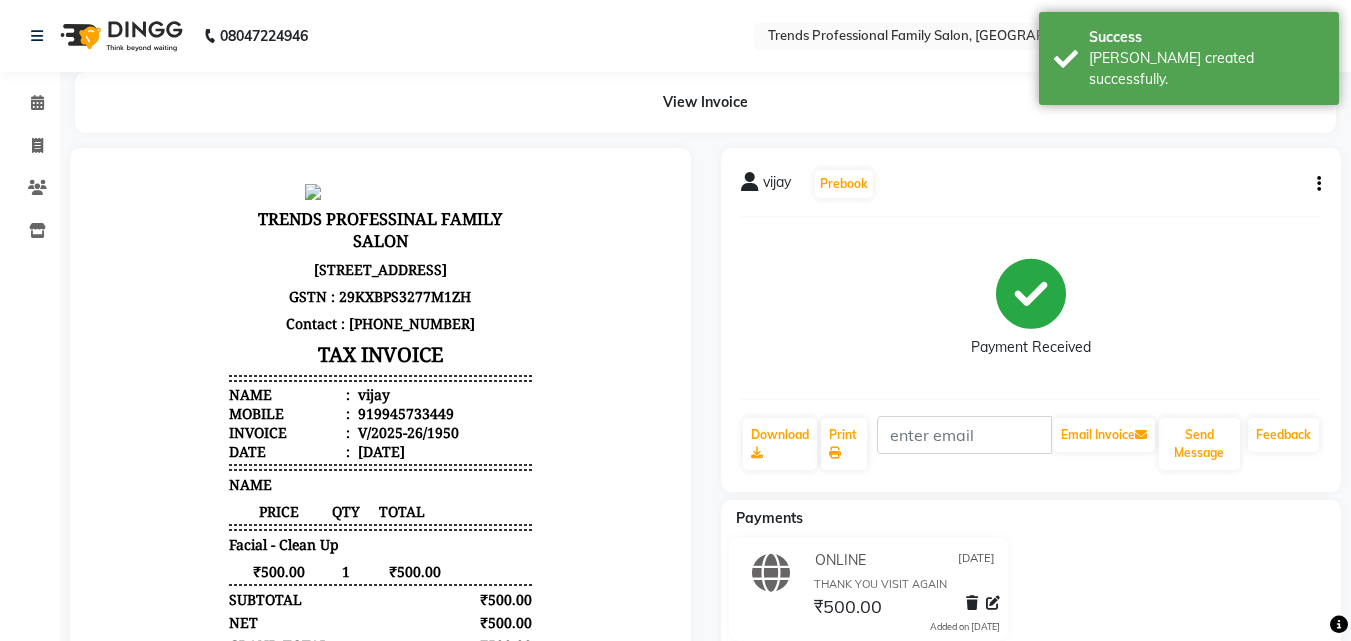 drag, startPoint x: 805, startPoint y: 252, endPoint x: 811, endPoint y: 264, distance: 13.416408 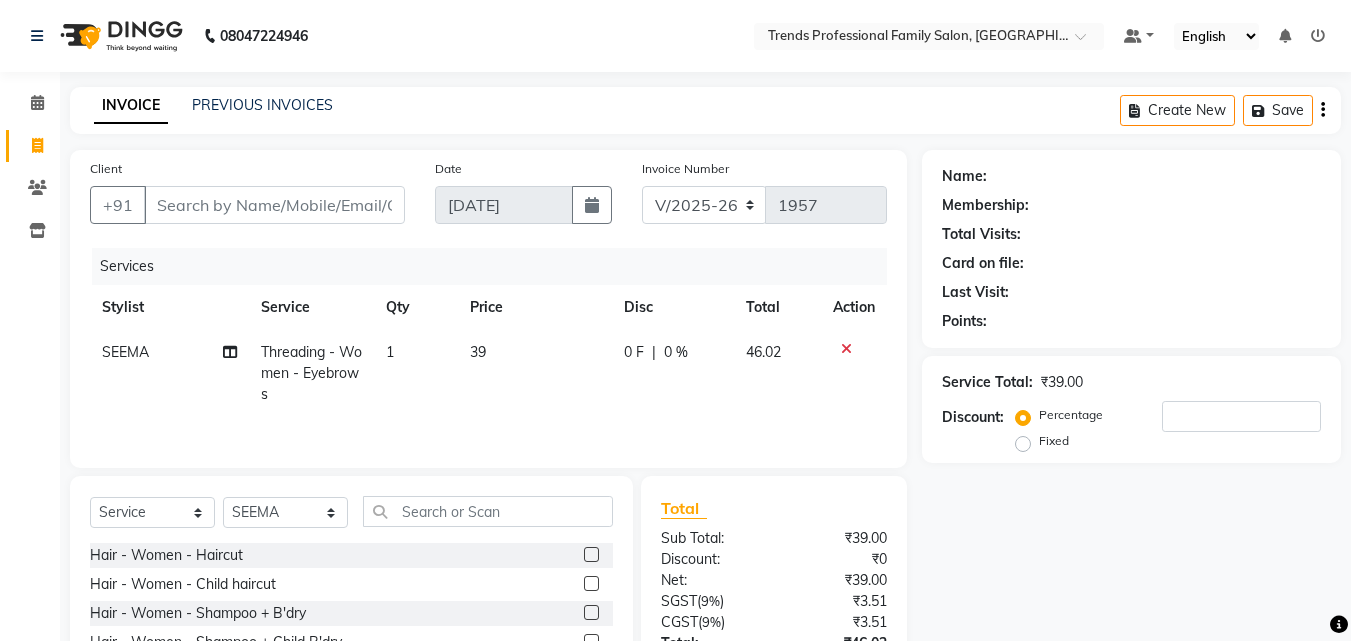 select on "7345" 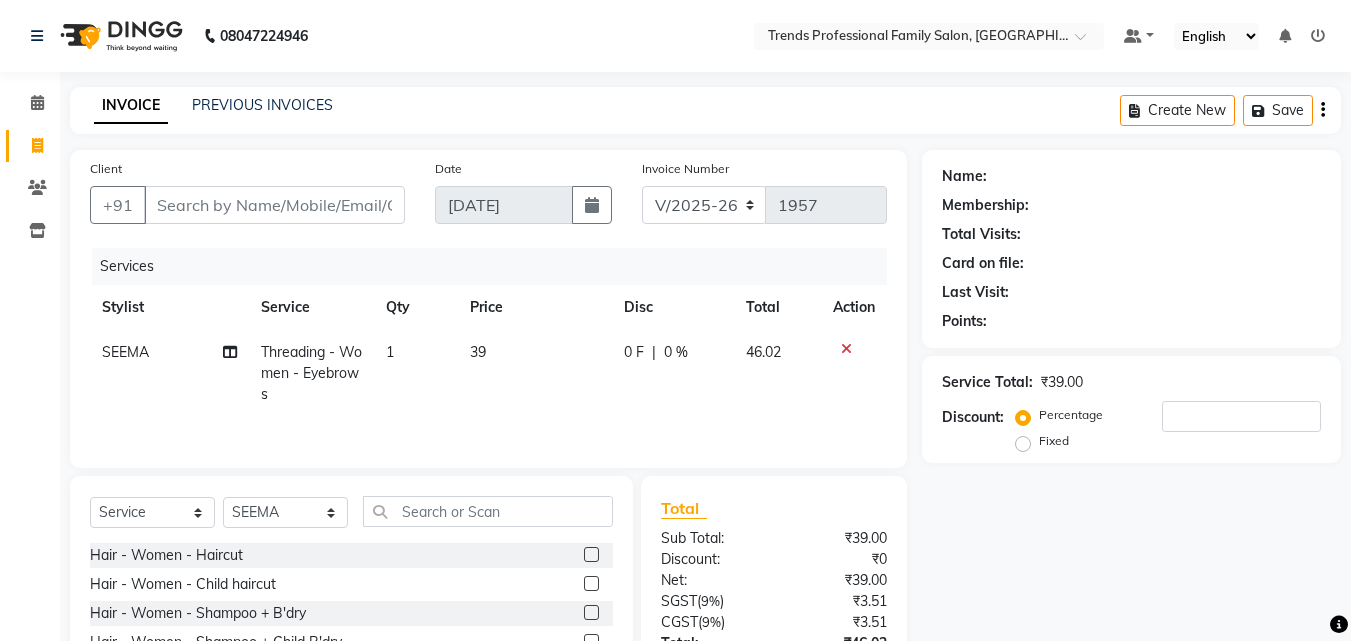 scroll, scrollTop: 0, scrollLeft: 0, axis: both 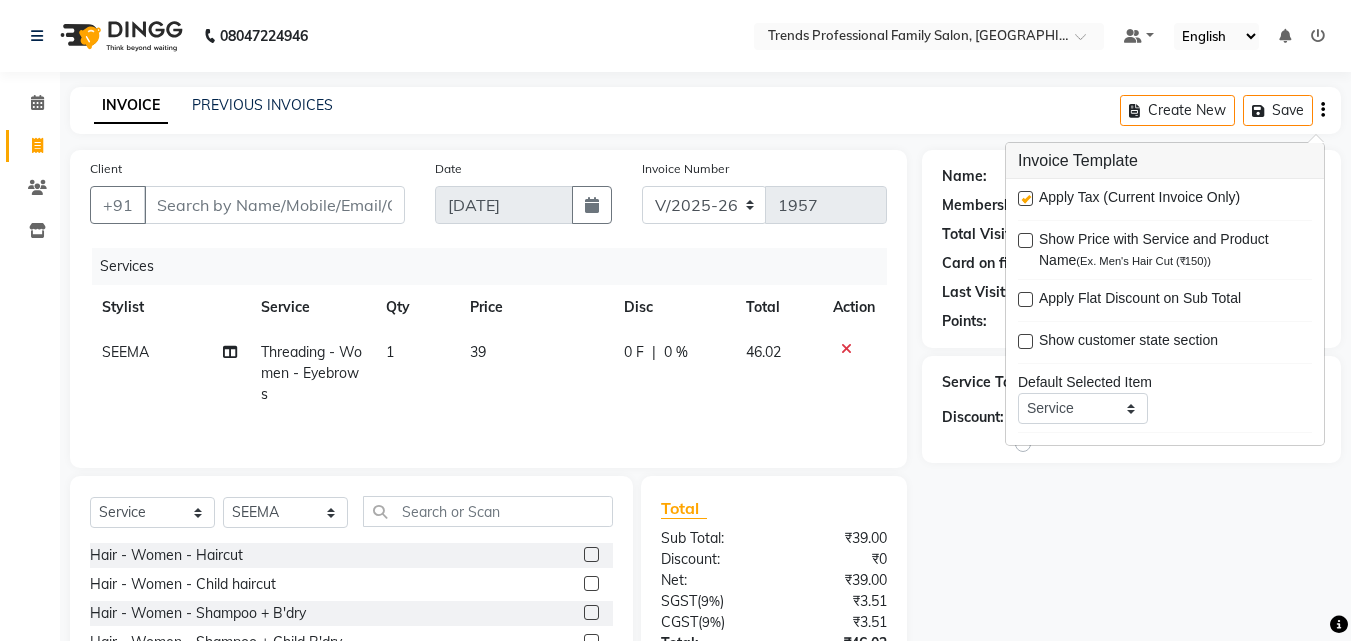 drag, startPoint x: 1026, startPoint y: 201, endPoint x: 995, endPoint y: 189, distance: 33.24154 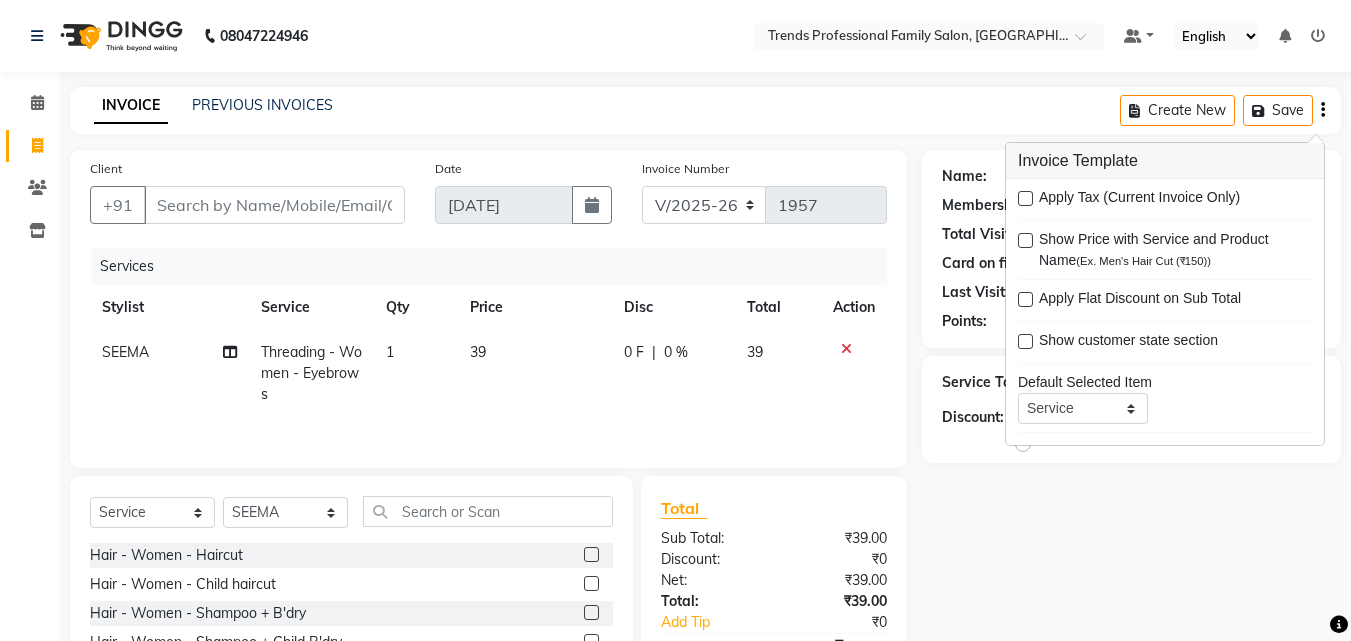 click on "INVOICE PREVIOUS INVOICES Create New   Save" 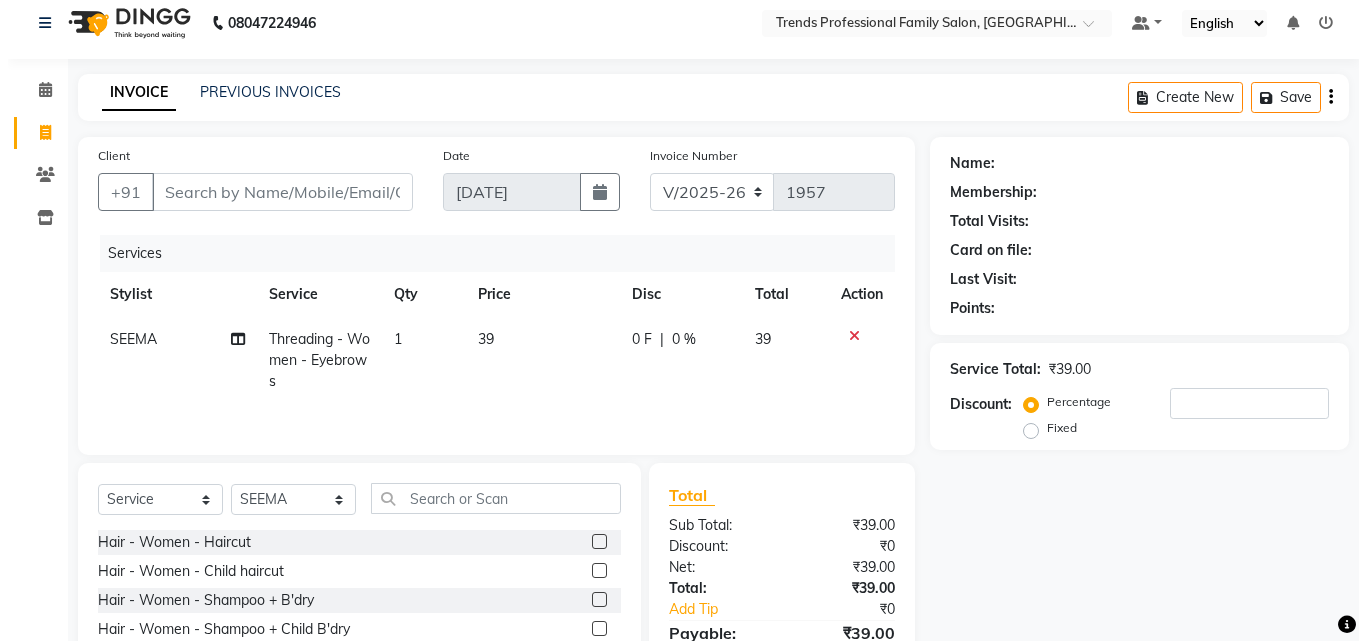 scroll, scrollTop: 0, scrollLeft: 0, axis: both 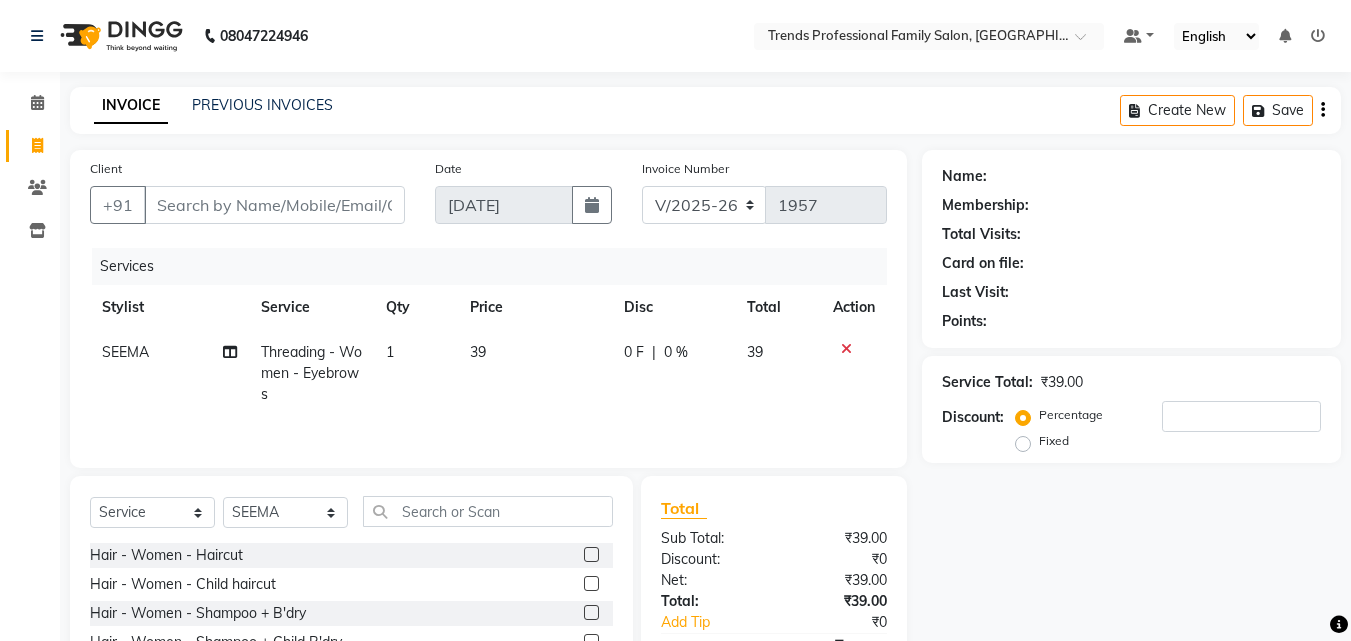 click on "Calendar  Invoice  Clients  Inventory Completed InProgress Upcoming Dropped Tentative Check-In Confirm Bookings Segments Page Builder" 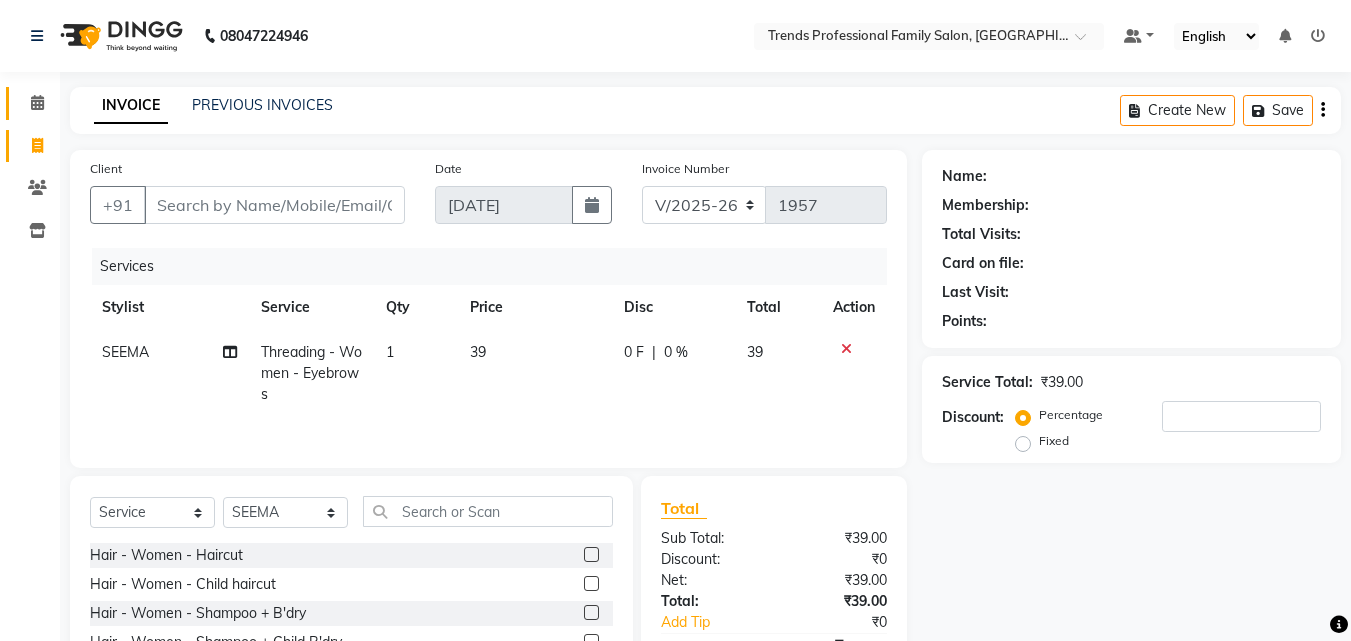 click on "Calendar" 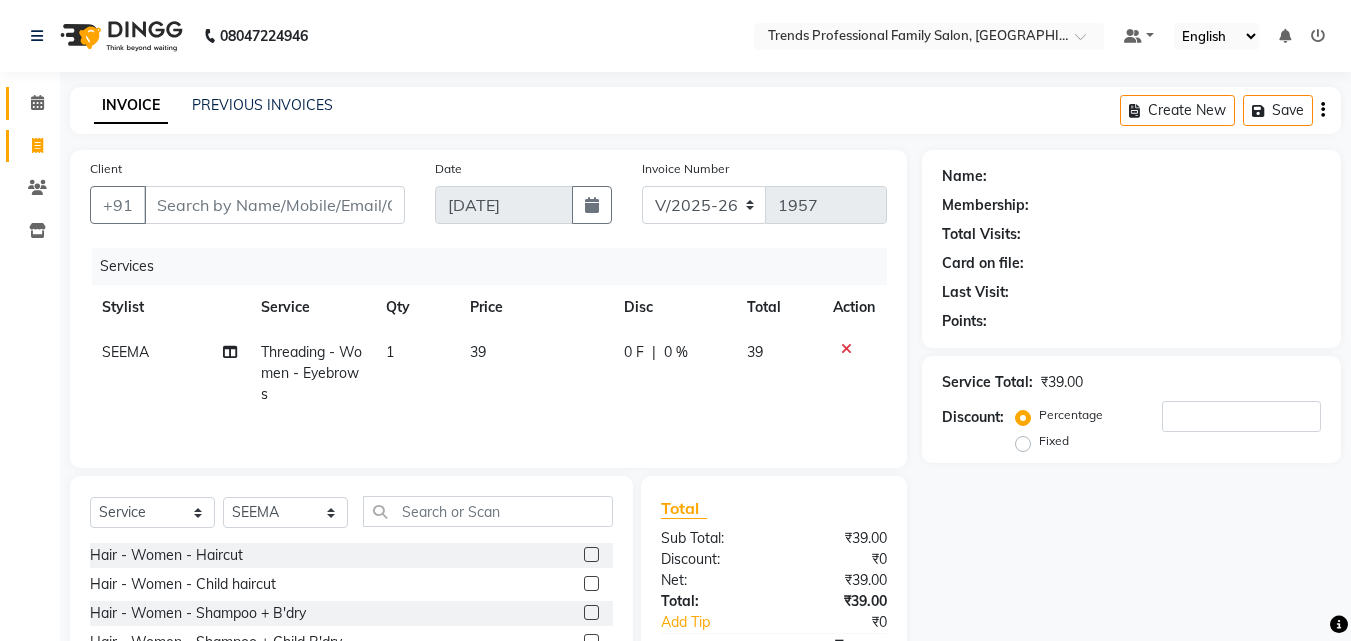 click on "Calendar" 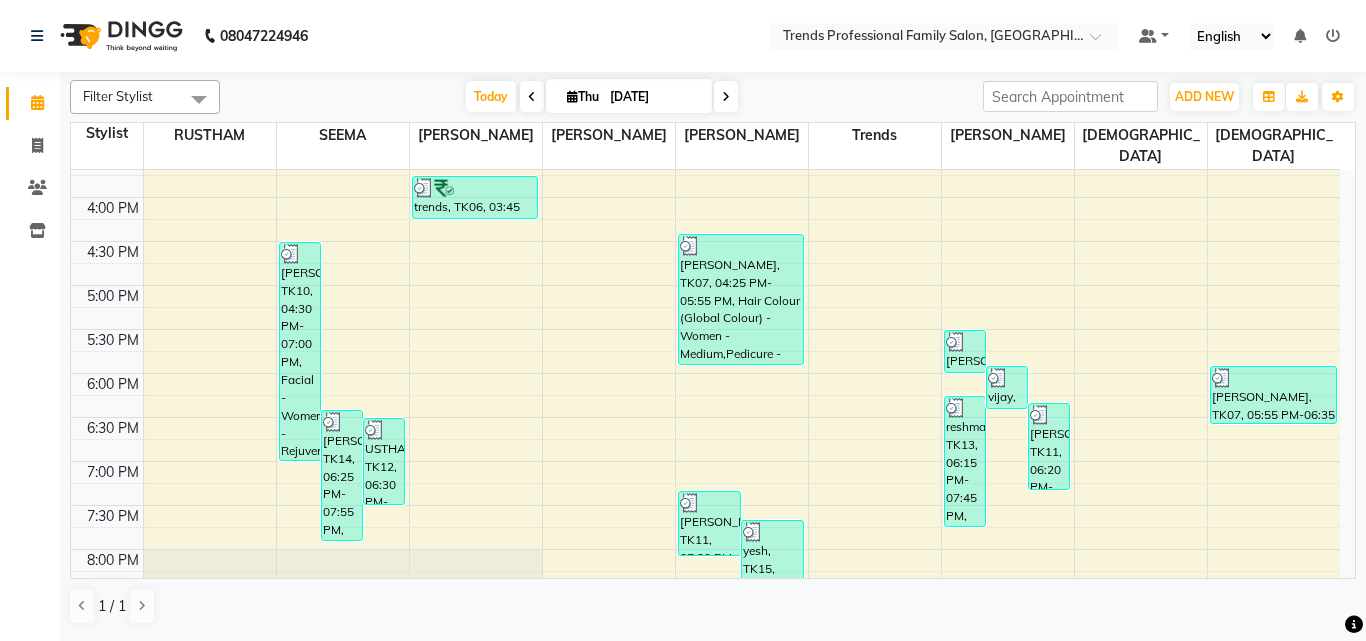 scroll, scrollTop: 645, scrollLeft: 0, axis: vertical 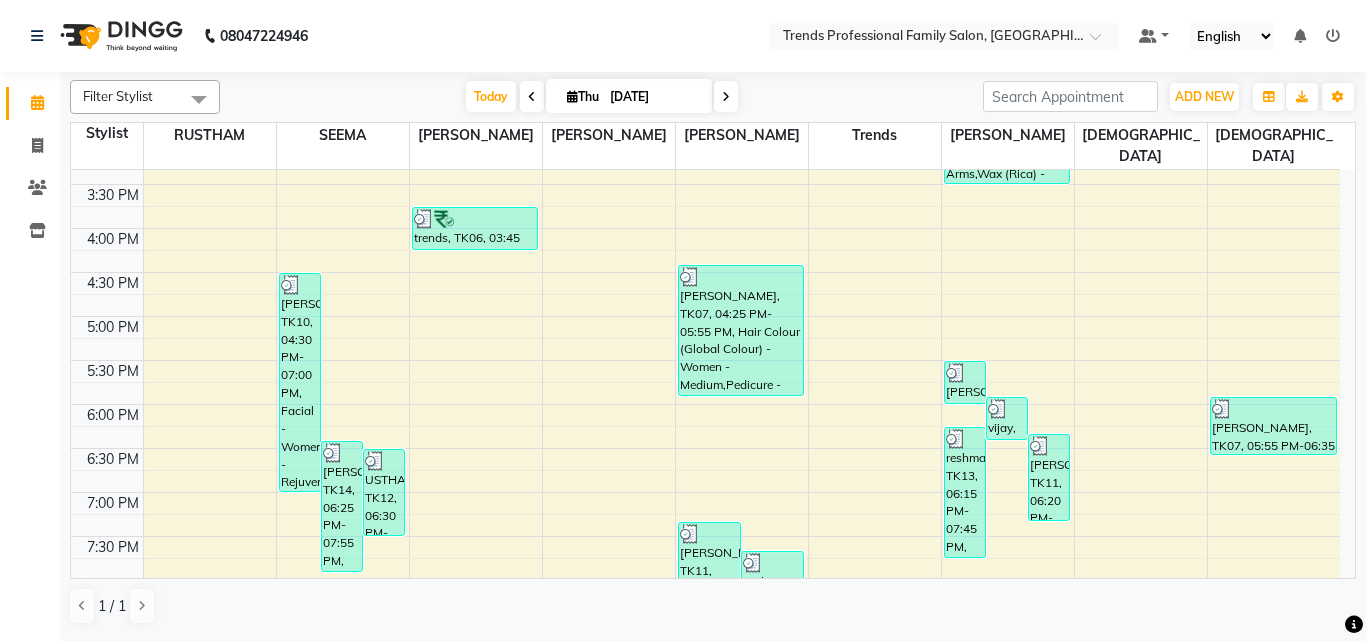click at bounding box center [1333, 36] 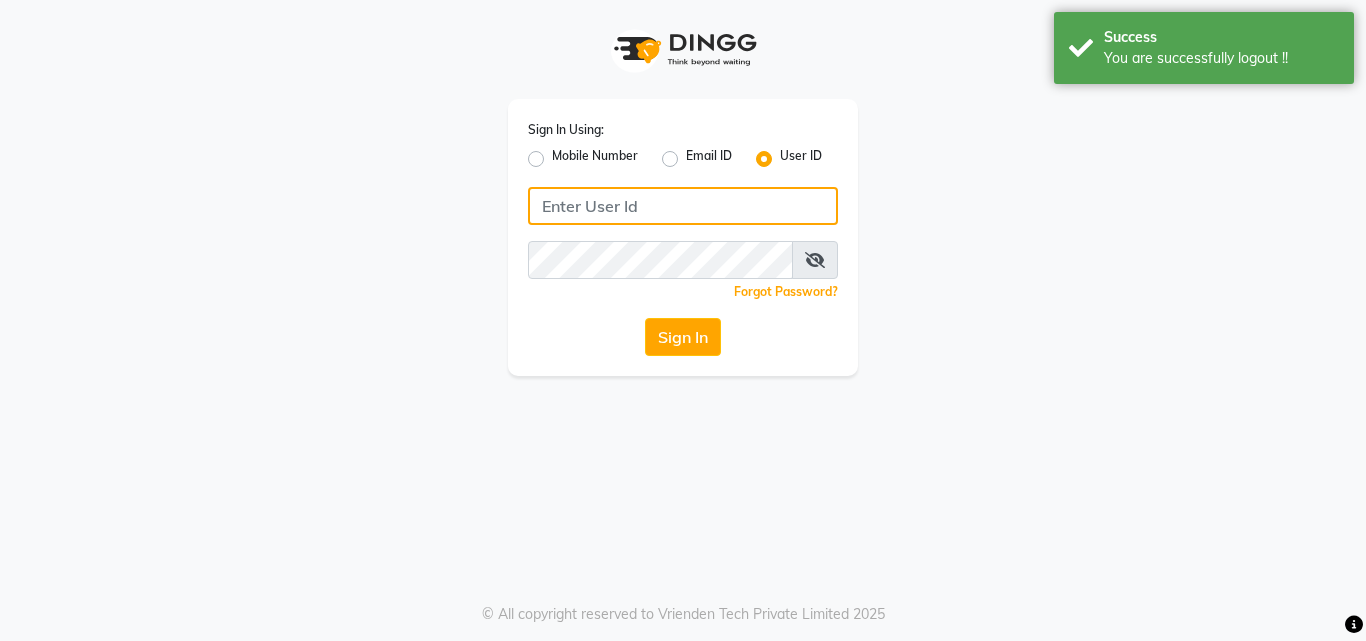 click 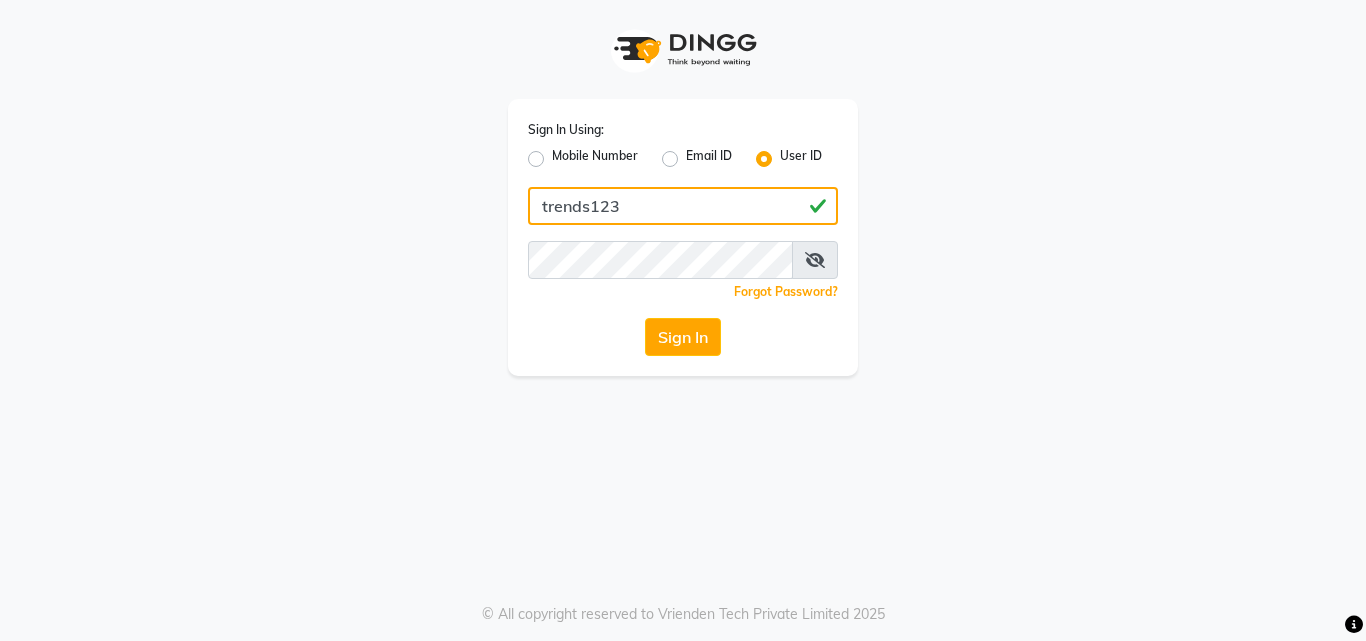 type on "trends123" 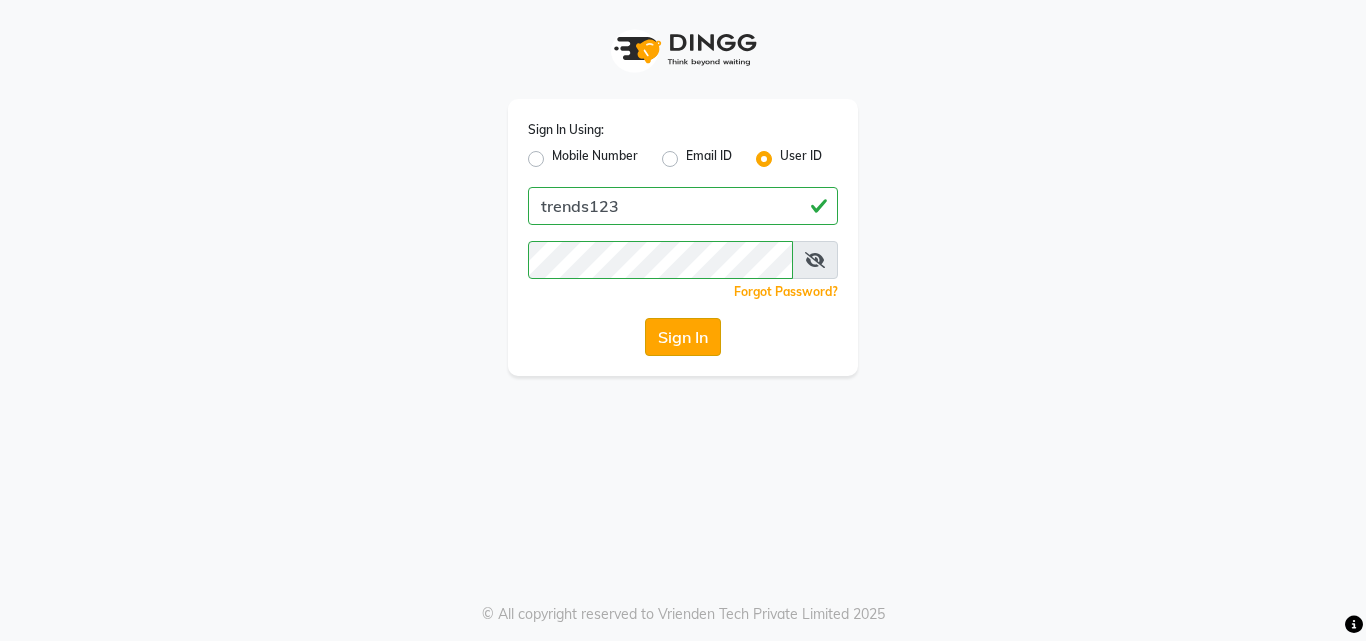 click on "Sign In" 